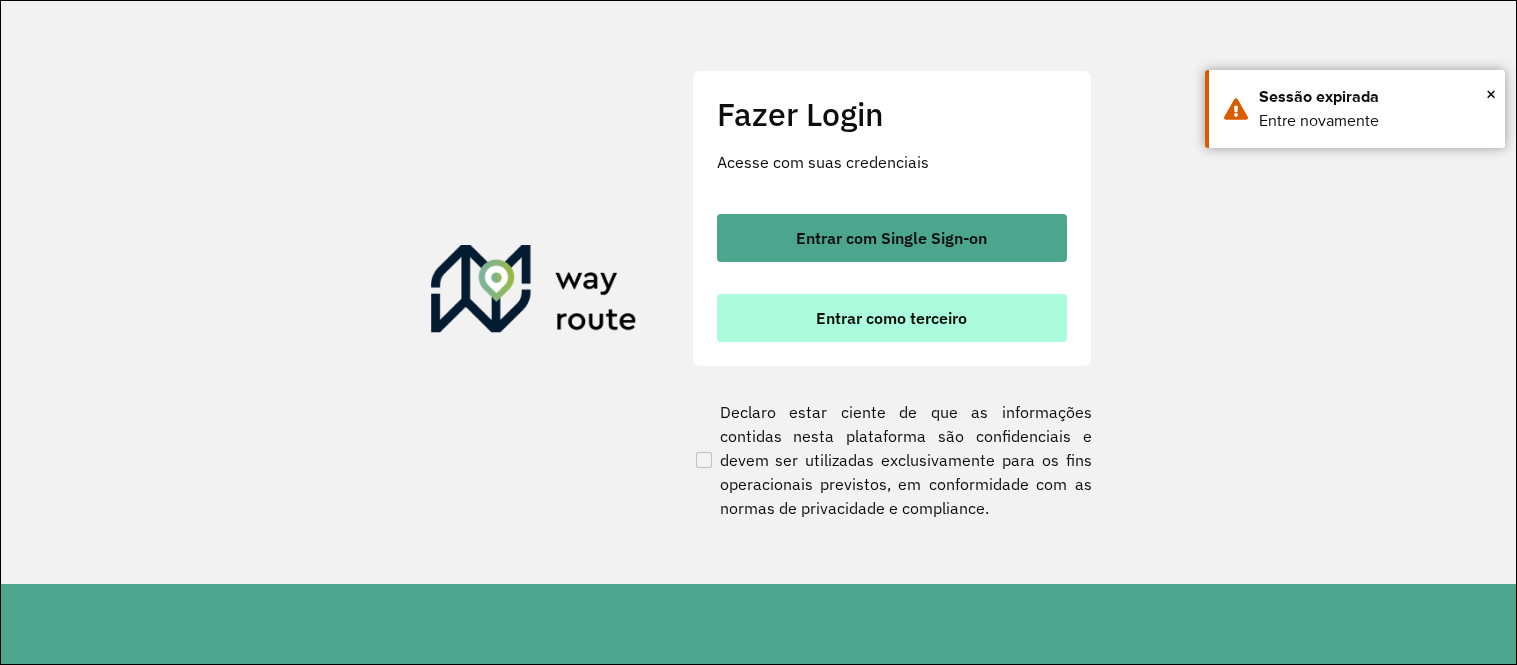 scroll, scrollTop: 0, scrollLeft: 0, axis: both 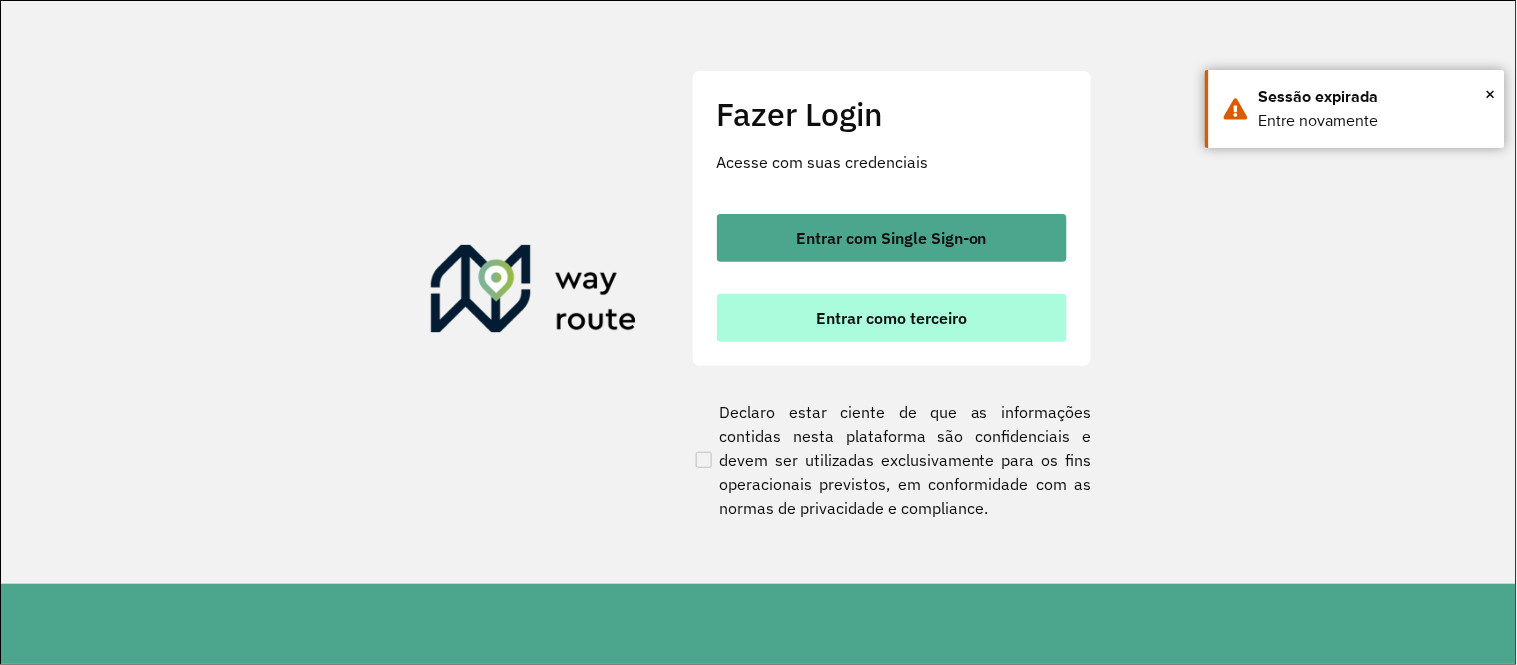 click on "Entrar como terceiro" at bounding box center [891, 318] 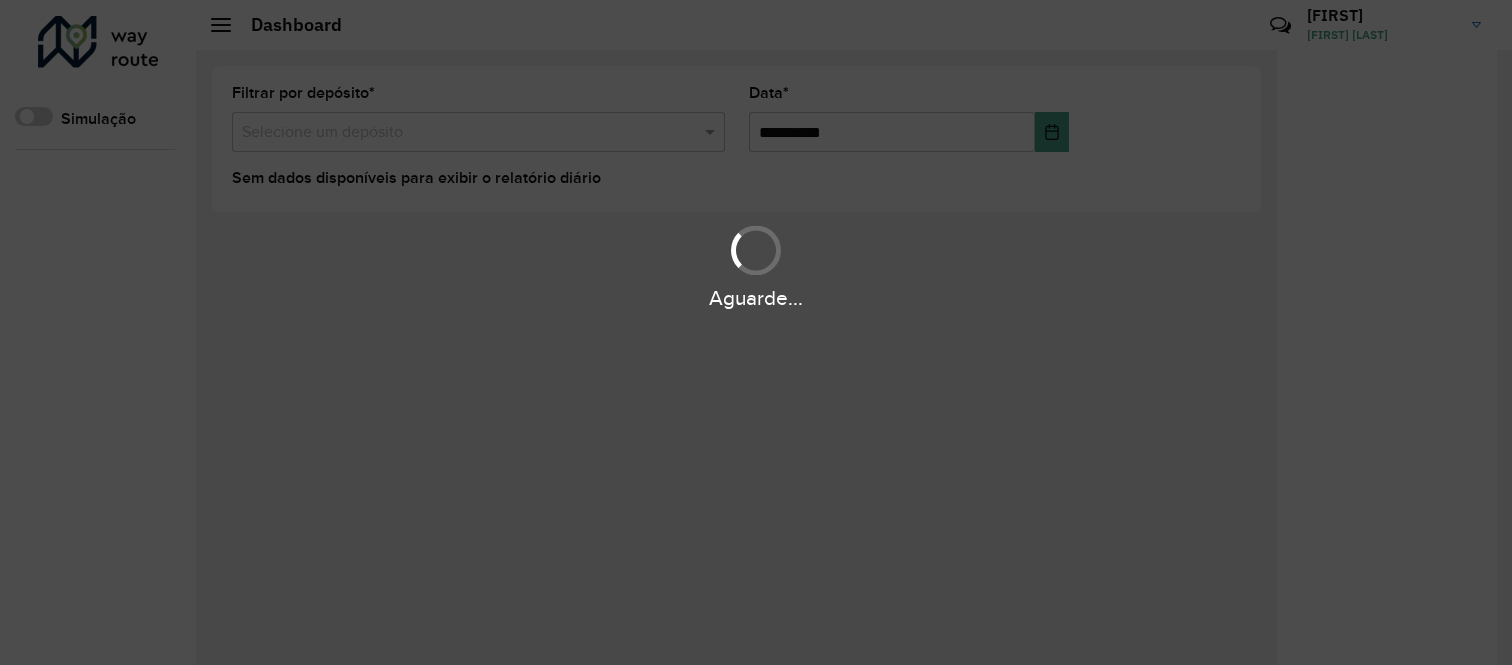 scroll, scrollTop: 0, scrollLeft: 0, axis: both 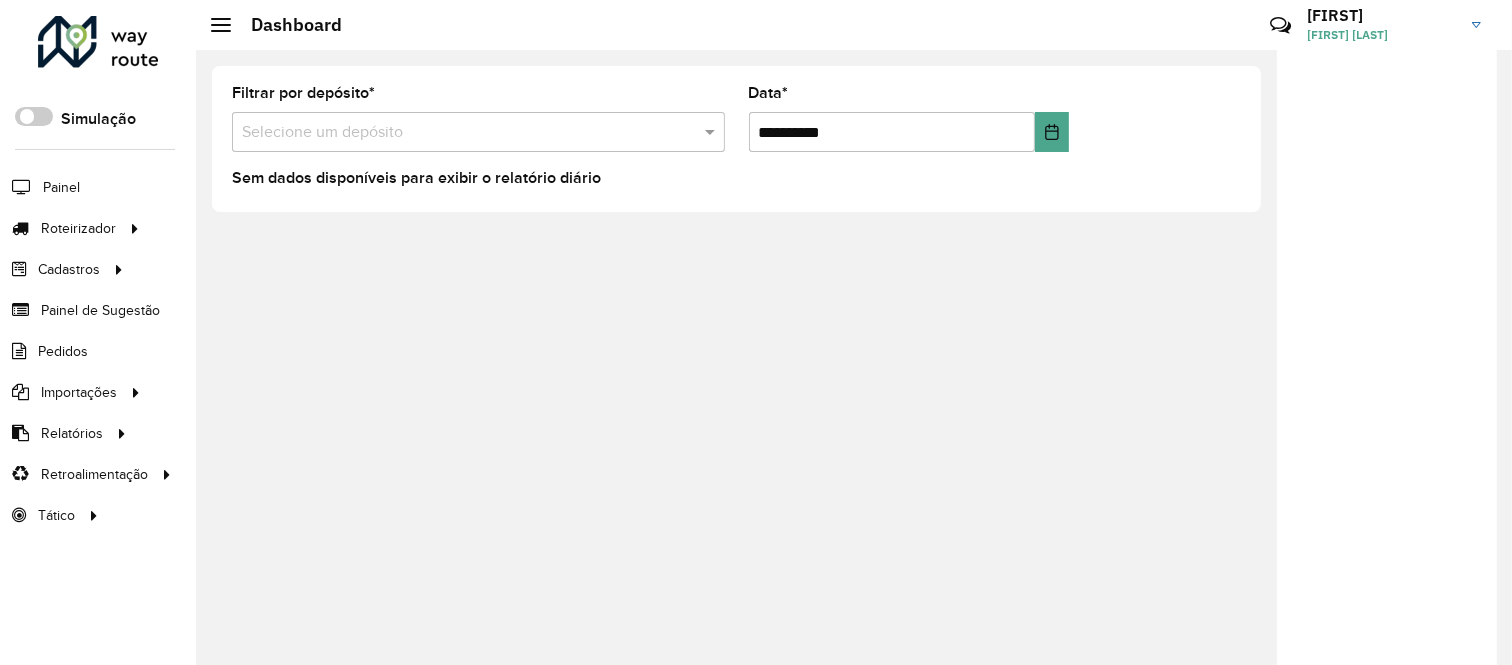 click on "[FIRST] [FIRST] [LAST]" 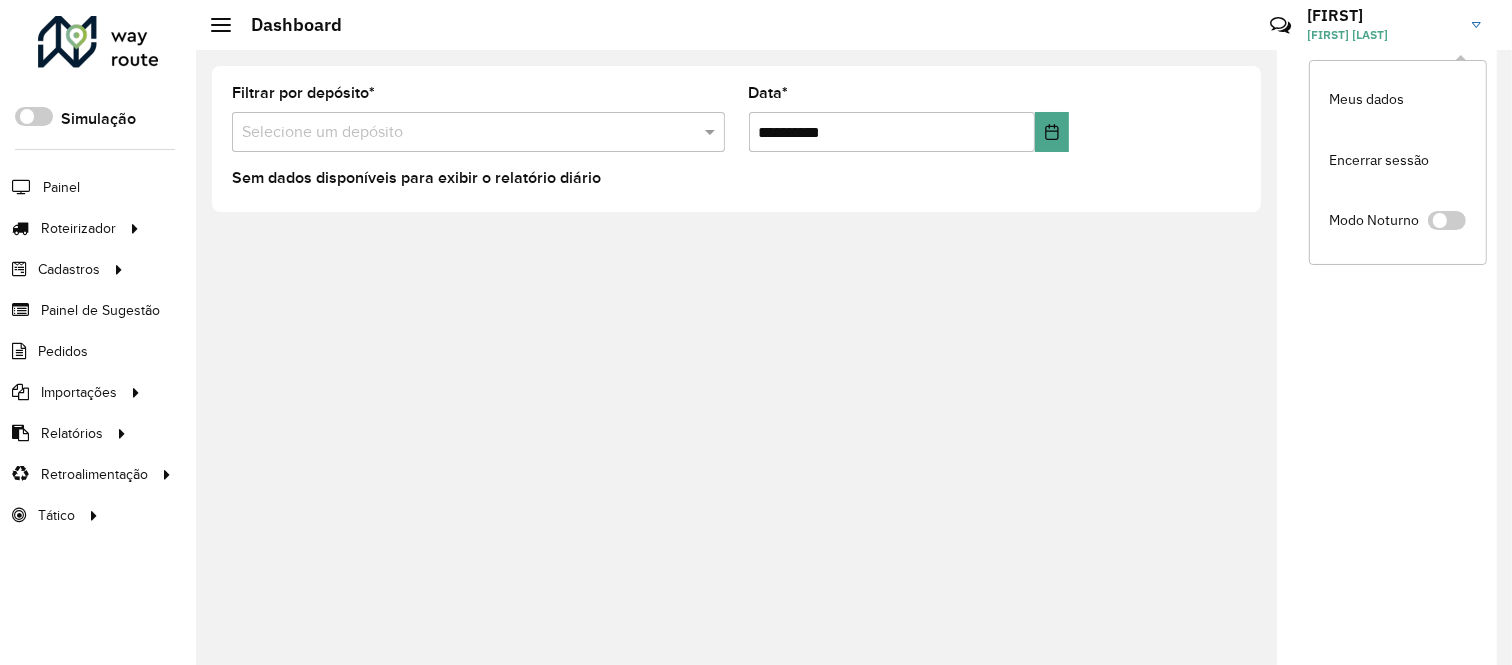 click on "João João Lucas  Rebouças" 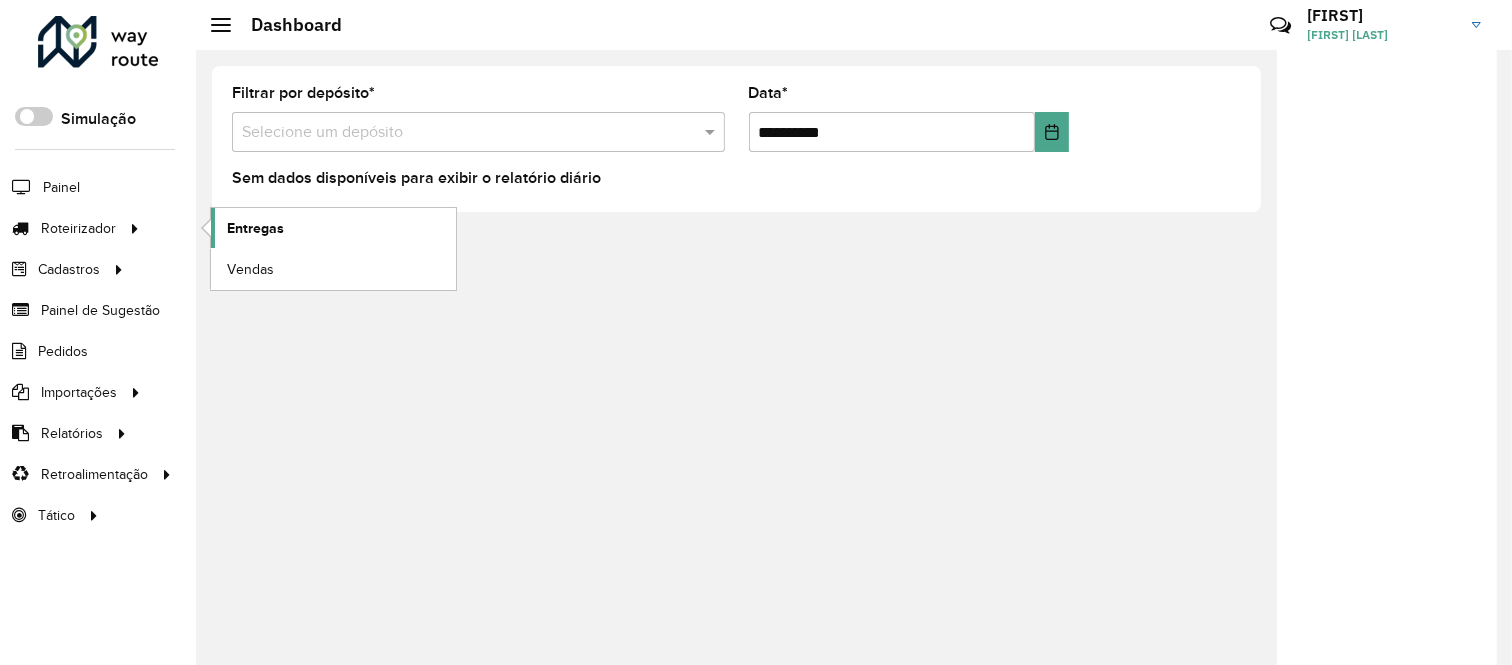 click on "Entregas" 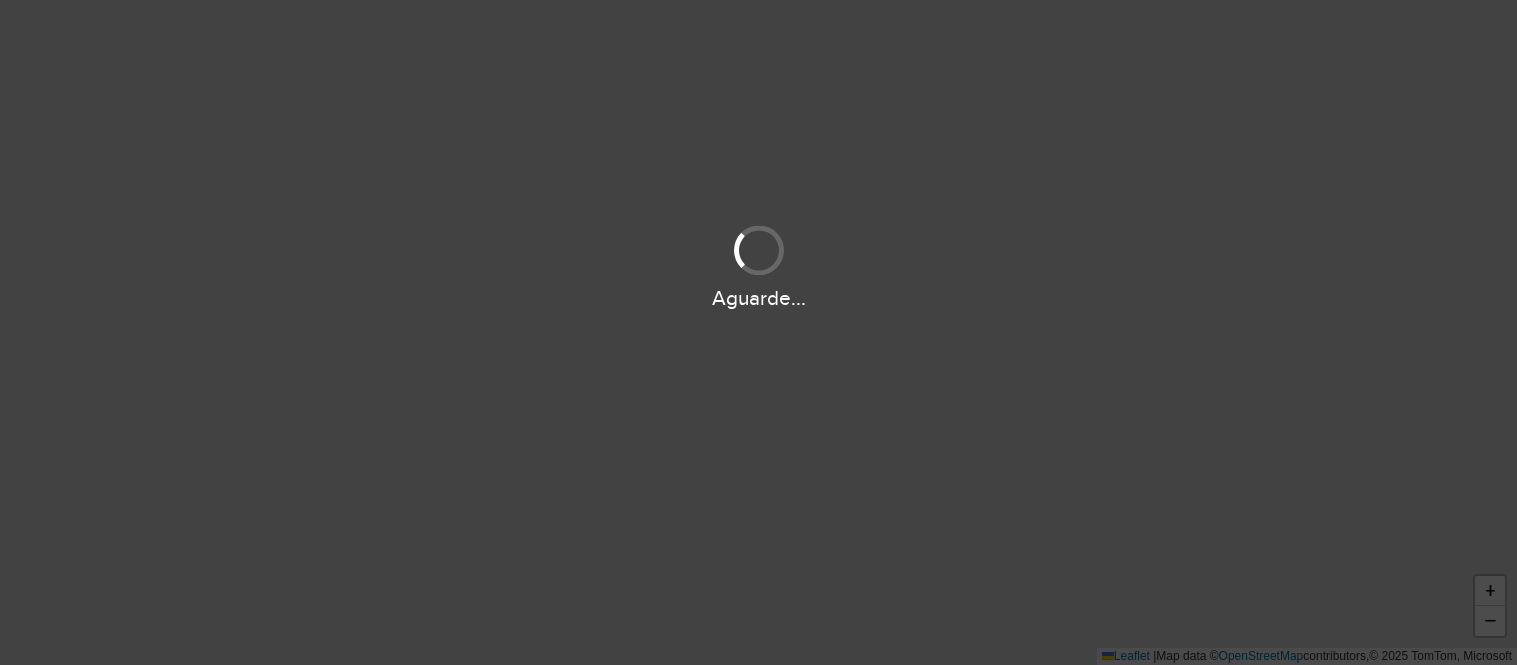 scroll, scrollTop: 0, scrollLeft: 0, axis: both 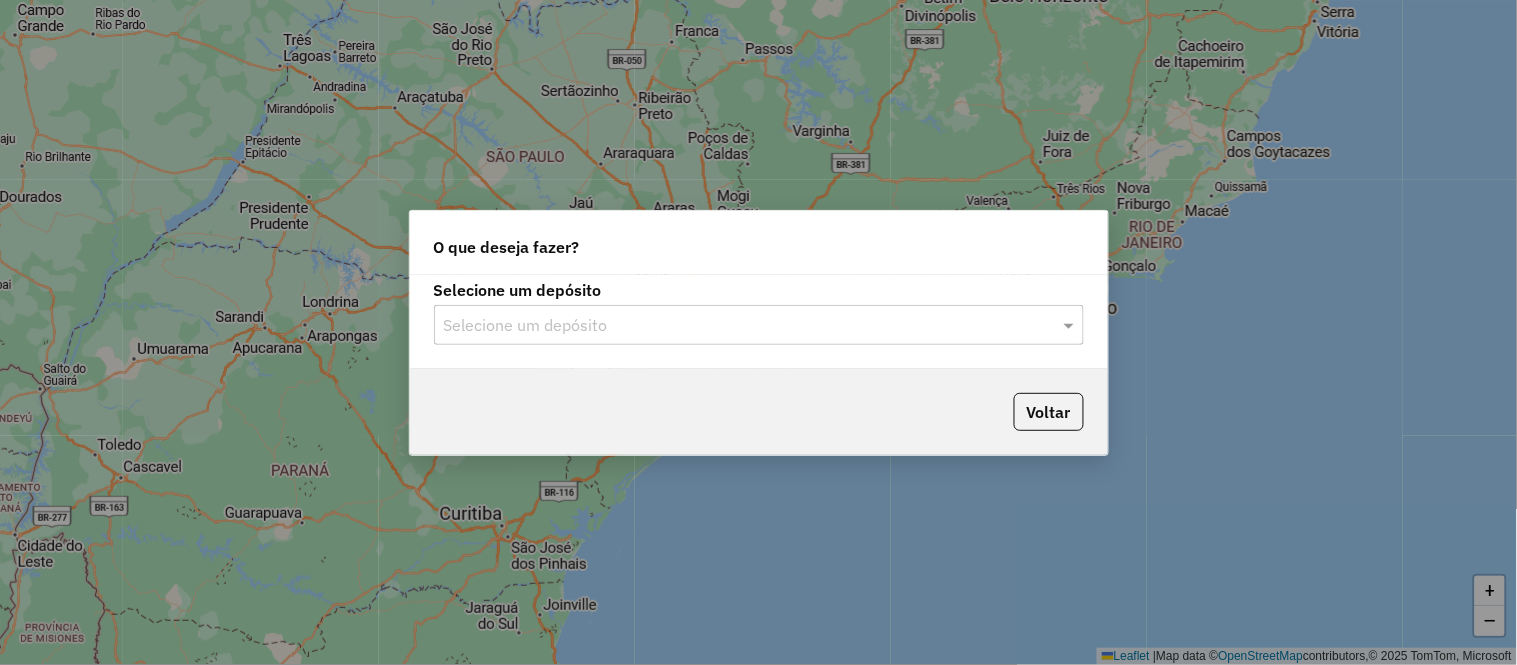 click 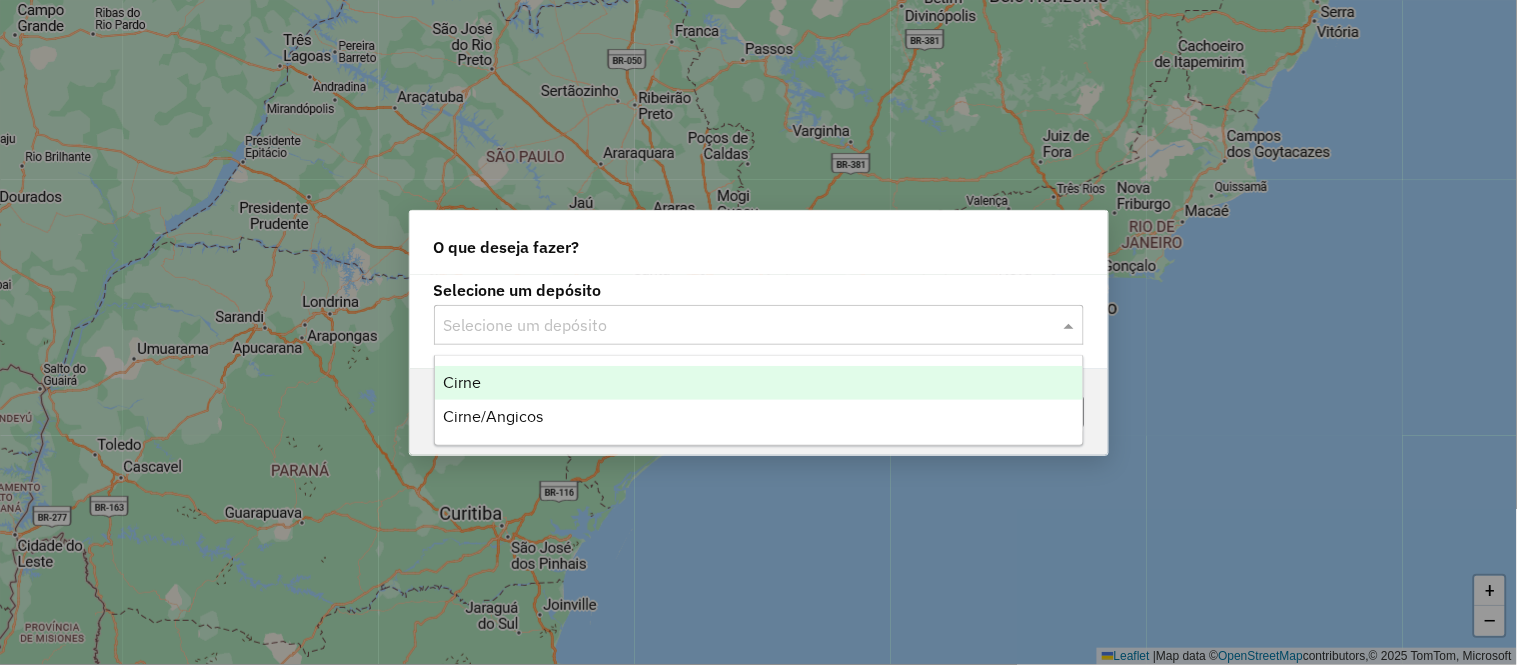 click on "Cirne" at bounding box center [759, 383] 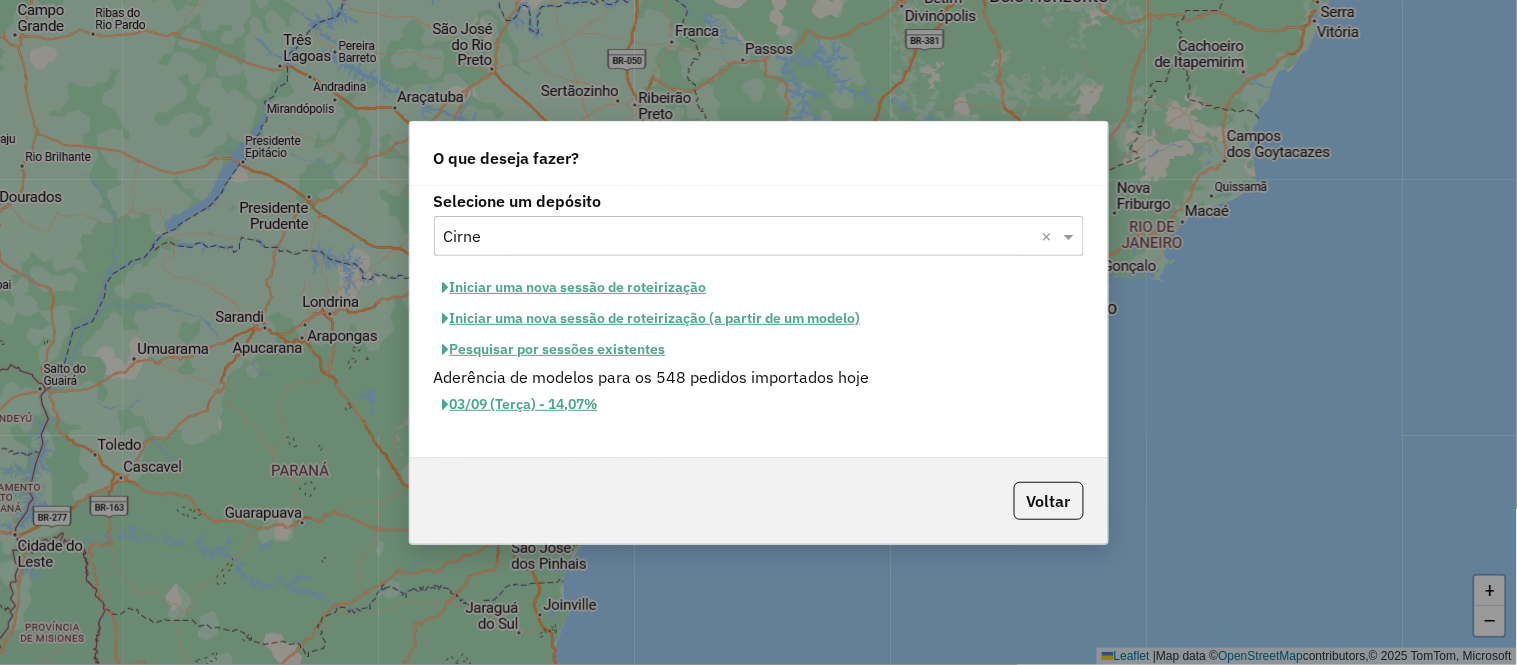 click on "Iniciar uma nova sessão de roteirização" 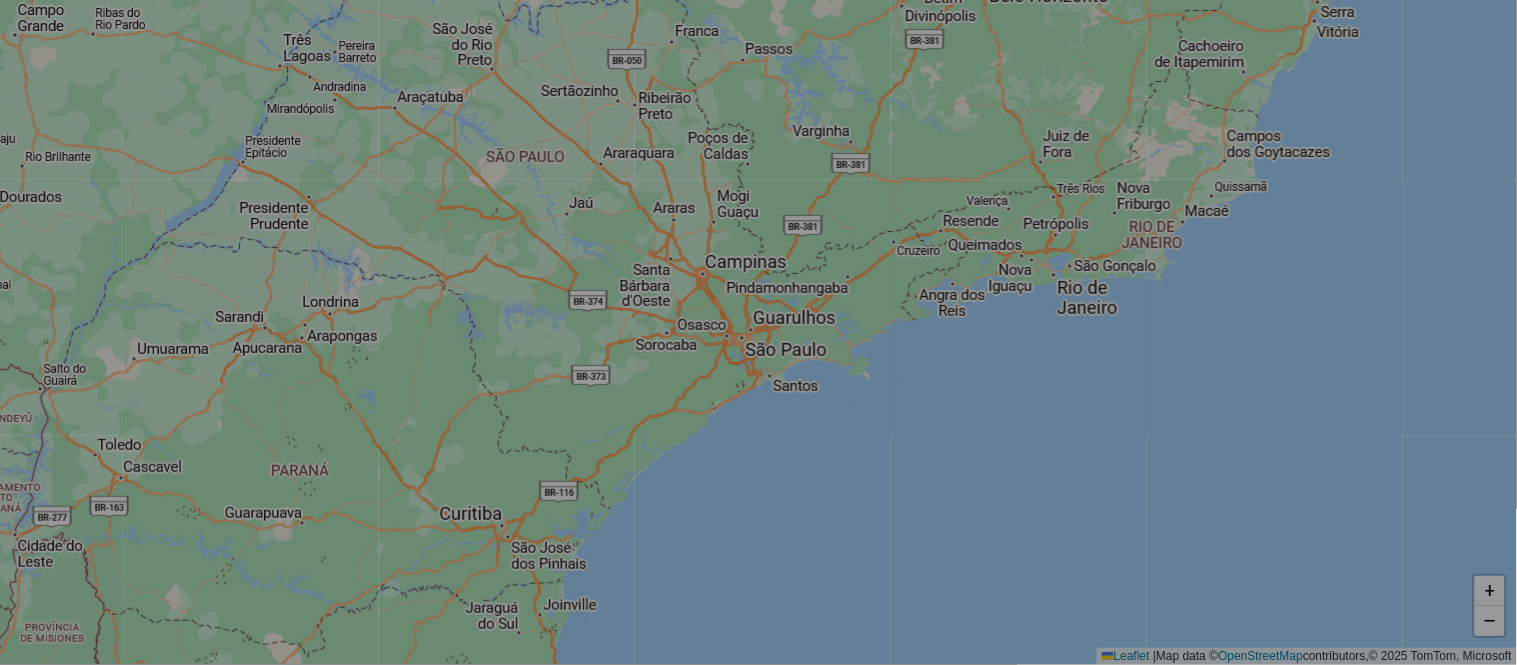 select on "*" 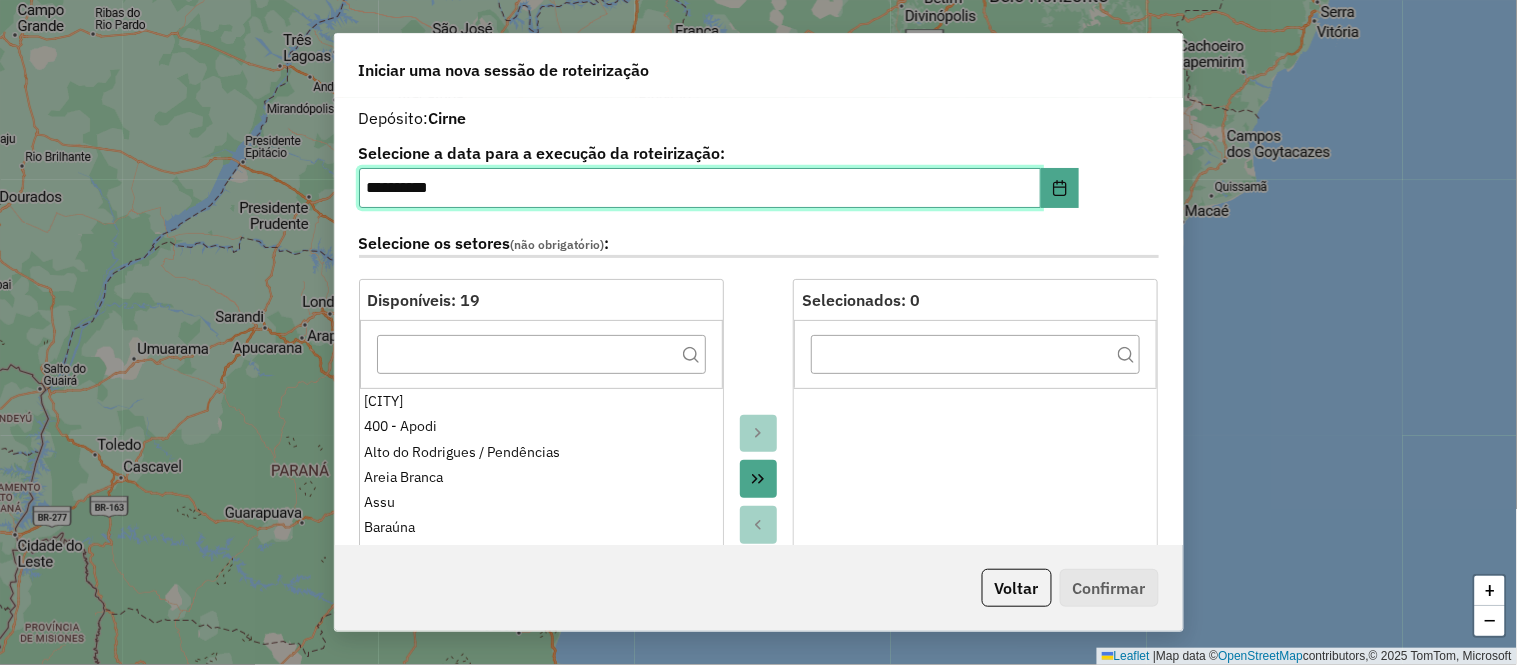scroll, scrollTop: 222, scrollLeft: 0, axis: vertical 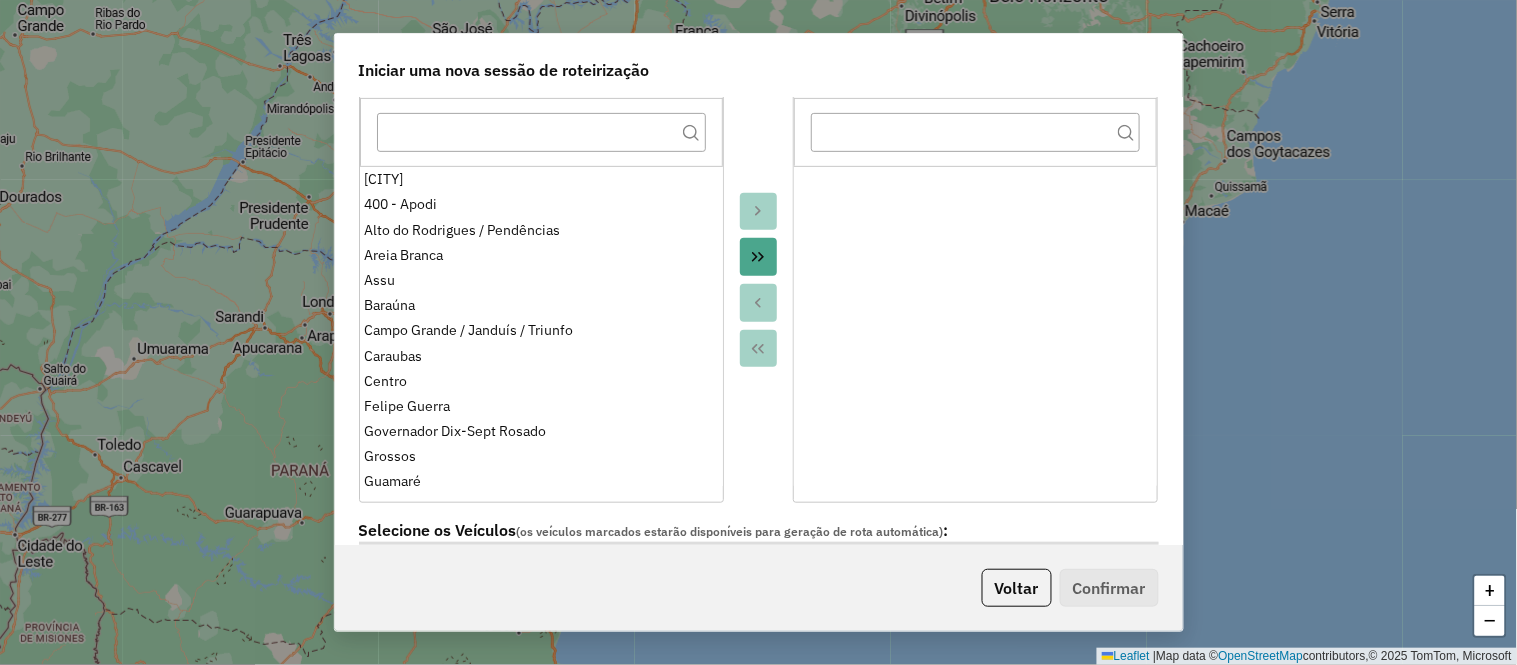 click 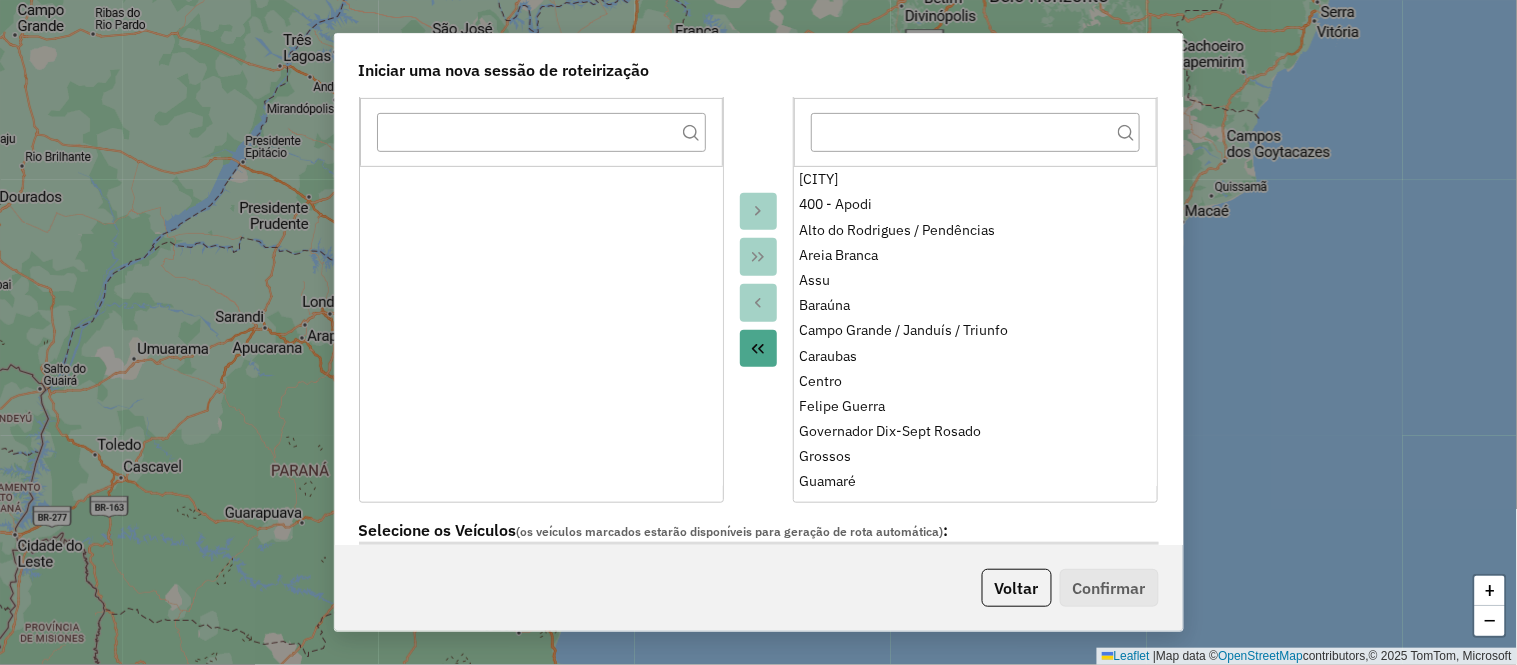 scroll, scrollTop: 666, scrollLeft: 0, axis: vertical 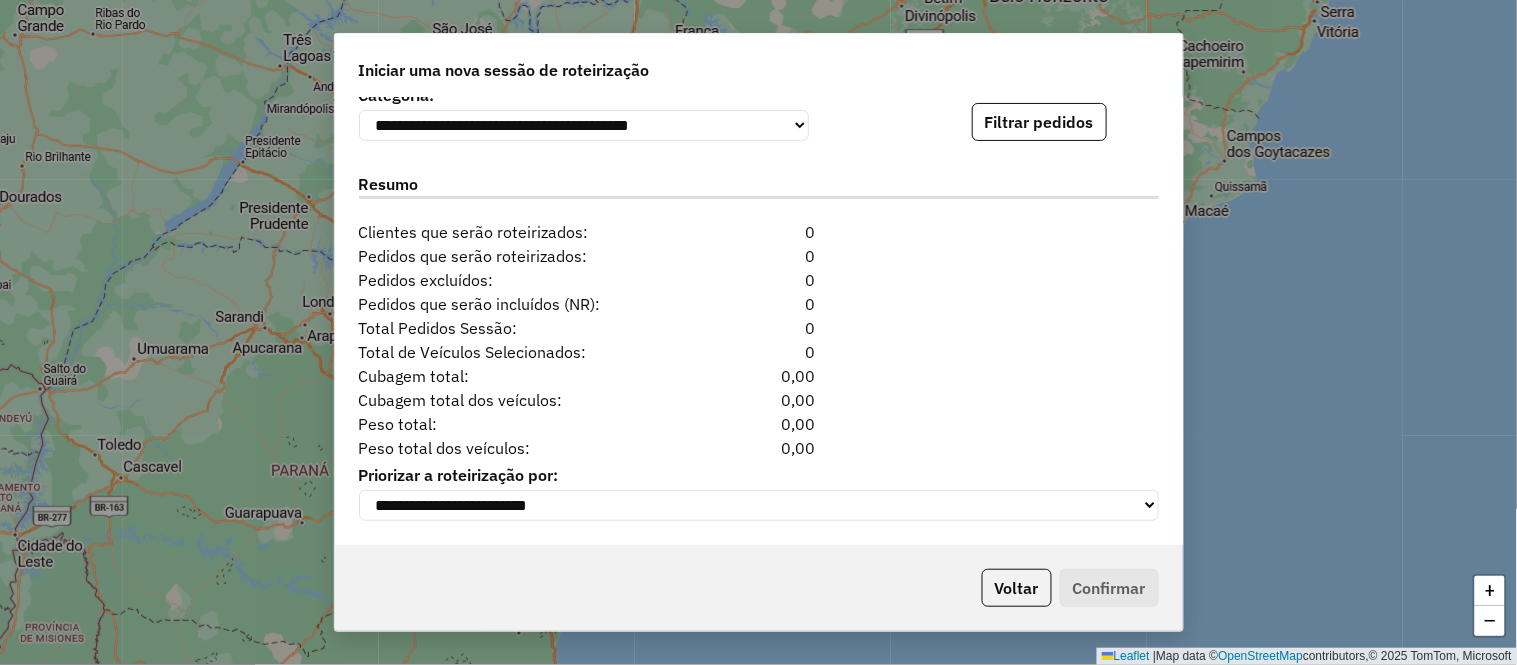 click on "Filtrar pedidos" 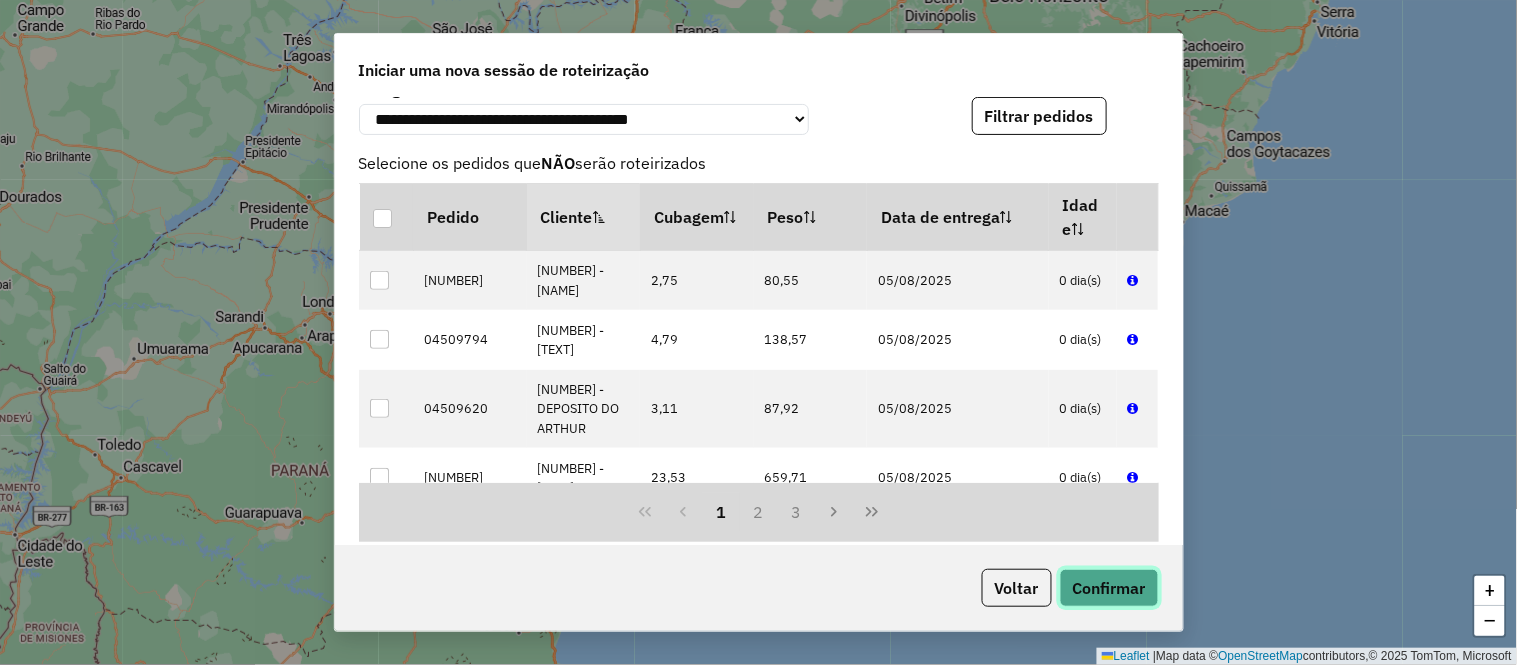 click on "Confirmar" 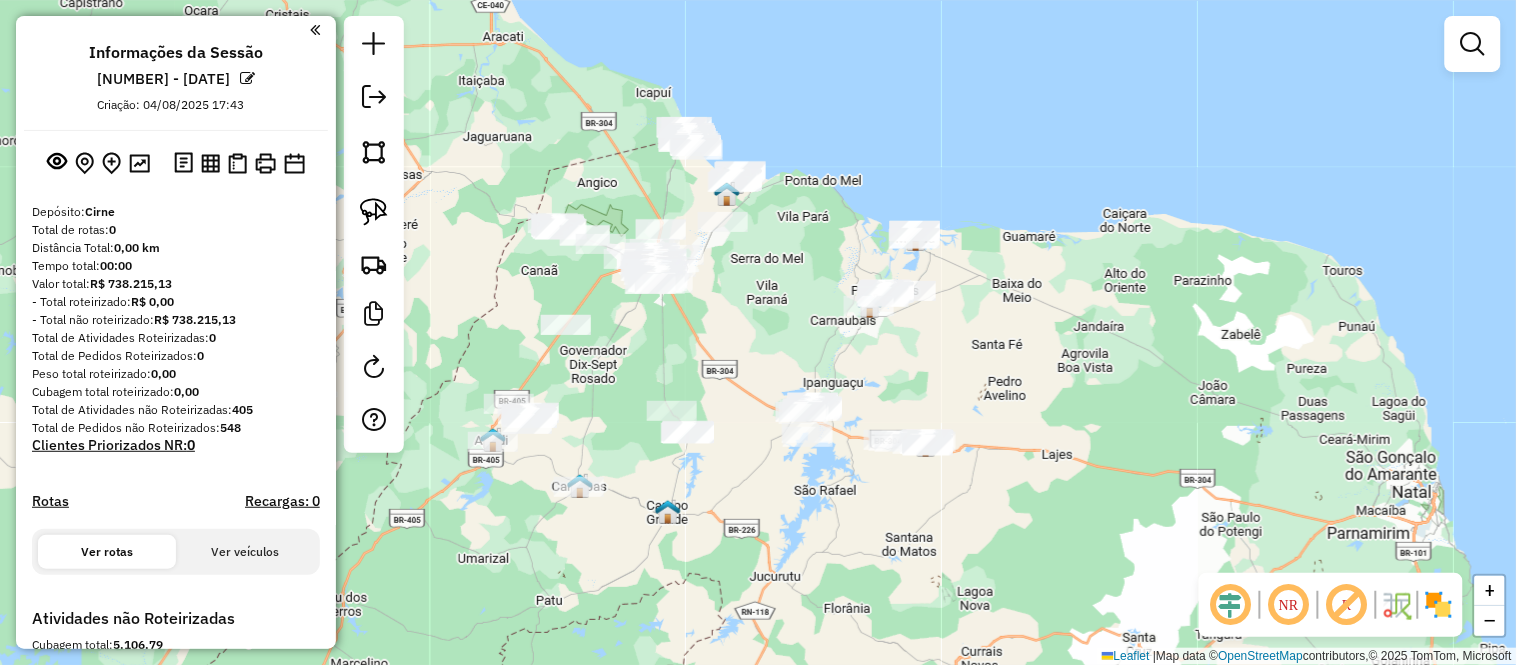 drag, startPoint x: 703, startPoint y: 308, endPoint x: 811, endPoint y: 288, distance: 109.83624 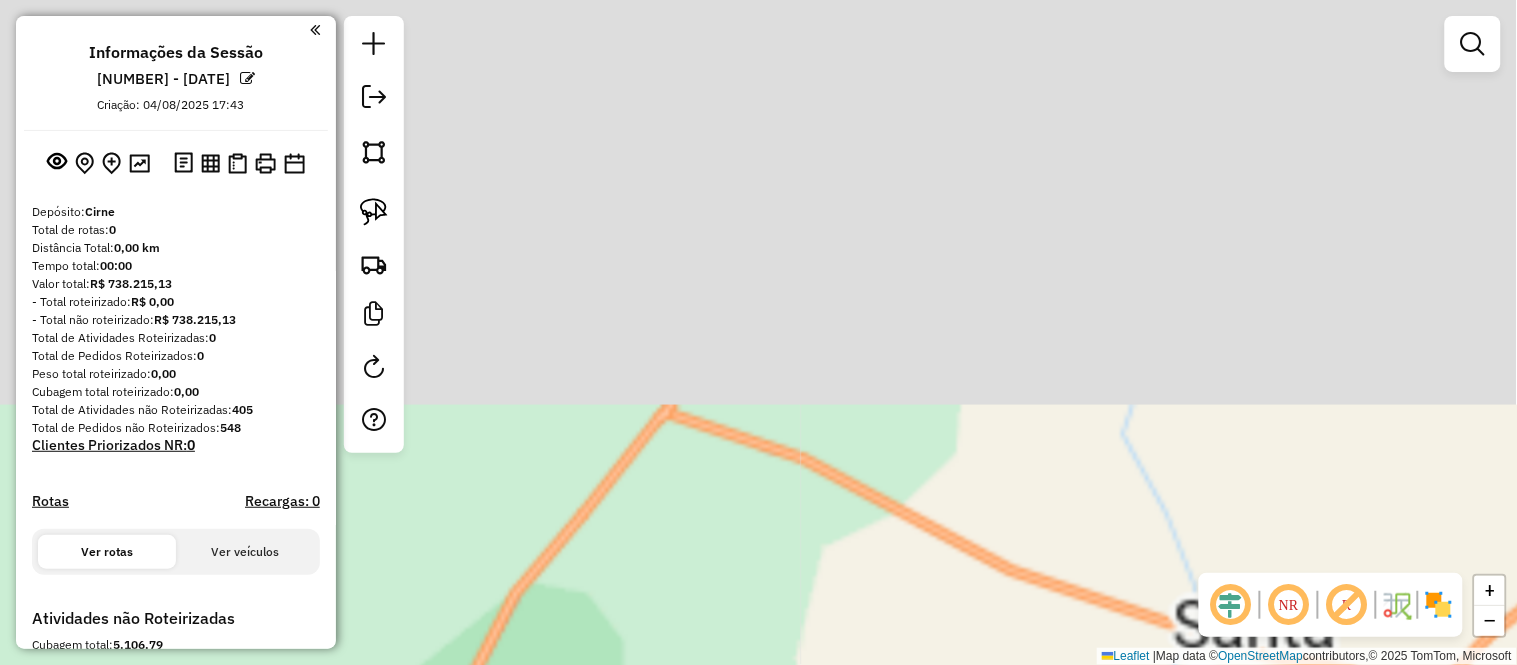 drag, startPoint x: 877, startPoint y: 117, endPoint x: 785, endPoint y: 632, distance: 523.15295 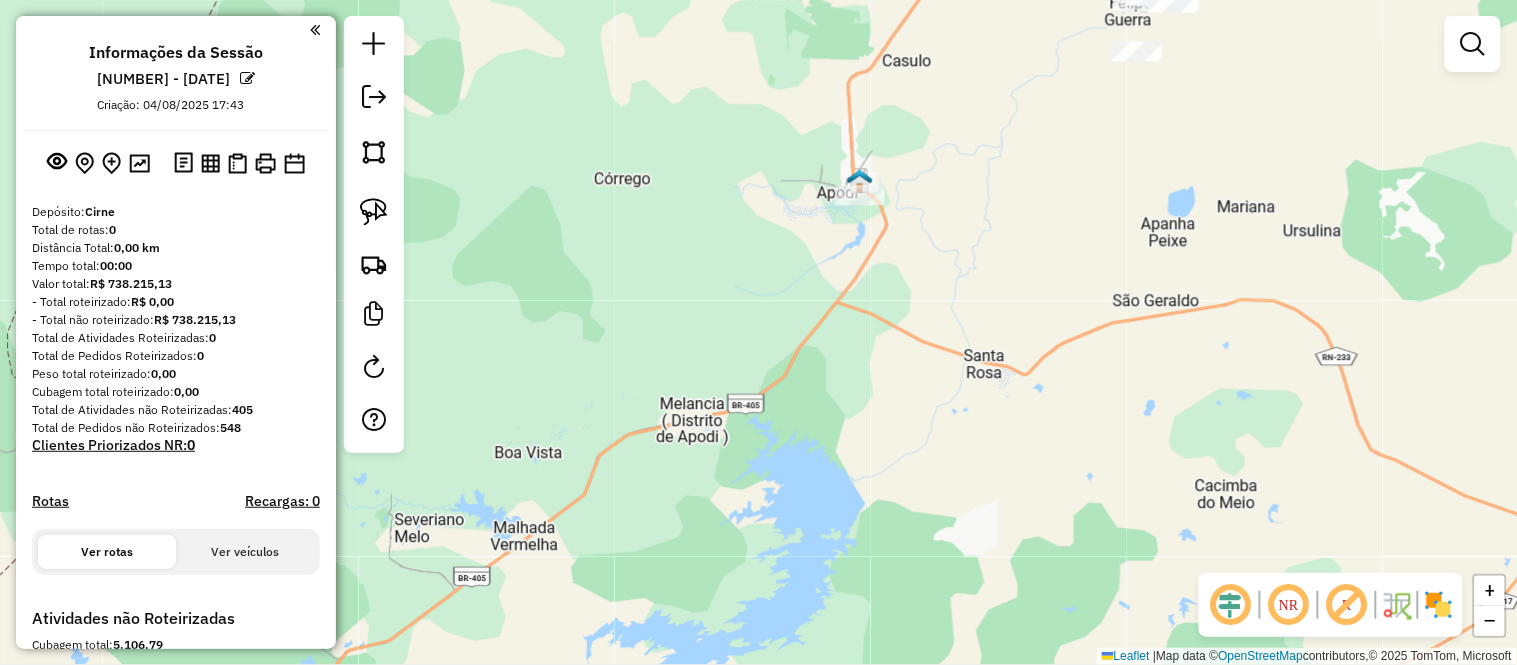 drag, startPoint x: 776, startPoint y: 488, endPoint x: 746, endPoint y: 532, distance: 53.25411 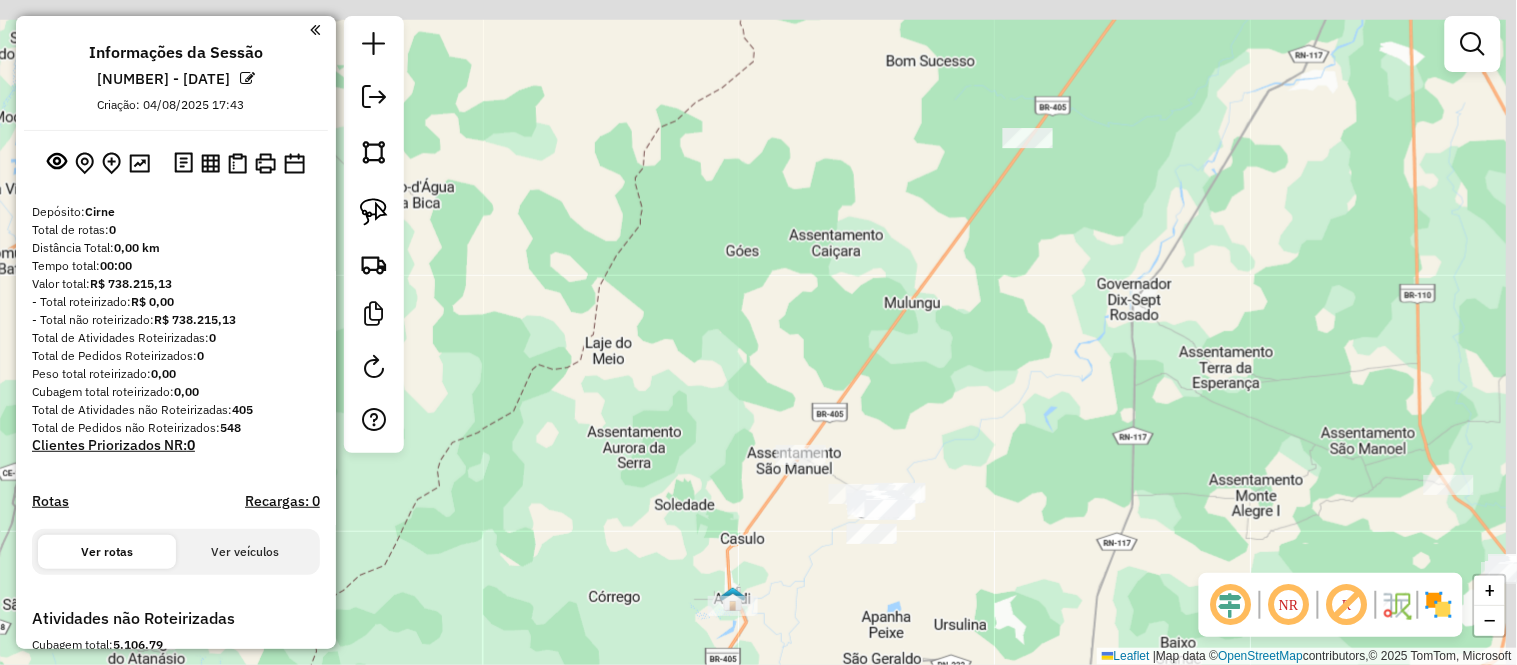 drag, startPoint x: 1067, startPoint y: 127, endPoint x: 738, endPoint y: 693, distance: 654.6732 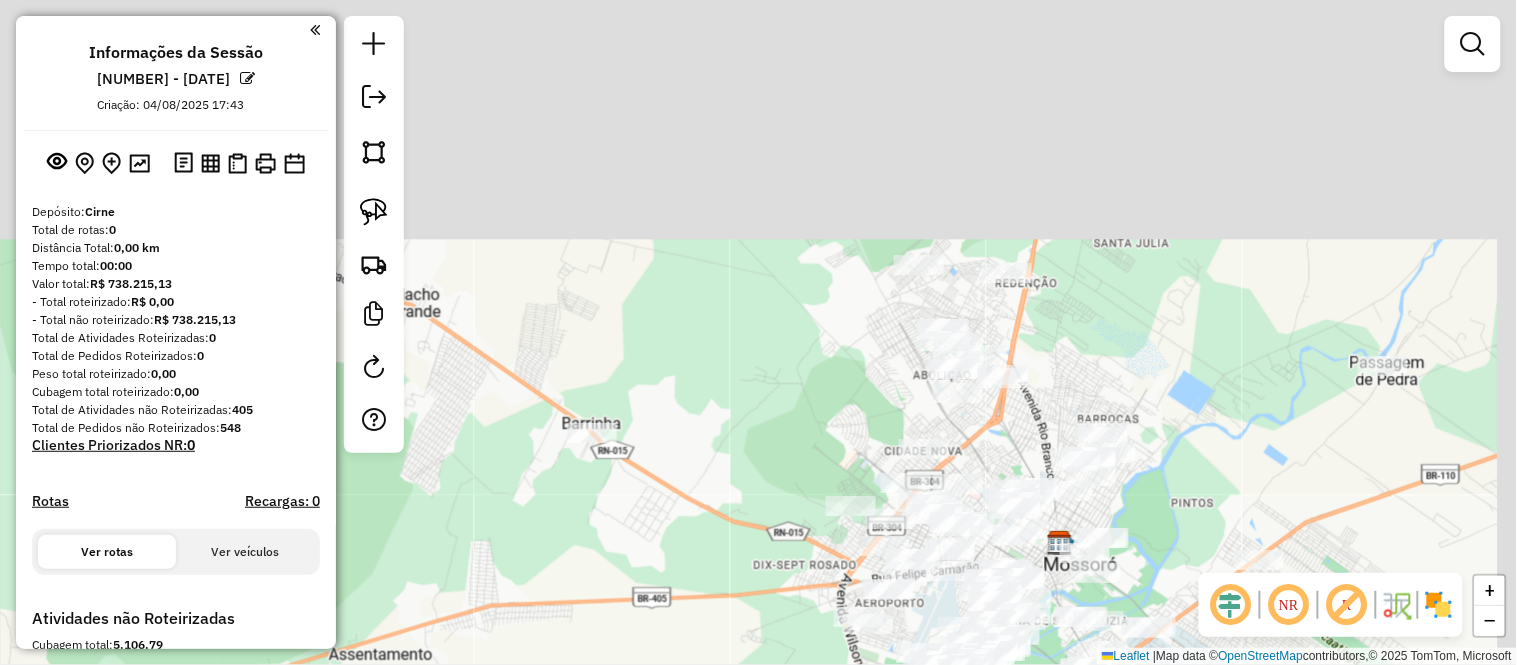 drag, startPoint x: 1220, startPoint y: 65, endPoint x: 1061, endPoint y: 627, distance: 584.0591 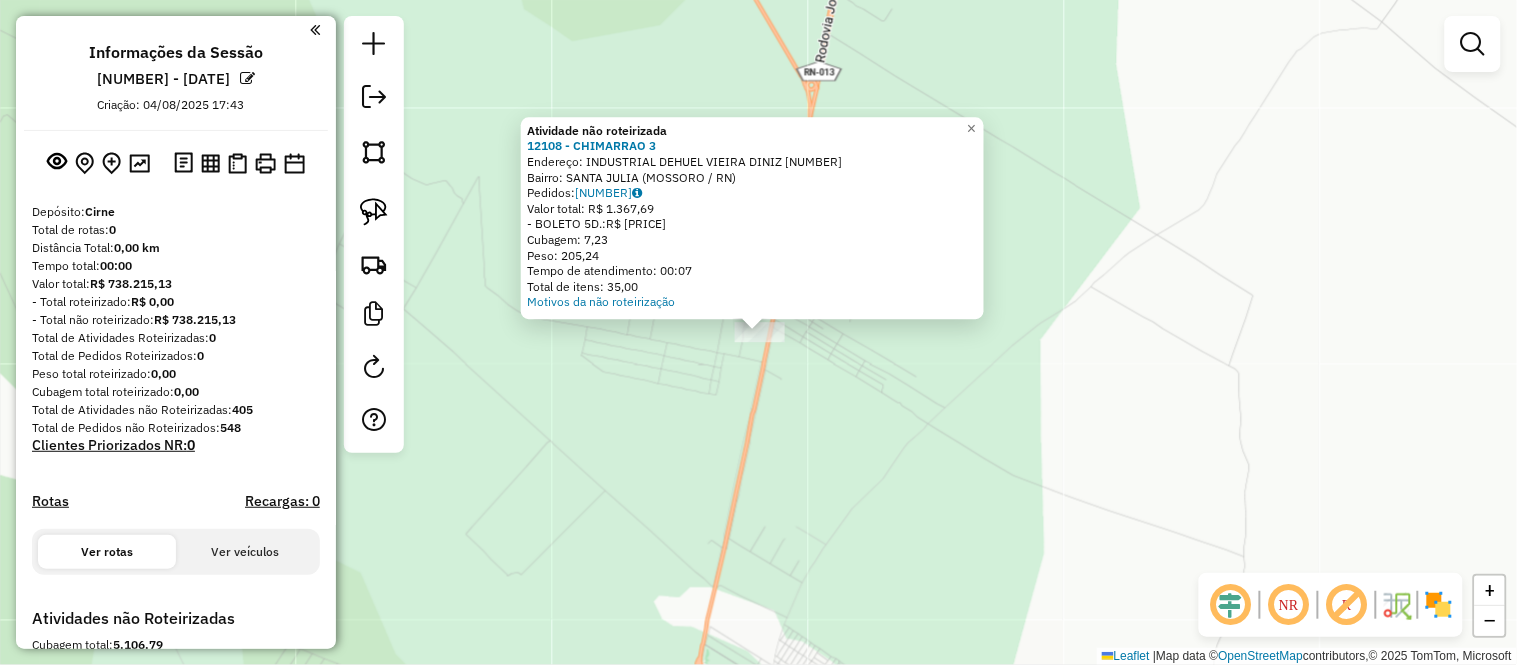 click on "Atividade não roteirizada 12108 - CHIMARRAO 3  Endereço:  INDUSTRIAL DEHUEL VIEIRA DINIZ 100   Bairro: SANTA JULIA (MOSSORO / RN)   Pedidos:  04509745   Valor total: R$ 1.367,69   - BOLETO 5D.:  R$ 1.367,69   Cubagem: 7,23   Peso: 205,24   Tempo de atendimento: 00:07   Total de itens: 35,00  Motivos da não roteirização × Janela de atendimento Grade de atendimento Capacidade Transportadoras Veículos Cliente Pedidos  Rotas Selecione os dias de semana para filtrar as janelas de atendimento  Seg   Ter   Qua   Qui   Sex   Sáb   Dom  Informe o período da janela de atendimento: De: Até:  Filtrar exatamente a janela do cliente  Considerar janela de atendimento padrão  Selecione os dias de semana para filtrar as grades de atendimento  Seg   Ter   Qua   Qui   Sex   Sáb   Dom   Considerar clientes sem dia de atendimento cadastrado  Clientes fora do dia de atendimento selecionado Filtrar as atividades entre os valores definidos abaixo:  Peso mínimo:   Peso máximo:   Cubagem mínima:   Cubagem máxima:  De:" 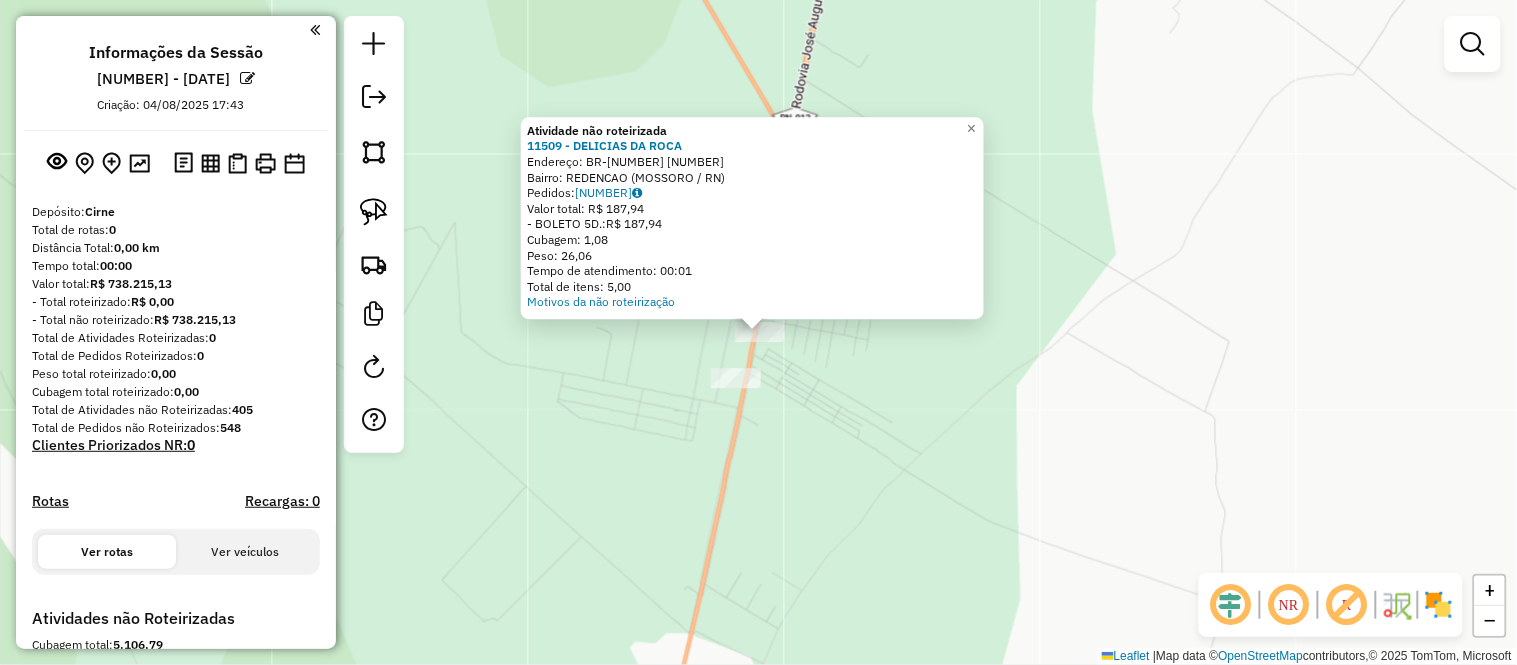 click on "Atividade não roteirizada 11509 - DELICIAS DA ROCA  Endereço:  BR-304 2886   Bairro: REDENCAO (MOSSORO / RN)   Pedidos:  04509489   Valor total: R$ 187,94   - BOLETO 5D.:  R$ 187,94   Cubagem: 1,08   Peso: 26,06   Tempo de atendimento: 00:01   Total de itens: 5,00  Motivos da não roteirização × Janela de atendimento Grade de atendimento Capacidade Transportadoras Veículos Cliente Pedidos  Rotas Selecione os dias de semana para filtrar as janelas de atendimento  Seg   Ter   Qua   Qui   Sex   Sáb   Dom  Informe o período da janela de atendimento: De: Até:  Filtrar exatamente a janela do cliente  Considerar janela de atendimento padrão  Selecione os dias de semana para filtrar as grades de atendimento  Seg   Ter   Qua   Qui   Sex   Sáb   Dom   Considerar clientes sem dia de atendimento cadastrado  Clientes fora do dia de atendimento selecionado Filtrar as atividades entre os valores definidos abaixo:  Peso mínimo:   Peso máximo:   Cubagem mínima:   Cubagem máxima:   De:   Até:   De:   Até:  De:" 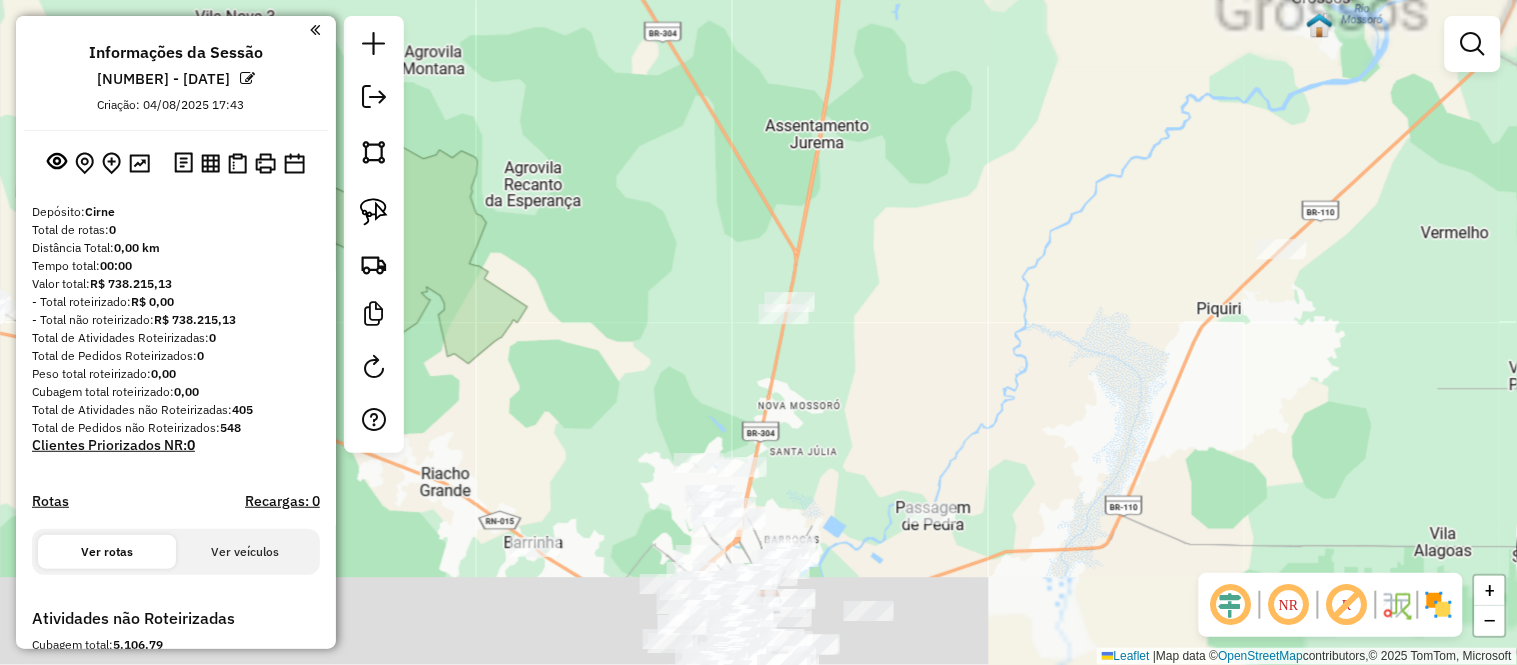 drag, startPoint x: 922, startPoint y: 365, endPoint x: 916, endPoint y: 265, distance: 100.17984 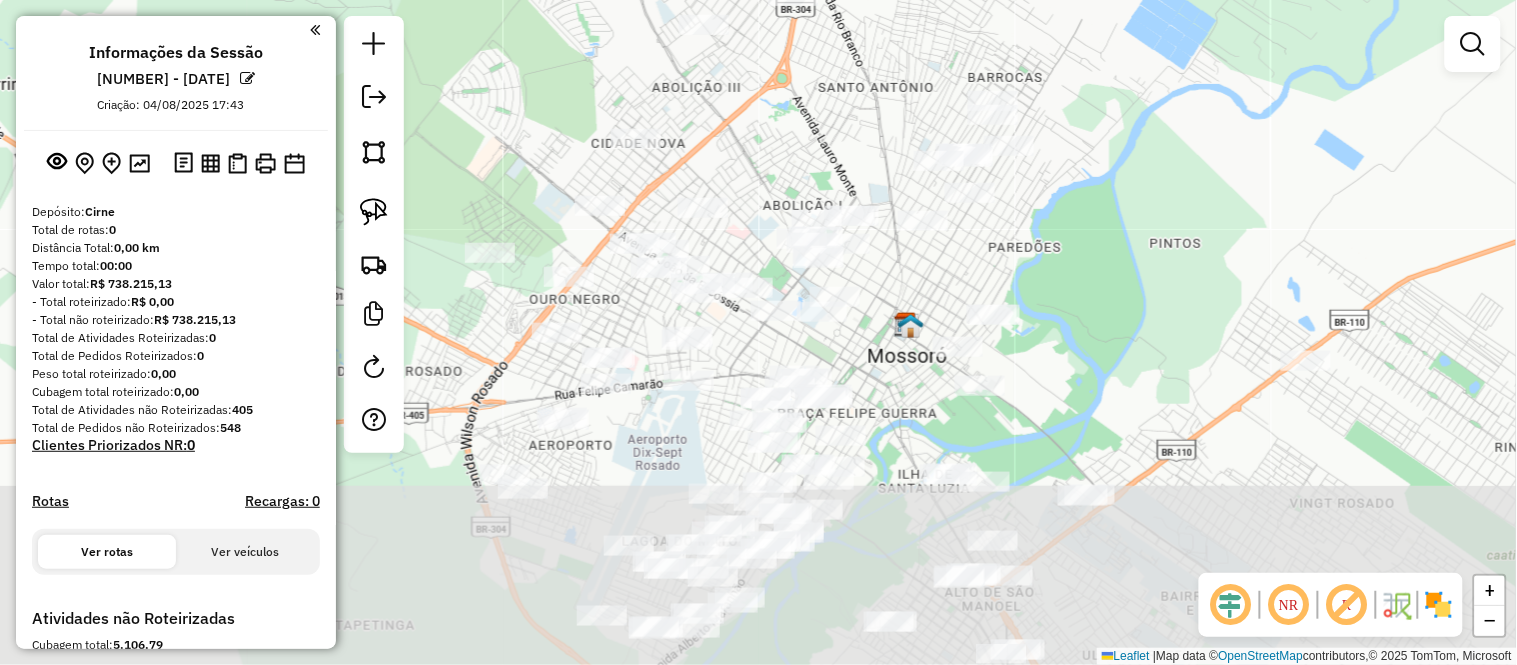 drag, startPoint x: 813, startPoint y: 357, endPoint x: 935, endPoint y: 91, distance: 292.64313 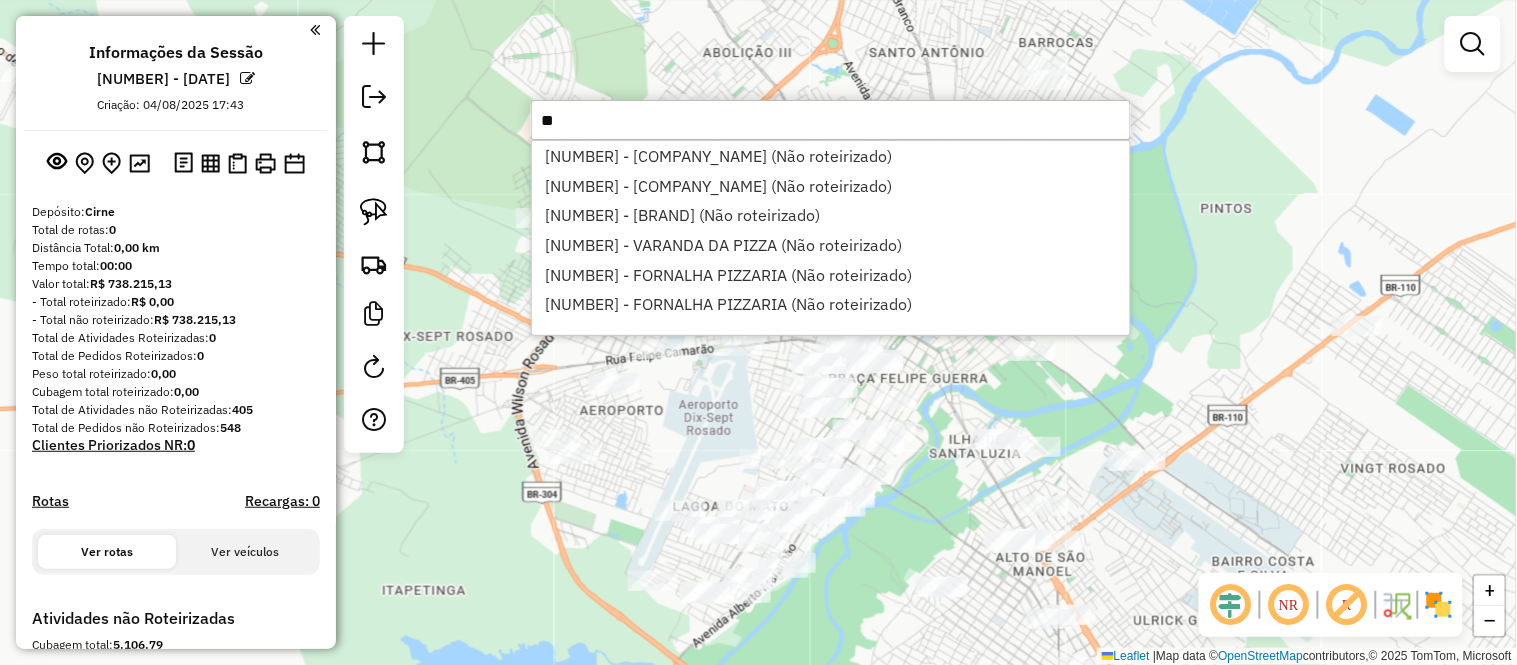 type on "*" 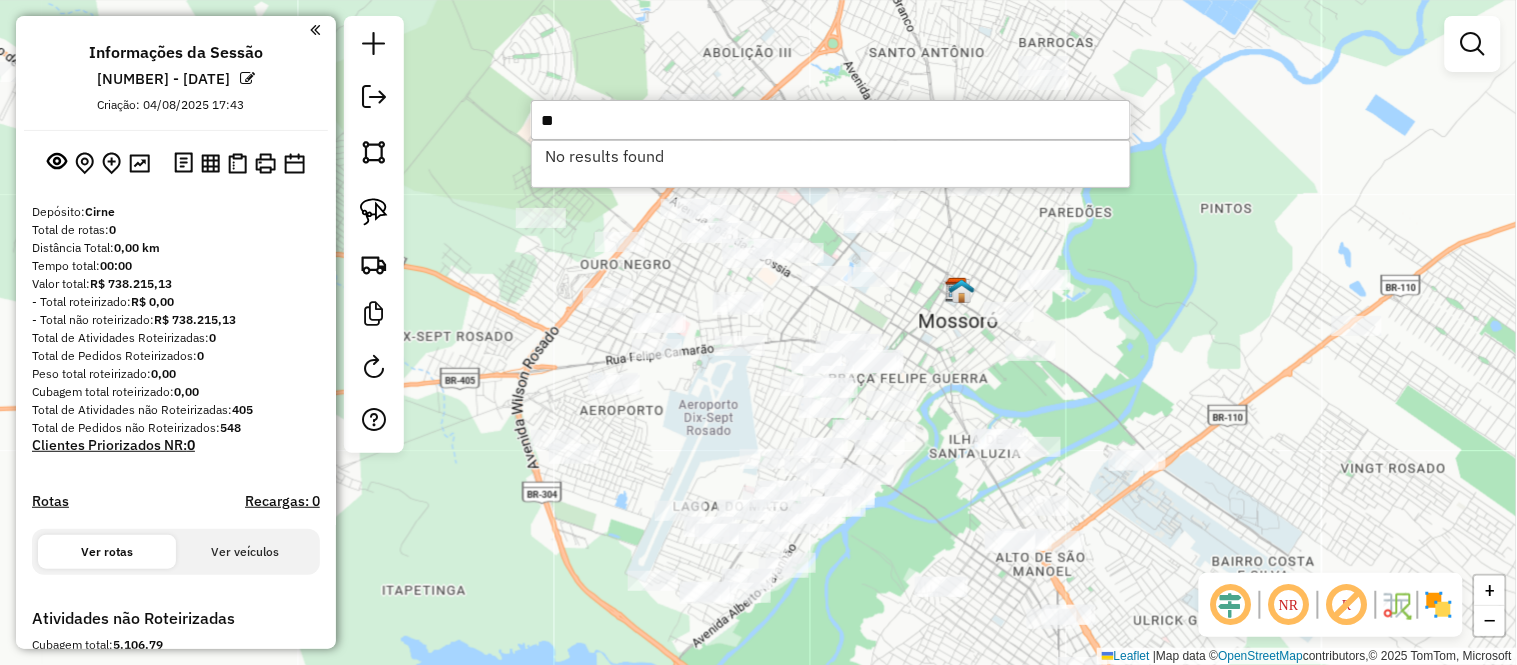 type on "*" 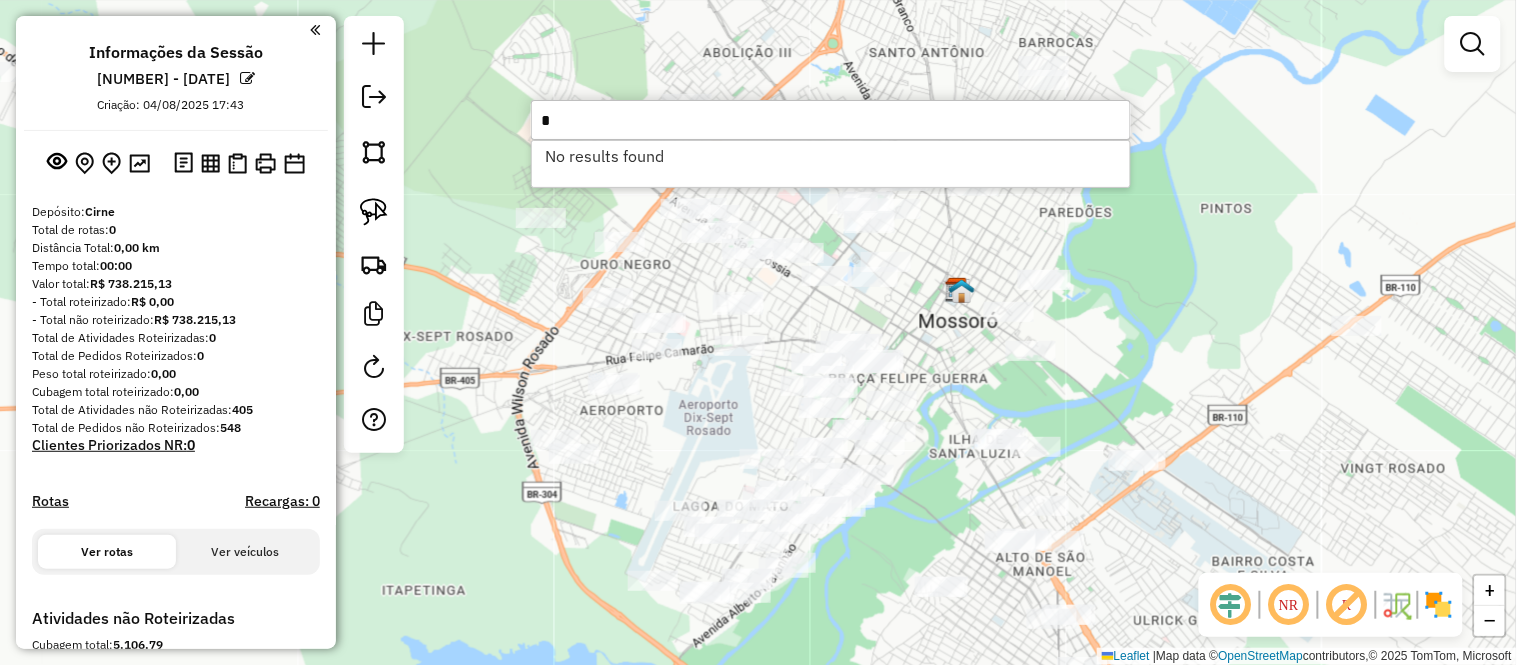 type 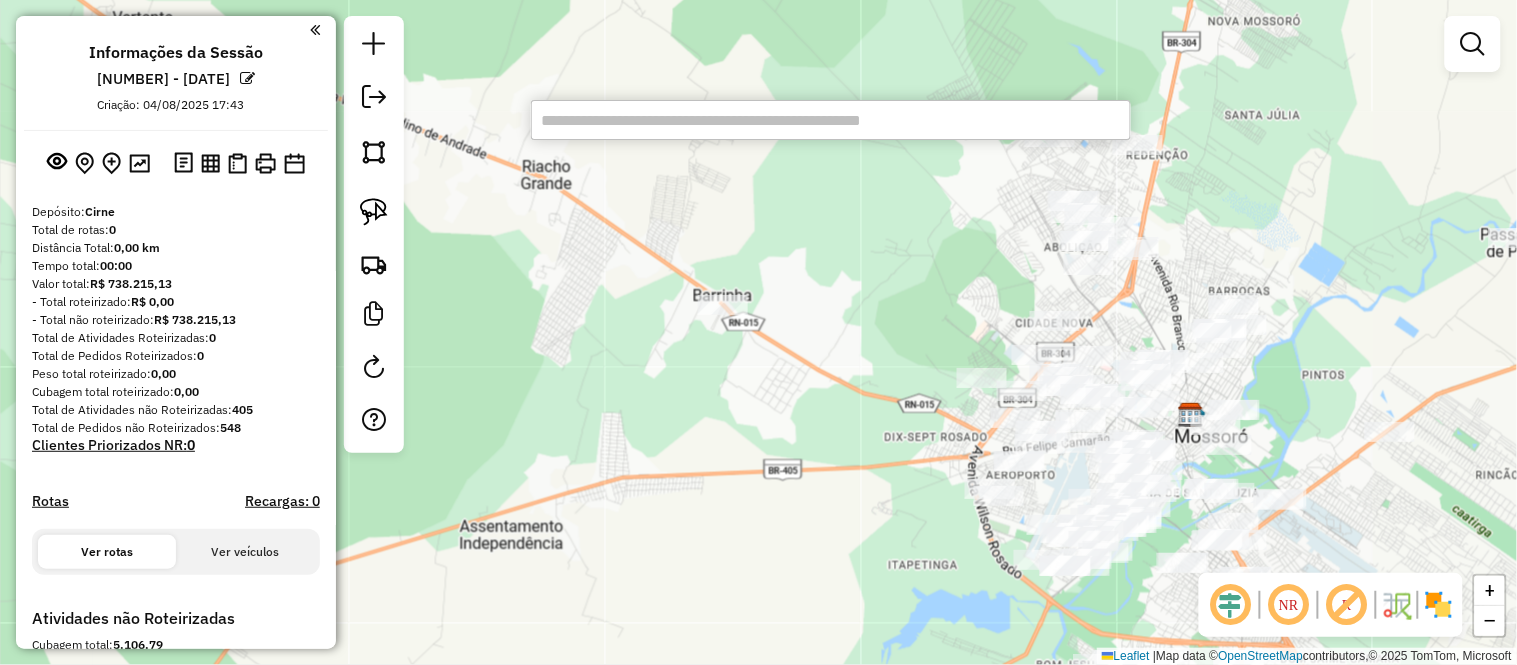 drag, startPoint x: 938, startPoint y: 271, endPoint x: 864, endPoint y: 374, distance: 126.82665 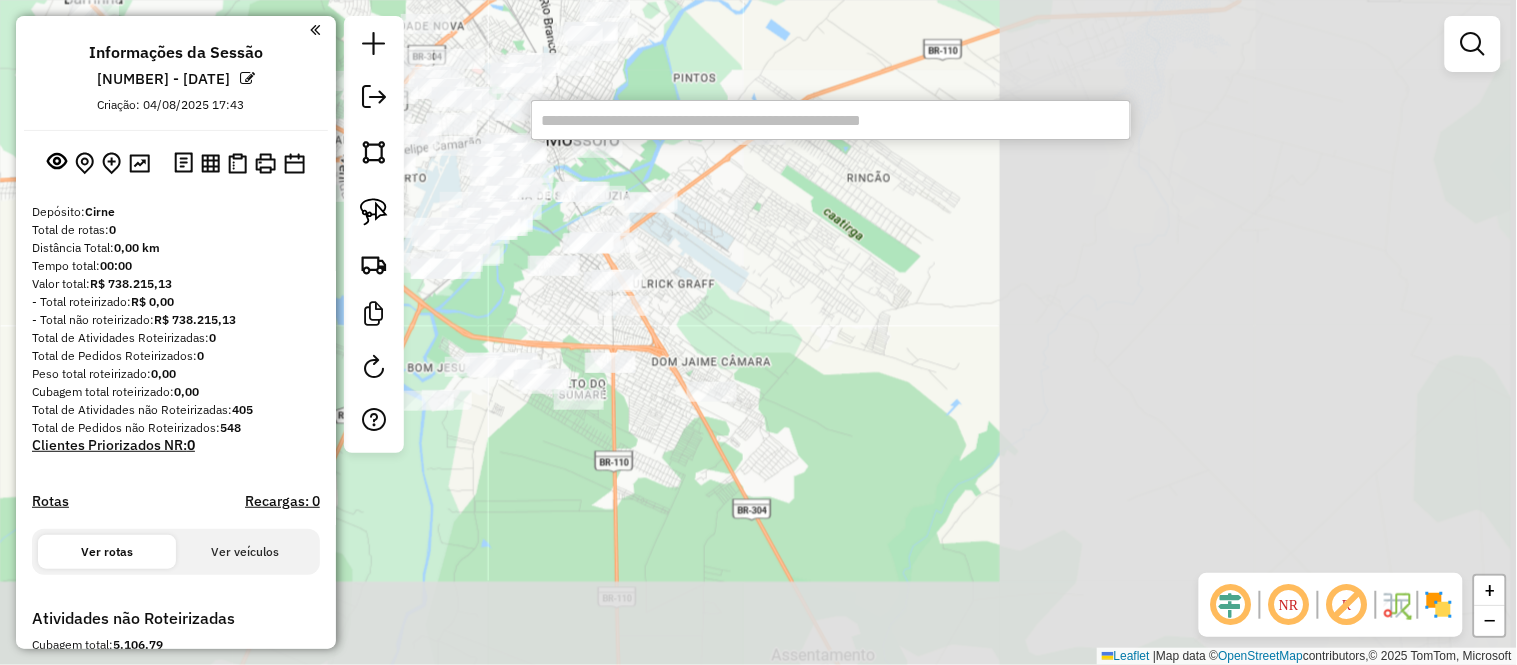 drag, startPoint x: 896, startPoint y: 323, endPoint x: 282, endPoint y: 60, distance: 667.9558 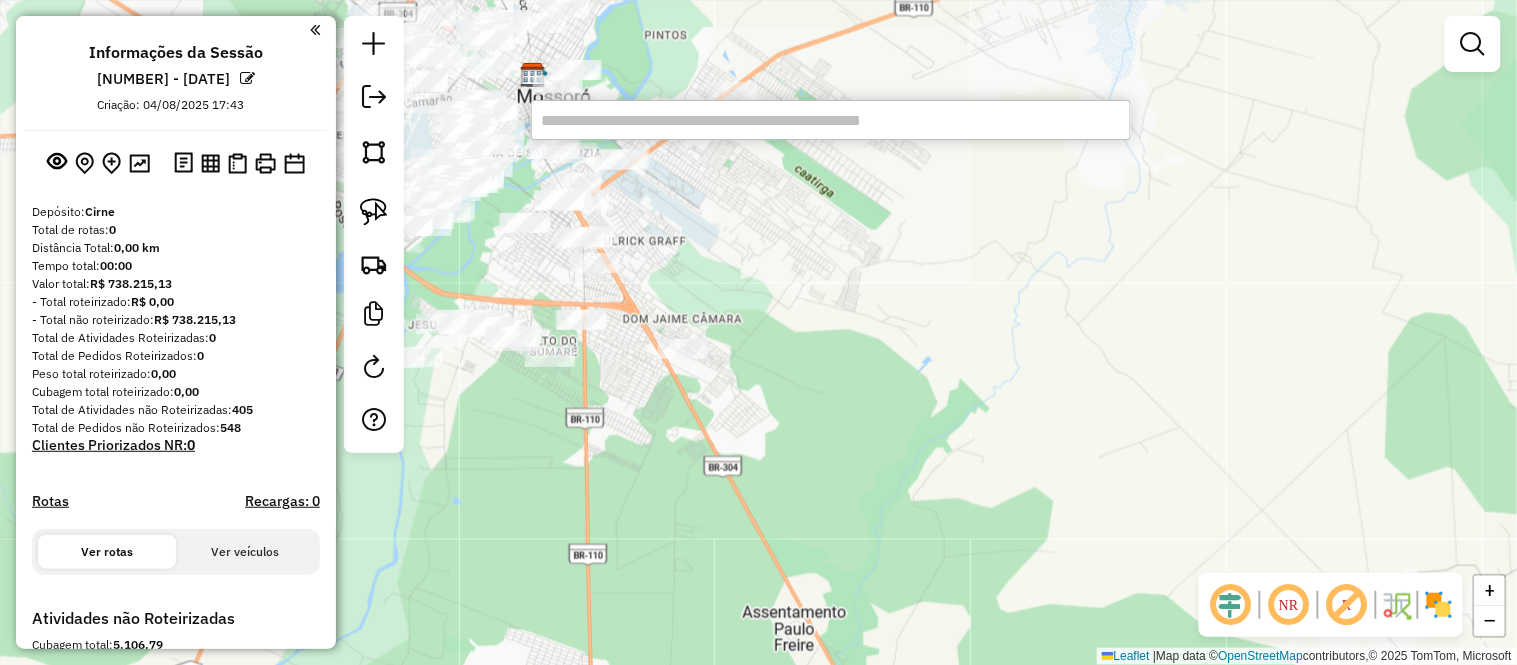drag, startPoint x: 897, startPoint y: 437, endPoint x: 1504, endPoint y: 22, distance: 735.30536 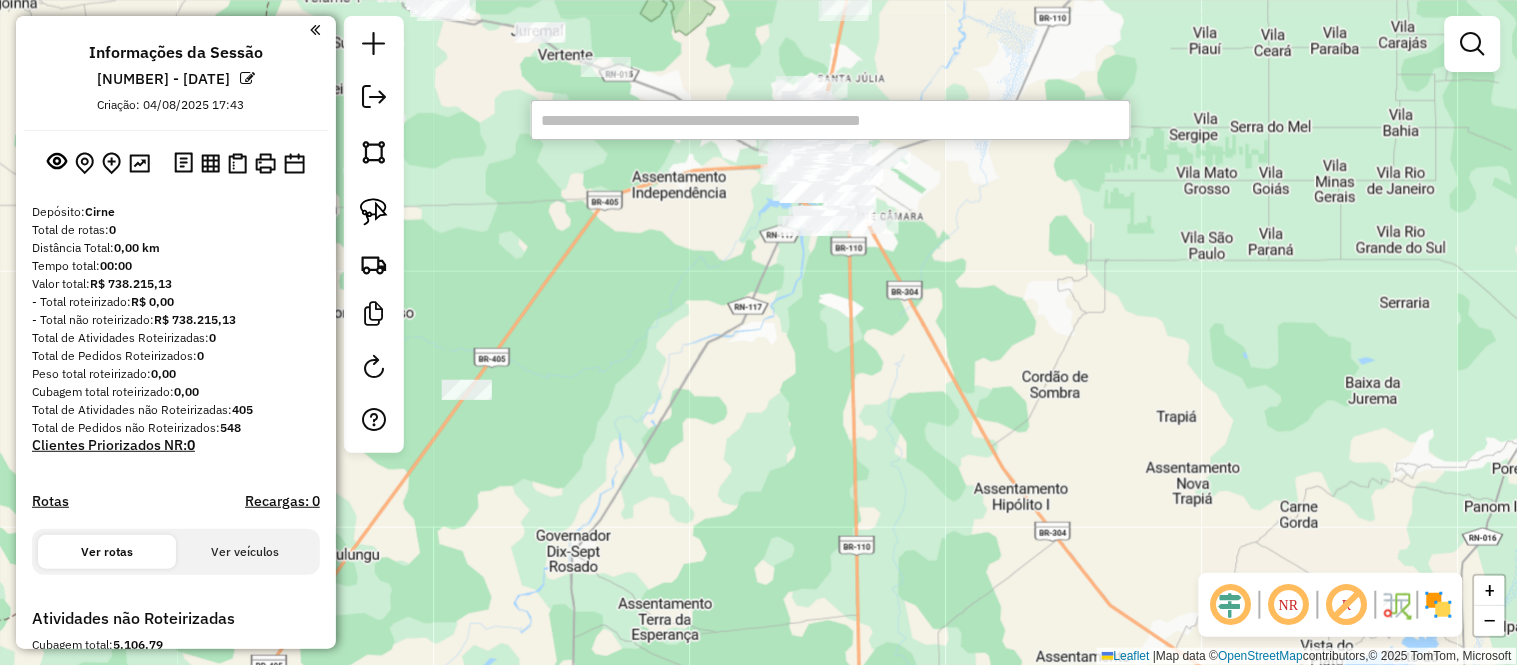 drag, startPoint x: 1125, startPoint y: 398, endPoint x: 718, endPoint y: 91, distance: 509.8019 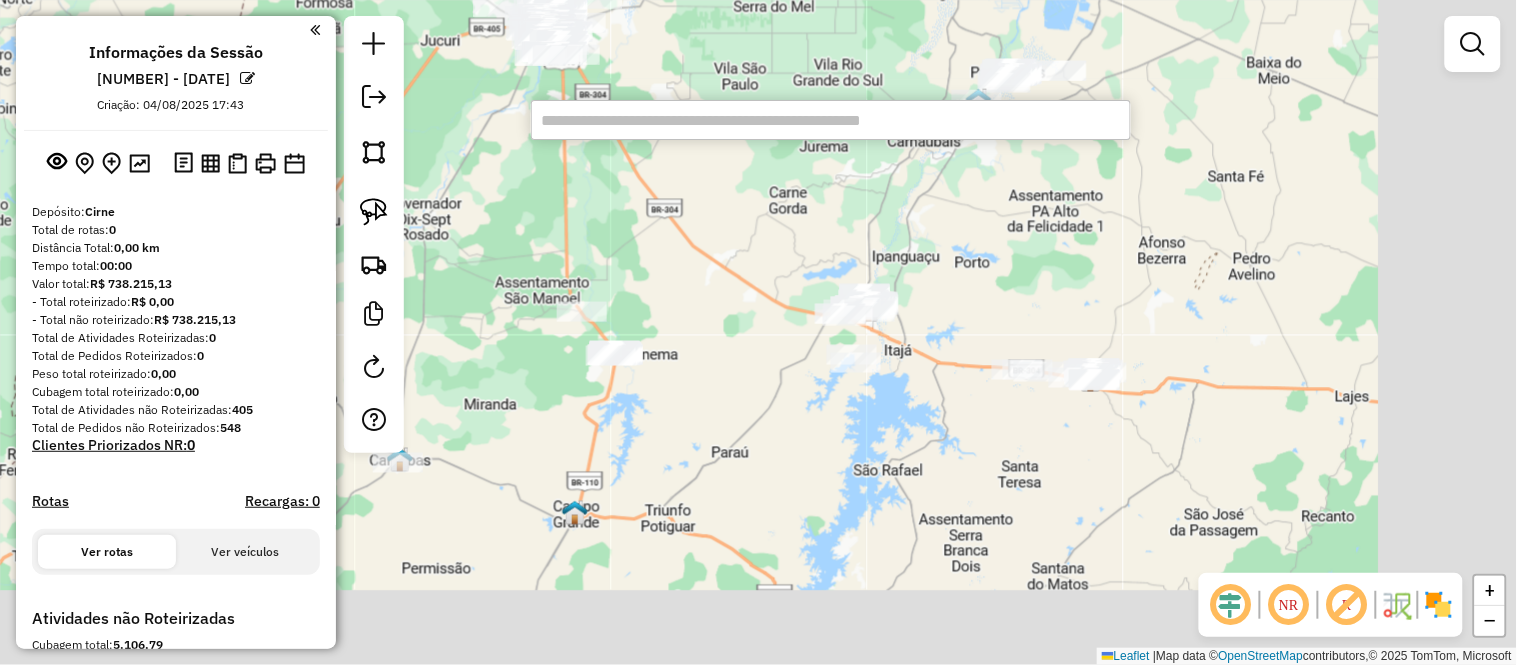 drag, startPoint x: 1223, startPoint y: 384, endPoint x: 825, endPoint y: 243, distance: 422.2381 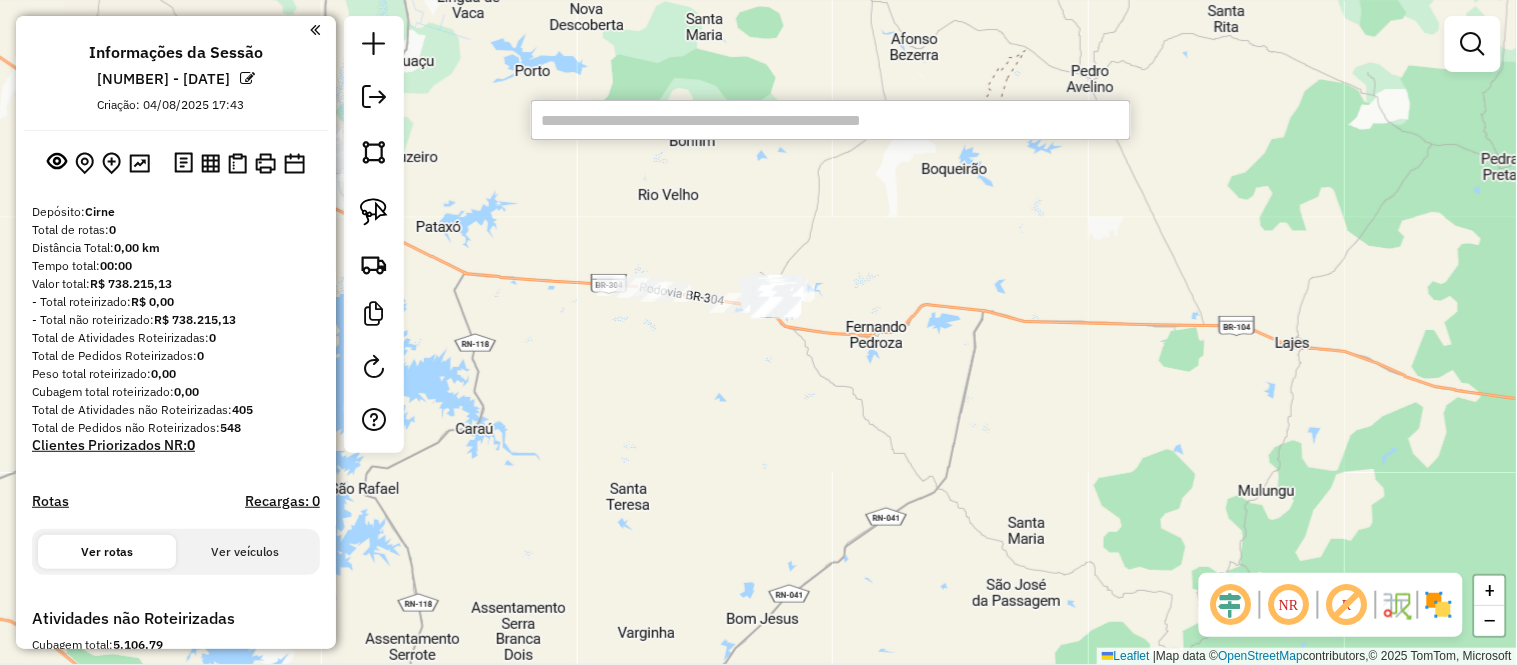 drag, startPoint x: 788, startPoint y: 208, endPoint x: 817, endPoint y: 226, distance: 34.132095 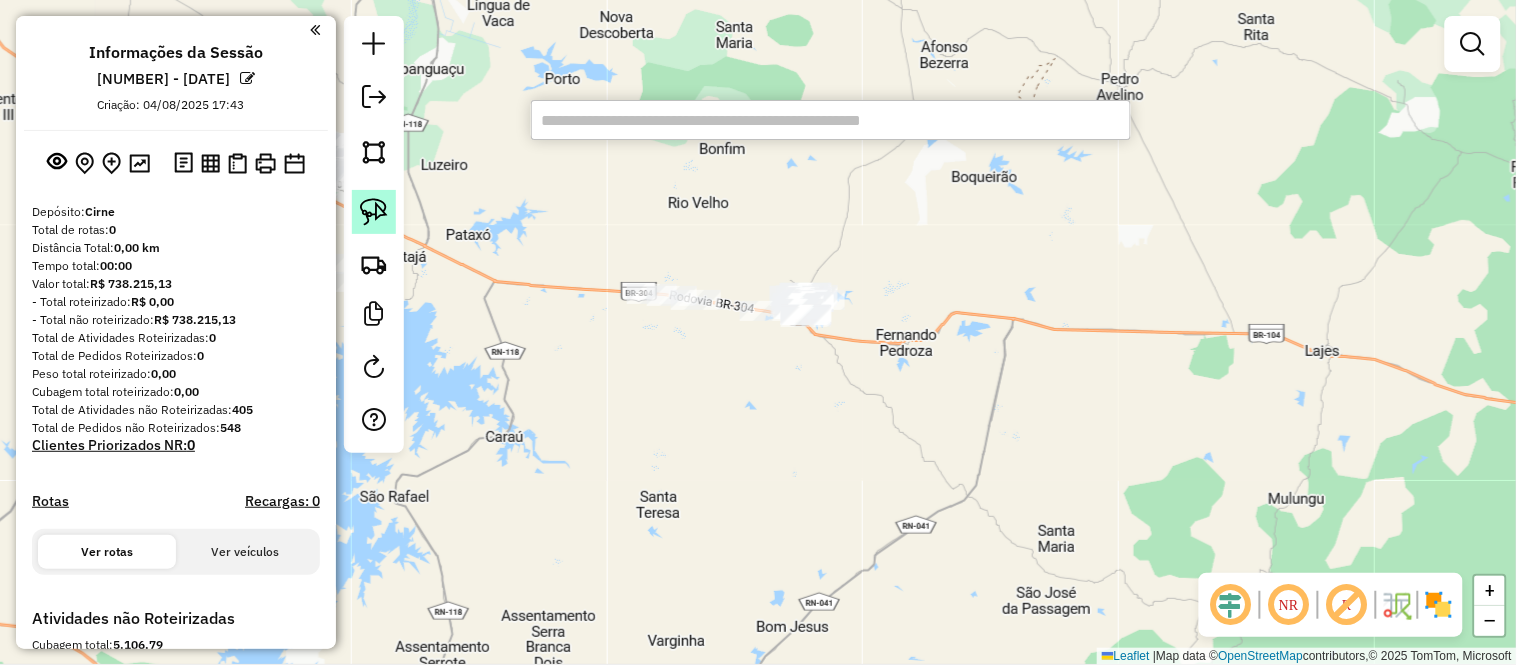 click 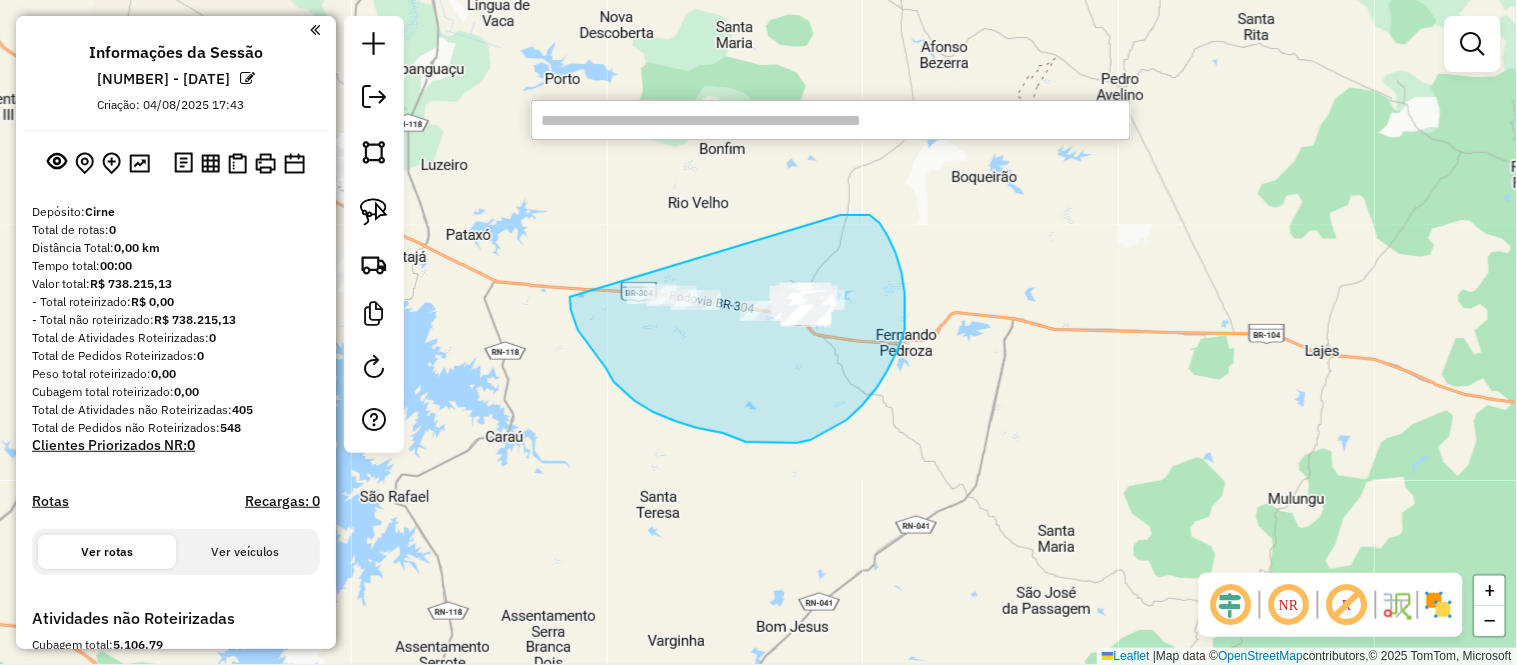 drag, startPoint x: 844, startPoint y: 215, endPoint x: 570, endPoint y: 253, distance: 276.6225 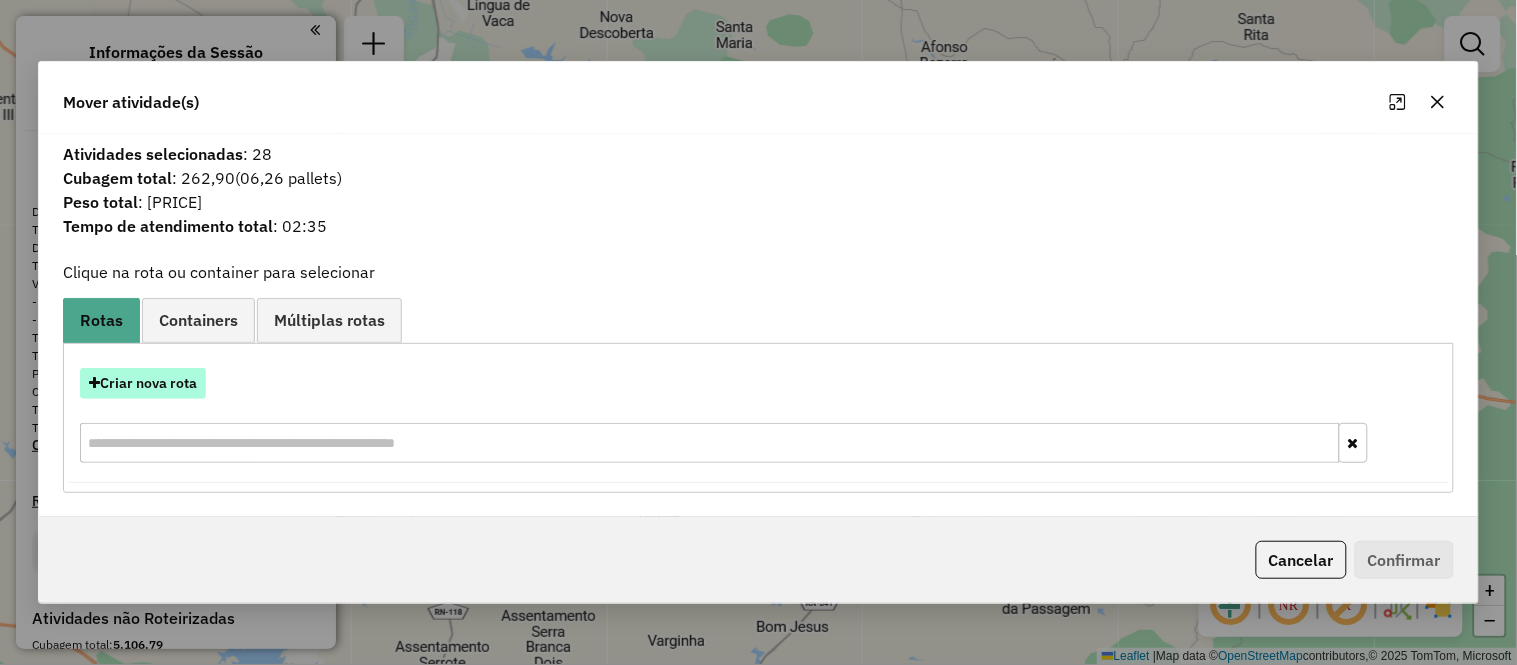 click on "Criar nova rota" at bounding box center (143, 383) 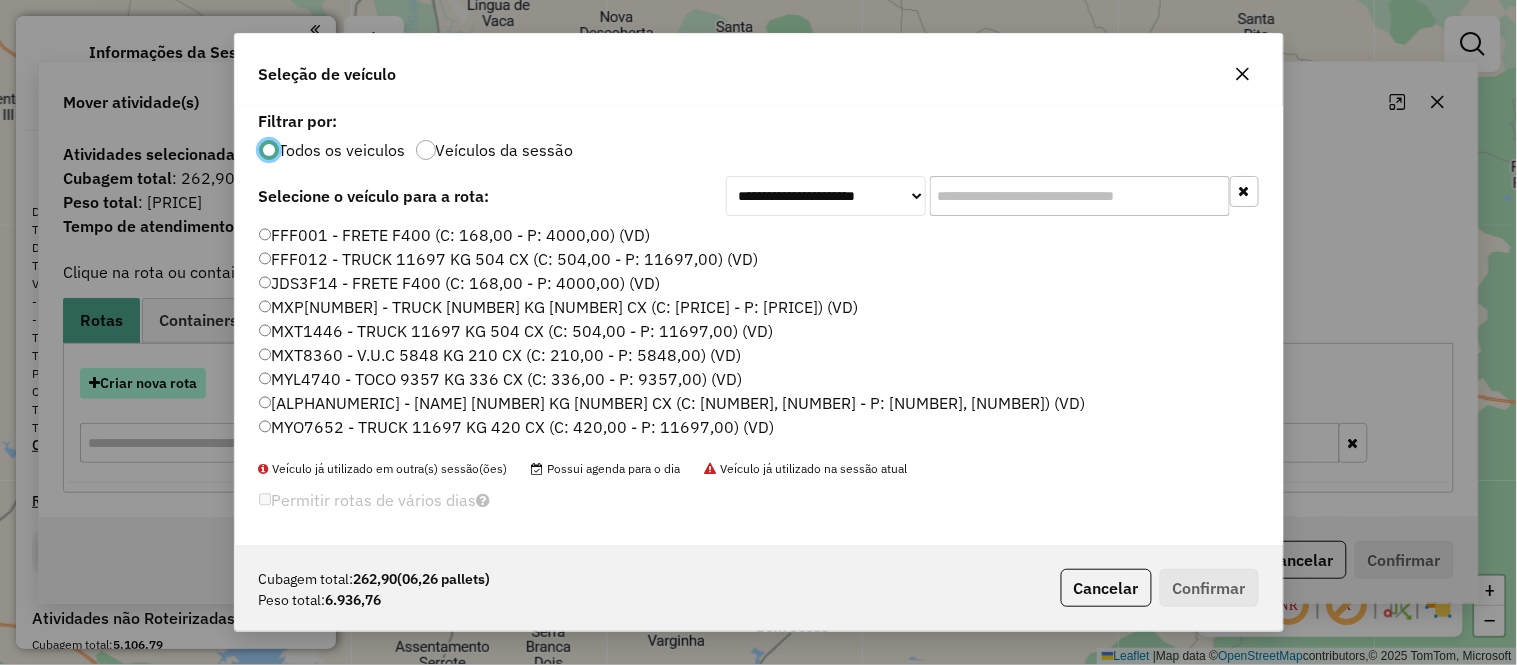 scroll, scrollTop: 11, scrollLeft: 5, axis: both 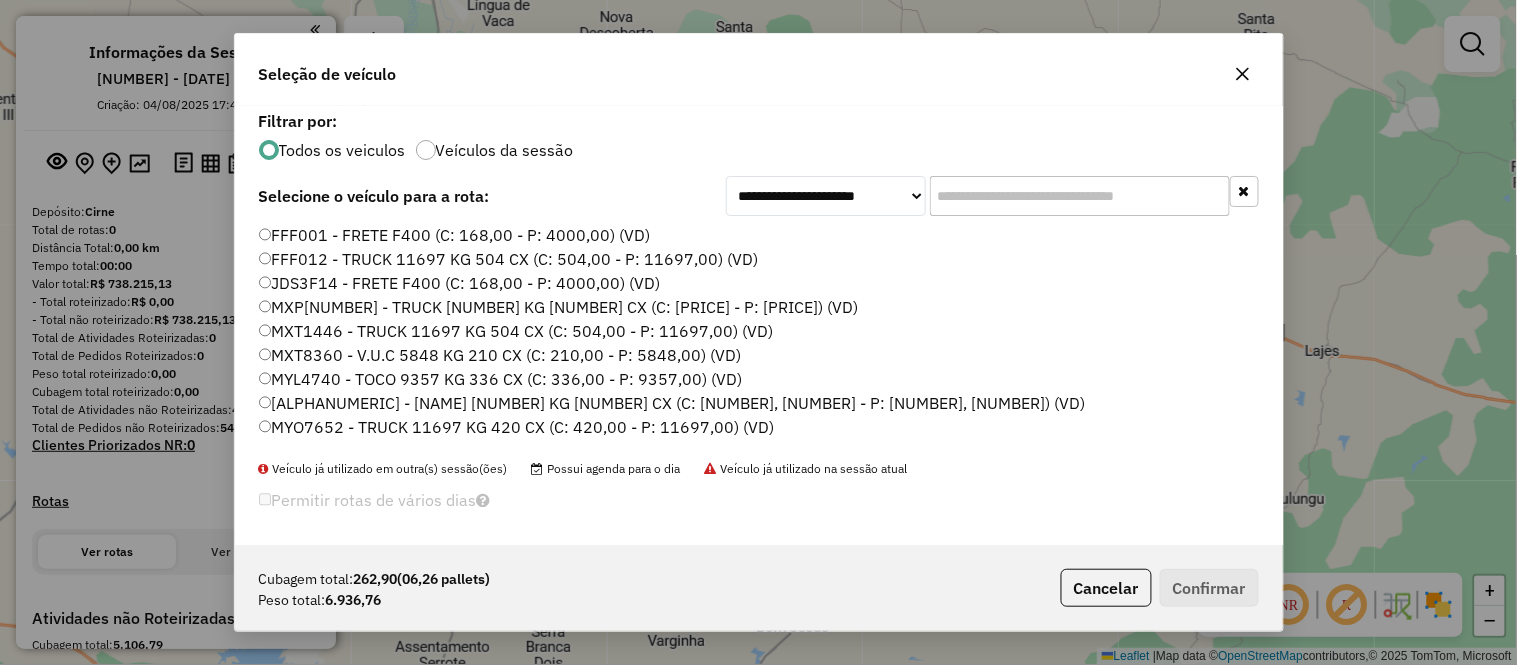 click 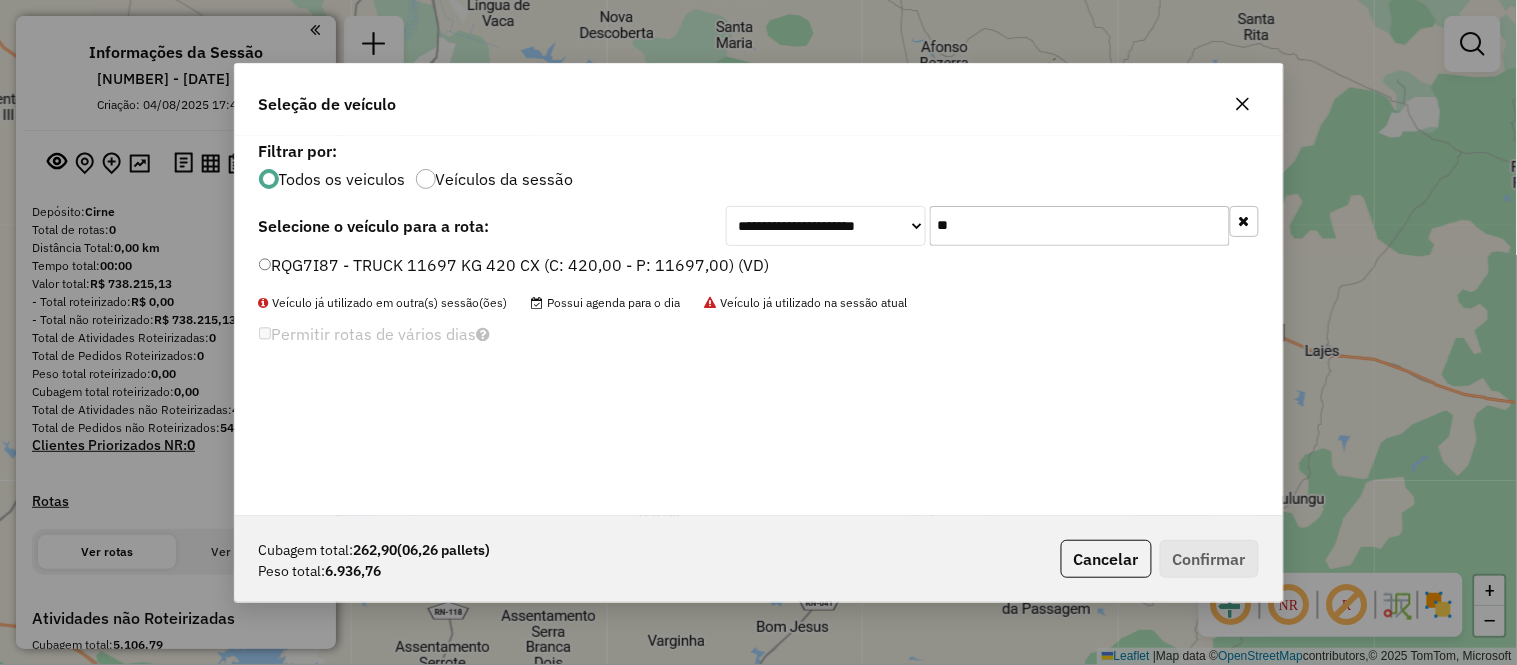 type on "**" 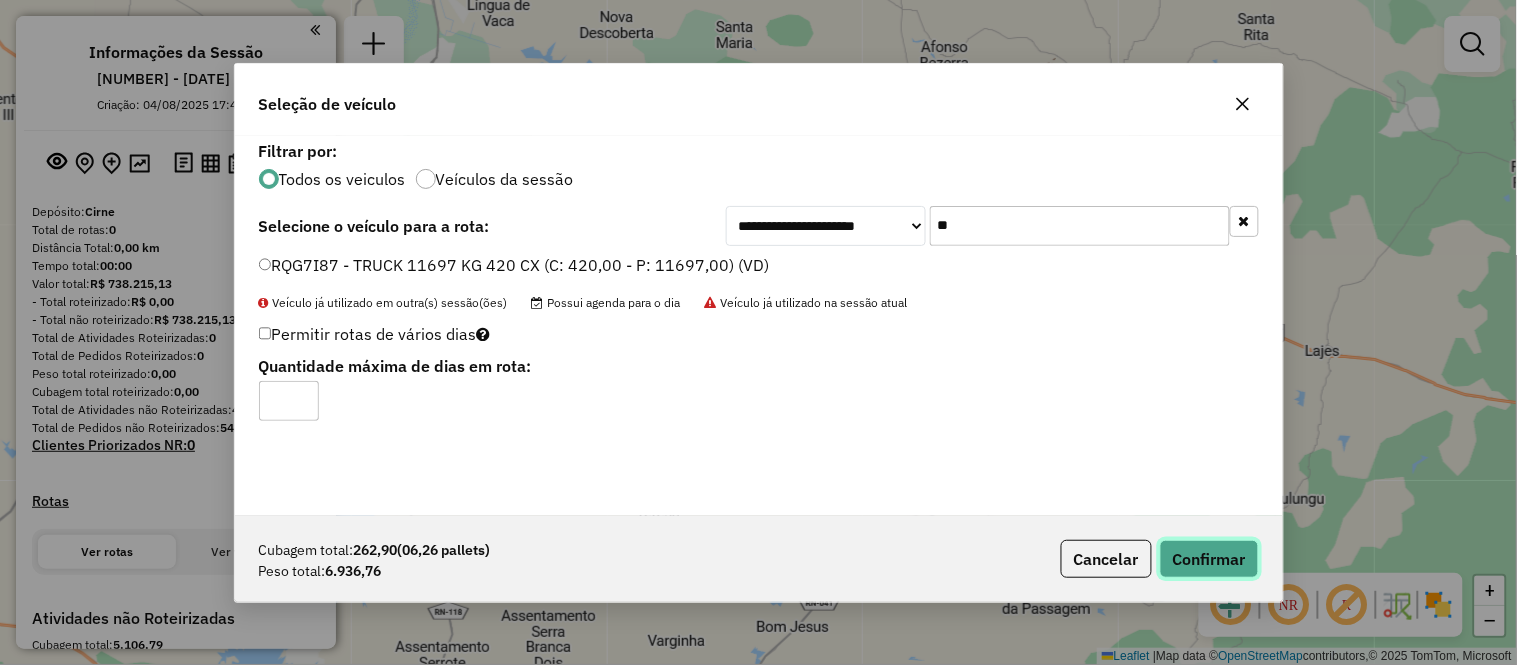 click on "Confirmar" 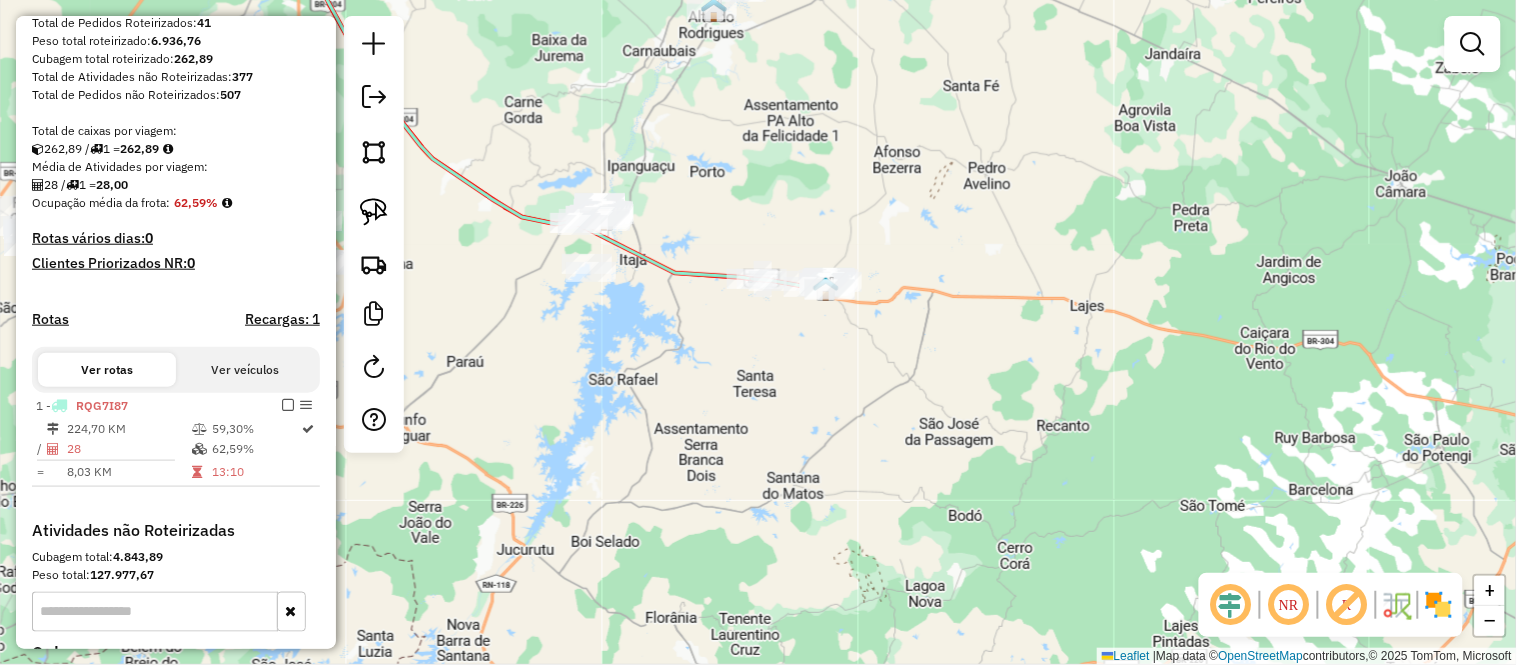 scroll, scrollTop: 555, scrollLeft: 0, axis: vertical 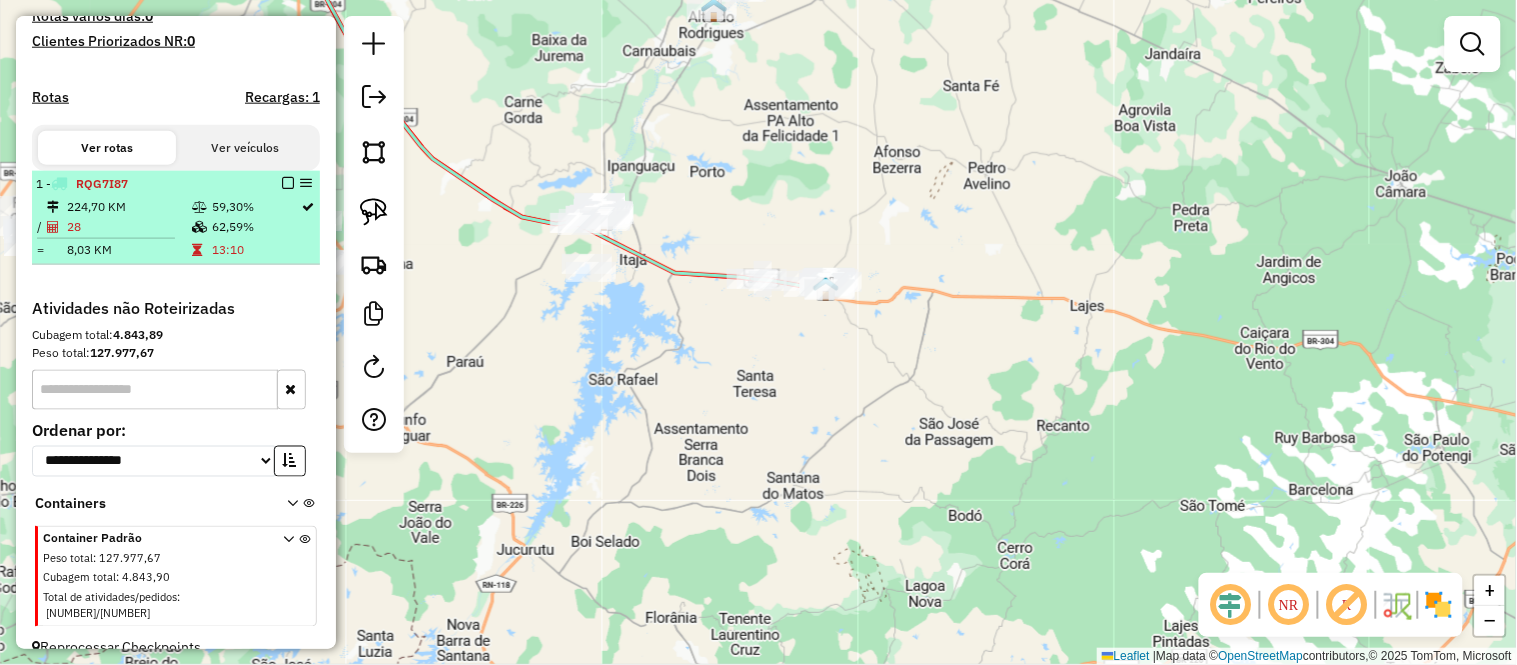 click on "28" at bounding box center (128, 227) 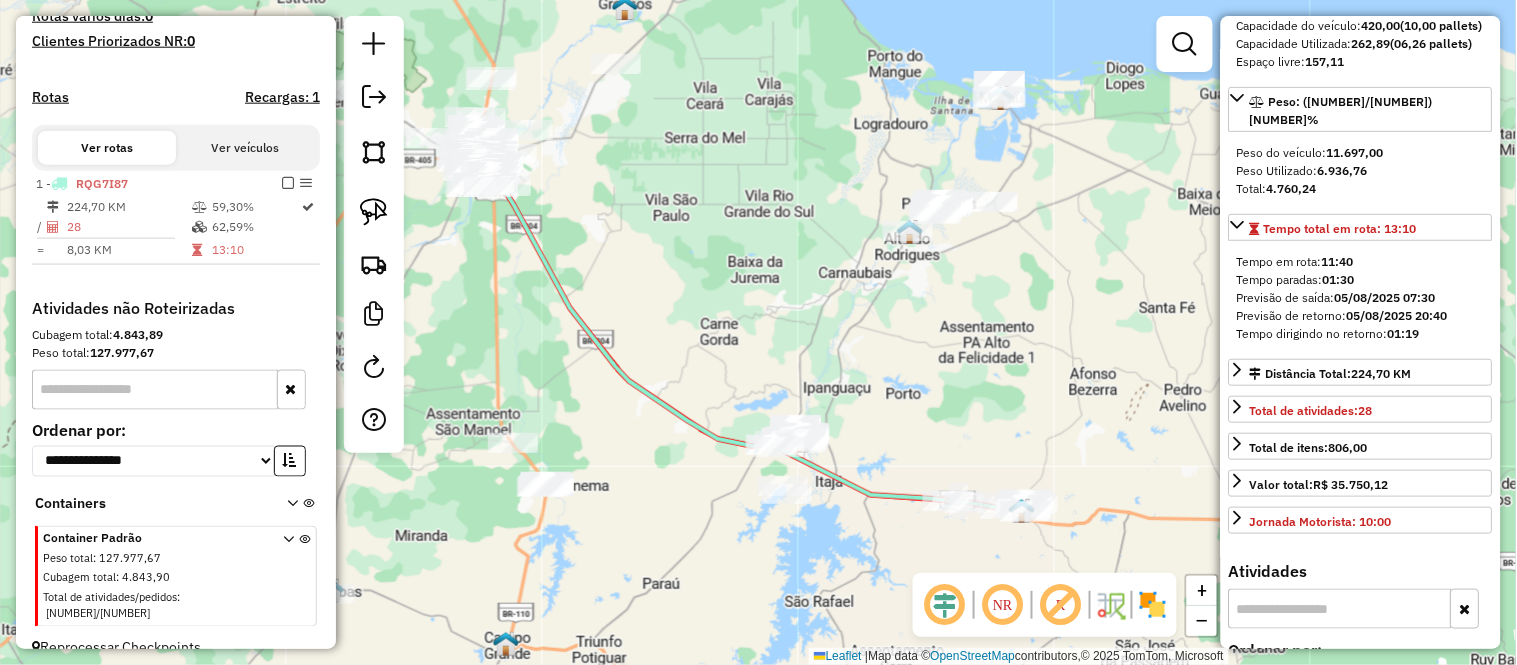 scroll, scrollTop: 333, scrollLeft: 0, axis: vertical 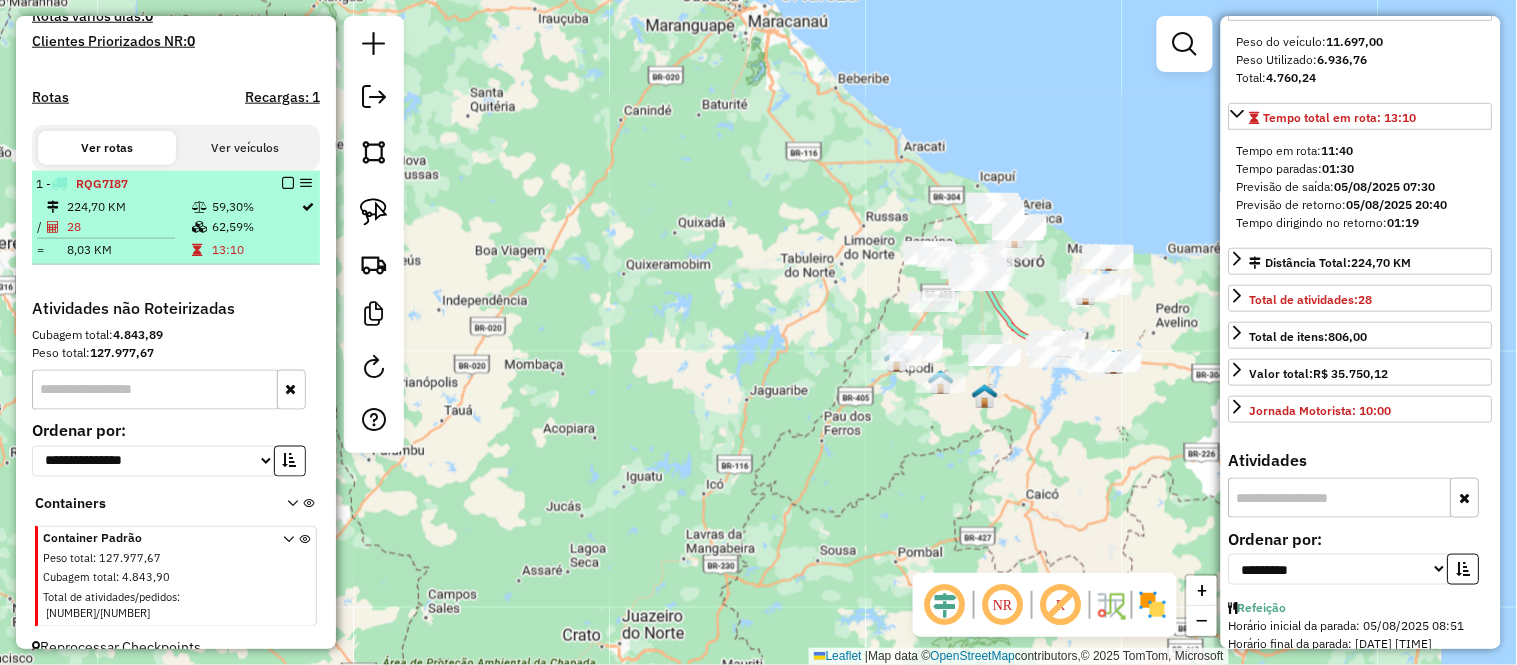 click on "59,30%" at bounding box center [256, 207] 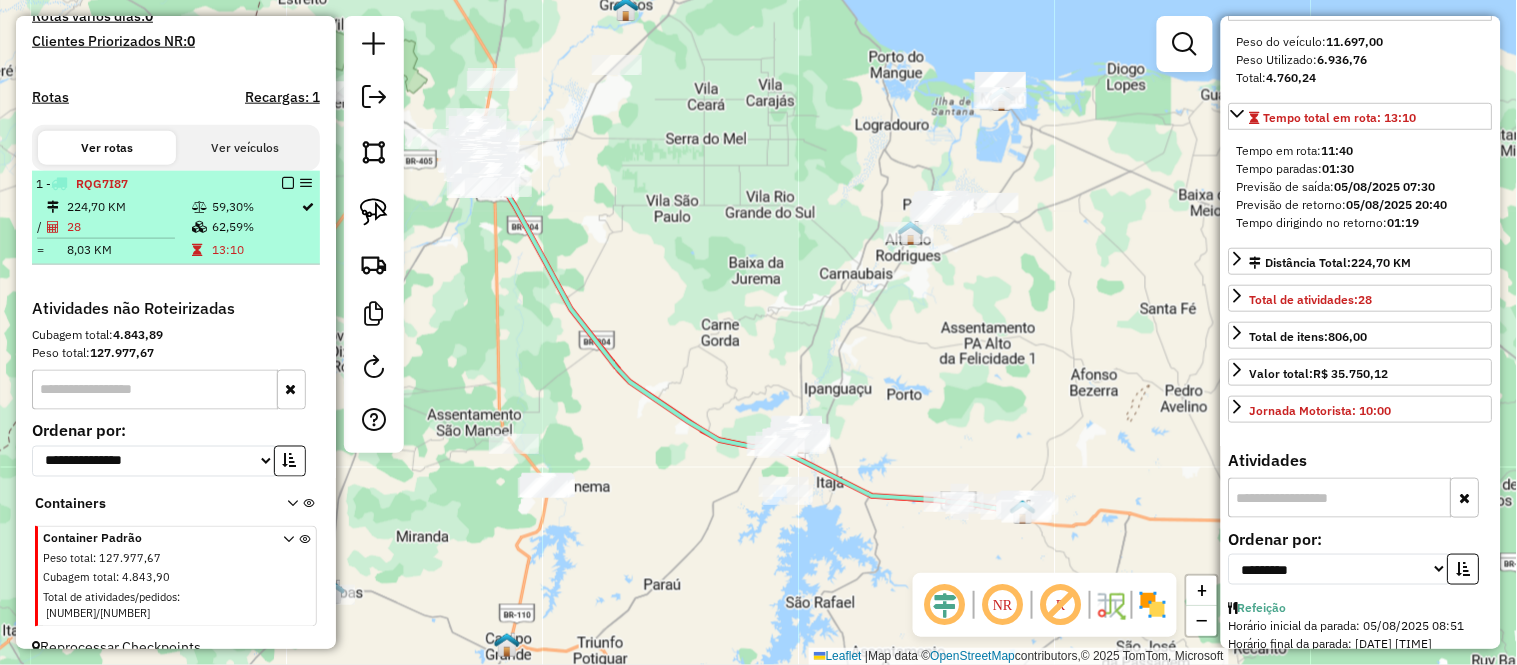 click at bounding box center (288, 183) 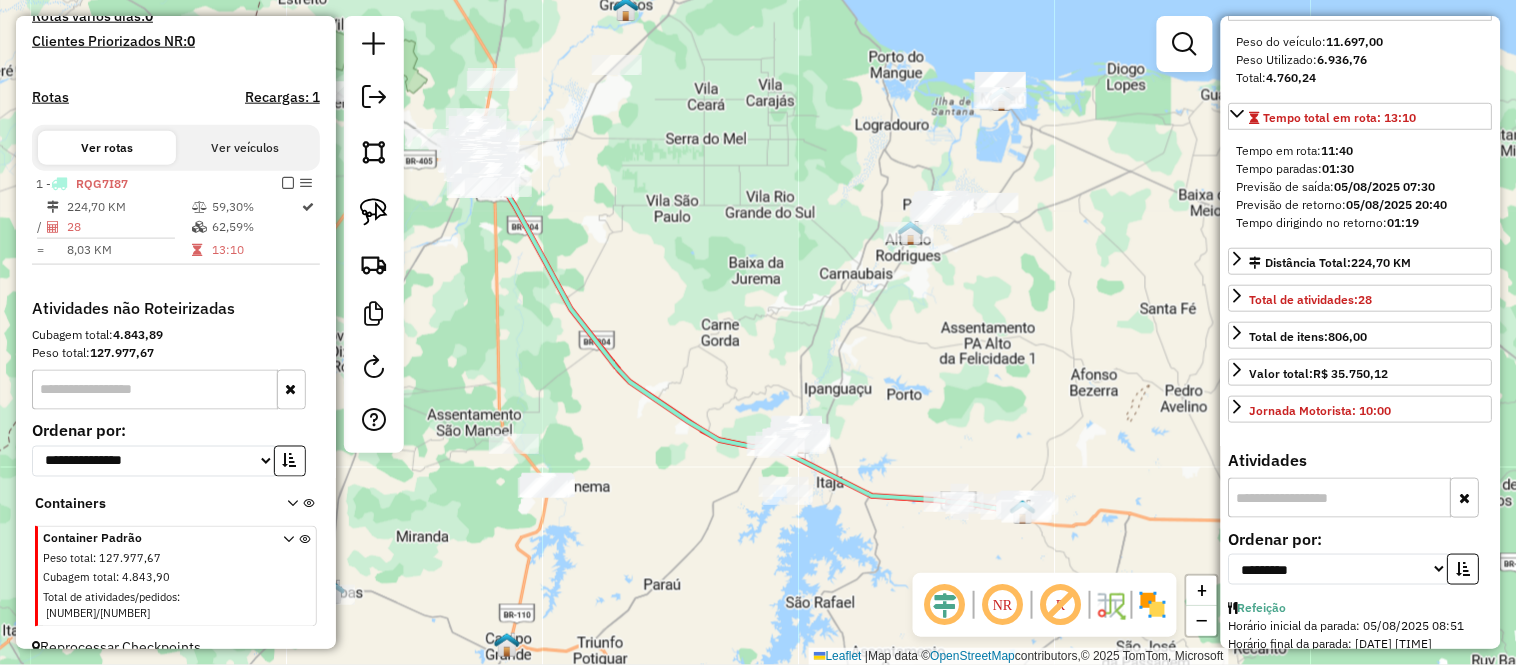 scroll, scrollTop: 496, scrollLeft: 0, axis: vertical 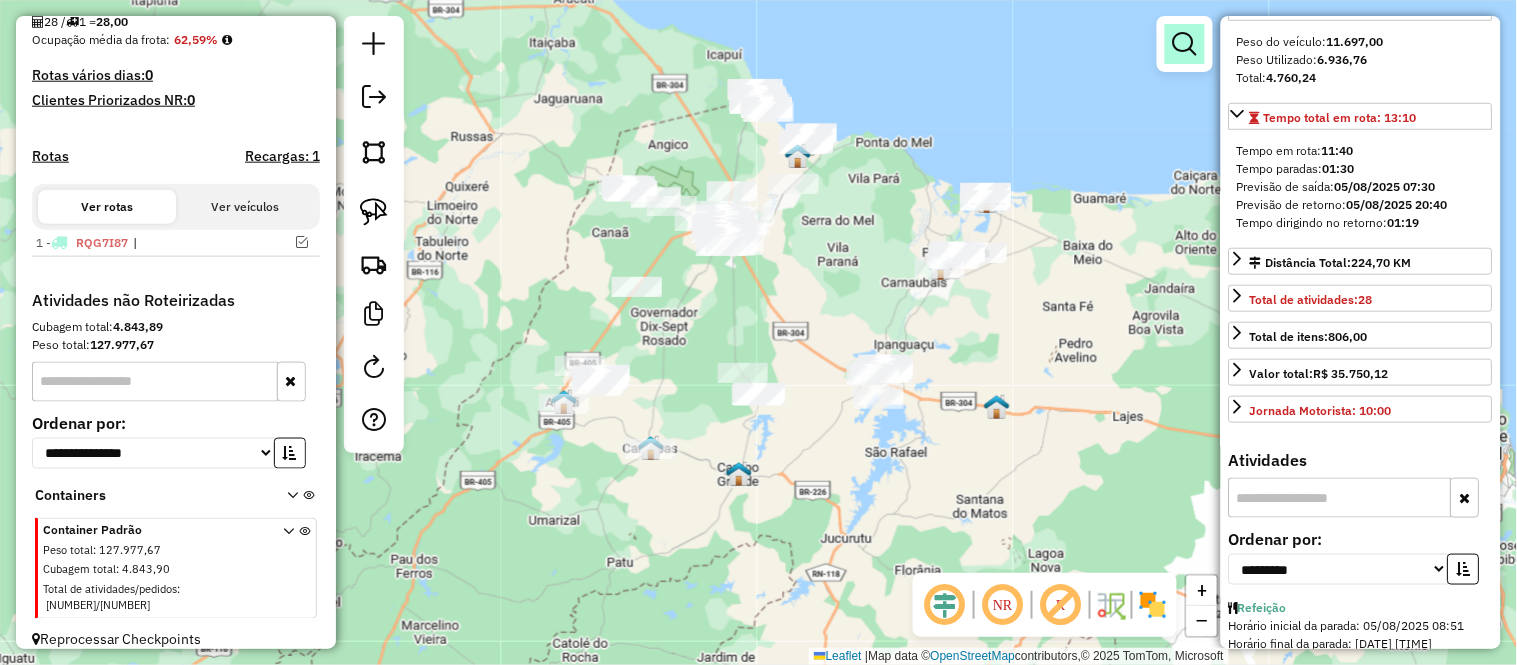 click at bounding box center (1185, 44) 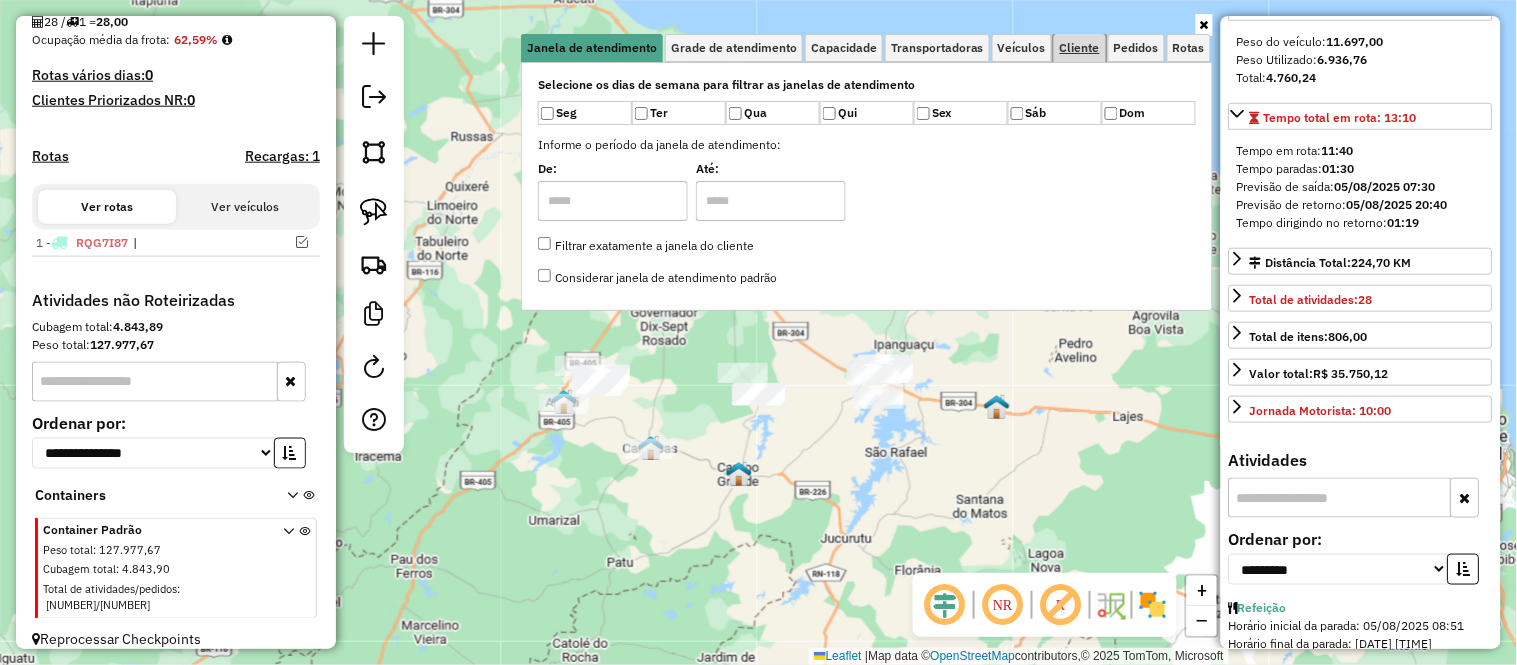 click on "Cliente" at bounding box center [1080, 48] 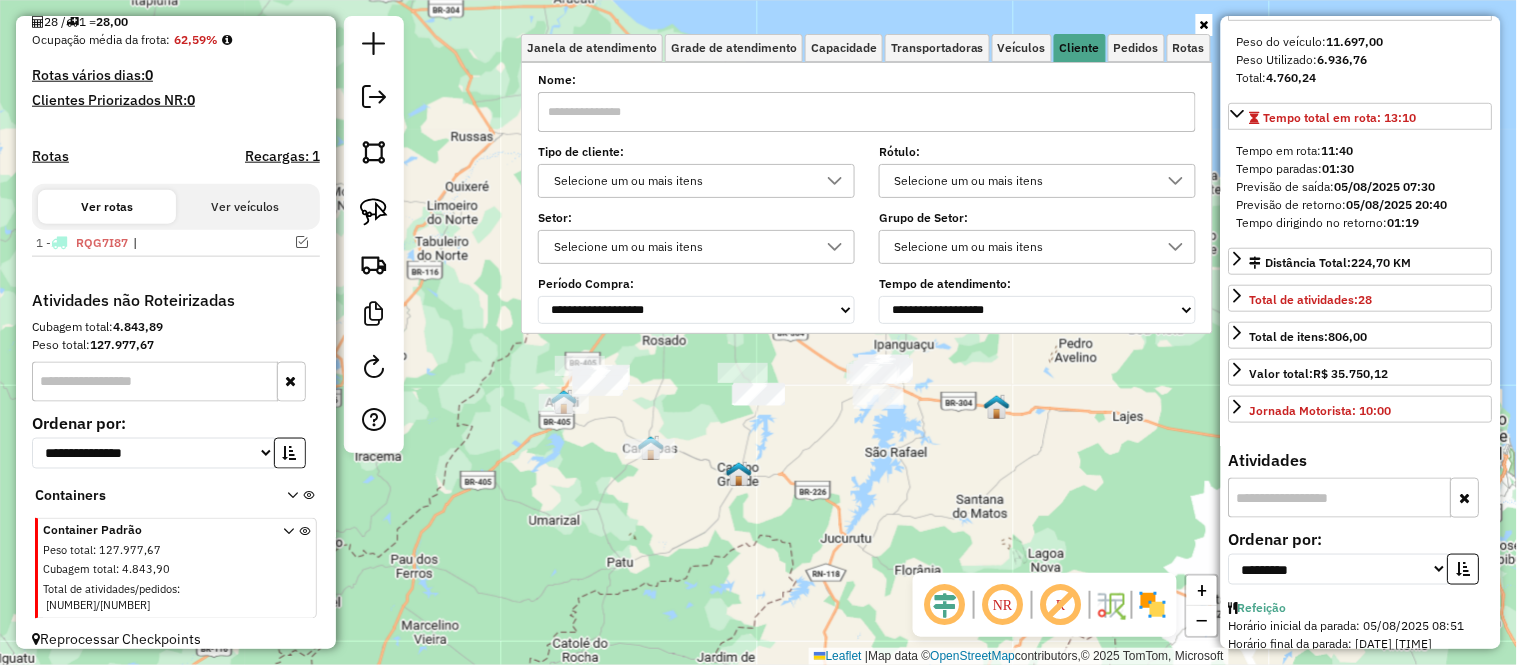 click on "Selecione um ou mais itens" at bounding box center (681, 181) 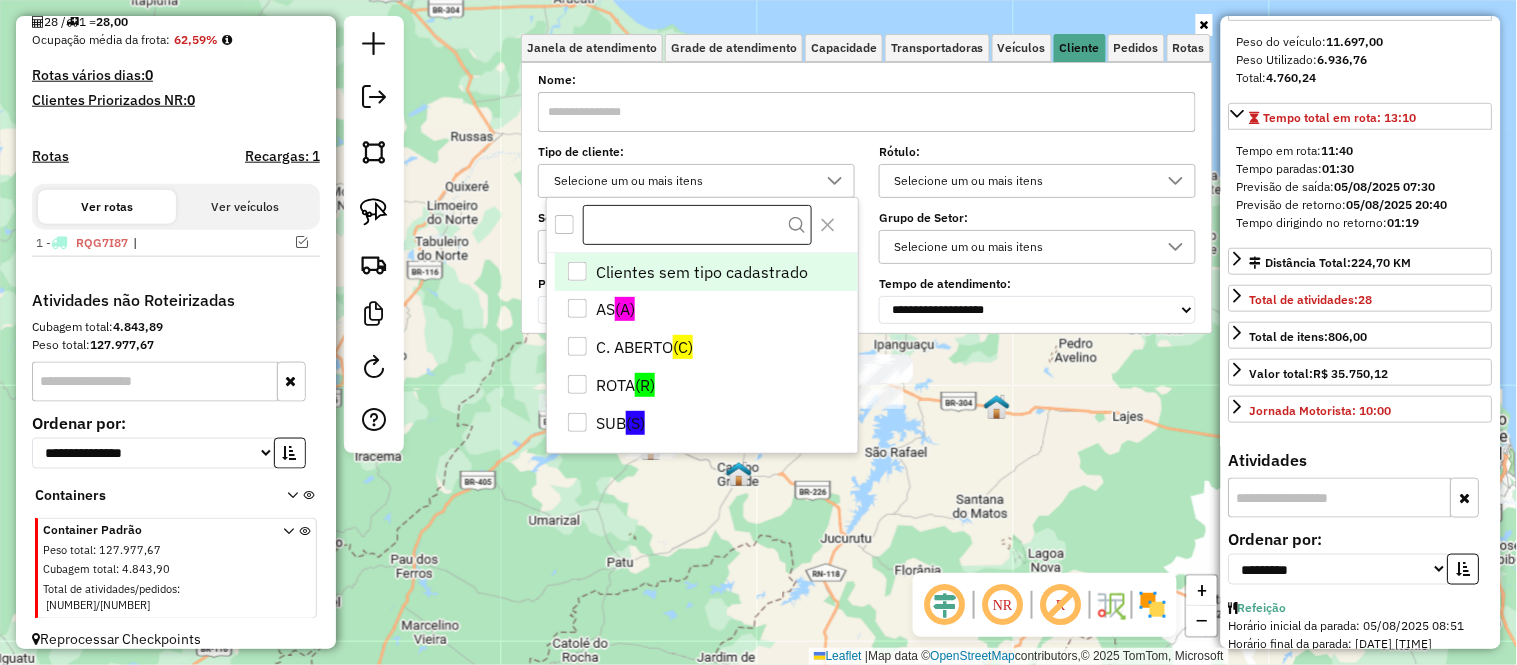 scroll, scrollTop: 11, scrollLeft: 67, axis: both 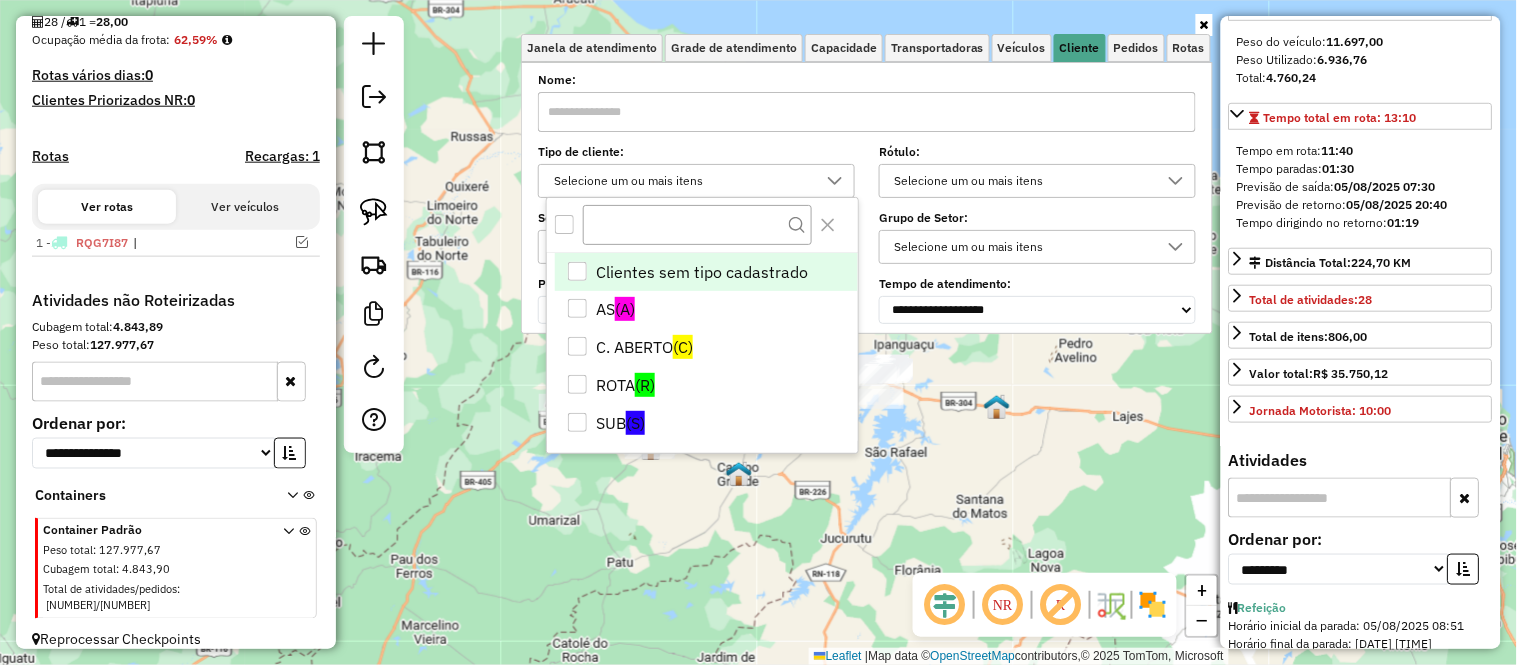 click at bounding box center (564, 224) 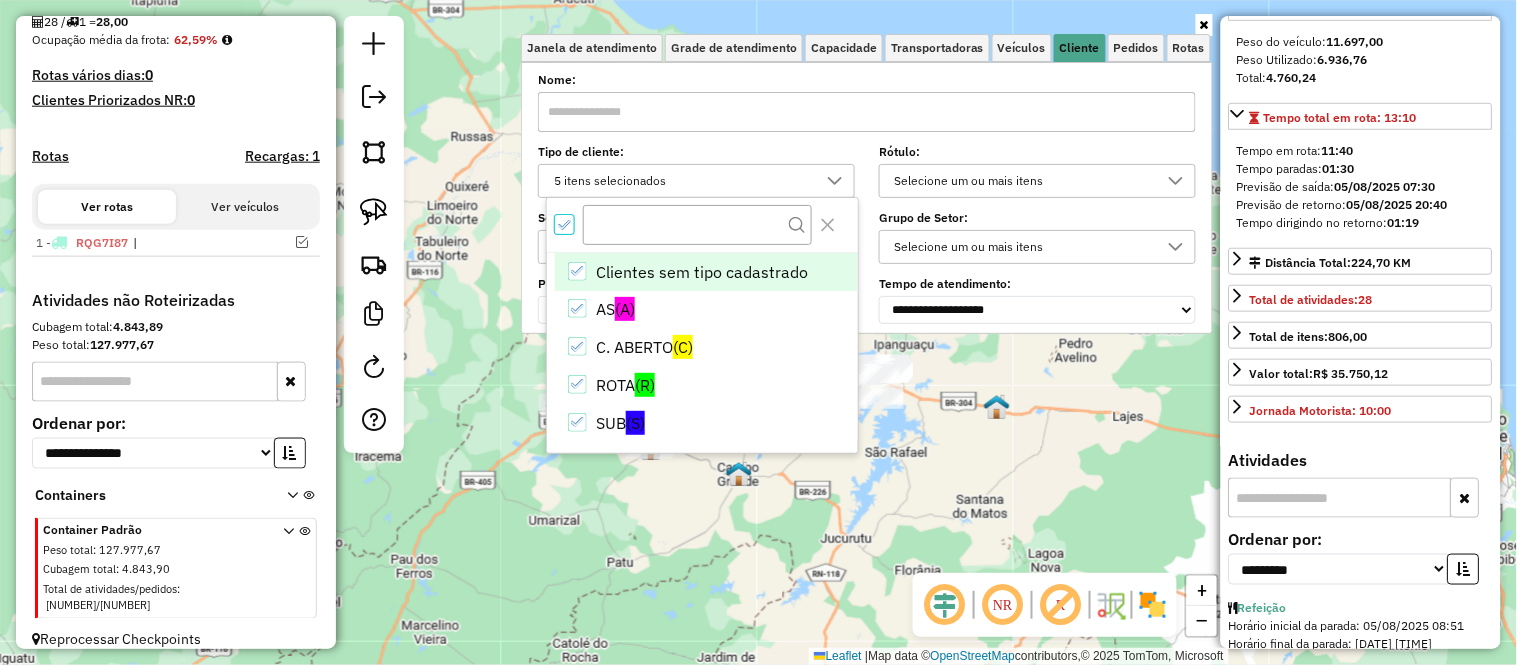 scroll, scrollTop: 11, scrollLeft: 6, axis: both 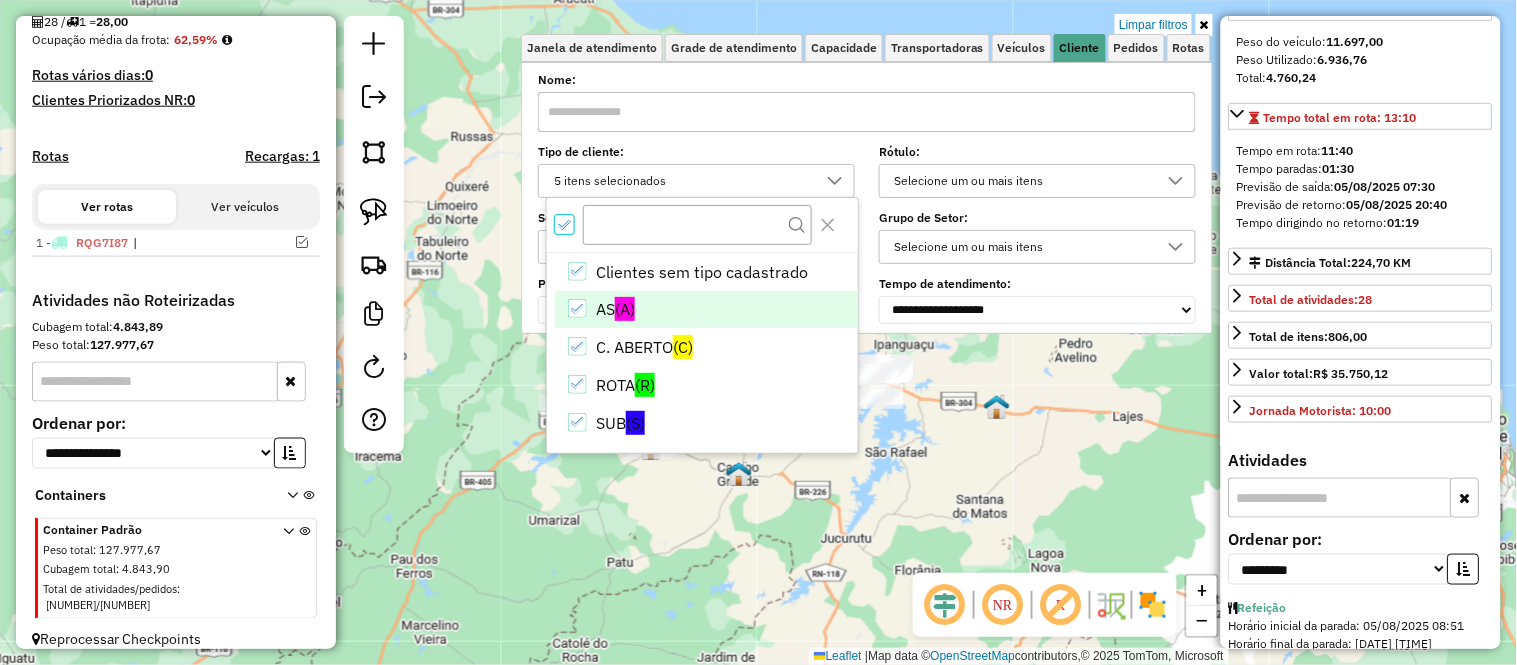 click 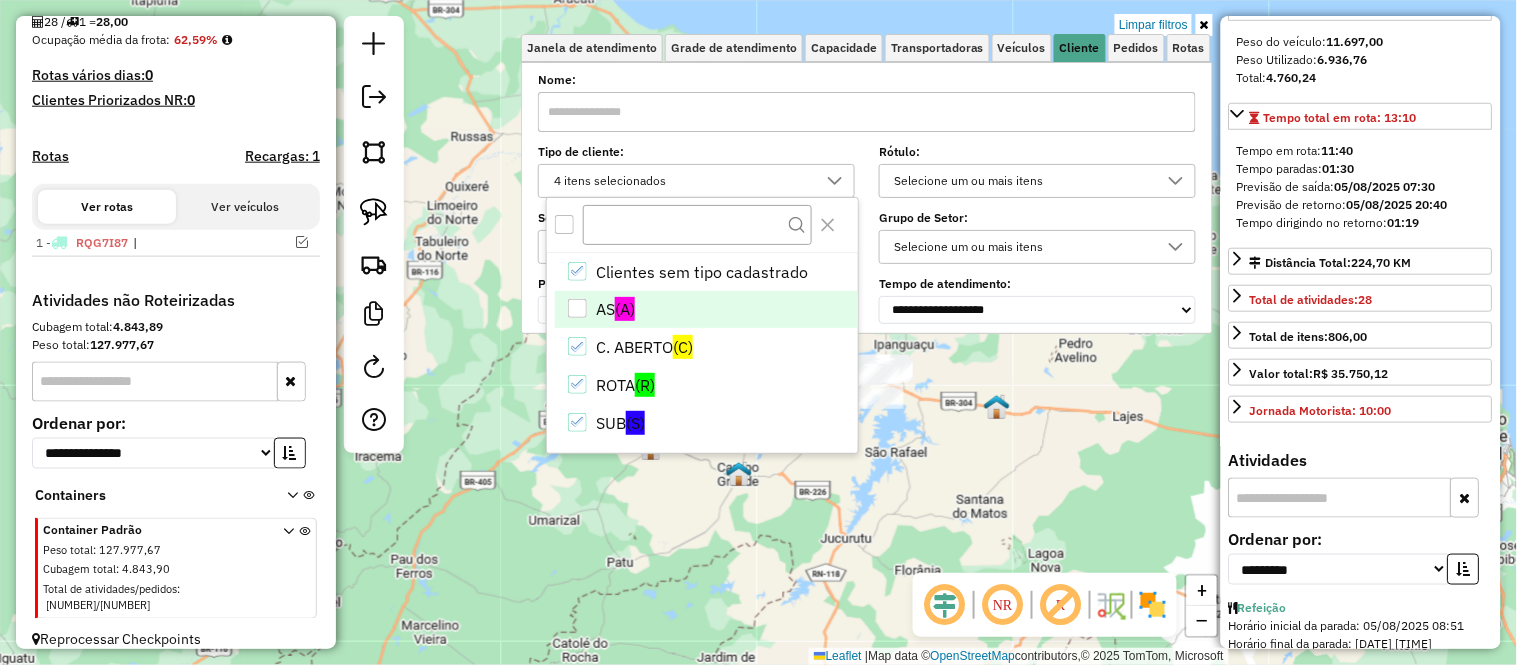 click 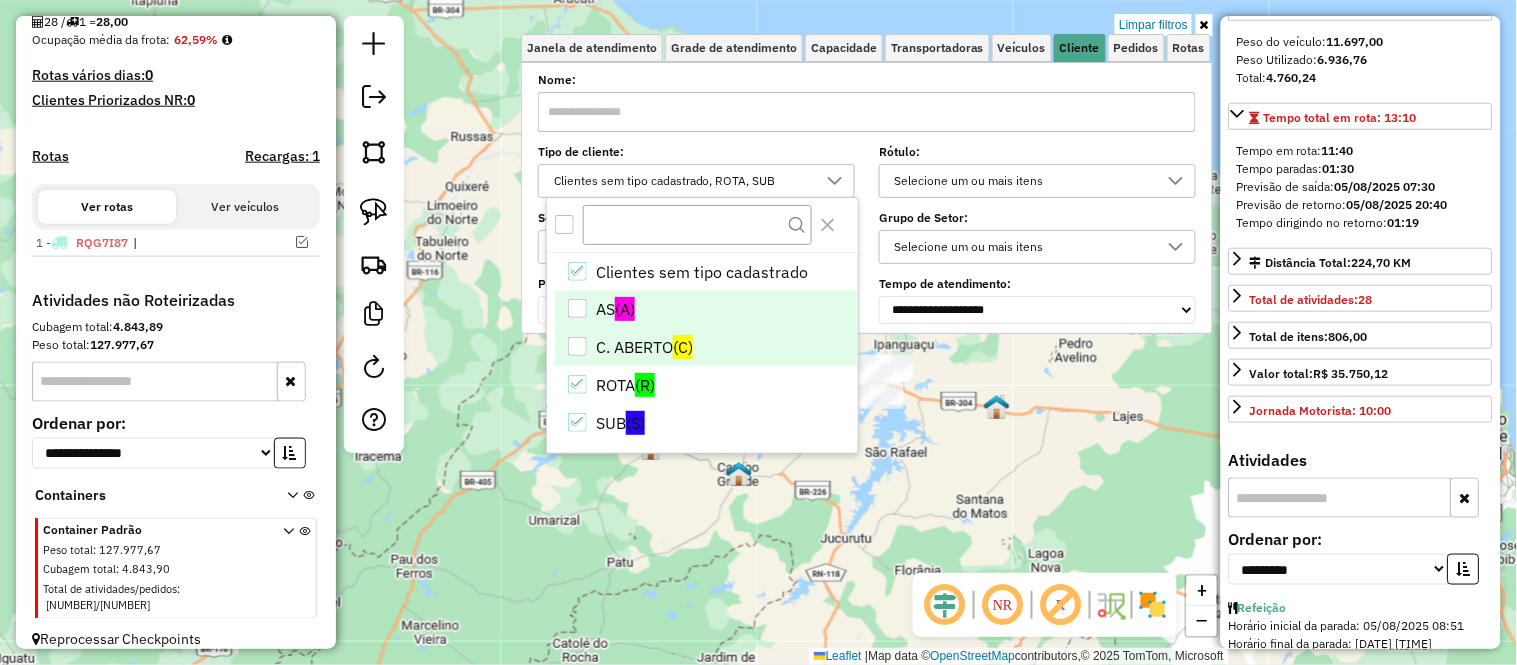 click on "Limpar filtros Janela de atendimento Grade de atendimento Capacidade Transportadoras Veículos Cliente Pedidos  Rotas Selecione os dias de semana para filtrar as janelas de atendimento  Seg   Ter   Qua   Qui   Sex   Sáb   Dom  Informe o período da janela de atendimento: De: Até:  Filtrar exatamente a janela do cliente  Considerar janela de atendimento padrão  Selecione os dias de semana para filtrar as grades de atendimento  Seg   Ter   Qua   Qui   Sex   Sáb   Dom   Considerar clientes sem dia de atendimento cadastrado  Clientes fora do dia de atendimento selecionado Filtrar as atividades entre os valores definidos abaixo:  Peso mínimo:   Peso máximo:   Cubagem mínima:   Cubagem máxima:   De:   Até:  Filtrar as atividades entre o tempo de atendimento definido abaixo:  De:   Até:   Considerar capacidade total dos clientes não roteirizados Transportadora: Selecione um ou mais itens Tipo de veículo: Selecione um ou mais itens Veículo: Selecione um ou mais itens Motorista: Selecione um ou mais itens" 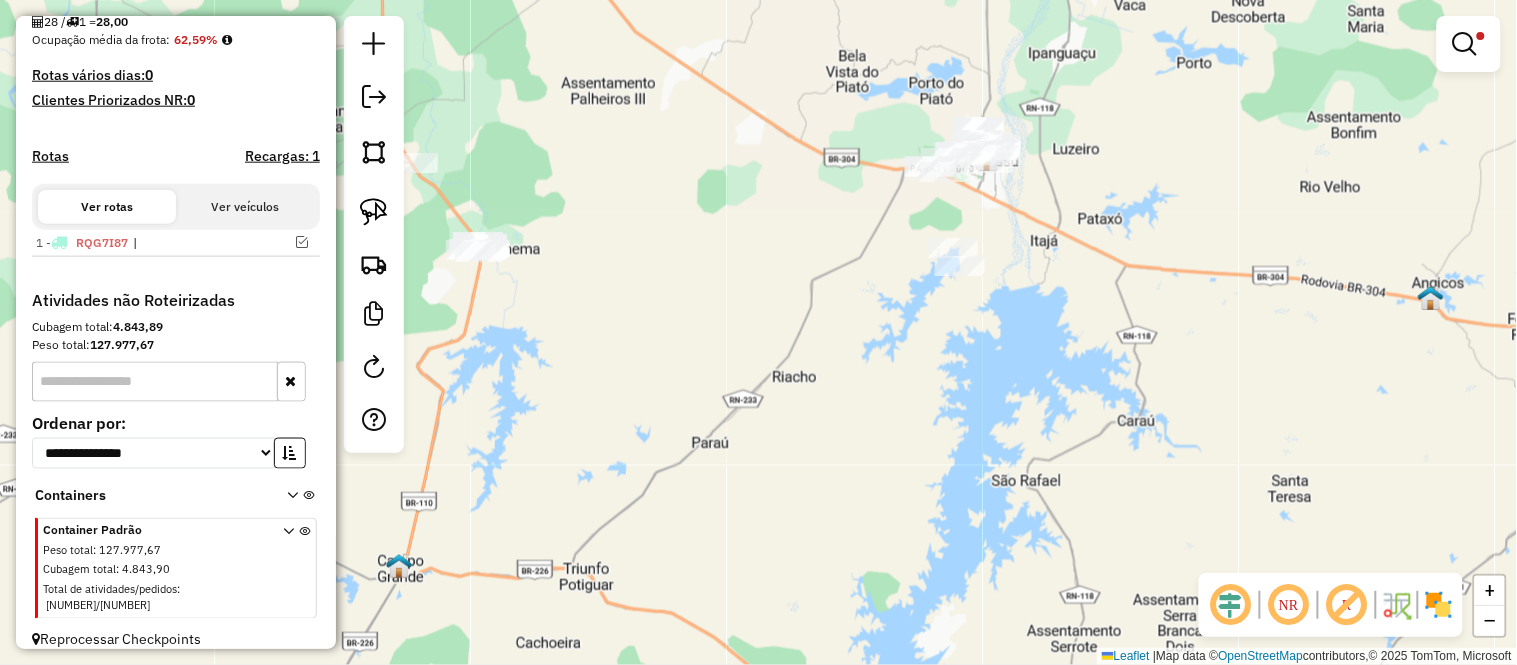 drag, startPoint x: 734, startPoint y: 372, endPoint x: 1060, endPoint y: 586, distance: 389.9641 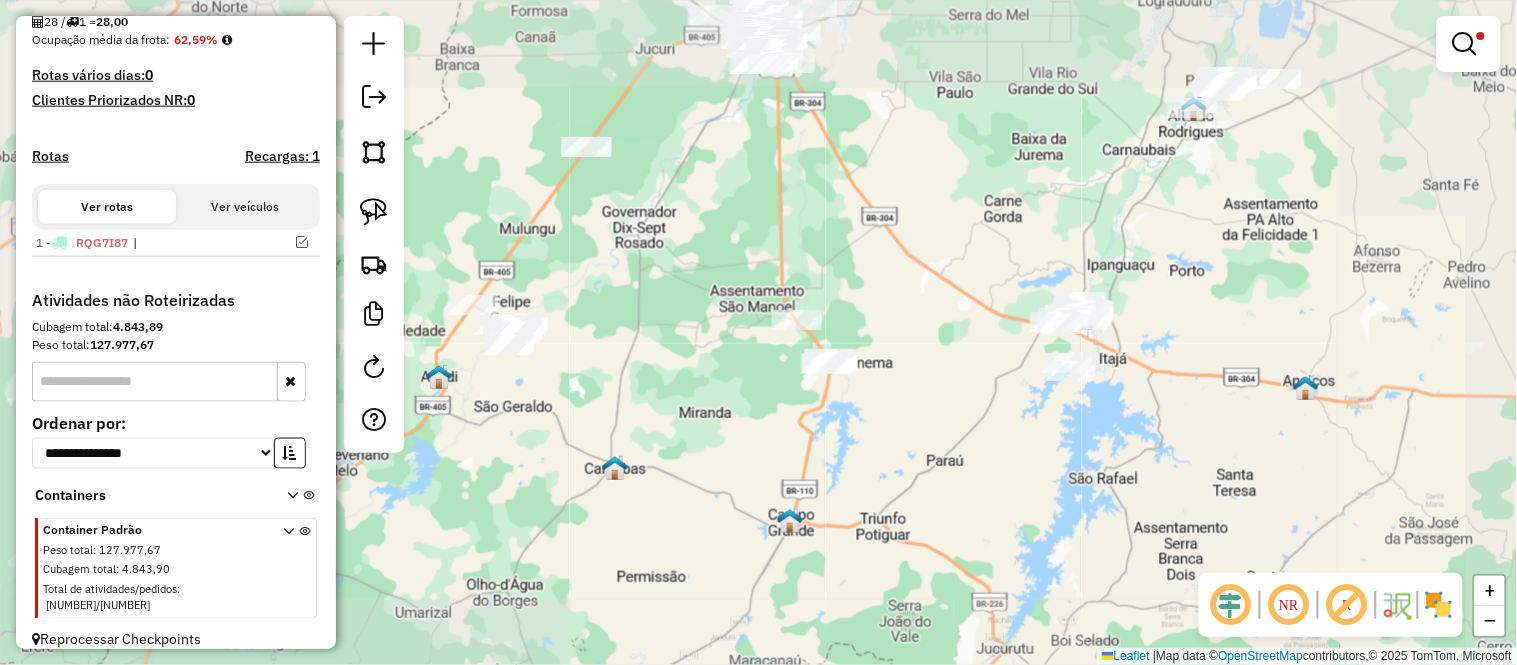 drag, startPoint x: 1185, startPoint y: 356, endPoint x: 1124, endPoint y: 411, distance: 82.13403 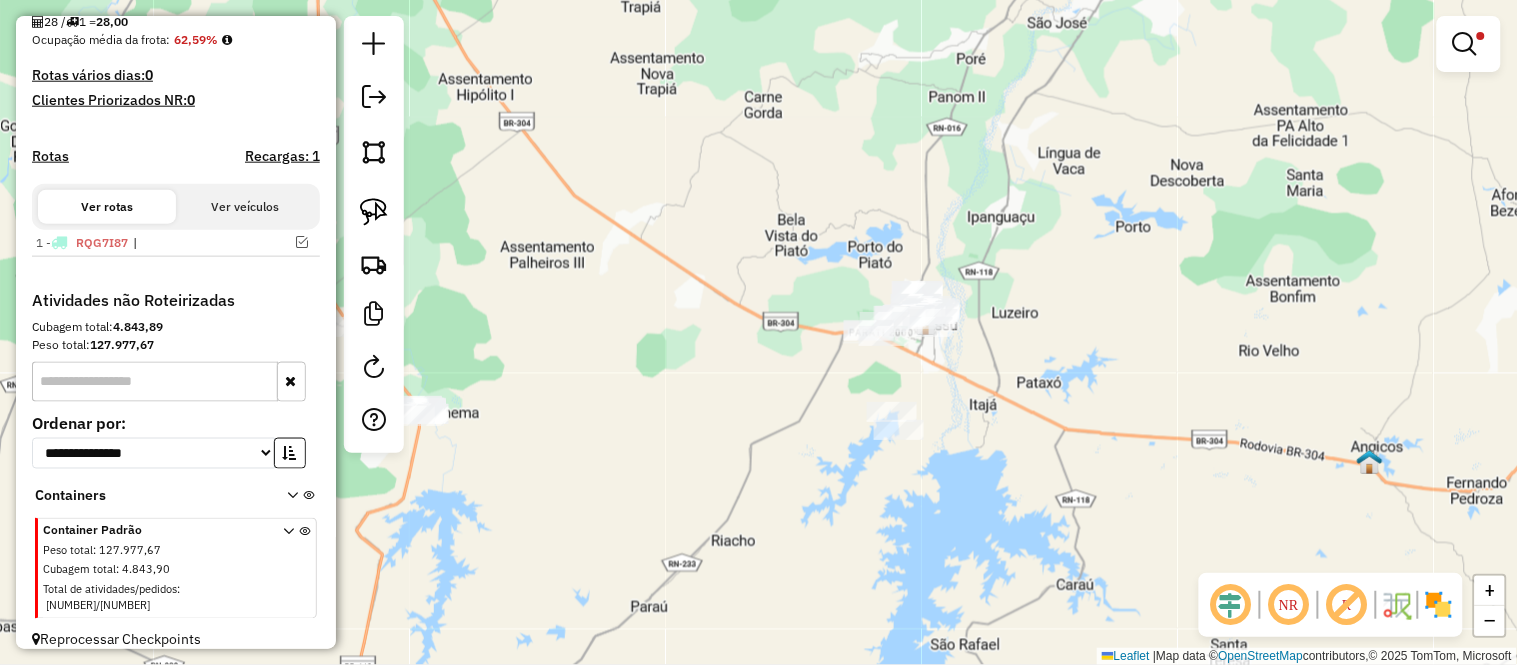 drag, startPoint x: 1011, startPoint y: 424, endPoint x: 1014, endPoint y: 412, distance: 12.369317 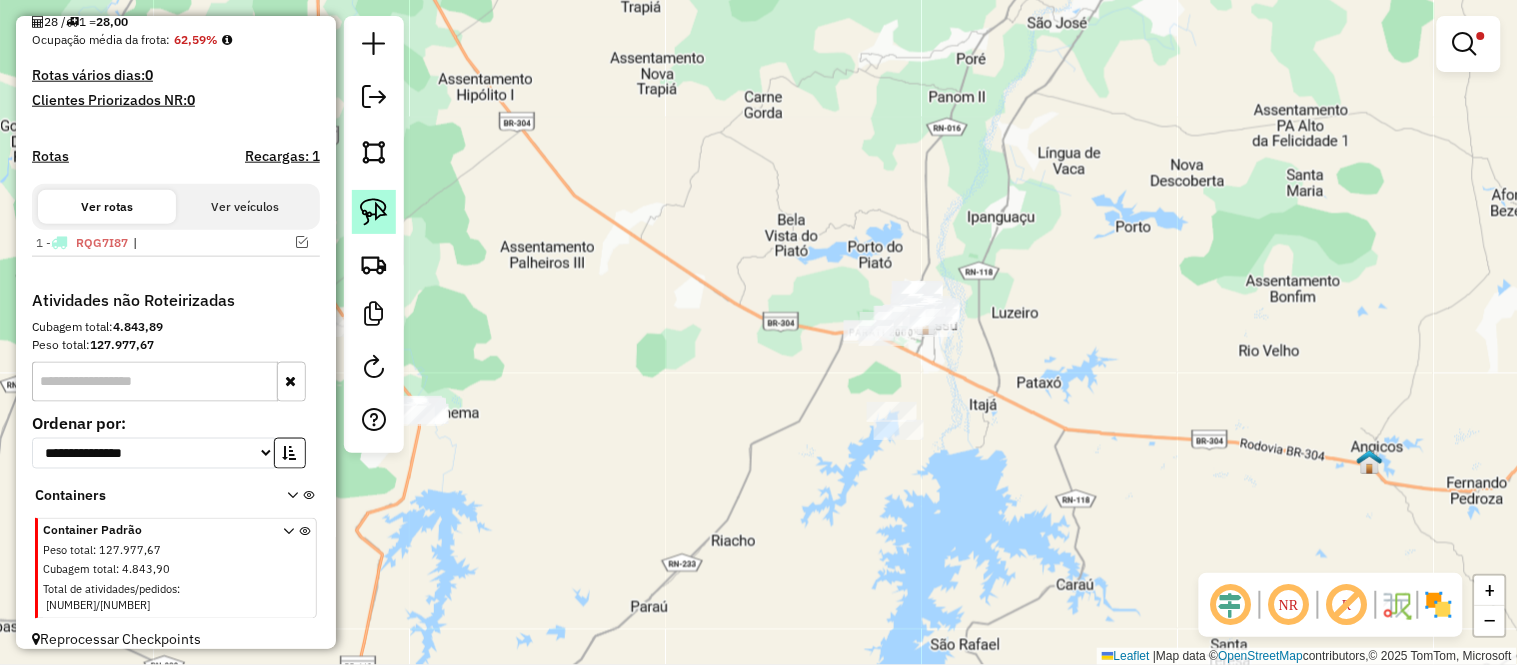 click 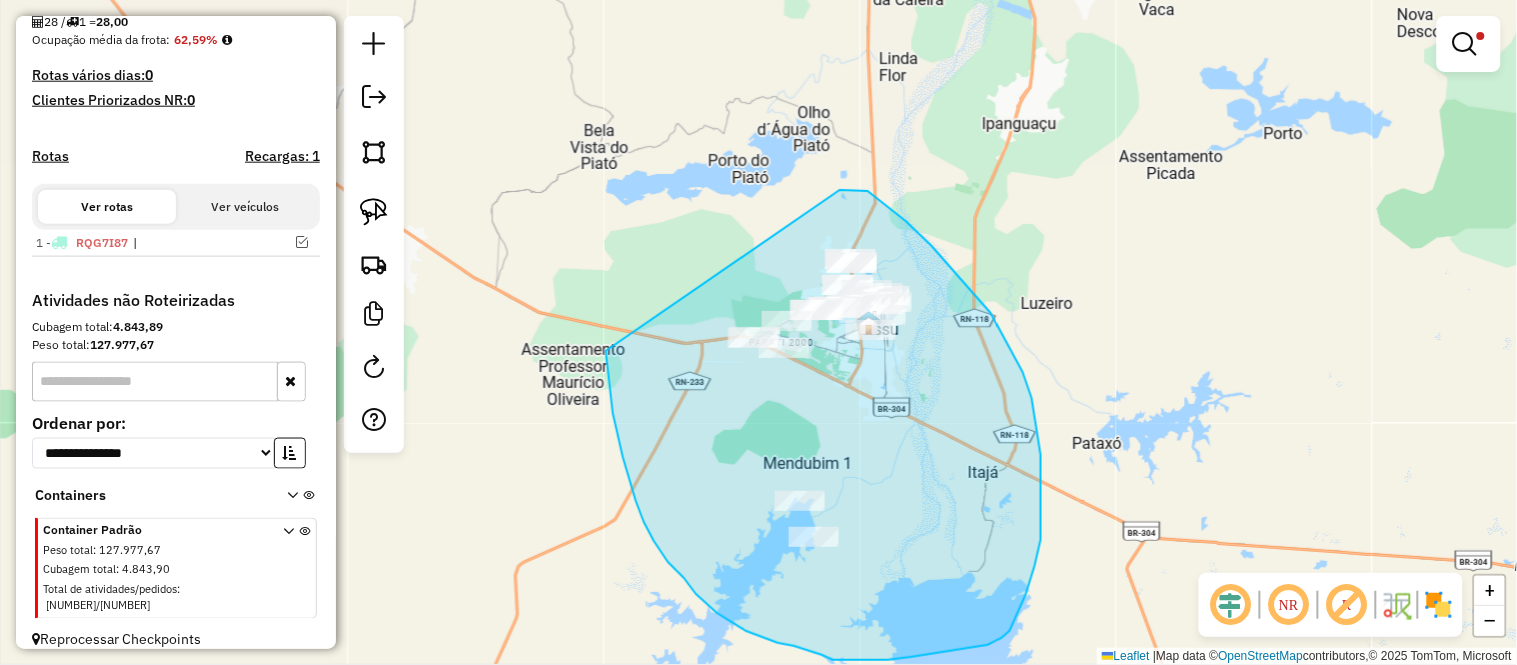 drag, startPoint x: 932, startPoint y: 246, endPoint x: 604, endPoint y: 310, distance: 334.18558 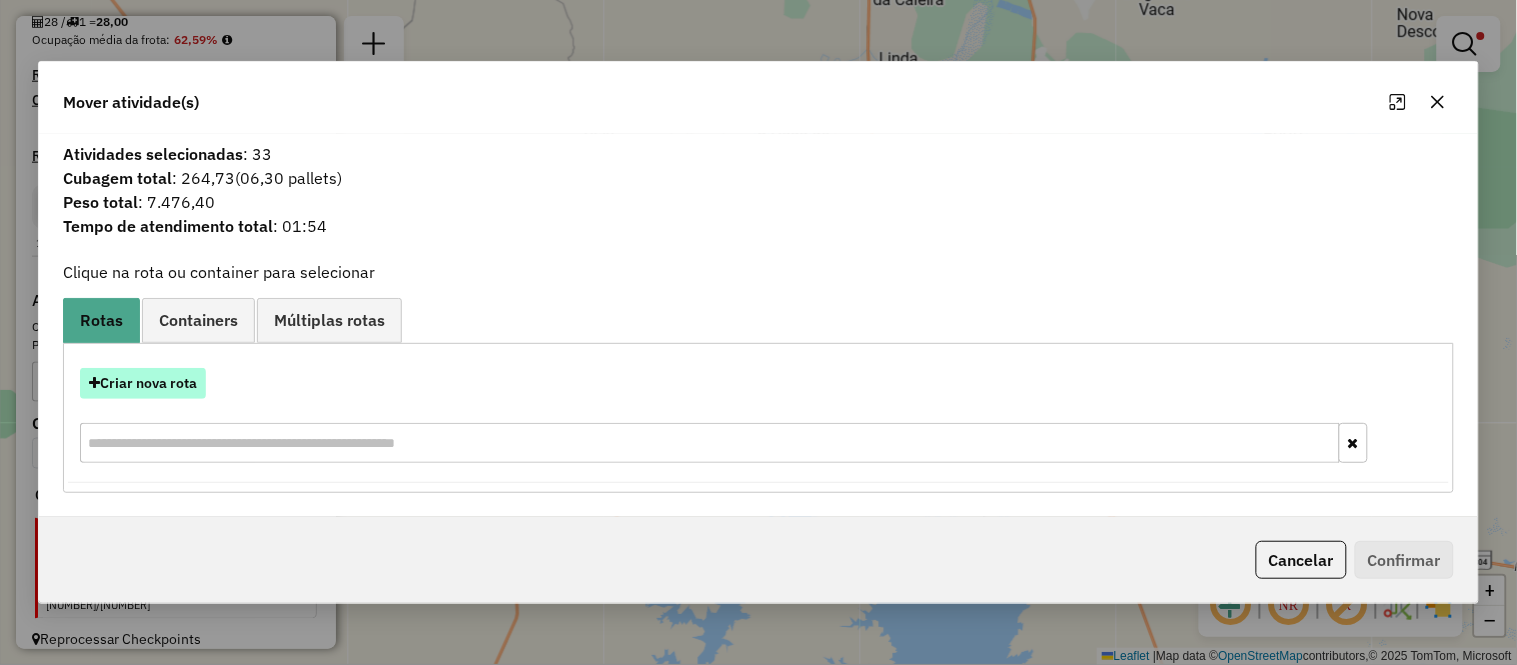 click on "Criar nova rota" at bounding box center [143, 383] 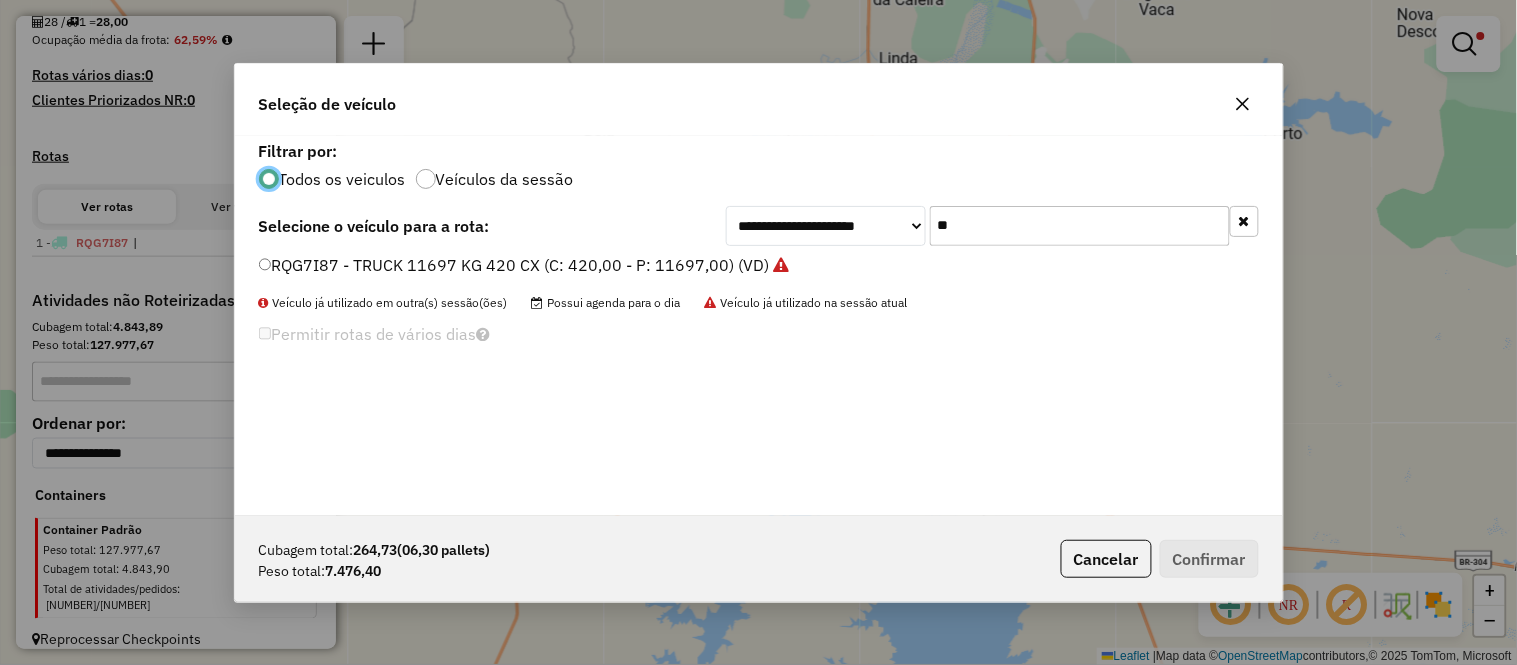 scroll, scrollTop: 11, scrollLeft: 5, axis: both 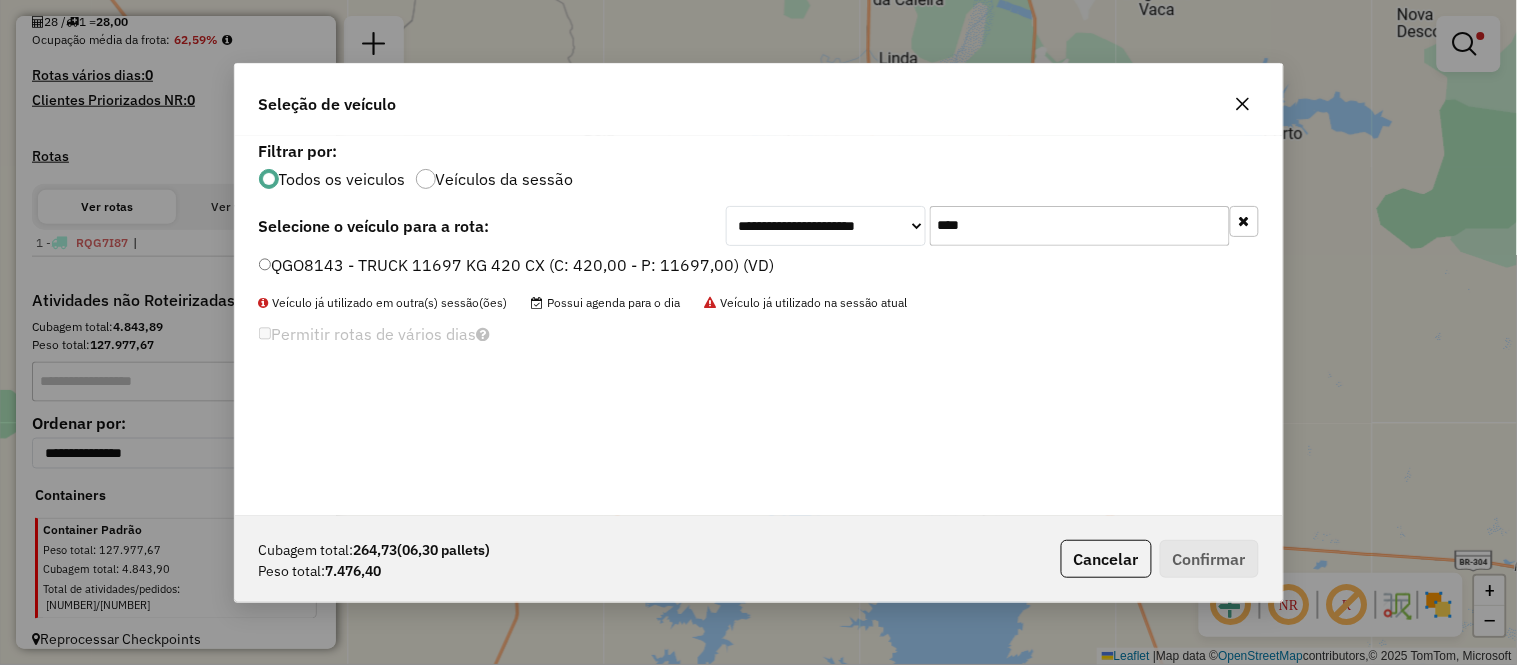 type on "****" 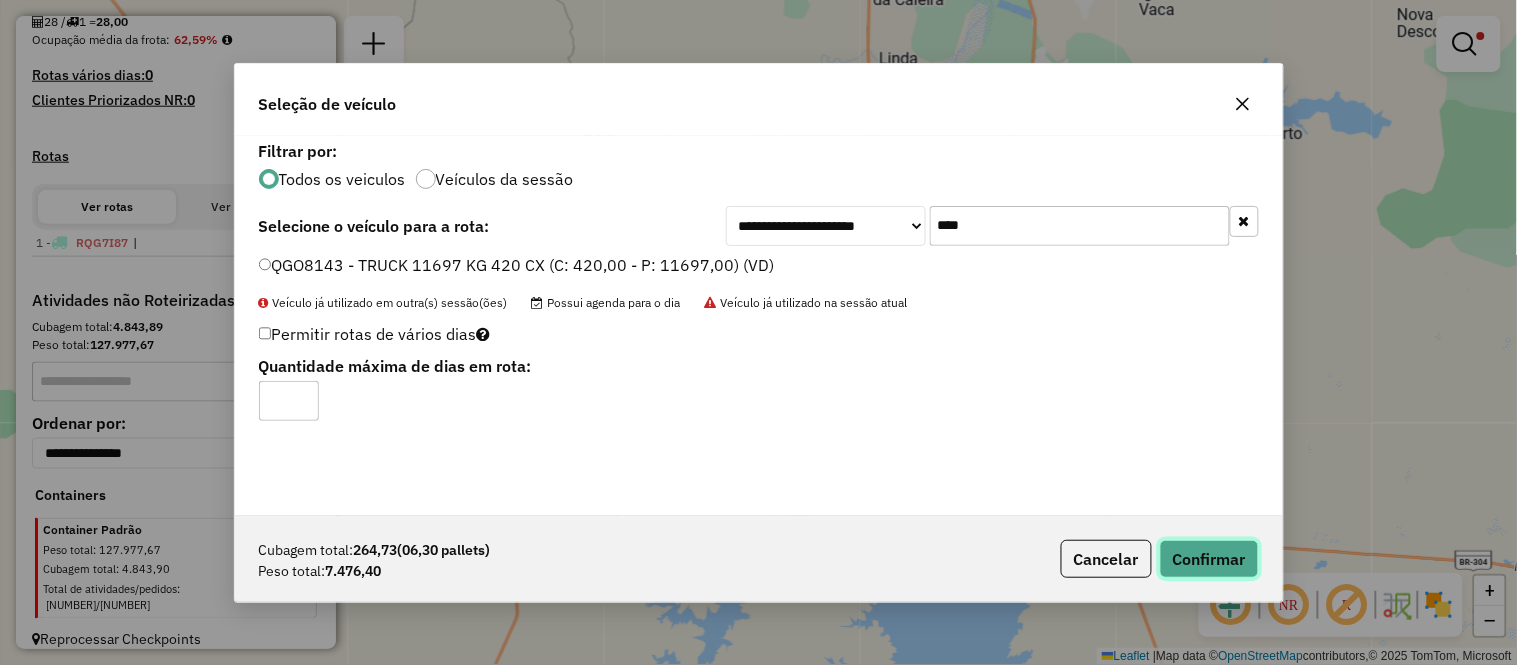 click on "Confirmar" 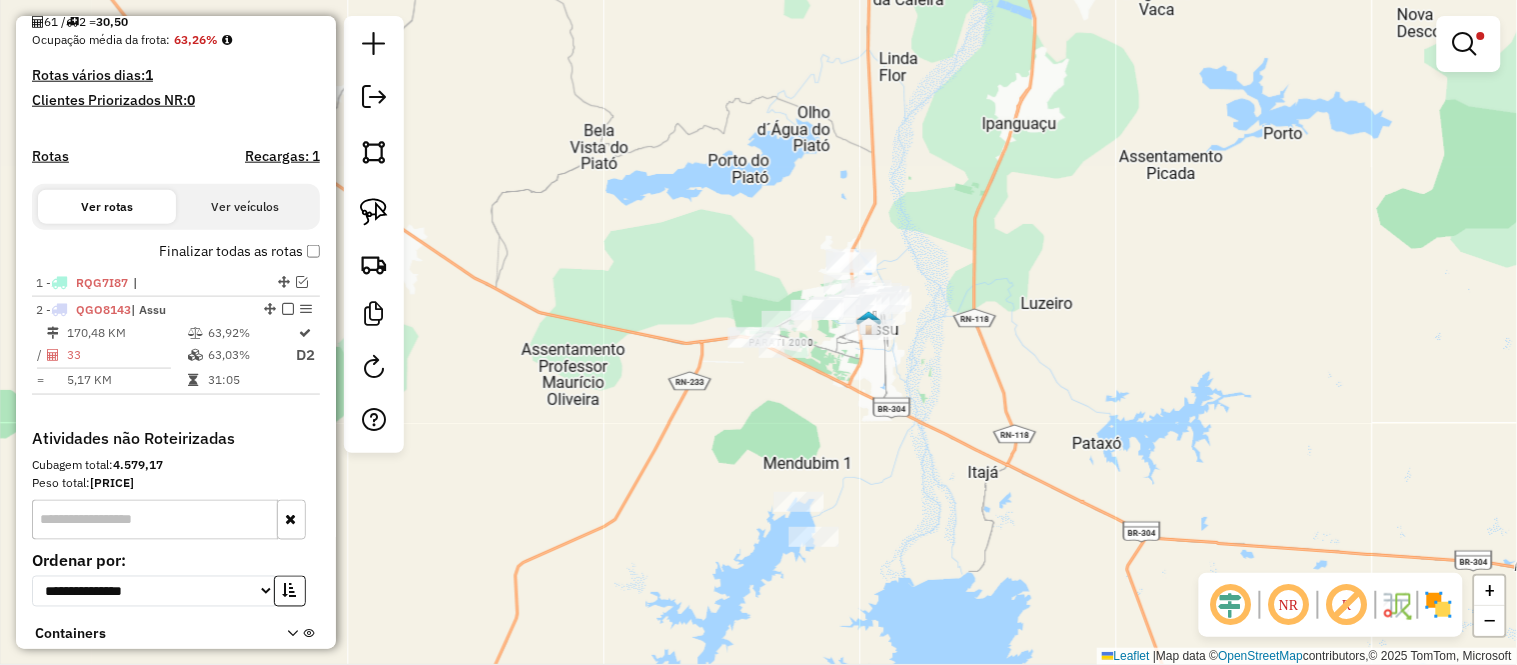 scroll, scrollTop: 555, scrollLeft: 0, axis: vertical 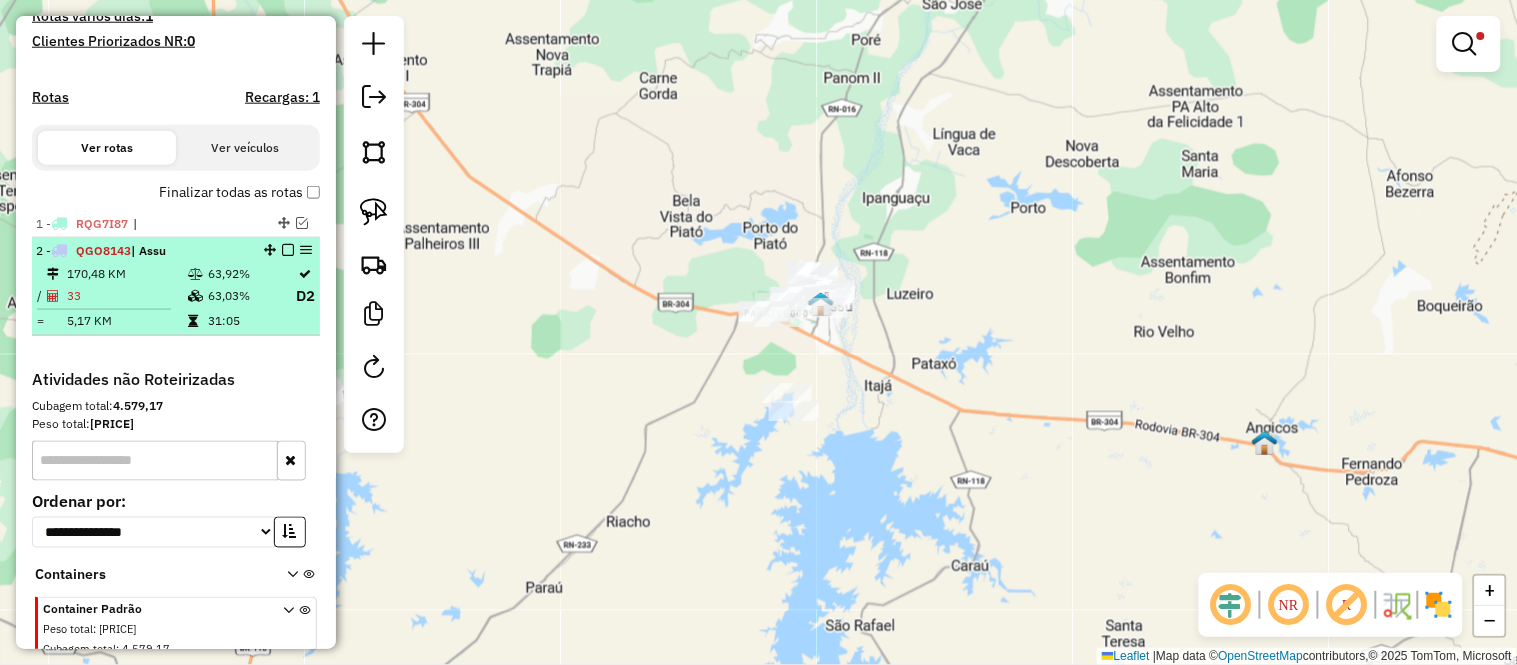 click at bounding box center [197, 296] 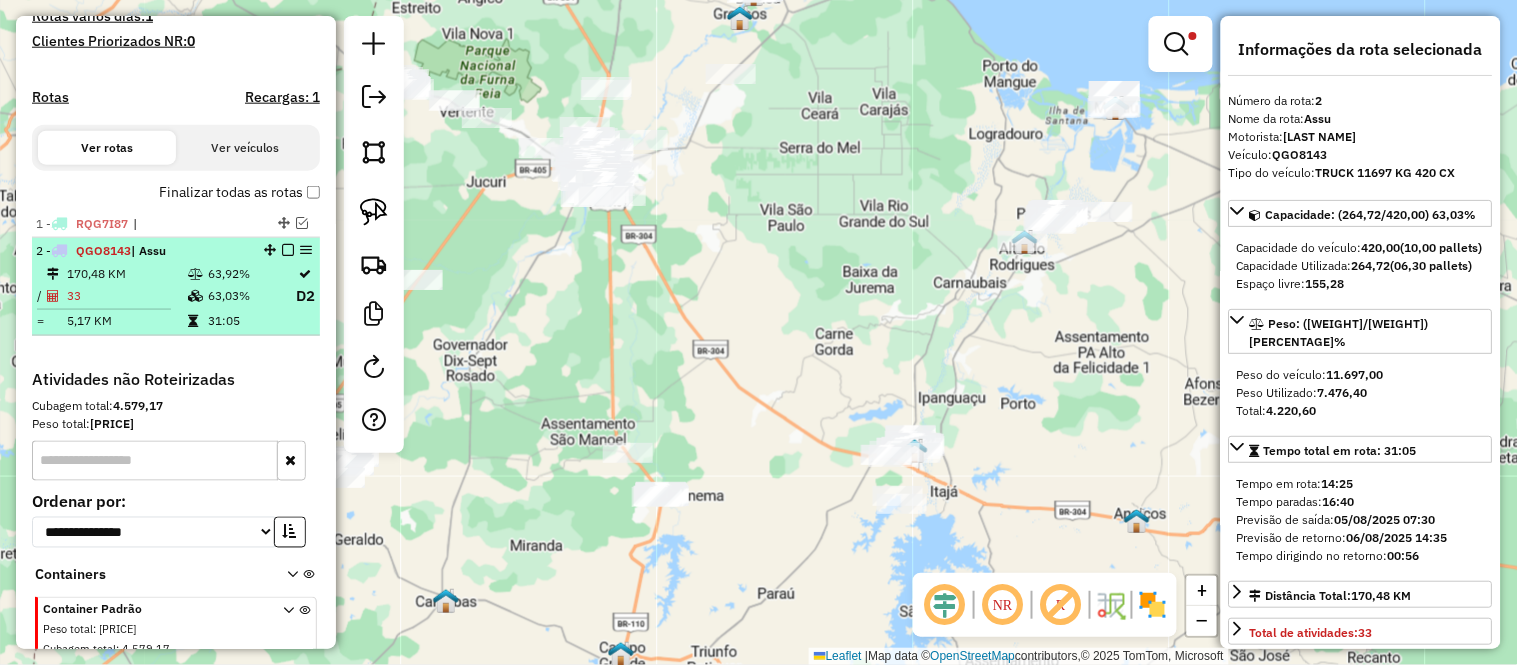 click at bounding box center (288, 250) 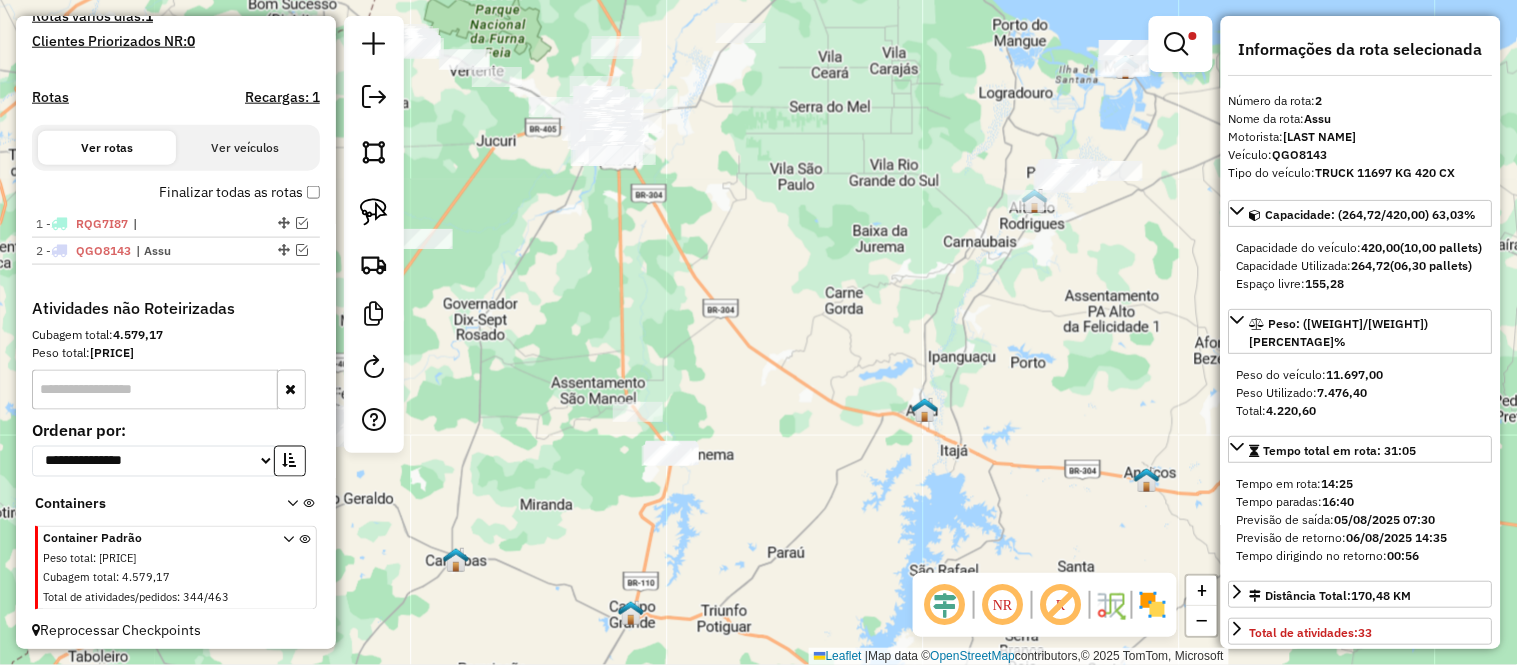 drag, startPoint x: 891, startPoint y: 392, endPoint x: 902, endPoint y: 348, distance: 45.35416 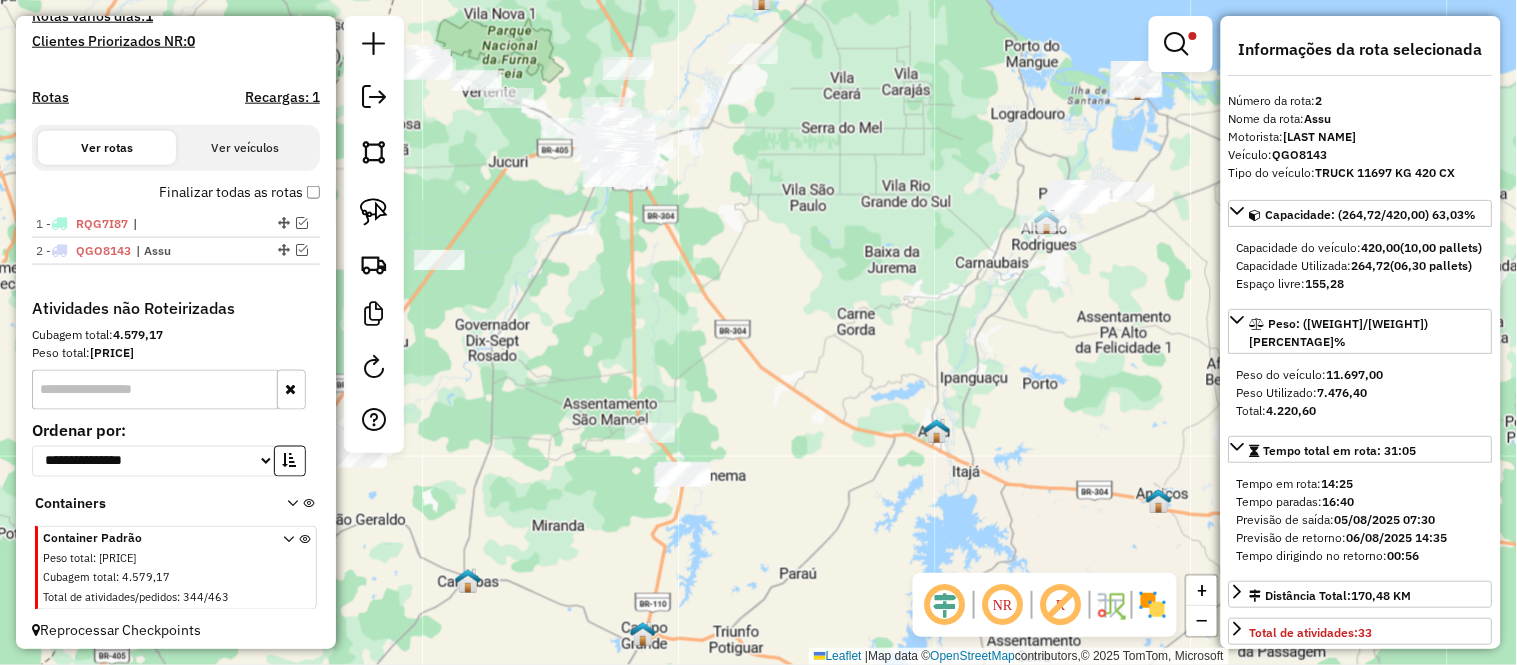 drag, startPoint x: 852, startPoint y: 325, endPoint x: 921, endPoint y: 405, distance: 105.64564 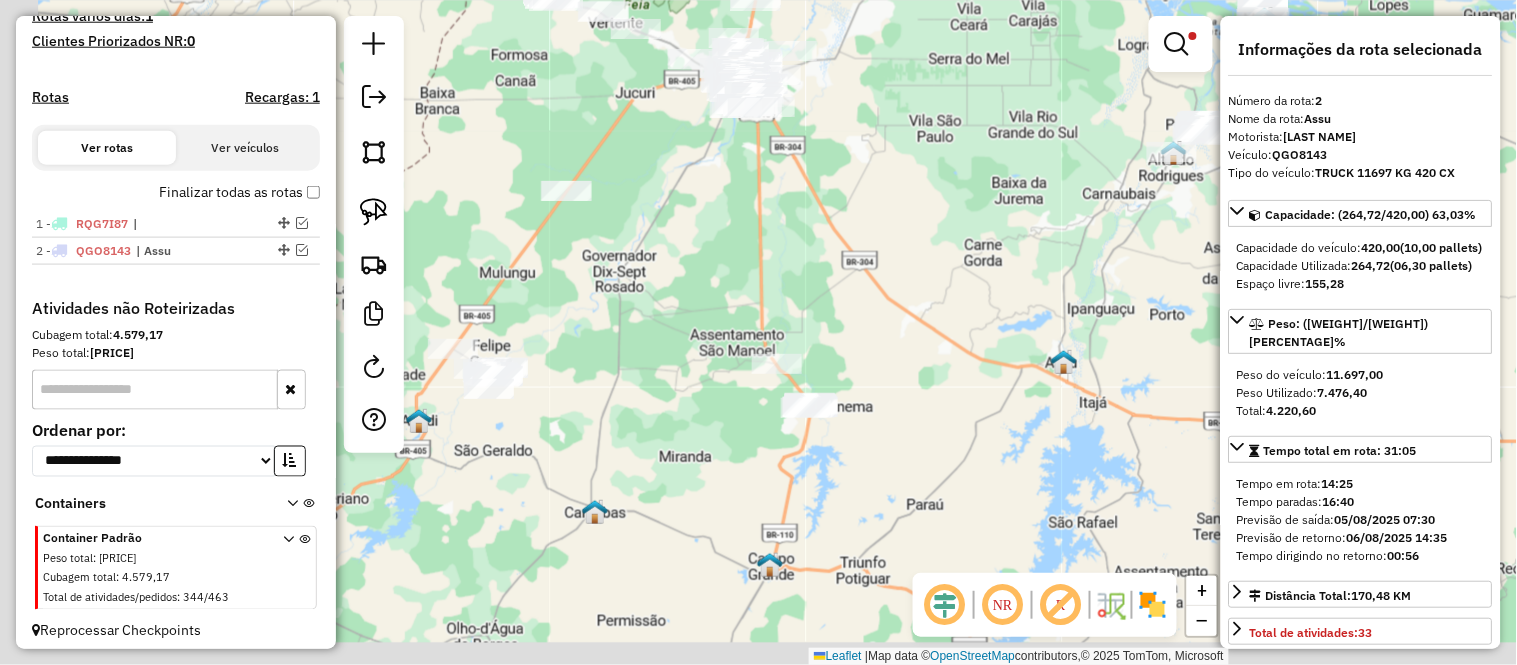 drag, startPoint x: 803, startPoint y: 465, endPoint x: 871, endPoint y: 334, distance: 147.59743 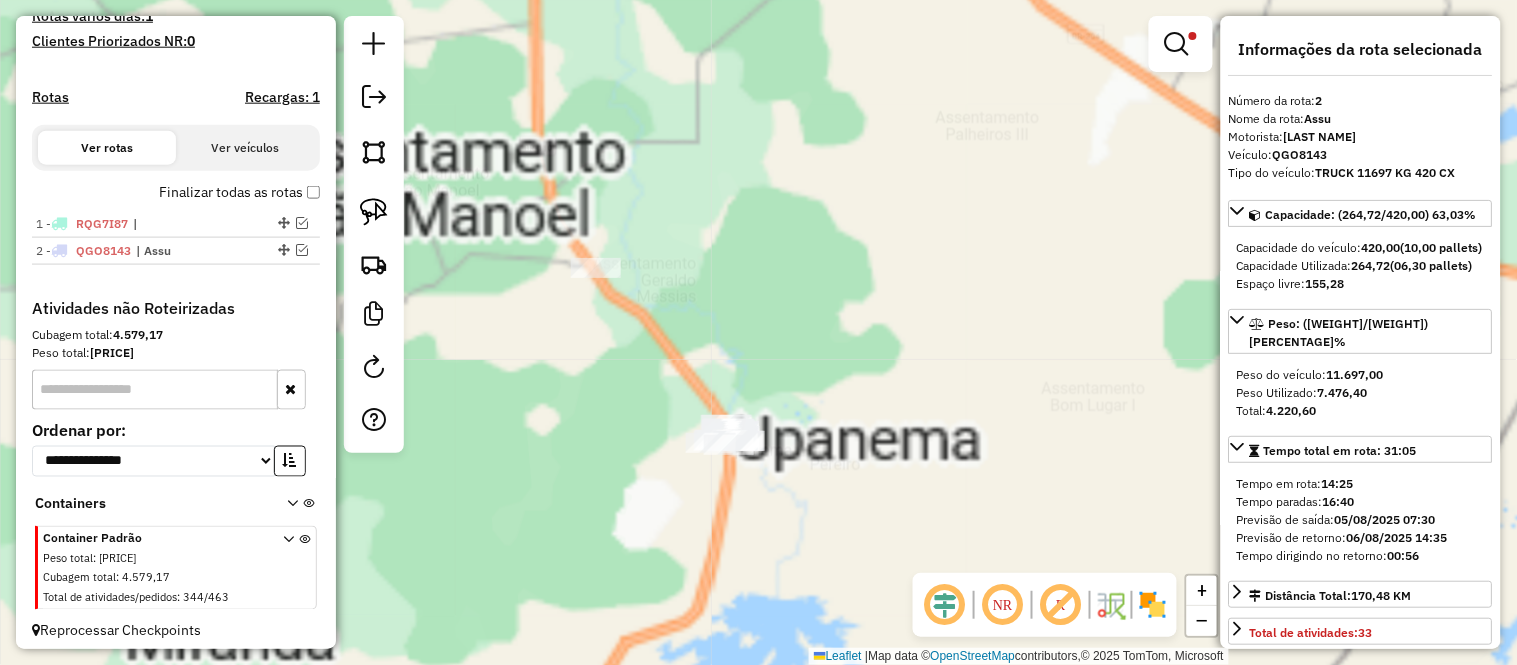 drag, startPoint x: 803, startPoint y: 395, endPoint x: 813, endPoint y: 357, distance: 39.293766 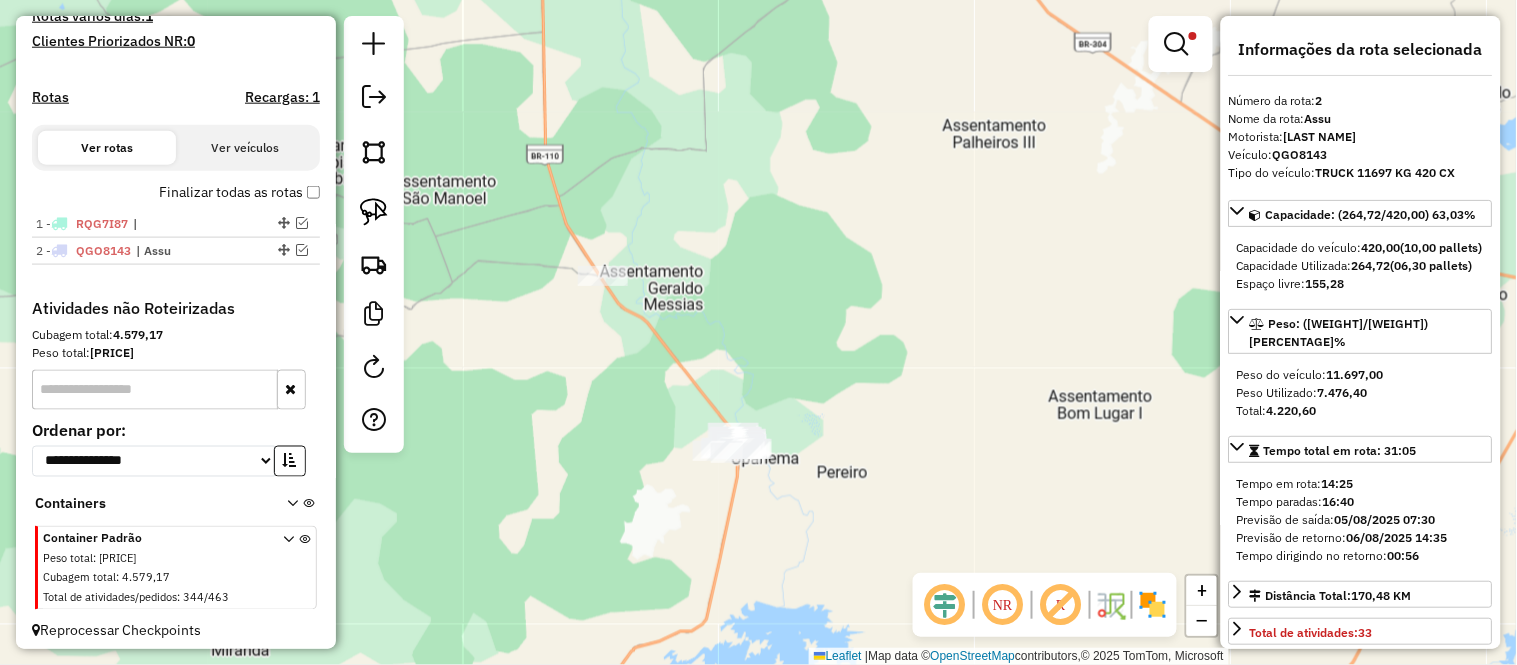 click on "Limpar filtros Janela de atendimento Grade de atendimento Capacidade Transportadoras Veículos Cliente Pedidos  Rotas Selecione os dias de semana para filtrar as janelas de atendimento  Seg   Ter   Qua   Qui   Sex   Sáb   Dom  Informe o período da janela de atendimento: De: Até:  Filtrar exatamente a janela do cliente  Considerar janela de atendimento padrão  Selecione os dias de semana para filtrar as grades de atendimento  Seg   Ter   Qua   Qui   Sex   Sáb   Dom   Considerar clientes sem dia de atendimento cadastrado  Clientes fora do dia de atendimento selecionado Filtrar as atividades entre os valores definidos abaixo:  Peso mínimo:   Peso máximo:   Cubagem mínima:   Cubagem máxima:   De:   Até:  Filtrar as atividades entre o tempo de atendimento definido abaixo:  De:   Até:   Considerar capacidade total dos clientes não roteirizados Transportadora: Selecione um ou mais itens Tipo de veículo: Selecione um ou mais itens Veículo: Selecione um ou mais itens Motorista: Selecione um ou mais itens" 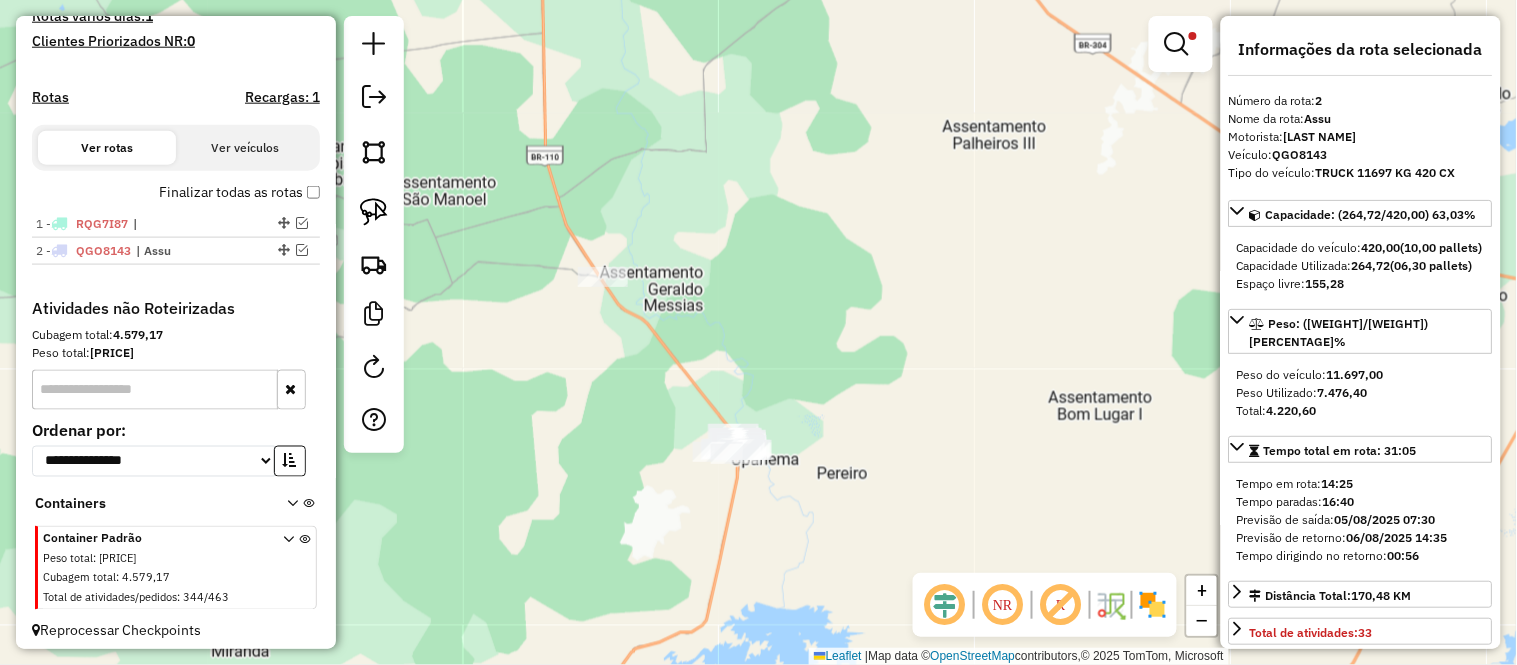 drag, startPoint x: 557, startPoint y: 413, endPoint x: 1115, endPoint y: 234, distance: 586.0077 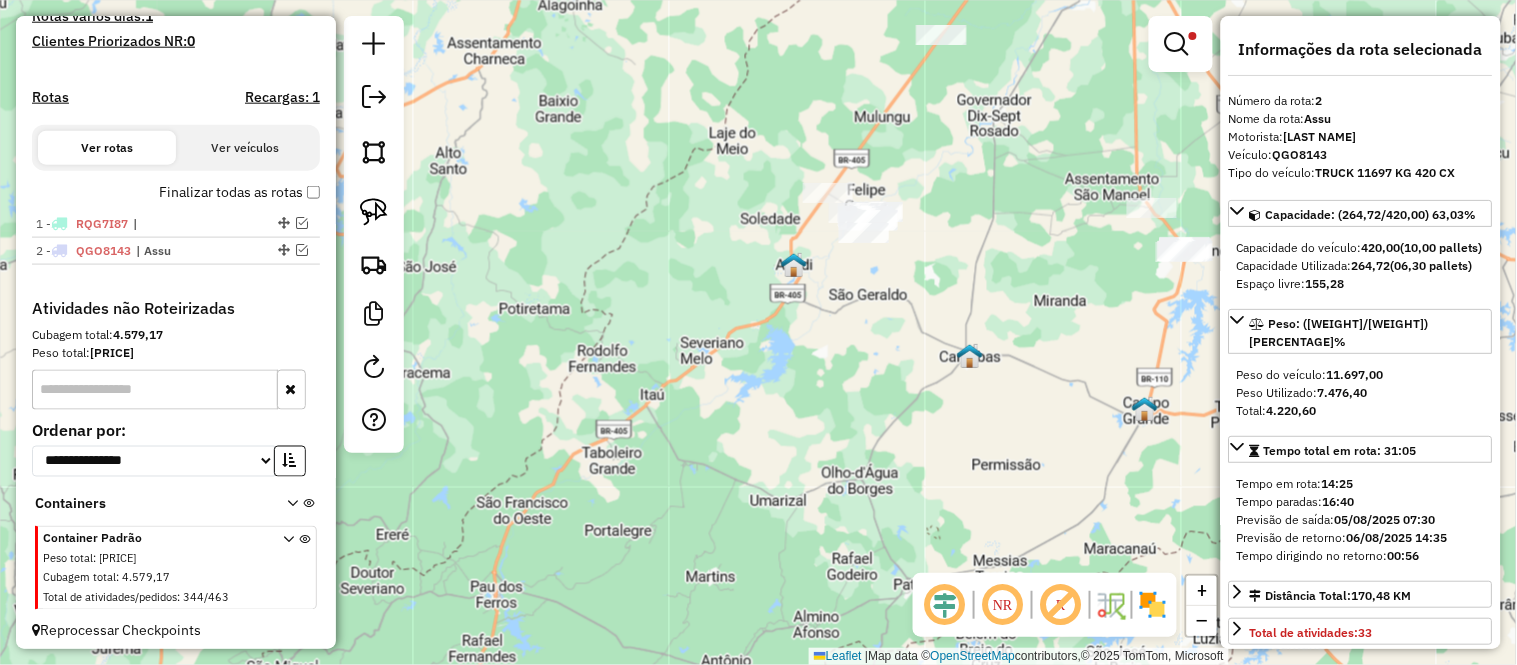 drag, startPoint x: 805, startPoint y: 407, endPoint x: 820, endPoint y: 405, distance: 15.132746 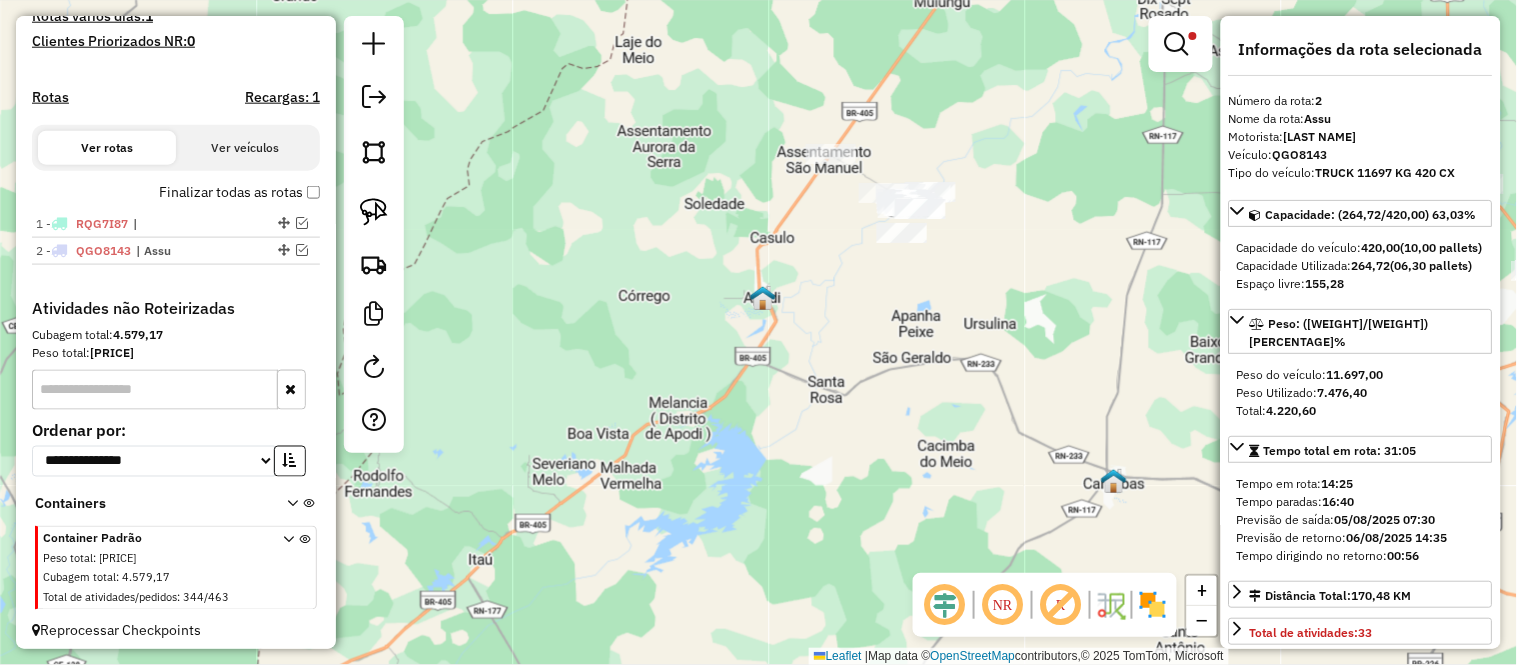 drag, startPoint x: 1013, startPoint y: 184, endPoint x: 894, endPoint y: 413, distance: 258.07364 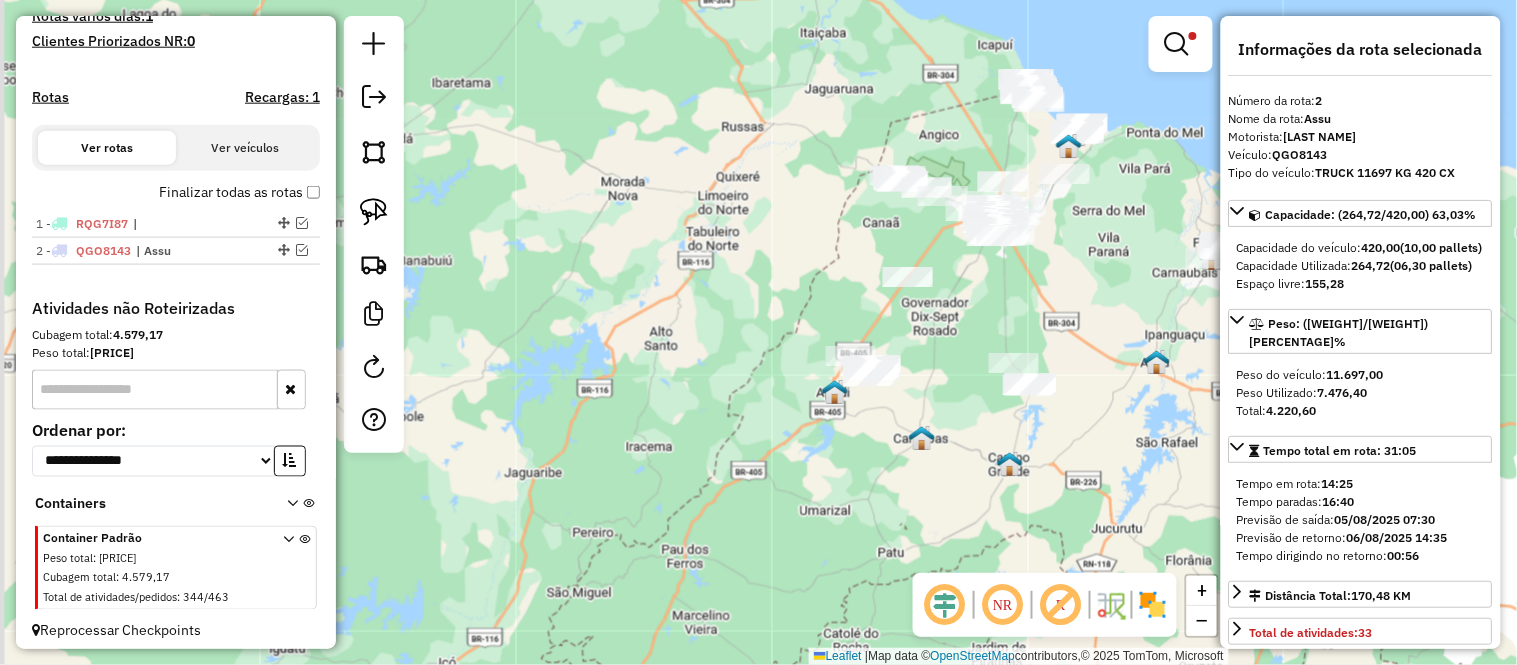 drag, startPoint x: 905, startPoint y: 312, endPoint x: 911, endPoint y: 300, distance: 13.416408 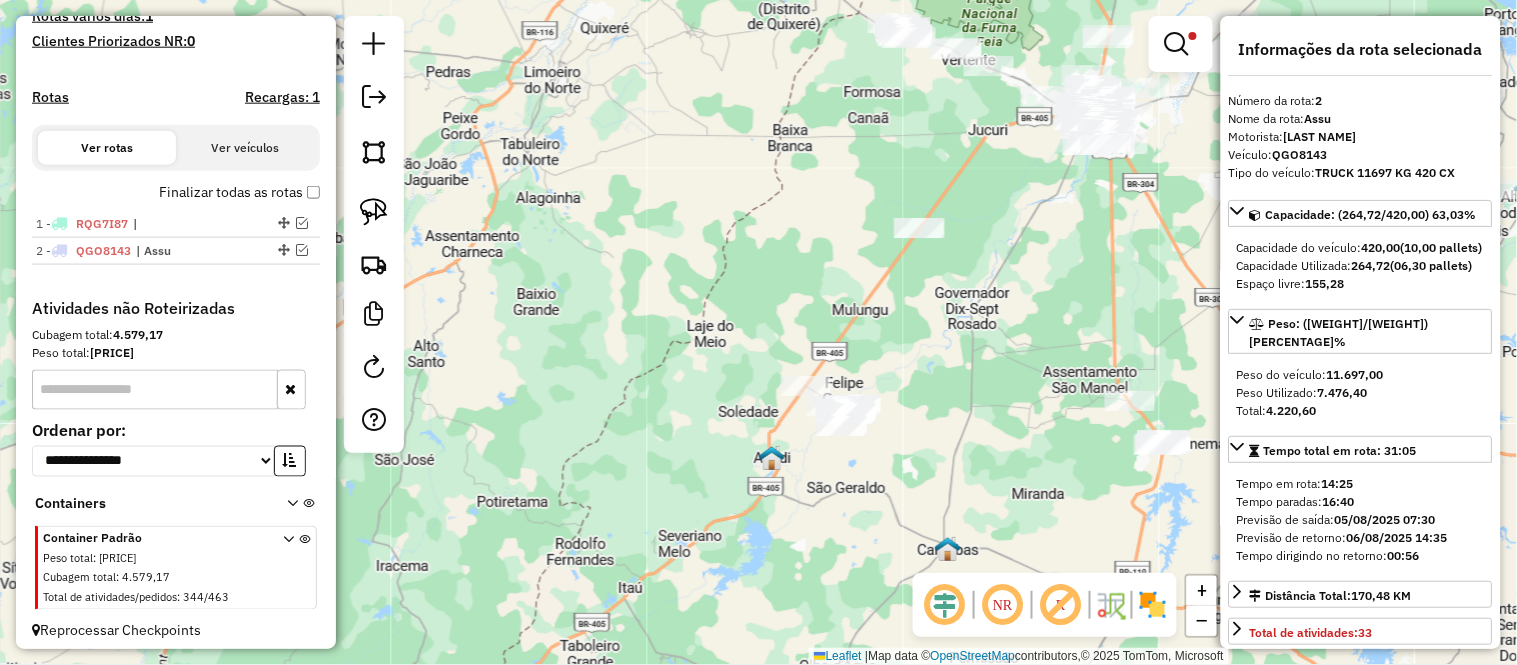 drag, startPoint x: 922, startPoint y: 305, endPoint x: 935, endPoint y: 286, distance: 23.021729 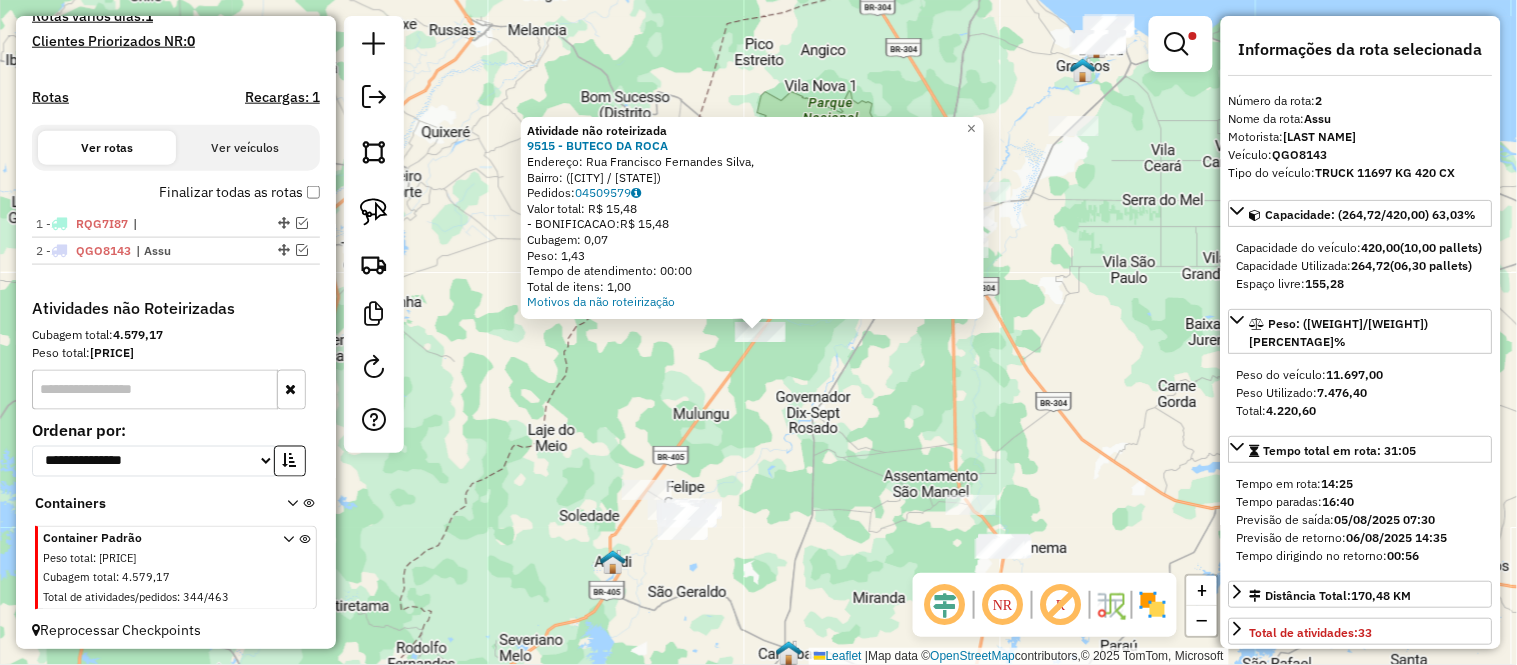 click on "Atividade não roteirizada 9515 - BUTECO DA ROCA  Endereço: Rua Francisco Fernandes Silva,    Bairro:  (Mossoró / RN)   Pedidos:  04509579   Valor total: R$ 15,48   - BONIFICACAO:  R$ 15,48   Cubagem: 0,07   Peso: 1,43   Tempo de atendimento: 00:00   Total de itens: 1,00  Motivos da não roteirização × Limpar filtros Janela de atendimento Grade de atendimento Capacidade Transportadoras Veículos Cliente Pedidos  Rotas Selecione os dias de semana para filtrar as janelas de atendimento  Seg   Ter   Qua   Qui   Sex   Sáb   Dom  Informe o período da janela de atendimento: De: Até:  Filtrar exatamente a janela do cliente  Considerar janela de atendimento padrão  Selecione os dias de semana para filtrar as grades de atendimento  Seg   Ter   Qua   Qui   Sex   Sáb   Dom   Considerar clientes sem dia de atendimento cadastrado  Clientes fora do dia de atendimento selecionado Filtrar as atividades entre os valores definidos abaixo:  Peso mínimo:   Peso máximo:   Cubagem mínima:   Cubagem máxima:   De:  De:" 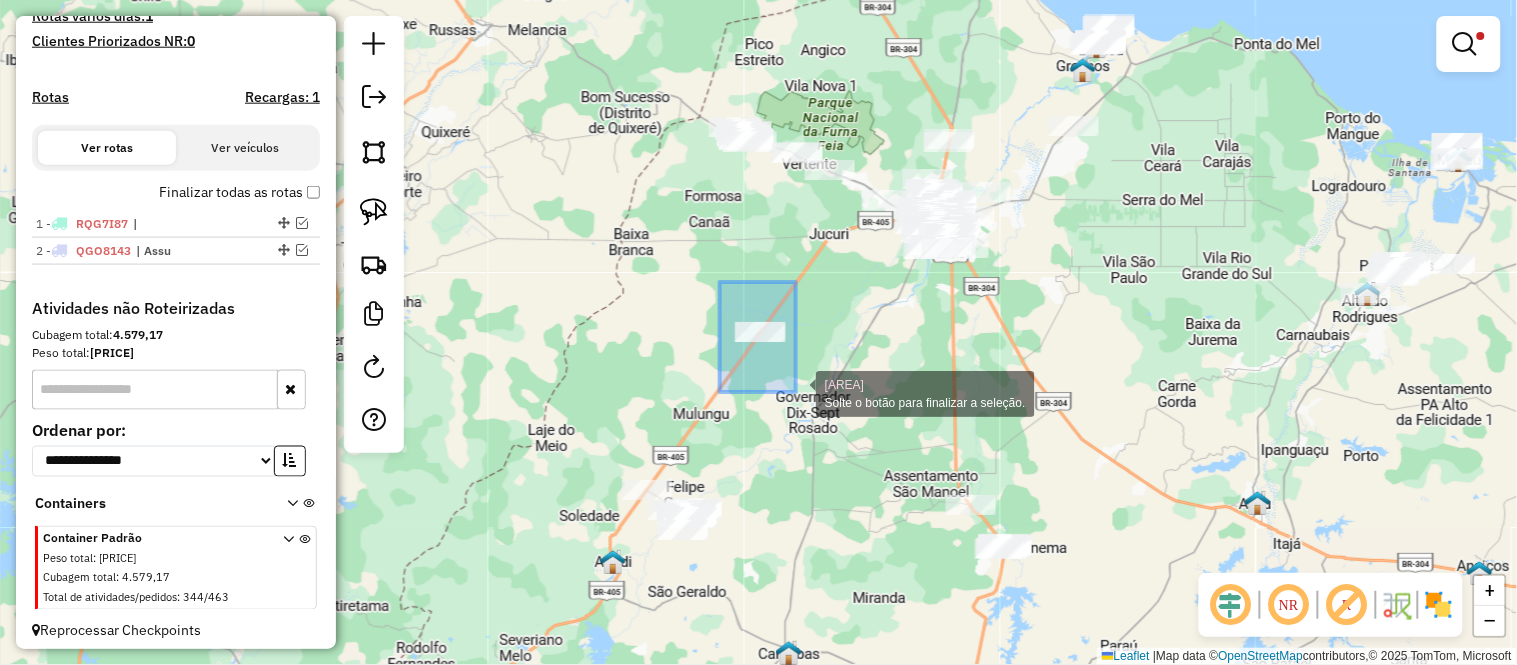 drag, startPoint x: 738, startPoint y: 320, endPoint x: 801, endPoint y: 396, distance: 98.71677 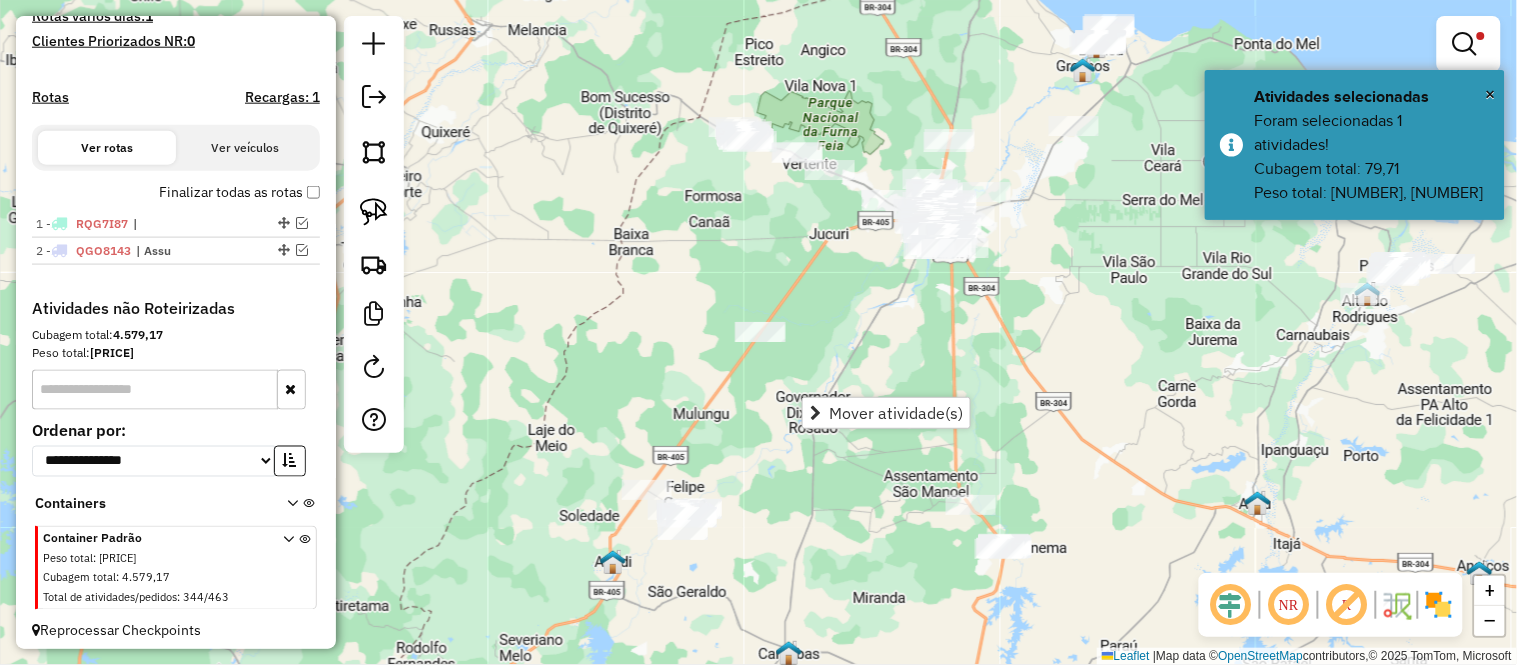 click on "Limpar filtros Janela de atendimento Grade de atendimento Capacidade Transportadoras Veículos Cliente Pedidos  Rotas Selecione os dias de semana para filtrar as janelas de atendimento  Seg   Ter   Qua   Qui   Sex   Sáb   Dom  Informe o período da janela de atendimento: De: Até:  Filtrar exatamente a janela do cliente  Considerar janela de atendimento padrão  Selecione os dias de semana para filtrar as grades de atendimento  Seg   Ter   Qua   Qui   Sex   Sáb   Dom   Considerar clientes sem dia de atendimento cadastrado  Clientes fora do dia de atendimento selecionado Filtrar as atividades entre os valores definidos abaixo:  Peso mínimo:   Peso máximo:   Cubagem mínima:   Cubagem máxima:   De:   Até:  Filtrar as atividades entre o tempo de atendimento definido abaixo:  De:   Até:   Considerar capacidade total dos clientes não roteirizados Transportadora: Selecione um ou mais itens Tipo de veículo: Selecione um ou mais itens Veículo: Selecione um ou mais itens Motorista: Selecione um ou mais itens" 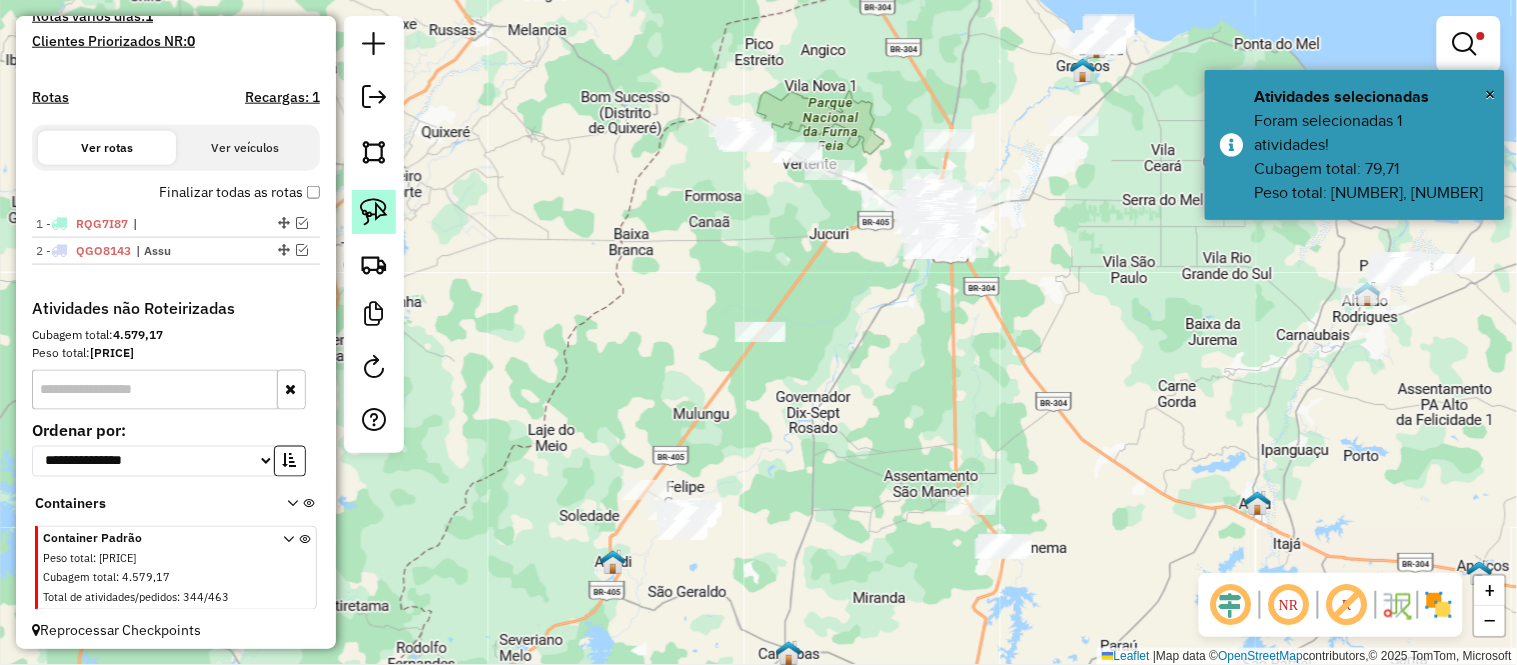 click 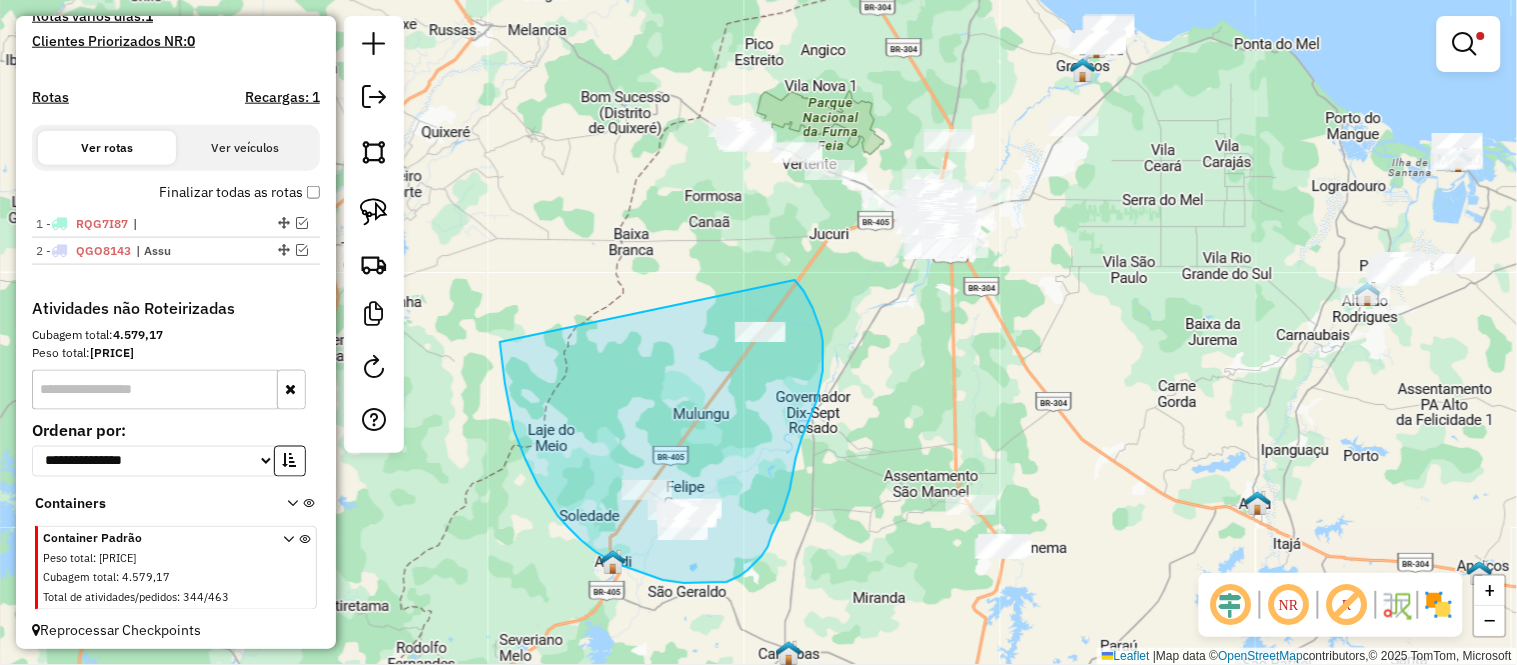 drag, startPoint x: 795, startPoint y: 280, endPoint x: 500, endPoint y: 342, distance: 301.44485 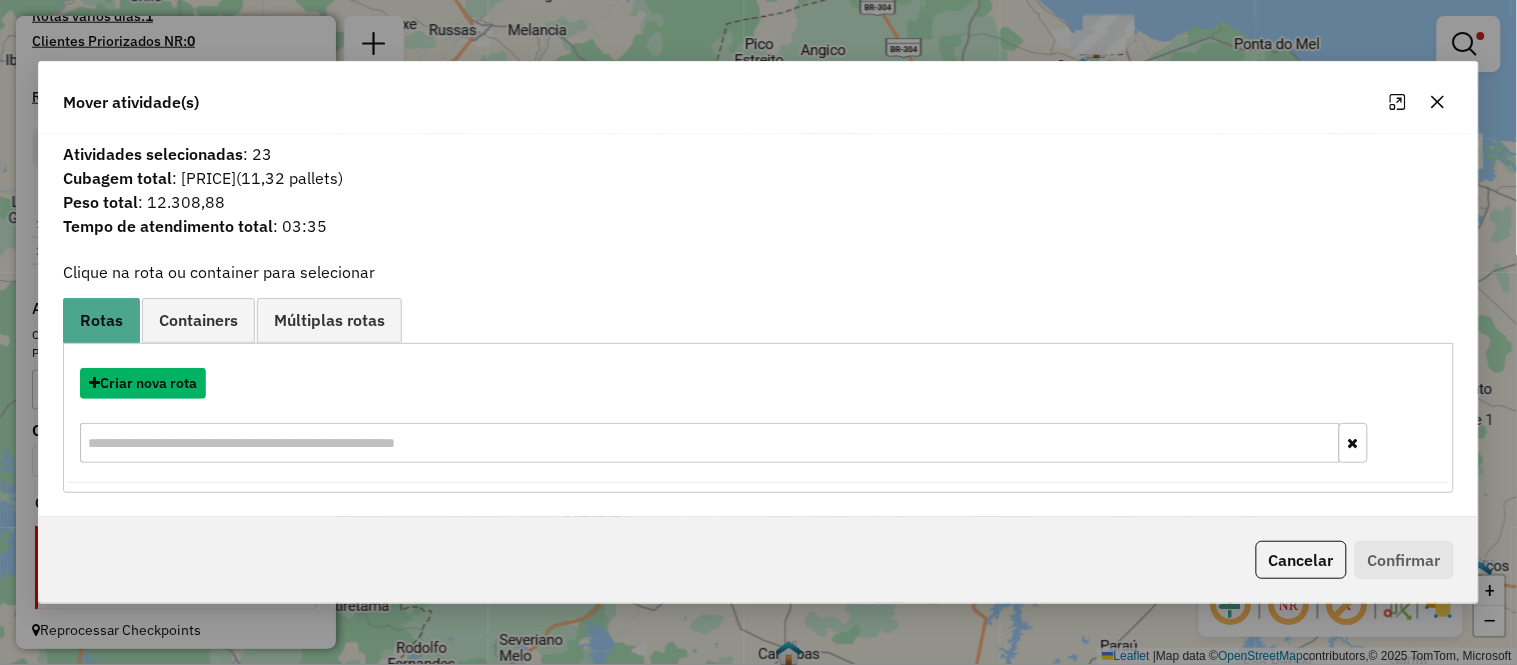click on "Criar nova rota" at bounding box center (143, 383) 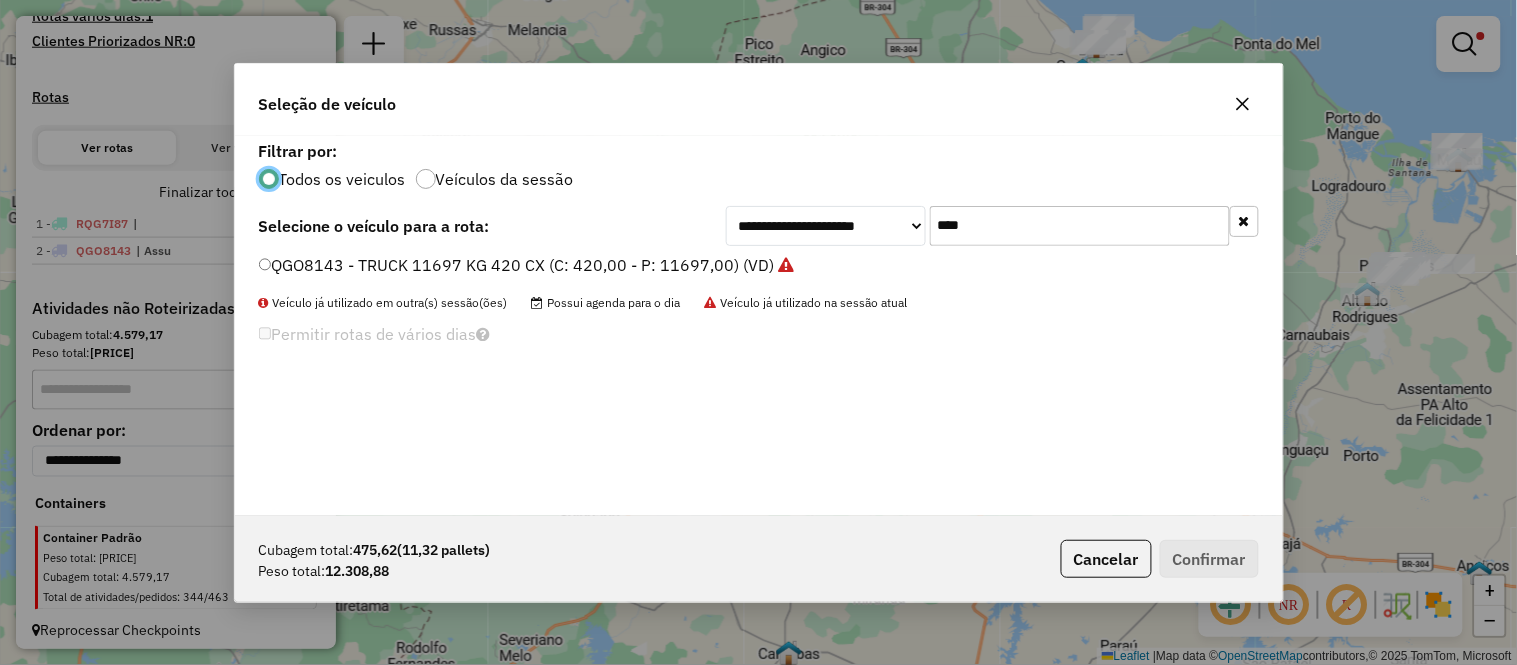 scroll, scrollTop: 11, scrollLeft: 5, axis: both 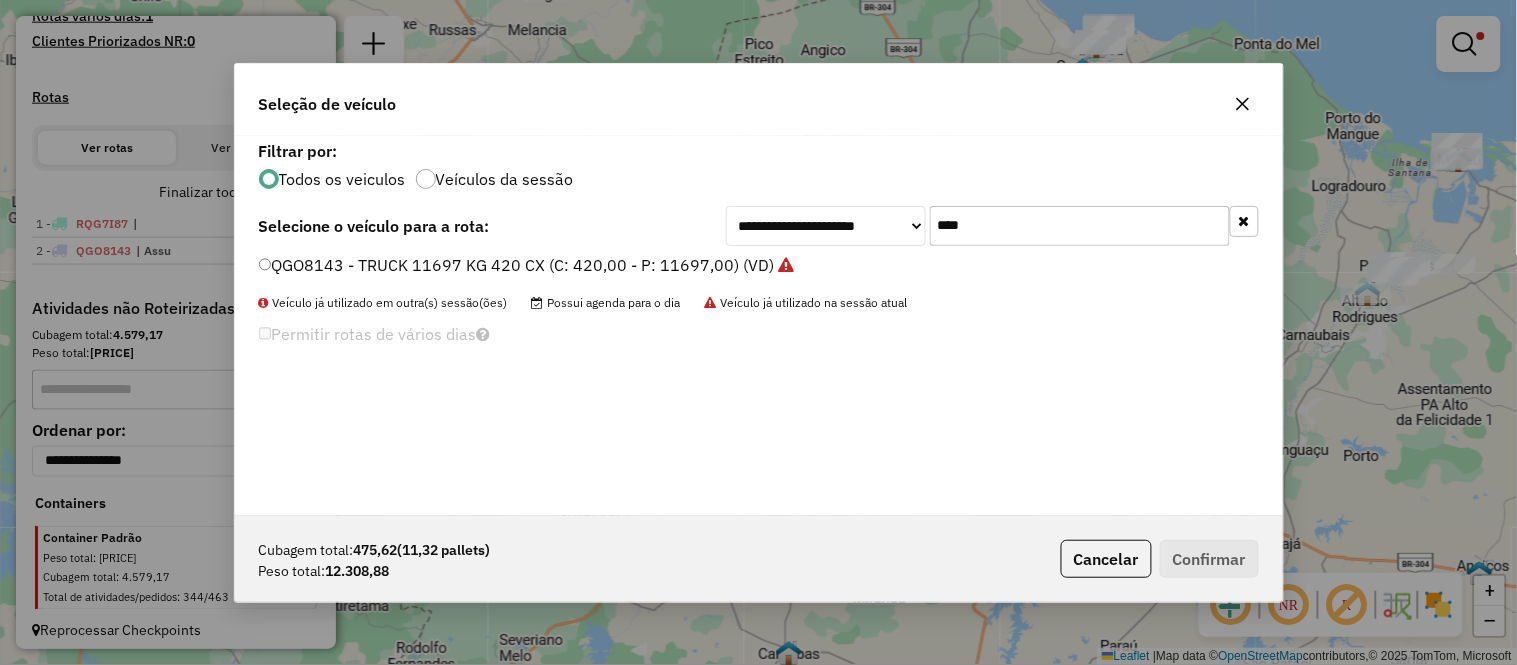 click on "****" 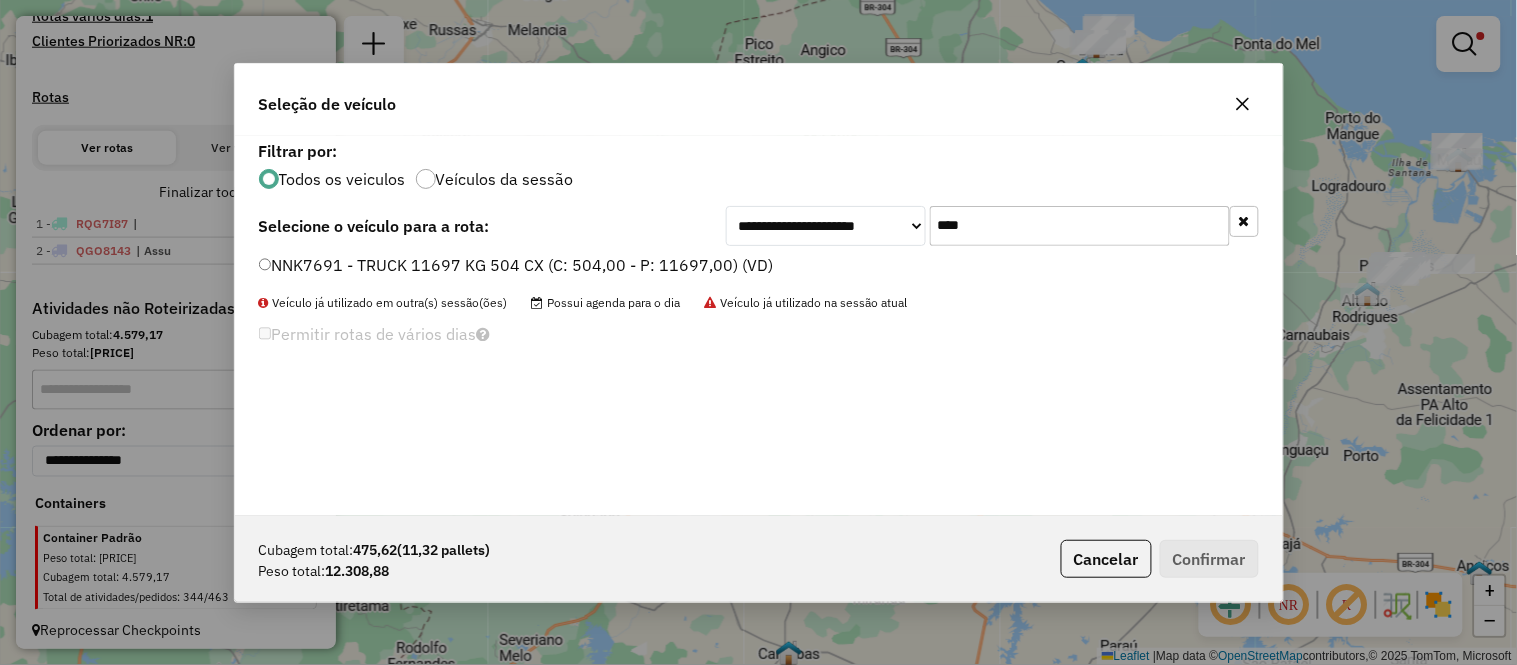 type on "****" 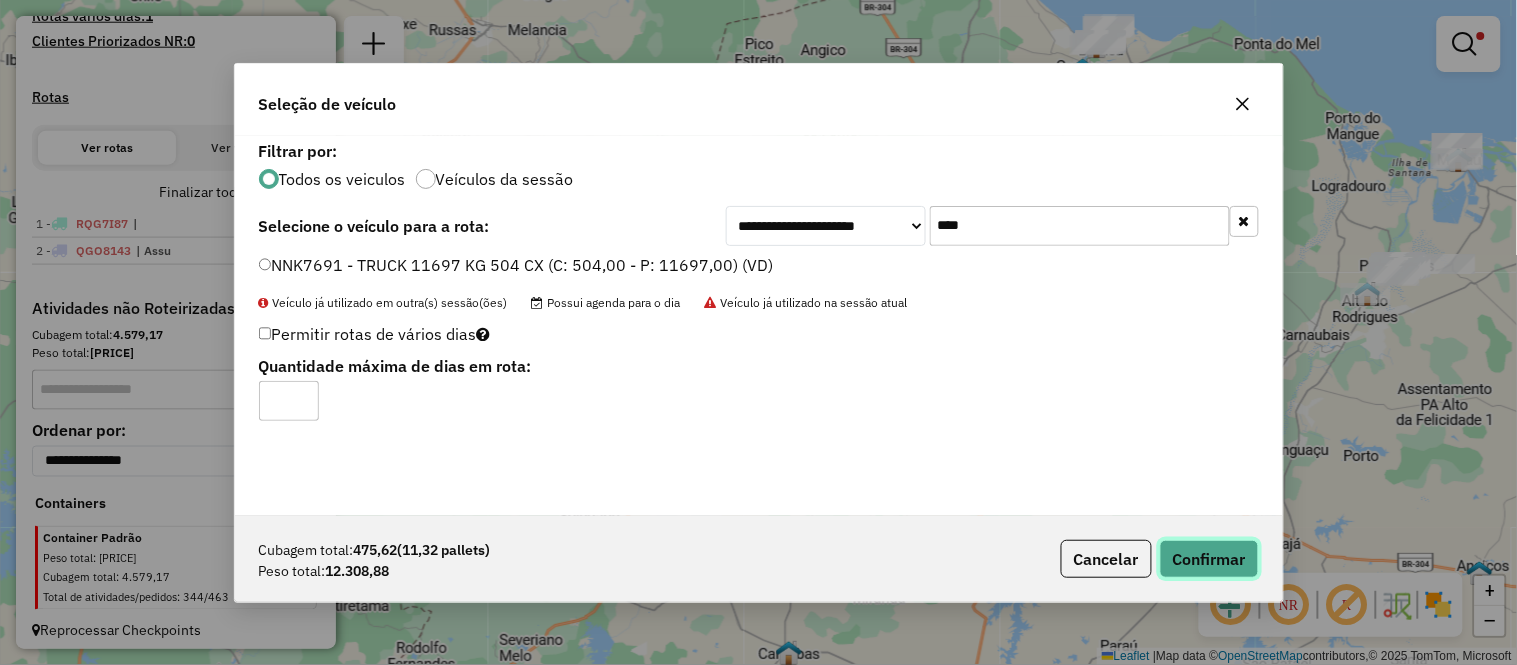 click on "Confirmar" 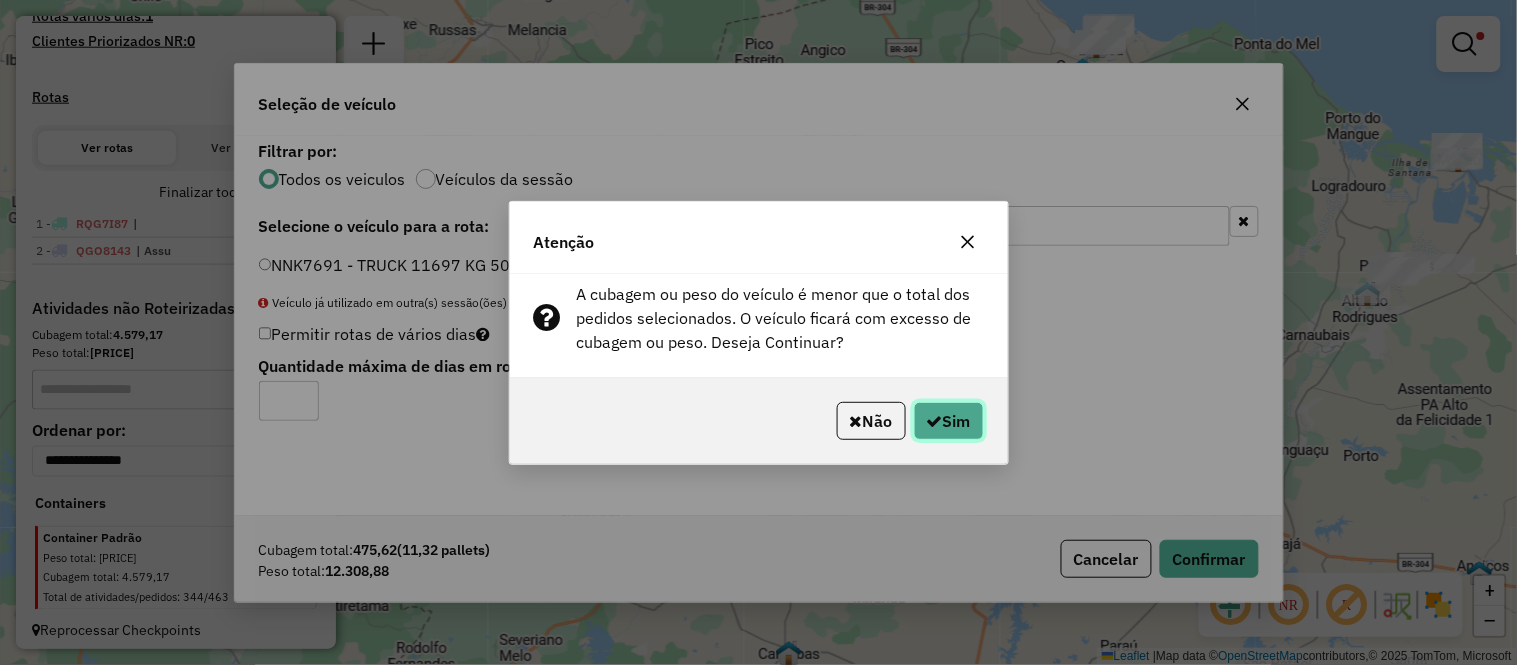 click on "Sim" 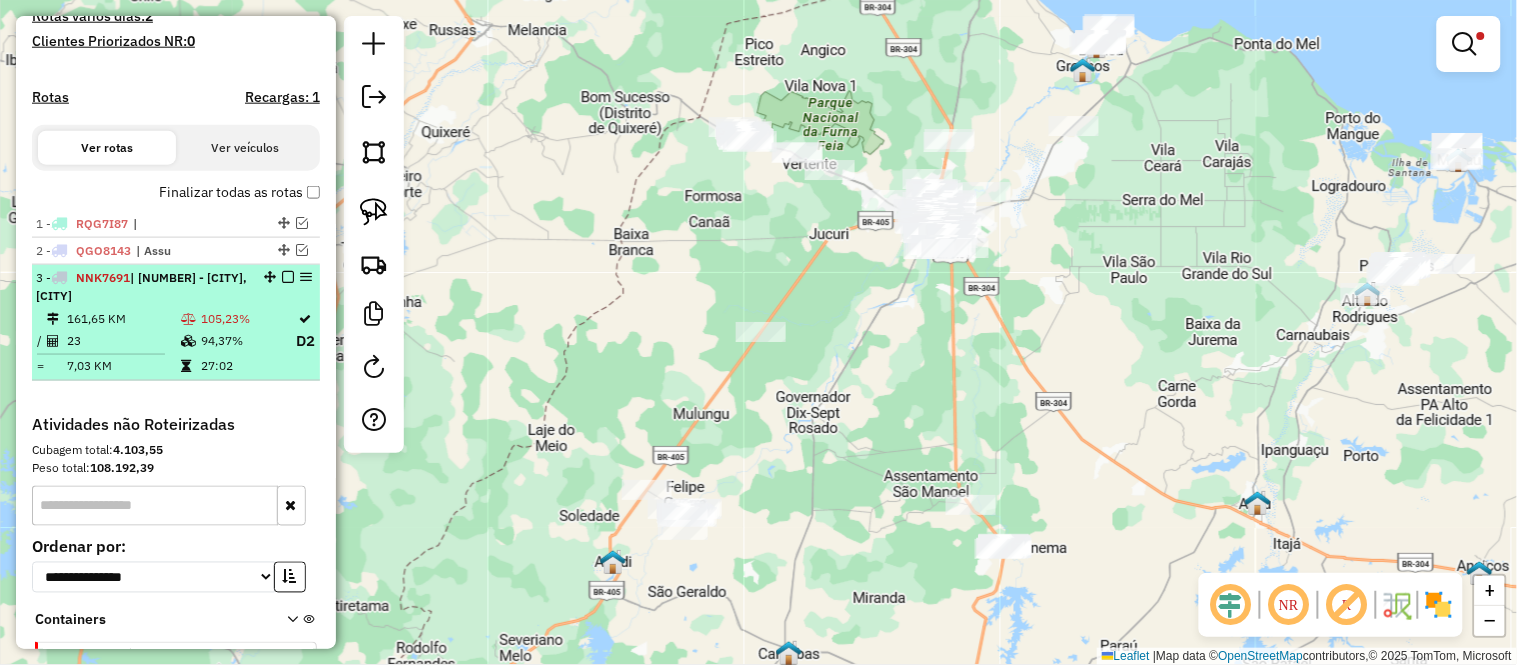 click on "| [NUMBER] - [NAME], [NAME]" at bounding box center (141, 286) 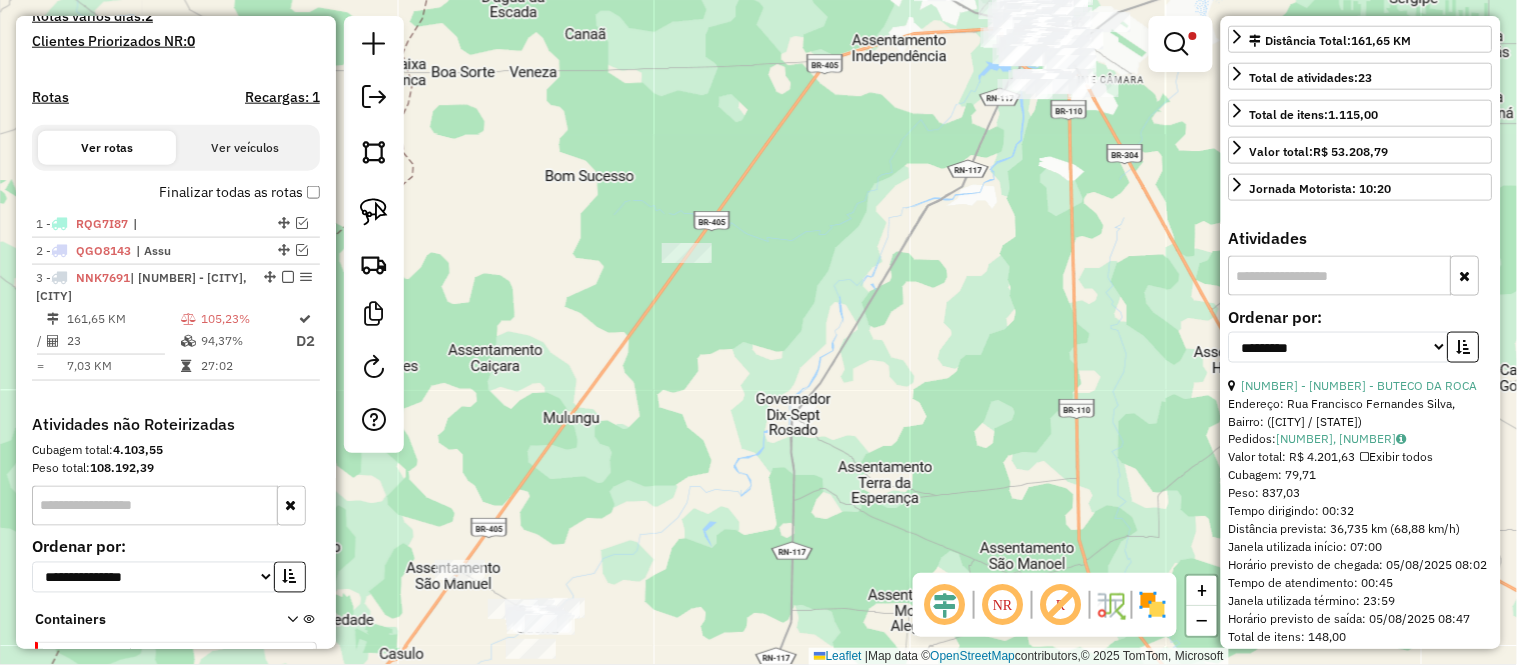 scroll, scrollTop: 777, scrollLeft: 0, axis: vertical 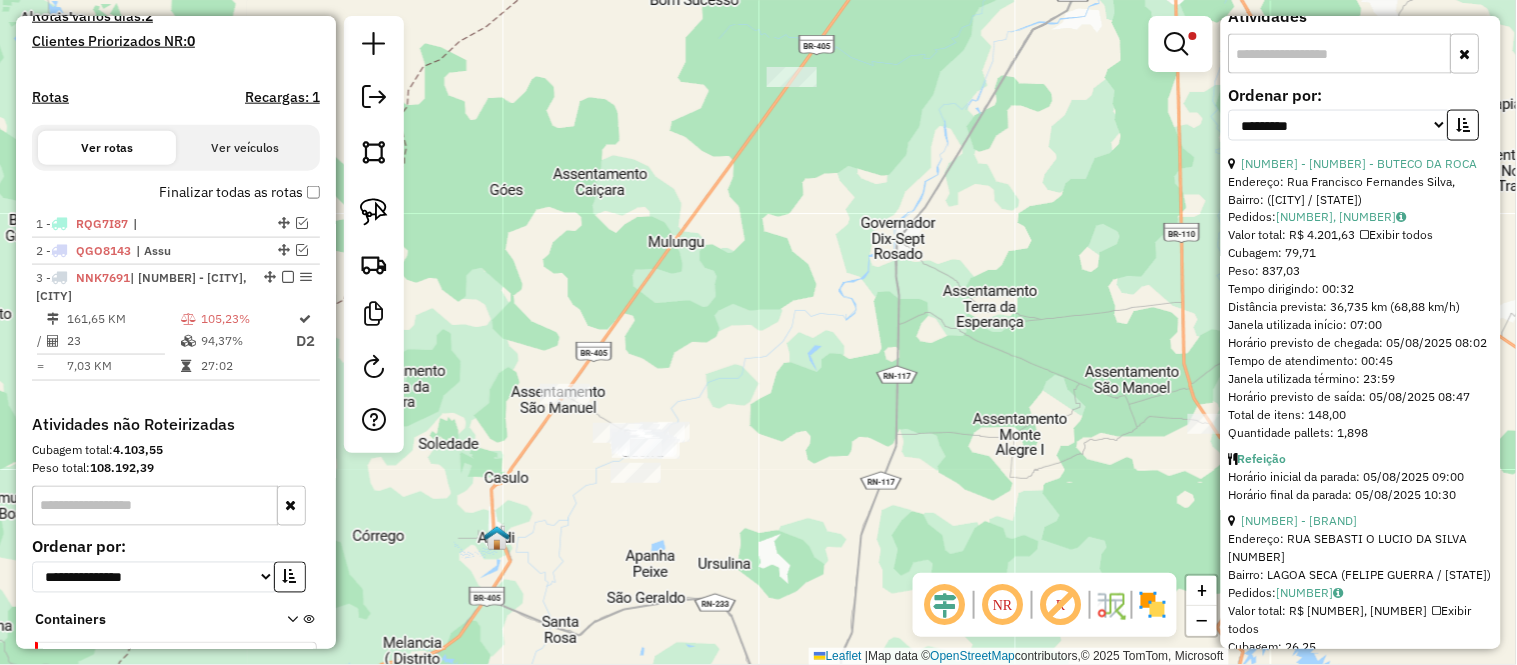 drag, startPoint x: 661, startPoint y: 411, endPoint x: 773, endPoint y: 256, distance: 191.23022 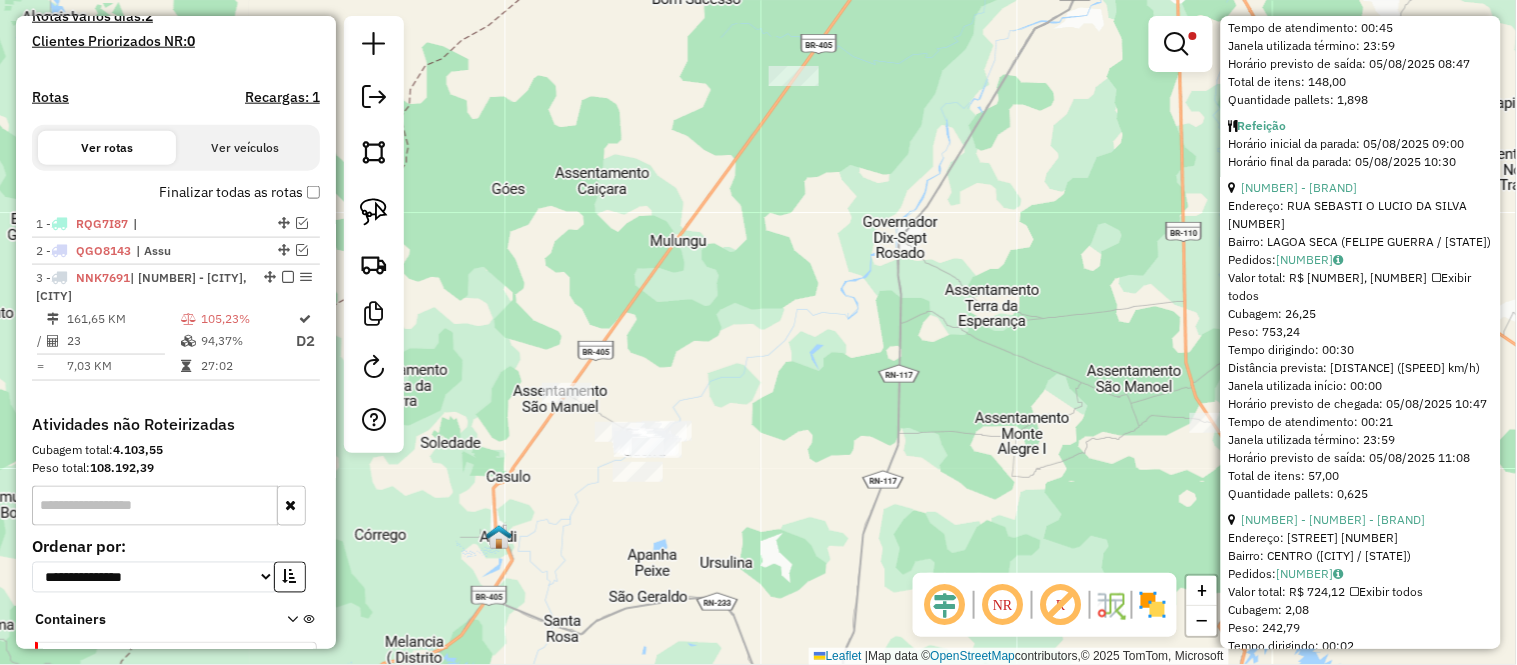 scroll, scrollTop: 666, scrollLeft: 0, axis: vertical 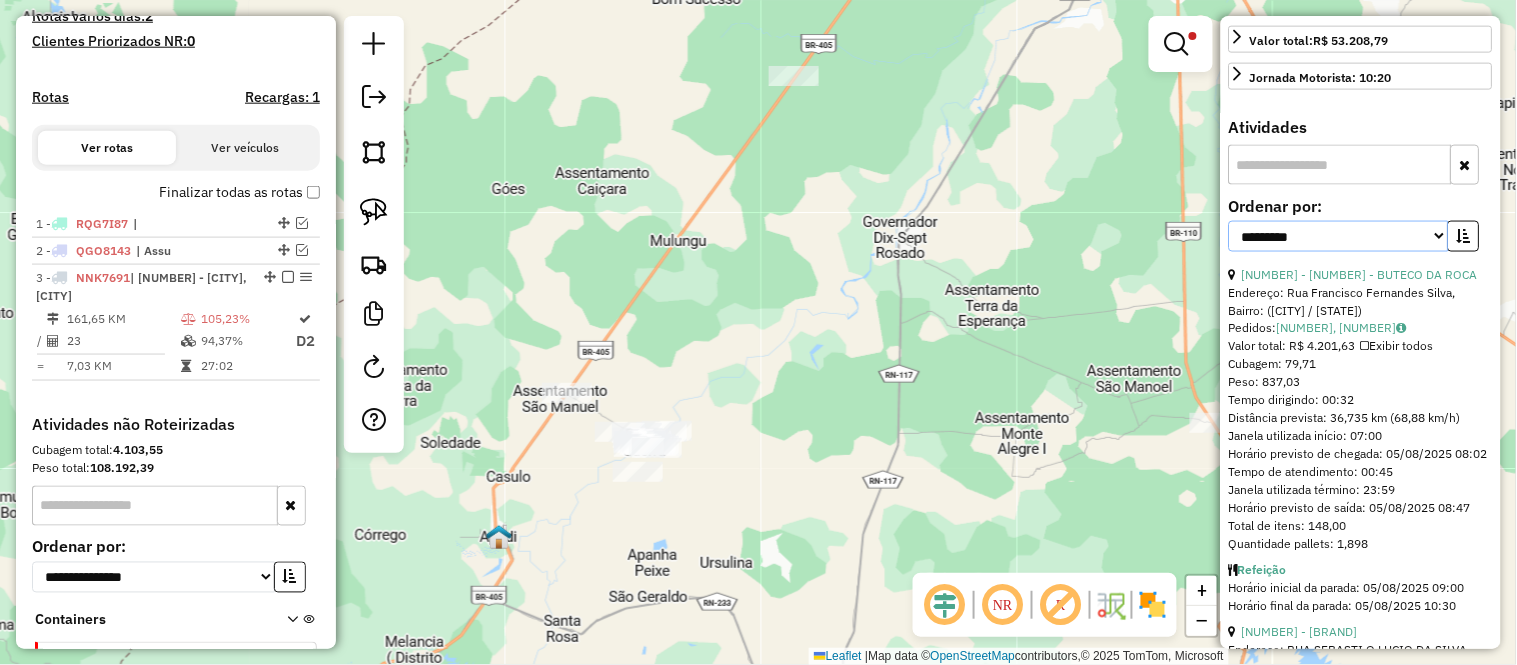click on "**********" at bounding box center [1339, 236] 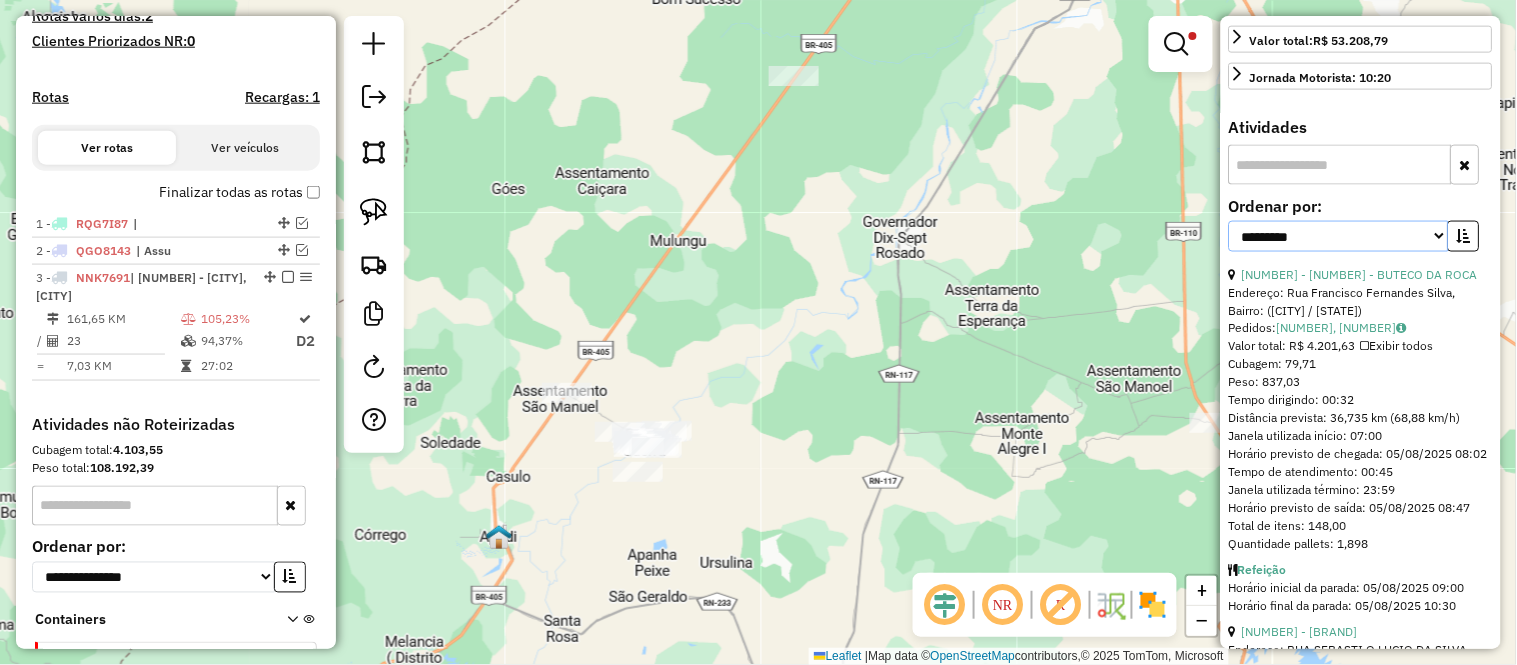 select on "**********" 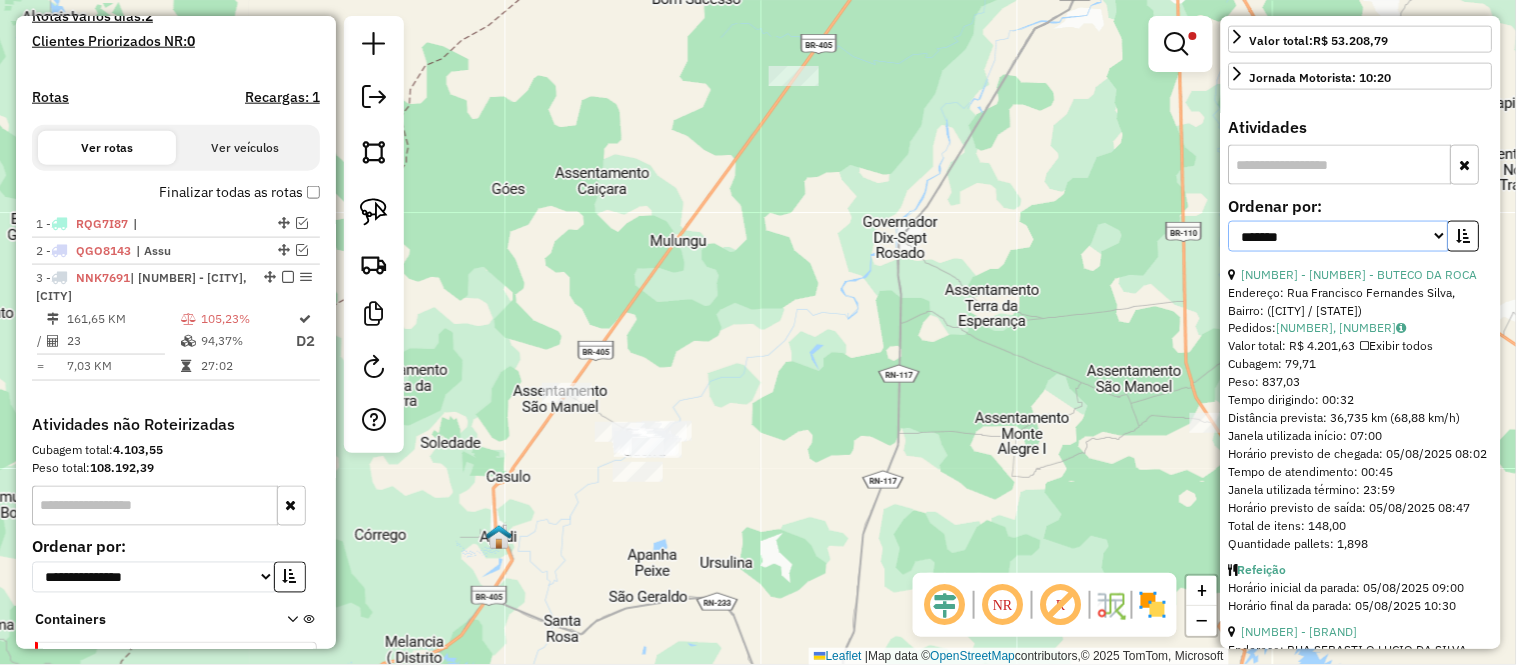 click on "**********" at bounding box center [1339, 236] 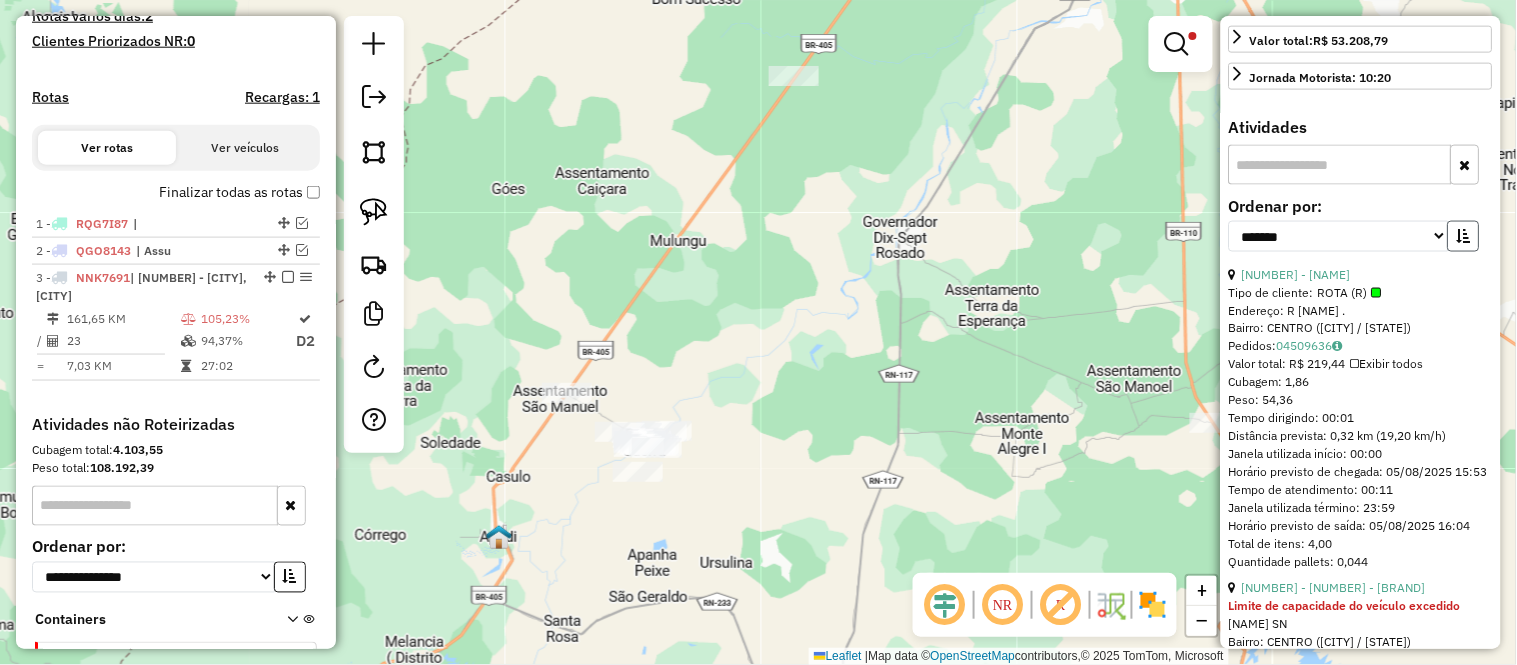 click at bounding box center [1464, 236] 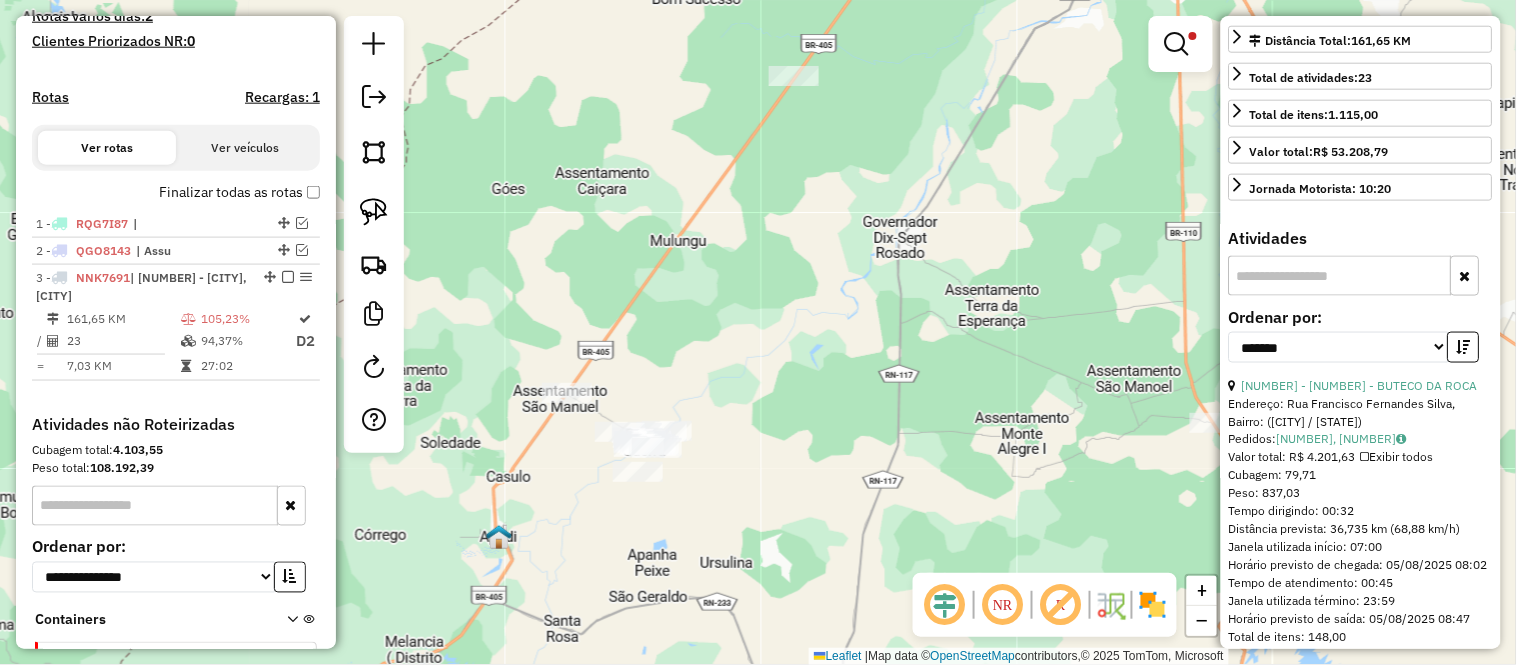 scroll, scrollTop: 888, scrollLeft: 0, axis: vertical 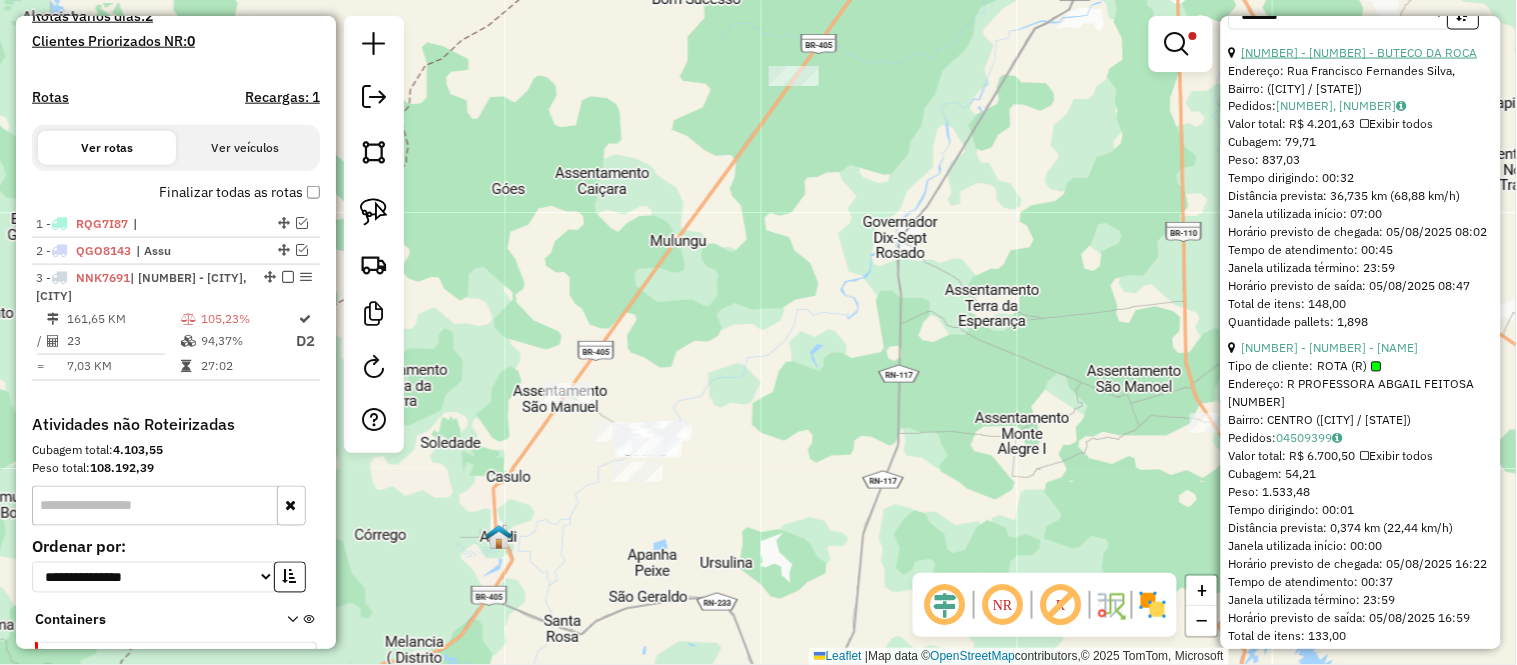 click on "1 - 9515 - BUTECO DA ROCA" at bounding box center (1360, 52) 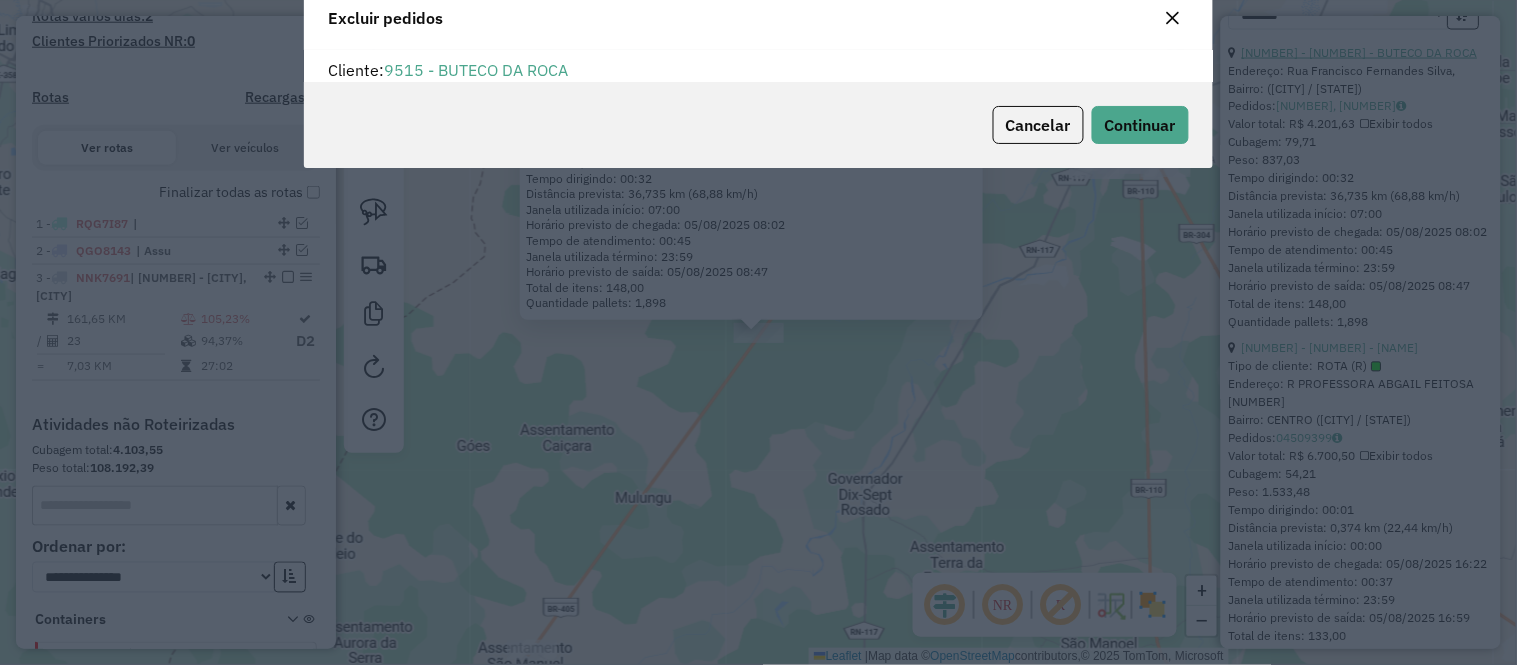scroll, scrollTop: 0, scrollLeft: 0, axis: both 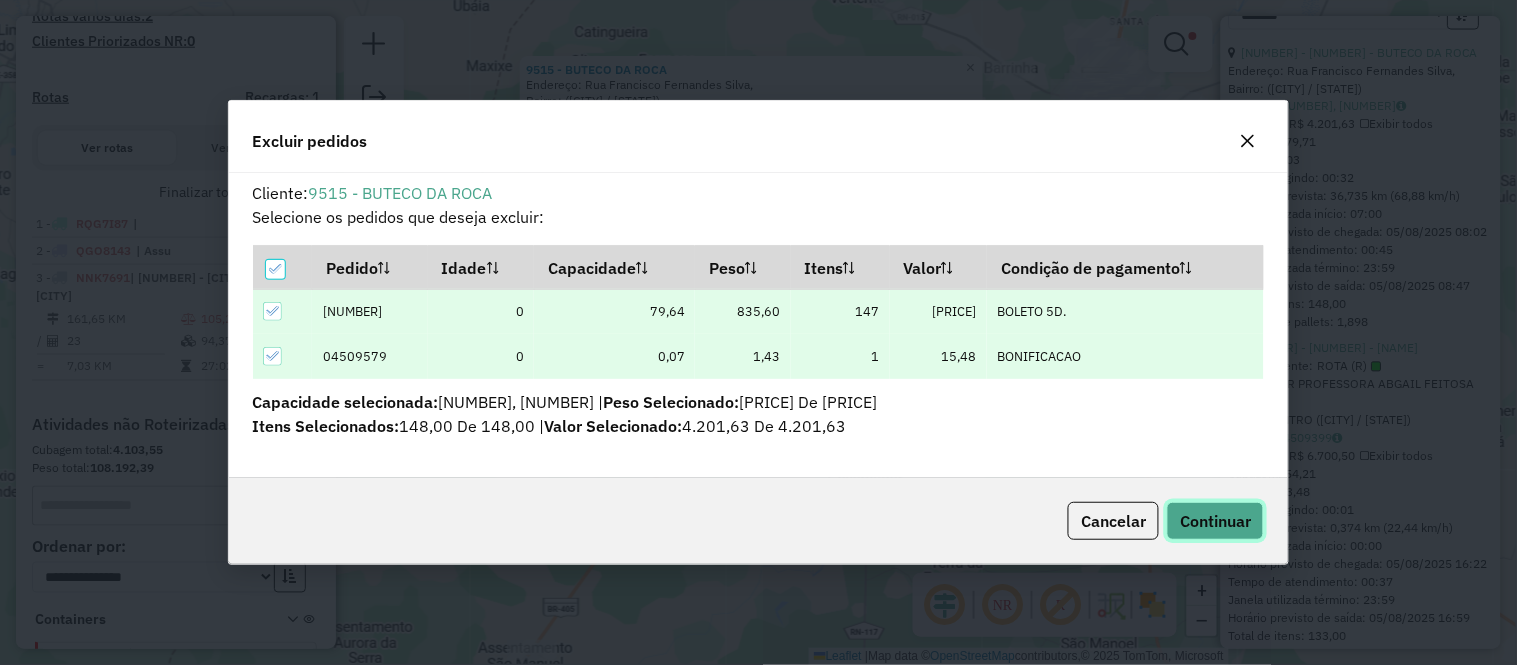 click on "Continuar" 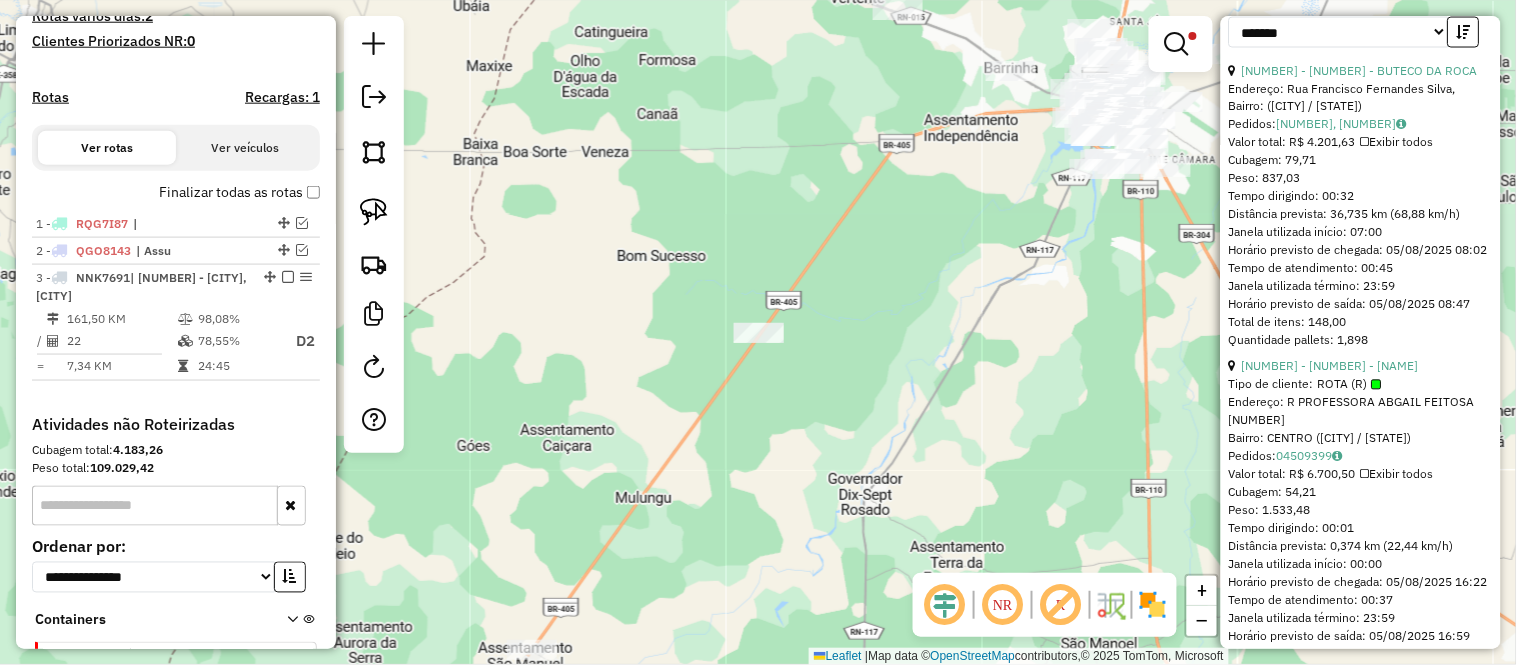scroll, scrollTop: 871, scrollLeft: 0, axis: vertical 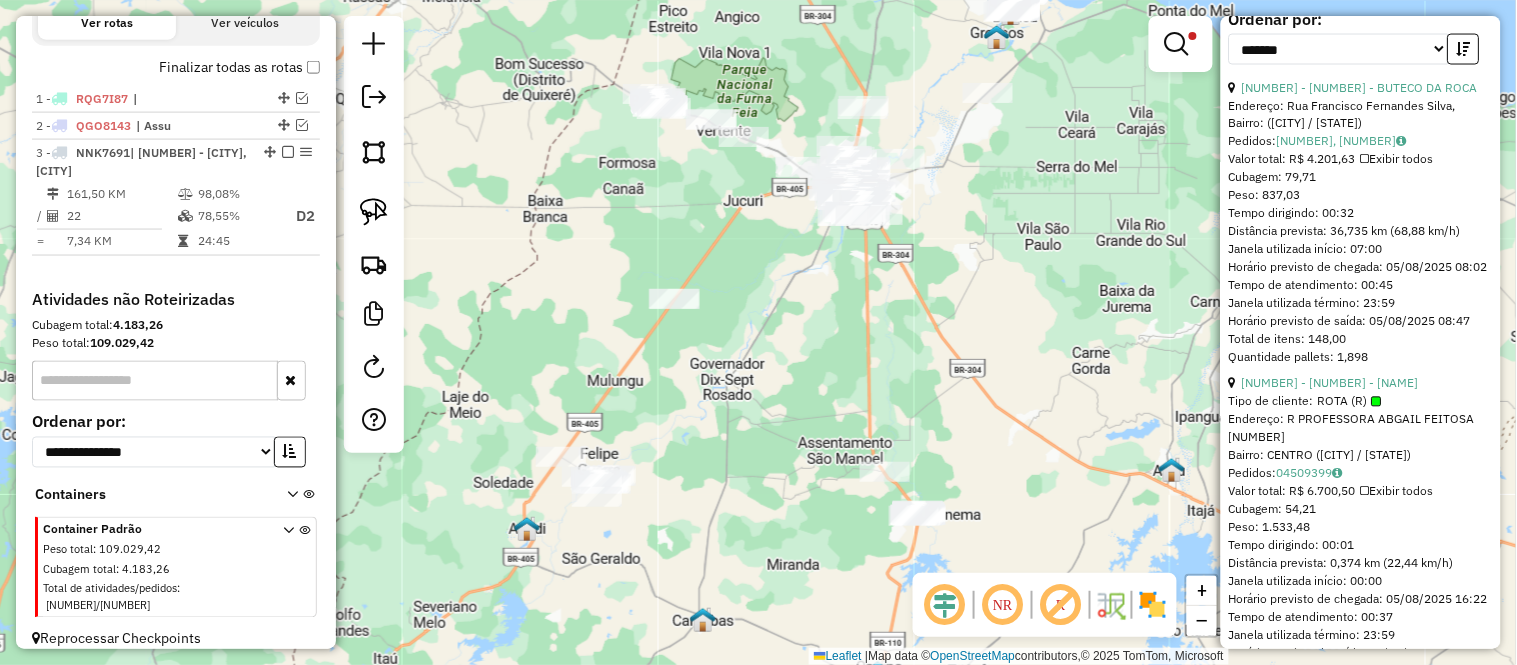 drag, startPoint x: 615, startPoint y: 422, endPoint x: 631, endPoint y: 367, distance: 57.280014 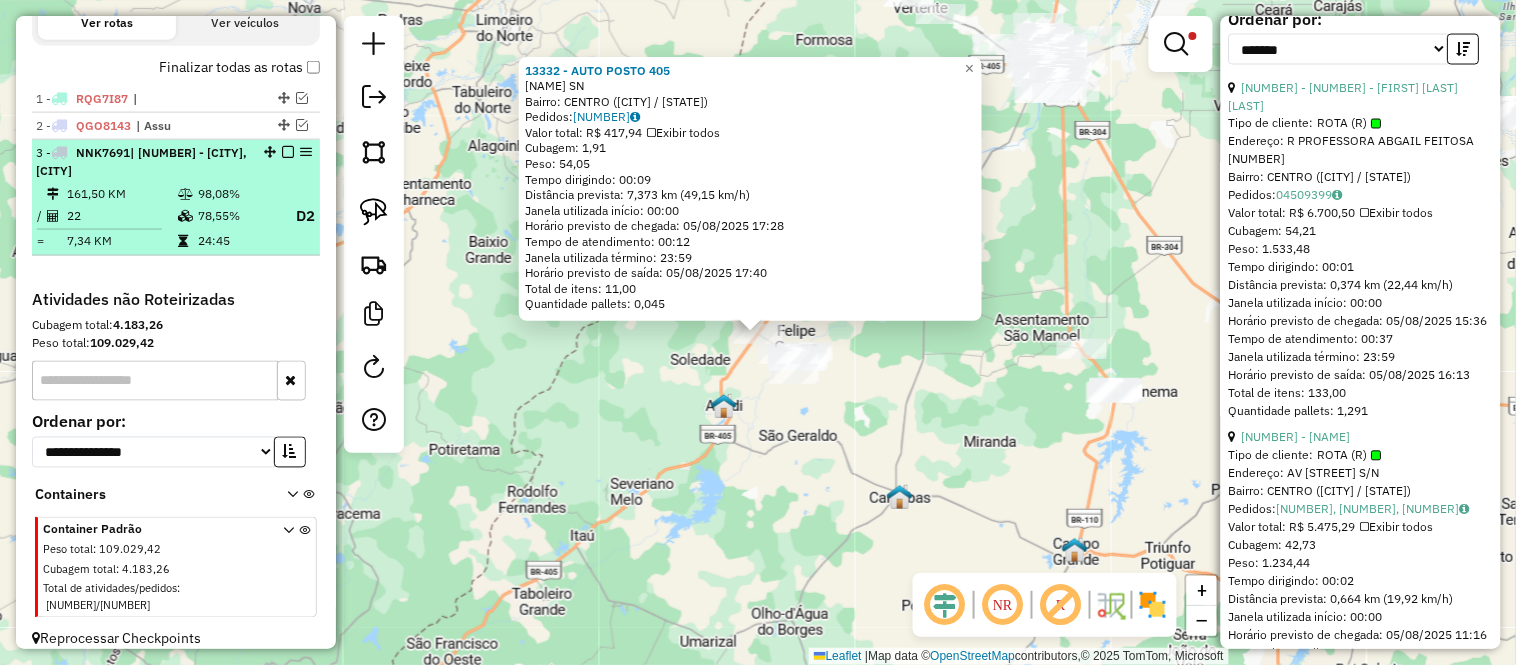drag, startPoint x: 210, startPoint y: 173, endPoint x: 244, endPoint y: 186, distance: 36.40055 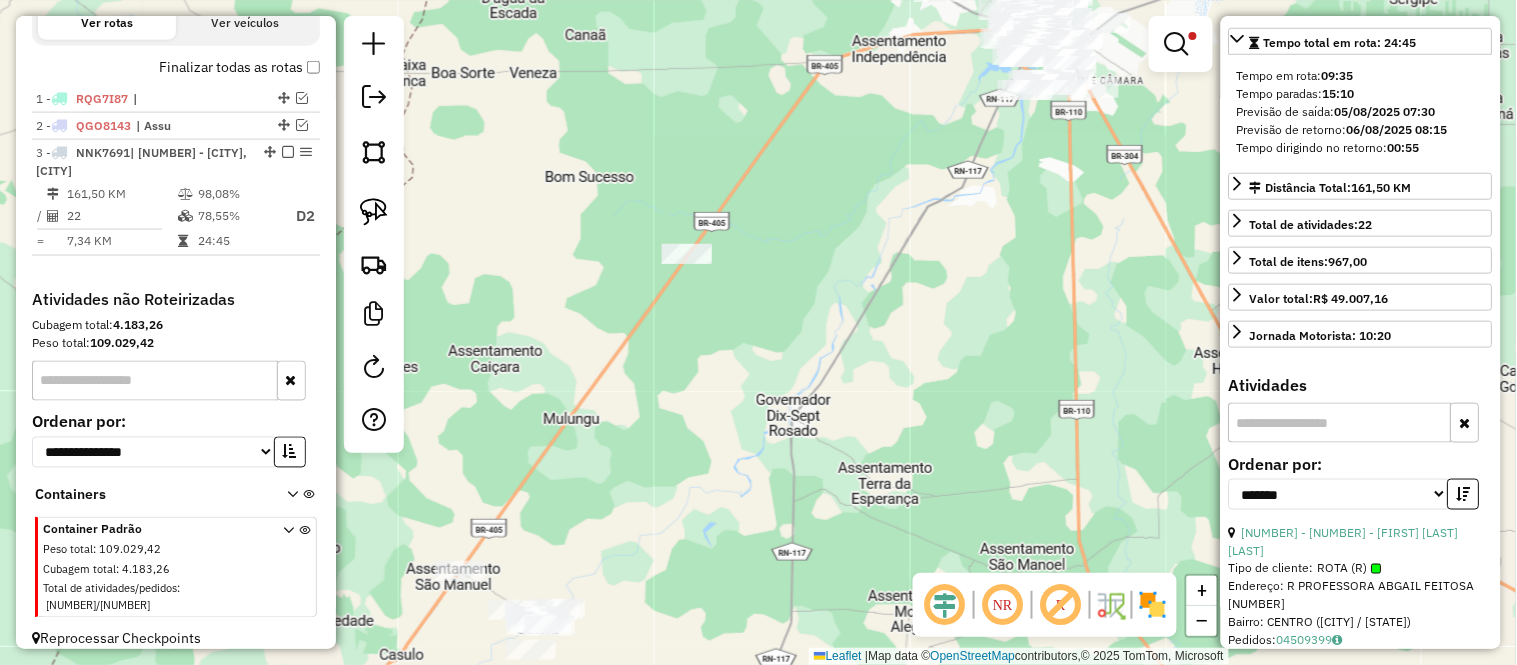 scroll, scrollTop: 0, scrollLeft: 0, axis: both 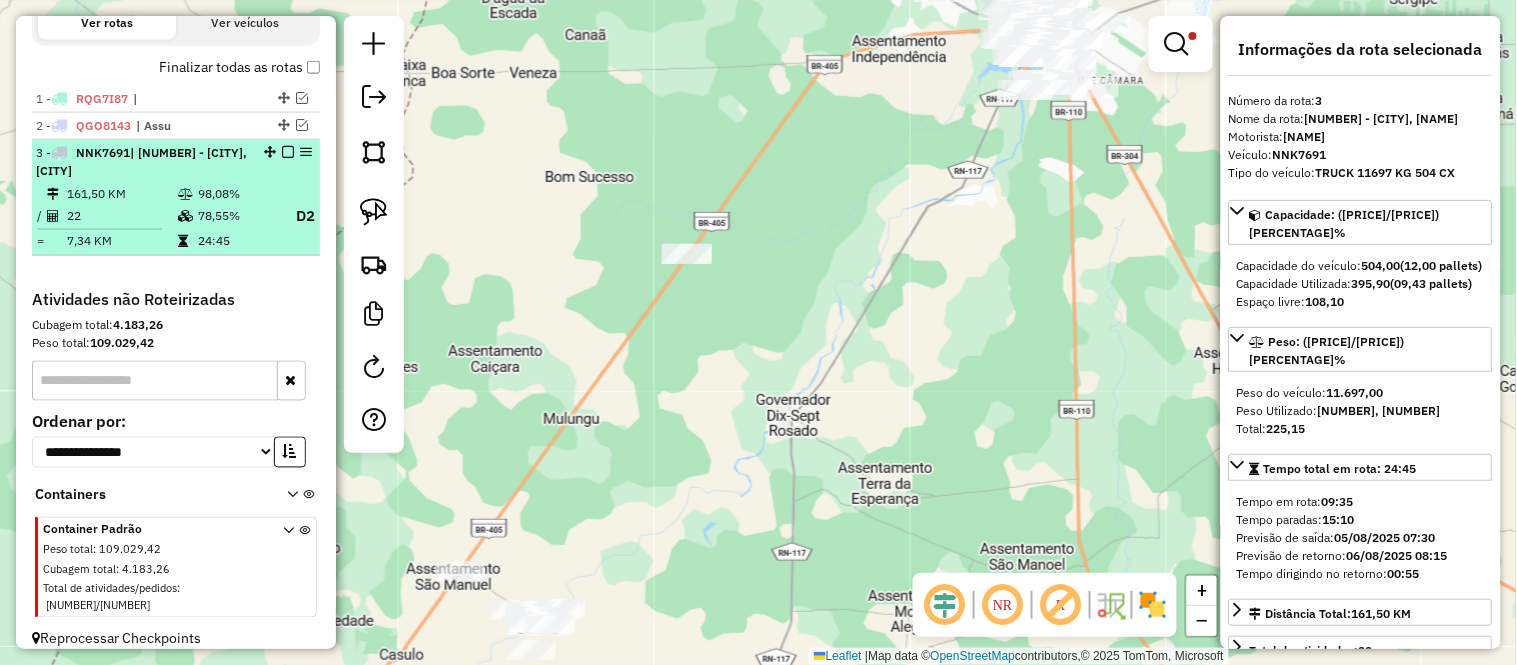 click at bounding box center [185, 216] 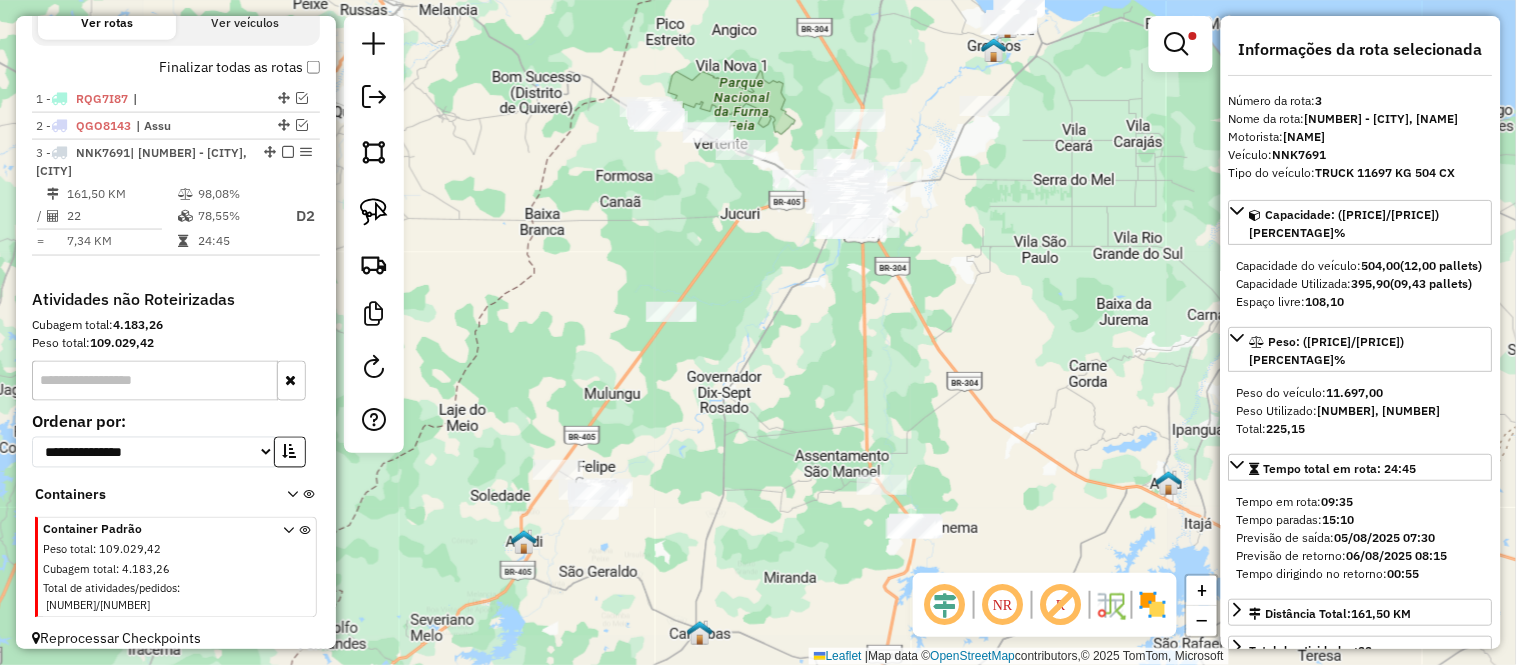 drag, startPoint x: 644, startPoint y: 416, endPoint x: 658, endPoint y: 374, distance: 44.27189 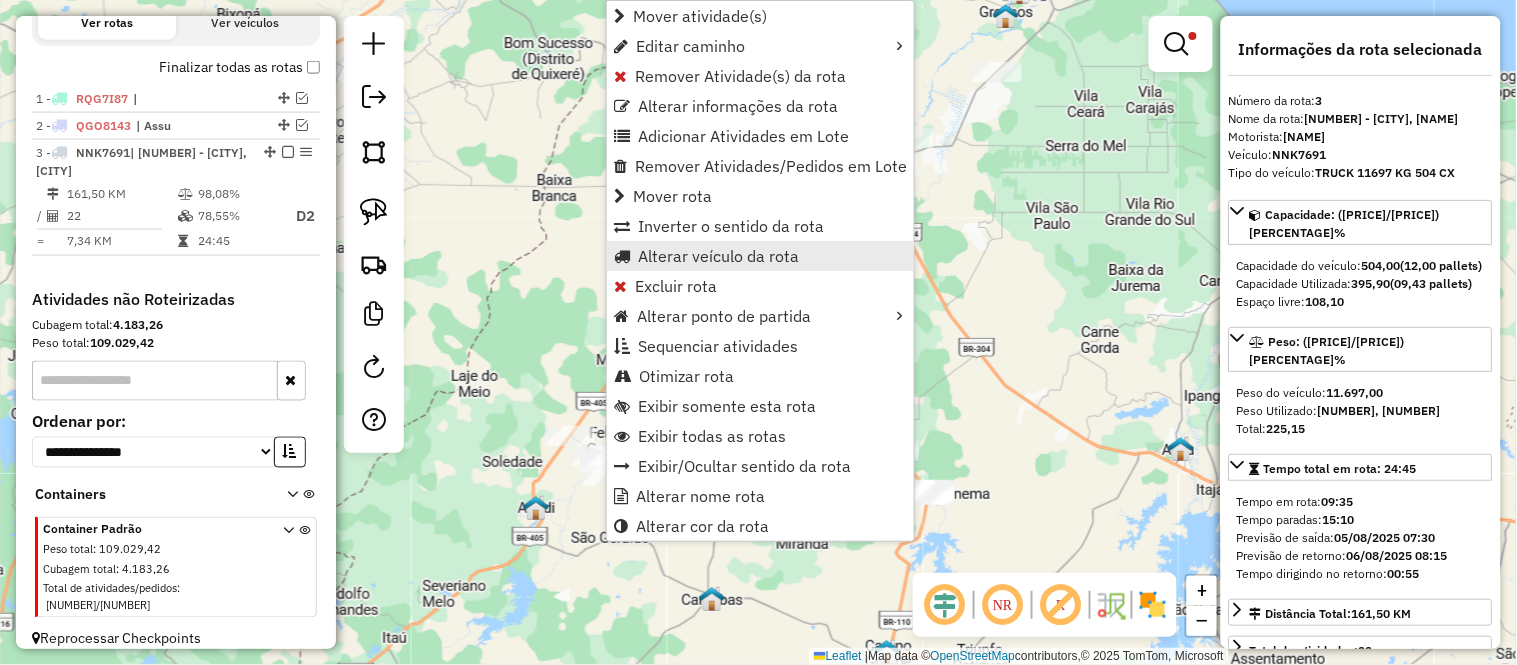 click on "Alterar veículo da rota" at bounding box center (718, 256) 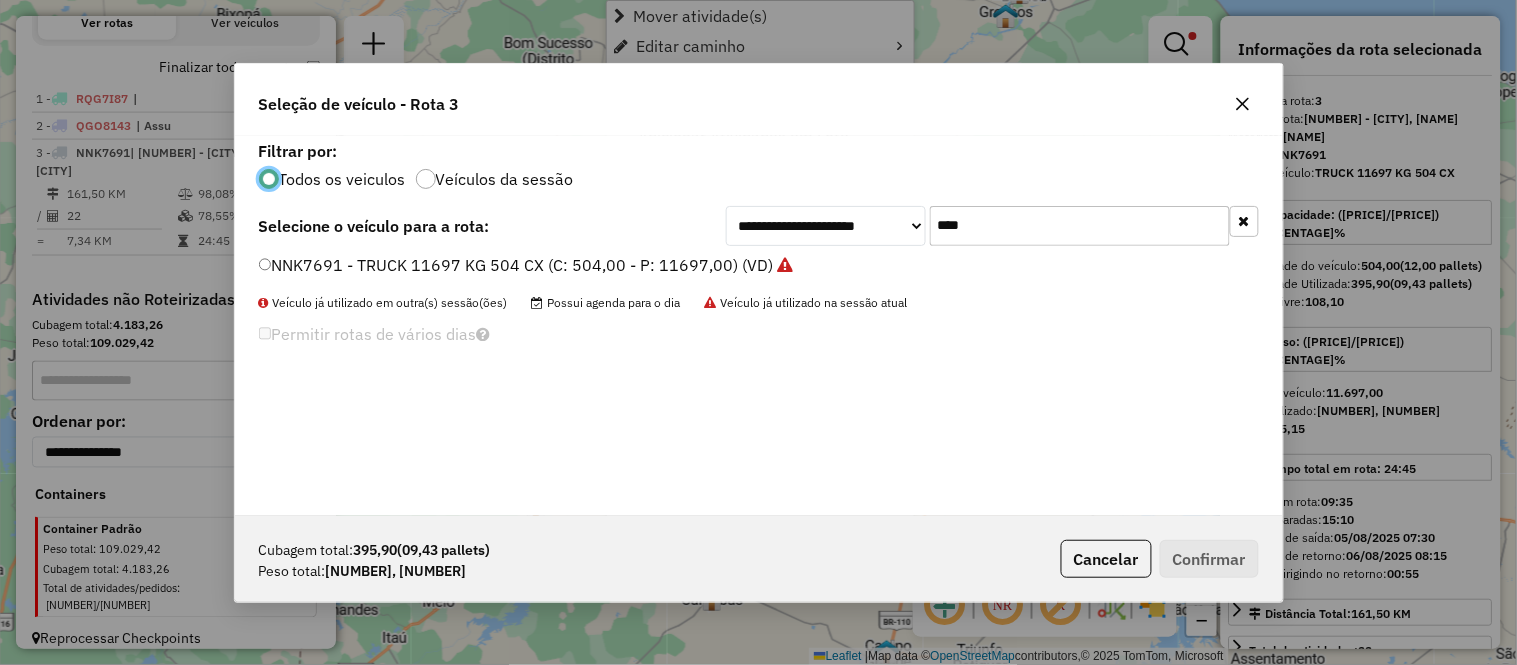 scroll, scrollTop: 11, scrollLeft: 5, axis: both 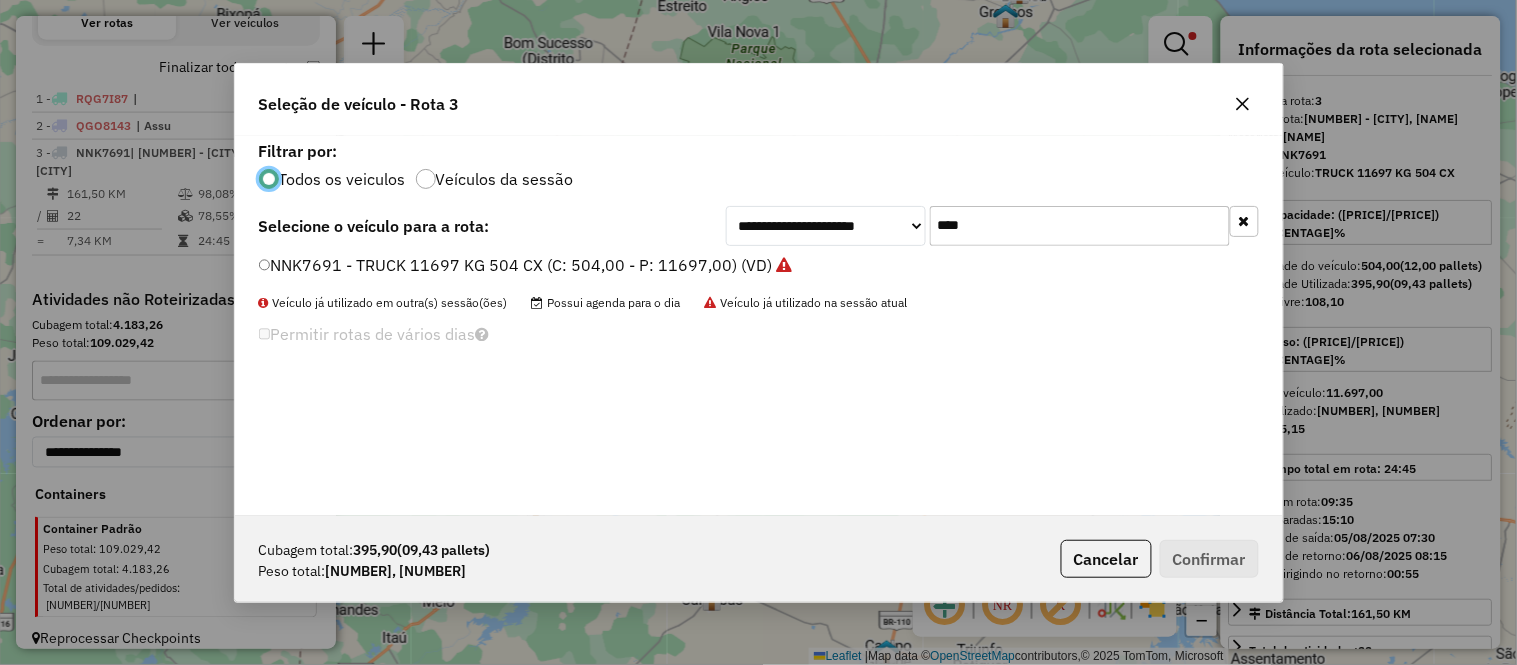 click on "****" 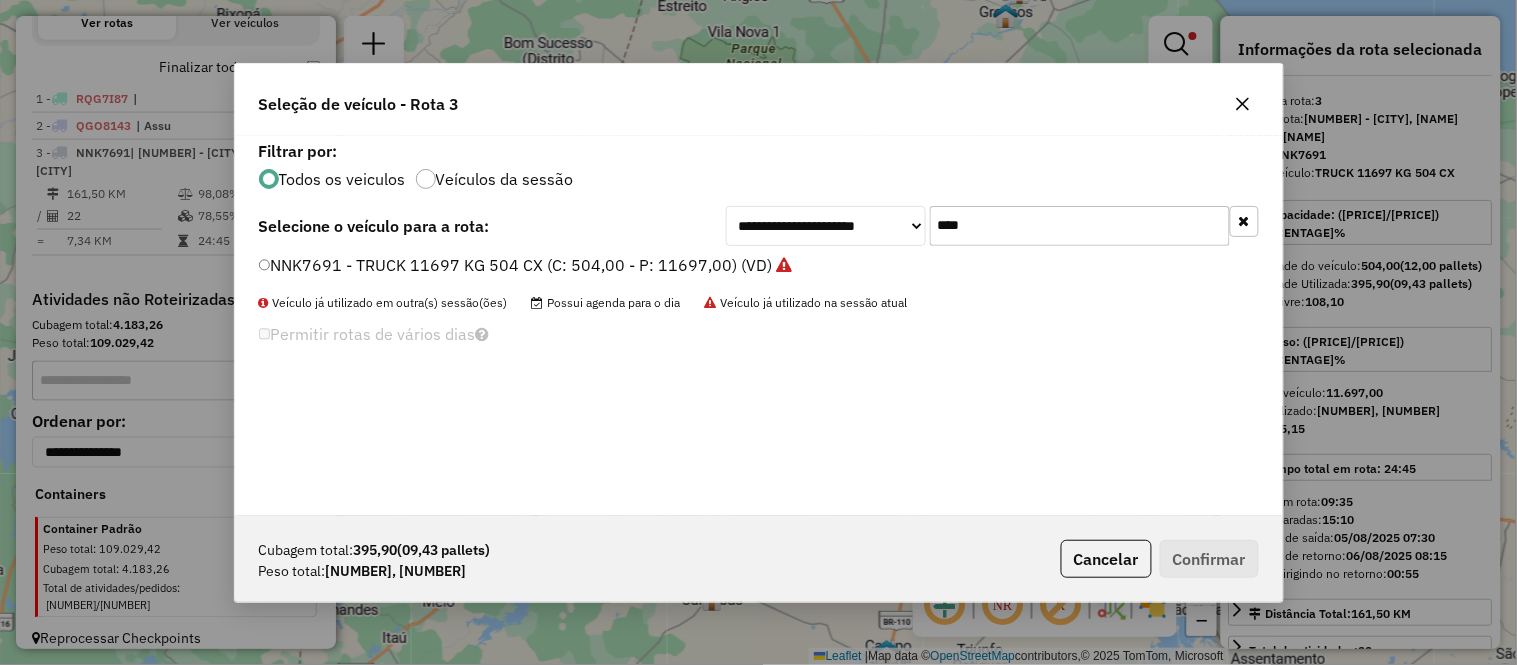 click on "****" 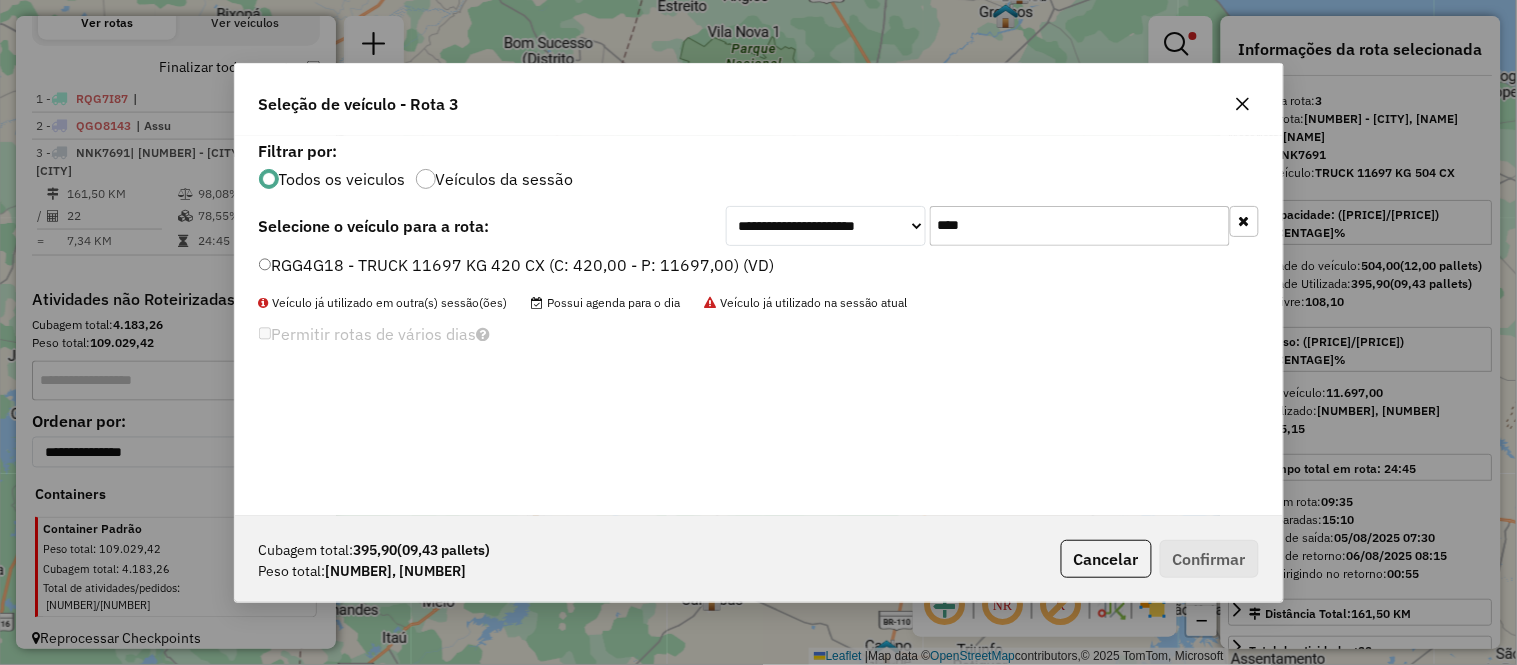 type on "****" 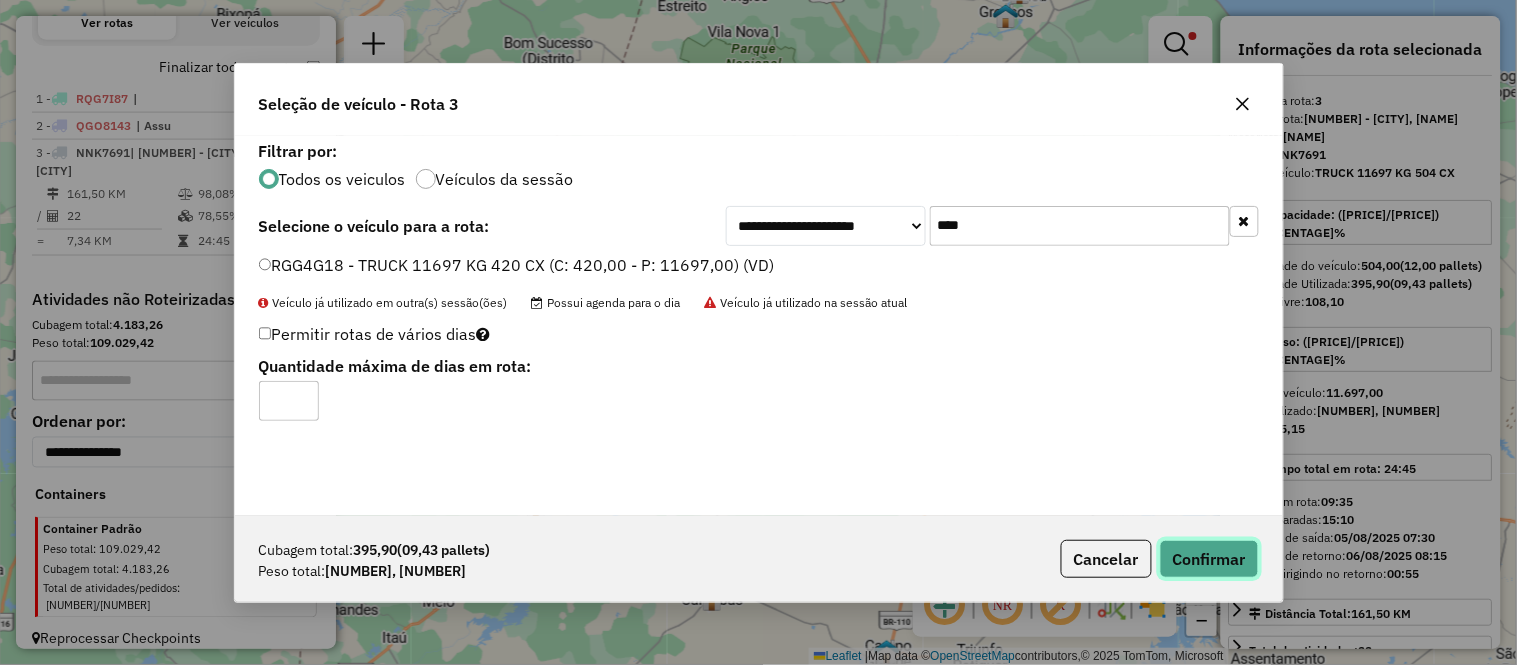 click on "Confirmar" 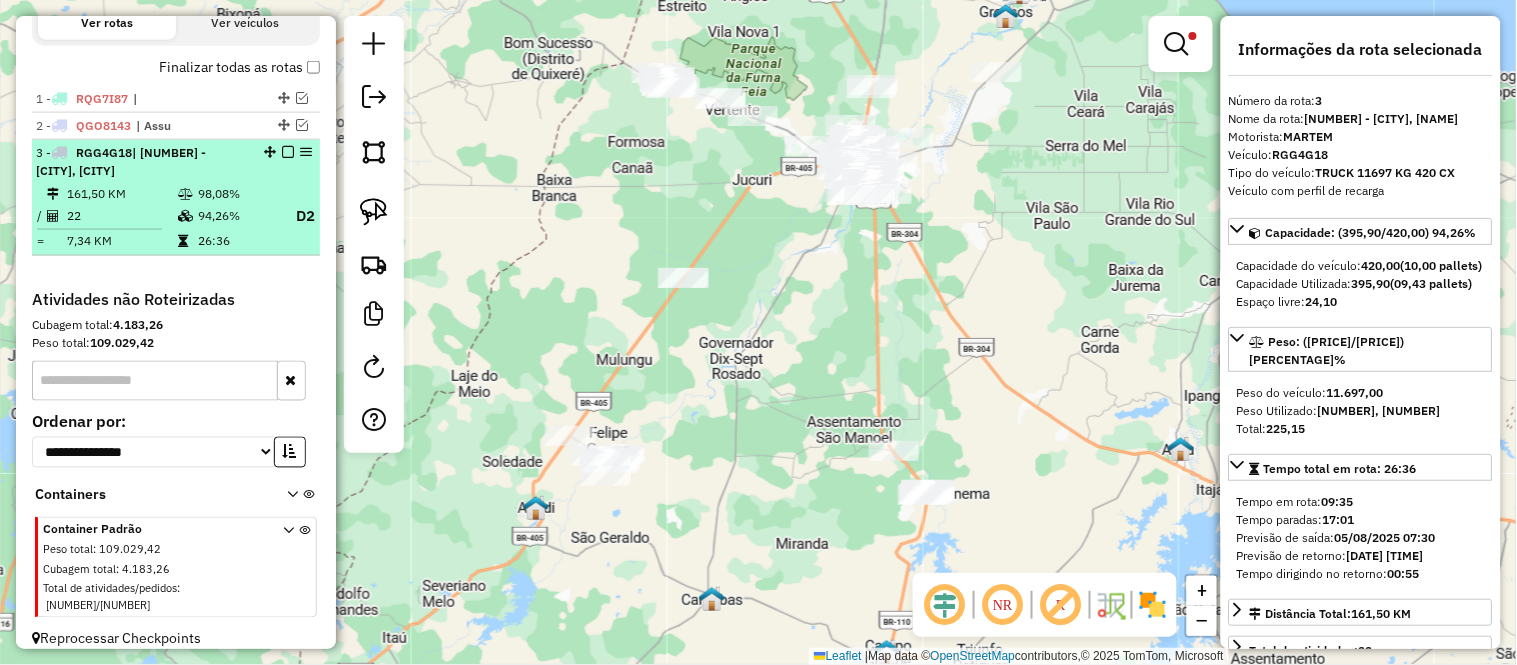 click on "22" at bounding box center (121, 216) 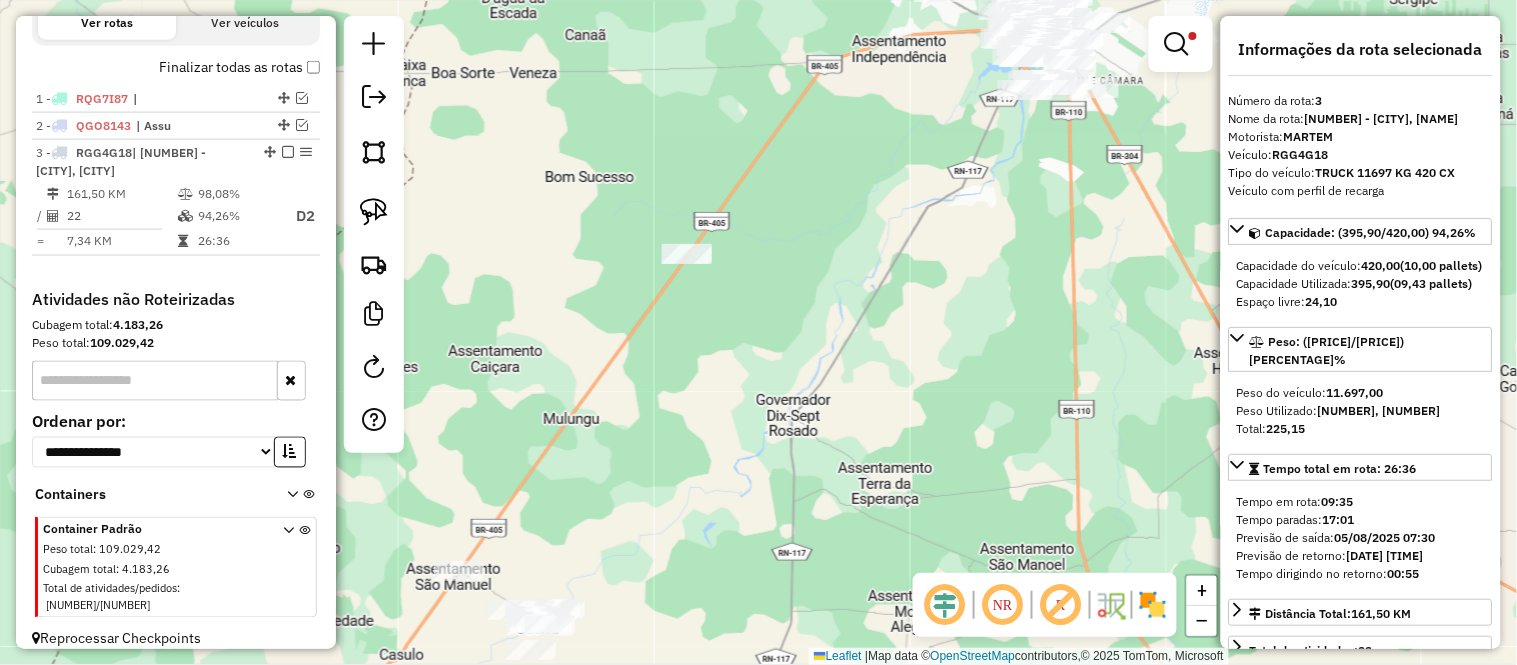 scroll, scrollTop: 222, scrollLeft: 0, axis: vertical 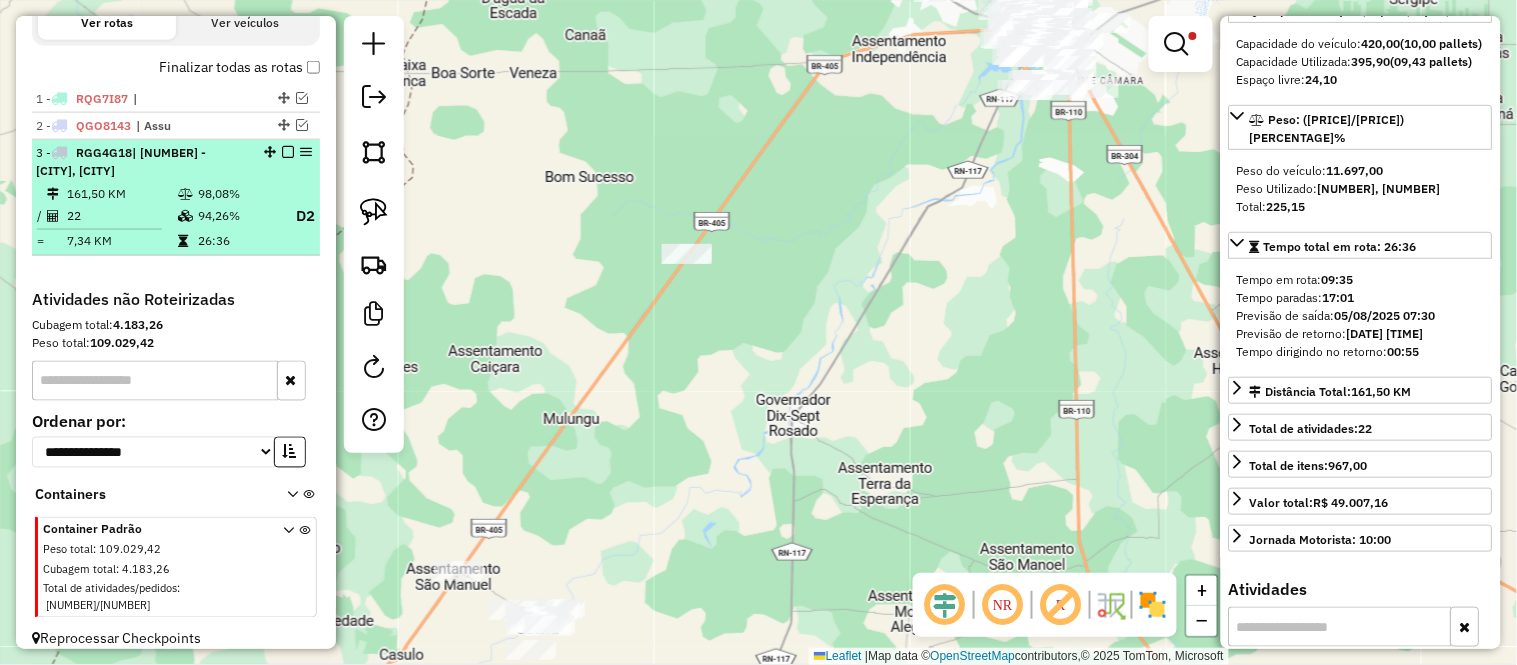 click on "98,08%" at bounding box center (237, 194) 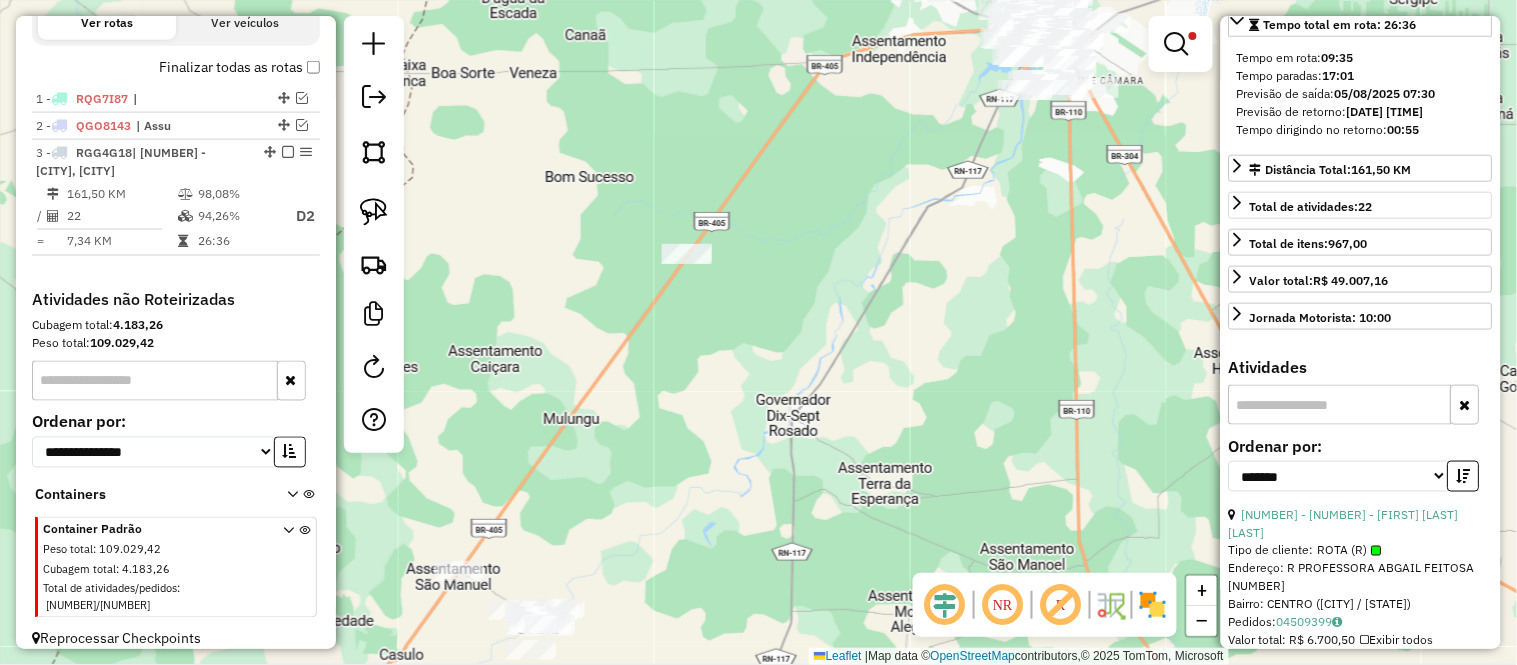 scroll, scrollTop: 666, scrollLeft: 0, axis: vertical 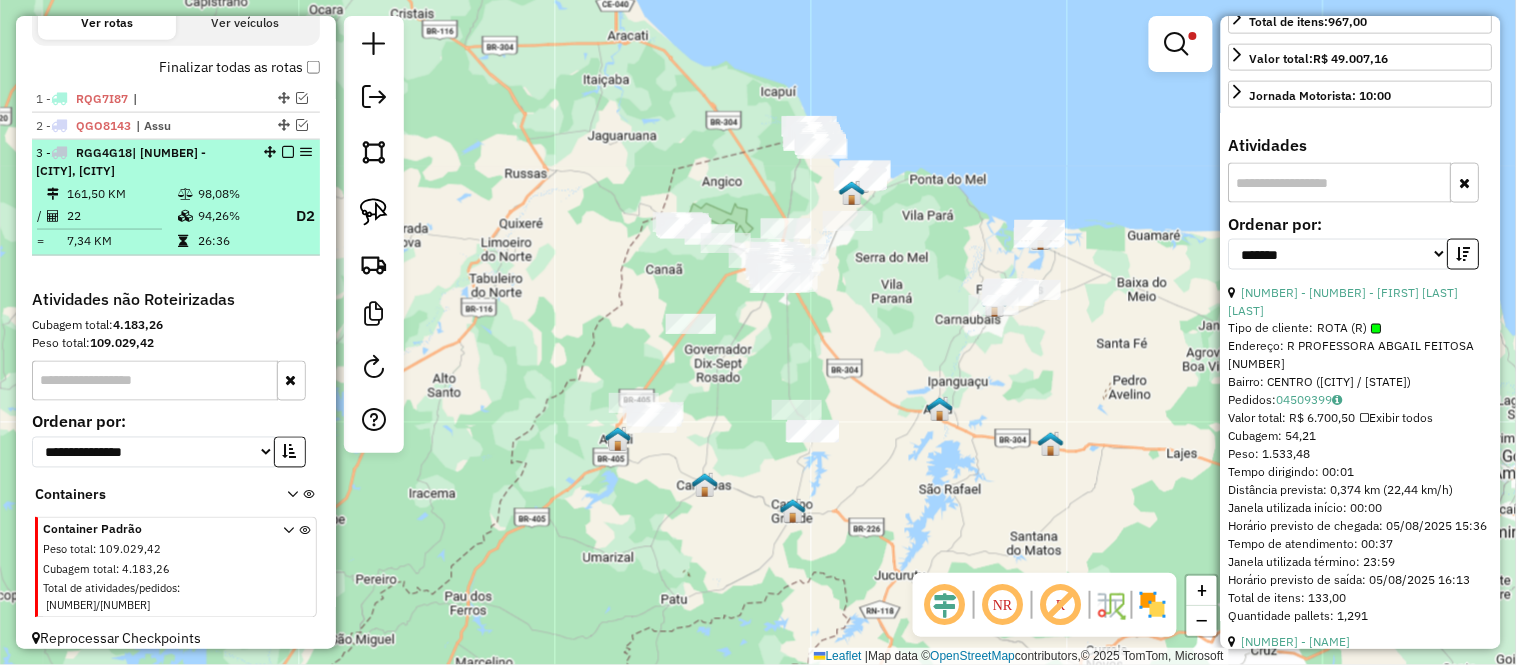 click on "7,34 KM" at bounding box center (121, 241) 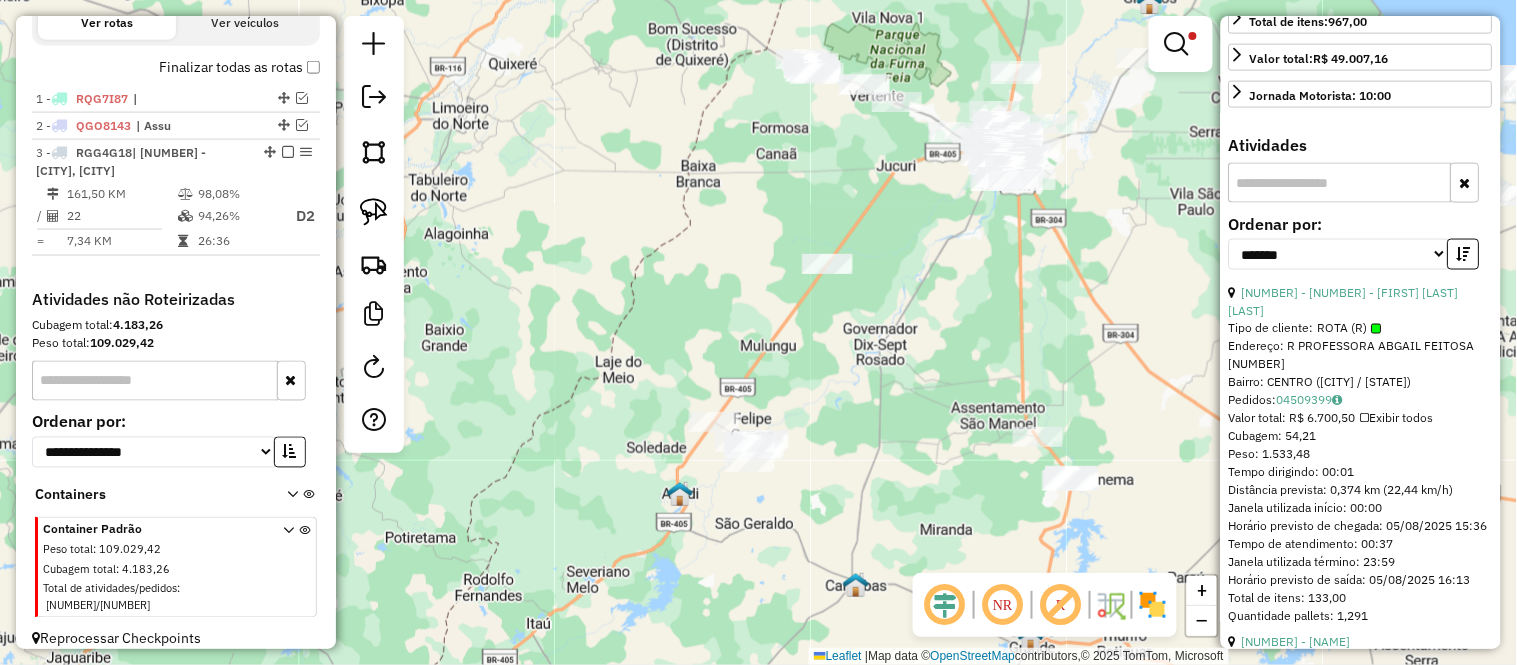 scroll, scrollTop: 555, scrollLeft: 0, axis: vertical 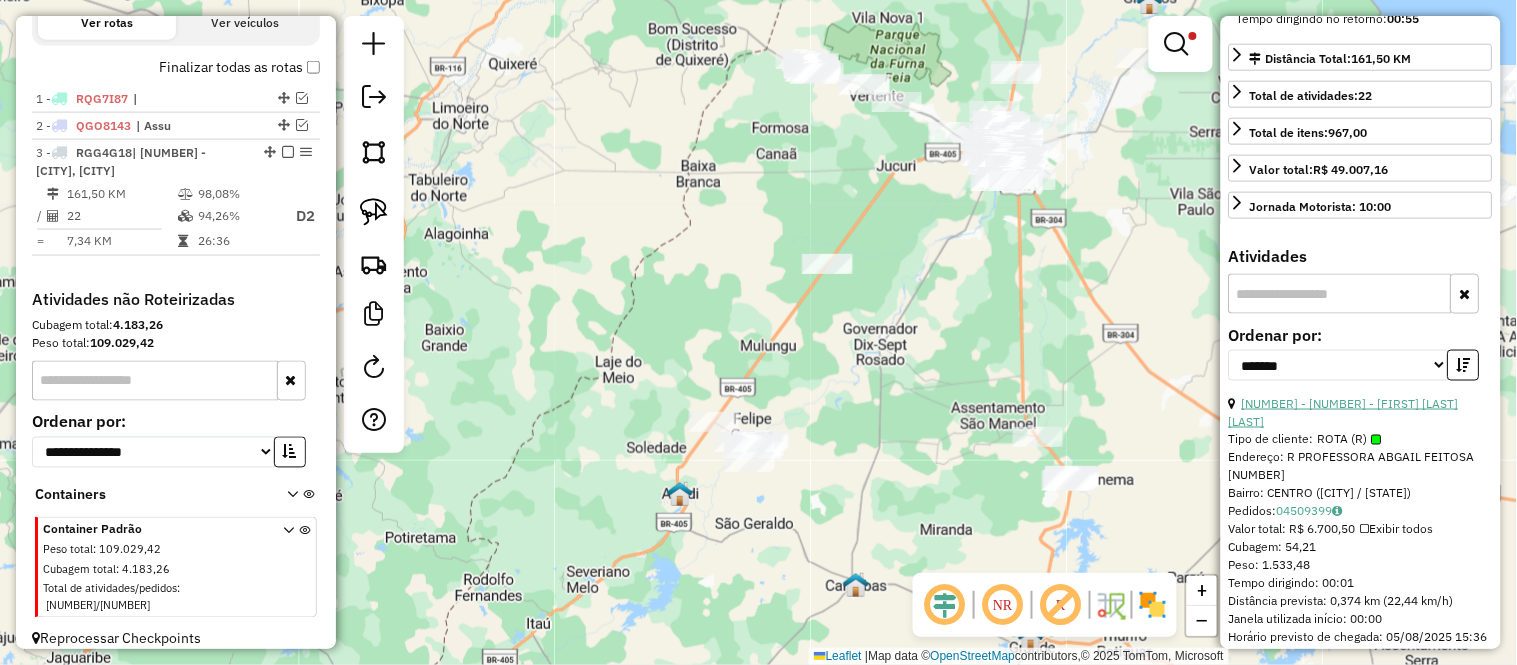 click on "18 - 3431 - ANTONIO ALVES DA SILVA" at bounding box center [1344, 412] 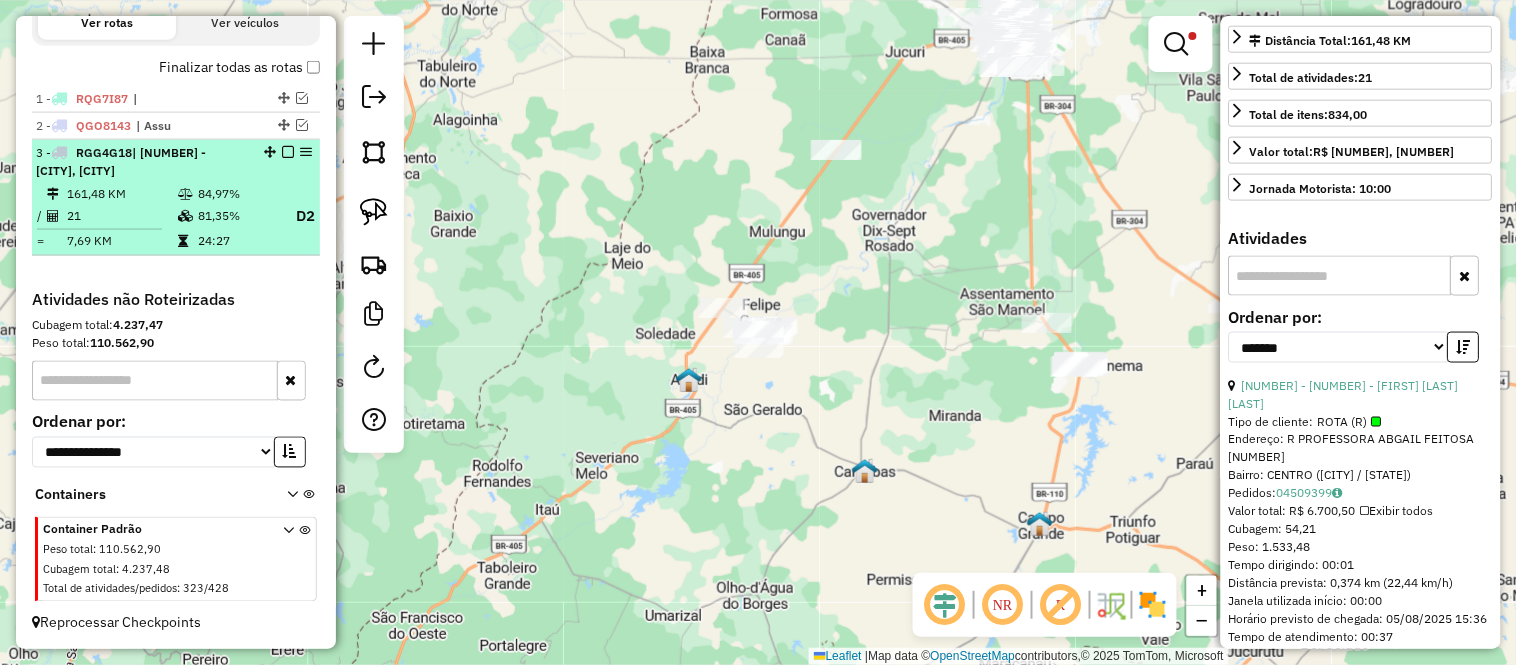 click on "24:27" at bounding box center (237, 241) 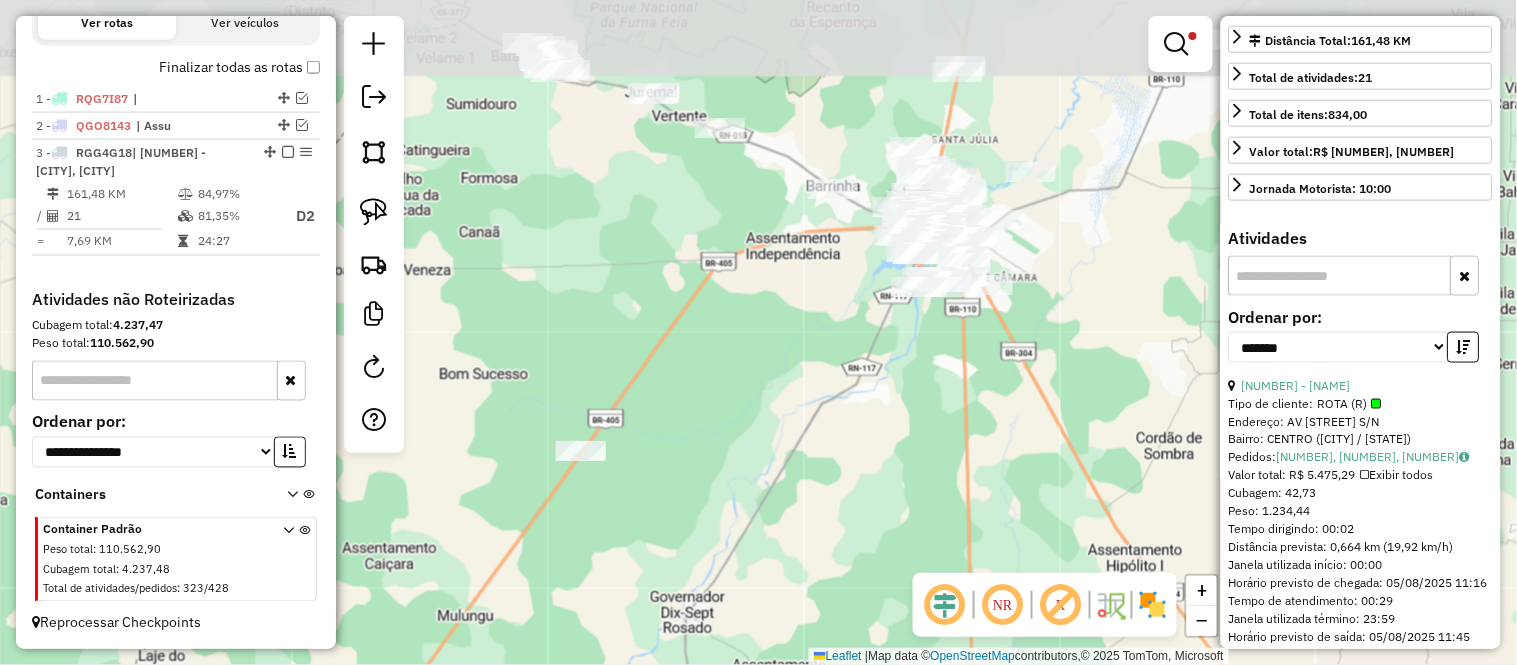 drag, startPoint x: 1007, startPoint y: 230, endPoint x: 895, endPoint y: 388, distance: 193.66982 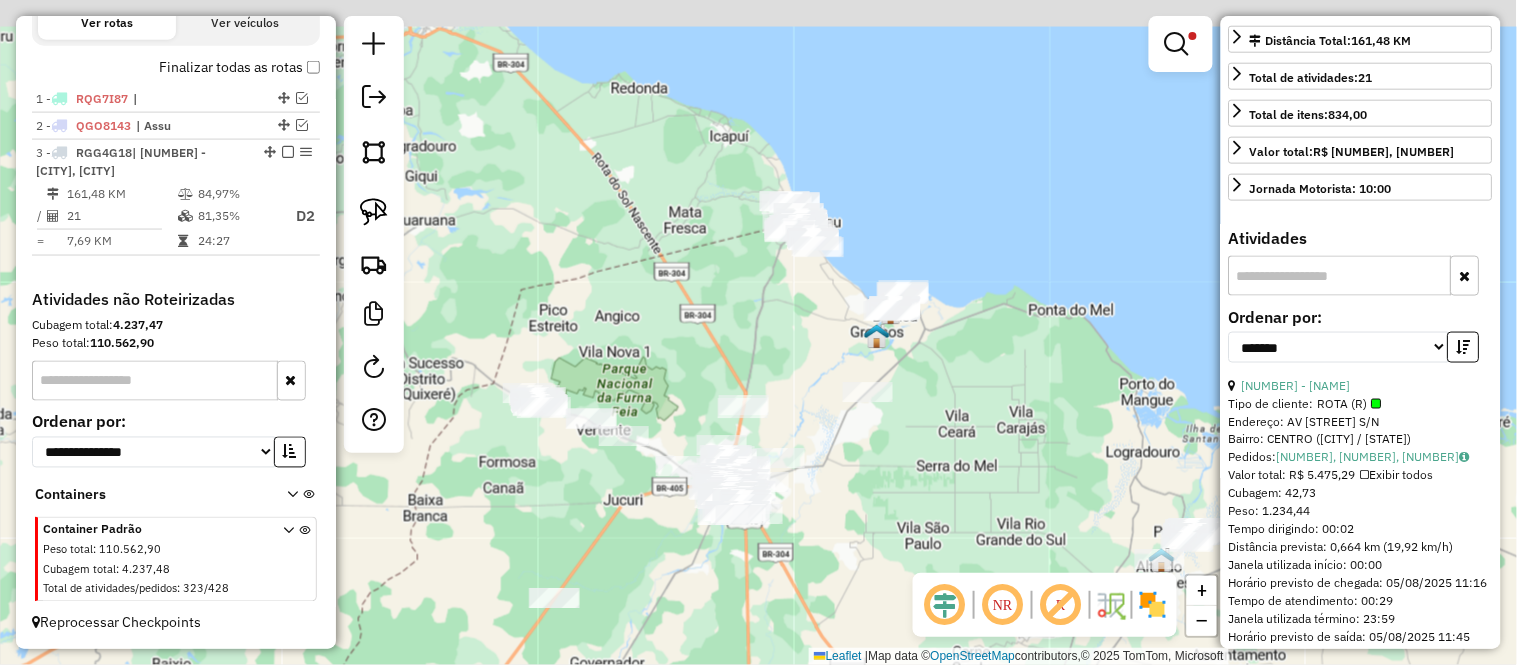 drag, startPoint x: 1060, startPoint y: 165, endPoint x: 881, endPoint y: 358, distance: 263.22995 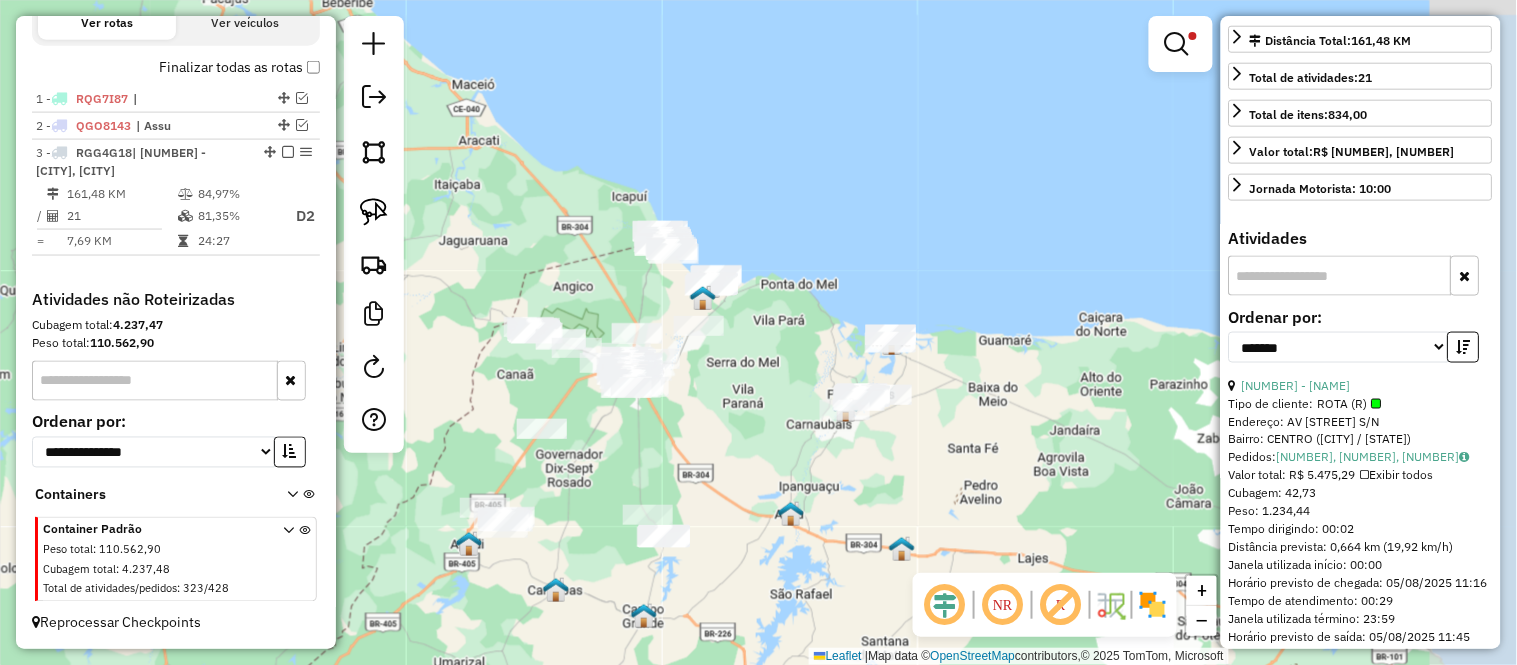 drag, startPoint x: 900, startPoint y: 434, endPoint x: 811, endPoint y: 357, distance: 117.68602 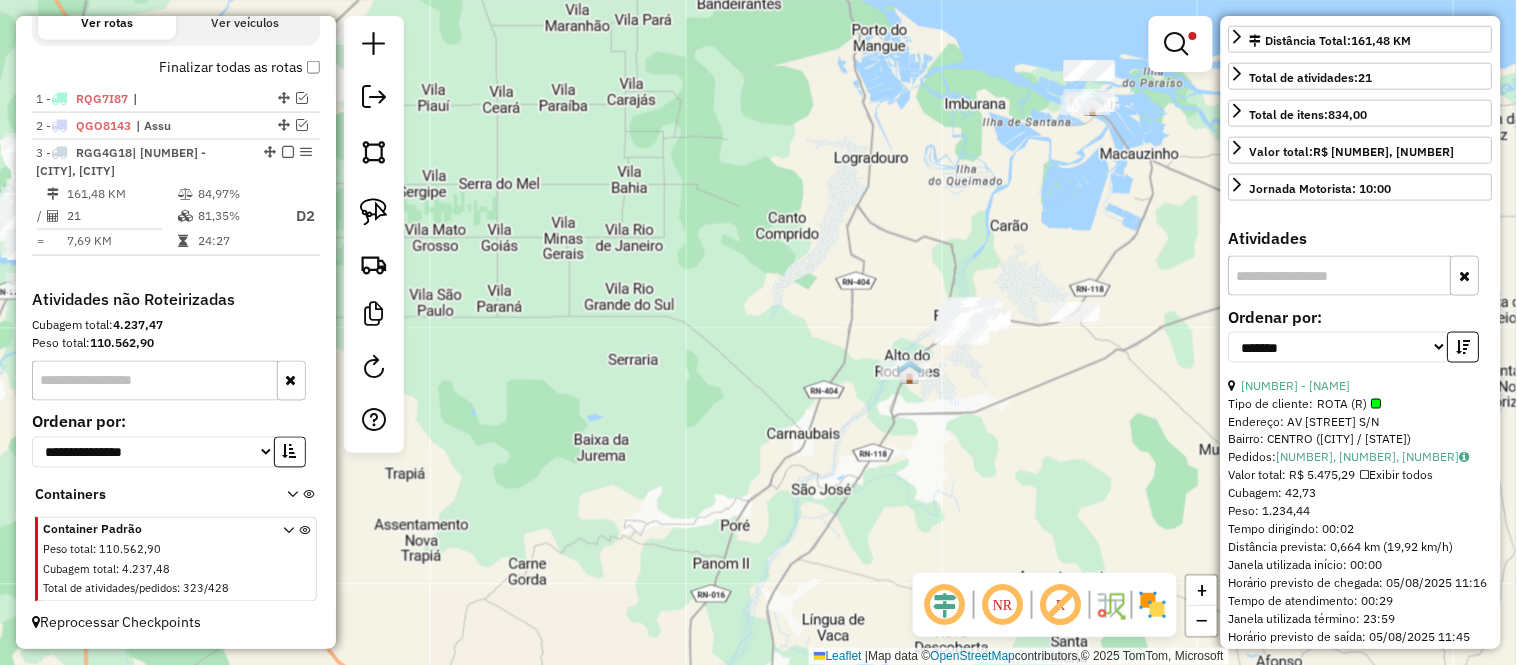 drag, startPoint x: 938, startPoint y: 227, endPoint x: 1001, endPoint y: 166, distance: 87.69264 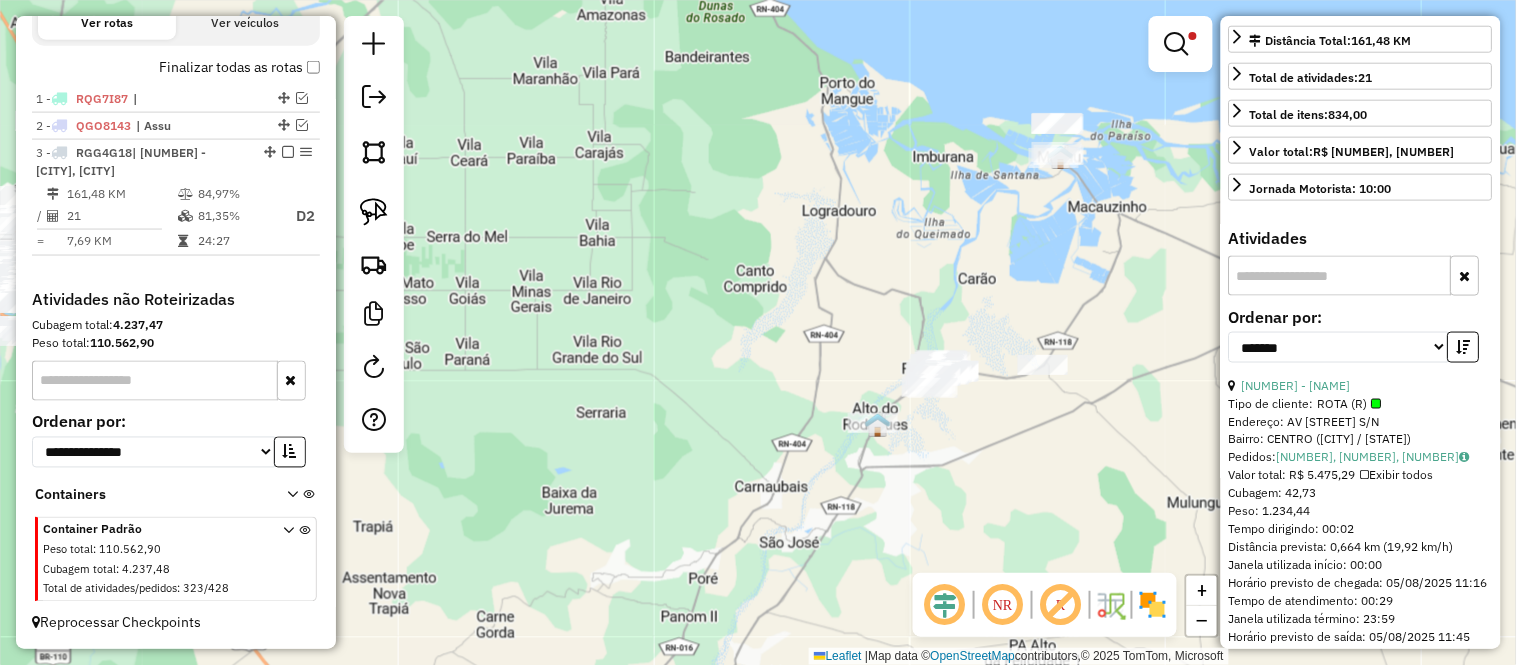 drag, startPoint x: 993, startPoint y: 213, endPoint x: 898, endPoint y: 396, distance: 206.18924 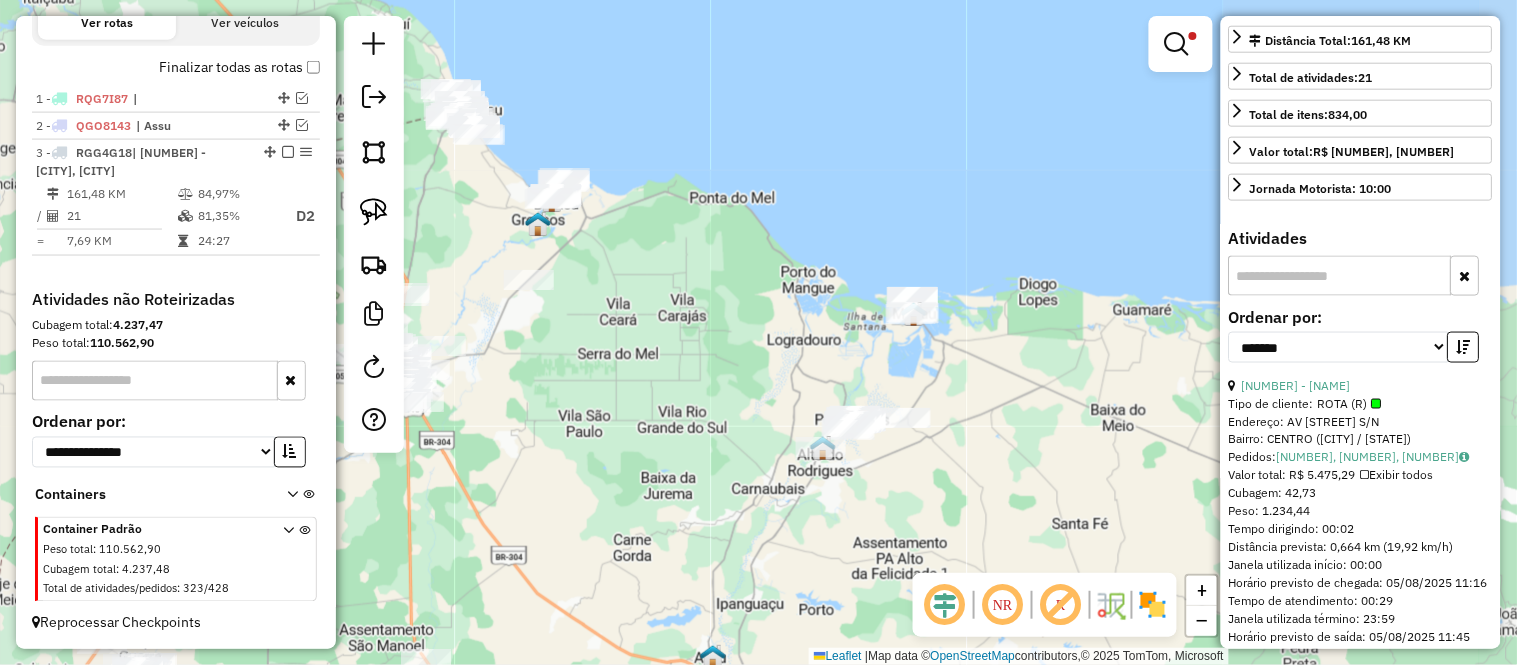 drag, startPoint x: 888, startPoint y: 396, endPoint x: 944, endPoint y: 338, distance: 80.622574 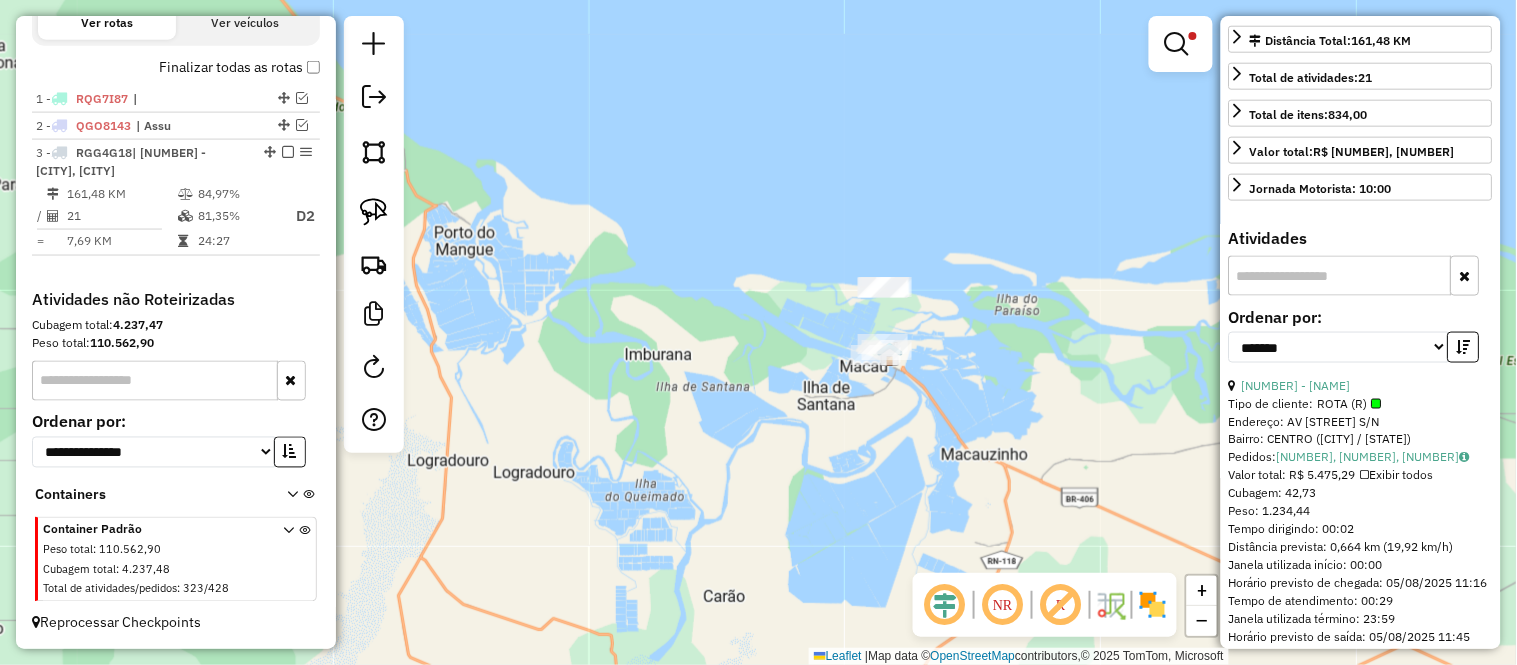 drag, startPoint x: 788, startPoint y: 381, endPoint x: 887, endPoint y: 477, distance: 137.90215 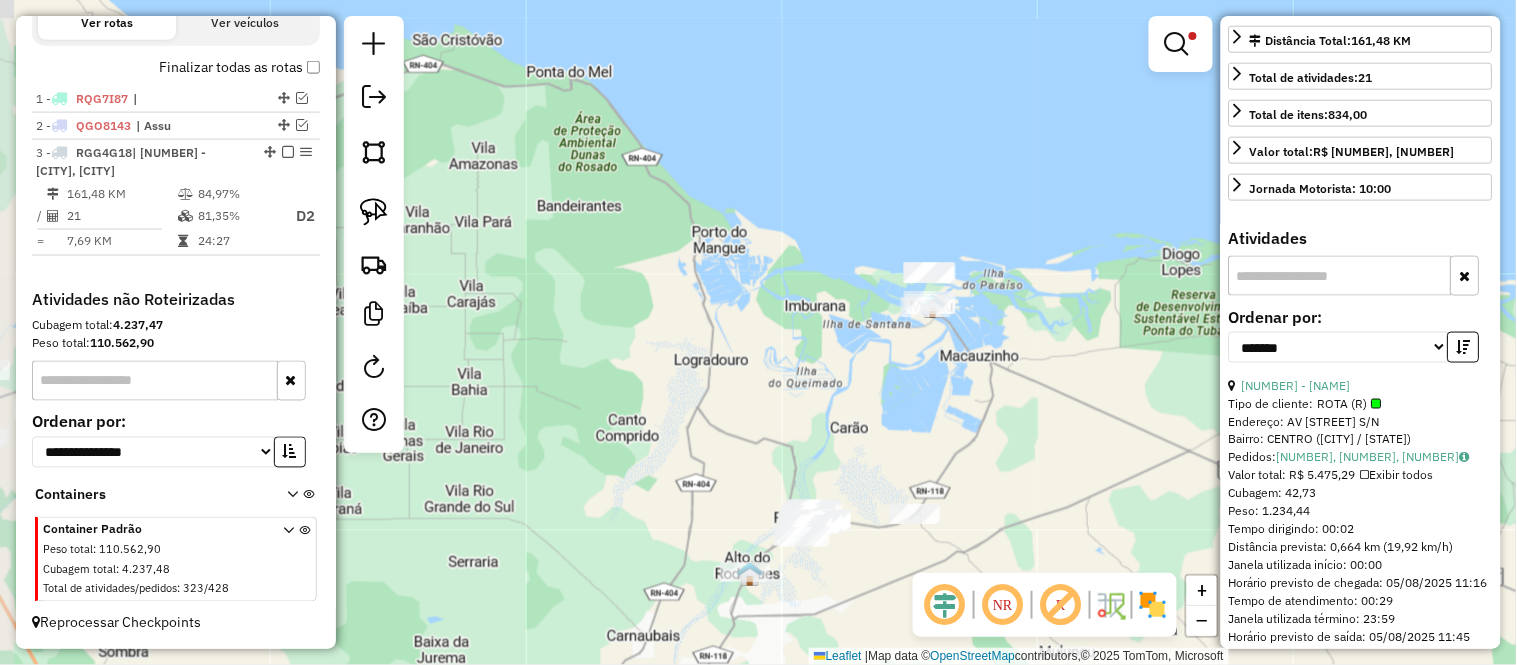 drag, startPoint x: 855, startPoint y: 426, endPoint x: 897, endPoint y: 441, distance: 44.598206 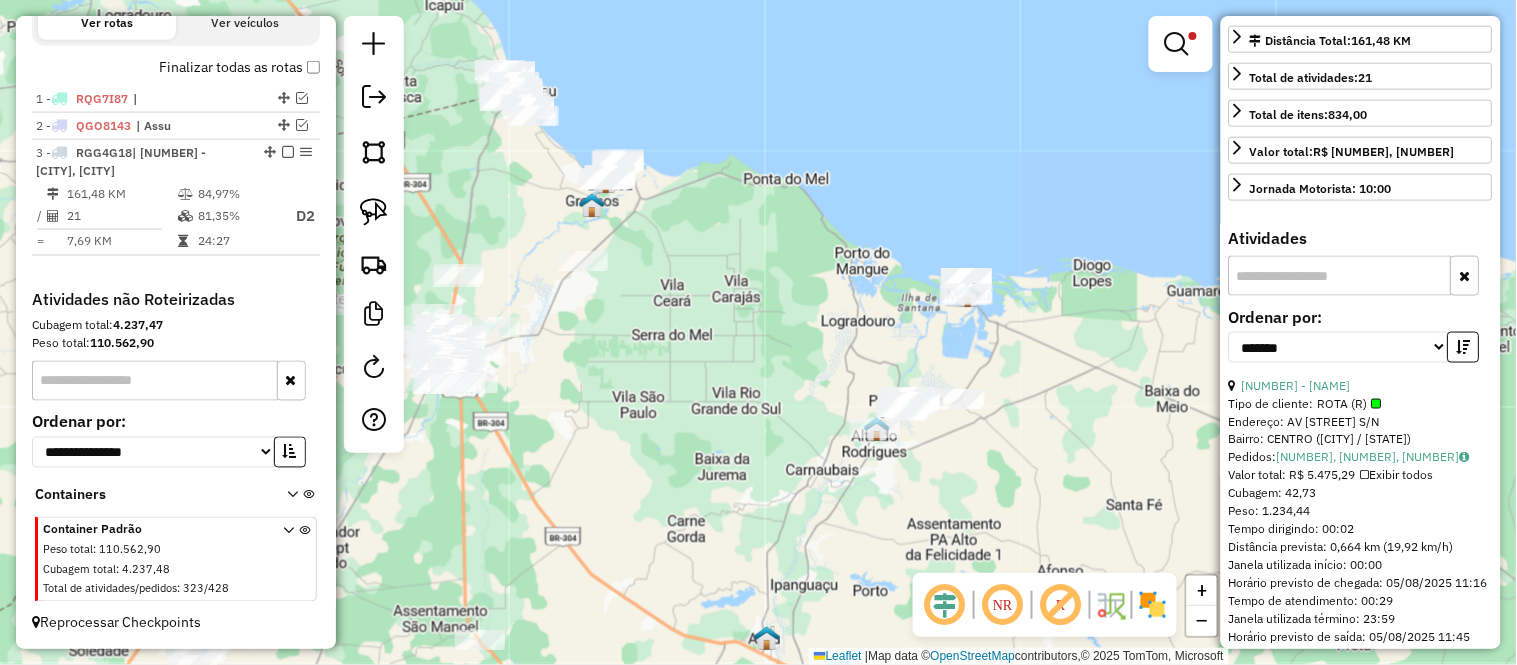 drag, startPoint x: 947, startPoint y: 281, endPoint x: 936, endPoint y: 373, distance: 92.65527 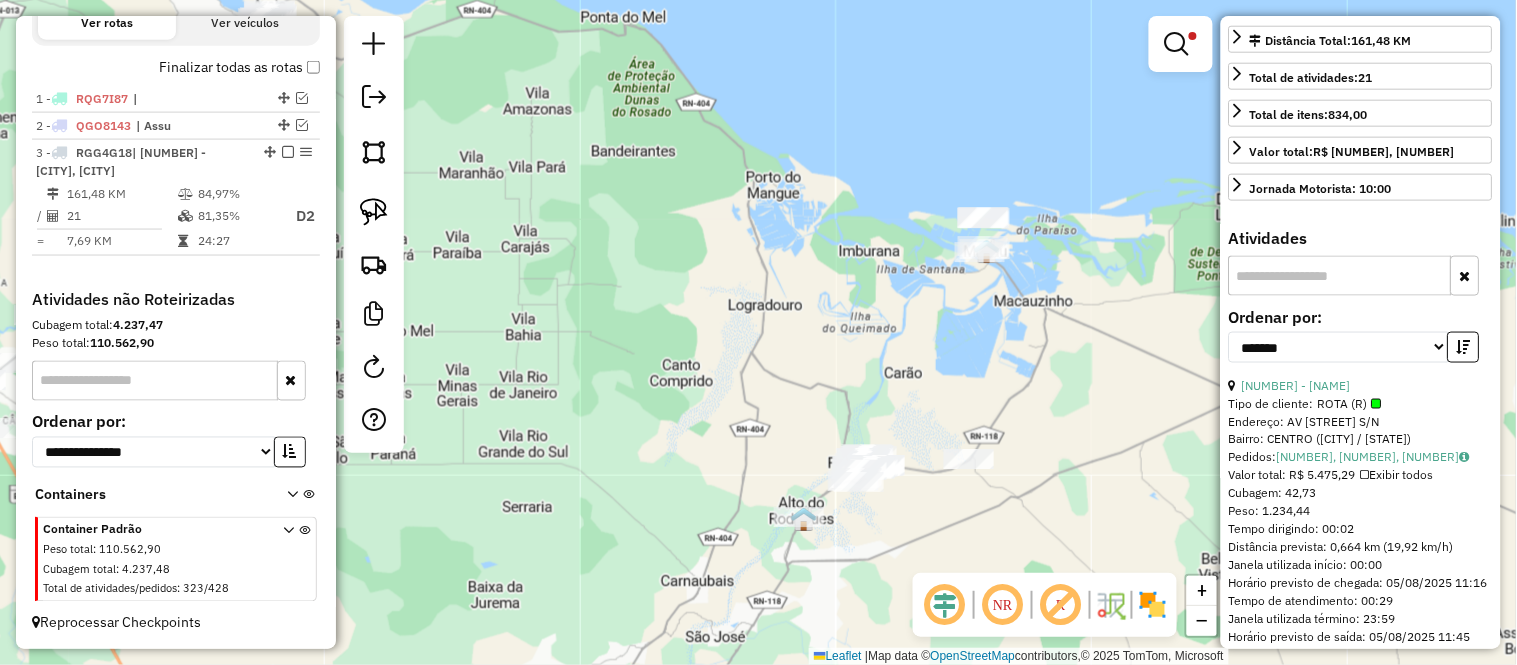 drag, startPoint x: 914, startPoint y: 271, endPoint x: 915, endPoint y: 310, distance: 39.012817 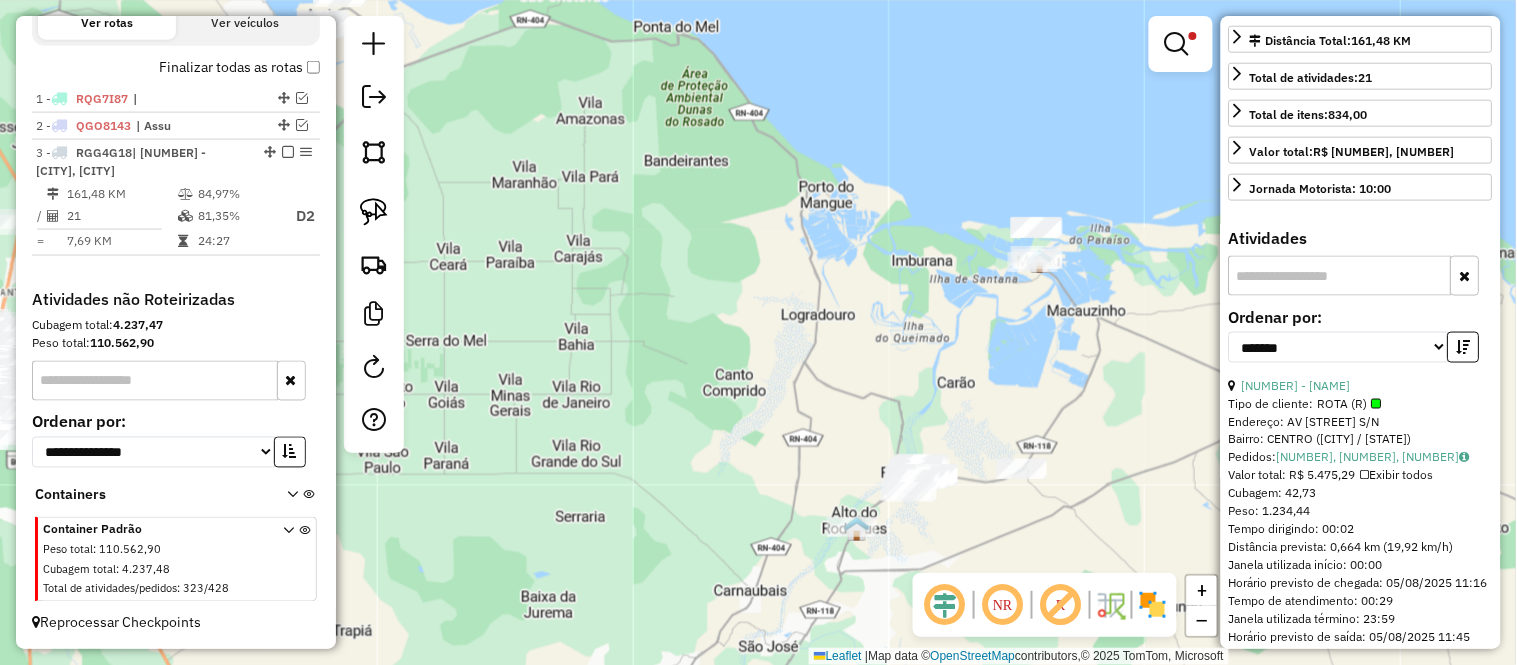 drag, startPoint x: 926, startPoint y: 328, endPoint x: 978, endPoint y: 302, distance: 58.137768 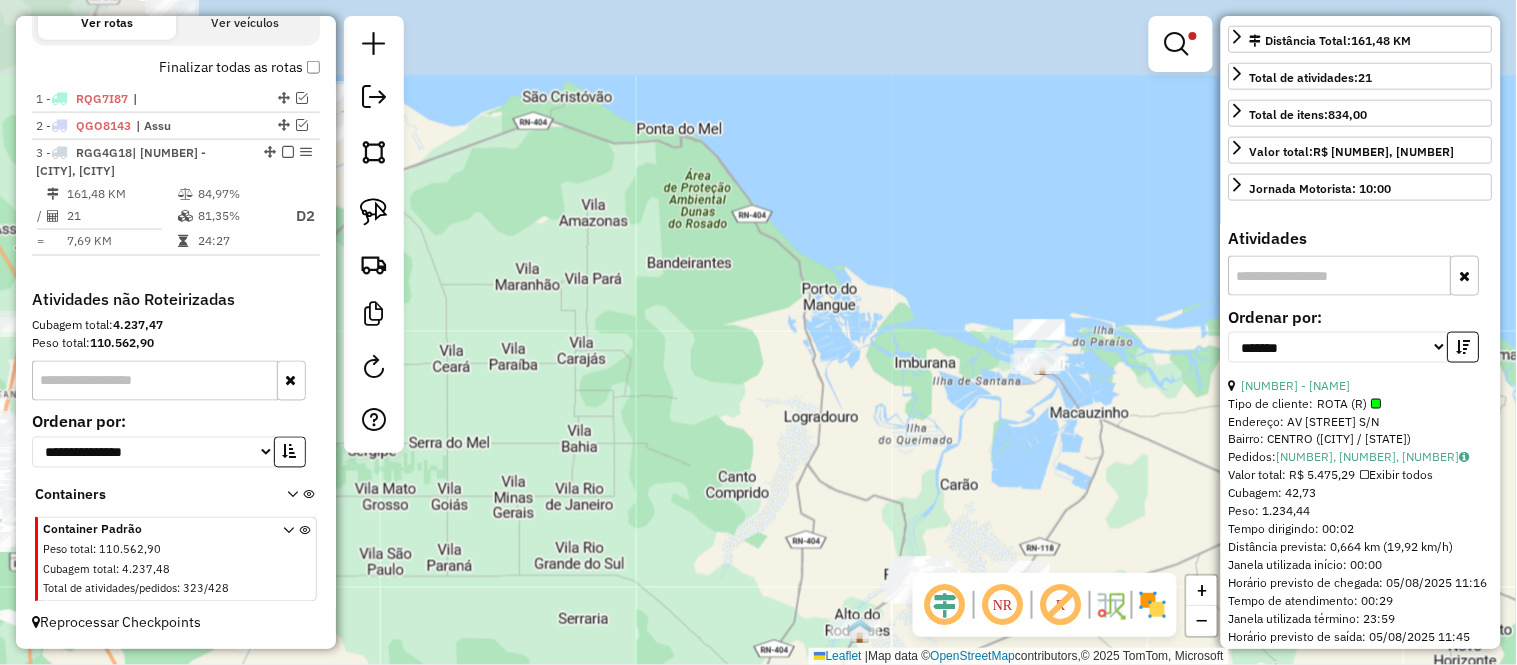drag, startPoint x: 968, startPoint y: 311, endPoint x: 848, endPoint y: 450, distance: 183.63278 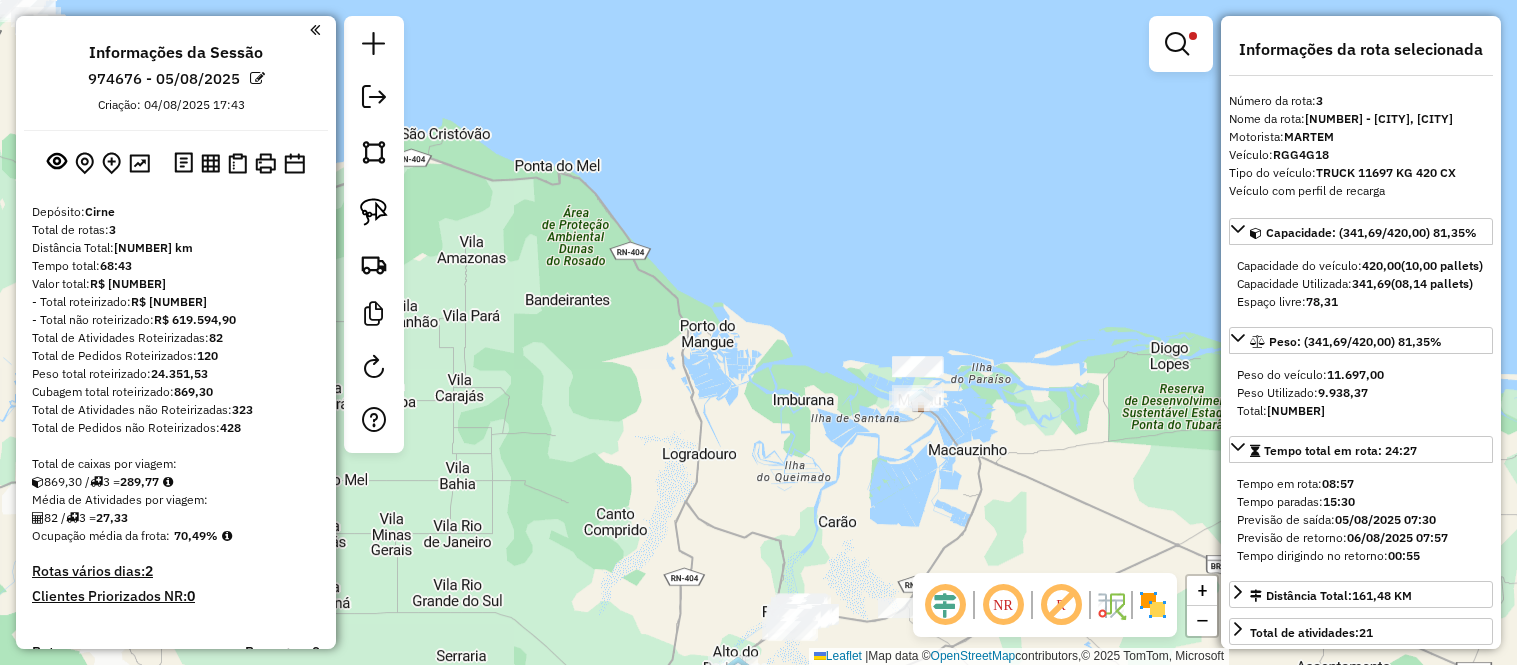 scroll, scrollTop: 0, scrollLeft: 0, axis: both 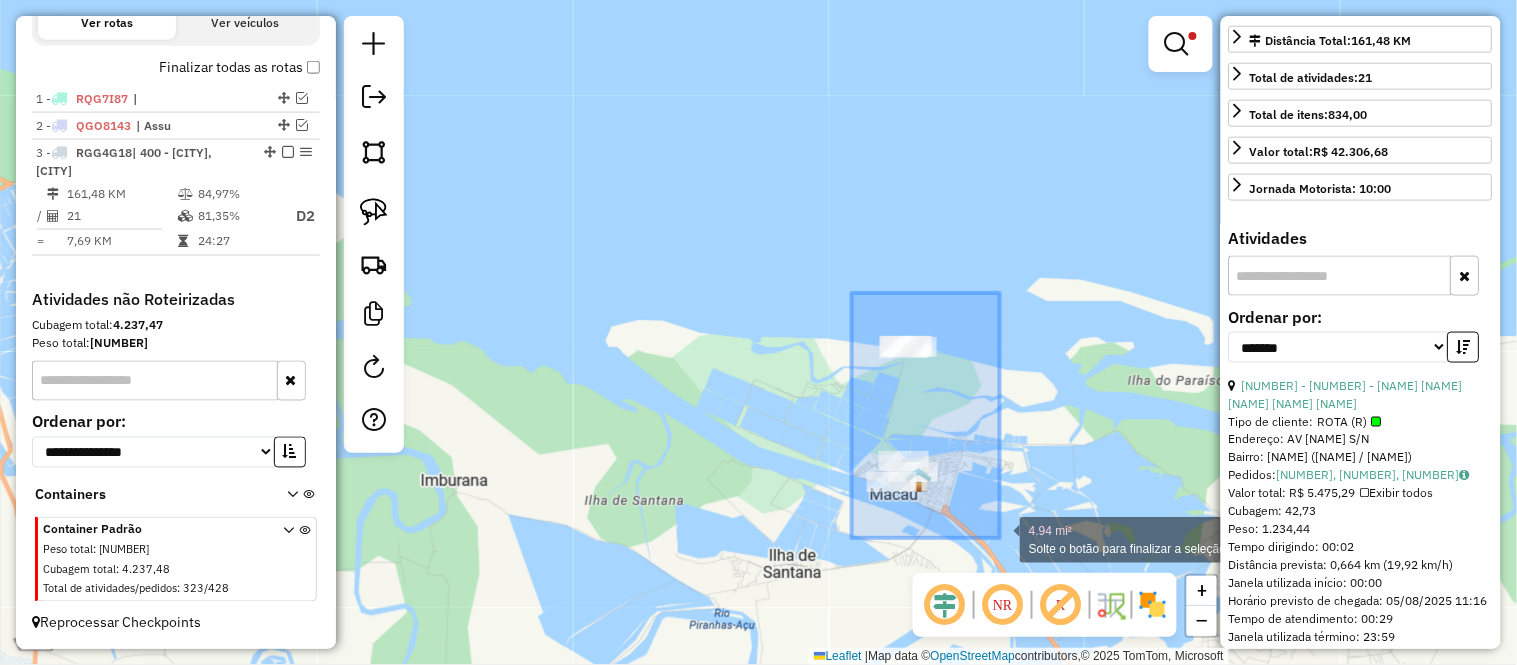 drag, startPoint x: 852, startPoint y: 293, endPoint x: 1000, endPoint y: 538, distance: 286.23242 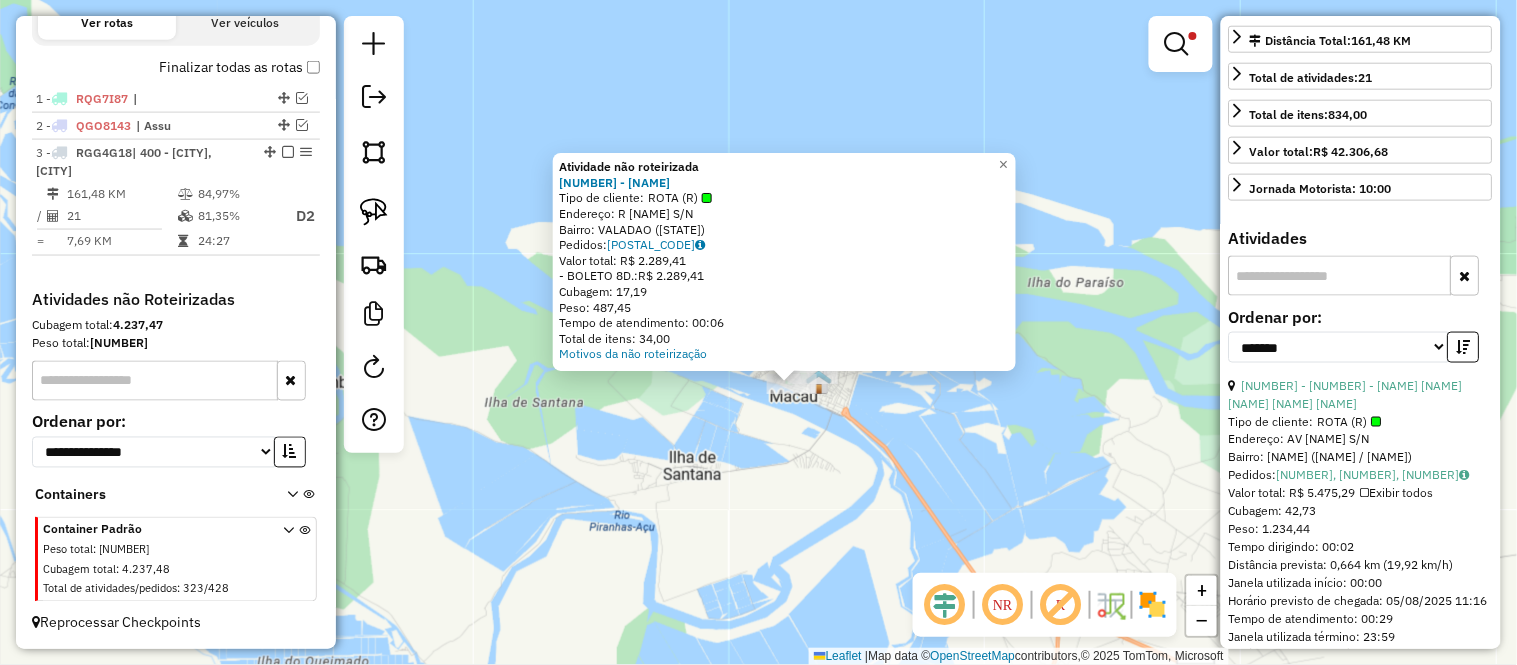 click on "Atividade não roteirizada 3298 - GILMAR ARAUJO DE SOUZA  Tipo de cliente:   ROTA (R)   Endereço: R   PRACA DAS MAES                 S/N   Bairro: VALADAO (MACAU / RN)   Pedidos:  04509729   Valor total: R$ 2.289,41   - BOLETO 8D.:  R$ 2.289,41   Cubagem: 17,19   Peso: 487,45   Tempo de atendimento: 00:06   Total de itens: 34,00  Motivos da não roteirização × Limpar filtros Janela de atendimento Grade de atendimento Capacidade Transportadoras Veículos Cliente Pedidos  Rotas Selecione os dias de semana para filtrar as janelas de atendimento  Seg   Ter   Qua   Qui   Sex   Sáb   Dom  Informe o período da janela de atendimento: De: Até:  Filtrar exatamente a janela do cliente  Considerar janela de atendimento padrão  Selecione os dias de semana para filtrar as grades de atendimento  Seg   Ter   Qua   Qui   Sex   Sáb   Dom   Considerar clientes sem dia de atendimento cadastrado  Clientes fora do dia de atendimento selecionado Filtrar as atividades entre os valores definidos abaixo:  Peso mínimo:   De:" 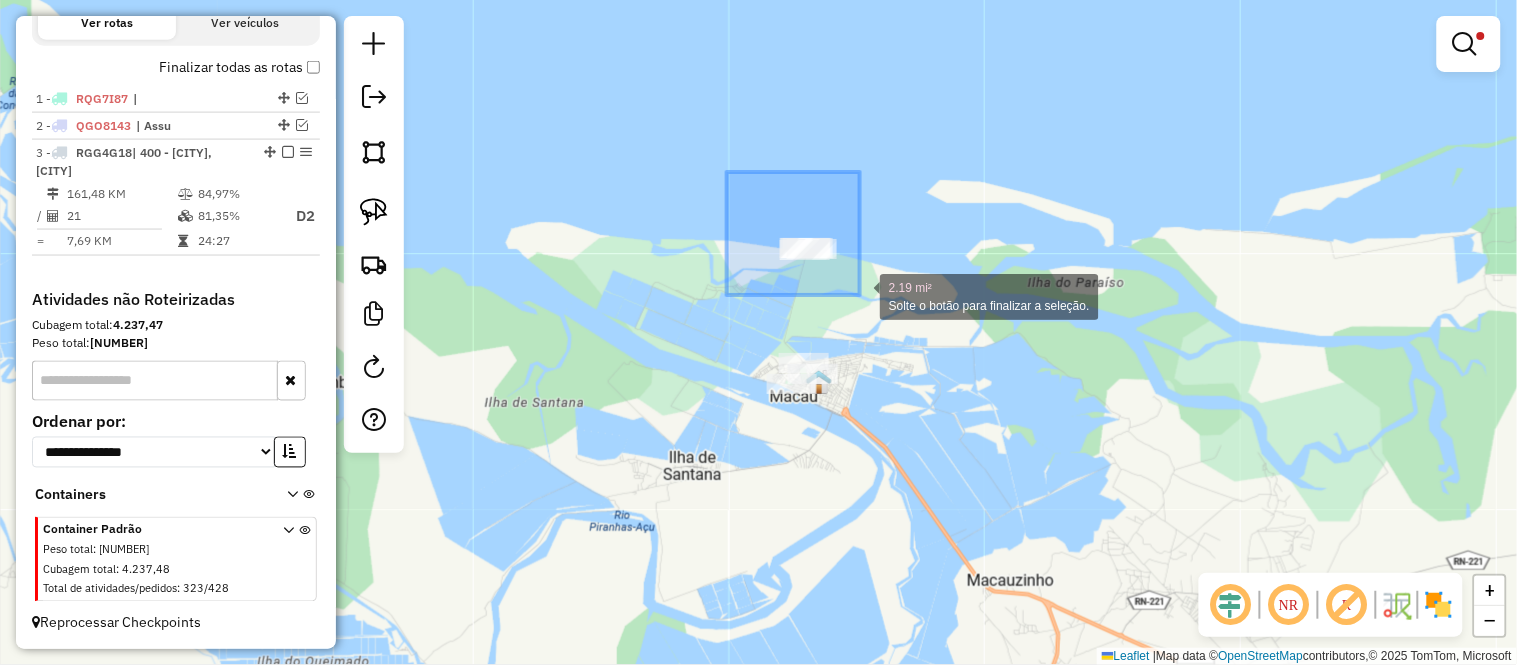 drag, startPoint x: 727, startPoint y: 172, endPoint x: 893, endPoint y: 311, distance: 216.51097 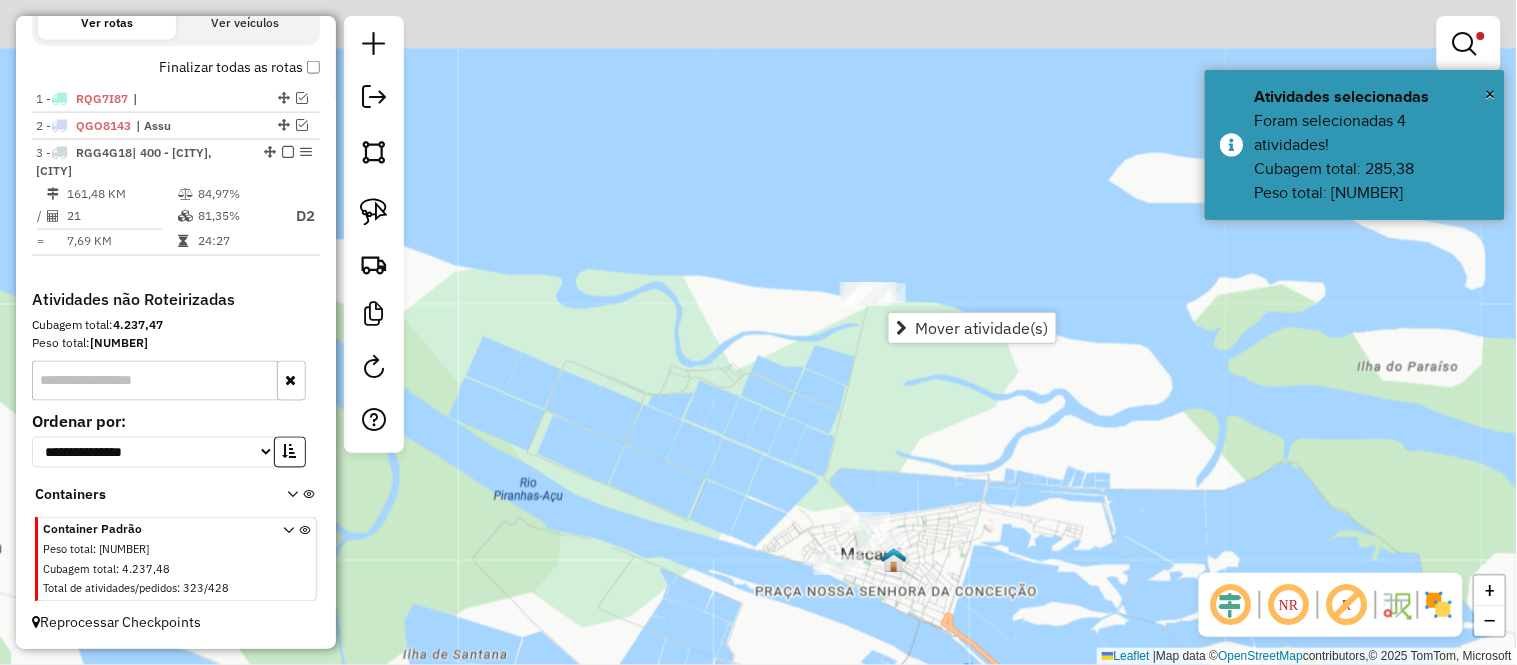 drag, startPoint x: 804, startPoint y: 276, endPoint x: 871, endPoint y: 353, distance: 102.0686 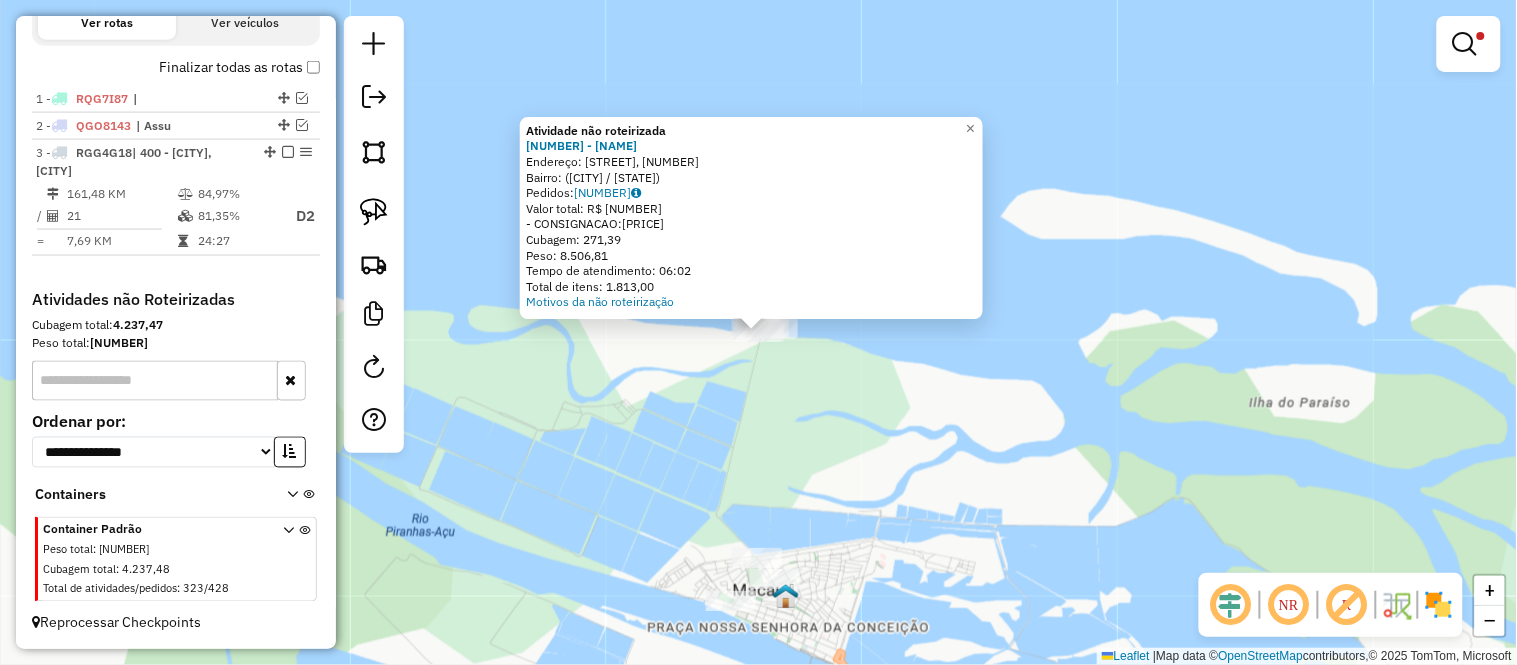 click on "Atividade não roteirizada 11112 - MEGA PRECO  Endereço: Rua Pereira Carneiro, 165   Bairro:  (Macau / RN)   Pedidos:  04509948   Valor total: R$ 66.701,00   - CONSIGNACAO:  R$ 66.701,00   Cubagem: 271,39   Peso: 8.506,81   Tempo de atendimento: 06:02   Total de itens: 1.813,00  Motivos da não roteirização × Limpar filtros Janela de atendimento Grade de atendimento Capacidade Transportadoras Veículos Cliente Pedidos  Rotas Selecione os dias de semana para filtrar as janelas de atendimento  Seg   Ter   Qua   Qui   Sex   Sáb   Dom  Informe o período da janela de atendimento: De: Até:  Filtrar exatamente a janela do cliente  Considerar janela de atendimento padrão  Selecione os dias de semana para filtrar as grades de atendimento  Seg   Ter   Qua   Qui   Sex   Sáb   Dom   Considerar clientes sem dia de atendimento cadastrado  Clientes fora do dia de atendimento selecionado Filtrar as atividades entre os valores definidos abaixo:  Peso mínimo:   Peso máximo:   Cubagem mínima:   Cubagem máxima:  De:" 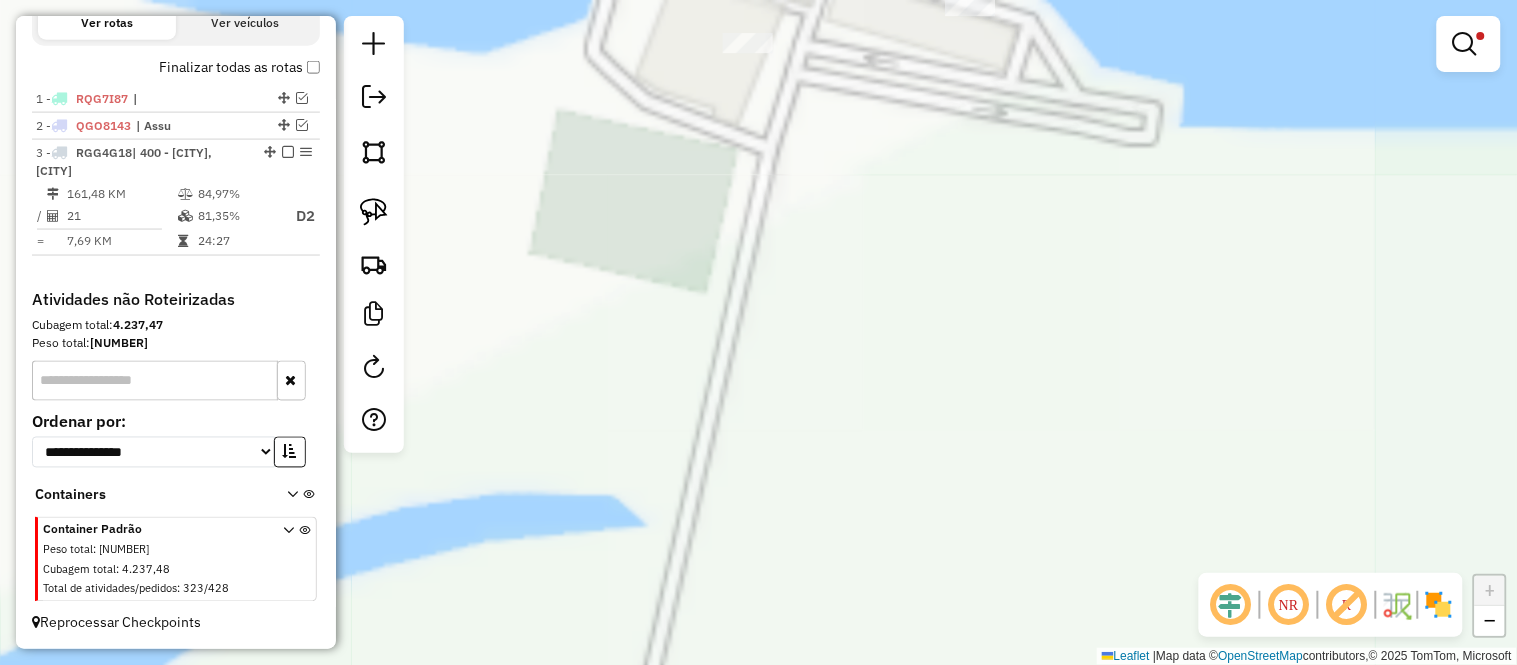 drag, startPoint x: 718, startPoint y: 261, endPoint x: 796, endPoint y: 542, distance: 291.62476 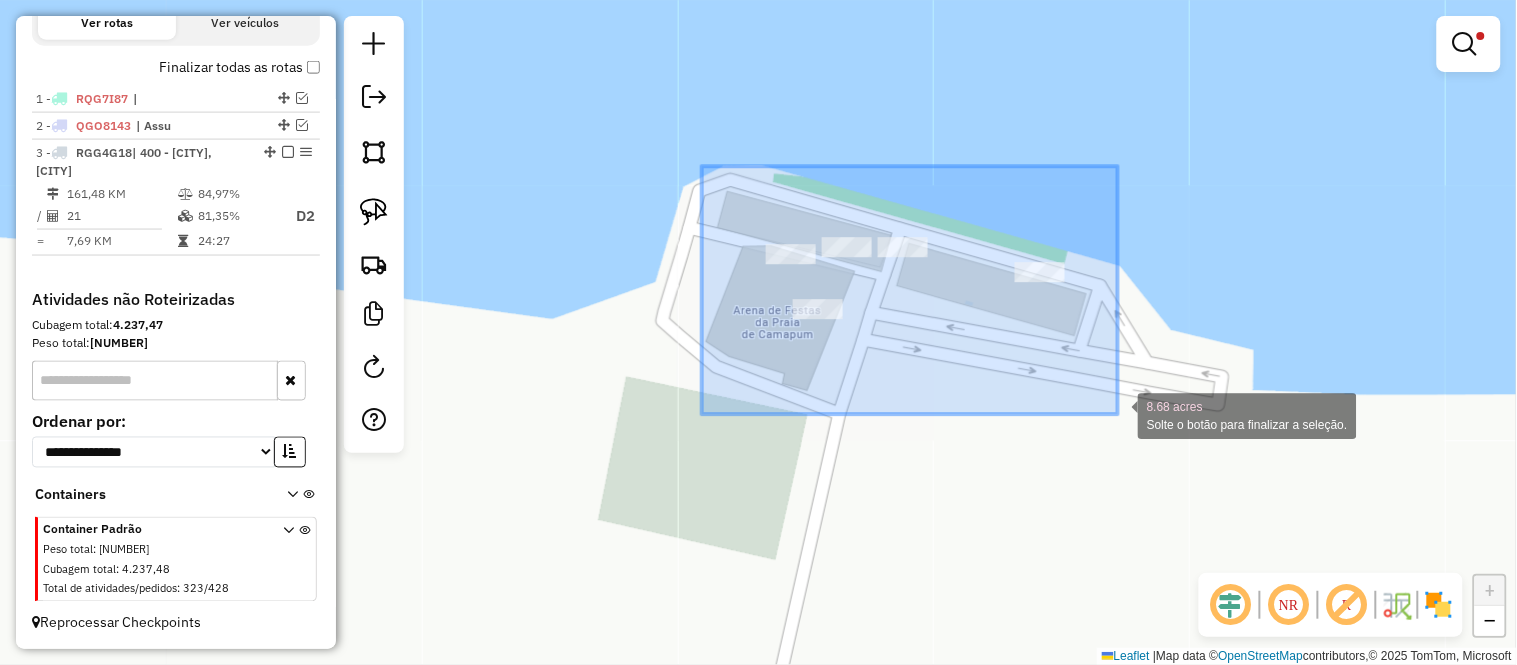 drag, startPoint x: 702, startPoint y: 166, endPoint x: 1128, endPoint y: 414, distance: 492.93002 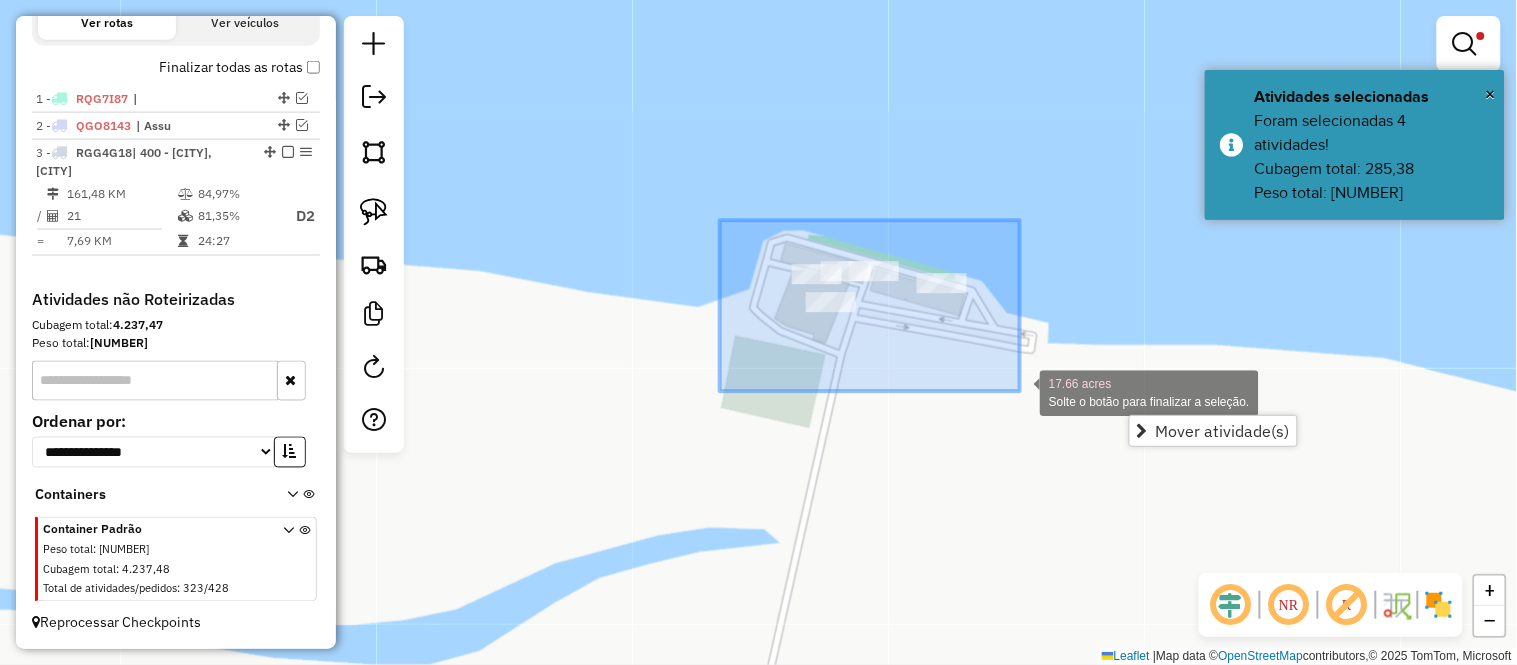 drag, startPoint x: 763, startPoint y: 294, endPoint x: 1021, endPoint y: 390, distance: 275.28168 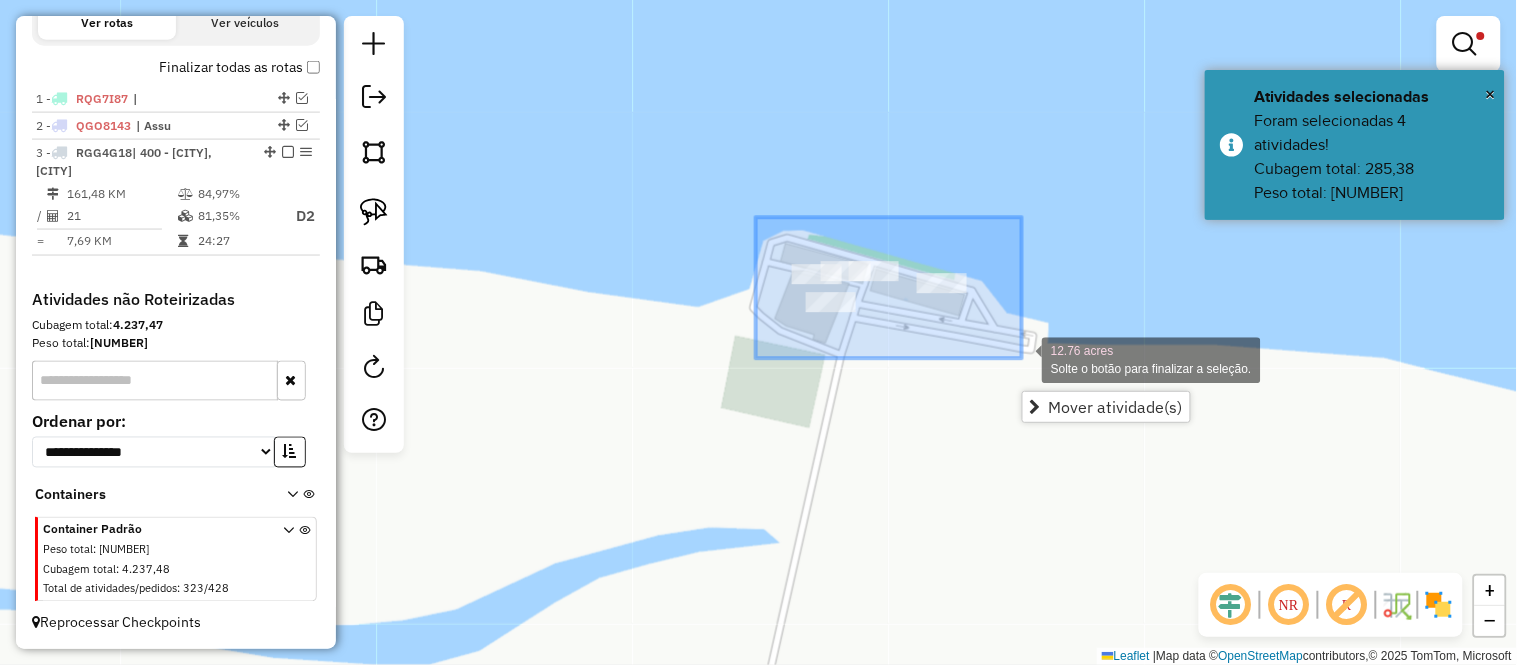 drag, startPoint x: 756, startPoint y: 217, endPoint x: 1040, endPoint y: 355, distance: 315.75308 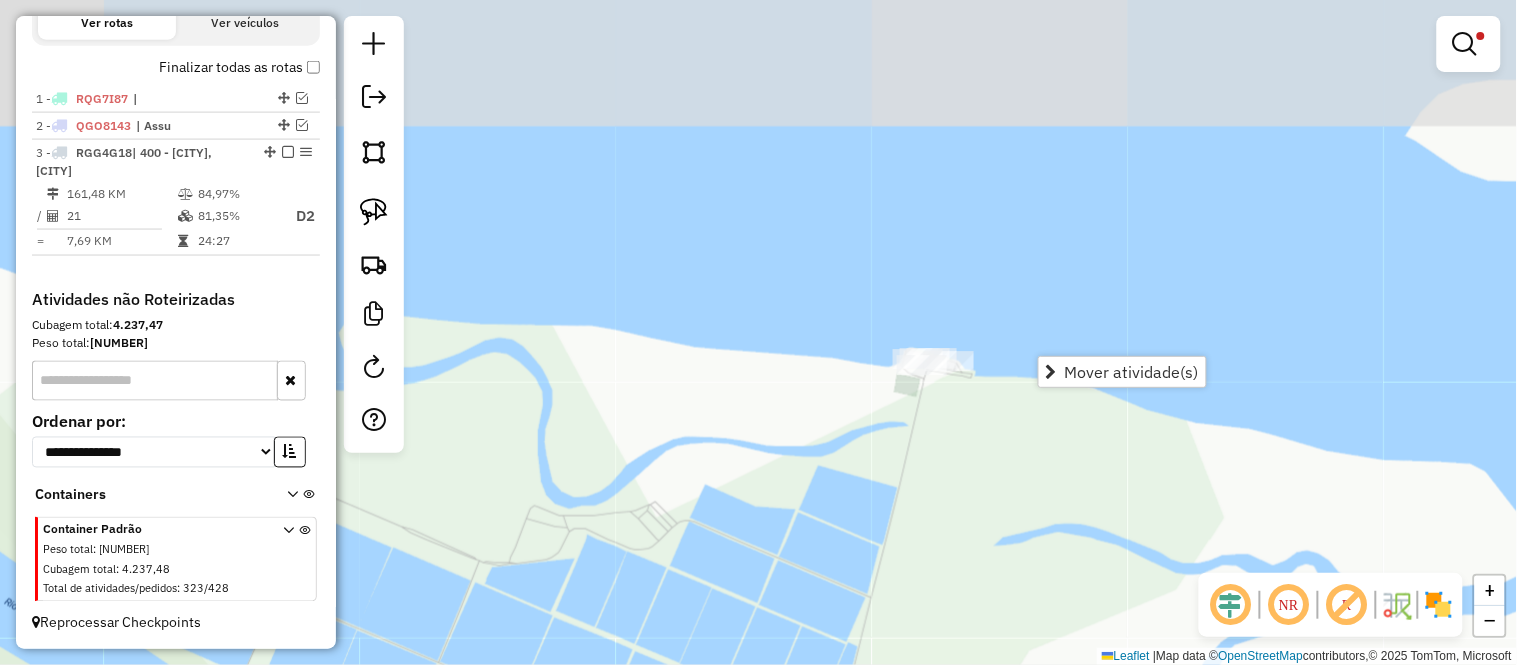 drag, startPoint x: 924, startPoint y: 474, endPoint x: 938, endPoint y: 270, distance: 204.47983 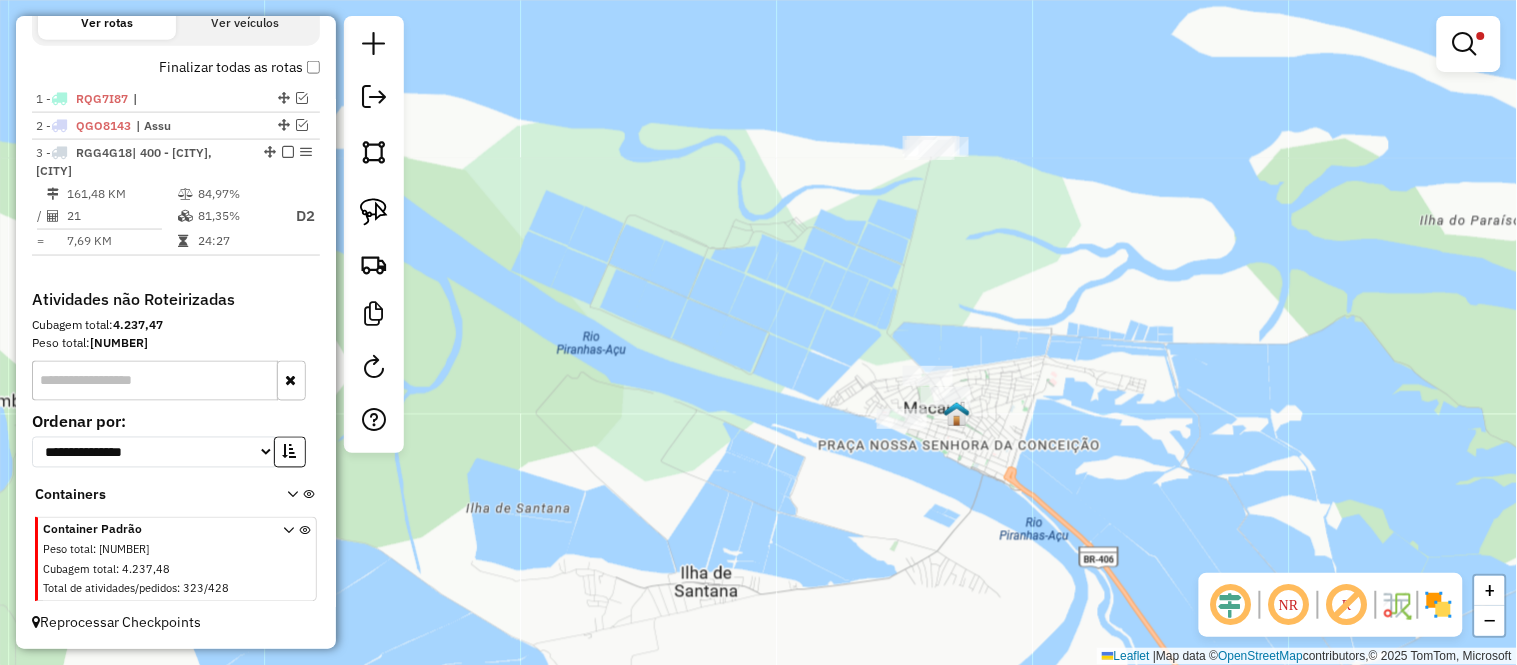 drag, startPoint x: 944, startPoint y: 385, endPoint x: 935, endPoint y: 312, distance: 73.552704 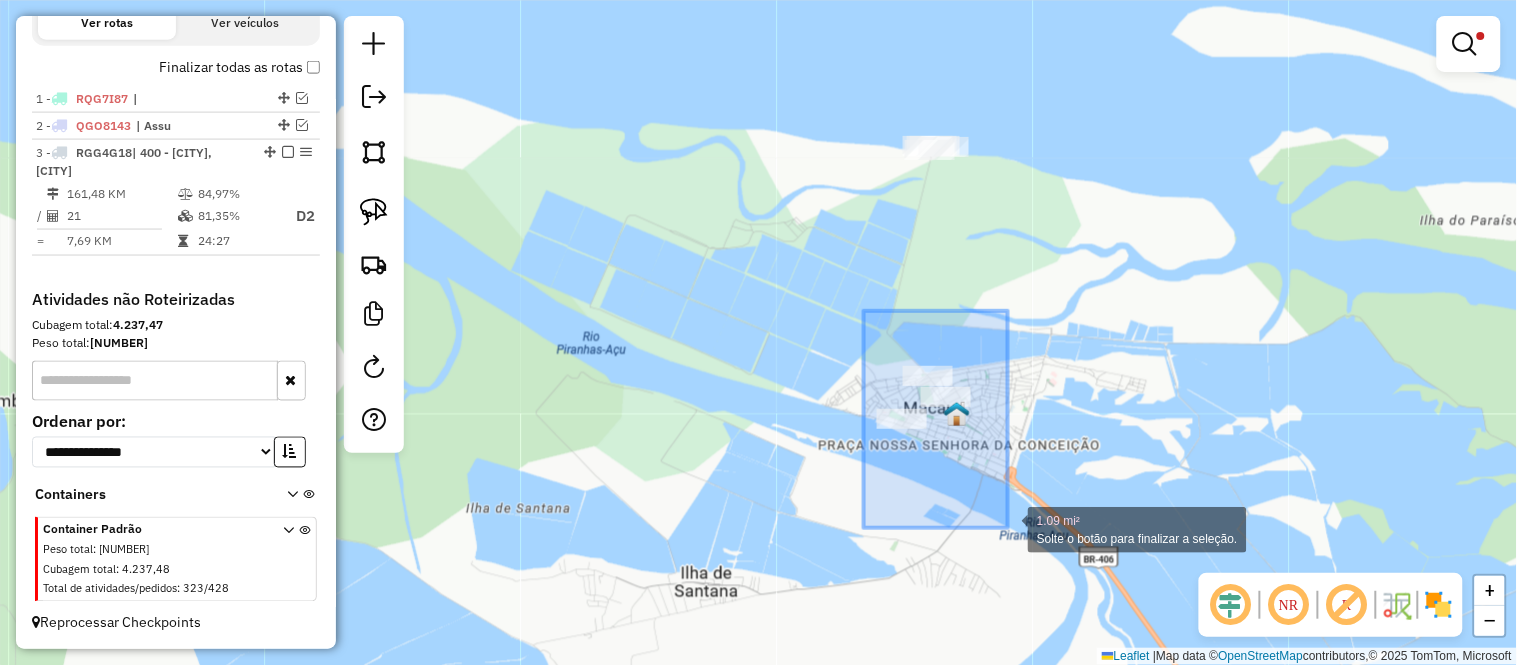 drag, startPoint x: 864, startPoint y: 311, endPoint x: 1008, endPoint y: 528, distance: 260.43234 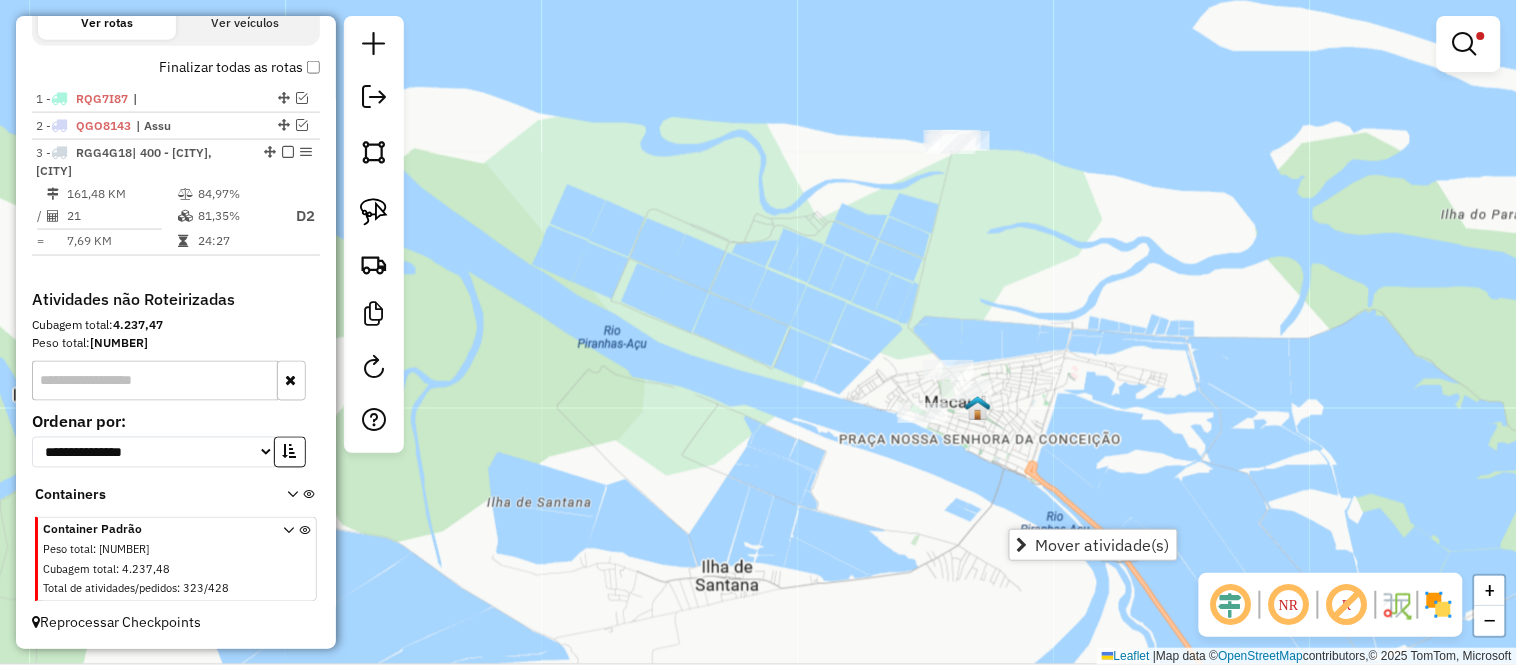 click on "Limpar filtros Janela de atendimento Grade de atendimento Capacidade Transportadoras Veículos Cliente Pedidos  Rotas Selecione os dias de semana para filtrar as janelas de atendimento  Seg   Ter   Qua   Qui   Sex   Sáb   Dom  Informe o período da janela de atendimento: De: Até:  Filtrar exatamente a janela do cliente  Considerar janela de atendimento padrão  Selecione os dias de semana para filtrar as grades de atendimento  Seg   Ter   Qua   Qui   Sex   Sáb   Dom   Considerar clientes sem dia de atendimento cadastrado  Clientes fora do dia de atendimento selecionado Filtrar as atividades entre os valores definidos abaixo:  Peso mínimo:   Peso máximo:   Cubagem mínima:   Cubagem máxima:   De:   Até:  Filtrar as atividades entre o tempo de atendimento definido abaixo:  De:   Até:   Considerar capacidade total dos clientes não roteirizados Transportadora: Selecione um ou mais itens Tipo de veículo: Selecione um ou mais itens Veículo: Selecione um ou mais itens Motorista: Selecione um ou mais itens" 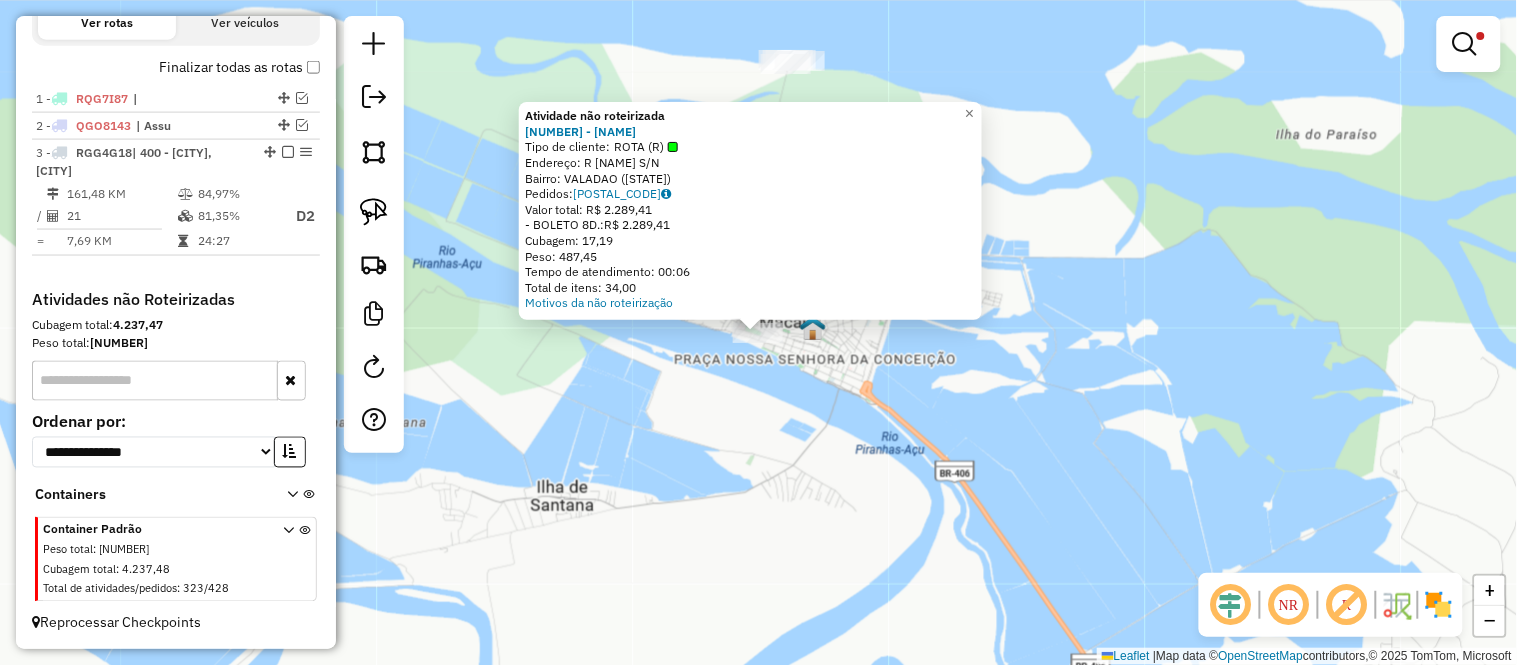 click on "Atividade não roteirizada 3298 - GILMAR ARAUJO DE SOUZA  Tipo de cliente:   ROTA (R)   Endereço: R   PRACA DAS MAES                 S/N   Bairro: VALADAO (MACAU / RN)   Pedidos:  04509729   Valor total: R$ 2.289,41   - BOLETO 8D.:  R$ 2.289,41   Cubagem: 17,19   Peso: 487,45   Tempo de atendimento: 00:06   Total de itens: 34,00  Motivos da não roteirização × Limpar filtros Janela de atendimento Grade de atendimento Capacidade Transportadoras Veículos Cliente Pedidos  Rotas Selecione os dias de semana para filtrar as janelas de atendimento  Seg   Ter   Qua   Qui   Sex   Sáb   Dom  Informe o período da janela de atendimento: De: Até:  Filtrar exatamente a janela do cliente  Considerar janela de atendimento padrão  Selecione os dias de semana para filtrar as grades de atendimento  Seg   Ter   Qua   Qui   Sex   Sáb   Dom   Considerar clientes sem dia de atendimento cadastrado  Clientes fora do dia de atendimento selecionado Filtrar as atividades entre os valores definidos abaixo:  Peso mínimo:   De:" 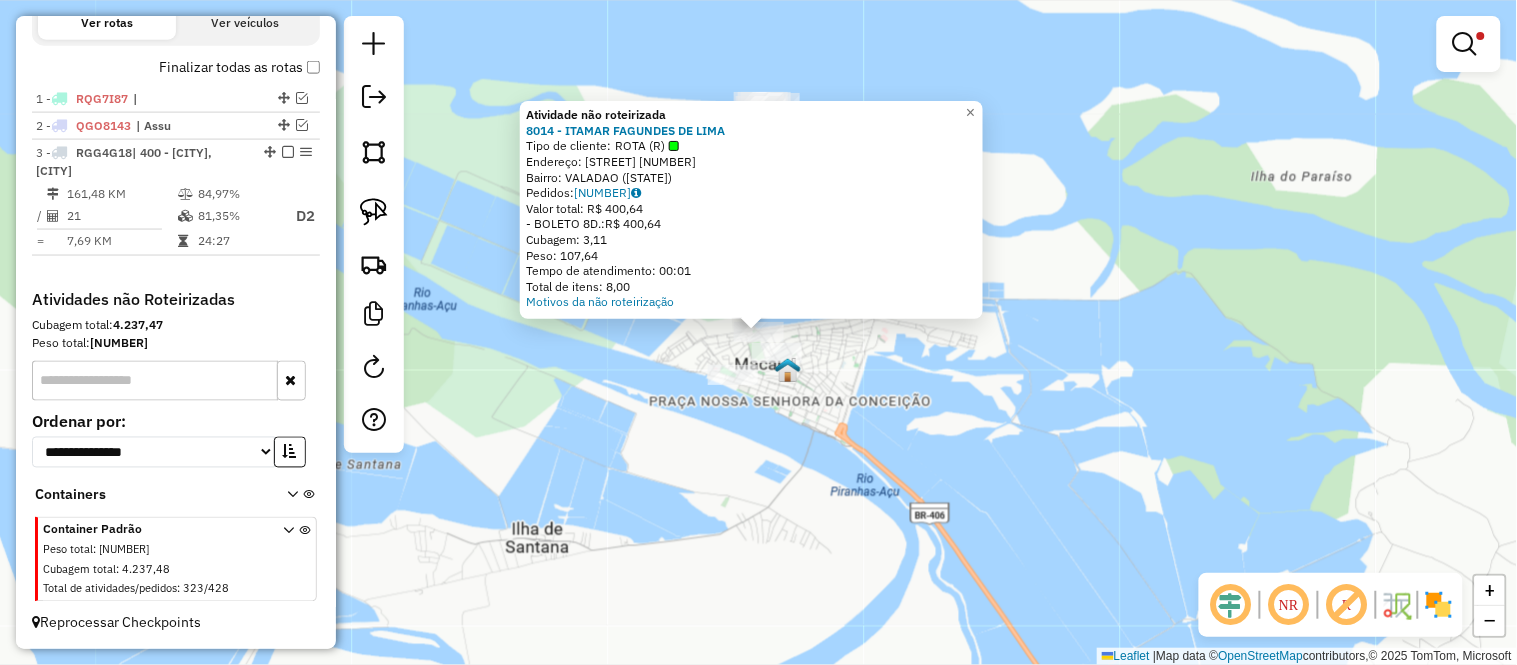 click on "Atividade não roteirizada 8014 - ITAMAR FAGUNDES DE LIMA  Tipo de cliente:   ROTA (R)   Endereço: R   JOAO AMARAL                    2   Bairro: VALADAO (MACAU / RN)   Pedidos:  04509494   Valor total: R$ 400,64   - BOLETO 8D.:  R$ 400,64   Cubagem: 3,11   Peso: 107,64   Tempo de atendimento: 00:01   Total de itens: 8,00  Motivos da não roteirização × Limpar filtros Janela de atendimento Grade de atendimento Capacidade Transportadoras Veículos Cliente Pedidos  Rotas Selecione os dias de semana para filtrar as janelas de atendimento  Seg   Ter   Qua   Qui   Sex   Sáb   Dom  Informe o período da janela de atendimento: De: Até:  Filtrar exatamente a janela do cliente  Considerar janela de atendimento padrão  Selecione os dias de semana para filtrar as grades de atendimento  Seg   Ter   Qua   Qui   Sex   Sáb   Dom   Considerar clientes sem dia de atendimento cadastrado  Clientes fora do dia de atendimento selecionado Filtrar as atividades entre os valores definidos abaixo:  Peso mínimo:   De:   De:" 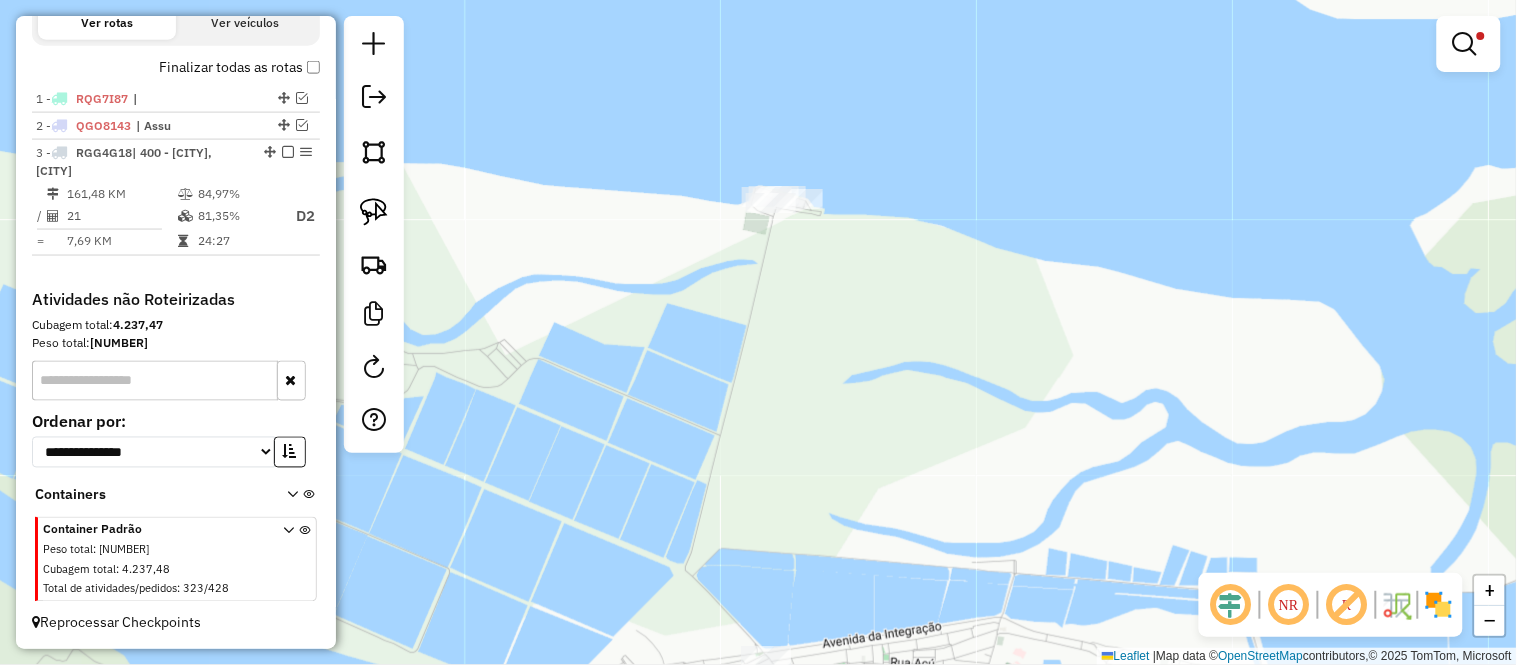 drag, startPoint x: 715, startPoint y: 123, endPoint x: 734, endPoint y: 286, distance: 164.10362 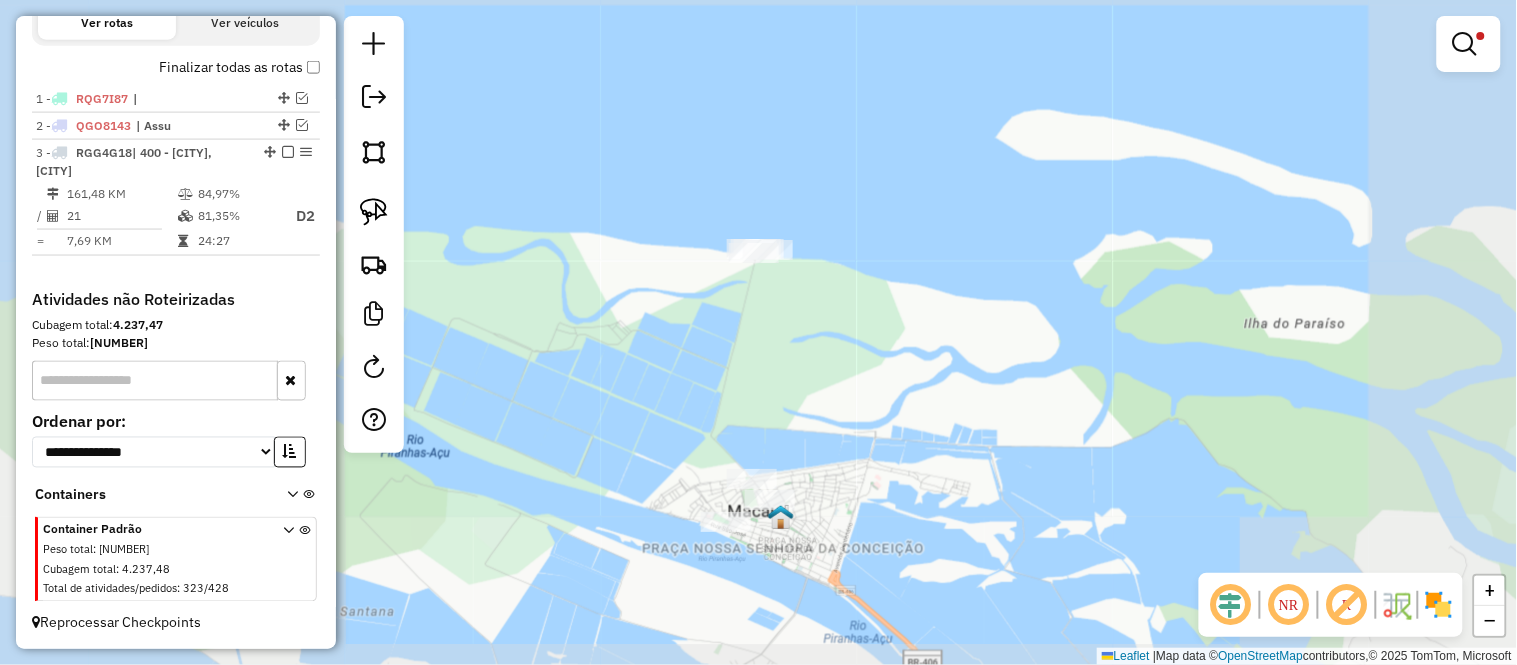 drag, startPoint x: 800, startPoint y: 256, endPoint x: 804, endPoint y: 244, distance: 12.649111 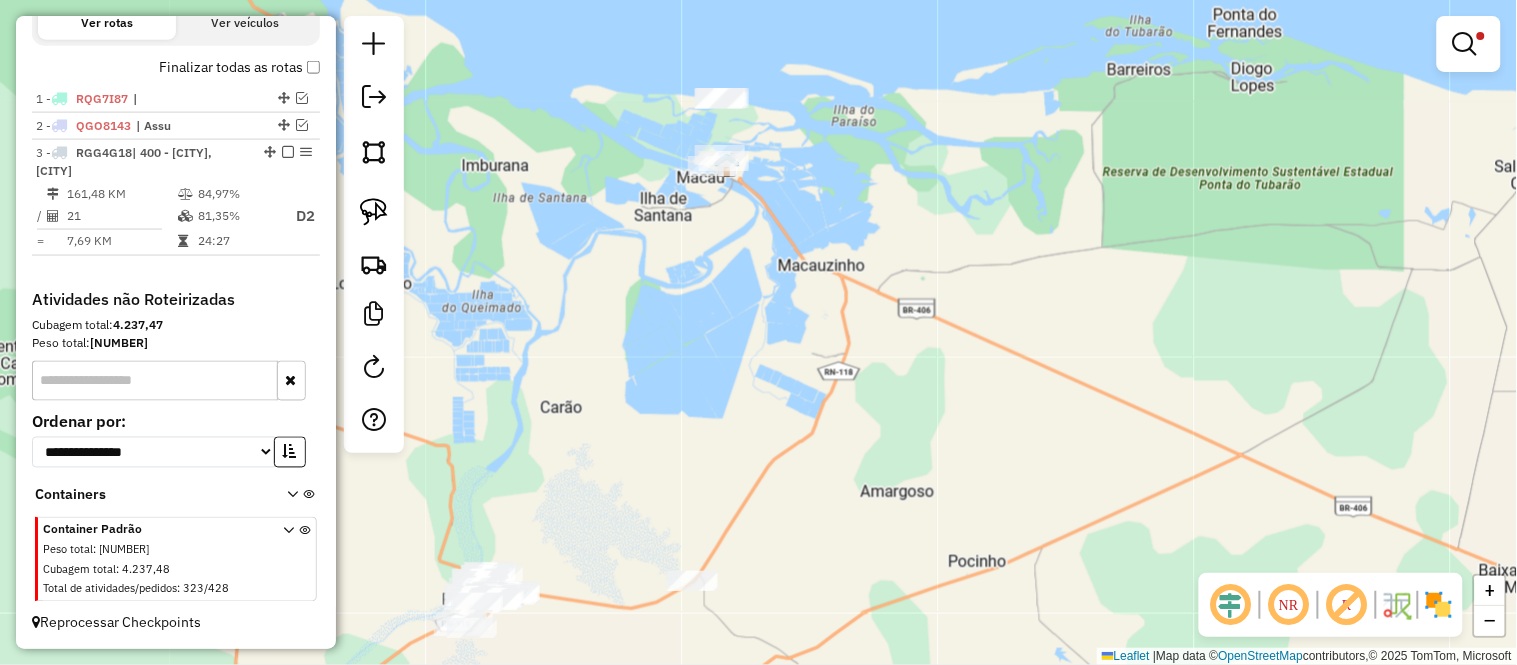 drag, startPoint x: 842, startPoint y: 164, endPoint x: 846, endPoint y: 261, distance: 97.082436 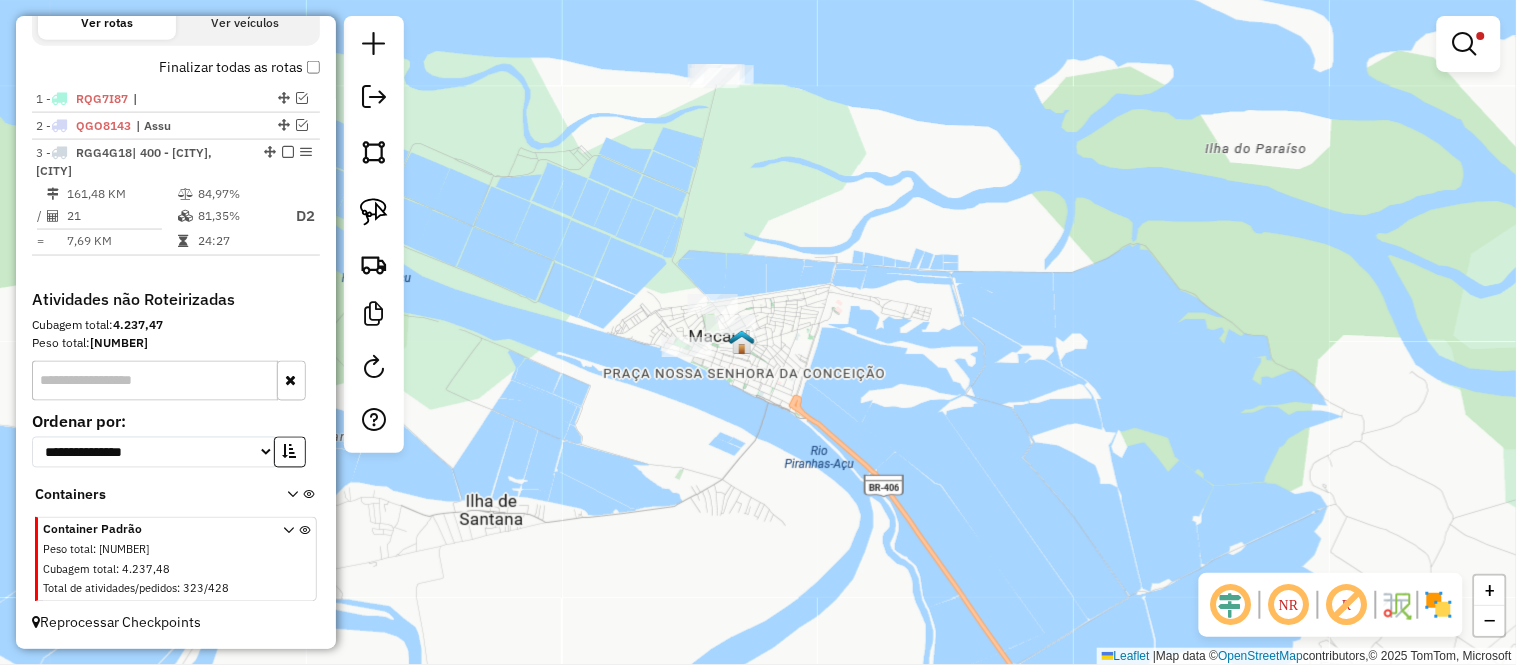 drag, startPoint x: 811, startPoint y: 218, endPoint x: 814, endPoint y: 235, distance: 17.262676 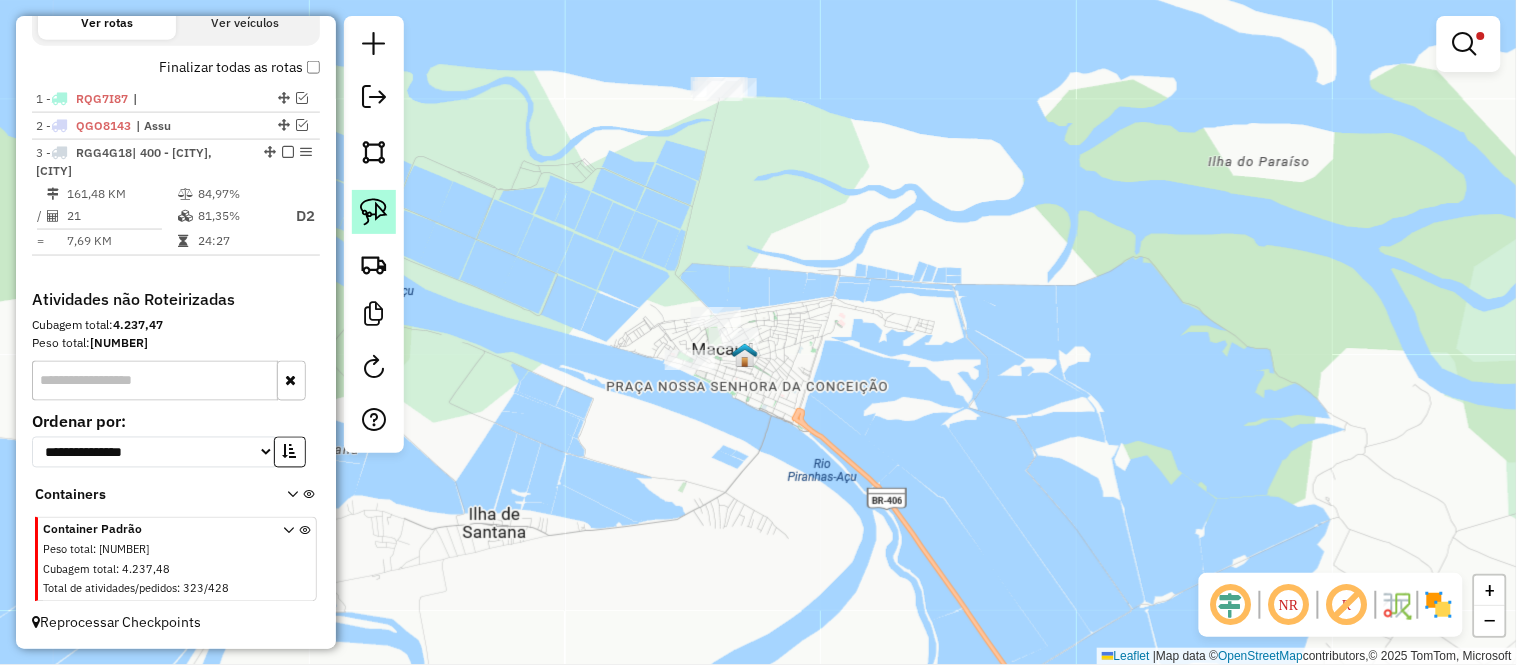click 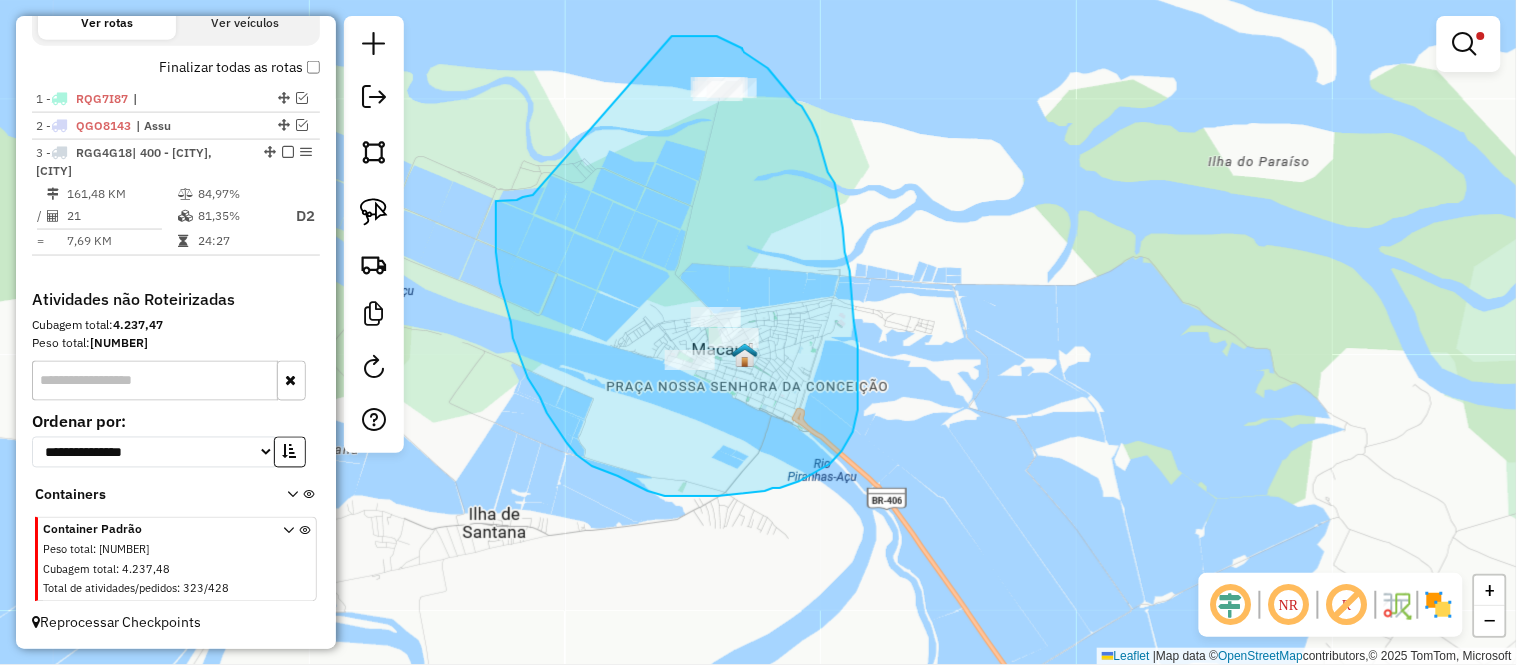 drag, startPoint x: 672, startPoint y: 36, endPoint x: 533, endPoint y: 195, distance: 211.19185 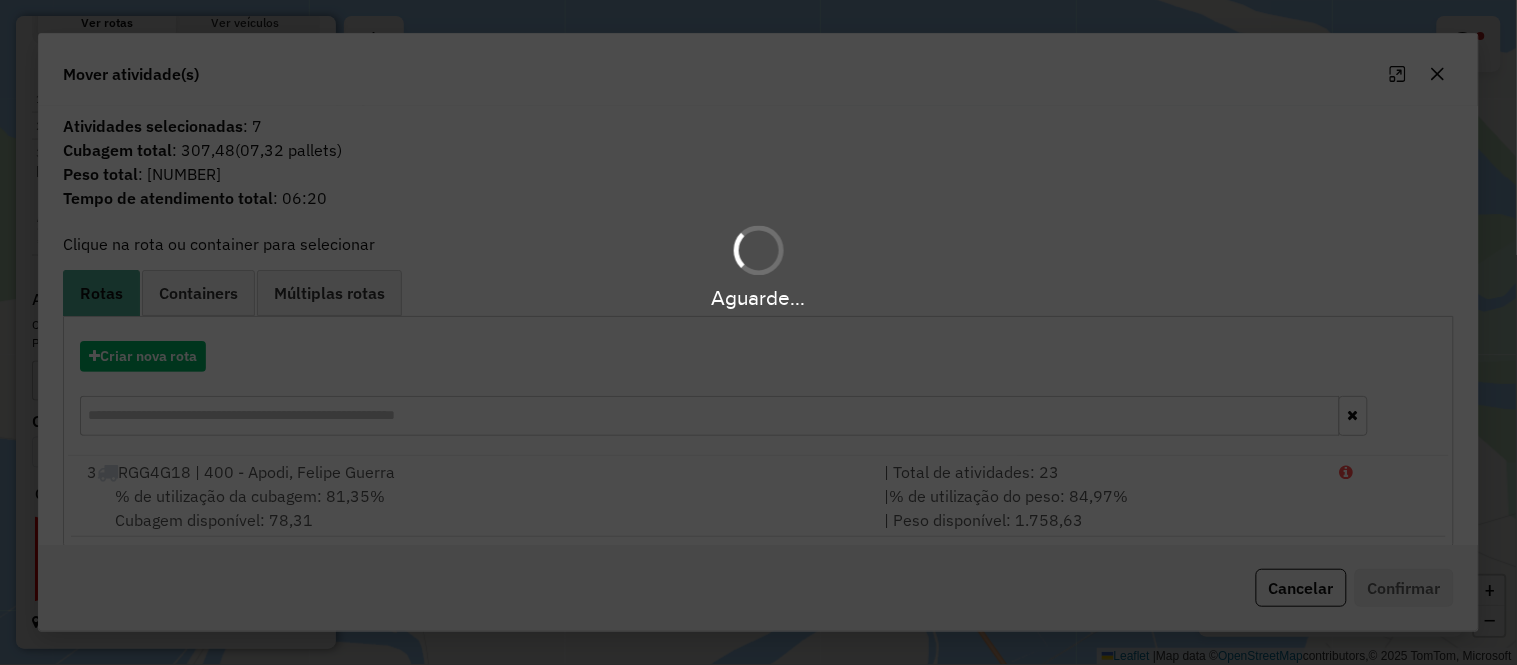 click on "Aguarde..." at bounding box center [758, 332] 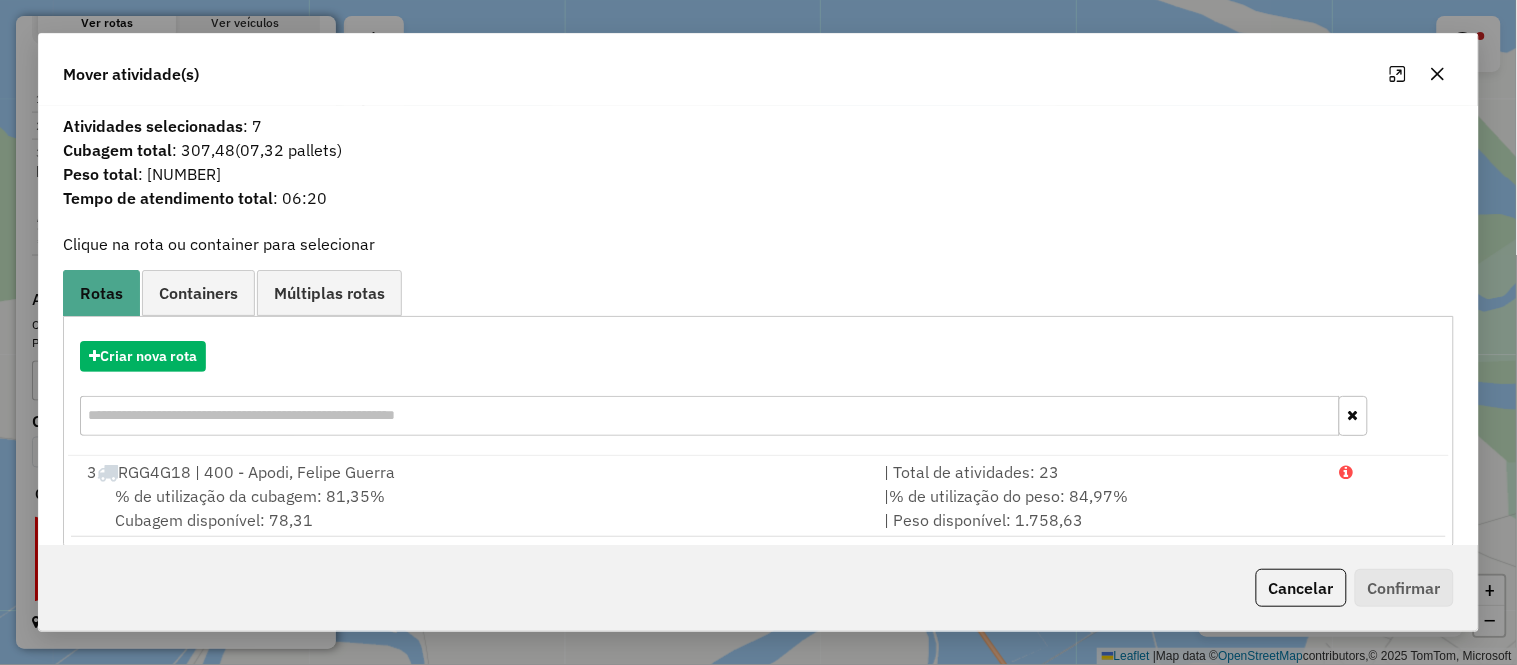 click 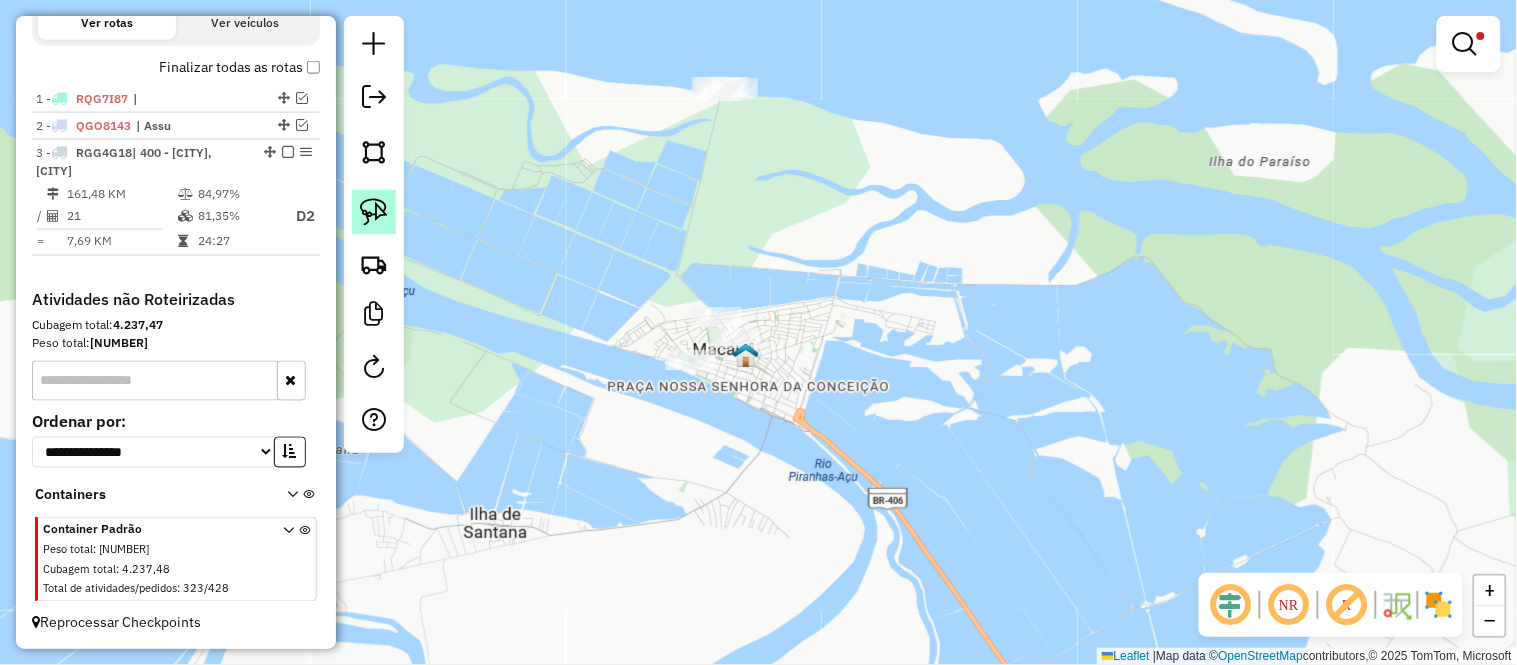 click 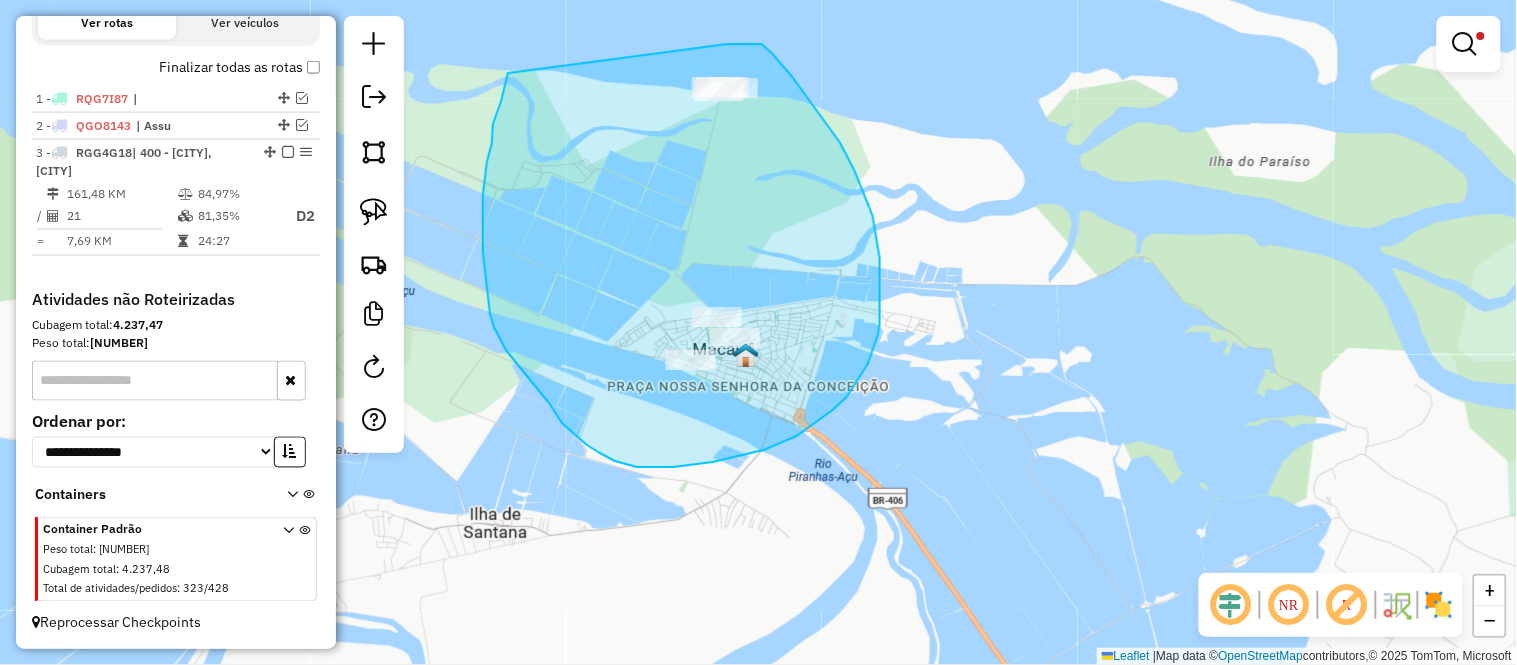 drag, startPoint x: 750, startPoint y: 43, endPoint x: 508, endPoint y: 73, distance: 243.85242 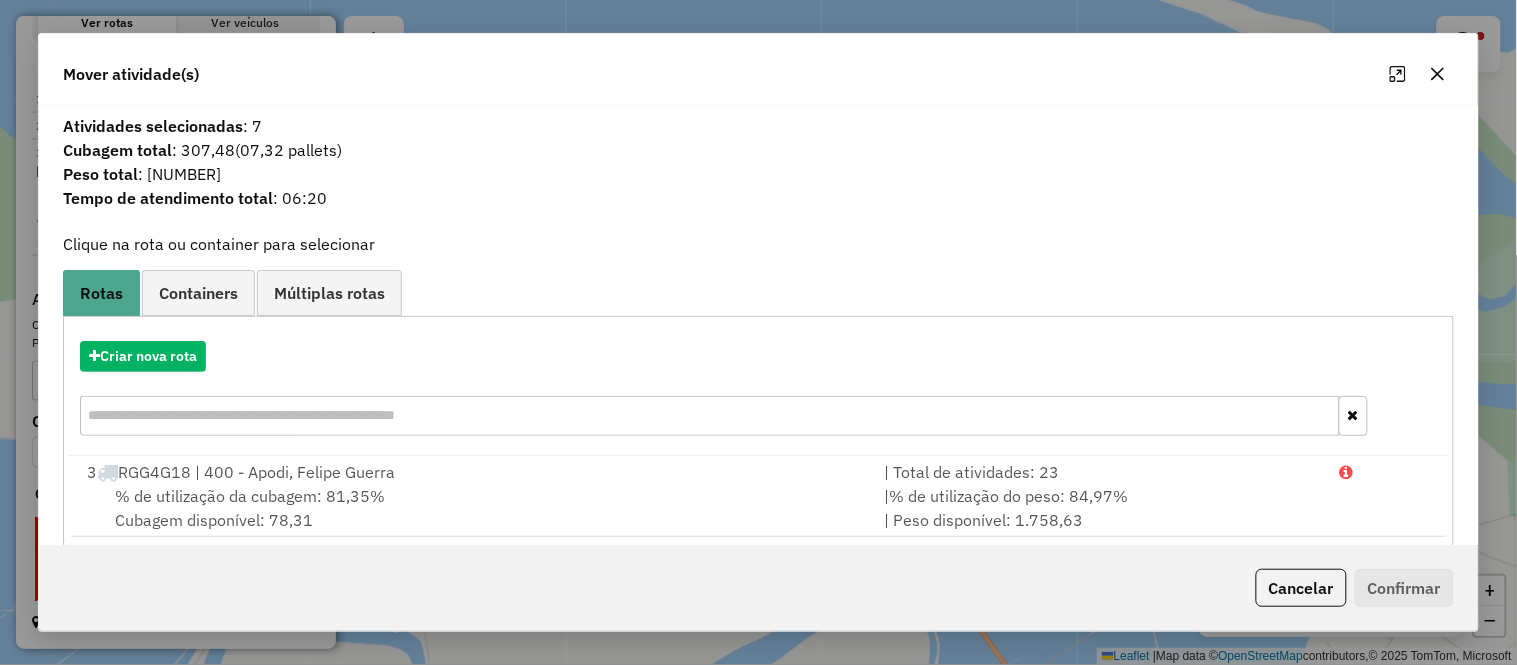 click 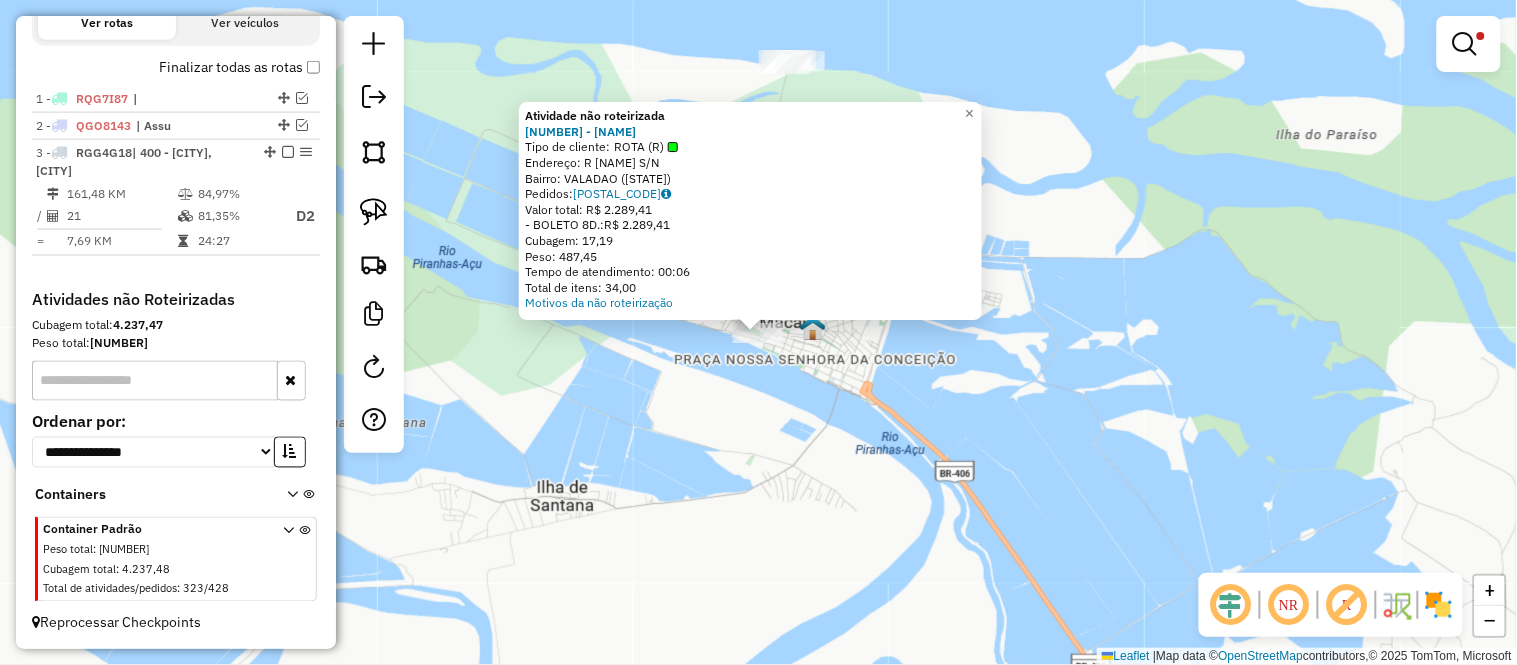 click on "Atividade não roteirizada 3298 - GILMAR ARAUJO DE SOUZA  Tipo de cliente:   ROTA (R)   Endereço: R   PRACA DAS MAES                 S/N   Bairro: VALADAO (MACAU / RN)   Pedidos:  04509729   Valor total: R$ 2.289,41   - BOLETO 8D.:  R$ 2.289,41   Cubagem: 17,19   Peso: 487,45   Tempo de atendimento: 00:06   Total de itens: 34,00  Motivos da não roteirização × Limpar filtros Janela de atendimento Grade de atendimento Capacidade Transportadoras Veículos Cliente Pedidos  Rotas Selecione os dias de semana para filtrar as janelas de atendimento  Seg   Ter   Qua   Qui   Sex   Sáb   Dom  Informe o período da janela de atendimento: De: Até:  Filtrar exatamente a janela do cliente  Considerar janela de atendimento padrão  Selecione os dias de semana para filtrar as grades de atendimento  Seg   Ter   Qua   Qui   Sex   Sáb   Dom   Considerar clientes sem dia de atendimento cadastrado  Clientes fora do dia de atendimento selecionado Filtrar as atividades entre os valores definidos abaixo:  Peso mínimo:   De:" 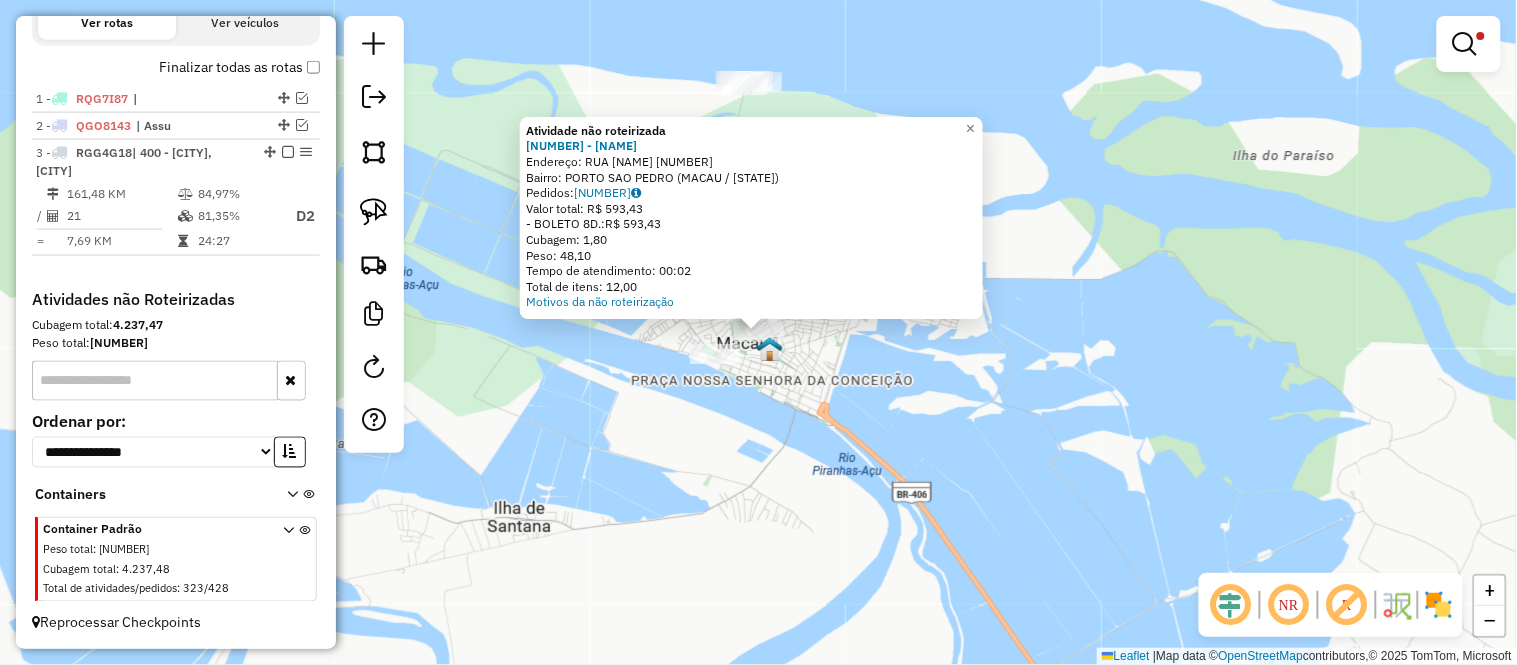 click on "Atividade não roteirizada 8894 - COMERCIO DE BEBIDAS  Endereço:  RUA ACARI 60   Bairro: PORTO SAO PEDRO (MACAU / RN)   Pedidos:  04509642   Valor total: R$ 593,43   - BOLETO 8D.:  R$ 593,43   Cubagem: 1,80   Peso: 48,10   Tempo de atendimento: 00:02   Total de itens: 12,00  Motivos da não roteirização × Limpar filtros Janela de atendimento Grade de atendimento Capacidade Transportadoras Veículos Cliente Pedidos  Rotas Selecione os dias de semana para filtrar as janelas de atendimento  Seg   Ter   Qua   Qui   Sex   Sáb   Dom  Informe o período da janela de atendimento: De: Até:  Filtrar exatamente a janela do cliente  Considerar janela de atendimento padrão  Selecione os dias de semana para filtrar as grades de atendimento  Seg   Ter   Qua   Qui   Sex   Sáb   Dom   Considerar clientes sem dia de atendimento cadastrado  Clientes fora do dia de atendimento selecionado Filtrar as atividades entre os valores definidos abaixo:  Peso mínimo:   Peso máximo:   Cubagem mínima:   Cubagem máxima:   De:  +" 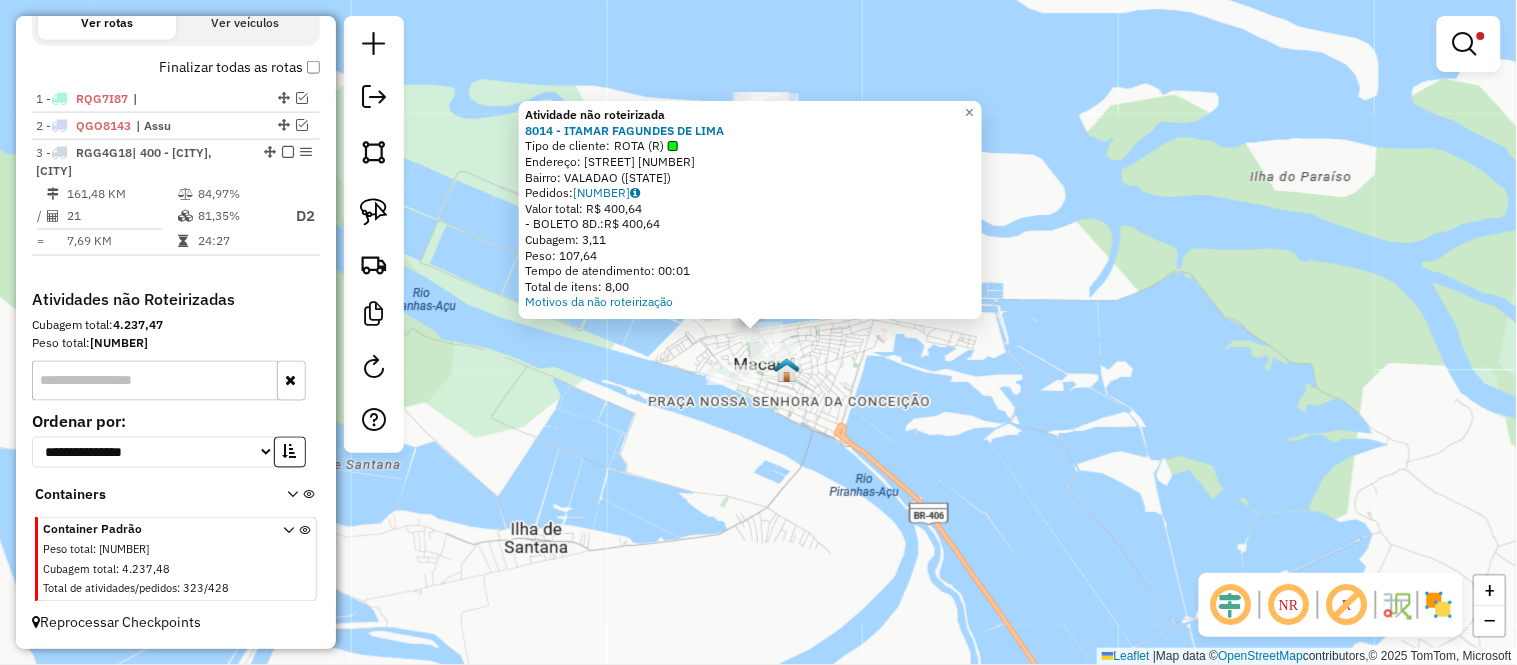 click on "Atividade não roteirizada 8014 - ITAMAR FAGUNDES DE LIMA  Tipo de cliente:   ROTA (R)   Endereço: R   JOAO AMARAL                    2   Bairro: VALADAO (MACAU / RN)   Pedidos:  04509494   Valor total: R$ 400,64   - BOLETO 8D.:  R$ 400,64   Cubagem: 3,11   Peso: 107,64   Tempo de atendimento: 00:01   Total de itens: 8,00  Motivos da não roteirização × Limpar filtros Janela de atendimento Grade de atendimento Capacidade Transportadoras Veículos Cliente Pedidos  Rotas Selecione os dias de semana para filtrar as janelas de atendimento  Seg   Ter   Qua   Qui   Sex   Sáb   Dom  Informe o período da janela de atendimento: De: Até:  Filtrar exatamente a janela do cliente  Considerar janela de atendimento padrão  Selecione os dias de semana para filtrar as grades de atendimento  Seg   Ter   Qua   Qui   Sex   Sáb   Dom   Considerar clientes sem dia de atendimento cadastrado  Clientes fora do dia de atendimento selecionado Filtrar as atividades entre os valores definidos abaixo:  Peso mínimo:   De:   De:" 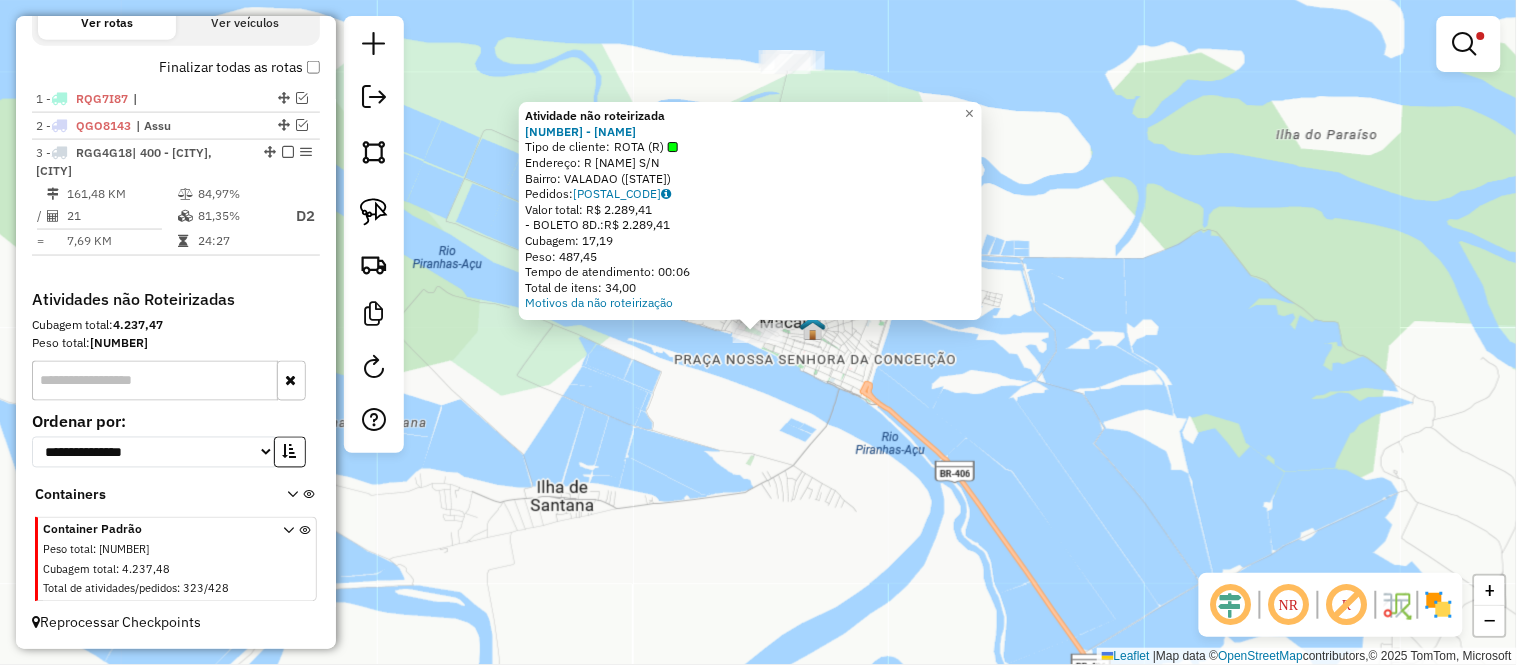 click on "Atividade não roteirizada 3298 - GILMAR ARAUJO DE SOUZA  Tipo de cliente:   ROTA (R)   Endereço: R   PRACA DAS MAES                 S/N   Bairro: VALADAO (MACAU / RN)   Pedidos:  04509729   Valor total: R$ 2.289,41   - BOLETO 8D.:  R$ 2.289,41   Cubagem: 17,19   Peso: 487,45   Tempo de atendimento: 00:06   Total de itens: 34,00  Motivos da não roteirização × Limpar filtros Janela de atendimento Grade de atendimento Capacidade Transportadoras Veículos Cliente Pedidos  Rotas Selecione os dias de semana para filtrar as janelas de atendimento  Seg   Ter   Qua   Qui   Sex   Sáb   Dom  Informe o período da janela de atendimento: De: Até:  Filtrar exatamente a janela do cliente  Considerar janela de atendimento padrão  Selecione os dias de semana para filtrar as grades de atendimento  Seg   Ter   Qua   Qui   Sex   Sáb   Dom   Considerar clientes sem dia de atendimento cadastrado  Clientes fora do dia de atendimento selecionado Filtrar as atividades entre os valores definidos abaixo:  Peso mínimo:   De:" 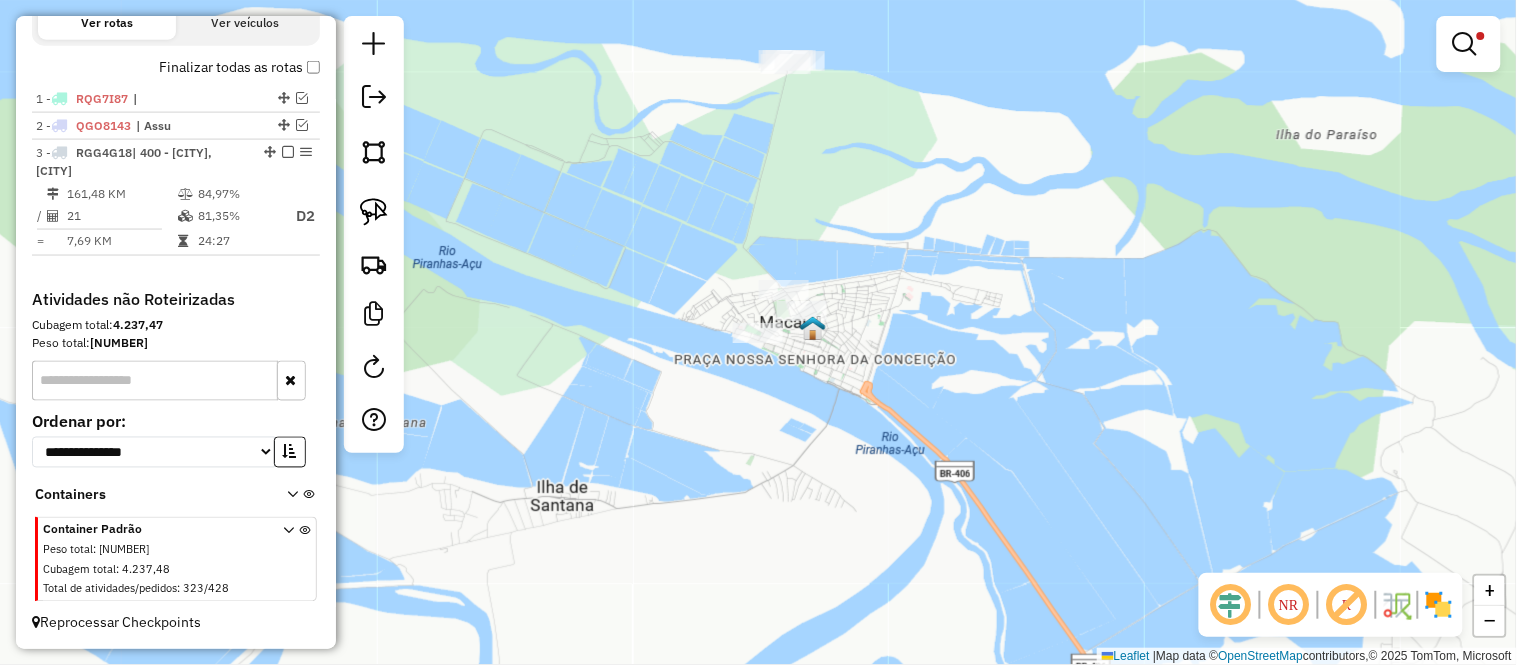drag, startPoint x: 780, startPoint y: 140, endPoint x: 776, endPoint y: 284, distance: 144.05554 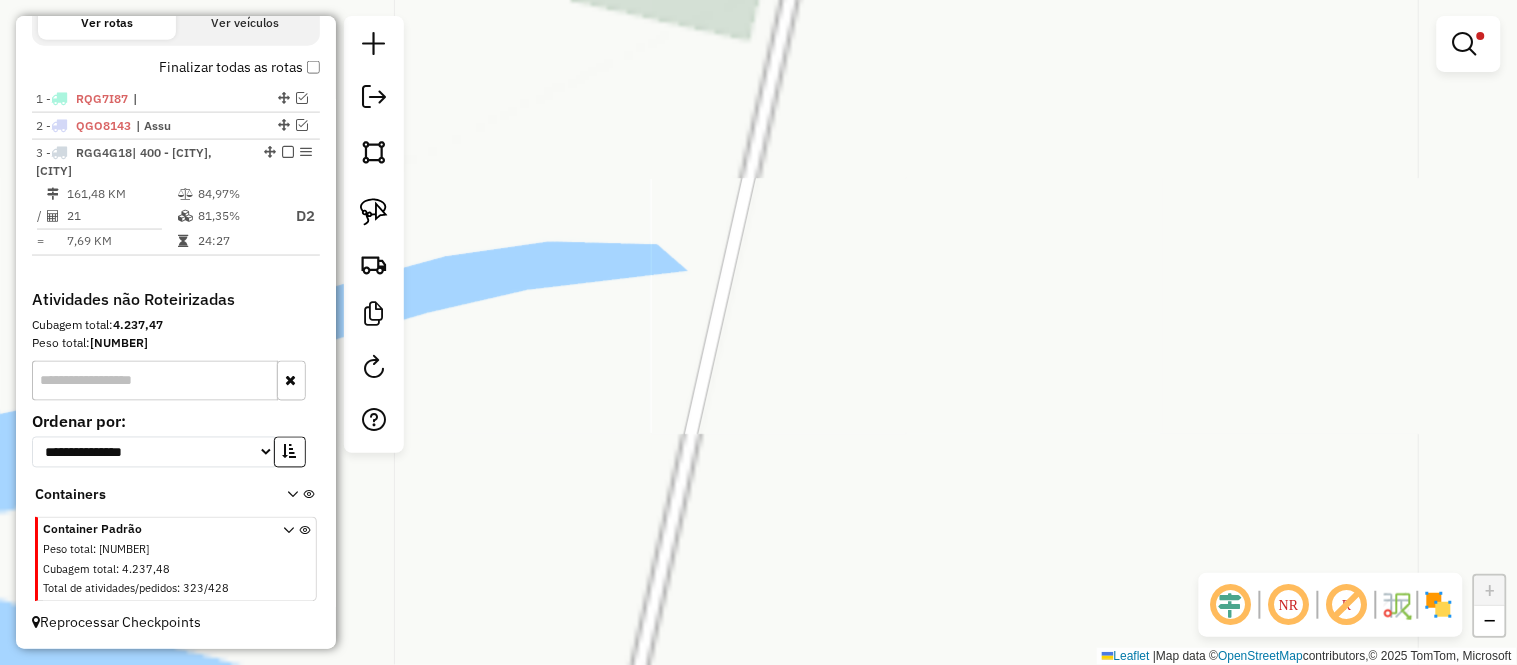 drag, startPoint x: 773, startPoint y: 111, endPoint x: 685, endPoint y: 597, distance: 493.90283 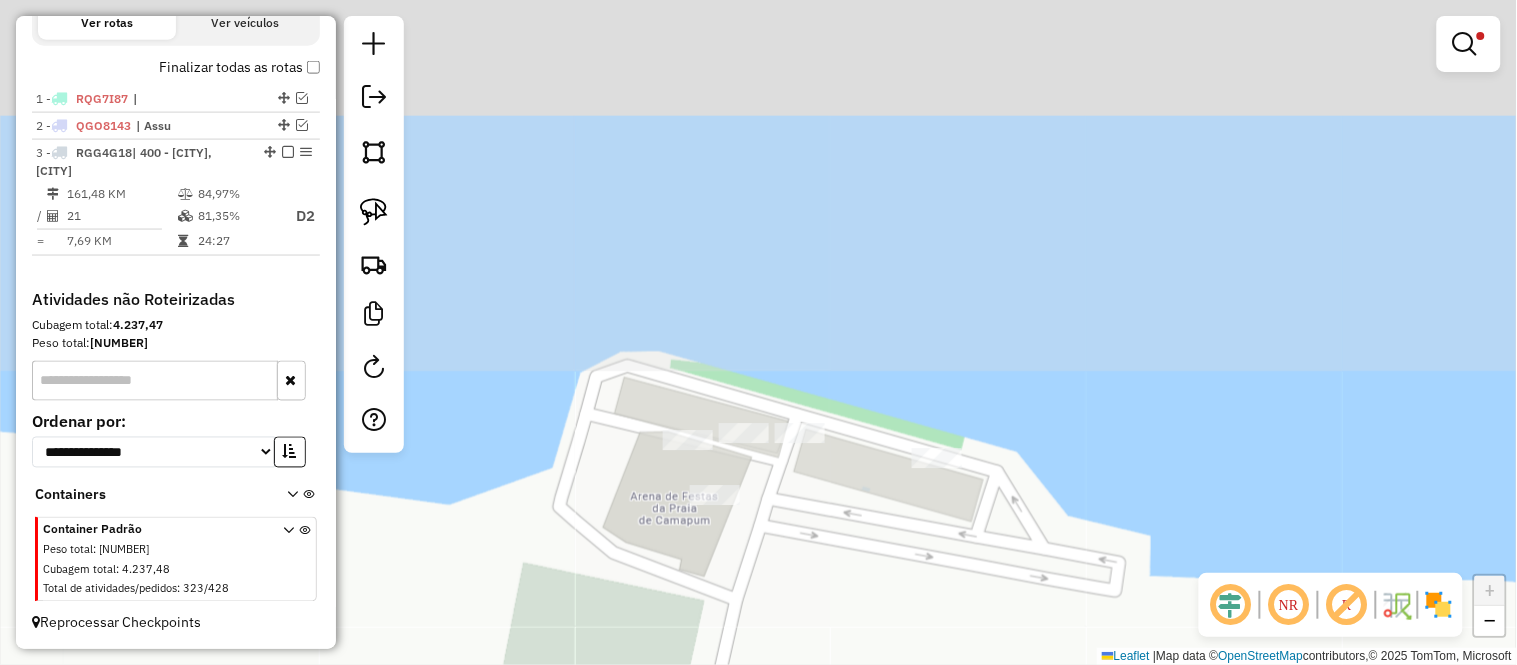 drag, startPoint x: 782, startPoint y: 106, endPoint x: 754, endPoint y: 574, distance: 468.83685 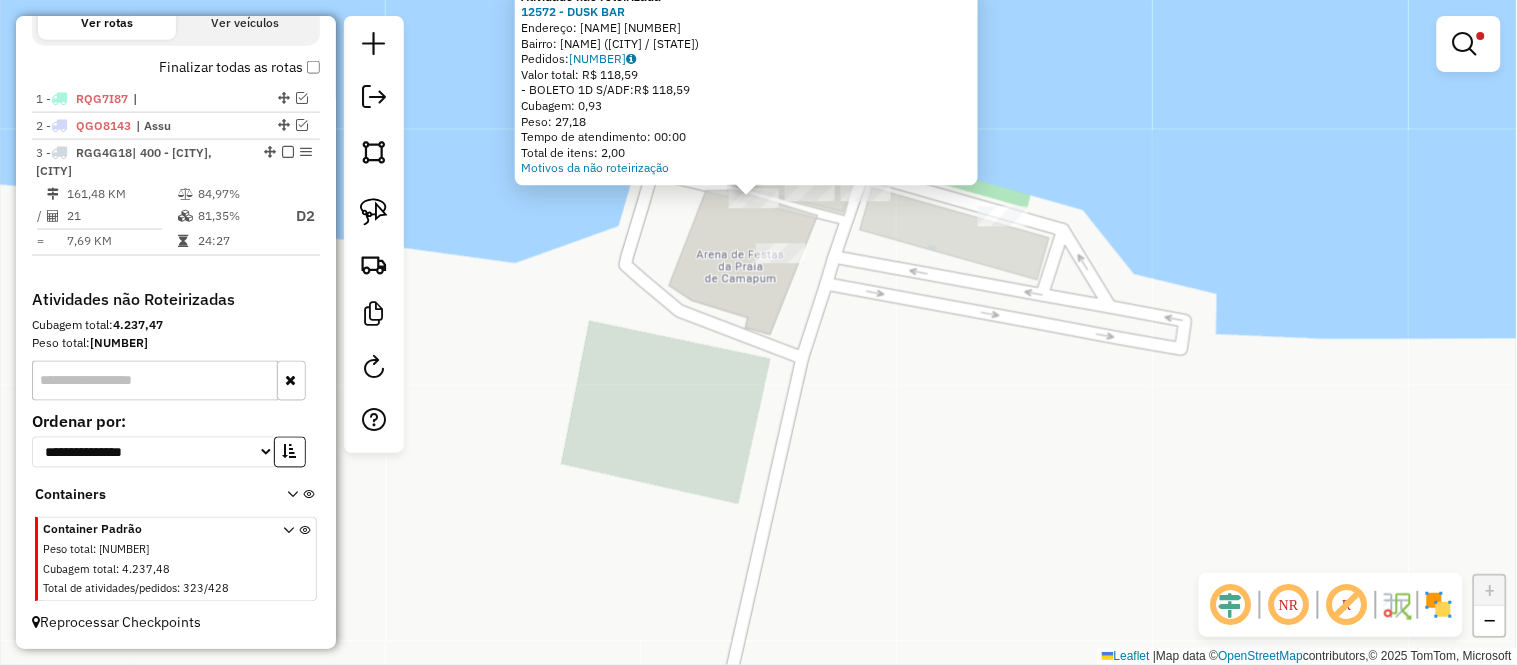 drag, startPoint x: 817, startPoint y: 397, endPoint x: 786, endPoint y: 465, distance: 74.73286 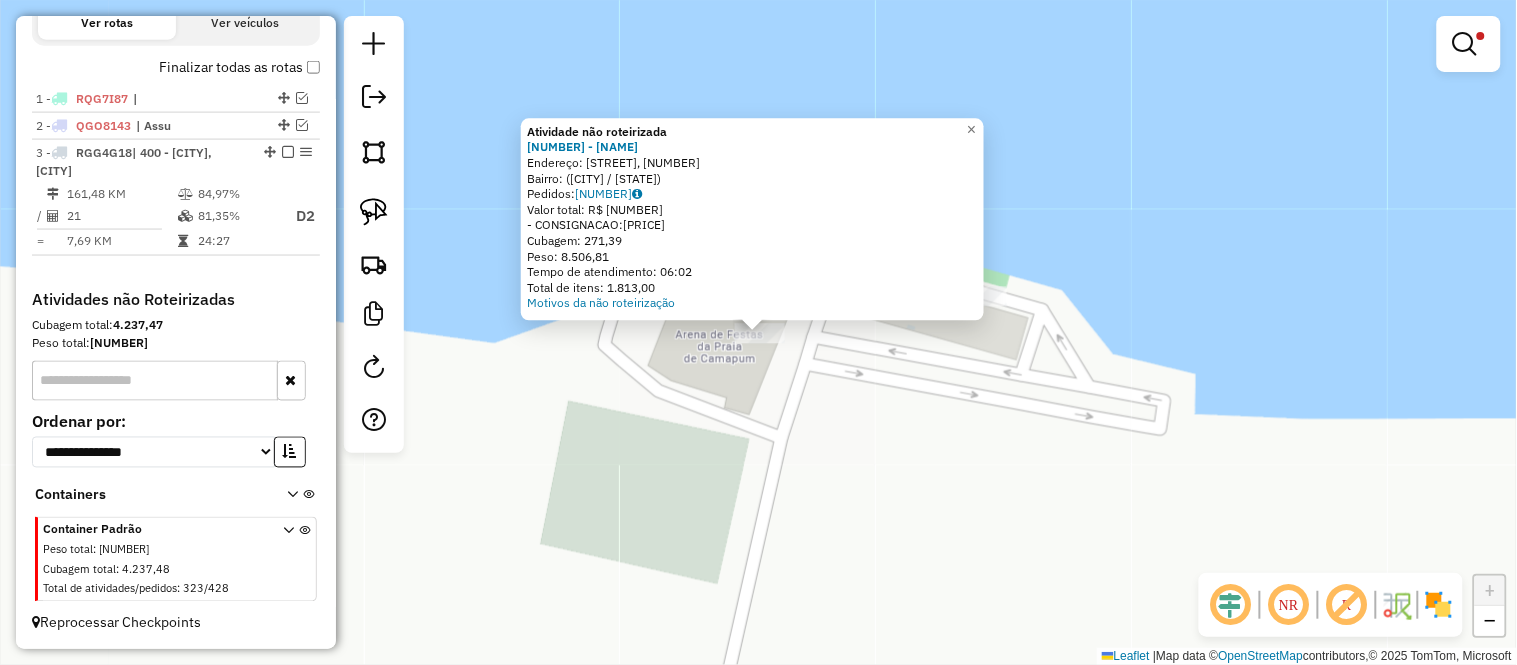 drag, startPoint x: 902, startPoint y: 383, endPoint x: 897, endPoint y: 371, distance: 13 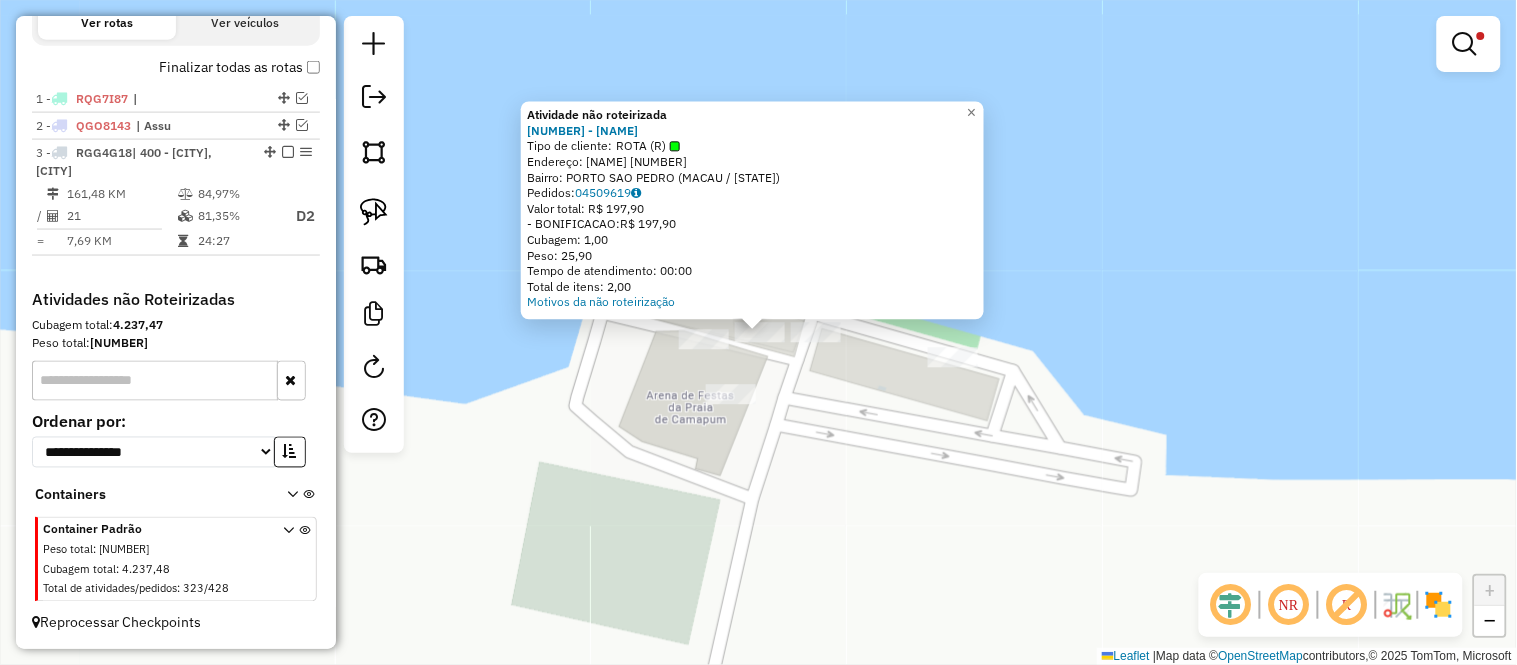 click on "Atividade não roteirizada 8413 - CHOPPETISCARIA ALTO  Tipo de cliente:   ROTA (R)   Endereço:  Sao  vicente 112   Bairro: PORTO SAO PEDRO (MACAU / RN)   Pedidos:  04509619   Valor total: R$ 197,90   - BONIFICACAO:  R$ 197,90   Cubagem: 1,00   Peso: 25,90   Tempo de atendimento: 00:00   Total de itens: 2,00  Motivos da não roteirização × Limpar filtros Janela de atendimento Grade de atendimento Capacidade Transportadoras Veículos Cliente Pedidos  Rotas Selecione os dias de semana para filtrar as janelas de atendimento  Seg   Ter   Qua   Qui   Sex   Sáb   Dom  Informe o período da janela de atendimento: De: Até:  Filtrar exatamente a janela do cliente  Considerar janela de atendimento padrão  Selecione os dias de semana para filtrar as grades de atendimento  Seg   Ter   Qua   Qui   Sex   Sáb   Dom   Considerar clientes sem dia de atendimento cadastrado  Clientes fora do dia de atendimento selecionado Filtrar as atividades entre os valores definidos abaixo:  Peso mínimo:   Peso máximo:   De:   De:" 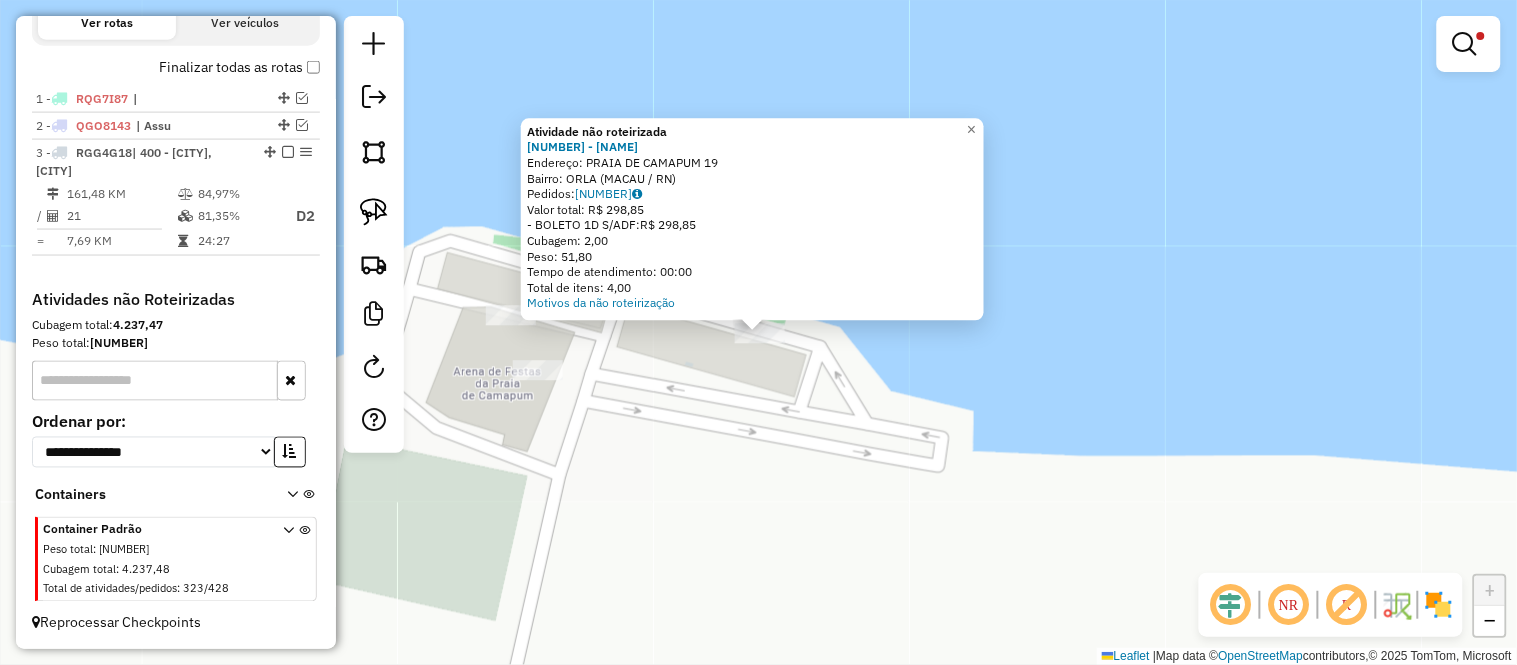 click on "Atividade não roteirizada 11950 - BARRACA DO CEARA  Endereço:  PRAIA DE CAMAPUM 19   Bairro: ORLA (MACAU / RN)   Pedidos:  04509857   Valor total: R$ 298,85   - BOLETO 1D S/ADF:  R$ 298,85   Cubagem: 2,00   Peso: 51,80   Tempo de atendimento: 00:00   Total de itens: 4,00  Motivos da não roteirização × Limpar filtros Janela de atendimento Grade de atendimento Capacidade Transportadoras Veículos Cliente Pedidos  Rotas Selecione os dias de semana para filtrar as janelas de atendimento  Seg   Ter   Qua   Qui   Sex   Sáb   Dom  Informe o período da janela de atendimento: De: Até:  Filtrar exatamente a janela do cliente  Considerar janela de atendimento padrão  Selecione os dias de semana para filtrar as grades de atendimento  Seg   Ter   Qua   Qui   Sex   Sáb   Dom   Considerar clientes sem dia de atendimento cadastrado  Clientes fora do dia de atendimento selecionado Filtrar as atividades entre os valores definidos abaixo:  Peso mínimo:   Peso máximo:   Cubagem mínima:   Cubagem máxima:   De:  De:" 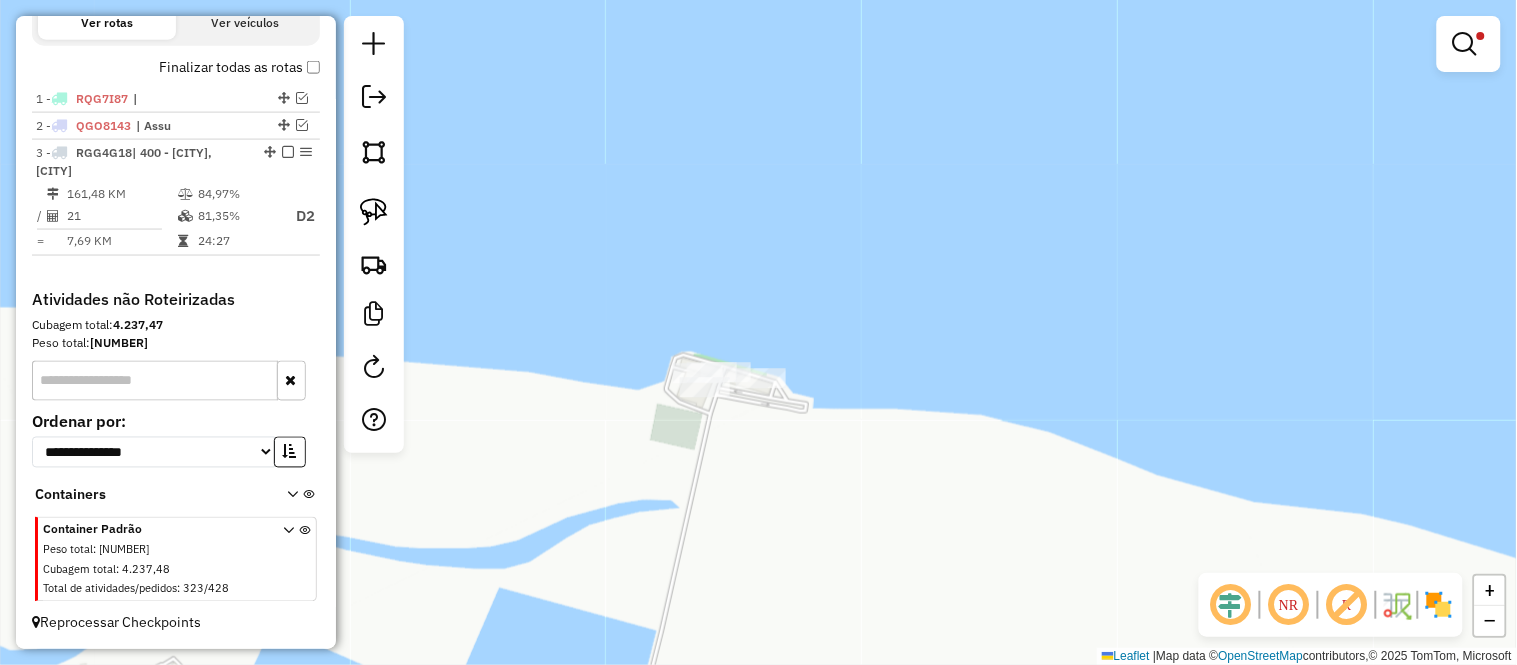 drag, startPoint x: 765, startPoint y: 463, endPoint x: 814, endPoint y: 152, distance: 314.83646 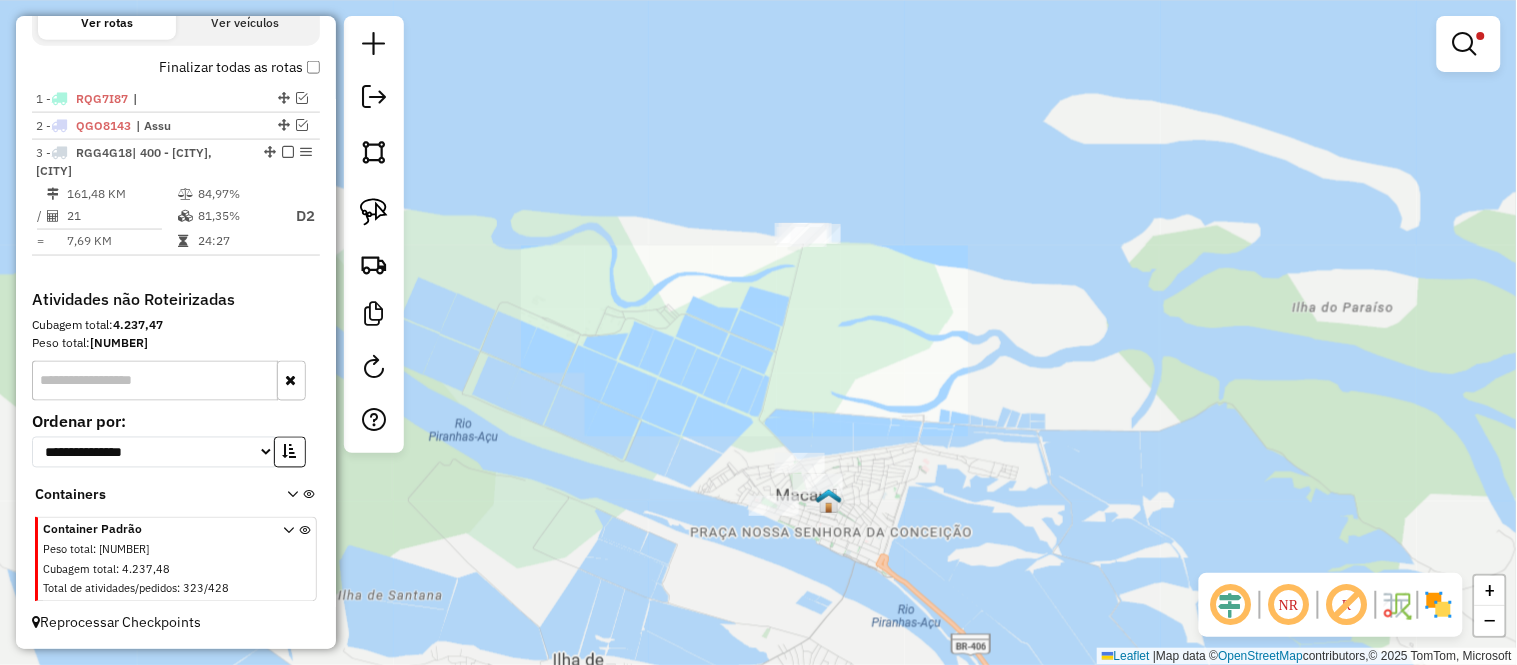 drag, startPoint x: 811, startPoint y: 370, endPoint x: 827, endPoint y: 272, distance: 99.29753 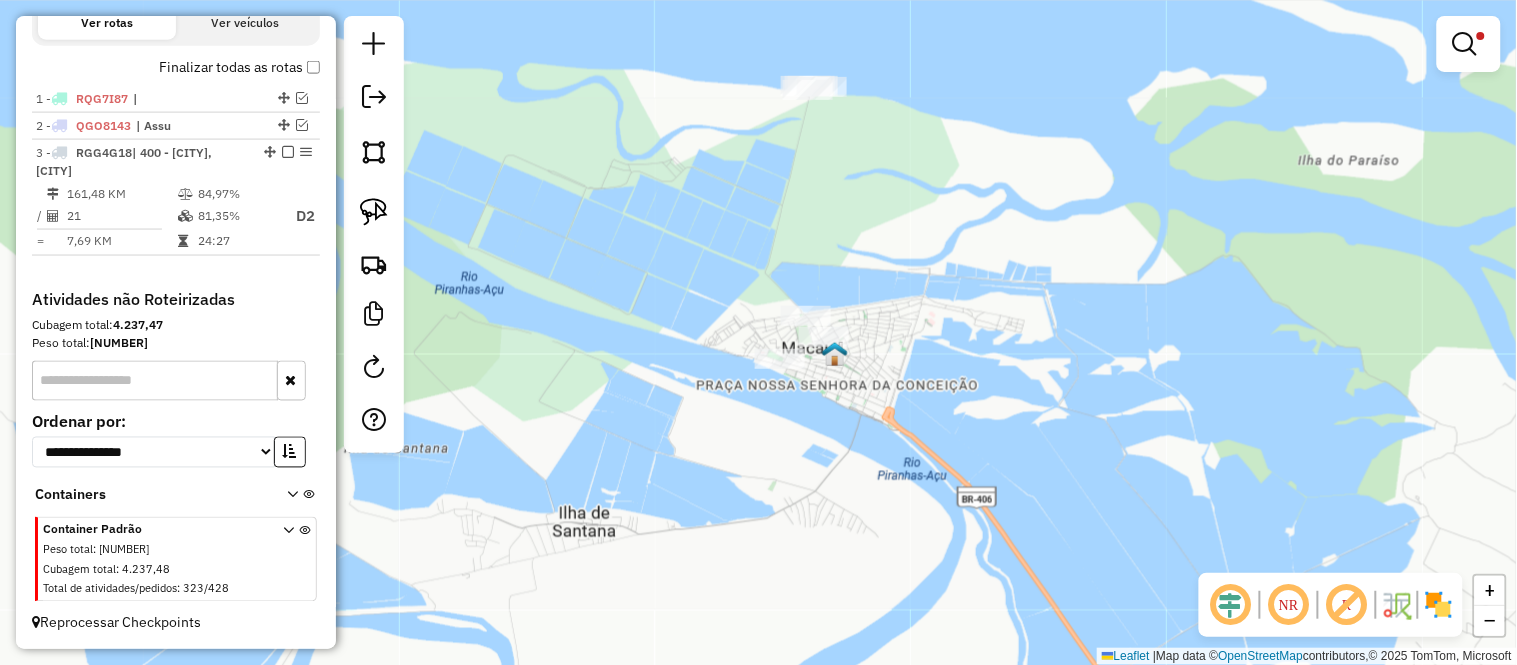 drag, startPoint x: 850, startPoint y: 245, endPoint x: 854, endPoint y: 151, distance: 94.08507 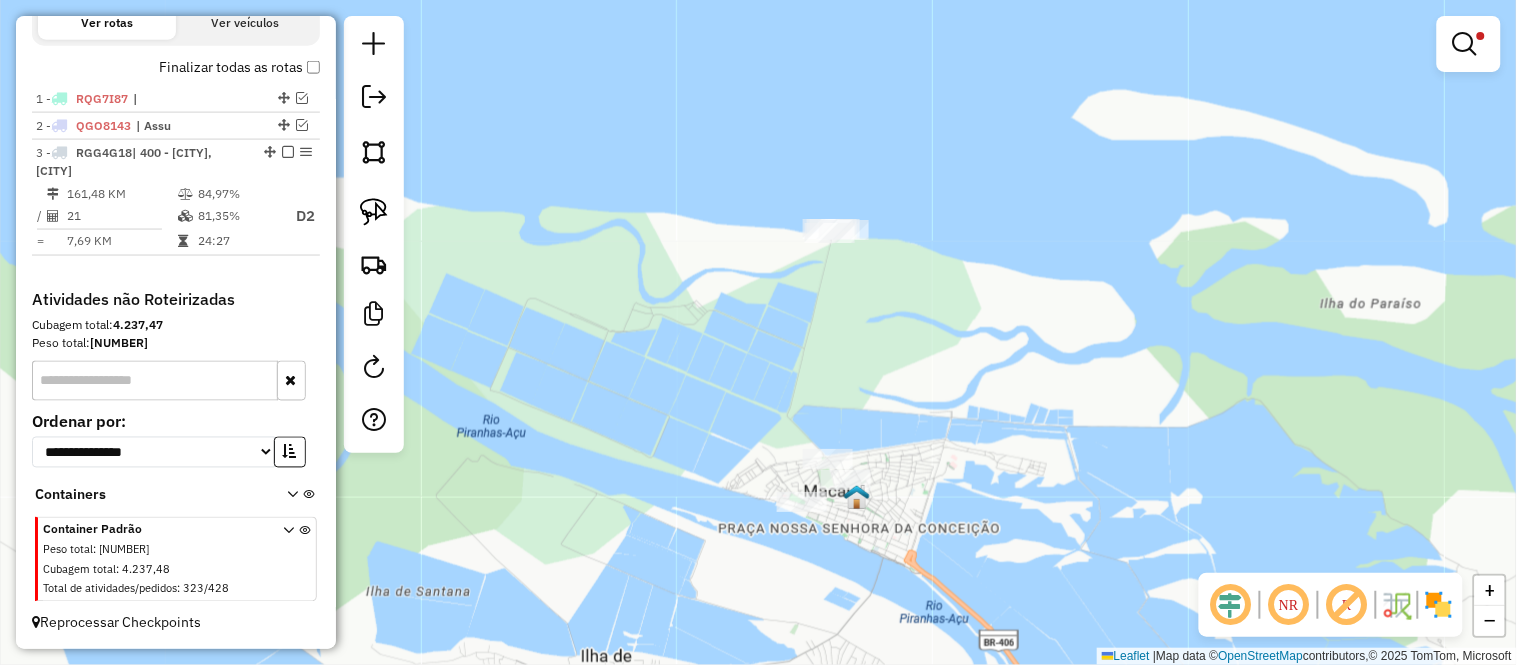 drag, startPoint x: 871, startPoint y: 222, endPoint x: 878, endPoint y: 284, distance: 62.39391 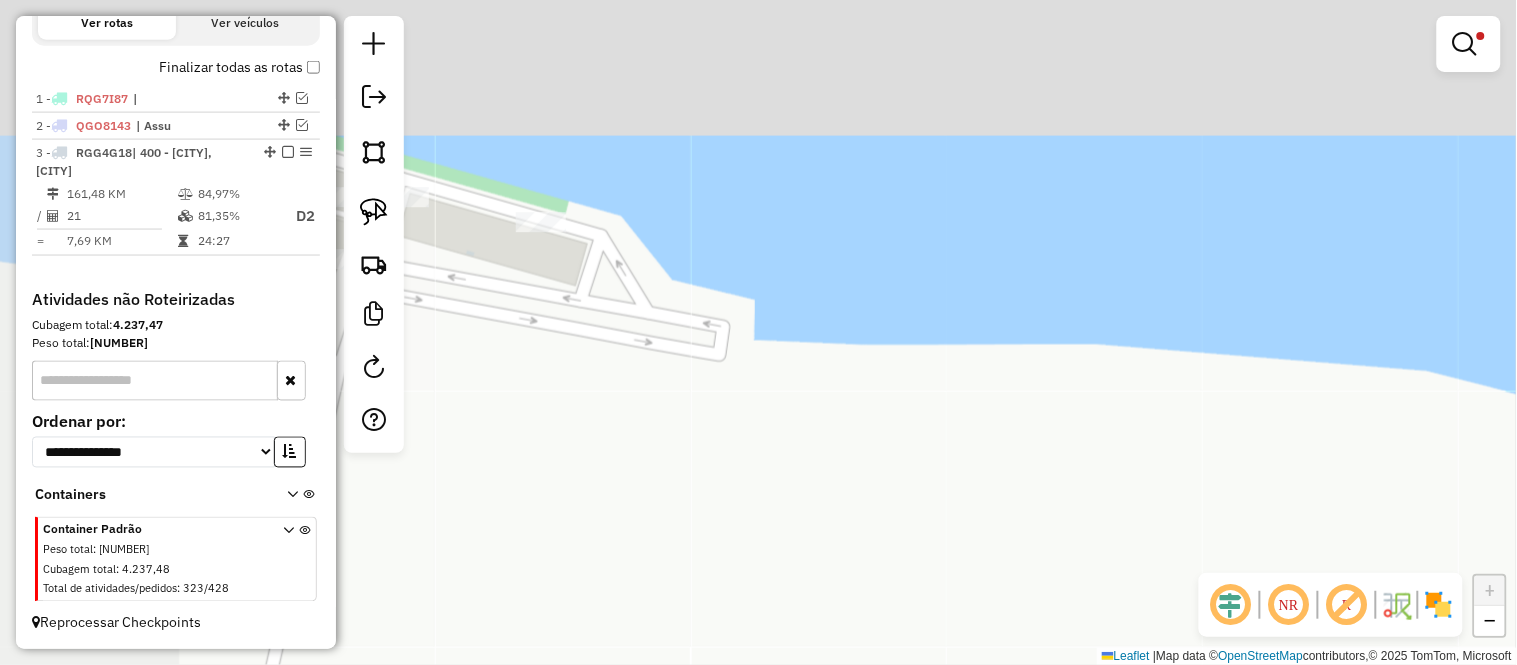 drag, startPoint x: 701, startPoint y: 393, endPoint x: 787, endPoint y: 461, distance: 109.63576 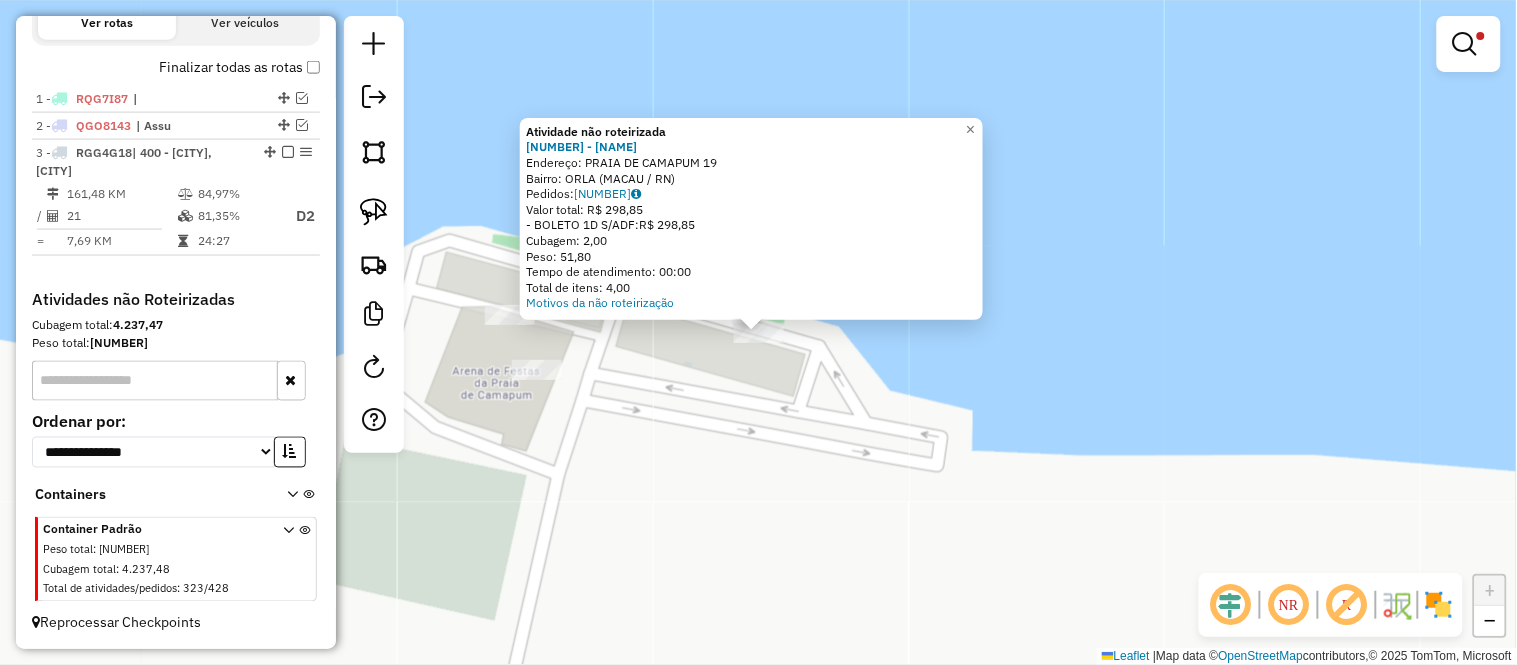 click on "Atividade não roteirizada 11950 - BARRACA DO CEARA  Endereço:  PRAIA DE CAMAPUM 19   Bairro: ORLA (MACAU / RN)   Pedidos:  04509857   Valor total: R$ 298,85   - BOLETO 1D S/ADF:  R$ 298,85   Cubagem: 2,00   Peso: 51,80   Tempo de atendimento: 00:00   Total de itens: 4,00  Motivos da não roteirização × Limpar filtros Janela de atendimento Grade de atendimento Capacidade Transportadoras Veículos Cliente Pedidos  Rotas Selecione os dias de semana para filtrar as janelas de atendimento  Seg   Ter   Qua   Qui   Sex   Sáb   Dom  Informe o período da janela de atendimento: De: Até:  Filtrar exatamente a janela do cliente  Considerar janela de atendimento padrão  Selecione os dias de semana para filtrar as grades de atendimento  Seg   Ter   Qua   Qui   Sex   Sáb   Dom   Considerar clientes sem dia de atendimento cadastrado  Clientes fora do dia de atendimento selecionado Filtrar as atividades entre os valores definidos abaixo:  Peso mínimo:   Peso máximo:   Cubagem mínima:   Cubagem máxima:   De:  De:" 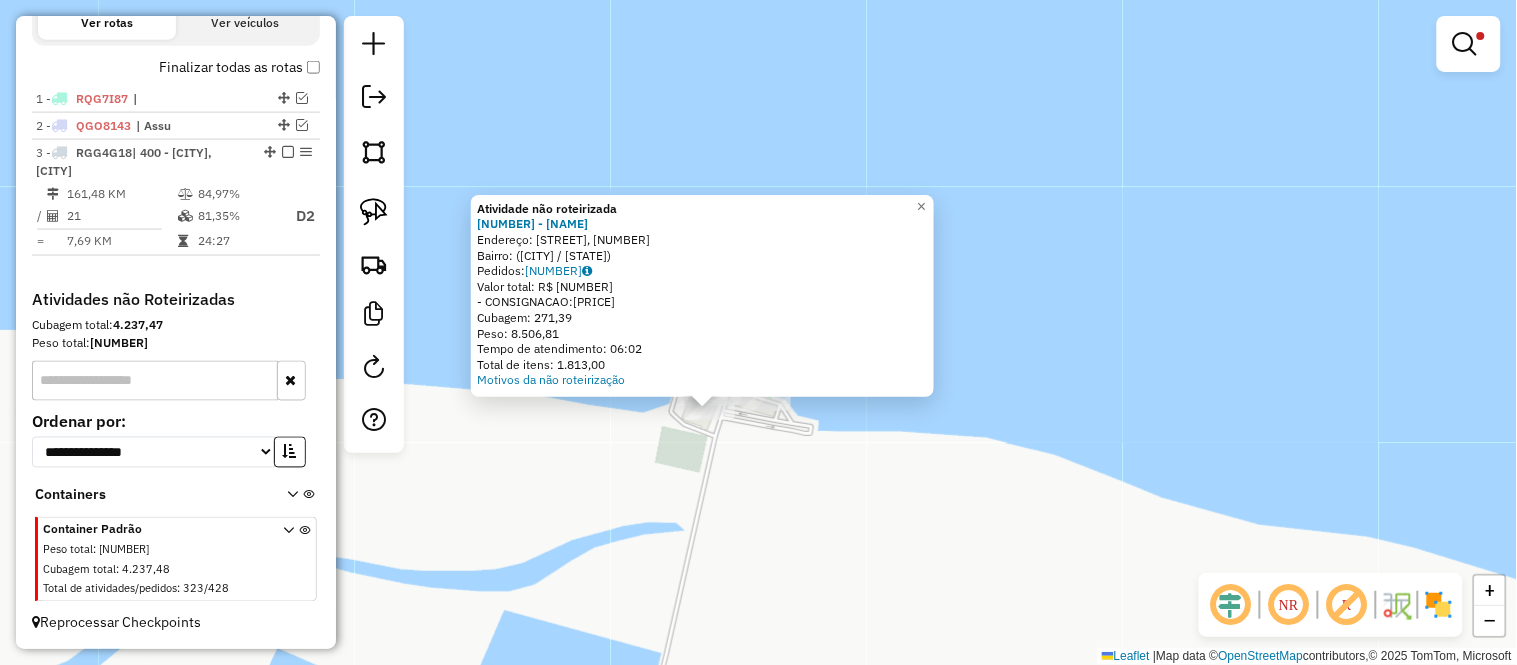 click on "Atividade não roteirizada 11112 - MEGA PRECO  Endereço: Rua Pereira Carneiro, 165   Bairro:  (Macau / RN)   Pedidos:  04509948   Valor total: R$ 66.701,00   - CONSIGNACAO:  R$ 66.701,00   Cubagem: 271,39   Peso: 8.506,81   Tempo de atendimento: 06:02   Total de itens: 1.813,00  Motivos da não roteirização × Limpar filtros Janela de atendimento Grade de atendimento Capacidade Transportadoras Veículos Cliente Pedidos  Rotas Selecione os dias de semana para filtrar as janelas de atendimento  Seg   Ter   Qua   Qui   Sex   Sáb   Dom  Informe o período da janela de atendimento: De: Até:  Filtrar exatamente a janela do cliente  Considerar janela de atendimento padrão  Selecione os dias de semana para filtrar as grades de atendimento  Seg   Ter   Qua   Qui   Sex   Sáb   Dom   Considerar clientes sem dia de atendimento cadastrado  Clientes fora do dia de atendimento selecionado Filtrar as atividades entre os valores definidos abaixo:  Peso mínimo:   Peso máximo:   Cubagem mínima:   Cubagem máxima:  De:" 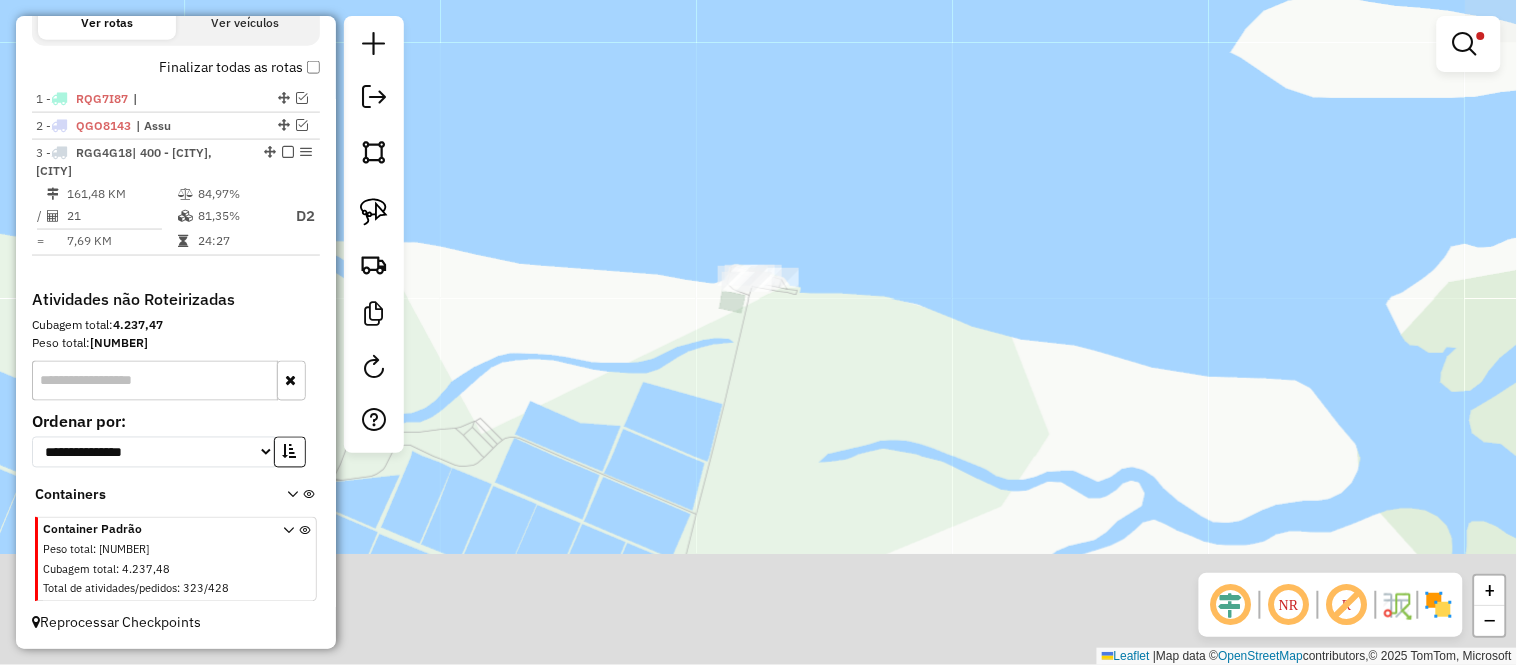 drag, startPoint x: 743, startPoint y: 535, endPoint x: 780, endPoint y: 285, distance: 252.72318 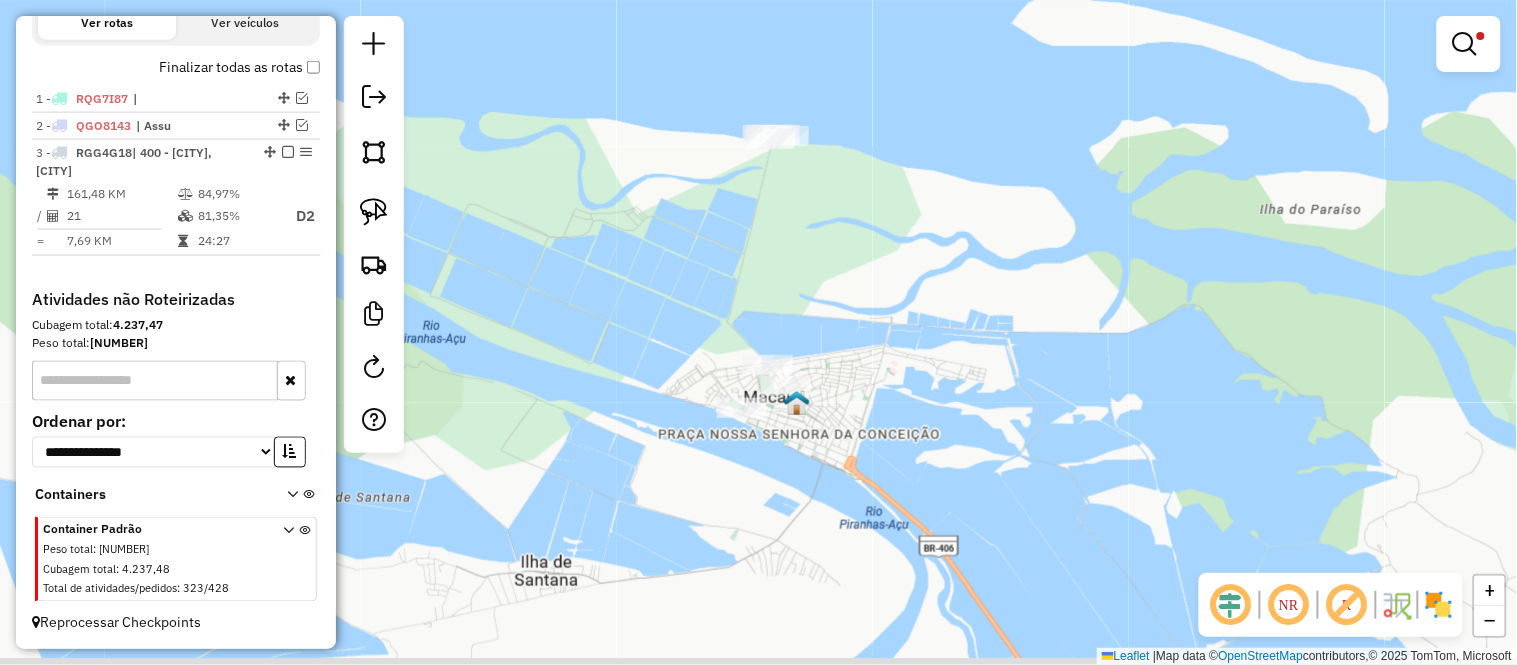 drag, startPoint x: 781, startPoint y: 401, endPoint x: 781, endPoint y: 283, distance: 118 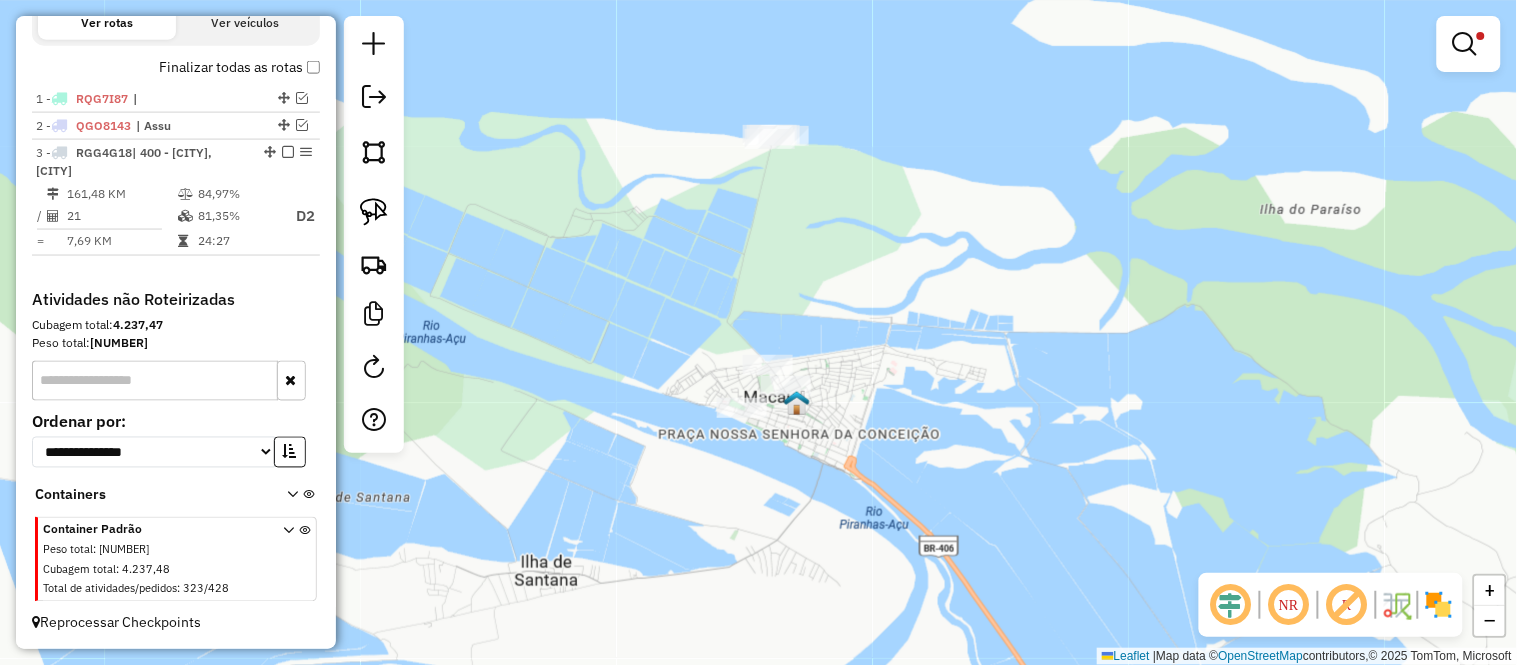 click on "Limpar filtros Janela de atendimento Grade de atendimento Capacidade Transportadoras Veículos Cliente Pedidos  Rotas Selecione os dias de semana para filtrar as janelas de atendimento  Seg   Ter   Qua   Qui   Sex   Sáb   Dom  Informe o período da janela de atendimento: De: Até:  Filtrar exatamente a janela do cliente  Considerar janela de atendimento padrão  Selecione os dias de semana para filtrar as grades de atendimento  Seg   Ter   Qua   Qui   Sex   Sáb   Dom   Considerar clientes sem dia de atendimento cadastrado  Clientes fora do dia de atendimento selecionado Filtrar as atividades entre os valores definidos abaixo:  Peso mínimo:   Peso máximo:   Cubagem mínima:   Cubagem máxima:   De:   Até:  Filtrar as atividades entre o tempo de atendimento definido abaixo:  De:   Até:   Considerar capacidade total dos clientes não roteirizados Transportadora: Selecione um ou mais itens Tipo de veículo: Selecione um ou mais itens Veículo: Selecione um ou mais itens Motorista: Selecione um ou mais itens" 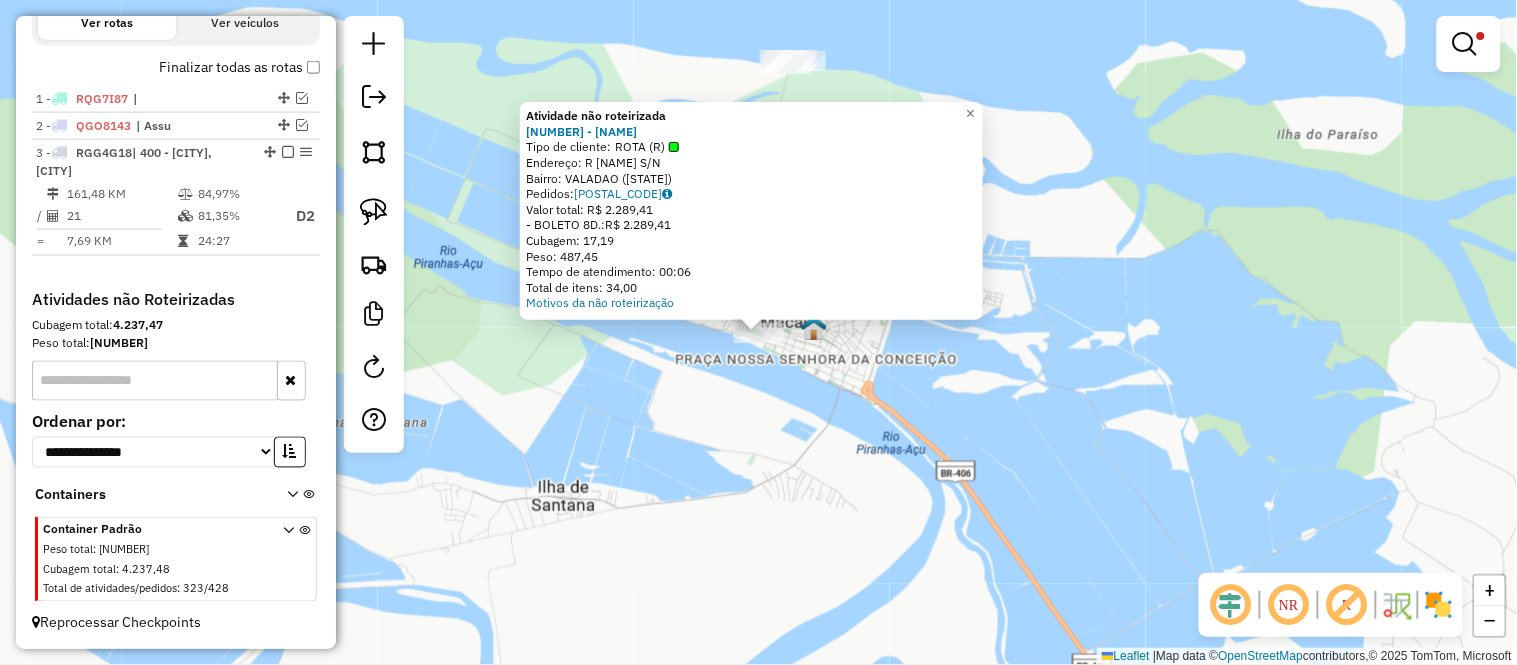 click on "Atividade não roteirizada 3298 - GILMAR ARAUJO DE SOUZA  Tipo de cliente:   ROTA (R)   Endereço: R   PRACA DAS MAES                 S/N   Bairro: VALADAO (MACAU / RN)   Pedidos:  04509729   Valor total: R$ 2.289,41   - BOLETO 8D.:  R$ 2.289,41   Cubagem: 17,19   Peso: 487,45   Tempo de atendimento: 00:06   Total de itens: 34,00  Motivos da não roteirização × Limpar filtros Janela de atendimento Grade de atendimento Capacidade Transportadoras Veículos Cliente Pedidos  Rotas Selecione os dias de semana para filtrar as janelas de atendimento  Seg   Ter   Qua   Qui   Sex   Sáb   Dom  Informe o período da janela de atendimento: De: Até:  Filtrar exatamente a janela do cliente  Considerar janela de atendimento padrão  Selecione os dias de semana para filtrar as grades de atendimento  Seg   Ter   Qua   Qui   Sex   Sáb   Dom   Considerar clientes sem dia de atendimento cadastrado  Clientes fora do dia de atendimento selecionado Filtrar as atividades entre os valores definidos abaixo:  Peso mínimo:   De:" 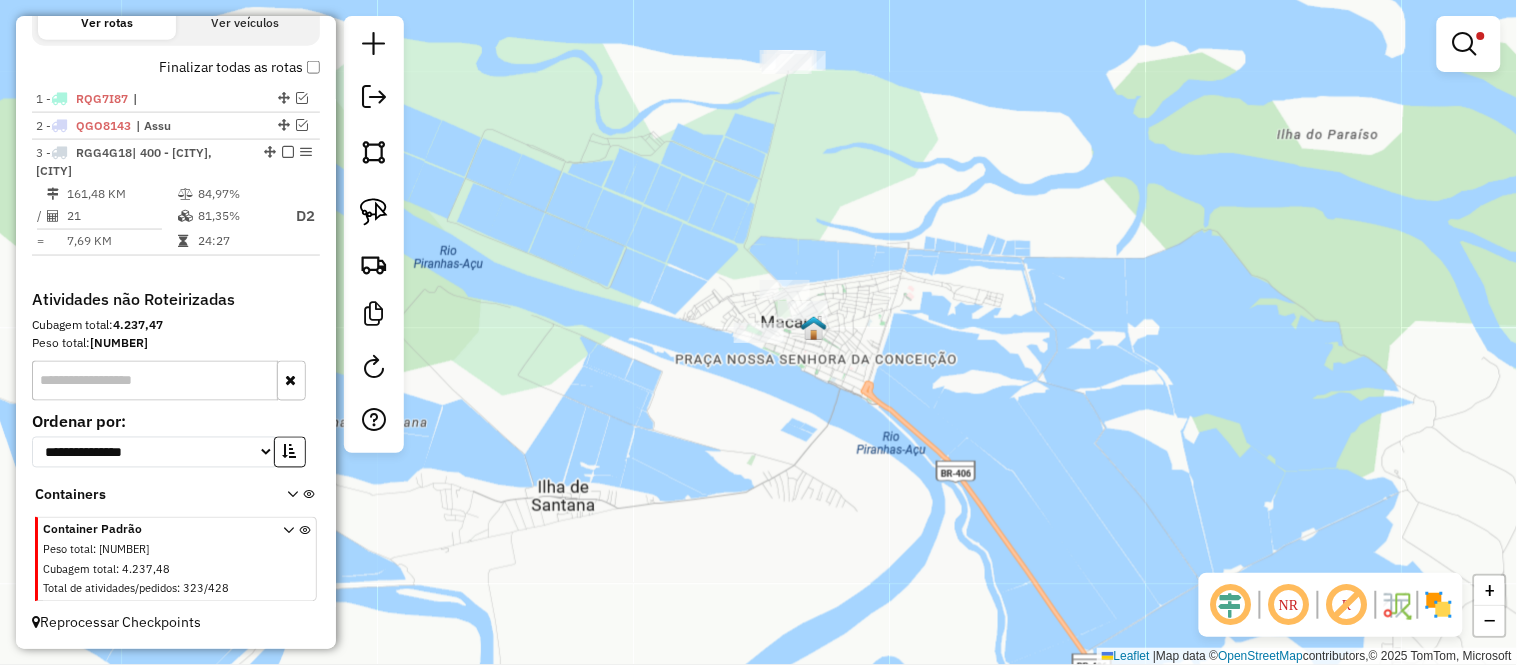drag, startPoint x: 784, startPoint y: 183, endPoint x: 796, endPoint y: 254, distance: 72.00694 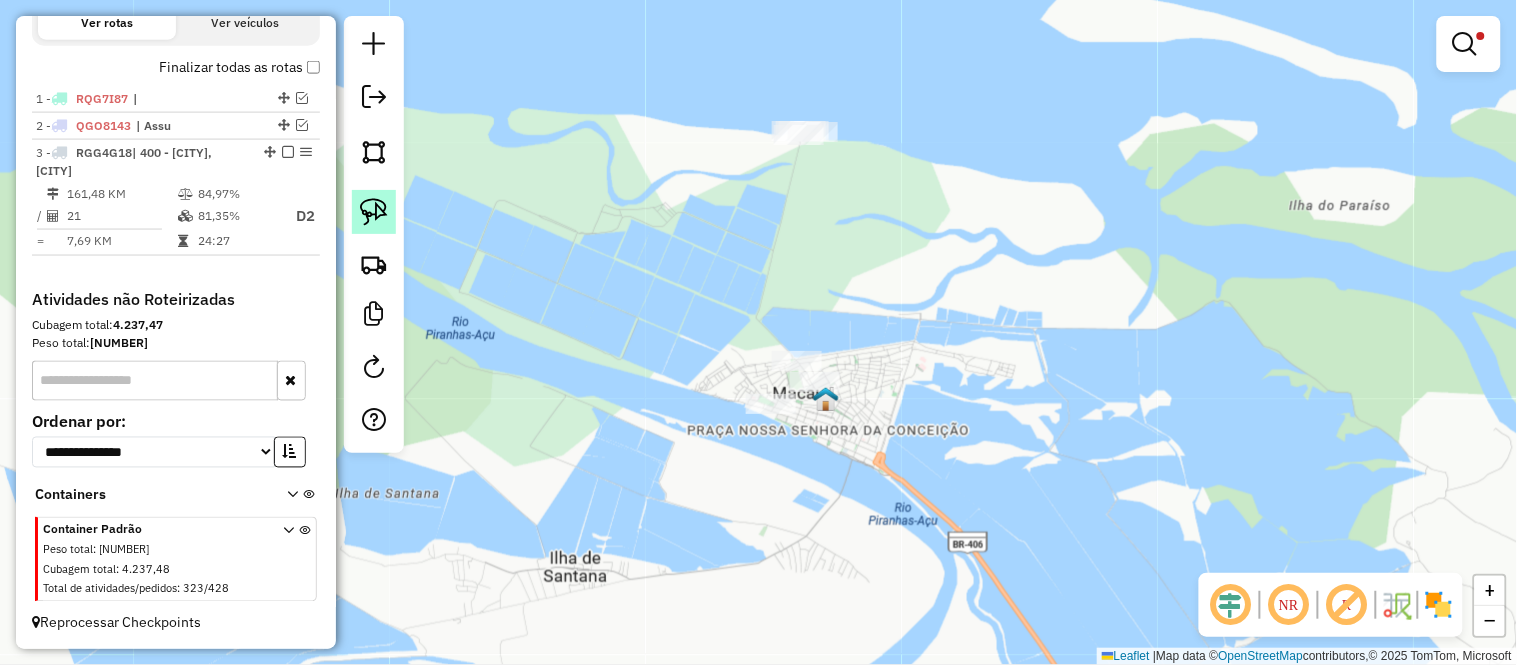 click 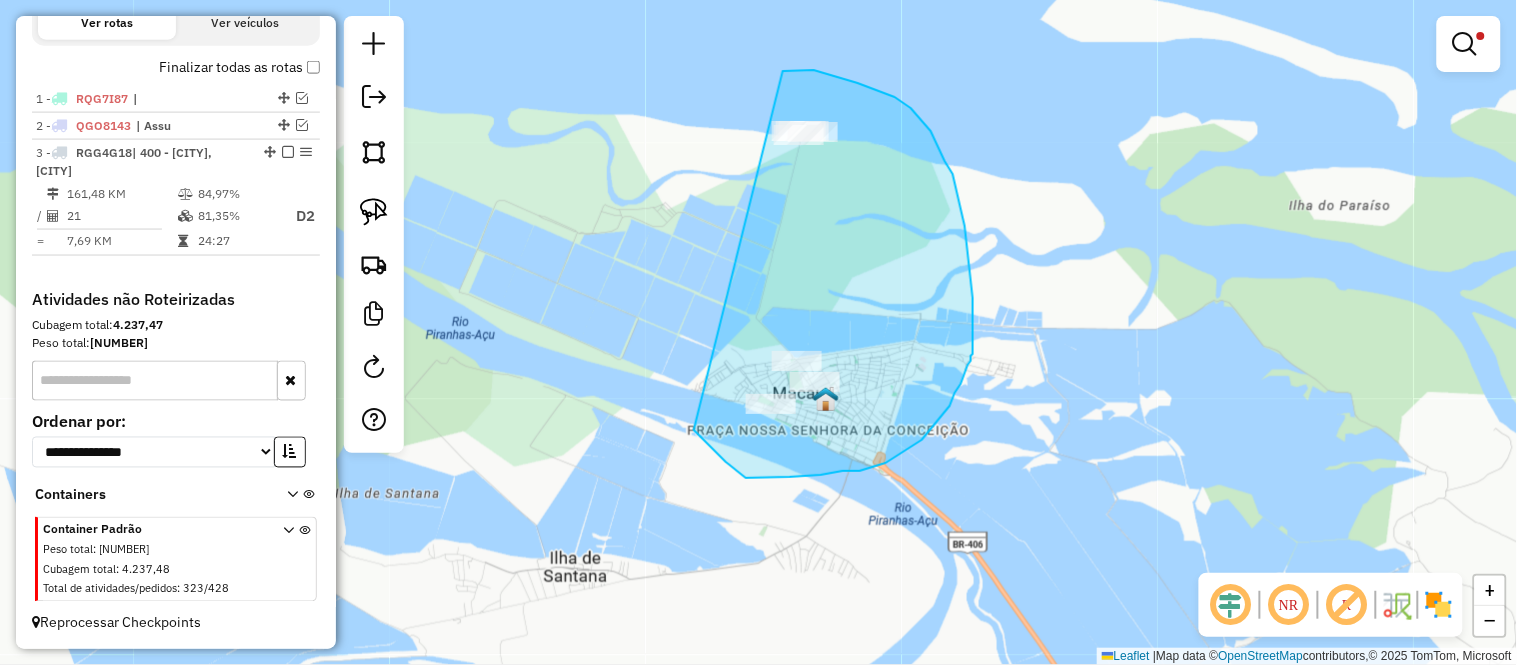 drag, startPoint x: 783, startPoint y: 71, endPoint x: 634, endPoint y: 376, distance: 339.44955 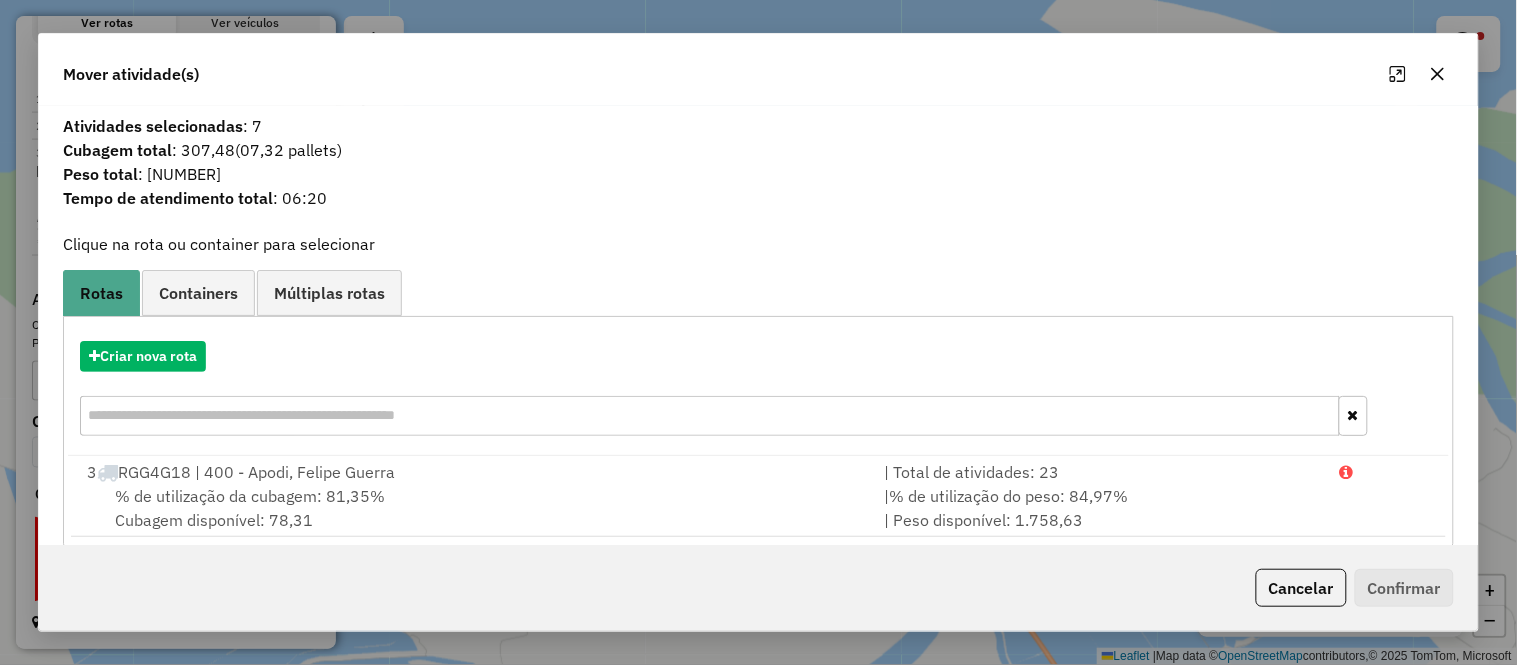 click on "Mover atividade(s) Atividades selecionadas : 7 Cubagem total  : 307,48   (07,32 pallets)  Peso total : 9.517,48 Tempo de atendimento total : 06:20  Clique na rota ou container para selecionar   Rotas Containers Múltiplas rotas  Criar nova rota   3  RGG4G18 | 400 - Apodi, Felipe Guerra  | Total de atividades: 23  % de utilização da cubagem: 81,35%  Cubagem disponível: 78,31   |  % de utilização do peso: 84,97%  | Peso disponível: 1.758,63   Criar novo container  Container Padrão  Peso total: 110.562,90   Cubagem total: 4.237,47   Total de atividades/pedidos: 428  Selecione os Veículos  (é necessário selecionar ao menos 1 veículo) : Disponíveis: 11  FFF001 - FRETE F400 (C: 168,00 - P: 4000,00) (VD)   JDS3F14 - FRETE F400 (C: 168,00 - P: 4000,00) (VD)   MXT8360 - V.U.C 5848 KG   210 CX (C: 210,00 - P: 5848,00) (VD)   MYL4740 - TOCO 9357 KG   336 CX (C: 336,00 - P: 9357,00) (VD)   MYL6120 - TOCO 9357 KG   336 CX (C: 336,00 - P: 9357,00) (VD)  Selecionados: 17   Cubagem Veículos: 7.644,00   Cancelar" 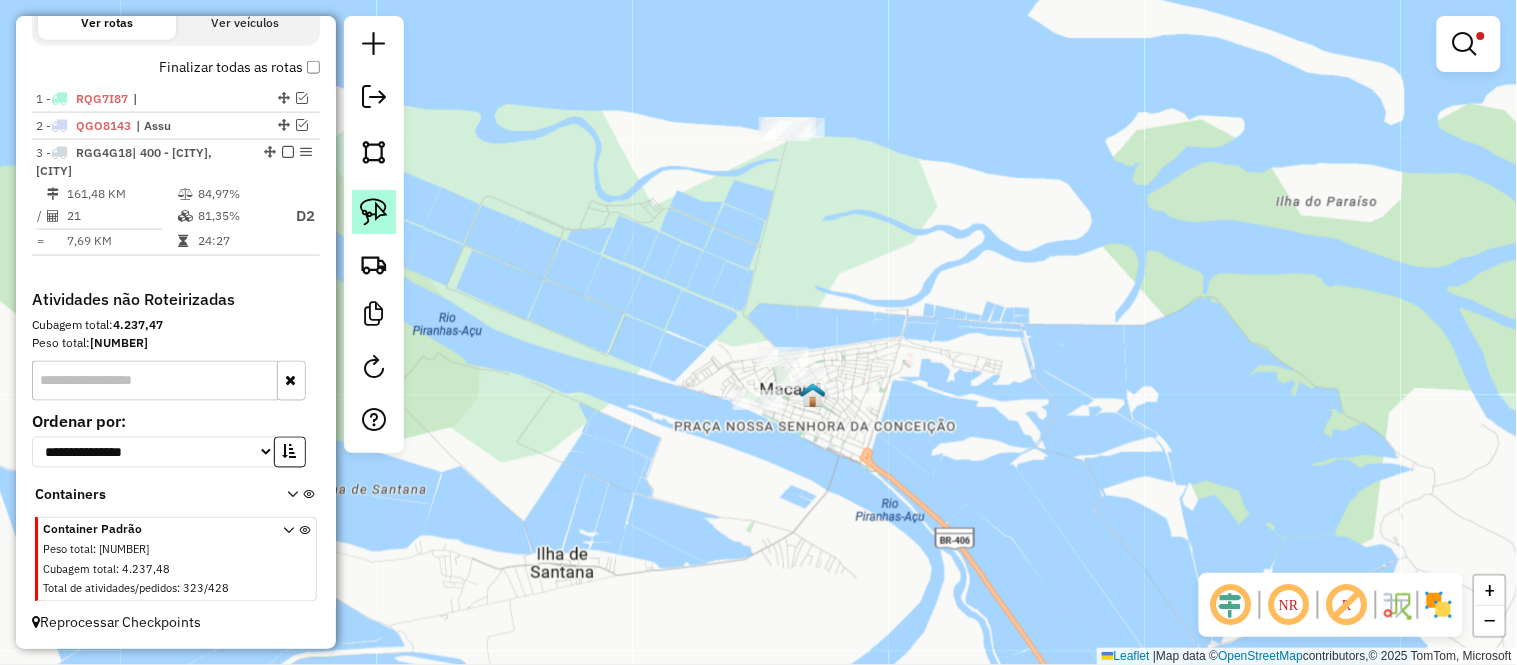 click 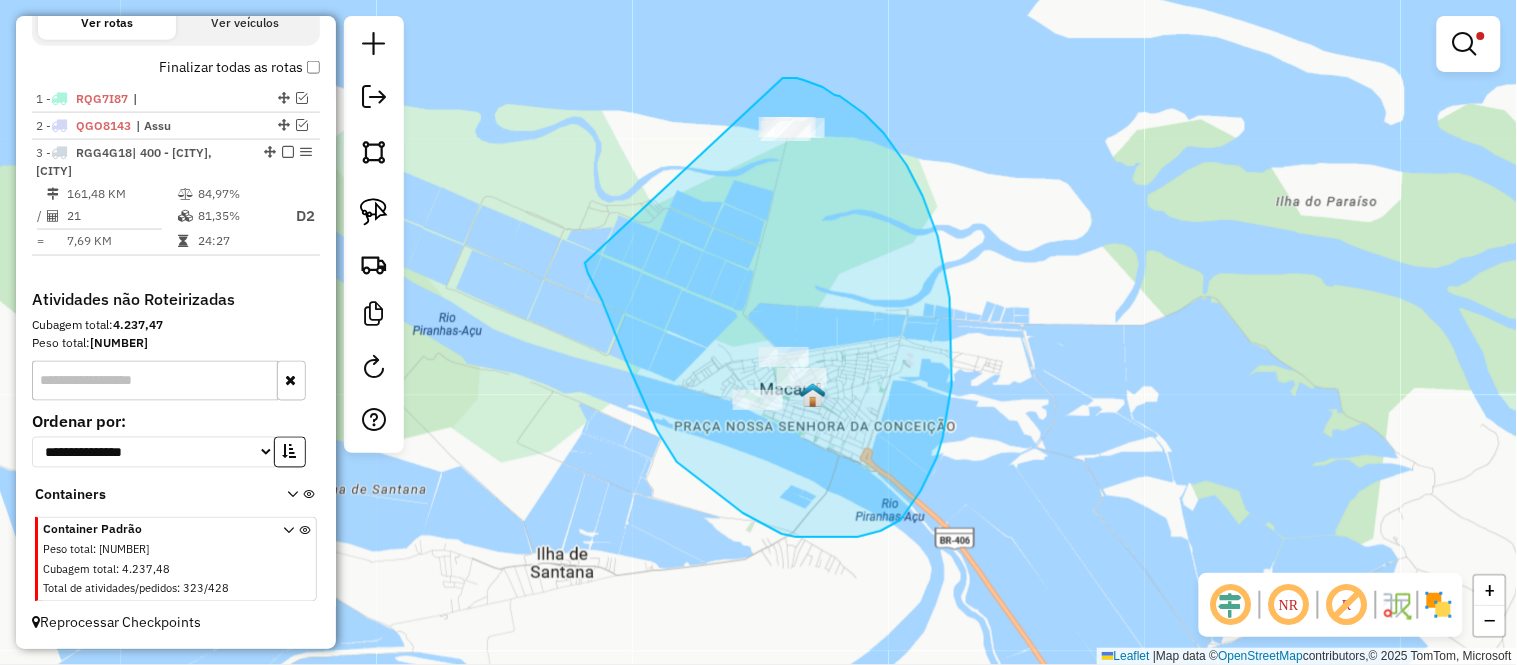 drag, startPoint x: 786, startPoint y: 78, endPoint x: 585, endPoint y: 263, distance: 273.1776 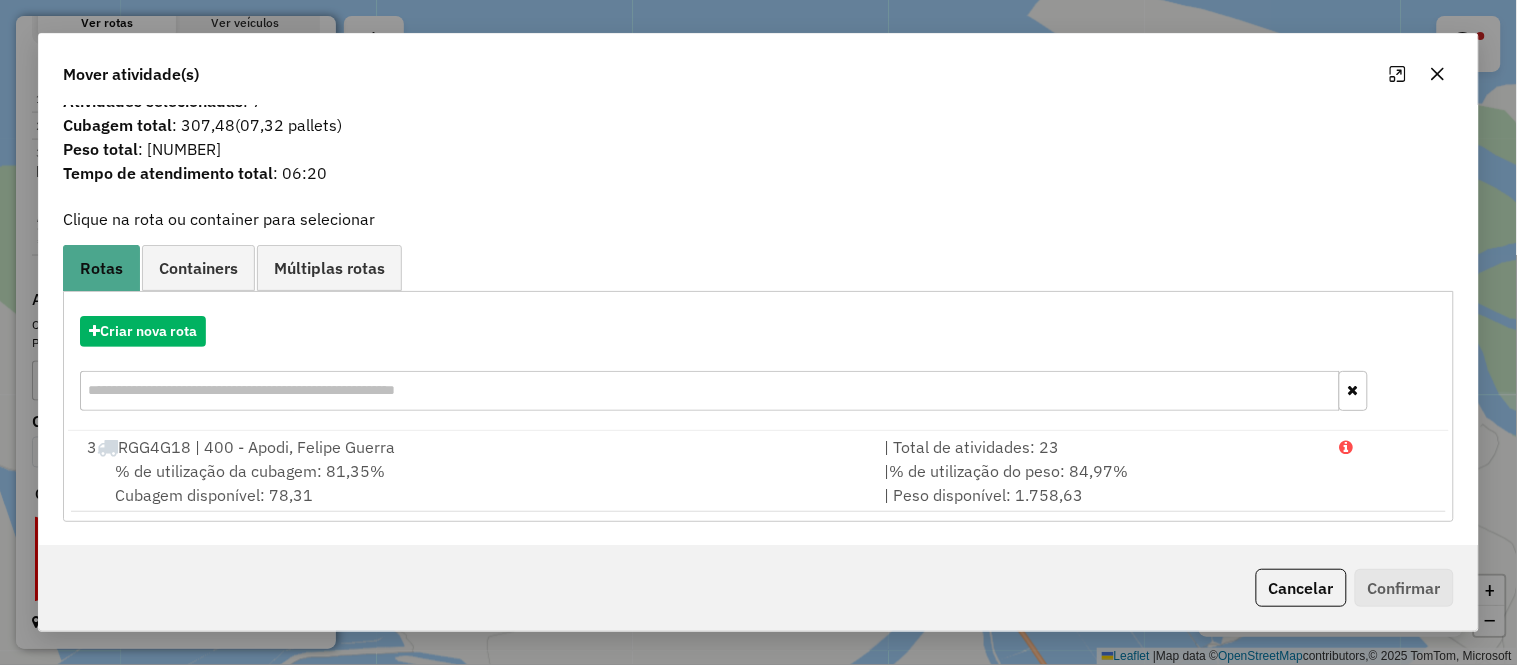 scroll, scrollTop: 0, scrollLeft: 0, axis: both 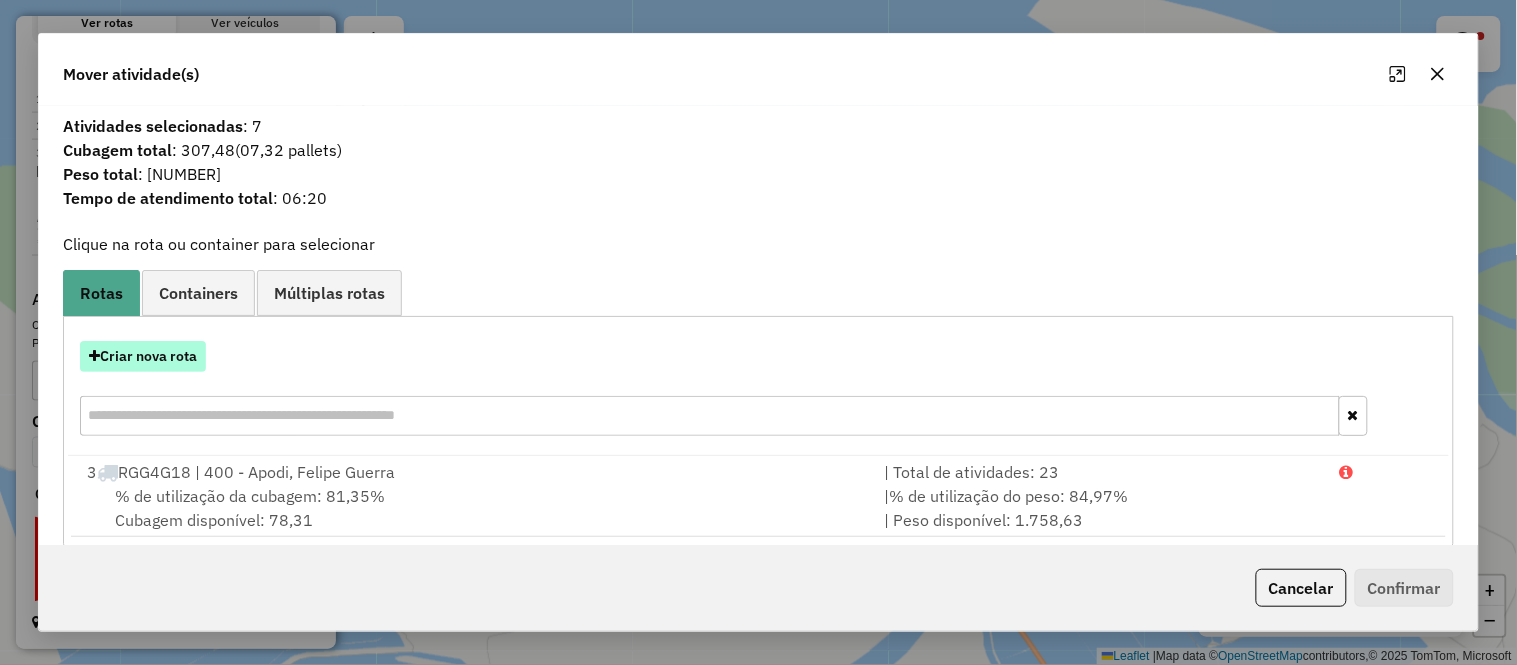 click on "Criar nova rota" at bounding box center [143, 356] 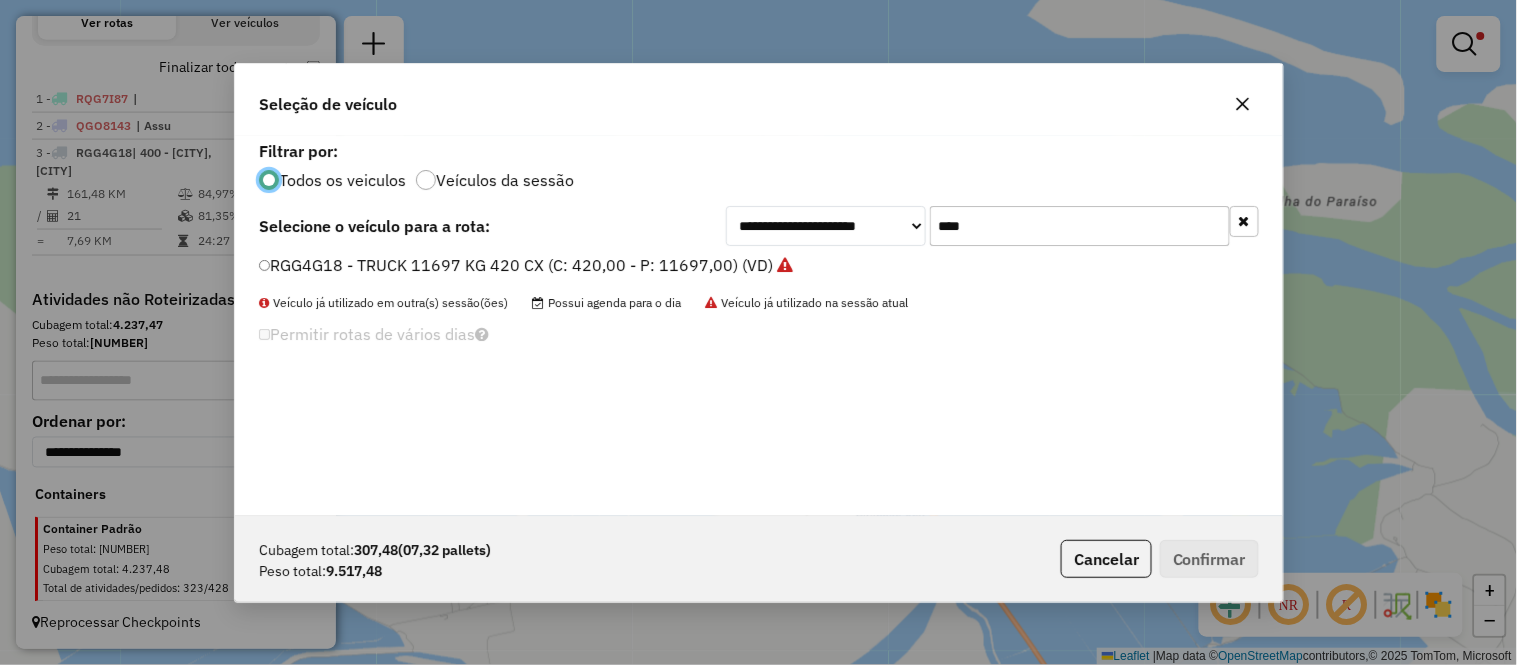 scroll, scrollTop: 11, scrollLeft: 5, axis: both 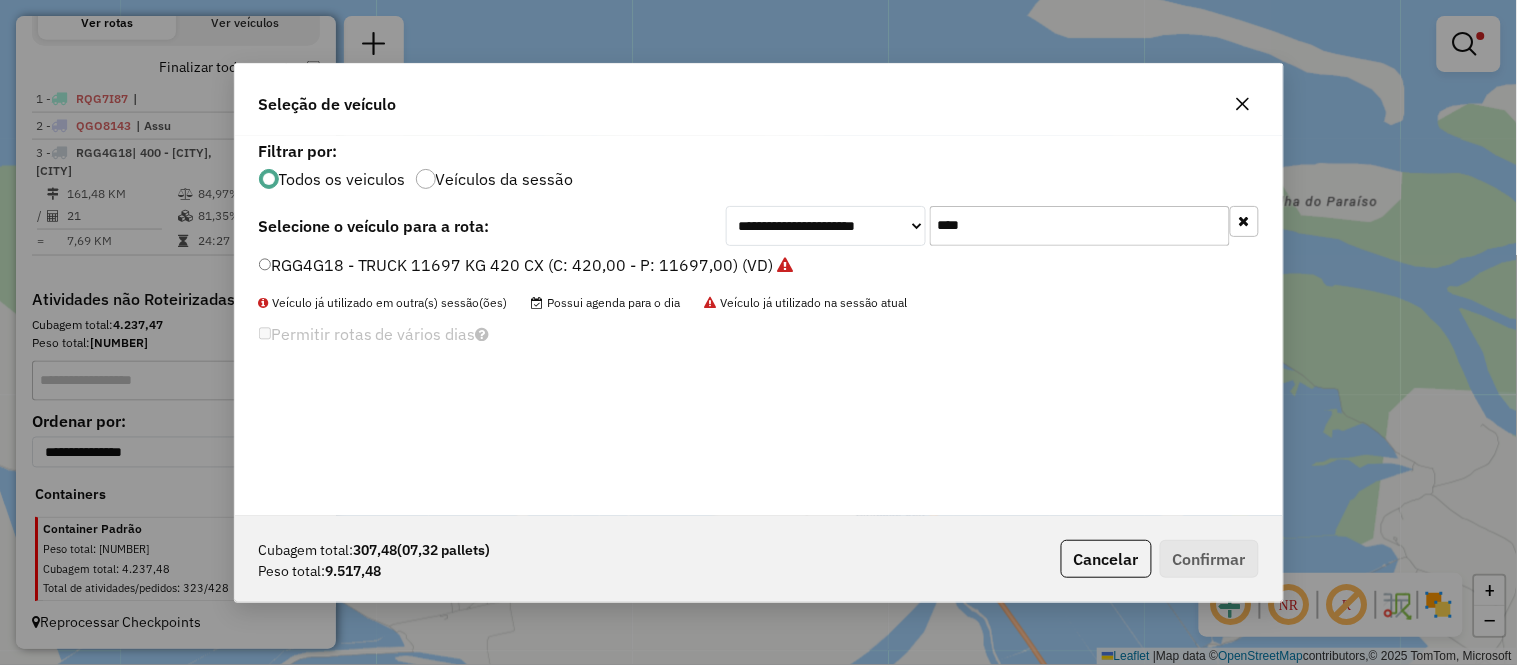 click on "****" 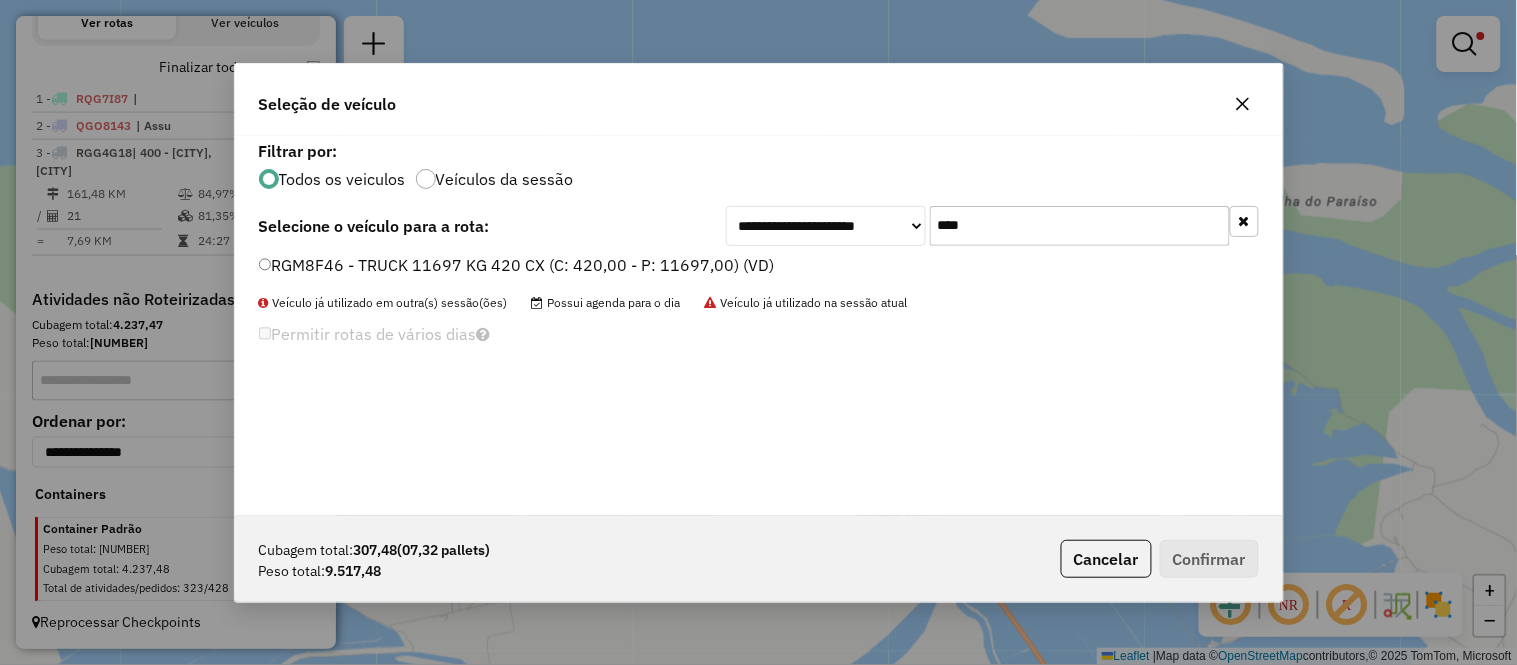 type on "****" 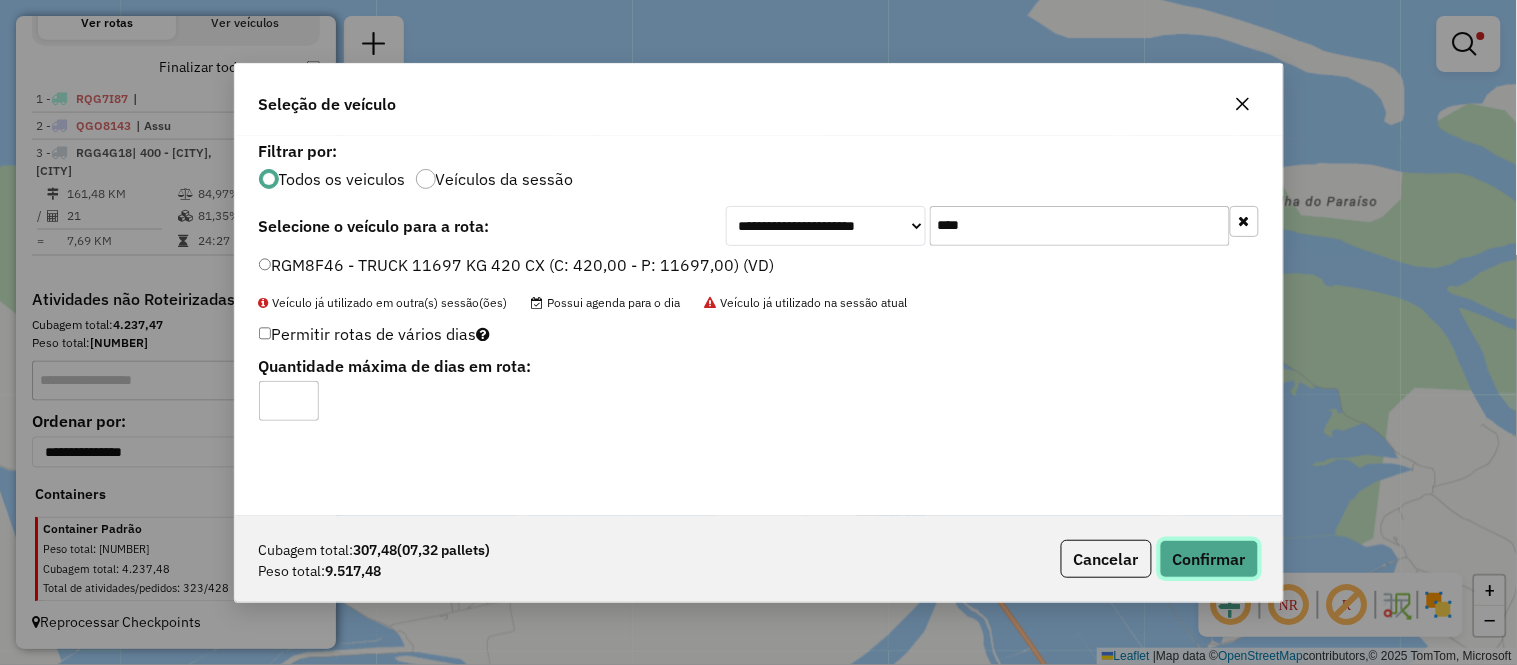 click on "Confirmar" 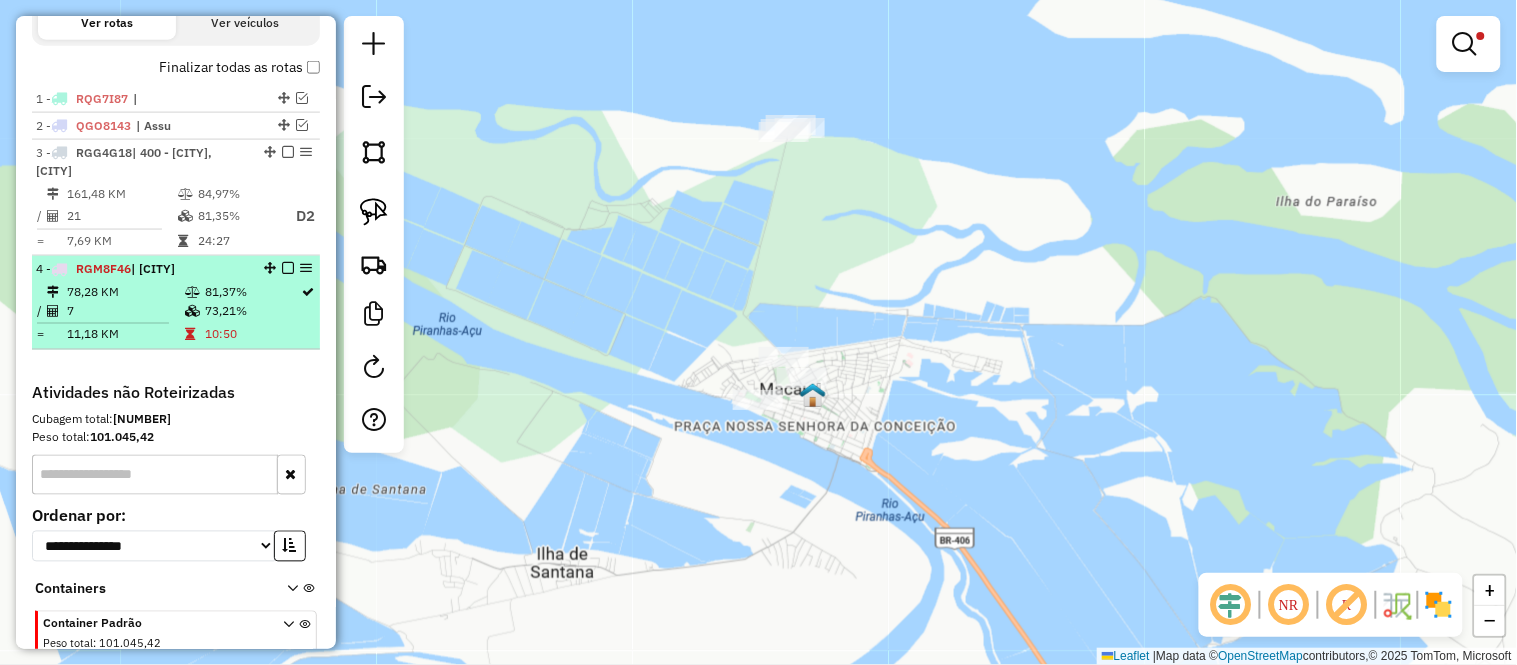 click on "7" at bounding box center (125, 312) 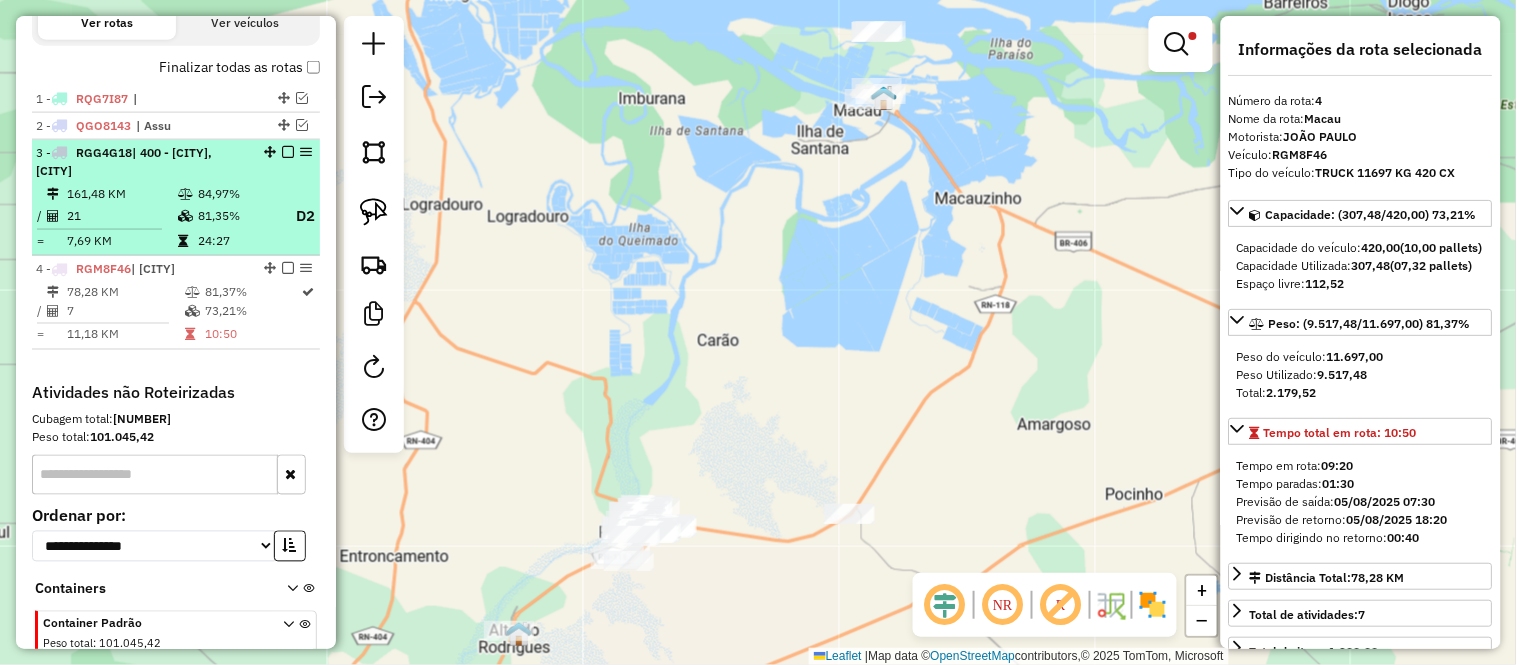 click at bounding box center (187, 194) 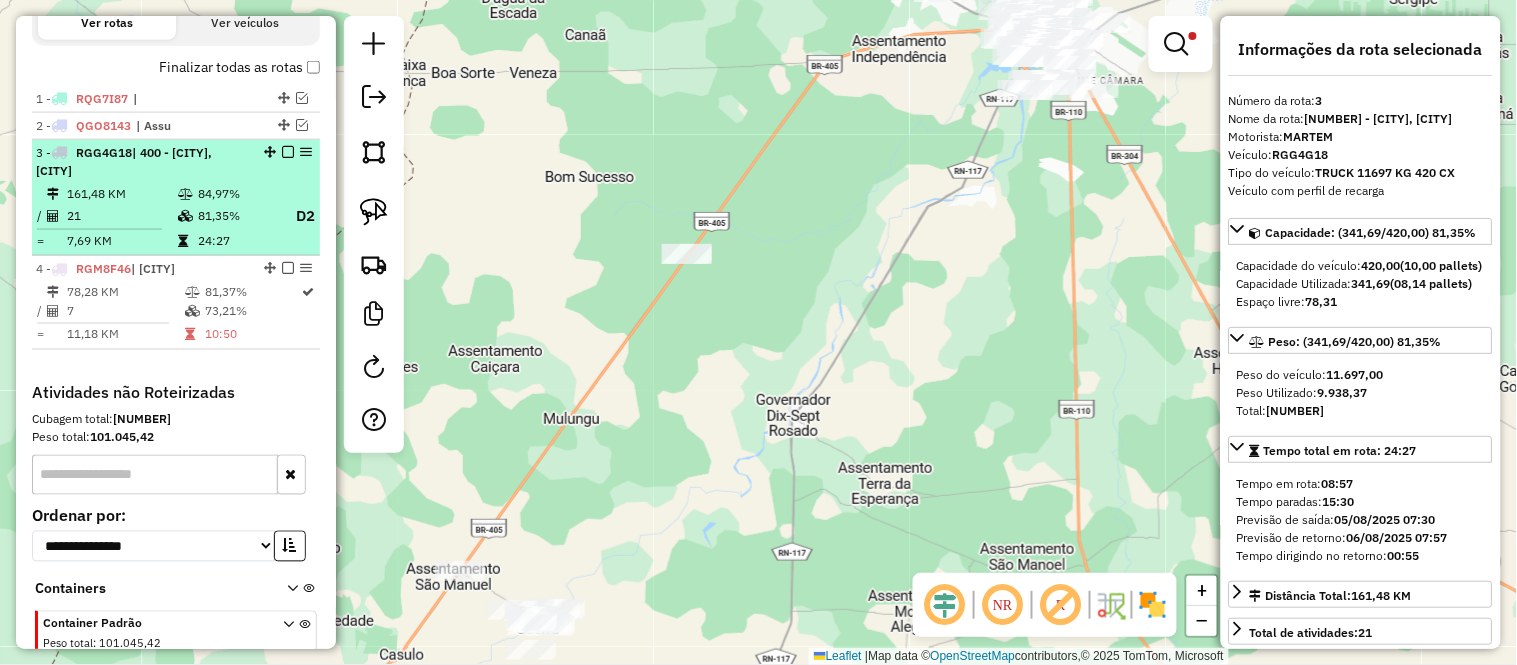 click on "3 -       RGG4G18   | 400 - Apodi, Felipe Guerra" at bounding box center [142, 162] 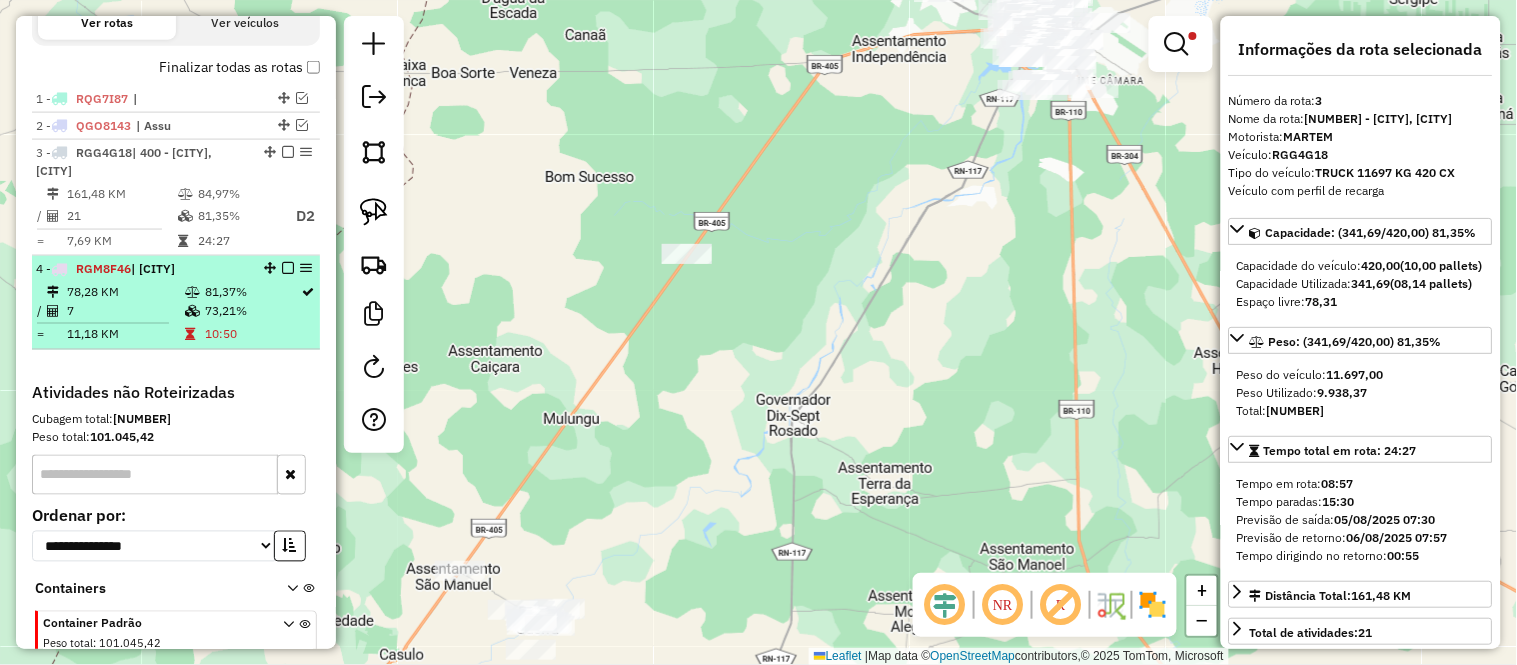 click on "7" at bounding box center [125, 312] 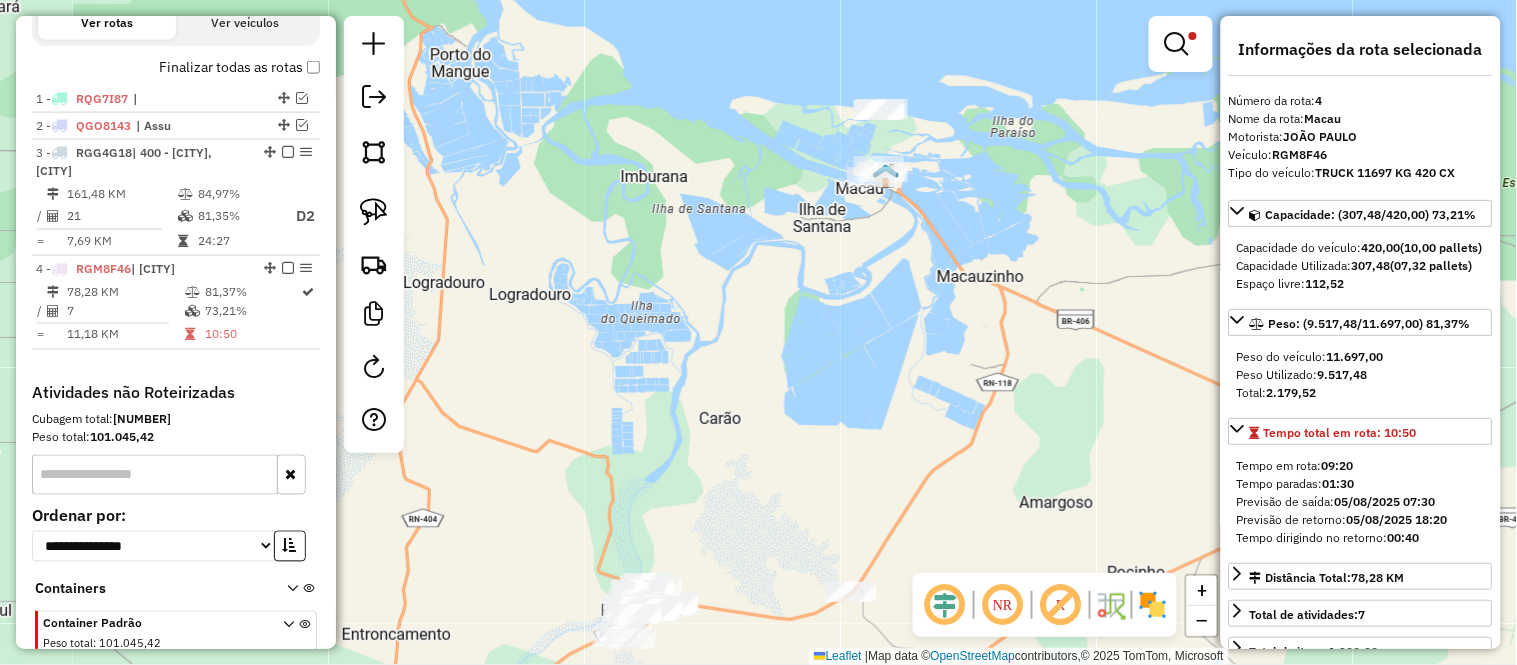 drag, startPoint x: 871, startPoint y: 178, endPoint x: 867, endPoint y: 286, distance: 108.07405 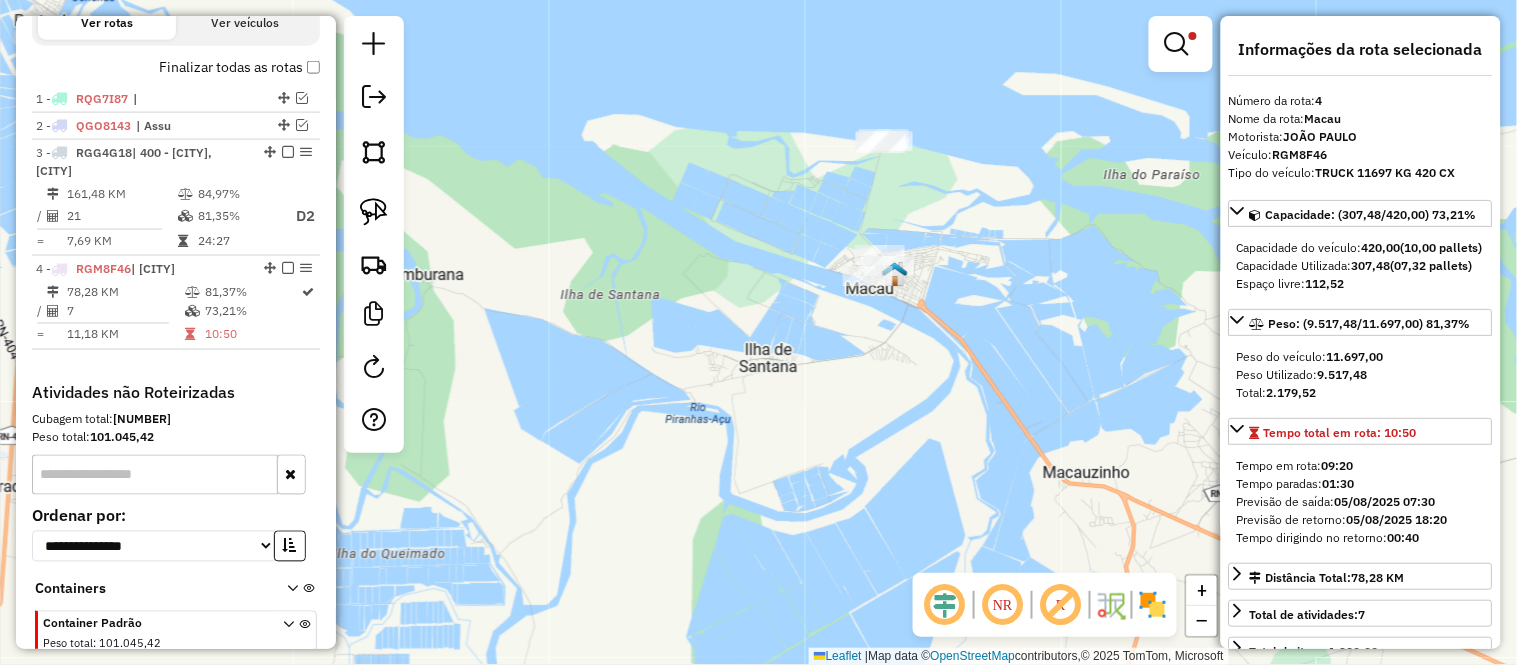drag, startPoint x: 1057, startPoint y: 107, endPoint x: 1047, endPoint y: 228, distance: 121.41252 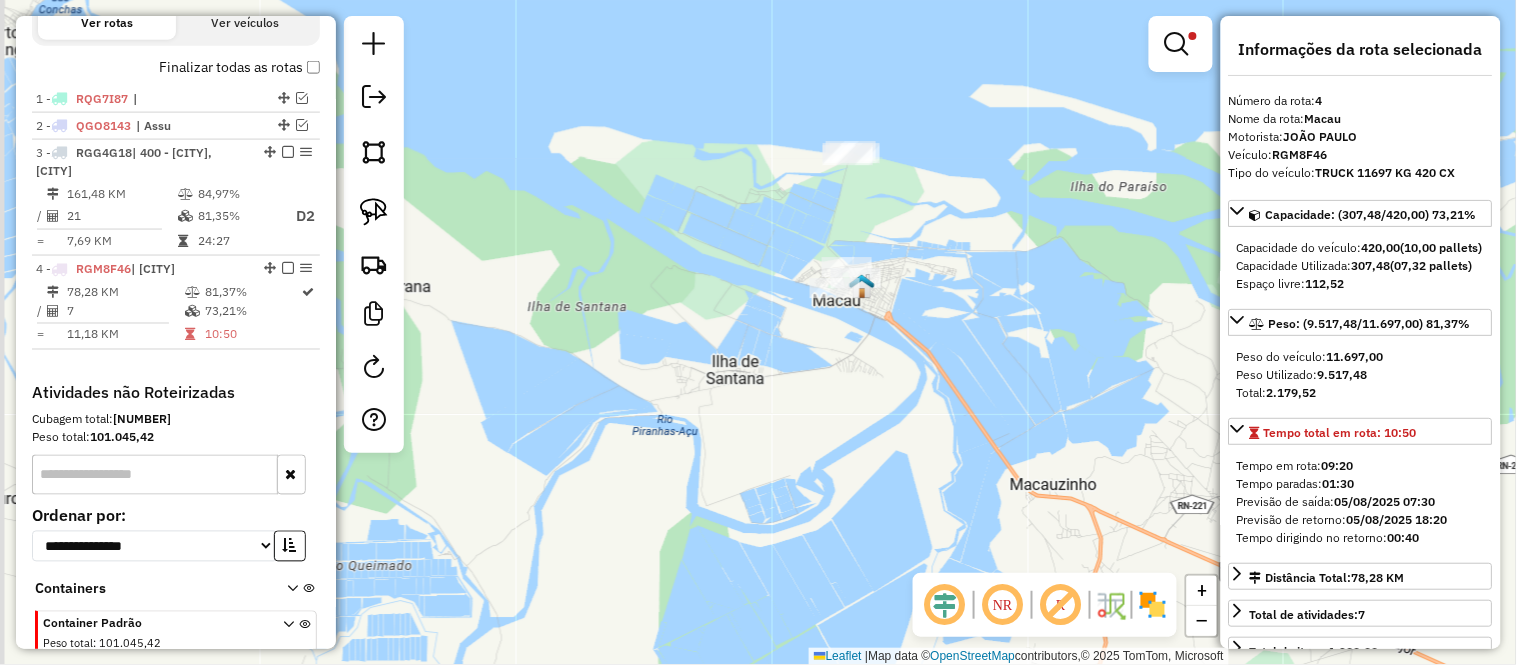 drag, startPoint x: 924, startPoint y: 163, endPoint x: 936, endPoint y: 222, distance: 60.207973 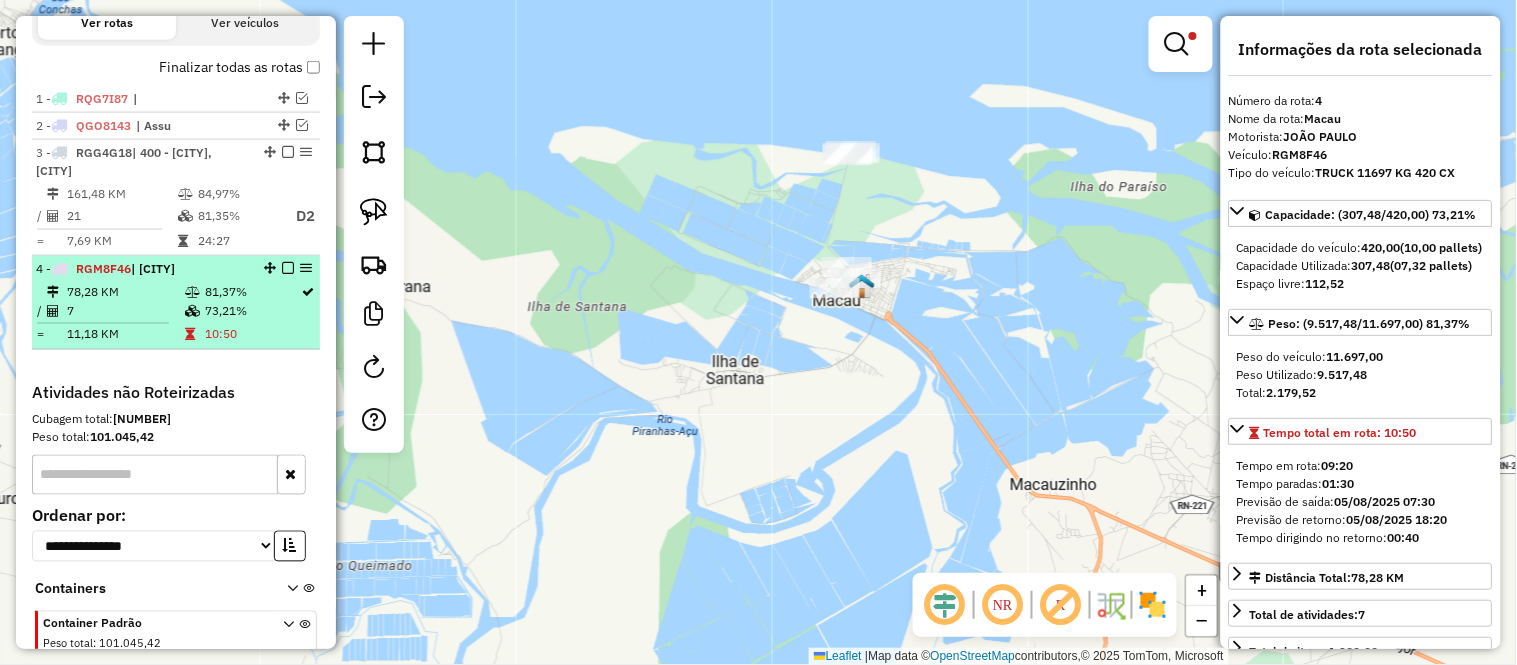 click on "78,28 KM" at bounding box center [125, 292] 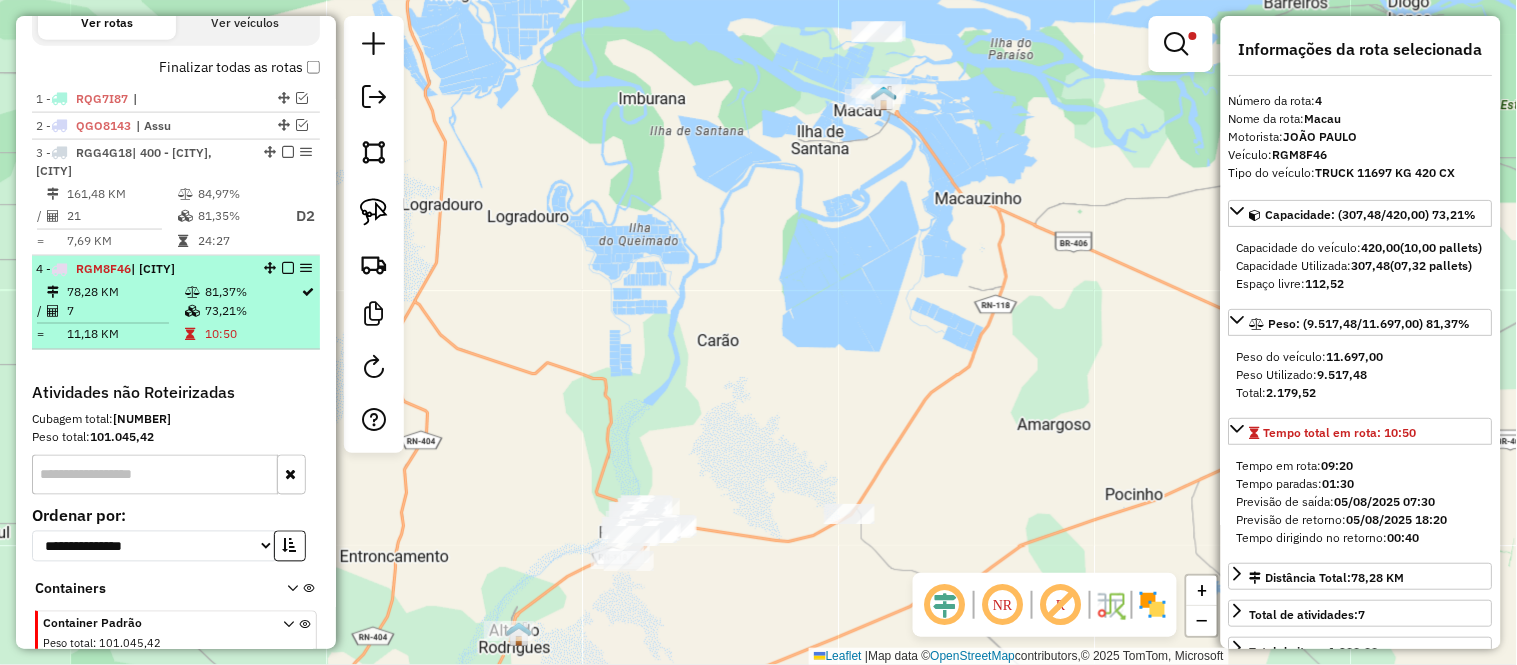 click on "7" at bounding box center [125, 312] 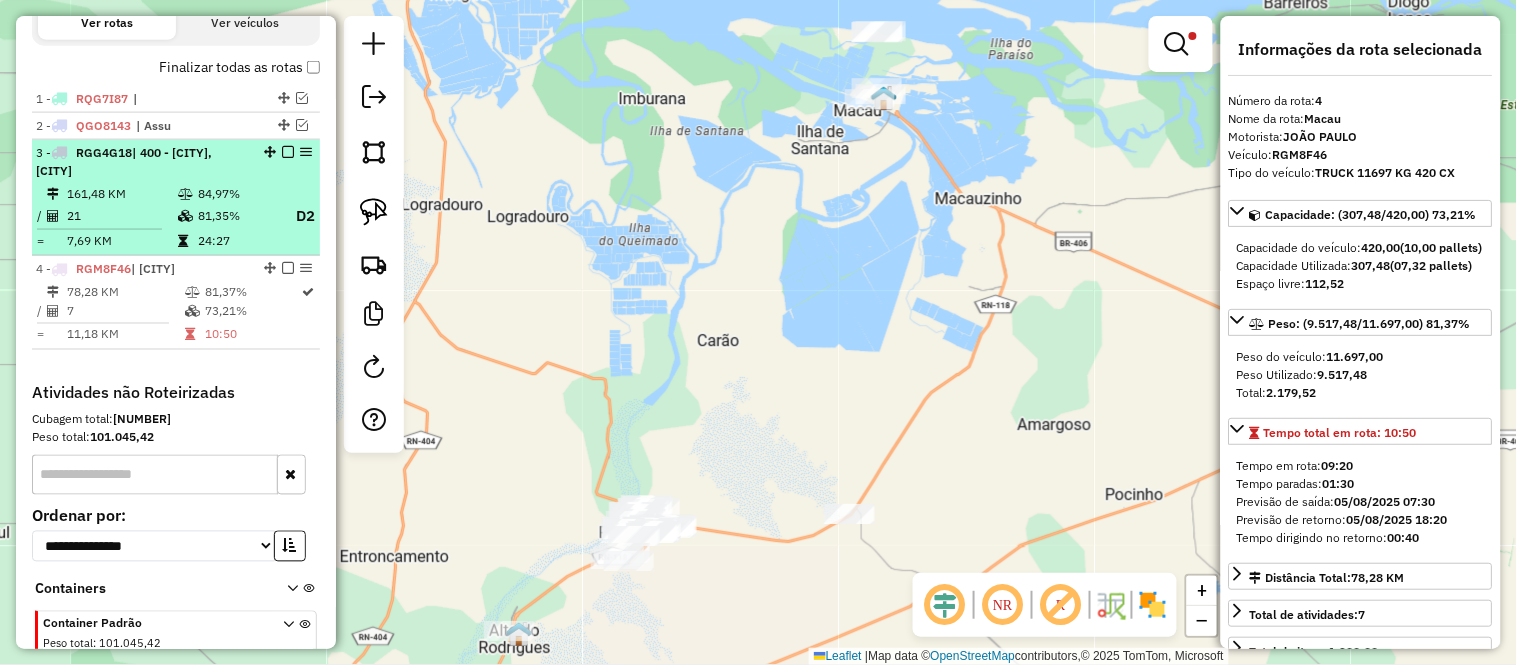 click on "3 -       RGG4G18   | 400 - Apodi, Felipe Guerra" at bounding box center (142, 162) 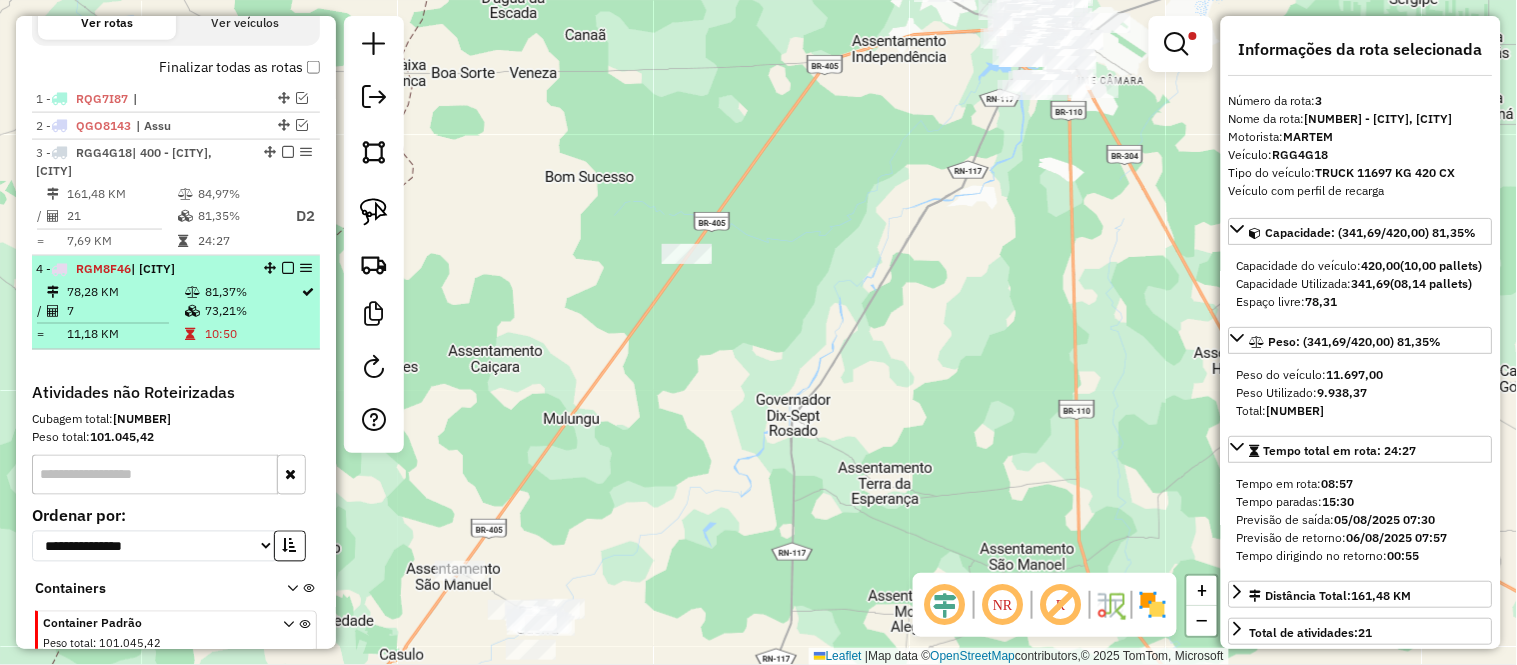 click on "78,28 KM" at bounding box center [125, 292] 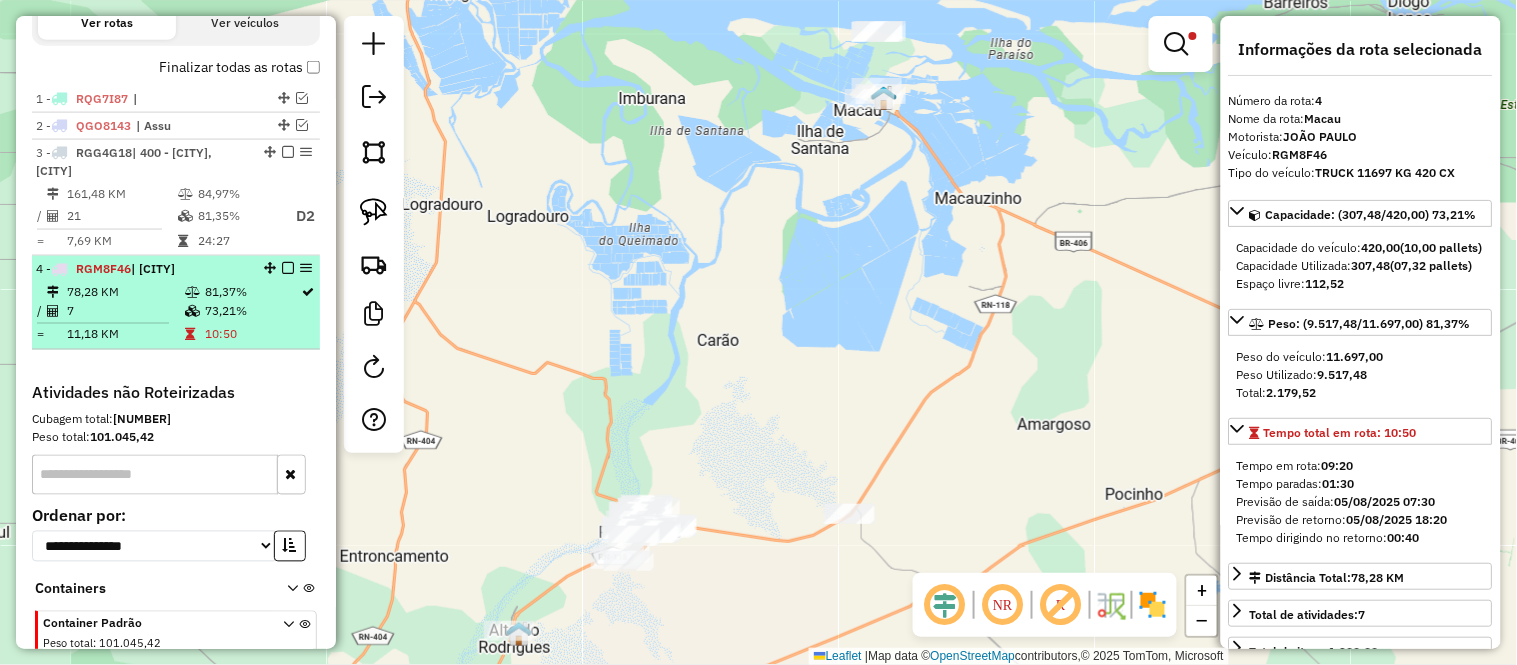 click on "11,18 KM" at bounding box center (125, 335) 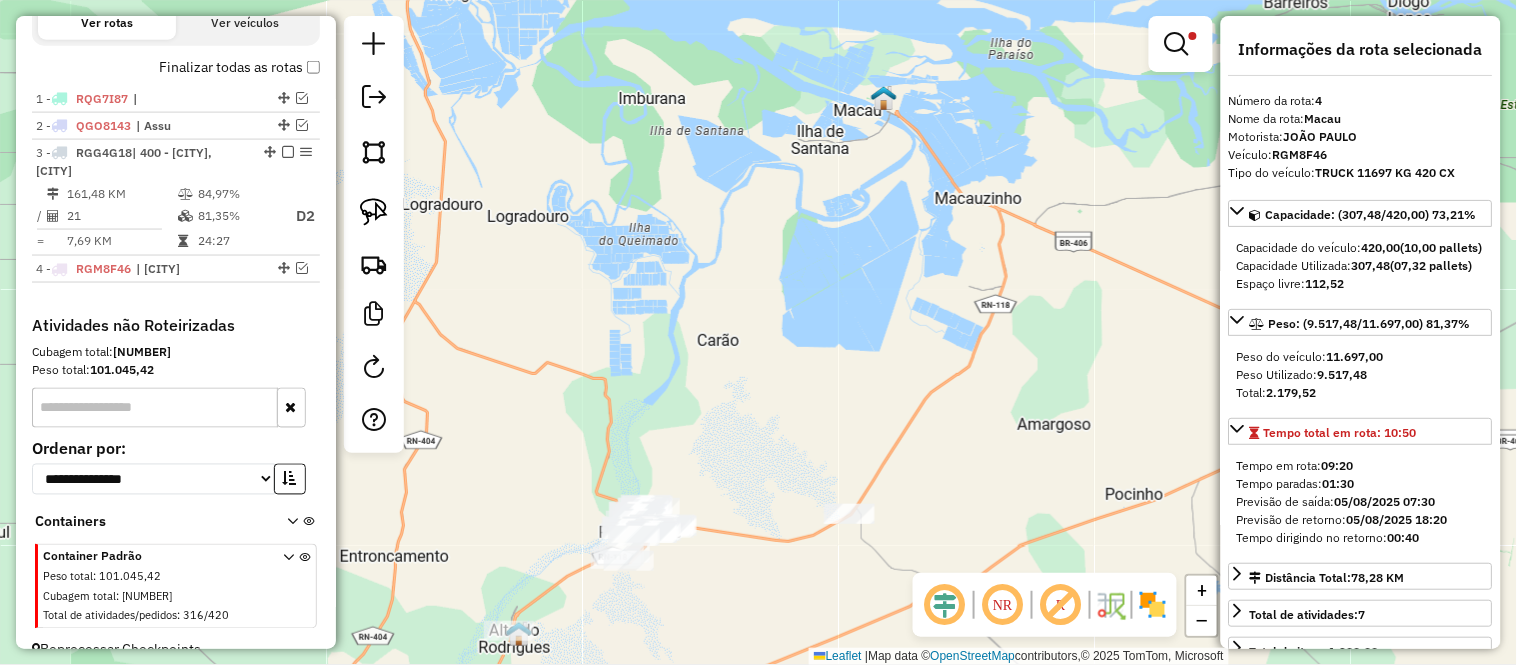 click on "161,48 KM" at bounding box center (121, 194) 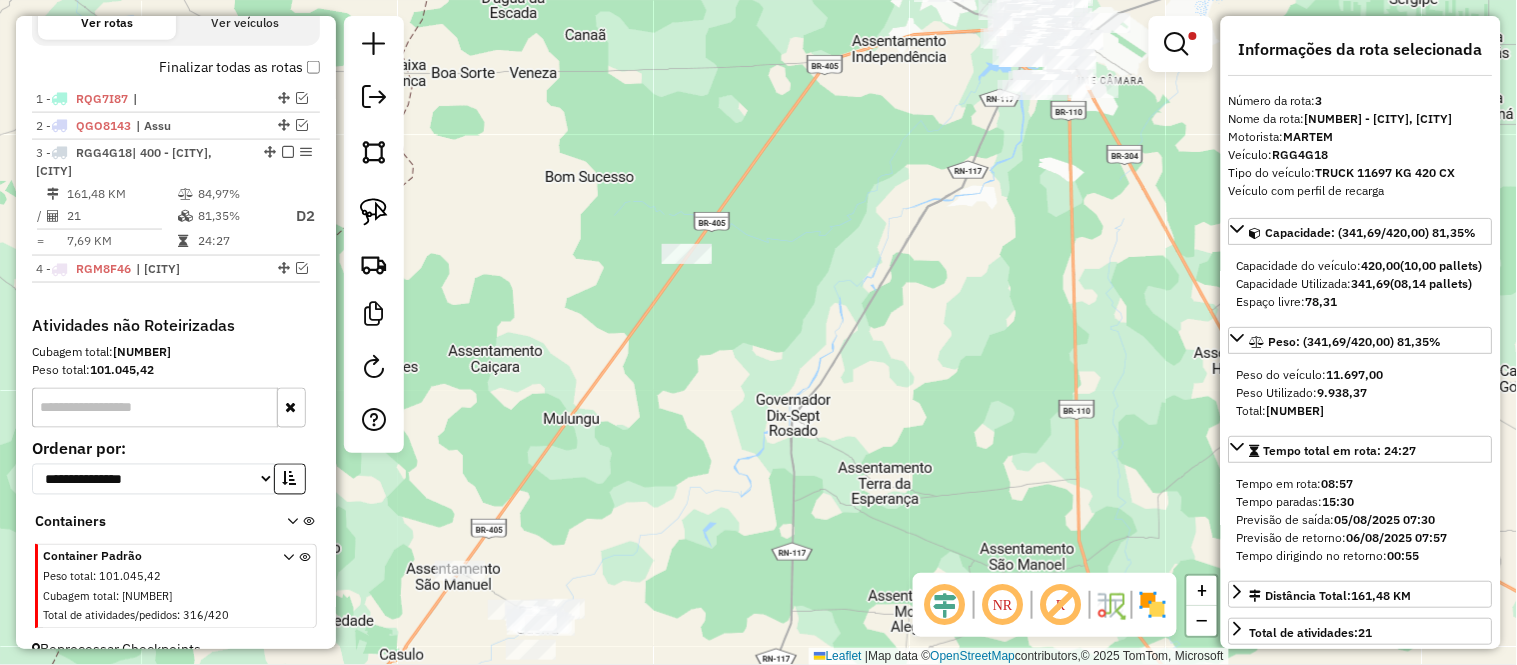 click on "161,48 KM" at bounding box center (121, 194) 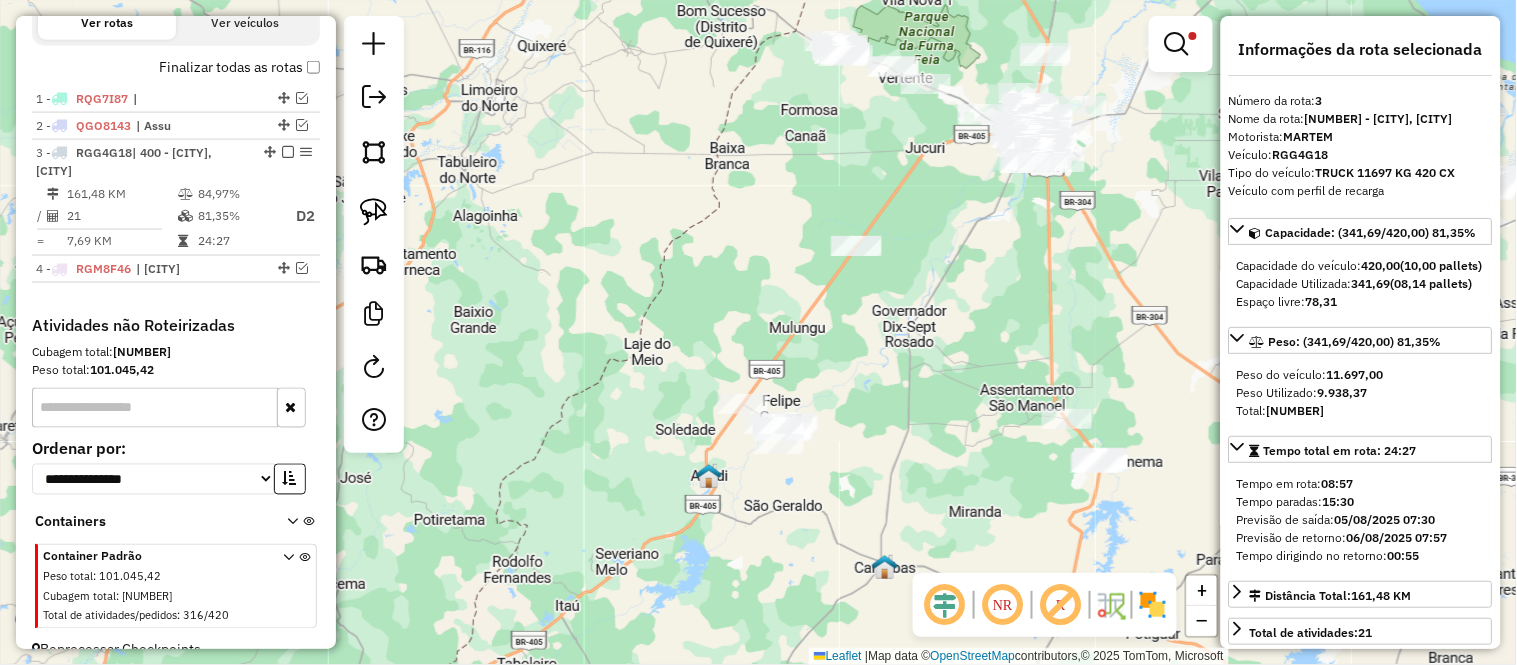 click on "Limpar filtros Janela de atendimento Grade de atendimento Capacidade Transportadoras Veículos Cliente Pedidos  Rotas Selecione os dias de semana para filtrar as janelas de atendimento  Seg   Ter   Qua   Qui   Sex   Sáb   Dom  Informe o período da janela de atendimento: De: Até:  Filtrar exatamente a janela do cliente  Considerar janela de atendimento padrão  Selecione os dias de semana para filtrar as grades de atendimento  Seg   Ter   Qua   Qui   Sex   Sáb   Dom   Considerar clientes sem dia de atendimento cadastrado  Clientes fora do dia de atendimento selecionado Filtrar as atividades entre os valores definidos abaixo:  Peso mínimo:   Peso máximo:   Cubagem mínima:   Cubagem máxima:   De:   Até:  Filtrar as atividades entre o tempo de atendimento definido abaixo:  De:   Até:   Considerar capacidade total dos clientes não roteirizados Transportadora: Selecione um ou mais itens Tipo de veículo: Selecione um ou mais itens Veículo: Selecione um ou mais itens Motorista: Selecione um ou mais itens" 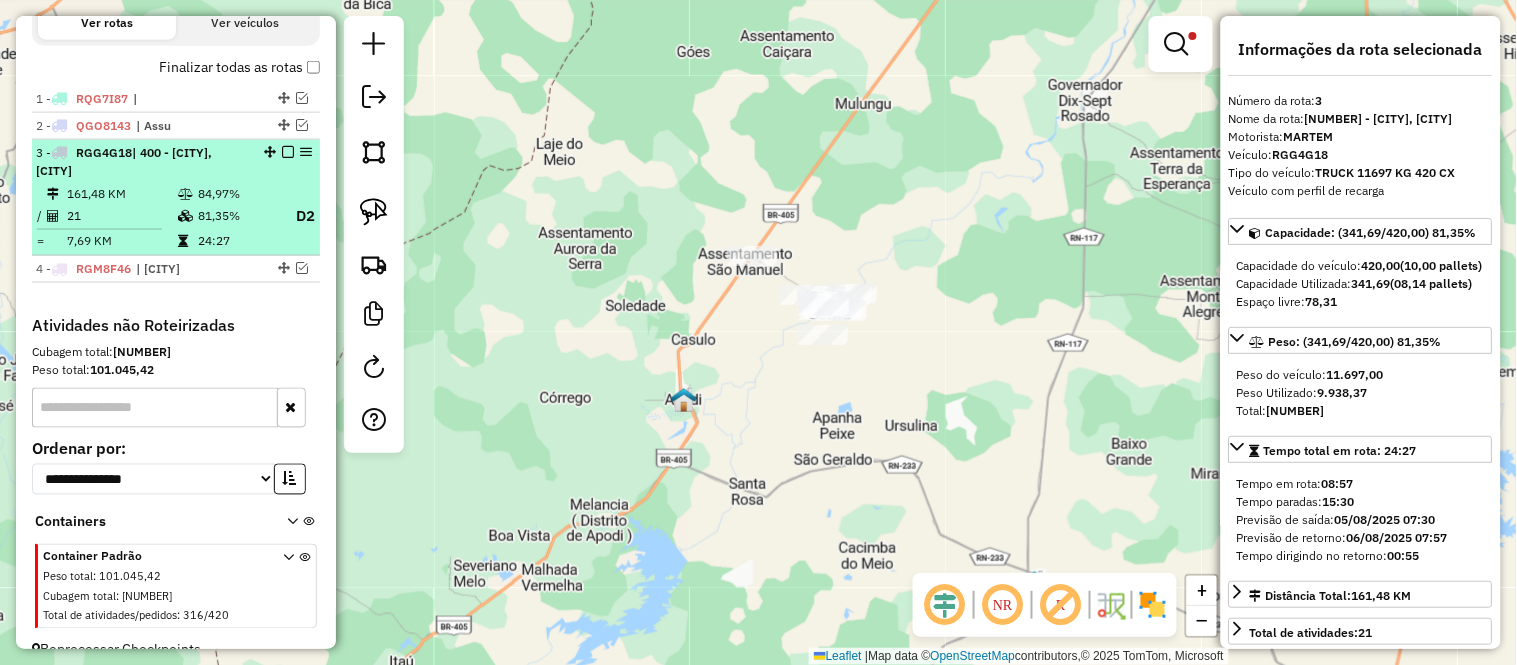 click on "161,48 KM" at bounding box center (121, 194) 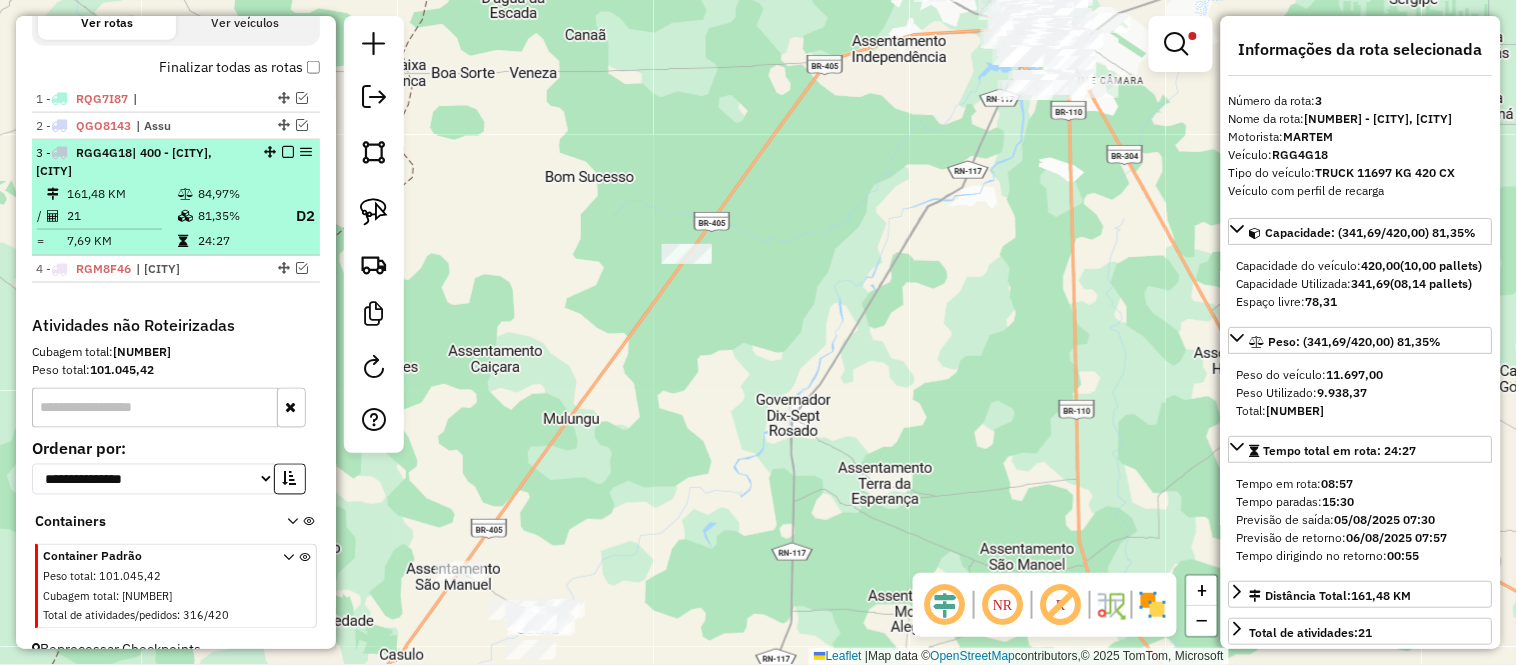click on "161,48 KM" at bounding box center [121, 194] 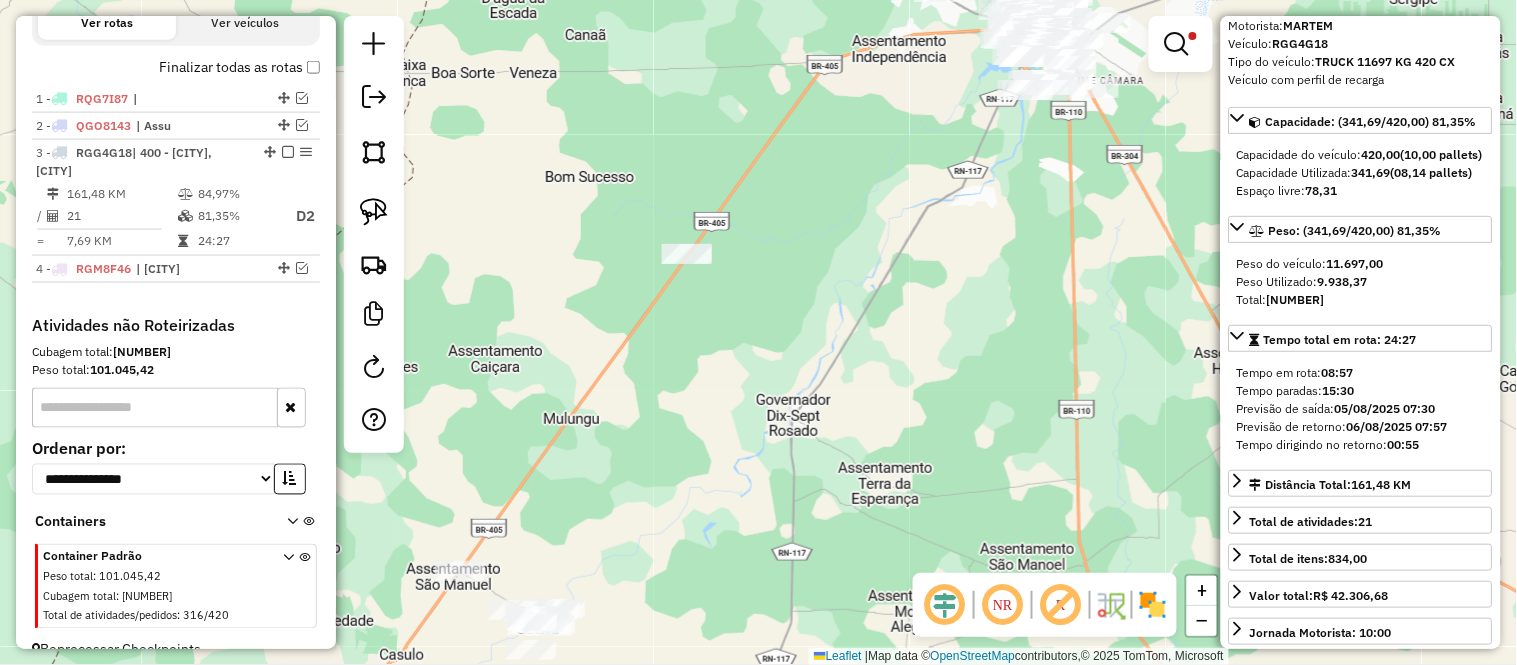 scroll, scrollTop: 222, scrollLeft: 0, axis: vertical 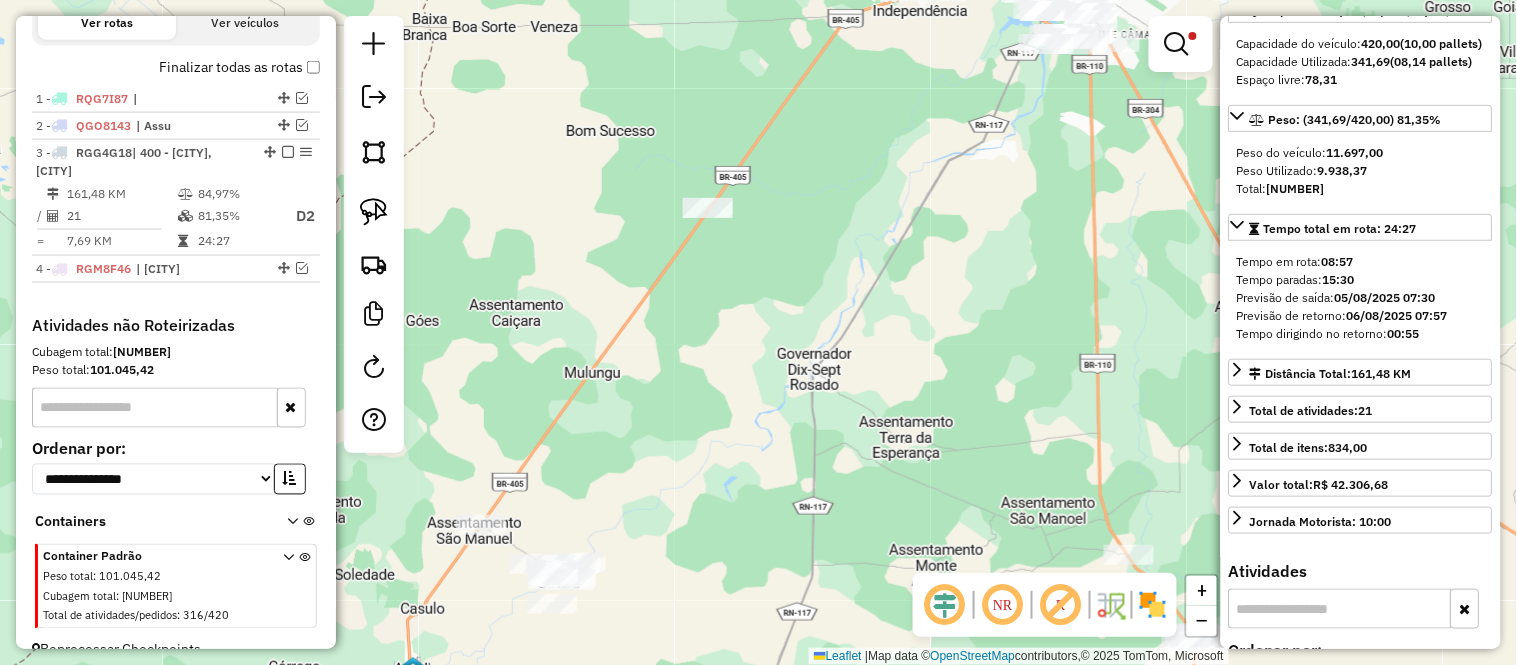drag, startPoint x: 694, startPoint y: 380, endPoint x: 782, endPoint y: 263, distance: 146.40013 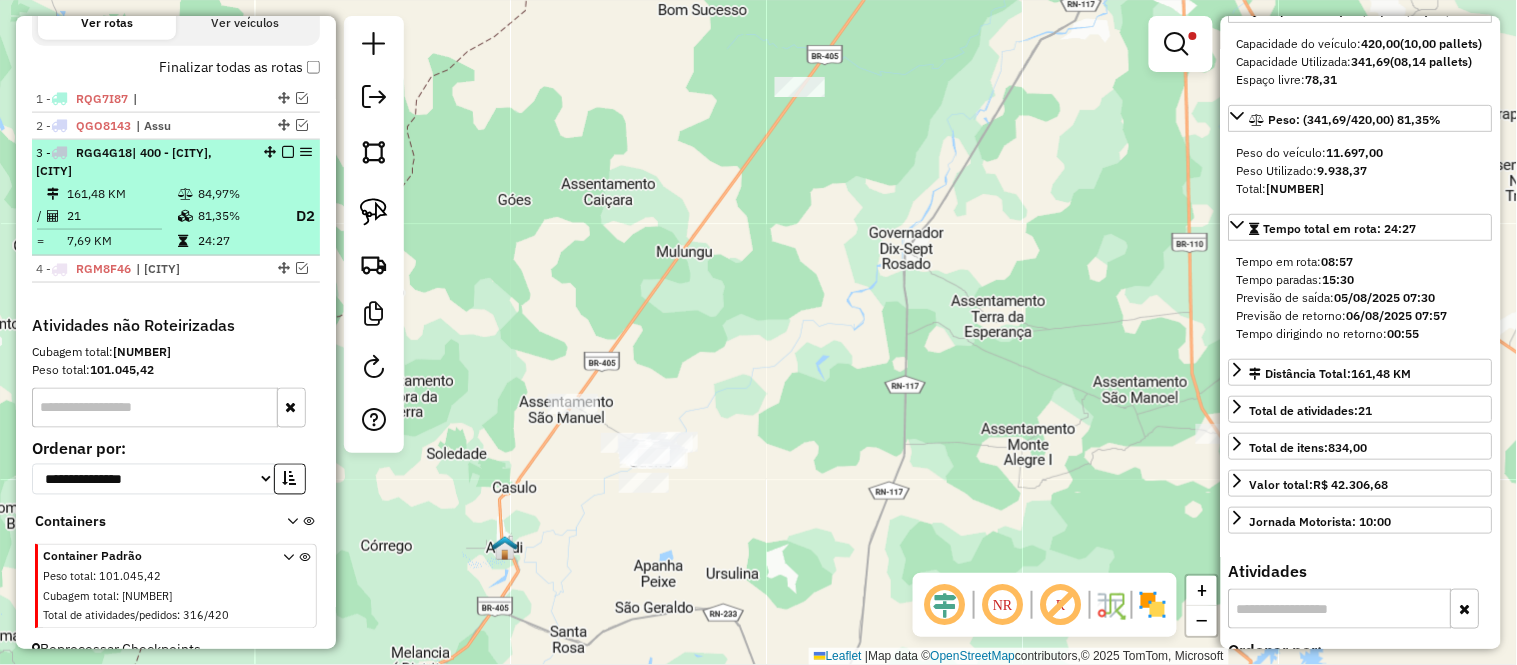 click on "161,48 KM" at bounding box center [121, 194] 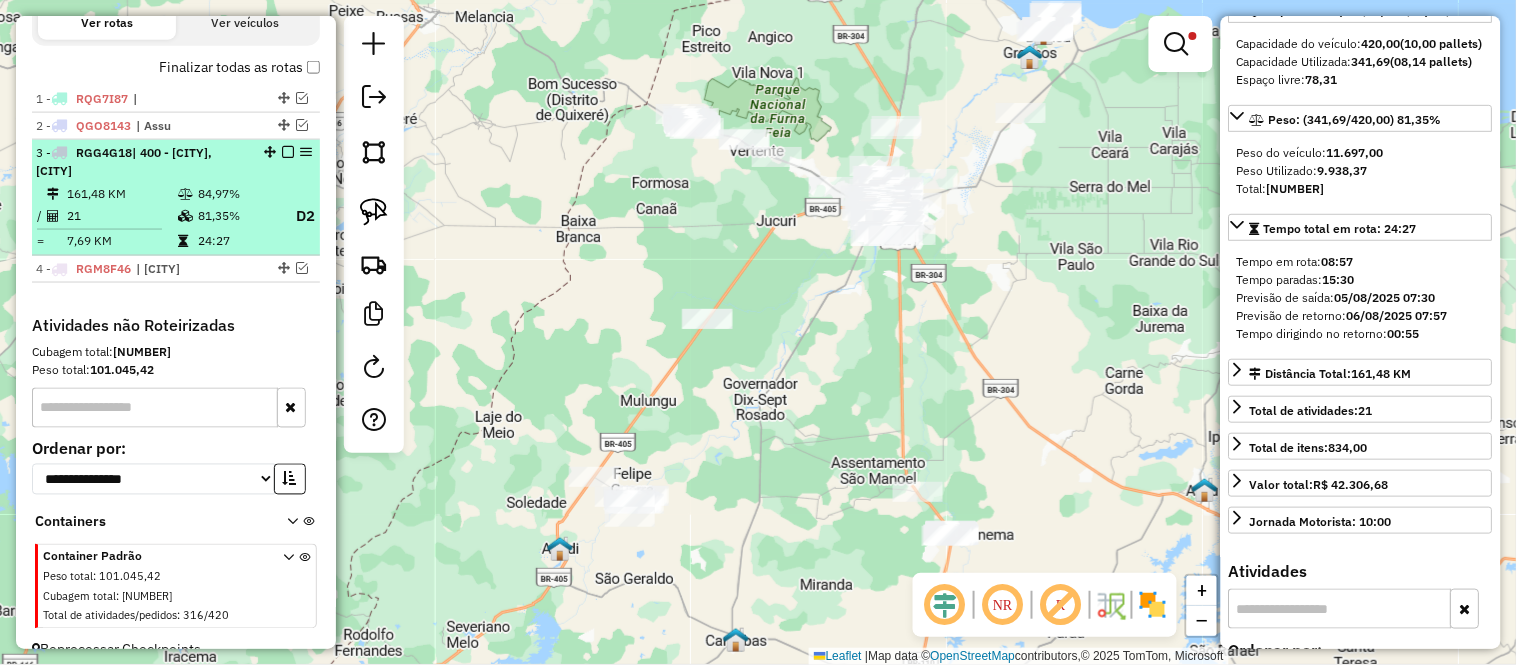 click on "| [NUMBER] - [NAME], [NAME]" at bounding box center (124, 161) 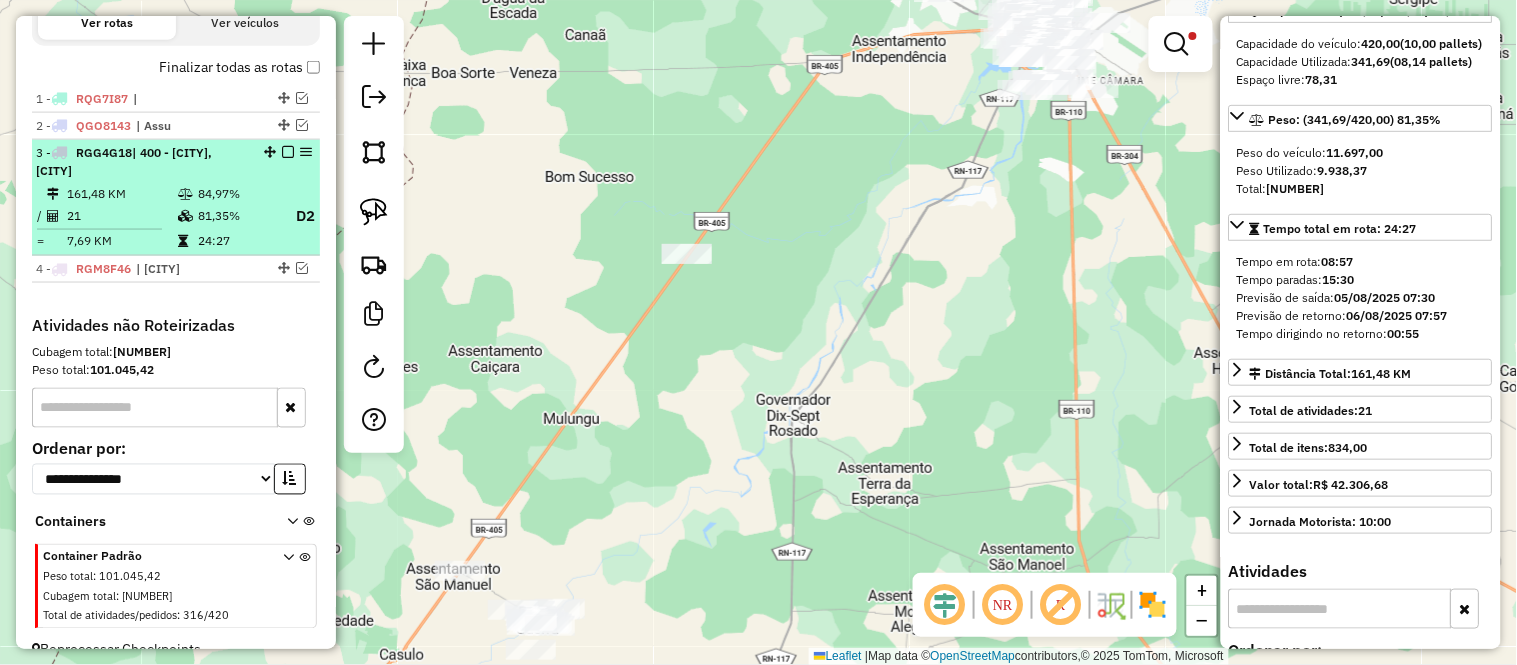 click on "21" at bounding box center (121, 216) 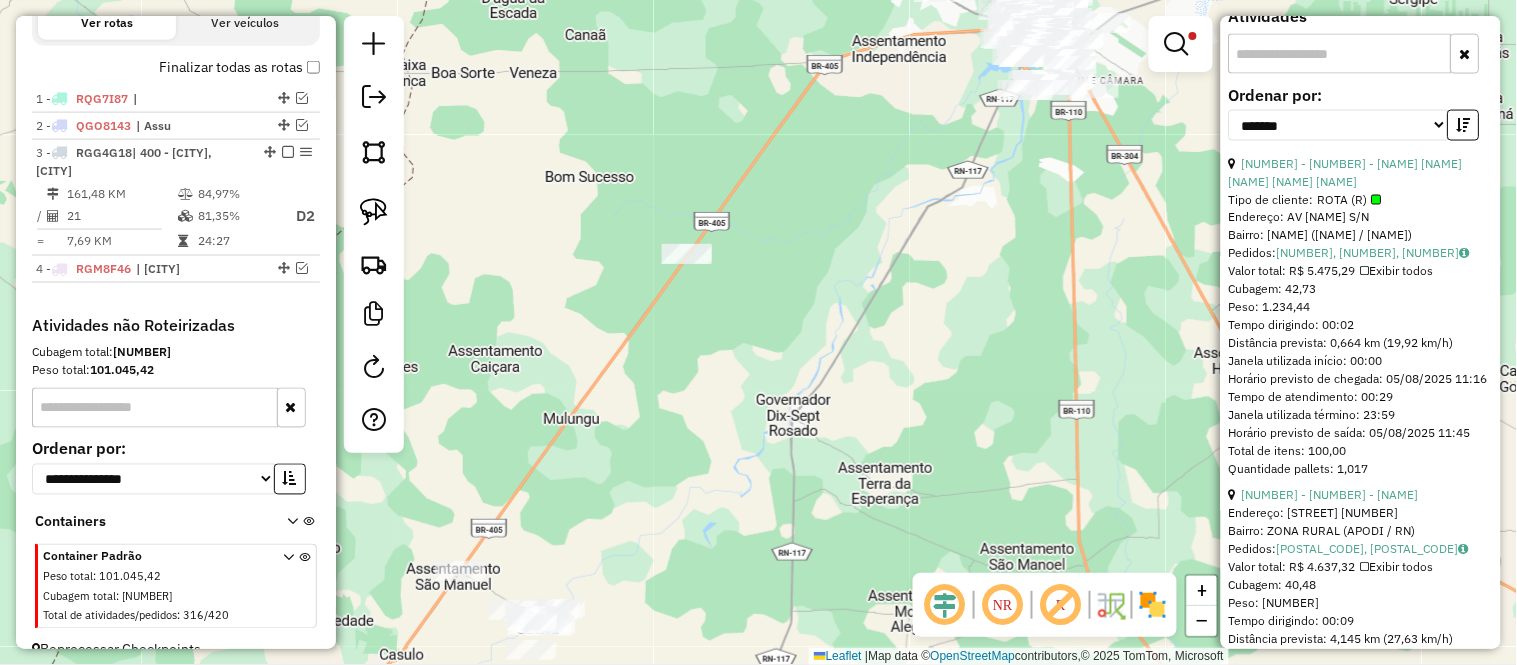 scroll, scrollTop: 666, scrollLeft: 0, axis: vertical 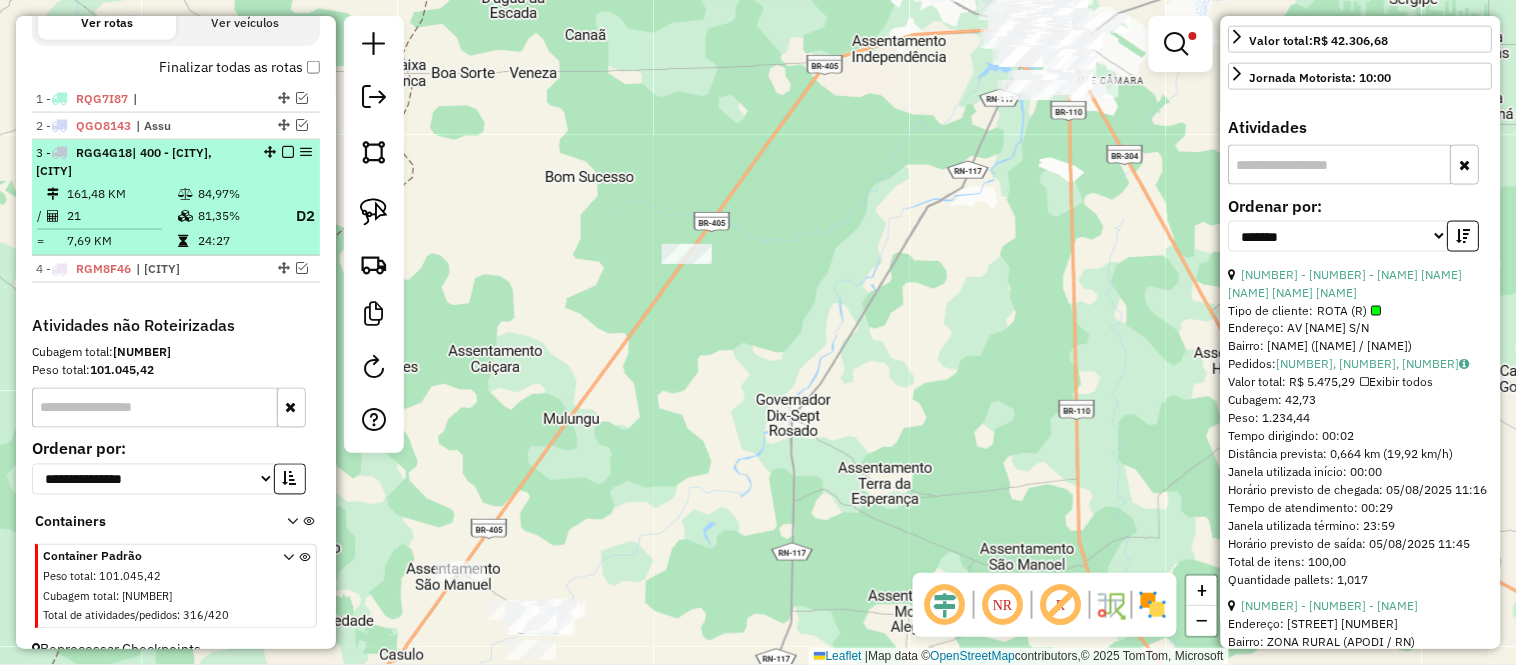 click on "84,97%" at bounding box center (237, 194) 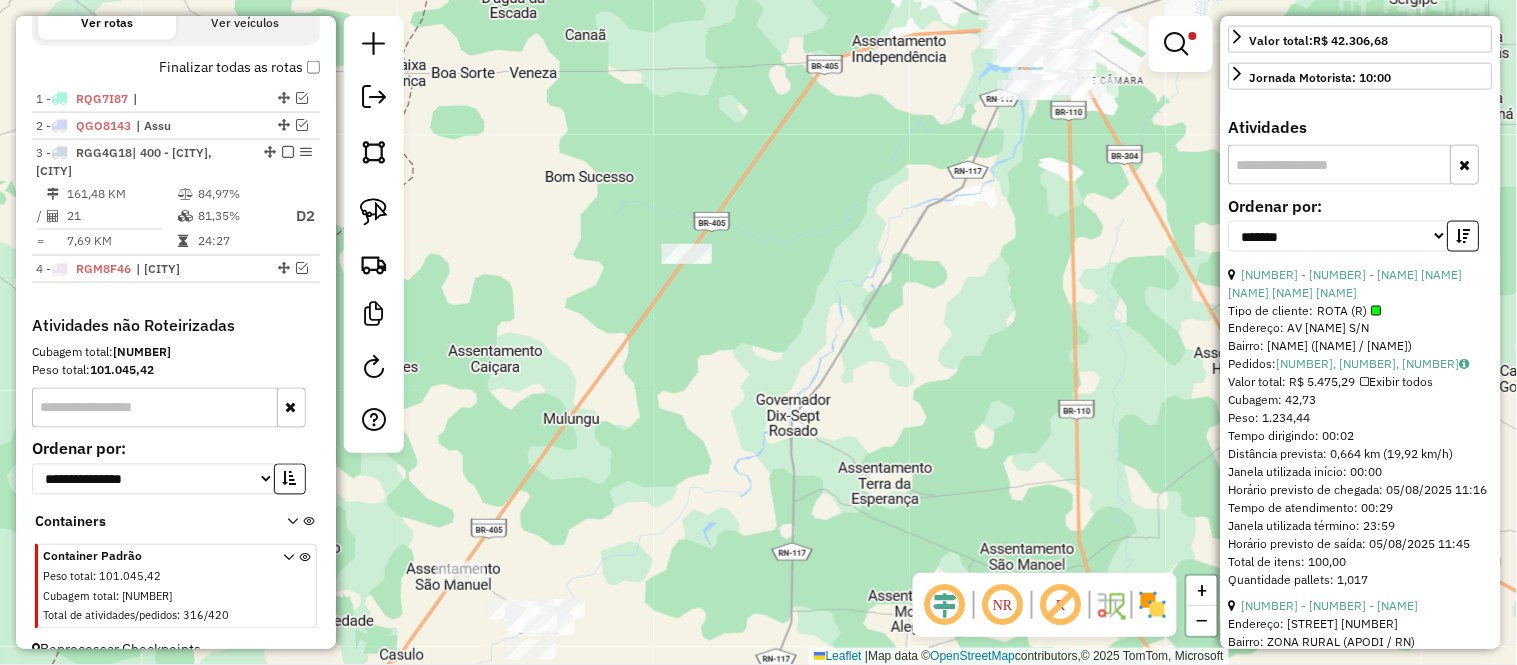 click on "5 - 6893 - MAX DEAN DE OLIVEIRA DIOGENES GURGEL" at bounding box center (1361, 284) 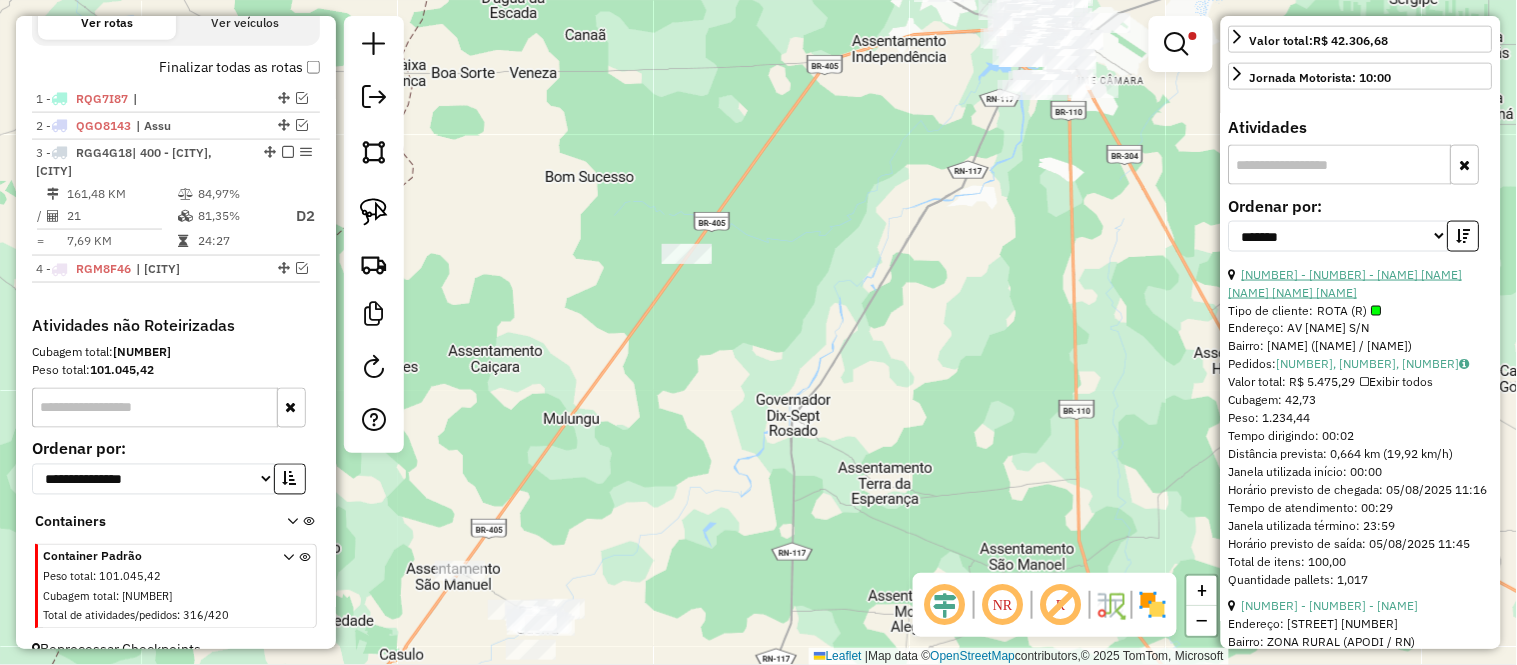 click on "5 - 6893 - MAX DEAN DE OLIVEIRA DIOGENES GURGEL" at bounding box center [1346, 283] 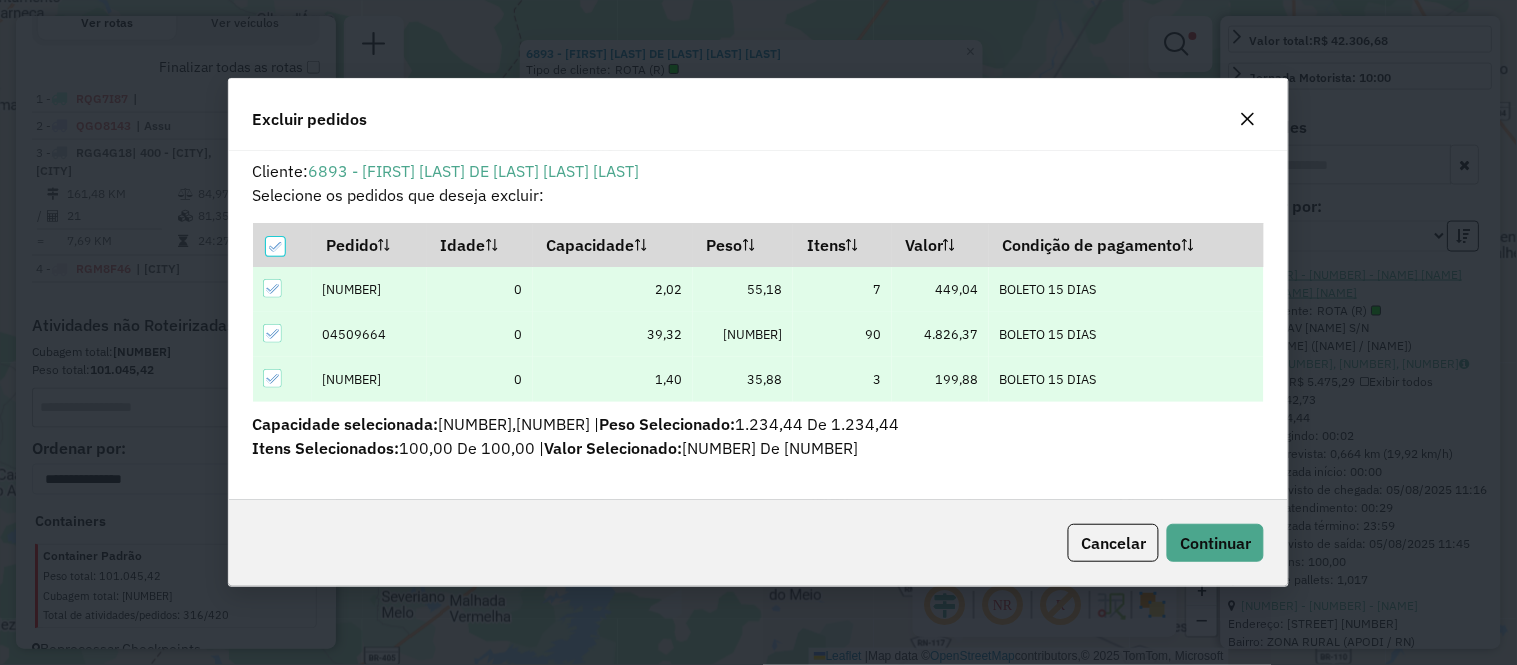 scroll, scrollTop: 11, scrollLeft: 5, axis: both 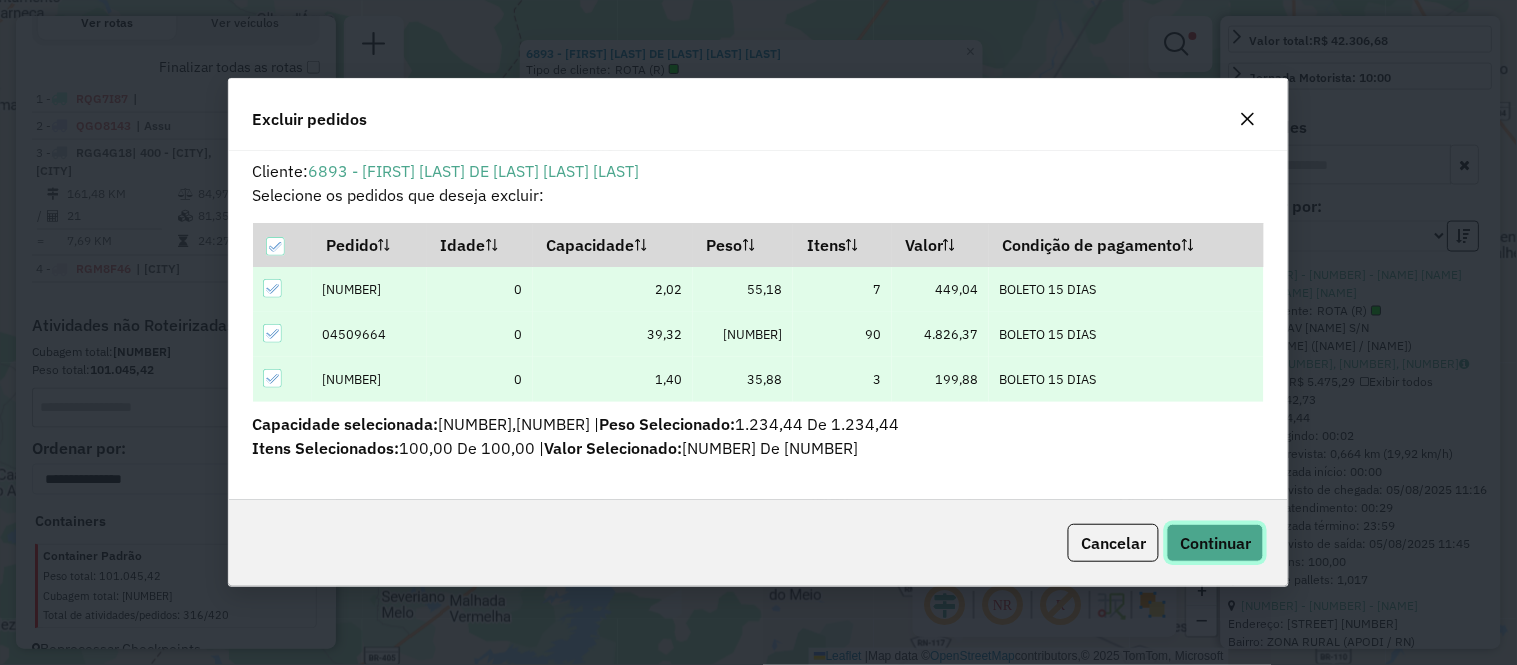 click on "Continuar" 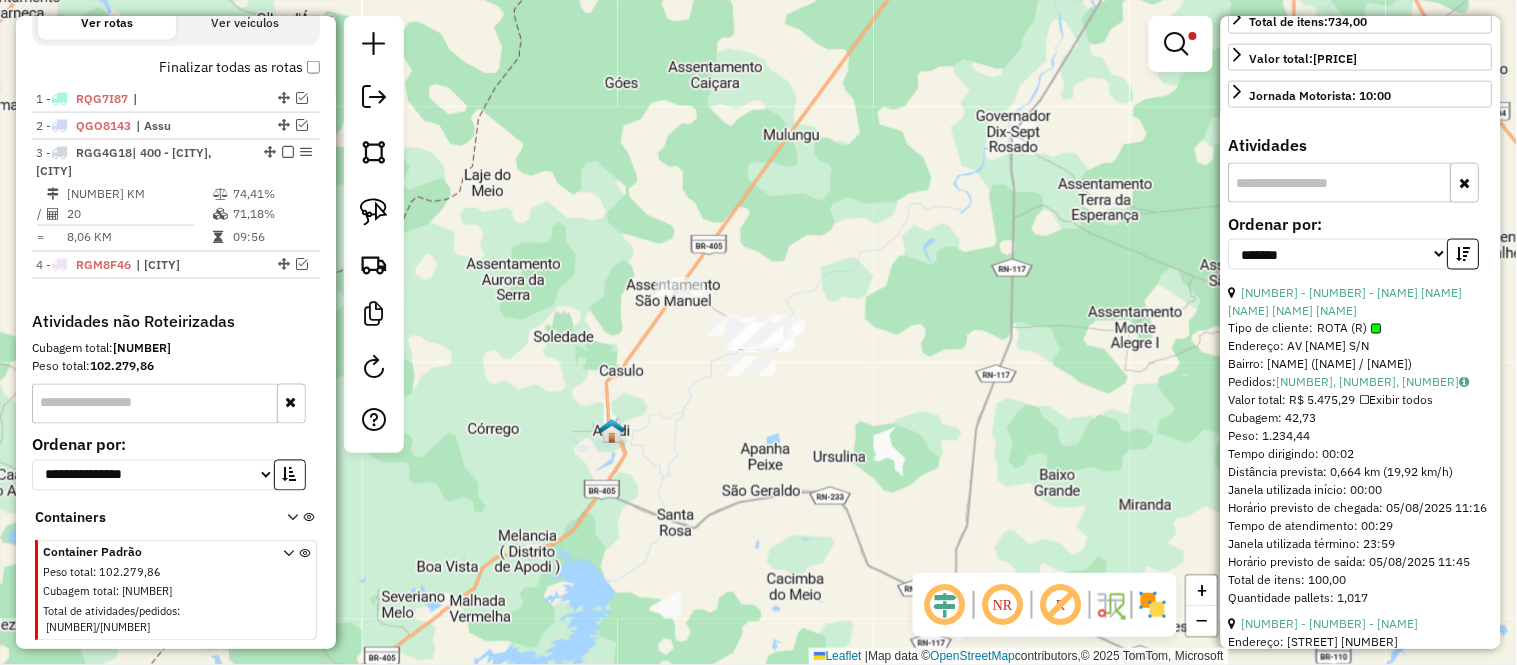 scroll, scrollTop: 702, scrollLeft: 0, axis: vertical 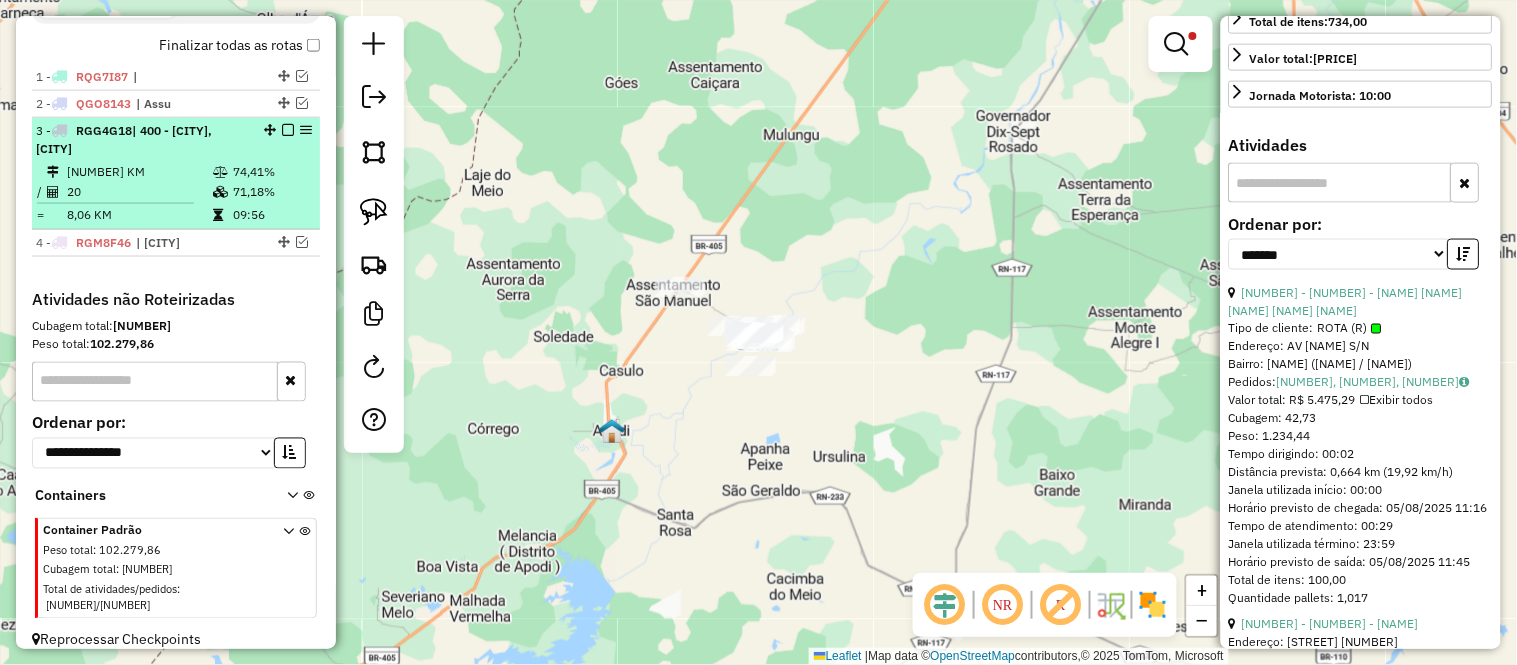 click at bounding box center [222, 172] 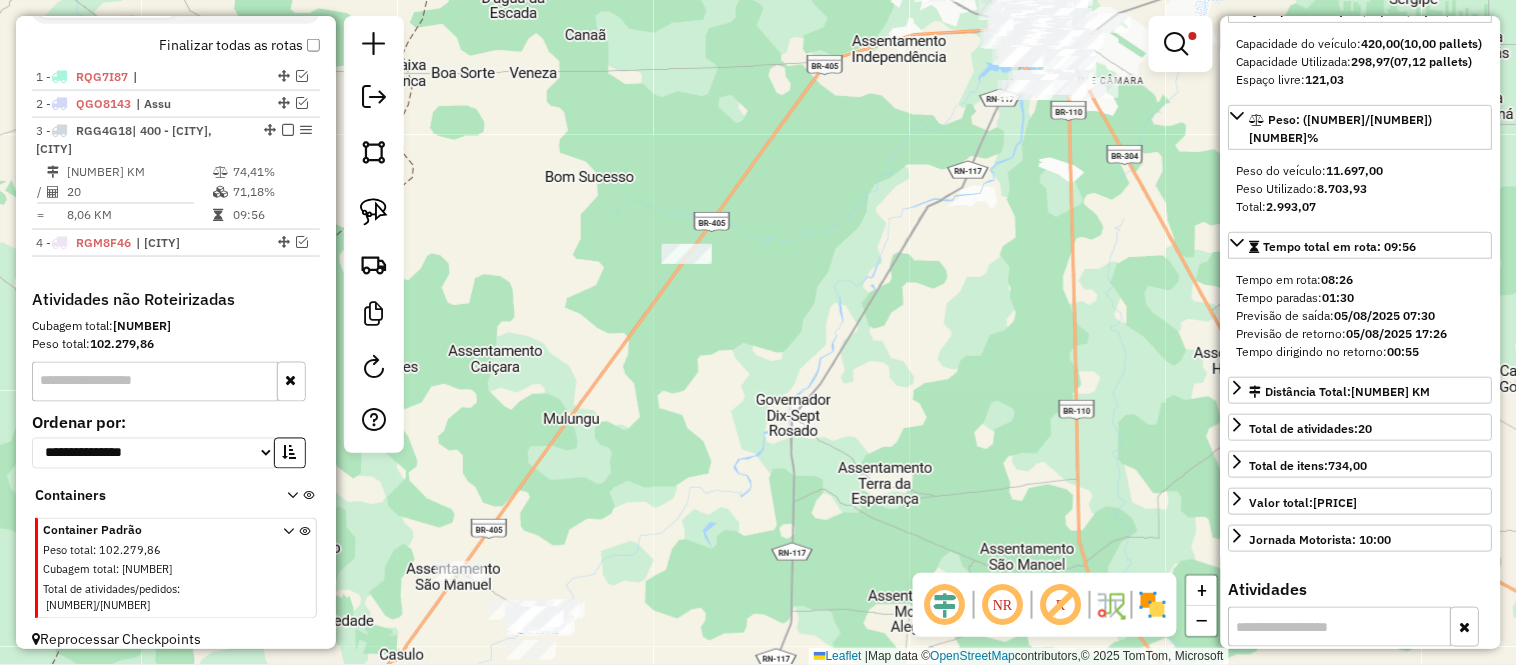 scroll, scrollTop: 0, scrollLeft: 0, axis: both 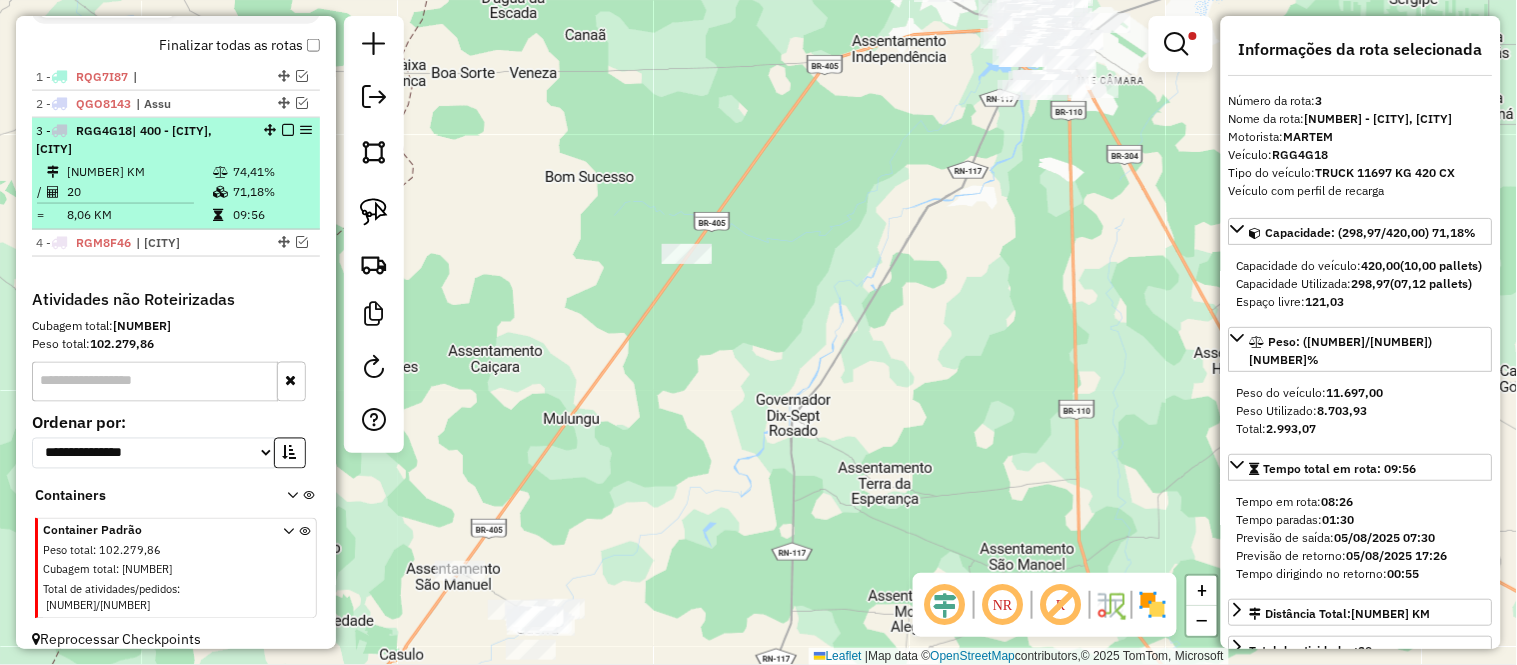click on "20" at bounding box center (139, 192) 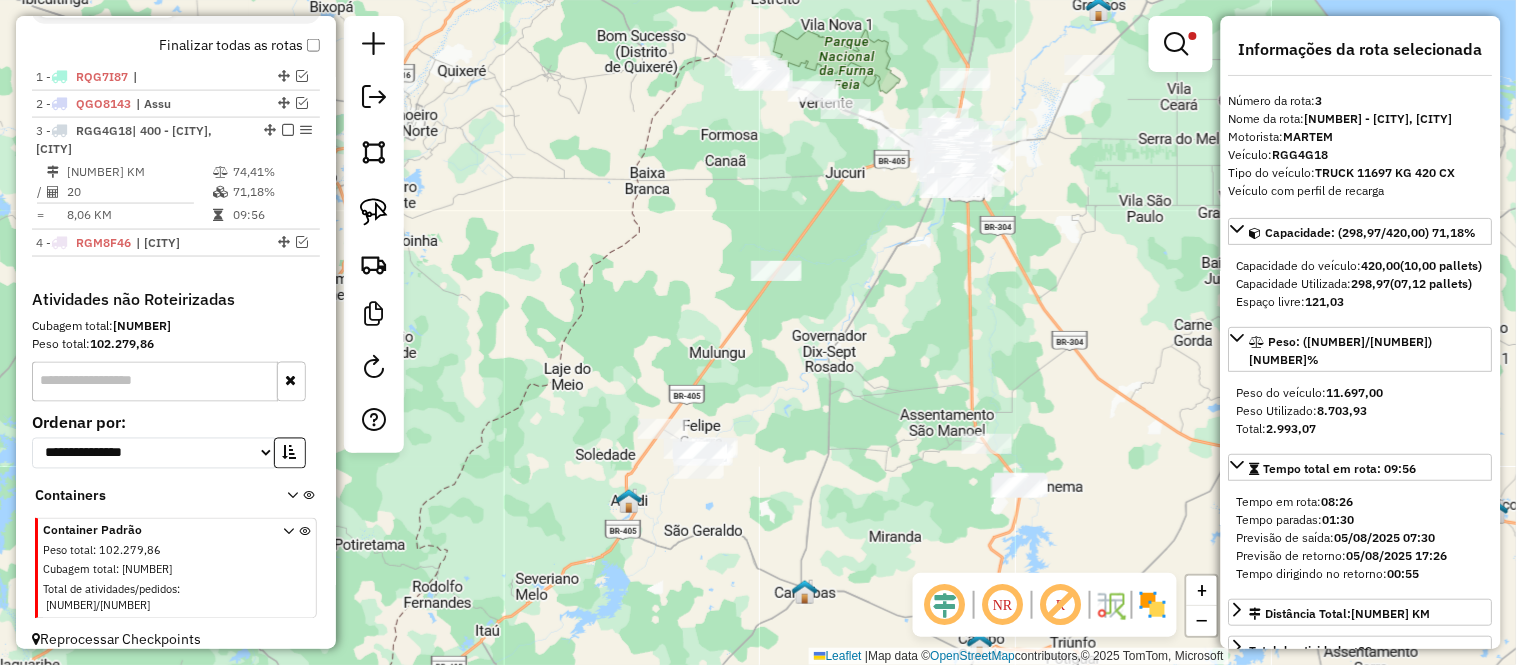 drag, startPoint x: 788, startPoint y: 367, endPoint x: 865, endPoint y: 330, distance: 85.42833 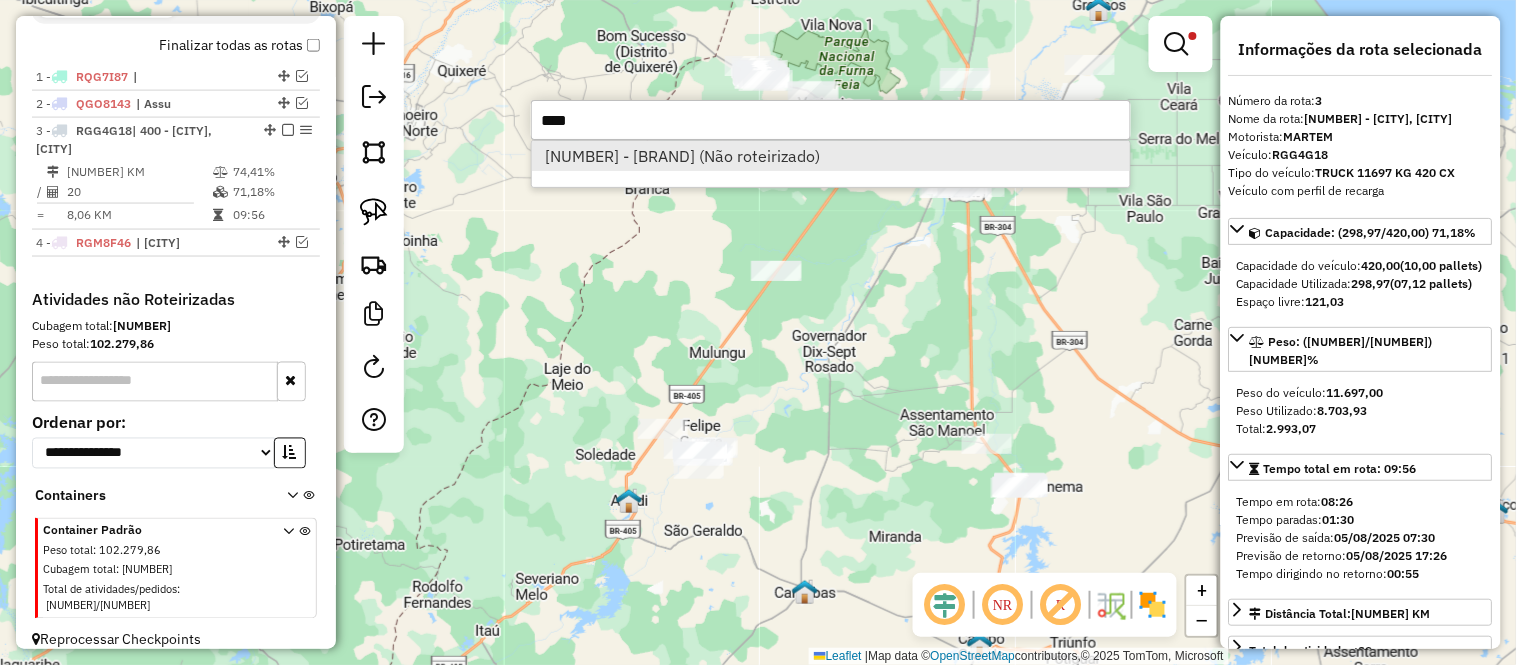 type on "****" 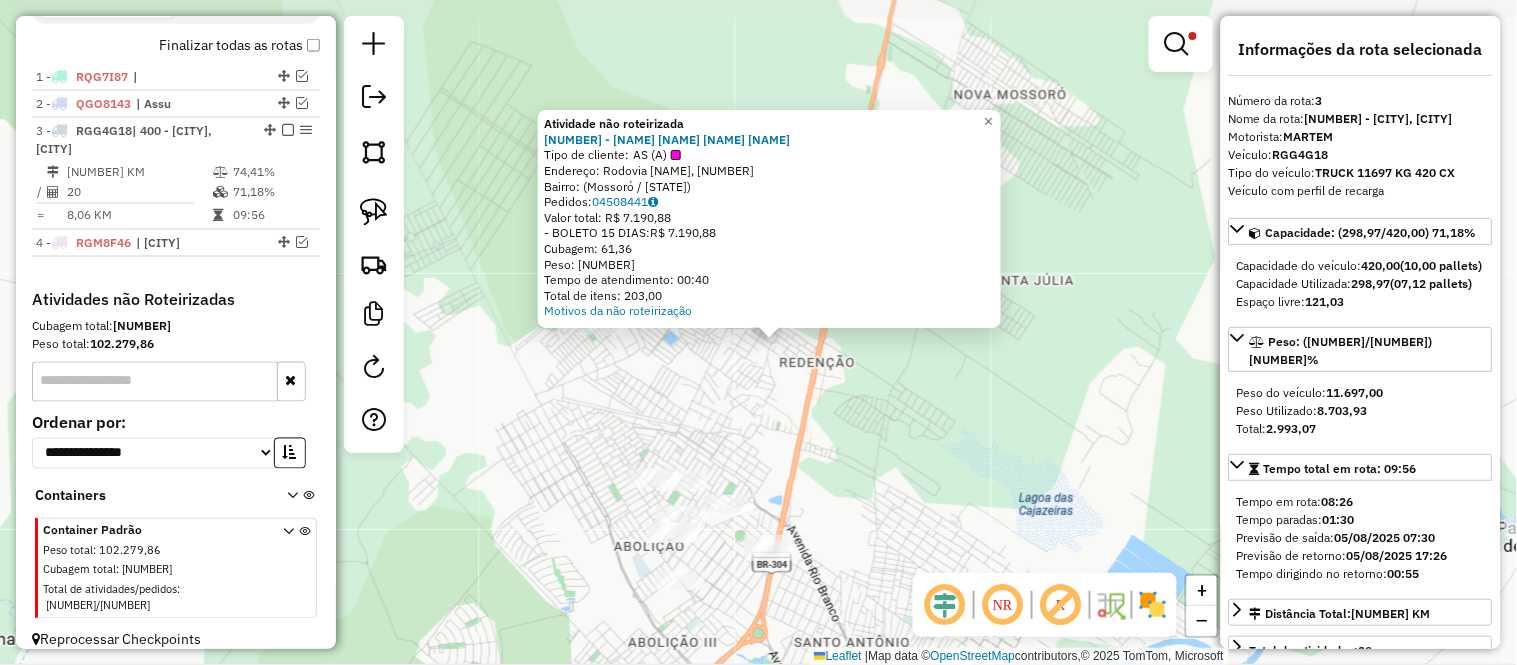 drag, startPoint x: 803, startPoint y: 234, endPoint x: 824, endPoint y: 372, distance: 139.58868 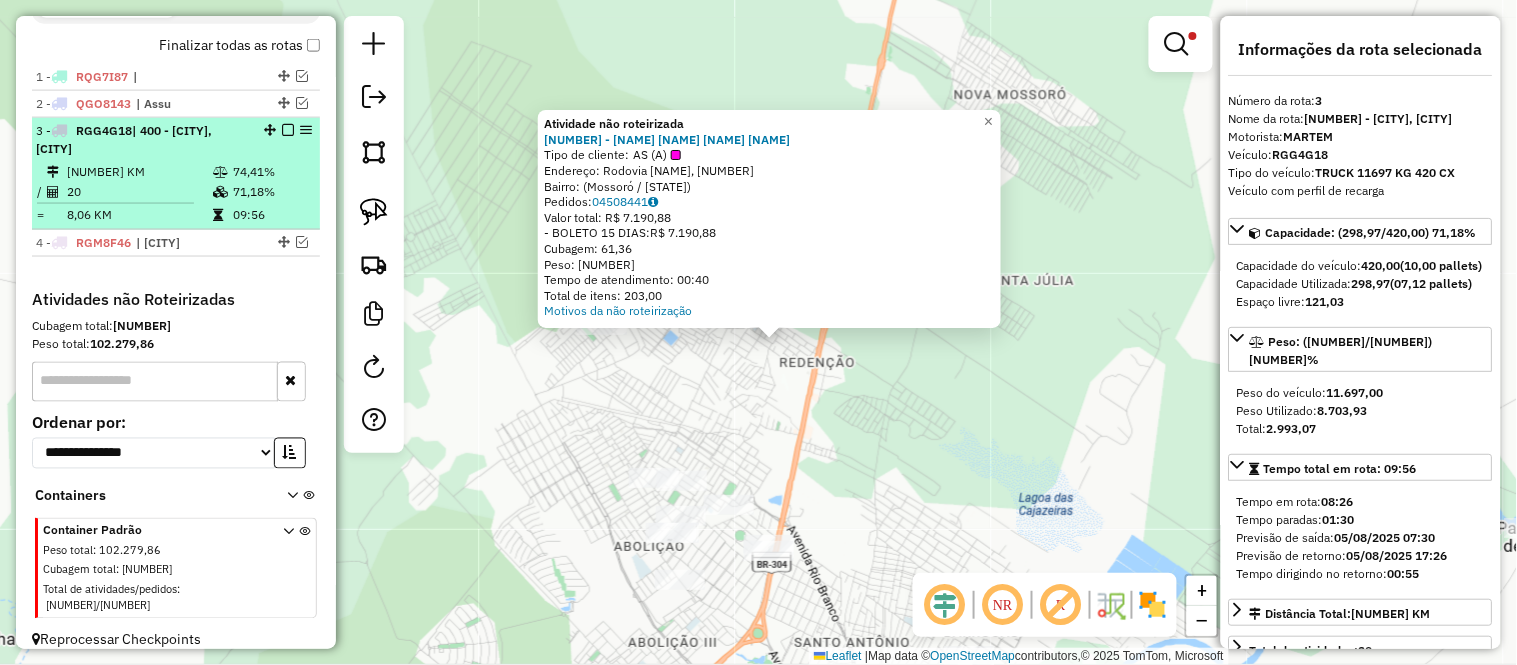 click on "161,16 KM" at bounding box center [139, 172] 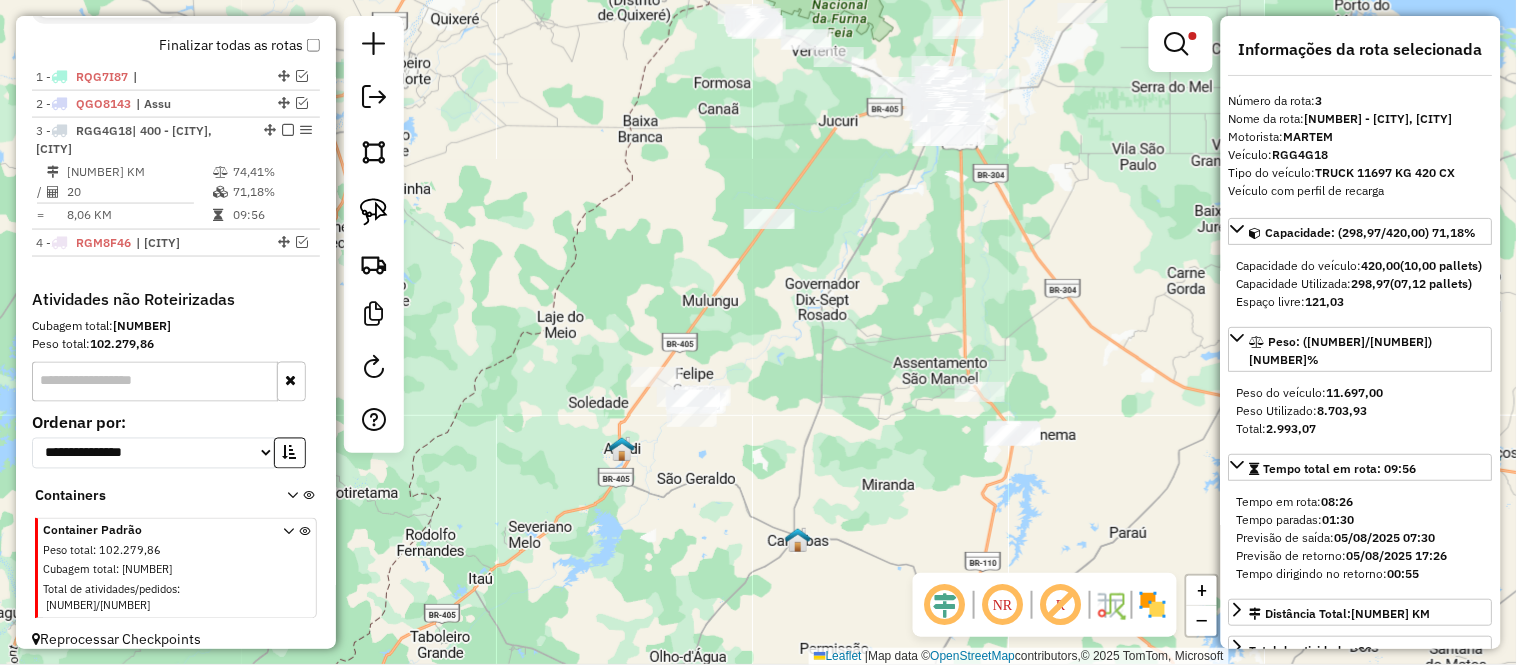 click on "Limpar filtros Janela de atendimento Grade de atendimento Capacidade Transportadoras Veículos Cliente Pedidos  Rotas Selecione os dias de semana para filtrar as janelas de atendimento  Seg   Ter   Qua   Qui   Sex   Sáb   Dom  Informe o período da janela de atendimento: De: Até:  Filtrar exatamente a janela do cliente  Considerar janela de atendimento padrão  Selecione os dias de semana para filtrar as grades de atendimento  Seg   Ter   Qua   Qui   Sex   Sáb   Dom   Considerar clientes sem dia de atendimento cadastrado  Clientes fora do dia de atendimento selecionado Filtrar as atividades entre os valores definidos abaixo:  Peso mínimo:   Peso máximo:   Cubagem mínima:   Cubagem máxima:   De:   Até:  Filtrar as atividades entre o tempo de atendimento definido abaixo:  De:   Até:   Considerar capacidade total dos clientes não roteirizados Transportadora: Selecione um ou mais itens Tipo de veículo: Selecione um ou mais itens Veículo: Selecione um ou mais itens Motorista: Selecione um ou mais itens" 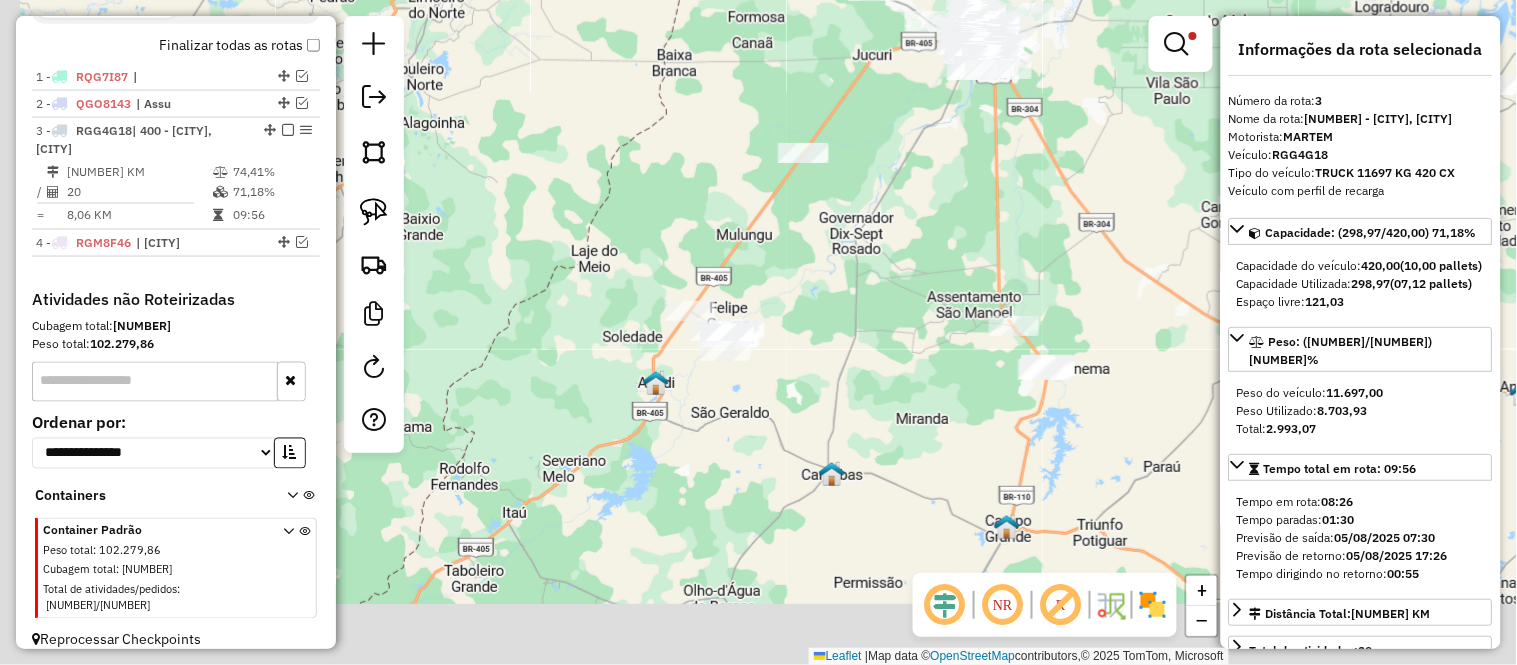 drag, startPoint x: 801, startPoint y: 321, endPoint x: 881, endPoint y: 226, distance: 124.197426 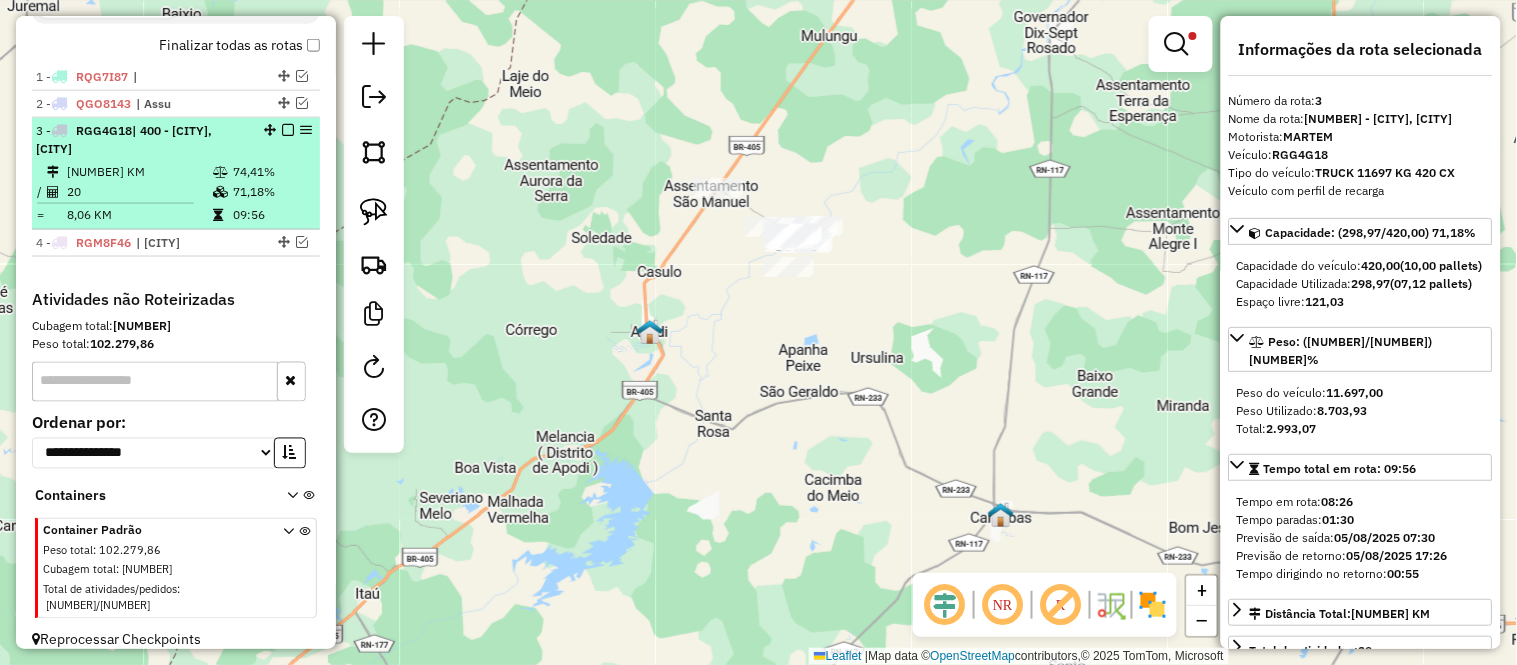 click on "161,16 KM" at bounding box center [139, 172] 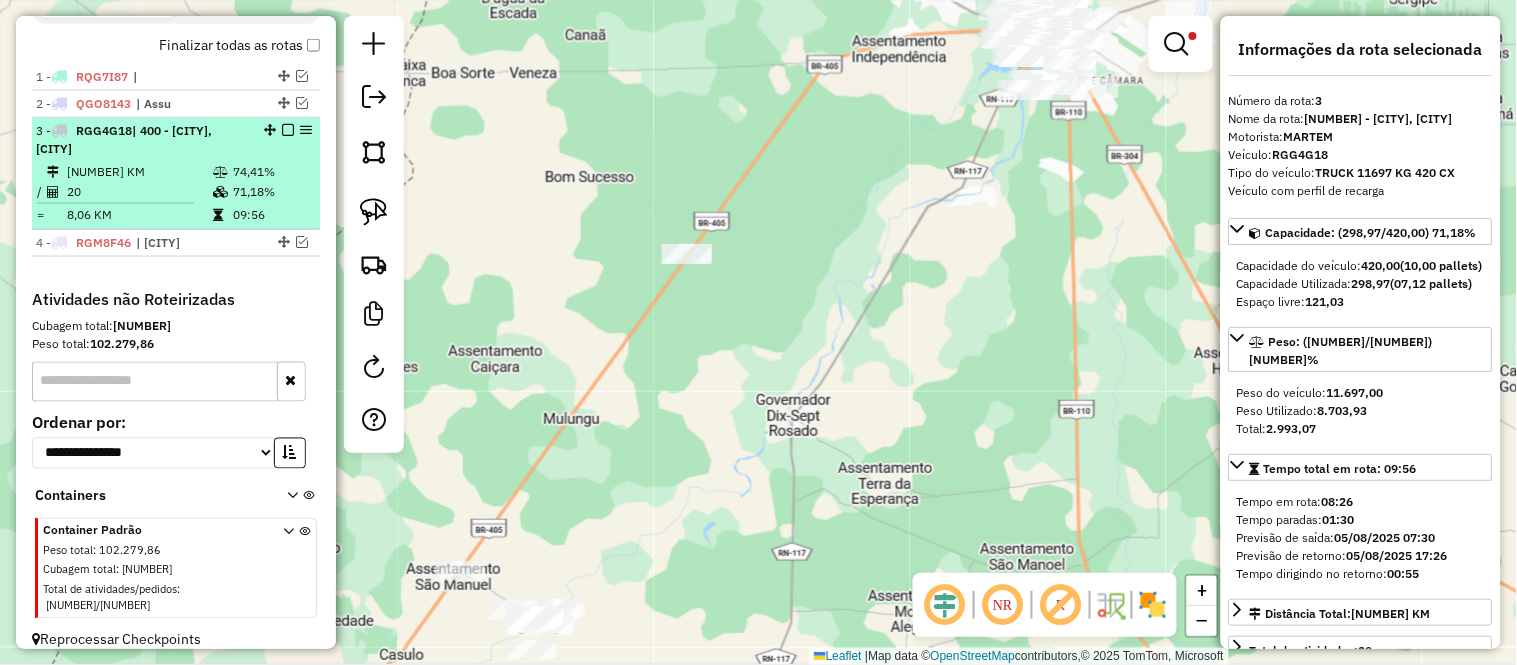 click at bounding box center [288, 130] 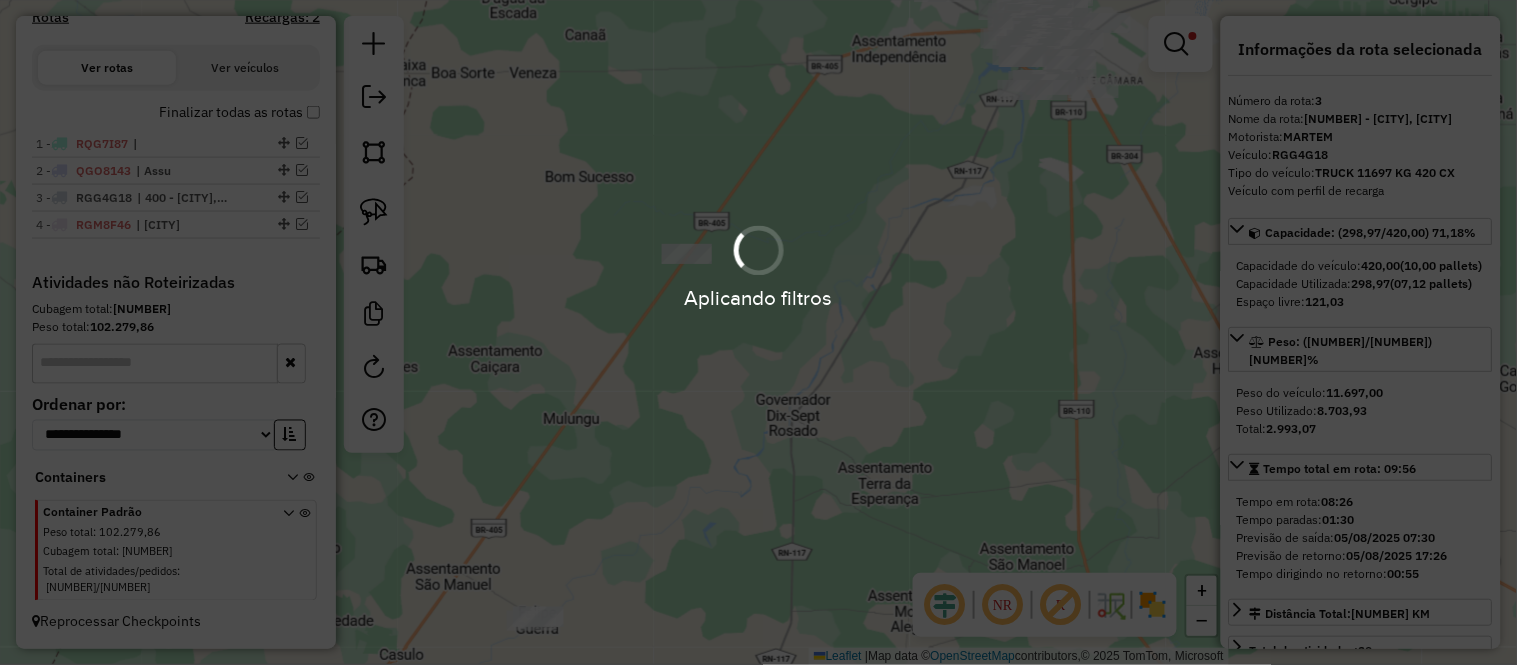 scroll, scrollTop: 617, scrollLeft: 0, axis: vertical 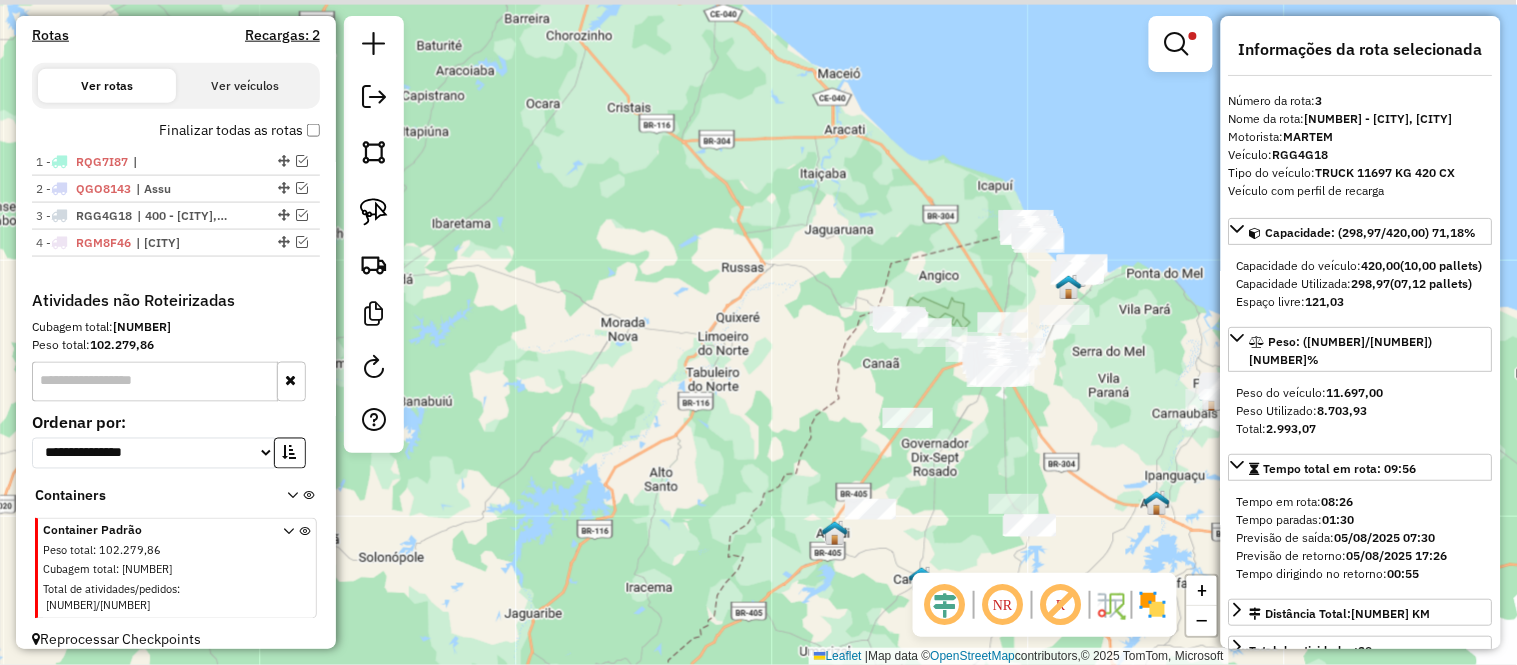 drag, startPoint x: 975, startPoint y: 403, endPoint x: 937, endPoint y: 478, distance: 84.07735 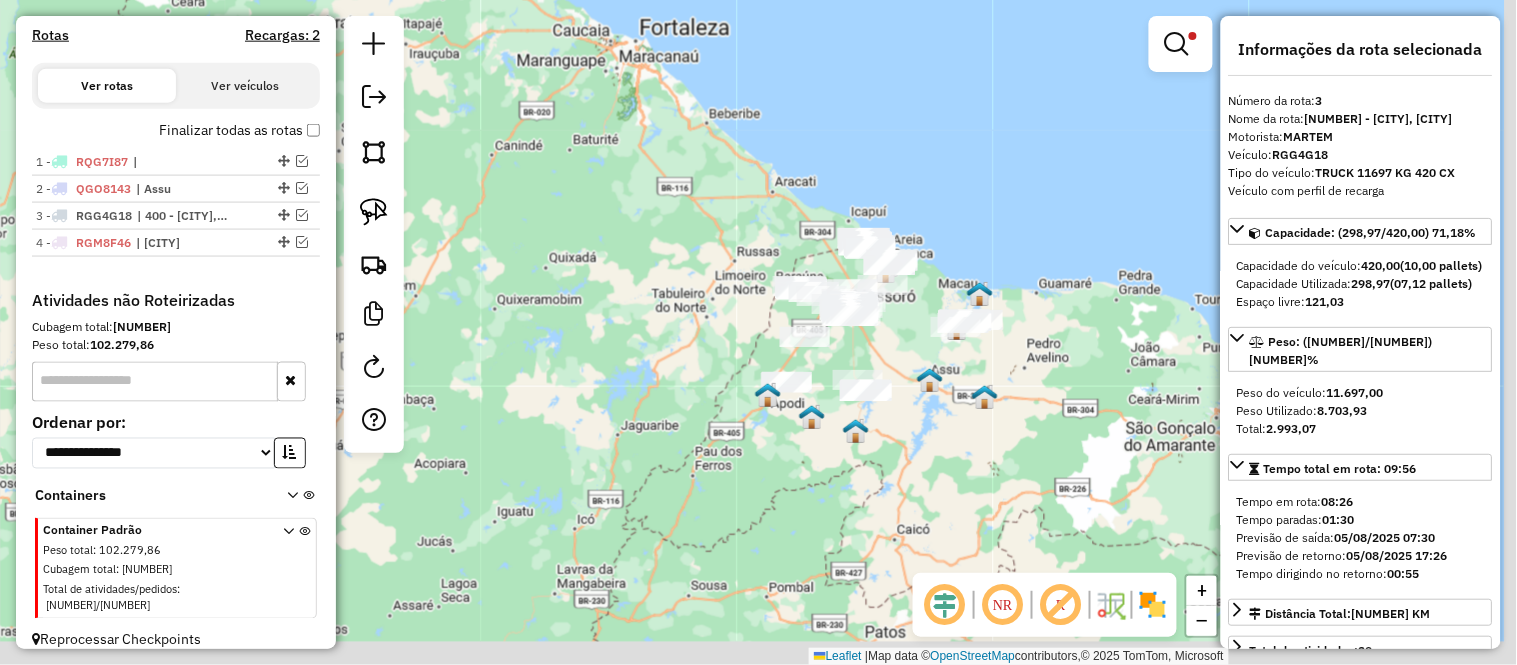 drag, startPoint x: 918, startPoint y: 465, endPoint x: 878, endPoint y: 435, distance: 50 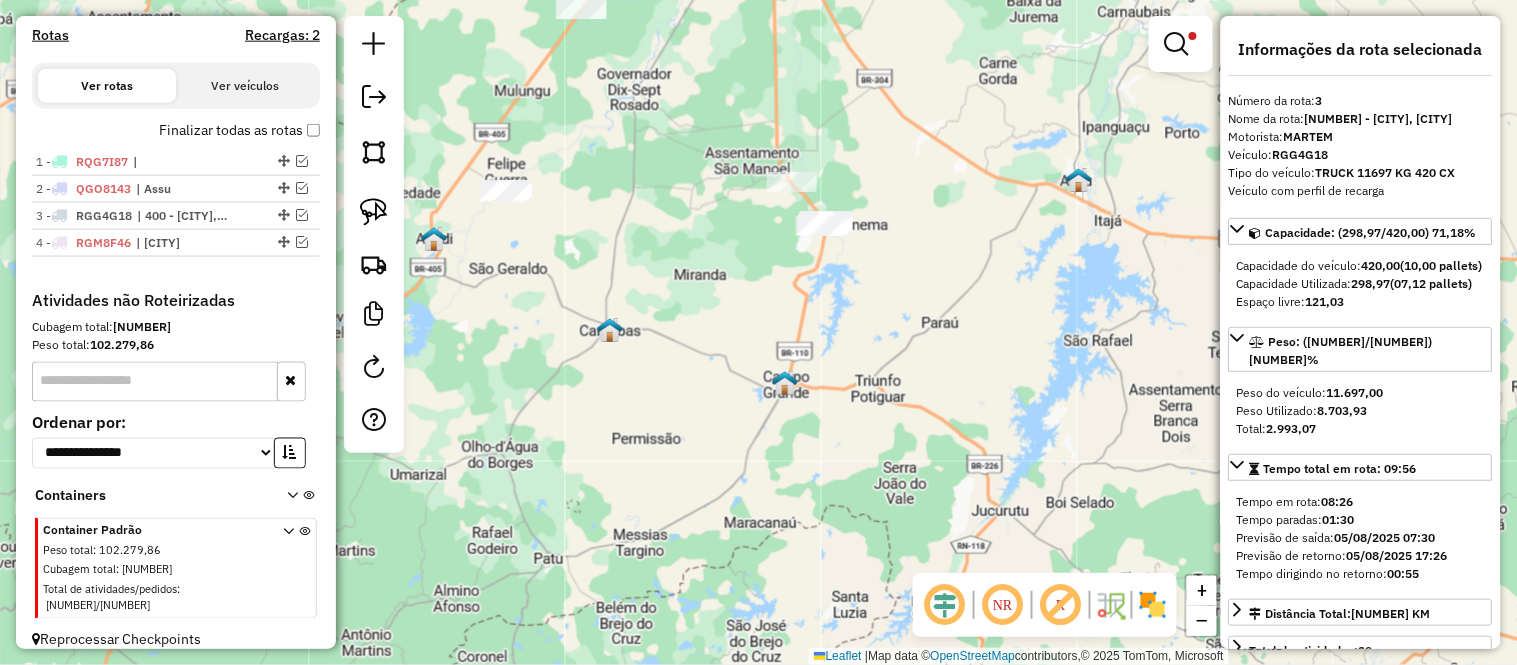 drag, startPoint x: 802, startPoint y: 310, endPoint x: 805, endPoint y: 387, distance: 77.05842 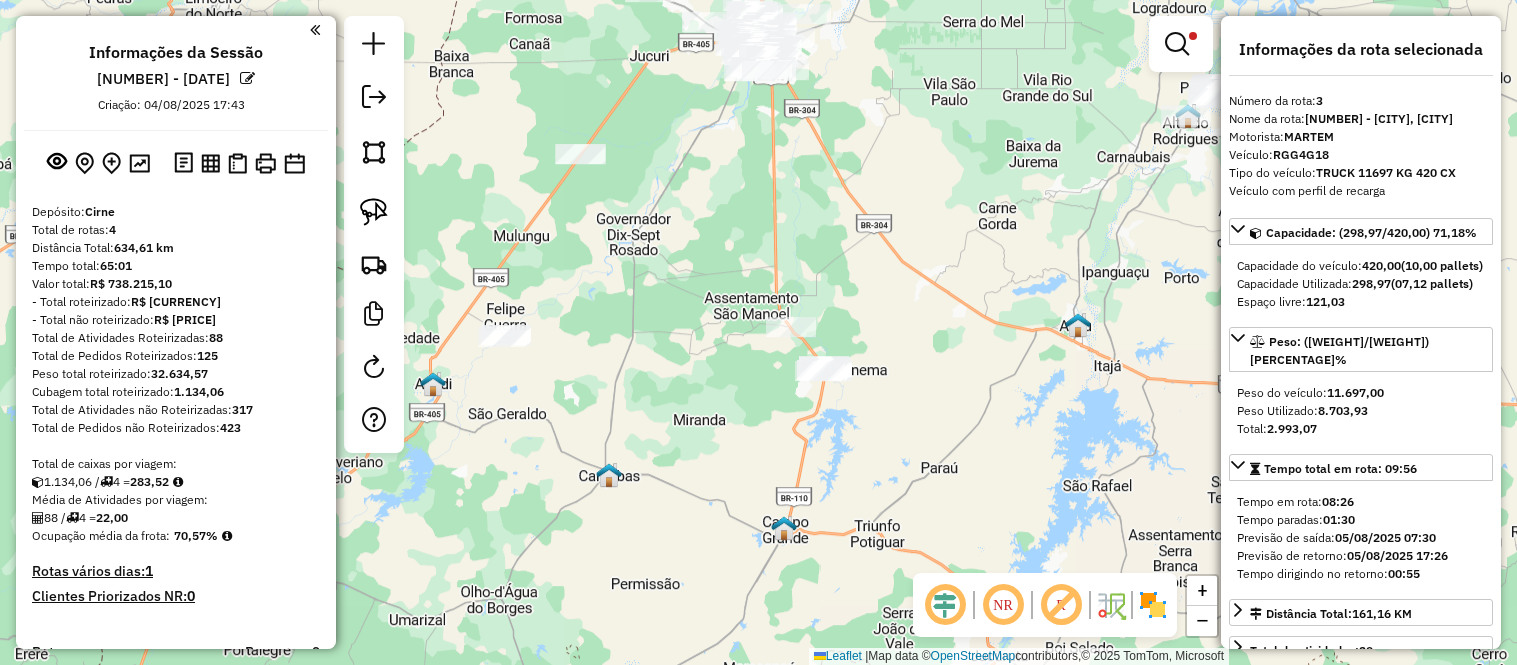scroll, scrollTop: 0, scrollLeft: 0, axis: both 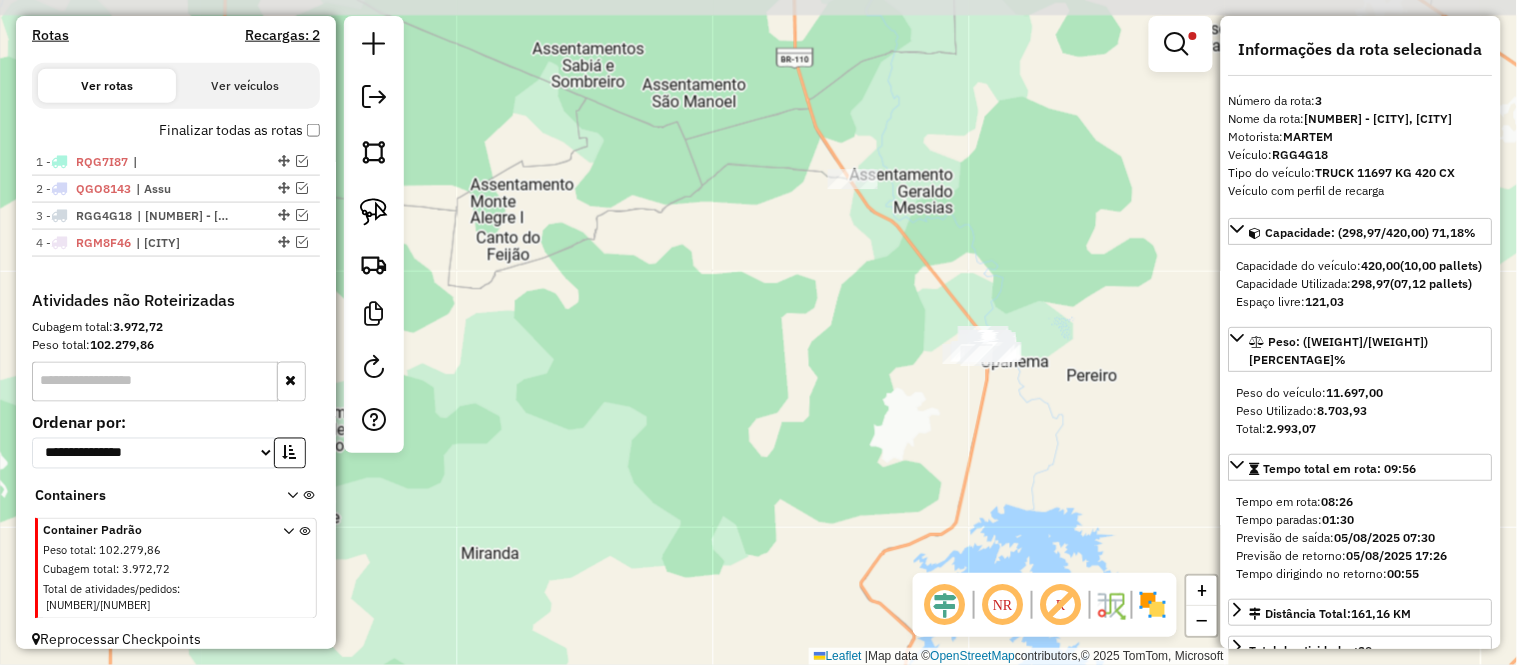 drag, startPoint x: 773, startPoint y: 301, endPoint x: 495, endPoint y: 288, distance: 278.3038 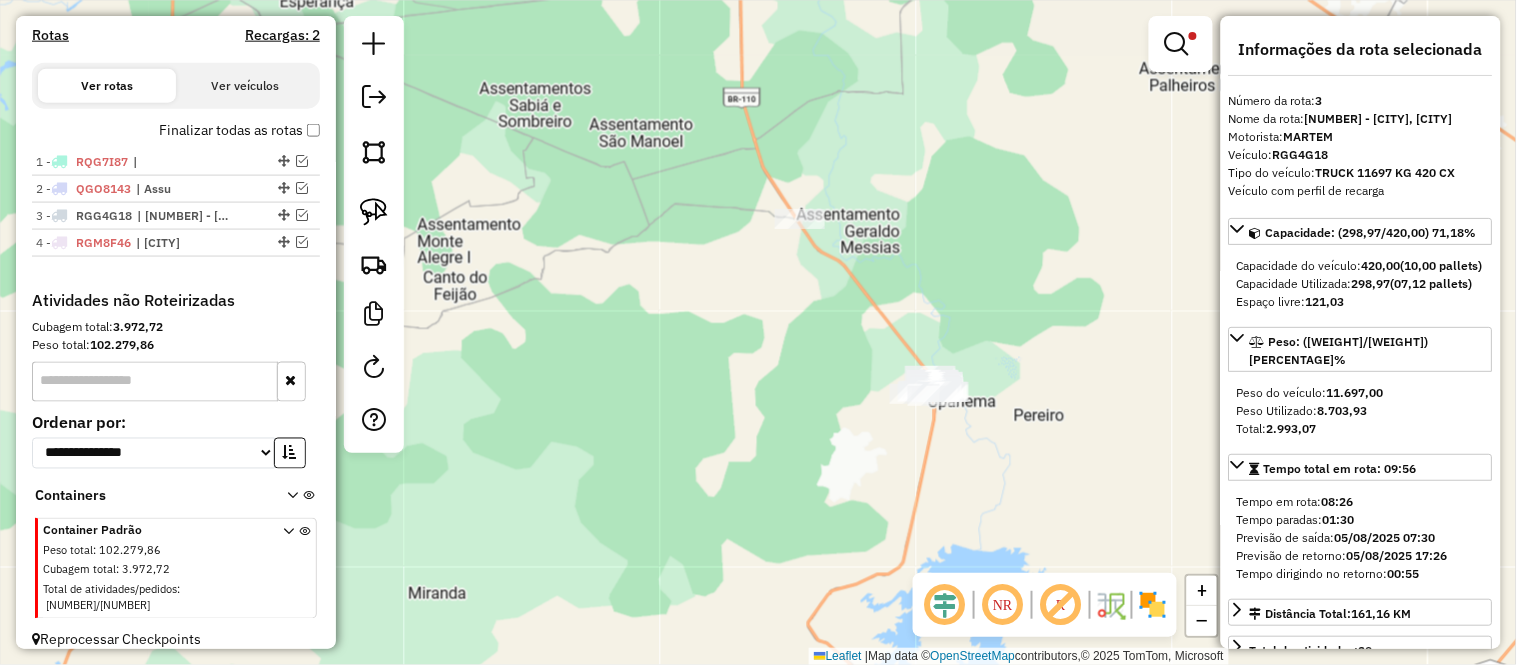drag, startPoint x: 378, startPoint y: 215, endPoint x: 432, endPoint y: 212, distance: 54.08327 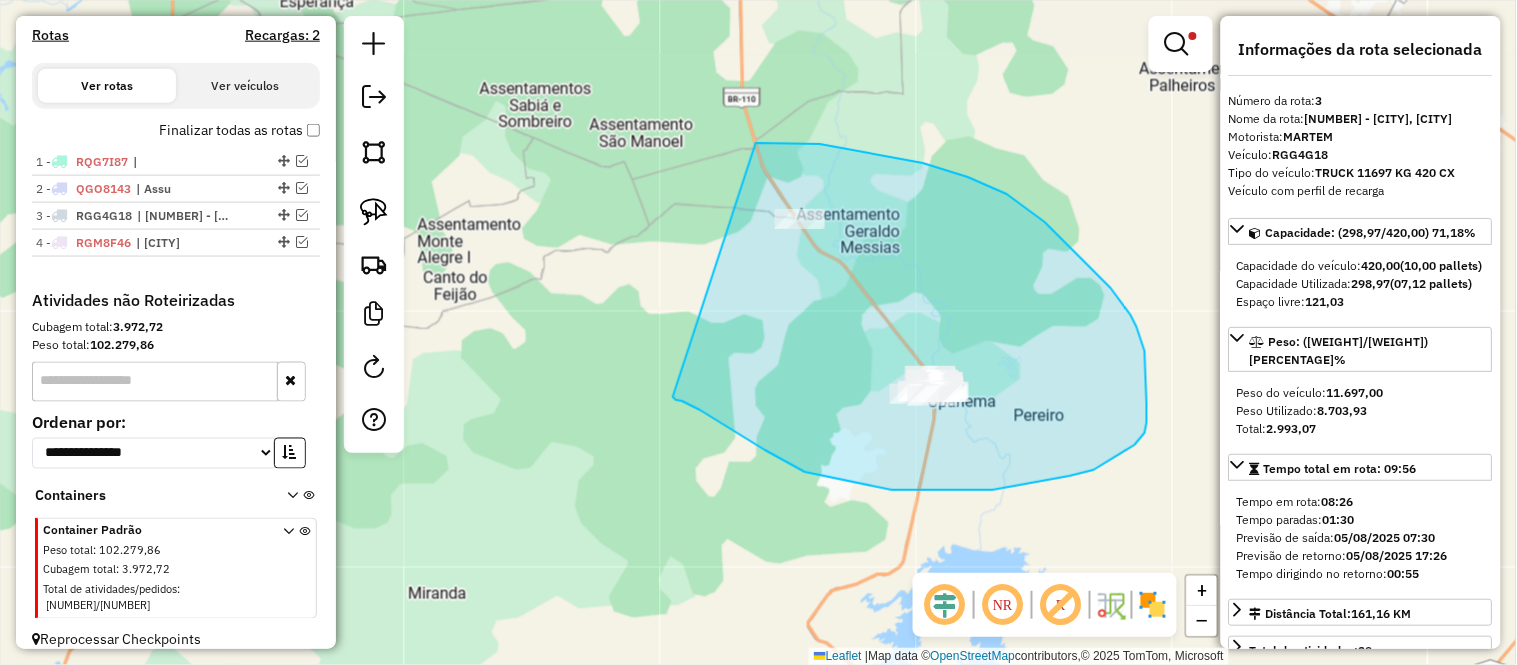 drag, startPoint x: 758, startPoint y: 143, endPoint x: 650, endPoint y: 385, distance: 265.00565 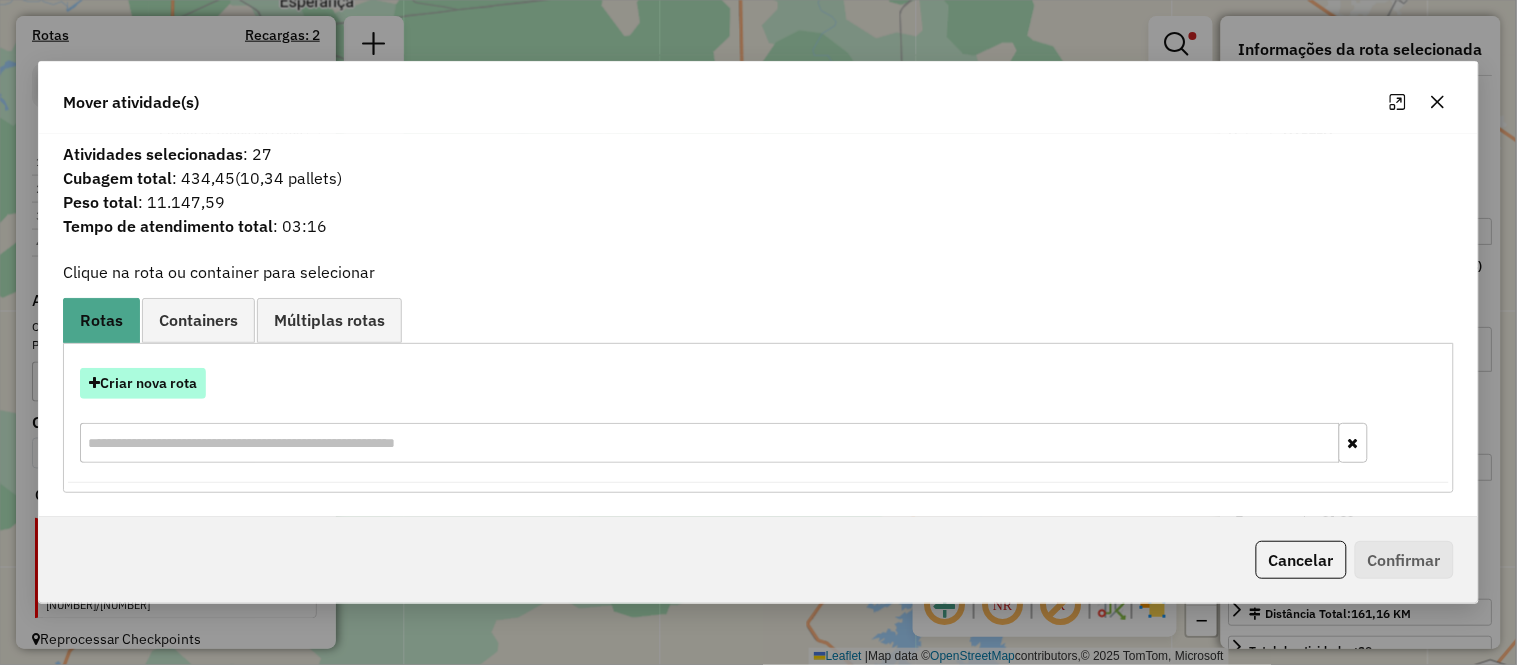 click on "Criar nova rota" at bounding box center (143, 383) 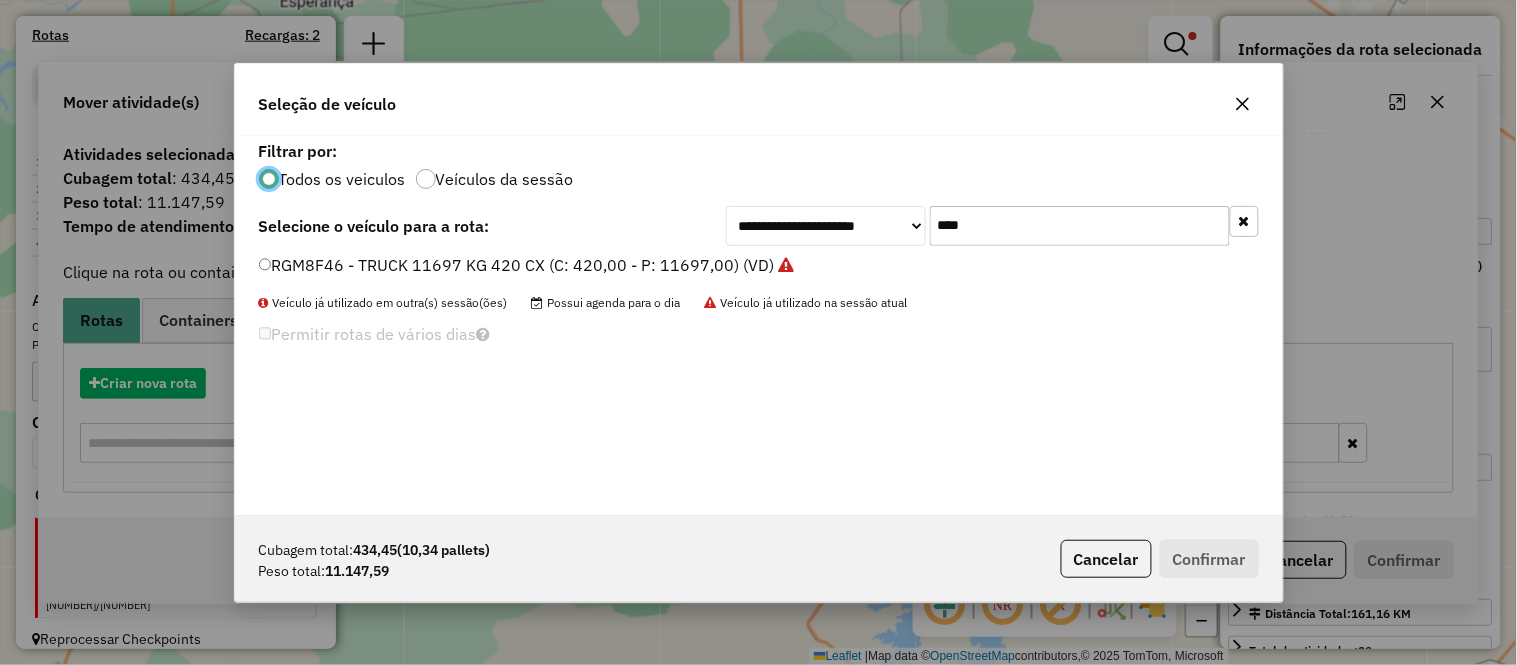 scroll, scrollTop: 11, scrollLeft: 5, axis: both 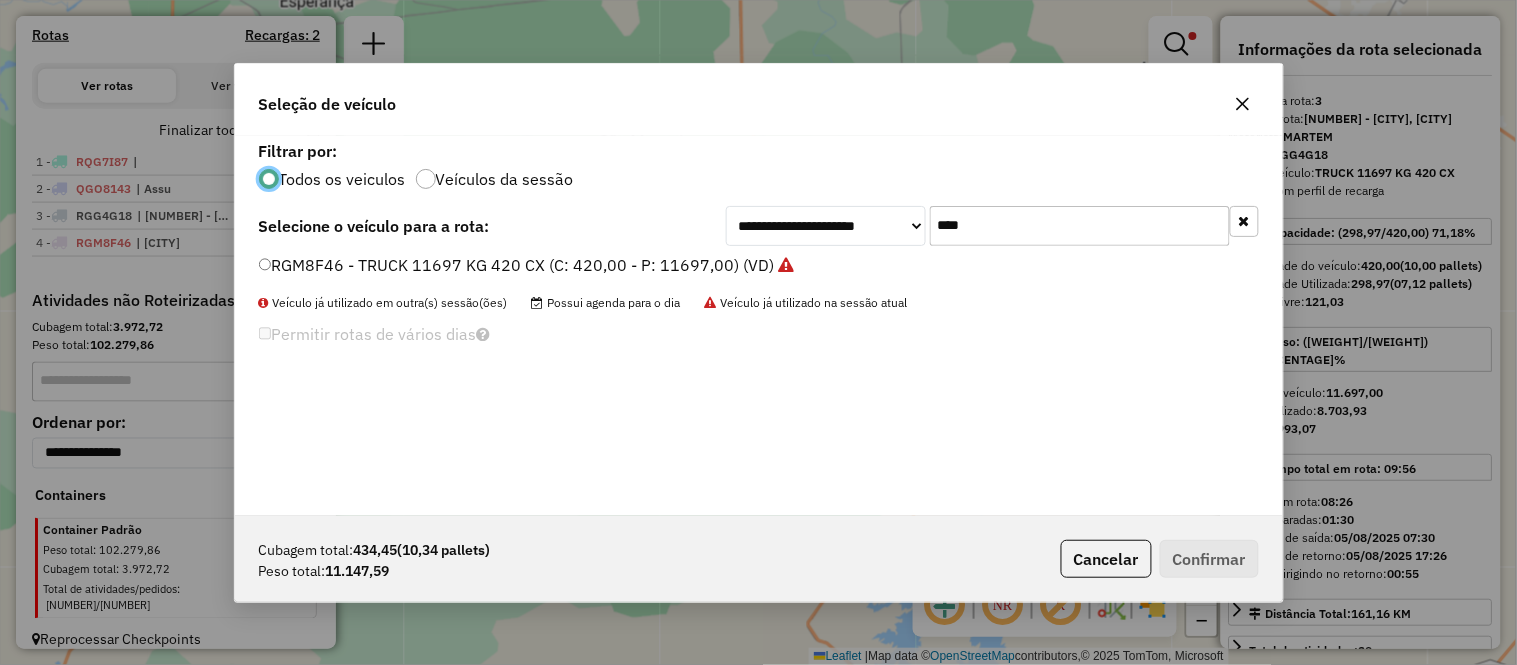 click on "****" 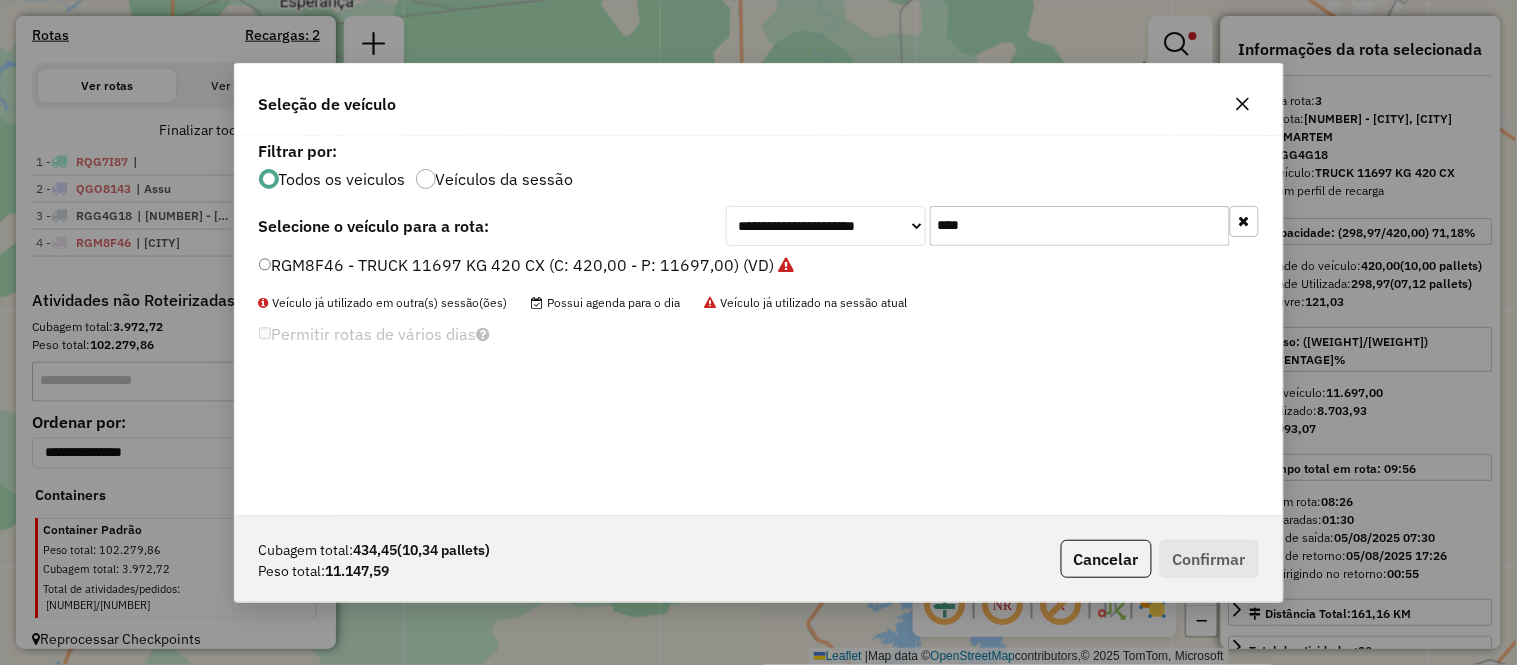 click on "****" 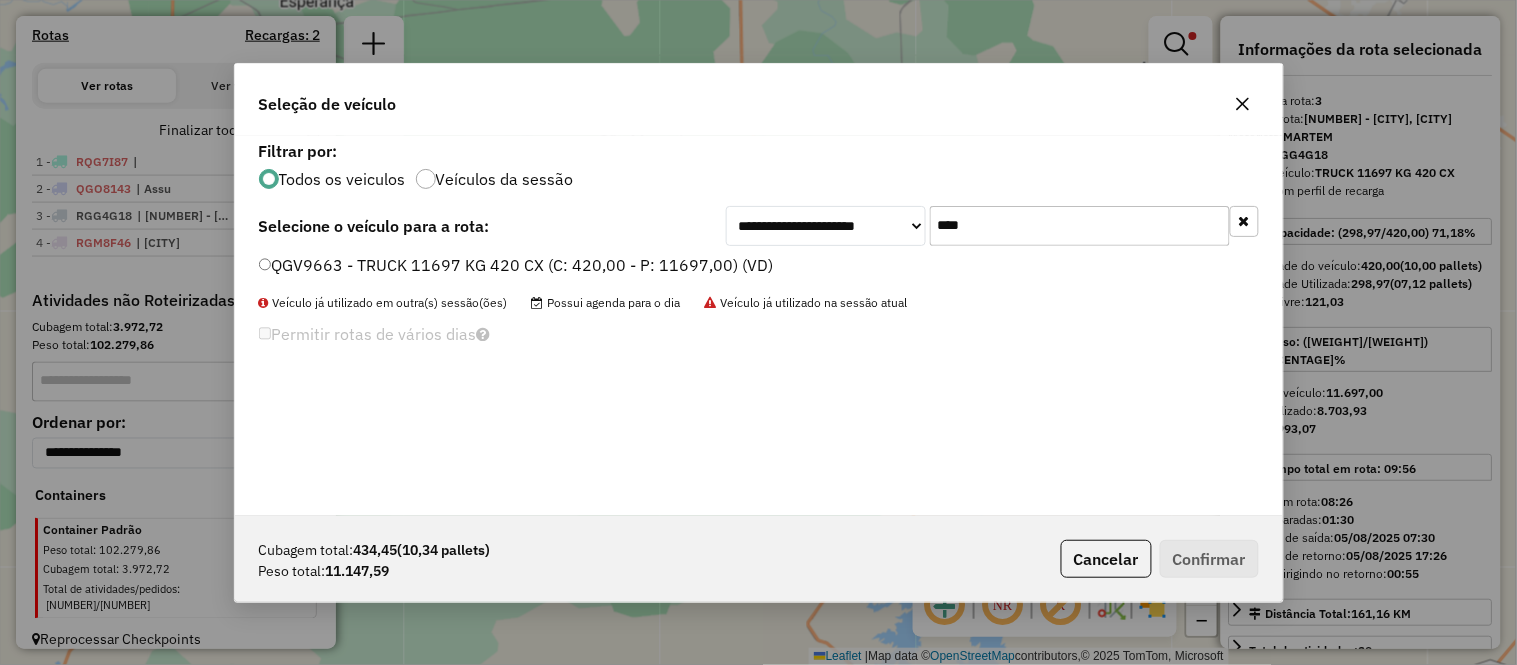 type on "****" 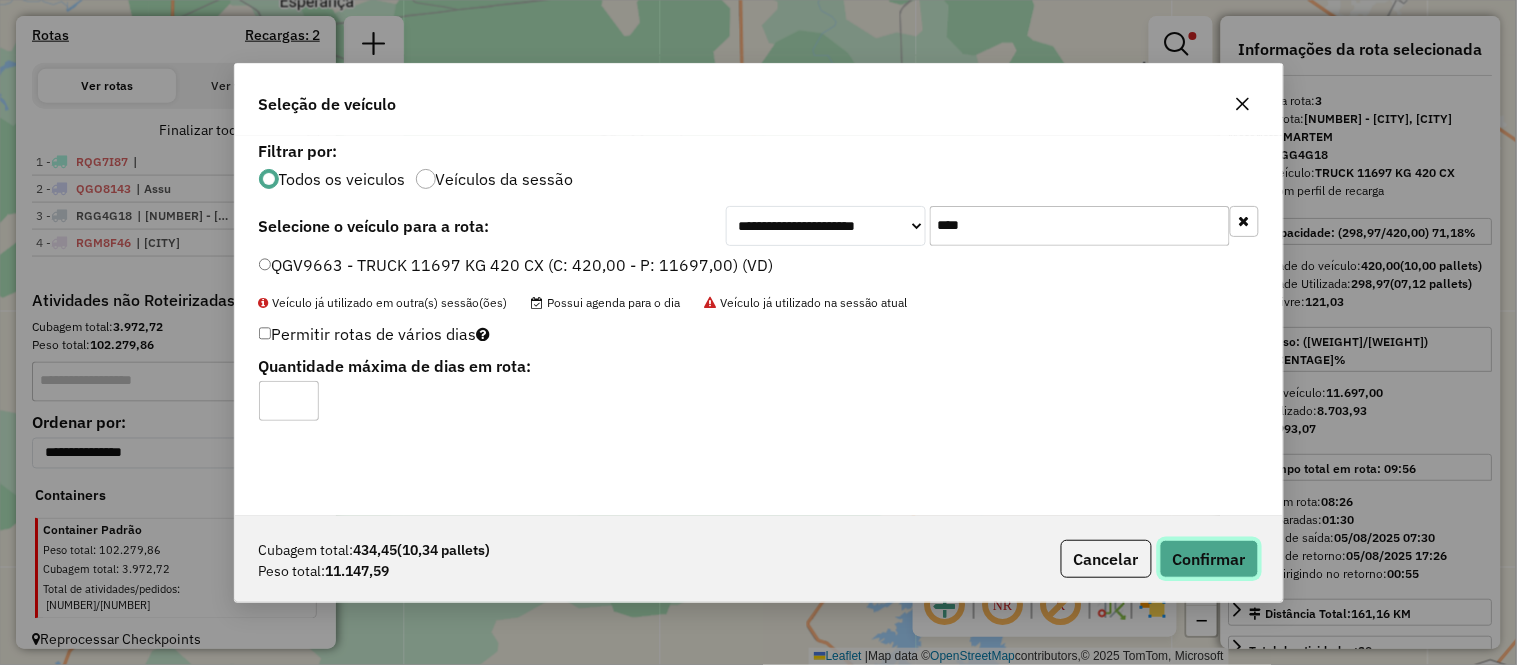 click on "Confirmar" 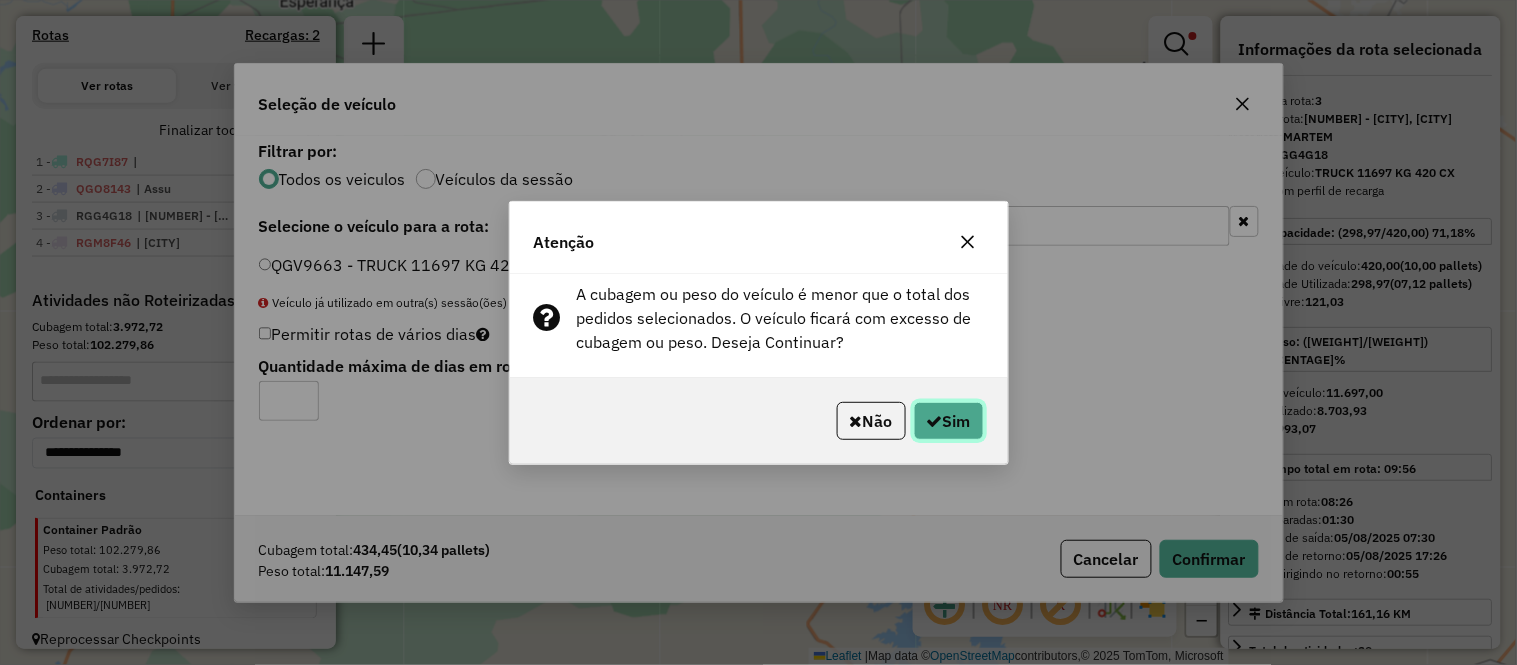 click on "Sim" 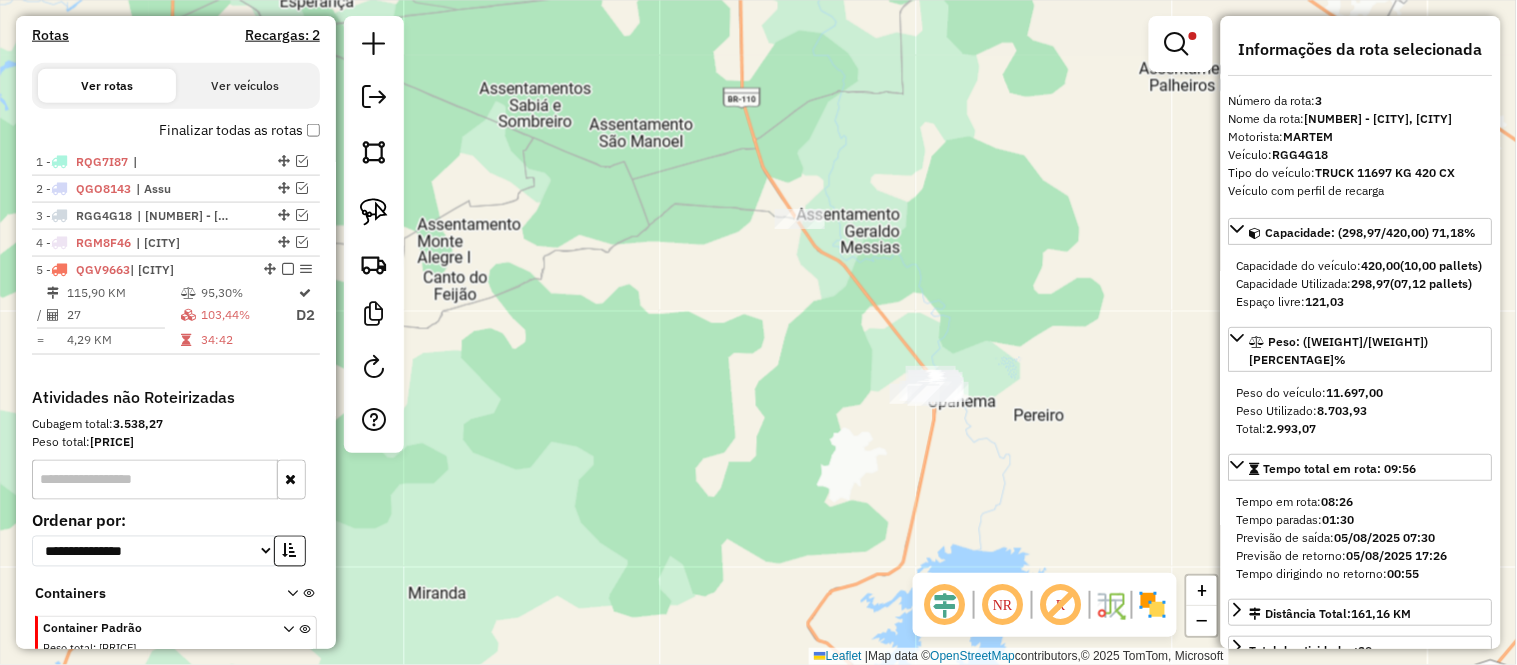 scroll, scrollTop: 715, scrollLeft: 0, axis: vertical 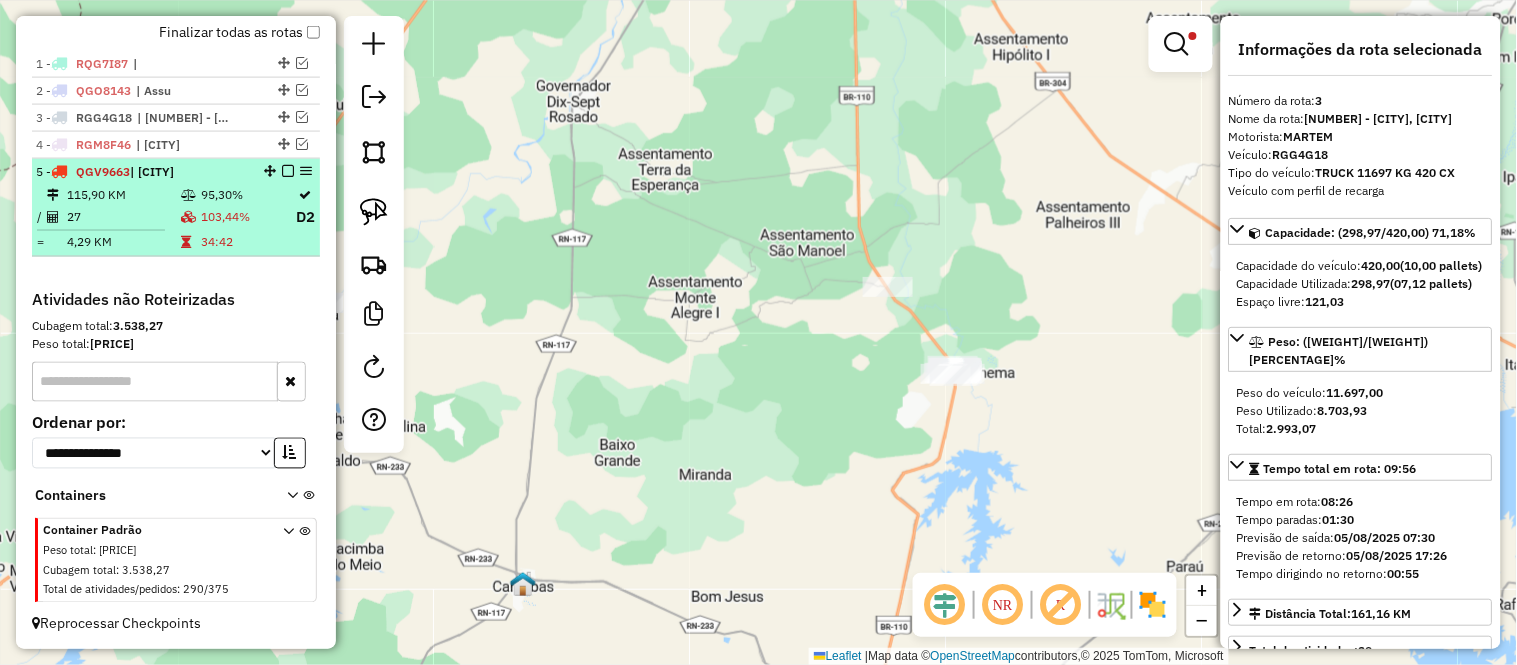 click on "27" at bounding box center [123, 217] 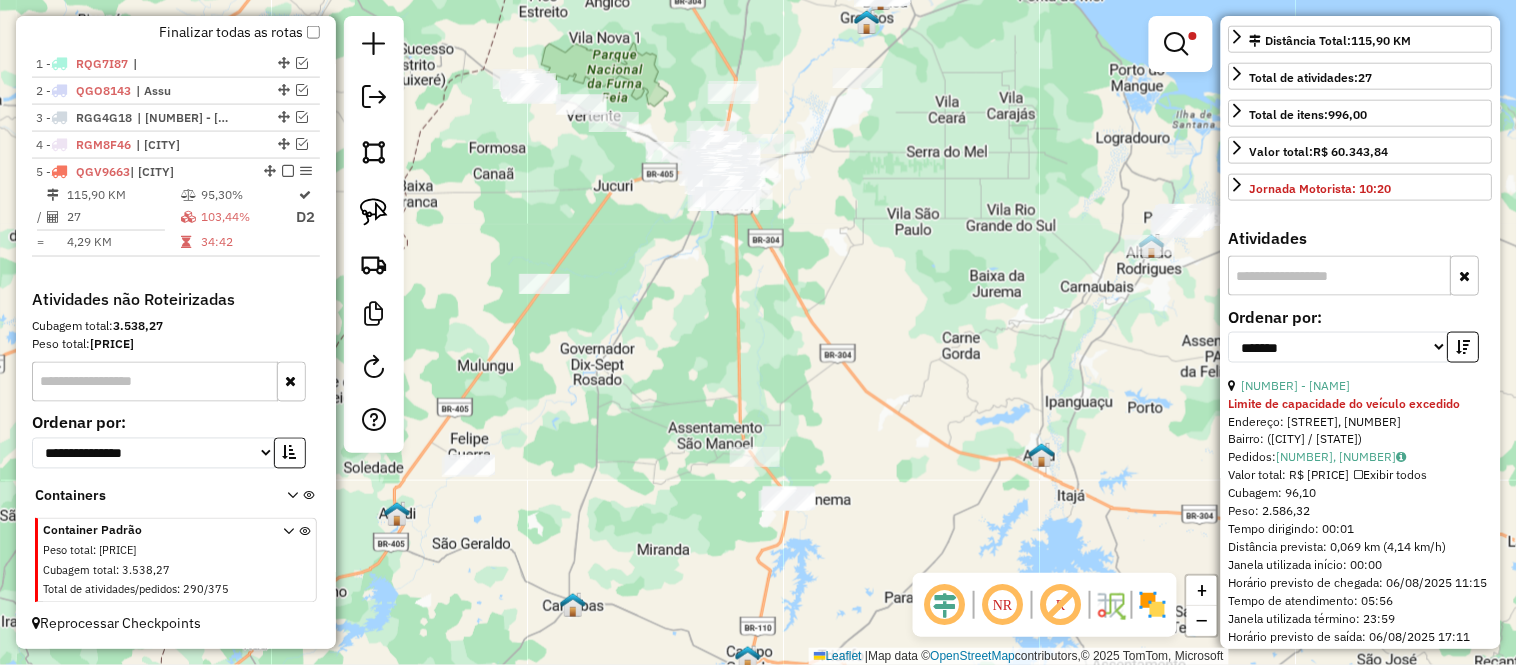 scroll, scrollTop: 777, scrollLeft: 0, axis: vertical 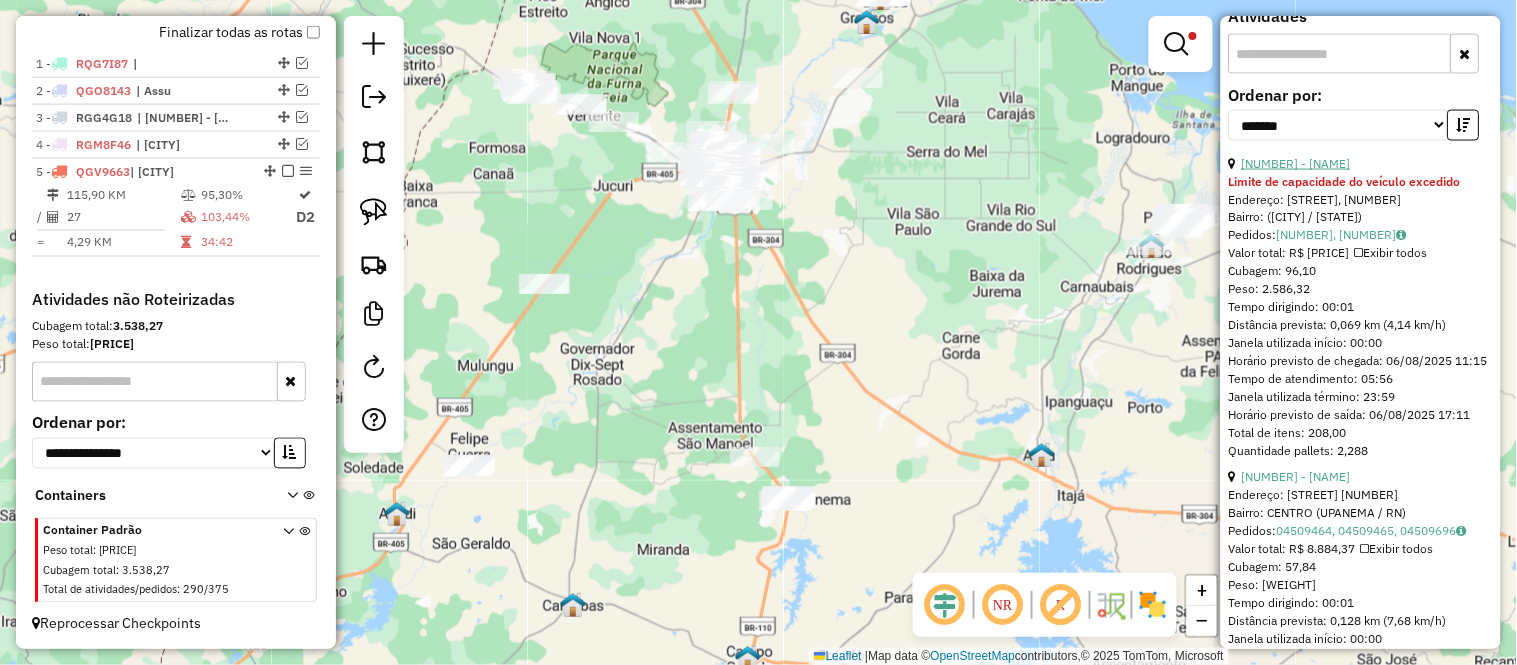 click on "26 - 9531 - DEP RONILSON" at bounding box center [1296, 163] 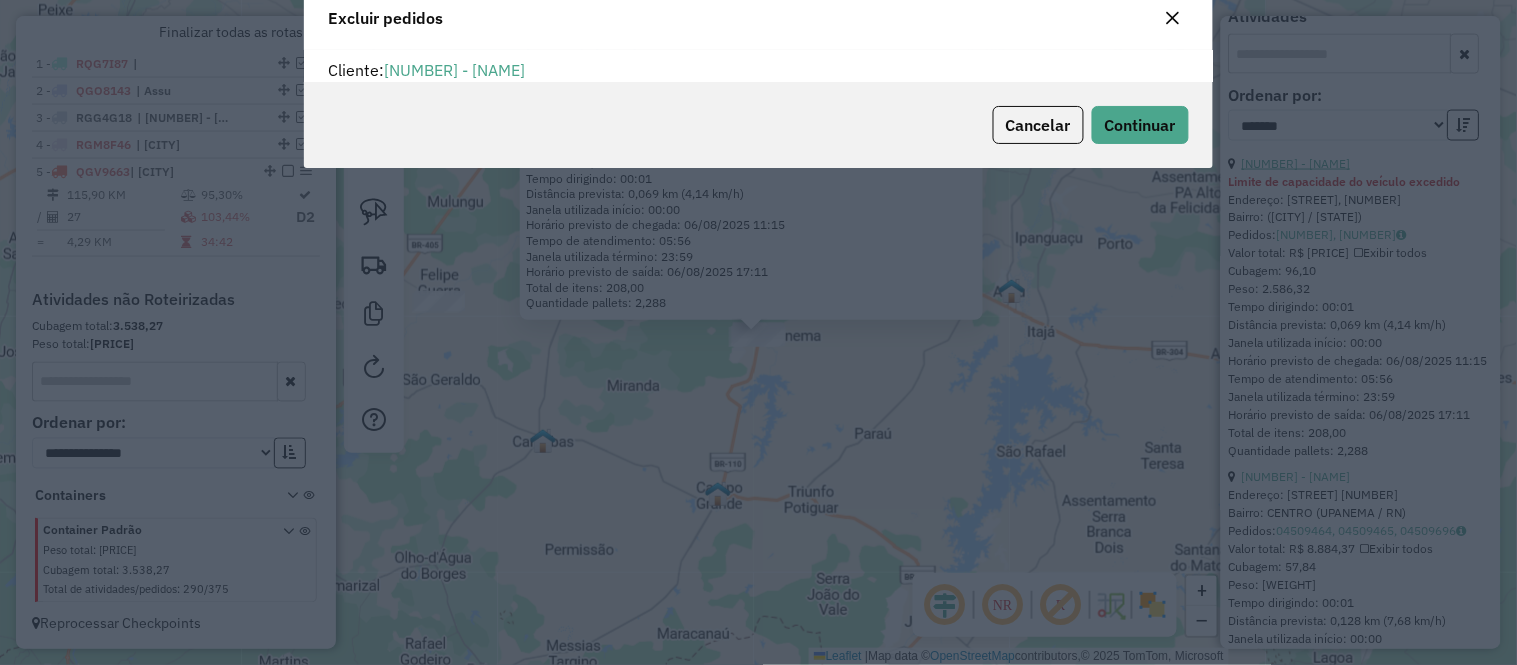scroll, scrollTop: 11, scrollLeft: 5, axis: both 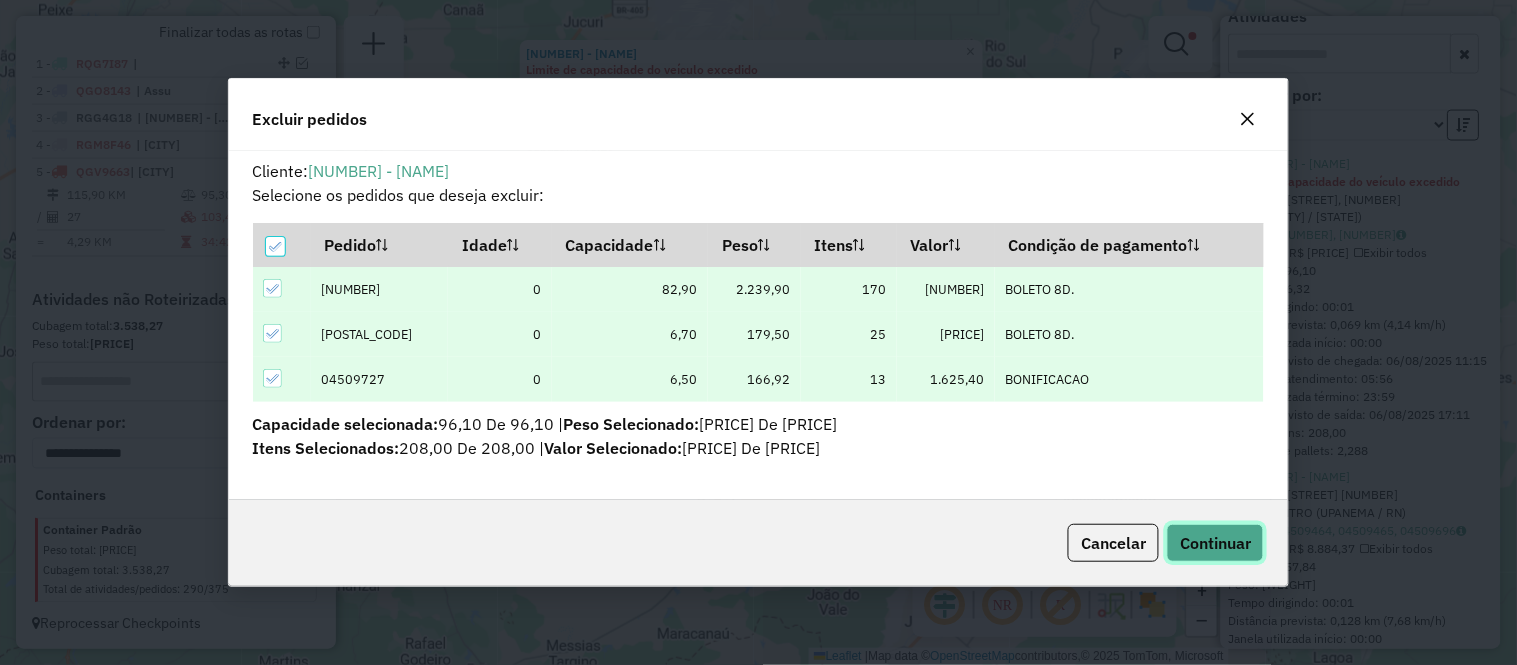 click on "Continuar" 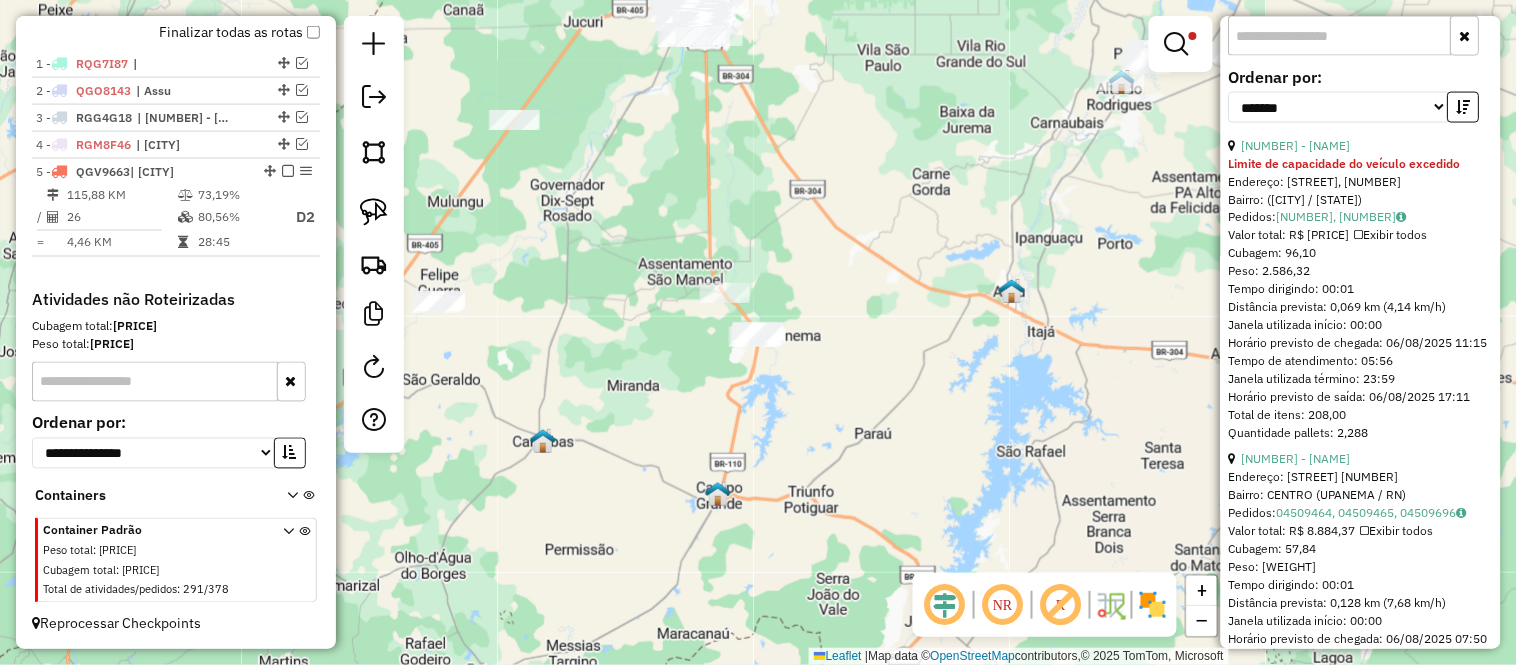 scroll, scrollTop: 760, scrollLeft: 0, axis: vertical 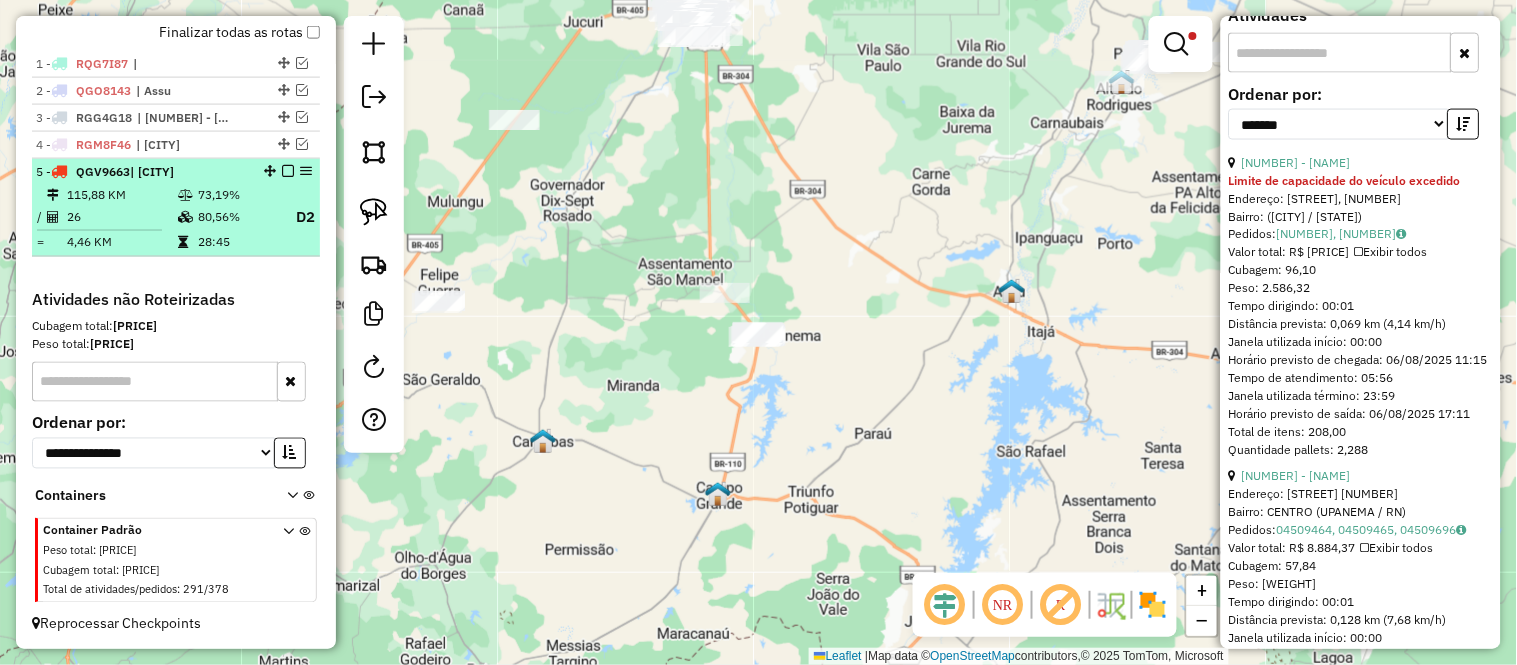 click on "115,88 KM" at bounding box center [121, 195] 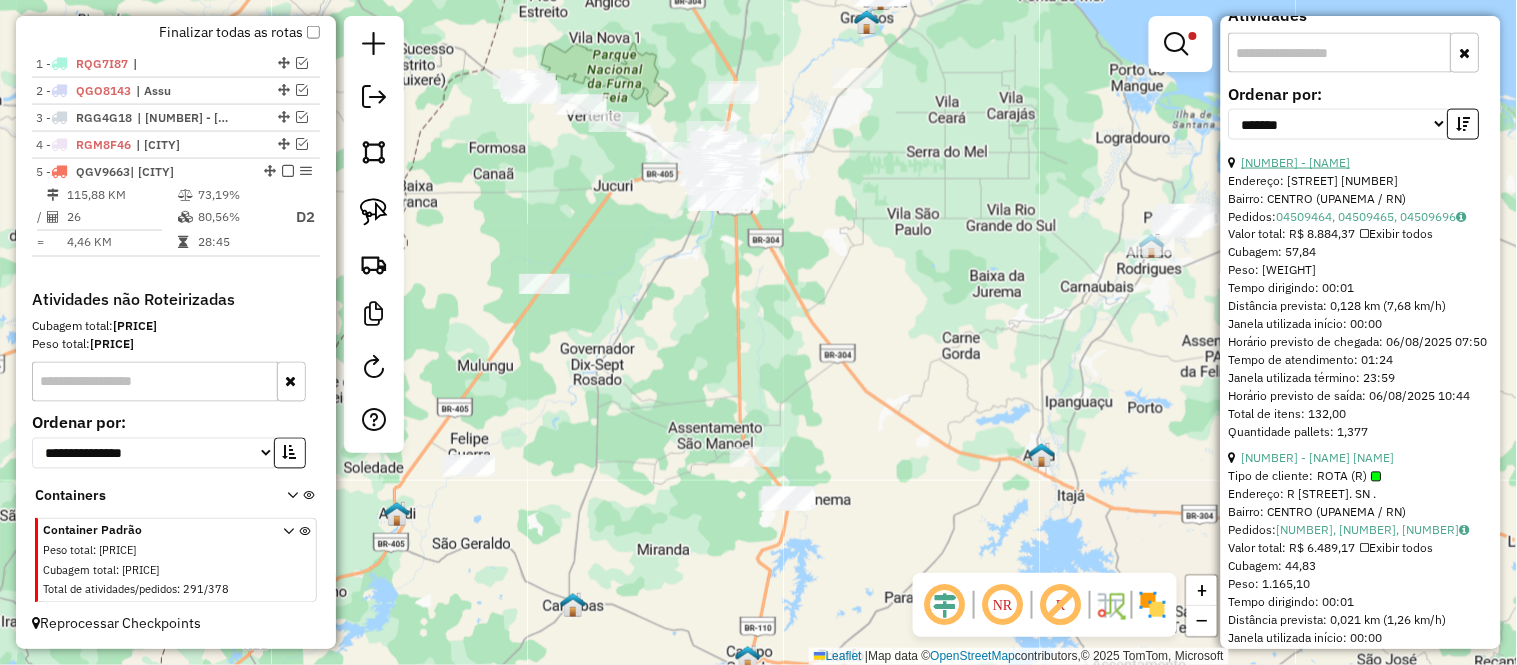 click on "23 - 13266 - DEP DO BETINHO" at bounding box center [1296, 162] 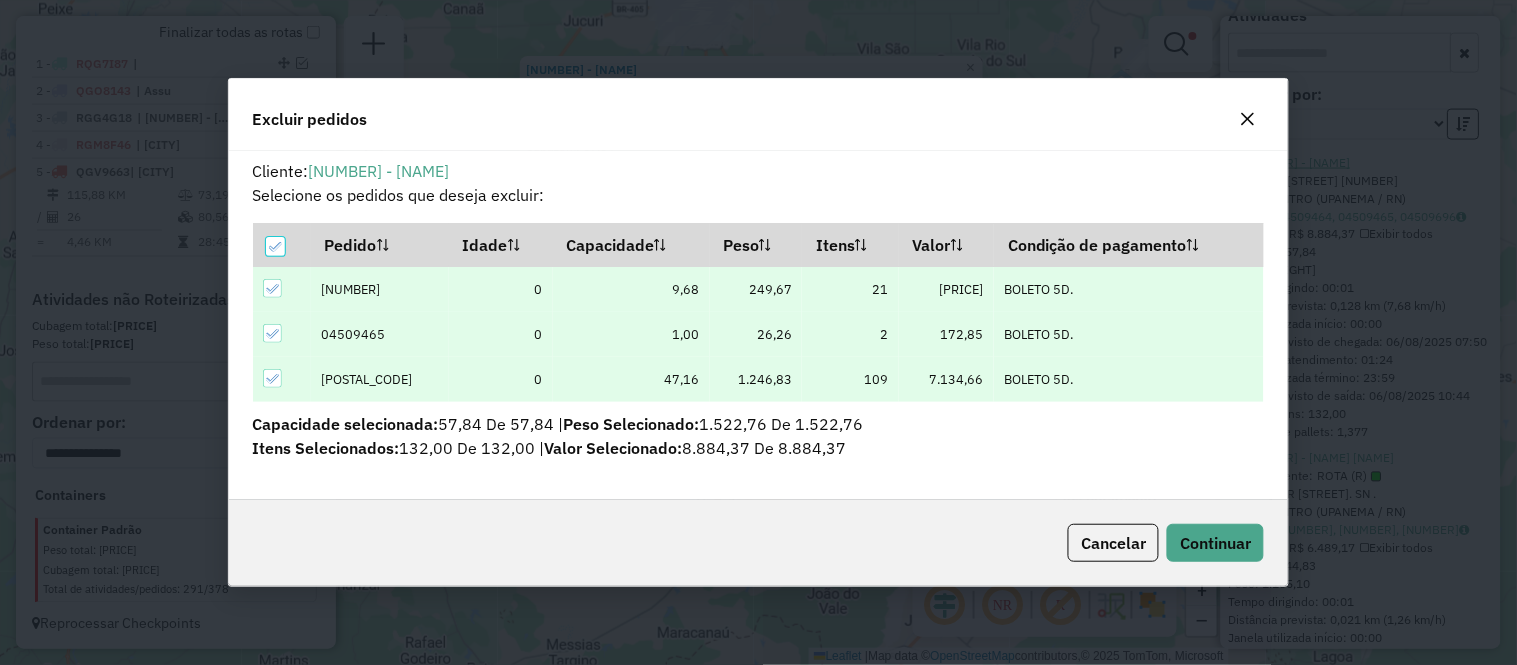 scroll, scrollTop: 11, scrollLeft: 5, axis: both 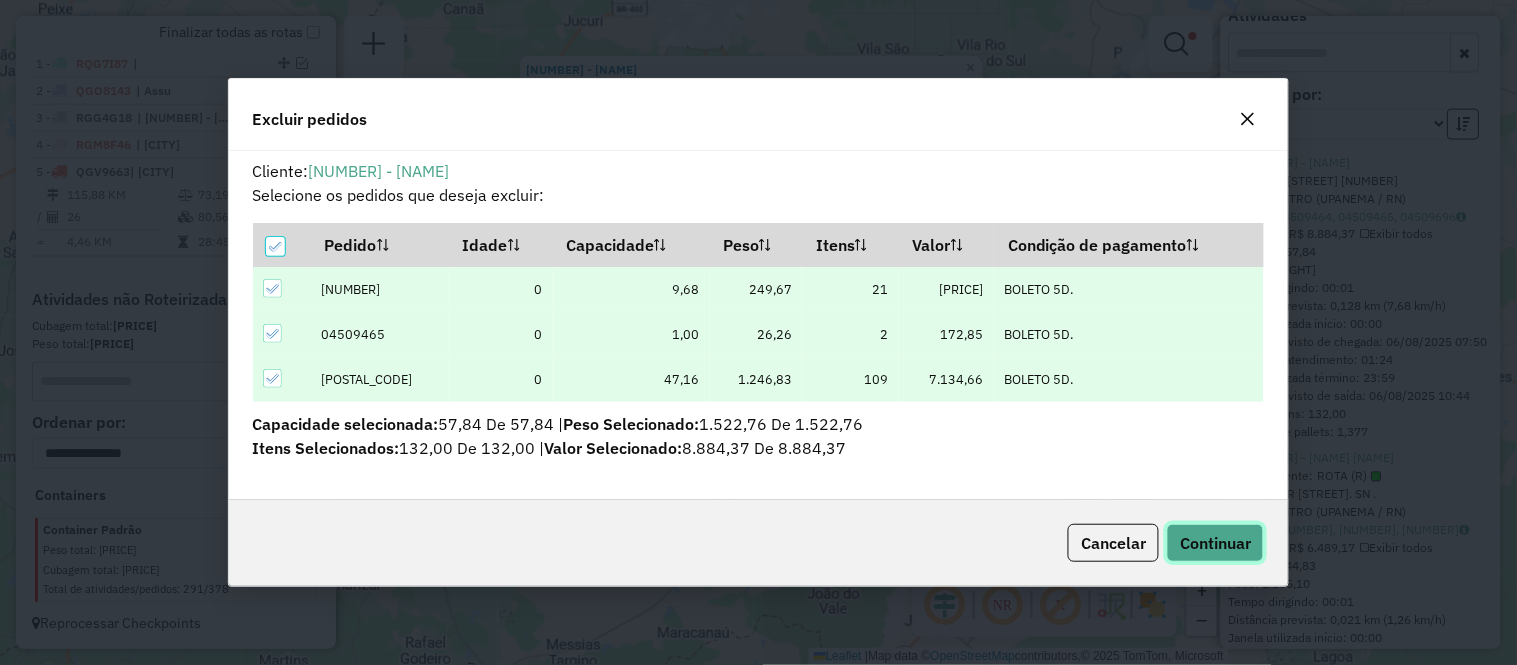 click on "Continuar" 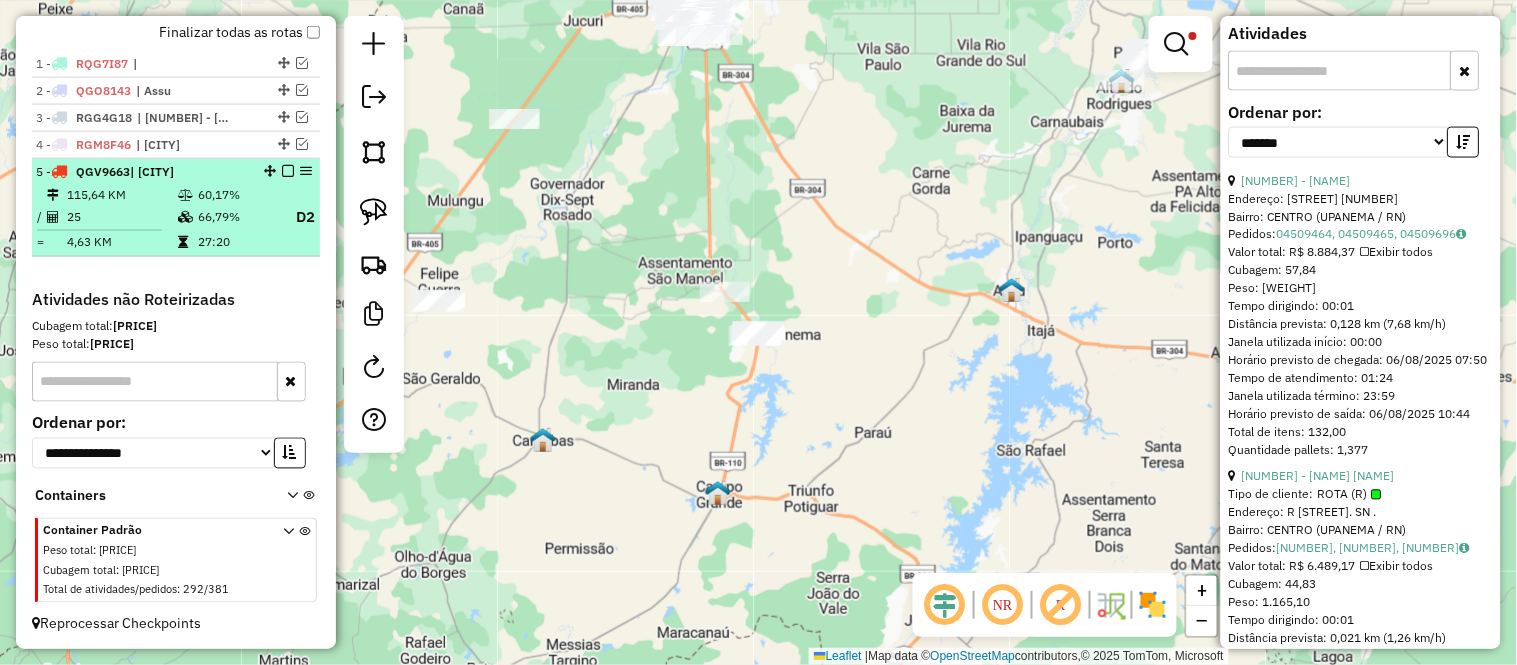 click on "25" at bounding box center [121, 217] 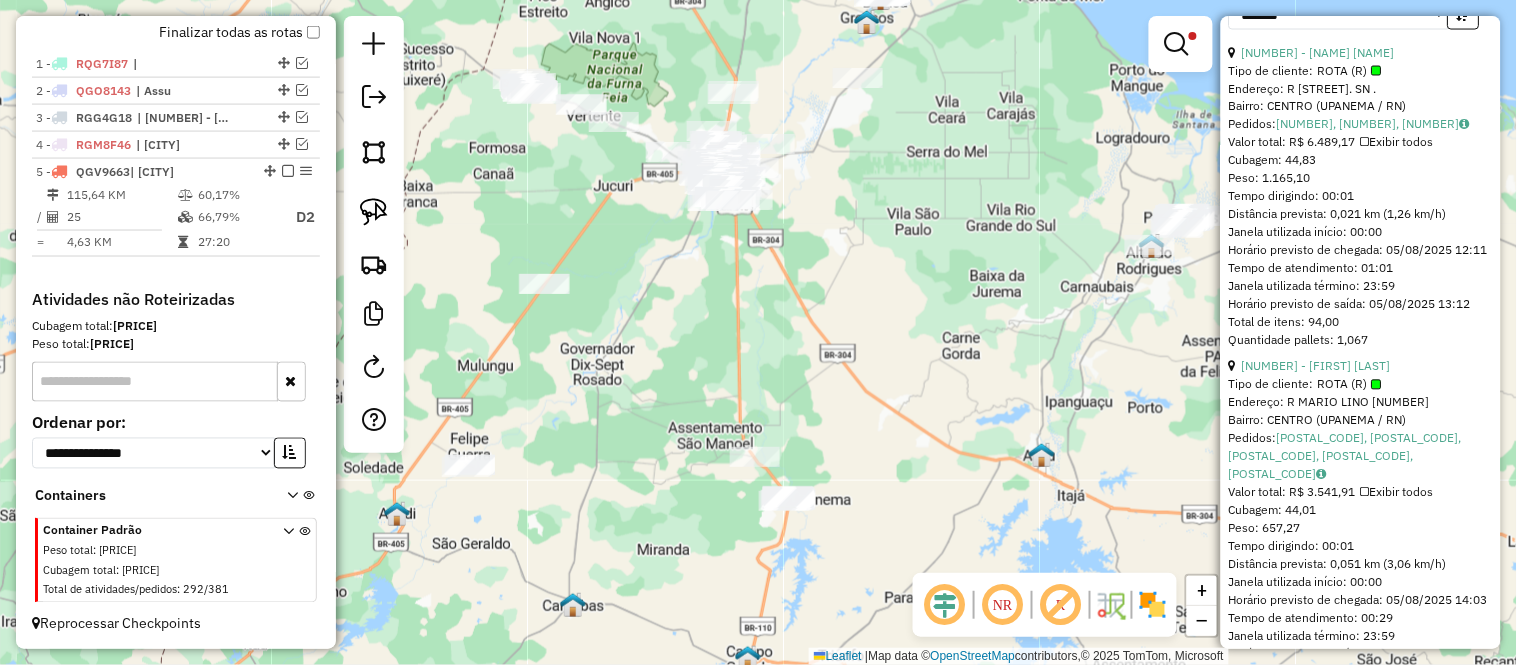scroll, scrollTop: 666, scrollLeft: 0, axis: vertical 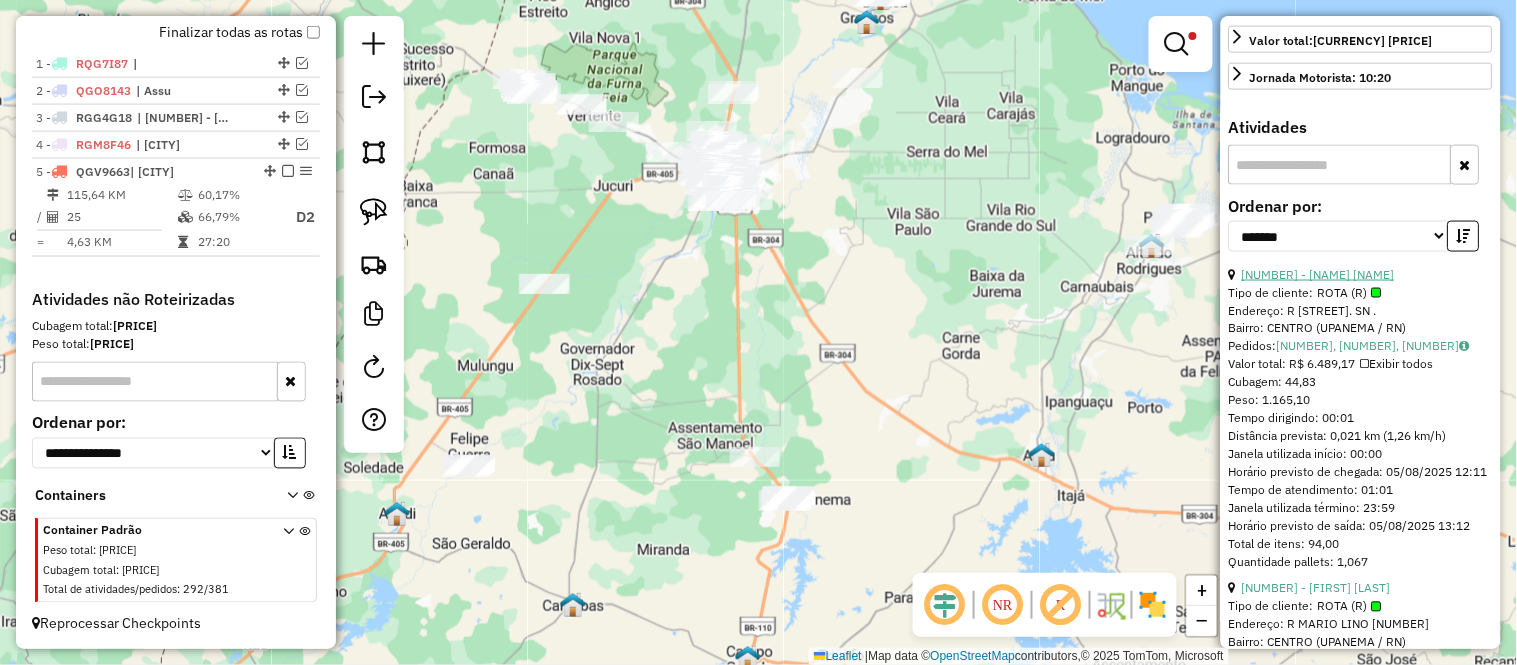 click on "11 - 5513 - GILDIVAN ANTUNES DE OLIVEIRA" at bounding box center (1318, 274) 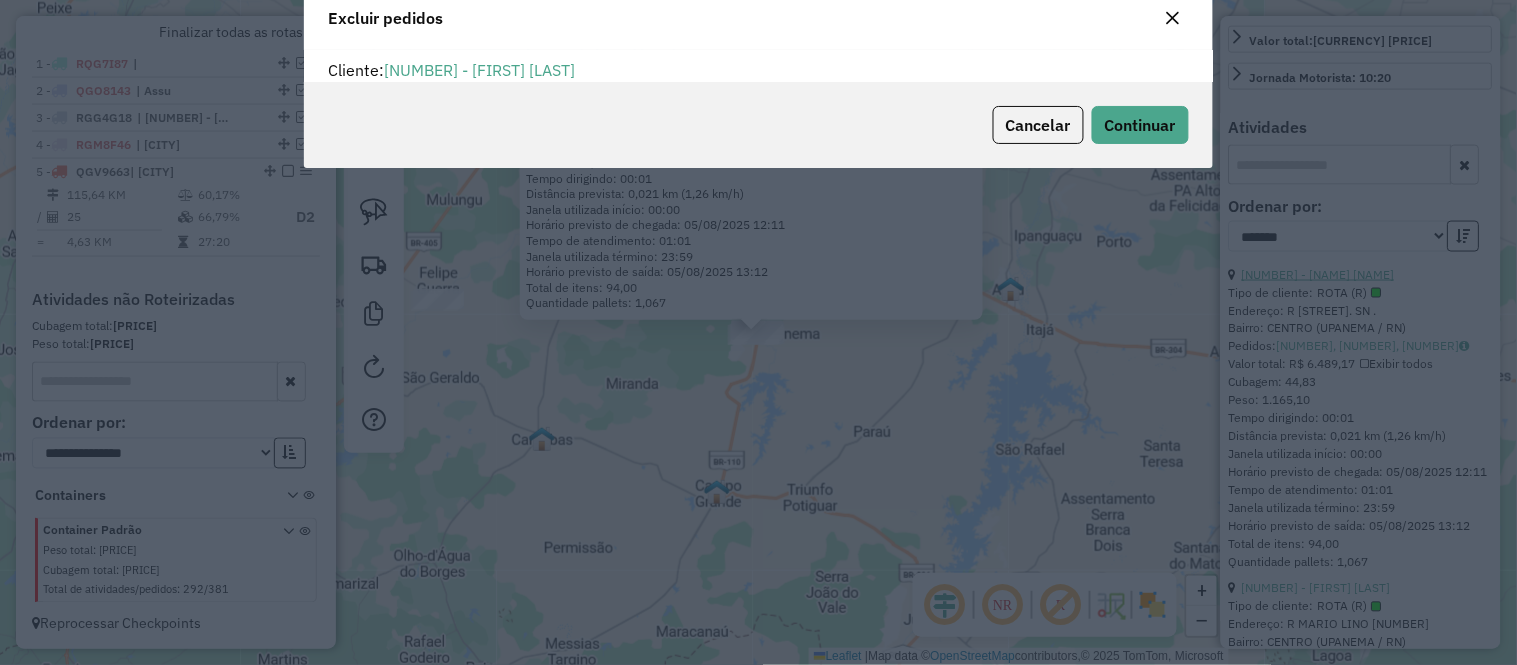 scroll, scrollTop: 11, scrollLeft: 5, axis: both 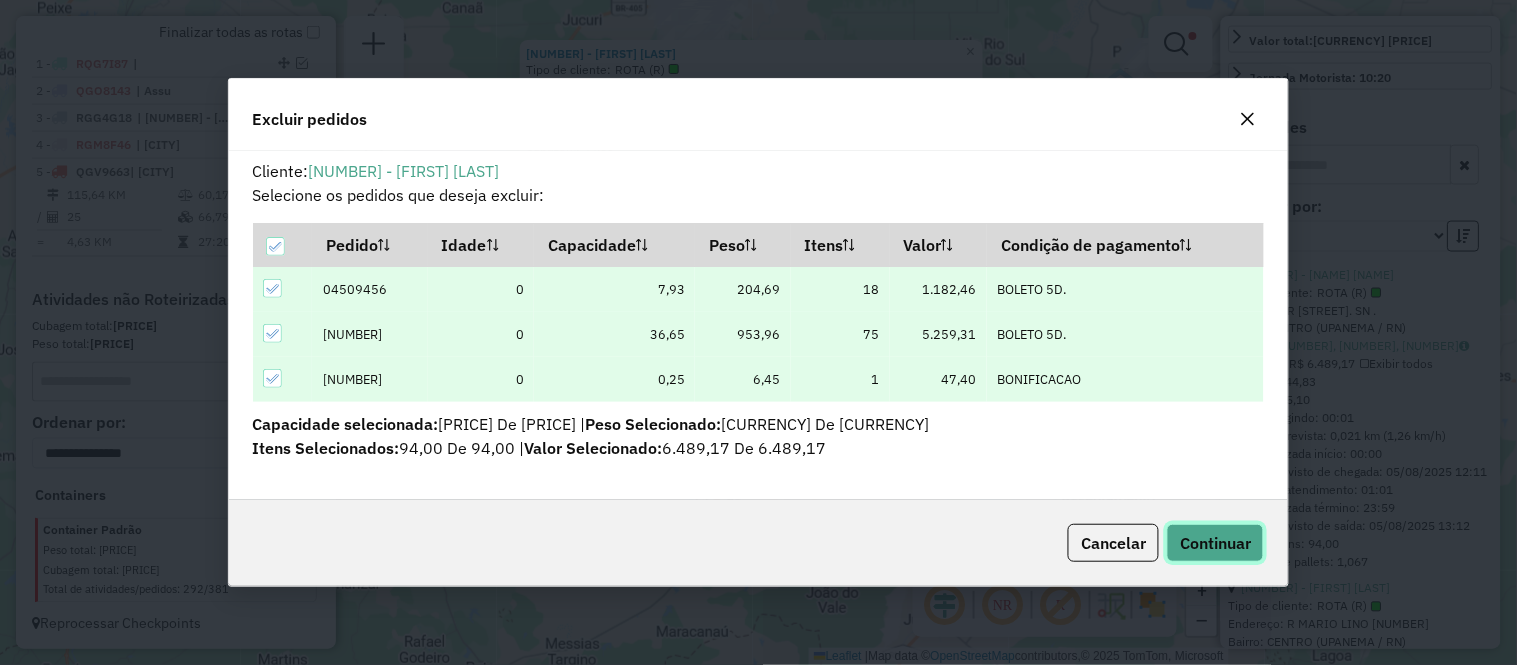 click on "Continuar" 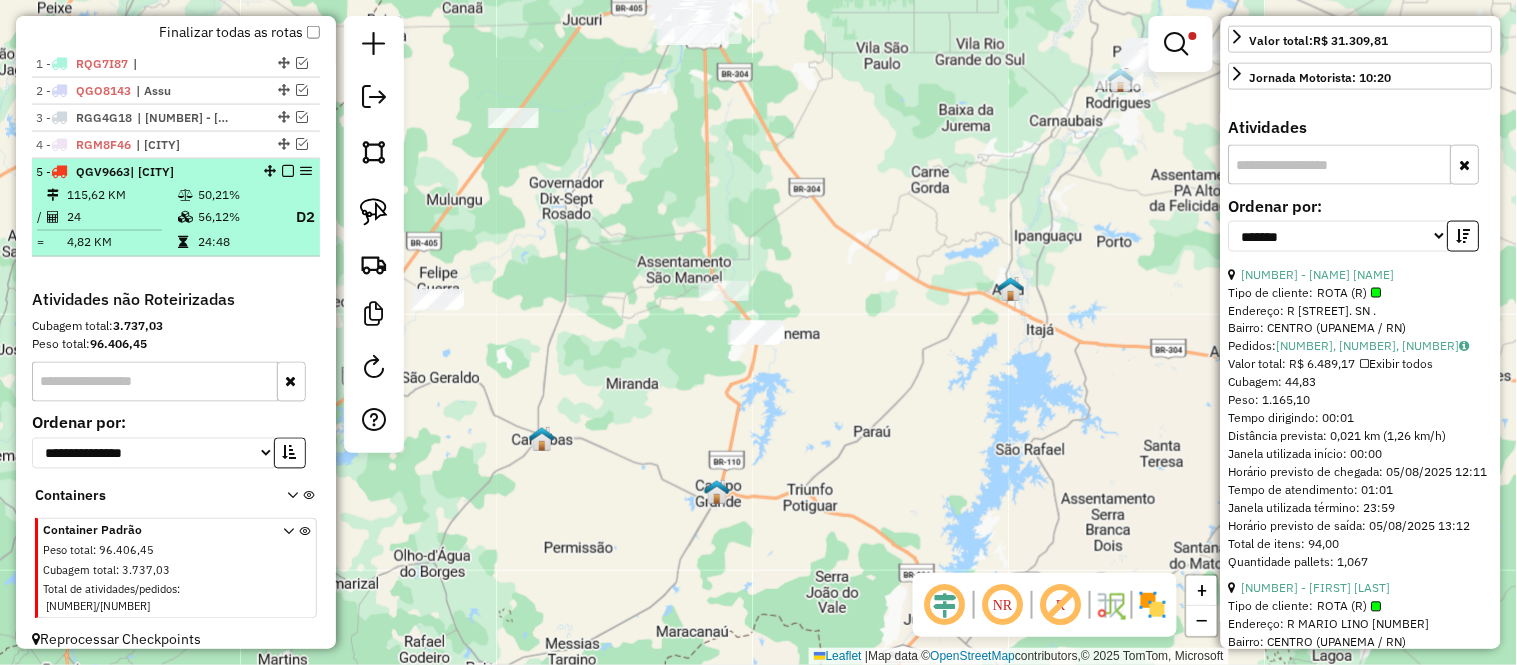 click on "24" at bounding box center (121, 217) 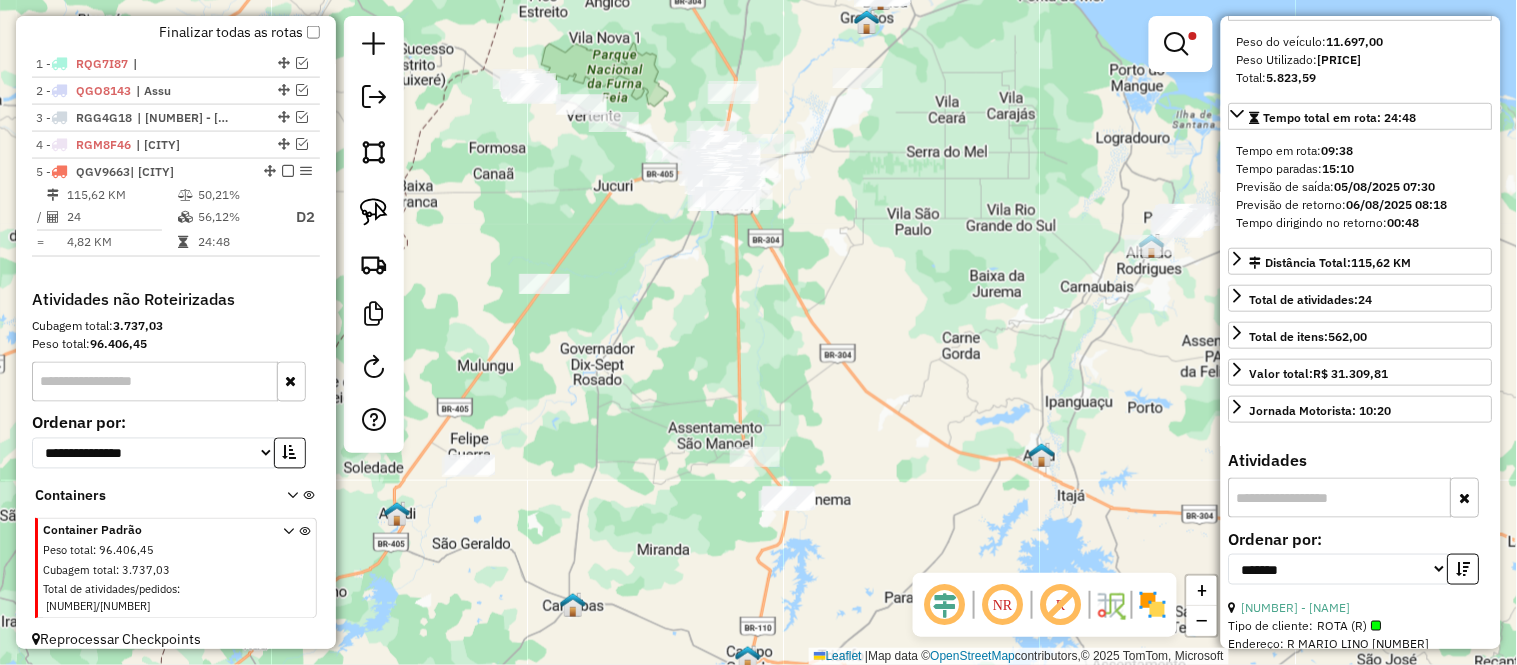 scroll, scrollTop: 444, scrollLeft: 0, axis: vertical 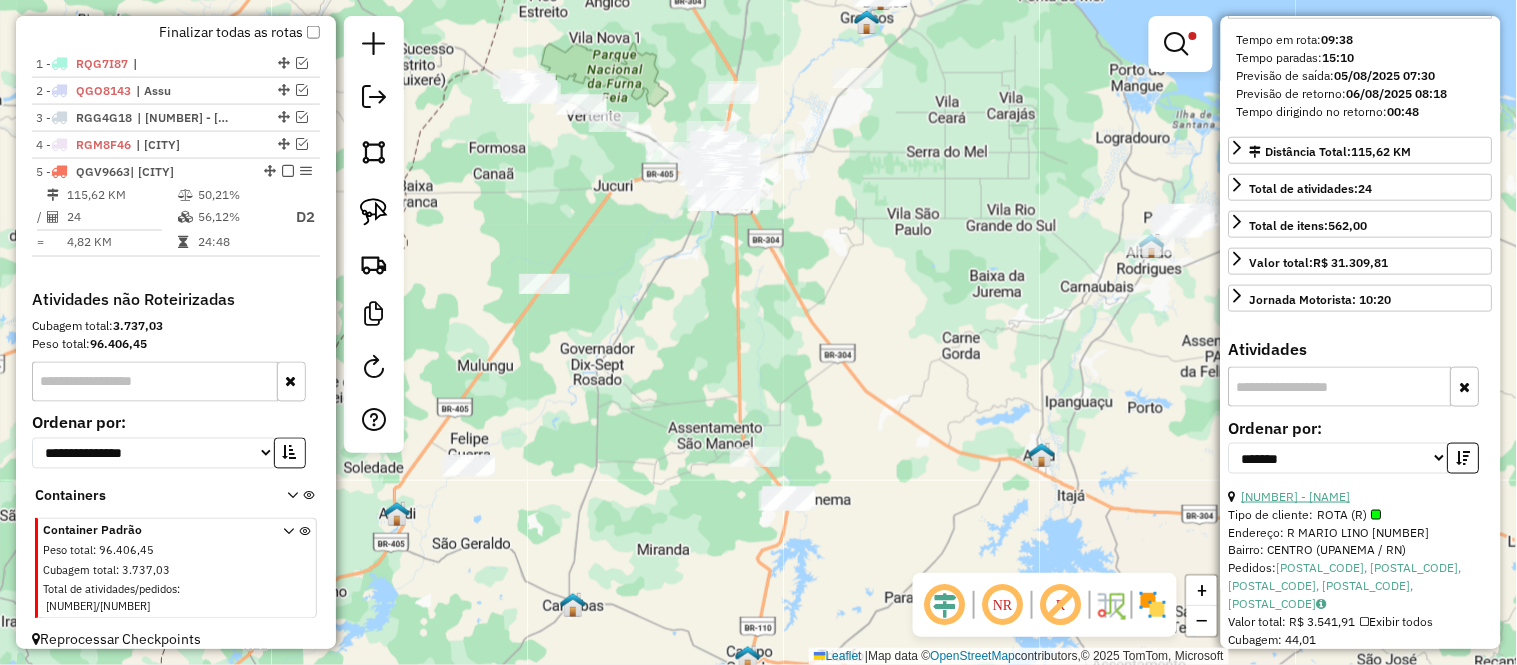 click on "14 - 5810 - MARIA JOSE GARCIA DE MEDEIROS" at bounding box center [1296, 496] 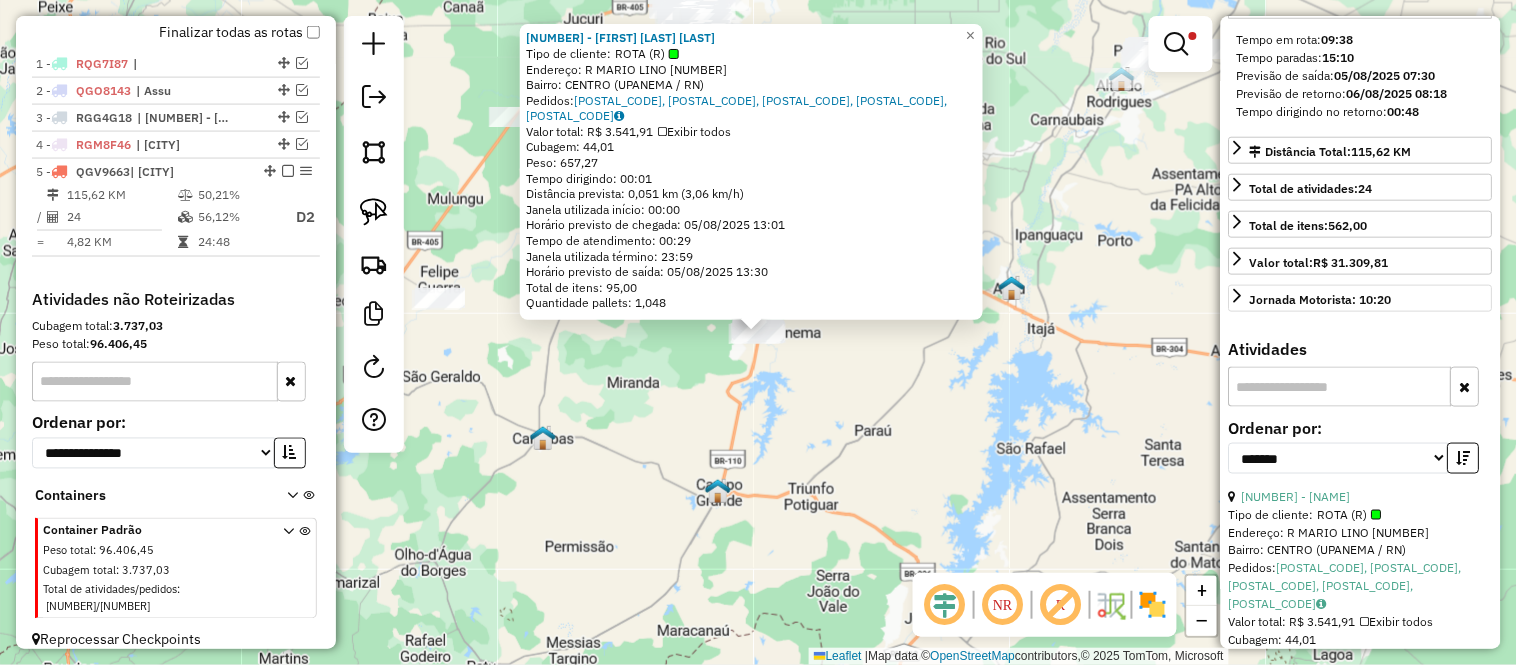 scroll, scrollTop: 0, scrollLeft: 0, axis: both 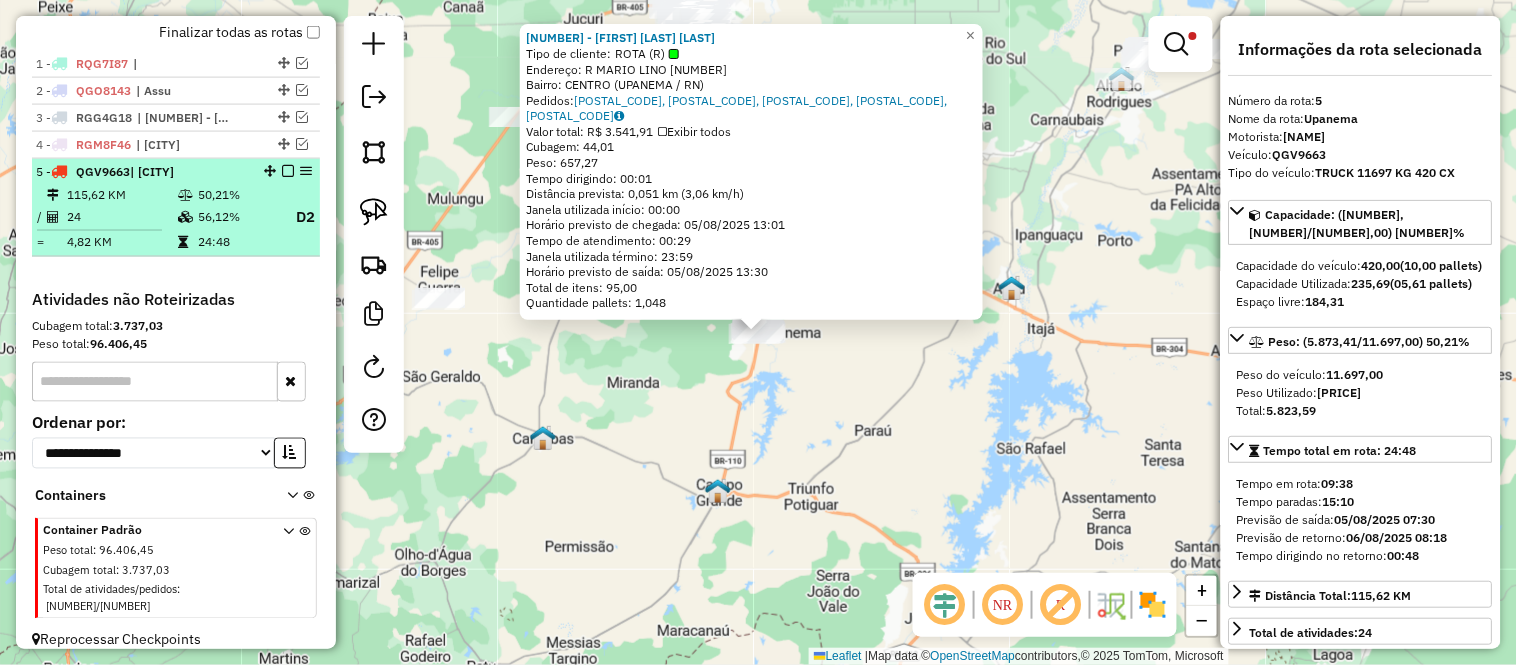 click on "115,62 KM" at bounding box center [121, 195] 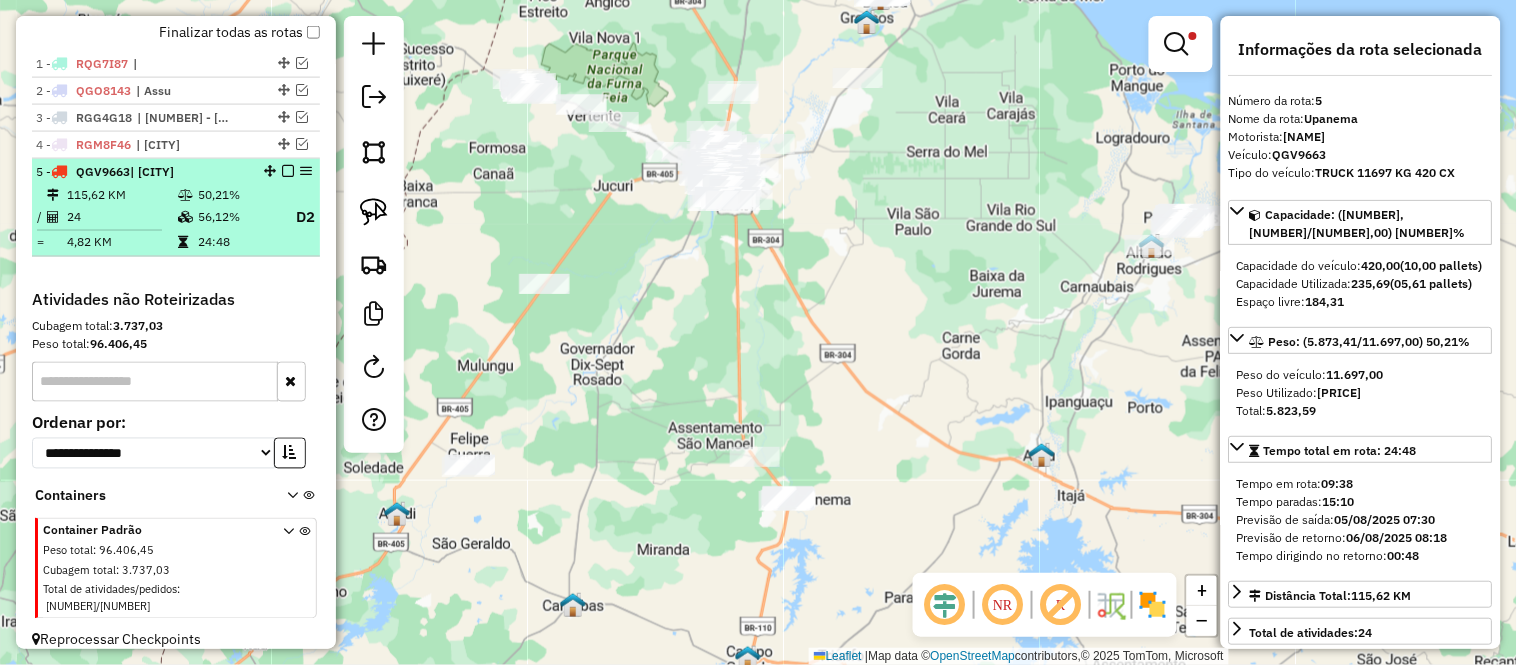 click on "56,12%" at bounding box center (237, 217) 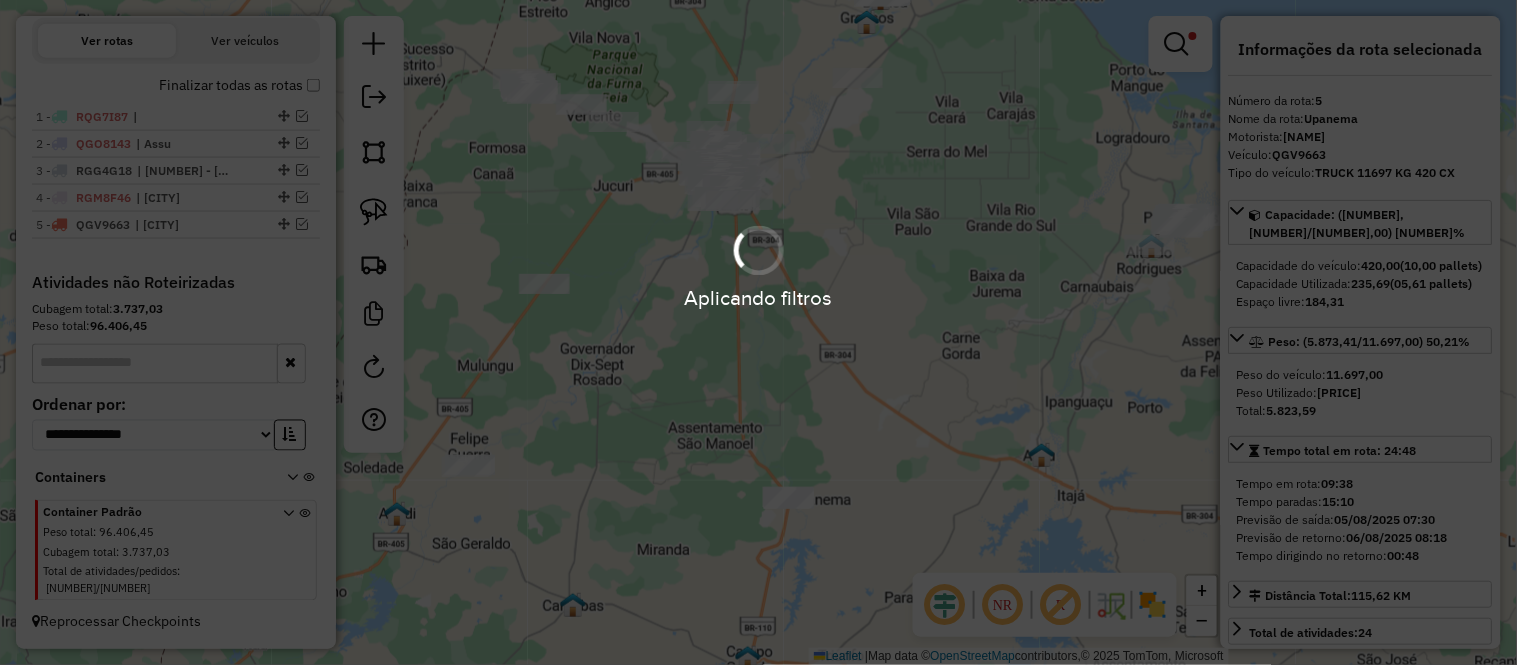 scroll, scrollTop: 644, scrollLeft: 0, axis: vertical 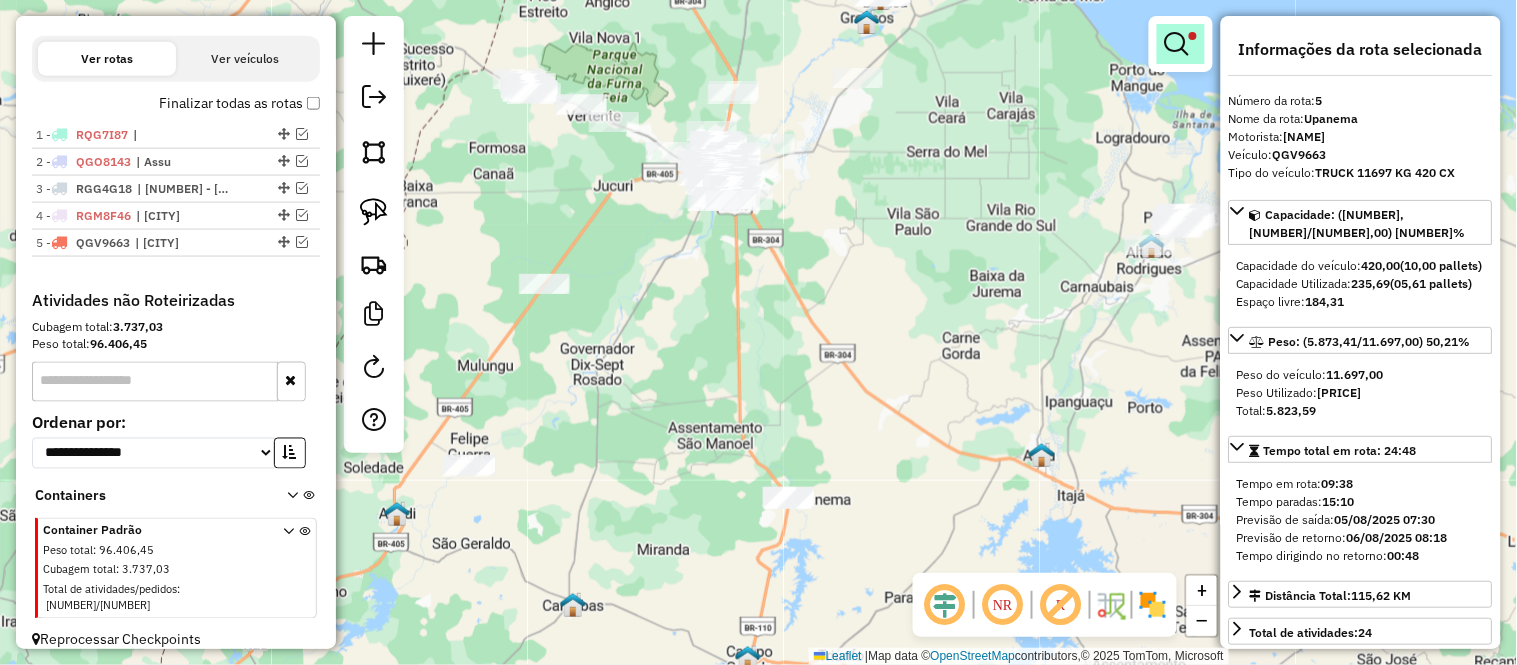 click at bounding box center [1181, 44] 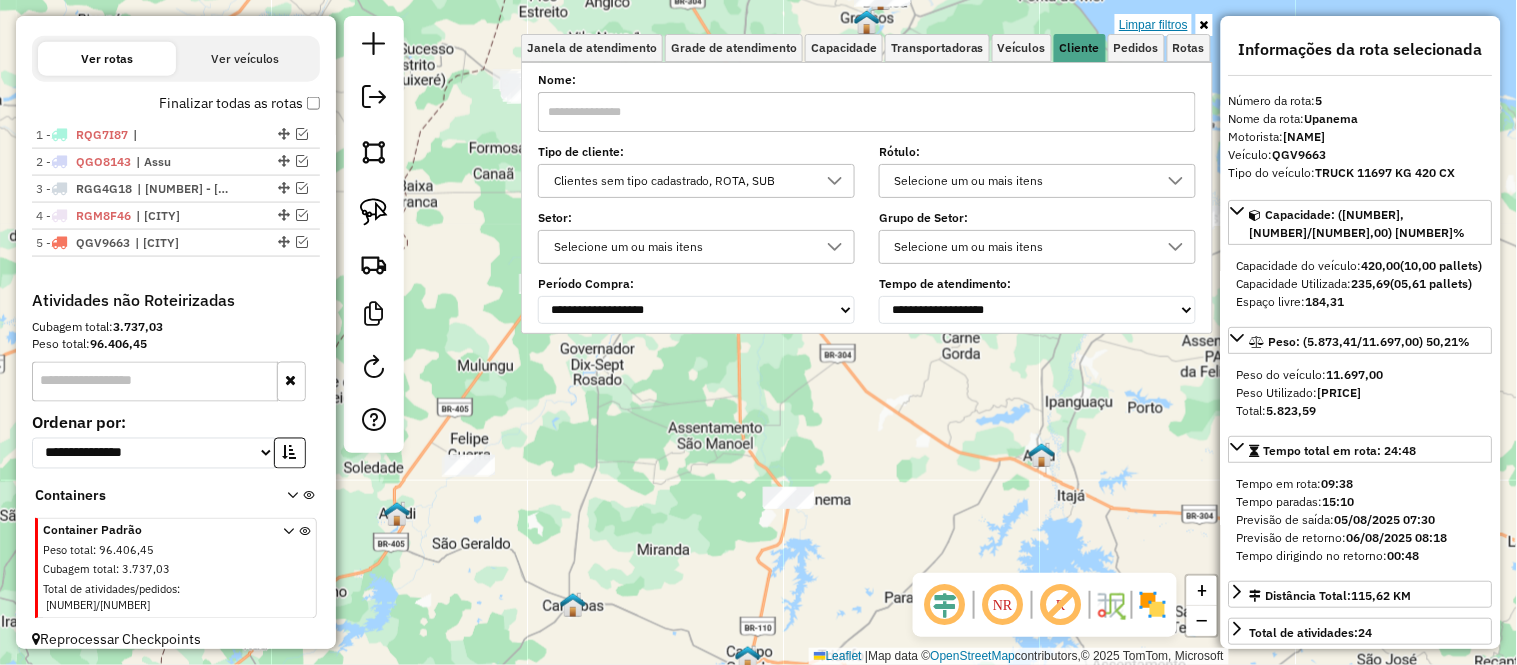click on "Limpar filtros" at bounding box center (1153, 25) 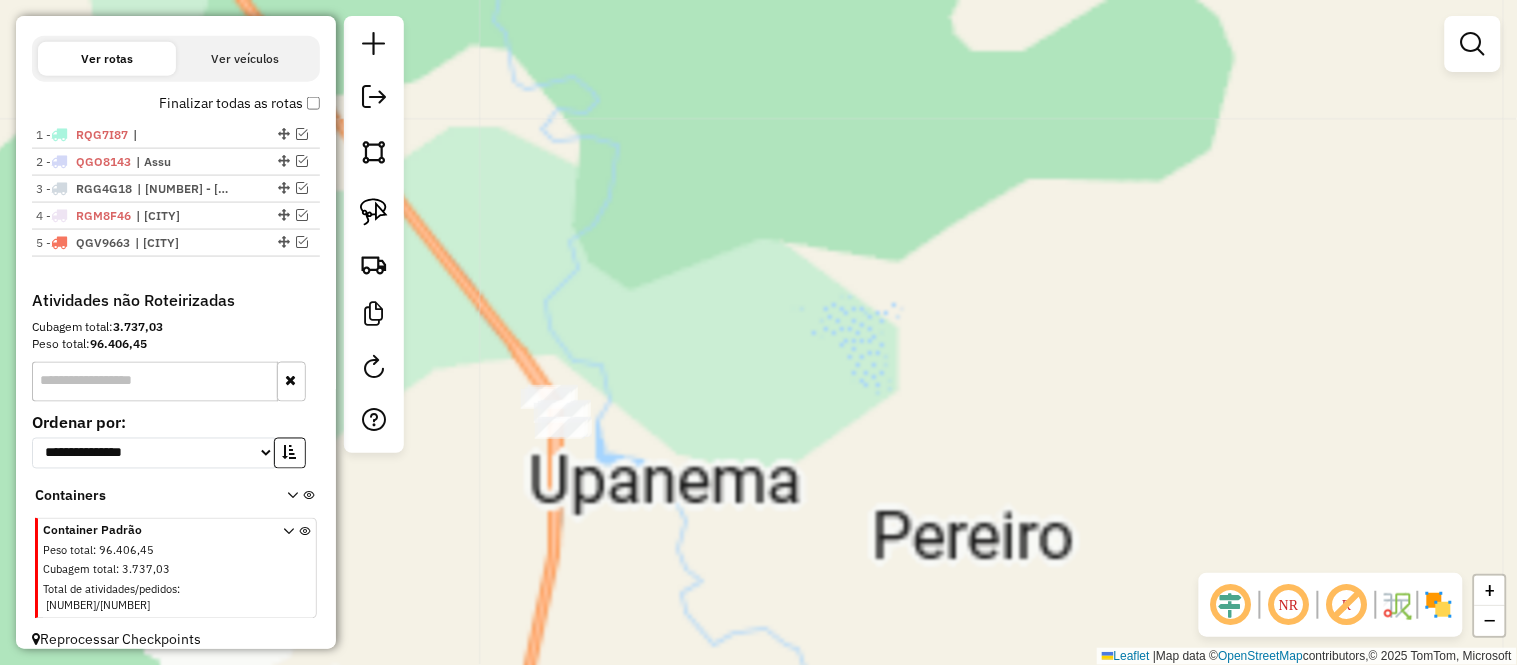 drag, startPoint x: 640, startPoint y: 493, endPoint x: 602, endPoint y: 396, distance: 104.177734 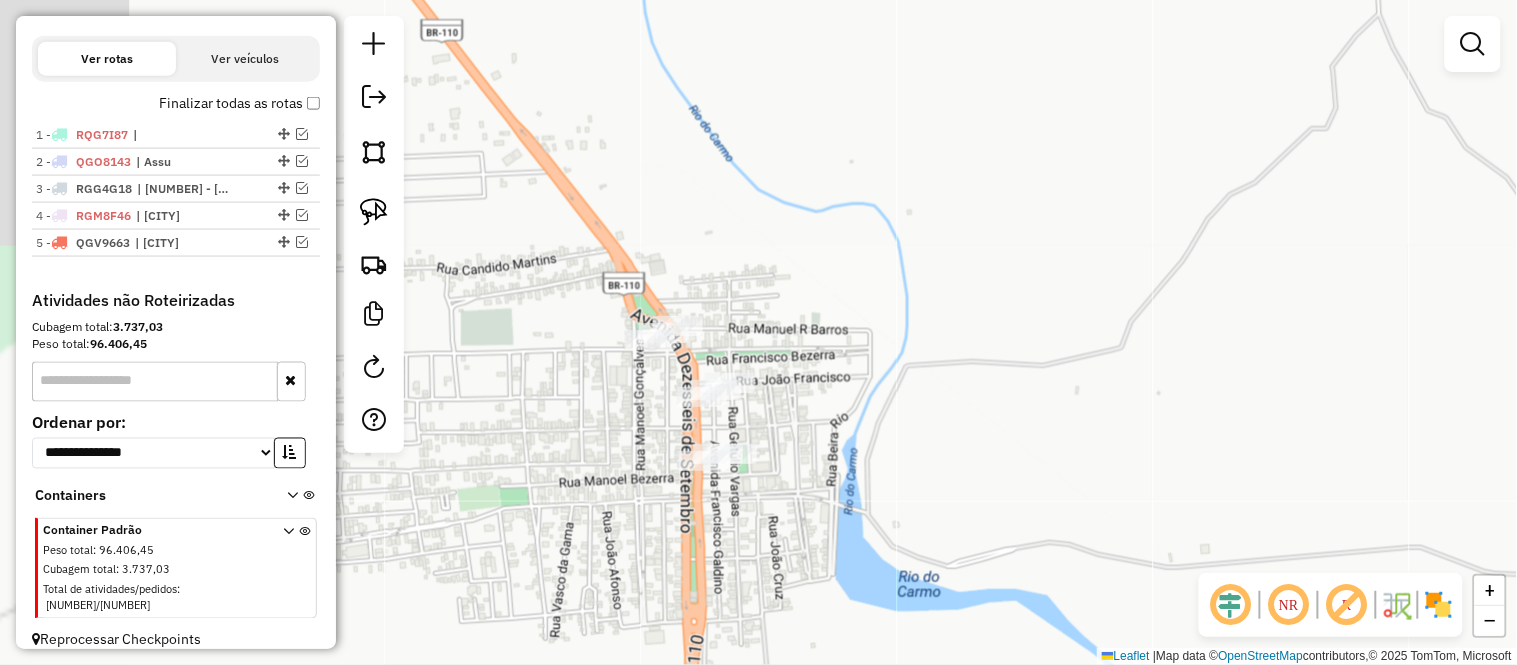 drag, startPoint x: 701, startPoint y: 390, endPoint x: 797, endPoint y: 404, distance: 97.015465 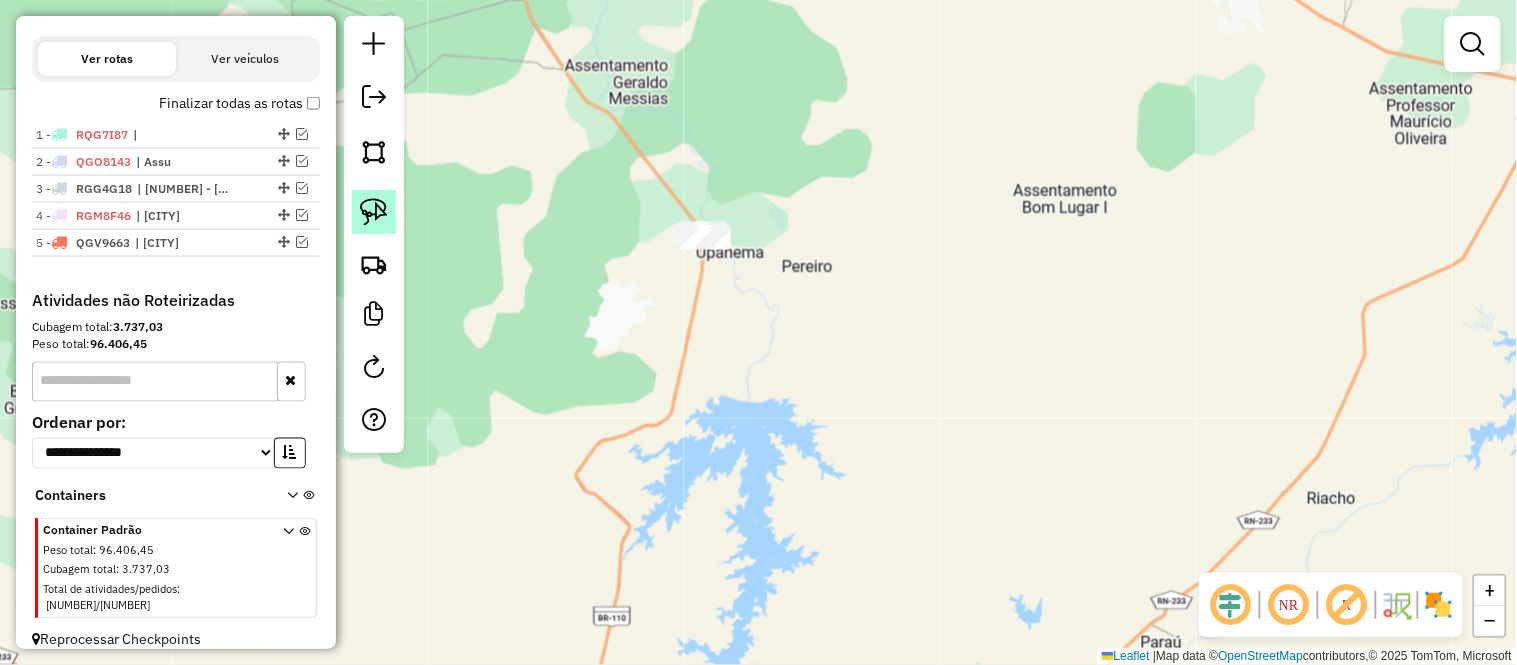 click 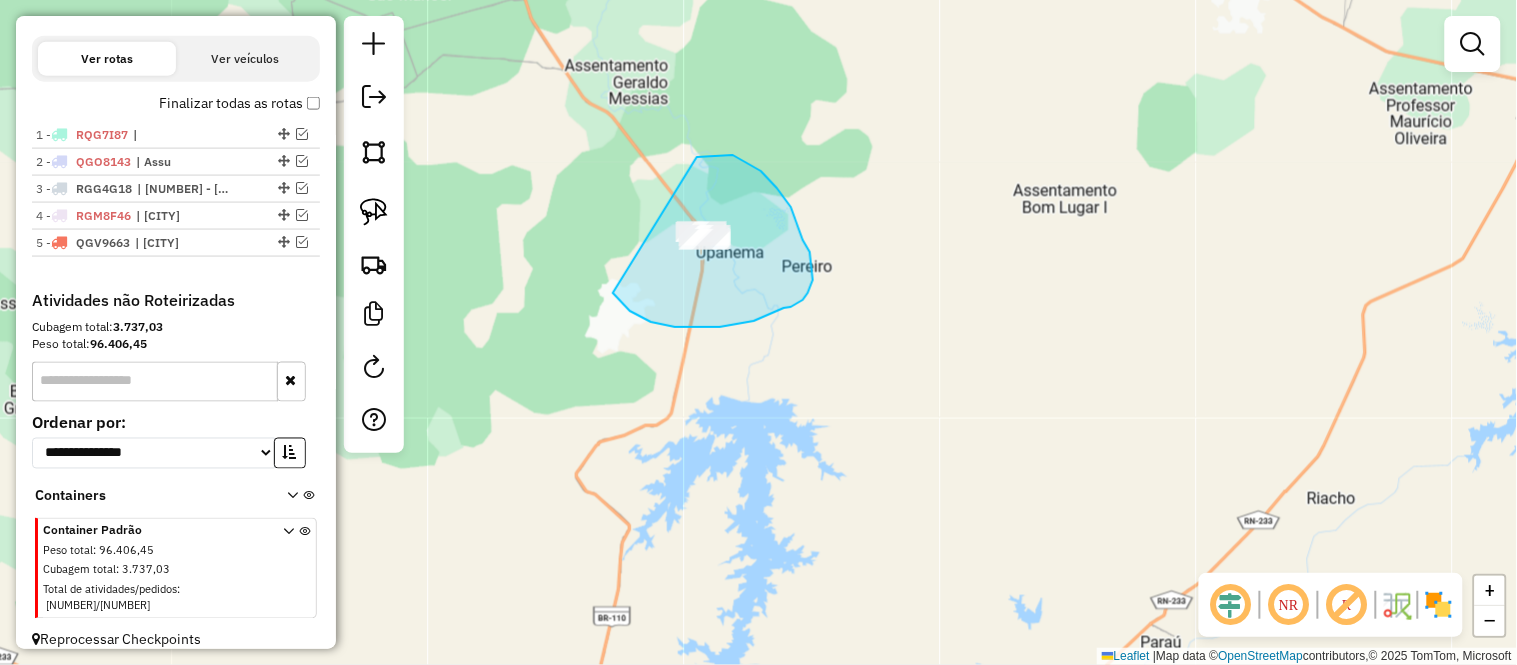 drag, startPoint x: 712, startPoint y: 156, endPoint x: 564, endPoint y: 185, distance: 150.81445 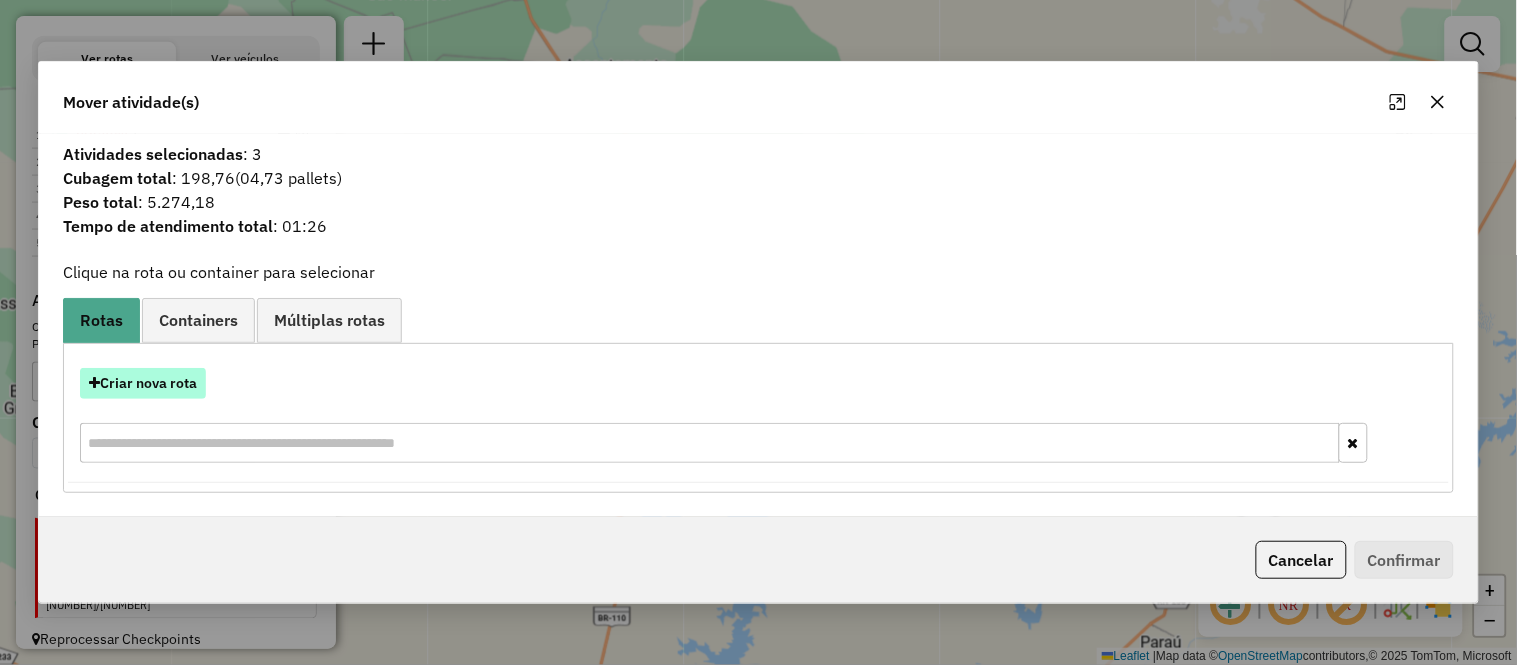 click on "Criar nova rota" at bounding box center (143, 383) 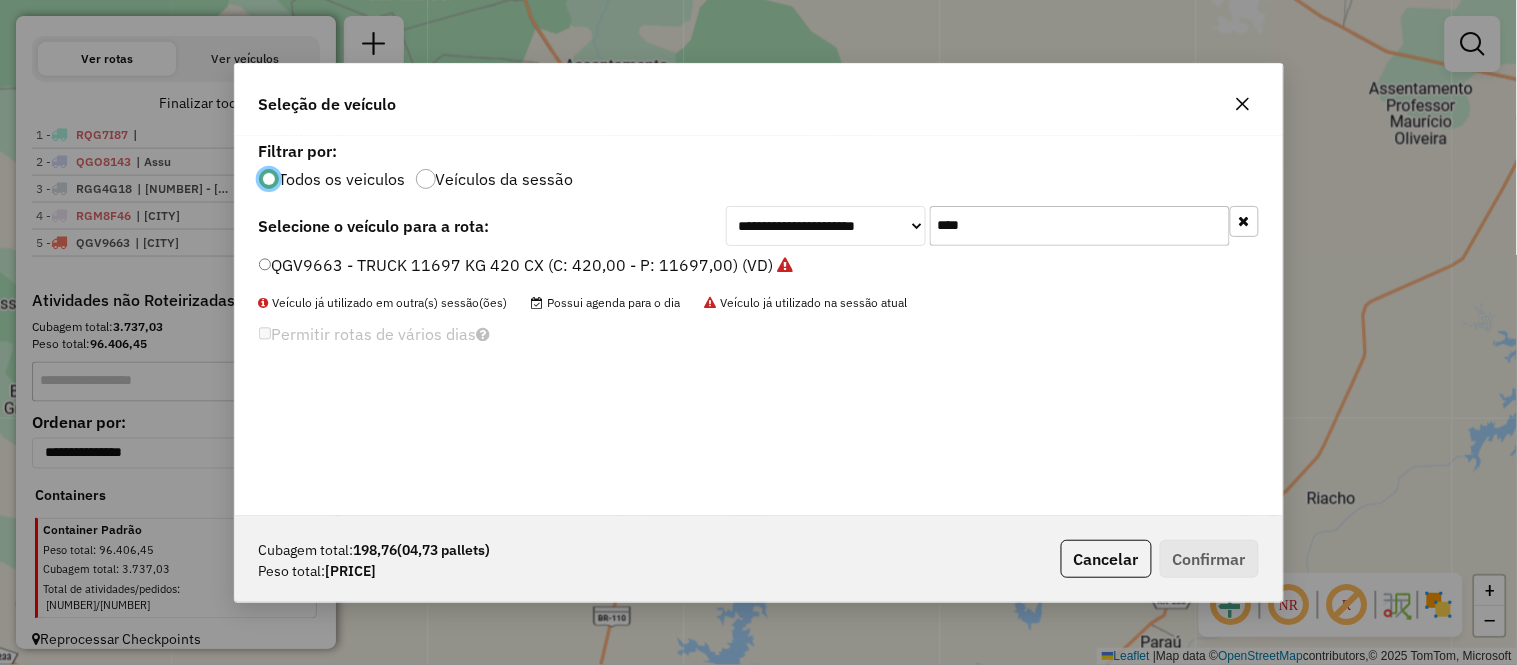 scroll, scrollTop: 11, scrollLeft: 5, axis: both 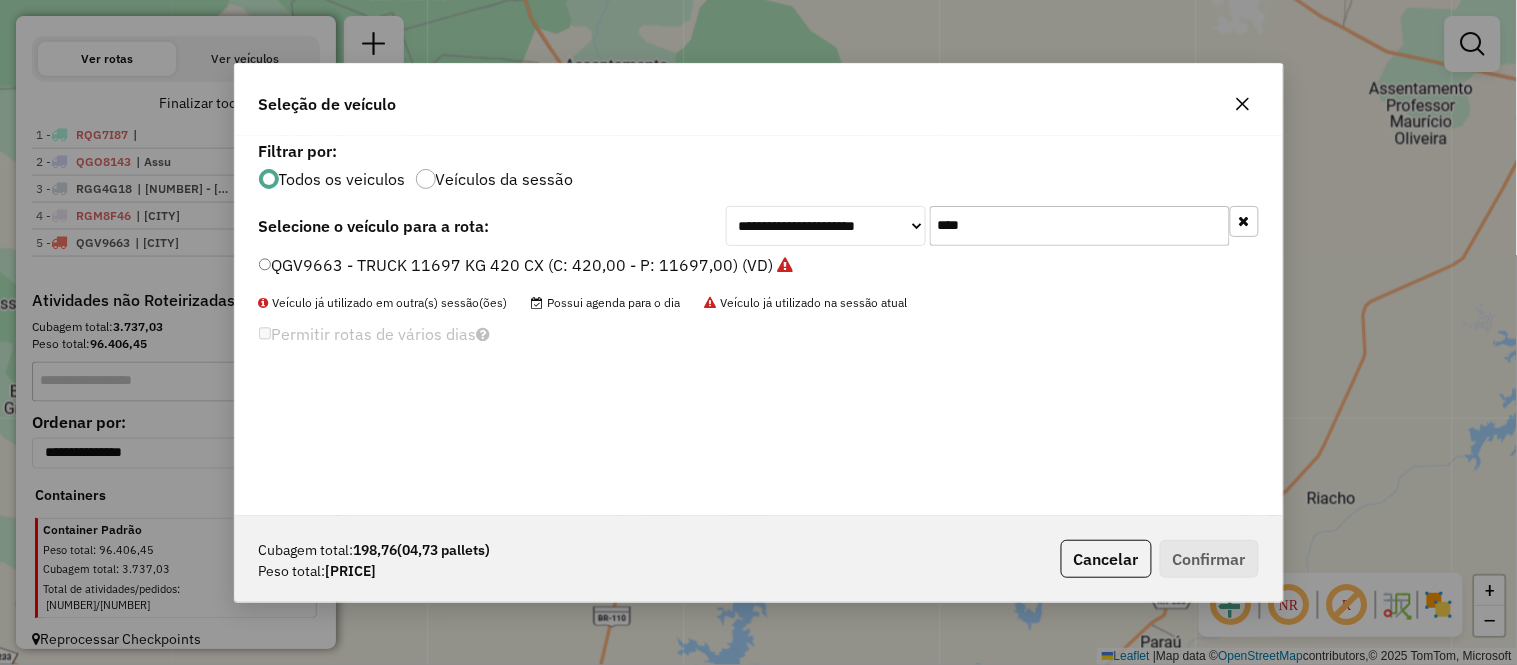click on "****" 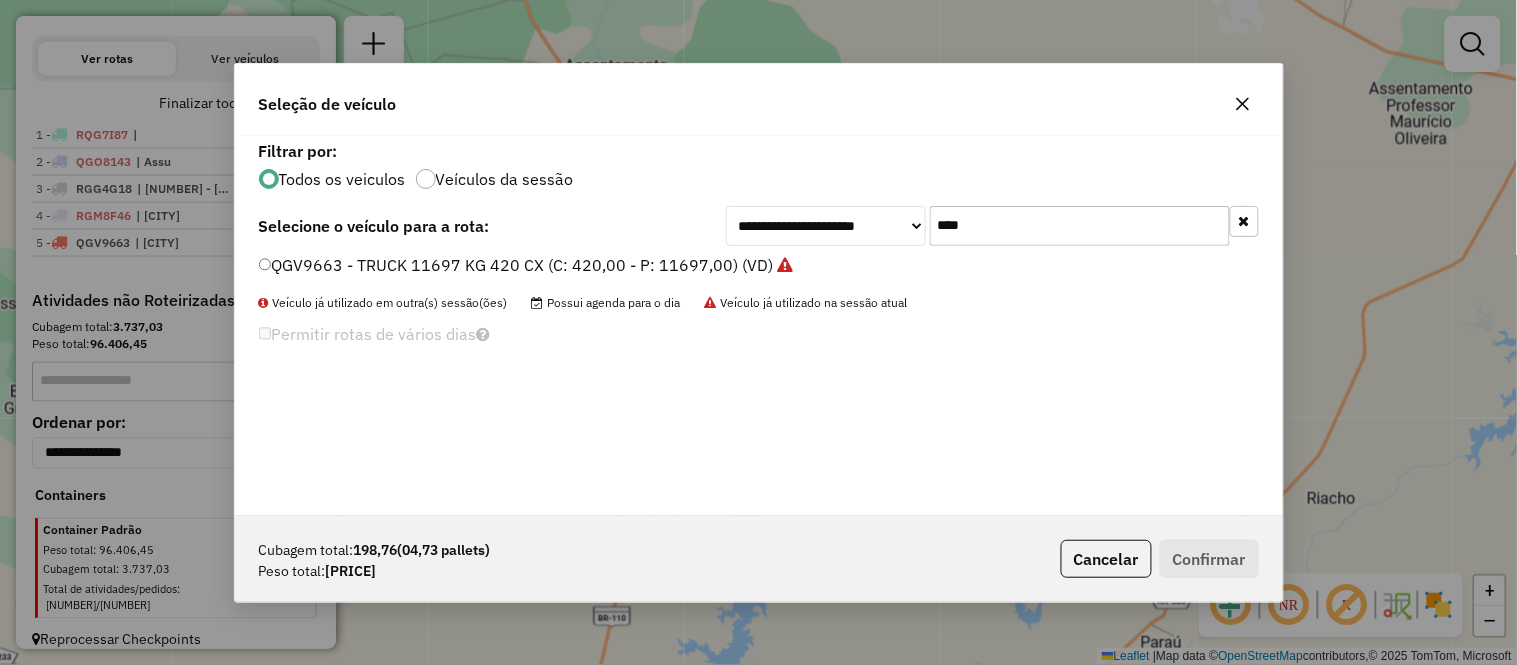 click on "****" 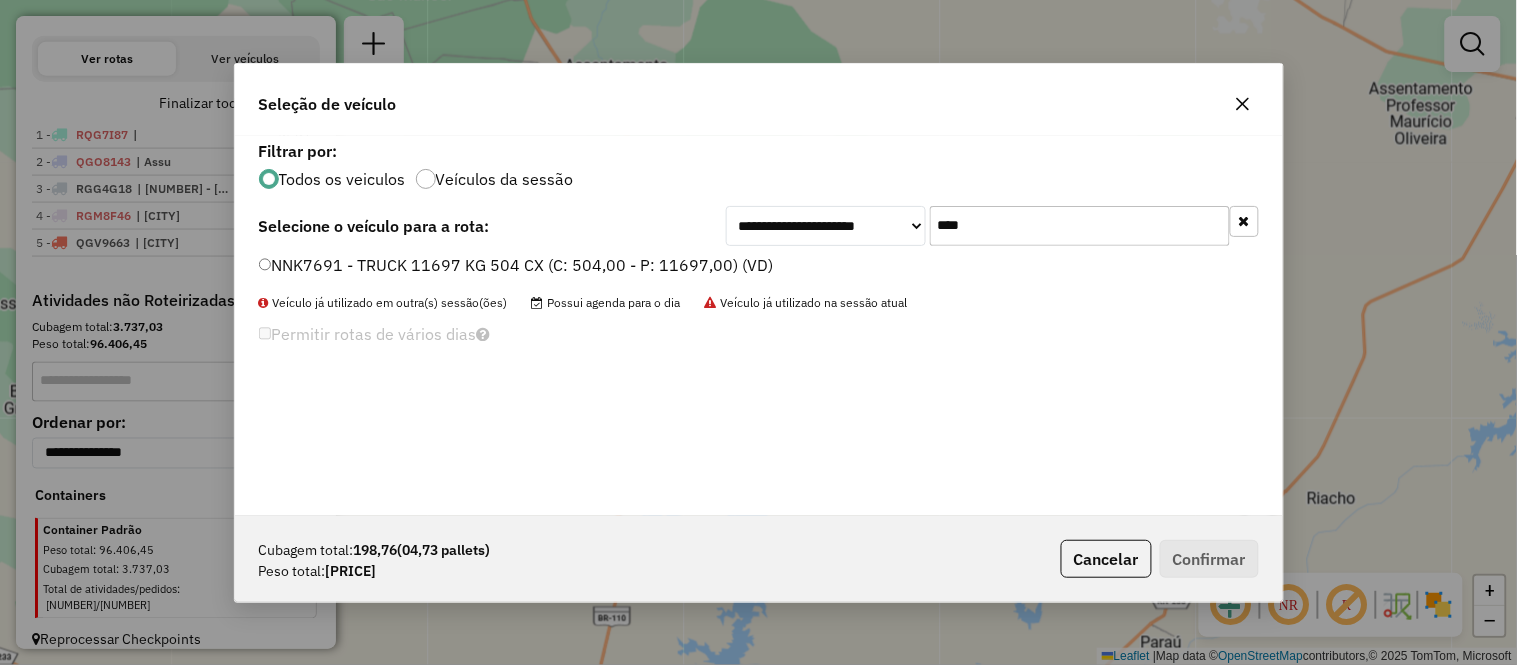 type on "****" 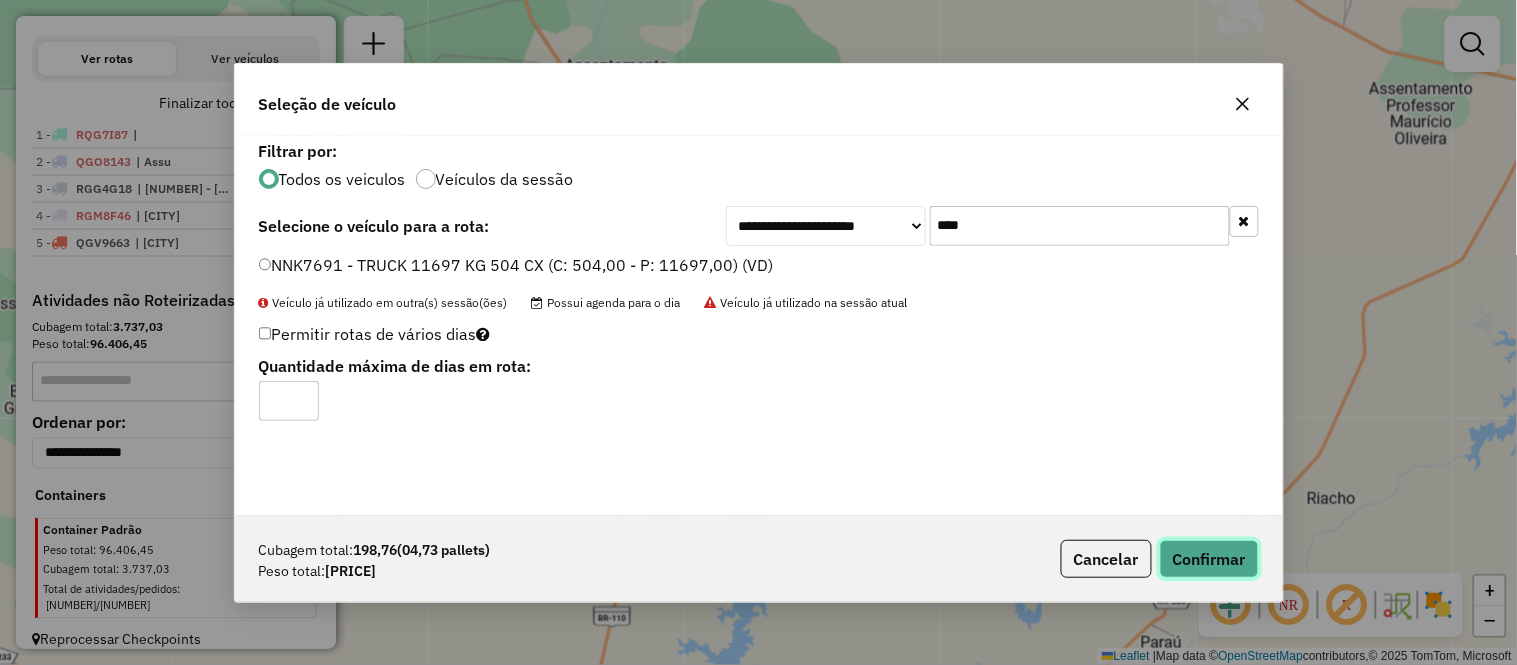 click on "Confirmar" 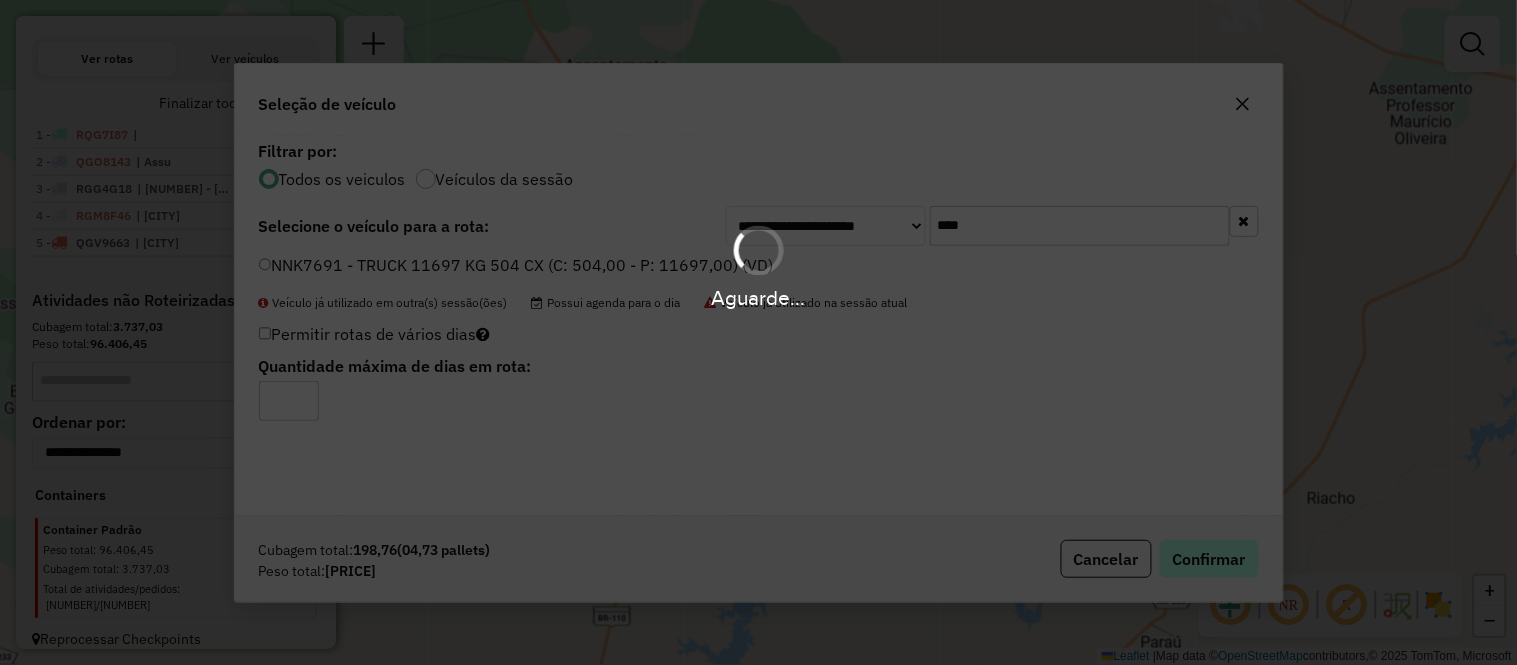 scroll, scrollTop: 715, scrollLeft: 0, axis: vertical 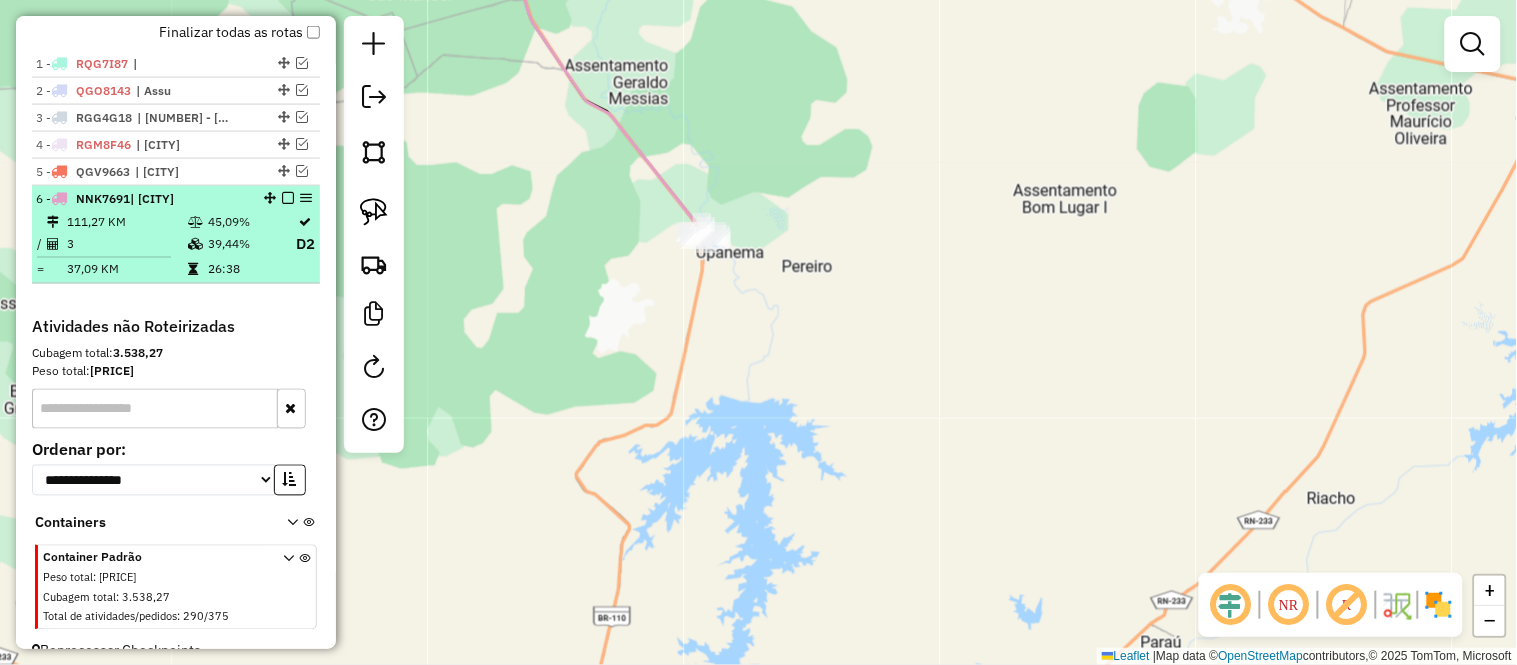 click on "111,27 KM" at bounding box center [126, 222] 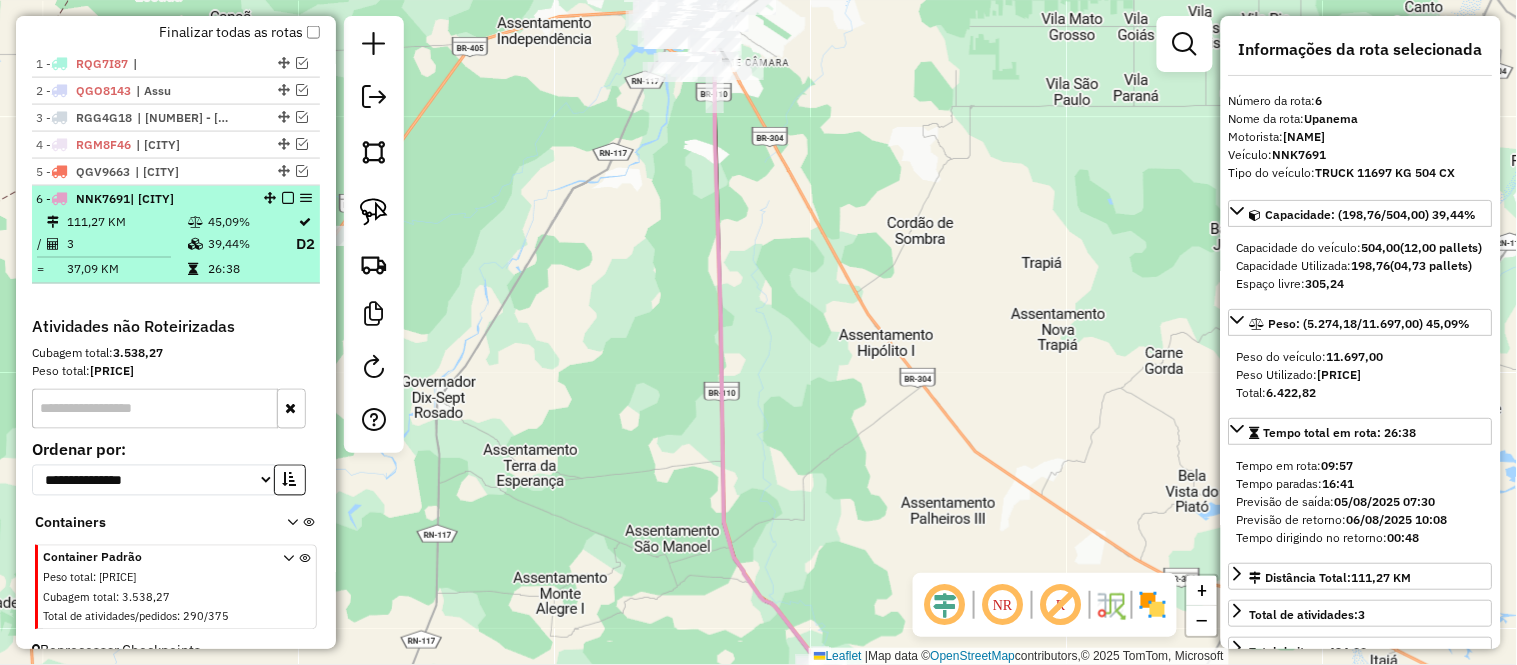 click on "3" at bounding box center [126, 244] 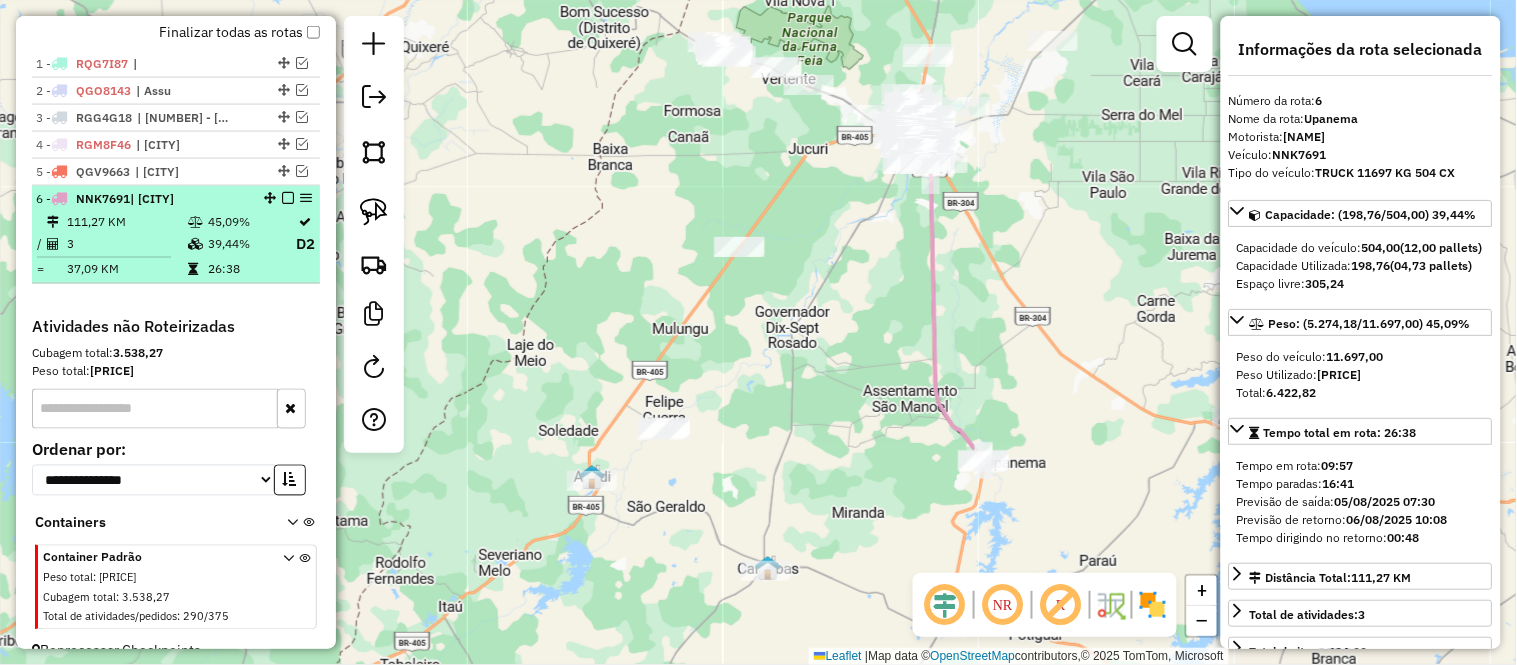 click on "37,09 KM" at bounding box center [126, 269] 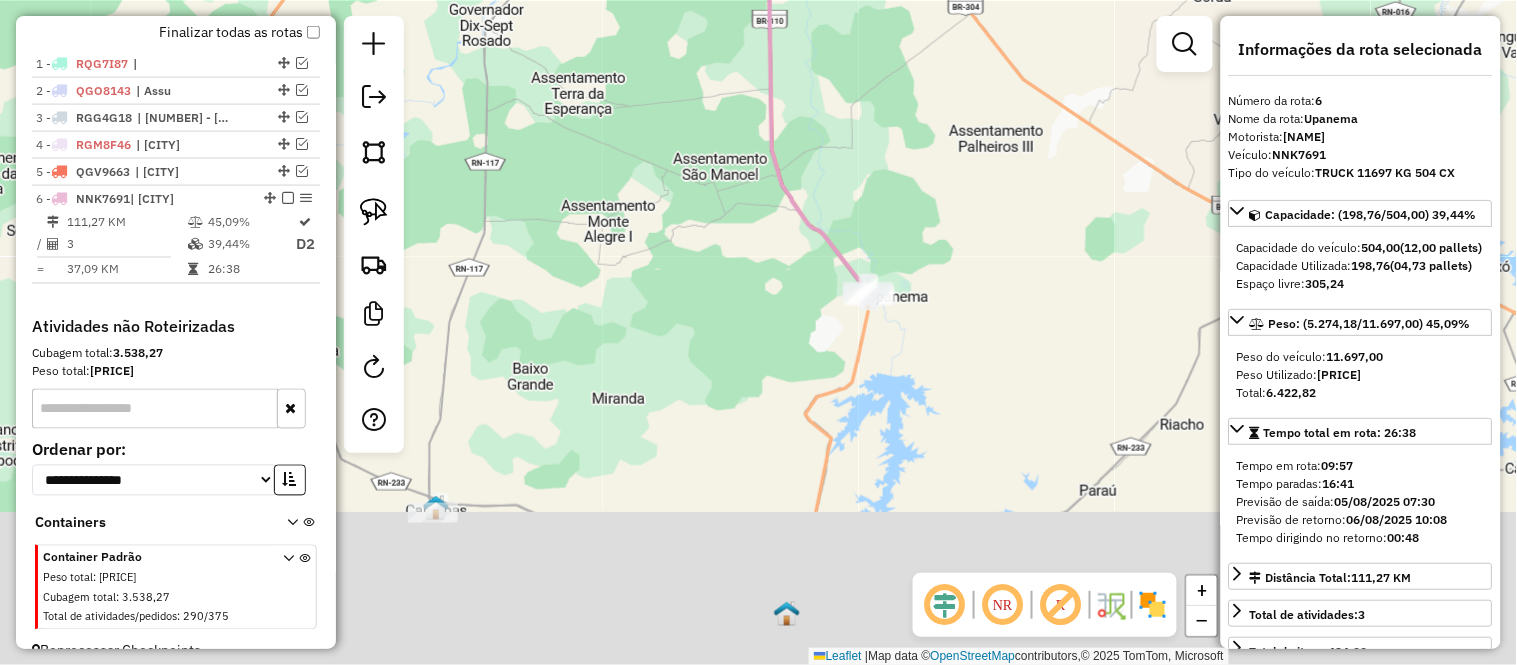 drag, startPoint x: 812, startPoint y: 484, endPoint x: 860, endPoint y: 112, distance: 375.08398 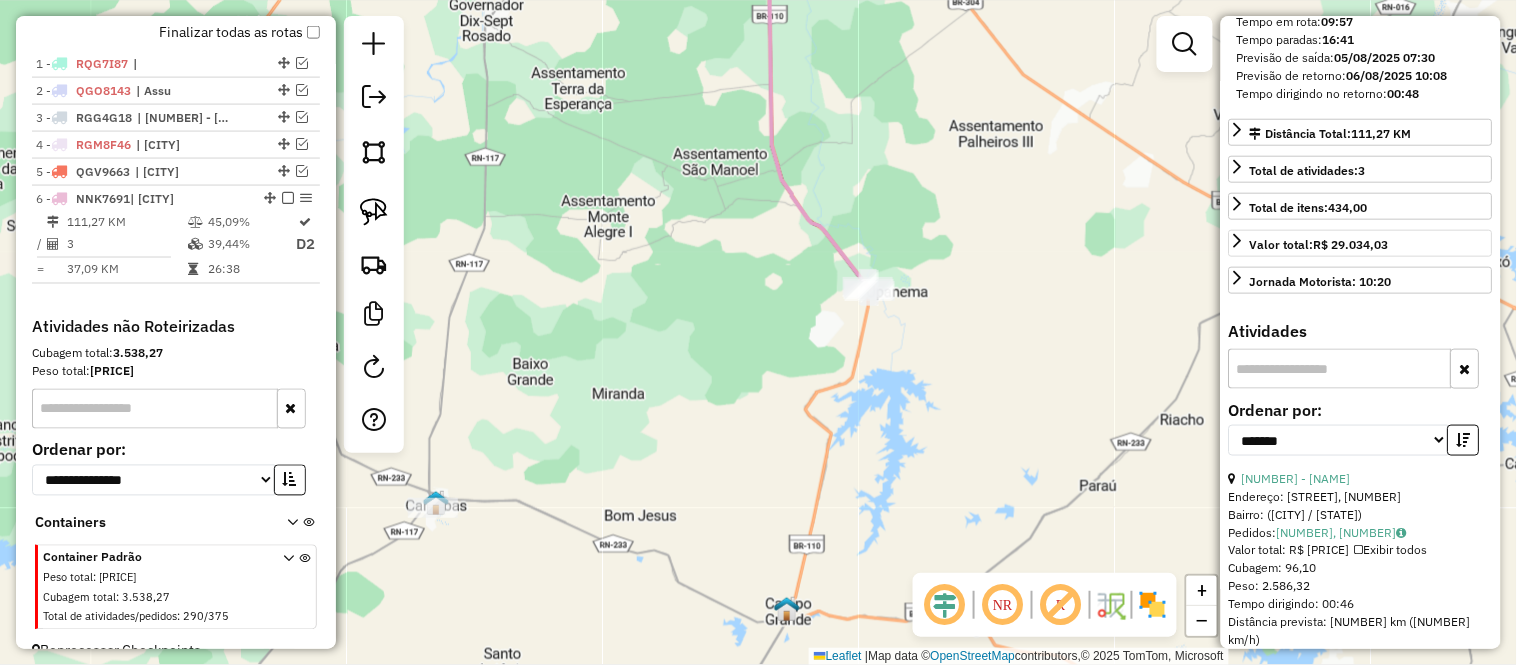 scroll, scrollTop: 666, scrollLeft: 0, axis: vertical 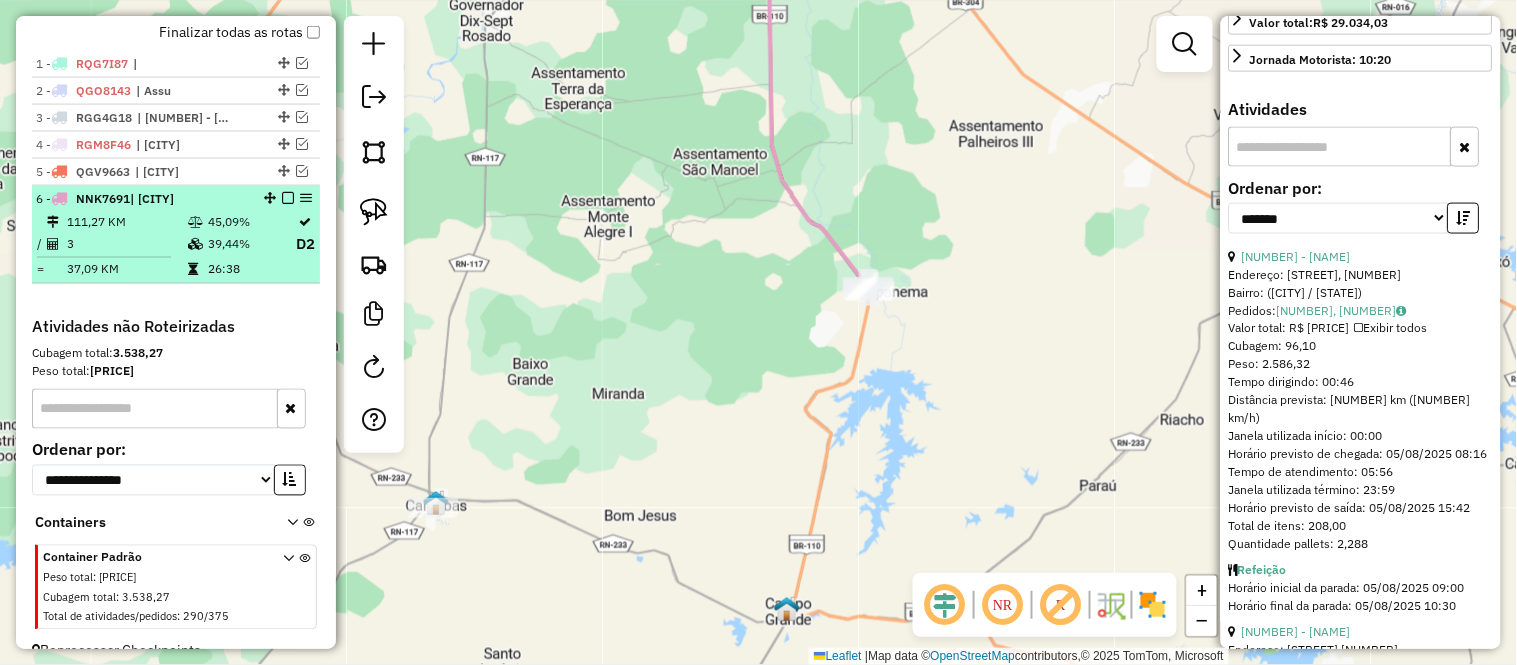 click on "111,27 KM" at bounding box center [126, 222] 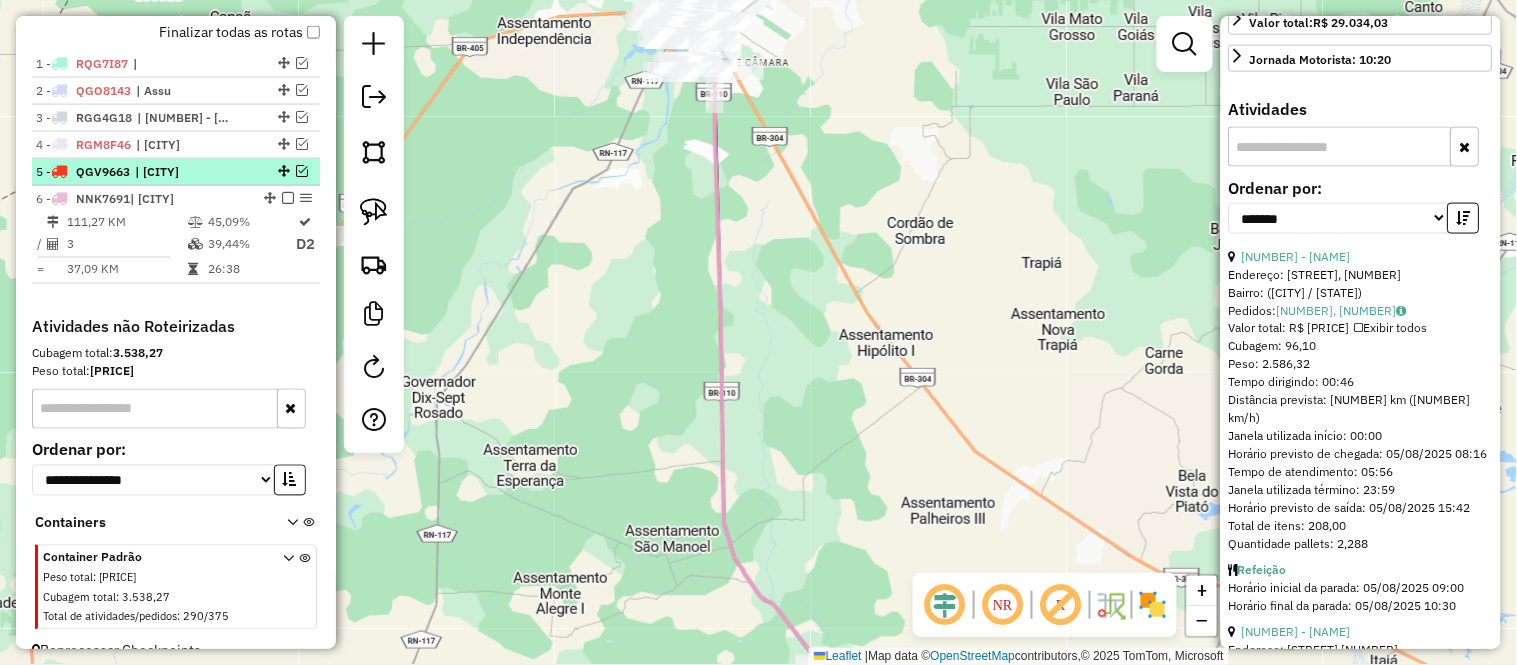 click at bounding box center (302, 171) 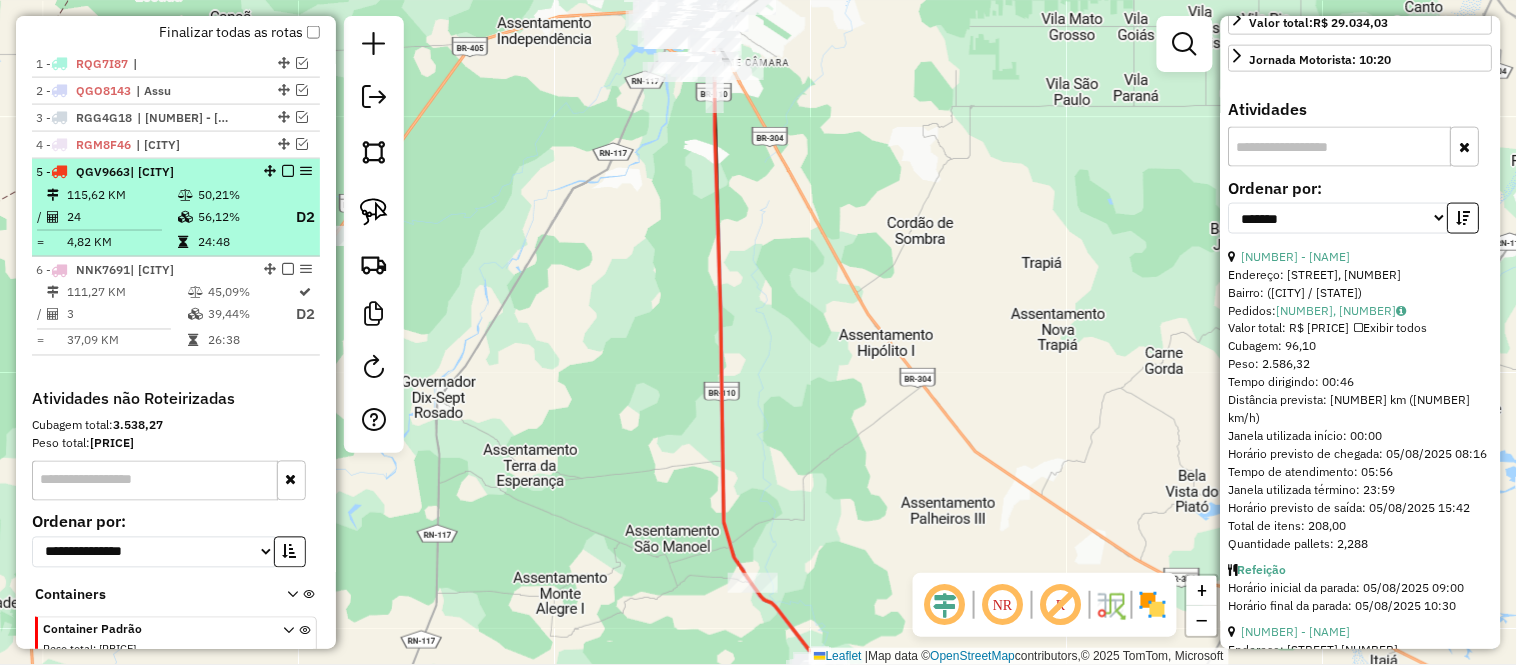 click on "115,62 KM" at bounding box center [121, 195] 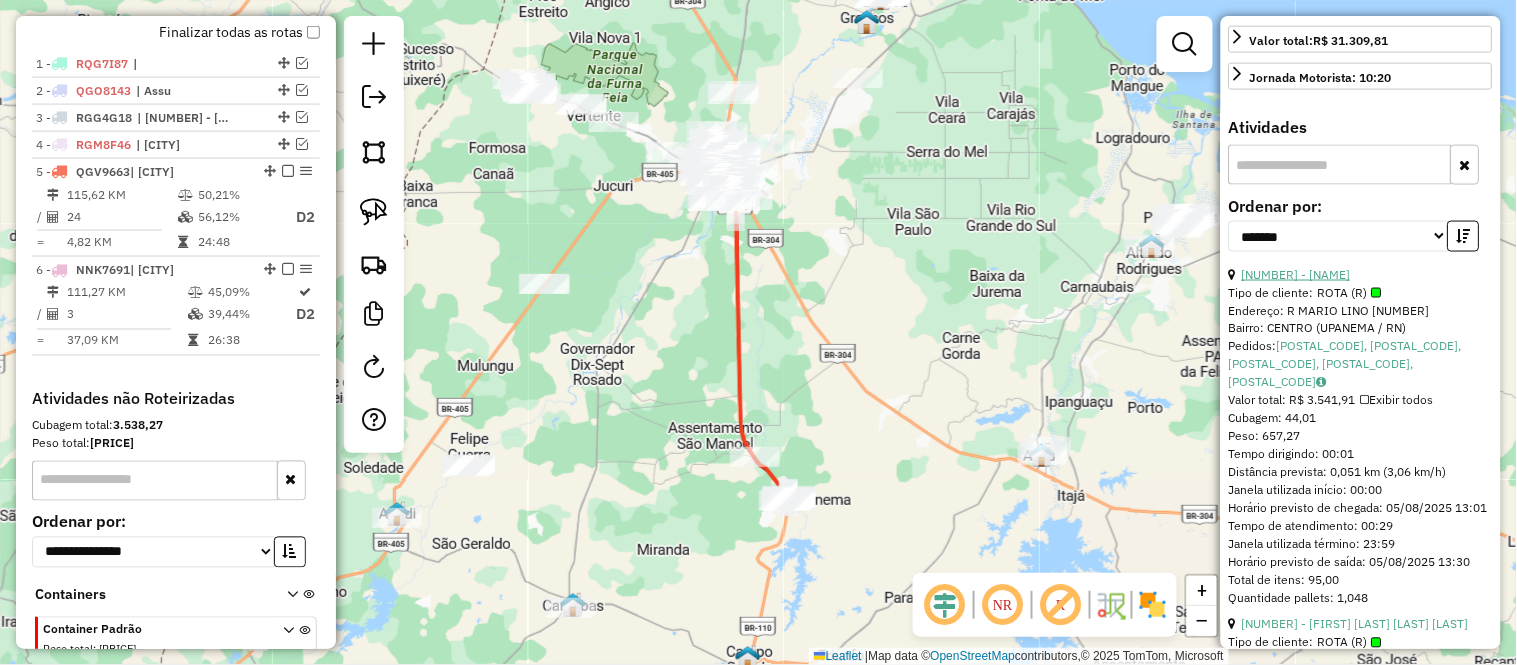 click on "14 - 5810 - MARIA JOSE GARCIA DE MEDEIROS" at bounding box center (1296, 274) 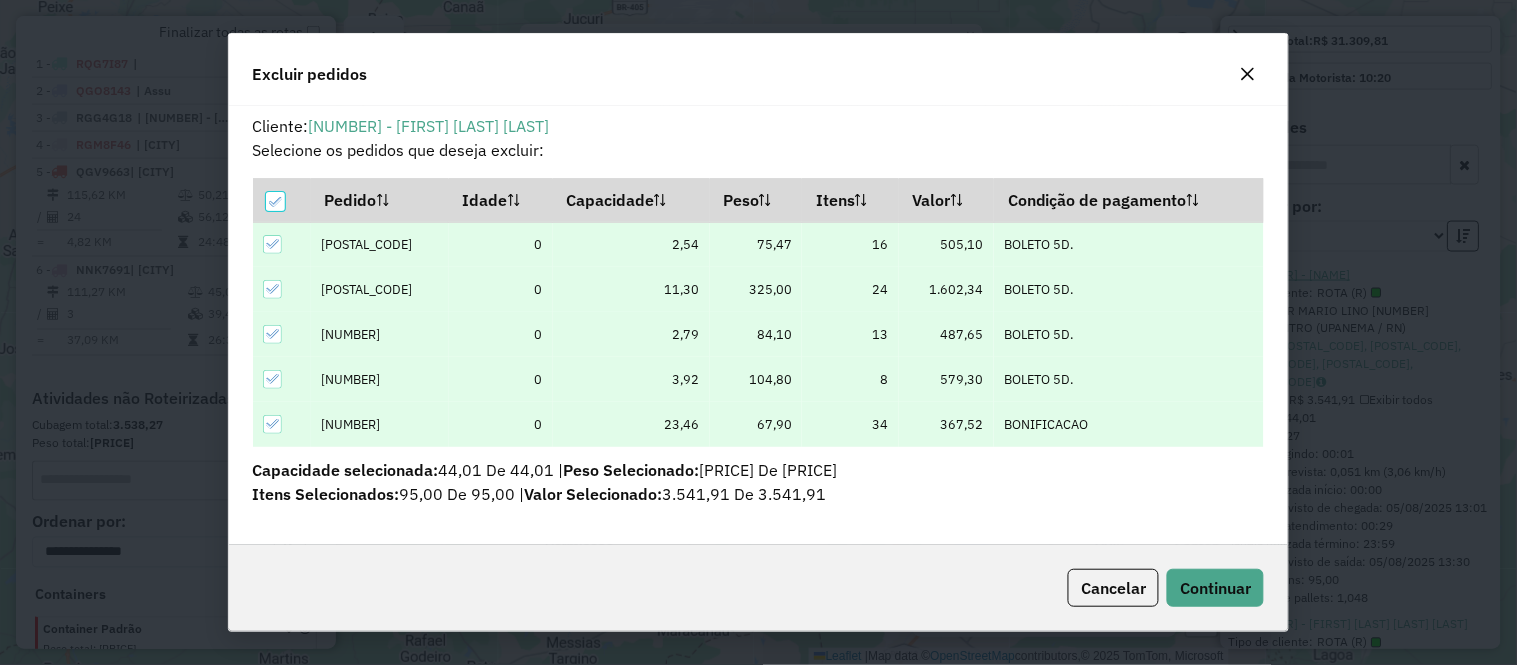 scroll, scrollTop: 1, scrollLeft: 0, axis: vertical 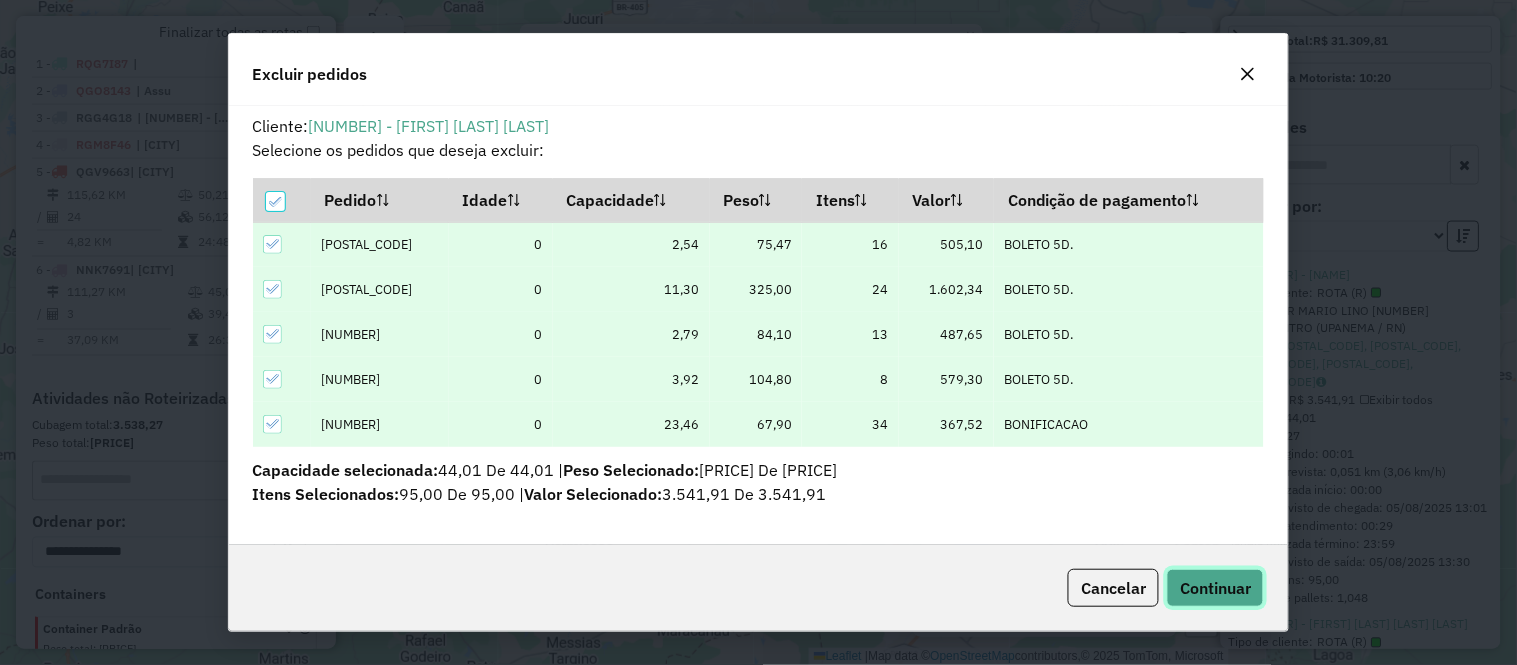 click on "Continuar" 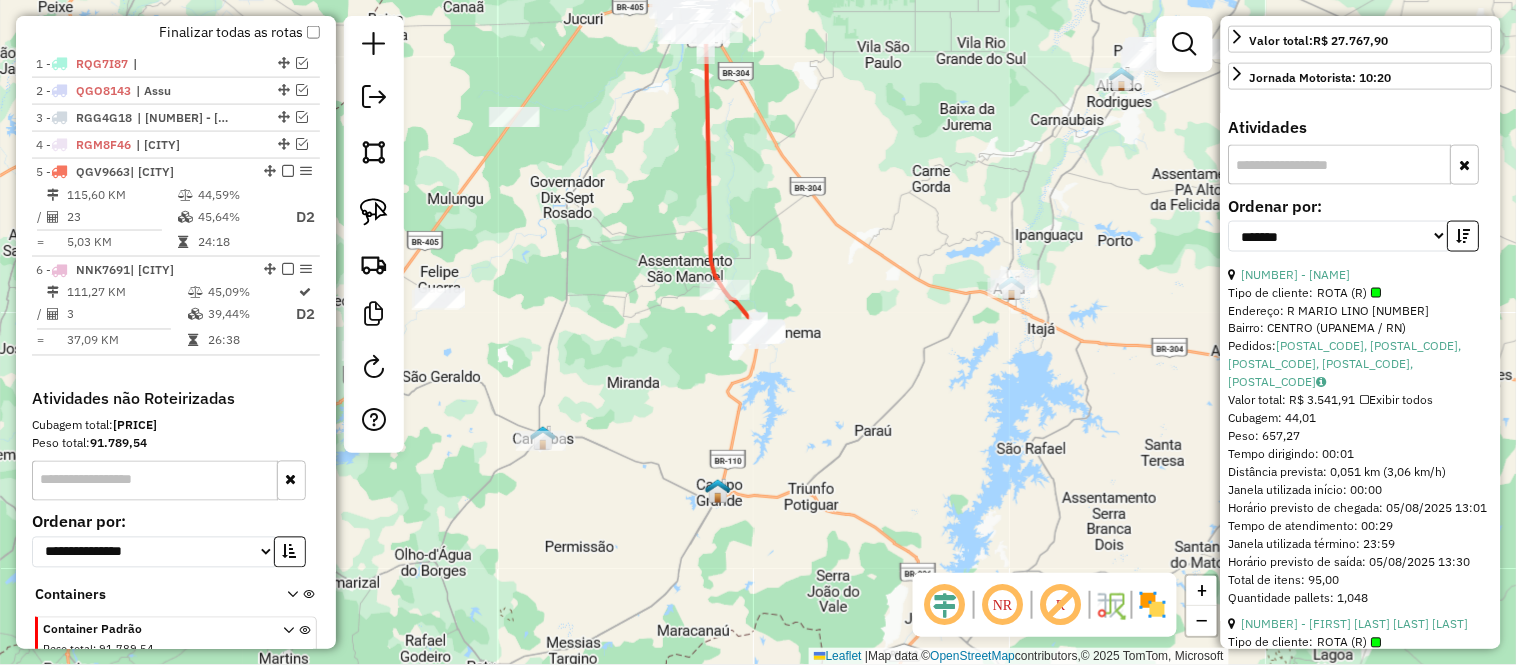 scroll, scrollTop: 814, scrollLeft: 0, axis: vertical 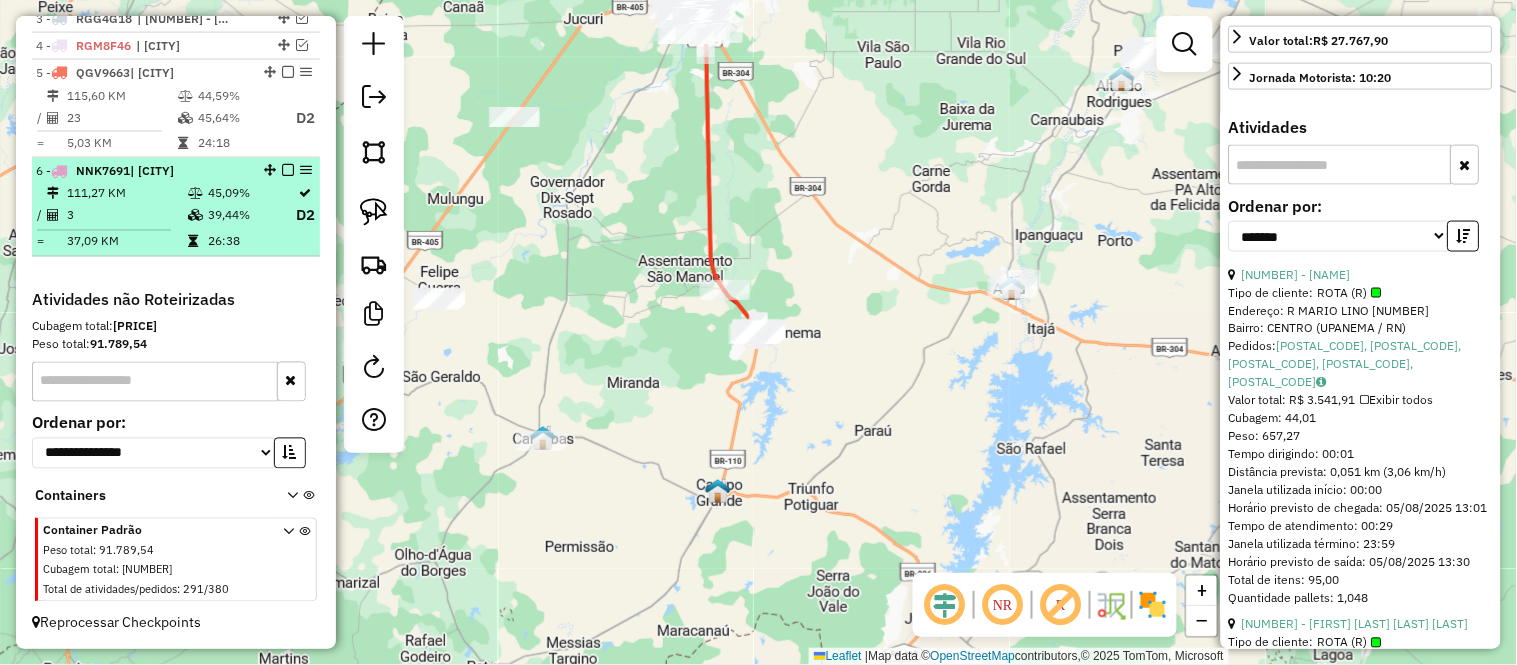 click on "3" at bounding box center (126, 216) 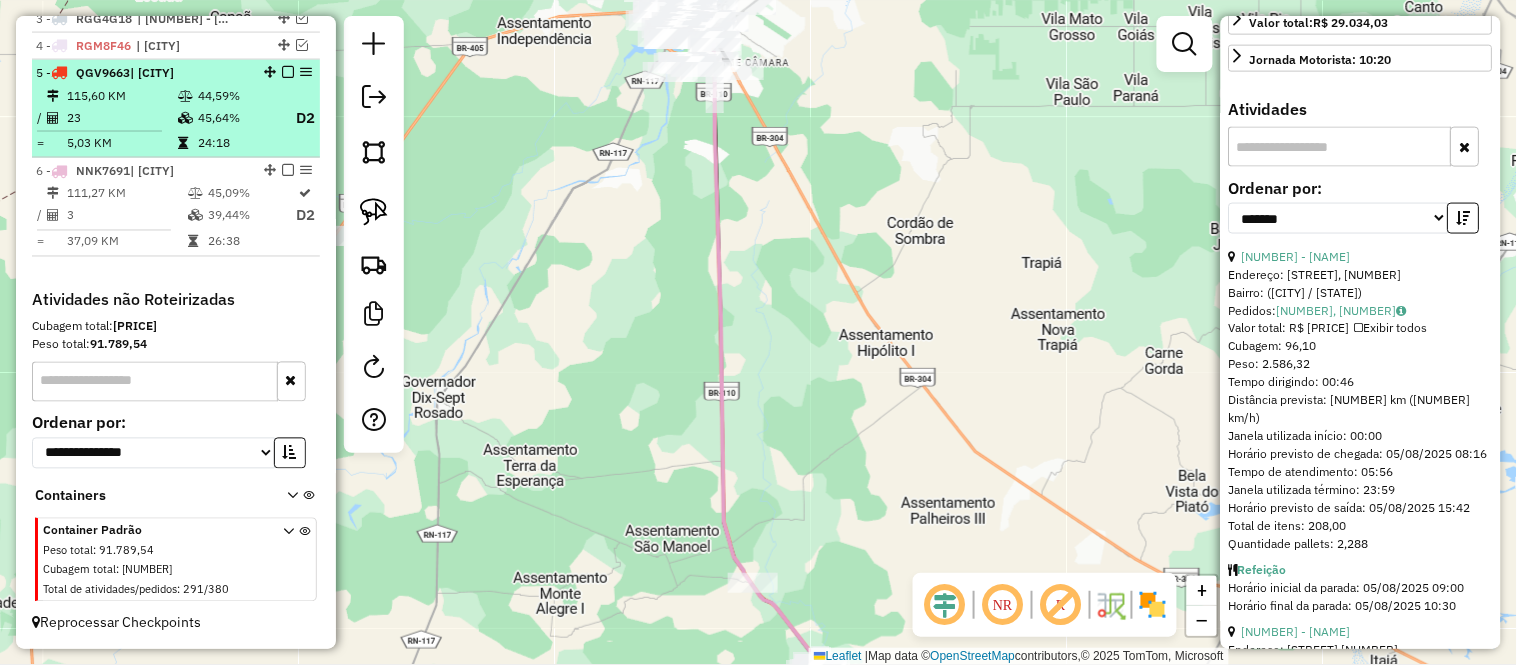 click on "5 -       QGV9663   | Upanema  115,60 KM   44,59%  /  23   45,64%   D2  =  5,03 KM   24:18" at bounding box center [176, 109] 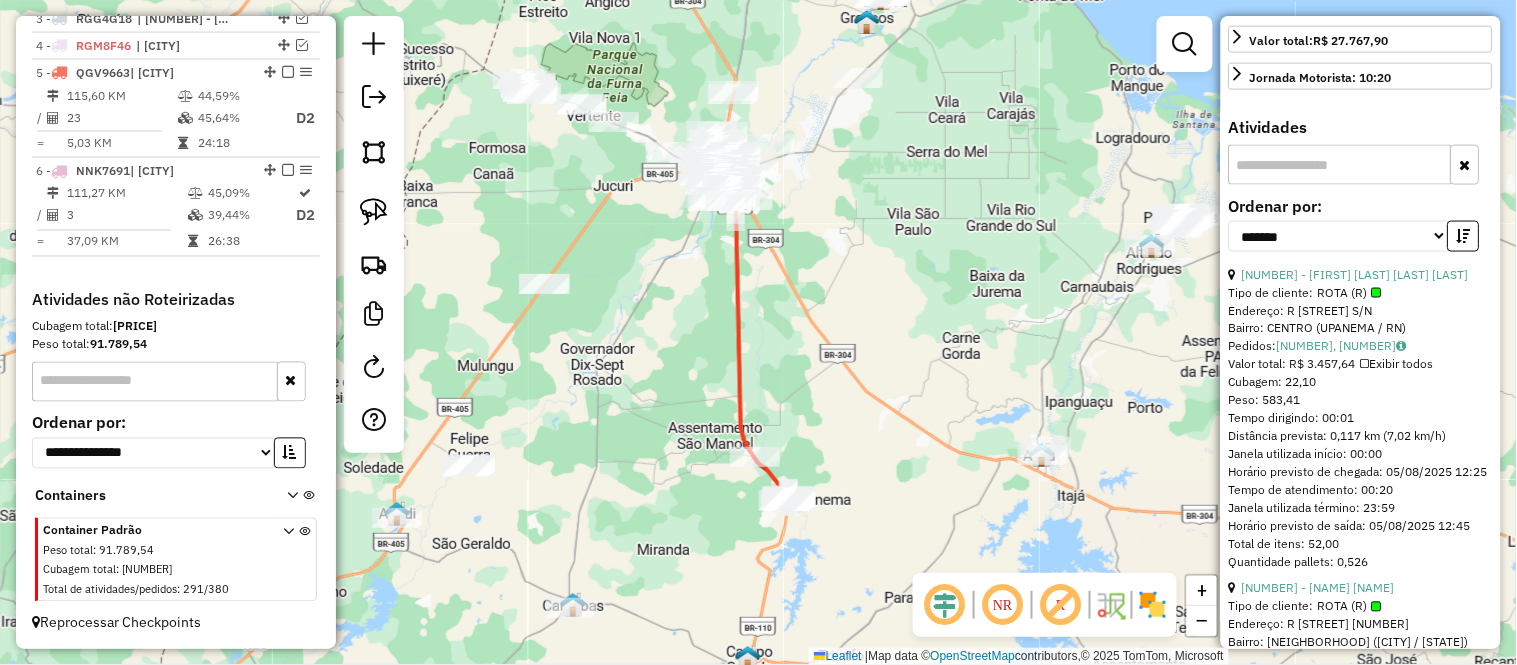 scroll, scrollTop: 0, scrollLeft: 0, axis: both 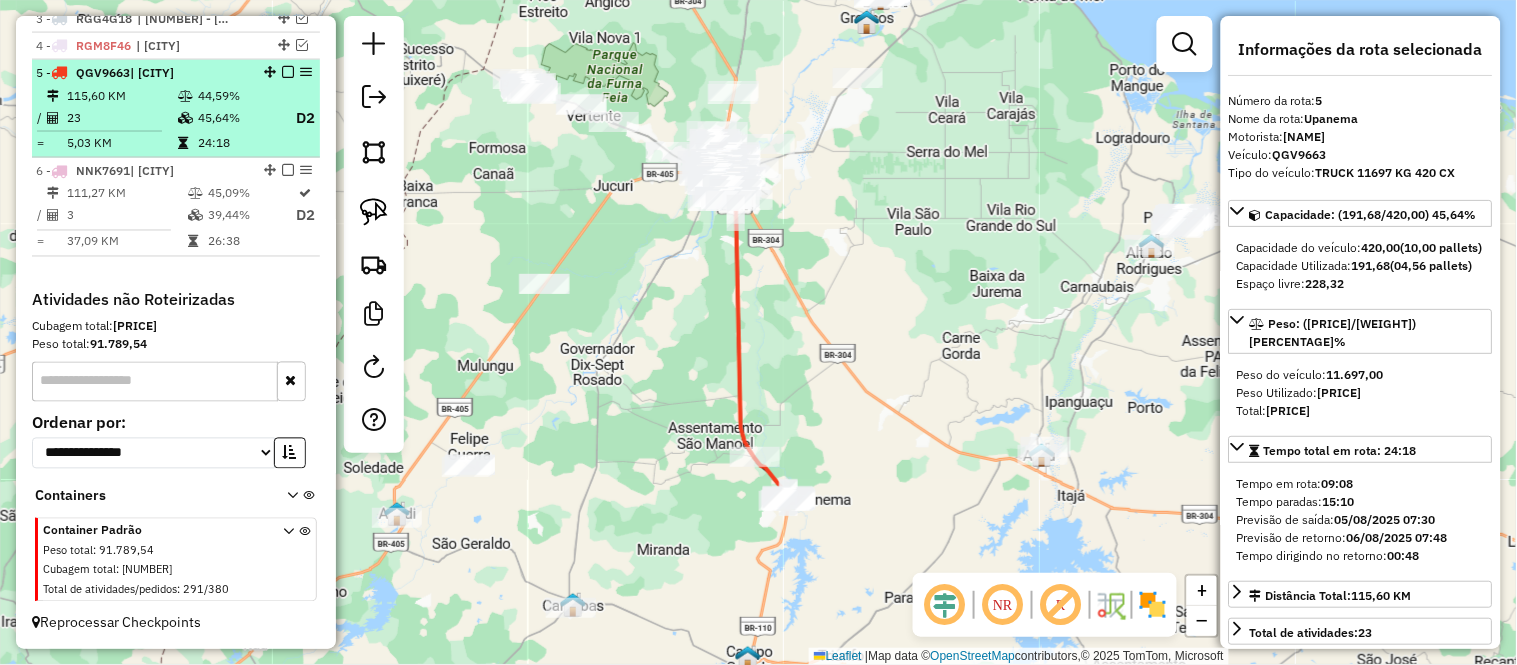 click on "23" at bounding box center (121, 118) 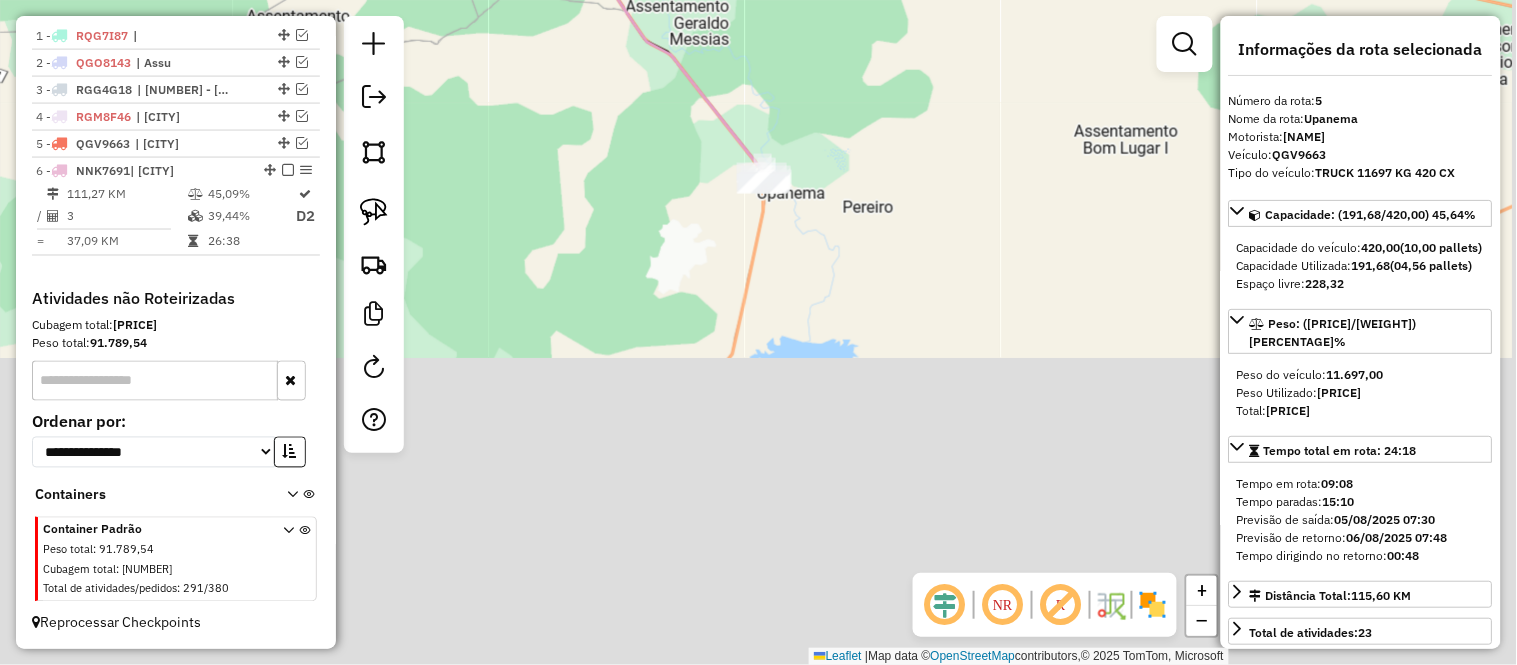drag, startPoint x: 878, startPoint y: 271, endPoint x: 723, endPoint y: -116, distance: 416.88608 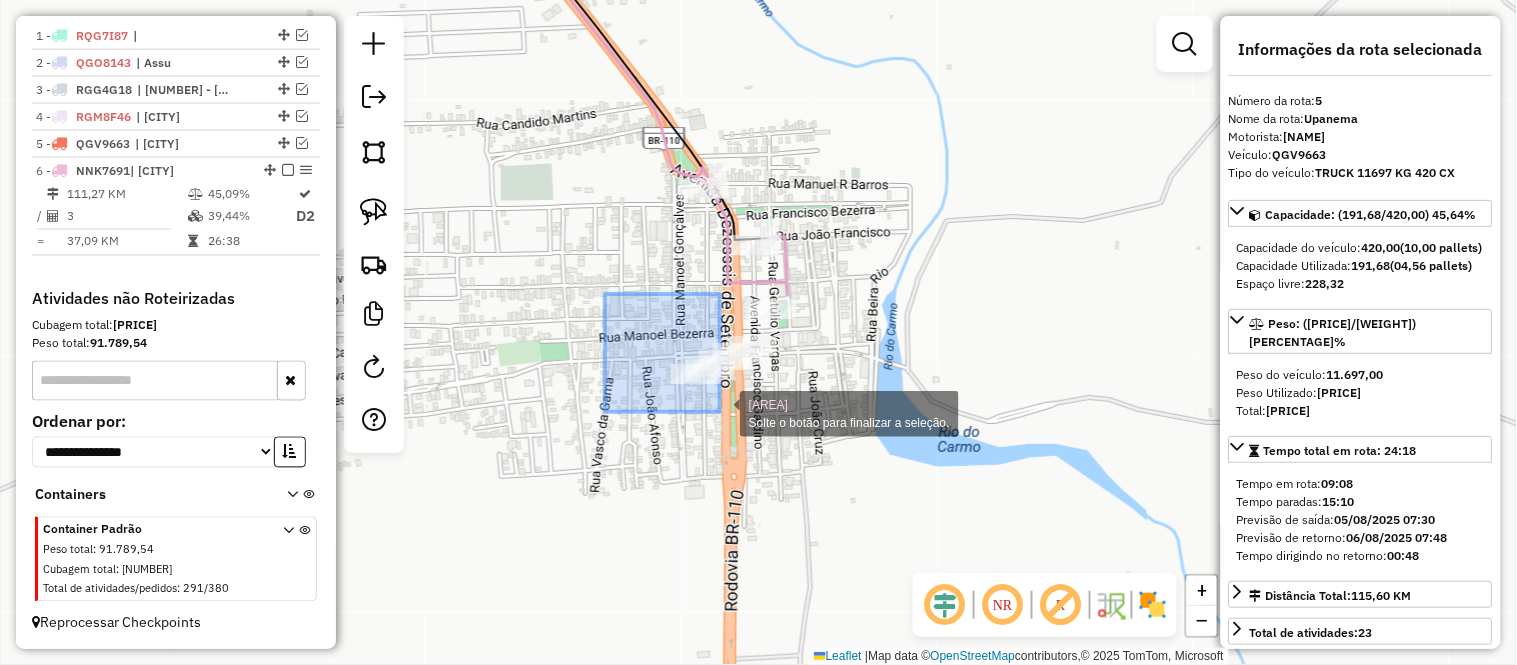 drag, startPoint x: 603, startPoint y: 317, endPoint x: 708, endPoint y: 398, distance: 132.61221 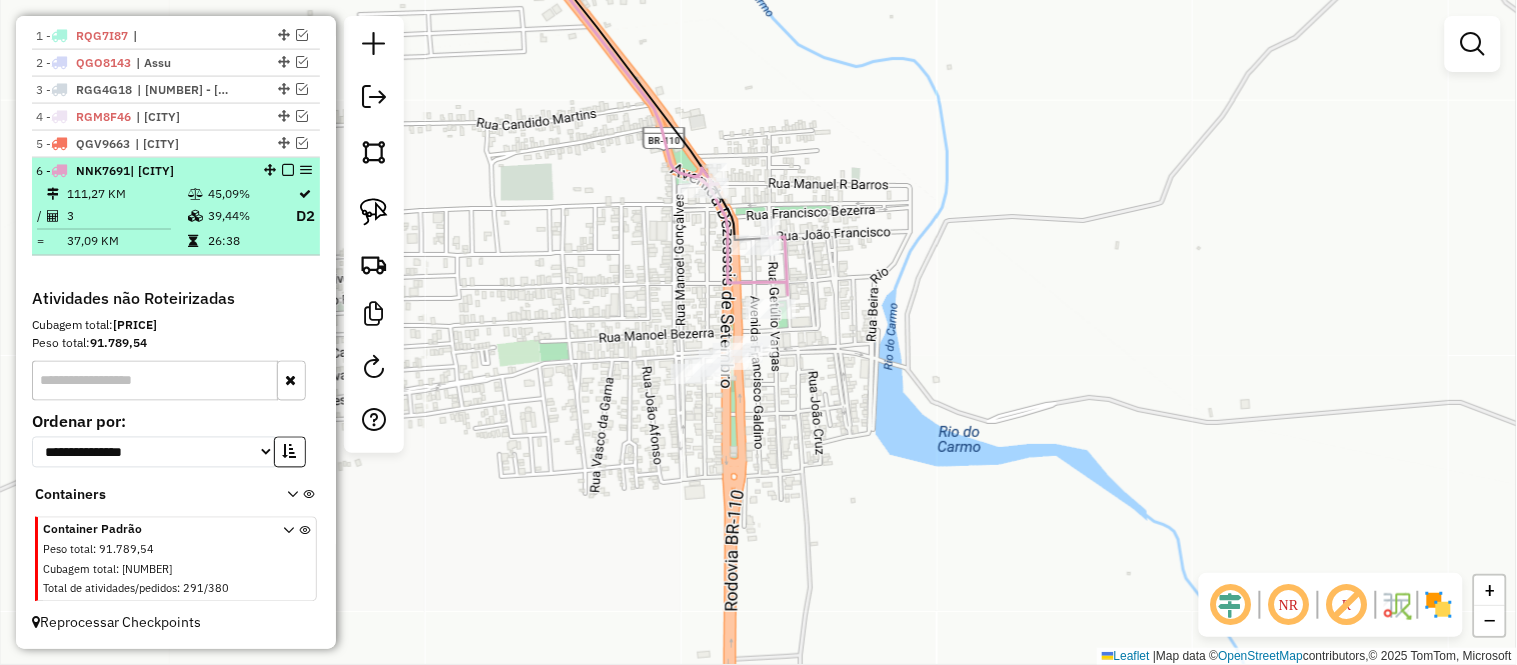 drag, startPoint x: 144, startPoint y: 211, endPoint x: 200, endPoint y: 250, distance: 68.24222 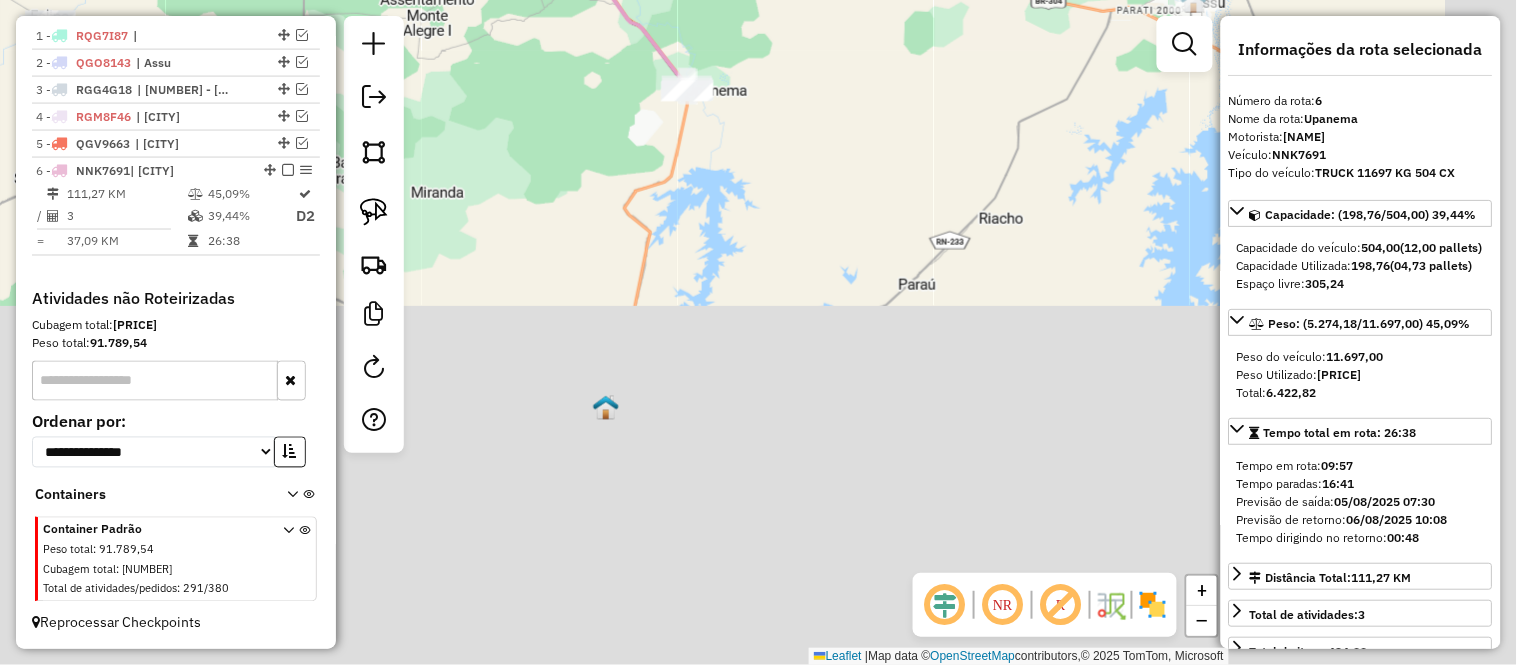 drag, startPoint x: 784, startPoint y: 443, endPoint x: 645, endPoint y: -135, distance: 594.47876 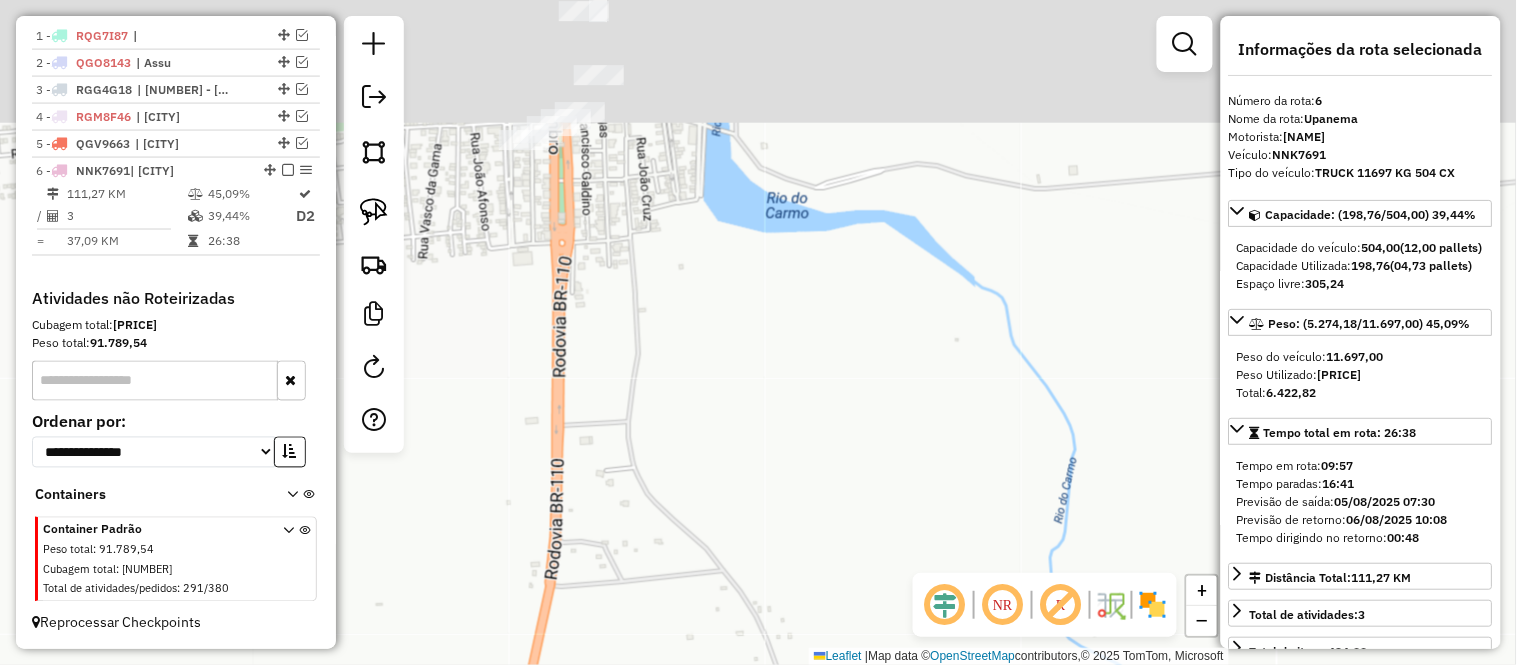 drag, startPoint x: 545, startPoint y: 84, endPoint x: 711, endPoint y: 560, distance: 504.11505 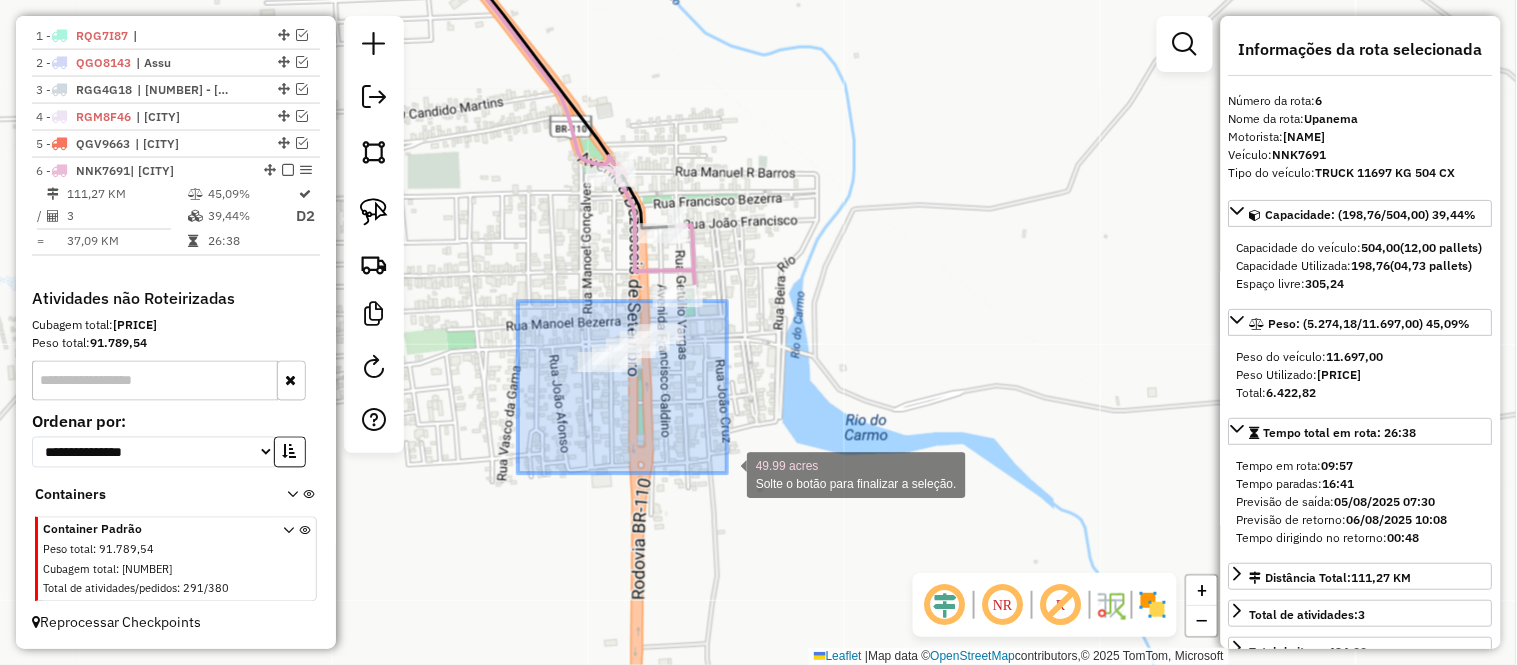 drag, startPoint x: 518, startPoint y: 301, endPoint x: 727, endPoint y: 473, distance: 270.67508 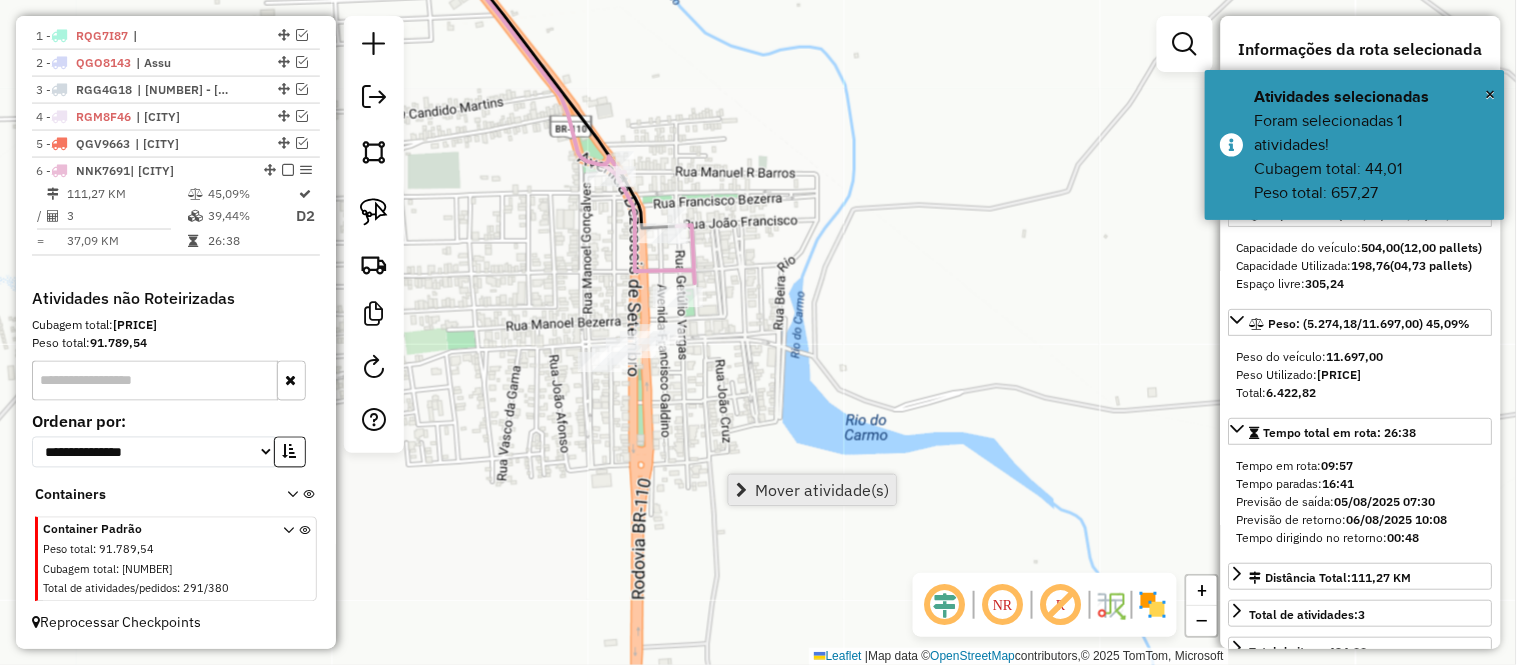 click on "Mover atividade(s)" at bounding box center (822, 490) 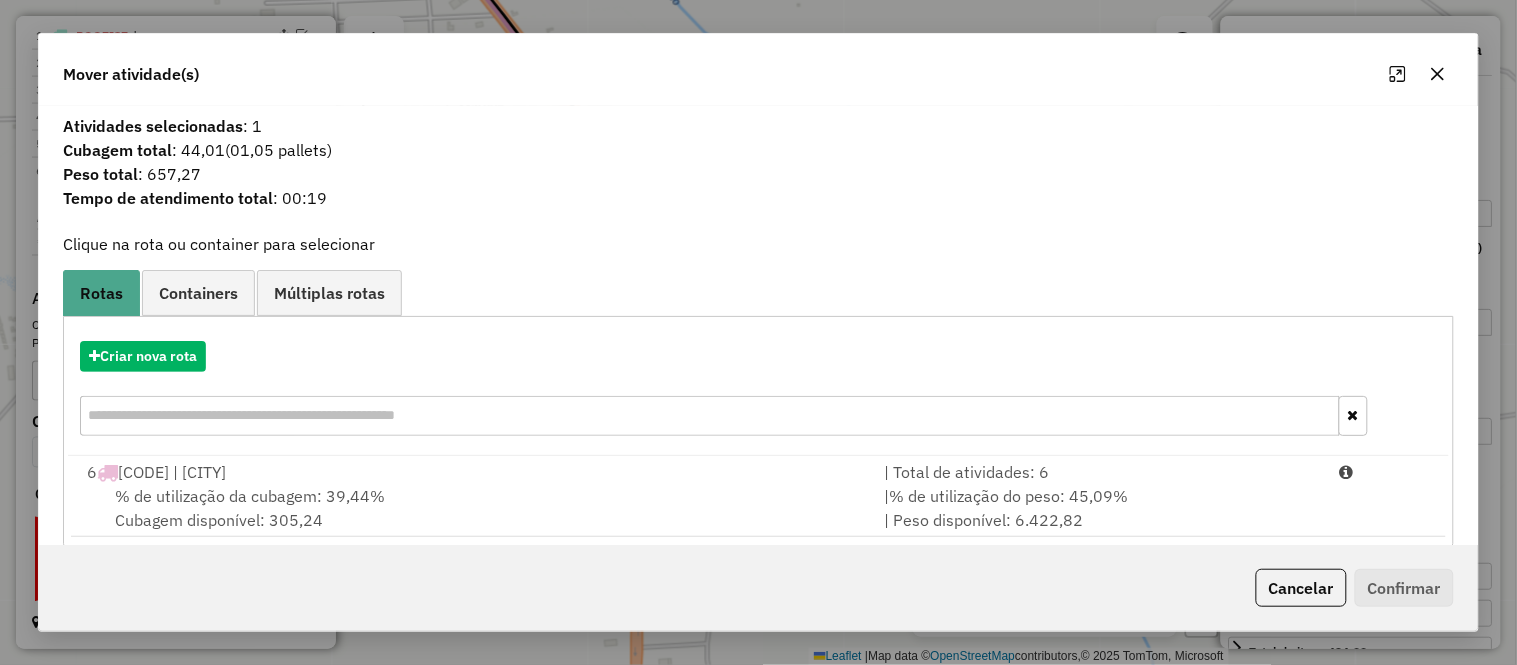 click on "% de utilização da cubagem: 39,44%" at bounding box center (250, 496) 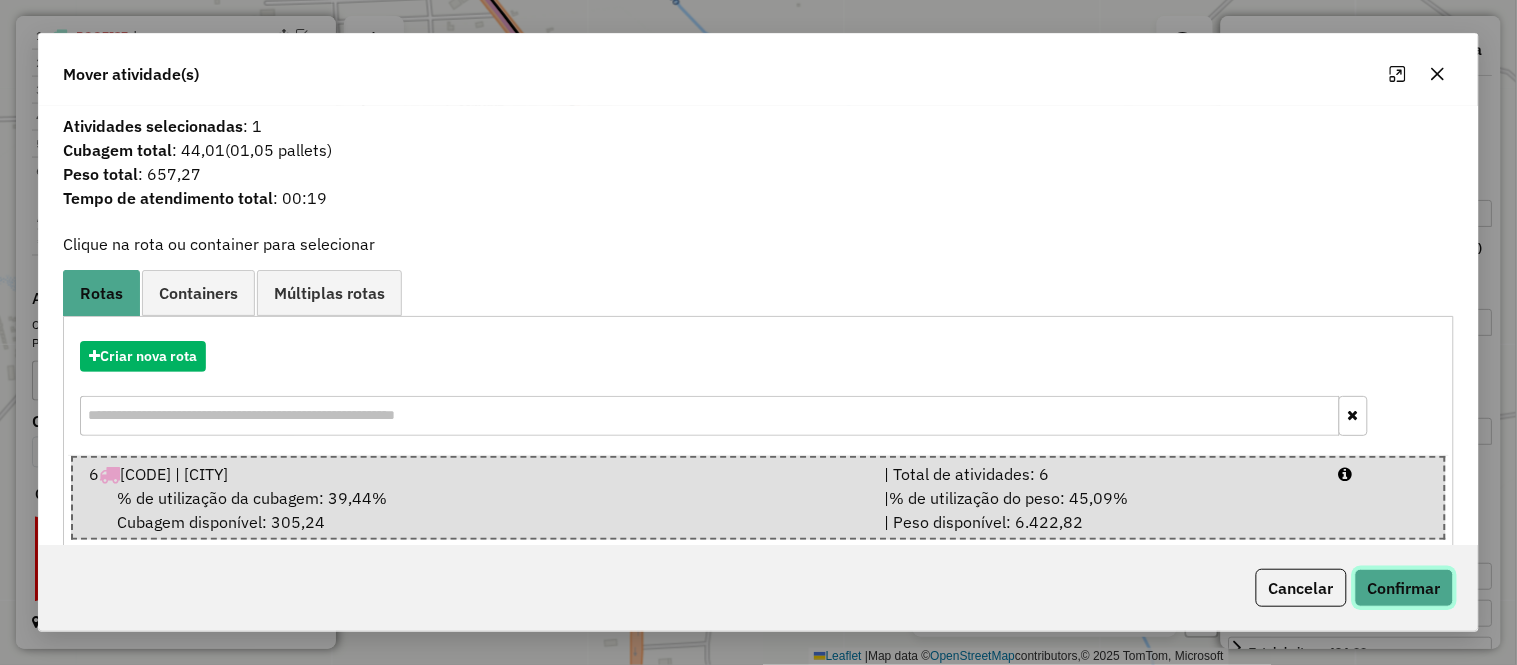 click on "Confirmar" 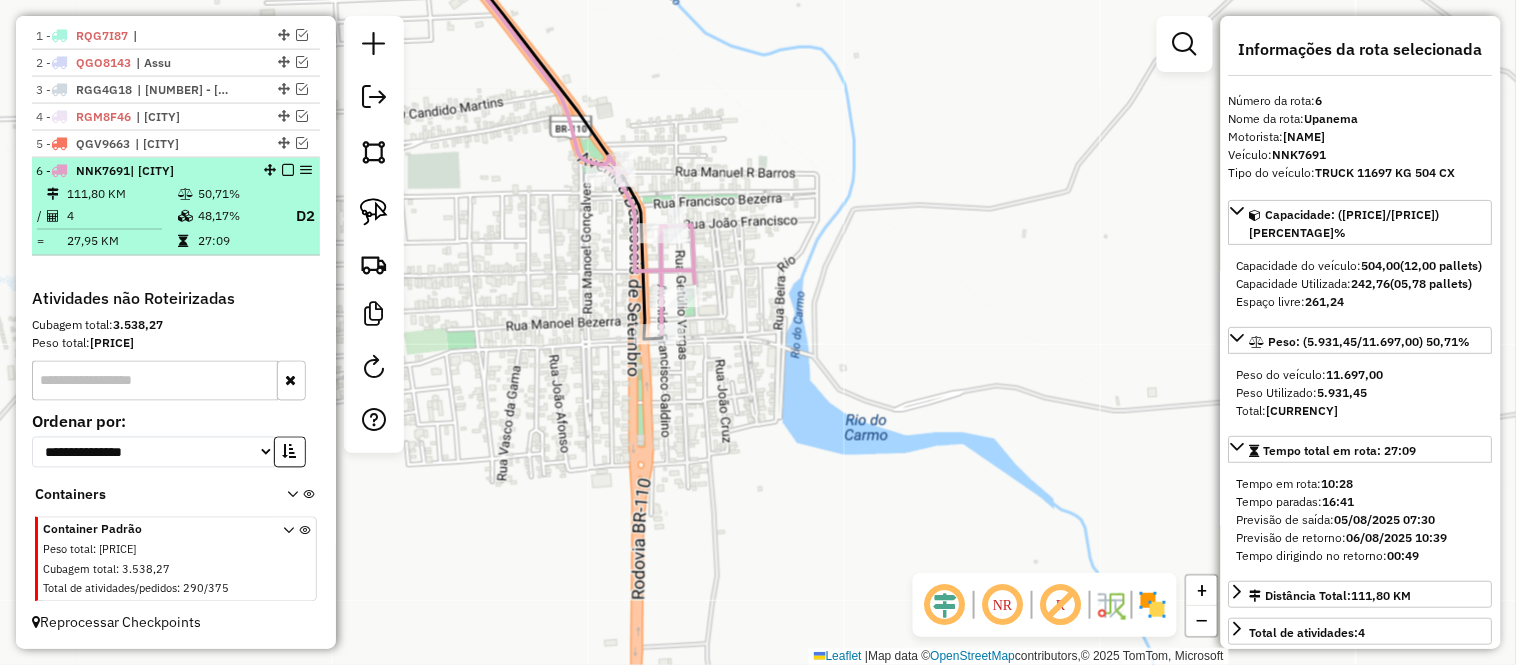click at bounding box center (185, 216) 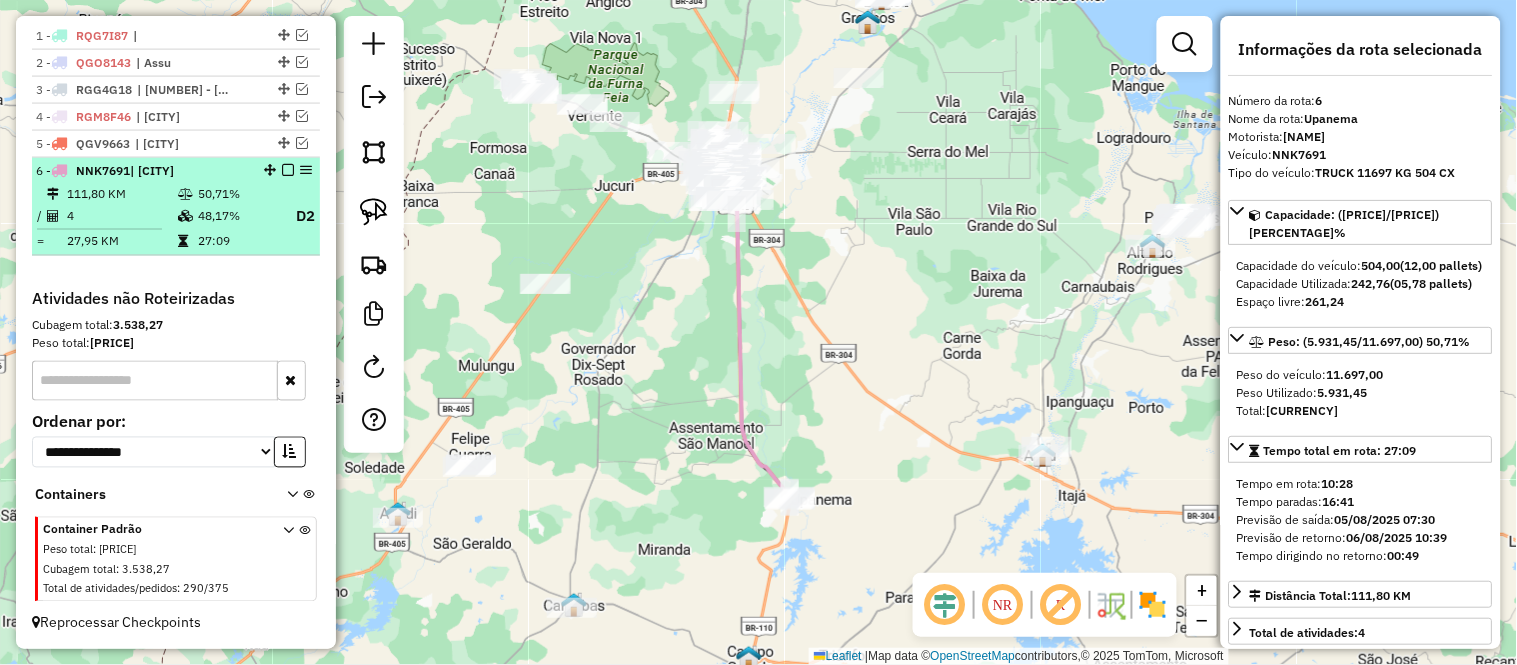 click on "4" at bounding box center [121, 216] 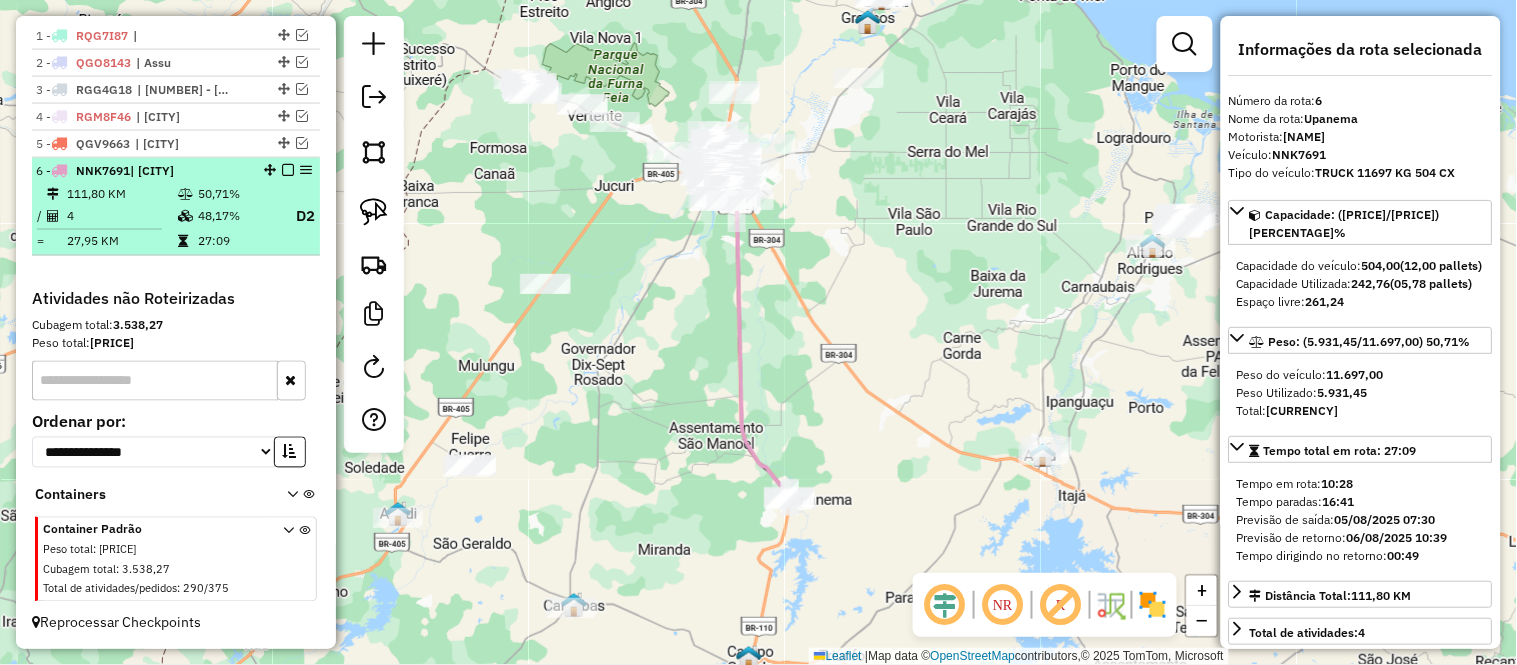 click at bounding box center [288, 170] 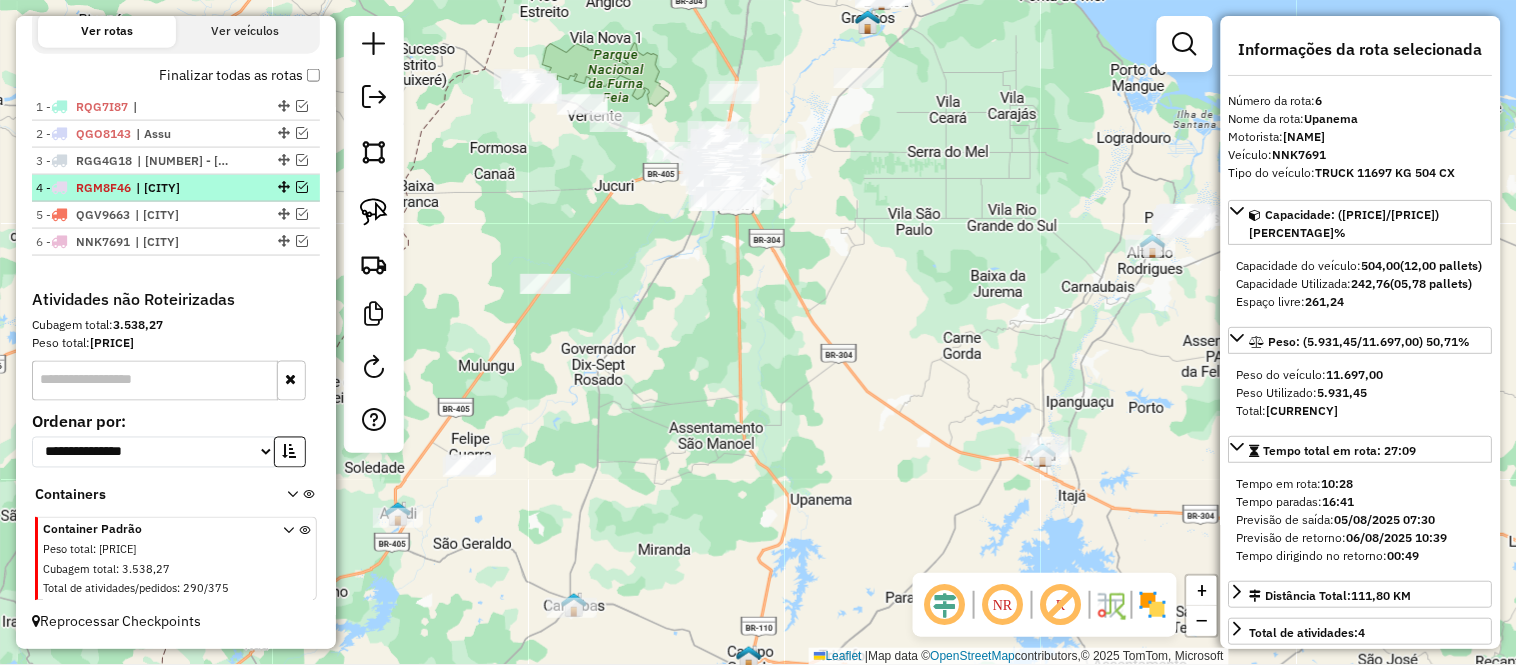 scroll, scrollTop: 671, scrollLeft: 0, axis: vertical 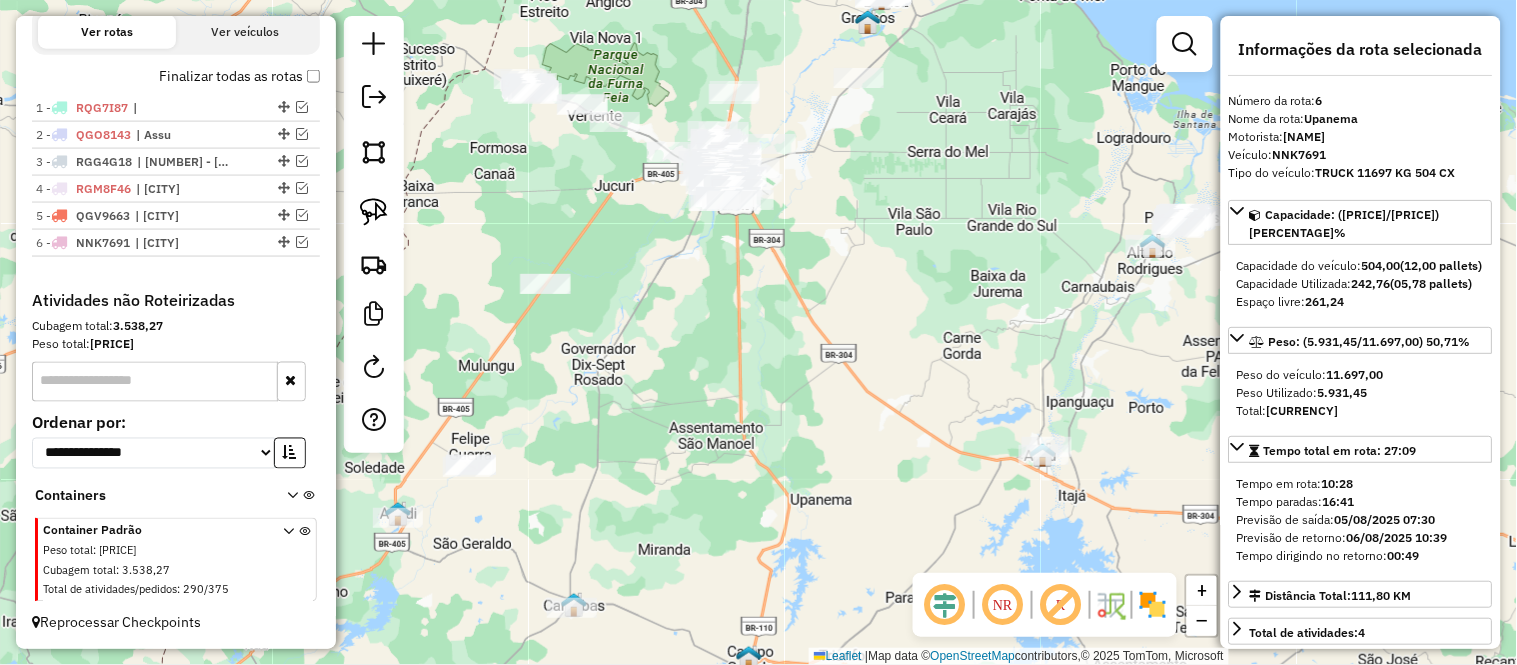drag, startPoint x: 761, startPoint y: 344, endPoint x: 862, endPoint y: 261, distance: 130.72873 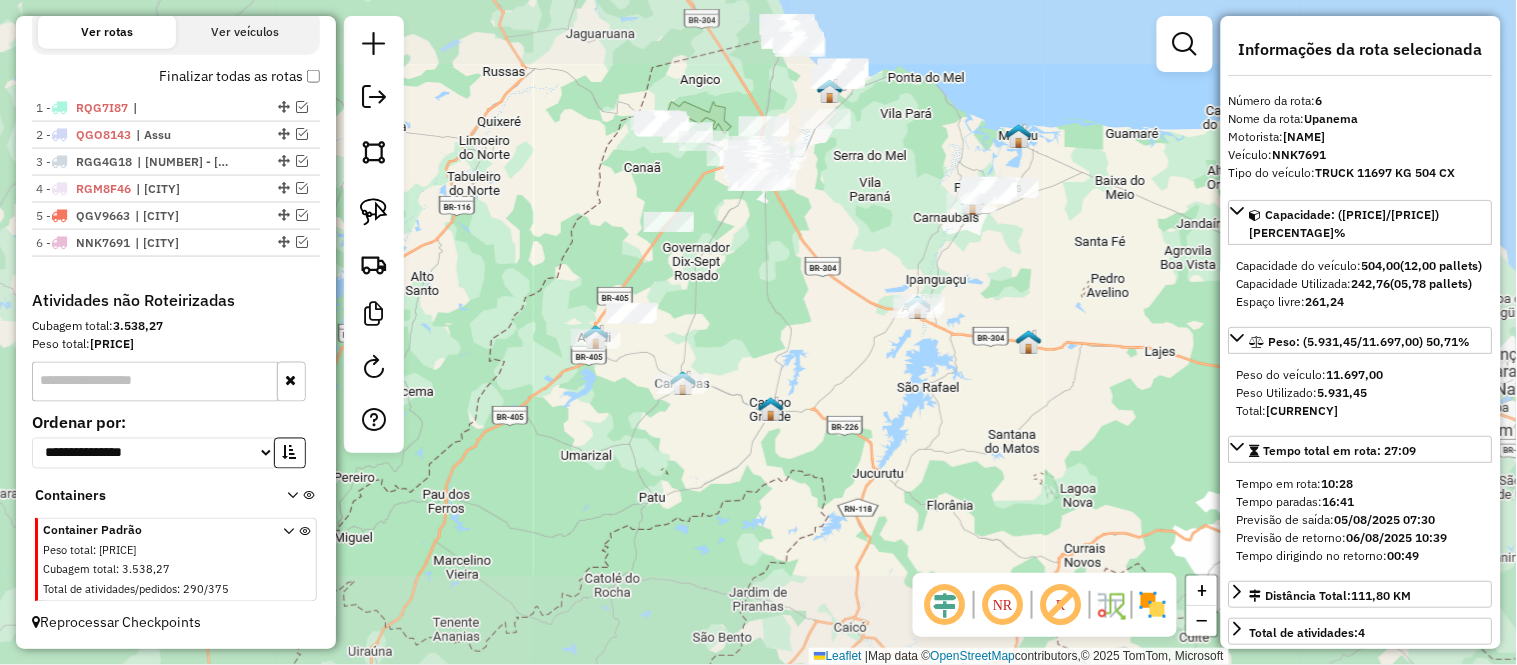 drag, startPoint x: 733, startPoint y: 213, endPoint x: 737, endPoint y: 477, distance: 264.0303 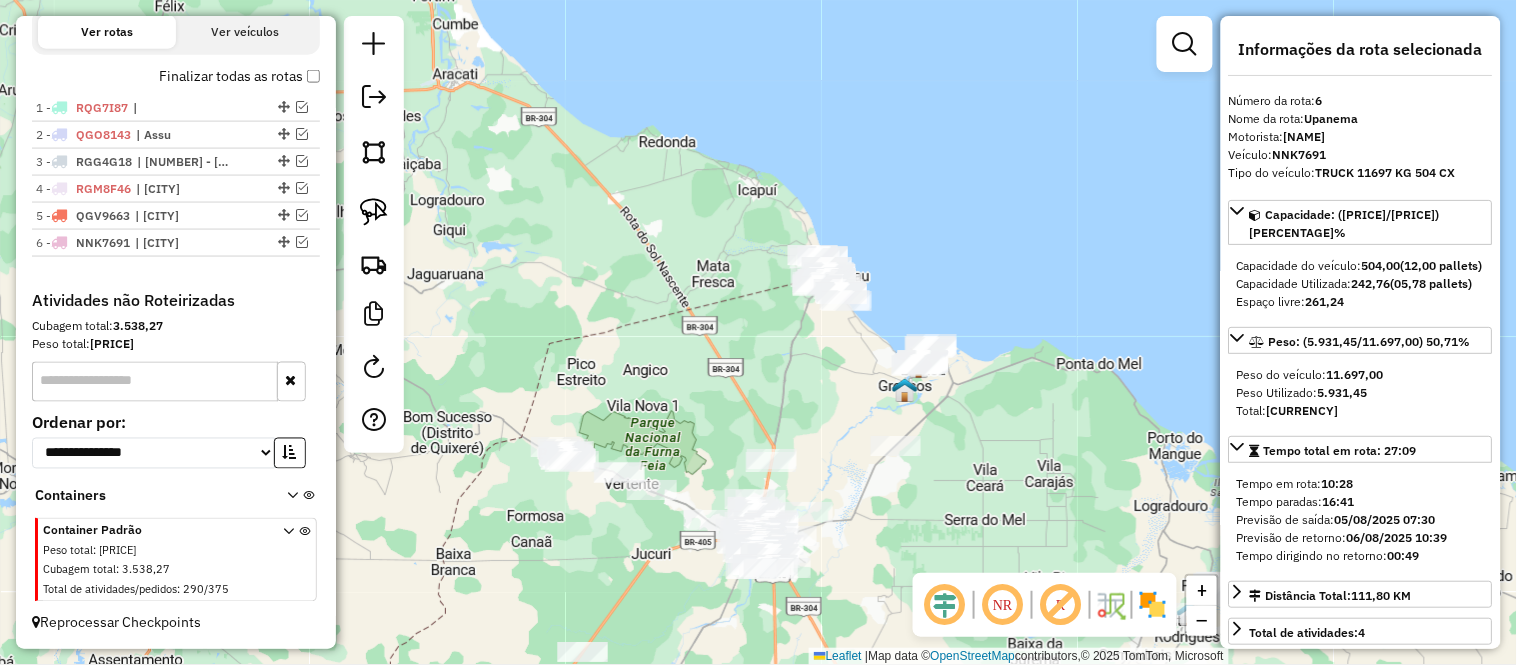 drag, startPoint x: 770, startPoint y: 308, endPoint x: 717, endPoint y: 346, distance: 65.21503 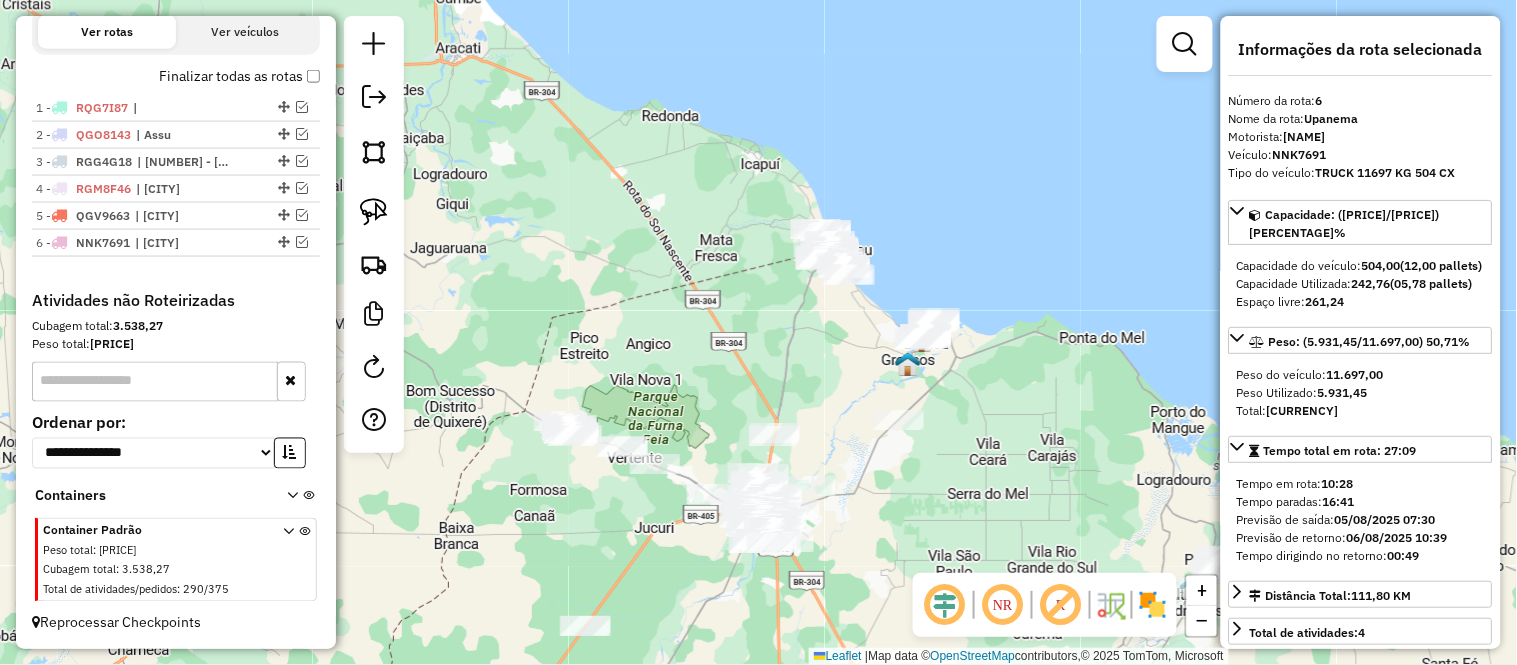 drag, startPoint x: 810, startPoint y: 354, endPoint x: 852, endPoint y: 327, distance: 49.92995 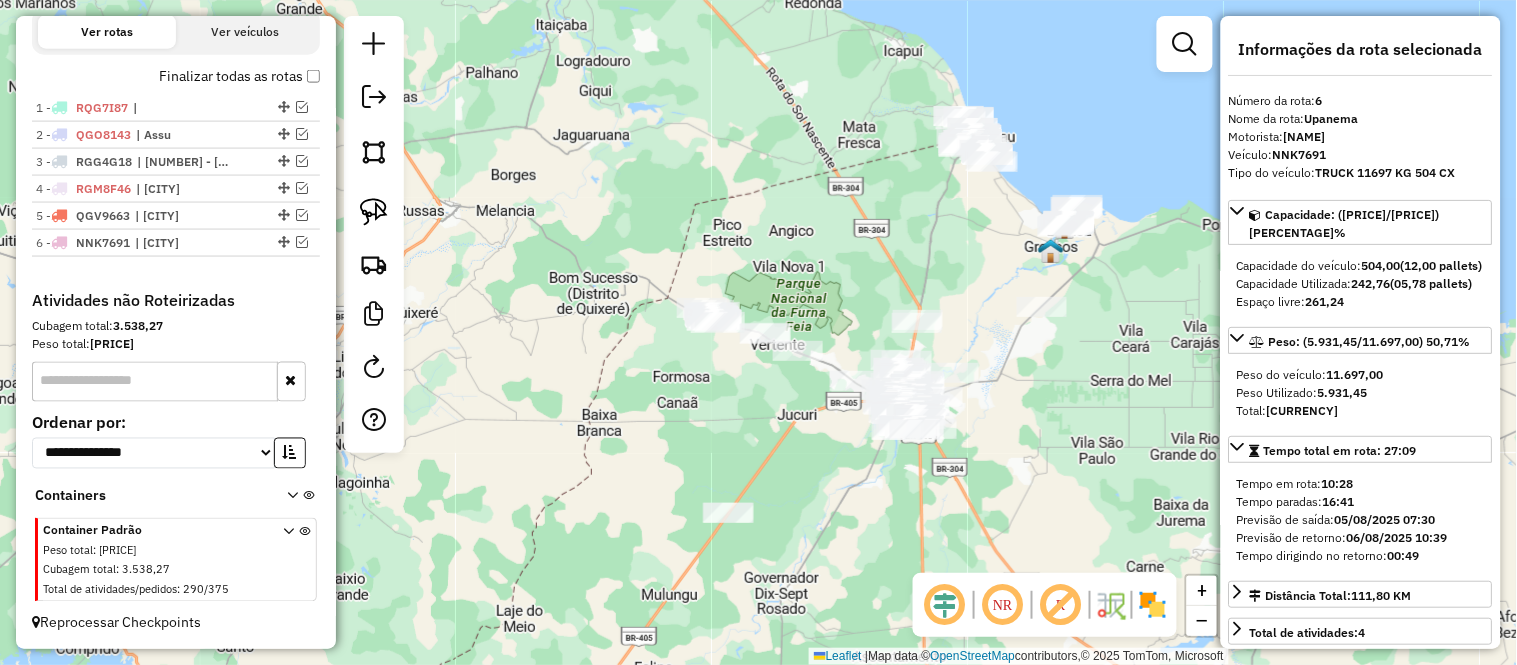 drag, startPoint x: 742, startPoint y: 240, endPoint x: 757, endPoint y: 274, distance: 37.161808 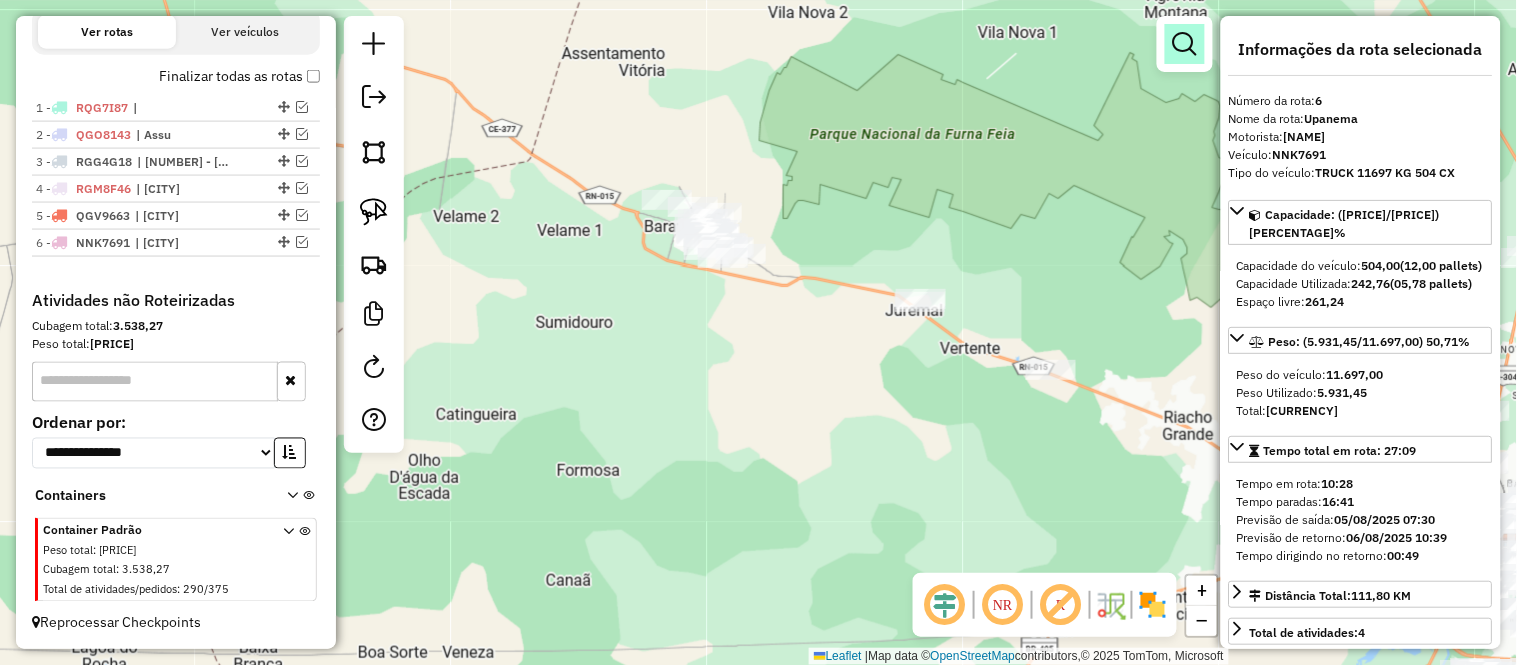 click at bounding box center [1185, 44] 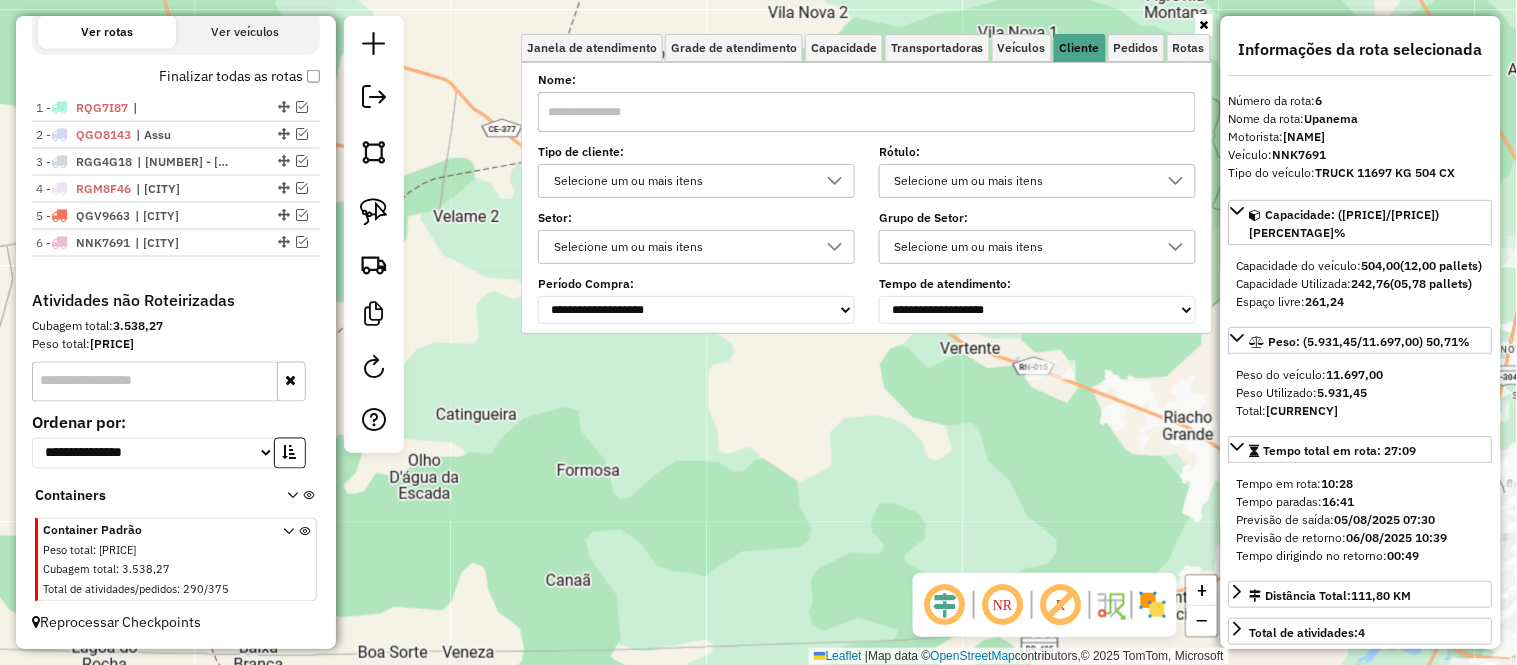 click on "Selecione um ou mais itens" at bounding box center [681, 181] 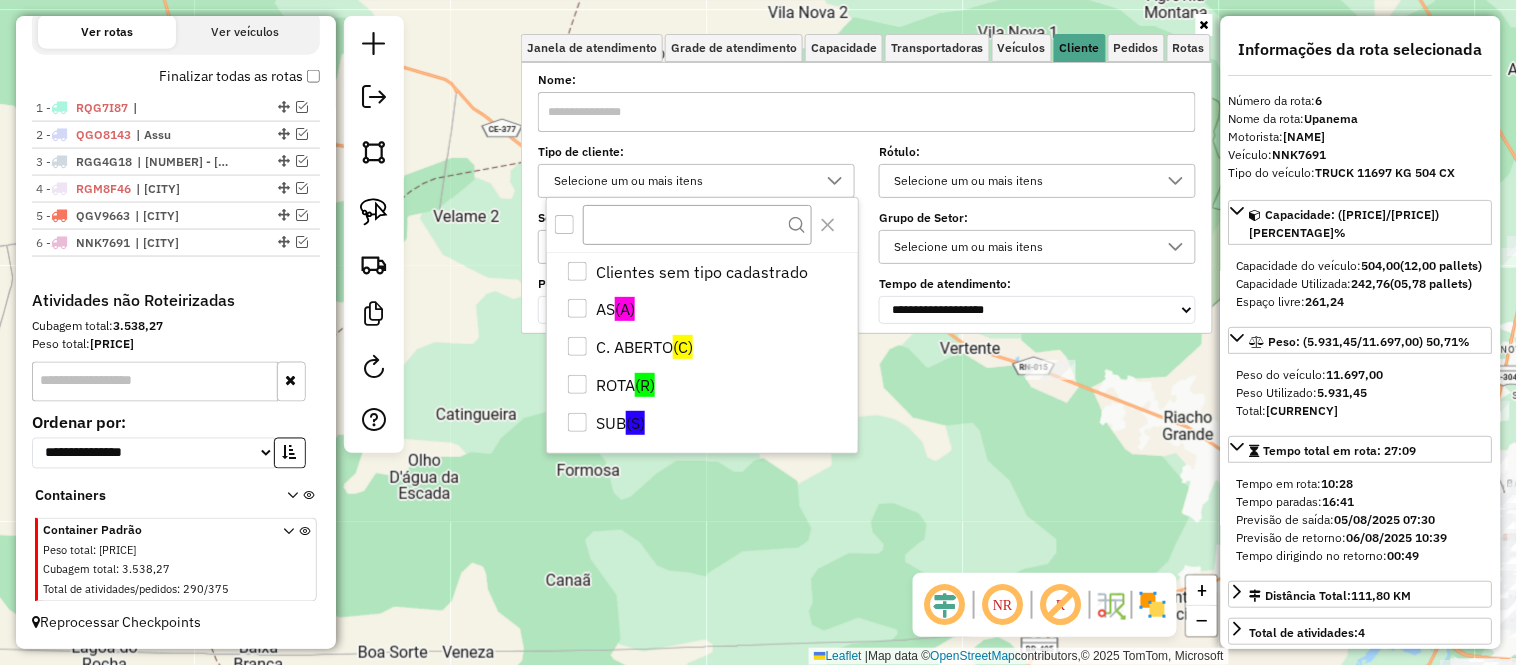 click at bounding box center [564, 224] 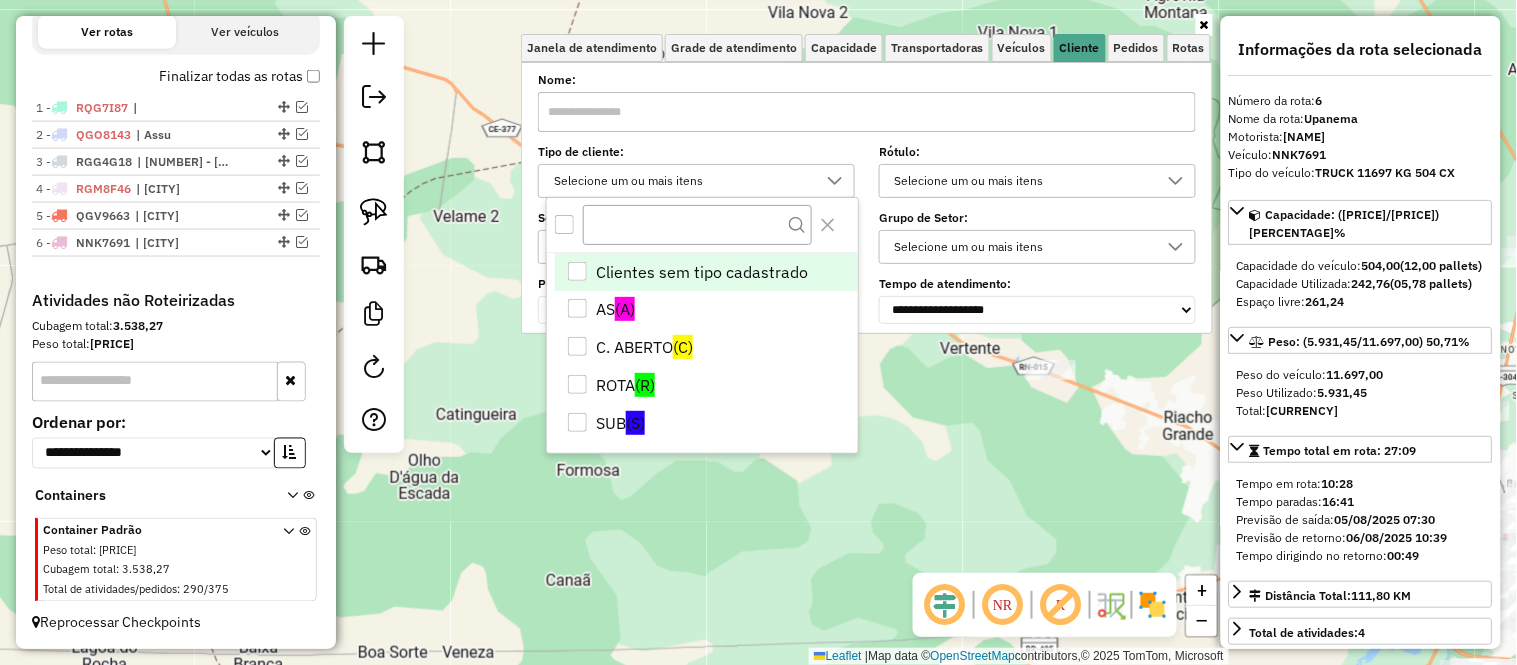 scroll, scrollTop: 11, scrollLeft: 6, axis: both 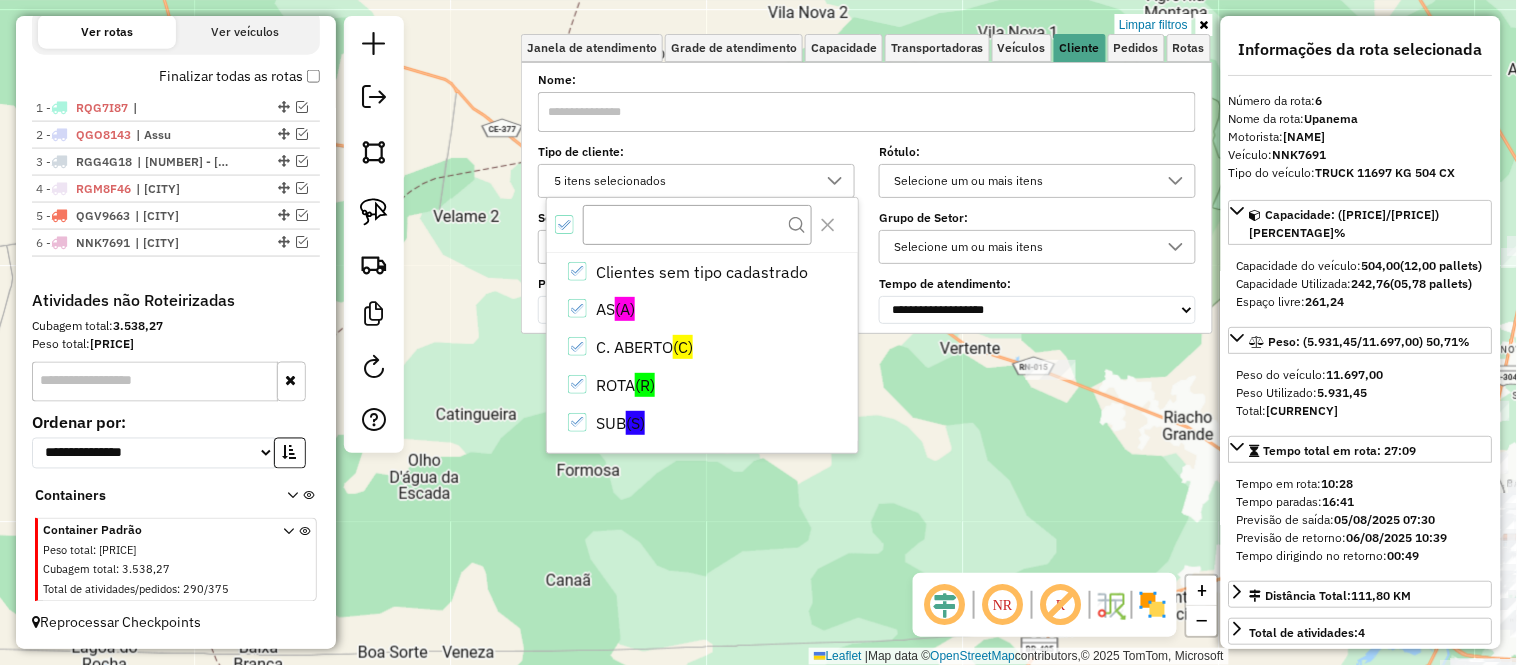 click 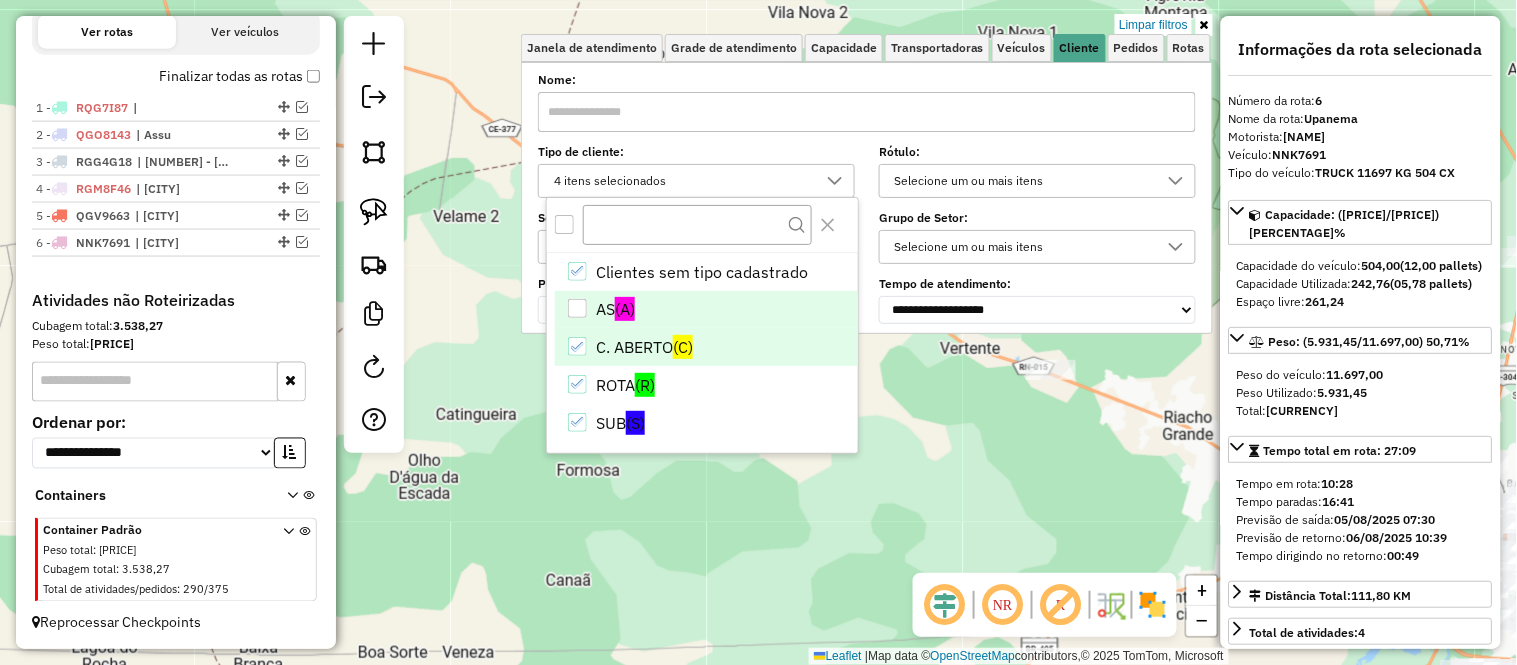 click 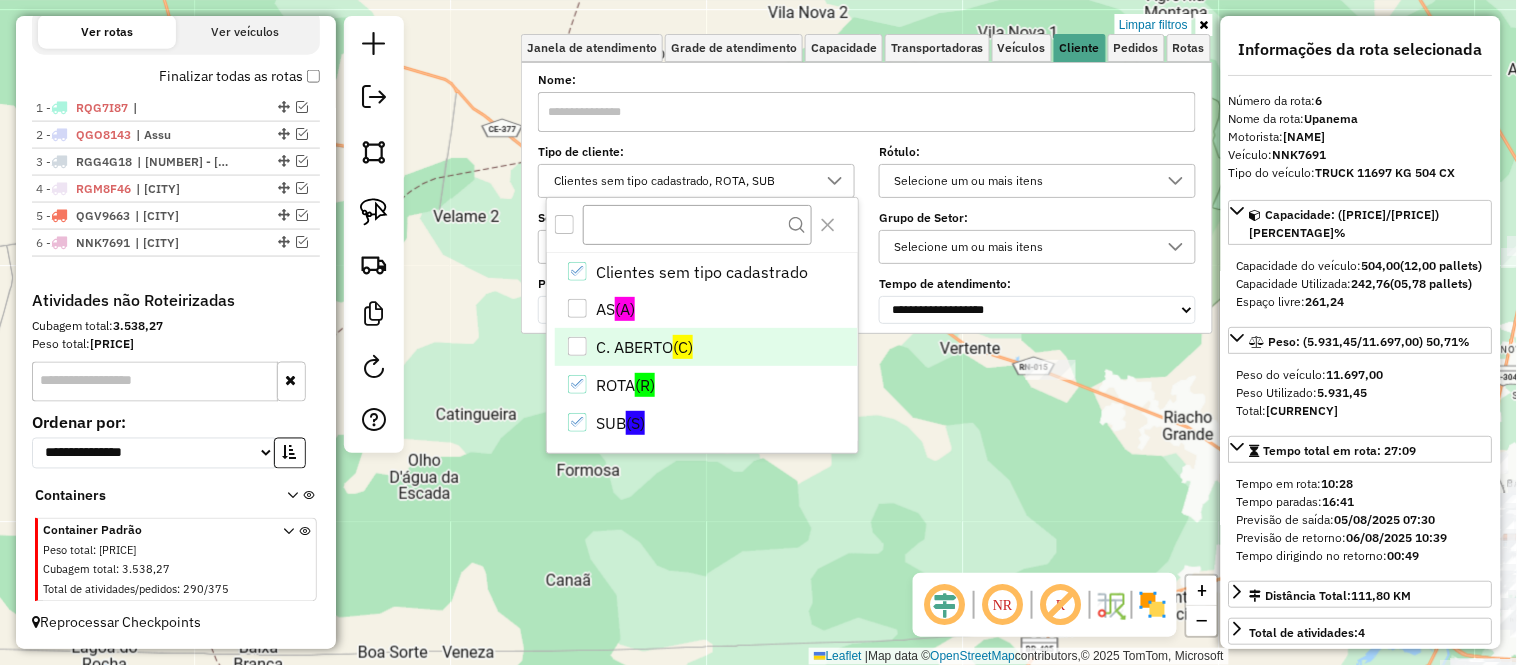 click on "Limpar filtros Janela de atendimento Grade de atendimento Capacidade Transportadoras Veículos Cliente Pedidos  Rotas Selecione os dias de semana para filtrar as janelas de atendimento  Seg   Ter   Qua   Qui   Sex   Sáb   Dom  Informe o período da janela de atendimento: De: Até:  Filtrar exatamente a janela do cliente  Considerar janela de atendimento padrão  Selecione os dias de semana para filtrar as grades de atendimento  Seg   Ter   Qua   Qui   Sex   Sáb   Dom   Considerar clientes sem dia de atendimento cadastrado  Clientes fora do dia de atendimento selecionado Filtrar as atividades entre os valores definidos abaixo:  Peso mínimo:   Peso máximo:   Cubagem mínima:   Cubagem máxima:   De:   Até:  Filtrar as atividades entre o tempo de atendimento definido abaixo:  De:   Até:   Considerar capacidade total dos clientes não roteirizados Transportadora: Selecione um ou mais itens Tipo de veículo: Selecione um ou mais itens Veículo: Selecione um ou mais itens Motorista: Selecione um ou mais itens" 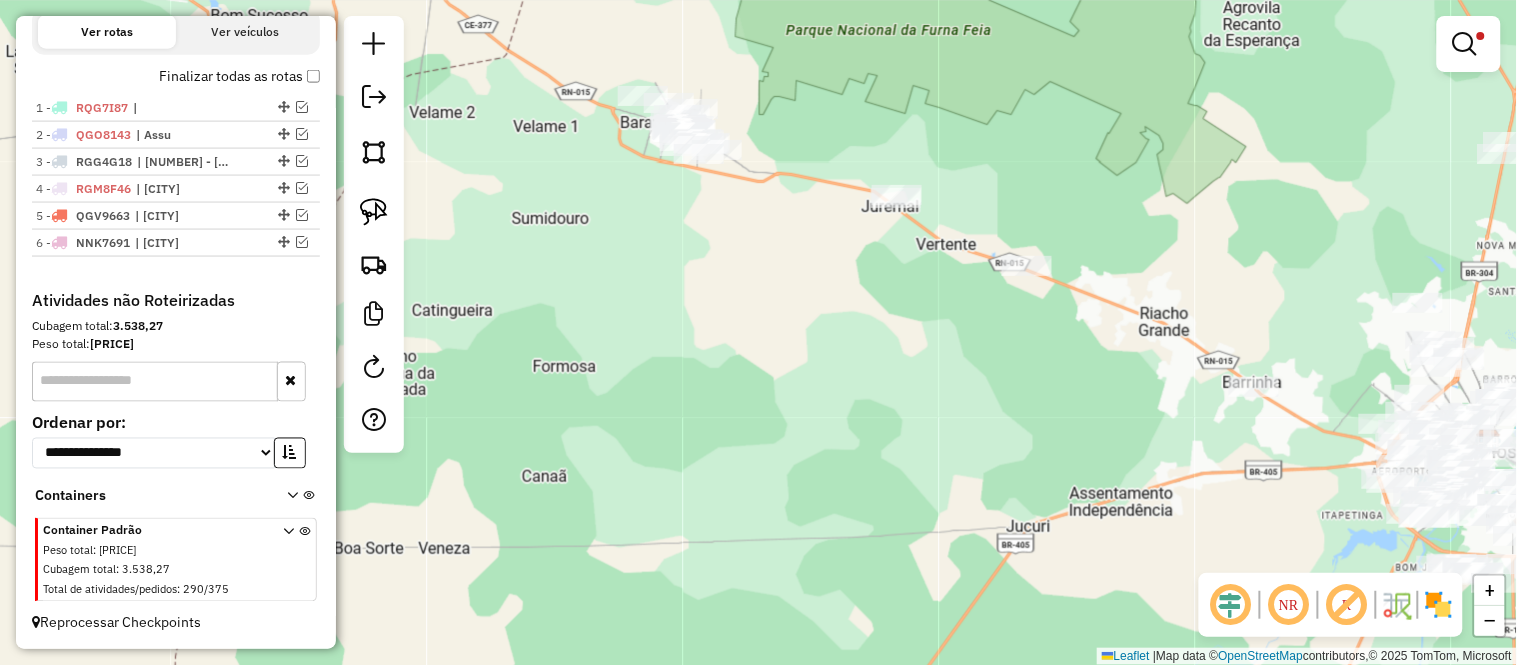 drag, startPoint x: 707, startPoint y: 271, endPoint x: 826, endPoint y: 461, distance: 224.18965 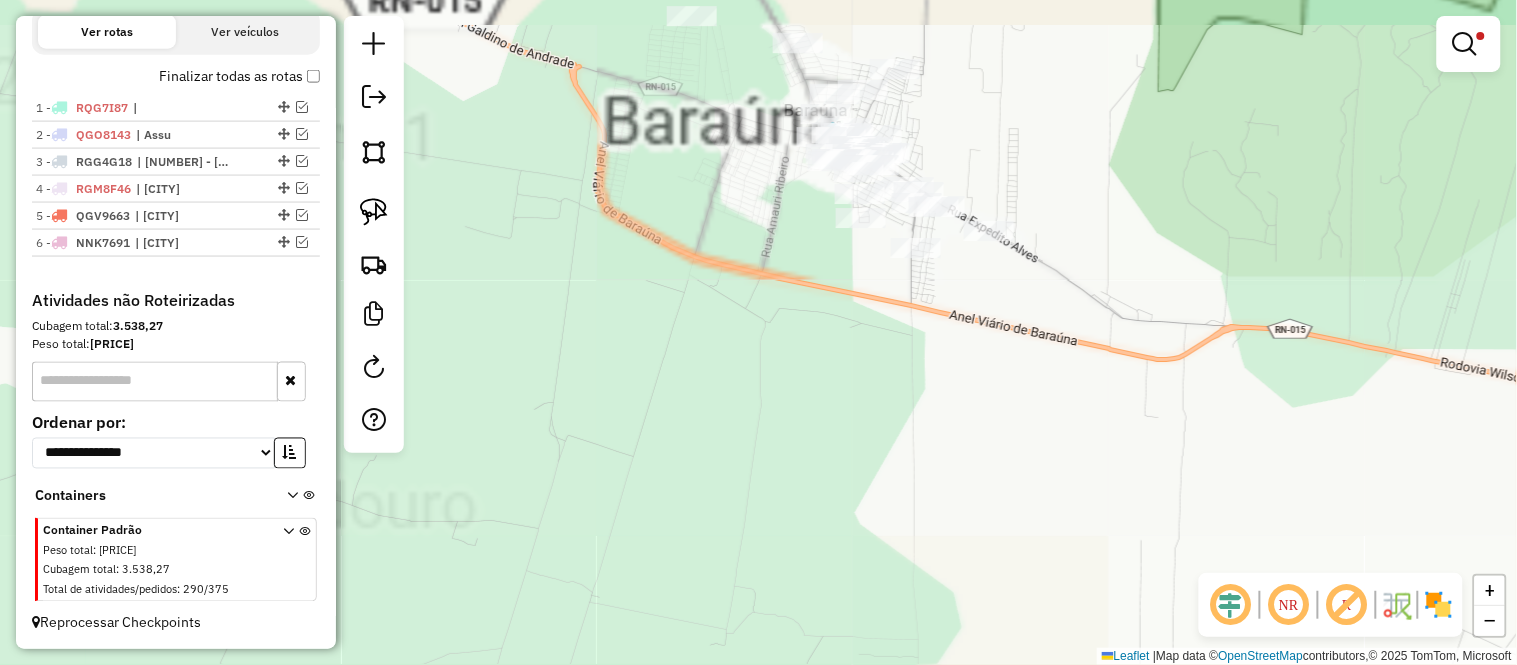 drag, startPoint x: 767, startPoint y: 332, endPoint x: 825, endPoint y: 586, distance: 260.5379 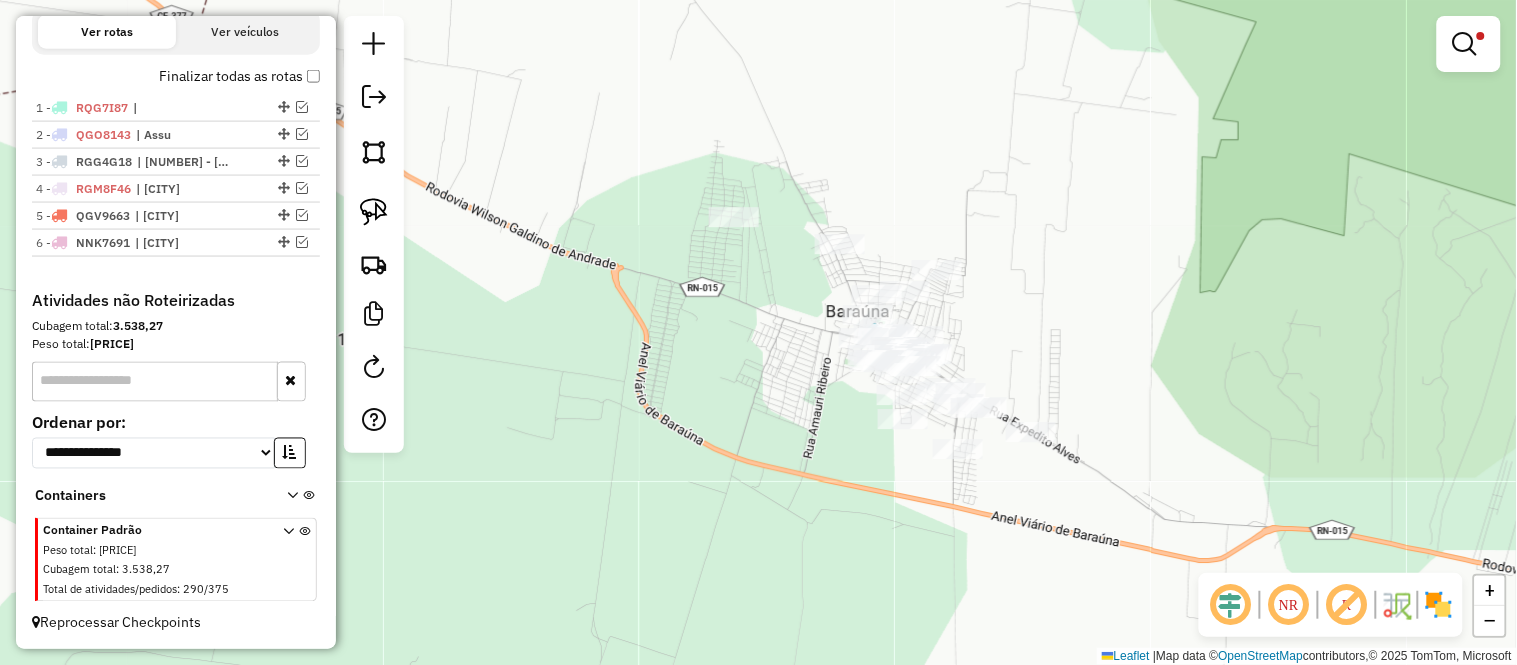 drag, startPoint x: 1027, startPoint y: 345, endPoint x: 1027, endPoint y: 391, distance: 46 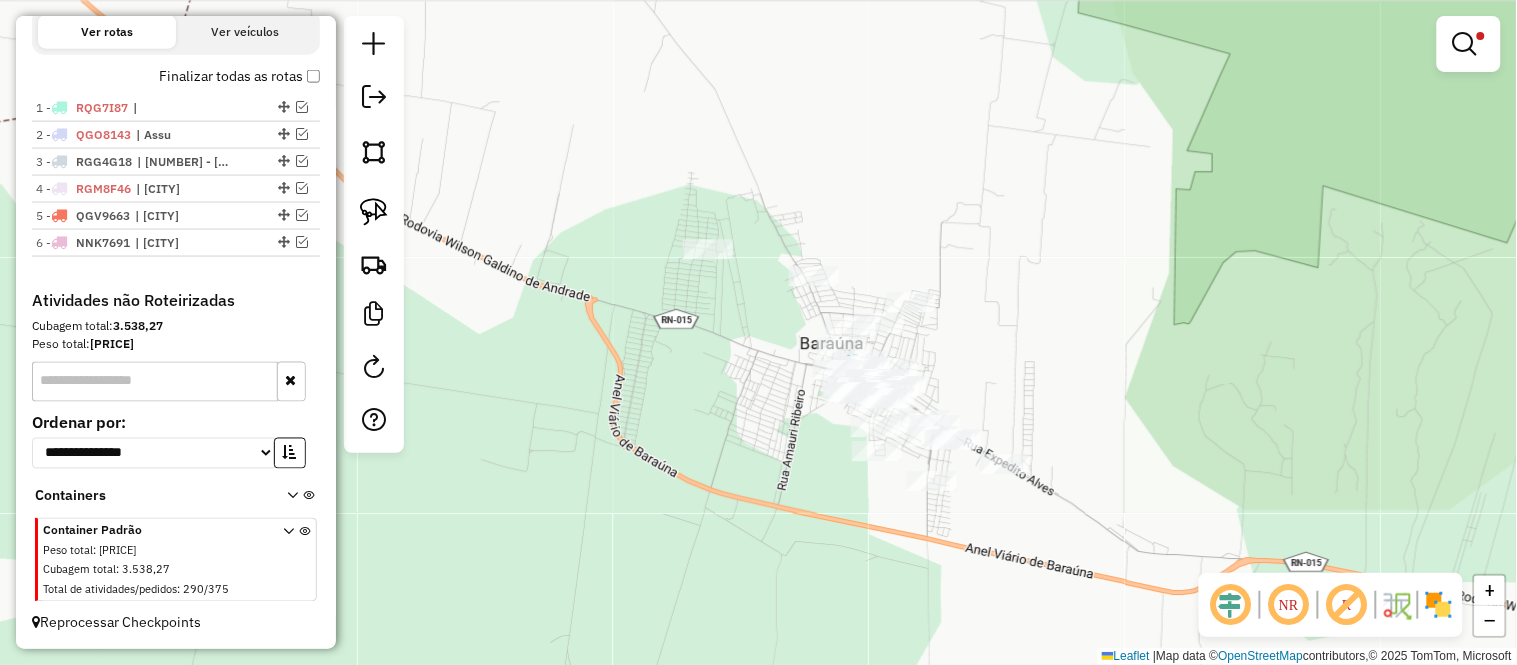 drag, startPoint x: 1024, startPoint y: 388, endPoint x: 903, endPoint y: 346, distance: 128.082 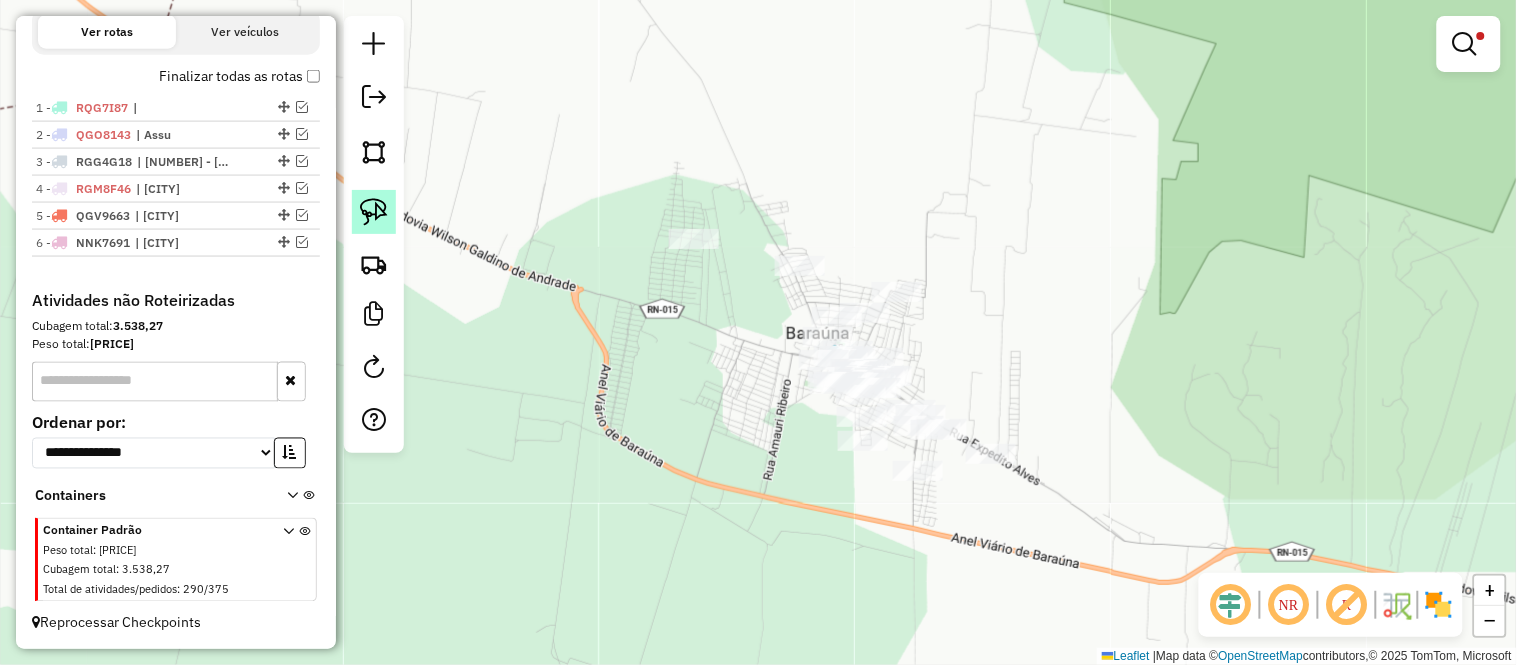 click 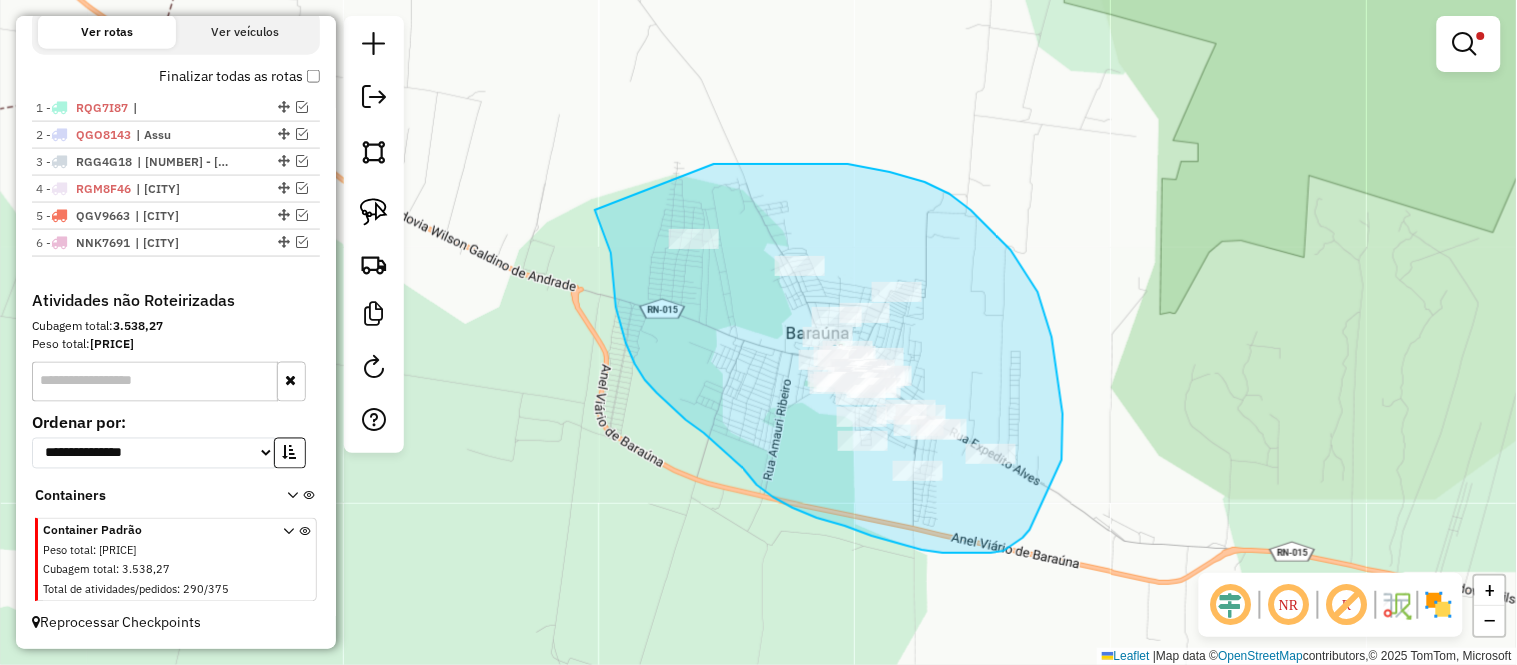 drag, startPoint x: 717, startPoint y: 163, endPoint x: 595, endPoint y: 210, distance: 130.7402 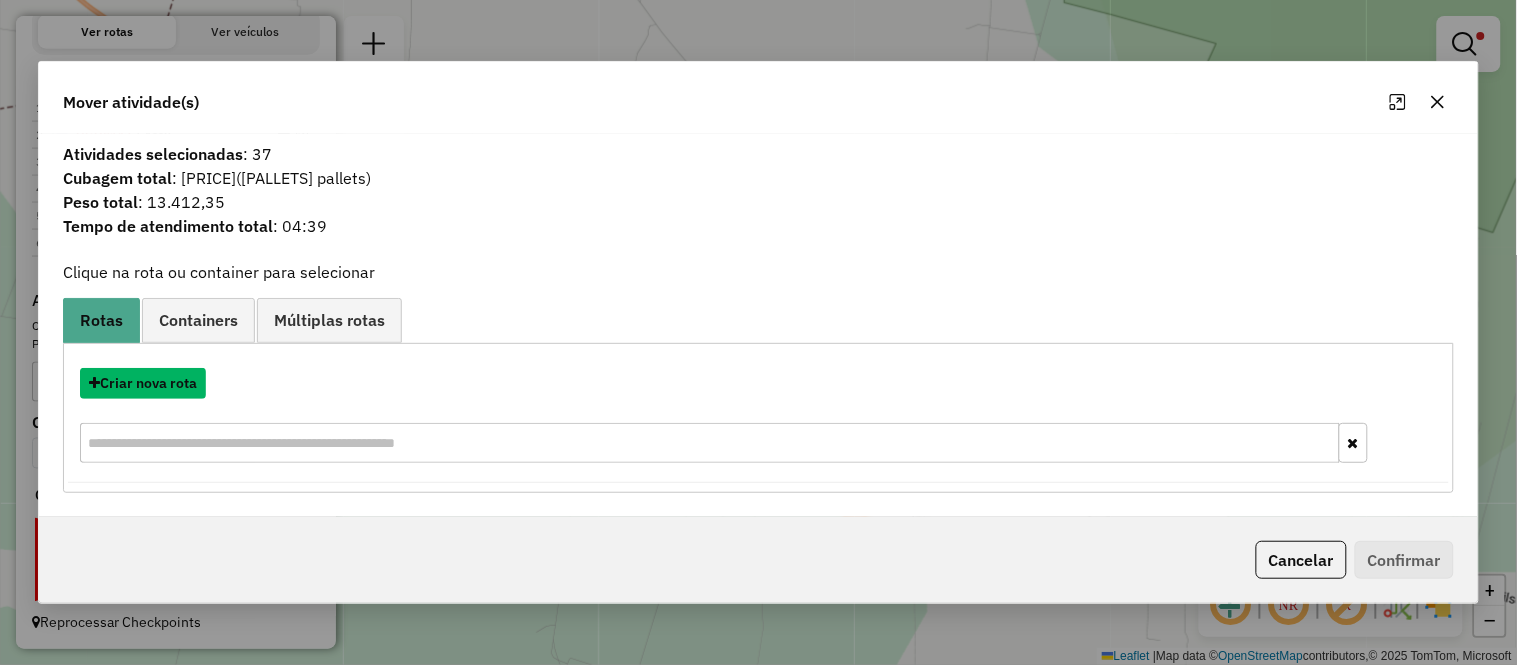 click on "Criar nova rota" at bounding box center [143, 383] 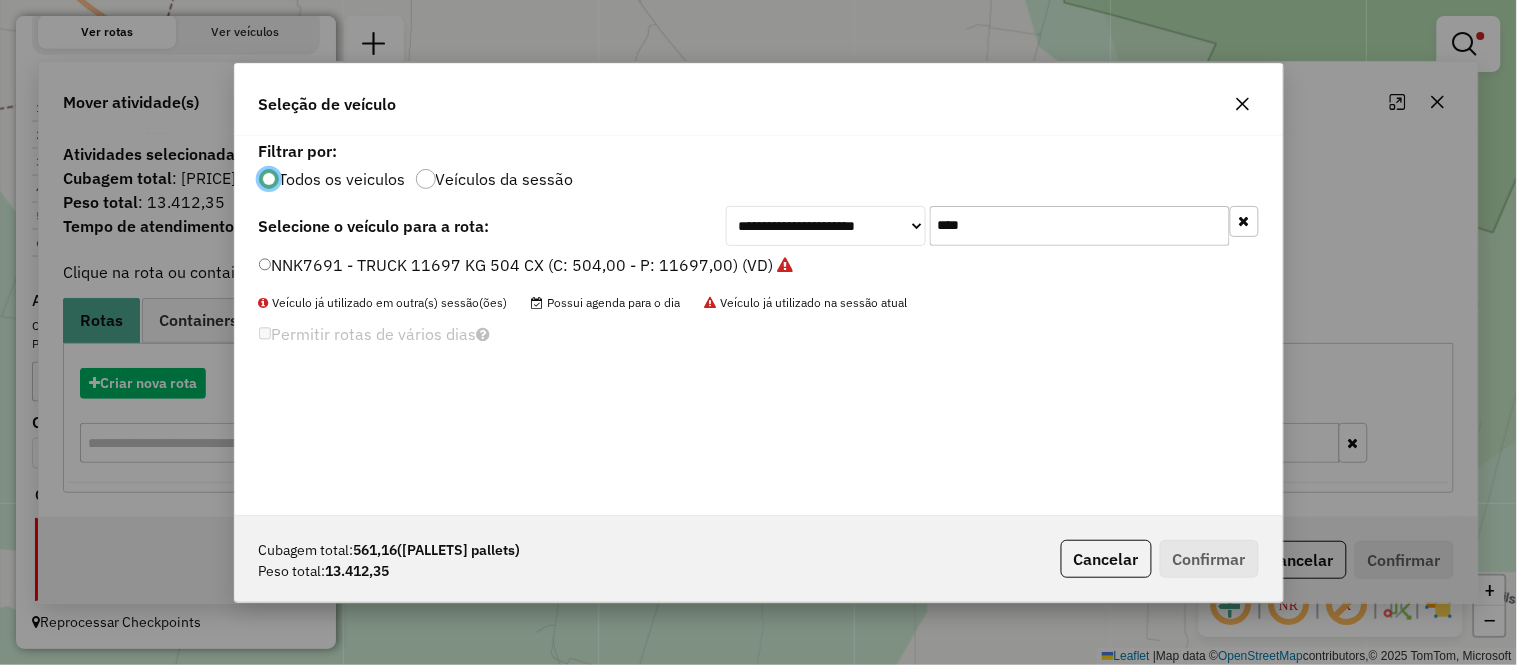scroll, scrollTop: 11, scrollLeft: 5, axis: both 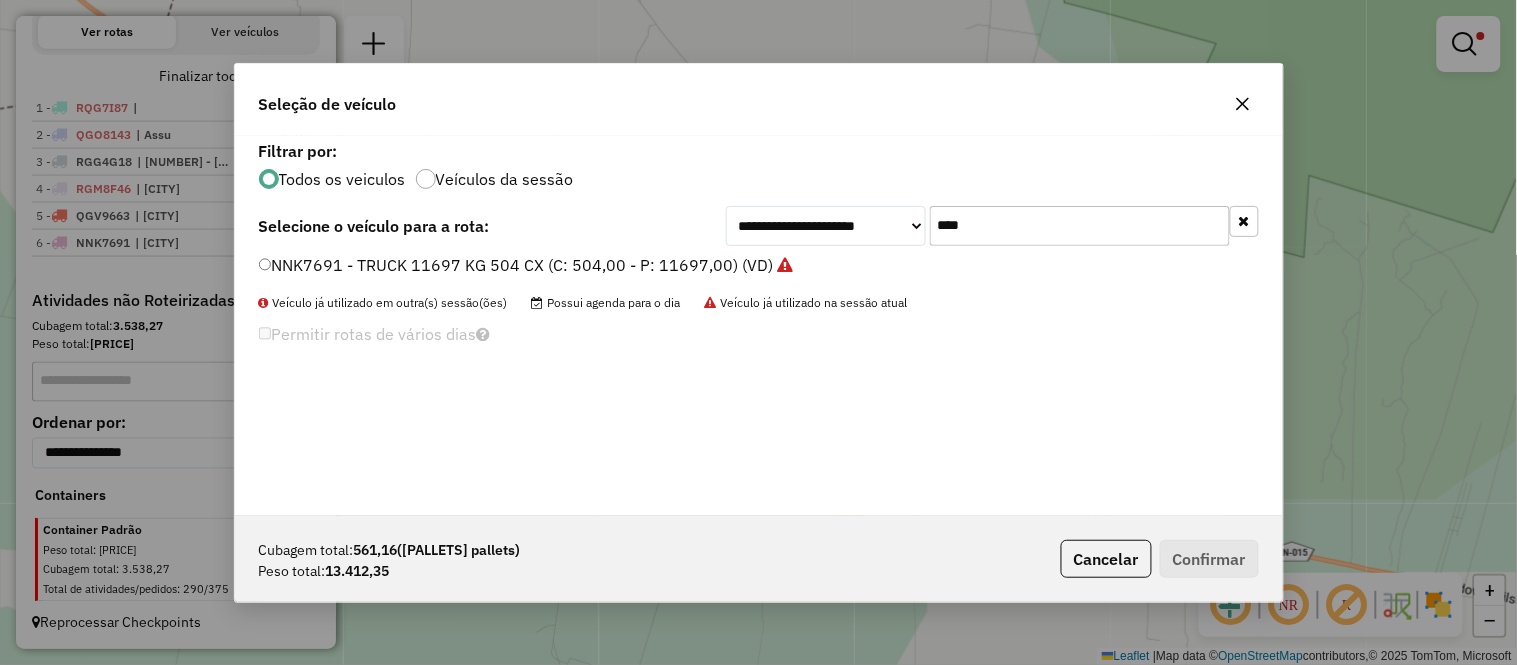 click on "****" 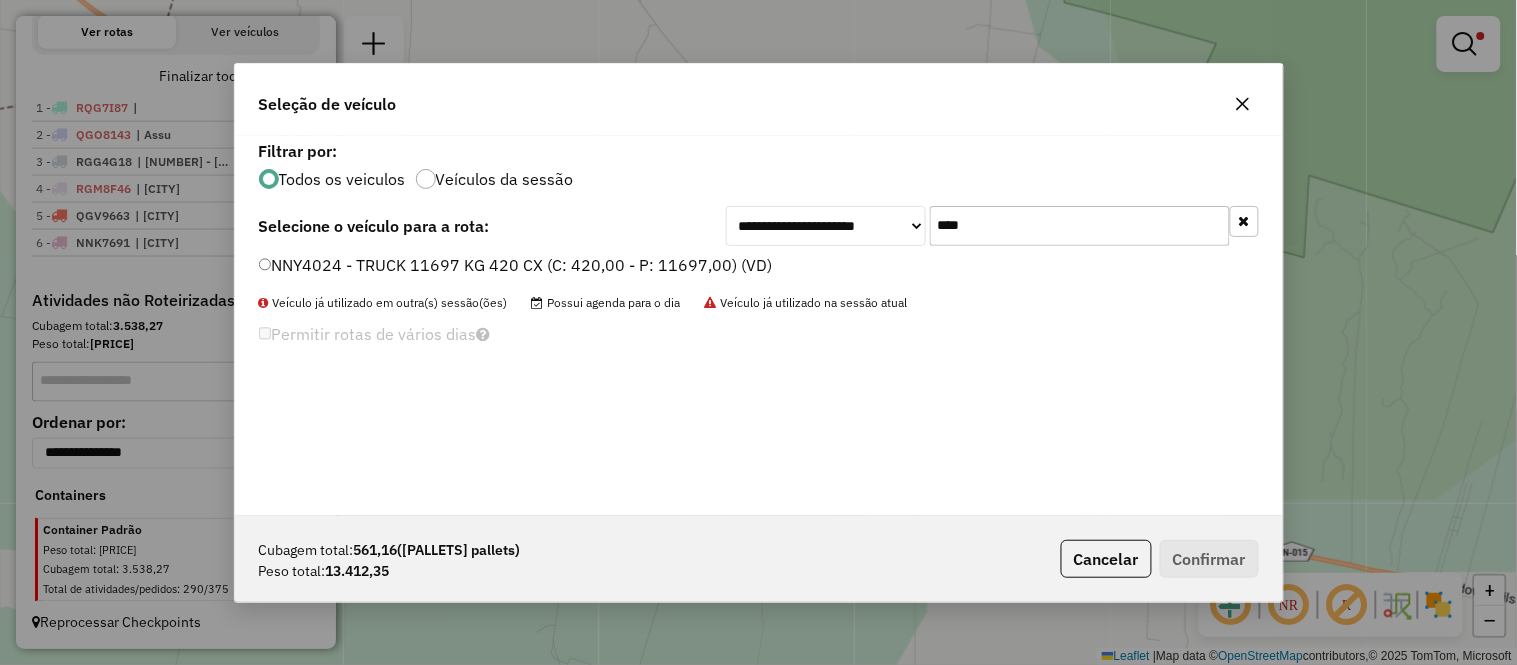 type on "****" 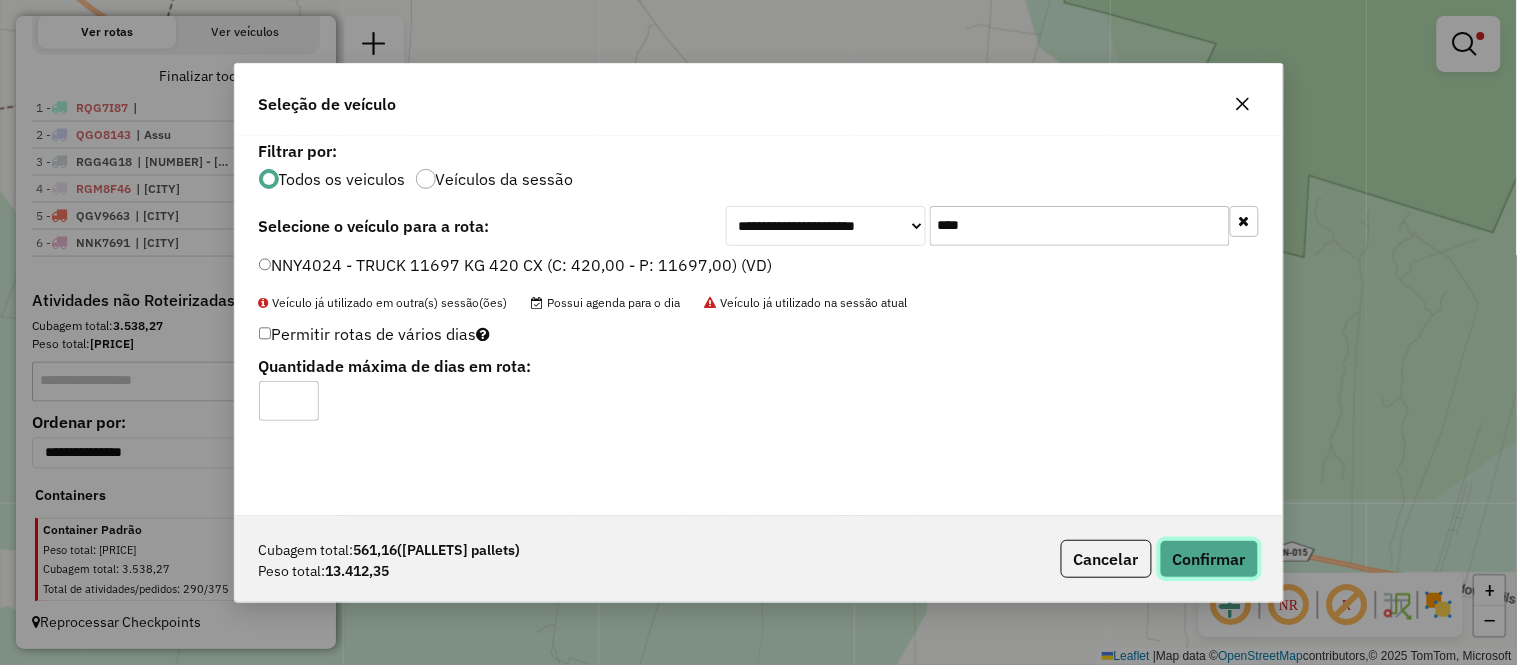 click on "Confirmar" 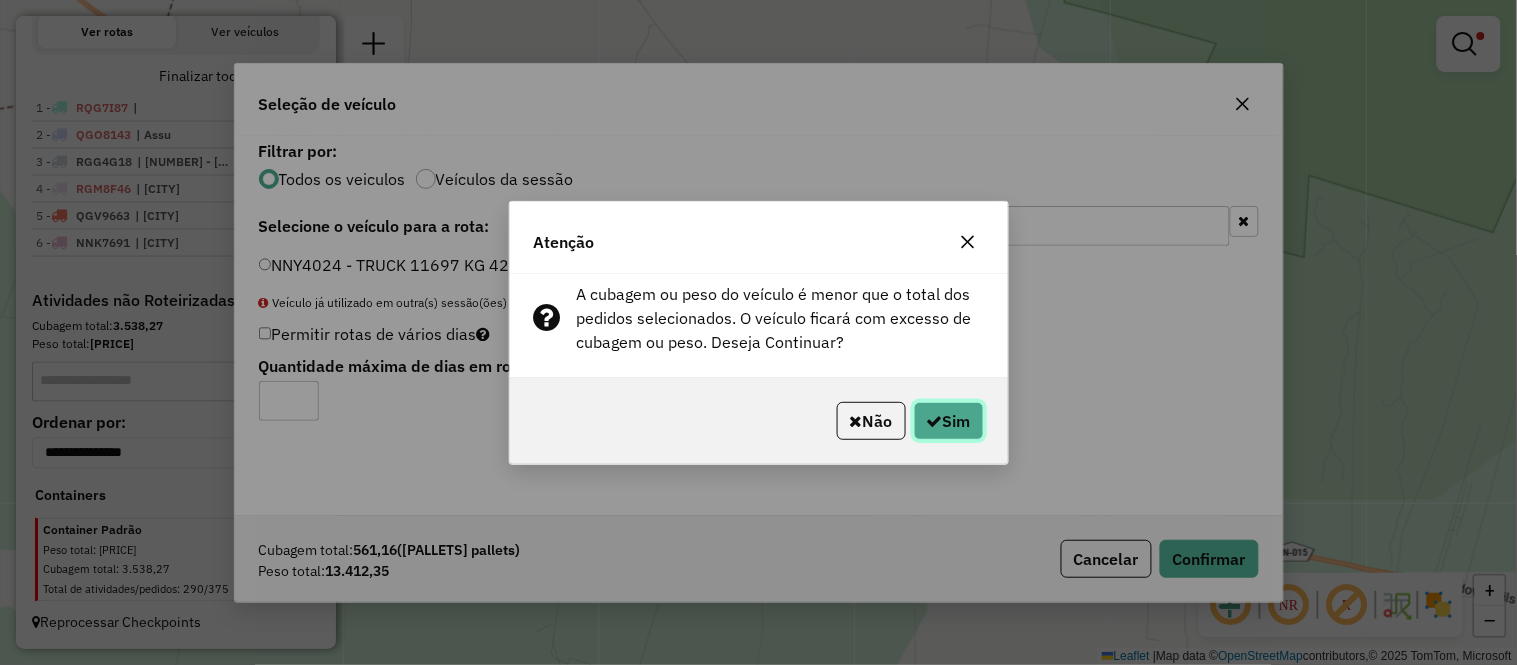 click on "Sim" 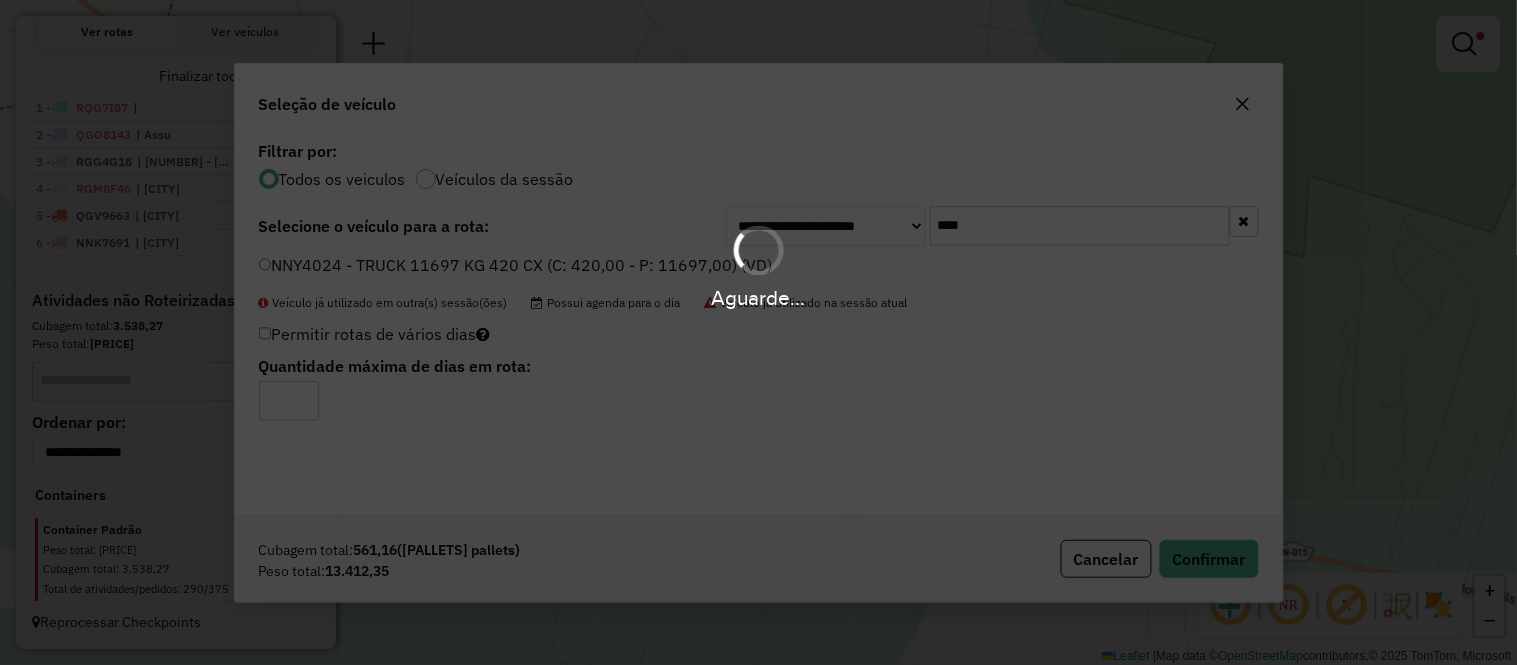 scroll, scrollTop: 770, scrollLeft: 0, axis: vertical 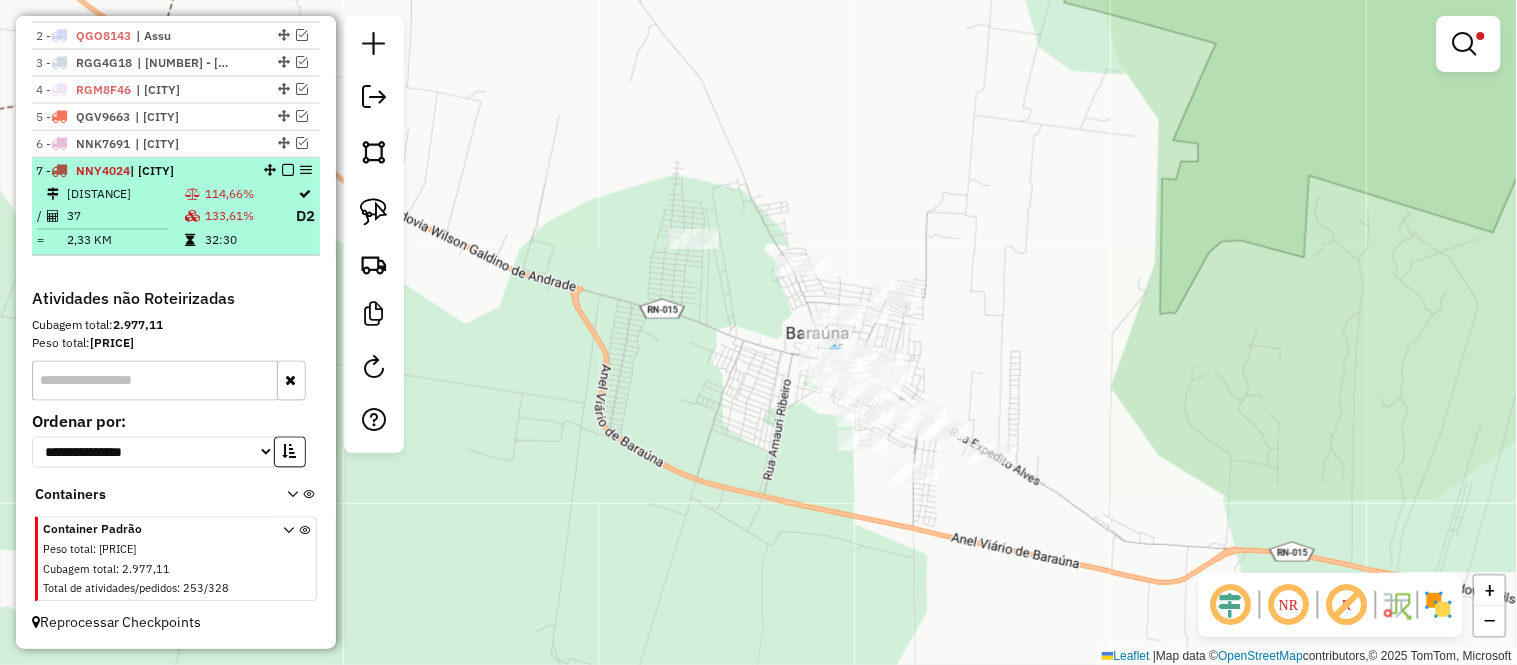 click on "133,61%" at bounding box center [249, 216] 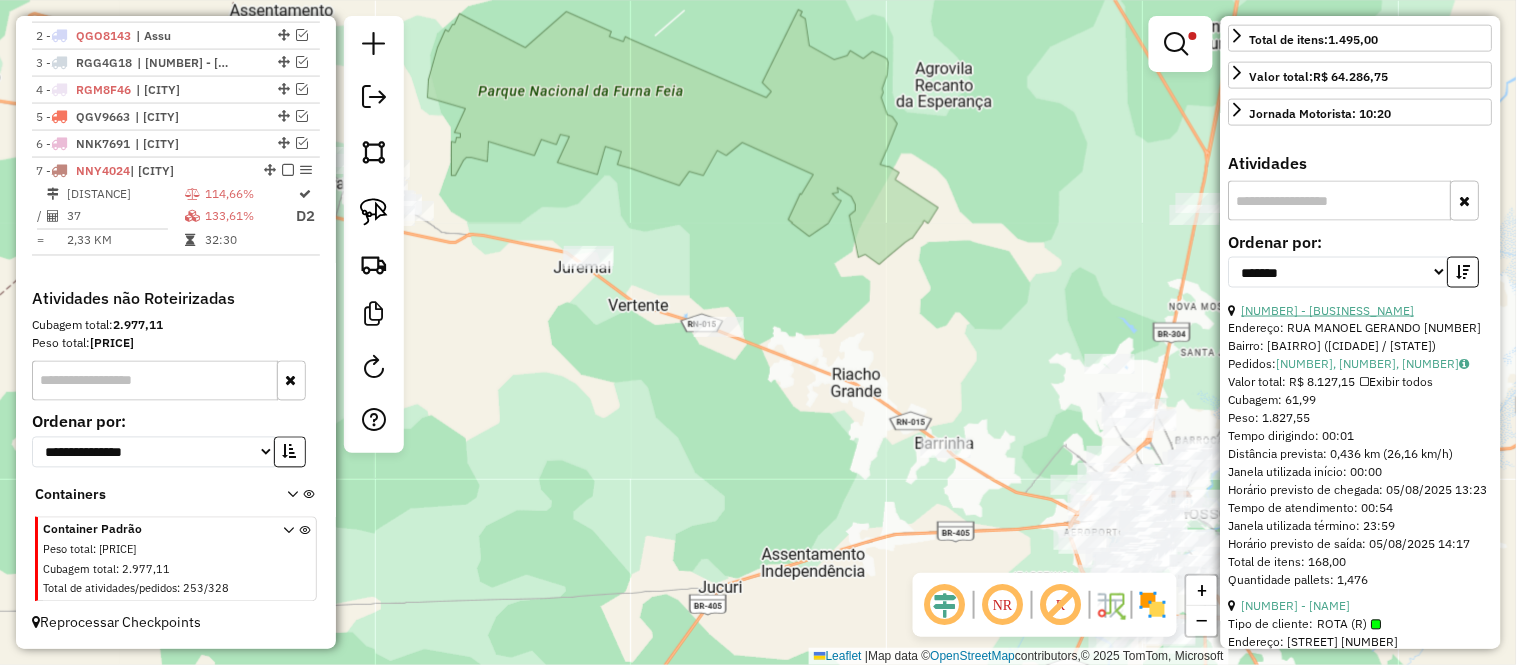 scroll, scrollTop: 777, scrollLeft: 0, axis: vertical 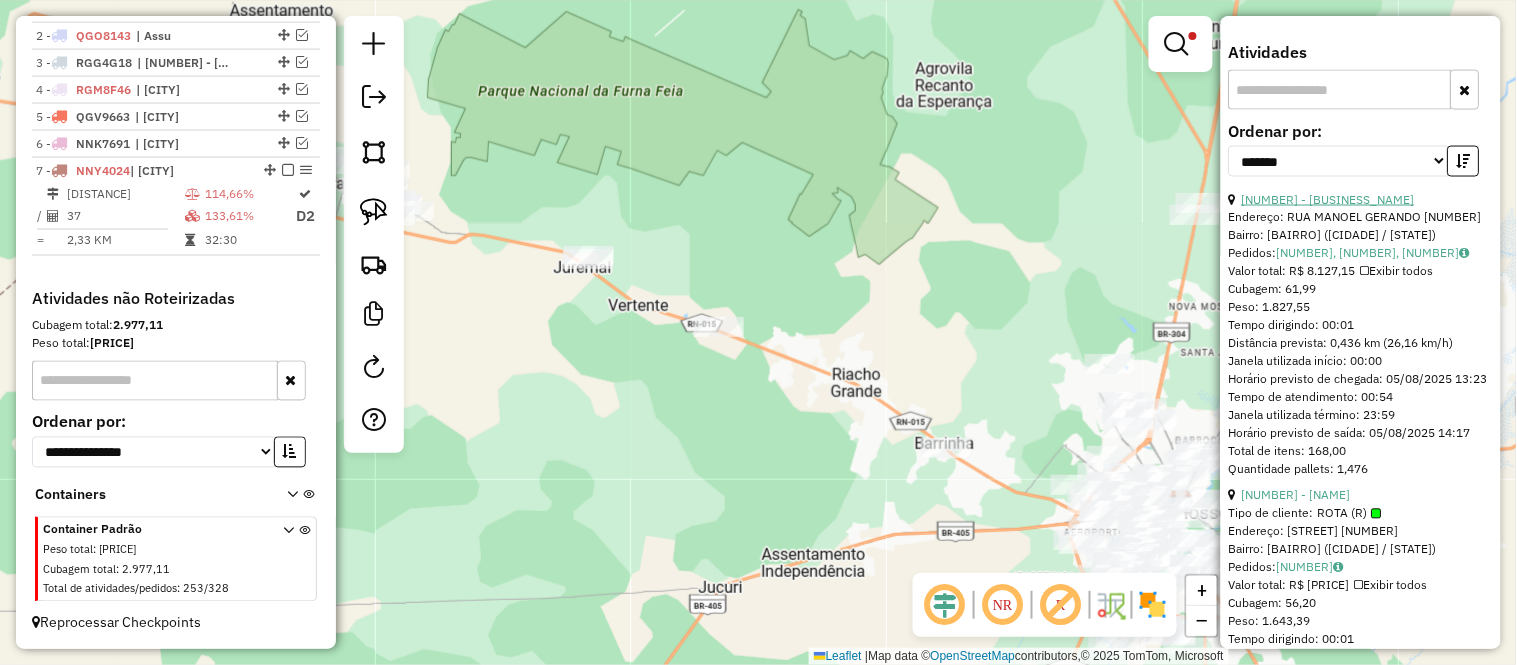 click on "9 - 10872 - IMPERIO BEBIDAS" at bounding box center (1328, 199) 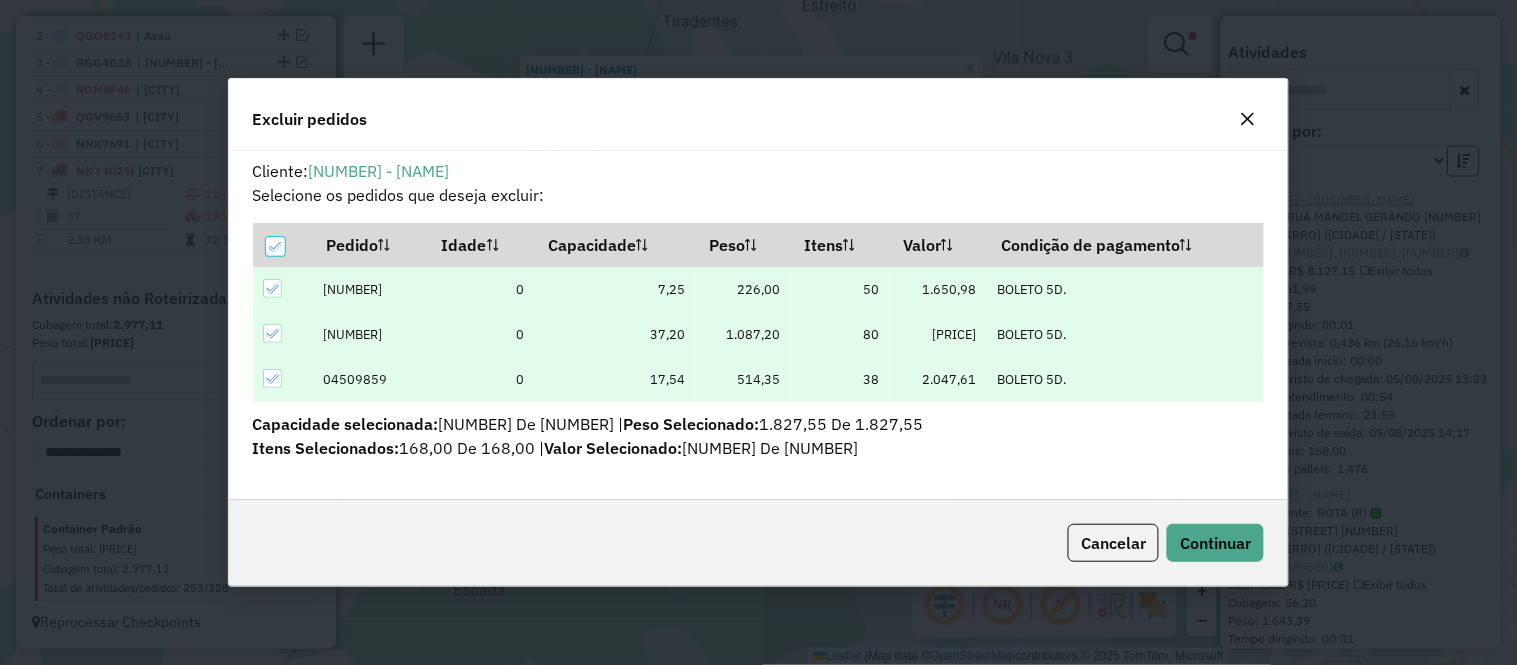 scroll, scrollTop: 11, scrollLeft: 5, axis: both 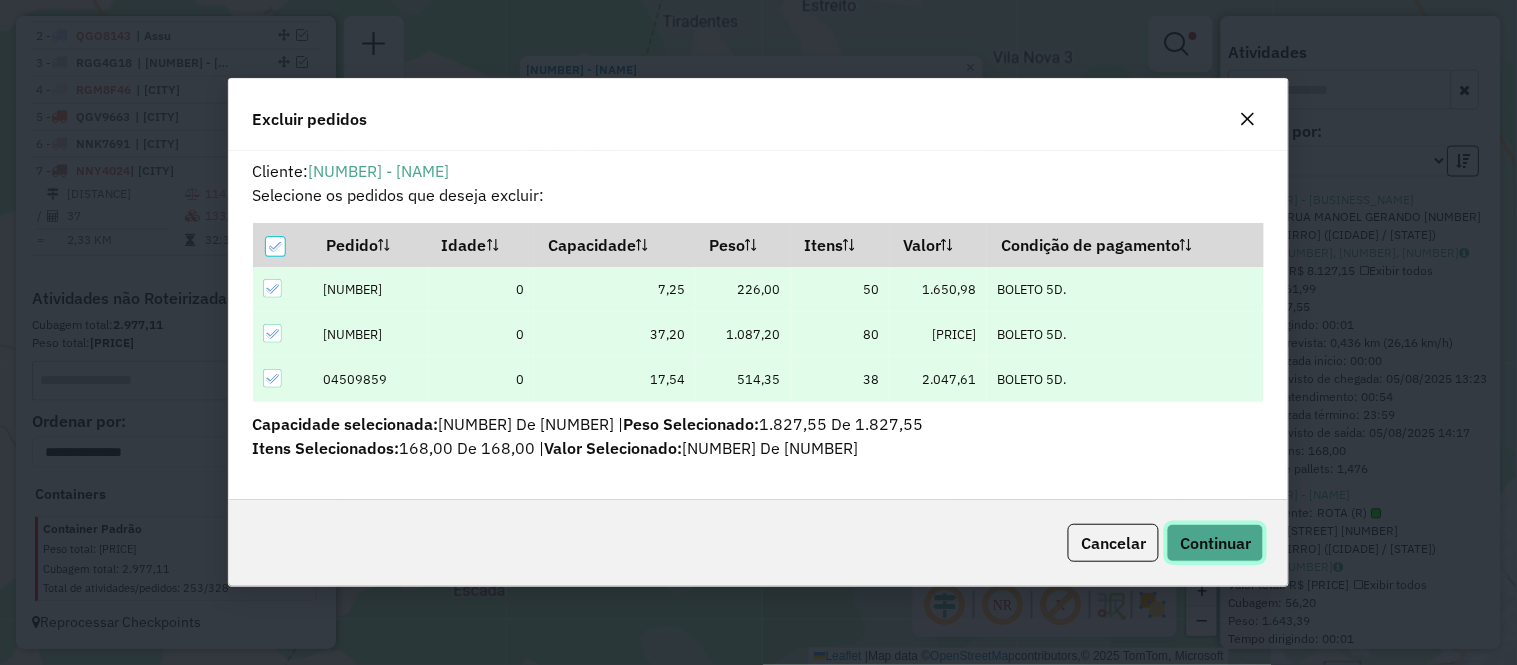 click on "Continuar" 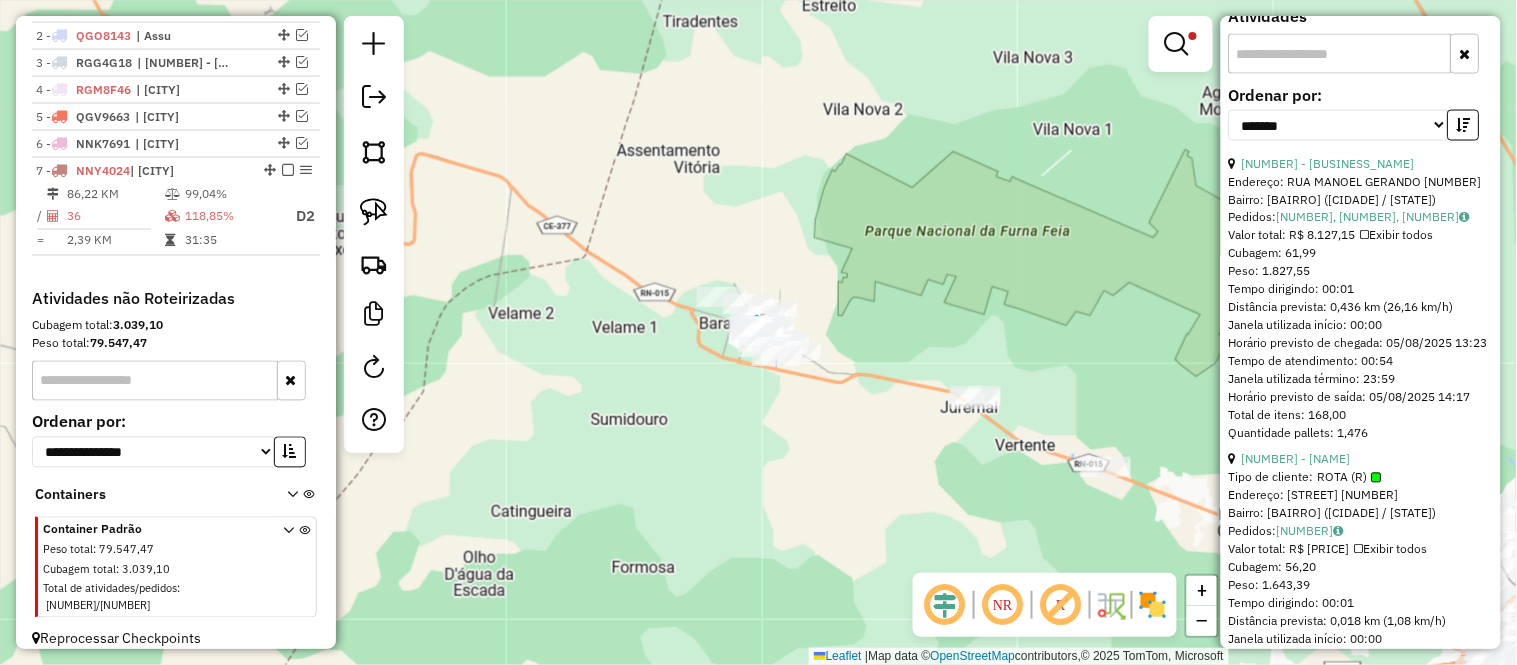 scroll, scrollTop: 760, scrollLeft: 0, axis: vertical 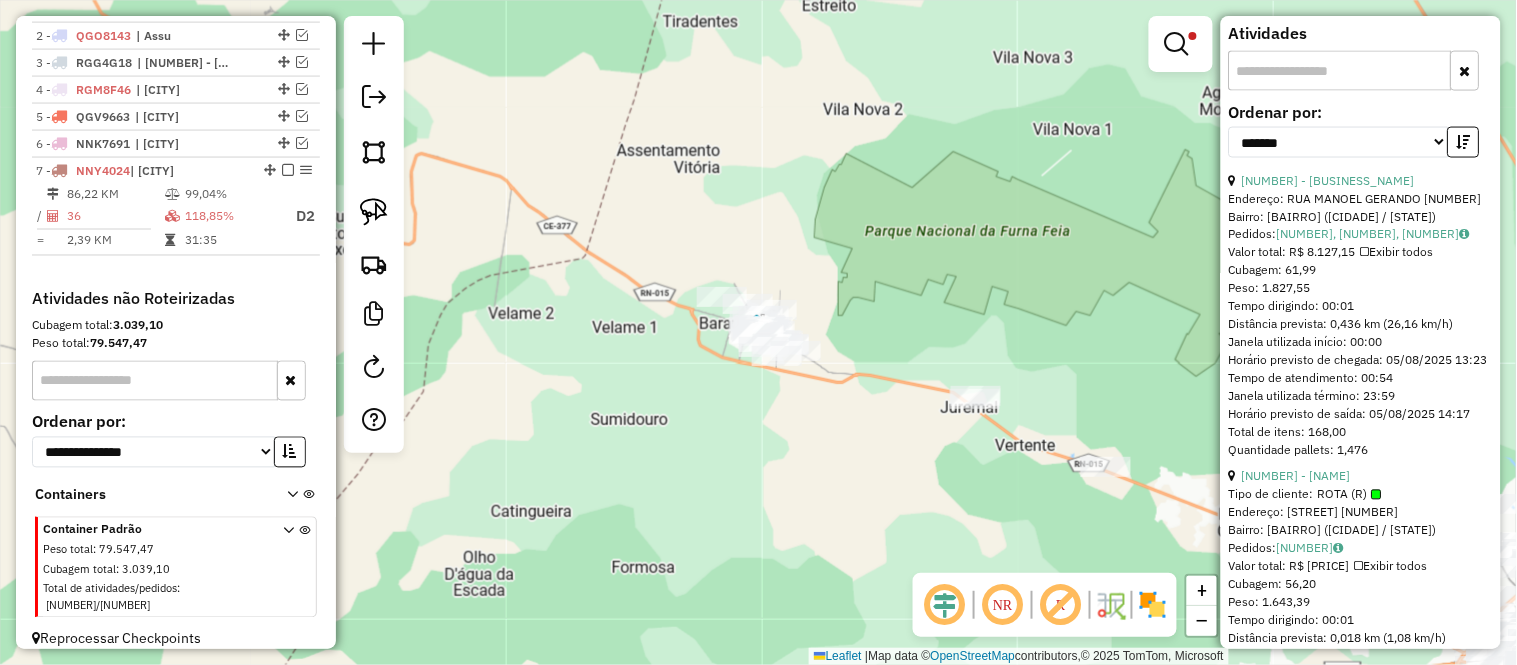 click on "36" at bounding box center (115, 216) 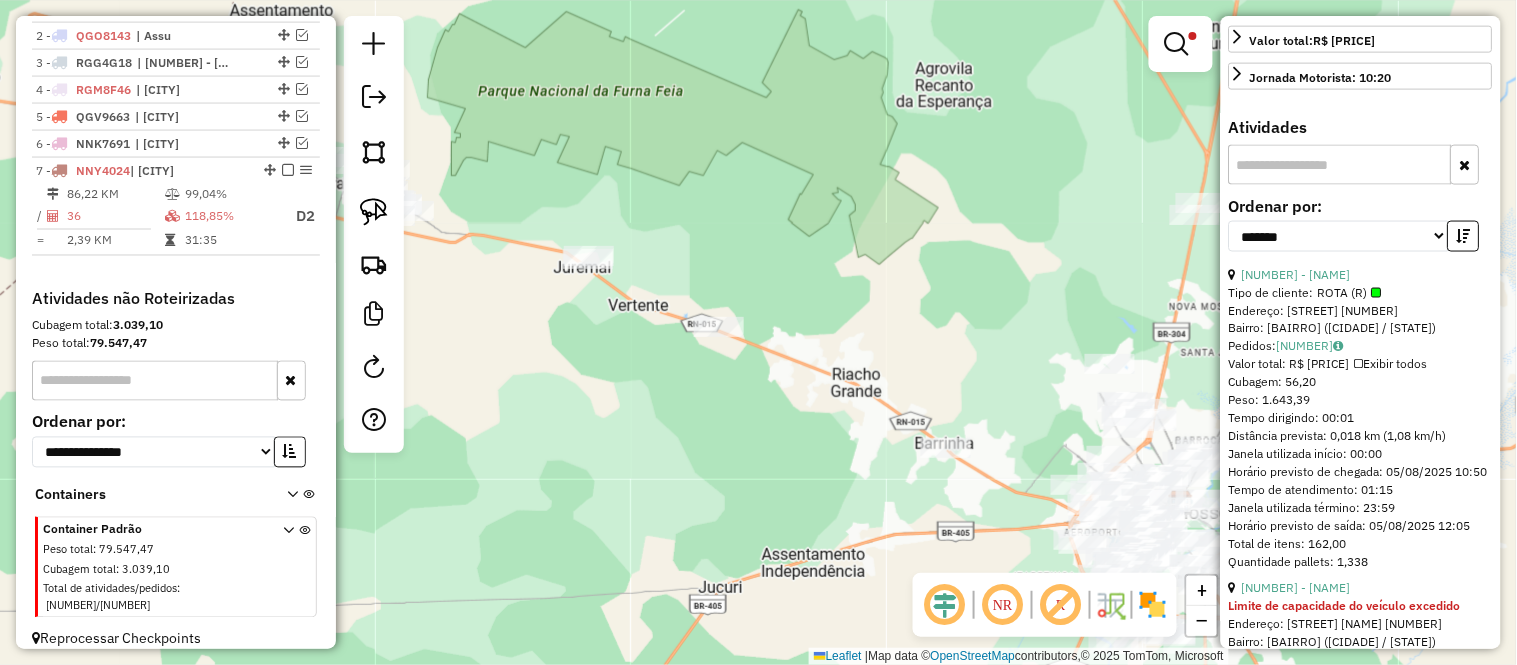 scroll, scrollTop: 888, scrollLeft: 0, axis: vertical 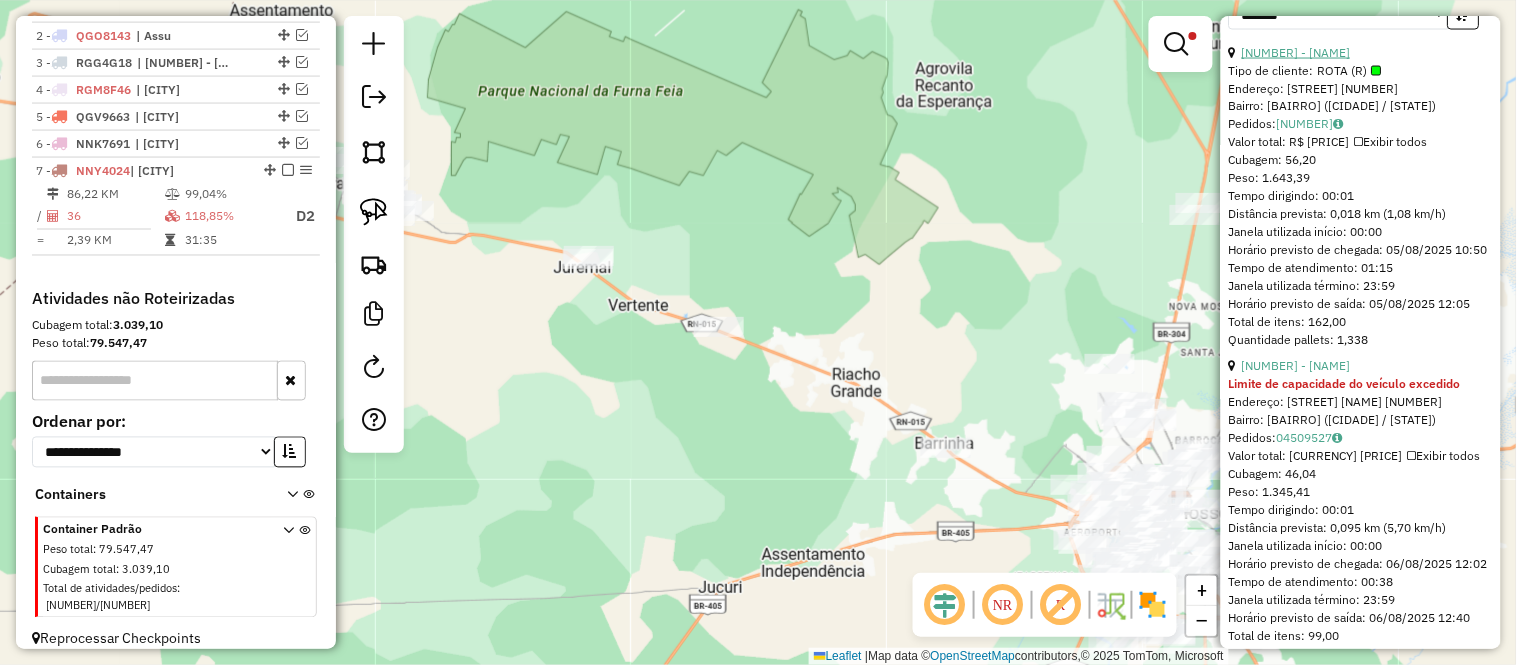 click on "6 - 8563 - Manoel Epifânio Borges" at bounding box center (1296, 52) 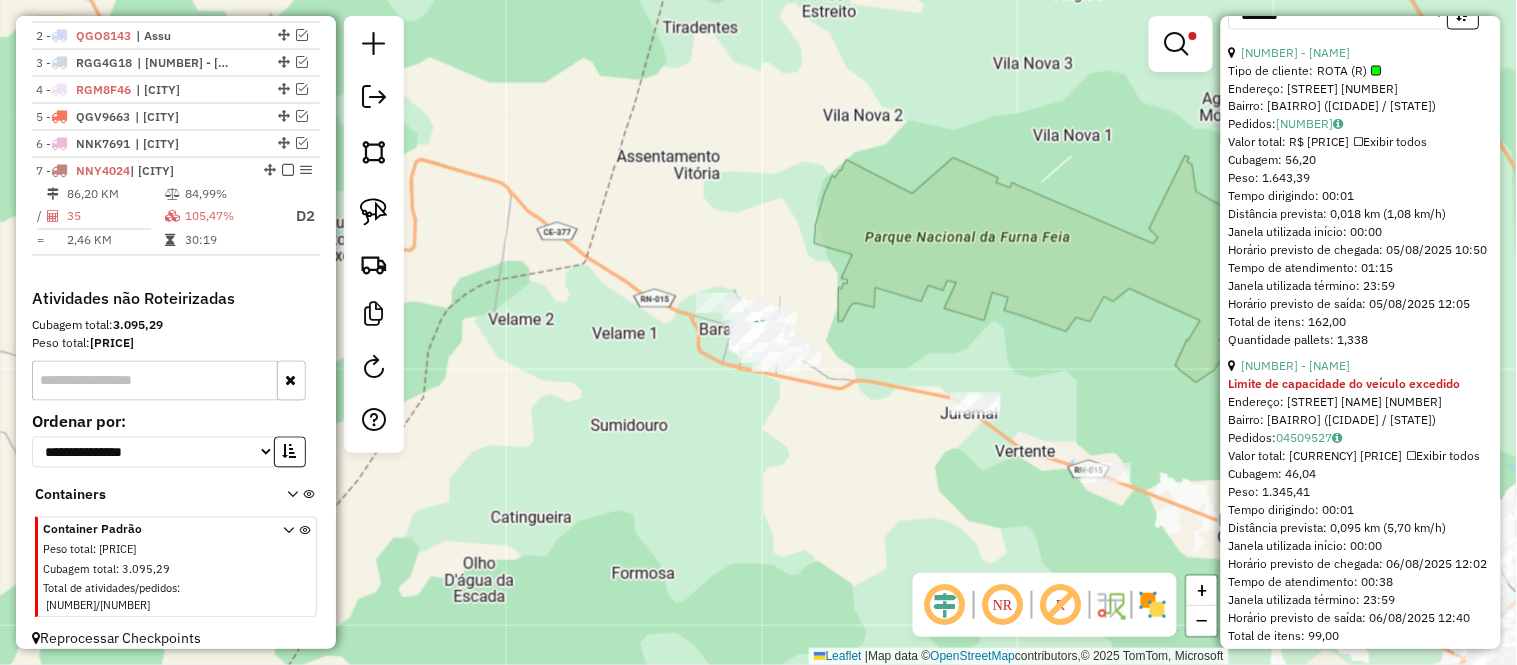 click on "86,20 KM" at bounding box center (115, 194) 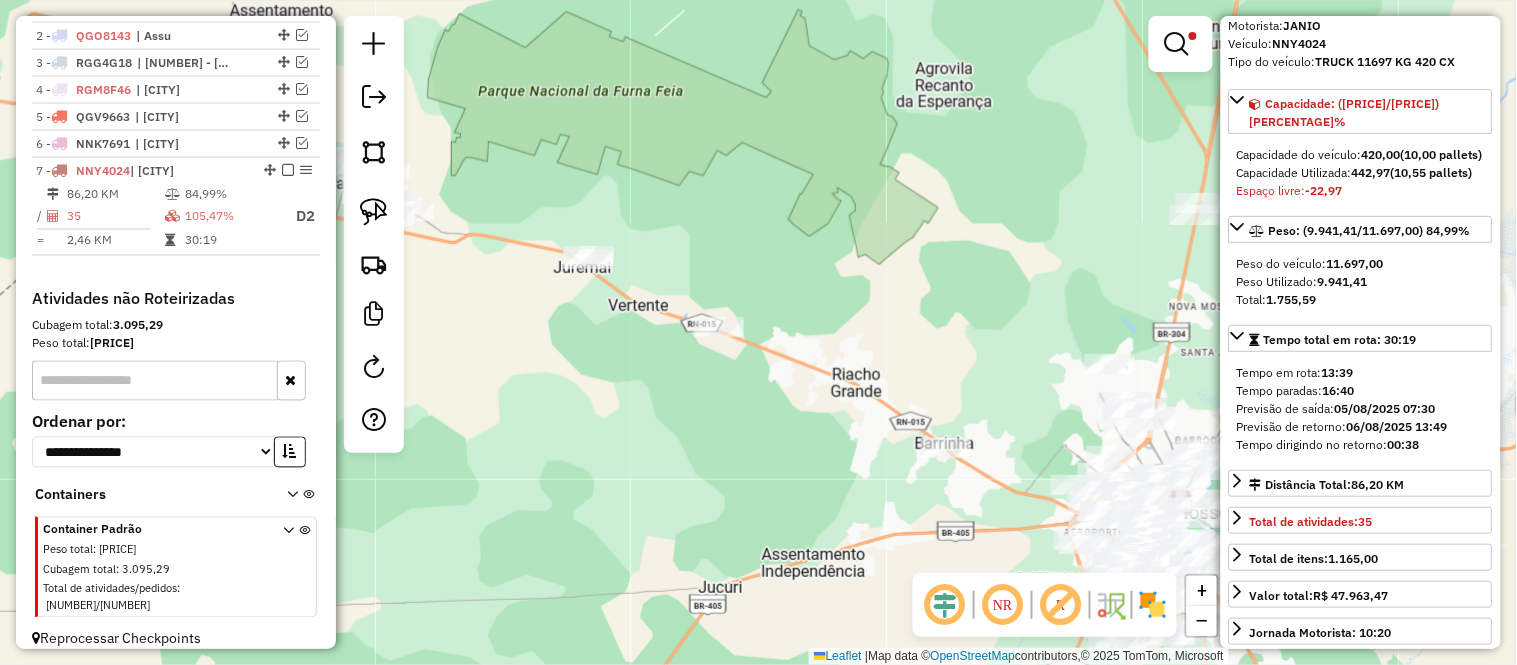 scroll, scrollTop: 666, scrollLeft: 0, axis: vertical 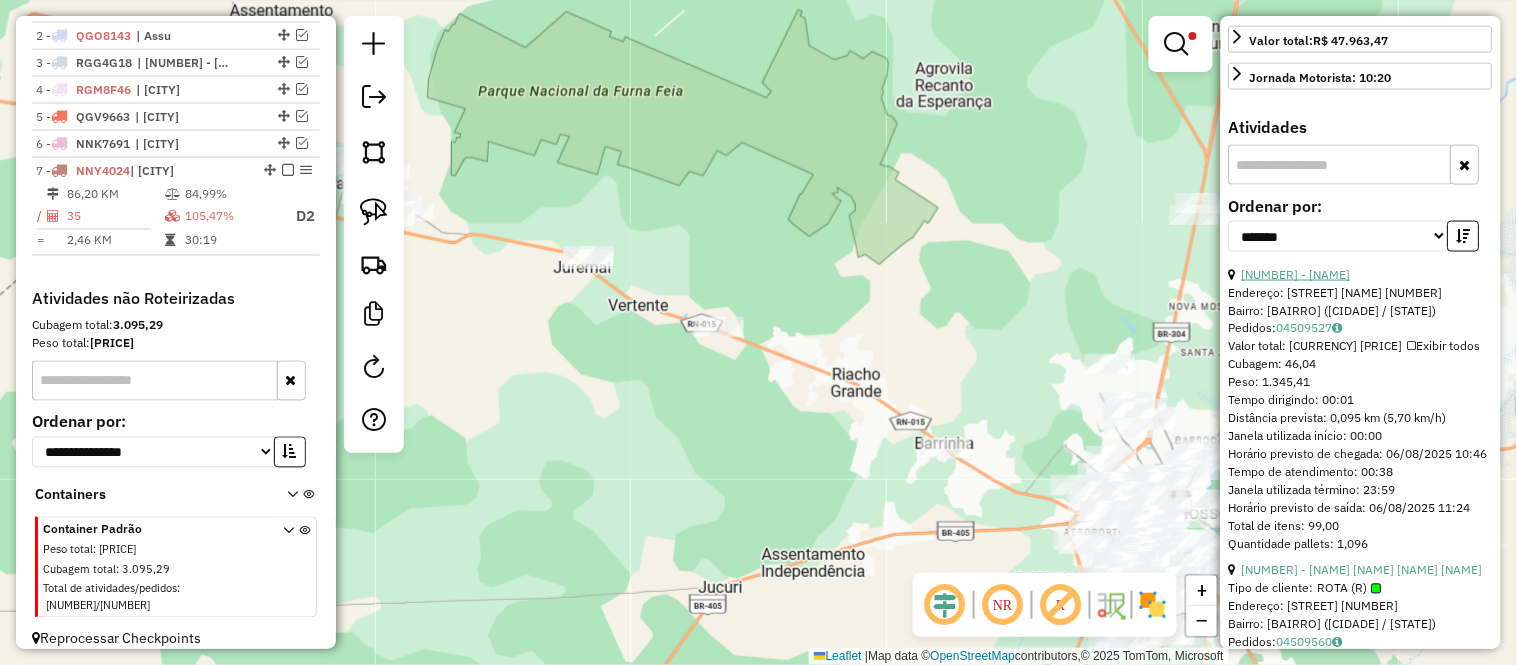 click on "28 - 12488 - MERC DEUS E FIEL" at bounding box center (1296, 274) 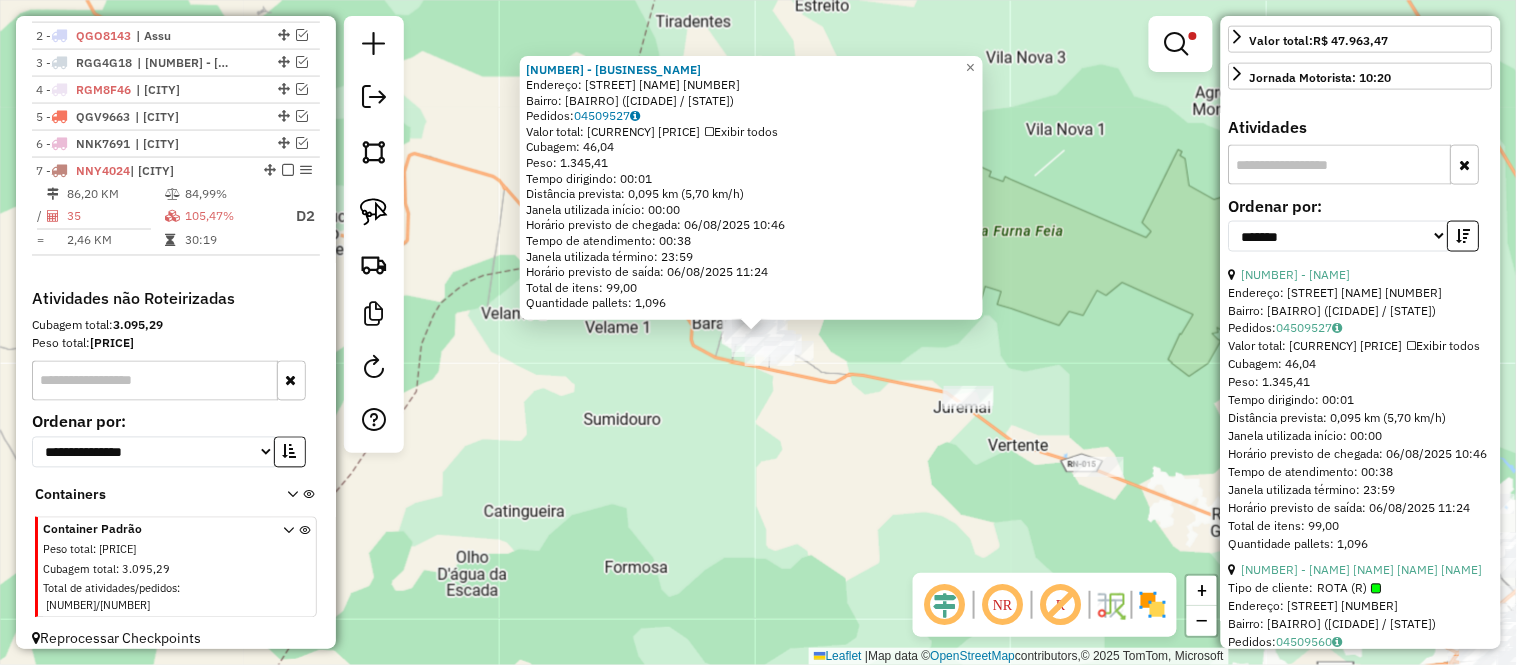 click at bounding box center (173, 194) 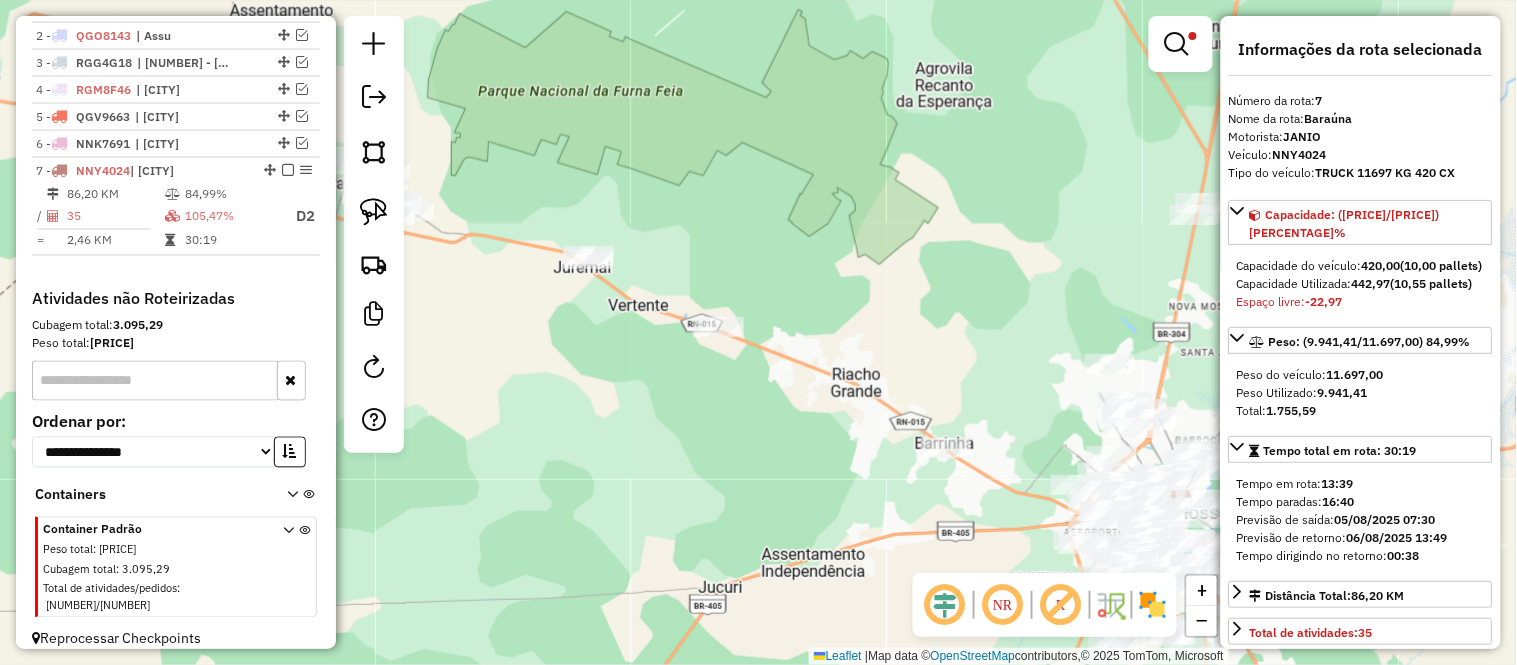 scroll, scrollTop: 666, scrollLeft: 0, axis: vertical 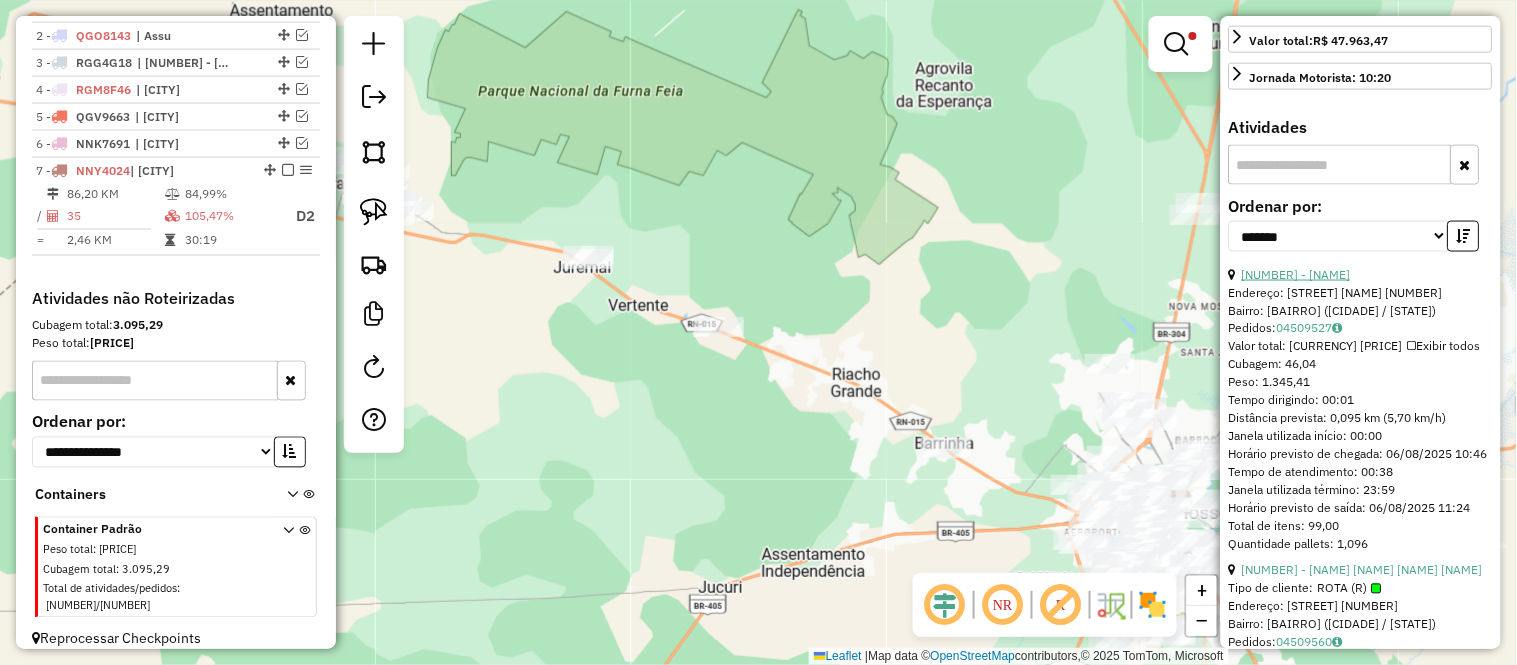 click on "28 - 12488 - MERC DEUS E FIEL" at bounding box center [1296, 274] 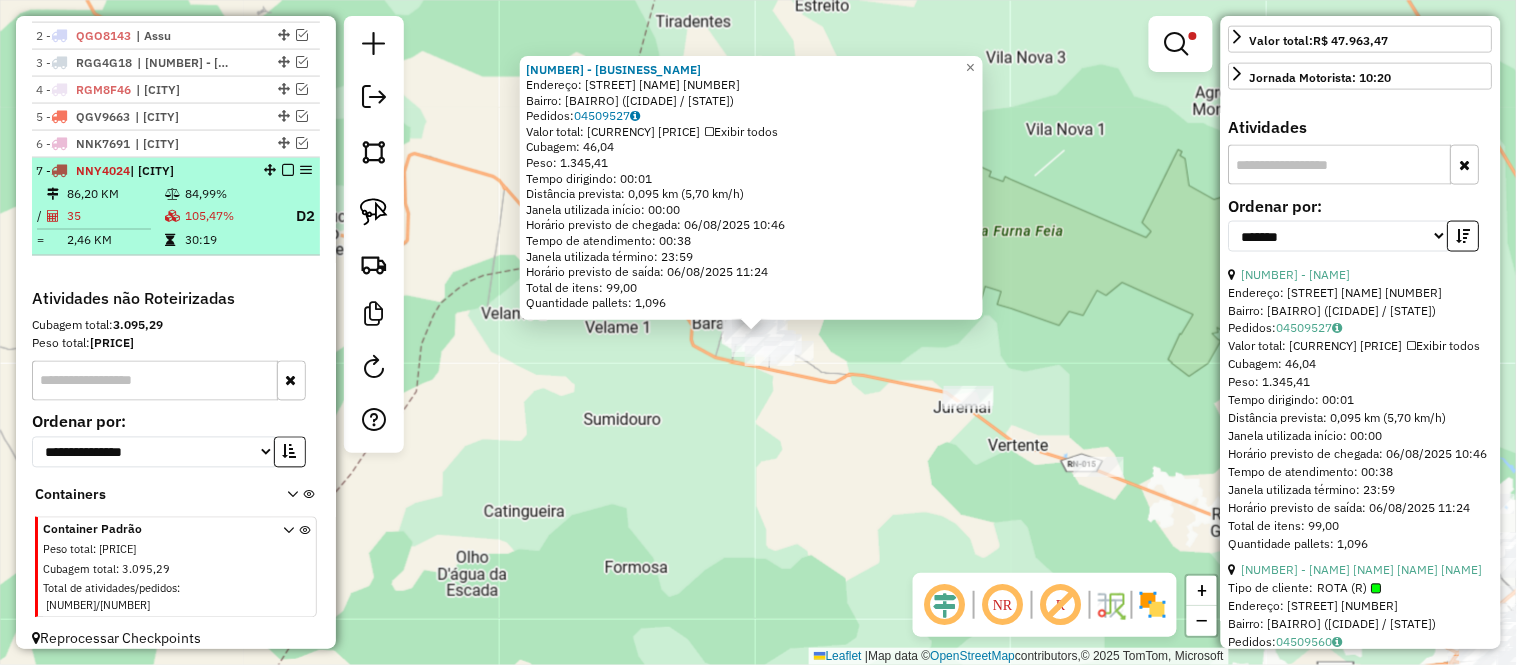 click on "86,20 KM" at bounding box center [115, 194] 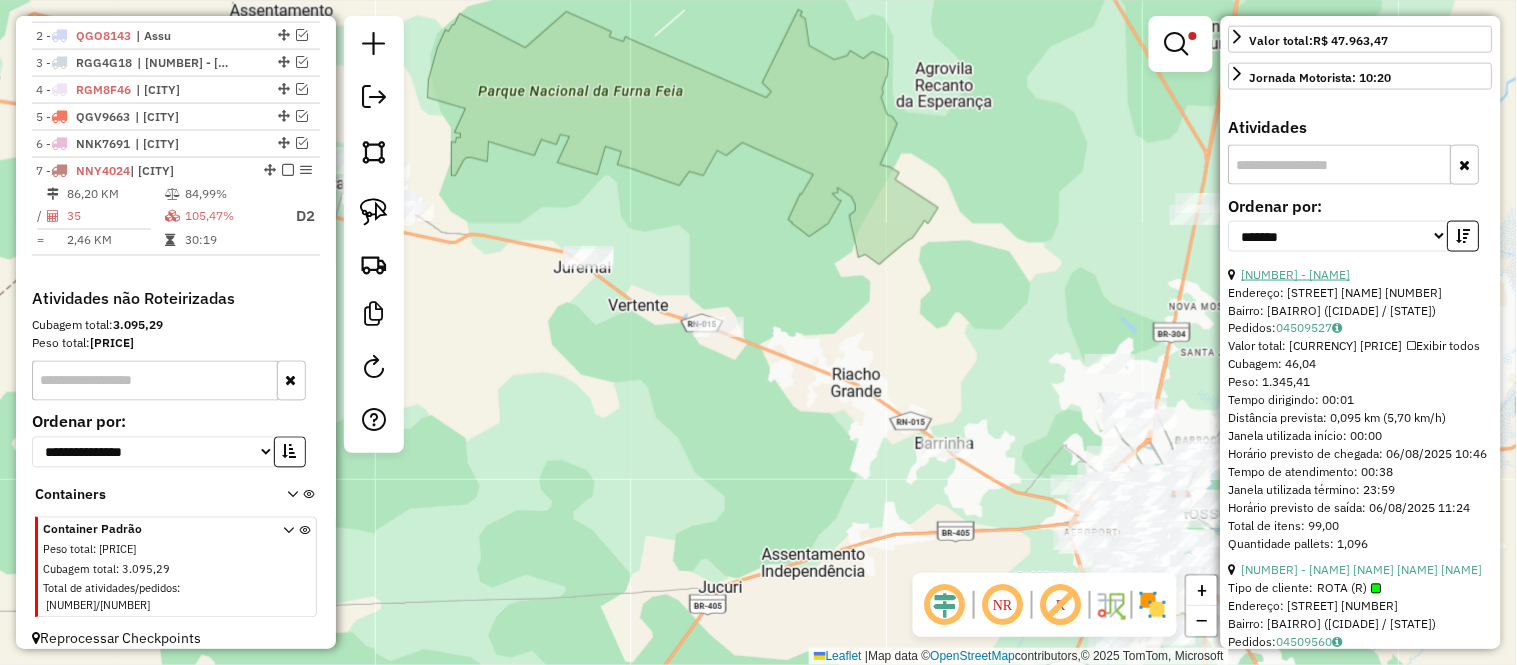 click on "28 - 12488 - MERC DEUS E FIEL" at bounding box center (1296, 274) 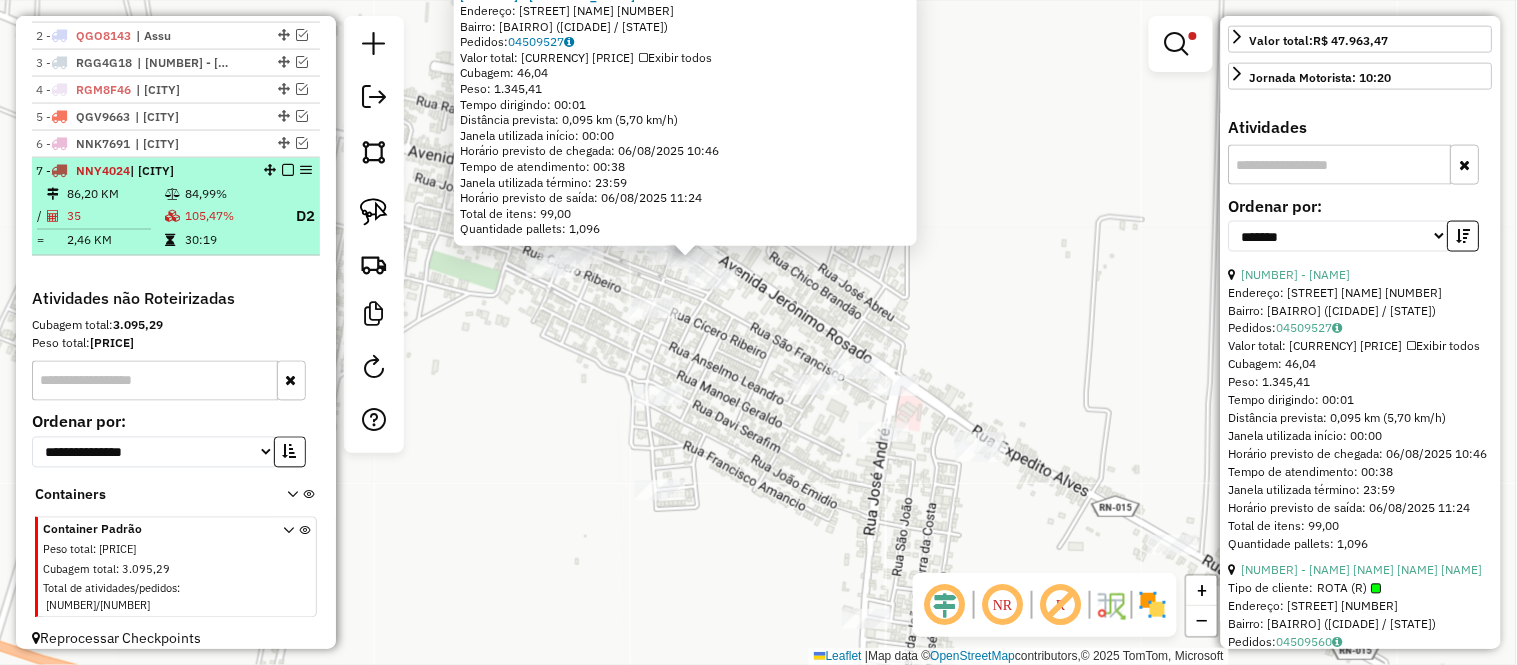 click on "7 -       NNY4024   | Baraúna" at bounding box center [142, 171] 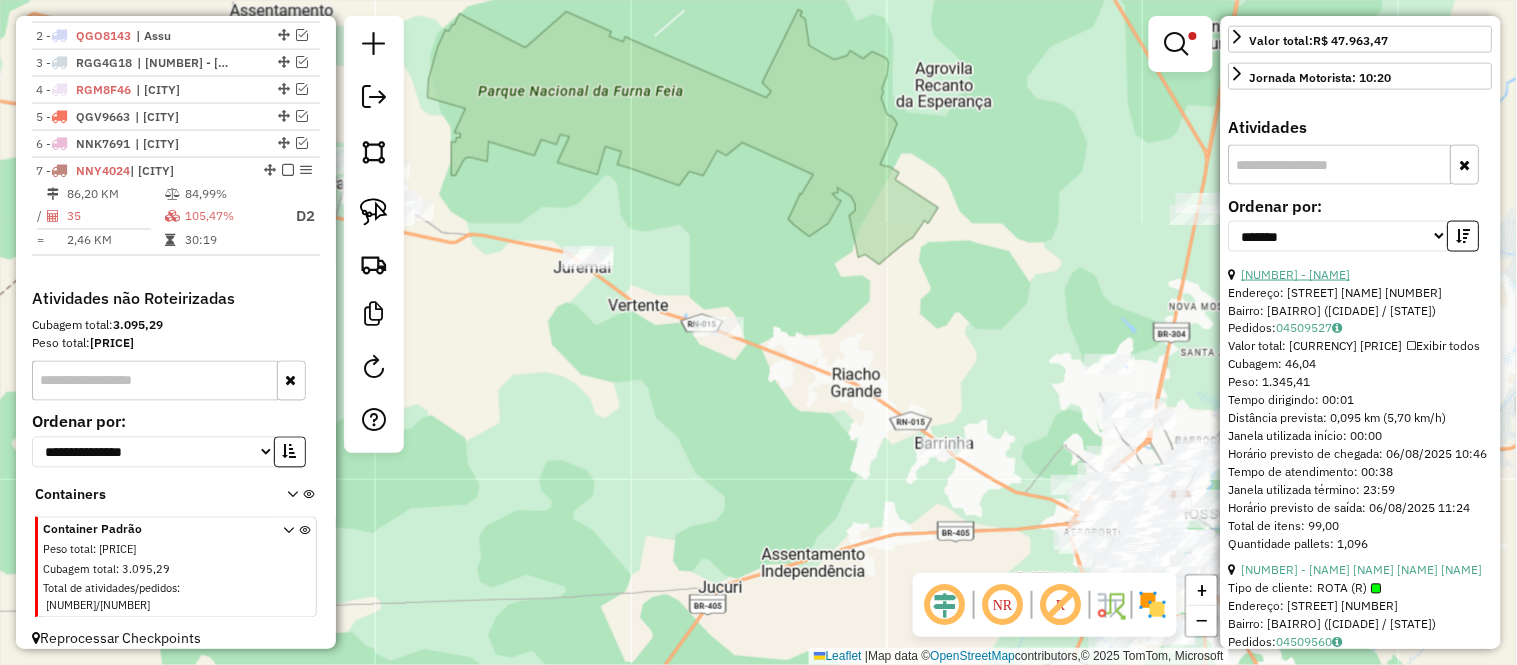 click on "28 - 12488 - MERC DEUS E FIEL" at bounding box center (1296, 274) 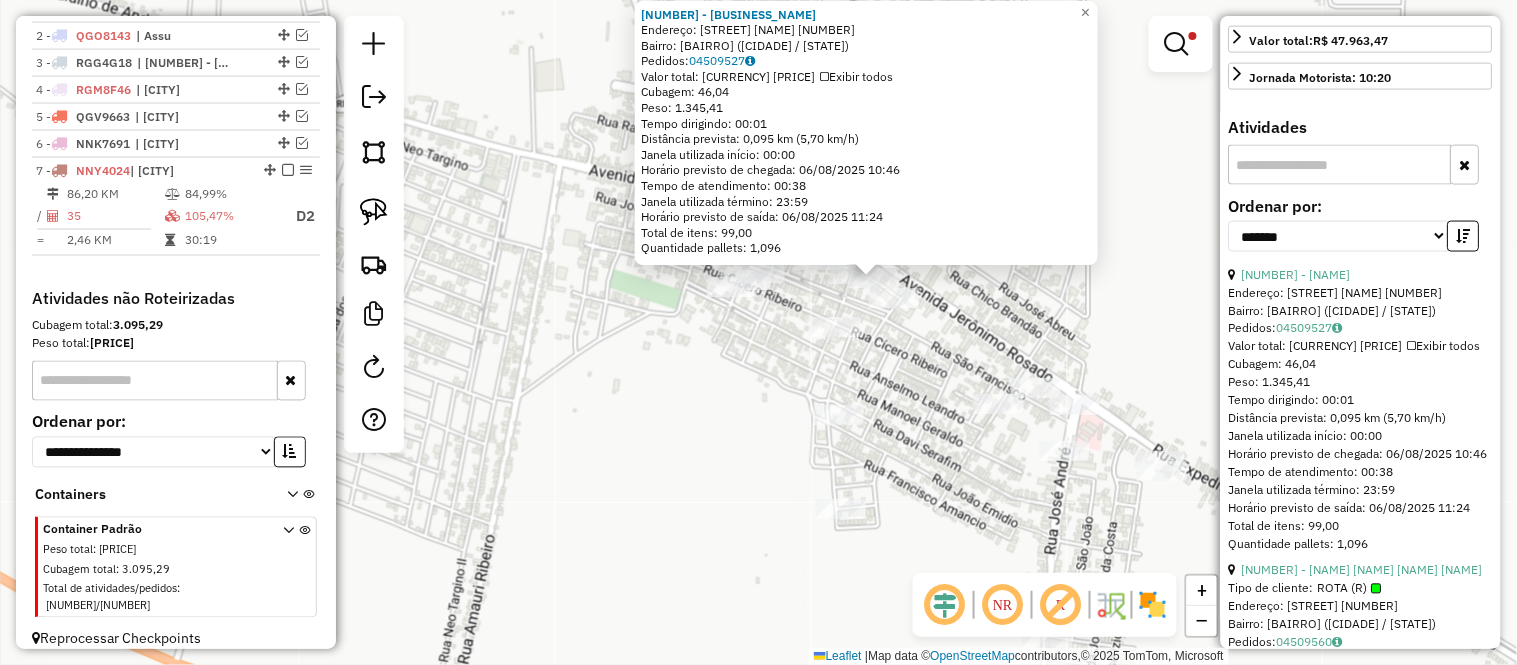 drag, startPoint x: 857, startPoint y: 232, endPoint x: 796, endPoint y: 350, distance: 132.83449 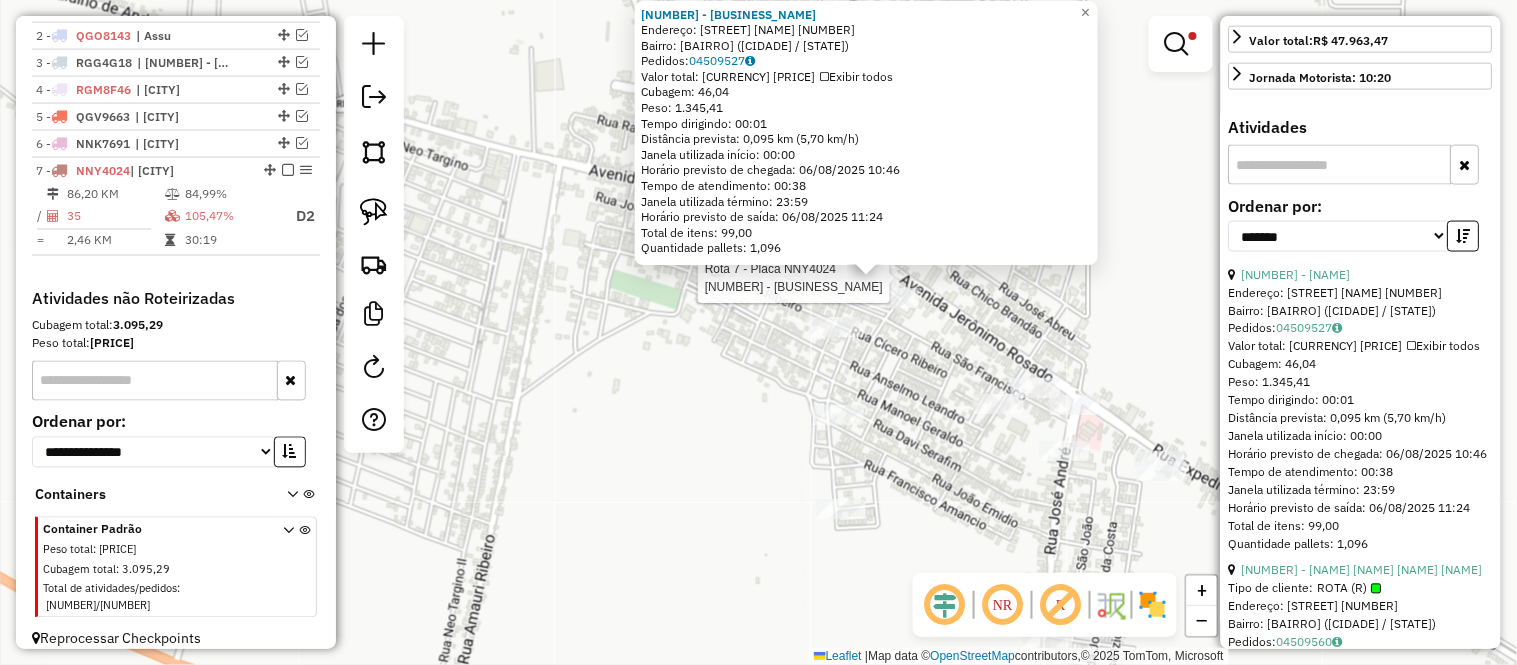 scroll, scrollTop: 647, scrollLeft: 0, axis: vertical 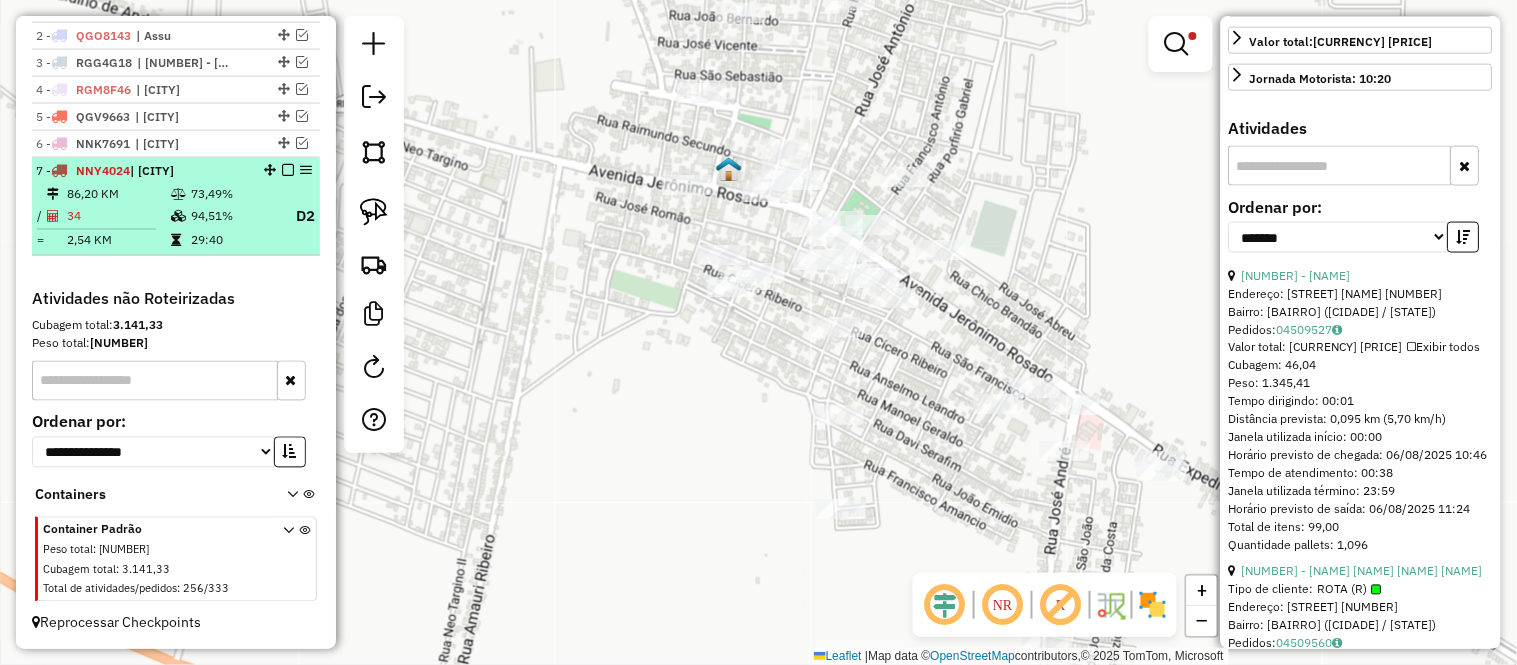 click on "34" at bounding box center (118, 216) 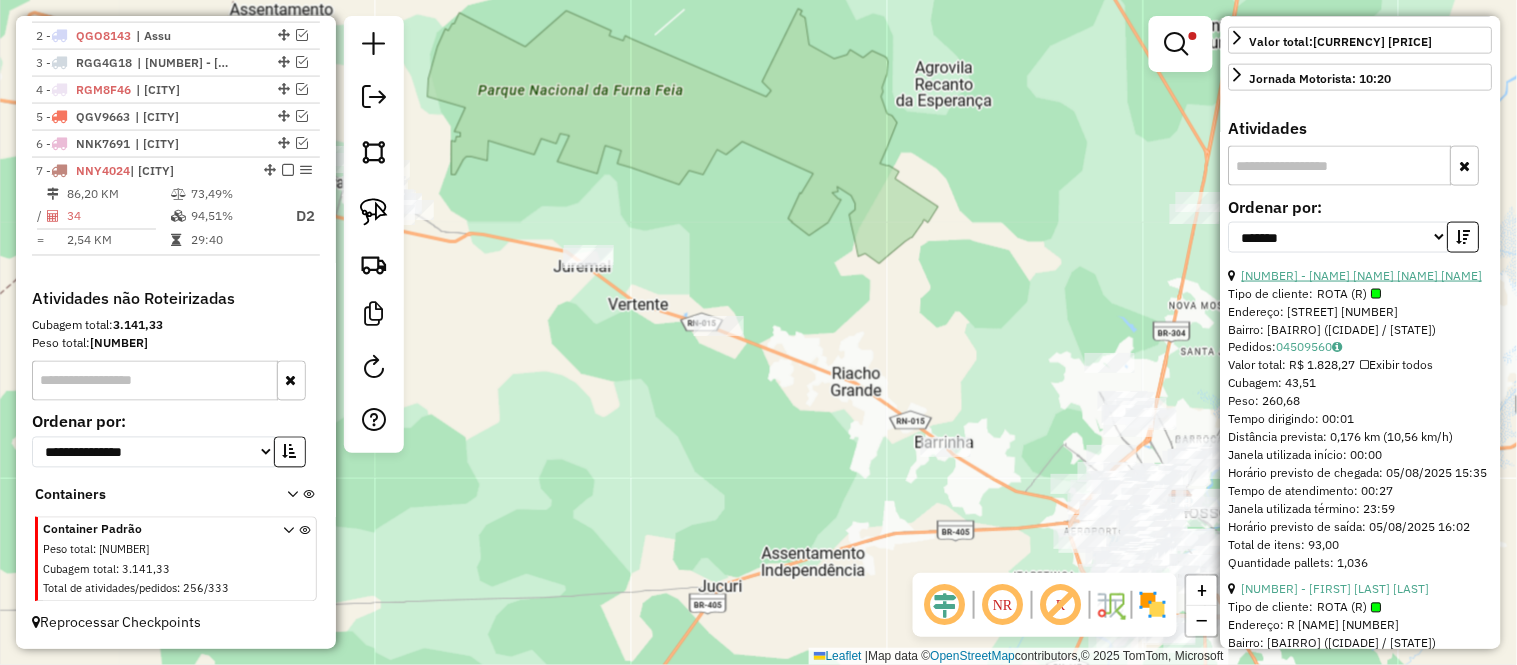 click on "15 - 4706 - MAGALI PEREIRA DE AQUINO" at bounding box center (1362, 275) 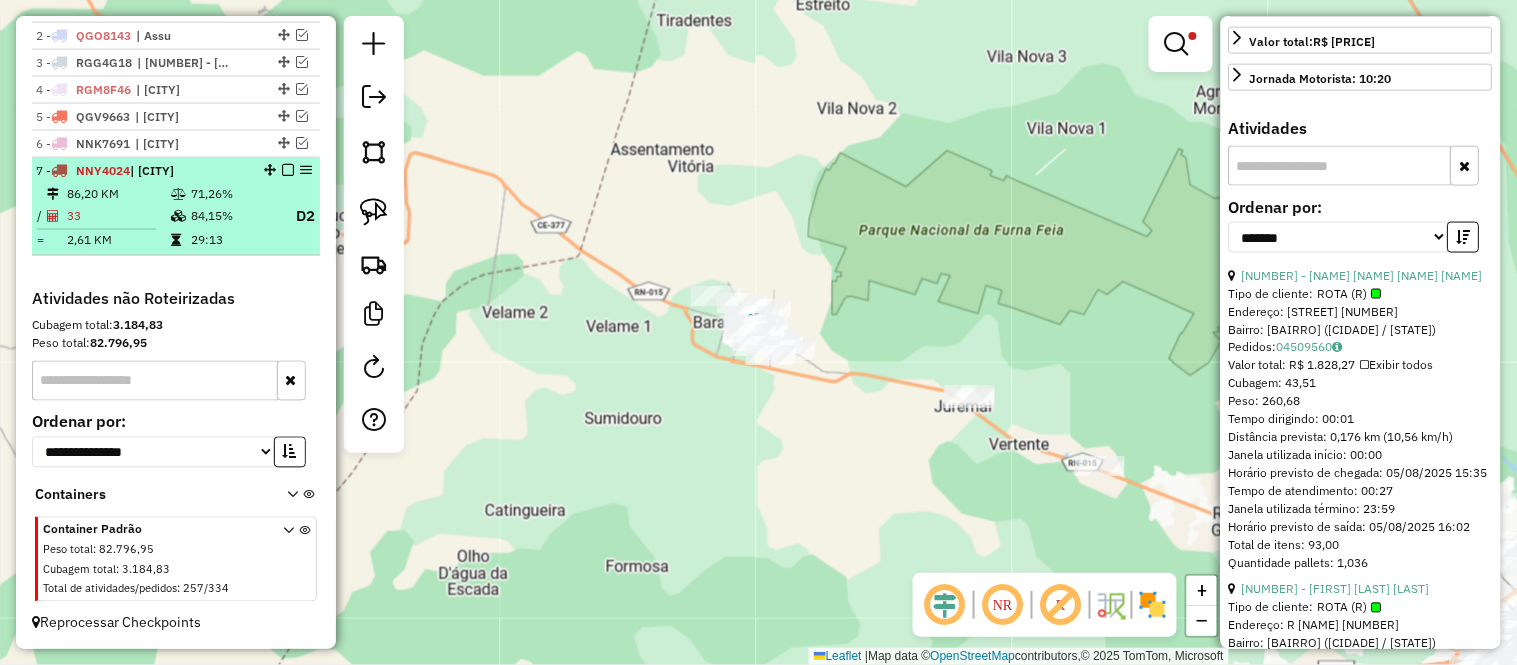 click on "84,15%" at bounding box center (232, 216) 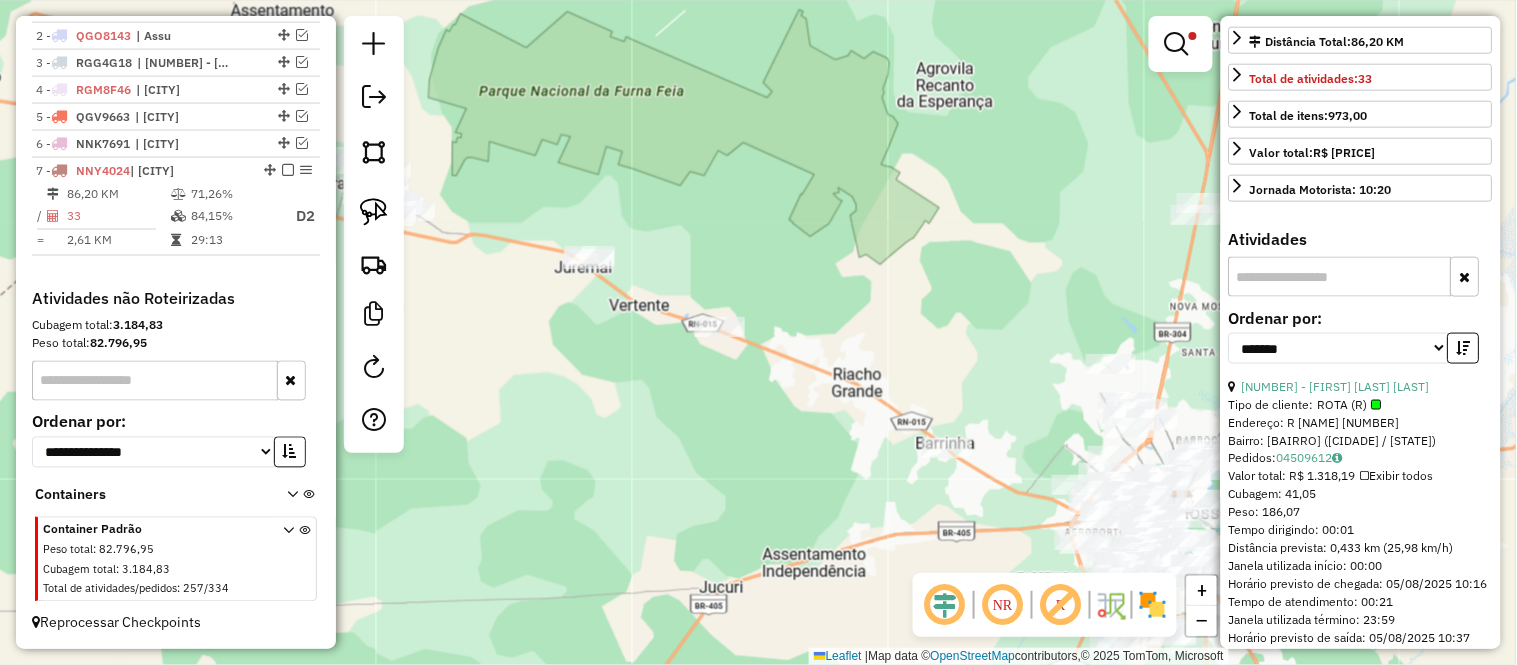 scroll, scrollTop: 758, scrollLeft: 0, axis: vertical 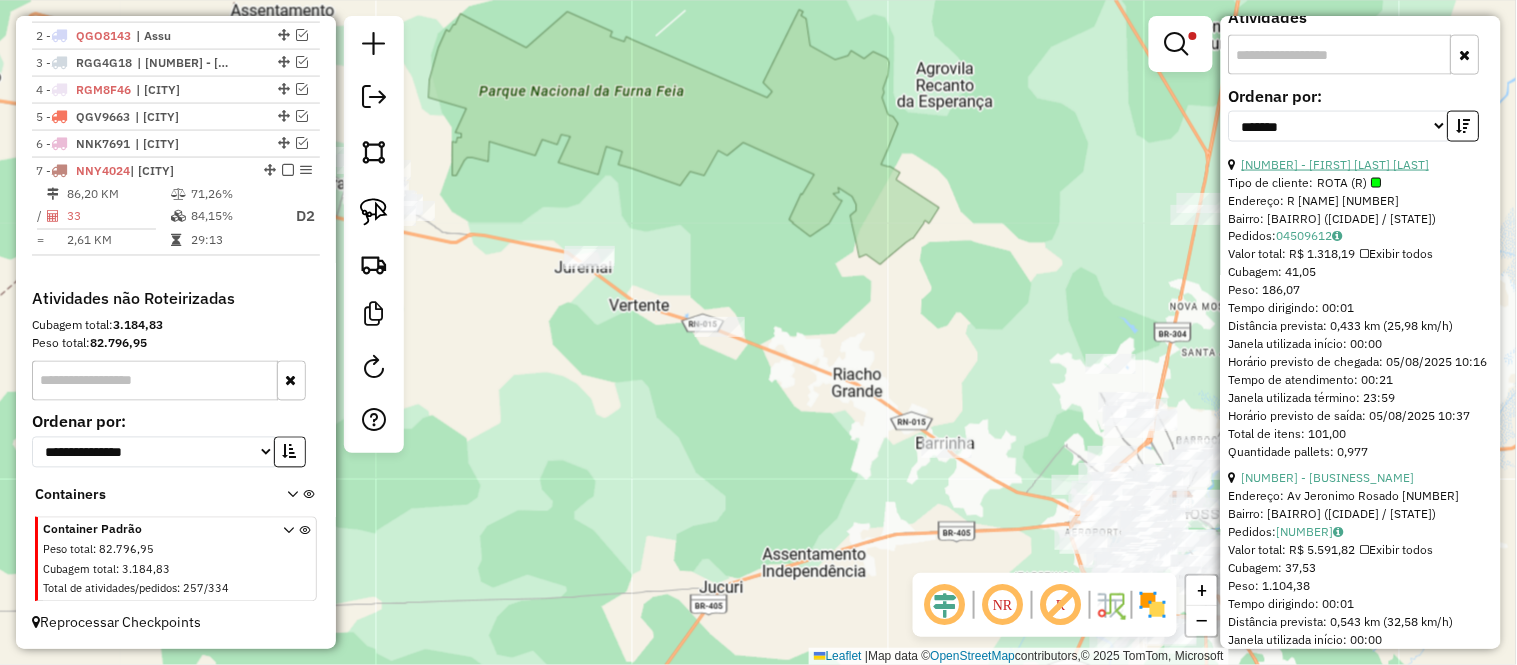 click on "4 - 7553 - FRANCISCO AELIO DE OLIVEIRA" at bounding box center (1336, 164) 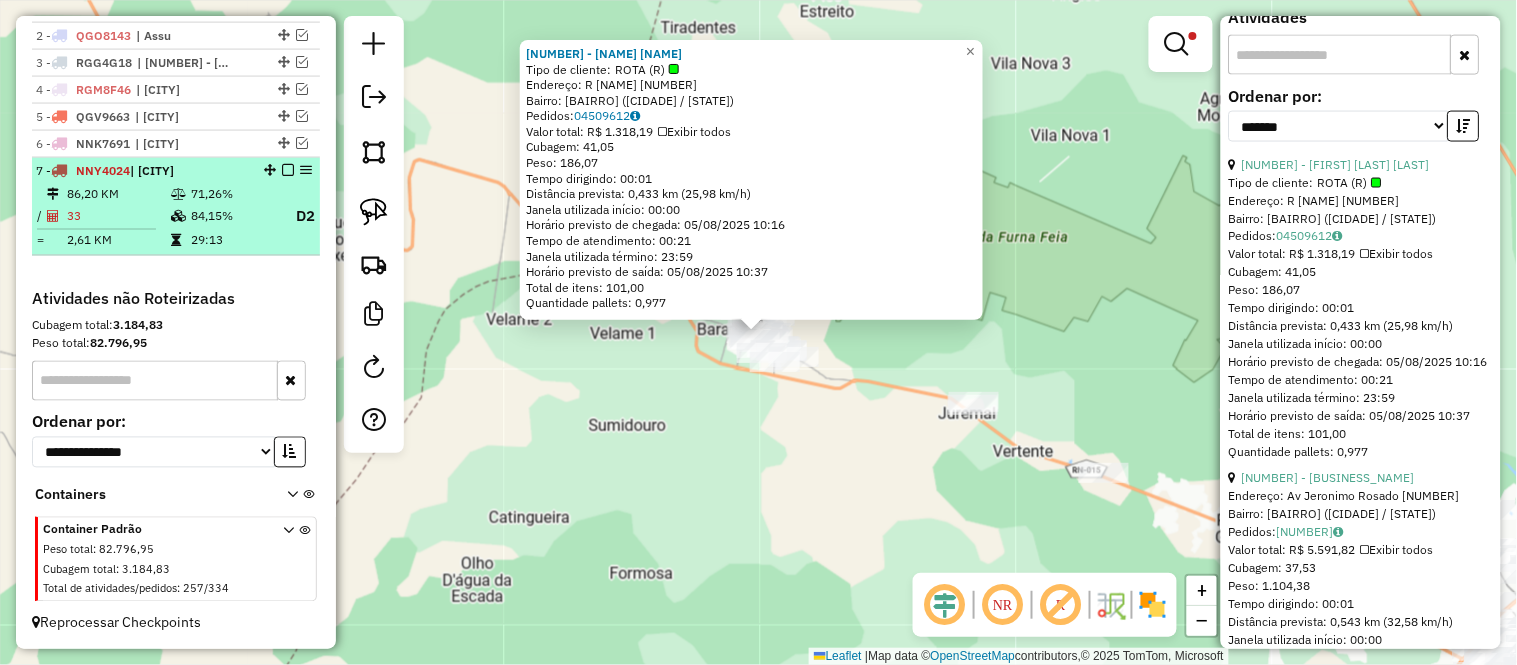 click on "33" at bounding box center [118, 216] 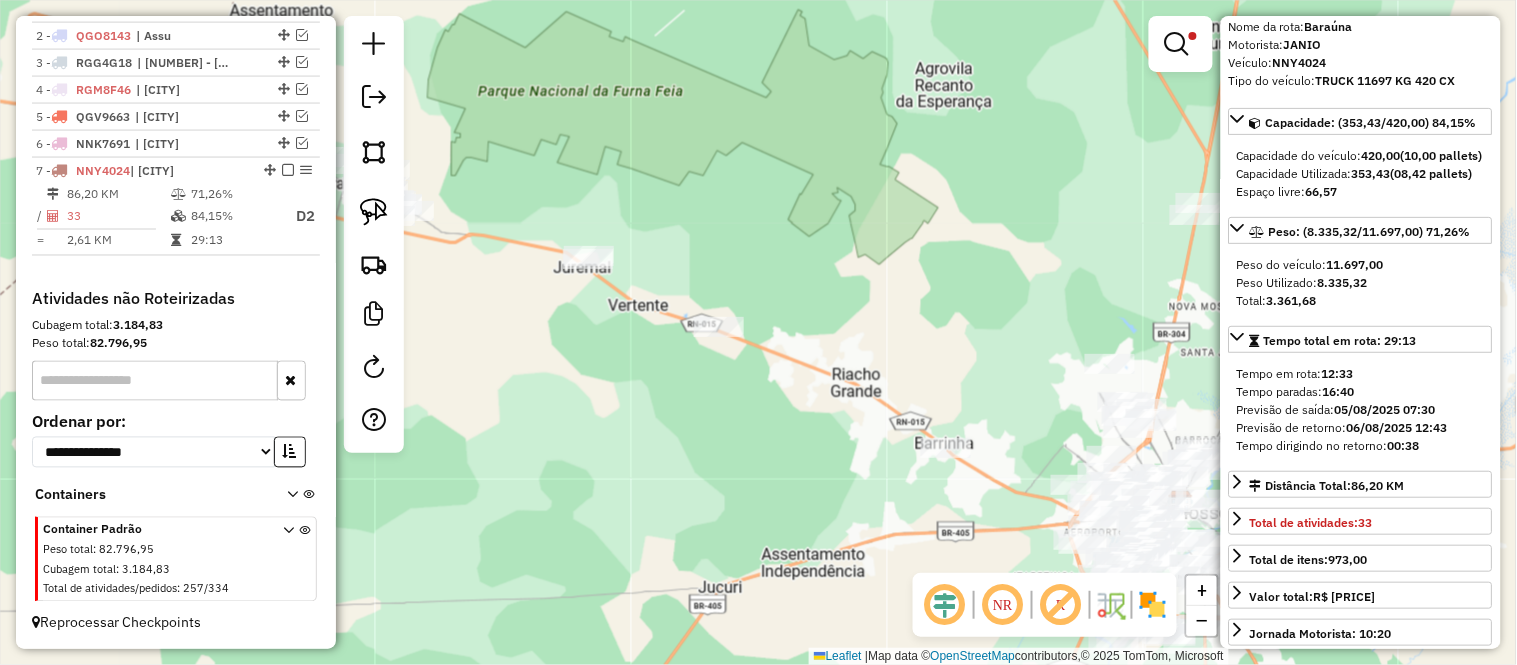 scroll, scrollTop: 758, scrollLeft: 0, axis: vertical 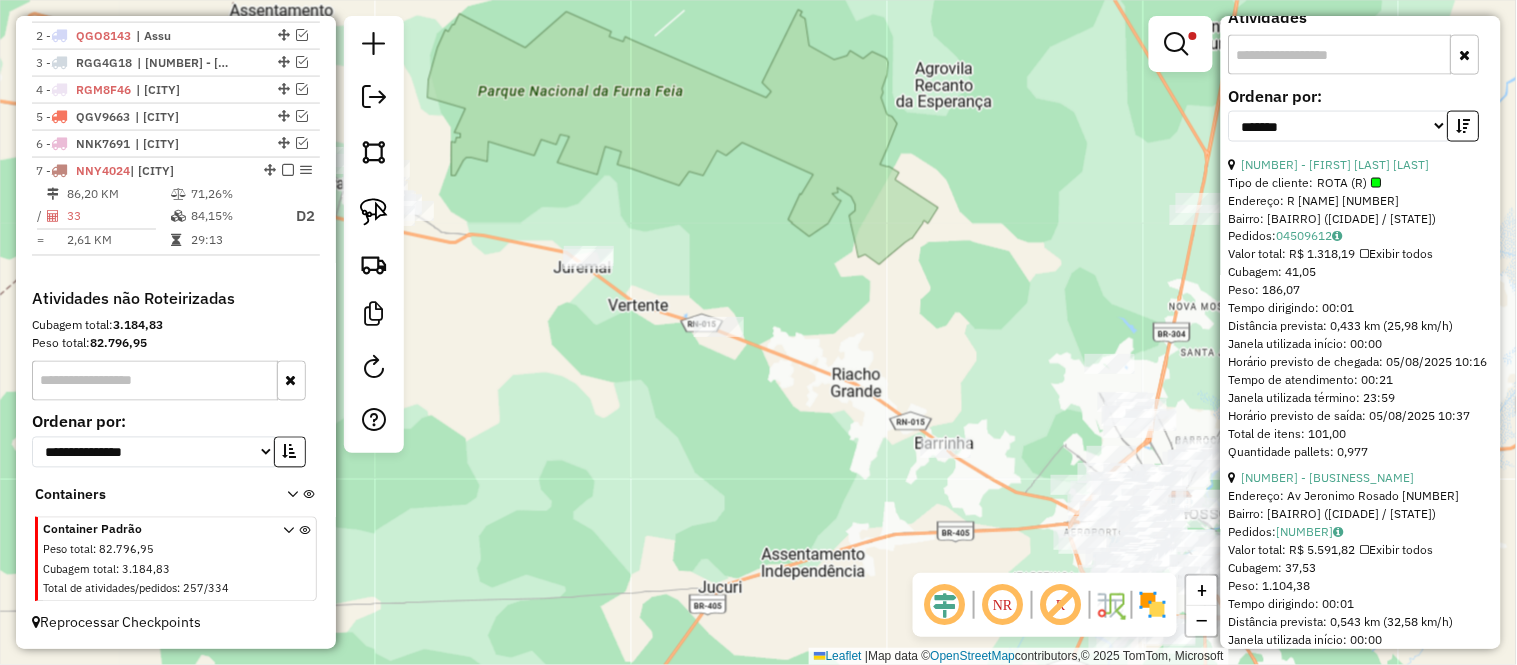 click on "4 - 7553 - FRANCISCO AELIO DE OLIVEIRA" at bounding box center (1361, 165) 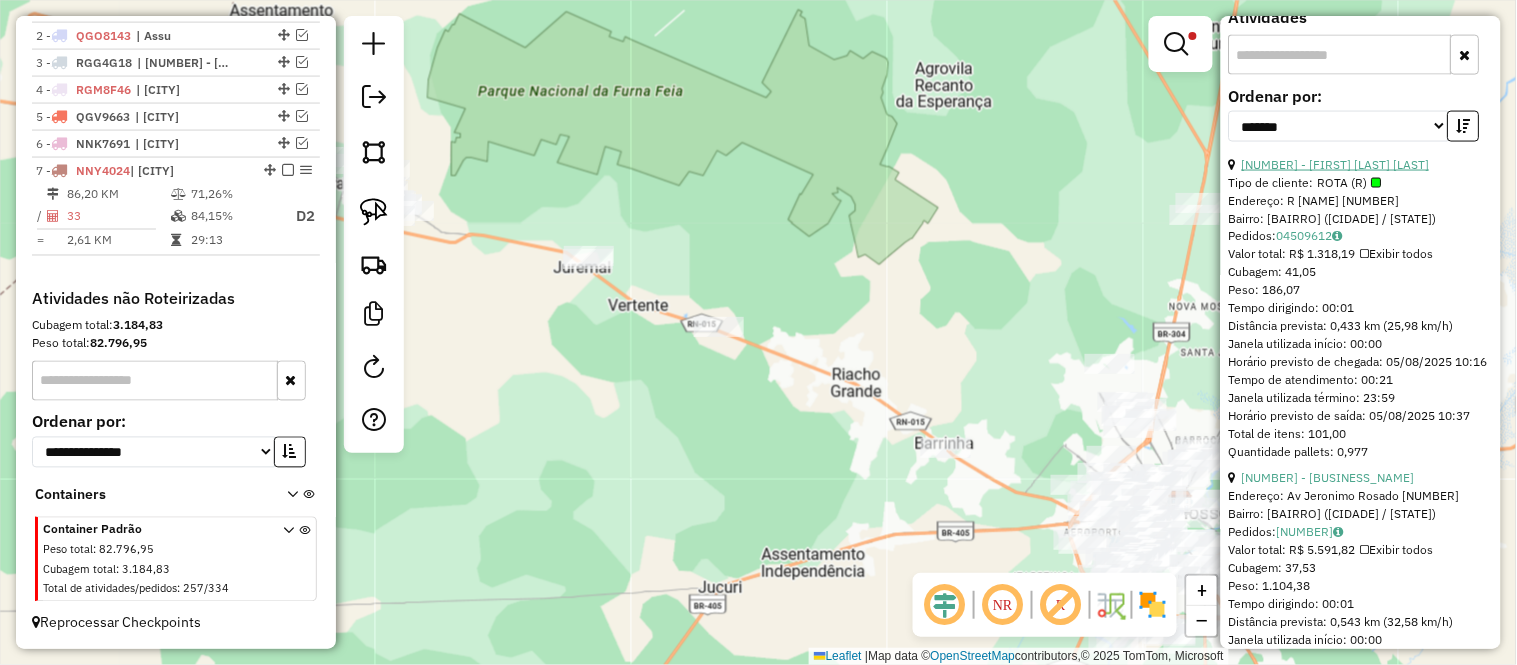 click on "4 - 7553 - FRANCISCO AELIO DE OLIVEIRA" at bounding box center (1336, 164) 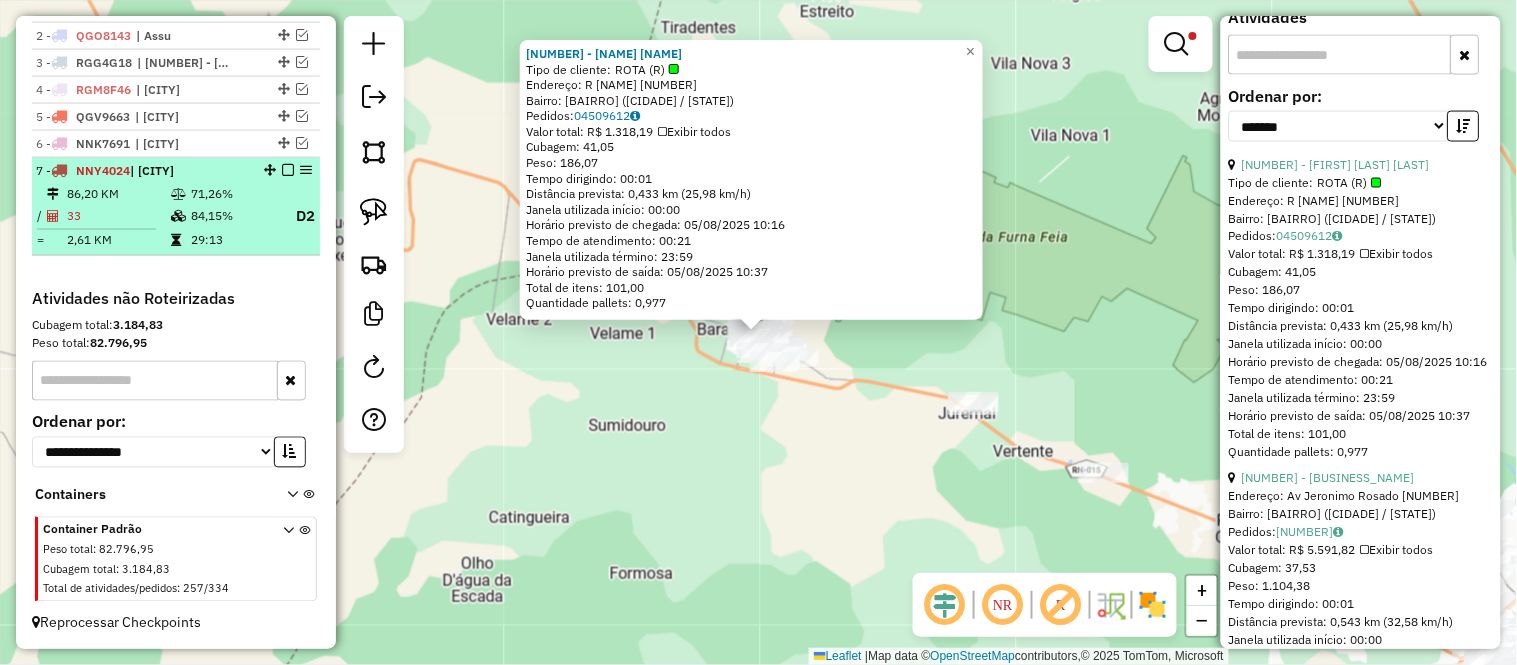 click on "33" at bounding box center [118, 216] 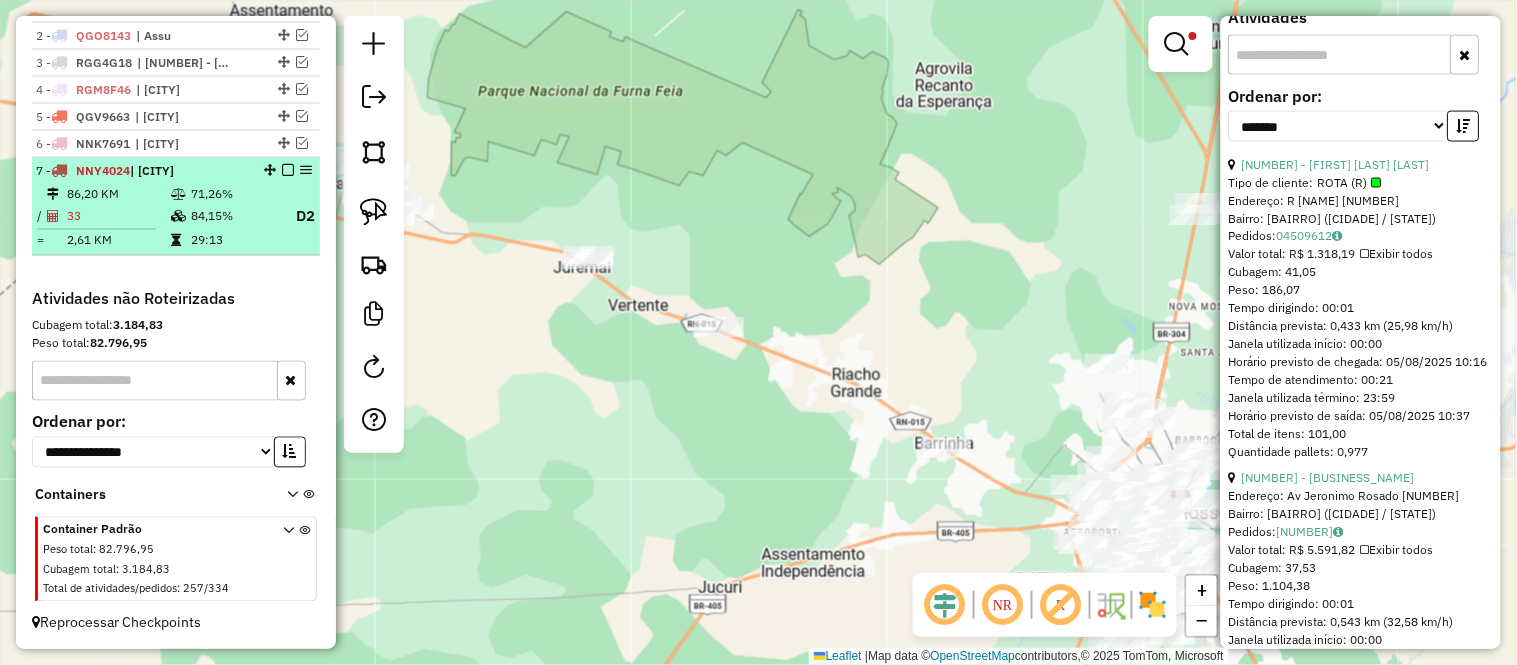 click on "33" at bounding box center [118, 216] 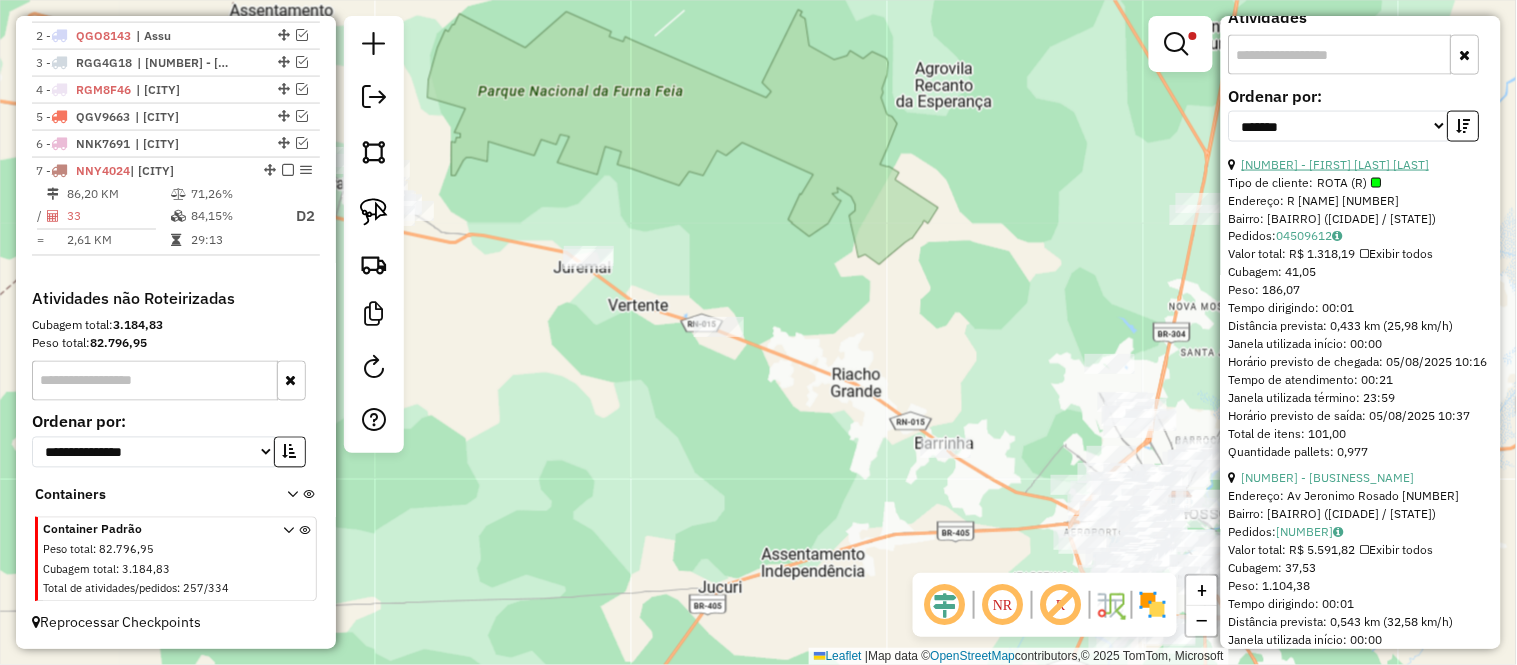 click on "4 - 7553 - FRANCISCO AELIO DE OLIVEIRA" at bounding box center [1336, 164] 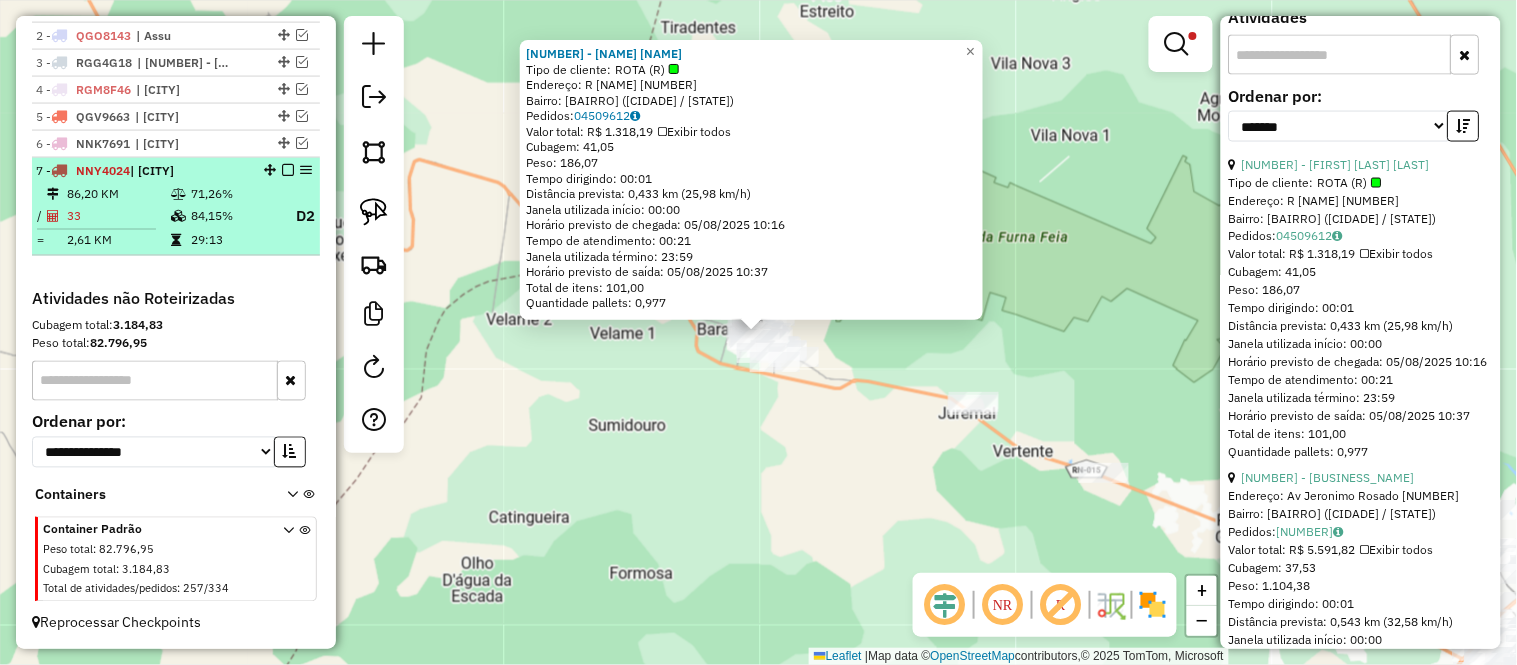 click on "2,61 KM" at bounding box center (118, 241) 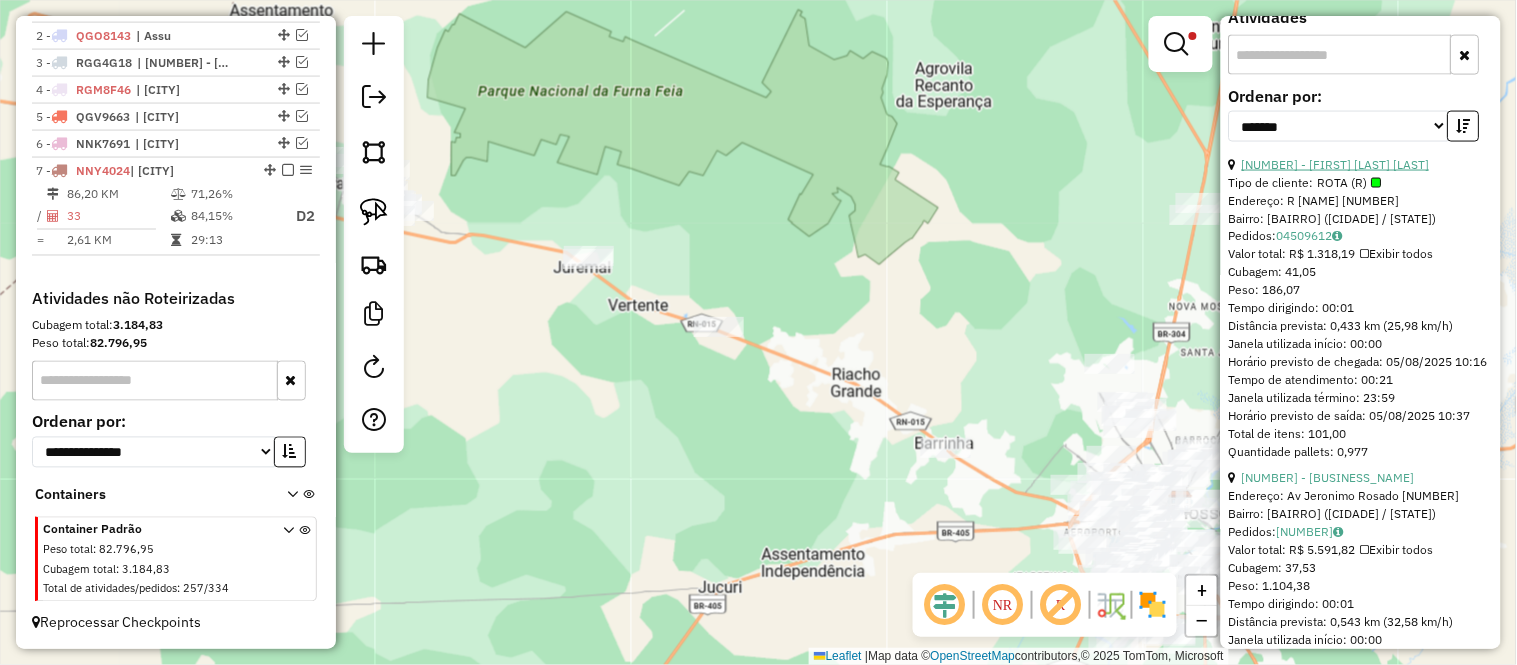 click on "4 - 7553 - FRANCISCO AELIO DE OLIVEIRA" at bounding box center [1336, 164] 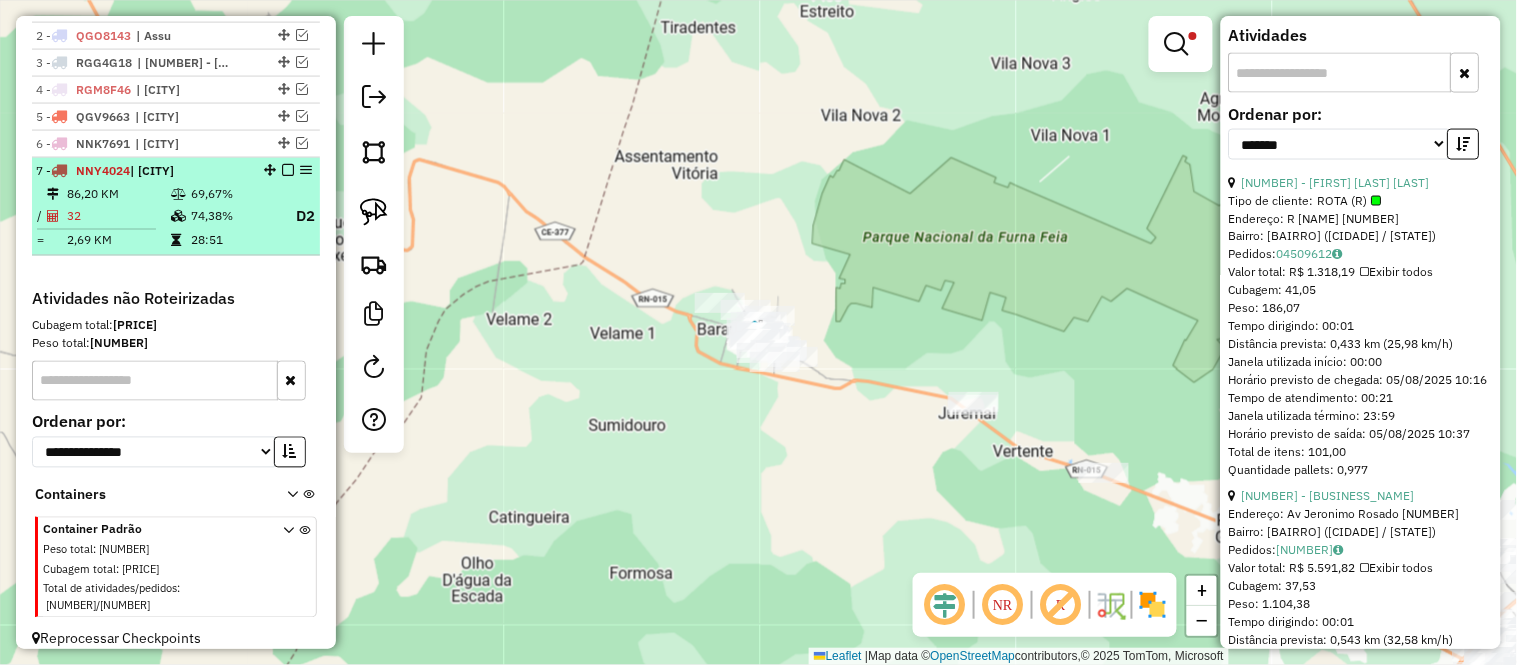 click on "32" at bounding box center [118, 216] 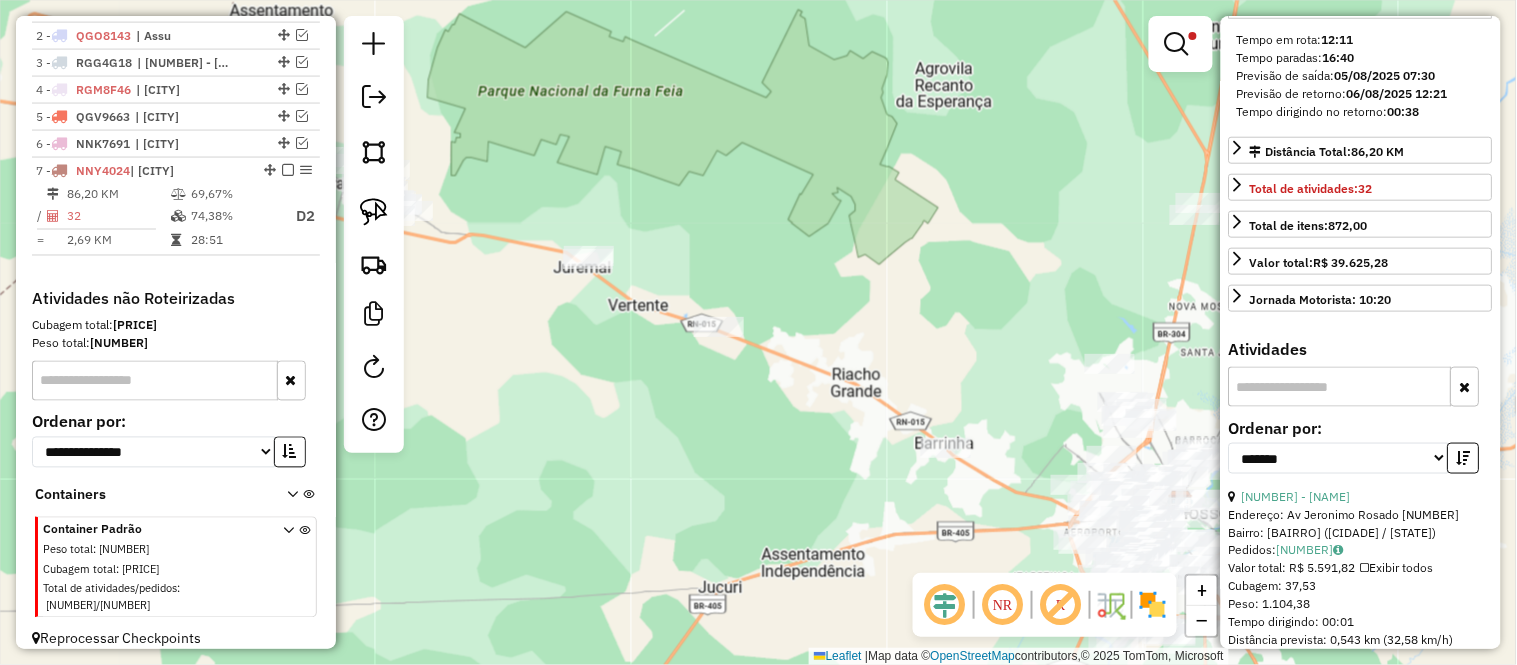 scroll, scrollTop: 555, scrollLeft: 0, axis: vertical 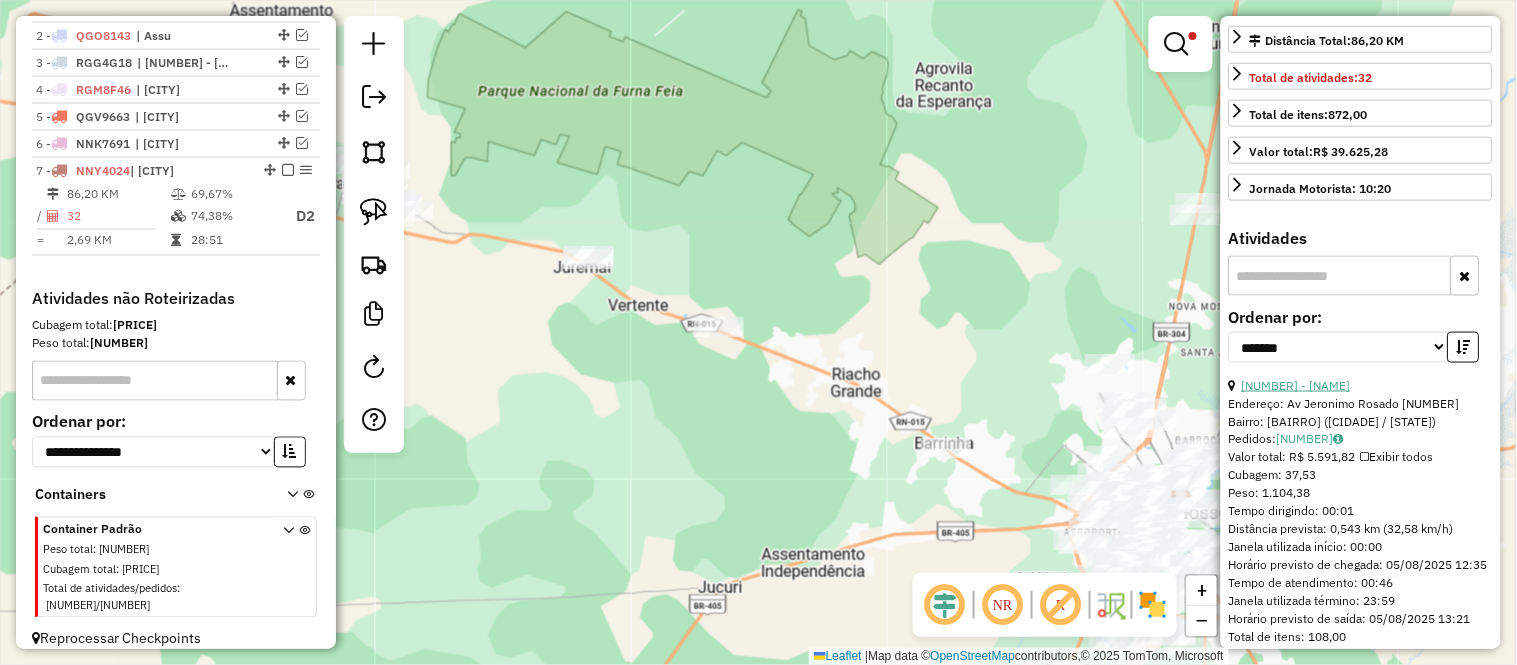 click on "8 - 8973 - DEPOSITO DO ZE" at bounding box center [1296, 385] 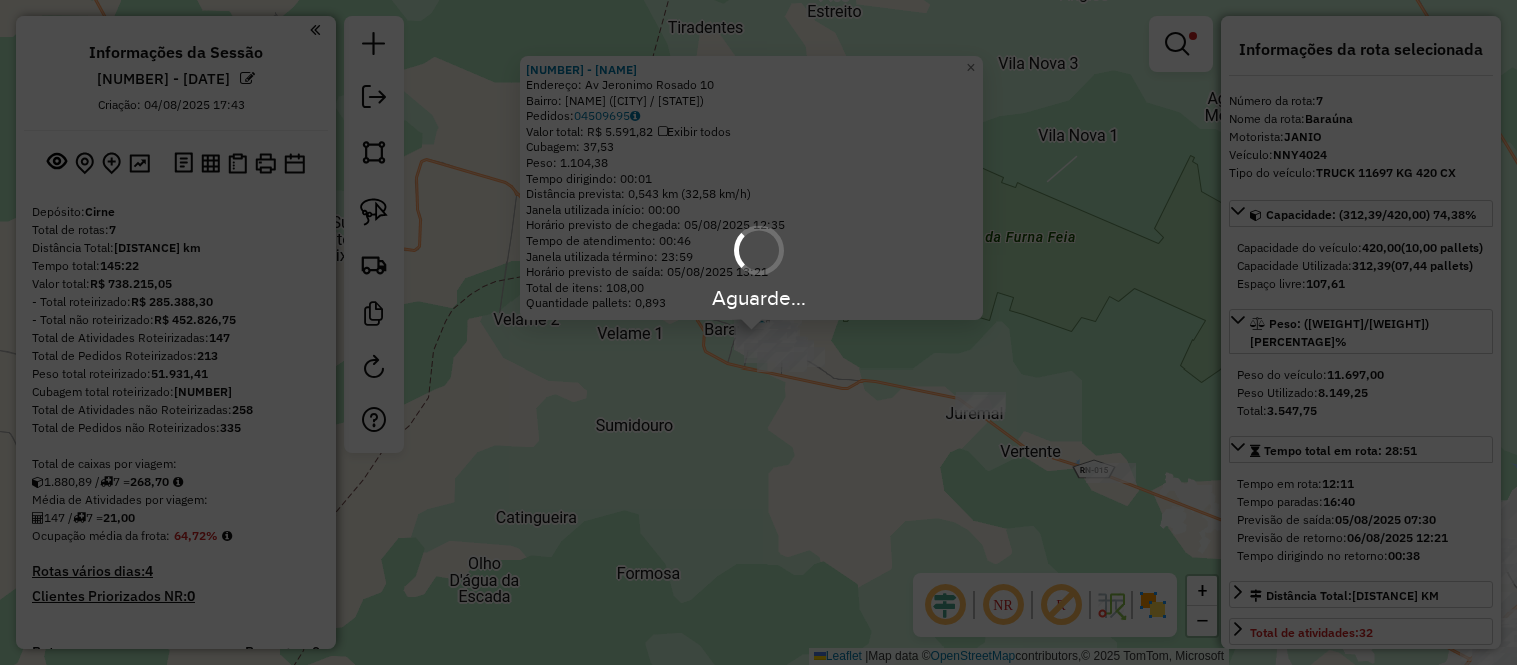 scroll, scrollTop: 0, scrollLeft: 0, axis: both 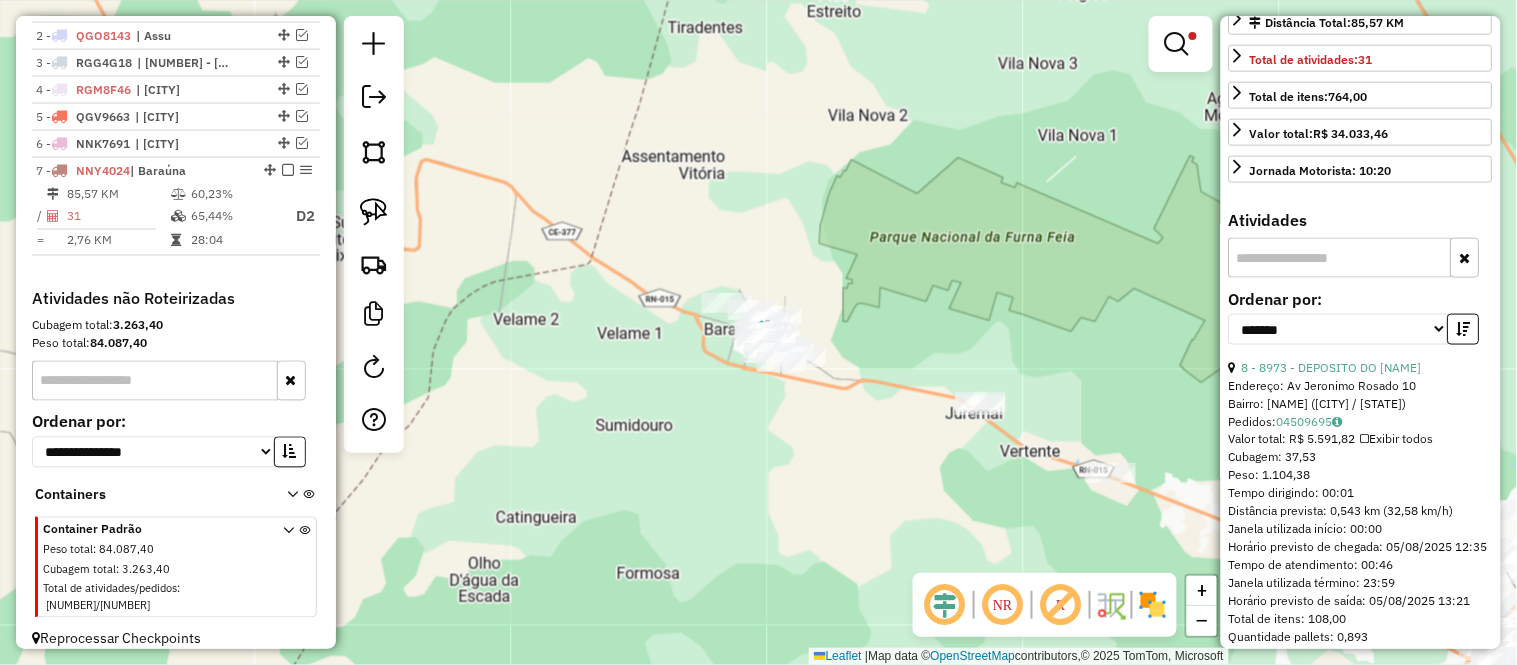 click on "65,44%" at bounding box center [232, 216] 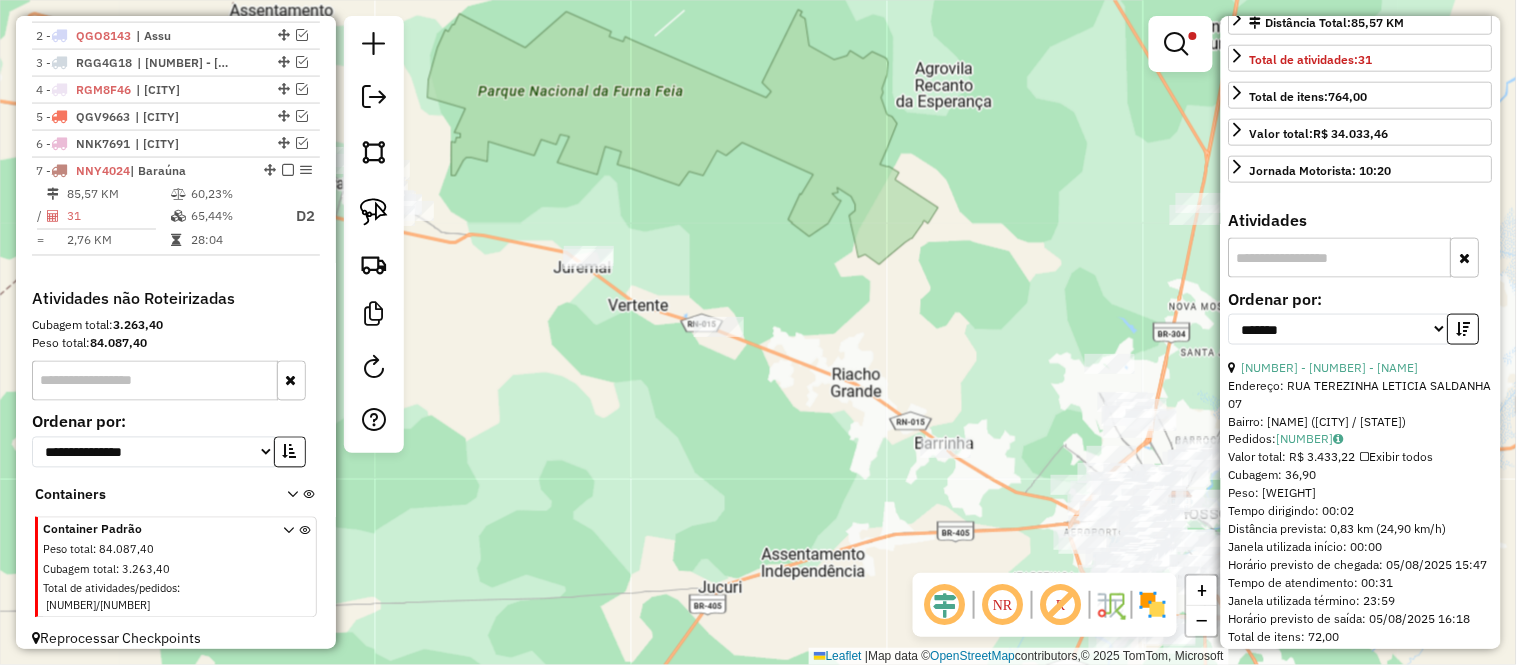 scroll, scrollTop: 888, scrollLeft: 0, axis: vertical 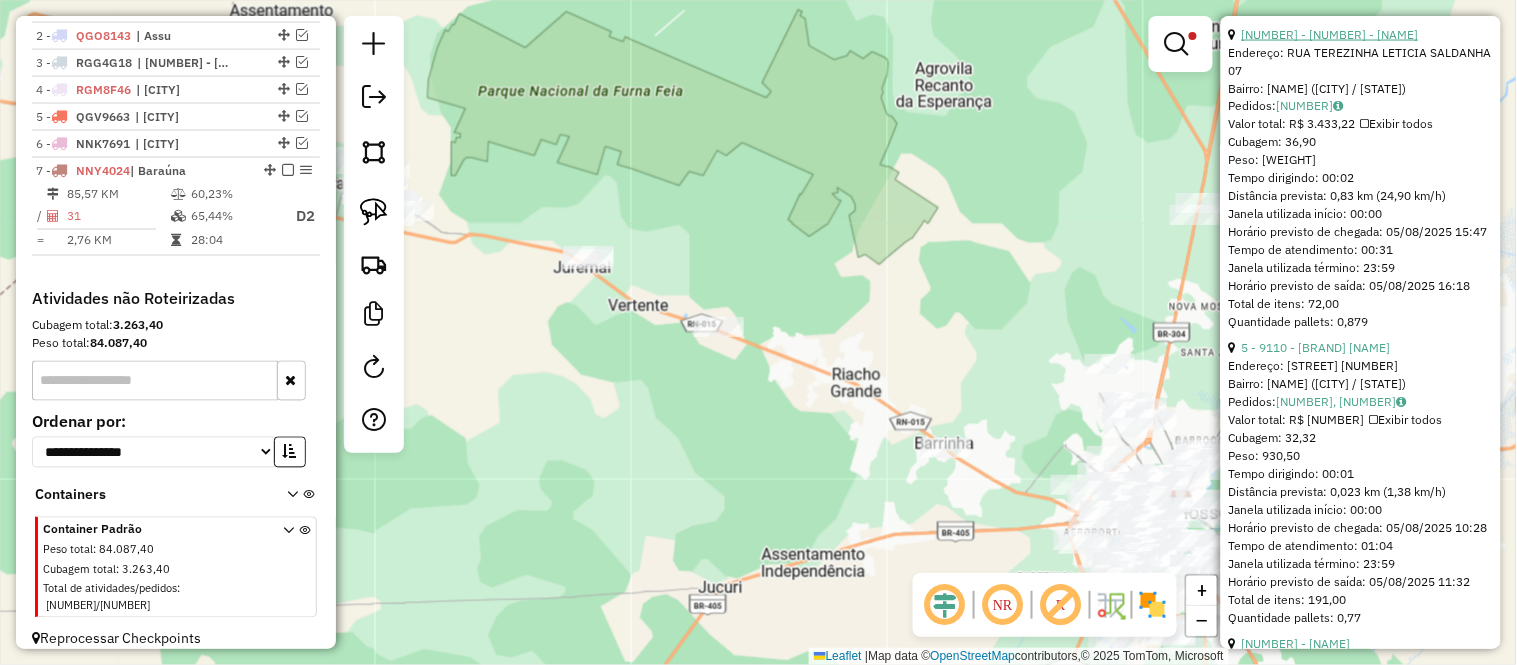 click on "[NUMBER] - [NUMBER] - [NAME]" at bounding box center [1330, 34] 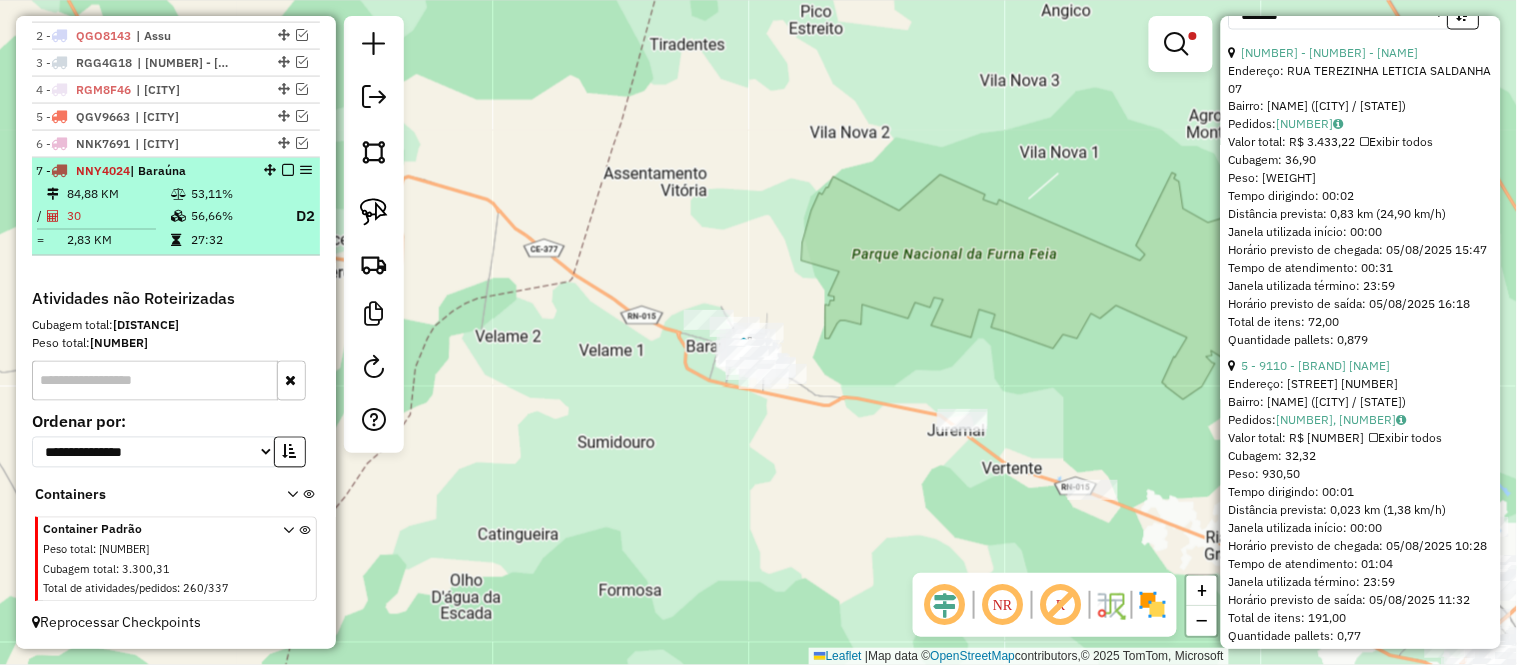click on "7 -       NNY4024   | Baraúna" at bounding box center (142, 171) 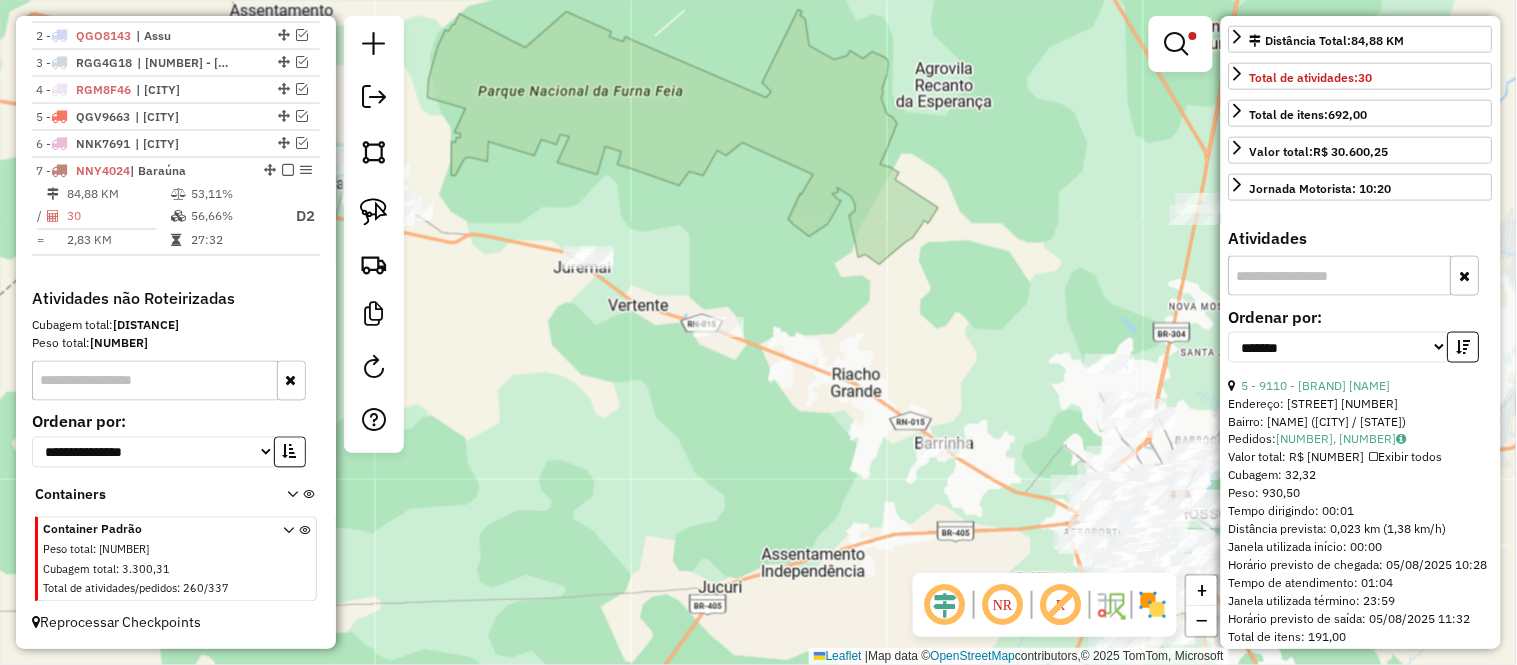 scroll, scrollTop: 666, scrollLeft: 0, axis: vertical 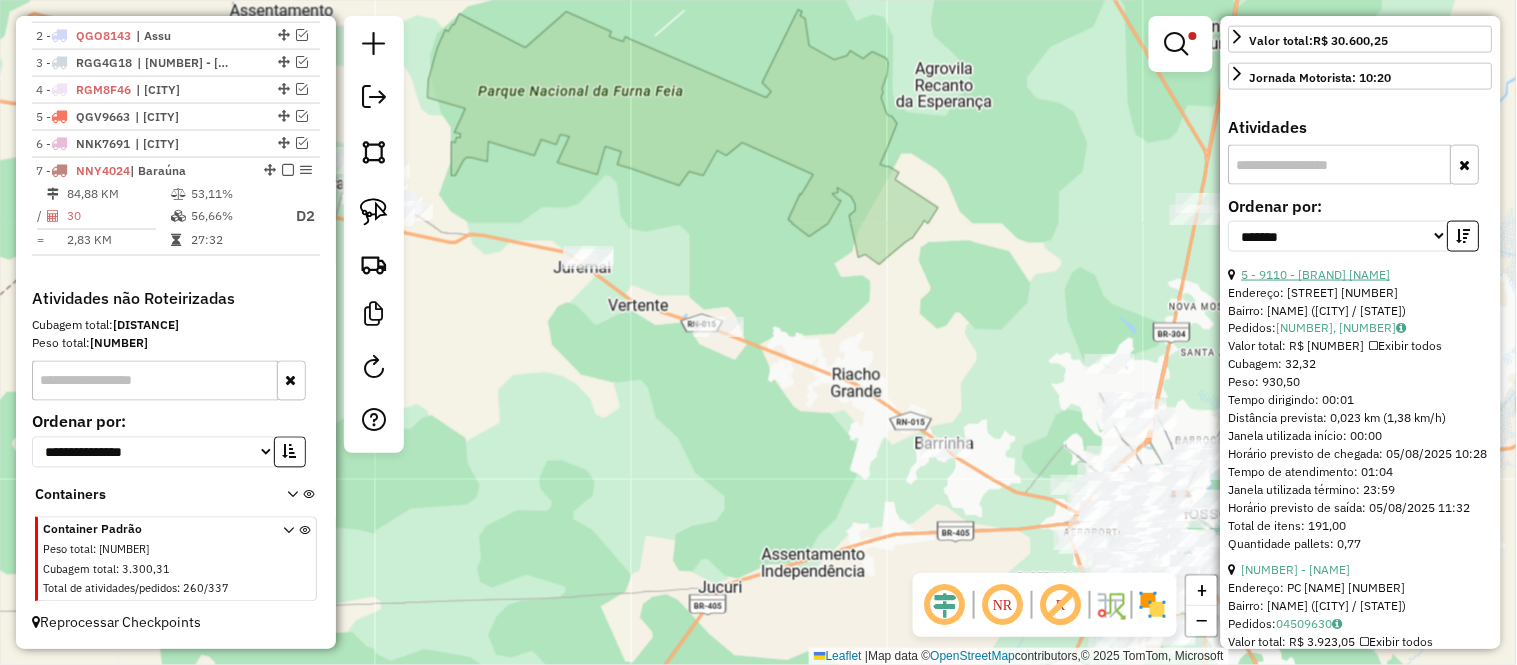 click on "5 - 9110 - [BRAND] [NAME]" at bounding box center [1316, 274] 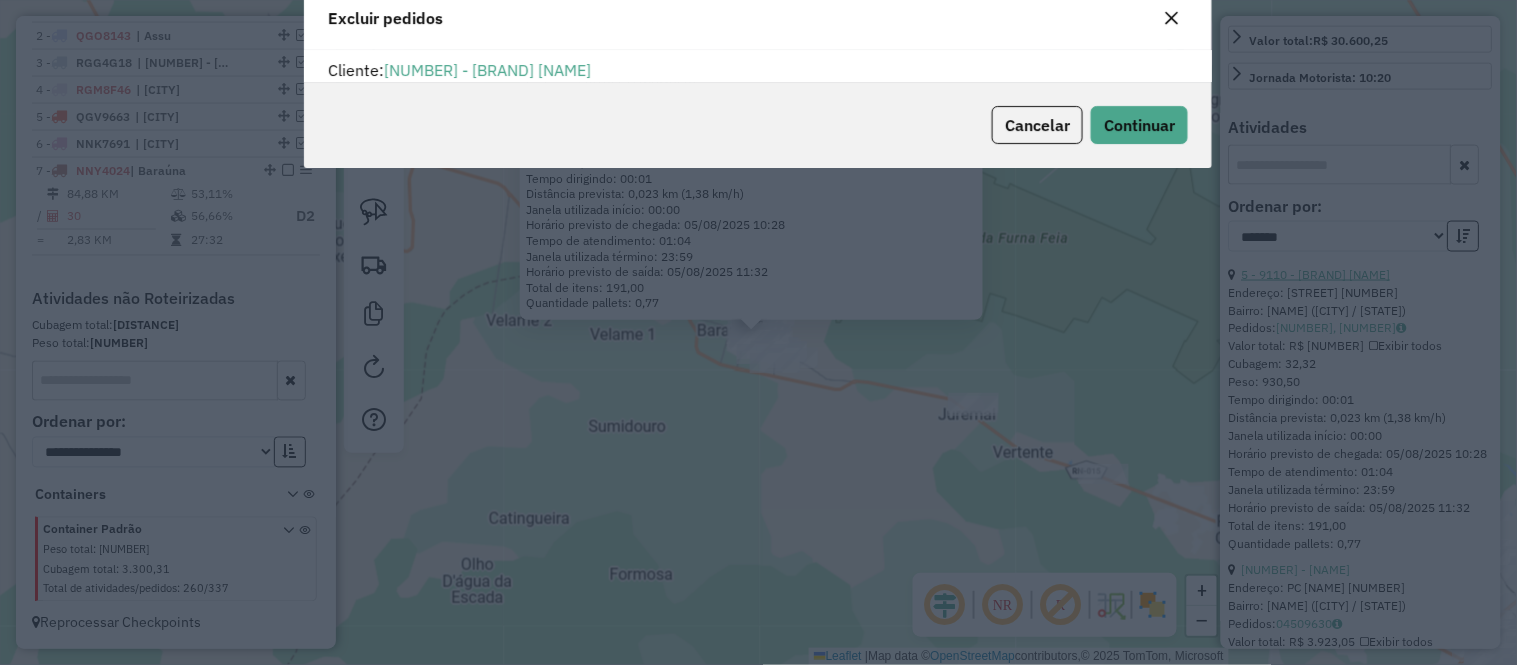 scroll, scrollTop: 11, scrollLeft: 5, axis: both 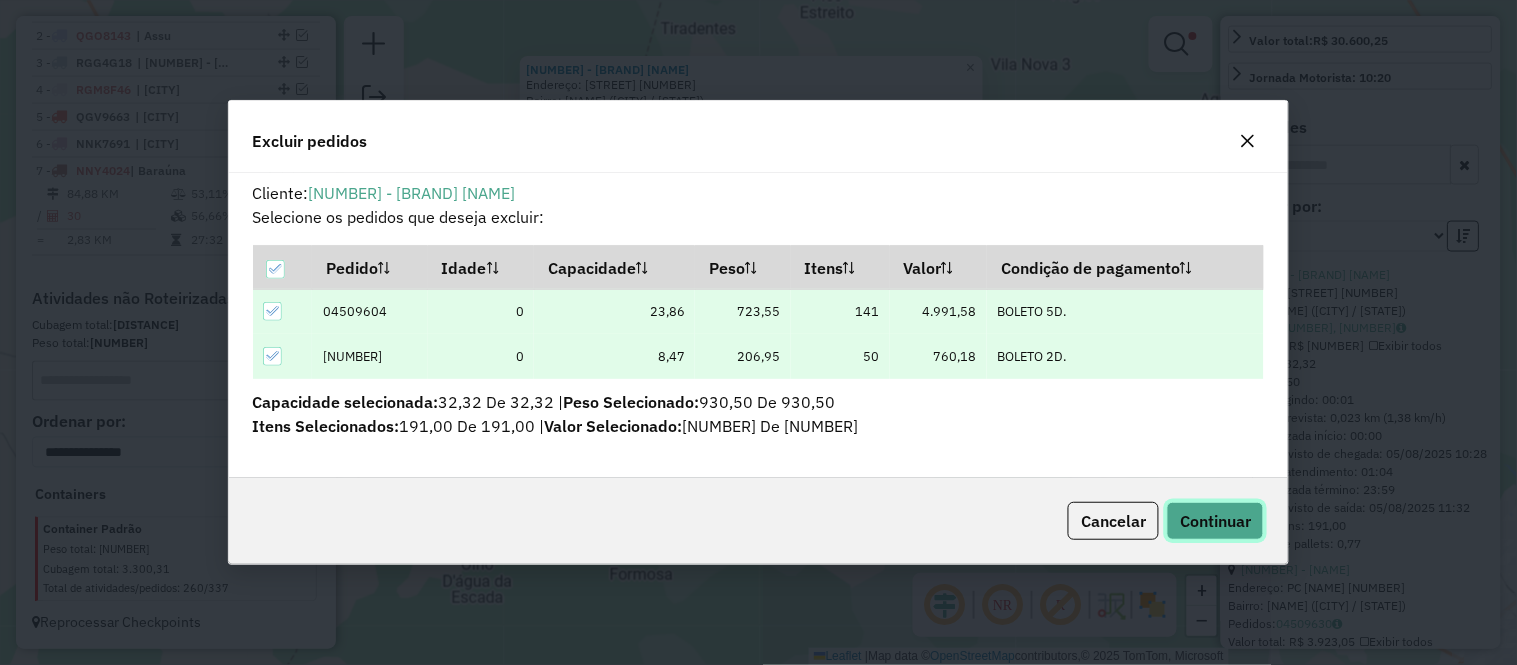 click on "Continuar" 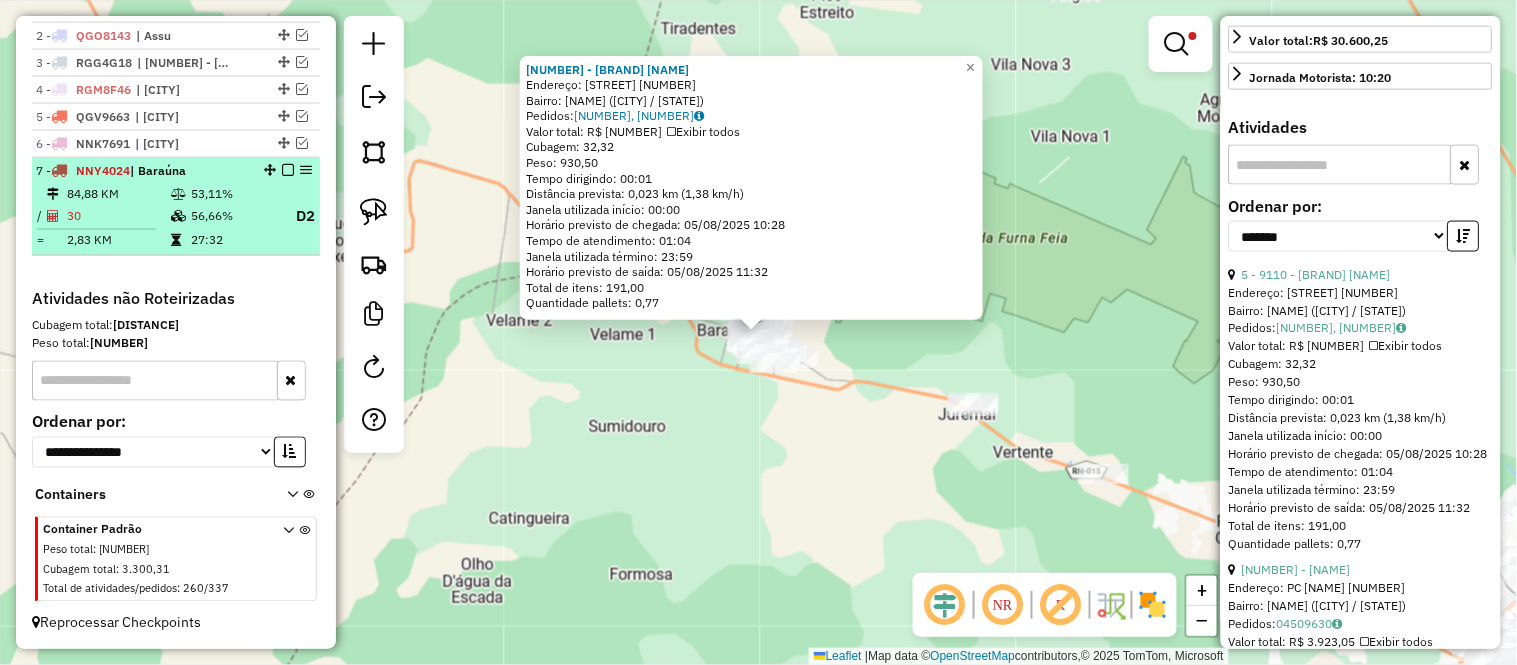 click on "84,88 KM" at bounding box center [118, 194] 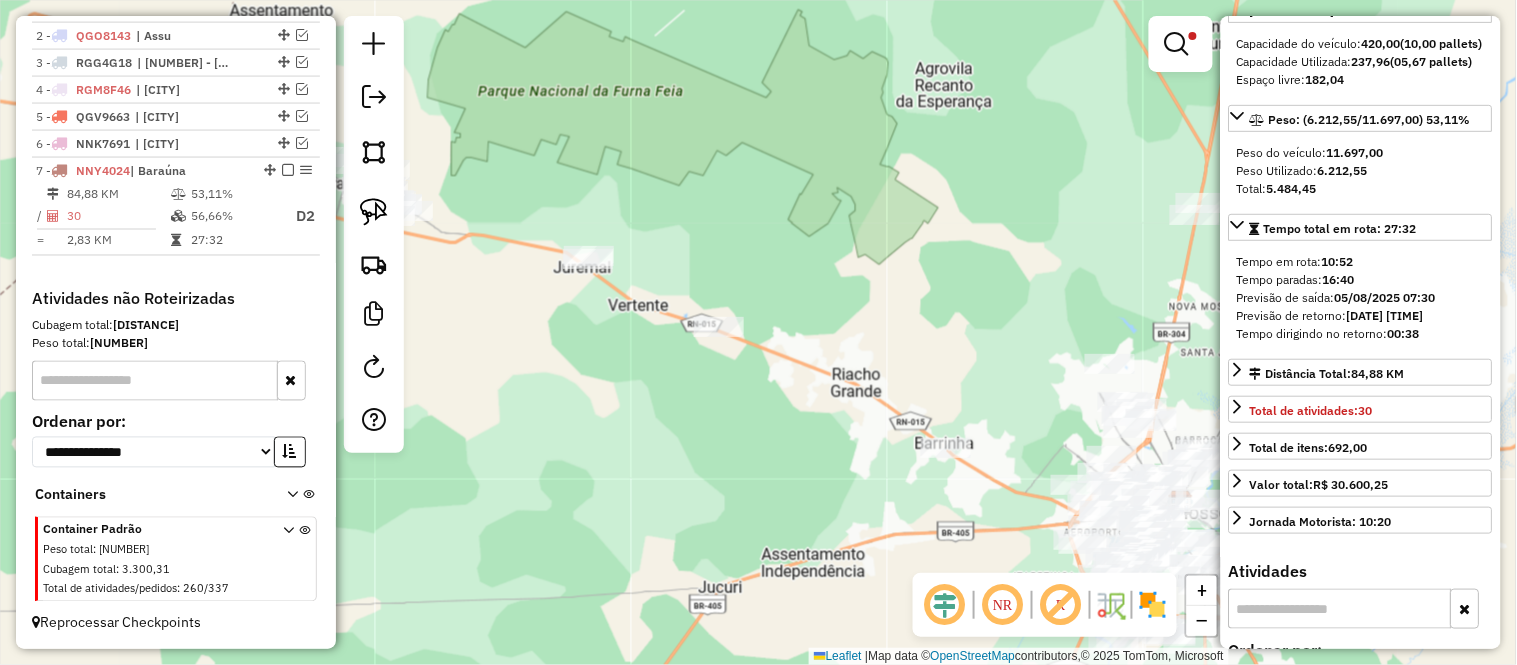 scroll, scrollTop: 0, scrollLeft: 0, axis: both 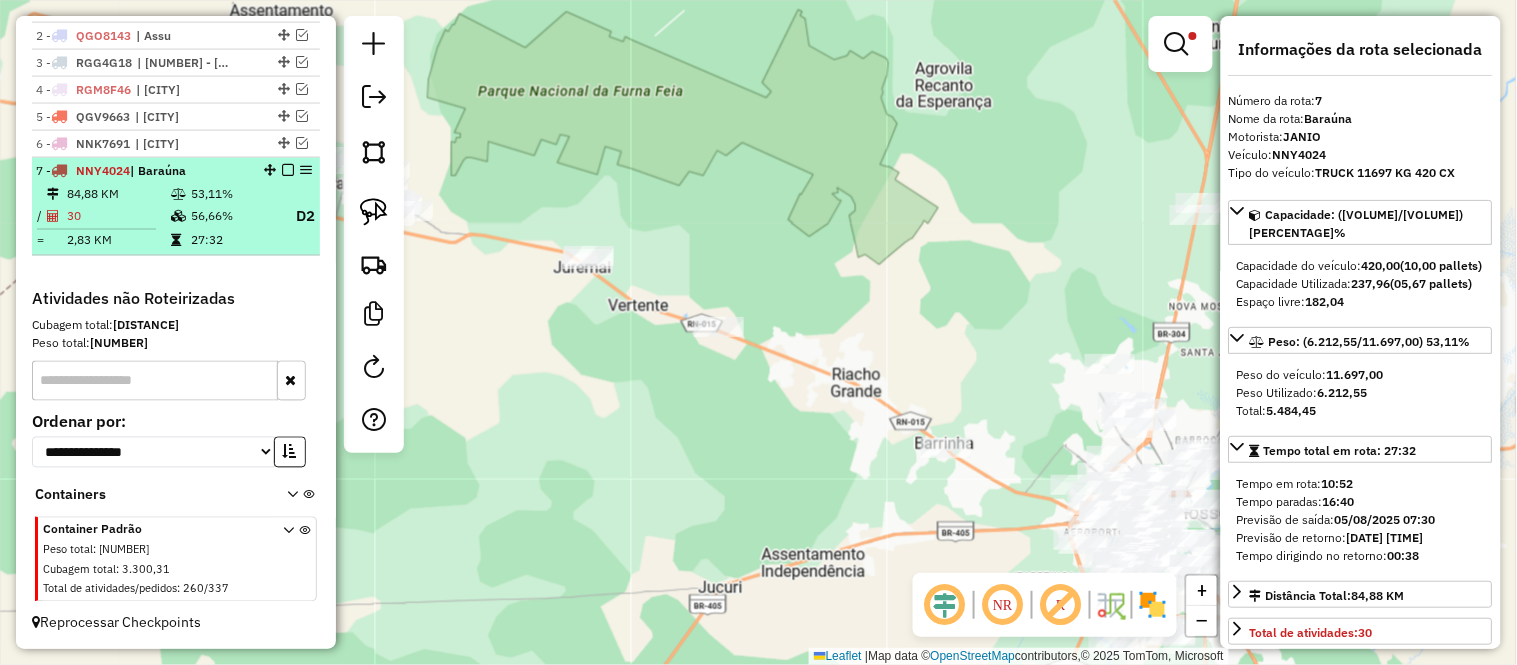 click on "30" at bounding box center [118, 216] 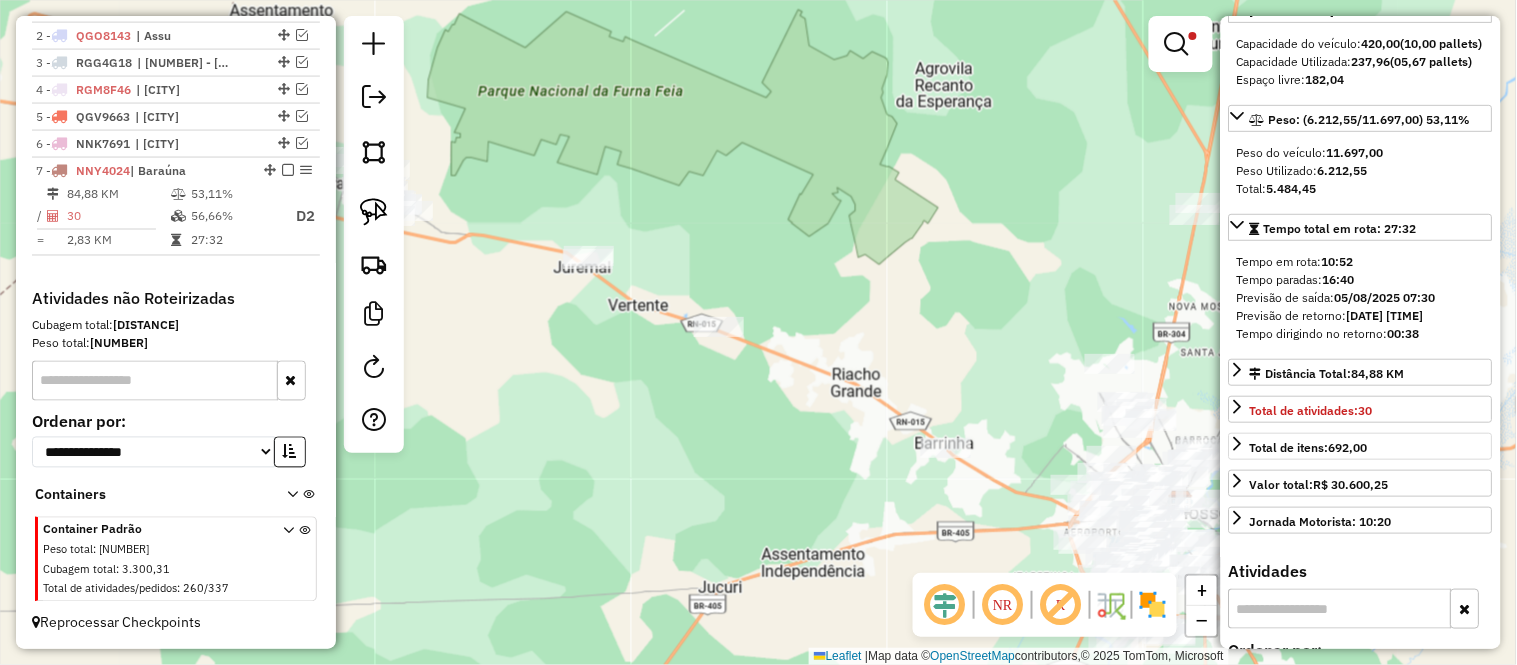 scroll, scrollTop: 444, scrollLeft: 0, axis: vertical 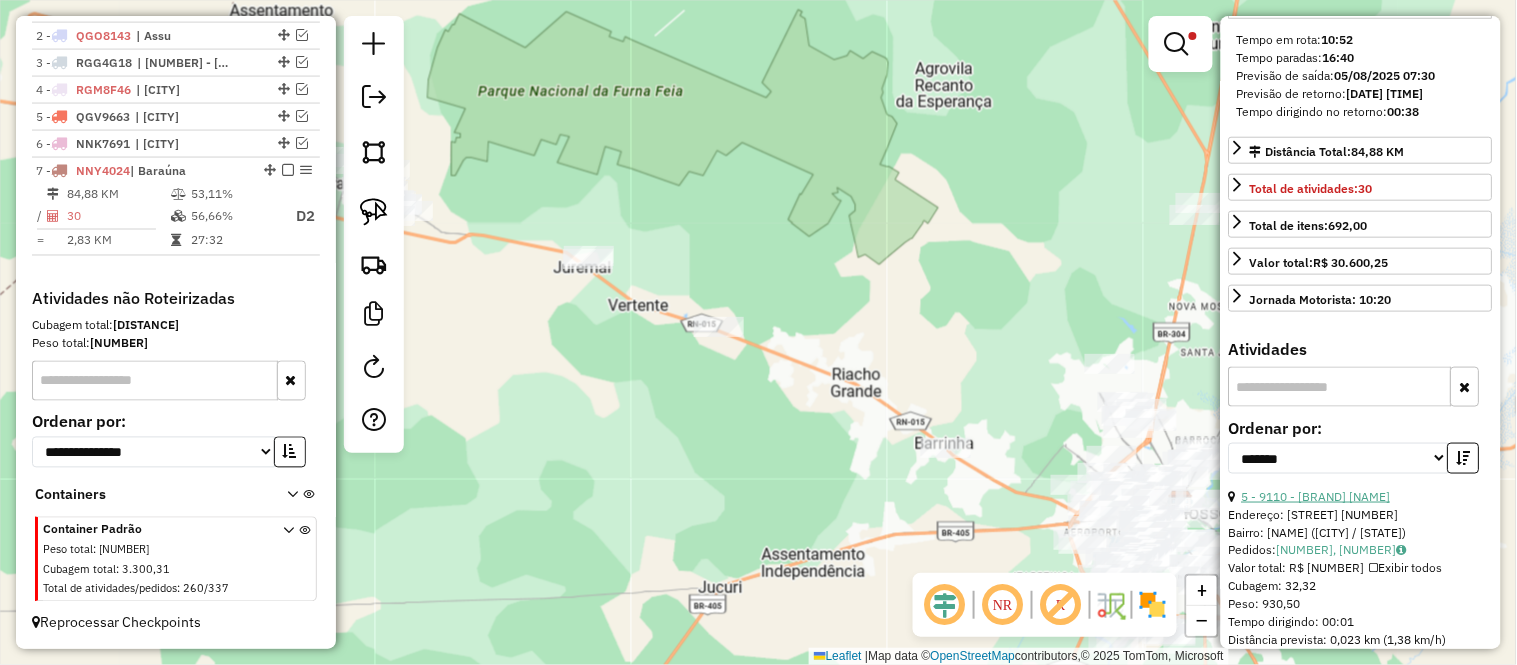 click on "5 - 9110 - [BRAND] [NAME]" at bounding box center [1316, 496] 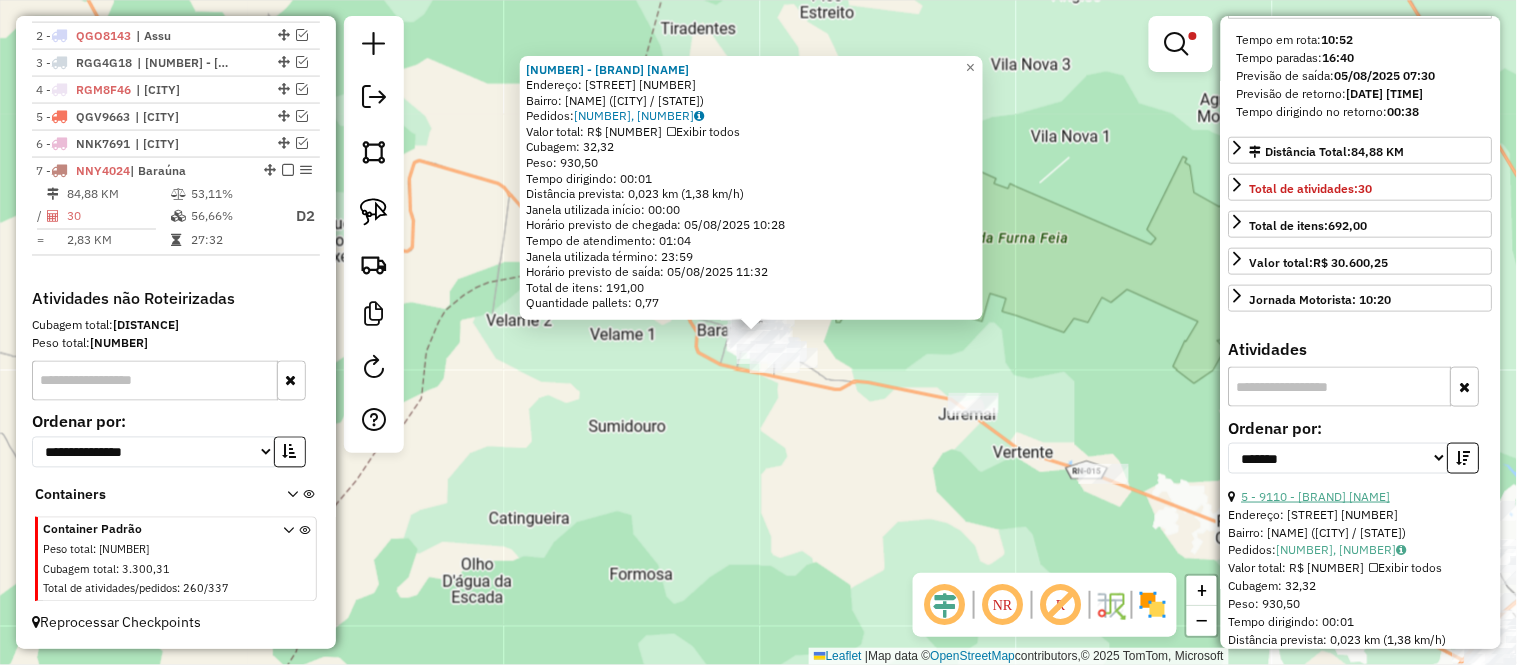 click on "5 - 9110 - [BRAND] [NAME]" at bounding box center [1316, 496] 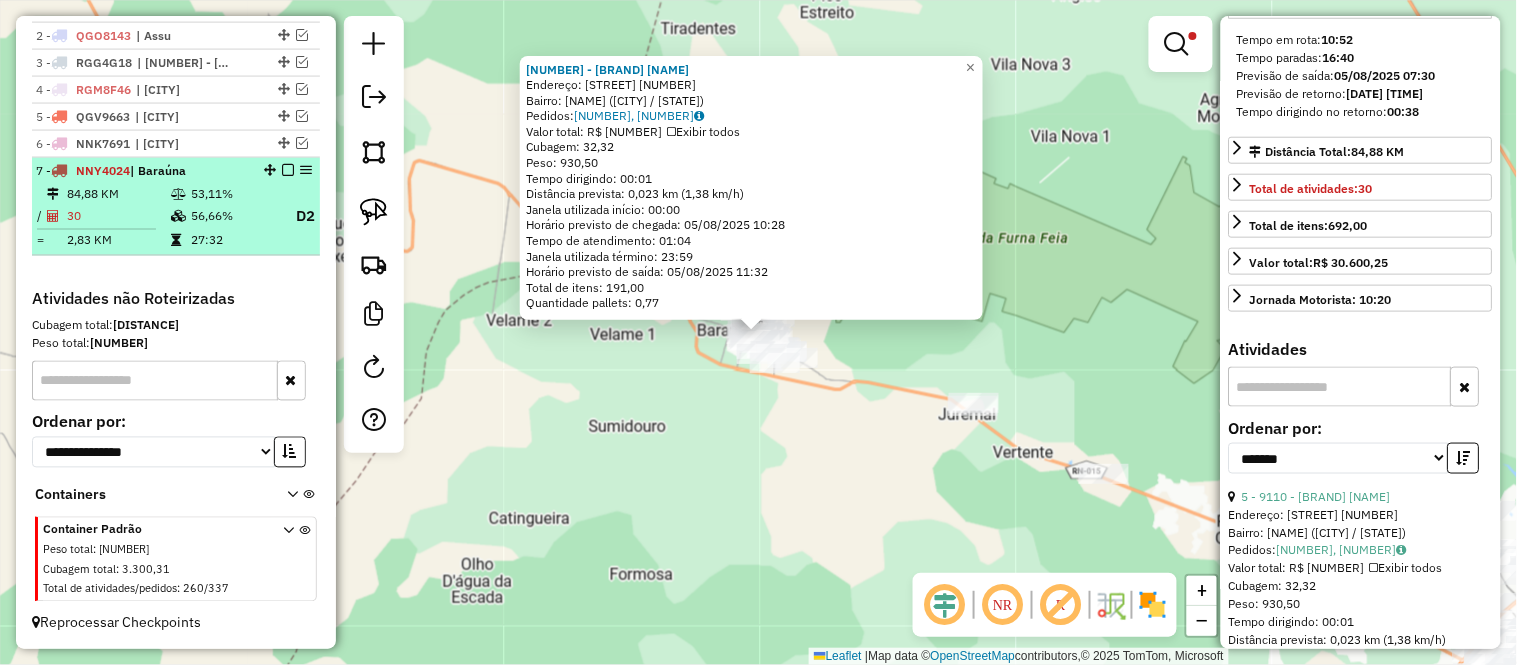 click on "30" at bounding box center [118, 216] 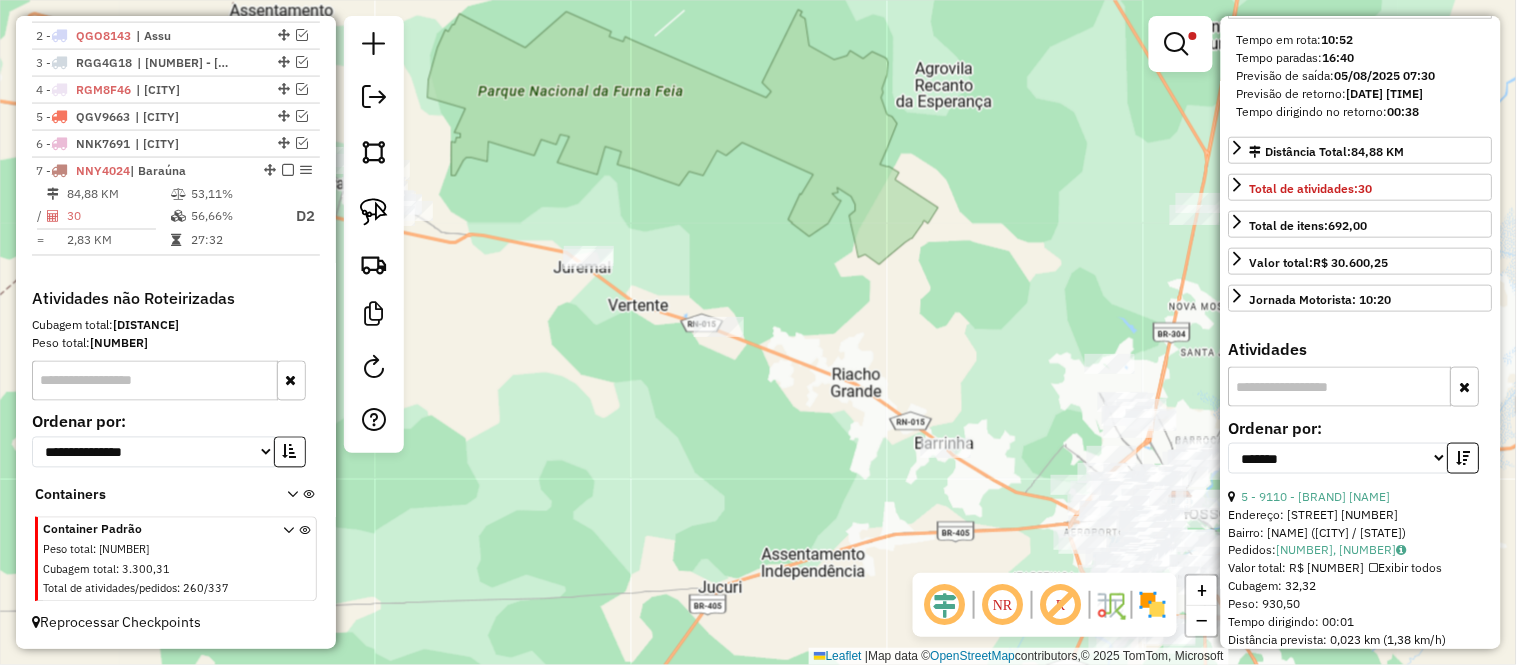 scroll, scrollTop: 0, scrollLeft: 0, axis: both 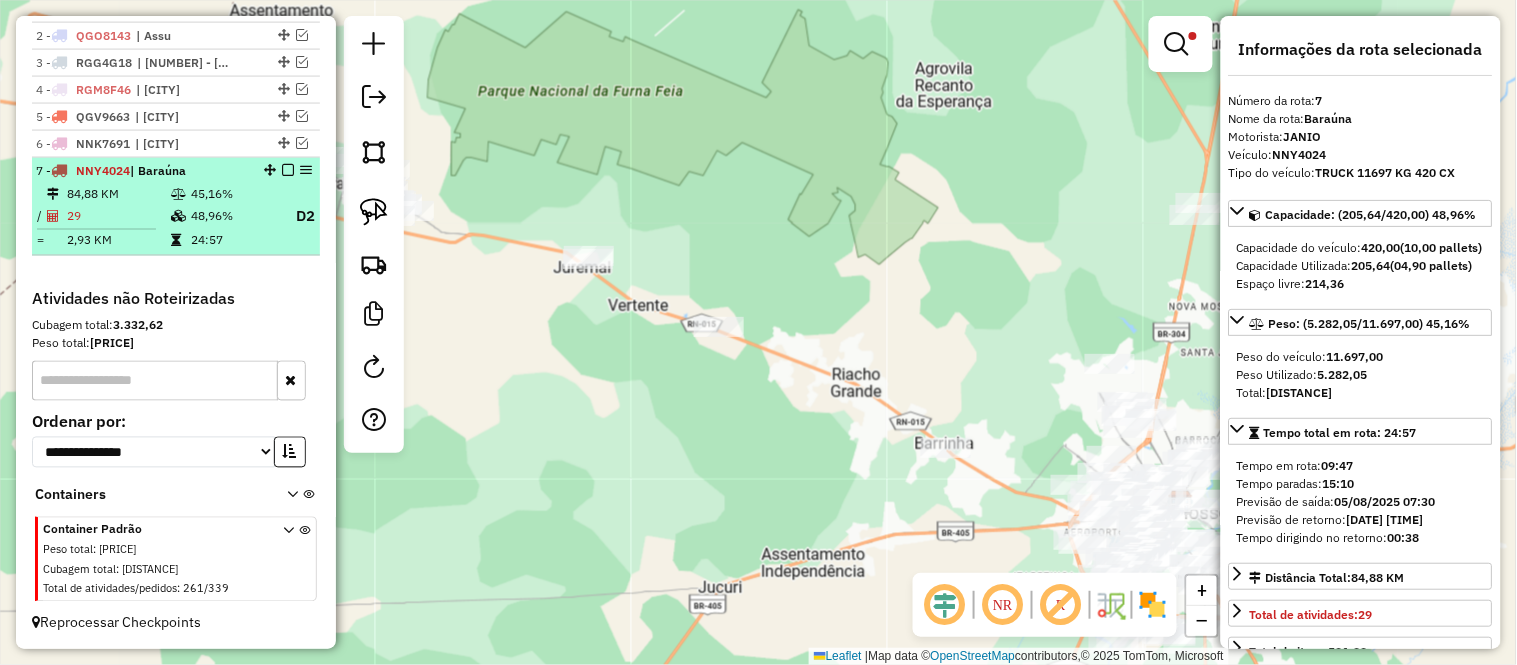 click on "2,93 KM" at bounding box center (118, 241) 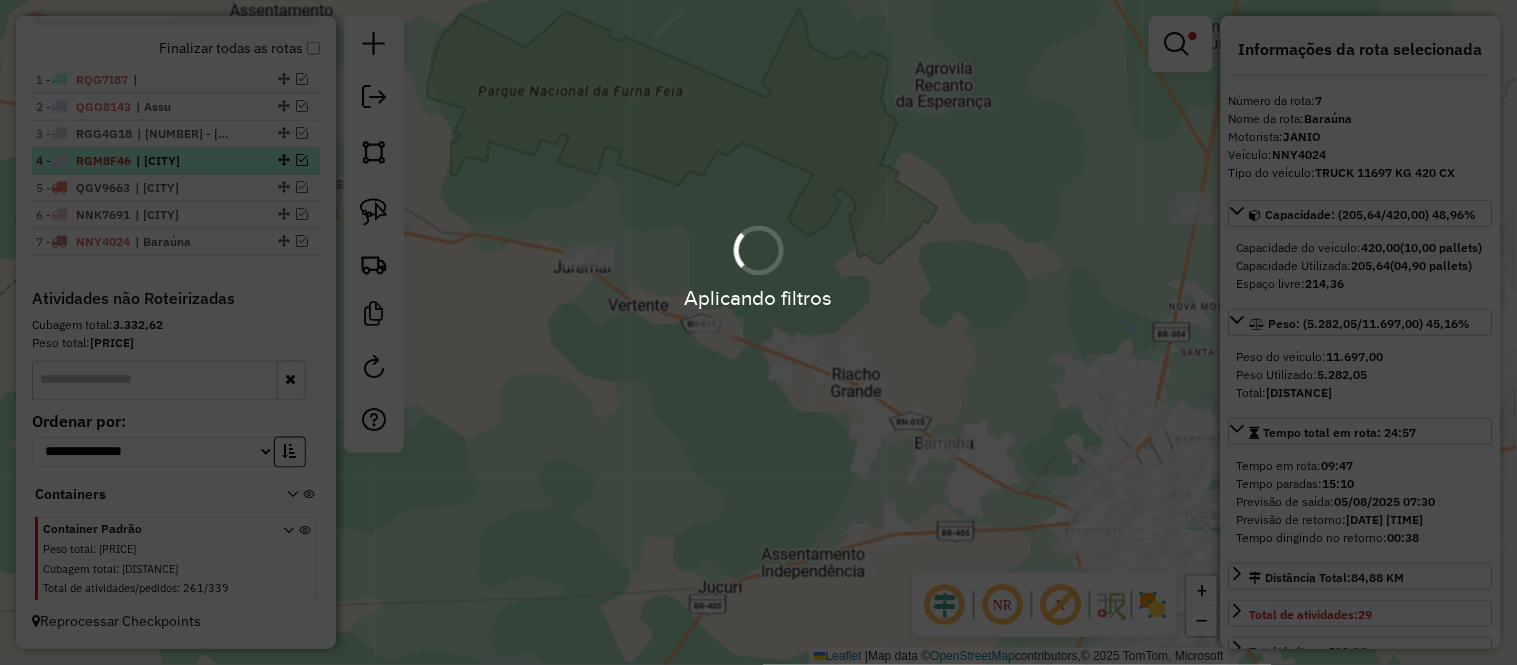 scroll, scrollTop: 698, scrollLeft: 0, axis: vertical 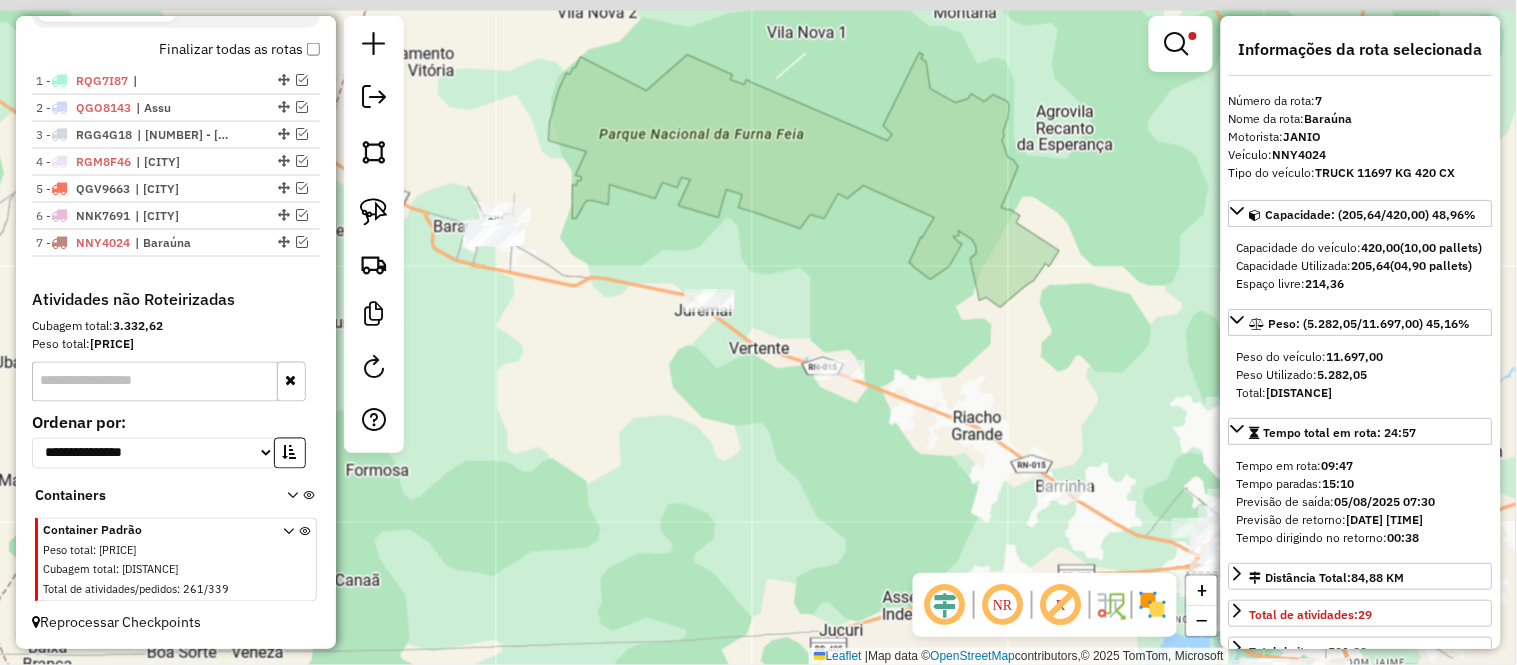 drag, startPoint x: 635, startPoint y: 394, endPoint x: 714, endPoint y: 433, distance: 88.10221 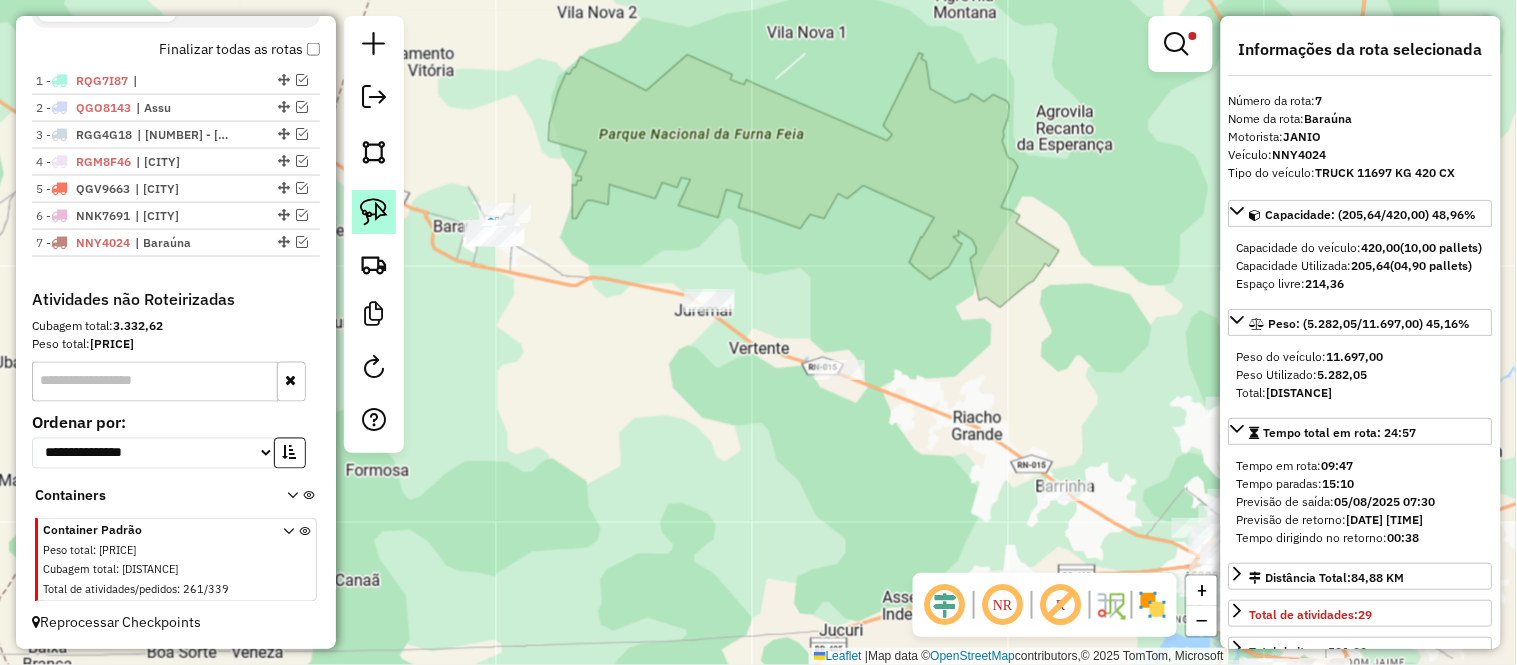 click 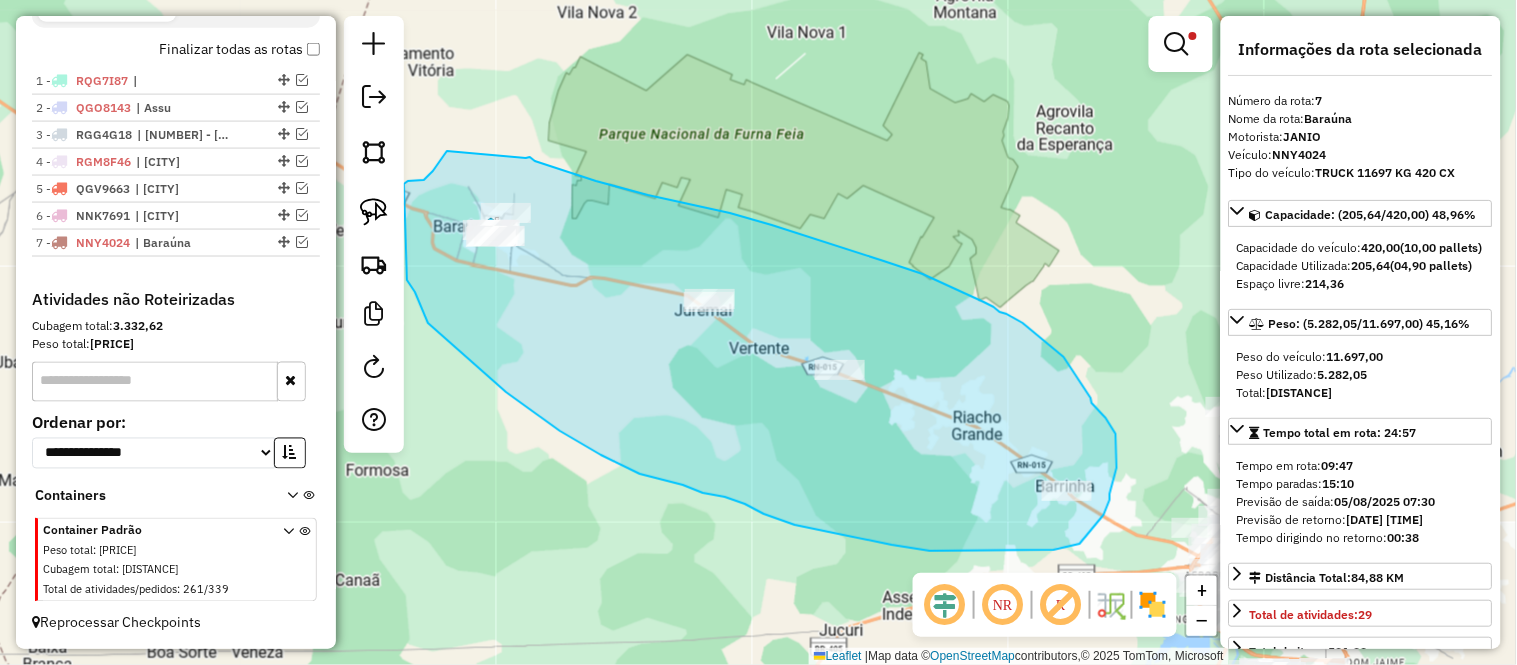 drag, startPoint x: 526, startPoint y: 158, endPoint x: 447, endPoint y: 151, distance: 79.30952 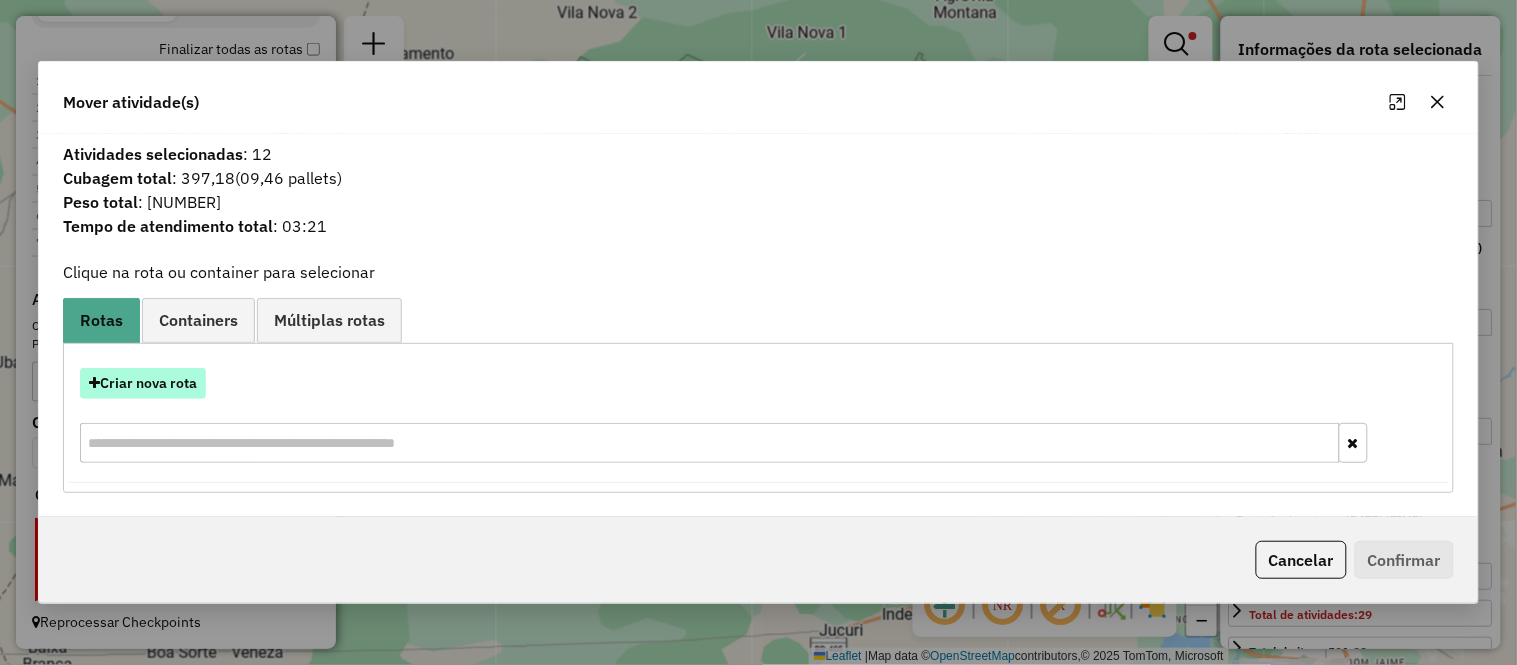 click on "Criar nova rota" at bounding box center (143, 383) 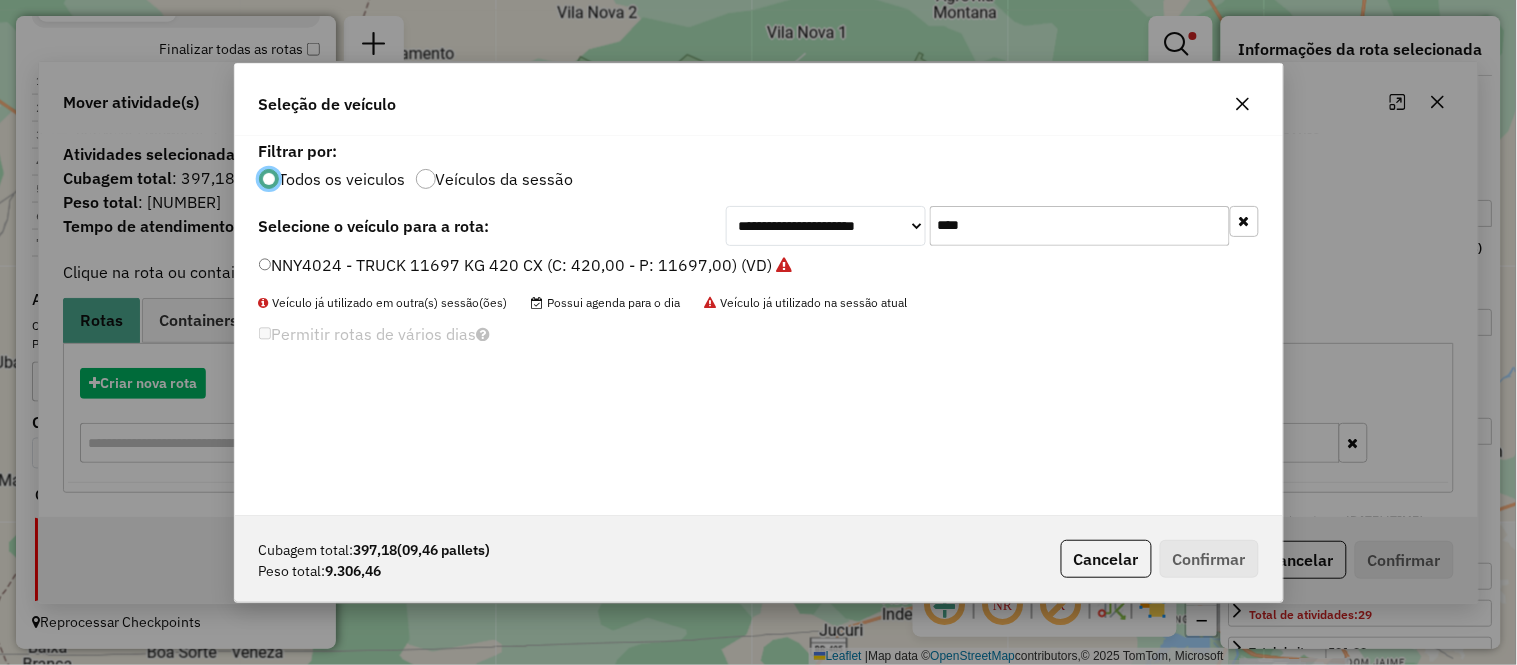 scroll, scrollTop: 11, scrollLeft: 5, axis: both 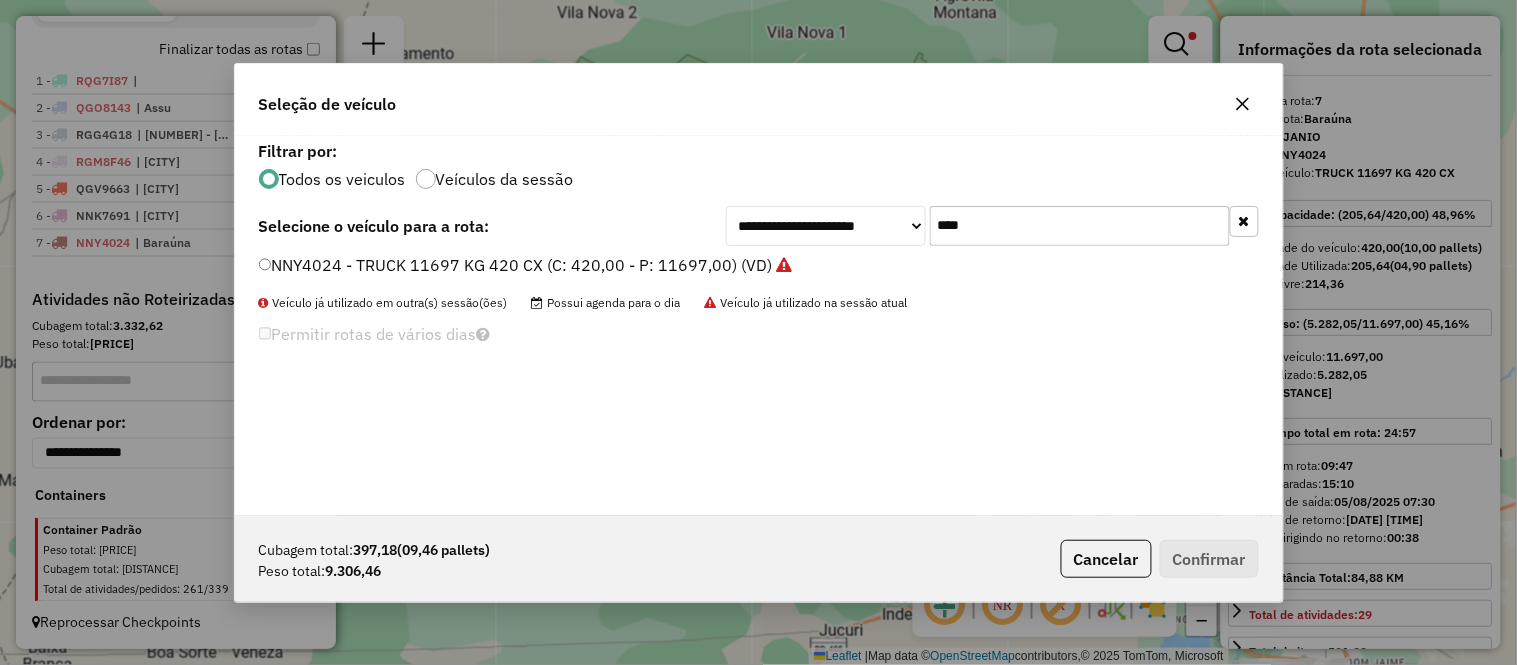click on "****" 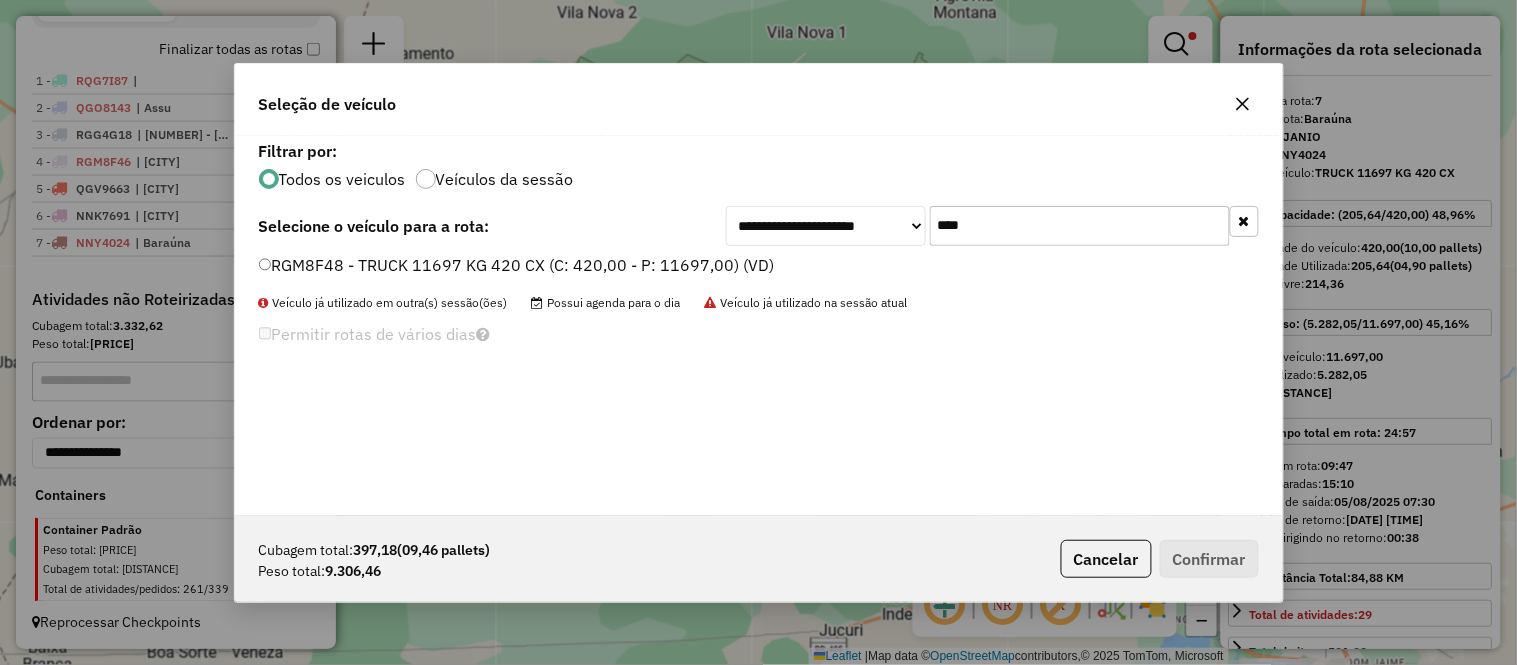 type on "****" 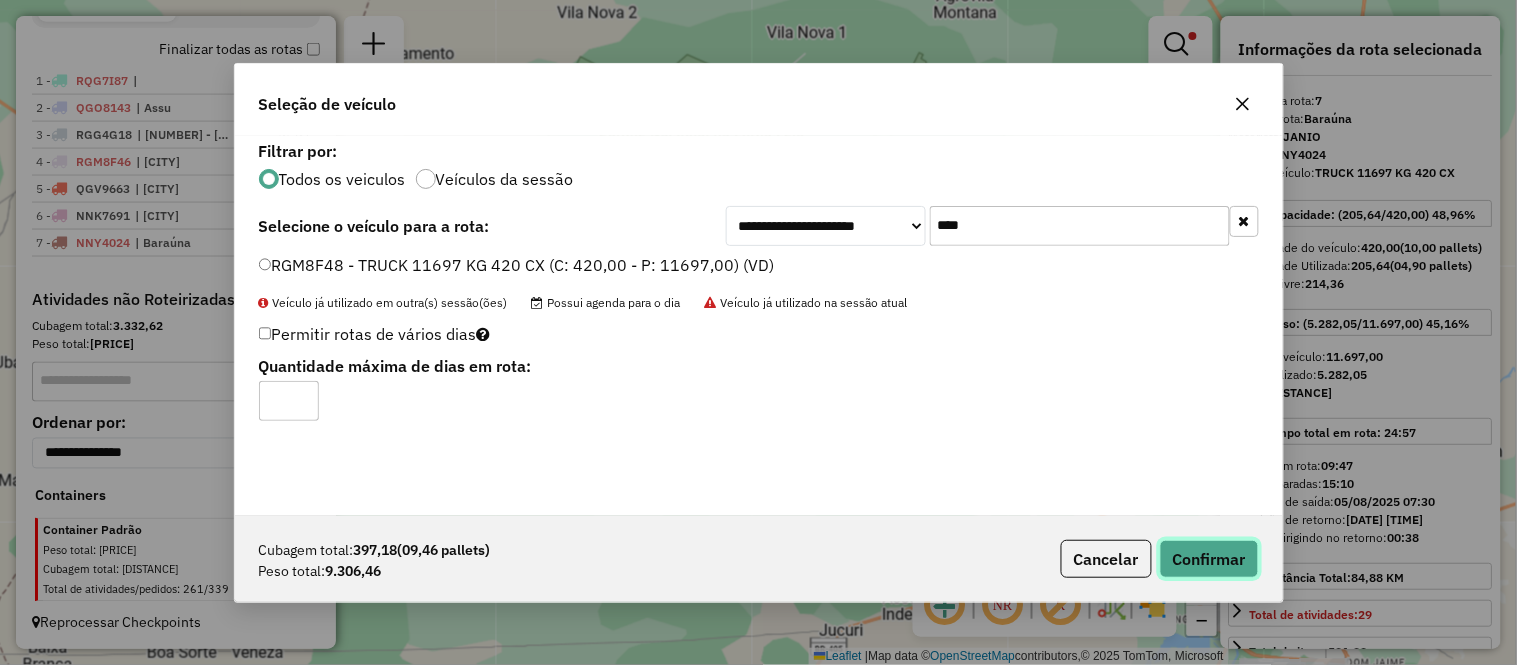 click on "Confirmar" 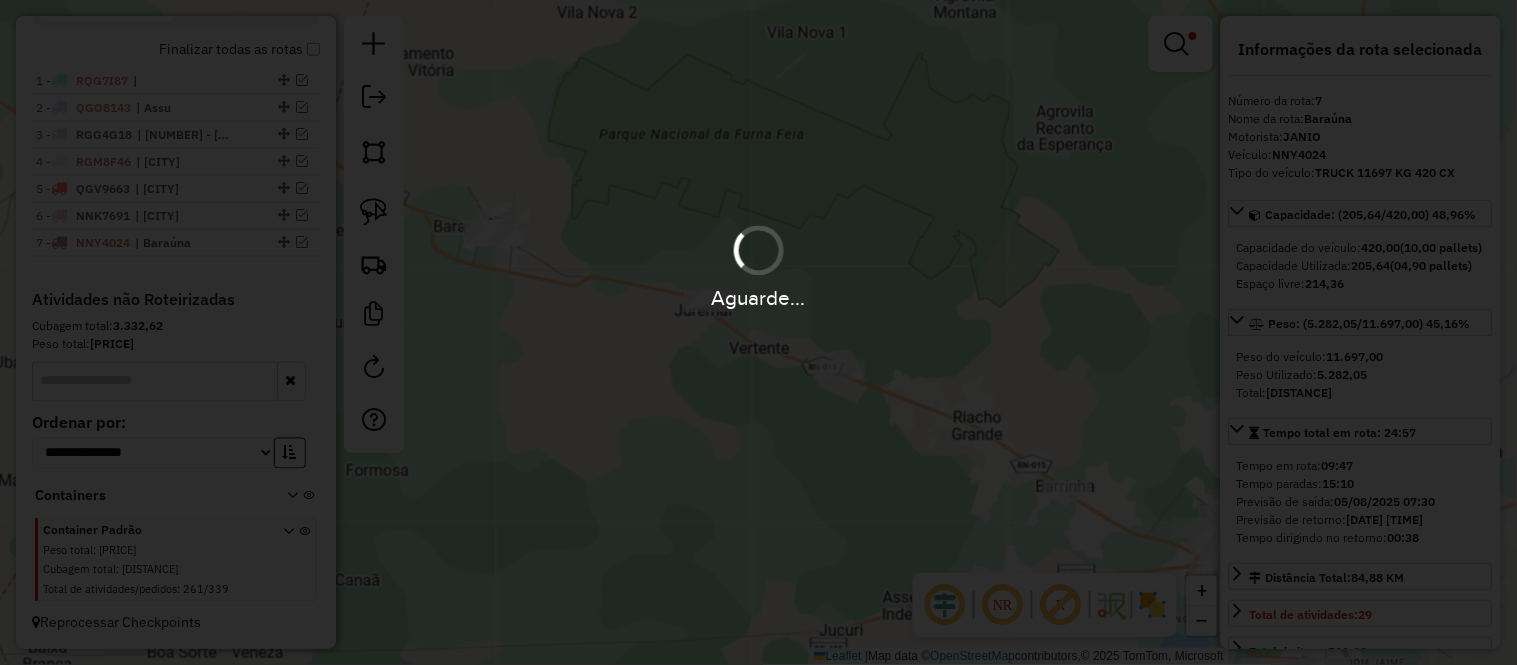 scroll, scrollTop: 792, scrollLeft: 0, axis: vertical 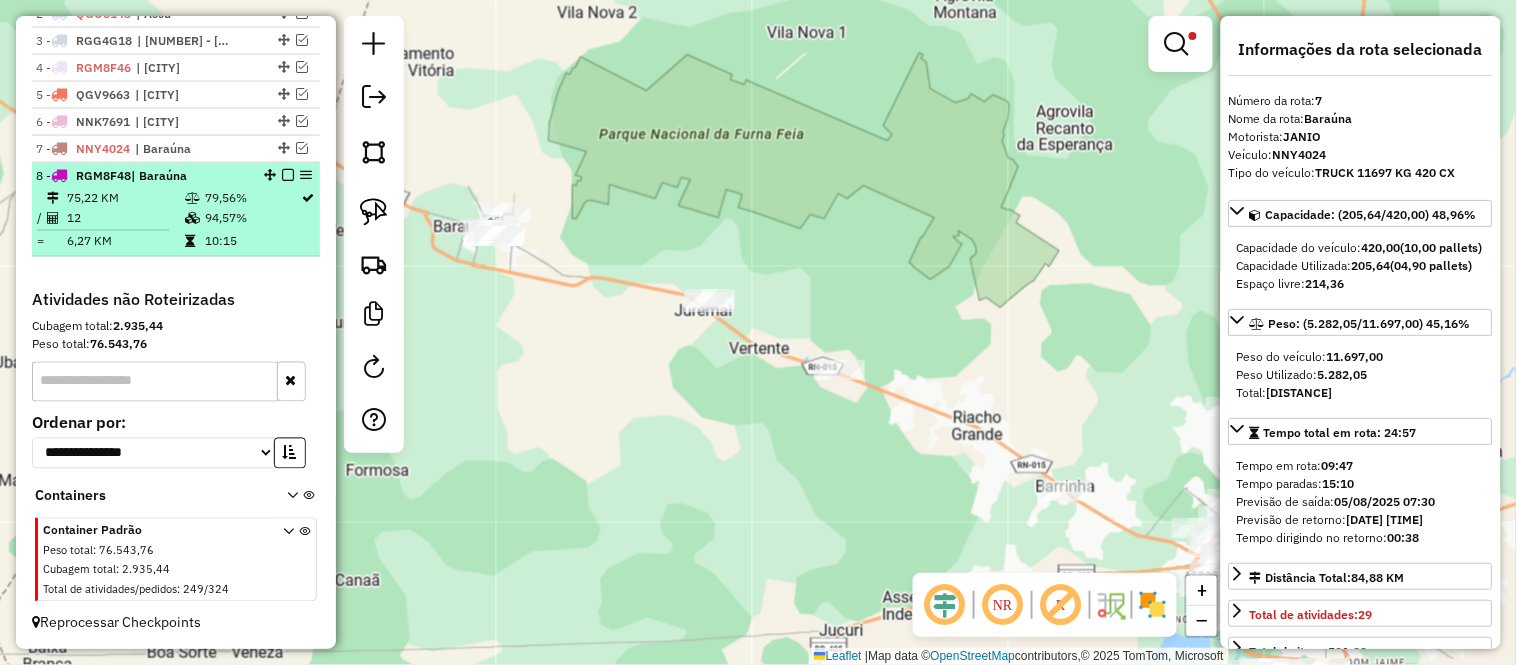 click on "6,27 KM" at bounding box center [125, 242] 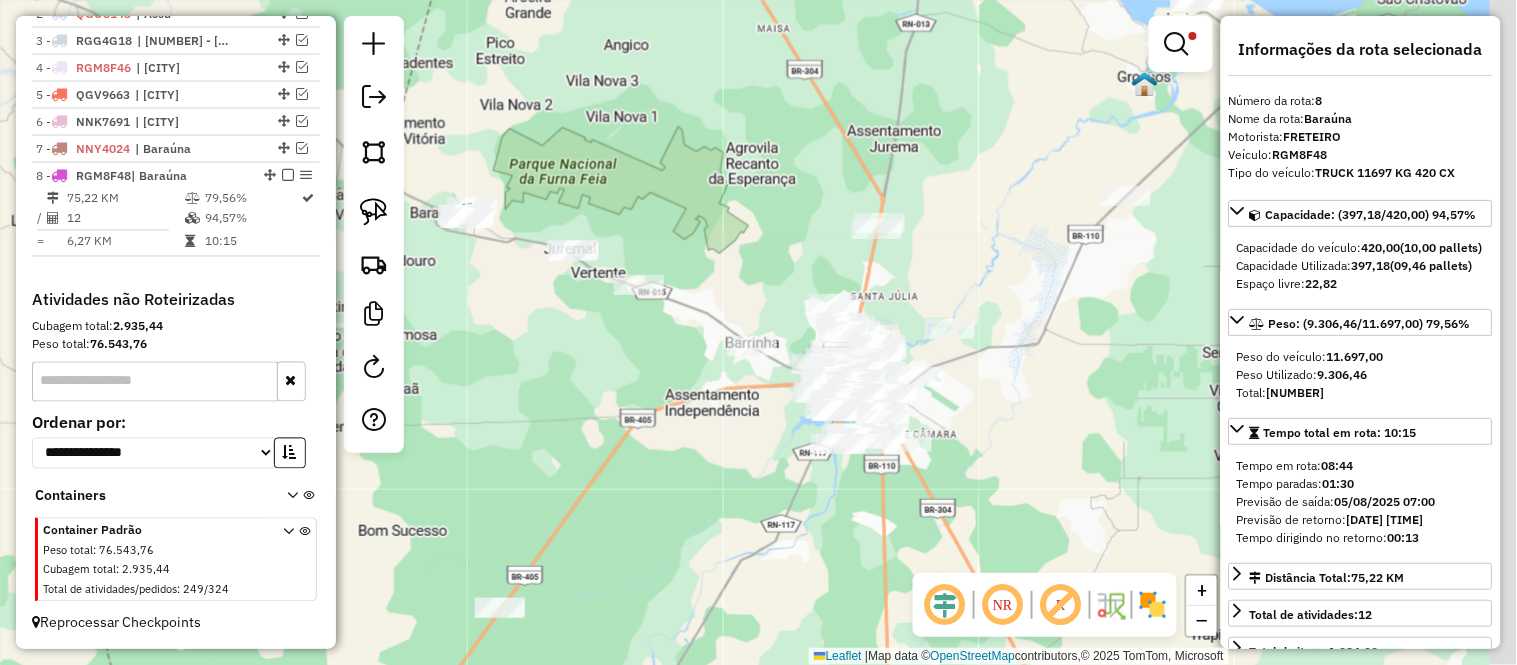 drag, startPoint x: 737, startPoint y: 424, endPoint x: 646, endPoint y: 351, distance: 116.6619 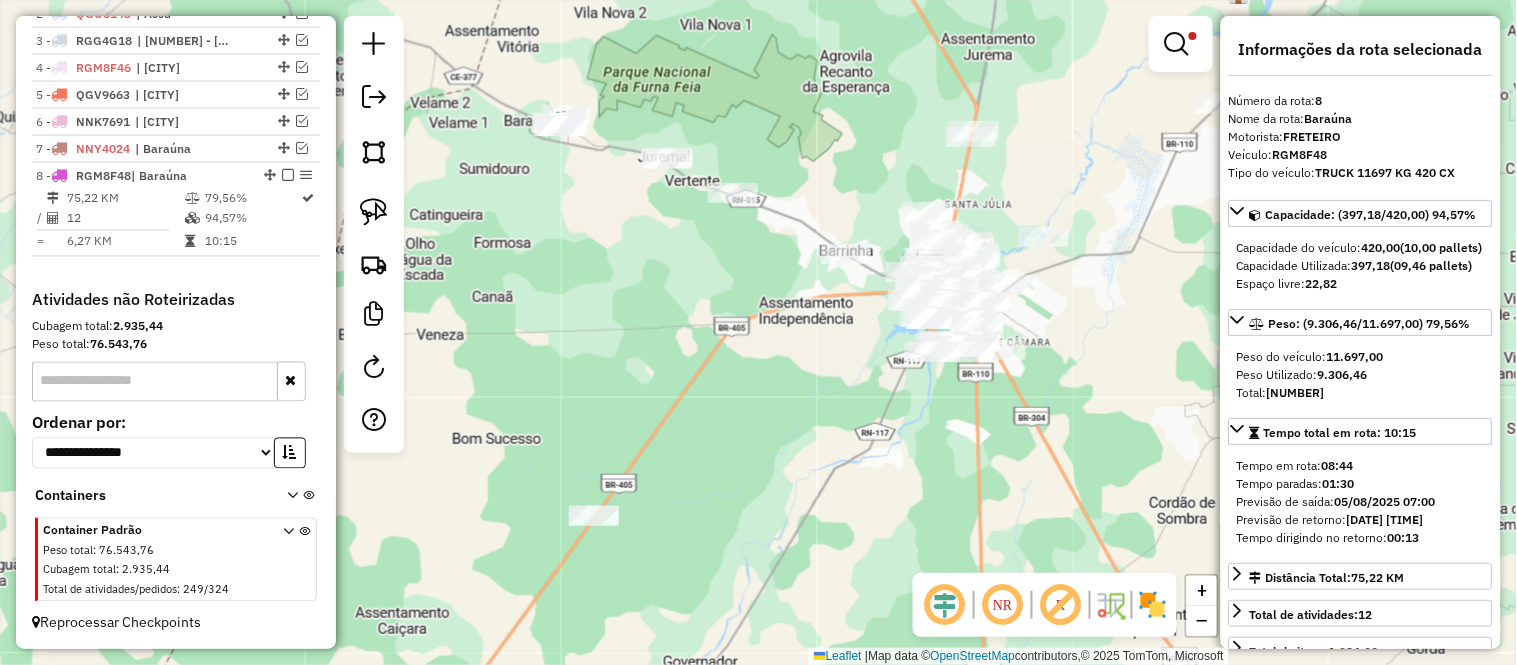 drag, startPoint x: 630, startPoint y: 352, endPoint x: 742, endPoint y: 275, distance: 135.91542 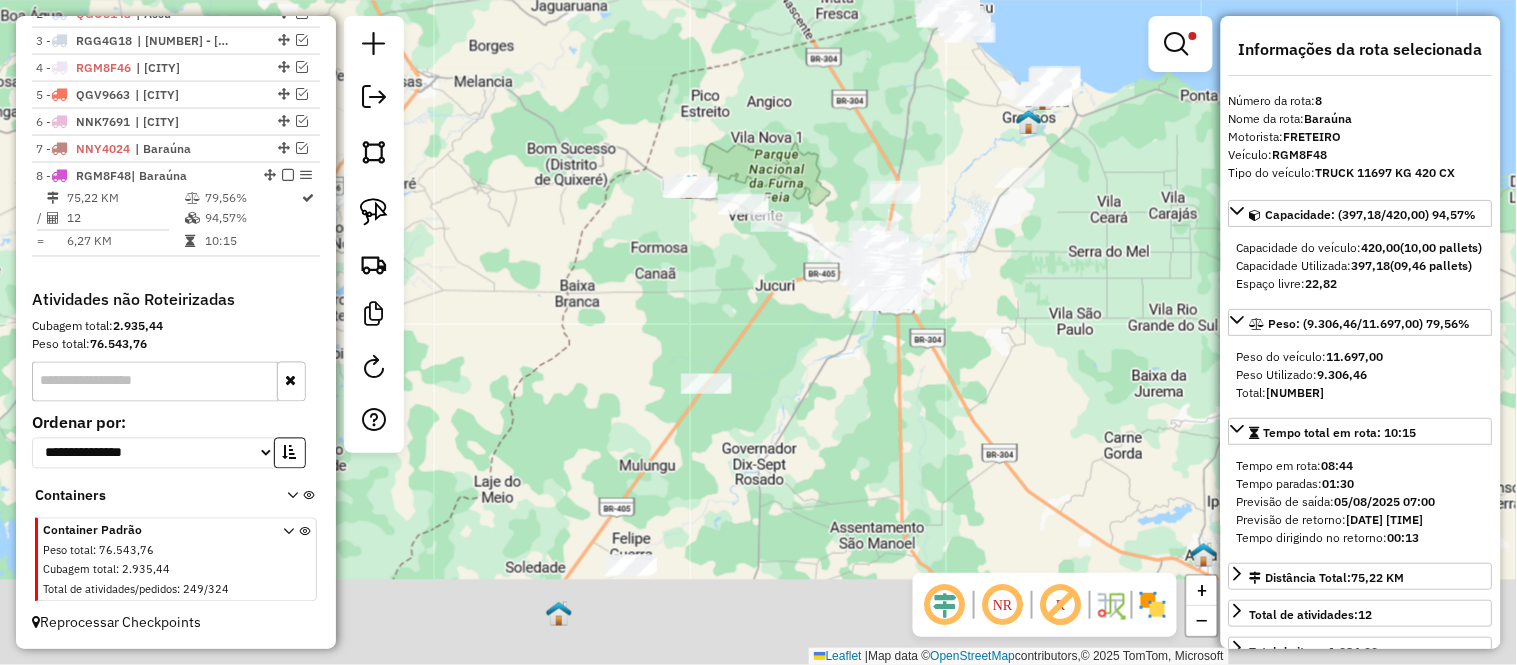 drag, startPoint x: 674, startPoint y: 564, endPoint x: 764, endPoint y: 422, distance: 168.119 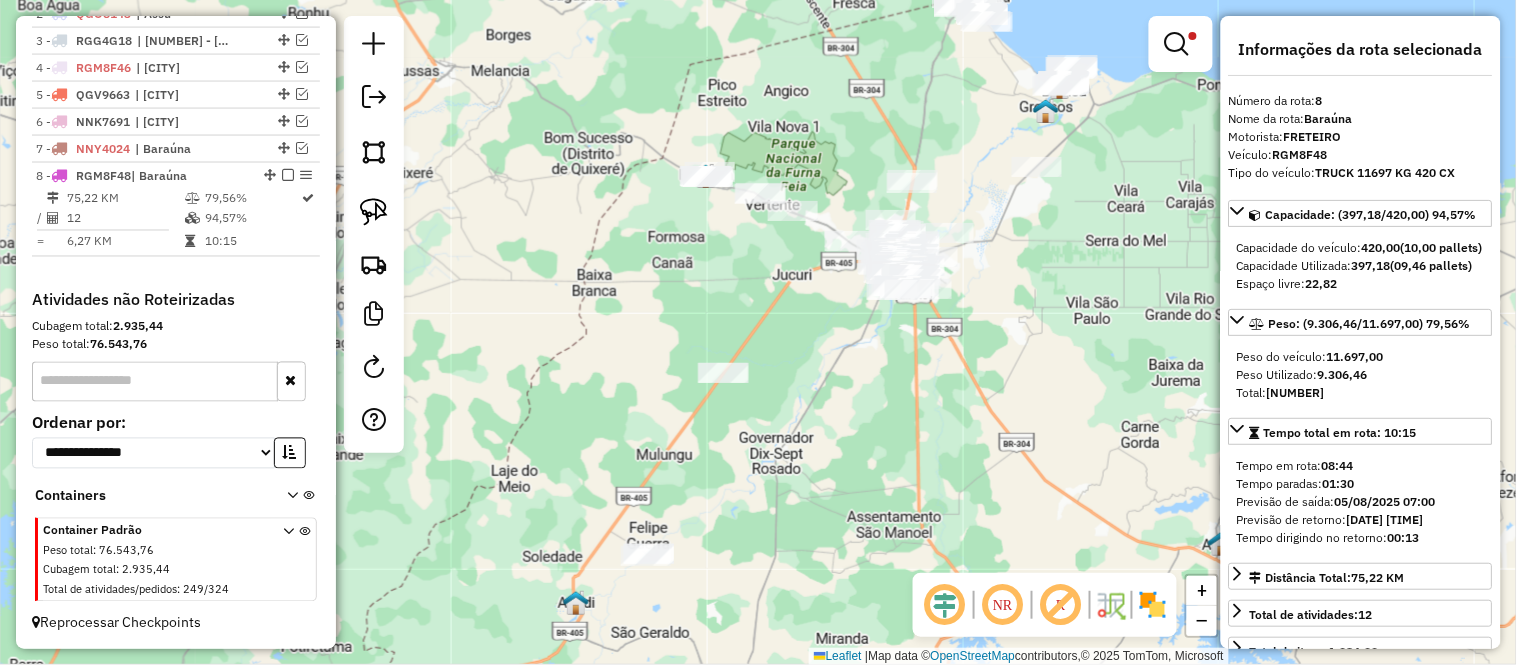 drag, startPoint x: 775, startPoint y: 365, endPoint x: 768, endPoint y: 460, distance: 95.257545 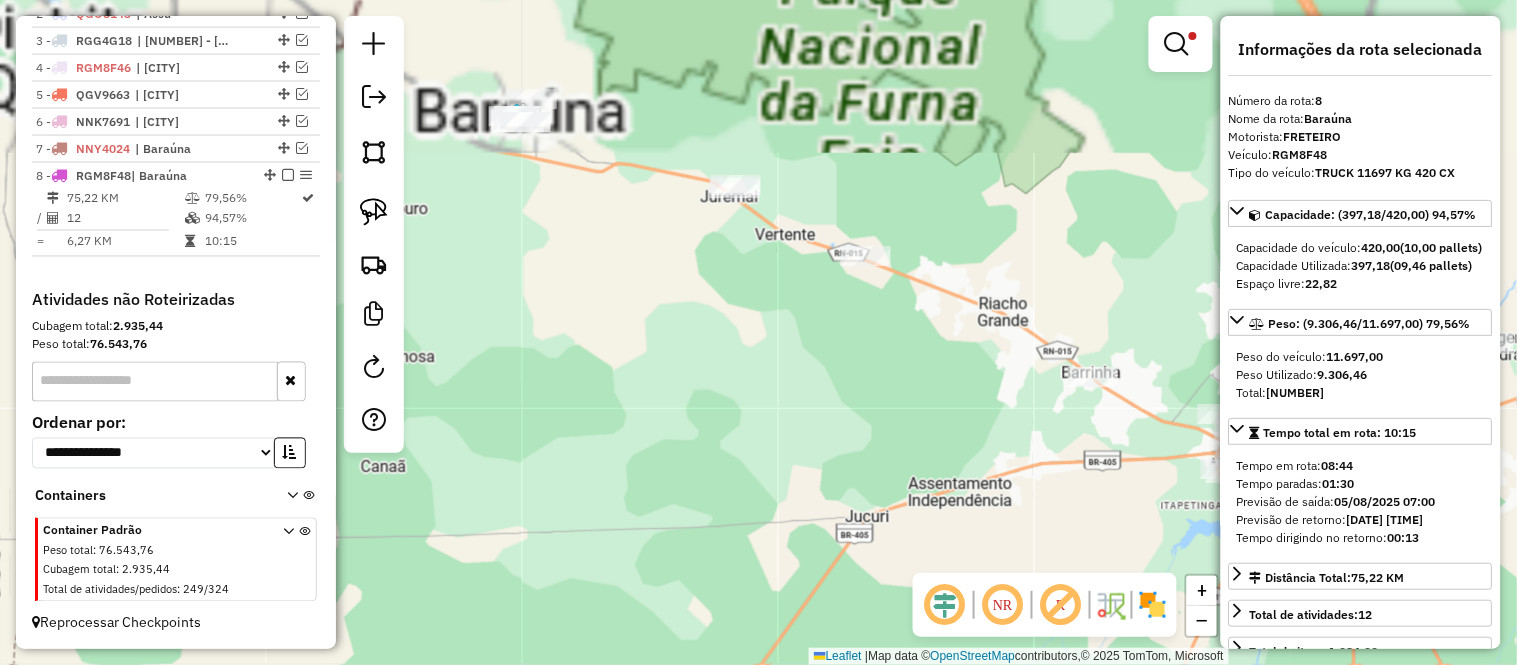 drag, startPoint x: 755, startPoint y: 270, endPoint x: 625, endPoint y: 513, distance: 275.58847 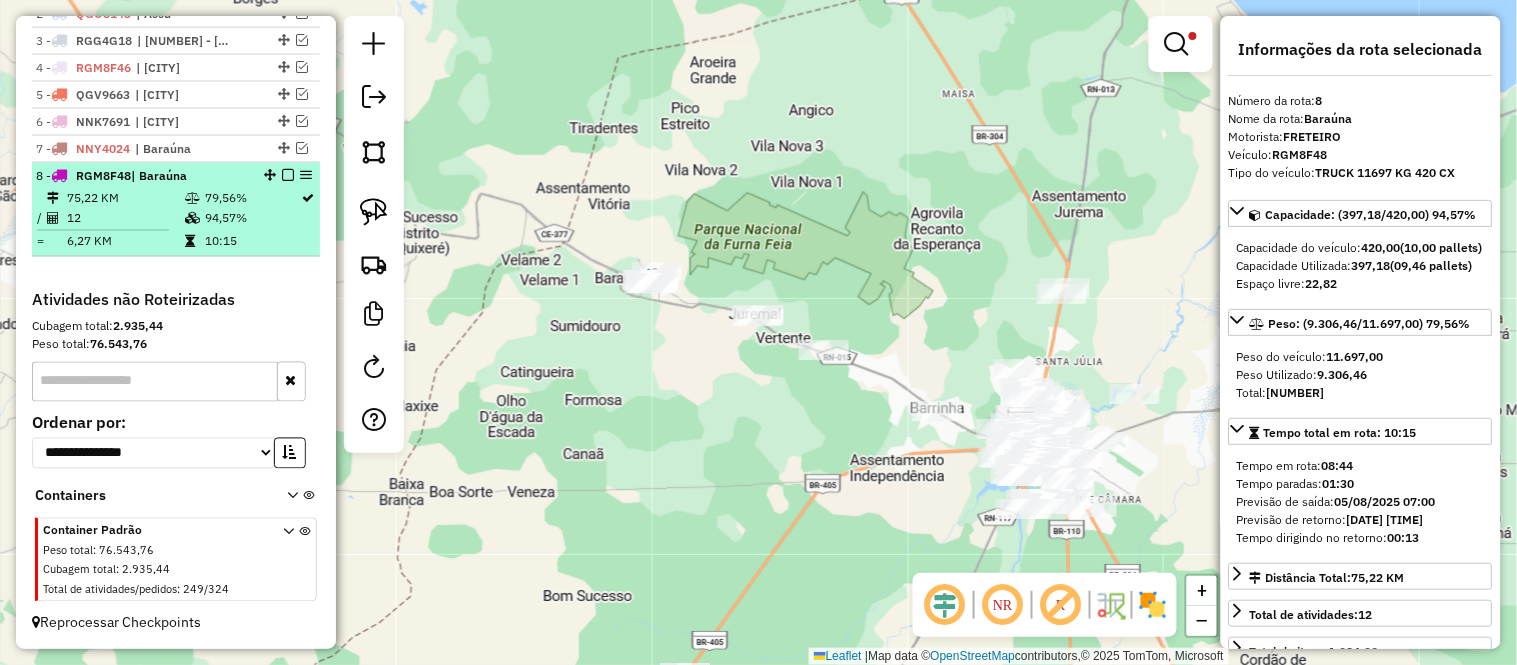 click on "94,57%" at bounding box center (252, 219) 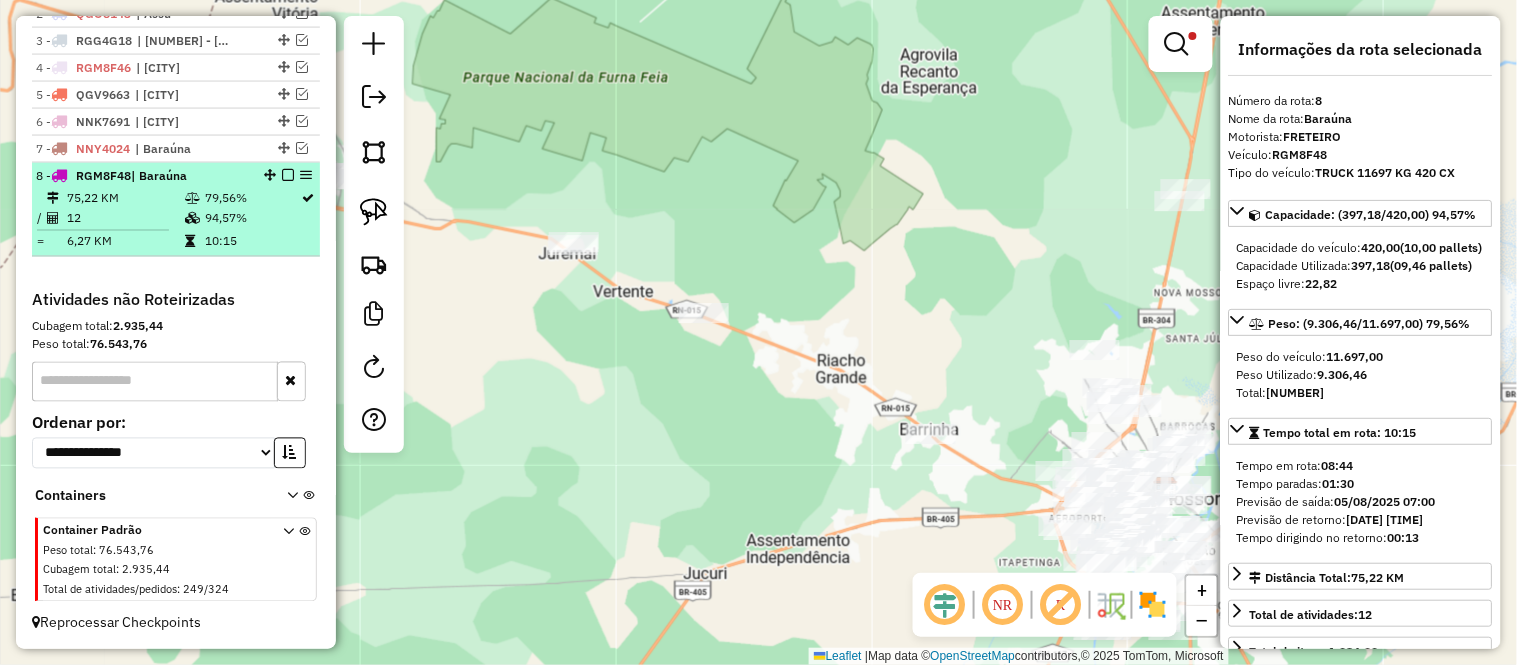 click on "12" at bounding box center [125, 219] 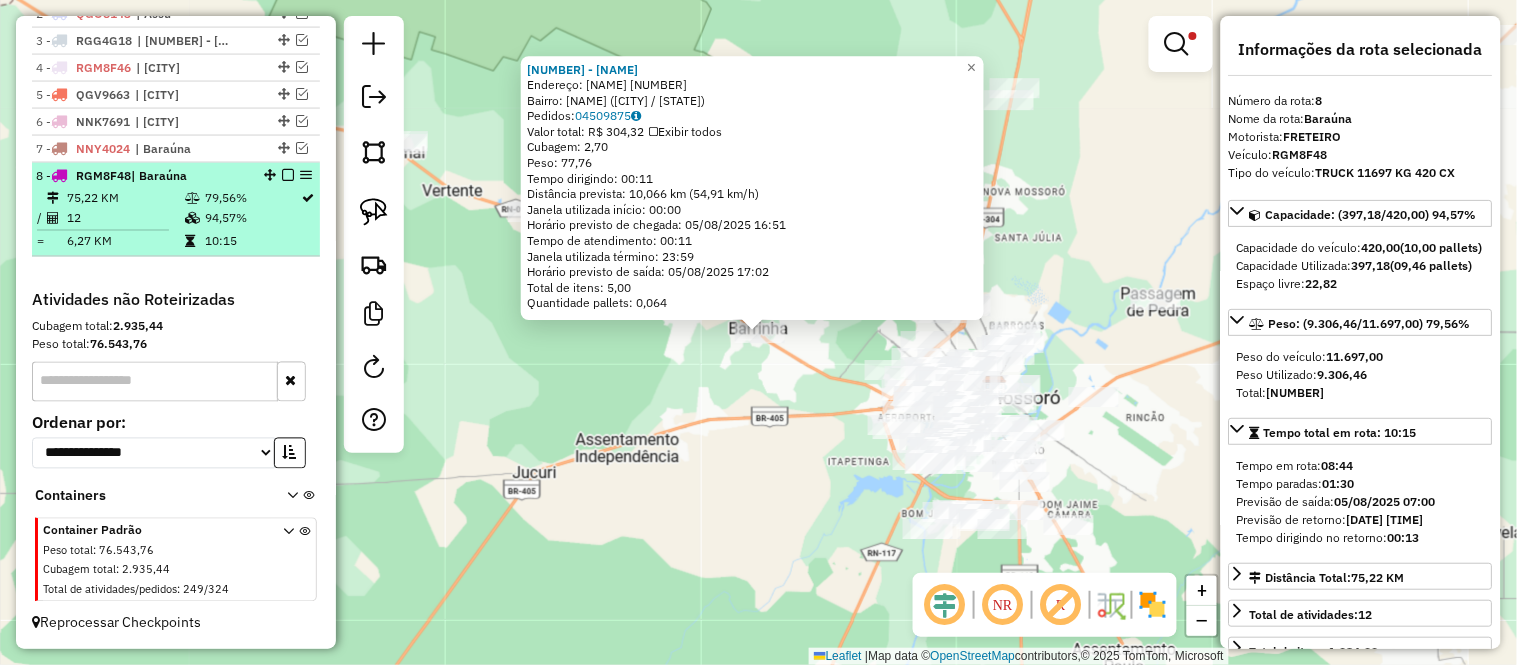 click on "| Baraúna" at bounding box center [159, 175] 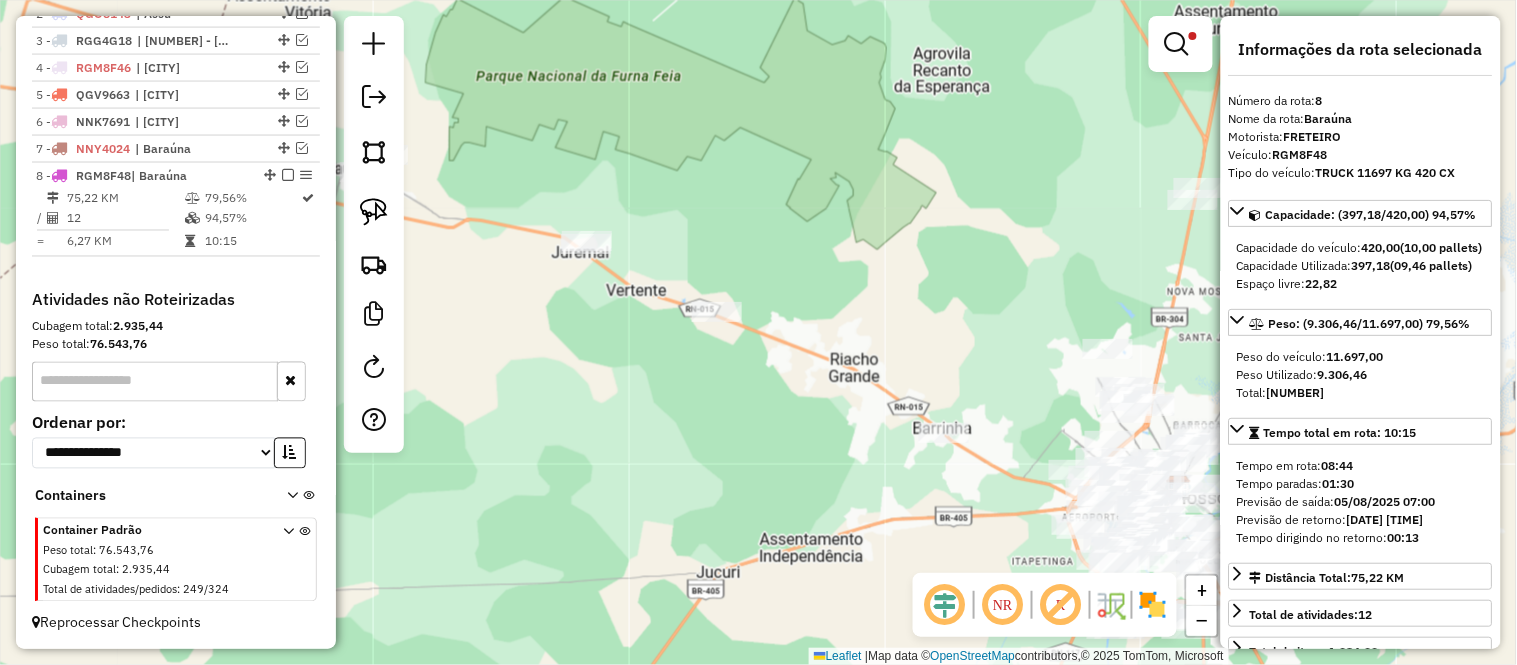 drag, startPoint x: 648, startPoint y: 377, endPoint x: 904, endPoint y: 418, distance: 259.26242 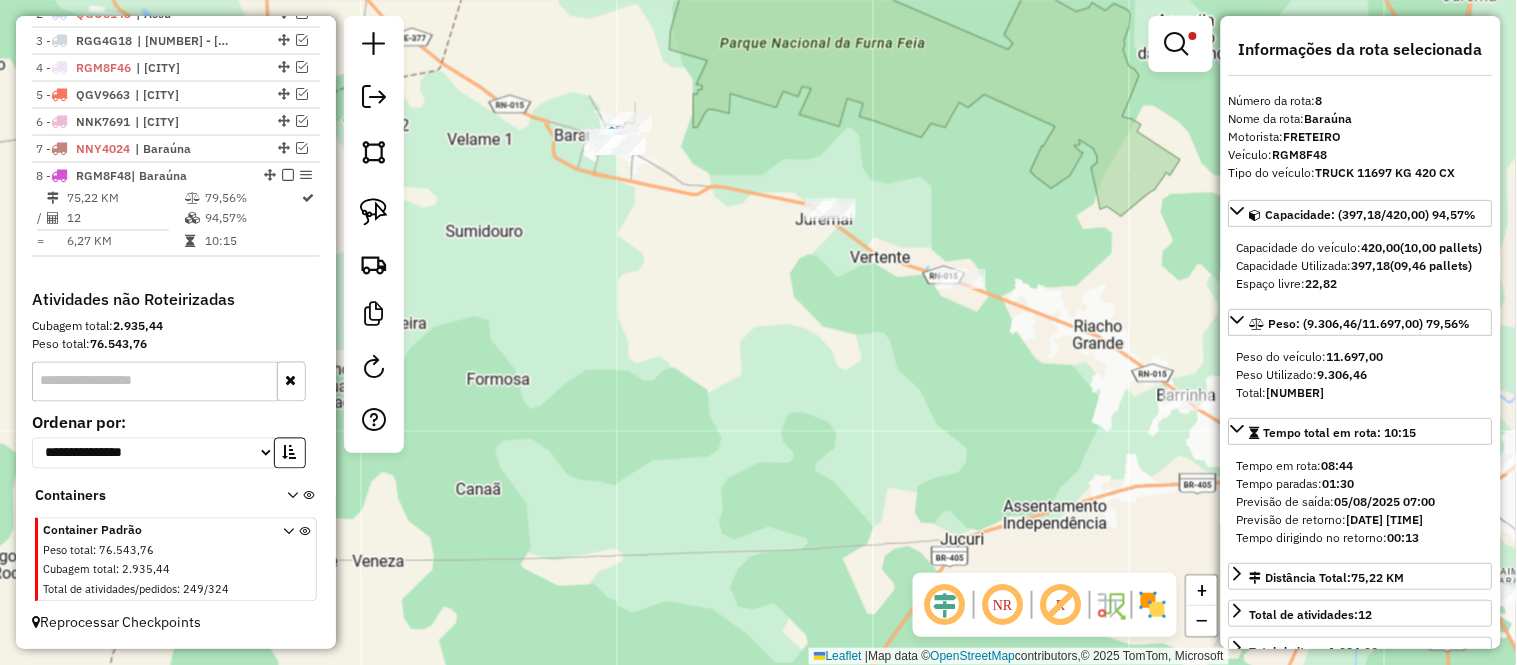 drag, startPoint x: 683, startPoint y: 377, endPoint x: 533, endPoint y: 300, distance: 168.60901 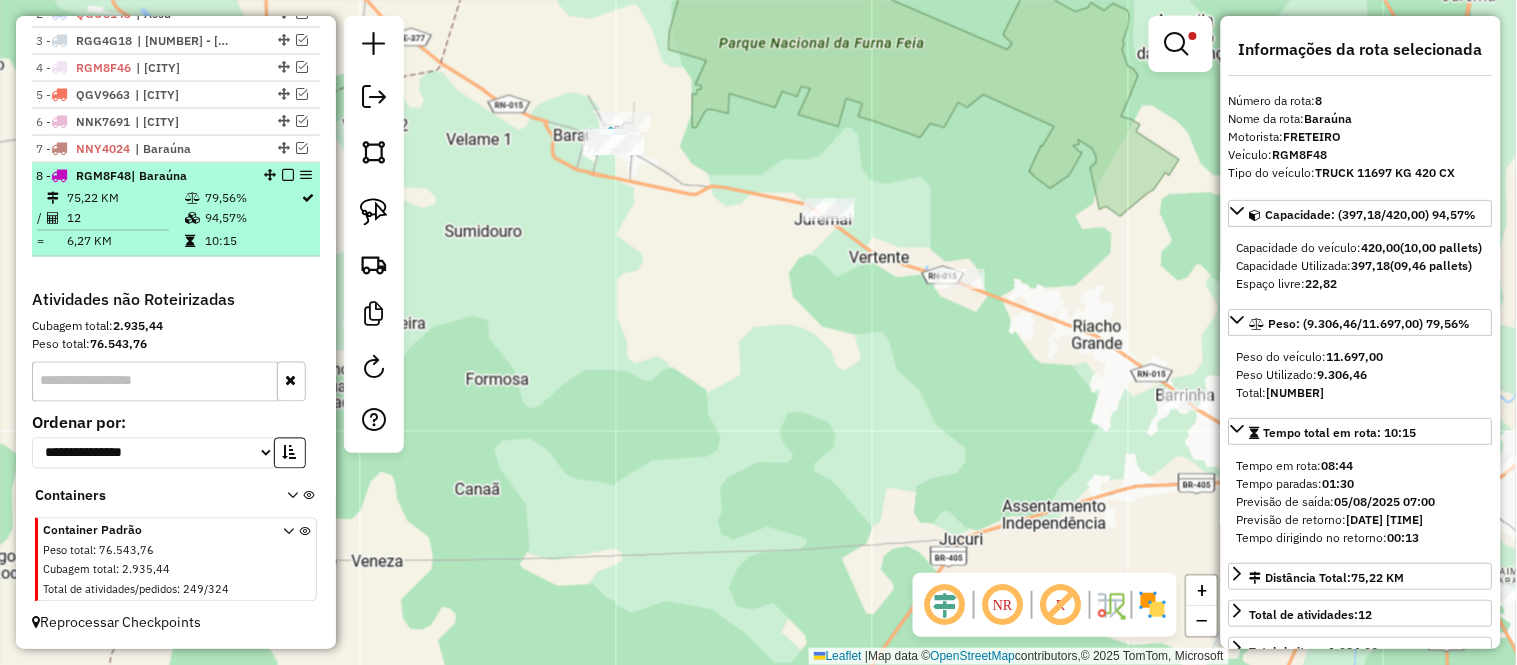 click on "6,27 KM" at bounding box center [125, 242] 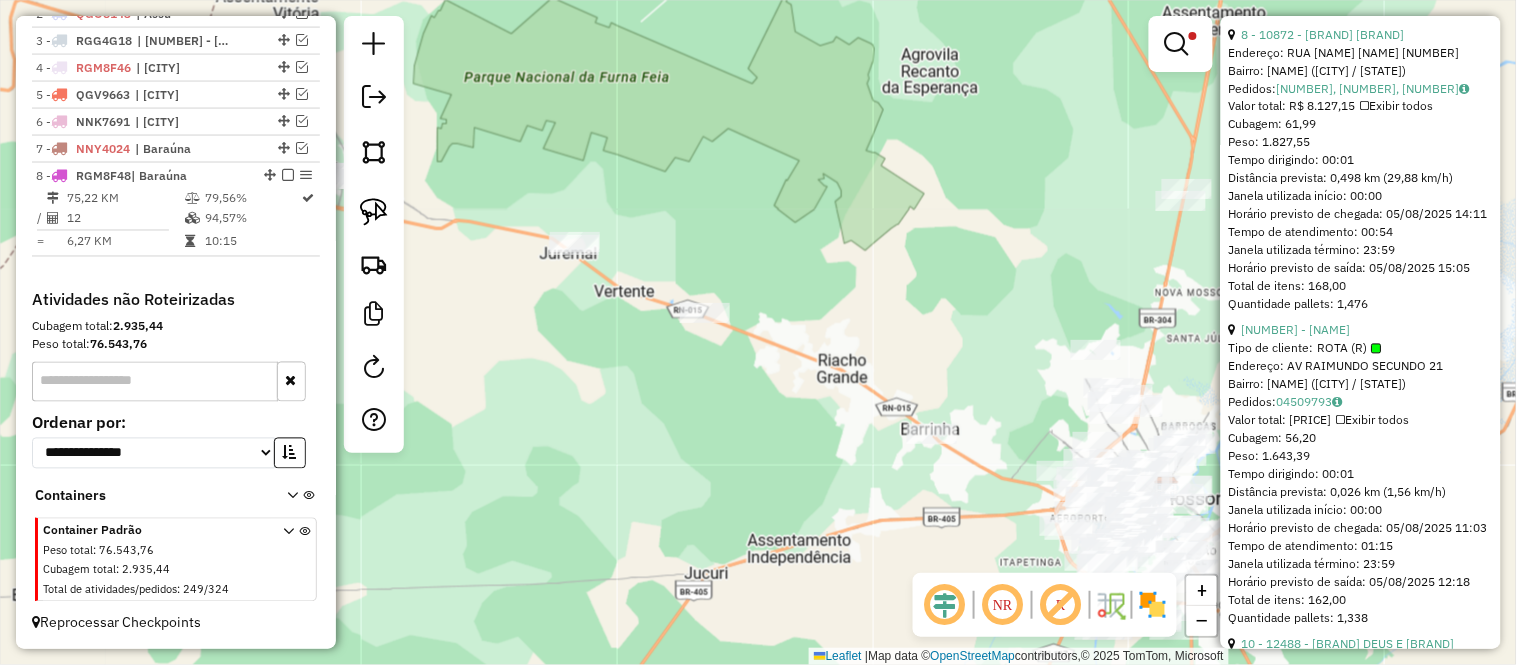 scroll, scrollTop: 666, scrollLeft: 0, axis: vertical 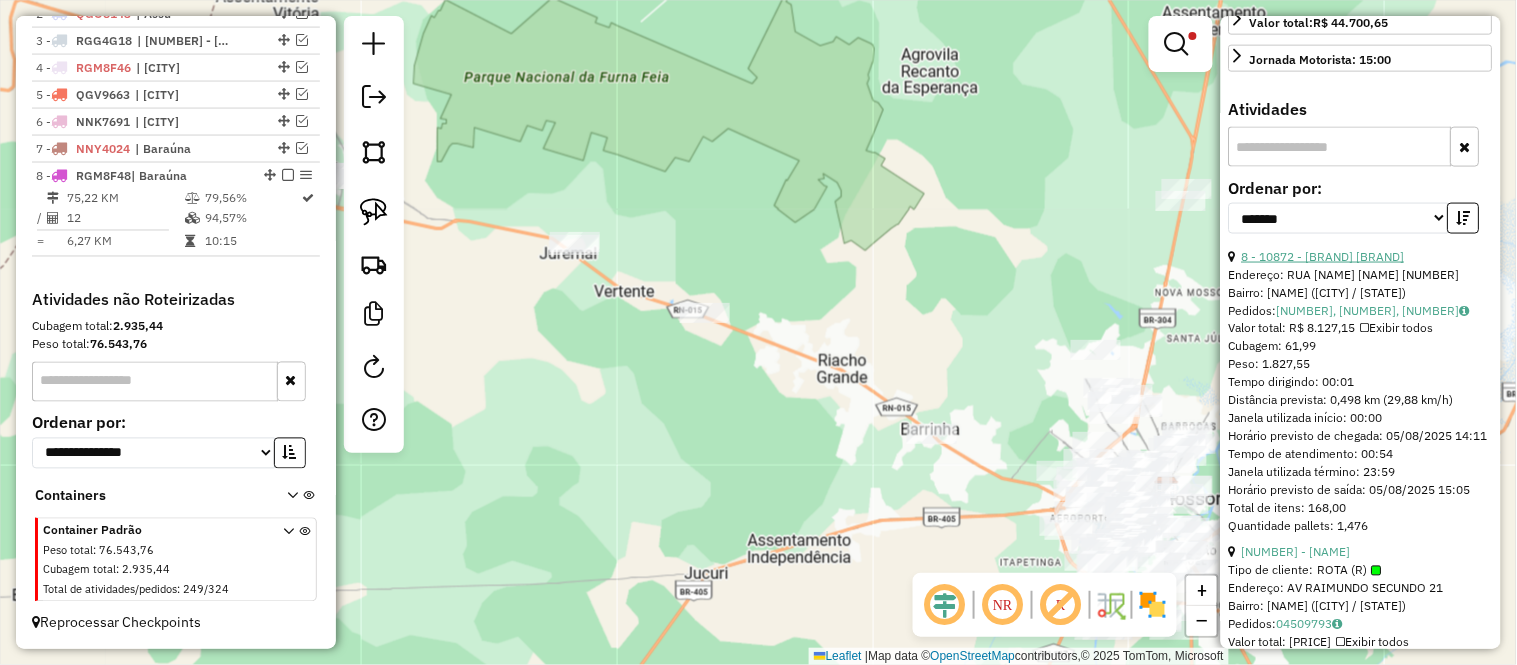 click on "8 - 10872 - [BRAND] [BRAND]" at bounding box center [1323, 256] 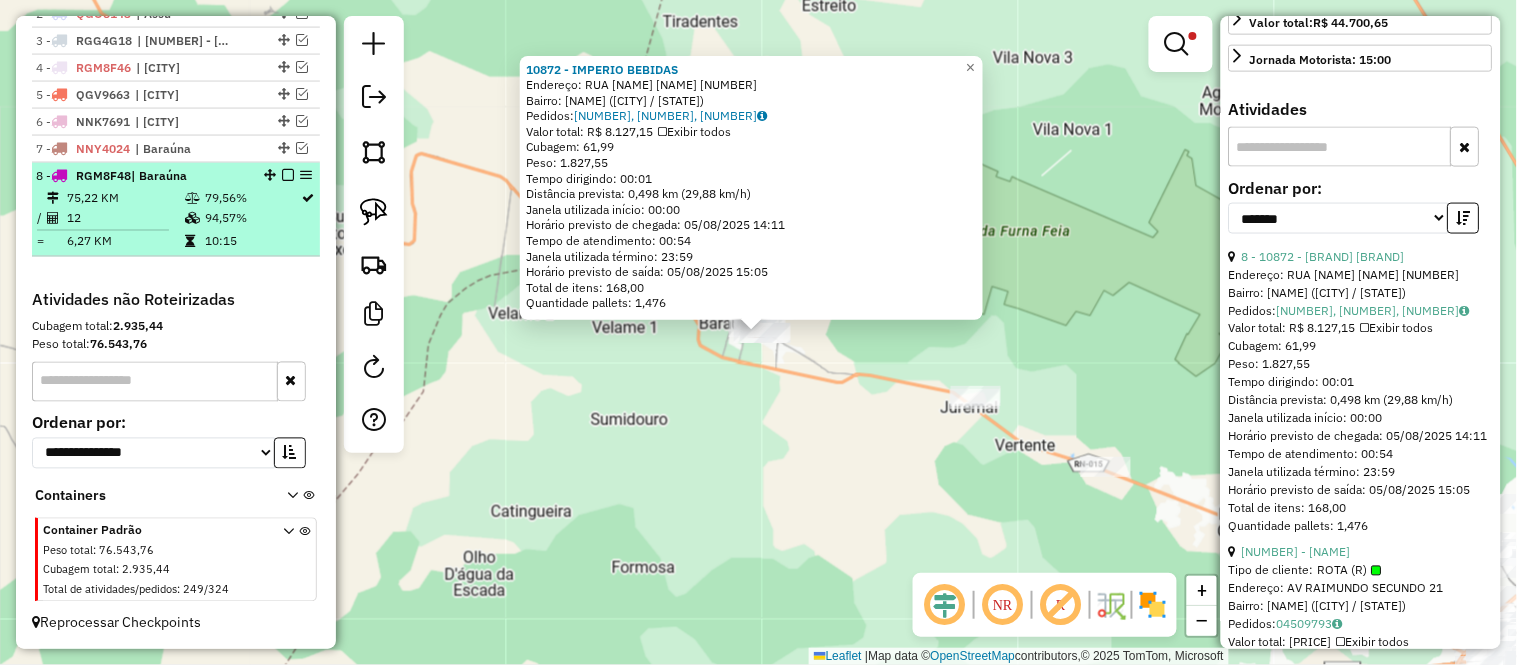 click on "12" at bounding box center [125, 219] 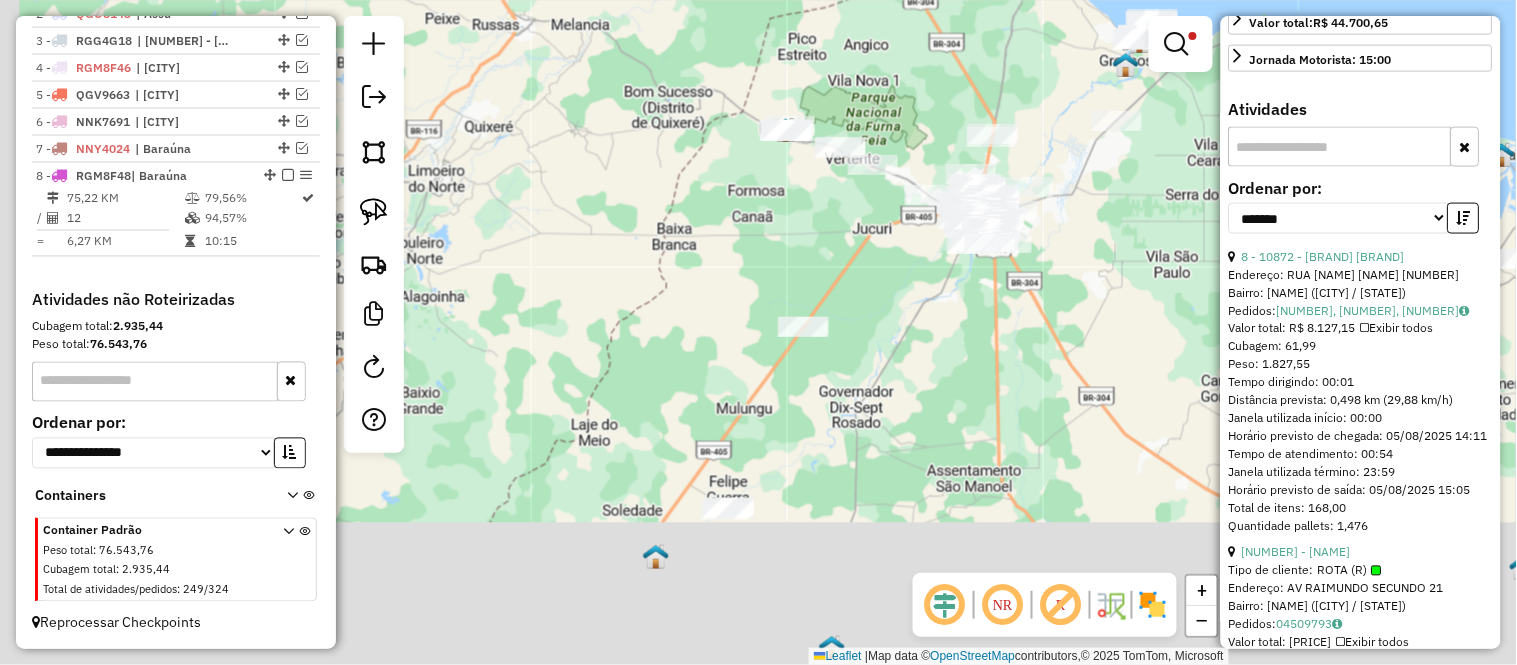 click on "Limpar filtros Janela de atendimento Grade de atendimento Capacidade Transportadoras Veículos Cliente Pedidos  Rotas Selecione os dias de semana para filtrar as janelas de atendimento  Seg   Ter   Qua   Qui   Sex   Sáb   Dom  Informe o período da janela de atendimento: De: Até:  Filtrar exatamente a janela do cliente  Considerar janela de atendimento padrão  Selecione os dias de semana para filtrar as grades de atendimento  Seg   Ter   Qua   Qui   Sex   Sáb   Dom   Considerar clientes sem dia de atendimento cadastrado  Clientes fora do dia de atendimento selecionado Filtrar as atividades entre os valores definidos abaixo:  Peso mínimo:   Peso máximo:   Cubagem mínima:   Cubagem máxima:   De:   Até:  Filtrar as atividades entre o tempo de atendimento definido abaixo:  De:   Até:   Considerar capacidade total dos clientes não roteirizados Transportadora: Selecione um ou mais itens Tipo de veículo: Selecione um ou mais itens Veículo: Selecione um ou mais itens Motorista: Selecione um ou mais itens" 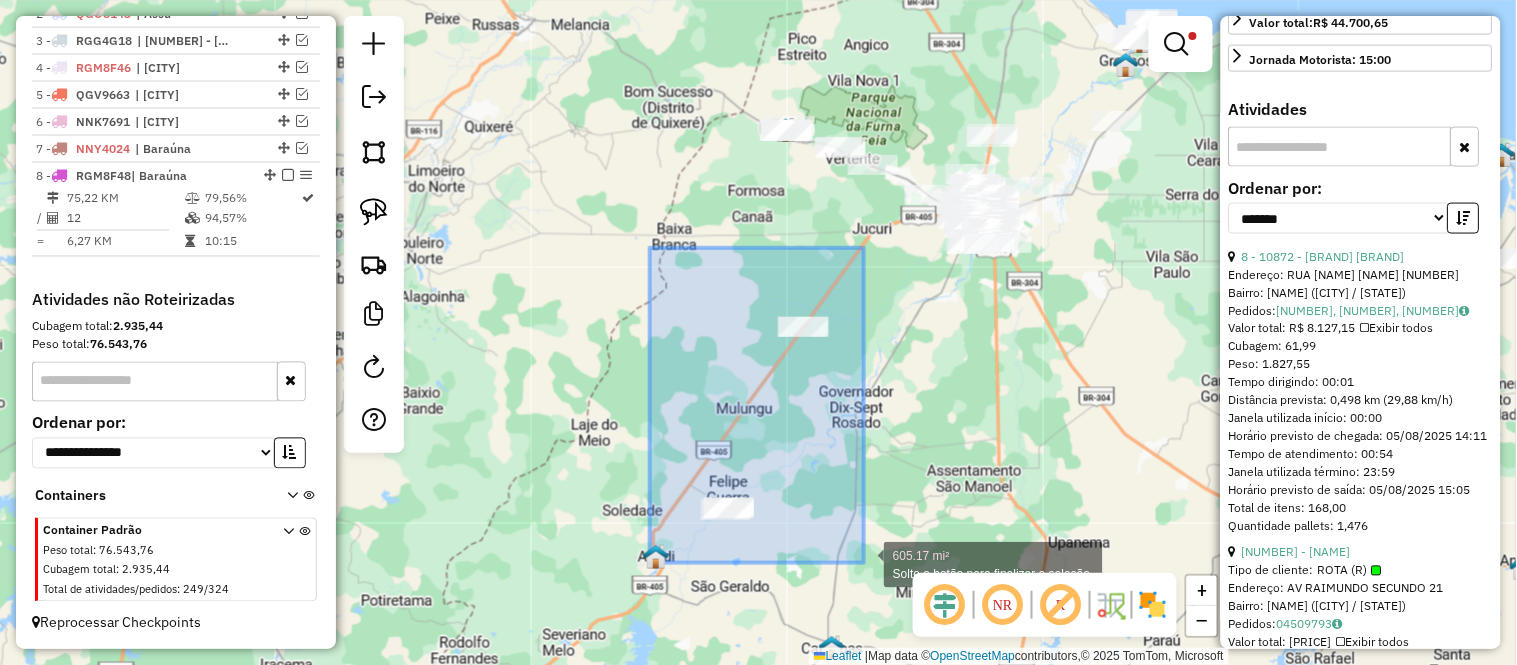 drag, startPoint x: 650, startPoint y: 248, endPoint x: 864, endPoint y: 563, distance: 380.81622 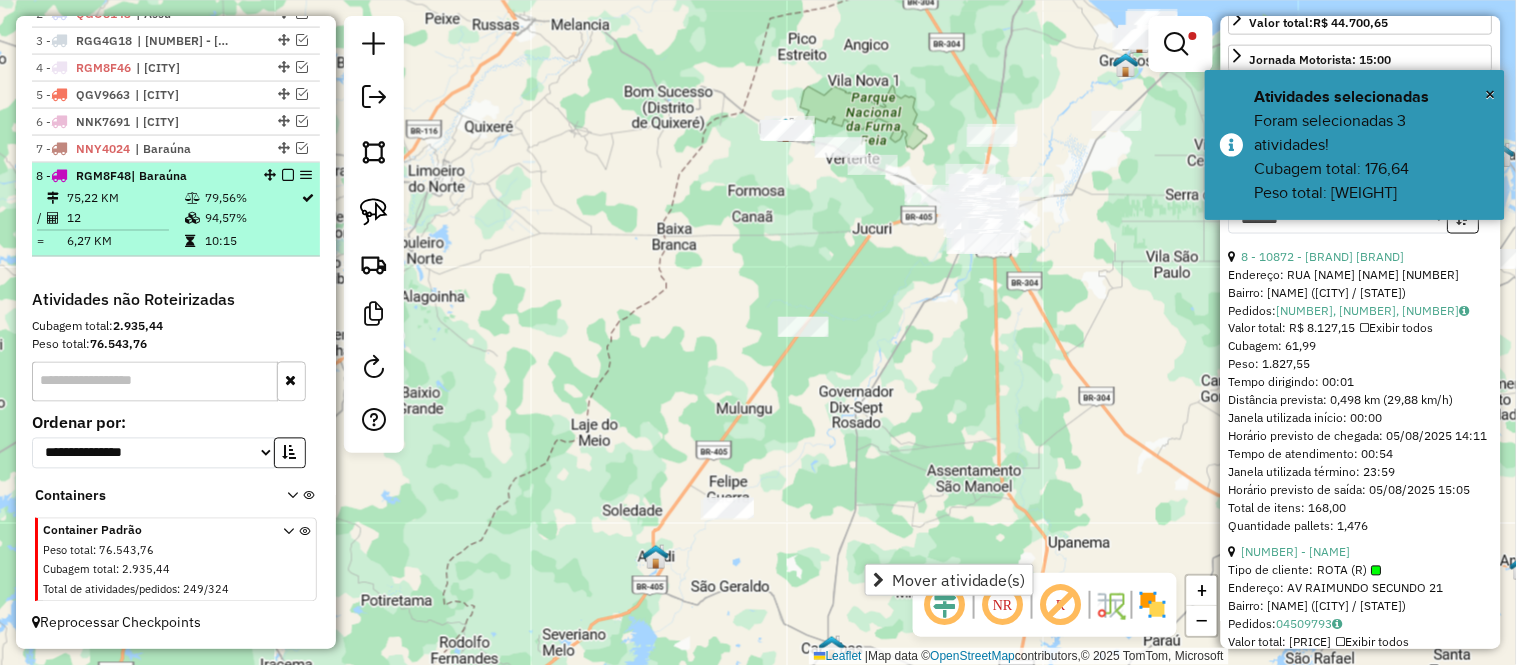 click on "75,22 KM" at bounding box center (125, 199) 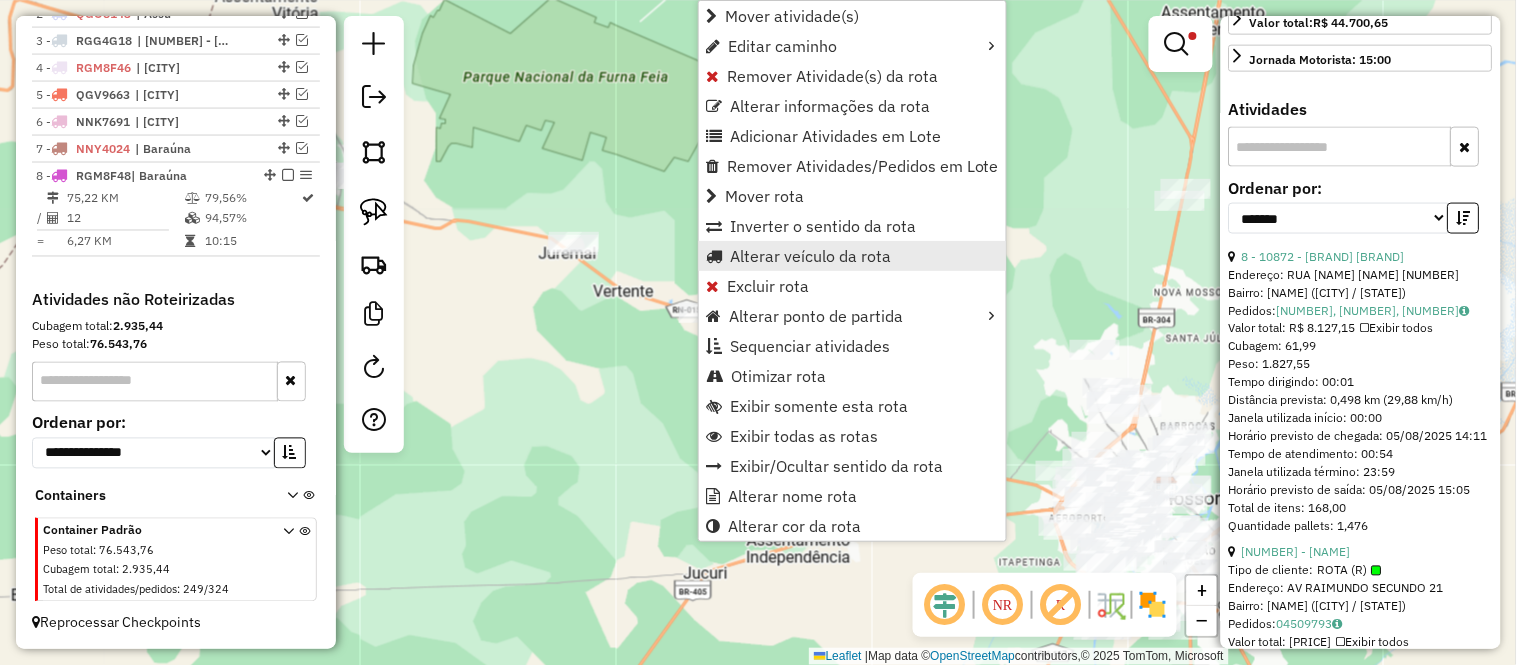 click on "Alterar veículo da rota" at bounding box center (810, 256) 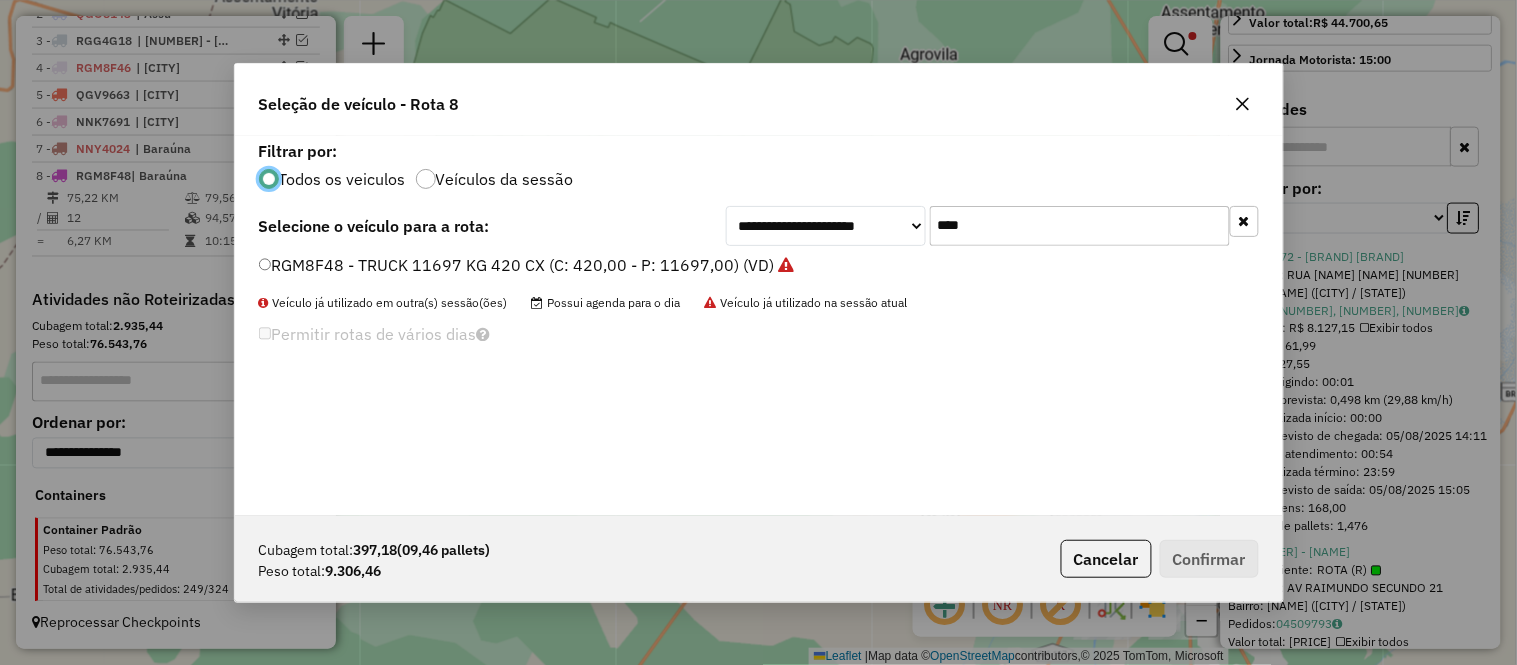scroll, scrollTop: 11, scrollLeft: 5, axis: both 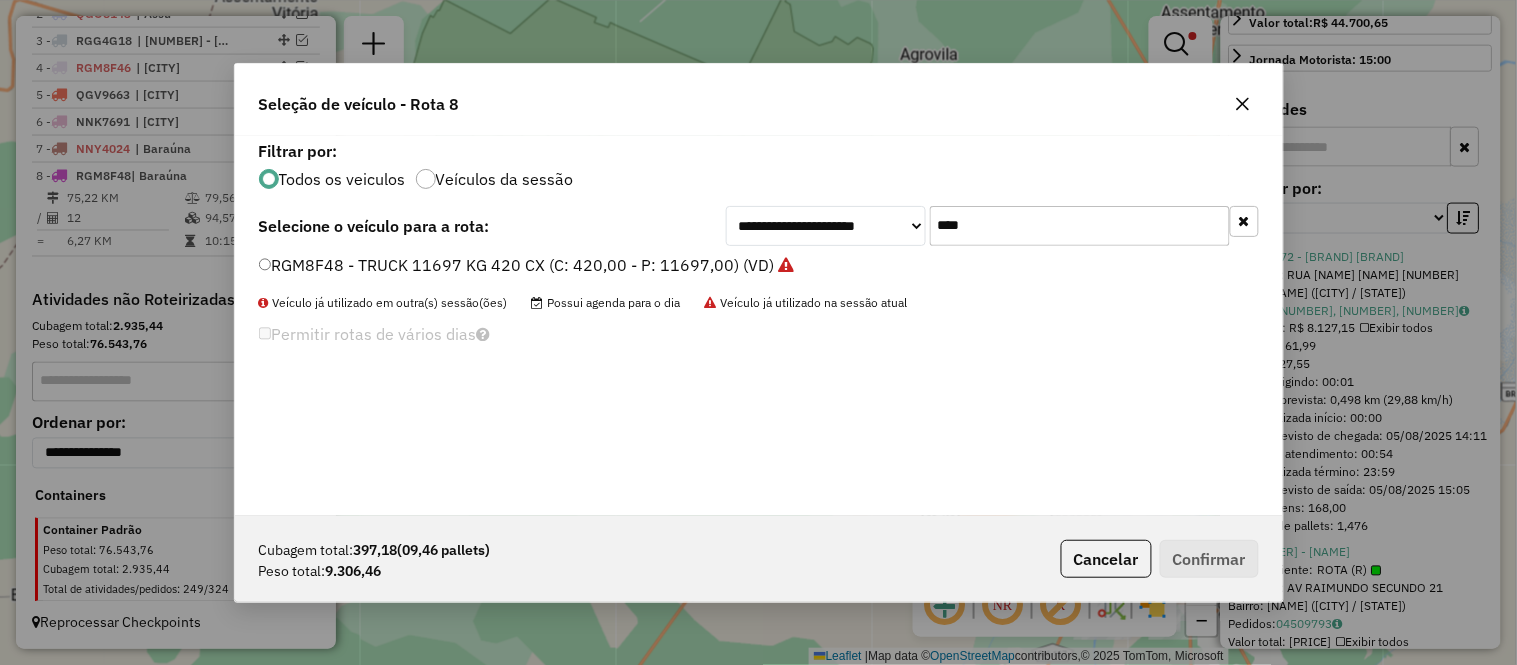 click on "****" 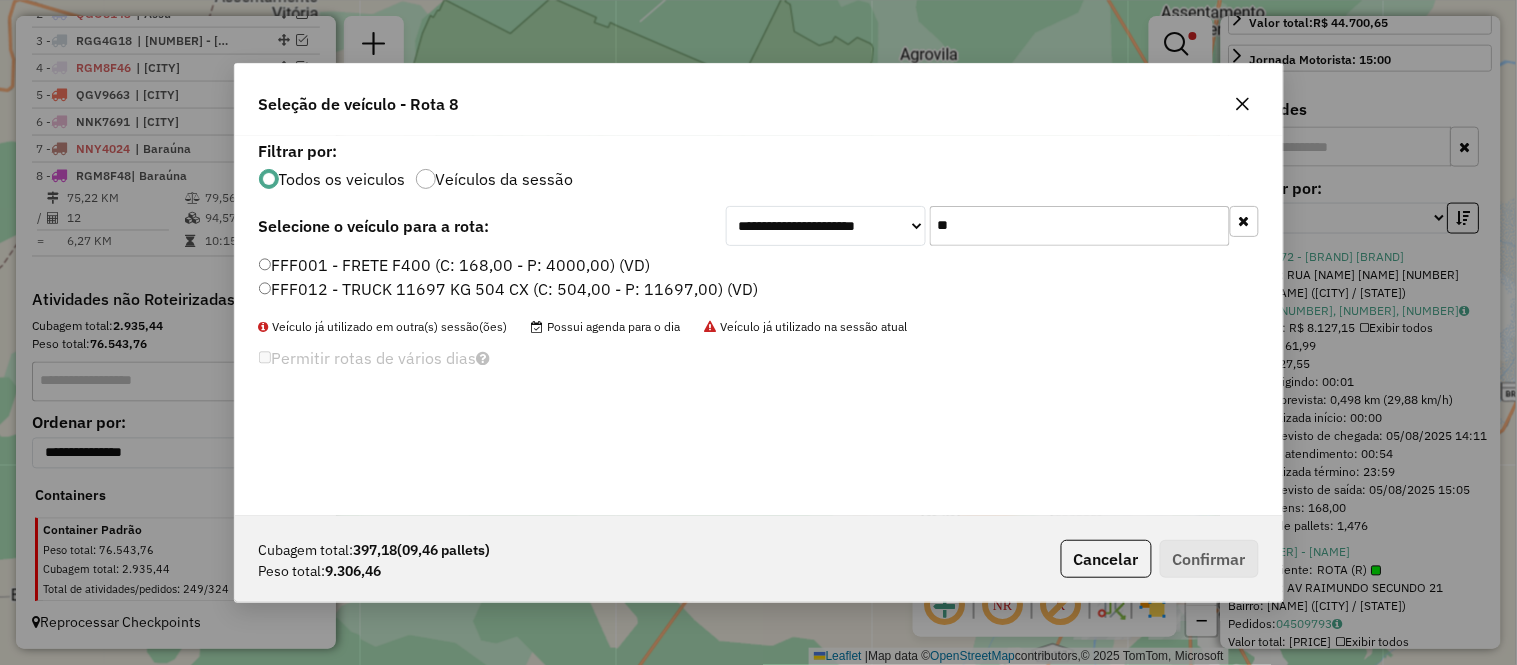 type on "**" 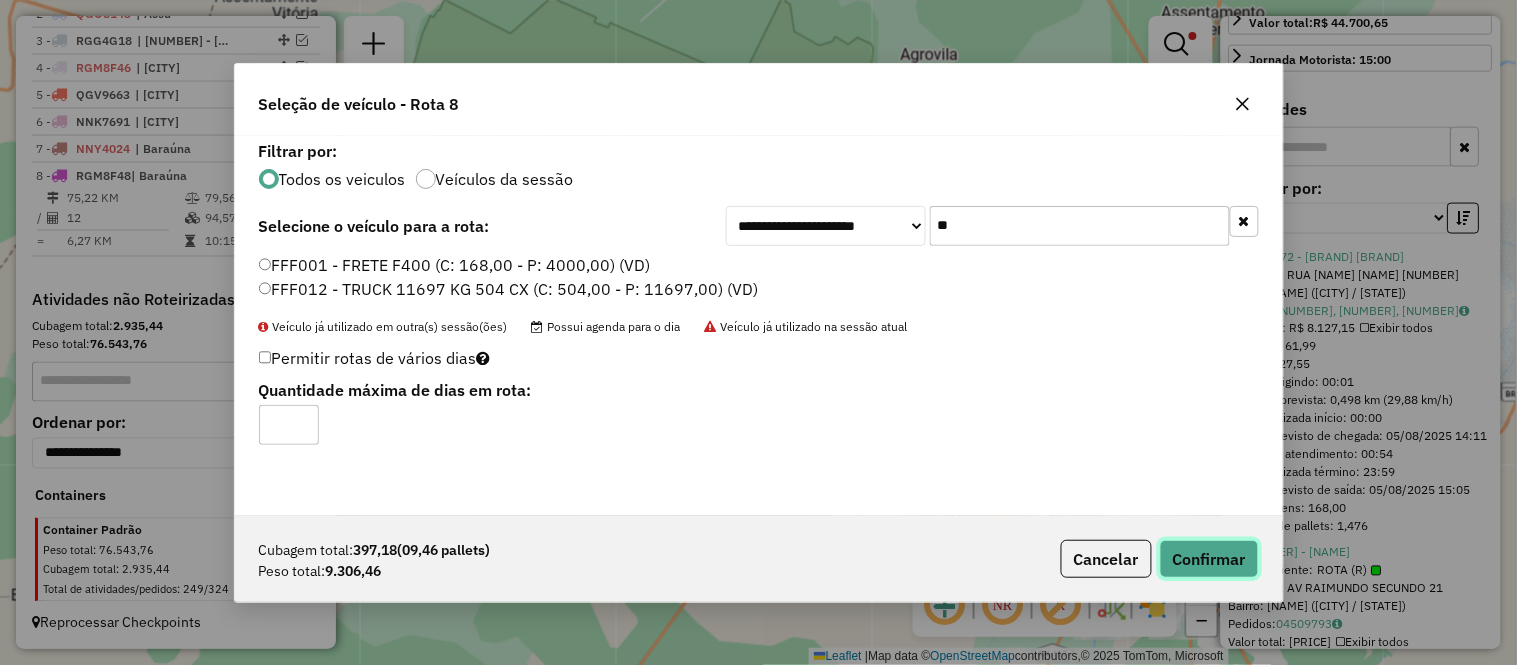 click on "Confirmar" 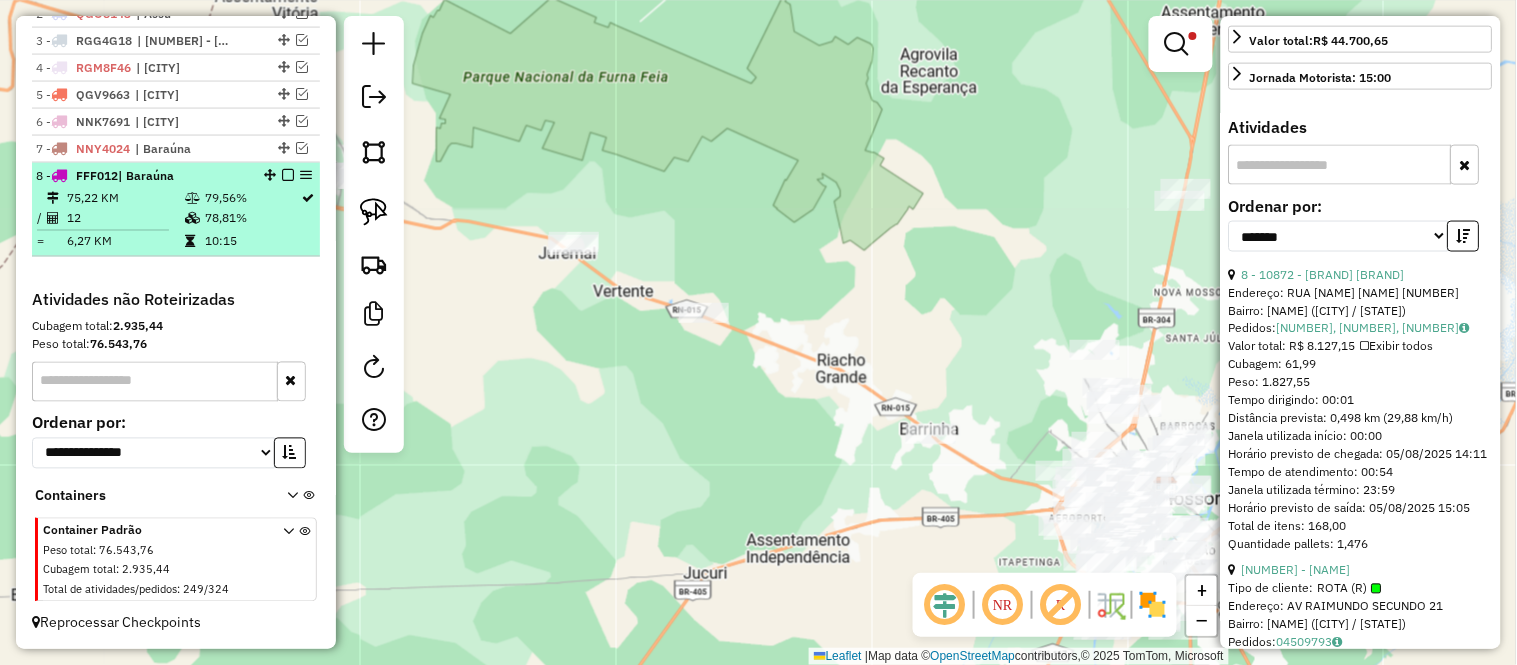 click on "75,22 KM" at bounding box center [125, 199] 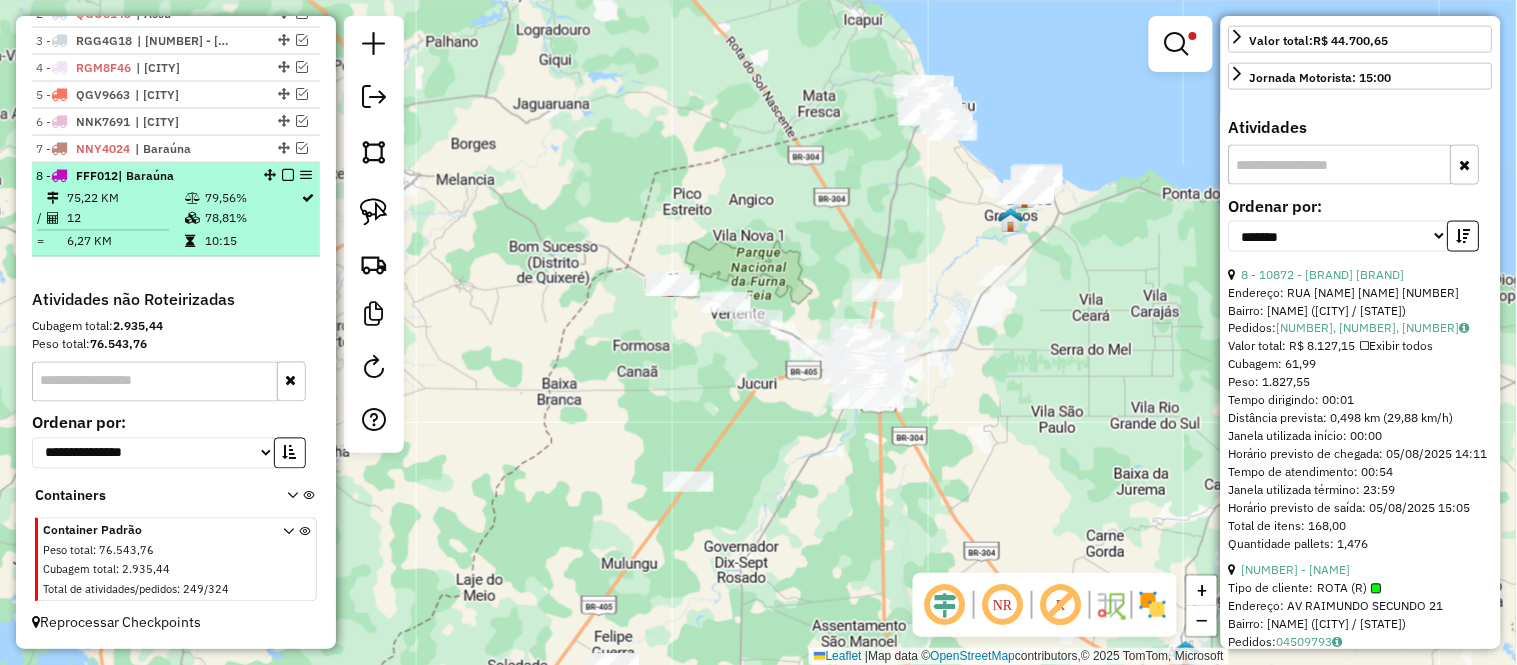 click on "75,22 KM" at bounding box center (125, 199) 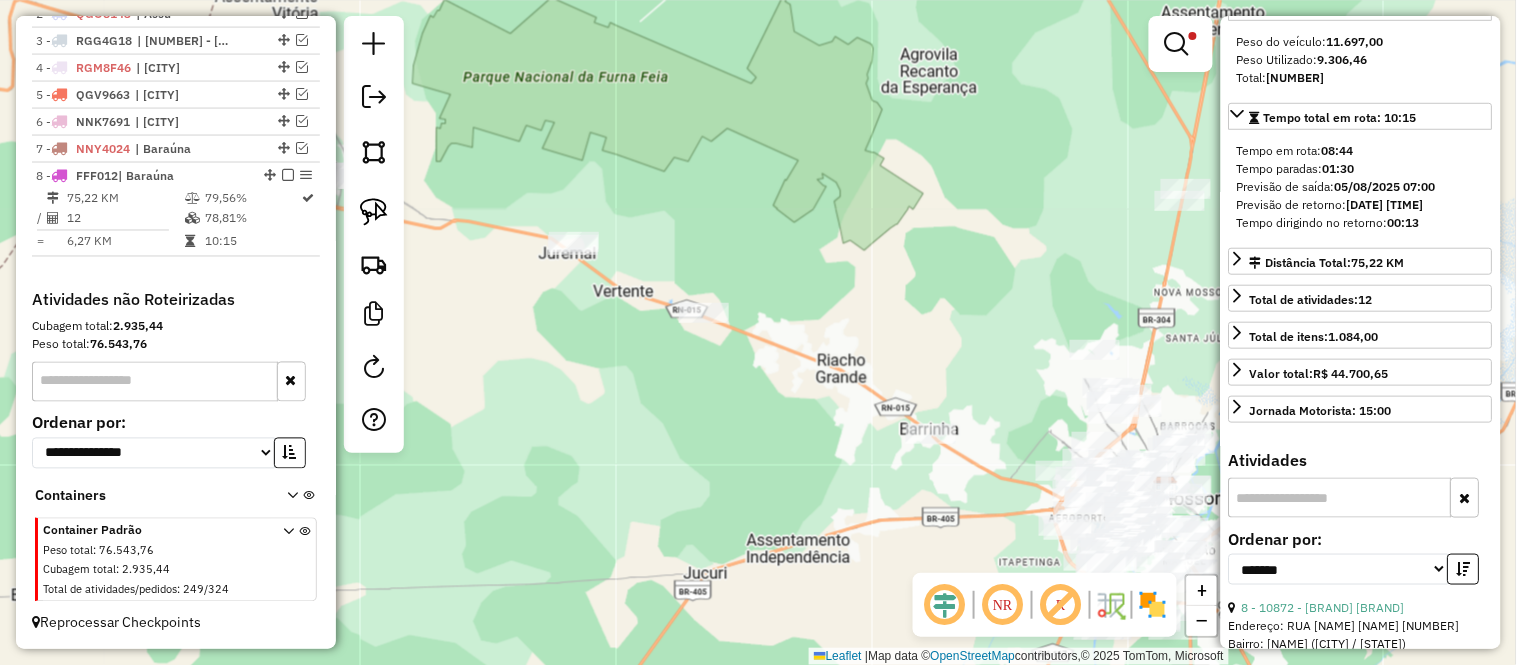 scroll, scrollTop: 0, scrollLeft: 0, axis: both 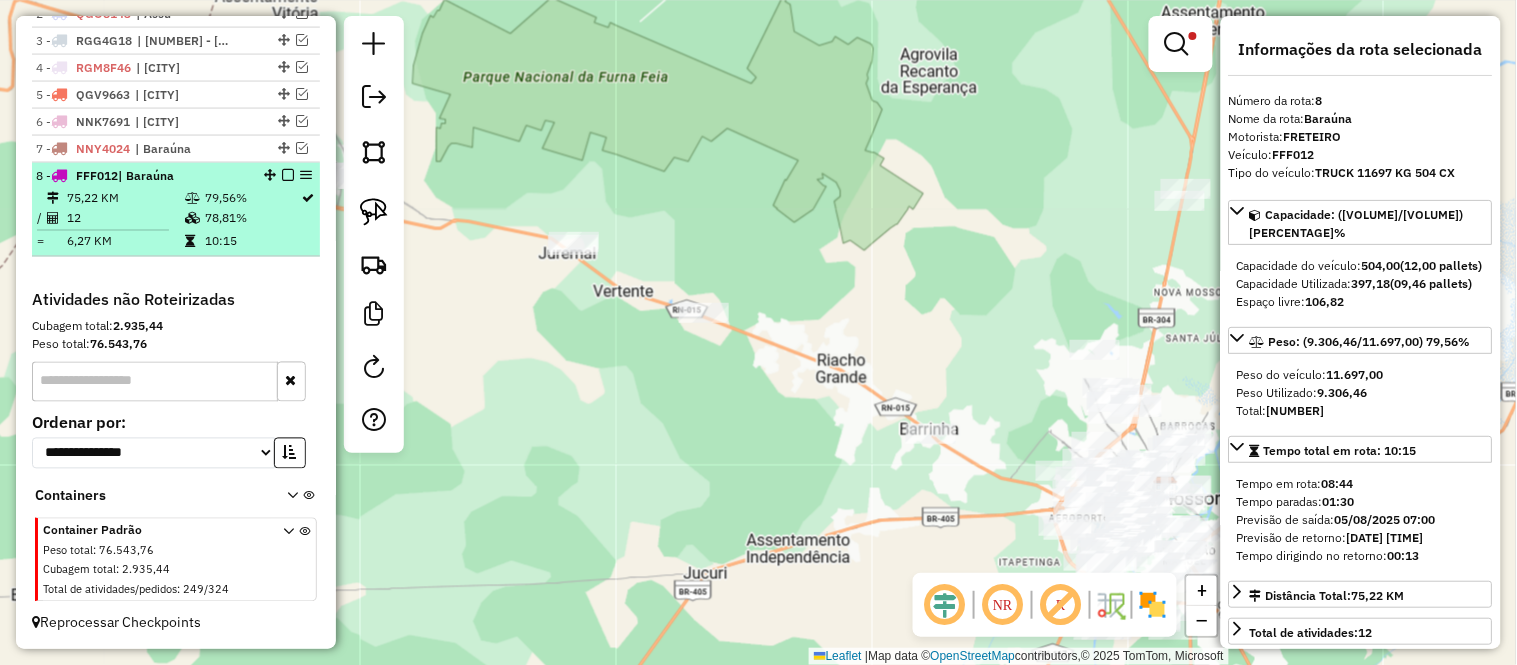 click at bounding box center [288, 175] 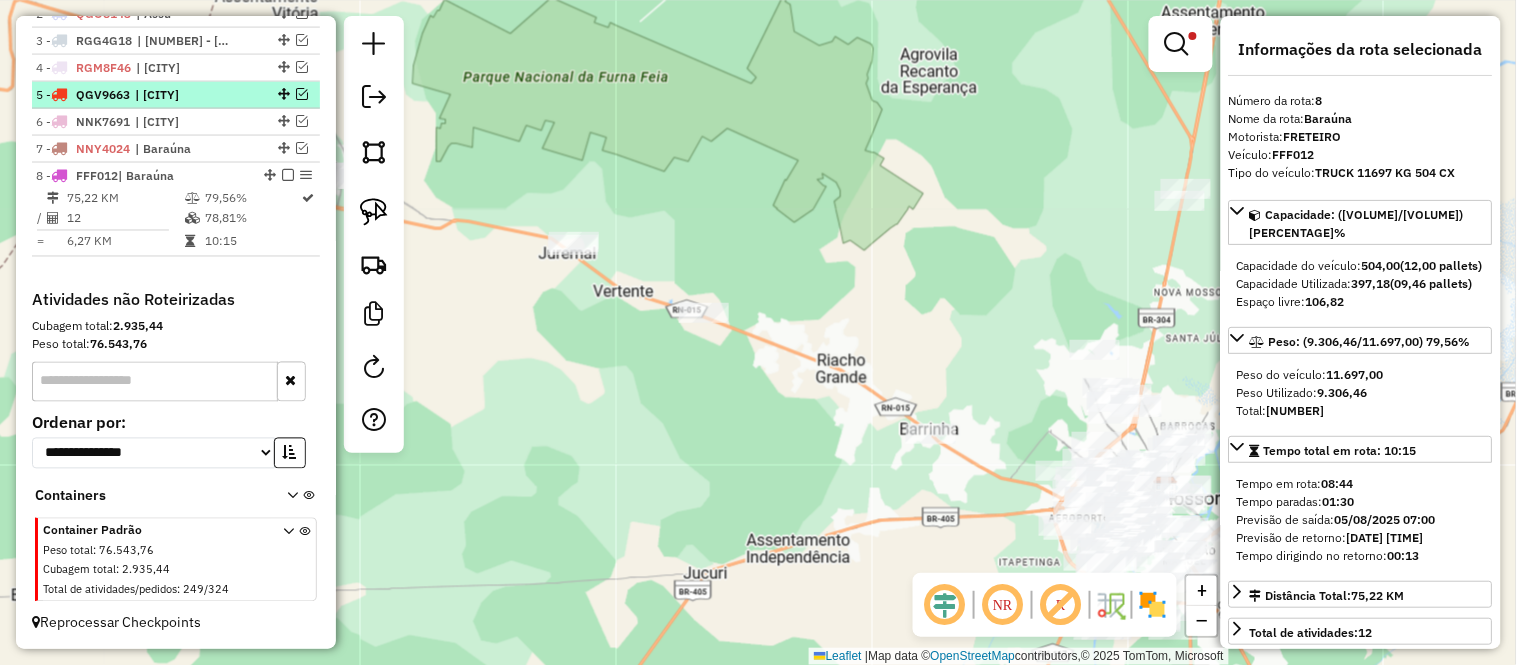 scroll, scrollTop: 725, scrollLeft: 0, axis: vertical 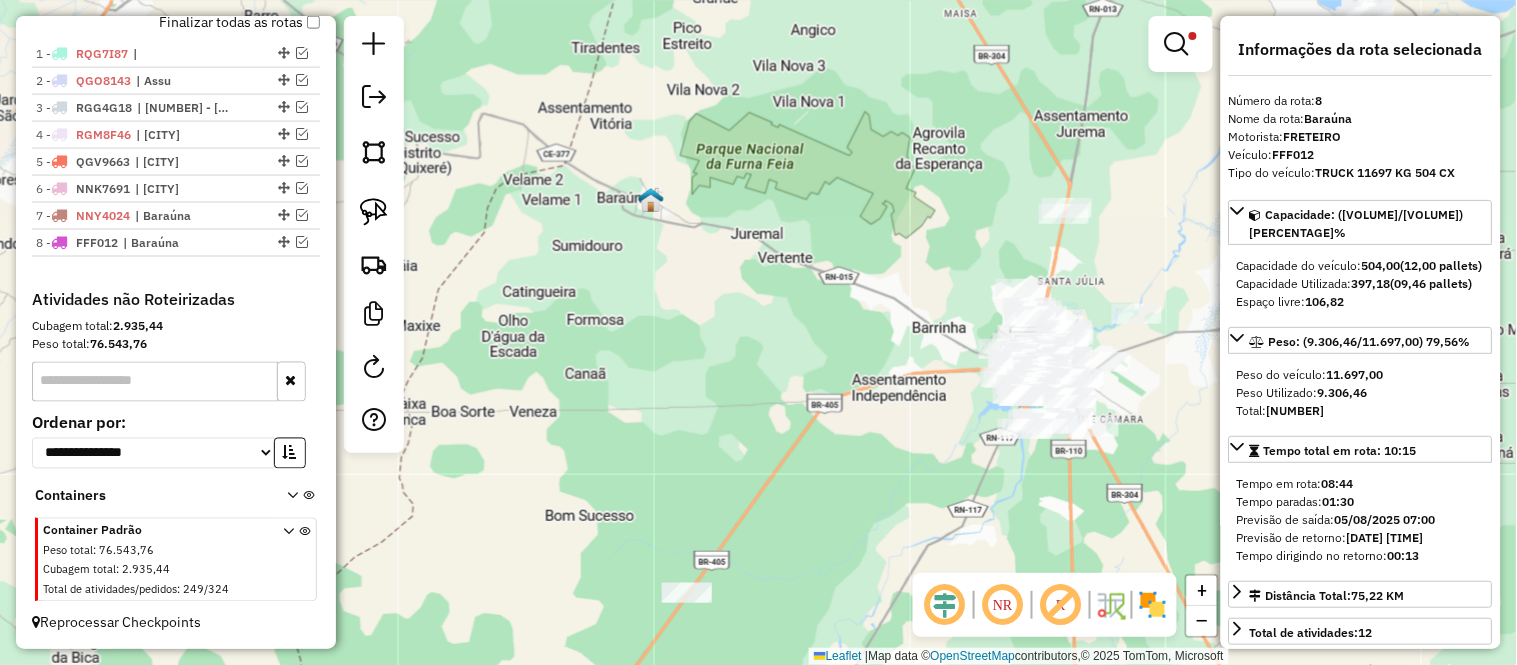 drag, startPoint x: 988, startPoint y: 202, endPoint x: 866, endPoint y: 252, distance: 131.8484 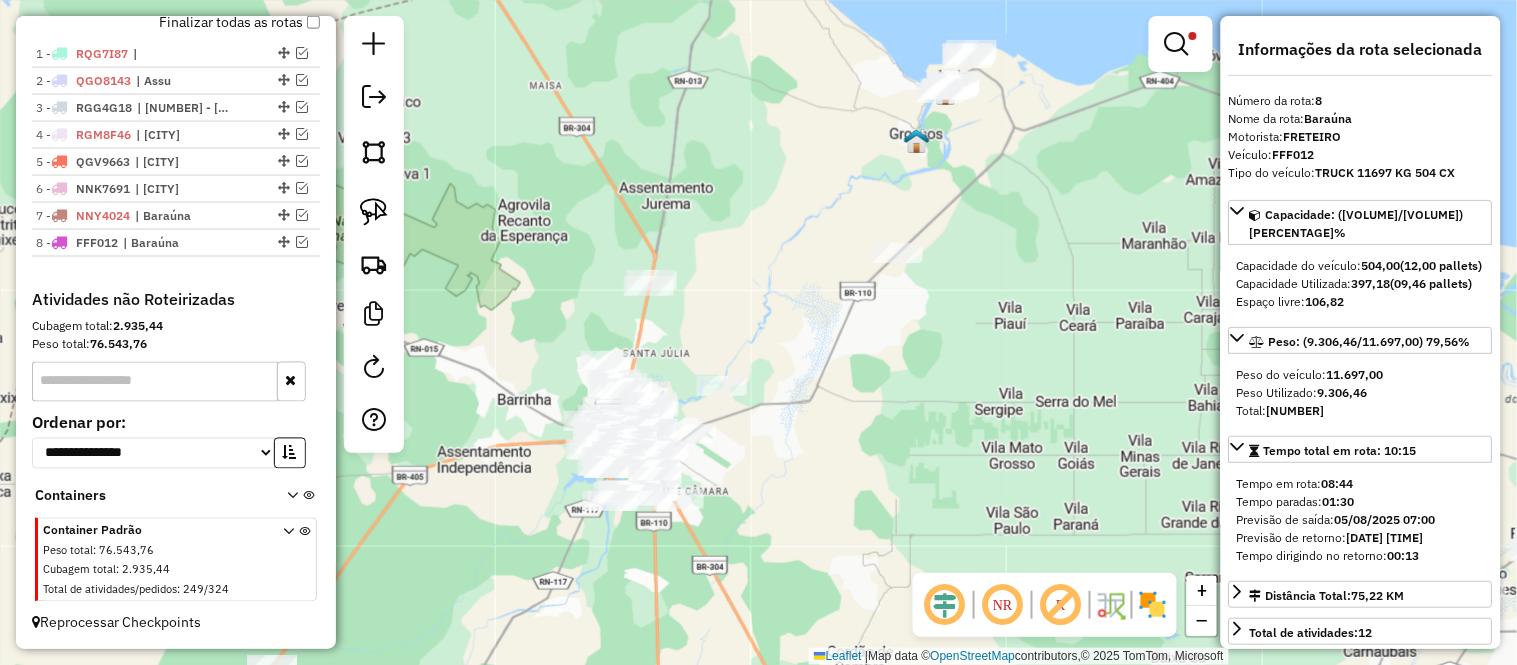 drag, startPoint x: 1098, startPoint y: 191, endPoint x: 944, endPoint y: 180, distance: 154.39236 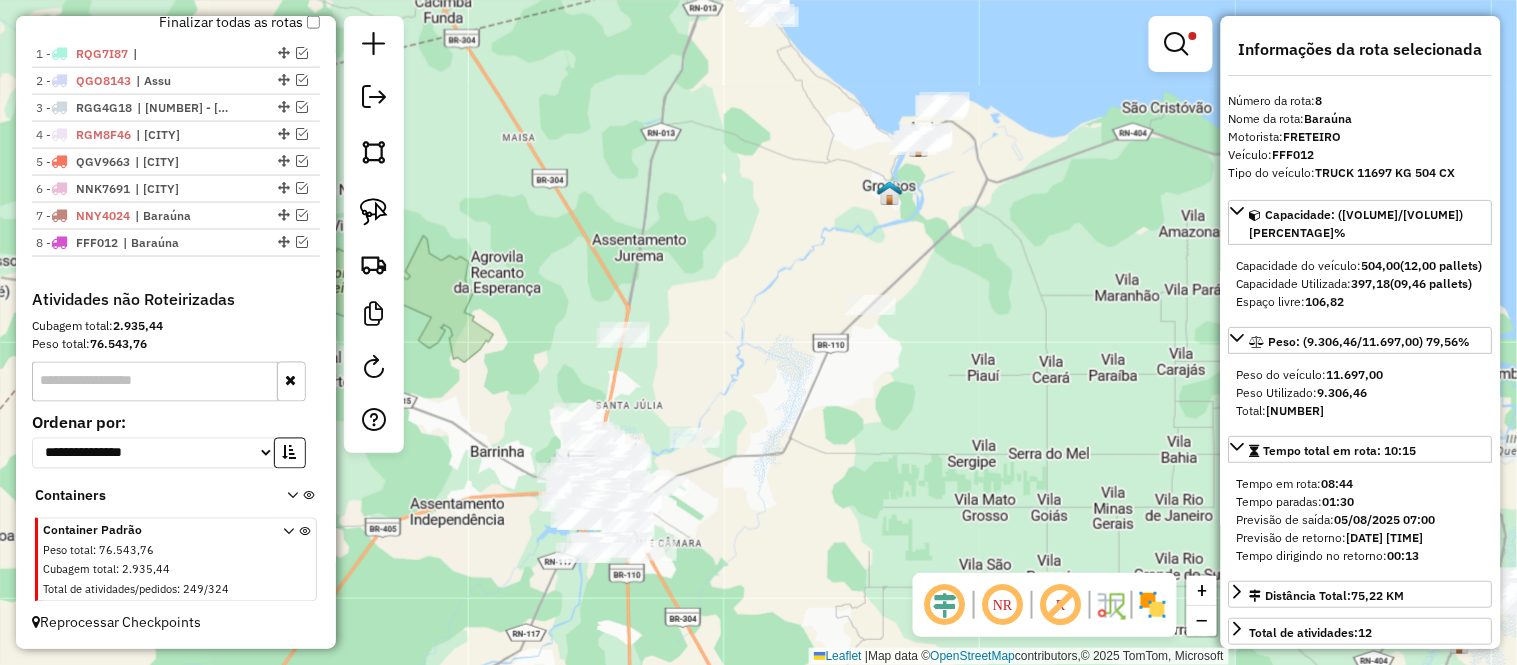 drag, startPoint x: 786, startPoint y: 211, endPoint x: 768, endPoint y: 242, distance: 35.846897 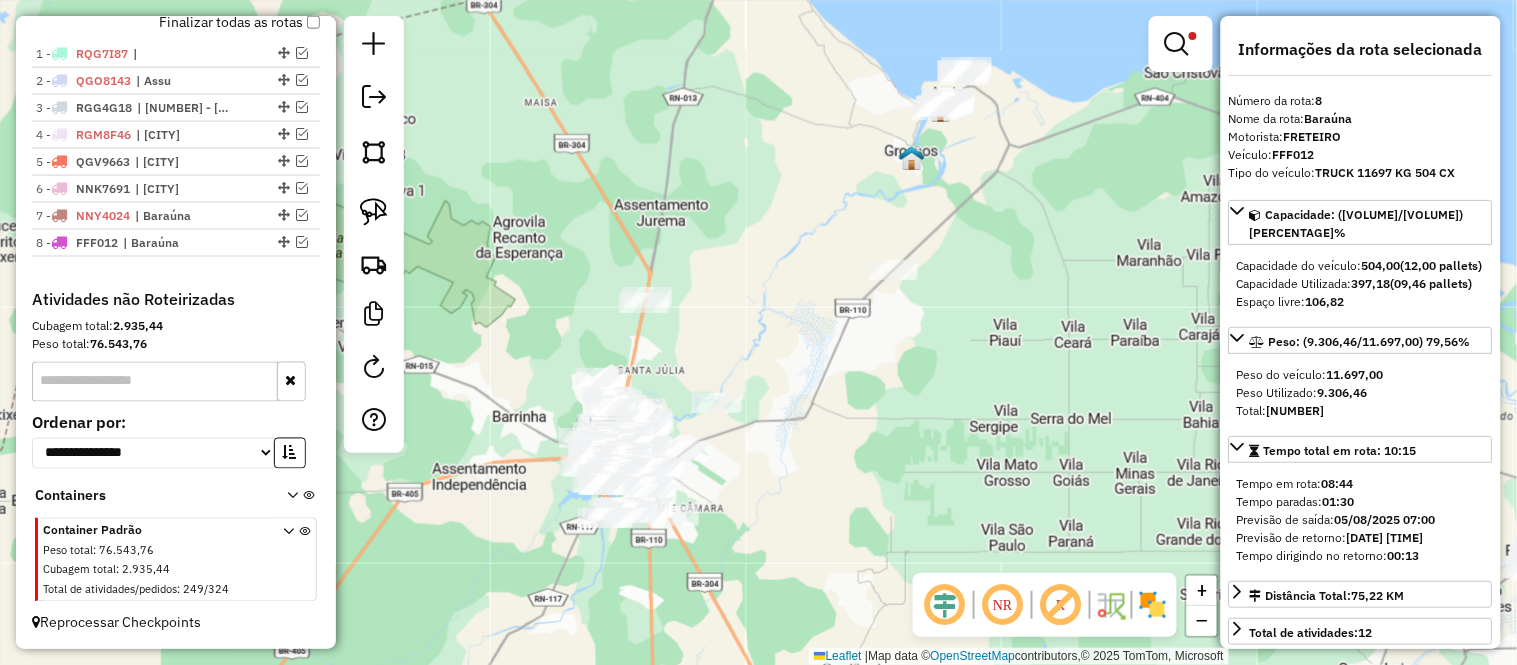 drag, startPoint x: 758, startPoint y: 205, endPoint x: 785, endPoint y: 114, distance: 94.92102 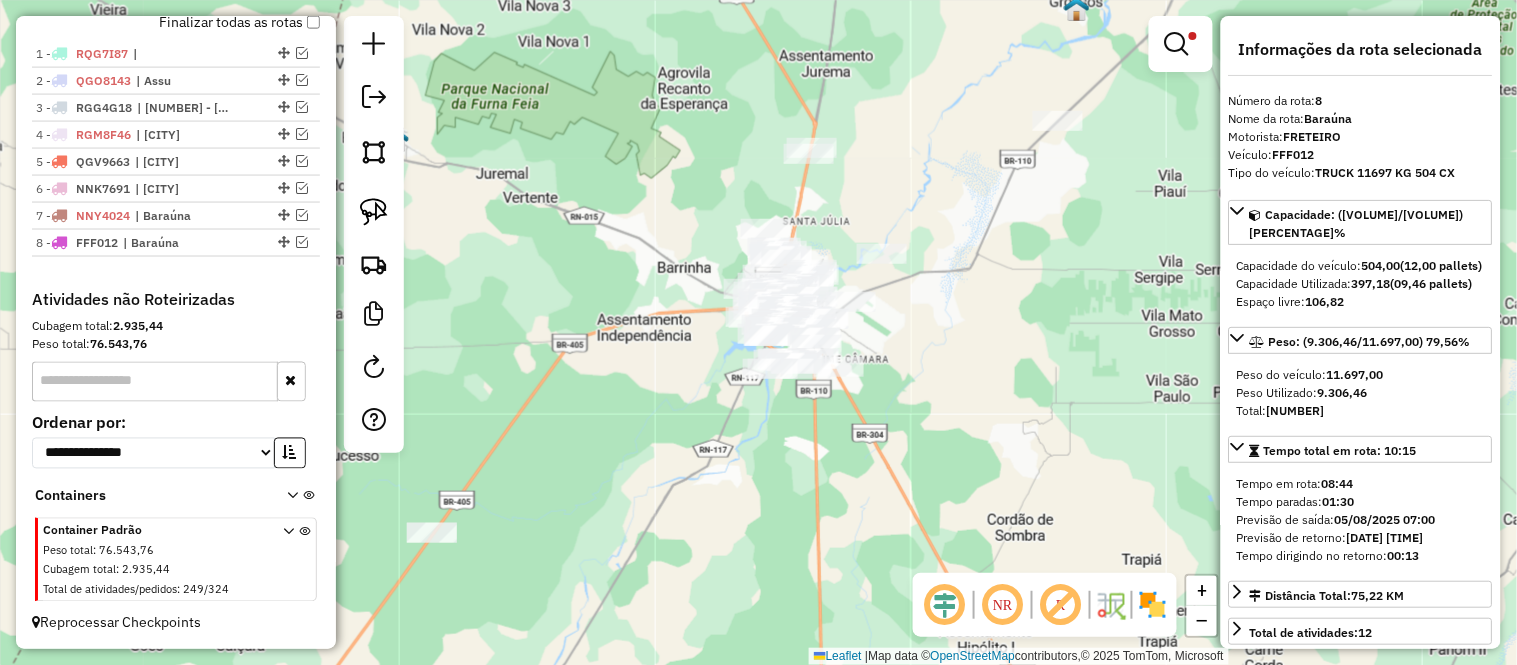drag, startPoint x: 902, startPoint y: 346, endPoint x: 976, endPoint y: 300, distance: 87.13208 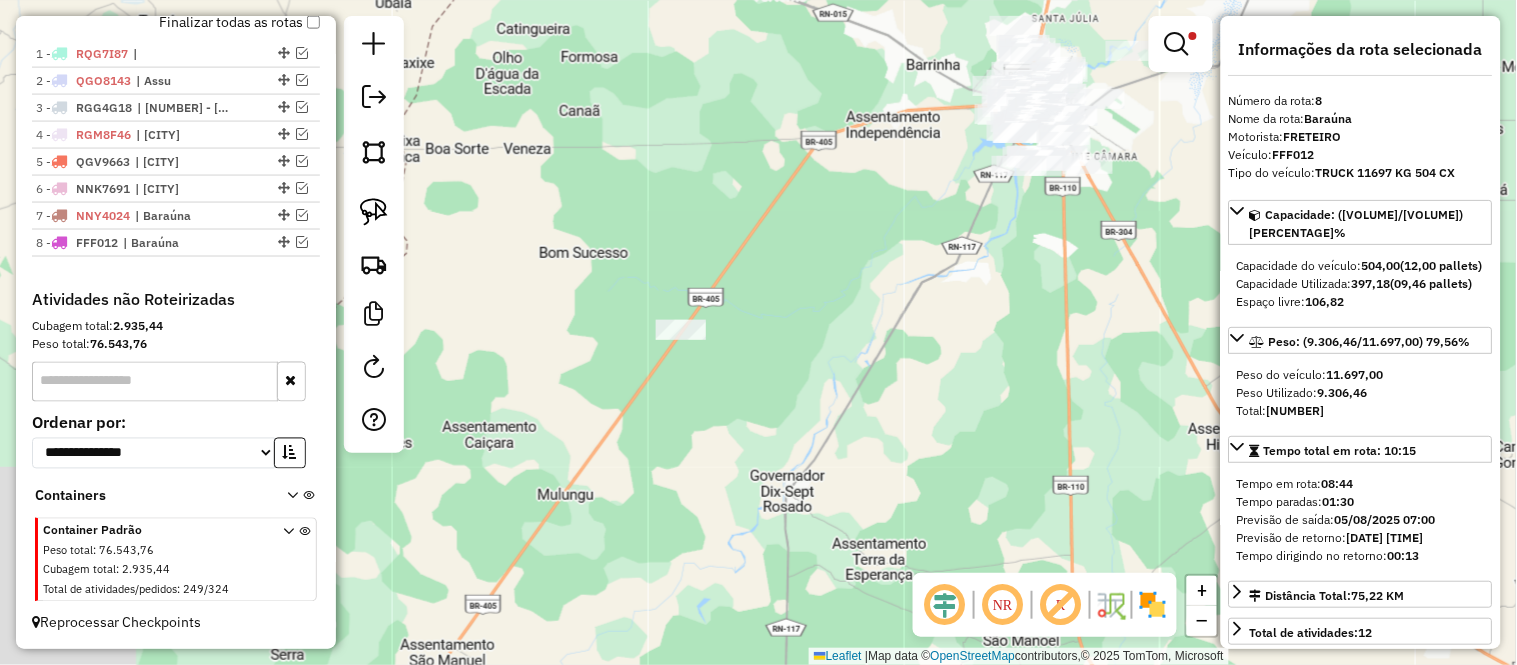 drag, startPoint x: 528, startPoint y: 496, endPoint x: 768, endPoint y: 297, distance: 311.77075 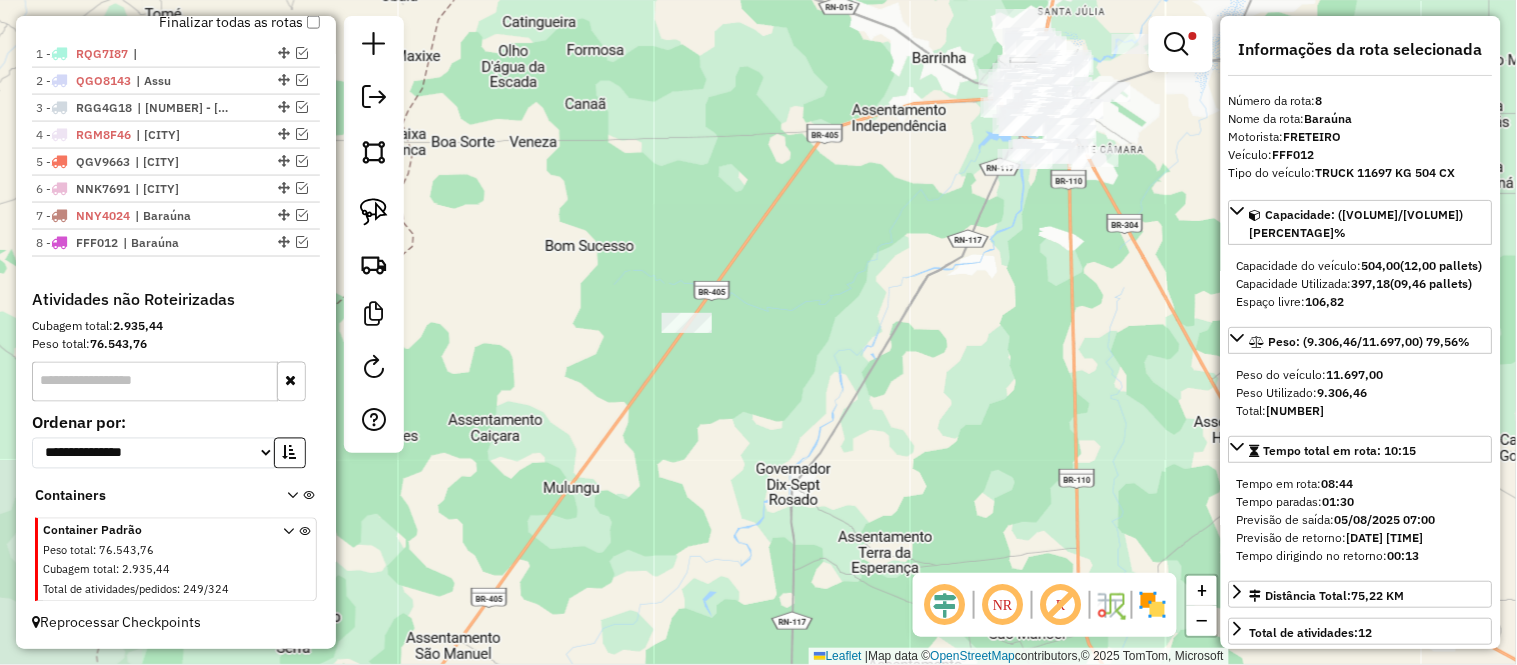 drag, startPoint x: 686, startPoint y: 457, endPoint x: 1004, endPoint y: 146, distance: 444.7977 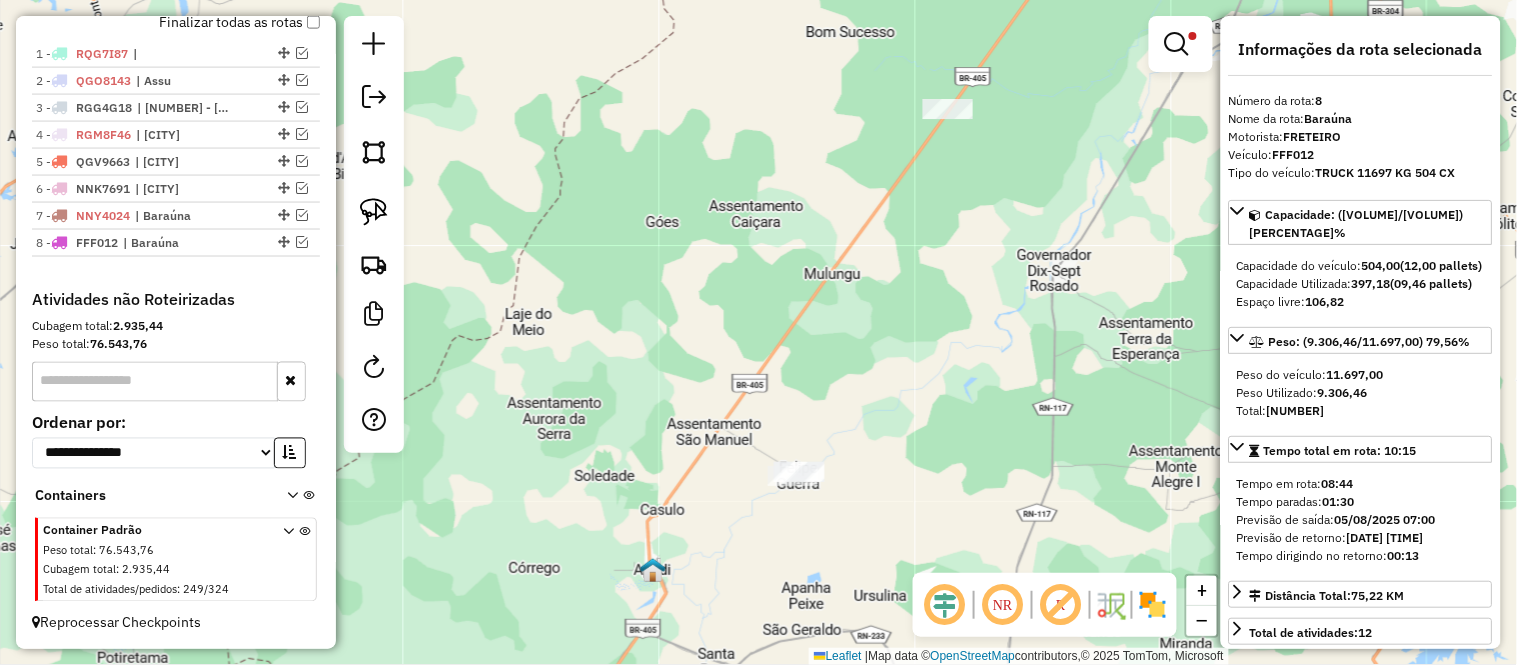 drag, startPoint x: 930, startPoint y: 332, endPoint x: 723, endPoint y: 294, distance: 210.45901 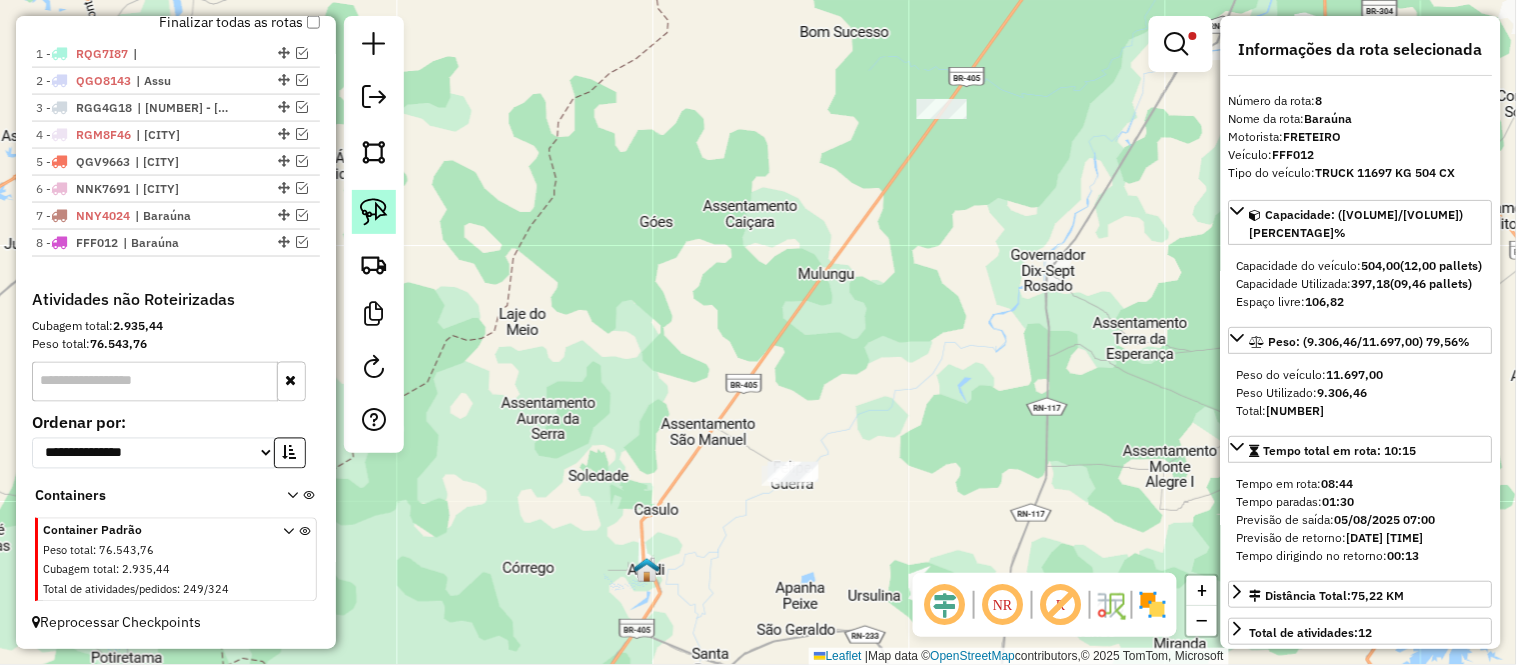 drag, startPoint x: 376, startPoint y: 217, endPoint x: 550, endPoint y: 171, distance: 179.97778 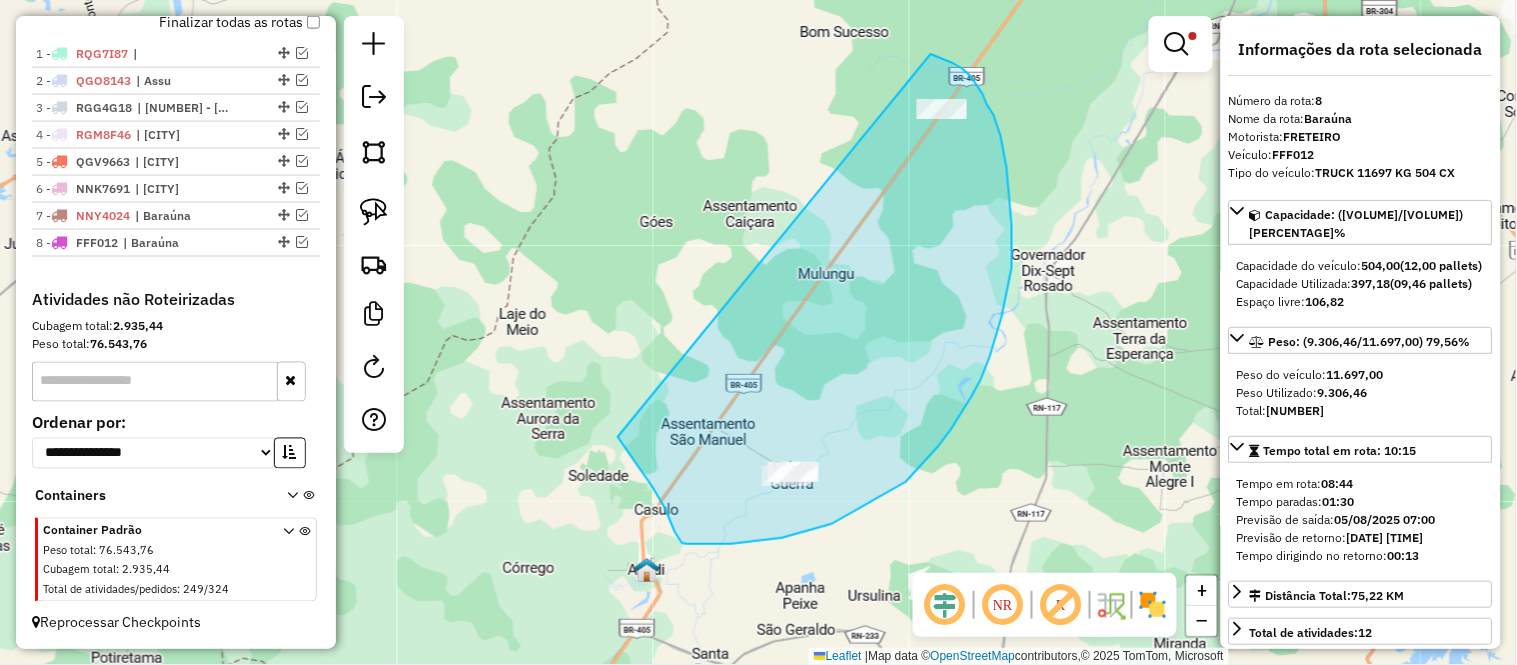 drag, startPoint x: 931, startPoint y: 54, endPoint x: 594, endPoint y: 370, distance: 461.97943 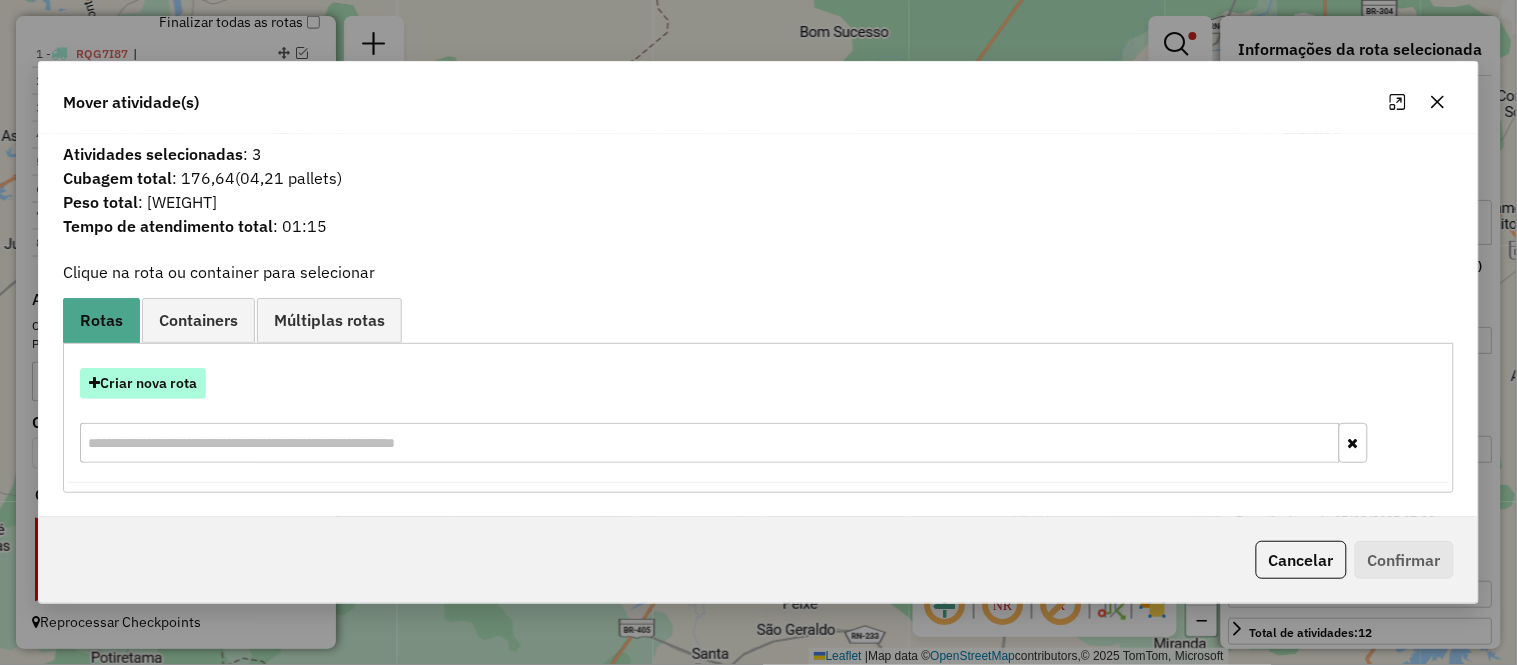 click on "Criar nova rota" at bounding box center (143, 383) 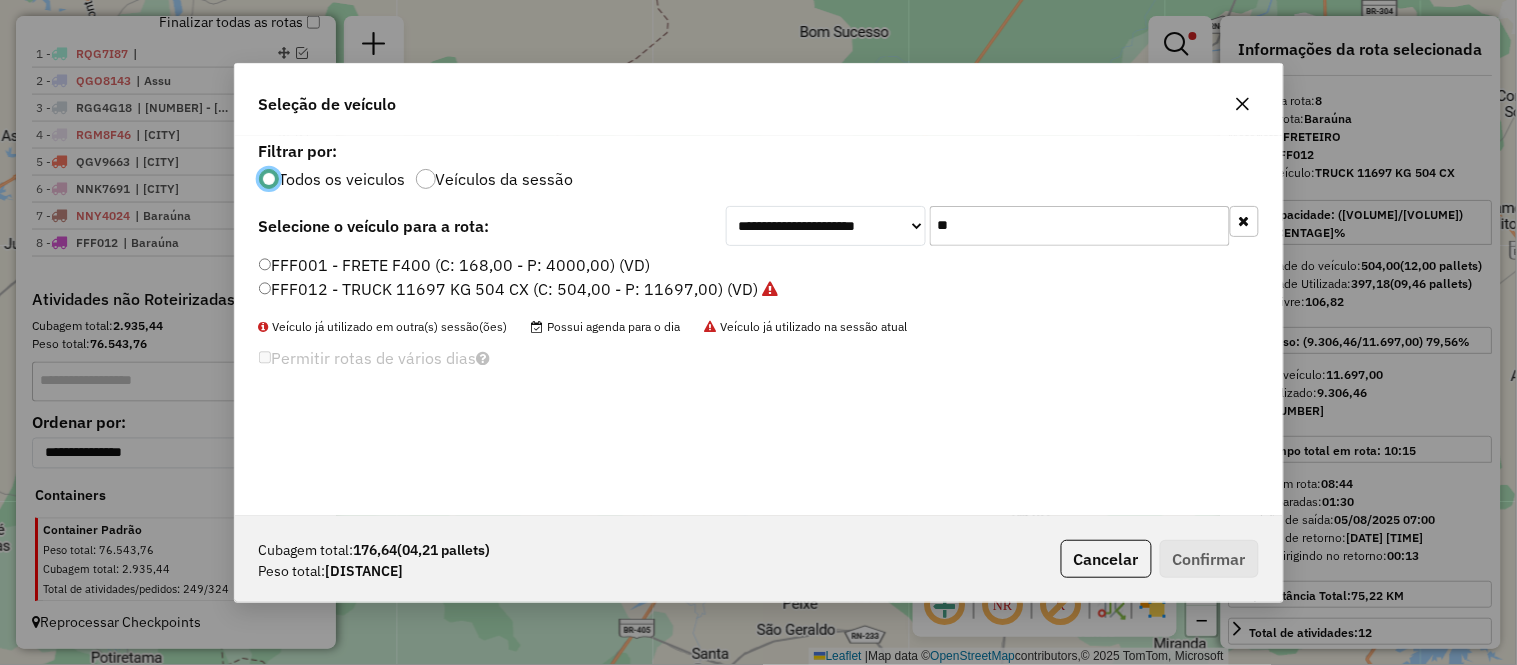 scroll, scrollTop: 11, scrollLeft: 5, axis: both 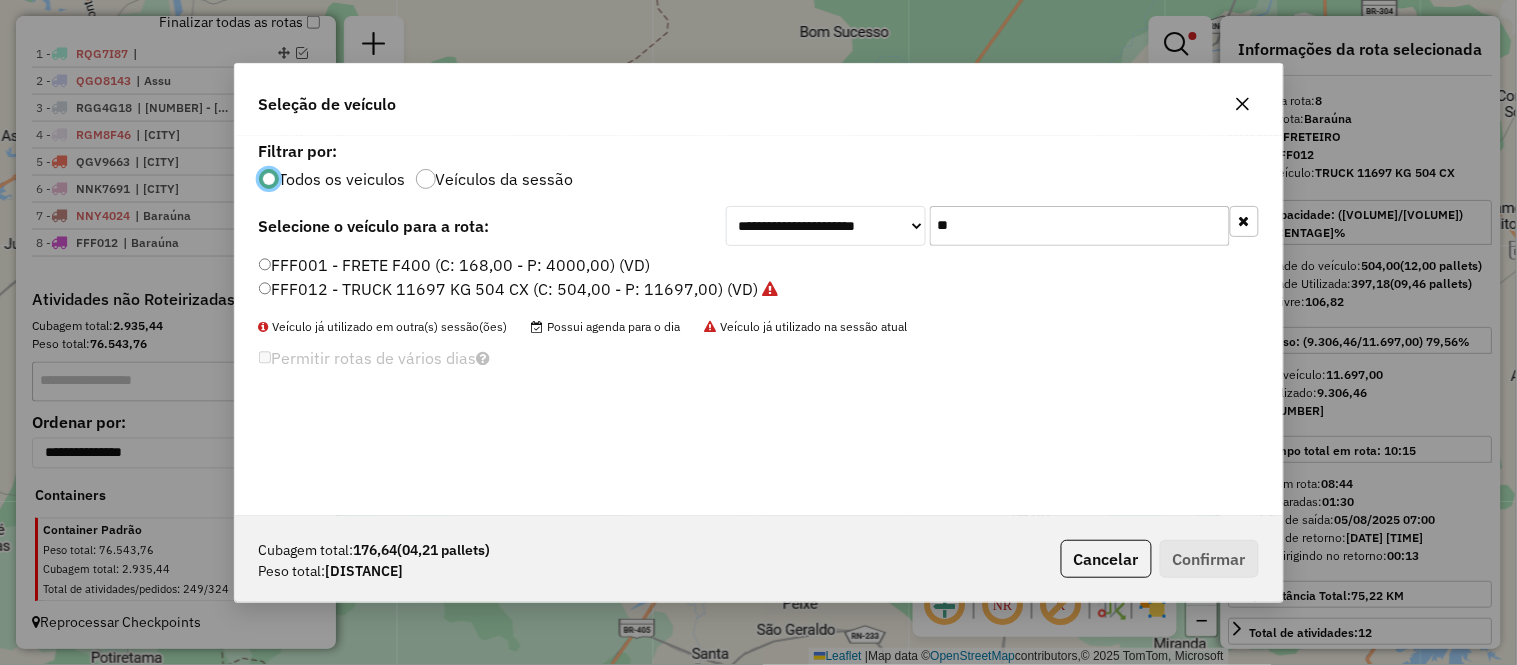 click on "**" 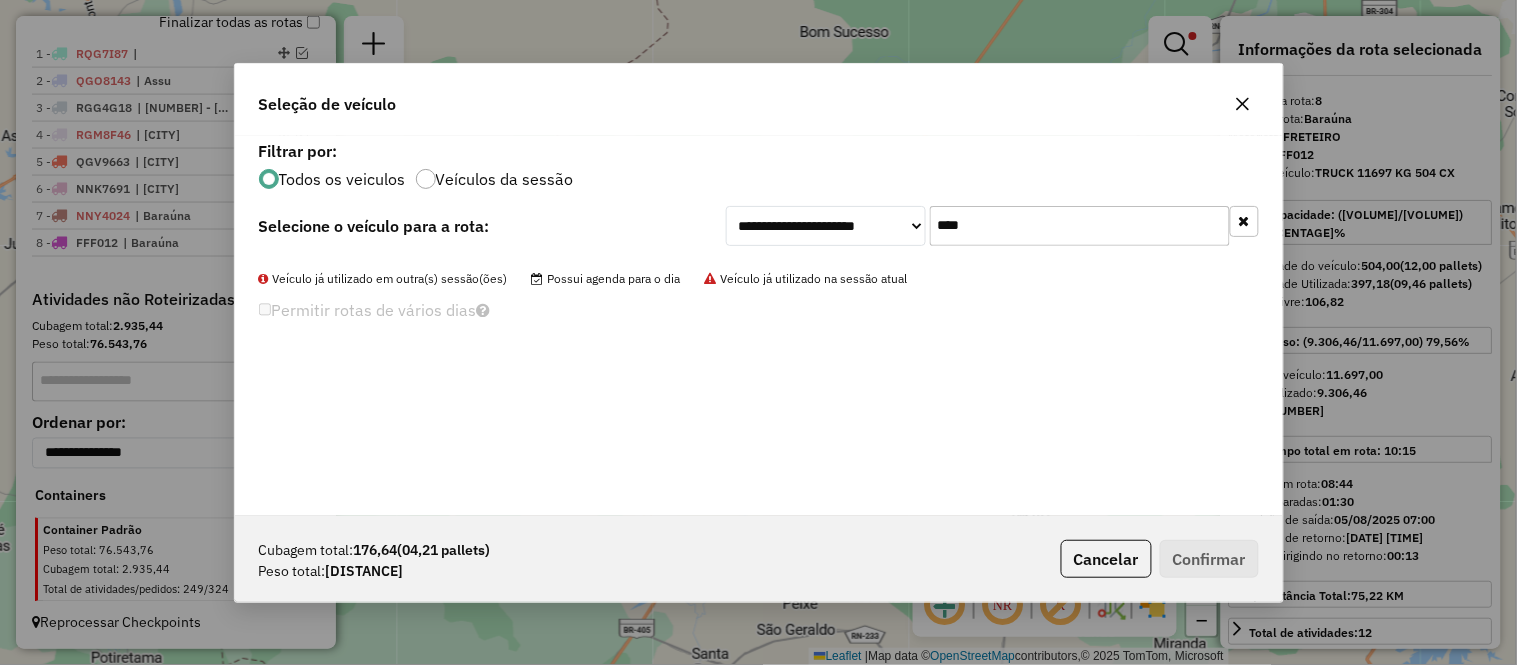 click on "****" 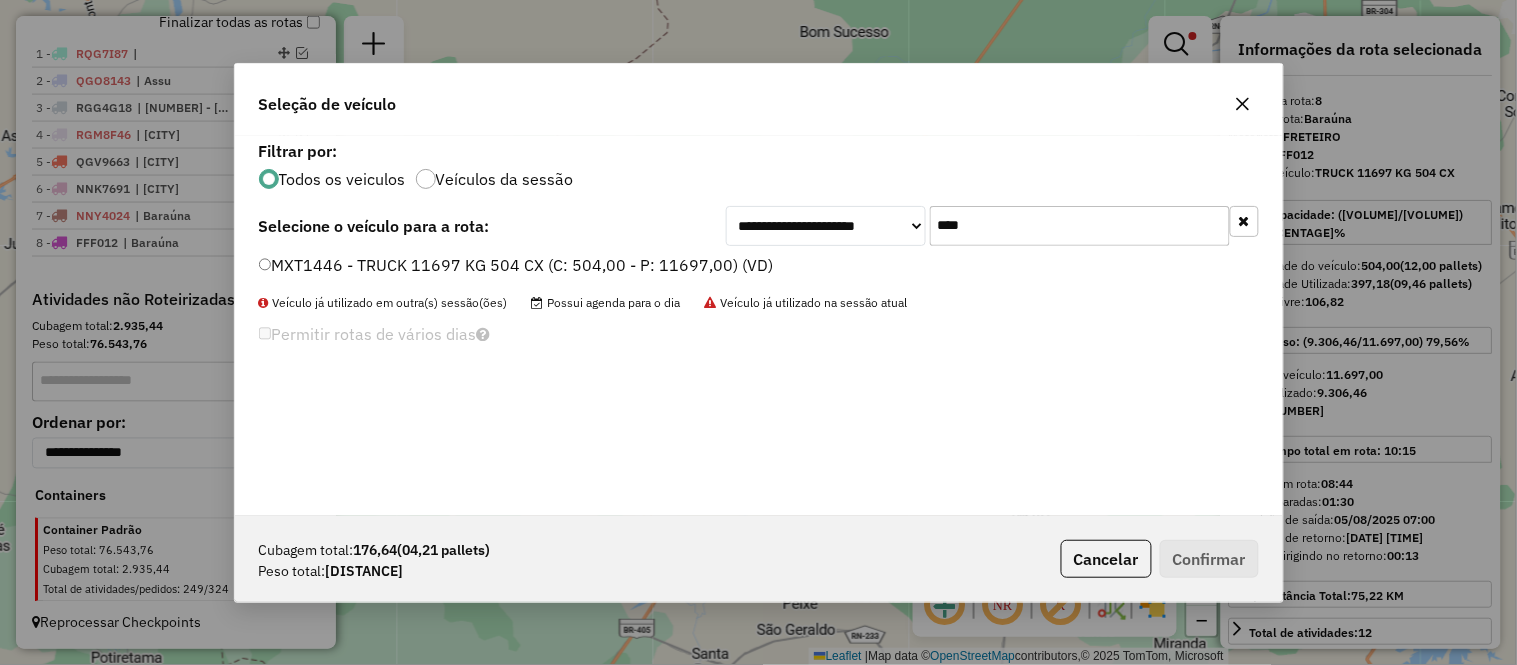 type on "****" 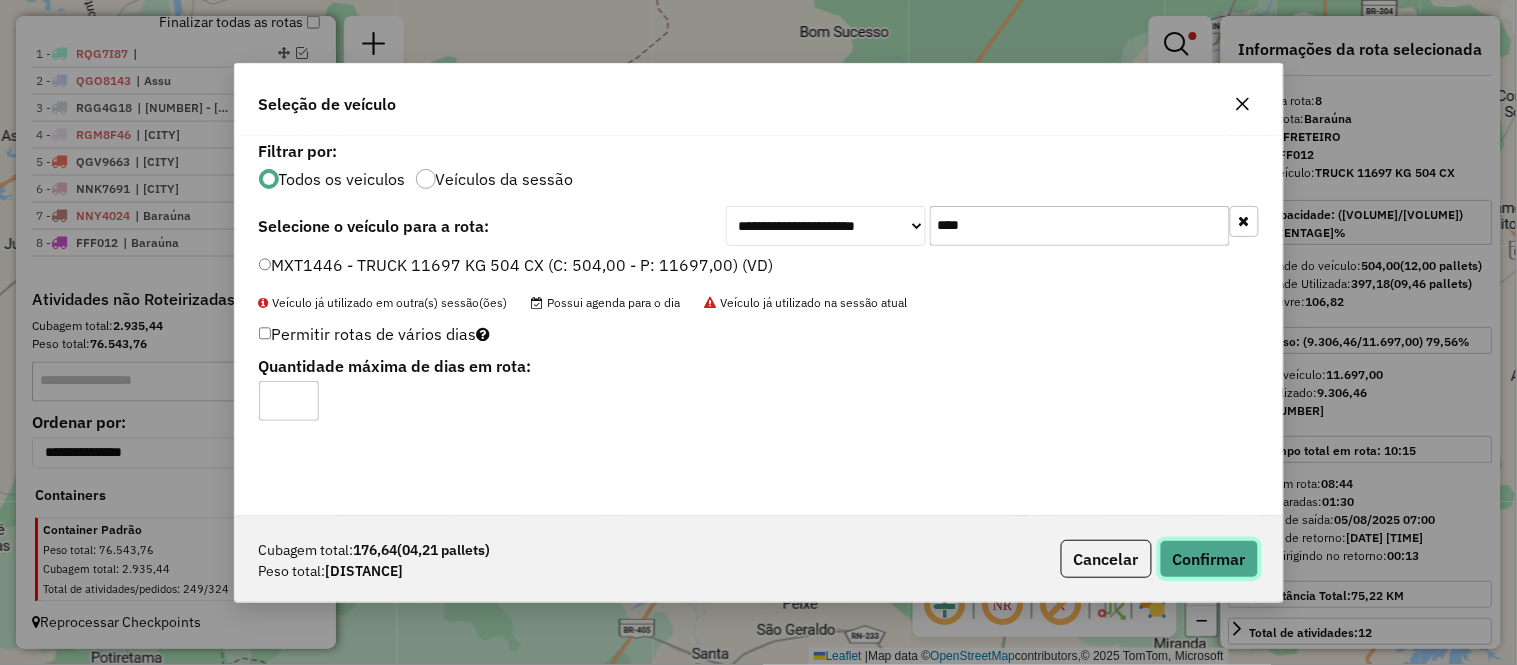 click on "Confirmar" 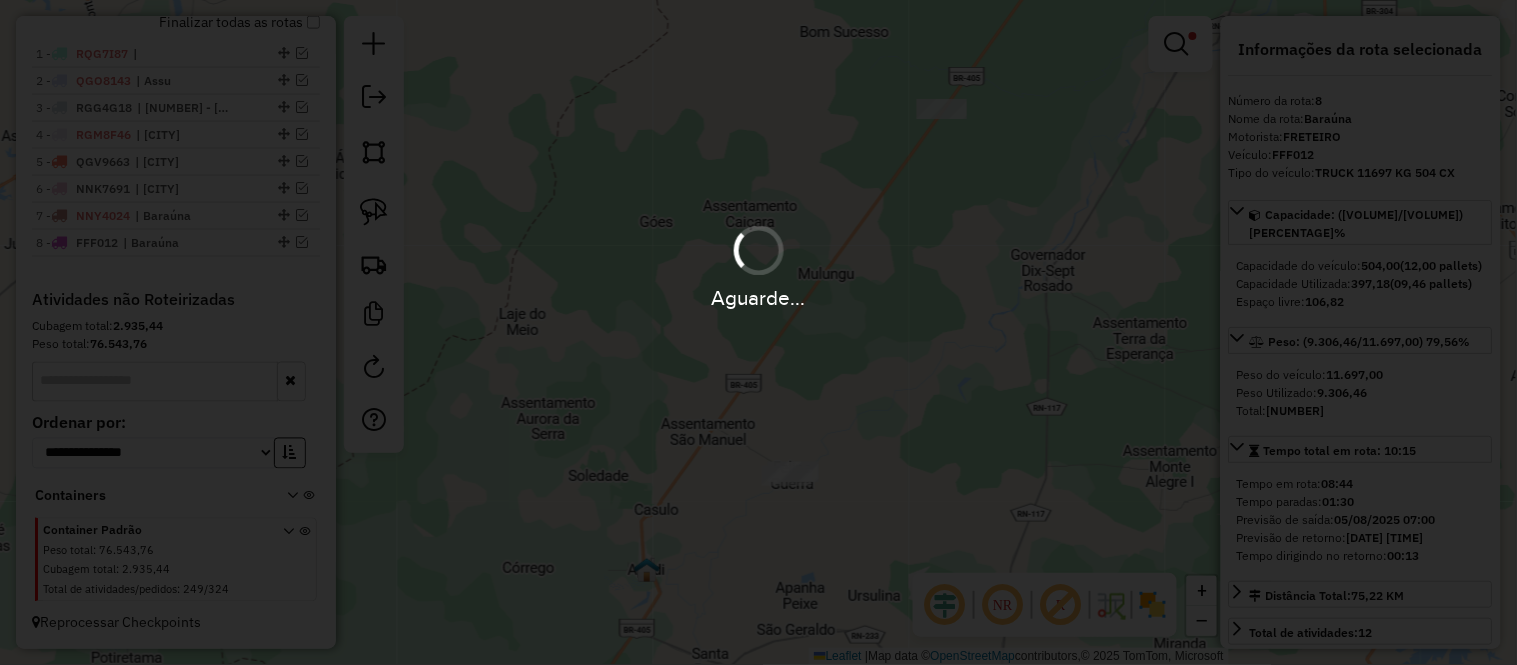 scroll, scrollTop: 837, scrollLeft: 0, axis: vertical 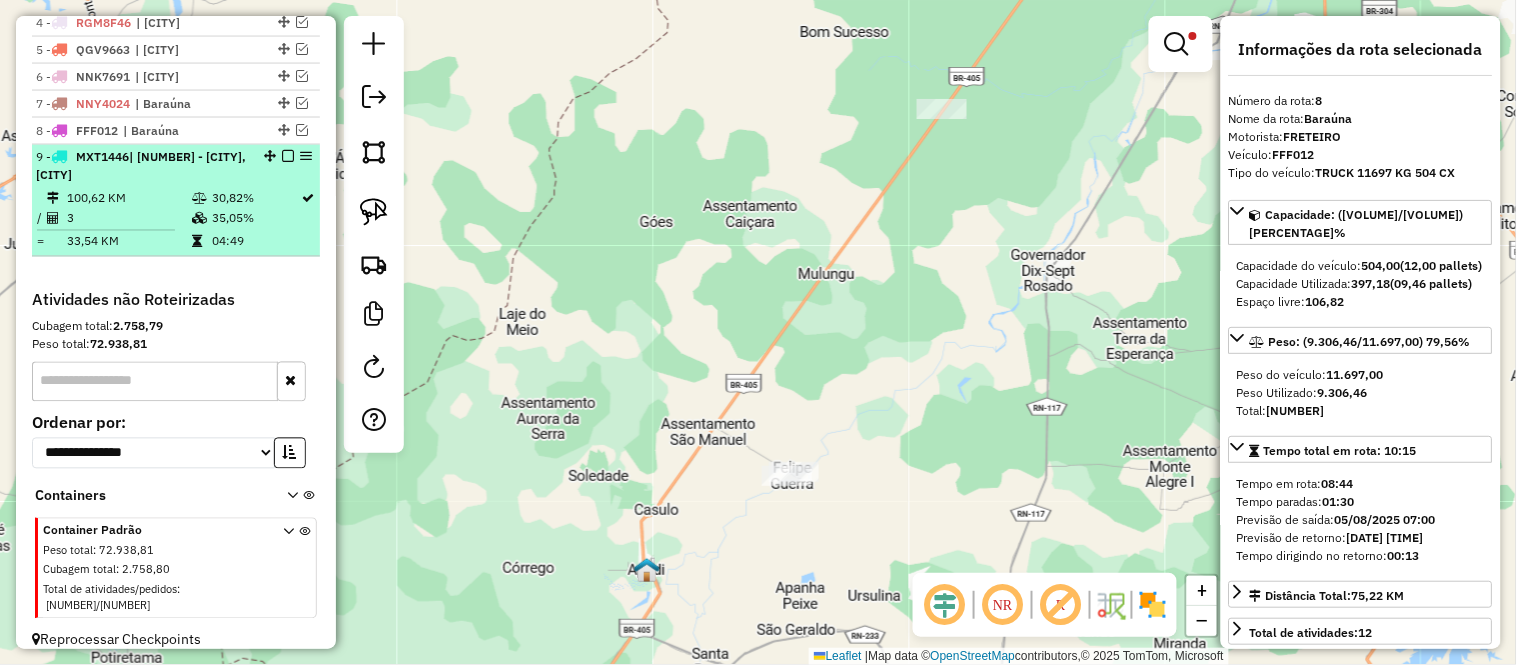 click at bounding box center [53, 199] 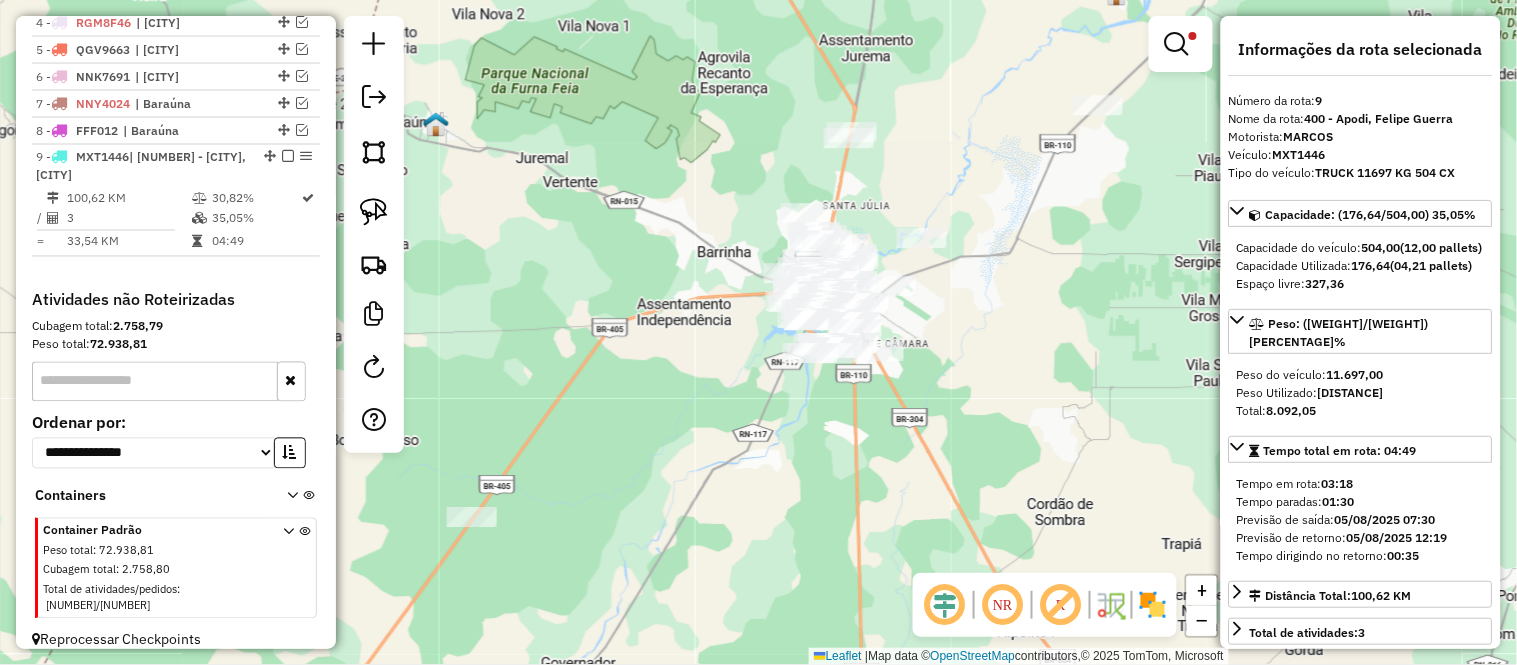 drag, startPoint x: 952, startPoint y: 386, endPoint x: 668, endPoint y: 608, distance: 360.47192 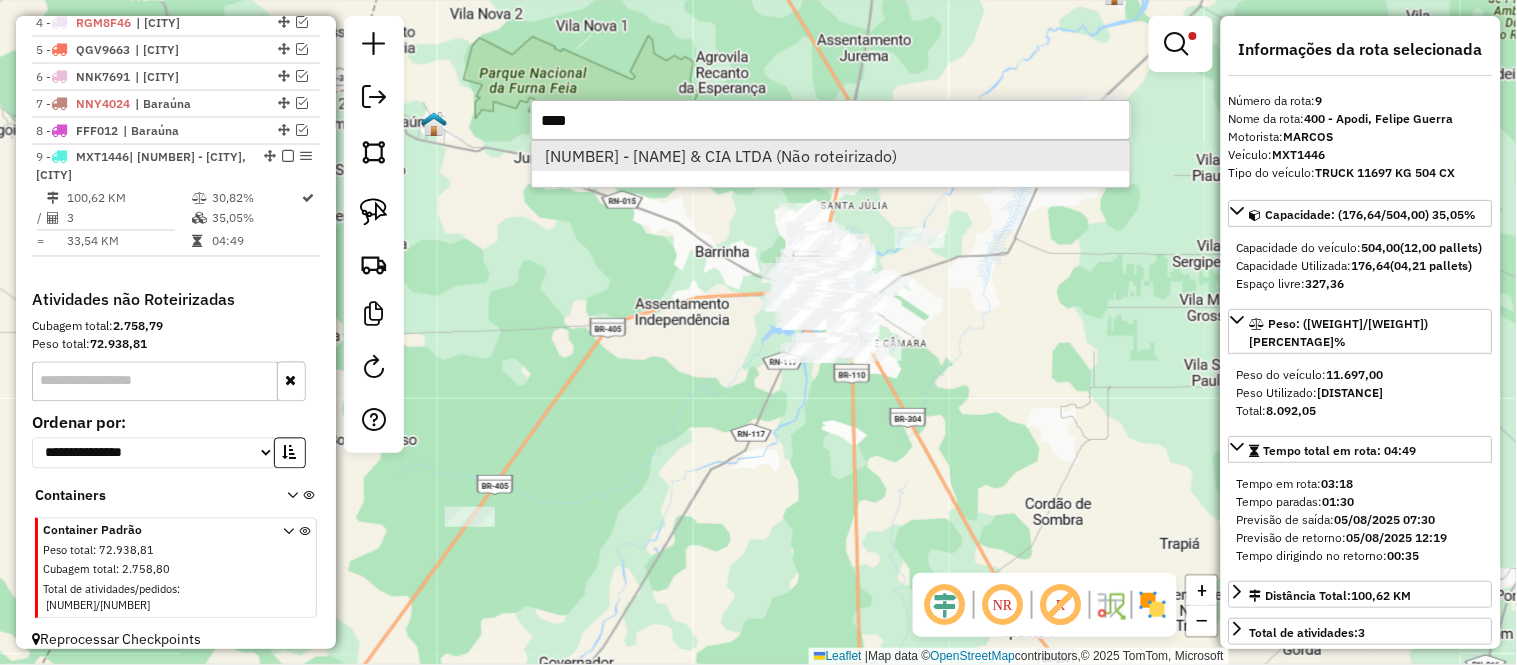 type on "****" 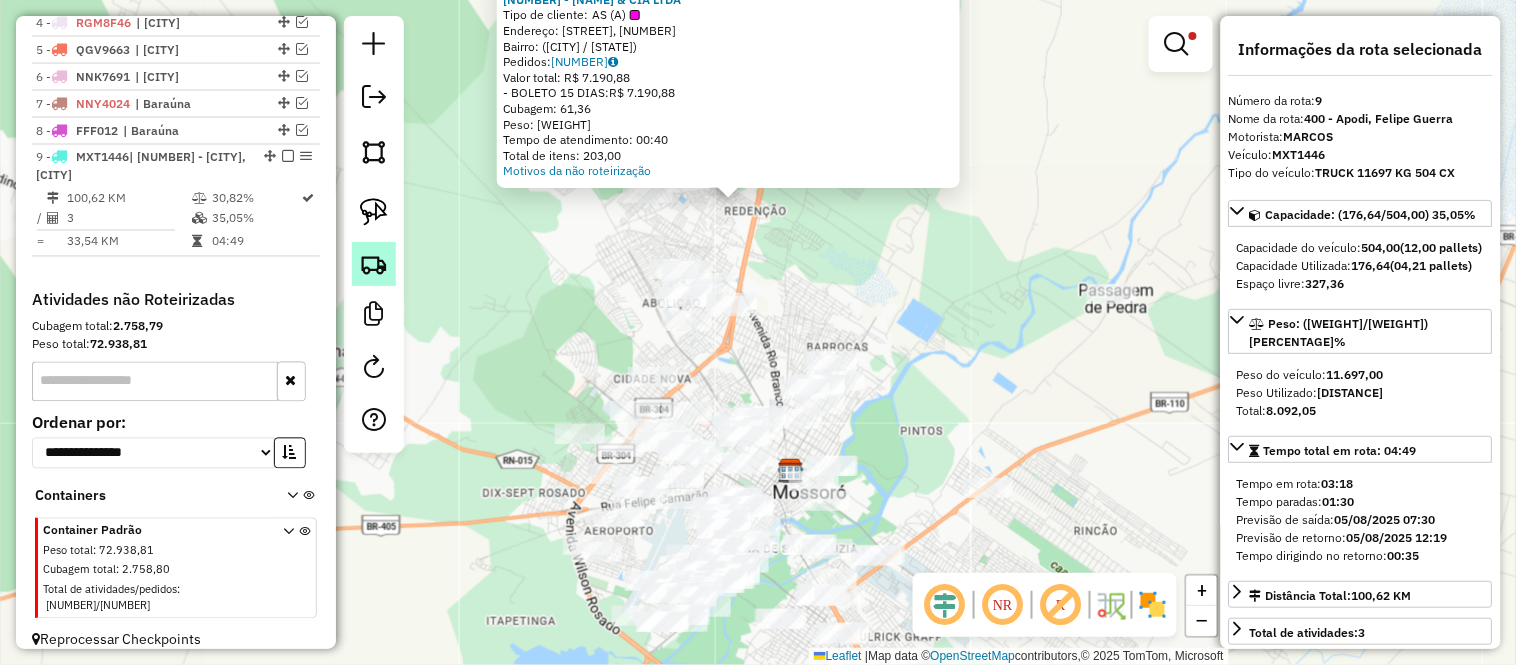 click 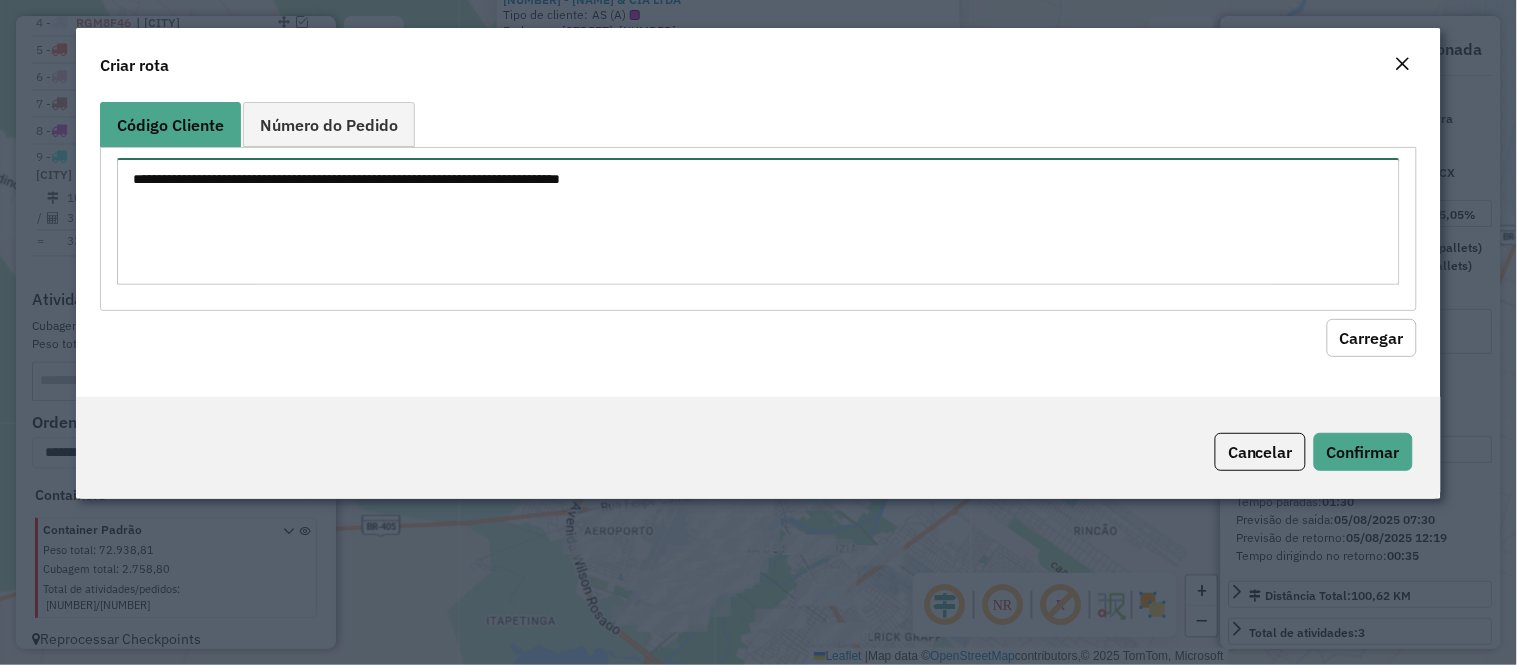 click at bounding box center [758, 221] 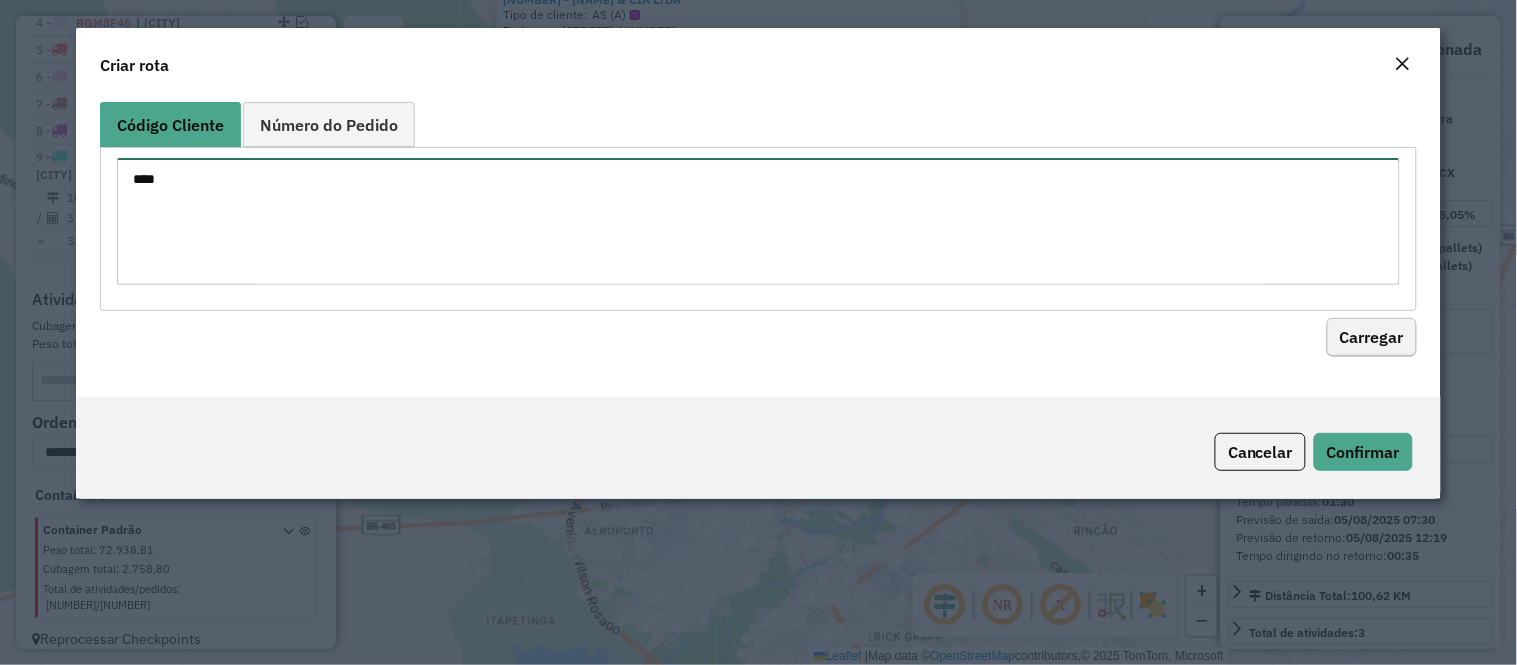 type on "****" 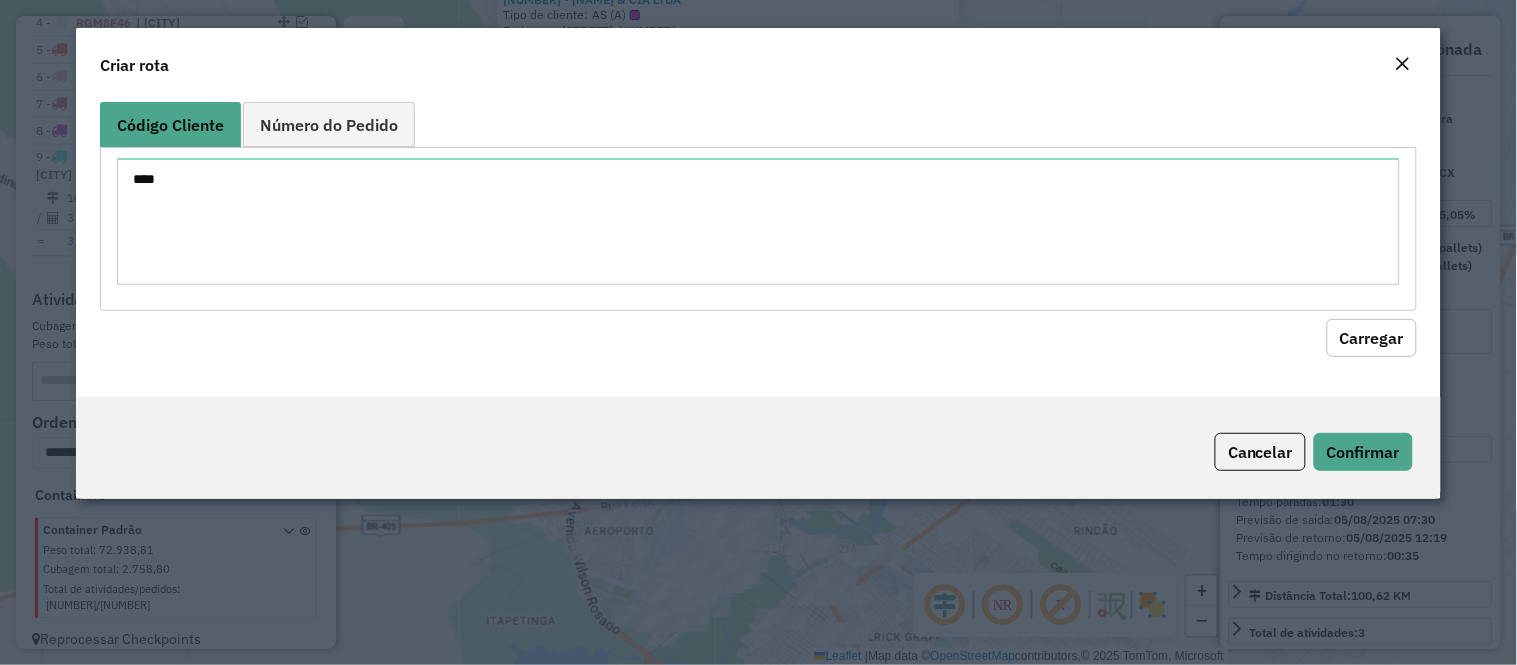 click on "Carregar" 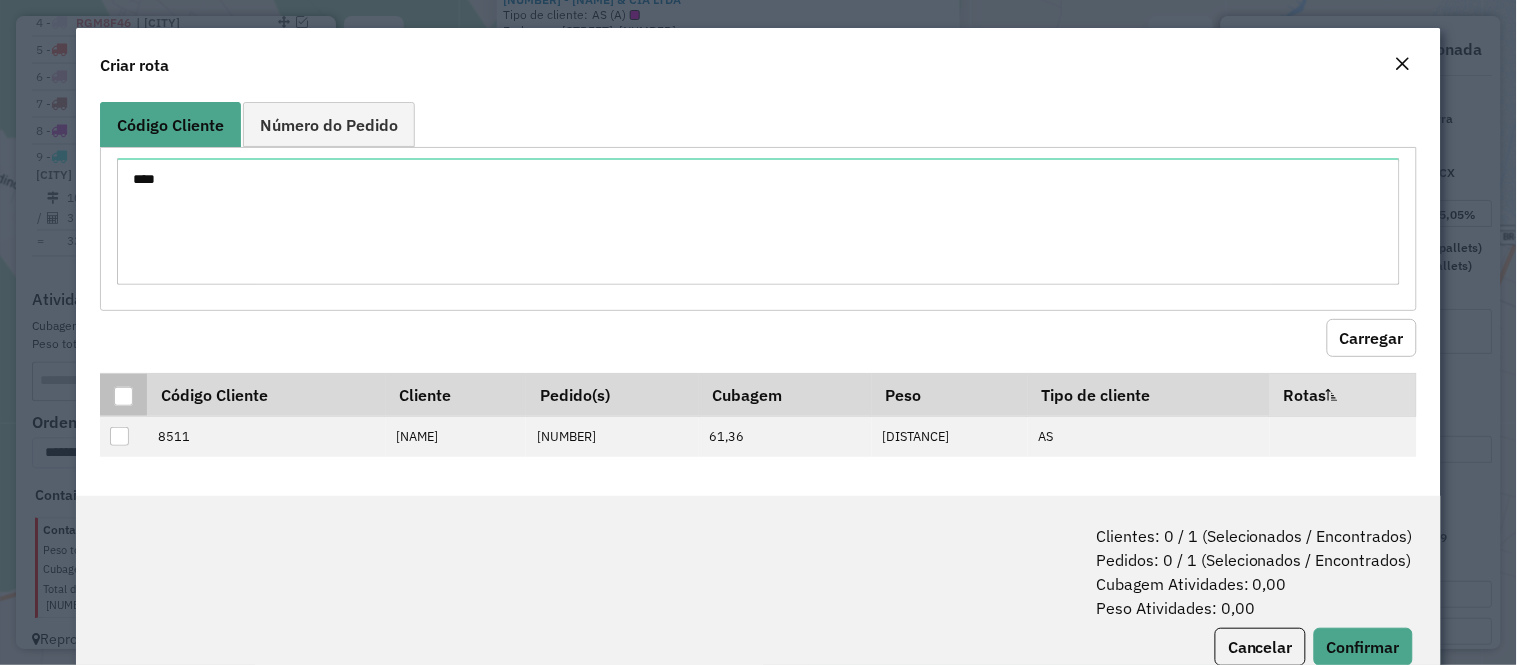 click at bounding box center [123, 396] 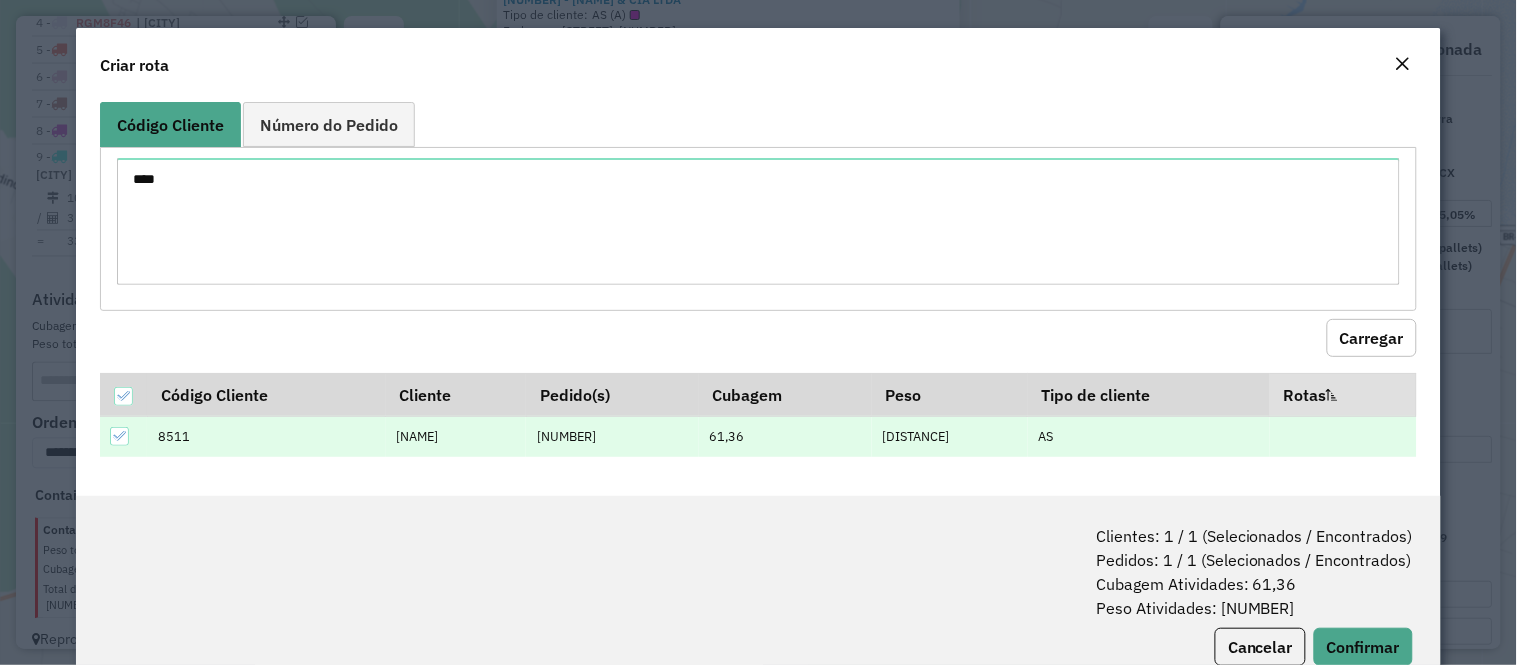 scroll, scrollTop: 56, scrollLeft: 0, axis: vertical 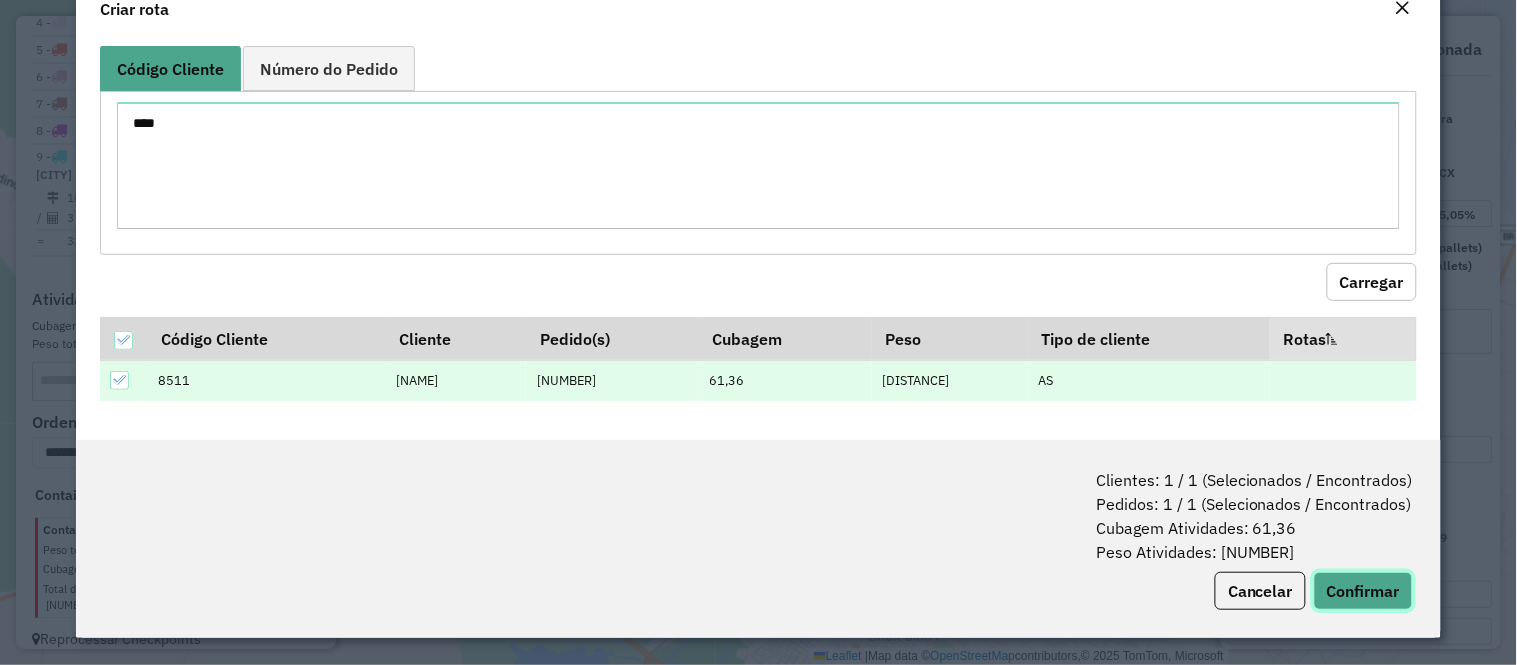click on "Confirmar" 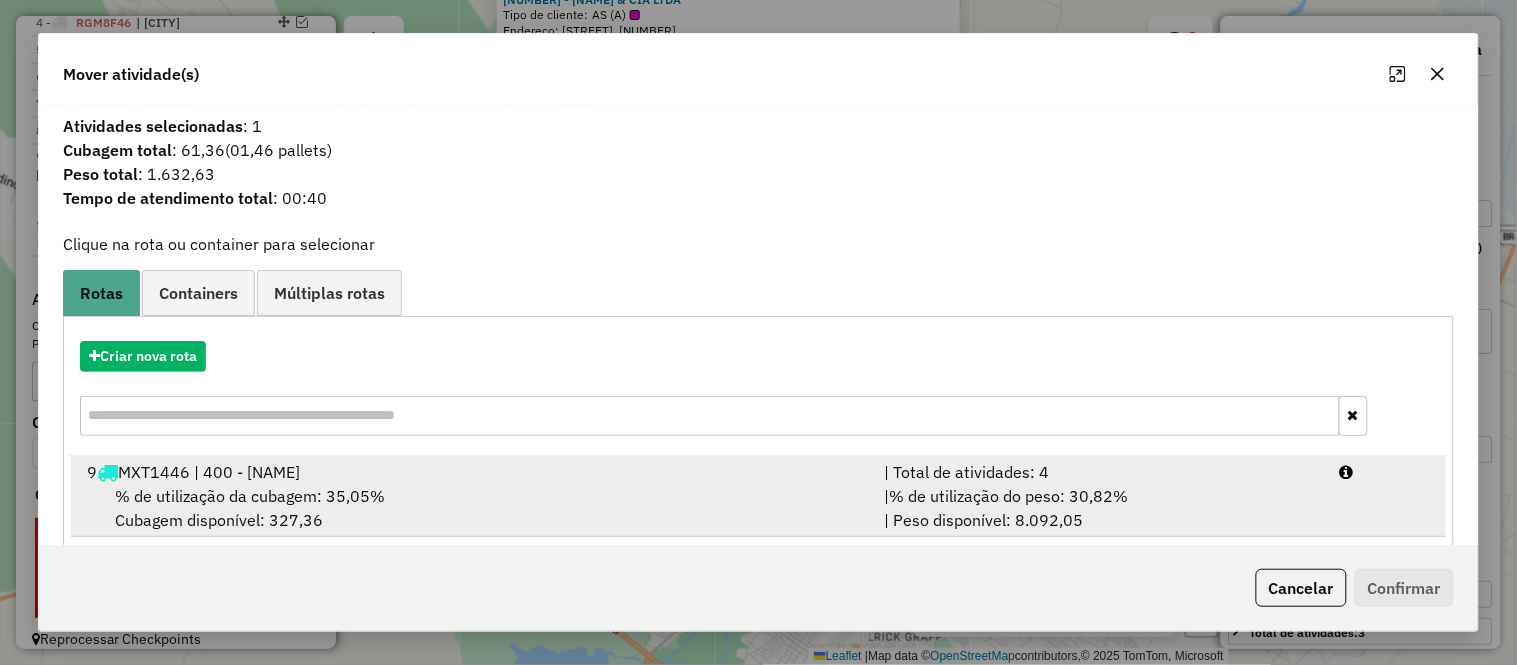 click on "[NUMBER] MXT[NUMBER] | [NUMBER] - [CITY], [NAME]" at bounding box center [473, 472] 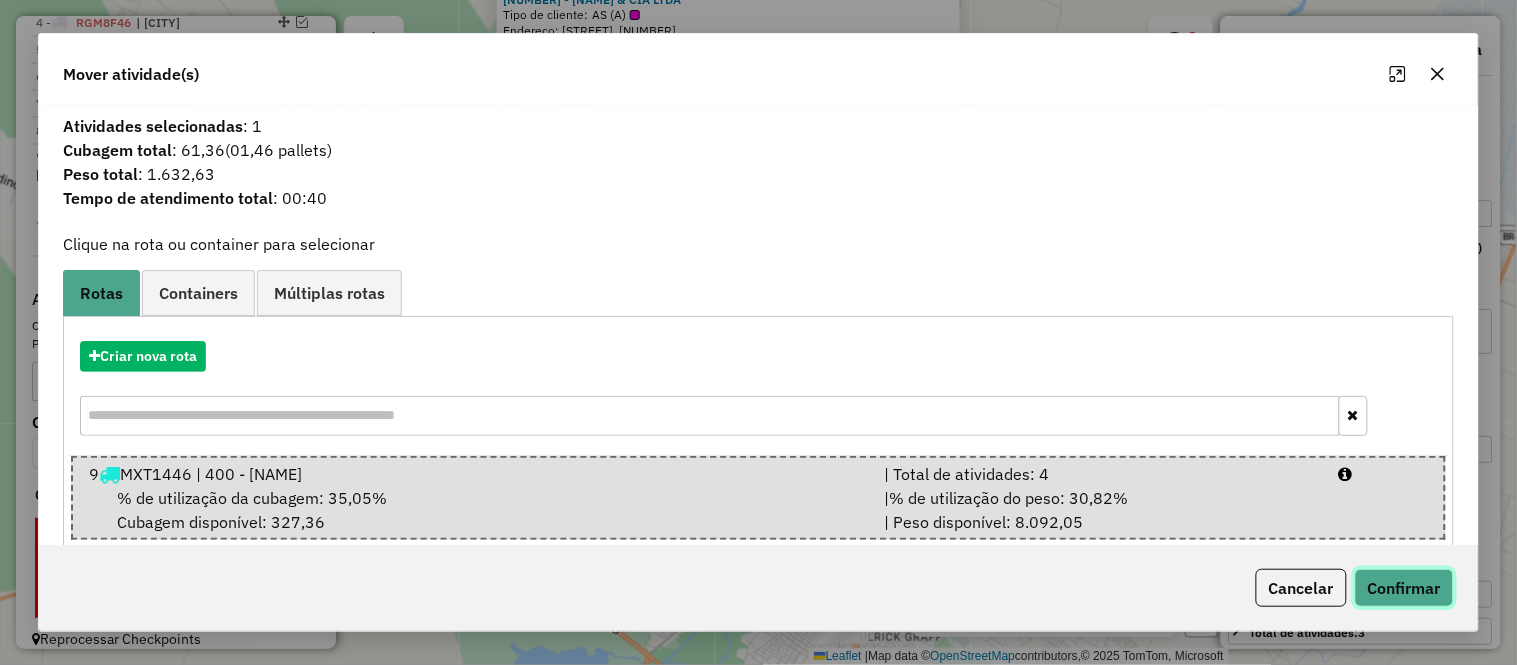 click on "Confirmar" 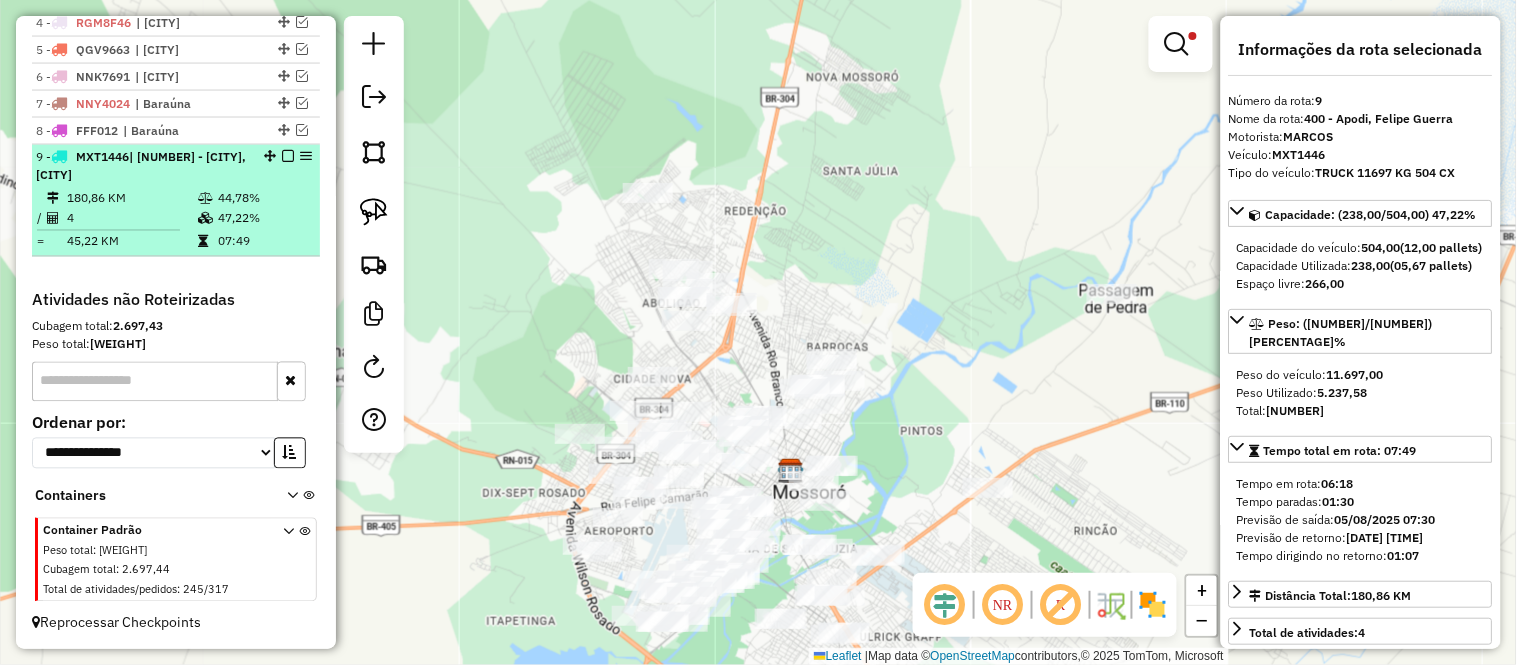 click on "180,86 KM" at bounding box center (131, 199) 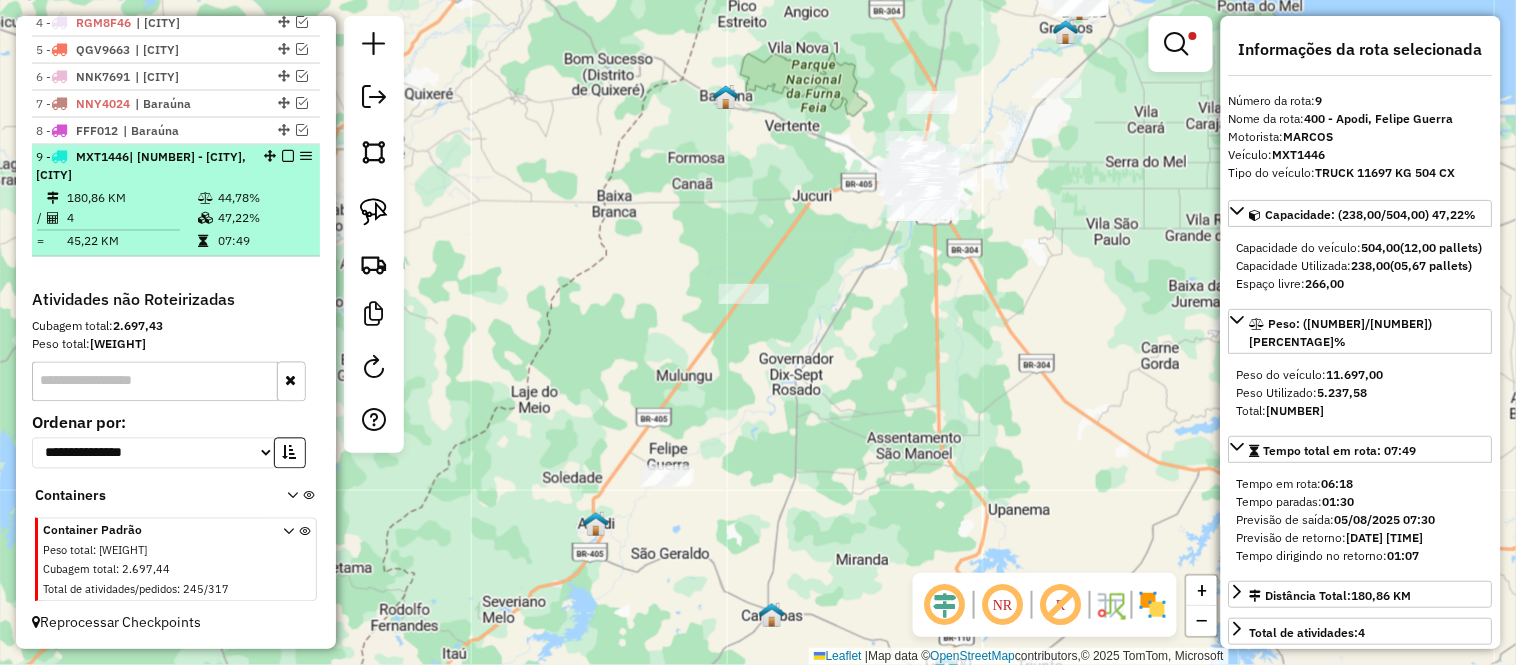 click at bounding box center [207, 219] 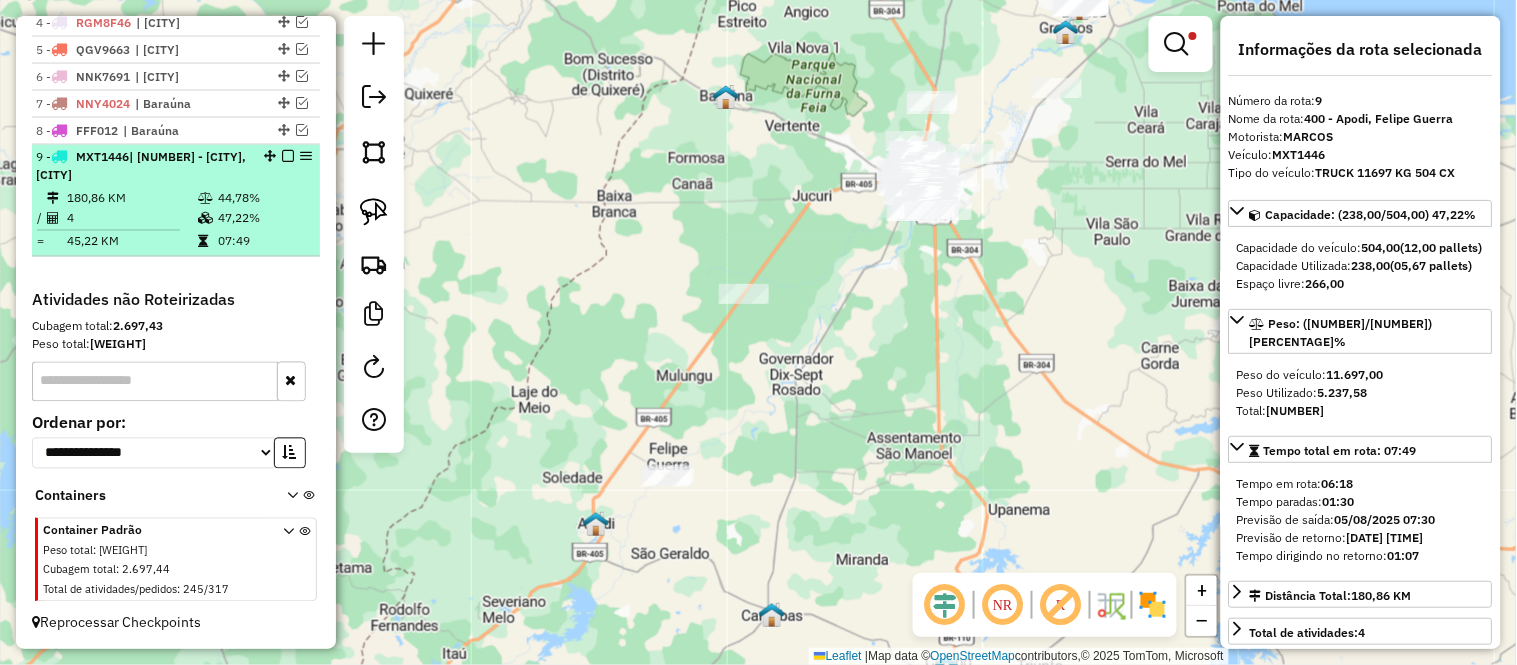 click at bounding box center (288, 157) 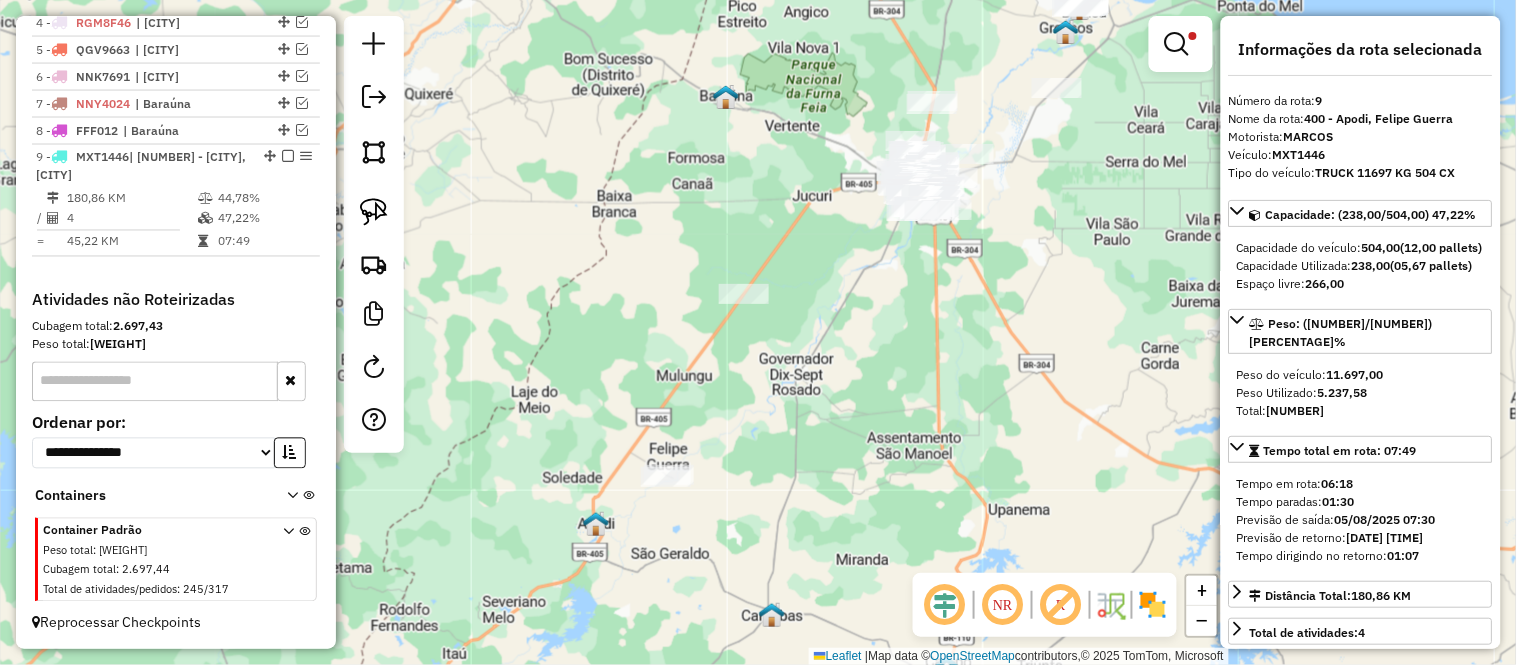 scroll, scrollTop: 753, scrollLeft: 0, axis: vertical 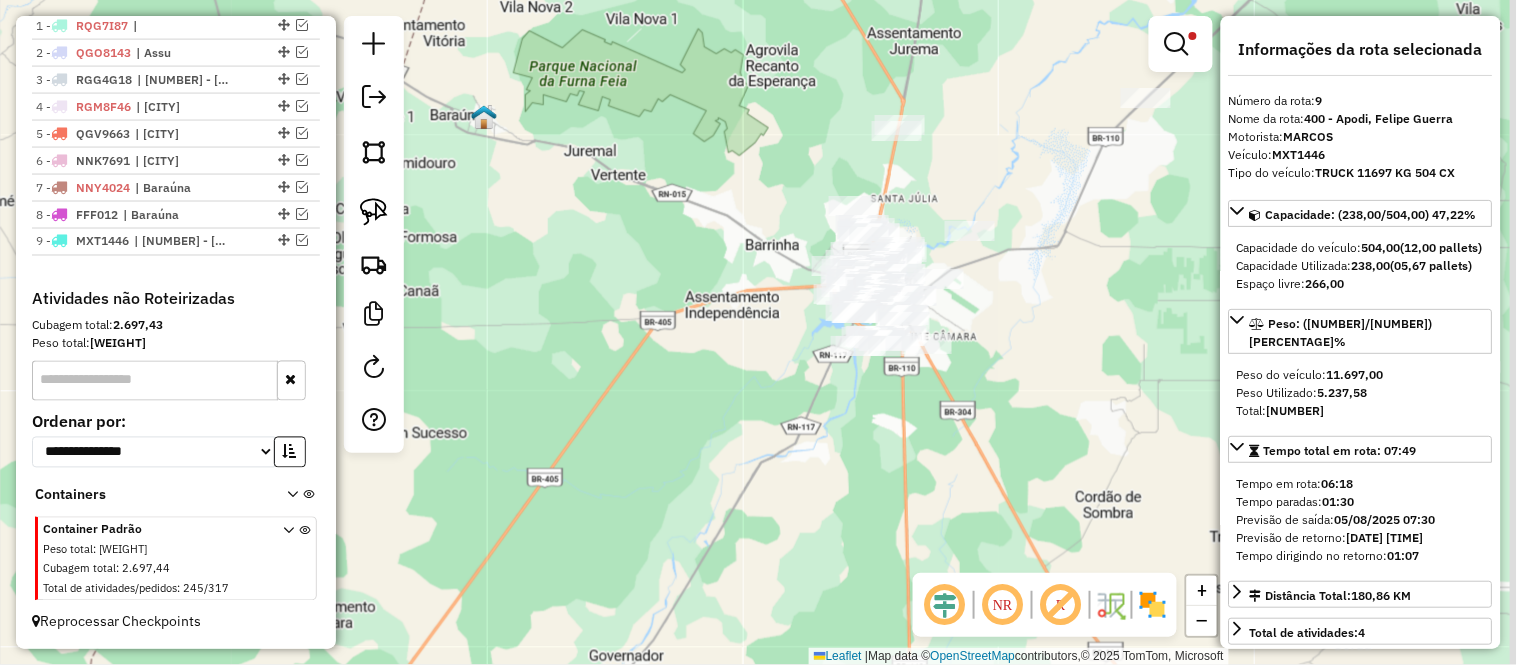 drag, startPoint x: 724, startPoint y: 260, endPoint x: 822, endPoint y: 304, distance: 107.42439 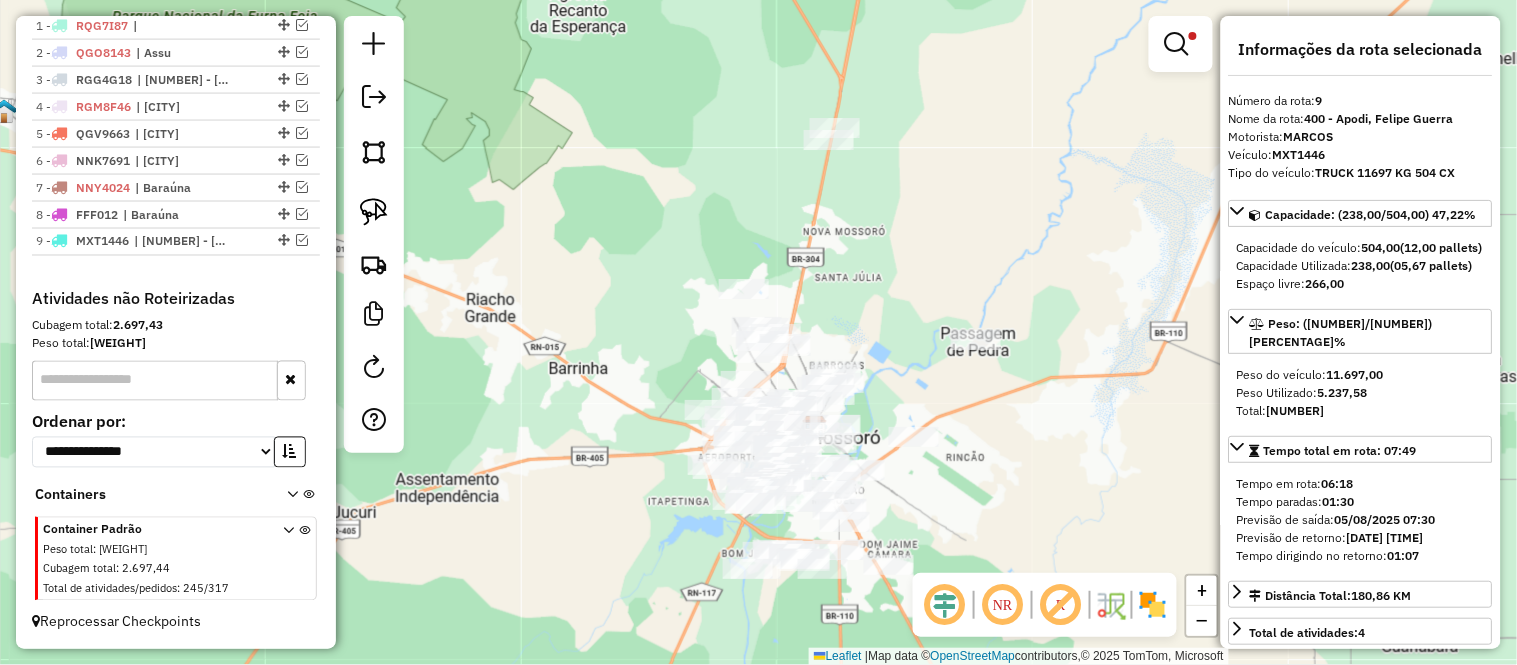 drag, startPoint x: 1055, startPoint y: 148, endPoint x: 893, endPoint y: 285, distance: 212.16267 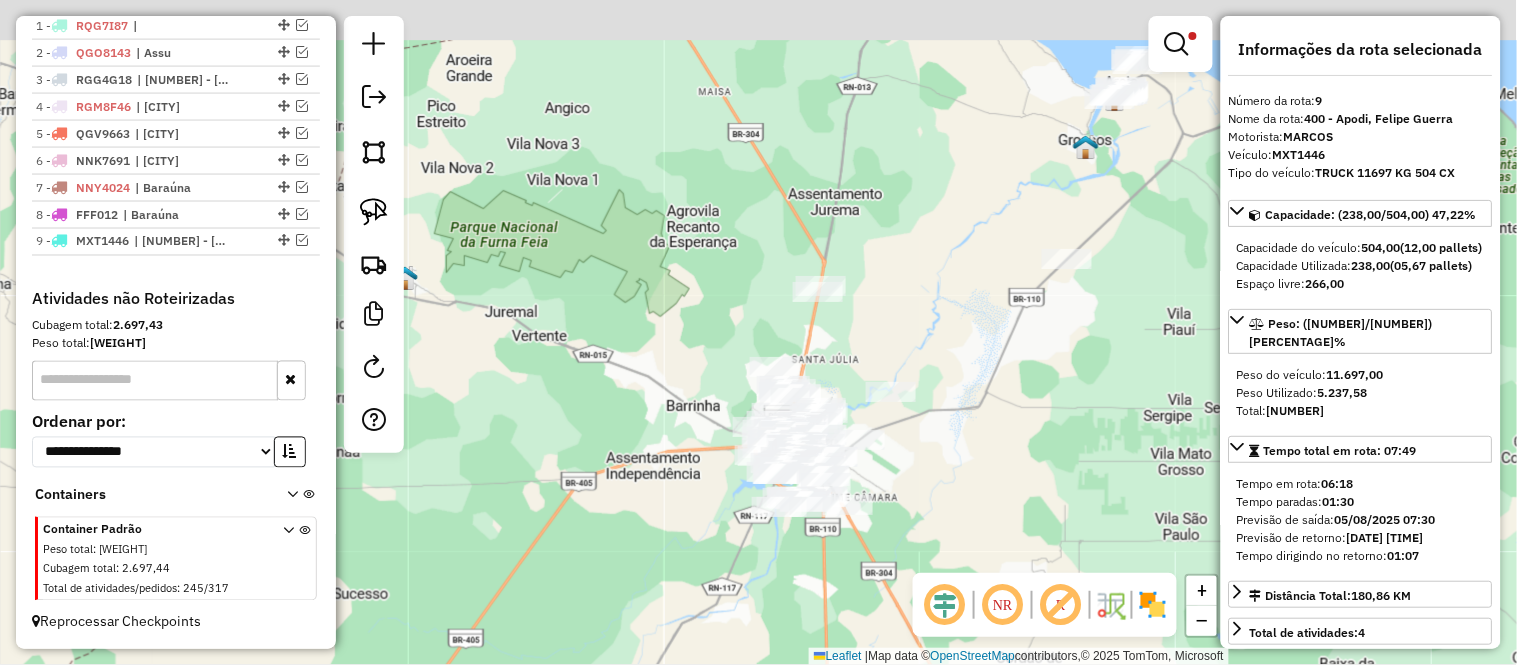 drag, startPoint x: 946, startPoint y: 171, endPoint x: 854, endPoint y: 266, distance: 132.24599 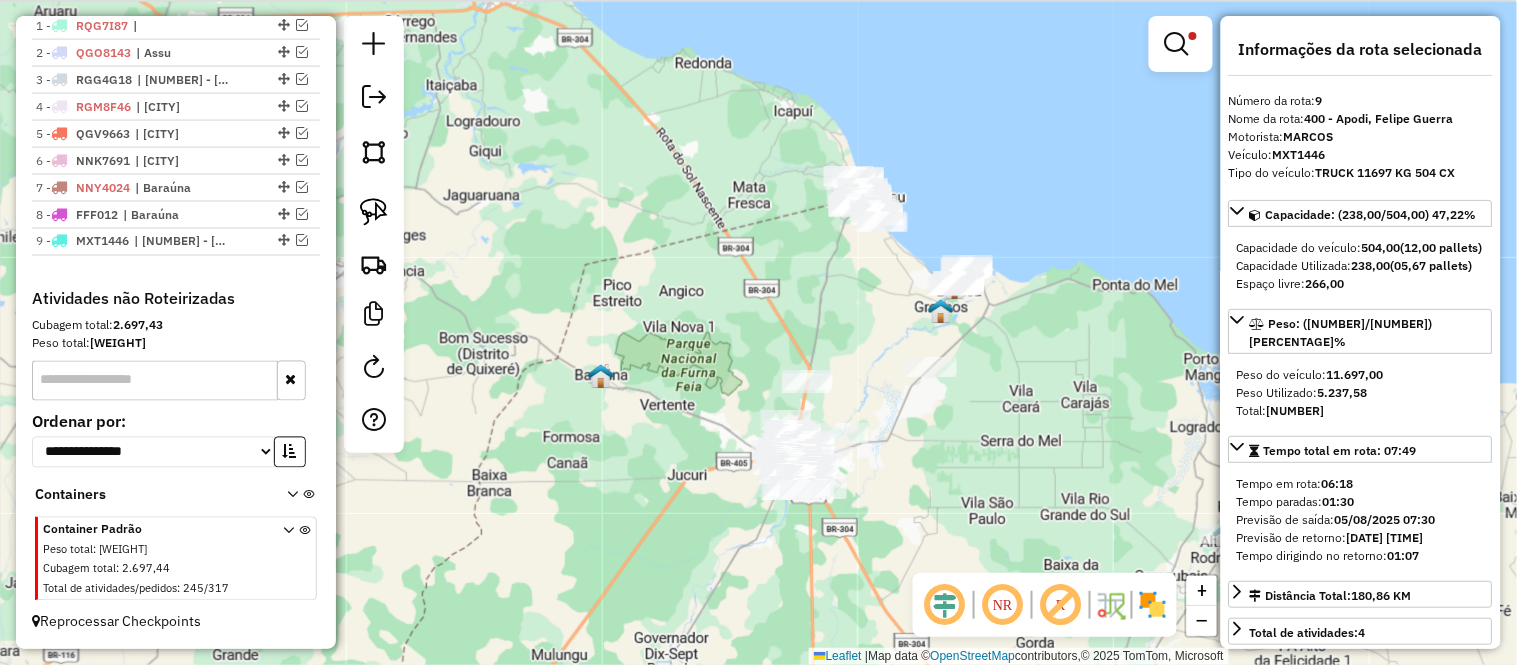 drag, startPoint x: 862, startPoint y: 183, endPoint x: 853, endPoint y: 270, distance: 87.46428 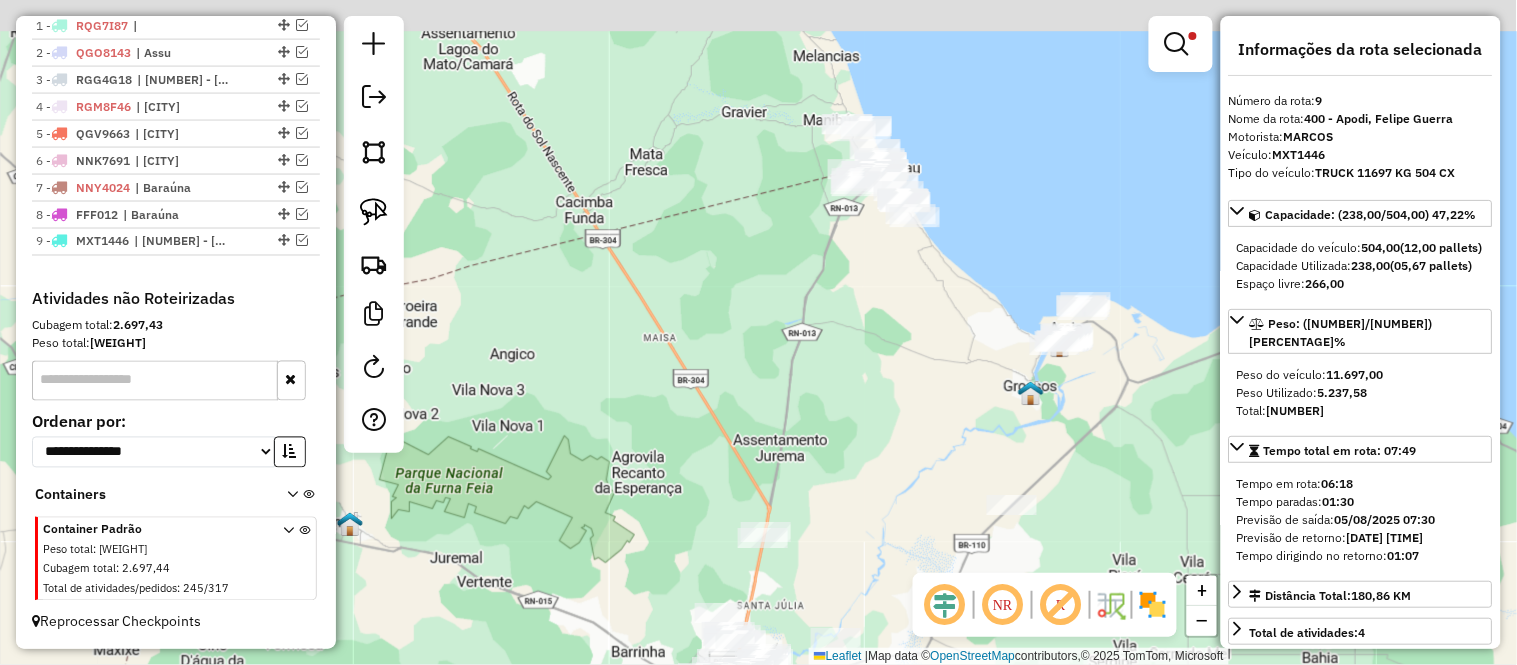drag, startPoint x: 838, startPoint y: 226, endPoint x: 838, endPoint y: 284, distance: 58 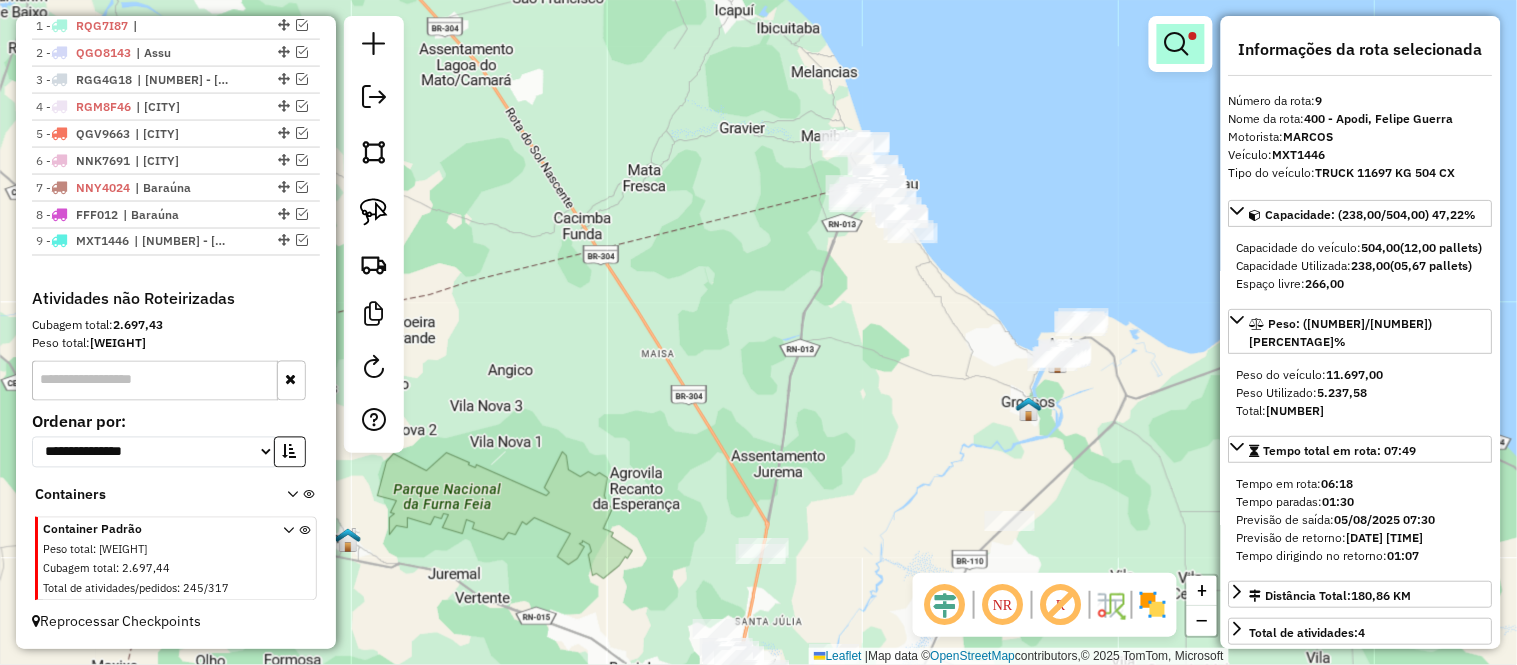click at bounding box center [1177, 44] 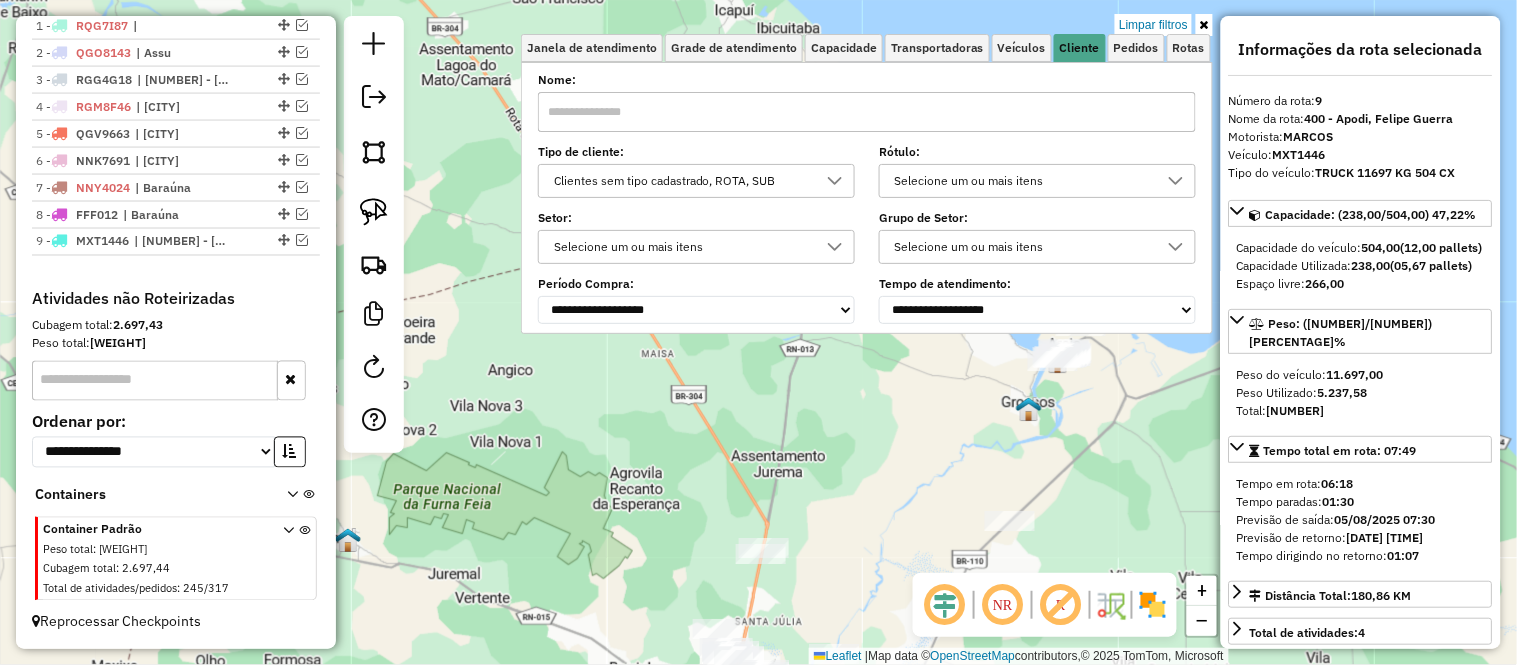 click on "Clientes sem tipo cadastrado, ROTA, SUB" at bounding box center (681, 181) 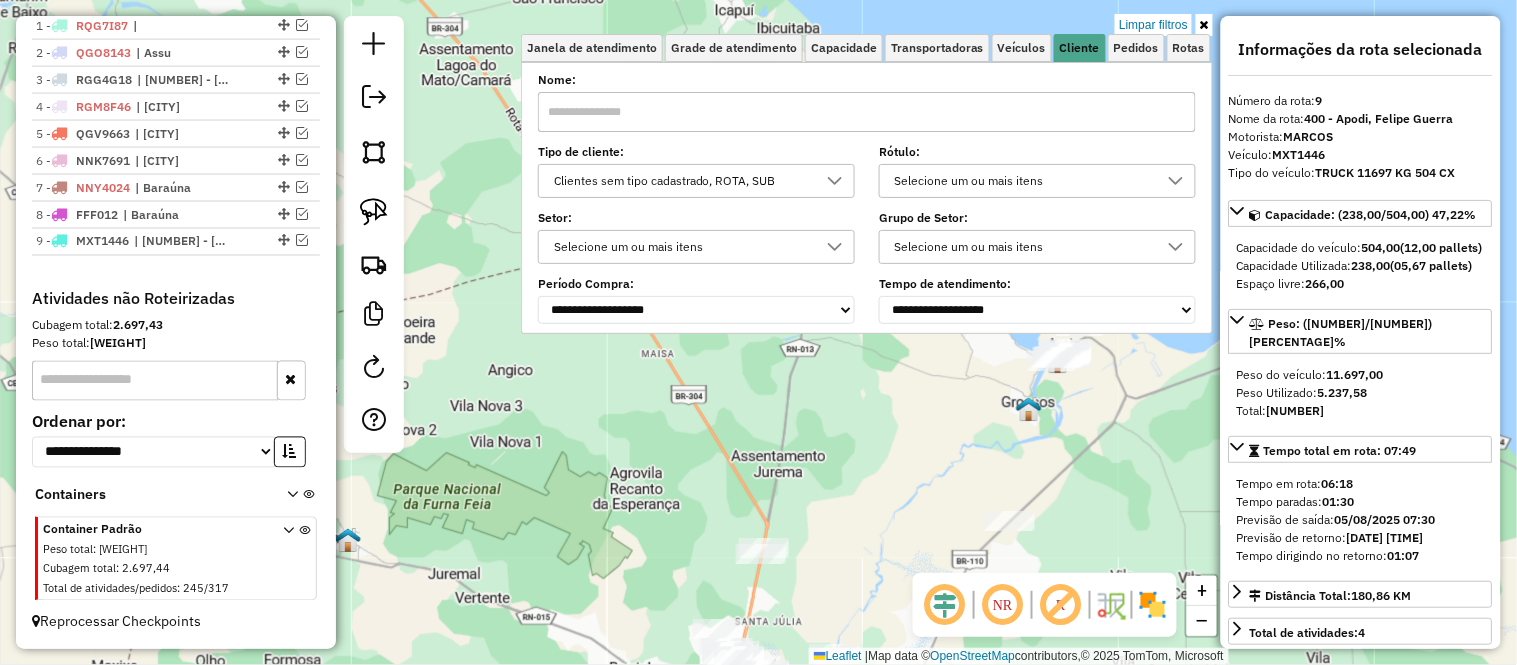 scroll, scrollTop: 11, scrollLeft: 67, axis: both 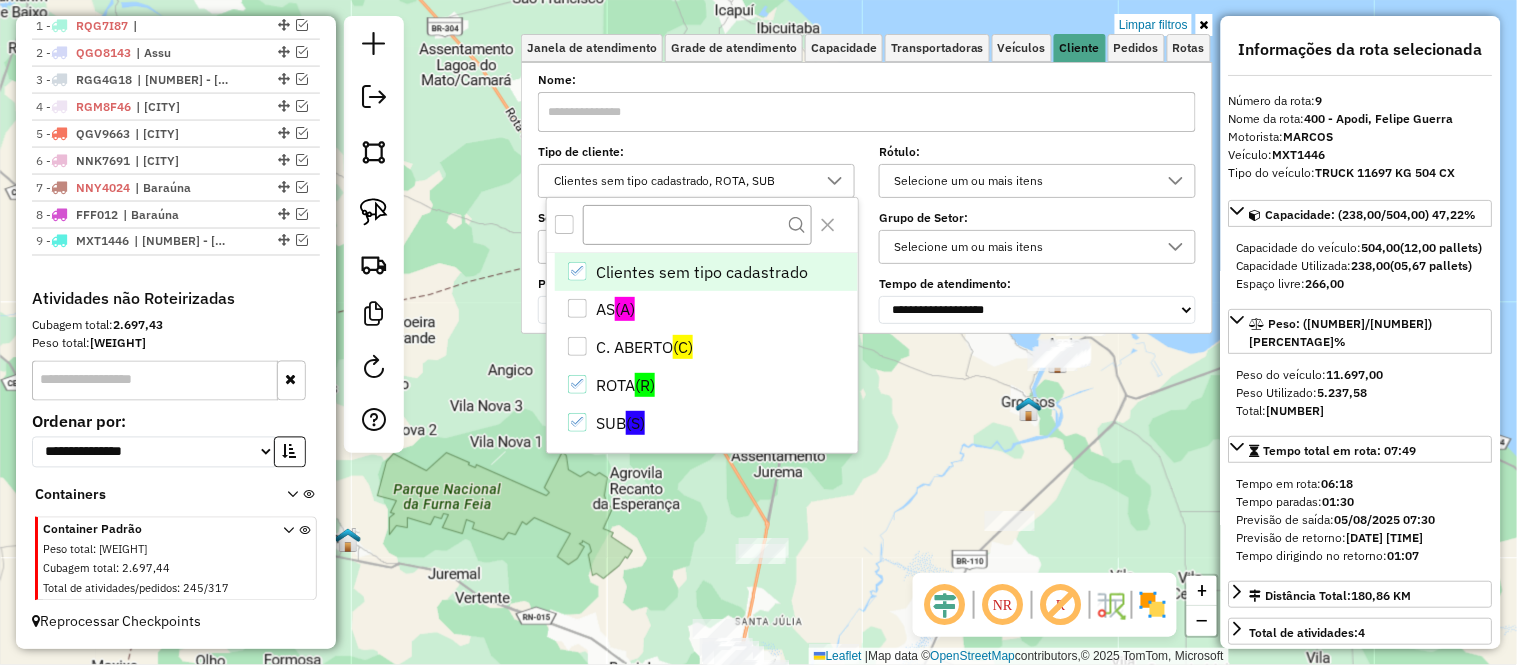 click on "Clientes sem tipo cadastrado, ROTA, SUB" at bounding box center [681, 181] 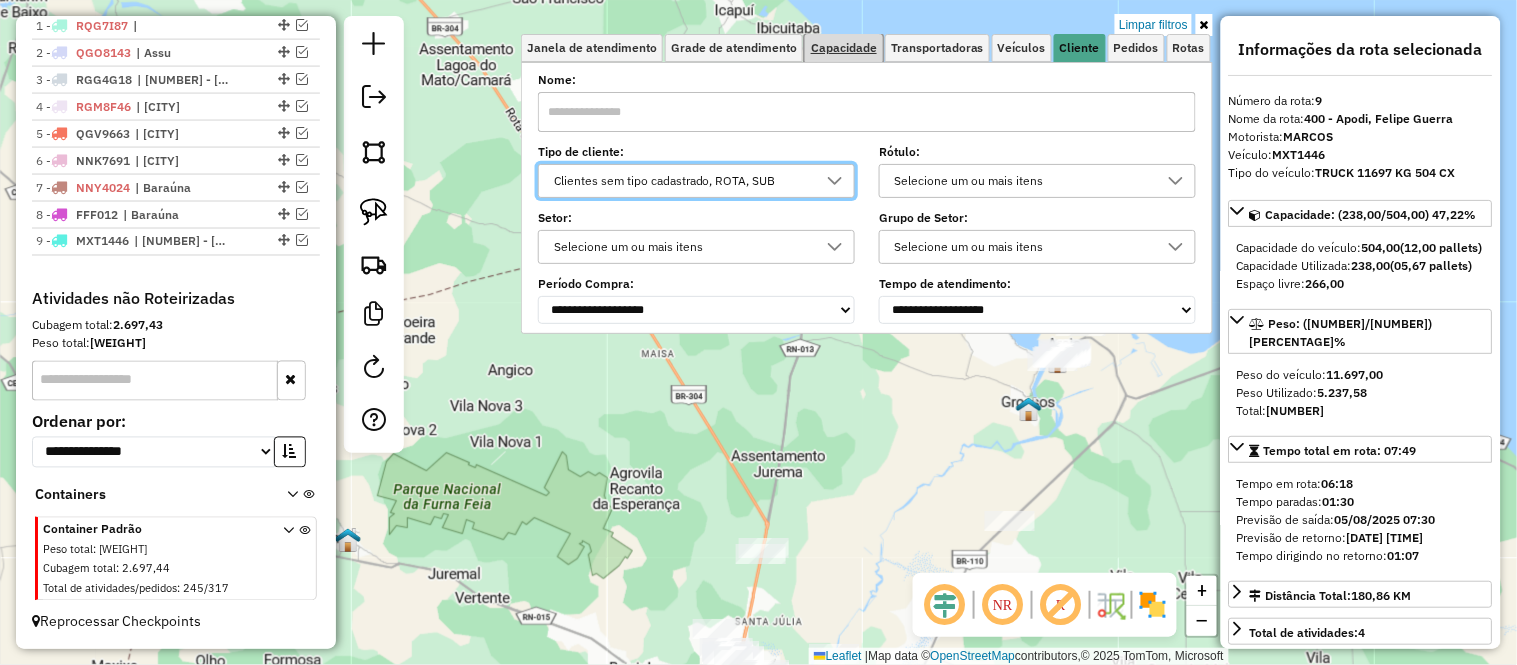 click on "Capacidade" at bounding box center [844, 48] 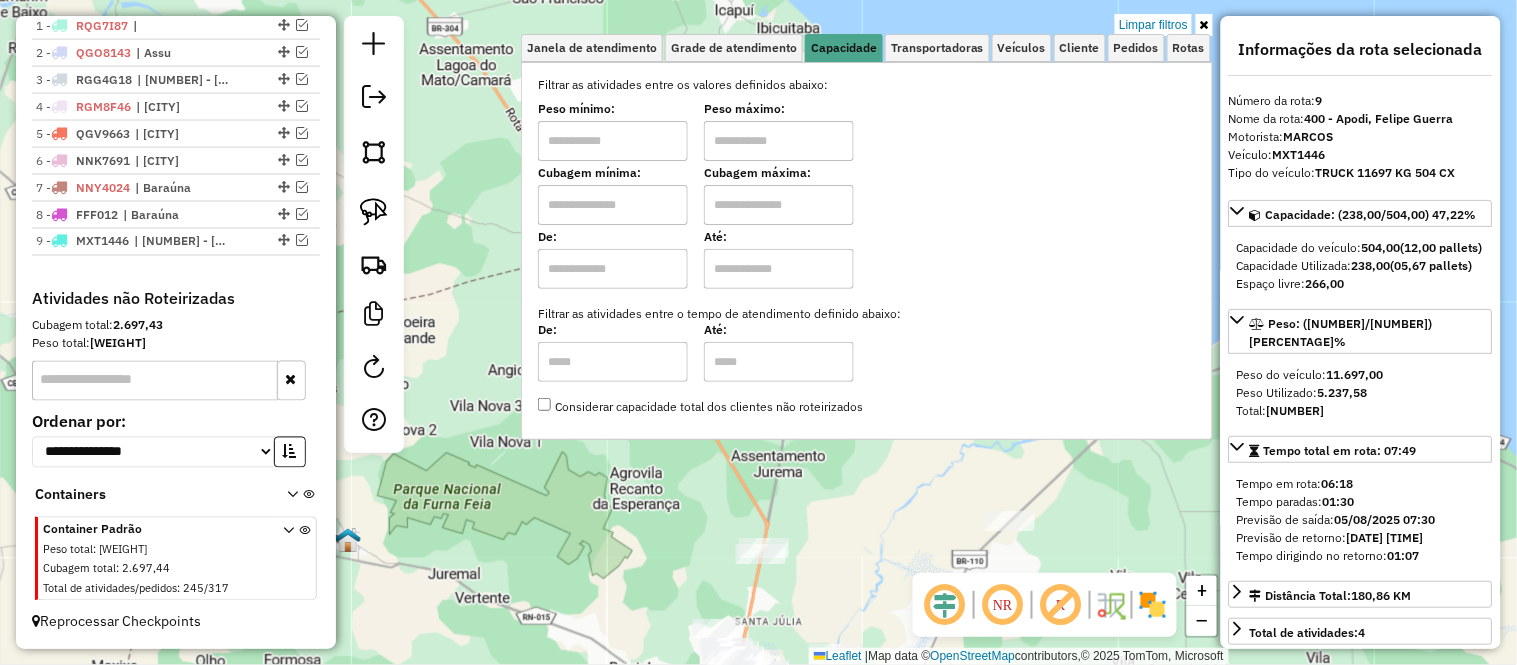 click at bounding box center (613, 269) 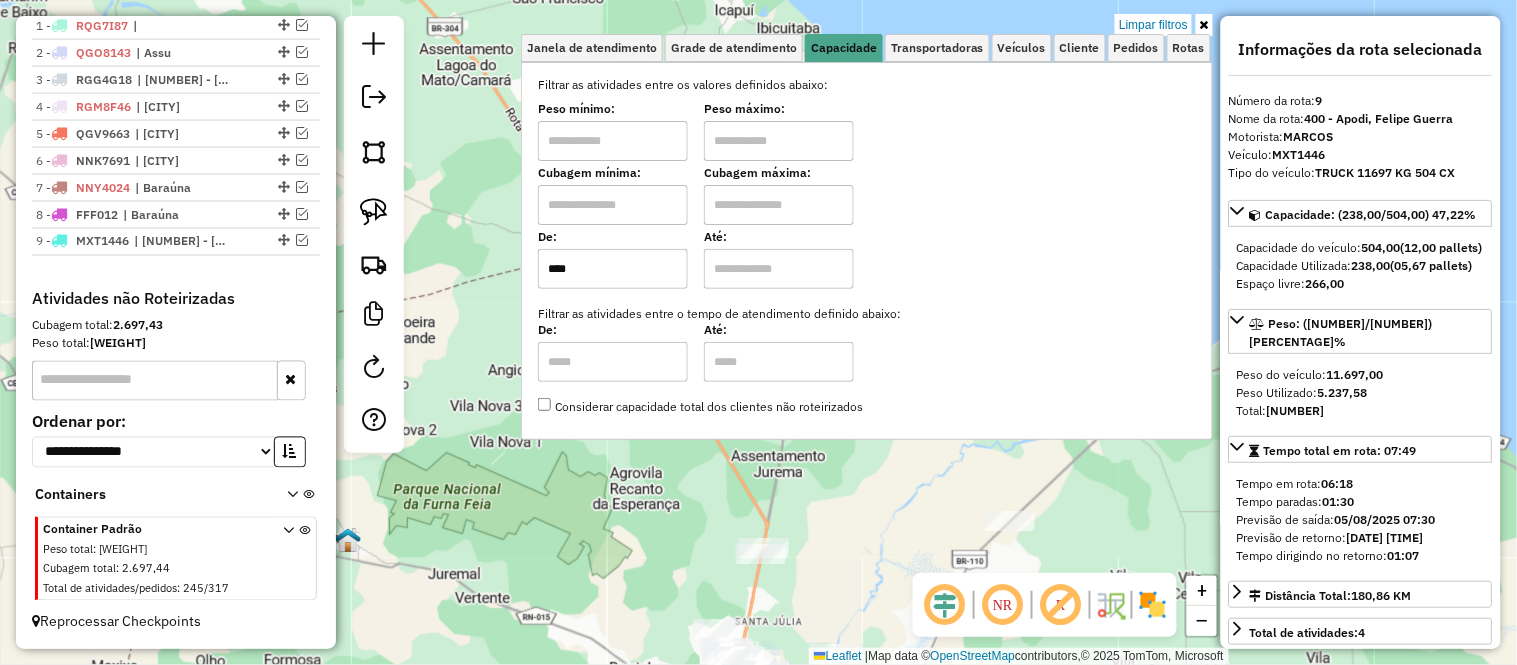 type on "****" 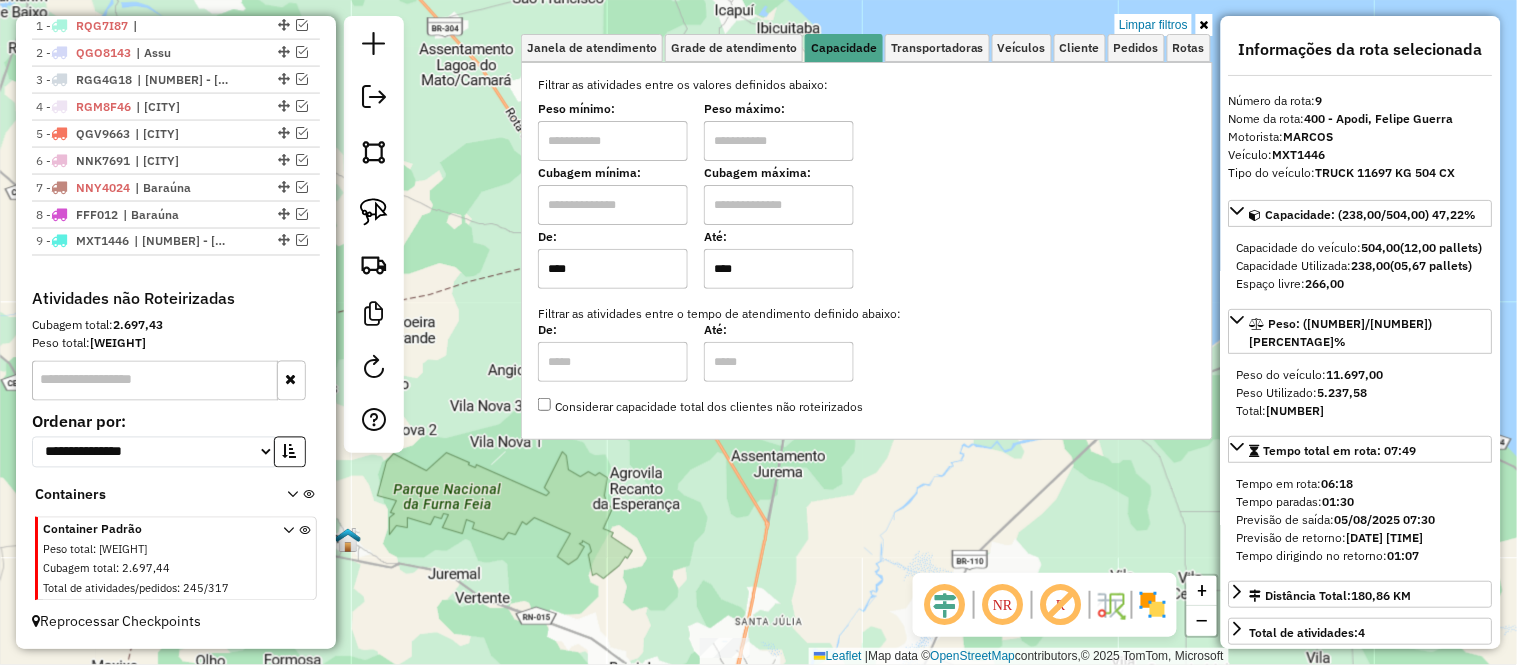 click on "Limpar filtros Janela de atendimento Grade de atendimento Capacidade Transportadoras Veículos Cliente Pedidos  Rotas Selecione os dias de semana para filtrar as janelas de atendimento  Seg   Ter   Qua   Qui   Sex   Sáb   Dom  Informe o período da janela de atendimento: De: Até:  Filtrar exatamente a janela do cliente  Considerar janela de atendimento padrão  Selecione os dias de semana para filtrar as grades de atendimento  Seg   Ter   Qua   Qui   Sex   Sáb   Dom   Considerar clientes sem dia de atendimento cadastrado  Clientes fora do dia de atendimento selecionado Filtrar as atividades entre os valores definidos abaixo:  Peso mínimo:   Peso máximo:   Cubagem mínima:   Cubagem máxima:   De:  ****  Até:  **** Filtrar as atividades entre o tempo de atendimento definido abaixo:  De:   Até:   Considerar capacidade total dos clientes não roteirizados Transportadora: Selecione um ou mais itens Tipo de veículo: Selecione um ou mais itens Veículo: Selecione um ou mais itens Motorista: Nome: Rótulo: +" 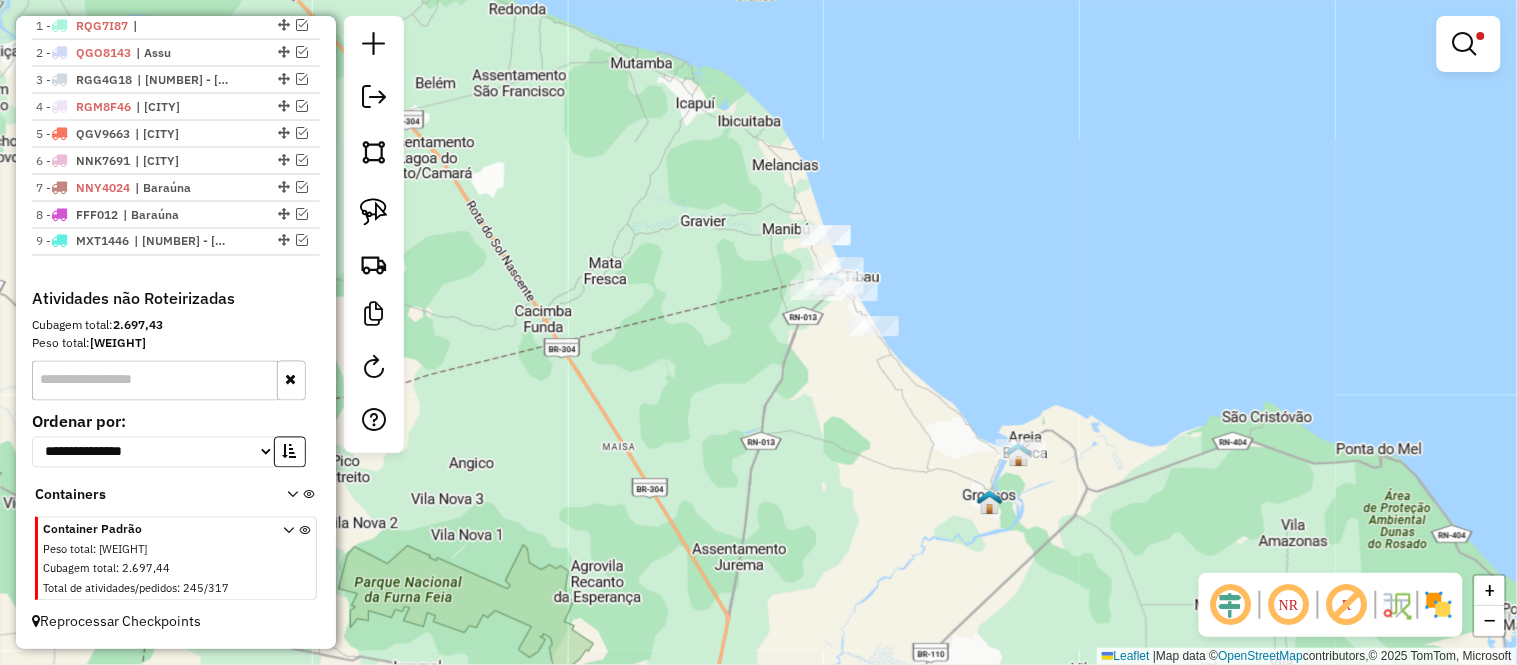 drag, startPoint x: 986, startPoint y: 226, endPoint x: 948, endPoint y: 340, distance: 120.16655 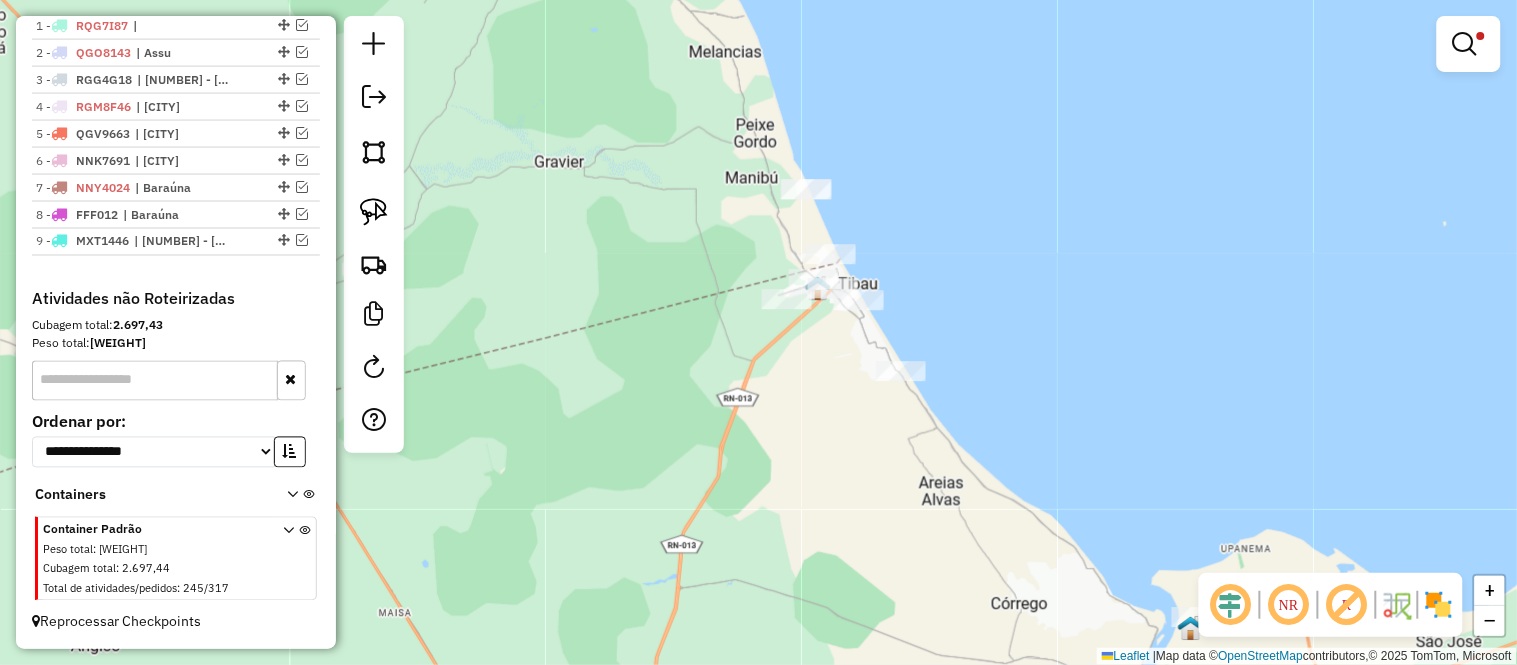 drag, startPoint x: 915, startPoint y: 213, endPoint x: 936, endPoint y: 271, distance: 61.68468 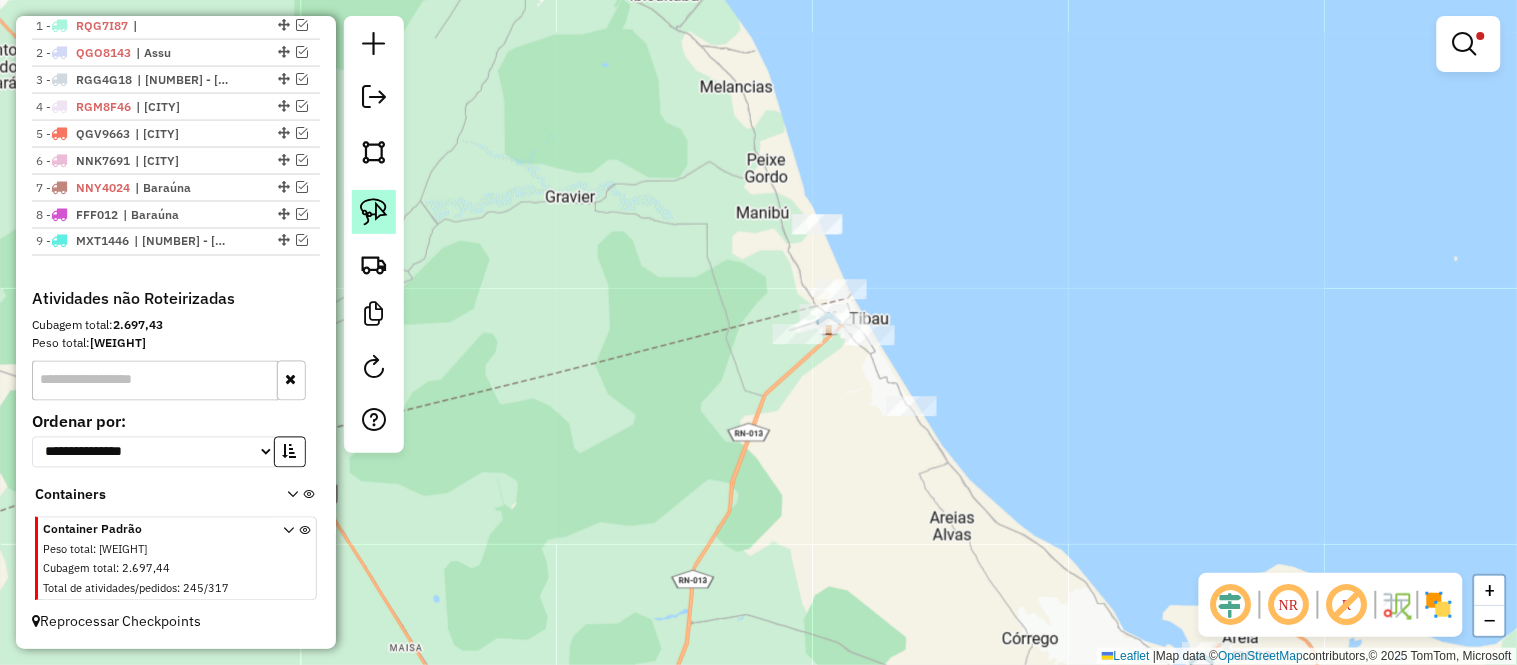 click 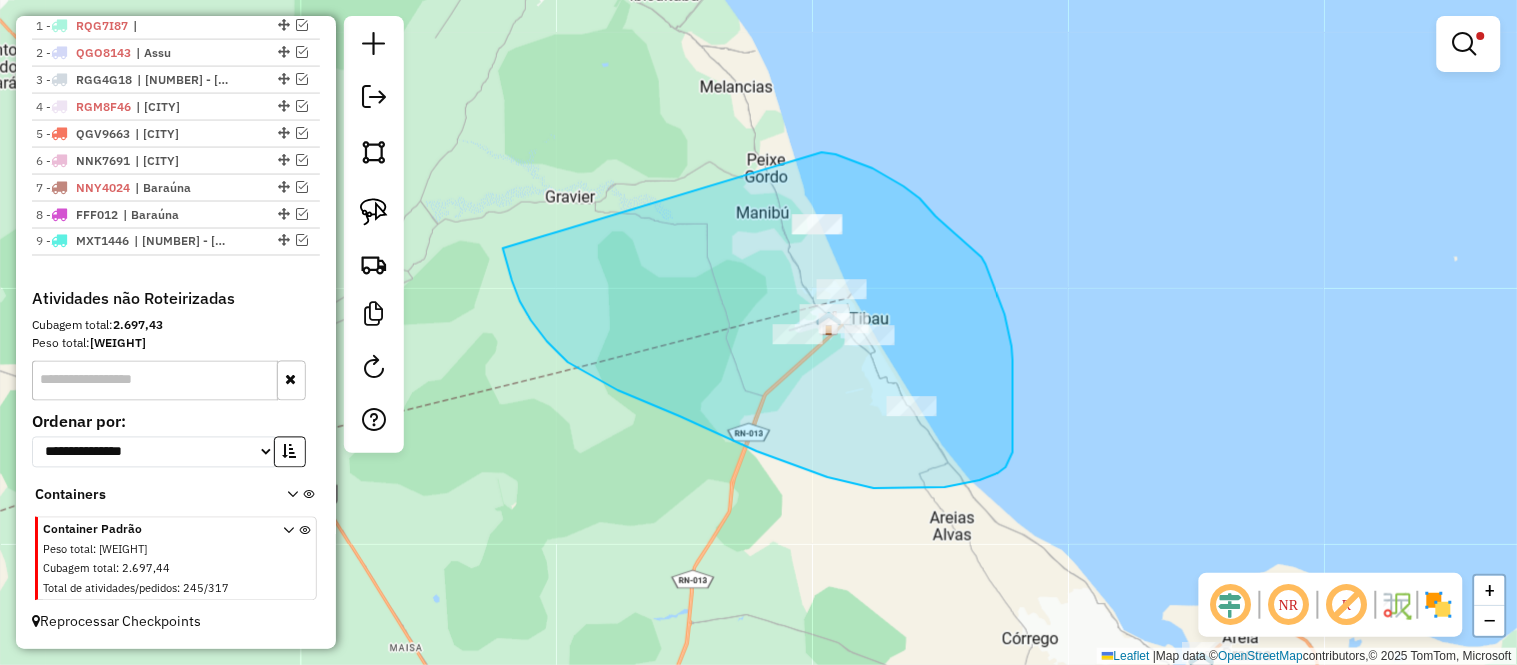 drag, startPoint x: 822, startPoint y: 152, endPoint x: 498, endPoint y: 230, distance: 333.25665 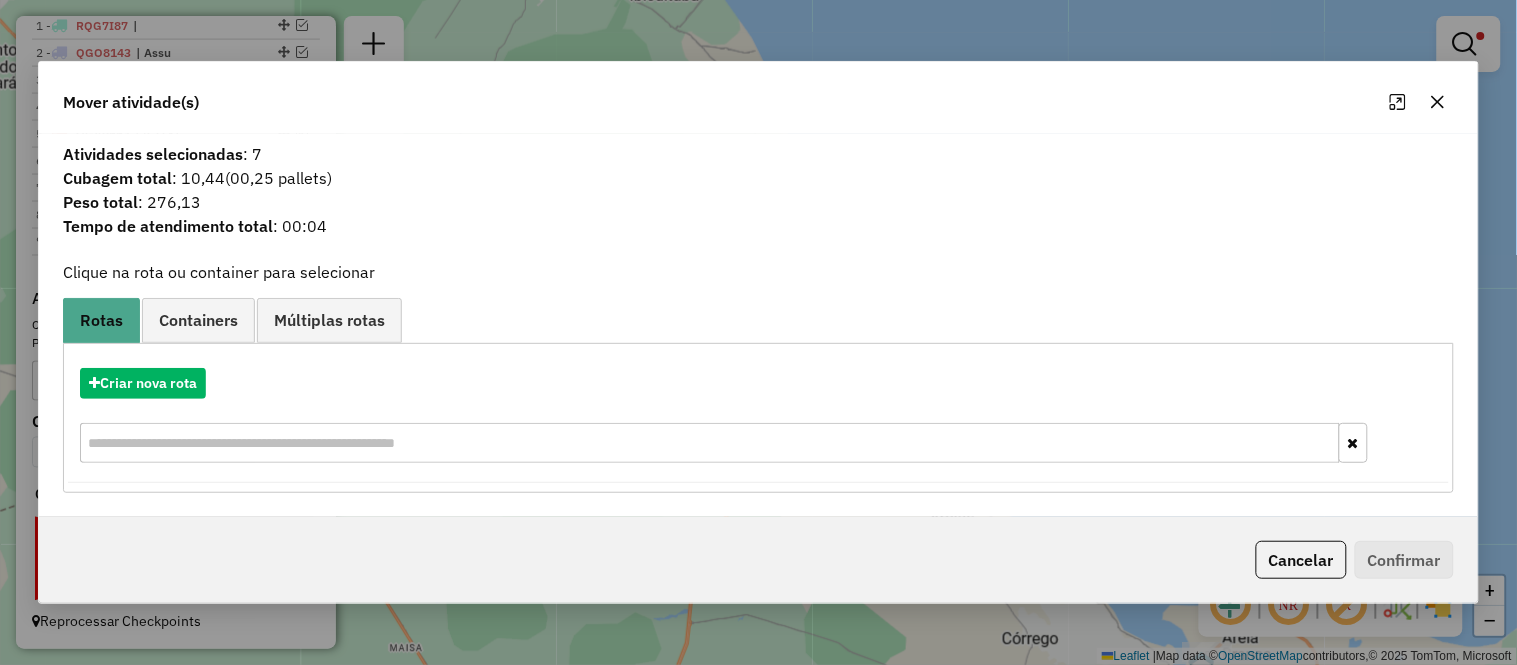 click 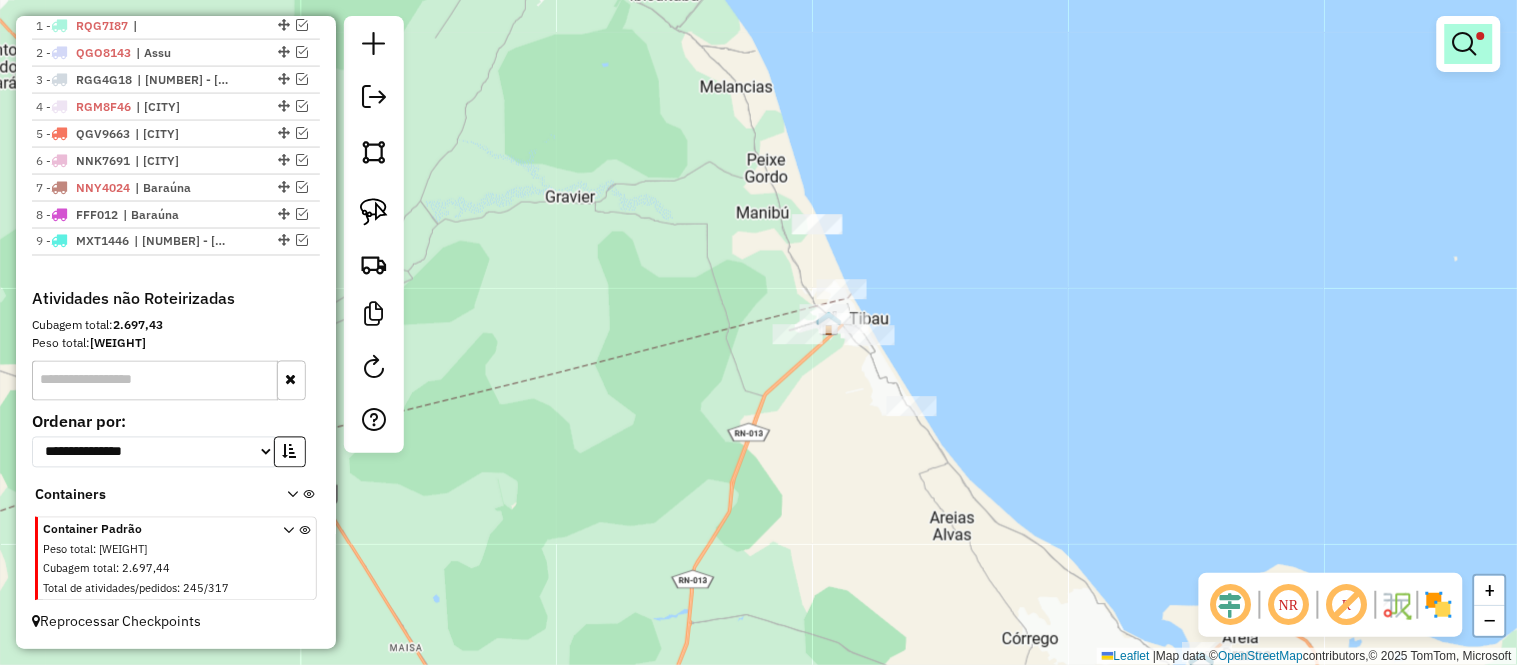 drag, startPoint x: 1462, startPoint y: 56, endPoint x: 1174, endPoint y: 42, distance: 288.3401 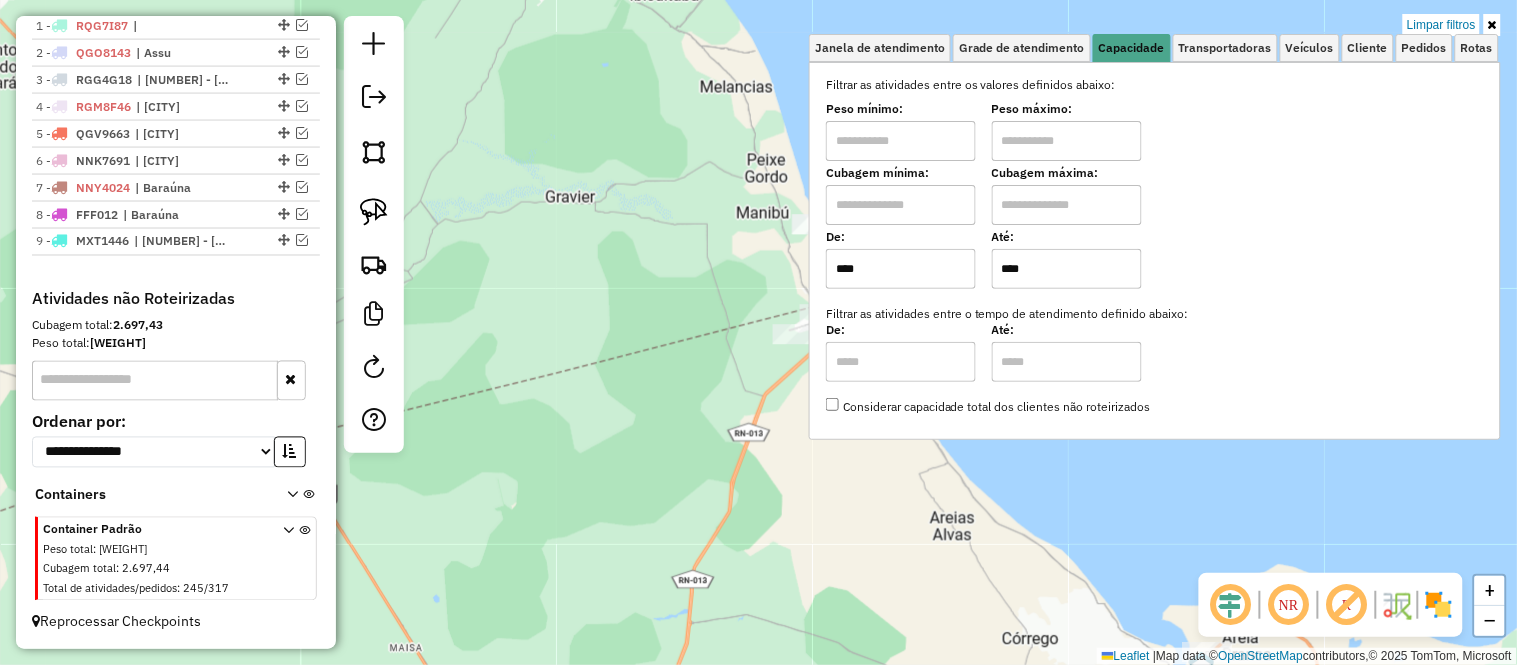 click on "****" at bounding box center [901, 269] 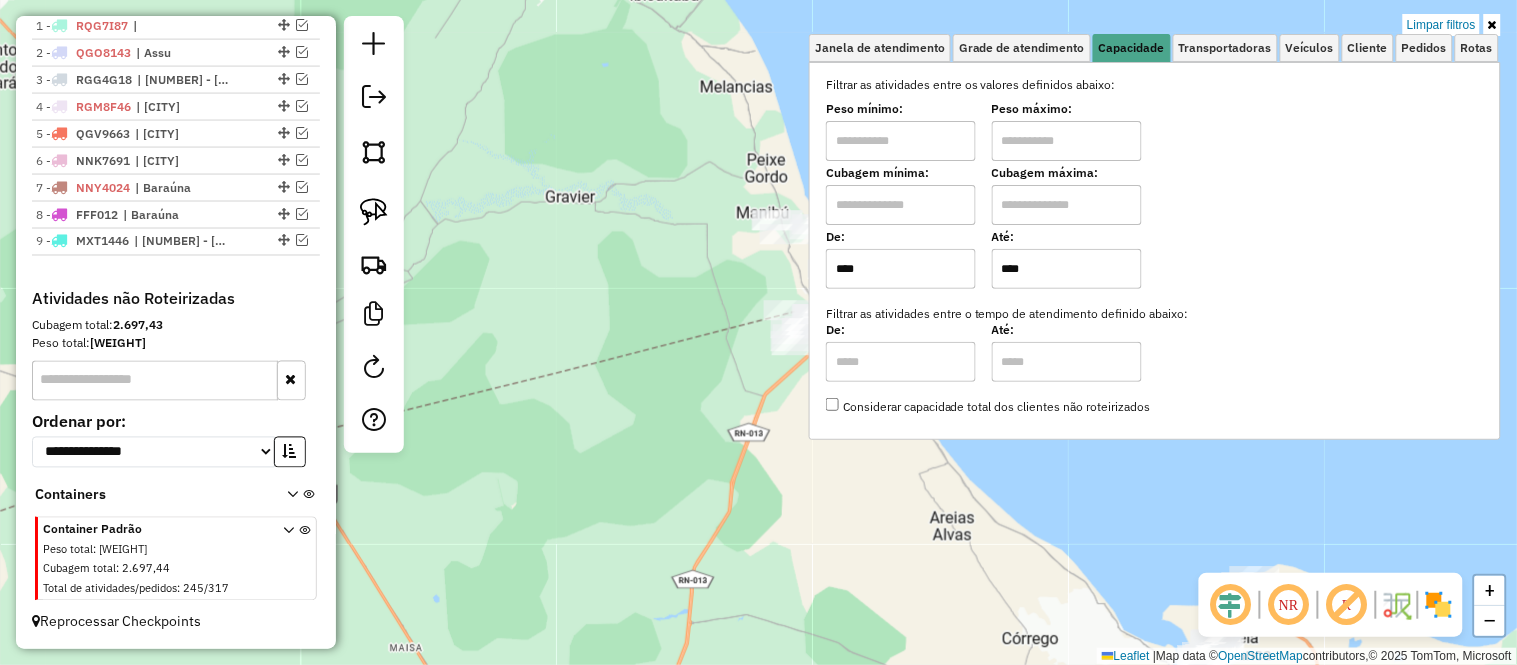 type on "****" 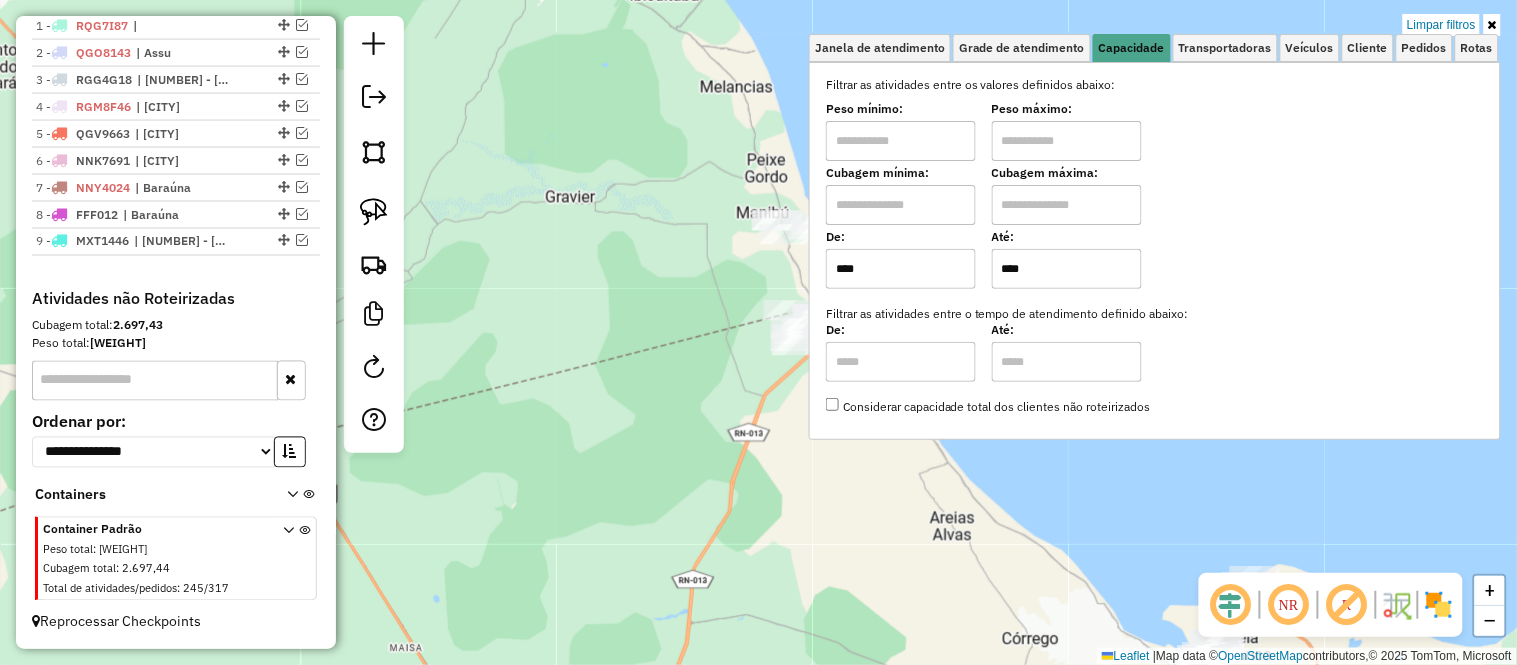click at bounding box center (901, 205) 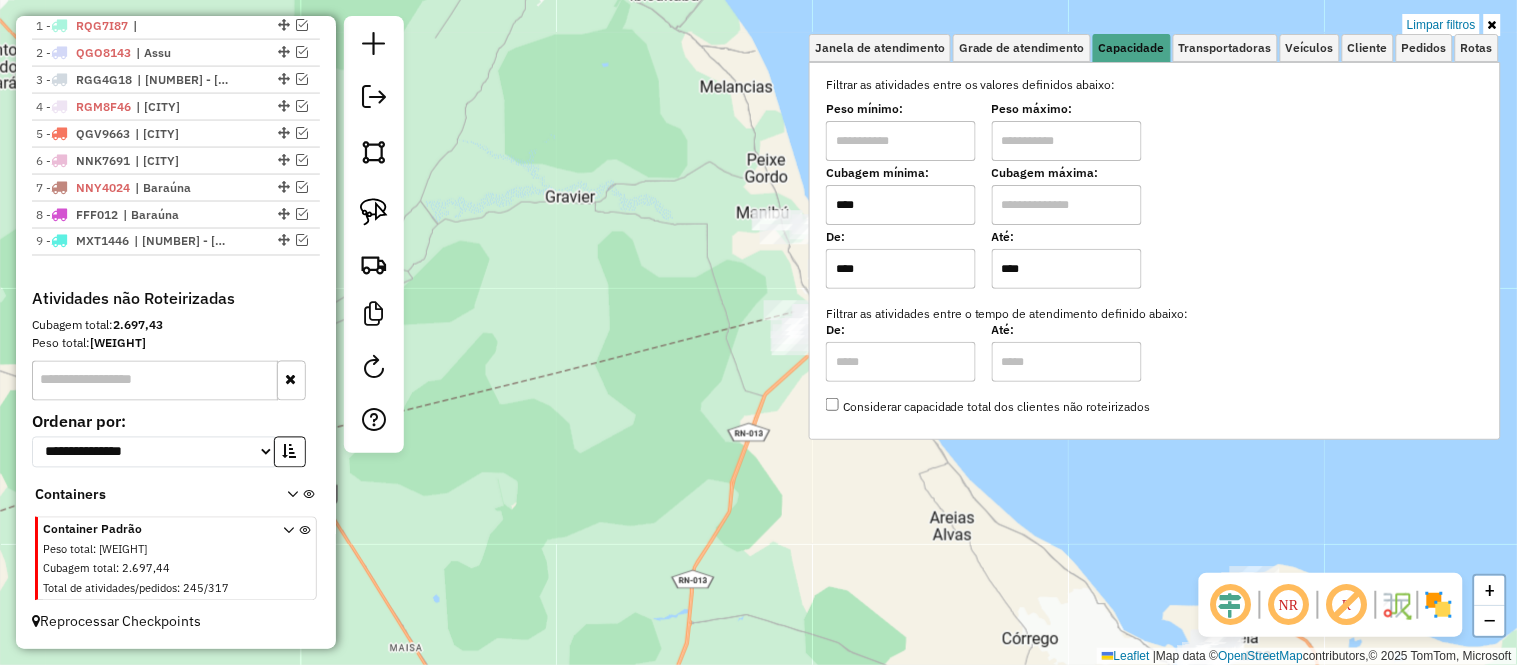 type on "****" 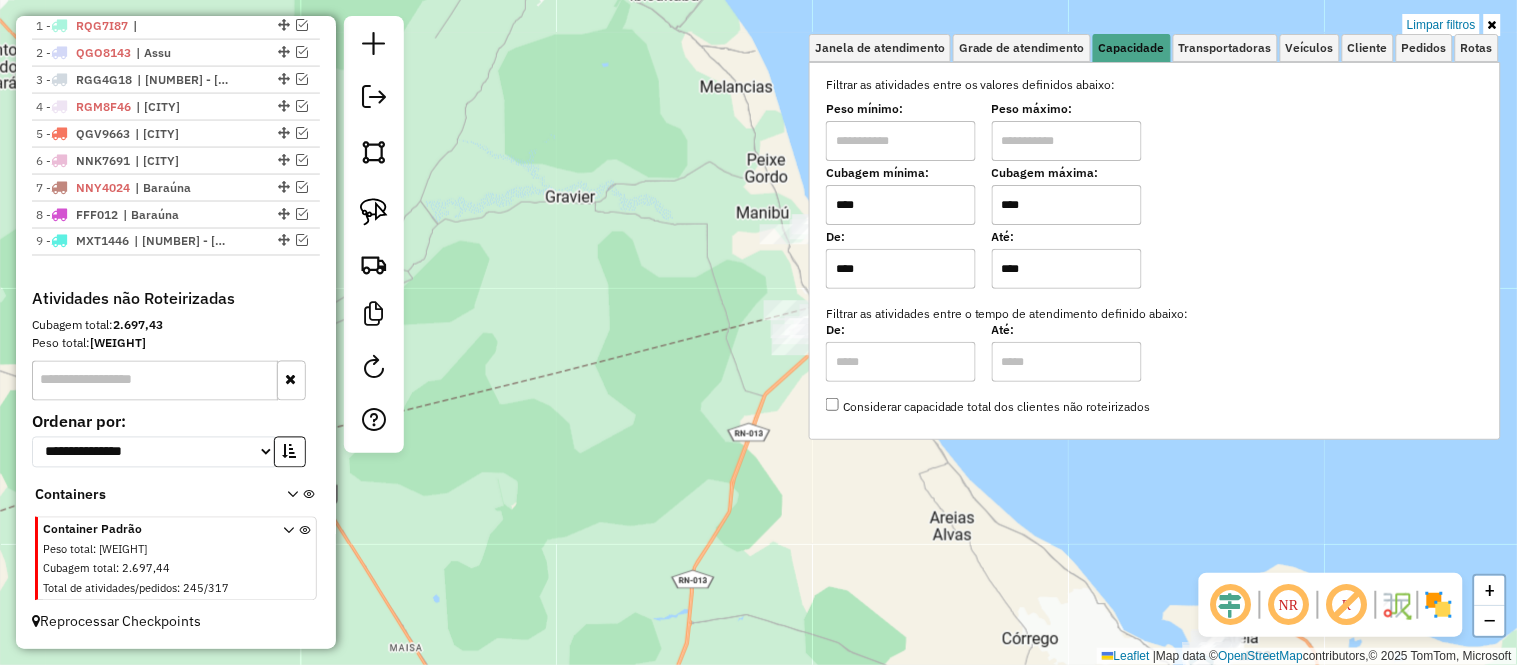 type on "****" 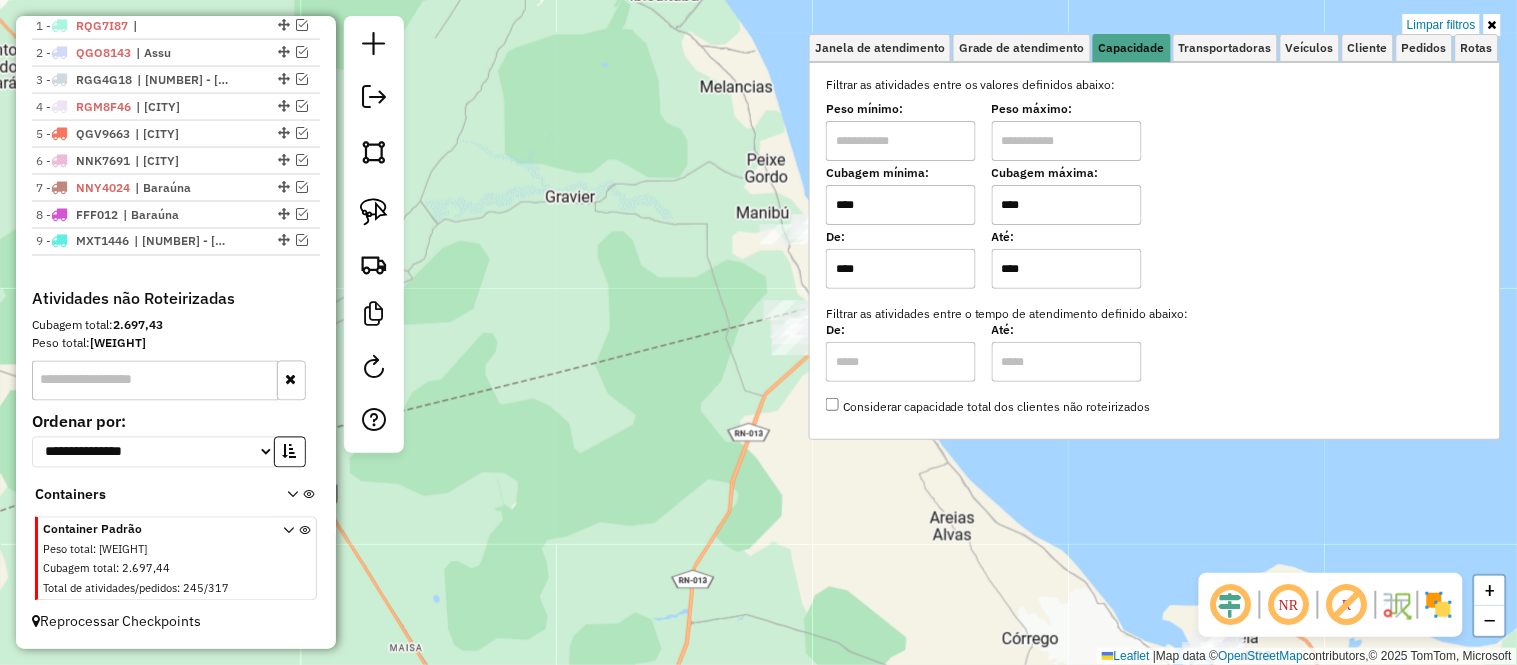 click on "Limpar filtros Janela de atendimento Grade de atendimento Capacidade Transportadoras Veículos Cliente Pedidos  Rotas Selecione os dias de semana para filtrar as janelas de atendimento  Seg   Ter   Qua   Qui   Sex   Sáb   Dom  Informe o período da janela de atendimento: De: Até:  Filtrar exatamente a janela do cliente  Considerar janela de atendimento padrão  Selecione os dias de semana para filtrar as grades de atendimento  Seg   Ter   Qua   Qui   Sex   Sáb   Dom   Considerar clientes sem dia de atendimento cadastrado  Clientes fora do dia de atendimento selecionado Filtrar as atividades entre os valores definidos abaixo:  Peso mínimo:   Peso máximo:   Cubagem mínima:  ****  Cubagem máxima:  ****  De:  ****  Até:  **** Filtrar as atividades entre o tempo de atendimento definido abaixo:  De:   Até:   Considerar capacidade total dos clientes não roteirizados Transportadora: Selecione um ou mais itens Tipo de veículo: Selecione um ou mais itens Veículo: Selecione um ou mais itens Motorista: Nome:" 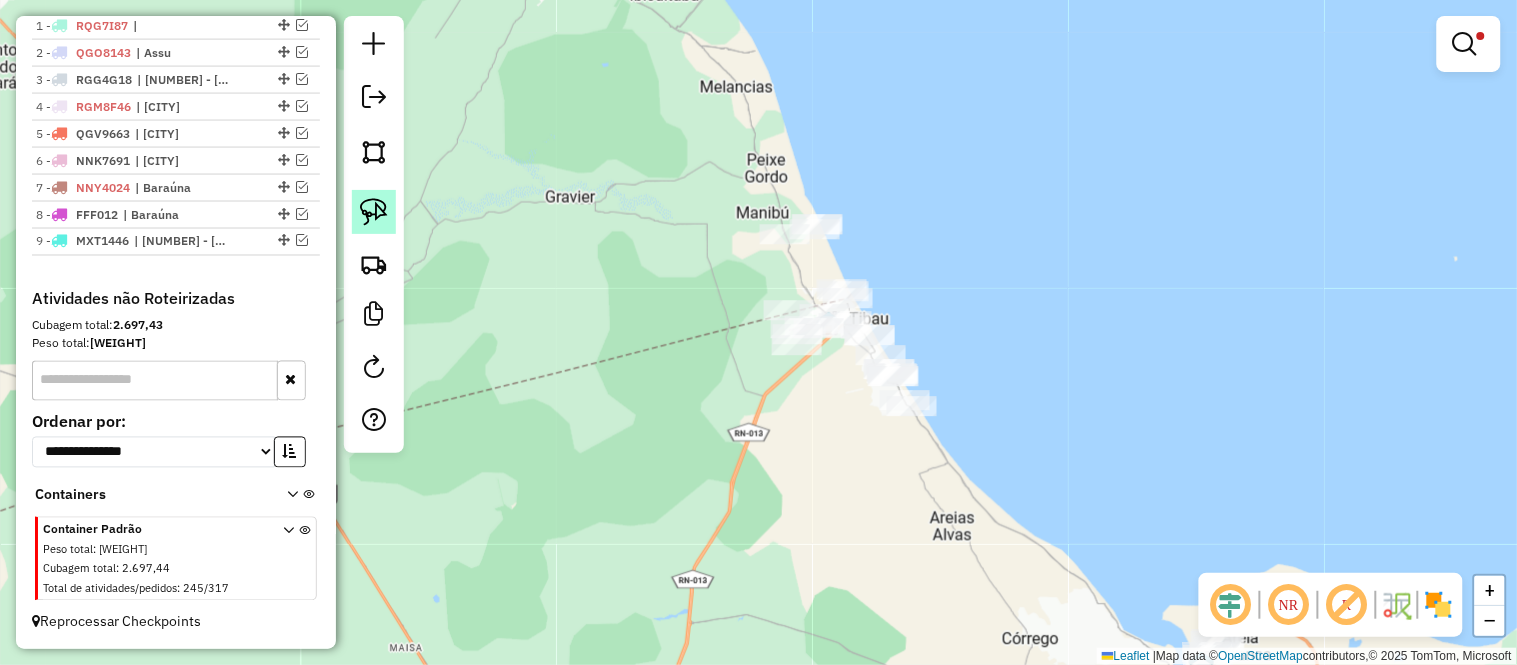 click 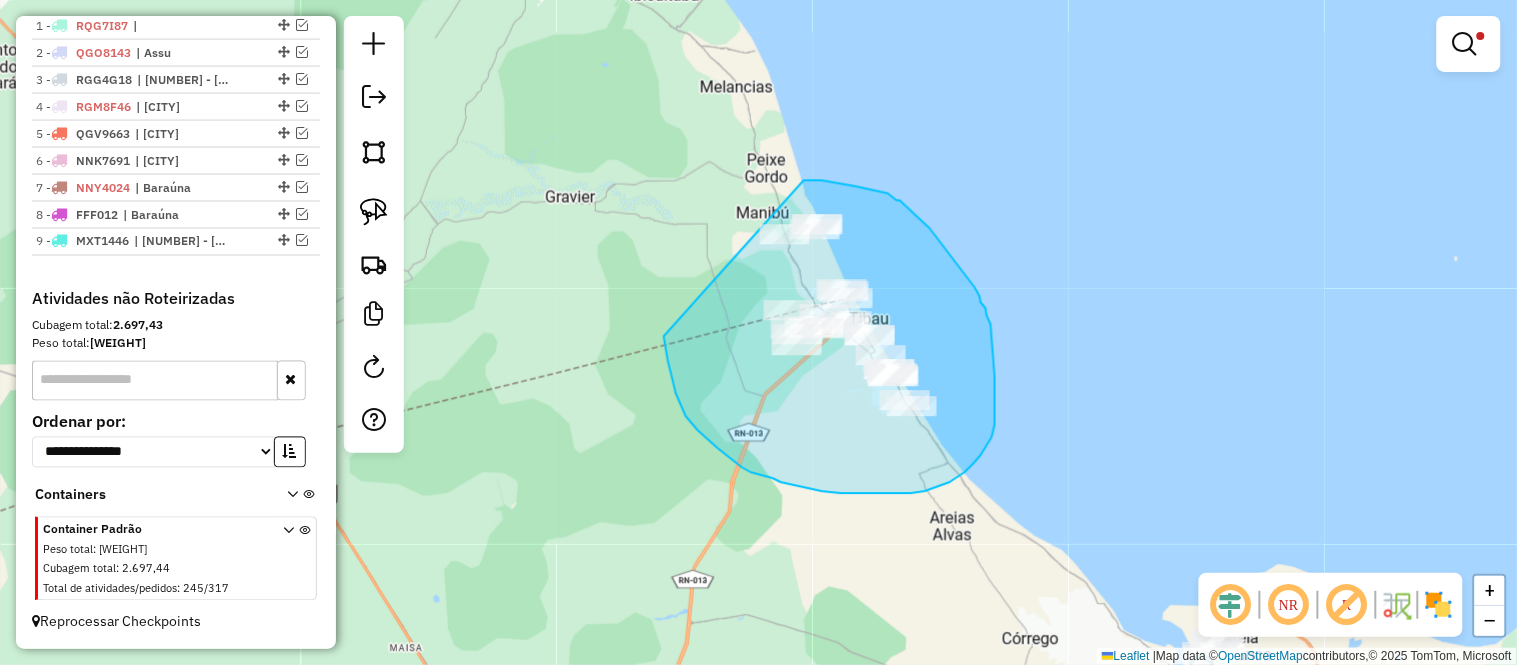 drag, startPoint x: 804, startPoint y: 180, endPoint x: 653, endPoint y: 244, distance: 164.00305 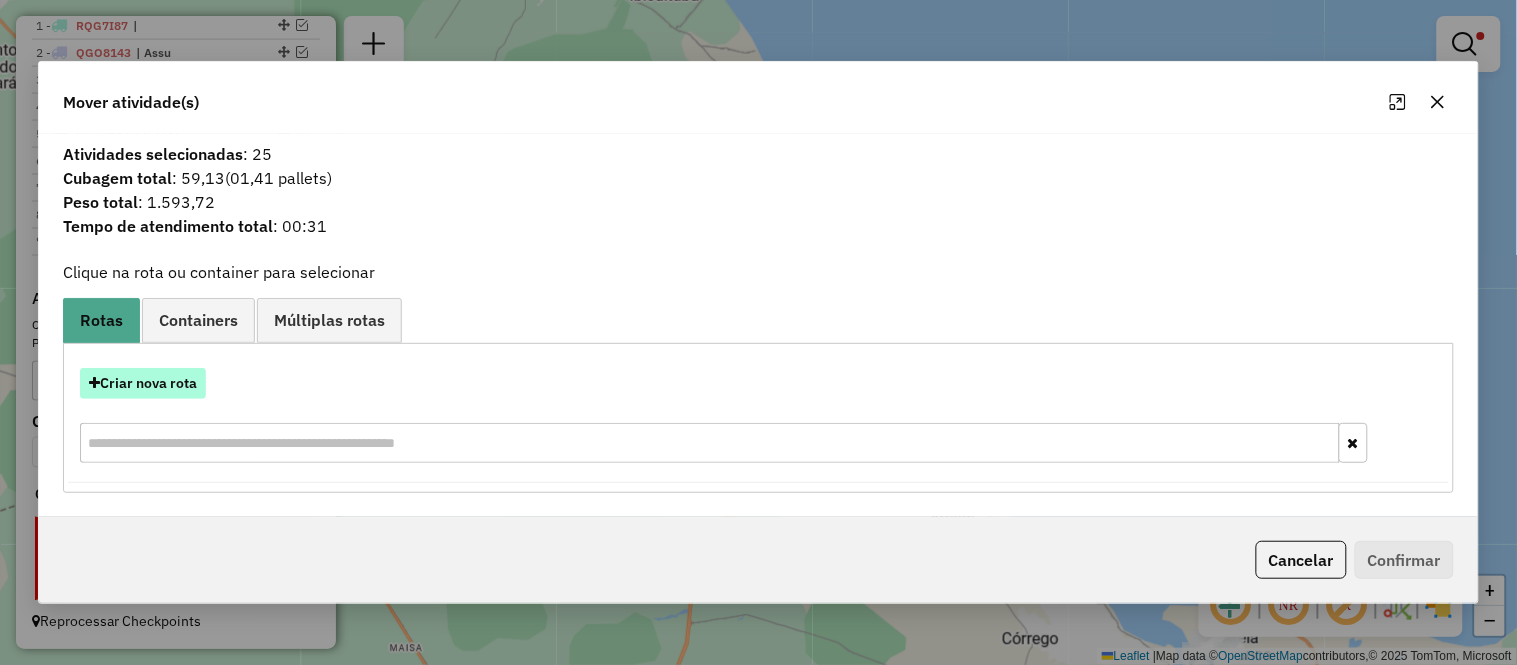 click on "Criar nova rota" at bounding box center (143, 383) 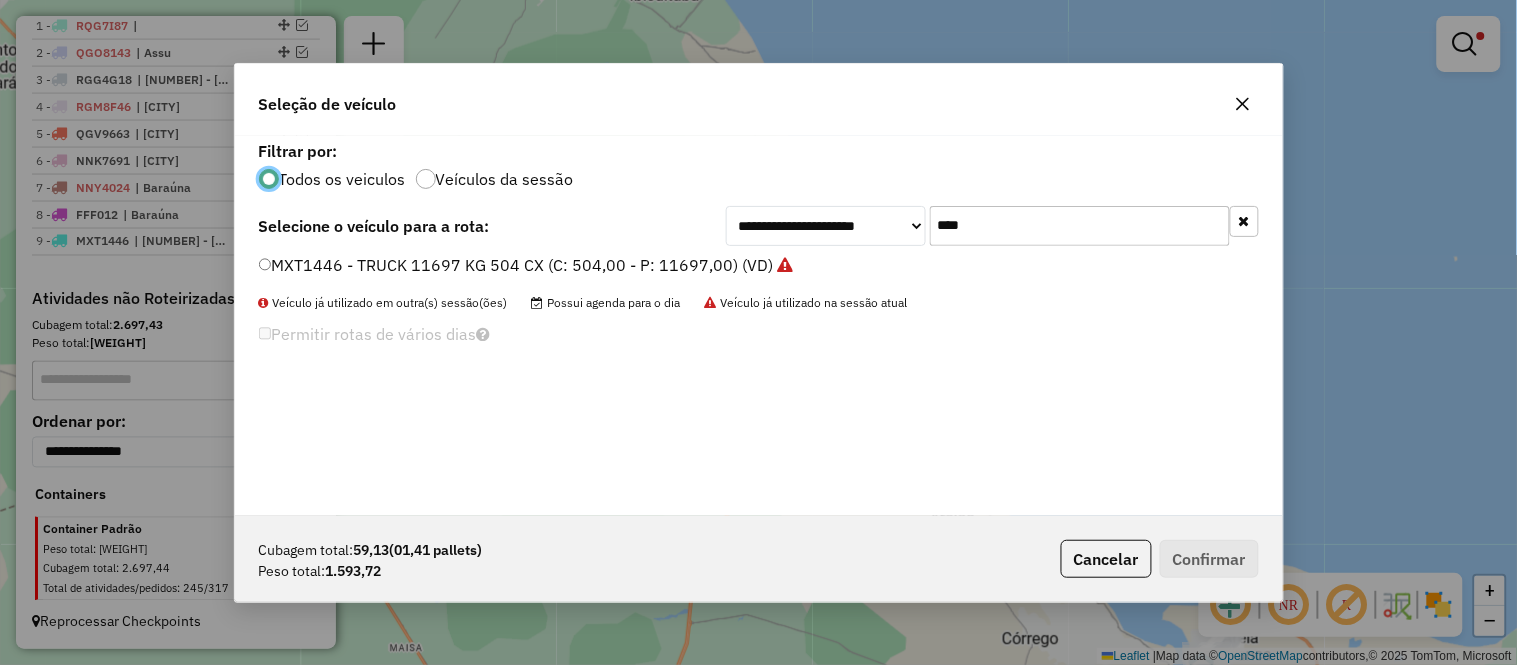 scroll, scrollTop: 11, scrollLeft: 5, axis: both 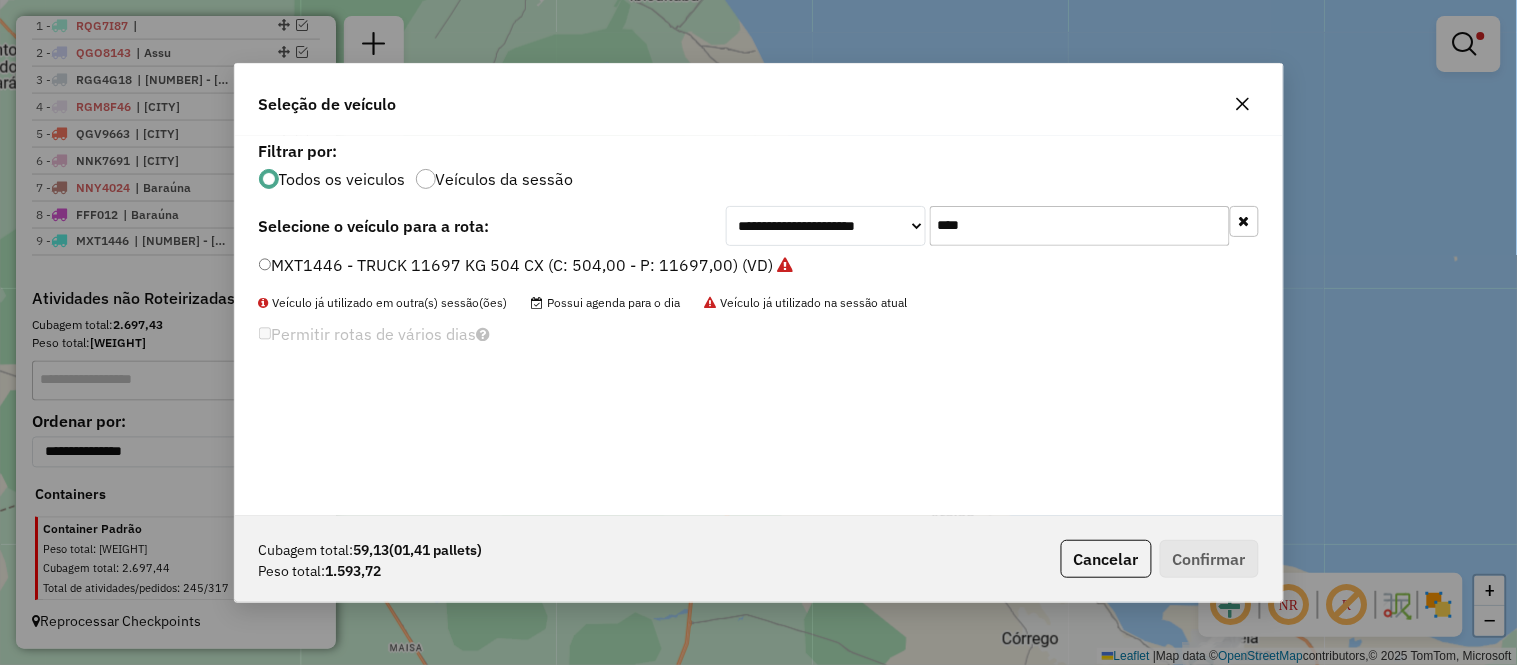 click on "****" 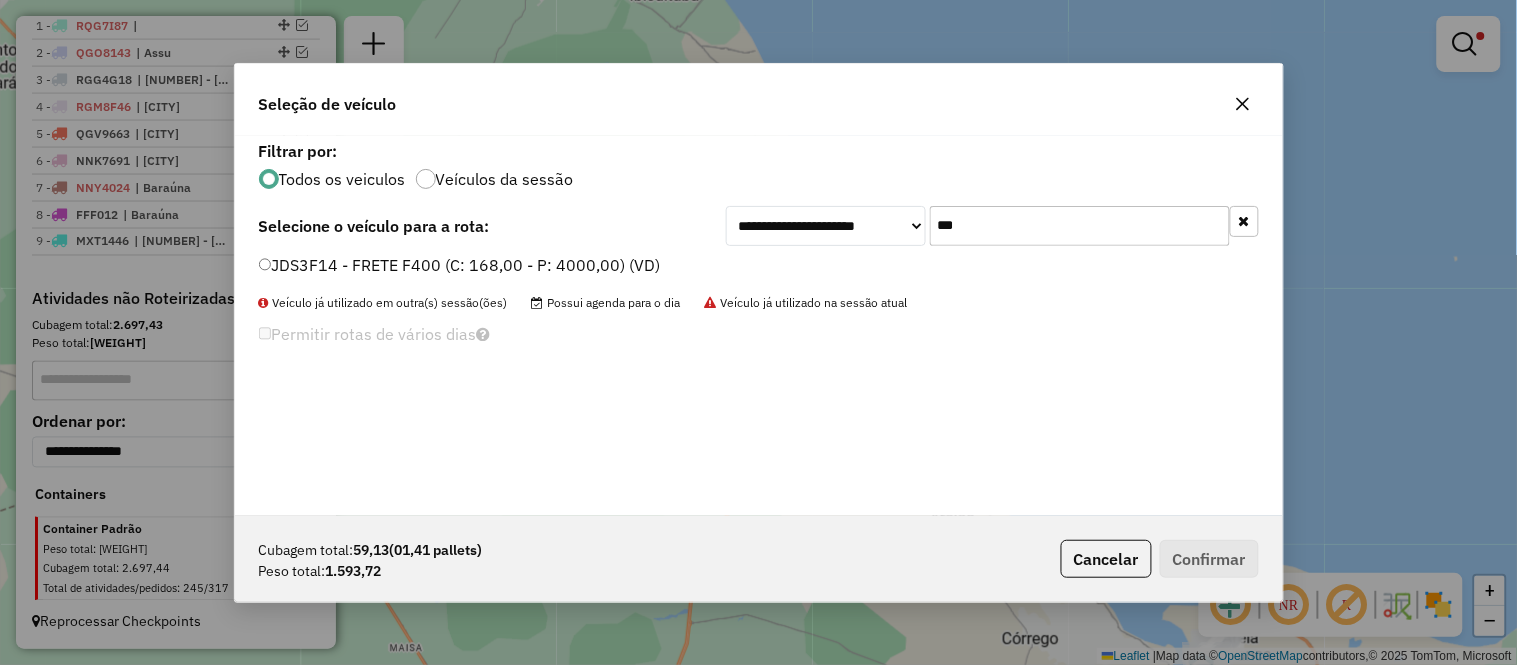 type on "***" 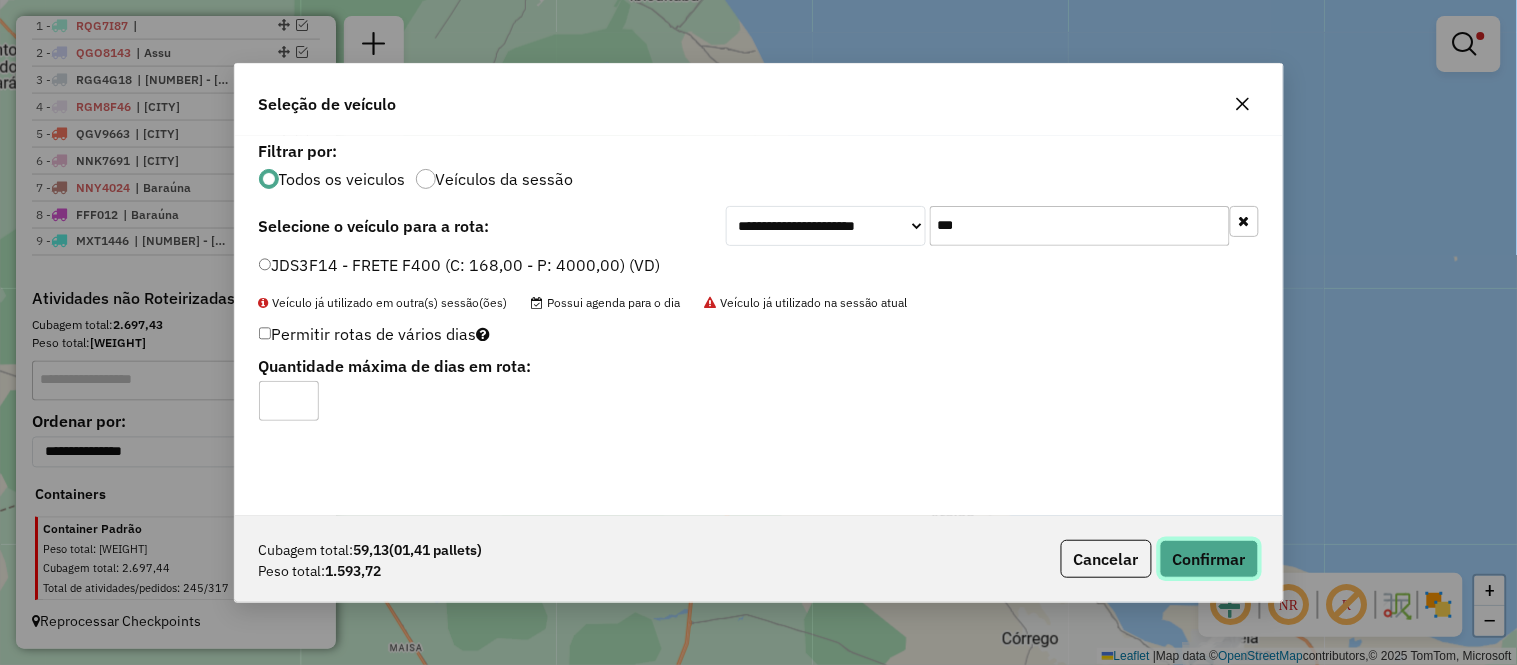 click on "Confirmar" 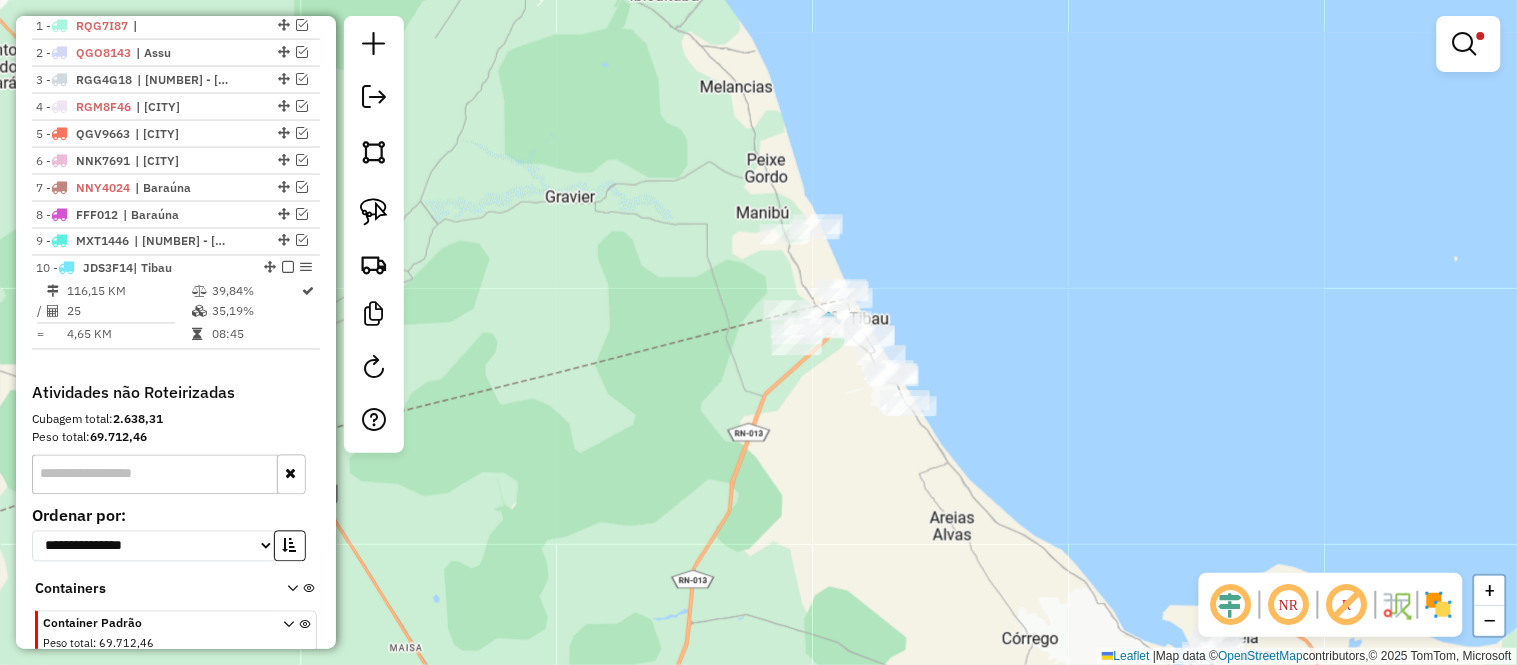 scroll, scrollTop: 837, scrollLeft: 0, axis: vertical 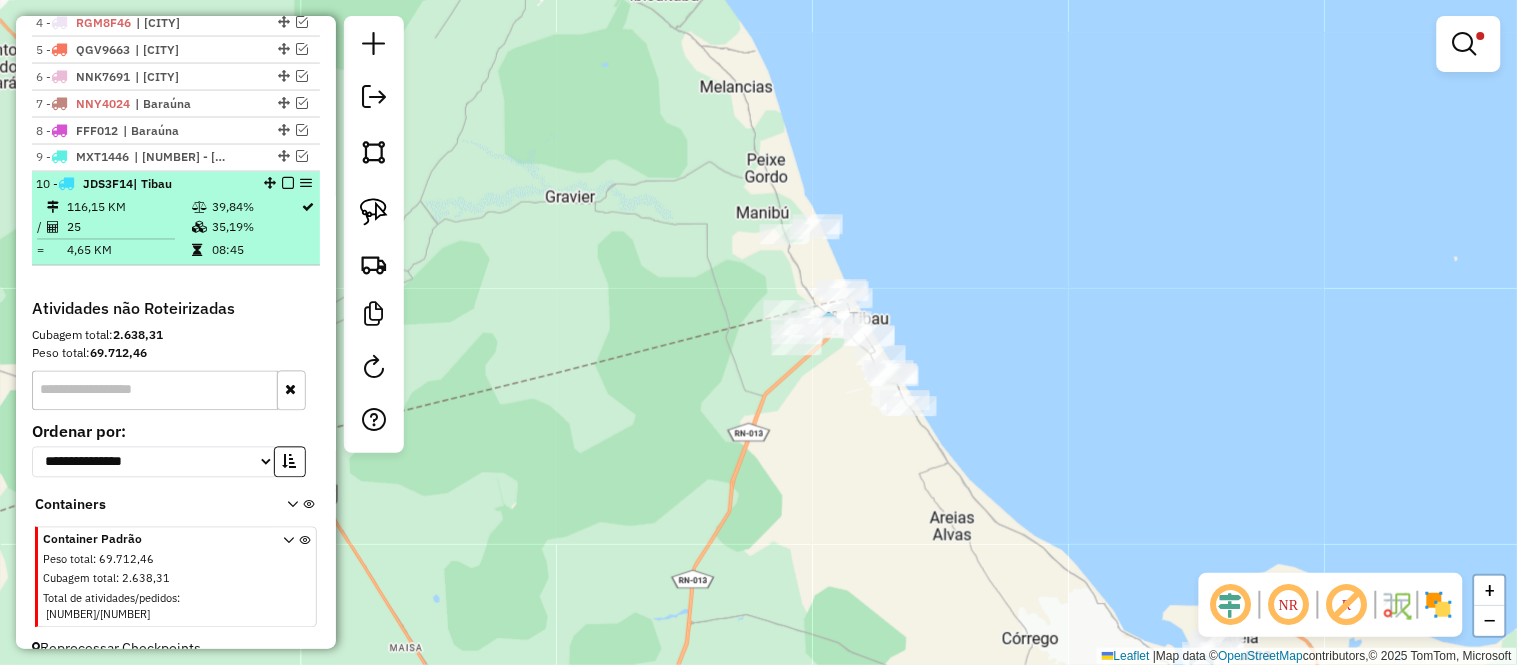 click on "25" at bounding box center [128, 228] 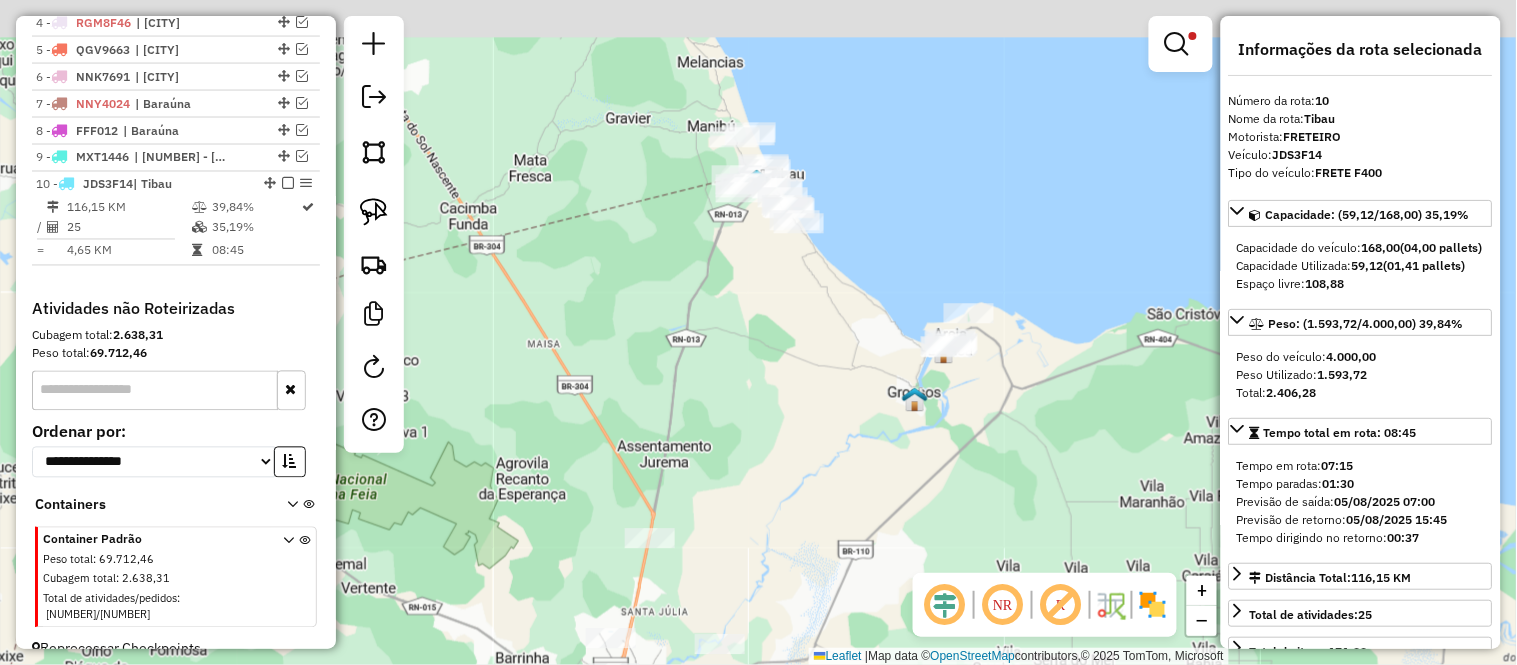drag, startPoint x: 761, startPoint y: 163, endPoint x: 678, endPoint y: 243, distance: 115.27792 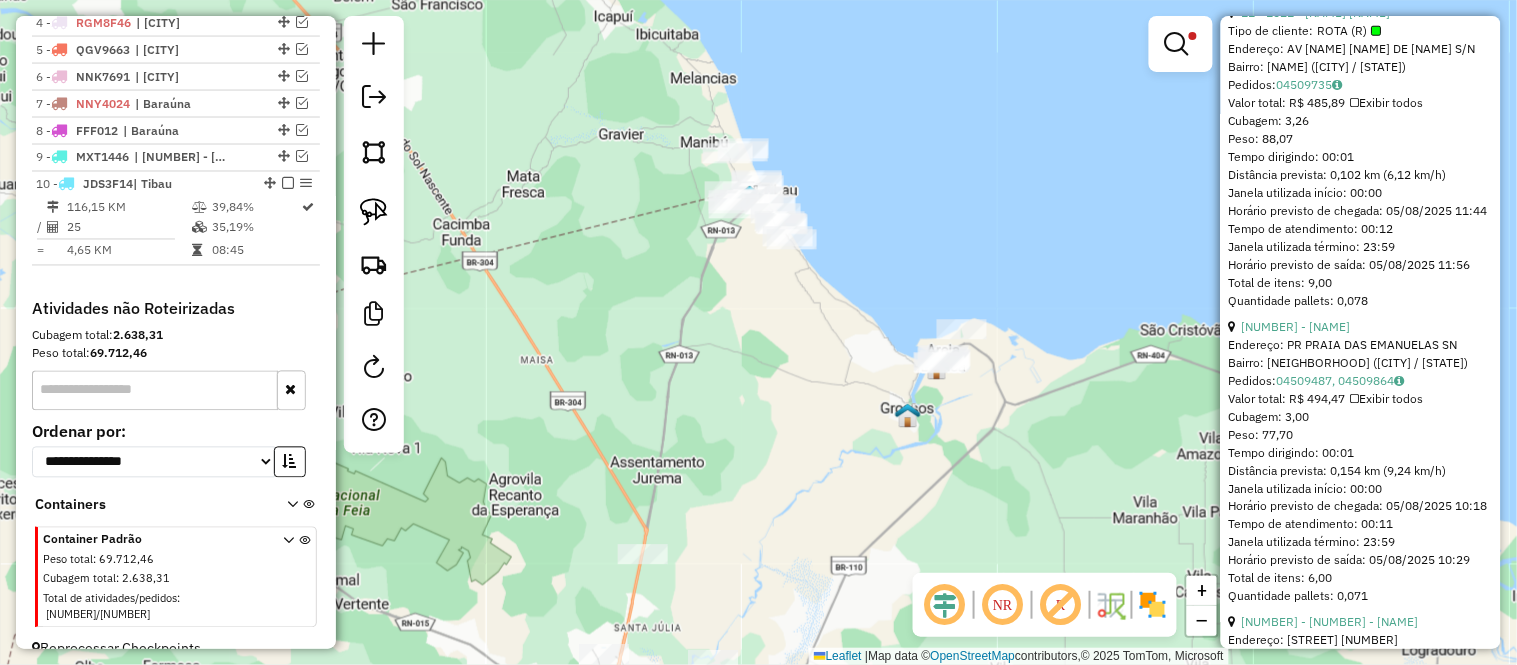 scroll, scrollTop: 2777, scrollLeft: 0, axis: vertical 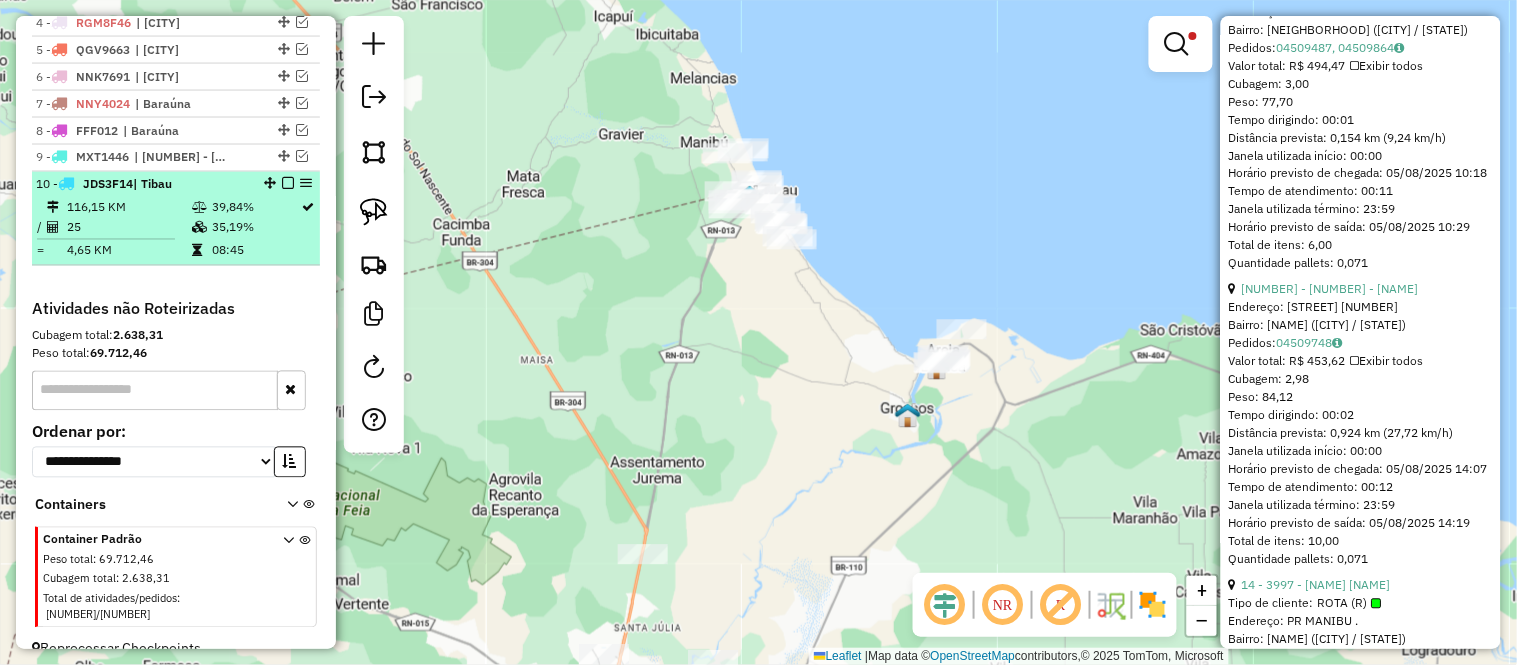 click at bounding box center [199, 228] 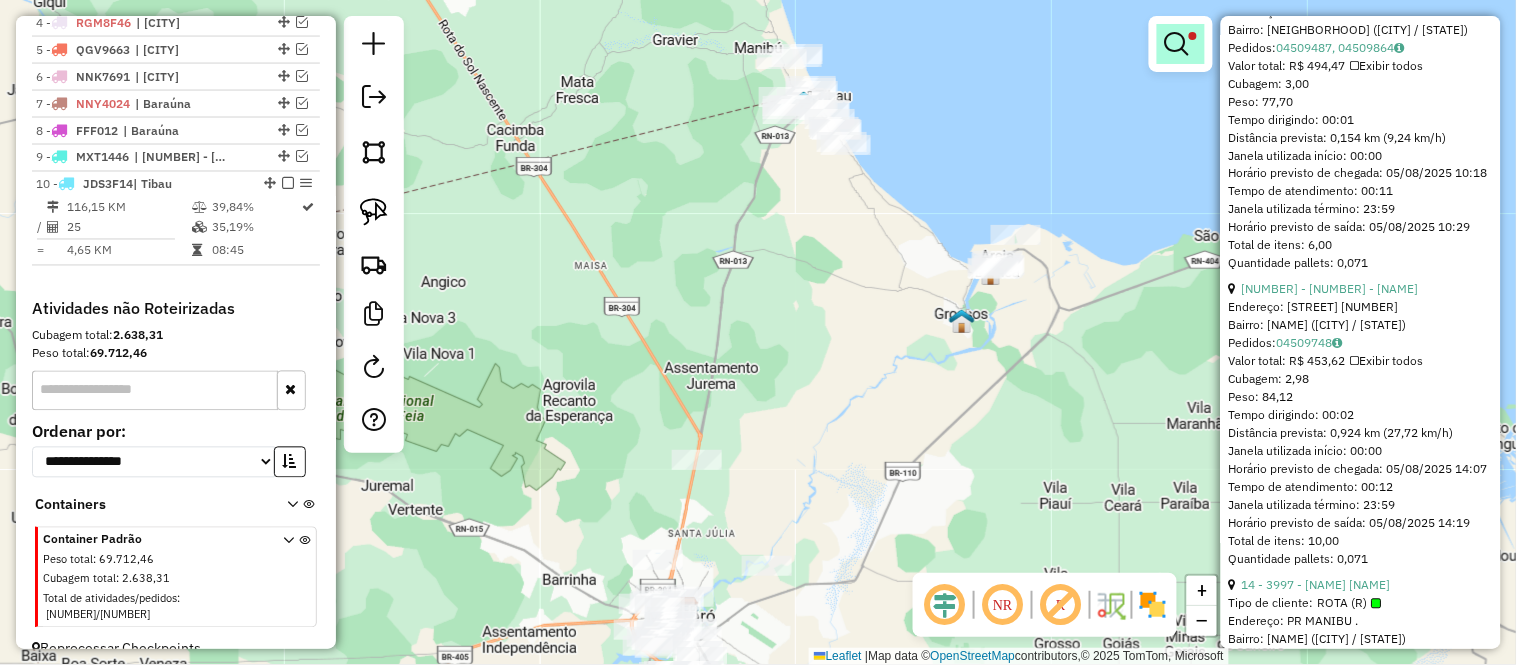click at bounding box center [1177, 44] 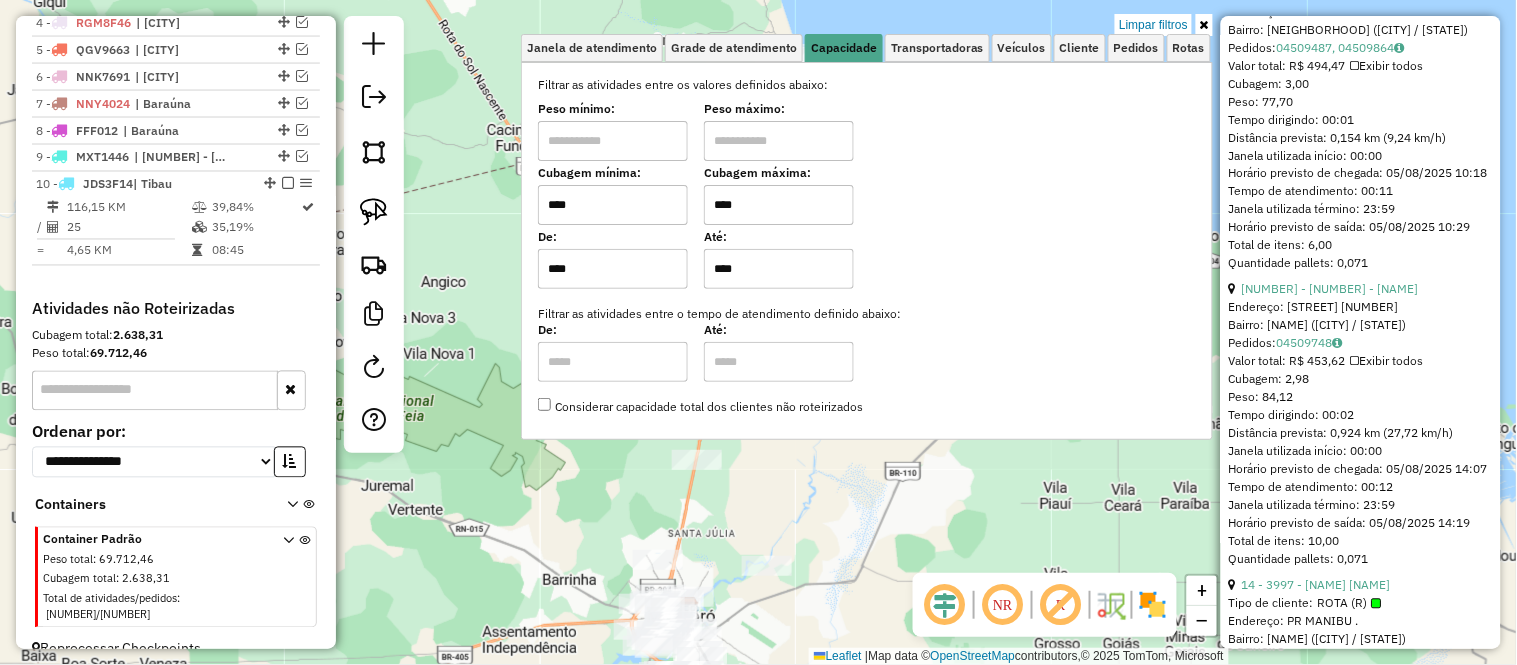 click on "****" at bounding box center [779, 205] 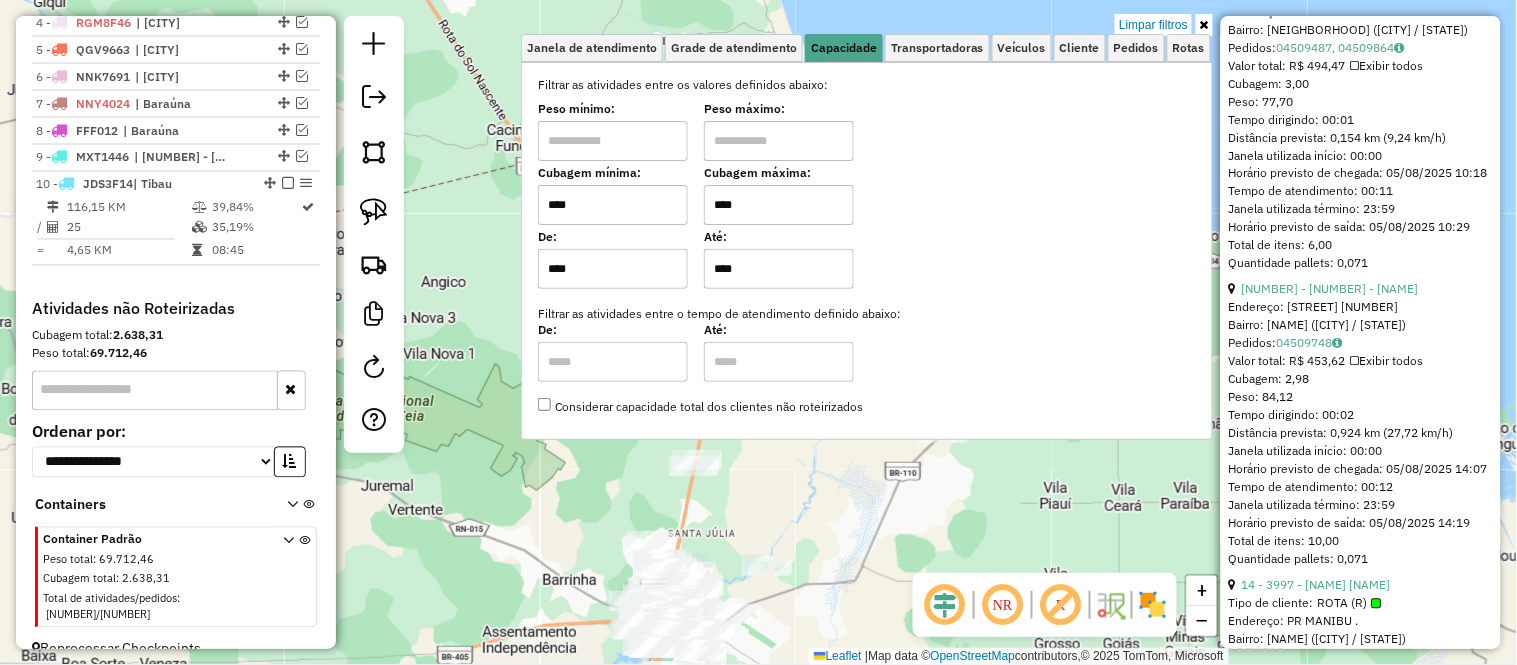 type on "****" 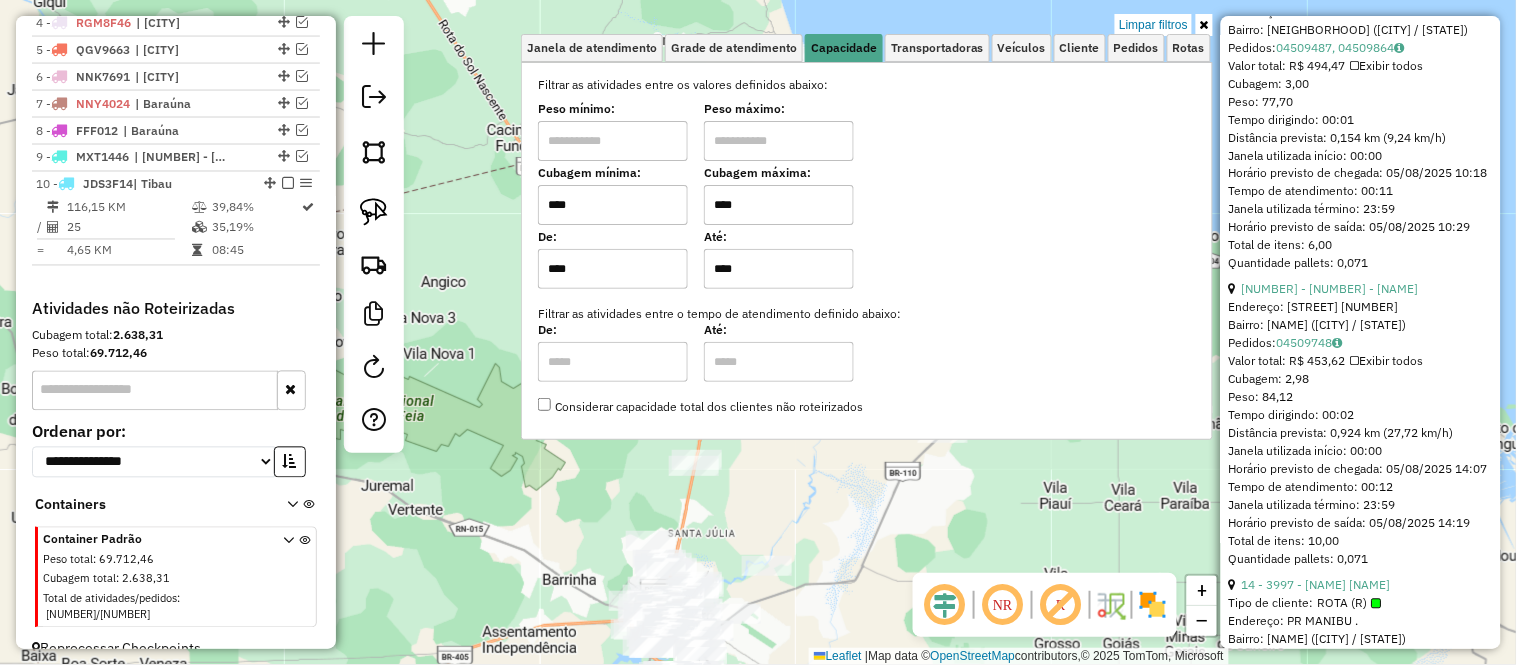 click on "Limpar filtros Janela de atendimento Grade de atendimento Capacidade Transportadoras Veículos Cliente Pedidos  Rotas Selecione os dias de semana para filtrar as janelas de atendimento  Seg   Ter   Qua   Qui   Sex   Sáb   Dom  Informe o período da janela de atendimento: De: Até:  Filtrar exatamente a janela do cliente  Considerar janela de atendimento padrão  Selecione os dias de semana para filtrar as grades de atendimento  Seg   Ter   Qua   Qui   Sex   Sáb   Dom   Considerar clientes sem dia de atendimento cadastrado  Clientes fora do dia de atendimento selecionado Filtrar as atividades entre os valores definidos abaixo:  Peso mínimo:   Peso máximo:   Cubagem mínima:  ****  Cubagem máxima:  ****  De:  ****  Até:  **** Filtrar as atividades entre o tempo de atendimento definido abaixo:  De:   Até:   Considerar capacidade total dos clientes não roteirizados Transportadora: Selecione um ou mais itens Tipo de veículo: Selecione um ou mais itens Veículo: Selecione um ou mais itens Motorista: Nome:" 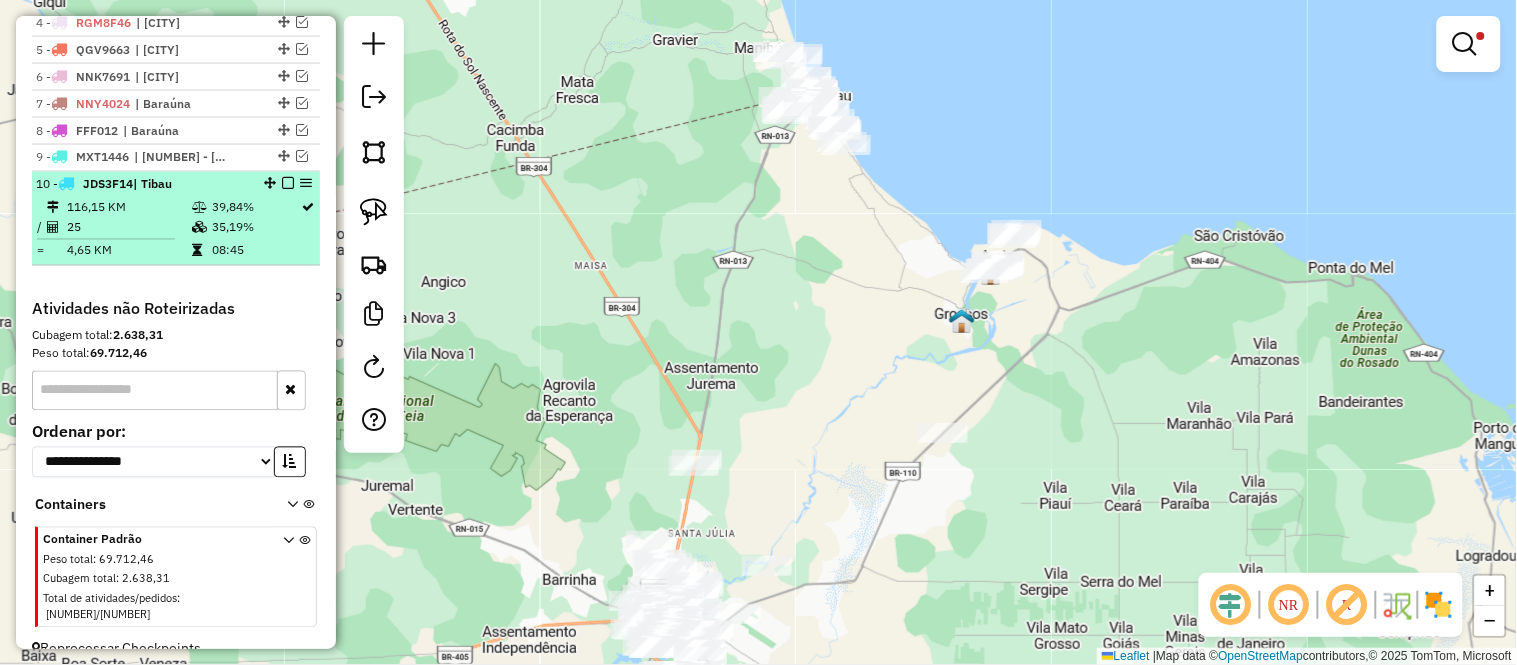 click at bounding box center [288, 184] 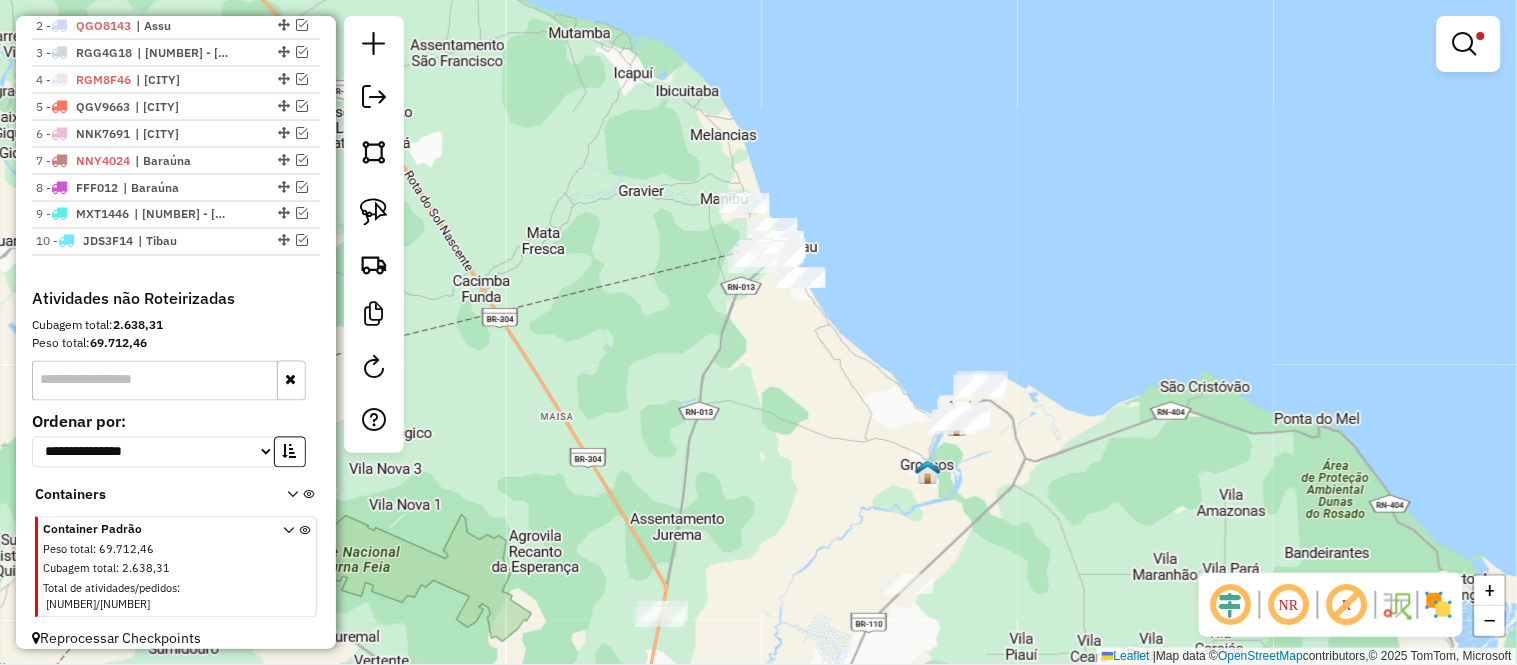 drag, startPoint x: 774, startPoint y: 215, endPoint x: 740, endPoint y: 366, distance: 154.78049 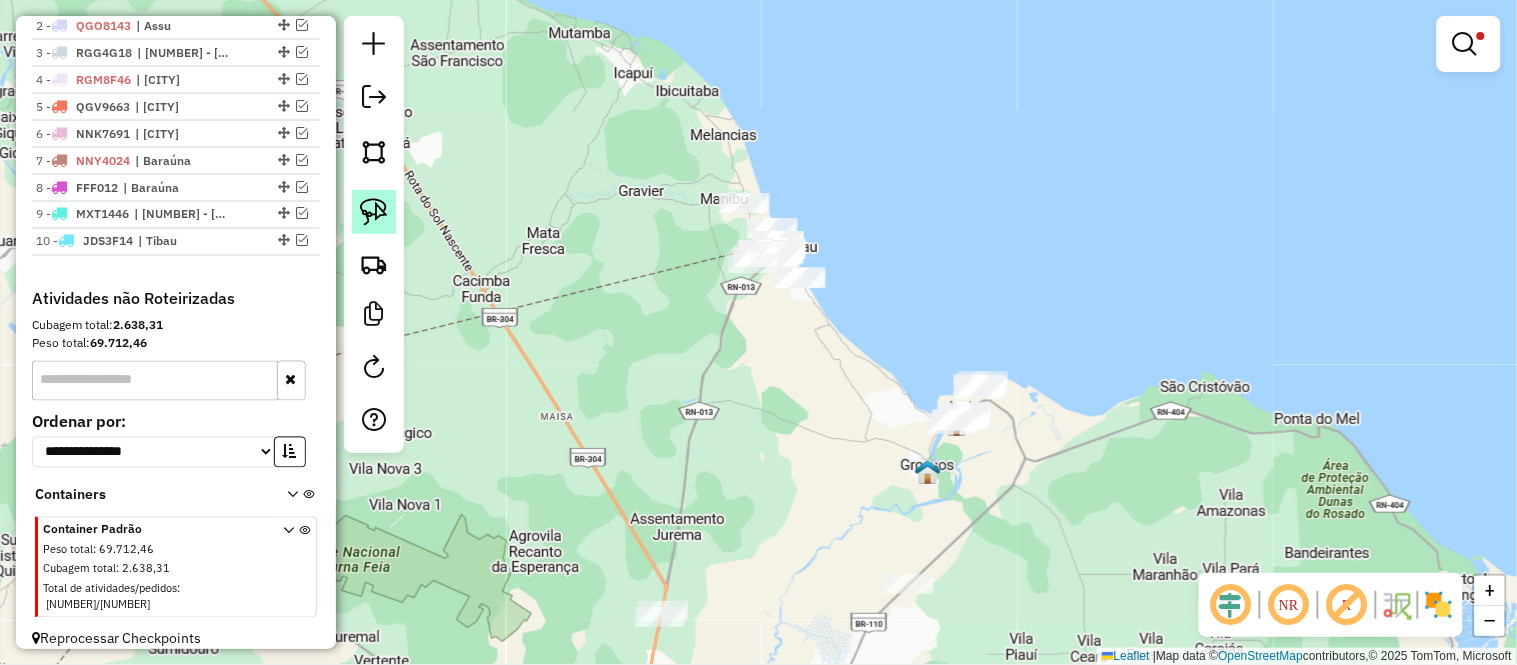 click 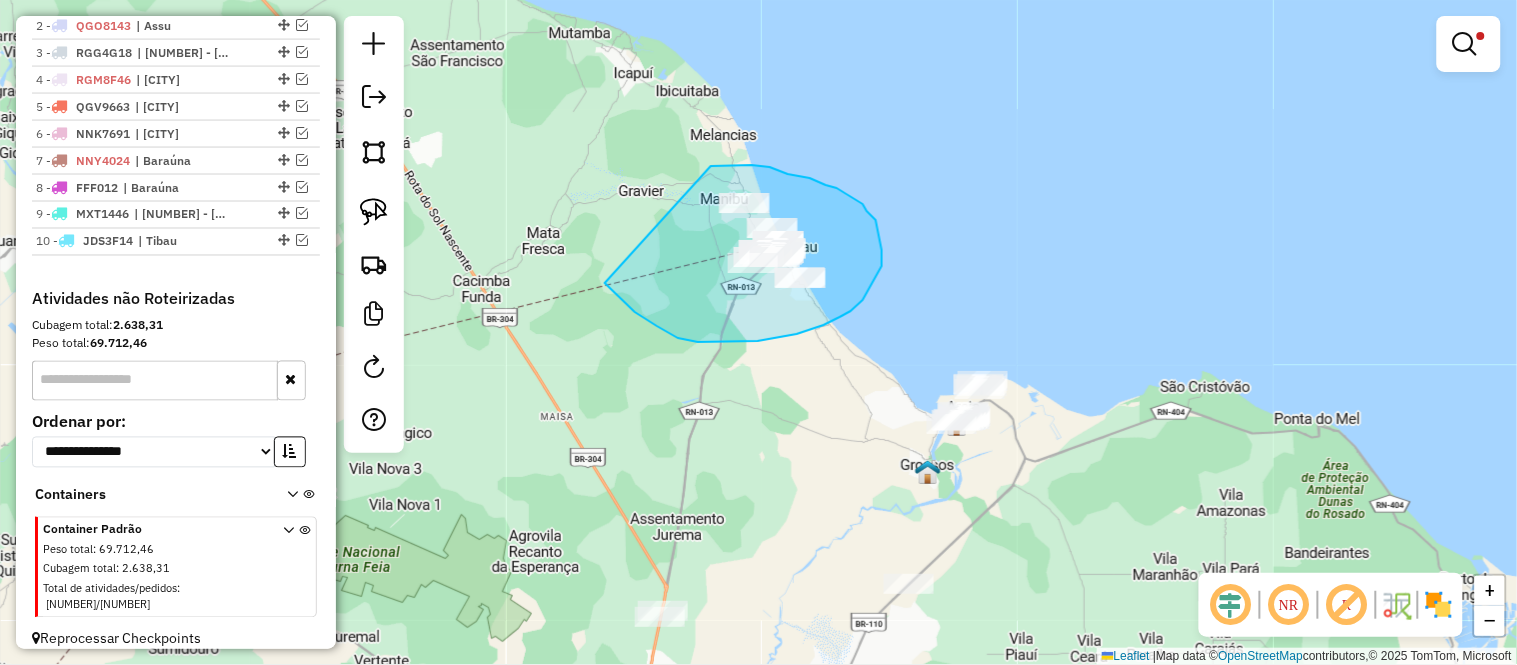 drag, startPoint x: 711, startPoint y: 166, endPoint x: 581, endPoint y: 245, distance: 152.12166 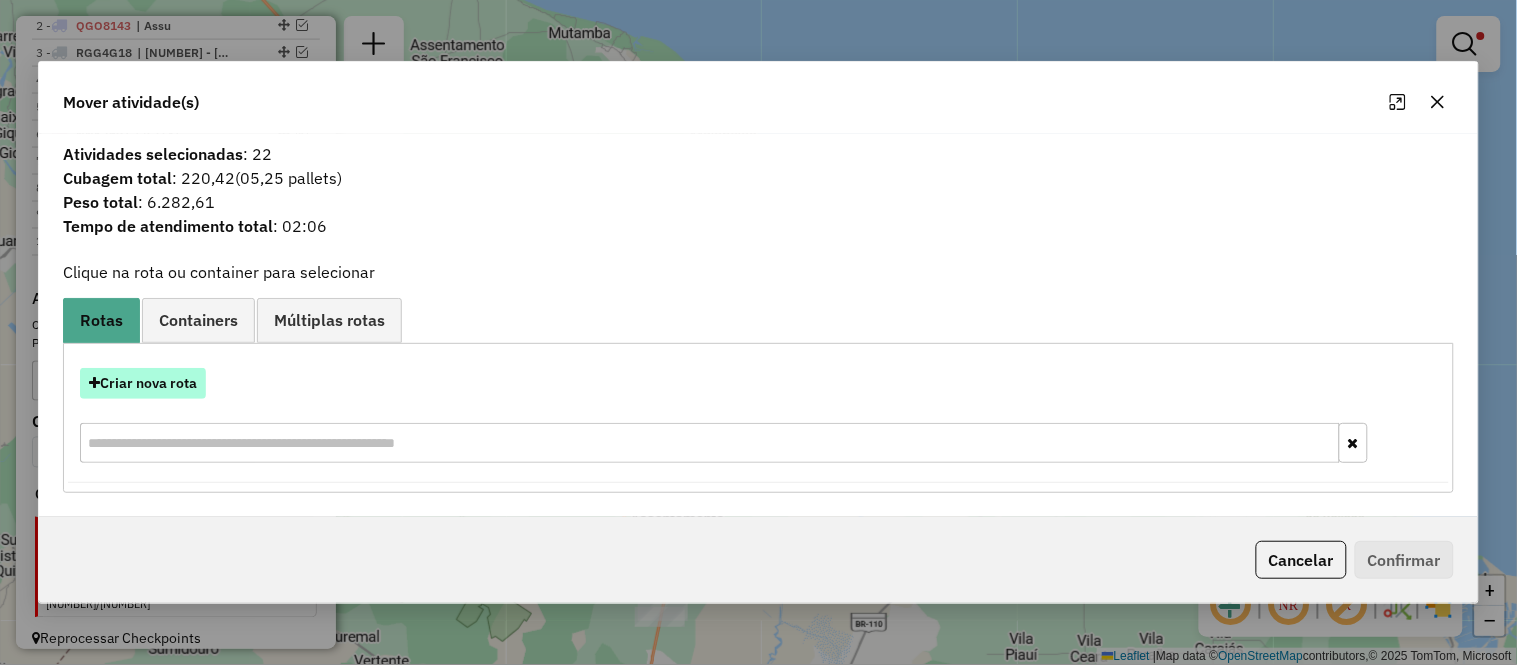 click on "Criar nova rota" at bounding box center (143, 383) 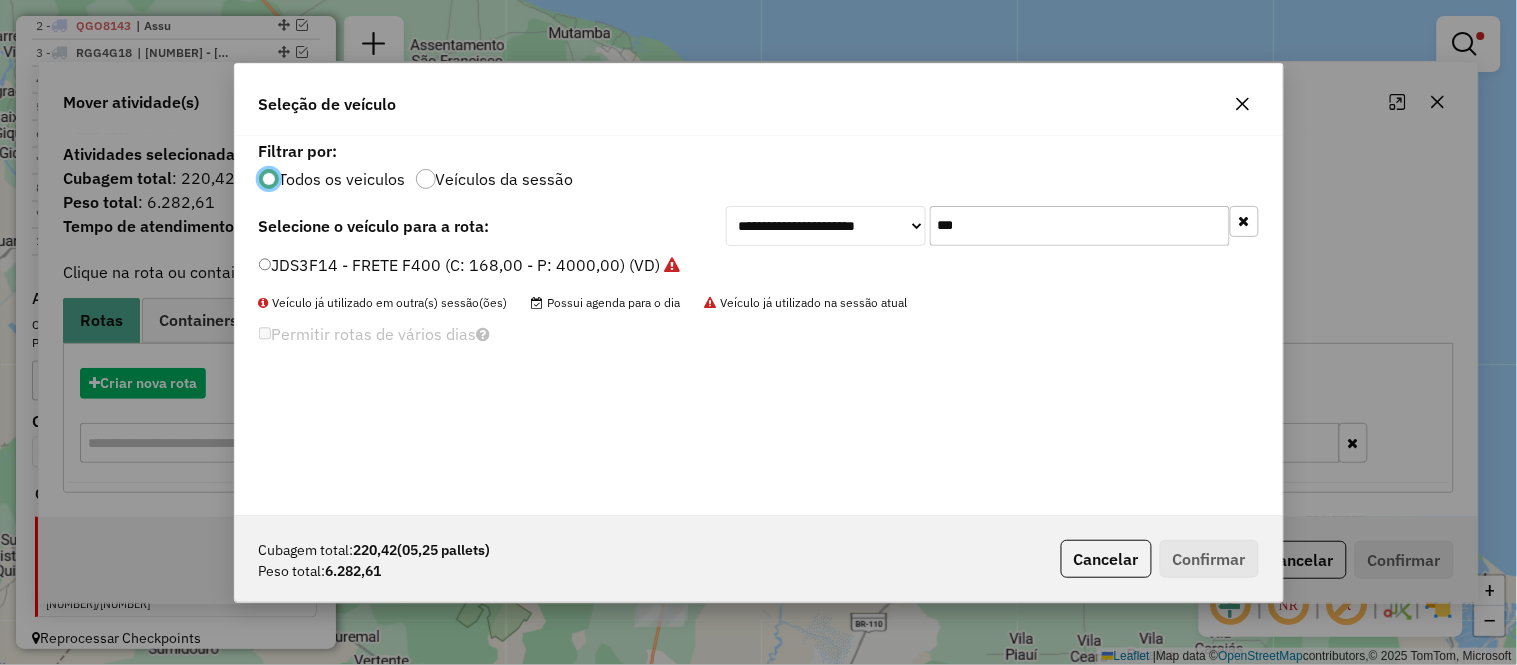 scroll, scrollTop: 11, scrollLeft: 5, axis: both 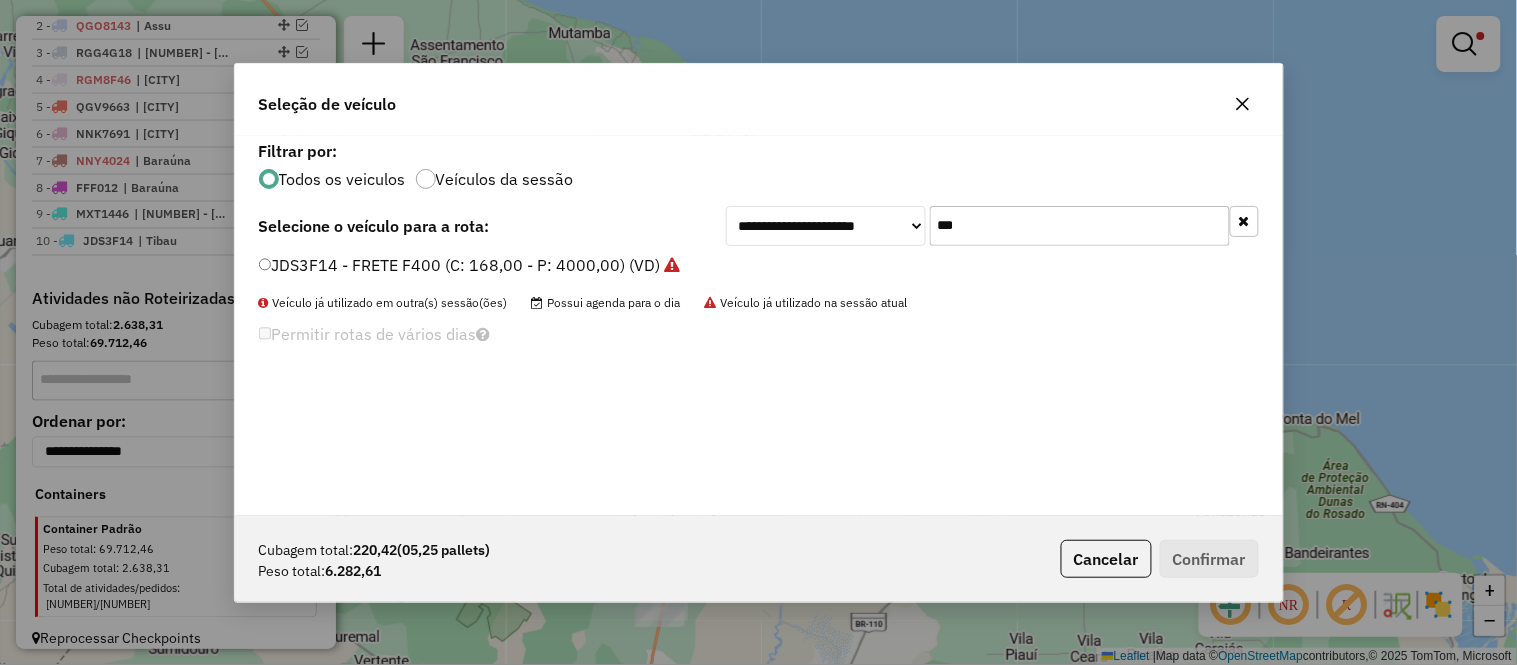 click on "***" 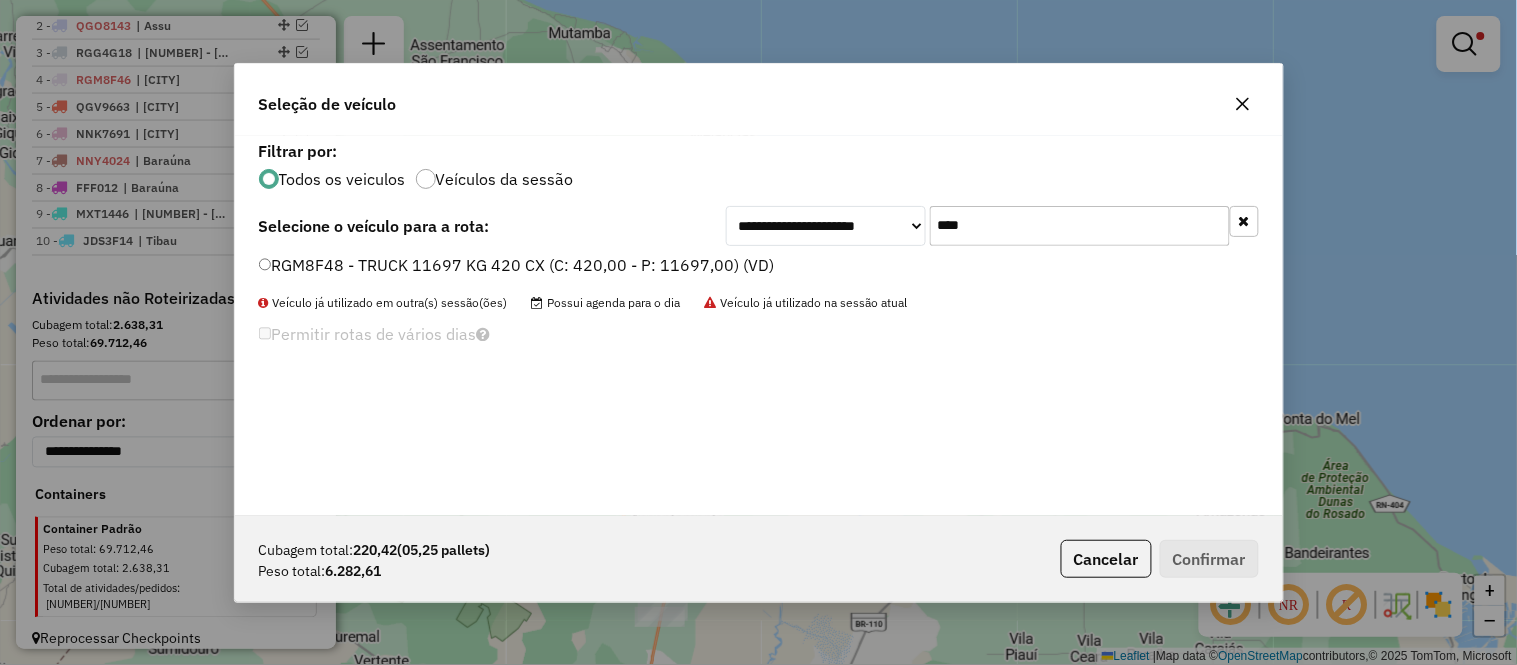 type on "****" 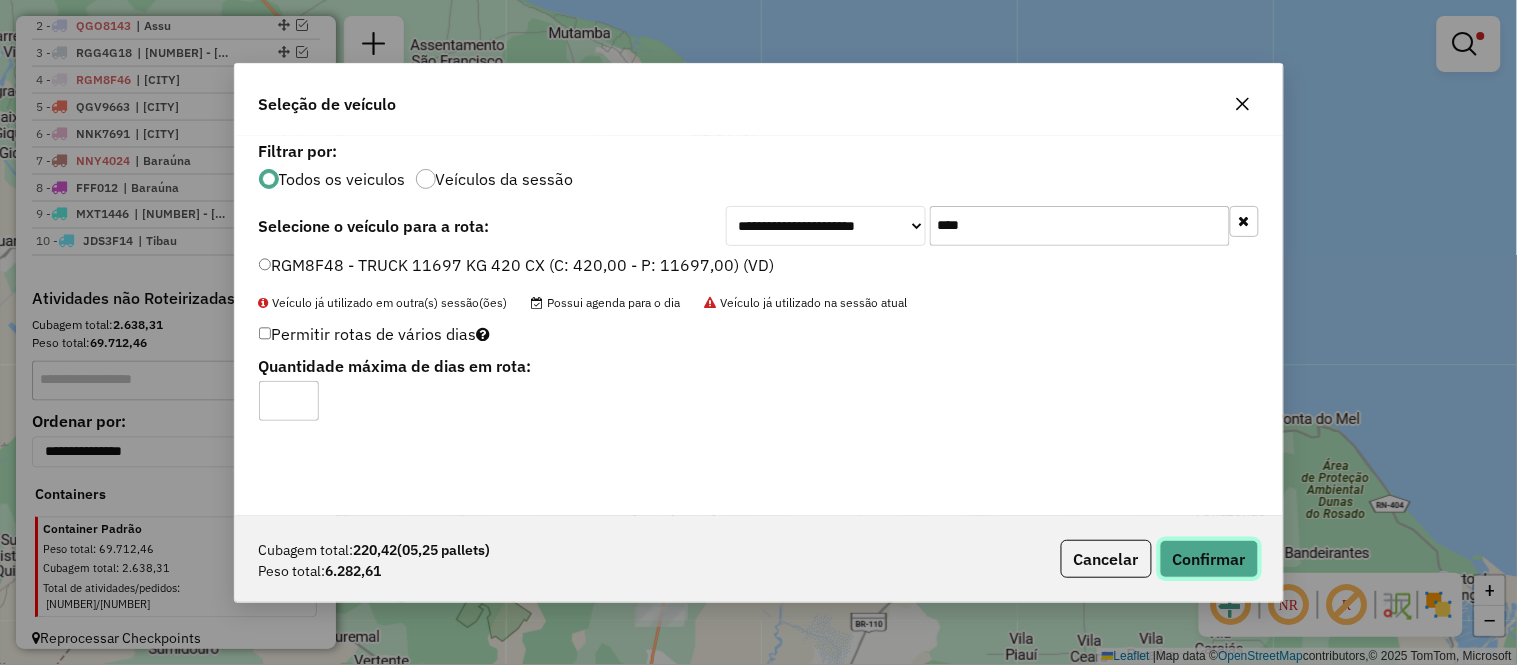click on "Confirmar" 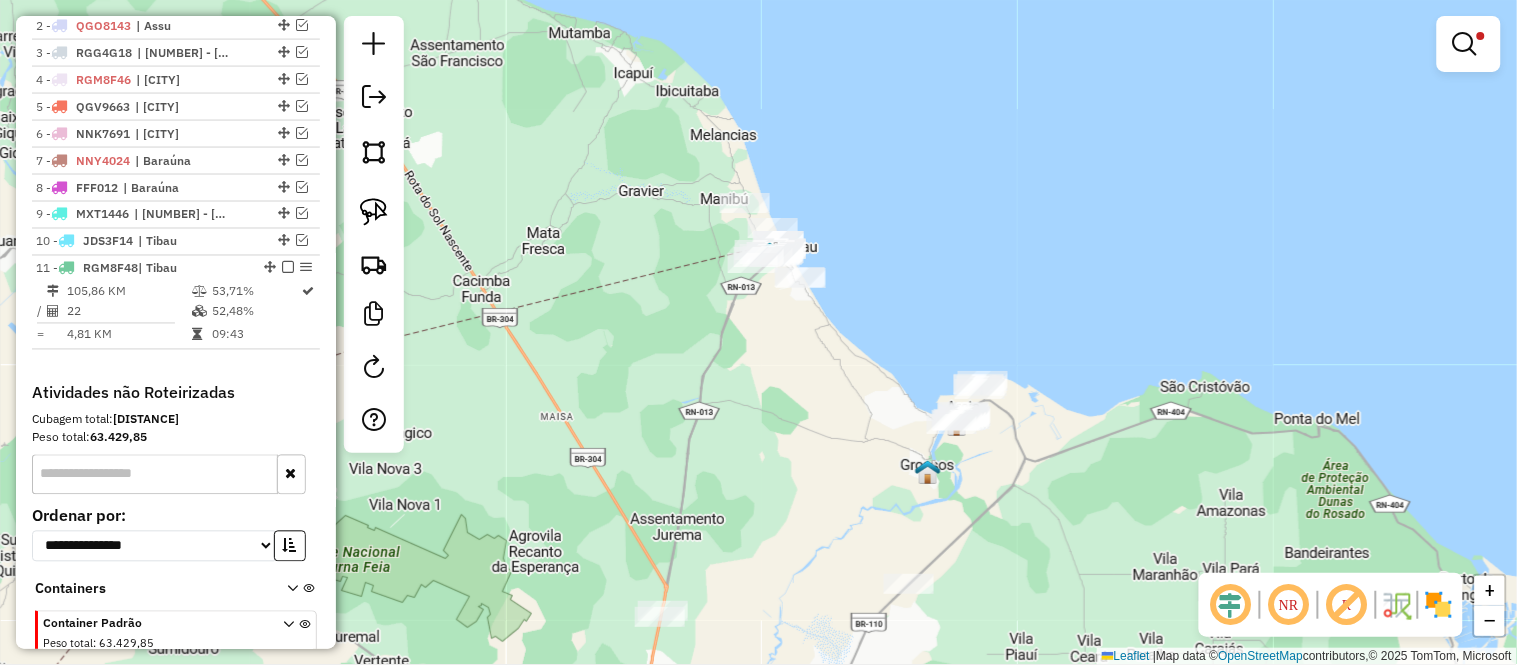 scroll, scrollTop: 837, scrollLeft: 0, axis: vertical 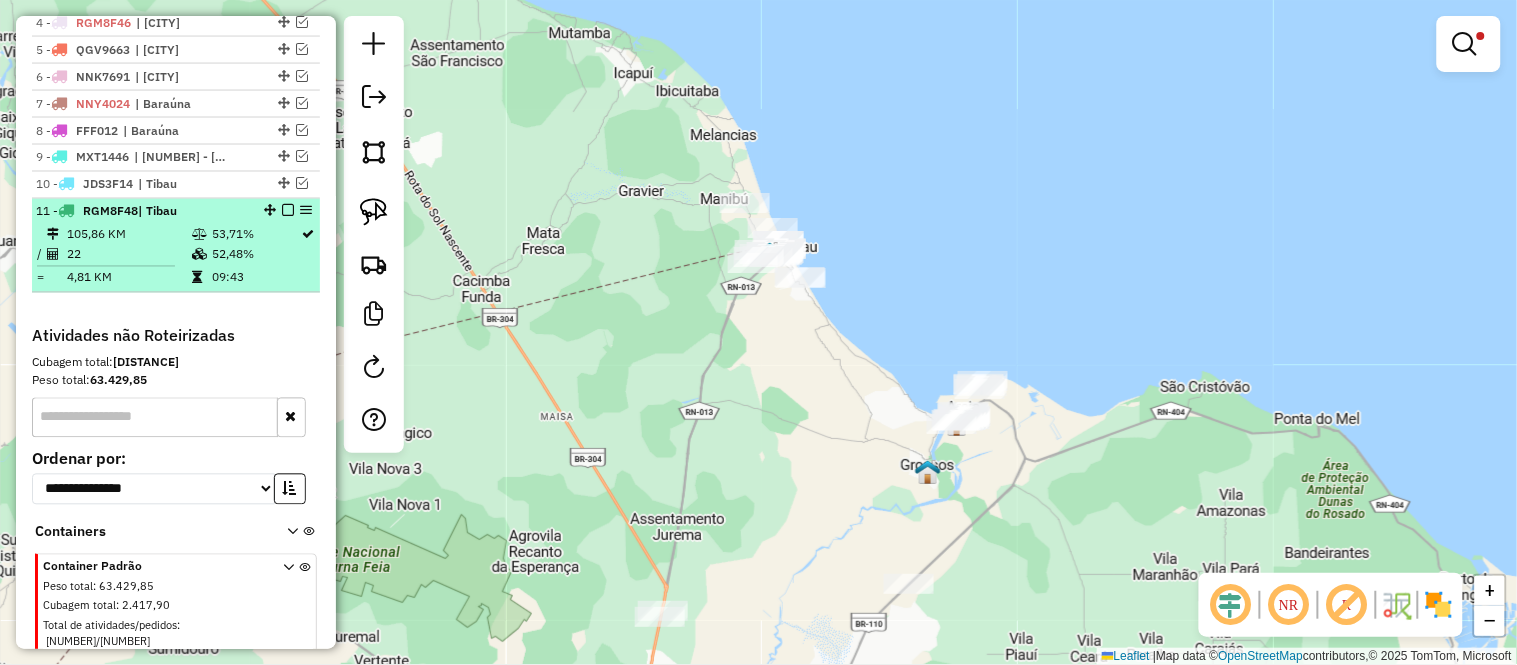 click on "105,86 KM" at bounding box center (128, 235) 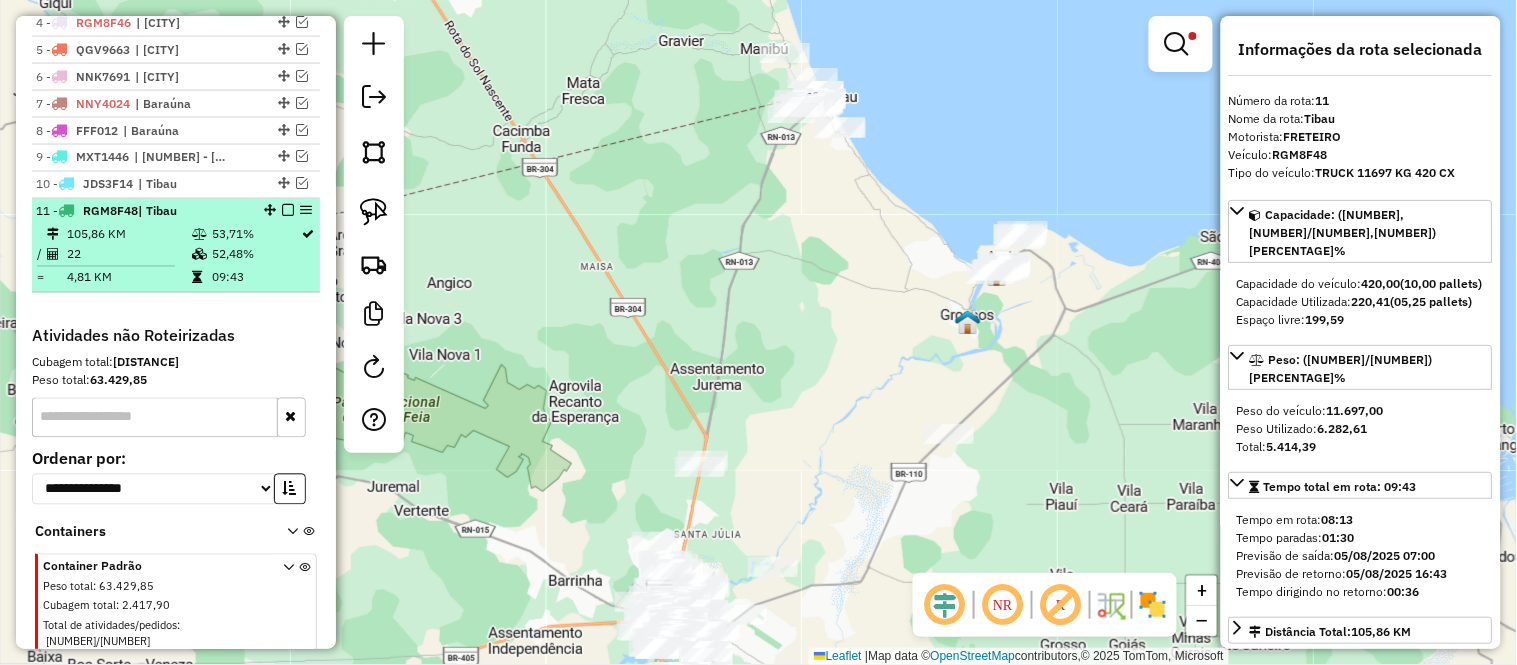 click on "22" at bounding box center (128, 255) 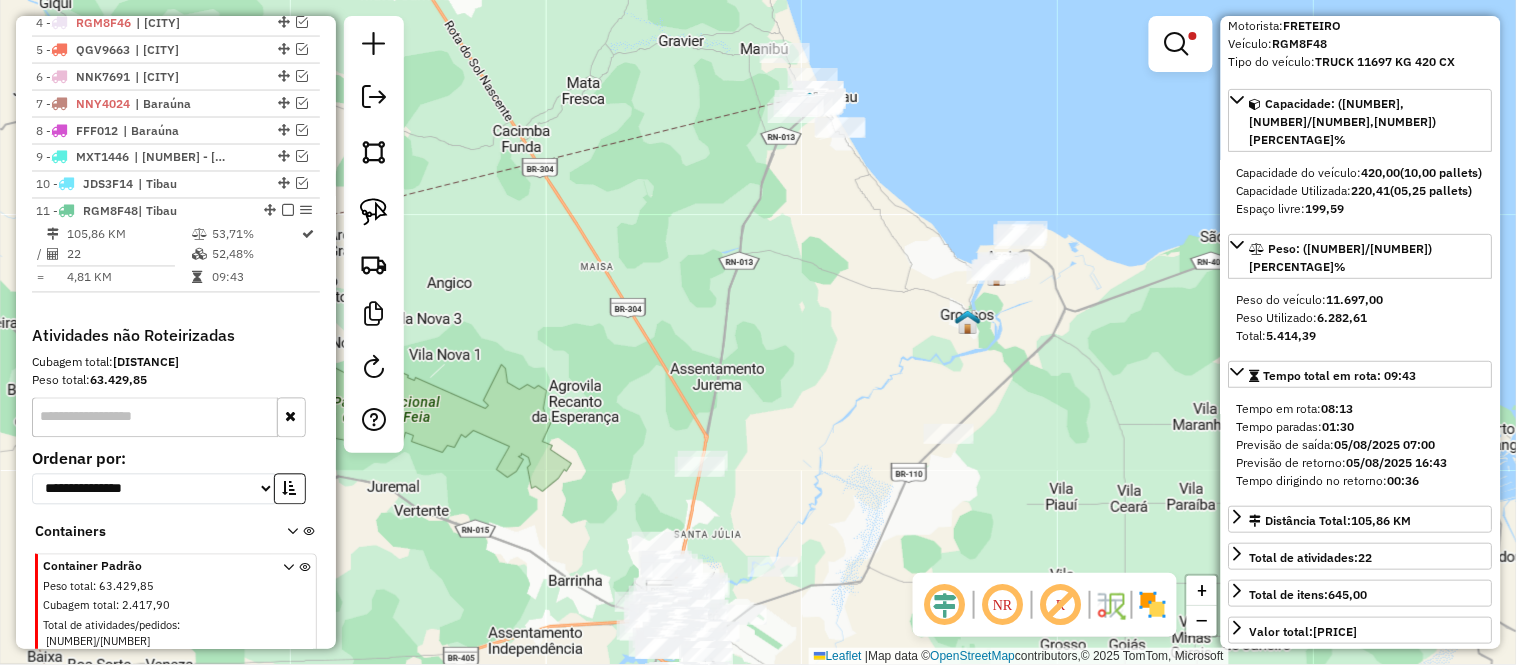 scroll, scrollTop: 333, scrollLeft: 0, axis: vertical 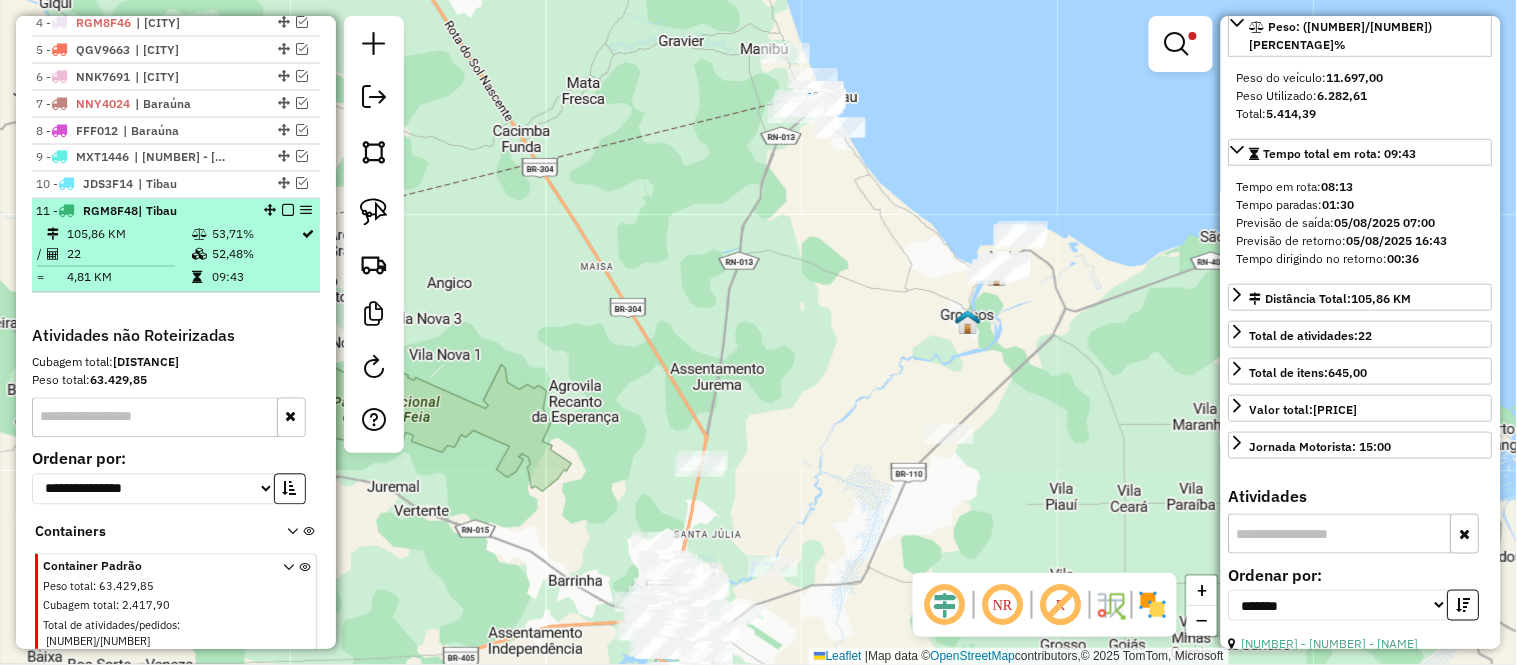 click on "22" at bounding box center (128, 255) 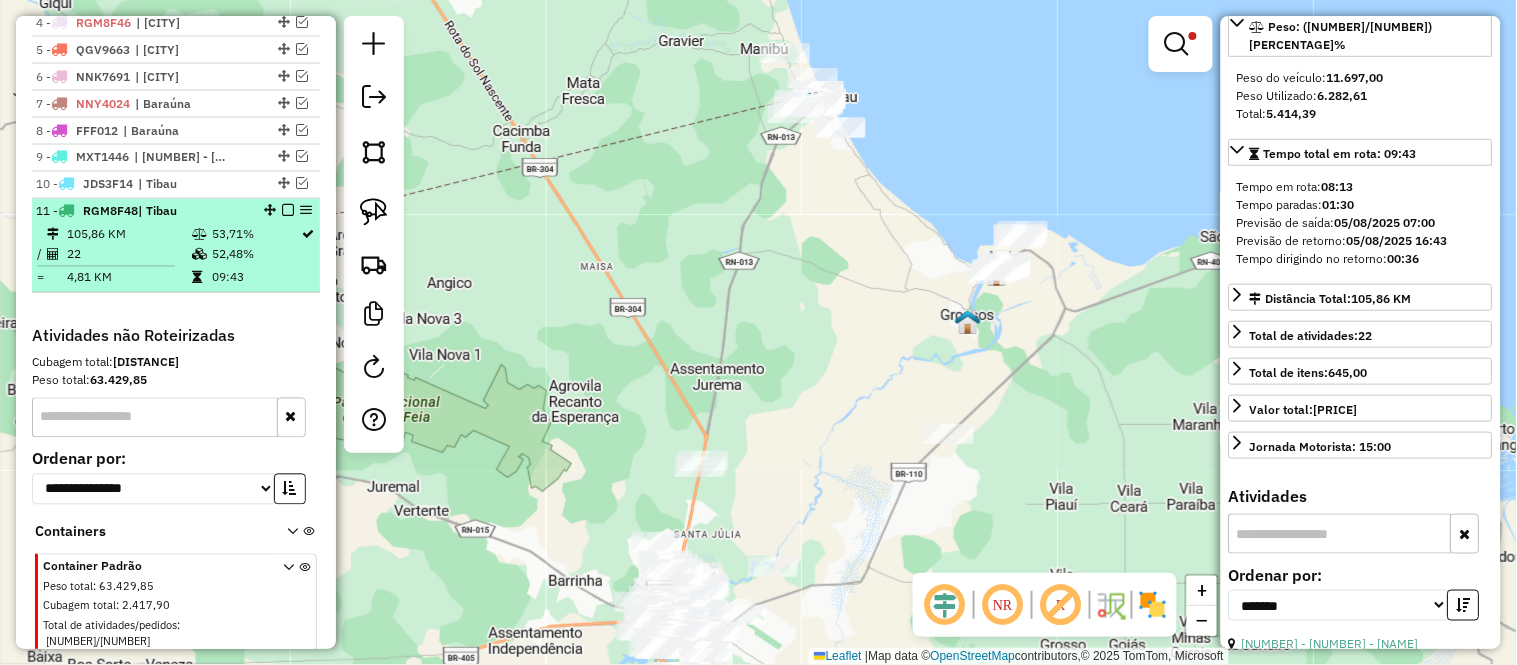 scroll, scrollTop: 726, scrollLeft: 0, axis: vertical 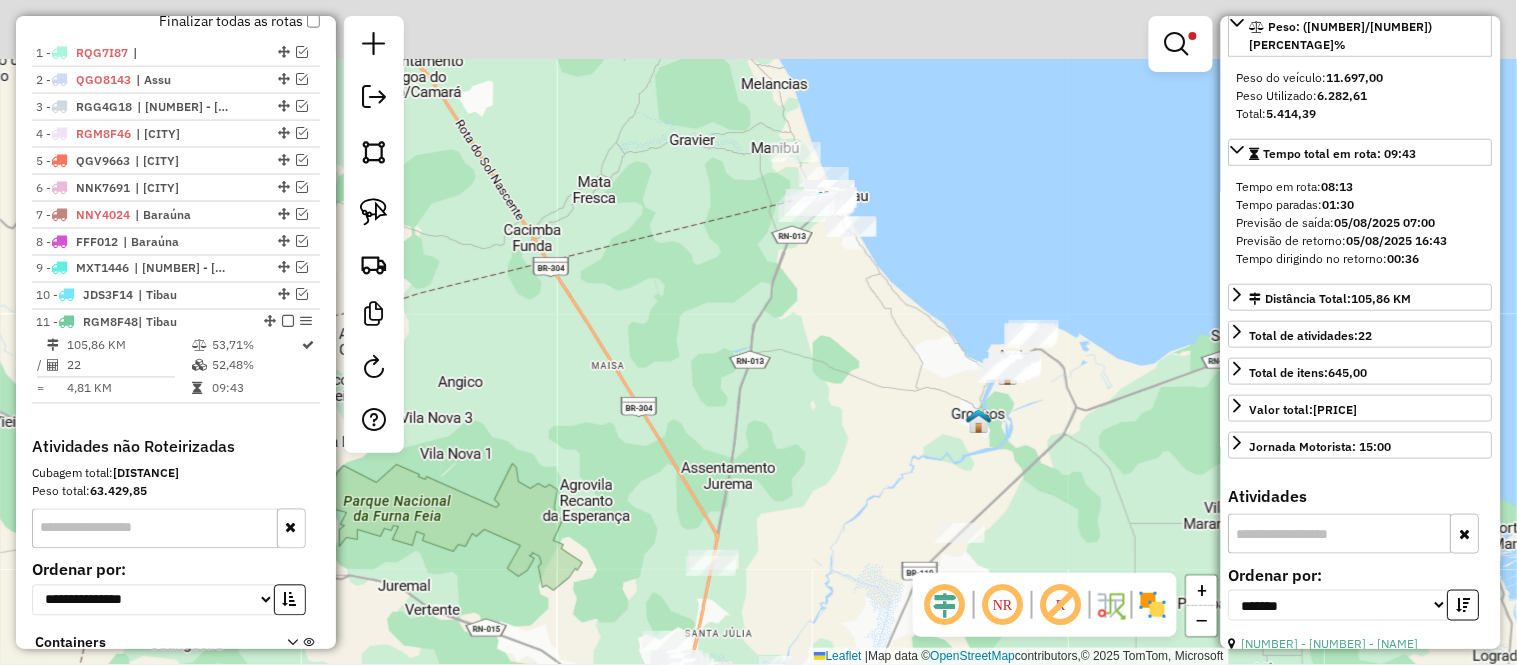 drag, startPoint x: 911, startPoint y: 105, endPoint x: 926, endPoint y: 236, distance: 131.85599 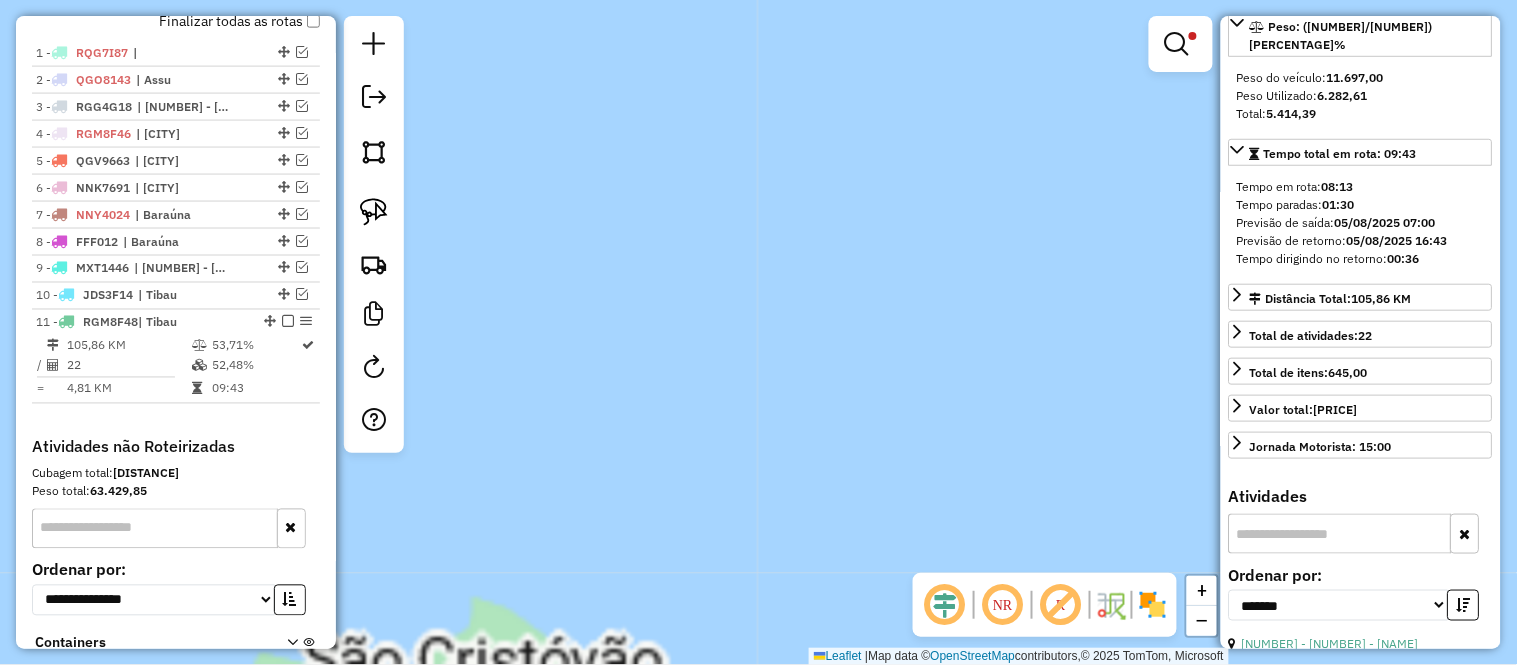 scroll, scrollTop: 0, scrollLeft: 0, axis: both 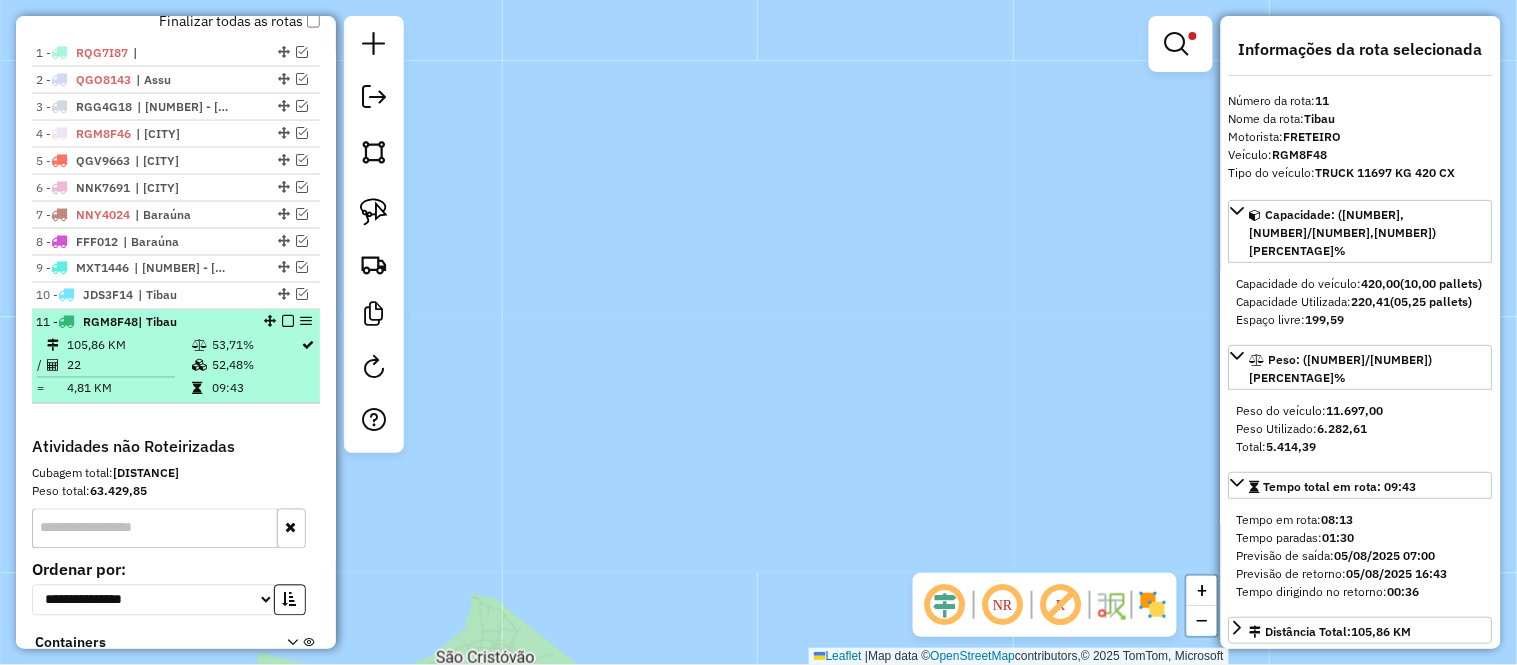 click on "4,81 KM" at bounding box center [128, 389] 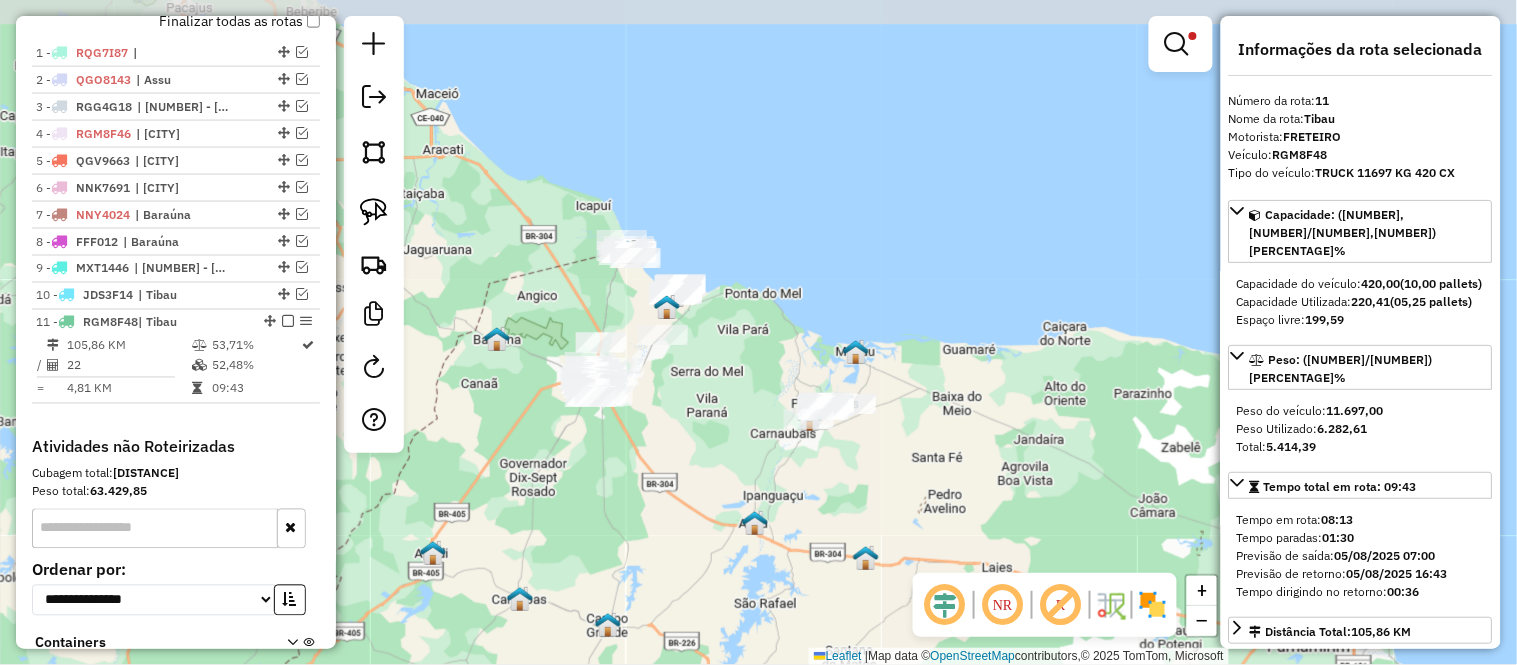 drag, startPoint x: 623, startPoint y: 264, endPoint x: 614, endPoint y: 317, distance: 53.75872 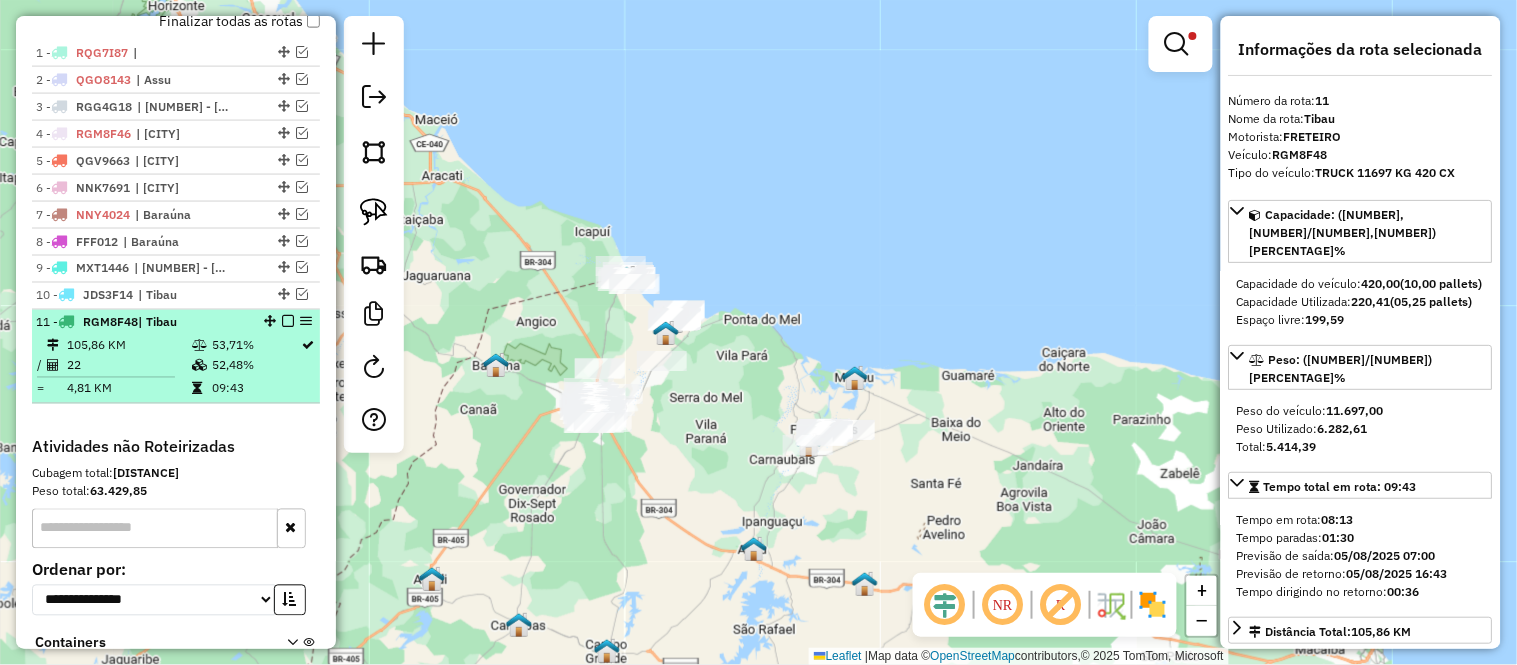 click on "[NUMBER] MXT[NUMBER] | [NUMBER] - [CITY], [NAME] [NUMBER] KM   [NUMBER]%  /  [NUMBER]   [NUMBER]%     =  [NUMBER] KM [NUMBER]:[NUMBER]" at bounding box center (176, 357) 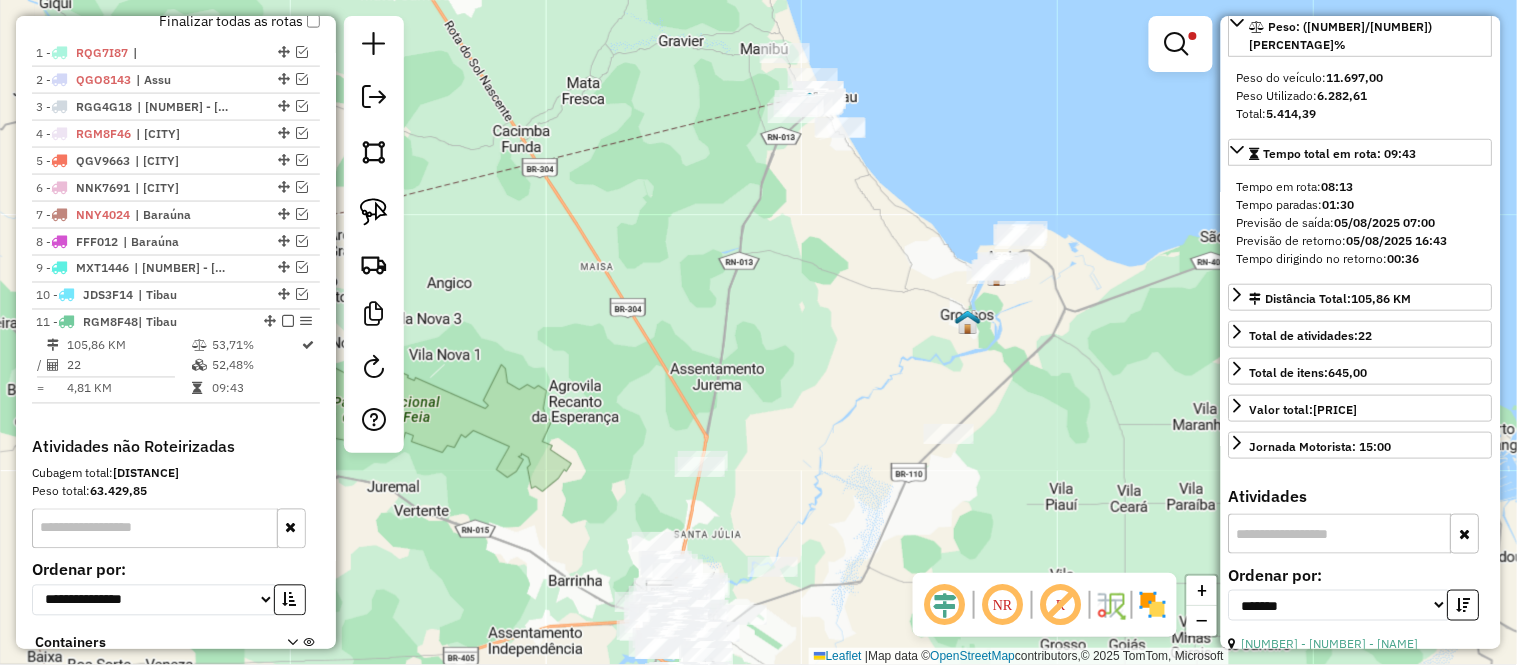 scroll, scrollTop: 666, scrollLeft: 0, axis: vertical 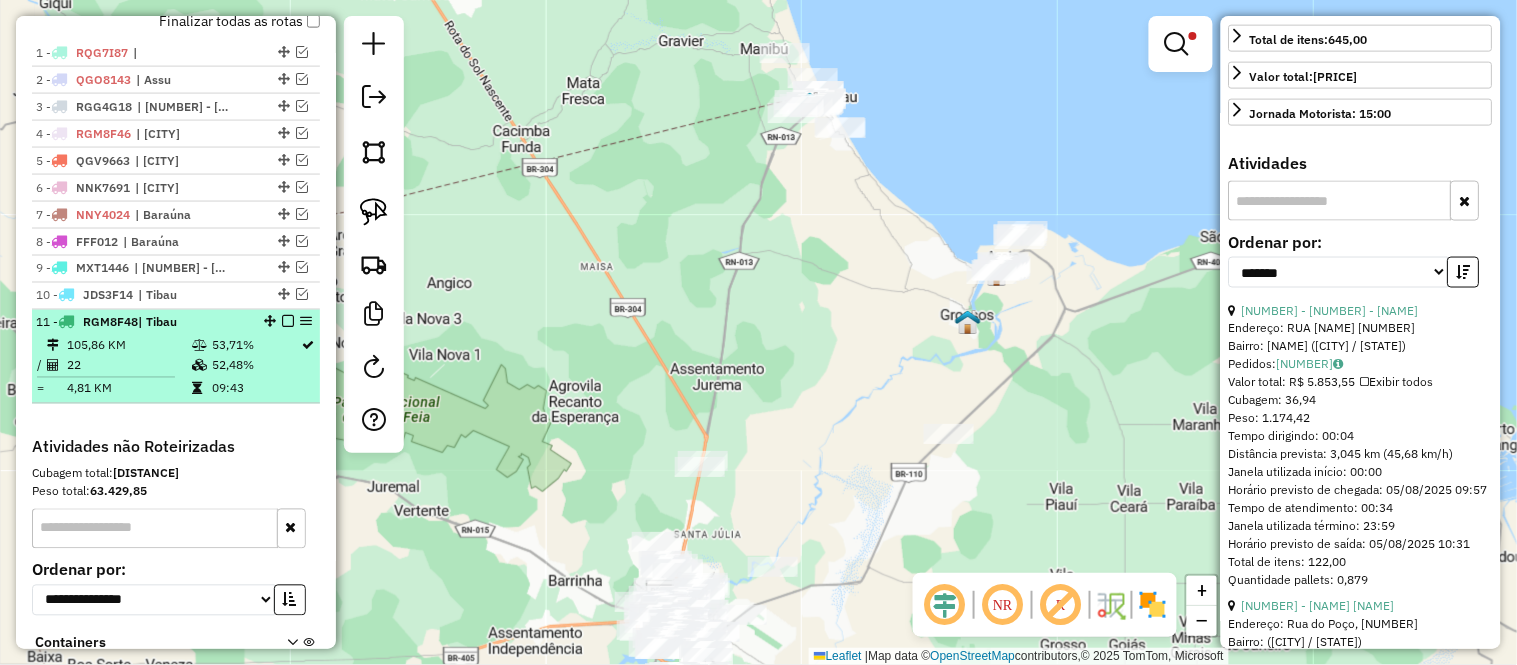 click at bounding box center [201, 366] 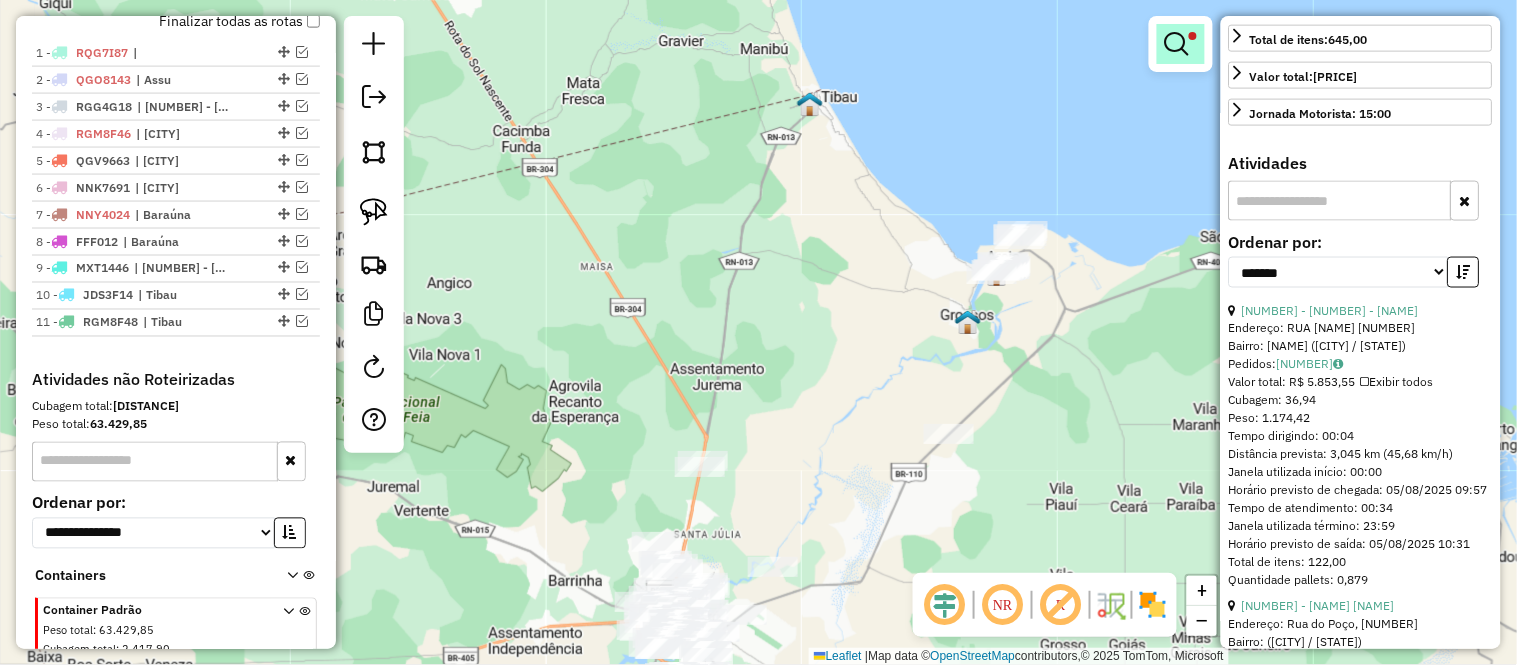 click at bounding box center (1177, 44) 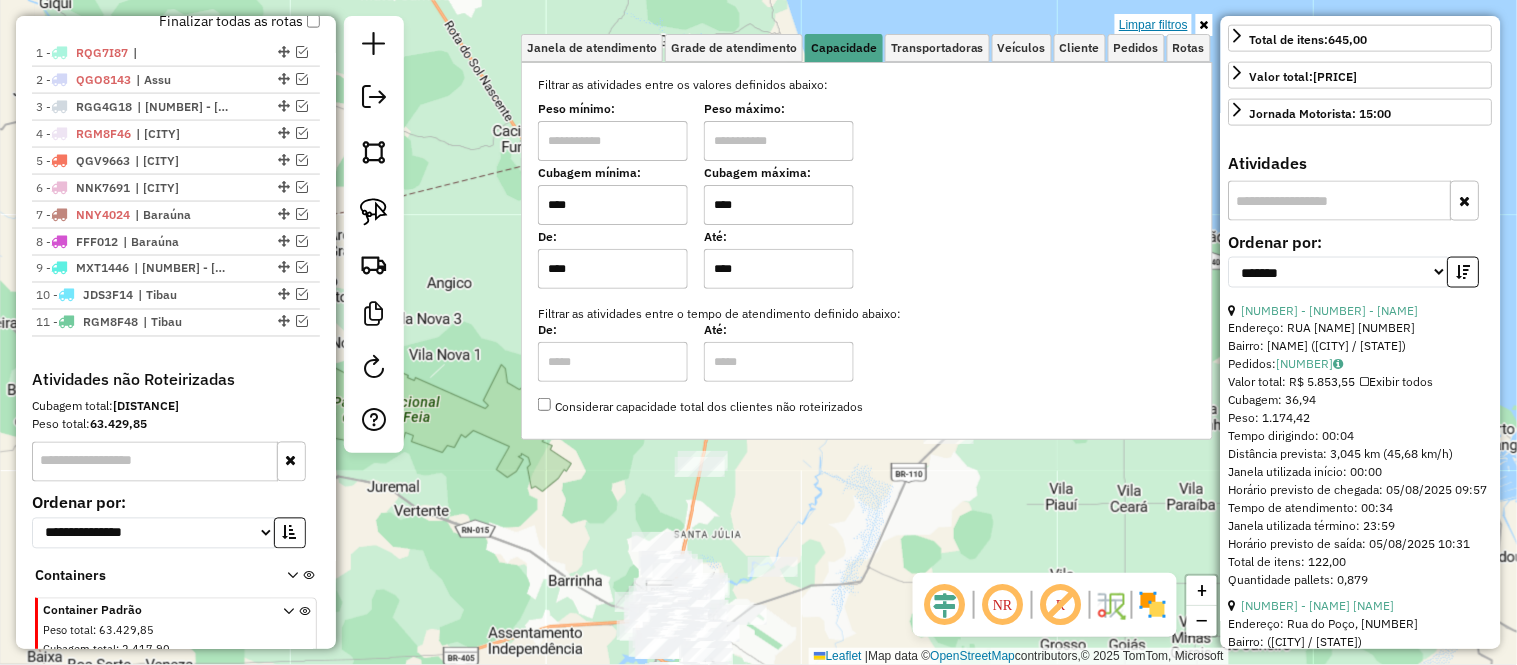 click on "Limpar filtros" at bounding box center [1153, 25] 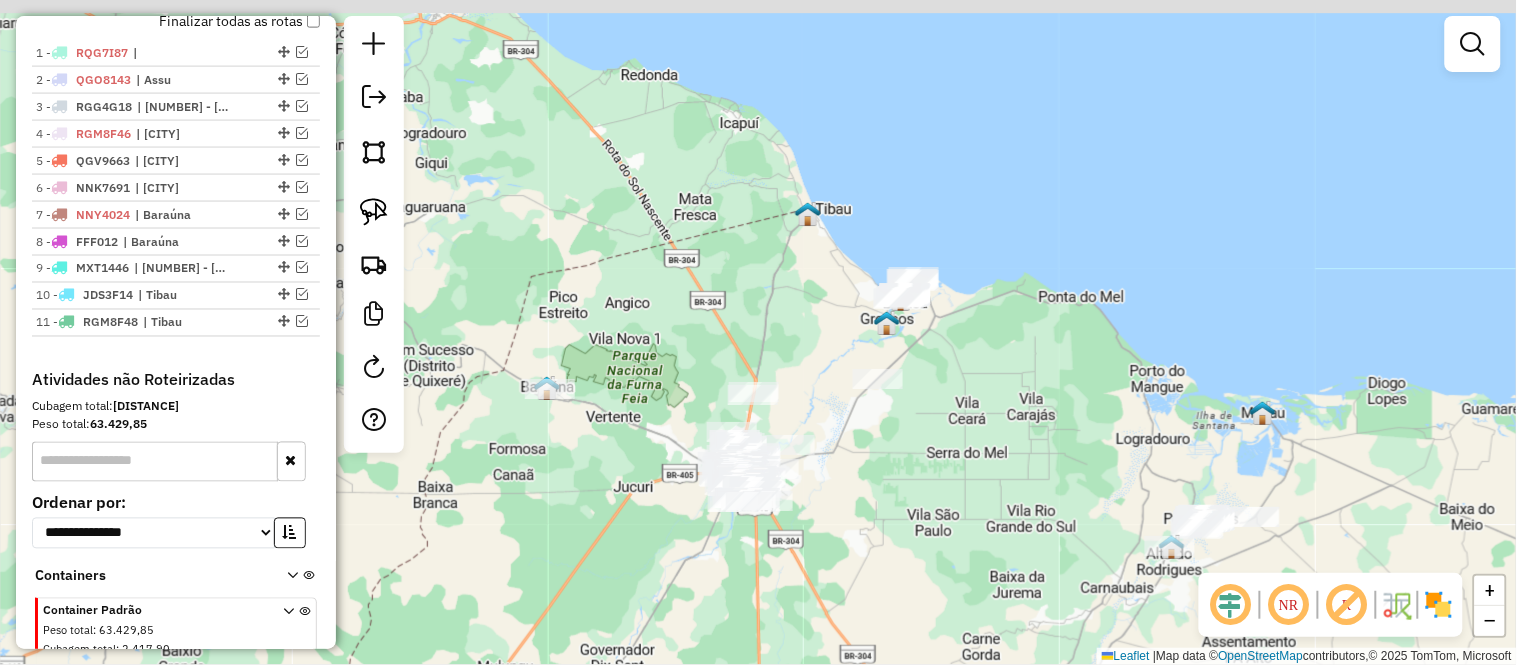 drag, startPoint x: 781, startPoint y: 232, endPoint x: 813, endPoint y: 285, distance: 61.91123 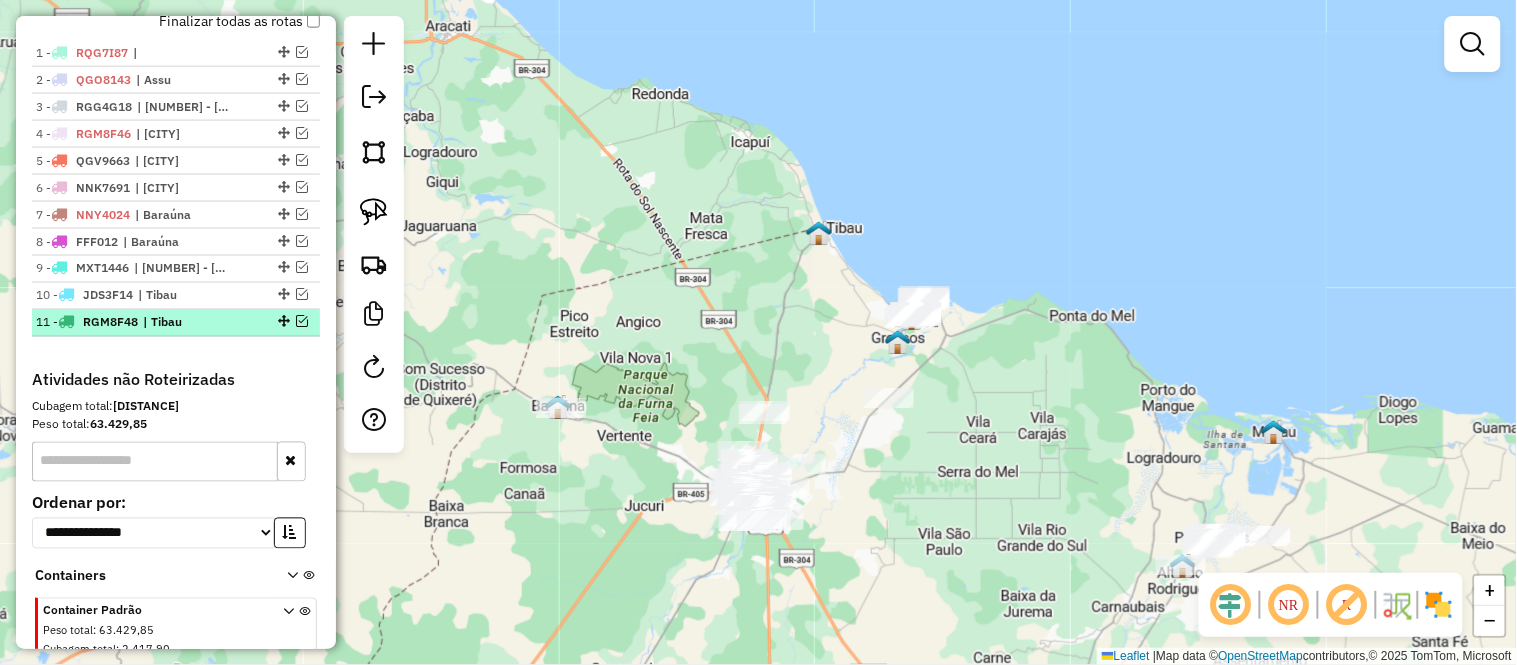 click at bounding box center (302, 322) 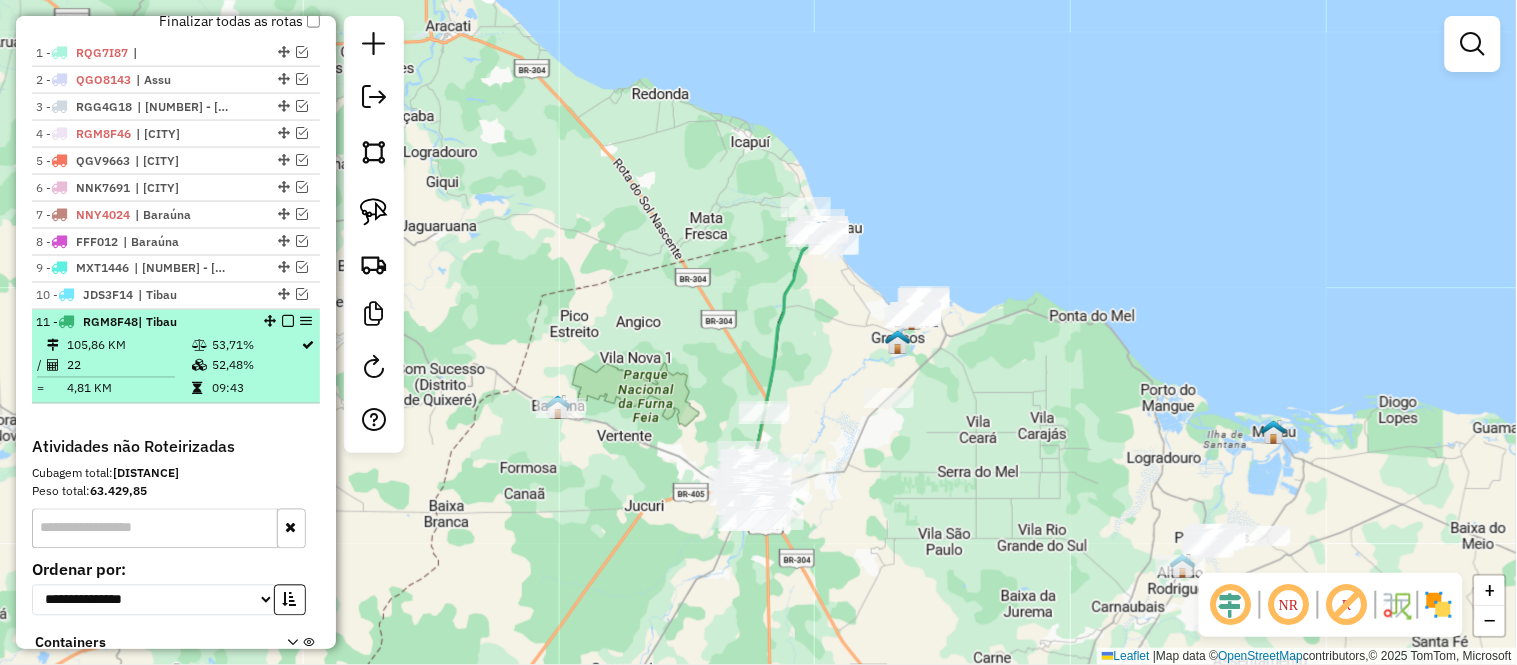 click on "105,86 KM" at bounding box center [128, 346] 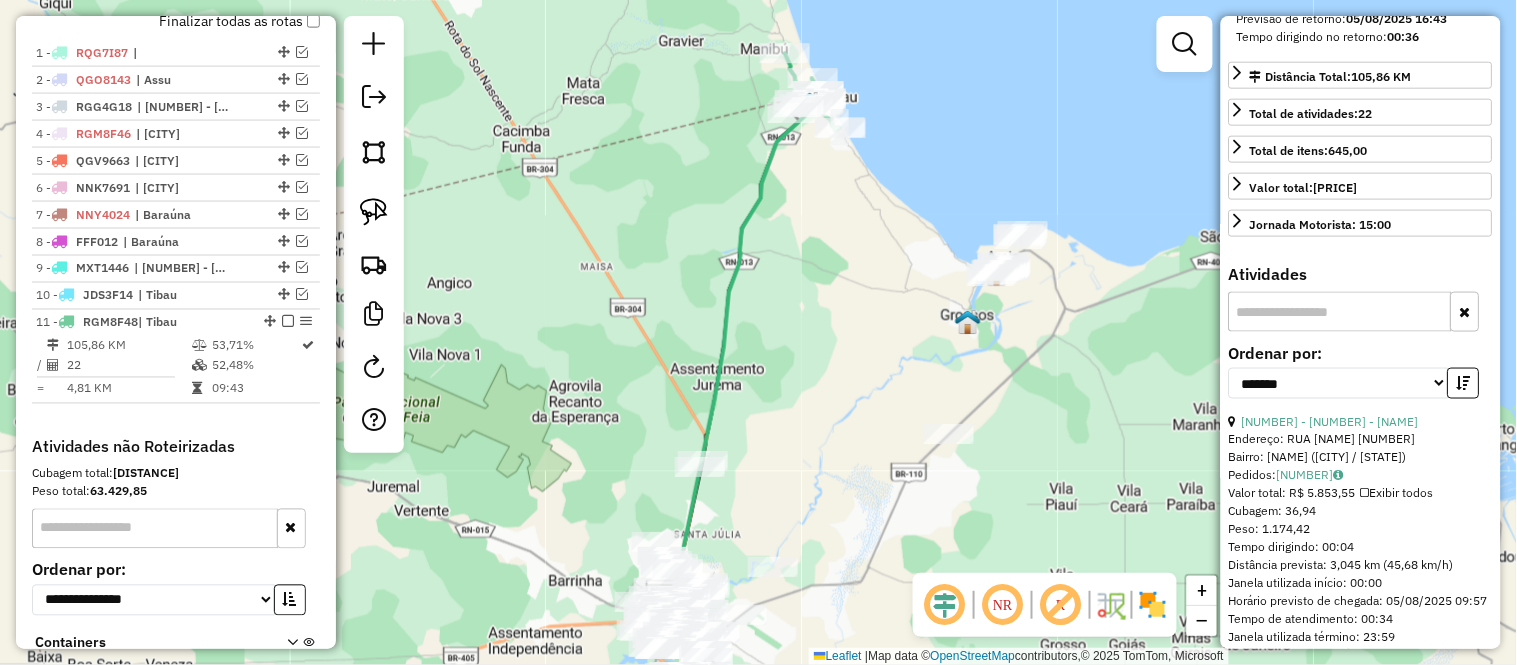 scroll, scrollTop: 777, scrollLeft: 0, axis: vertical 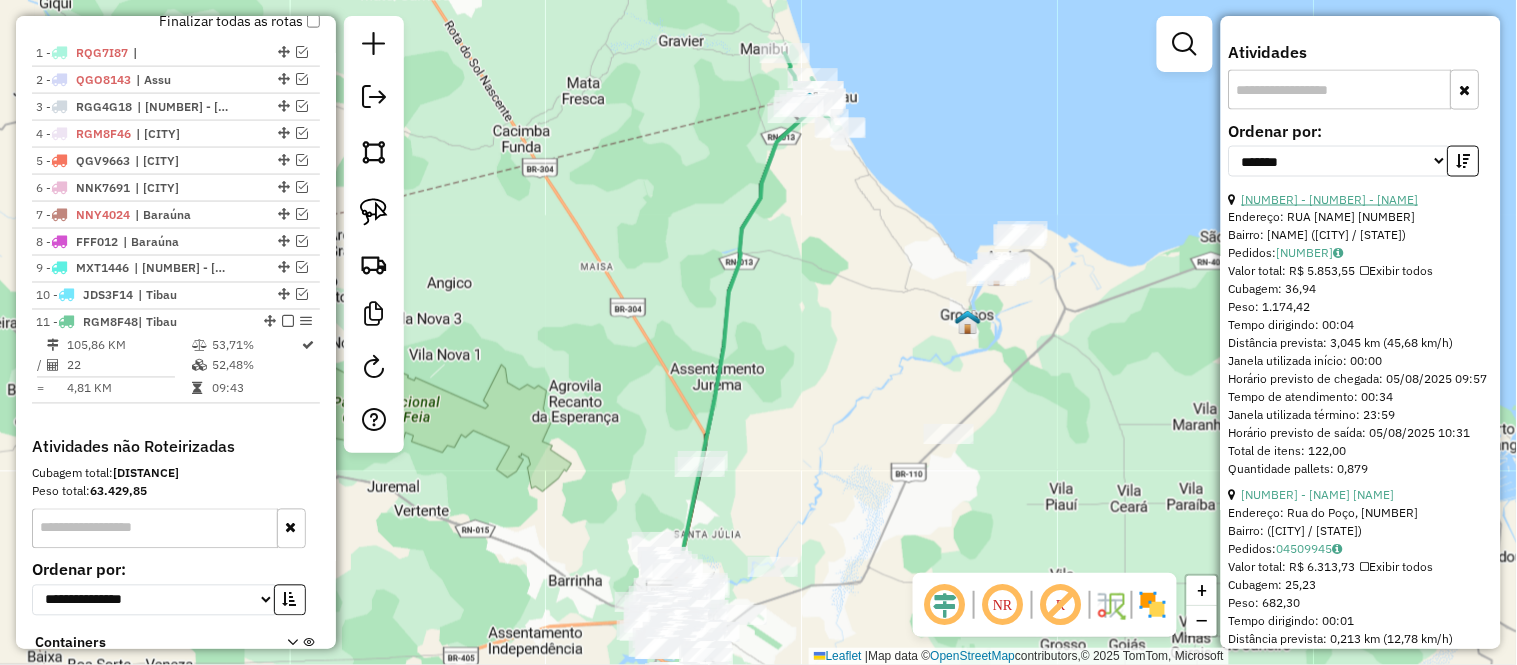 click on "[NUMBER] - [NUMBER] - [NAME]" at bounding box center [1330, 199] 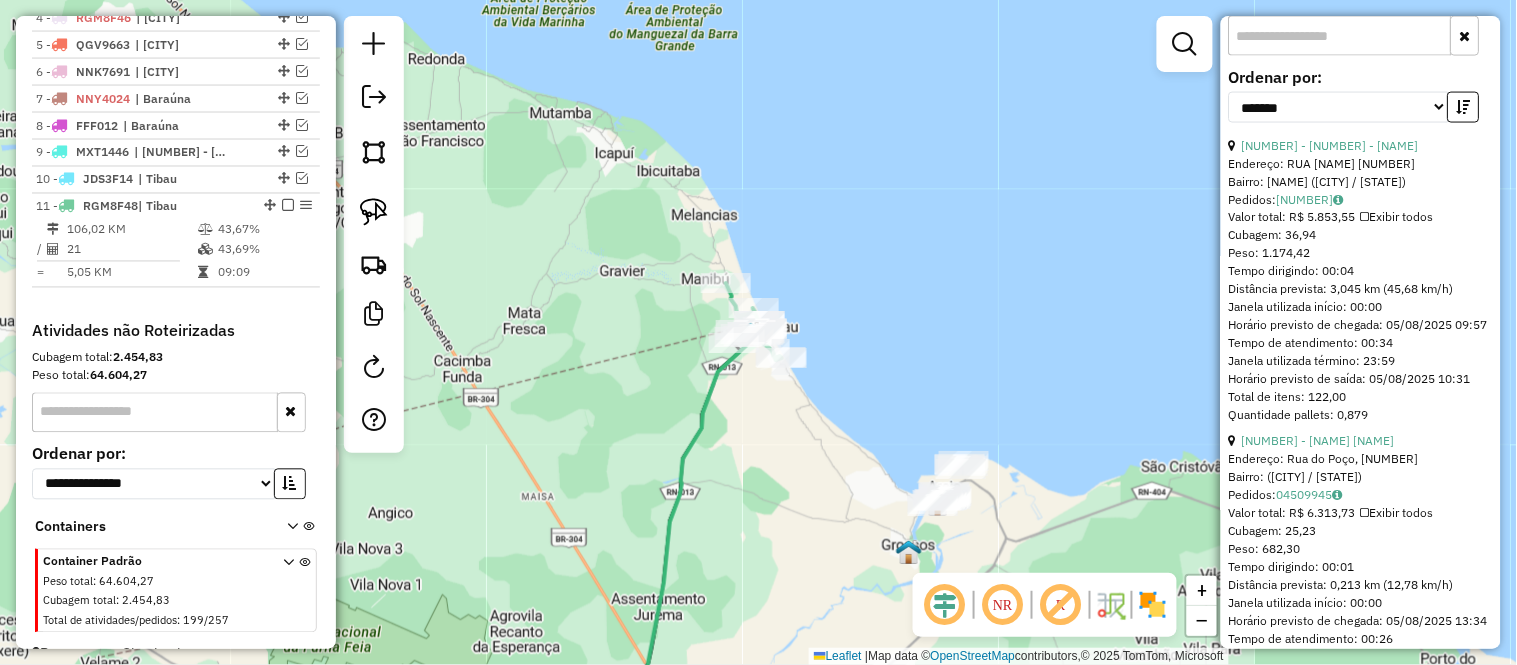 scroll, scrollTop: 873, scrollLeft: 0, axis: vertical 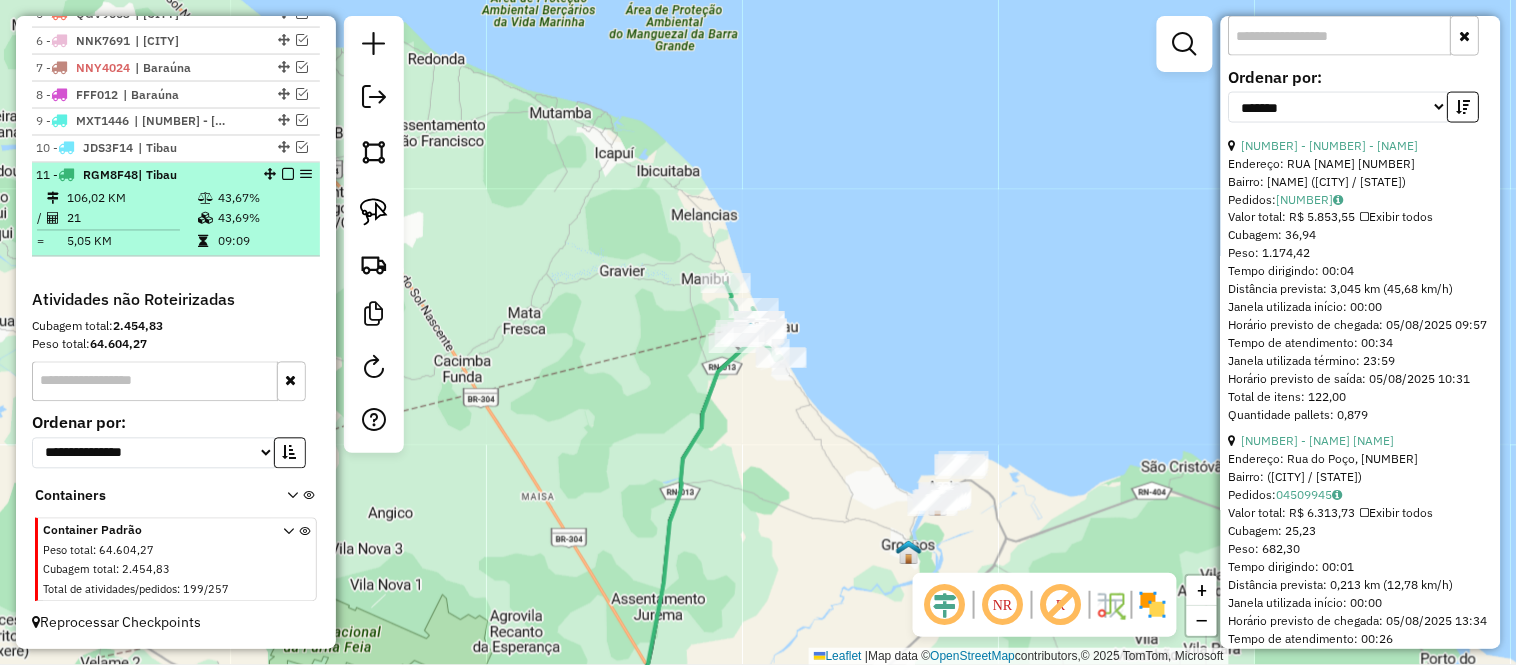 click on "21" at bounding box center (131, 219) 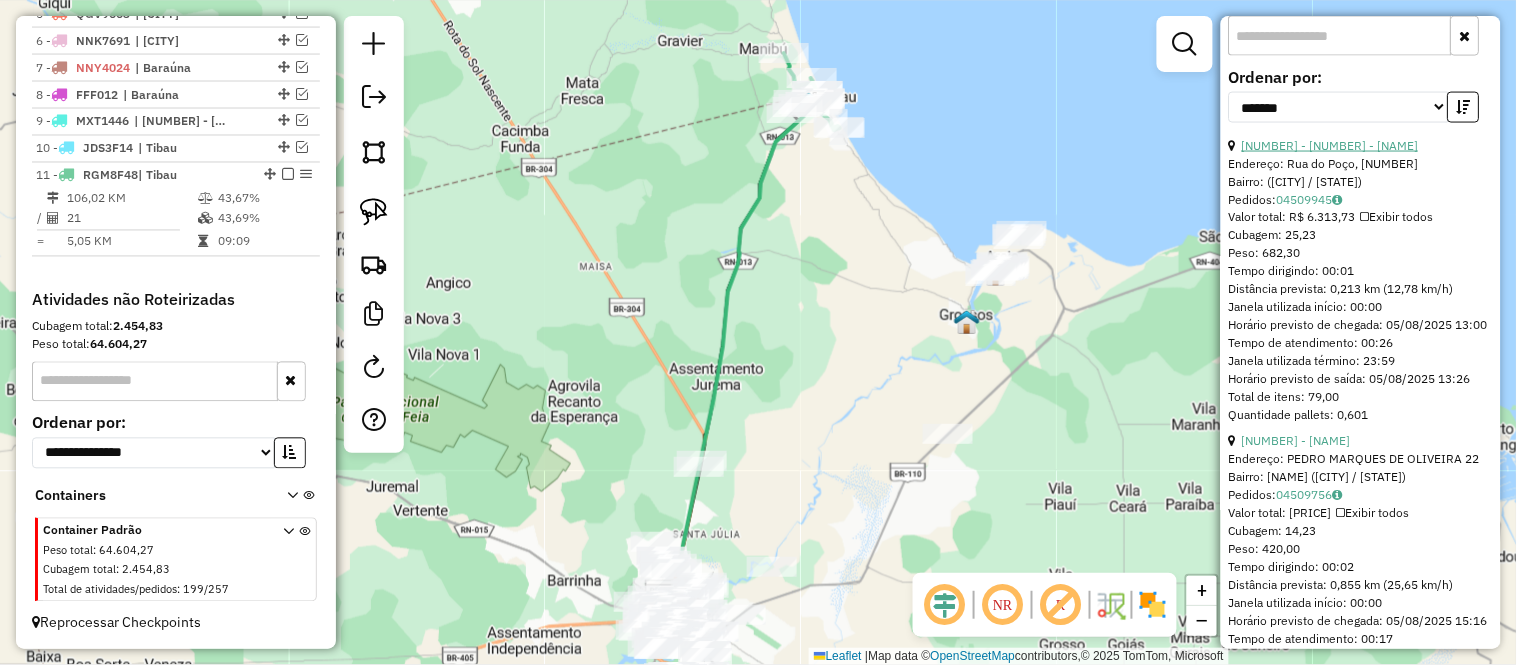 click on "[NUMBER] - [NUMBER] - [NAME]" at bounding box center (1330, 145) 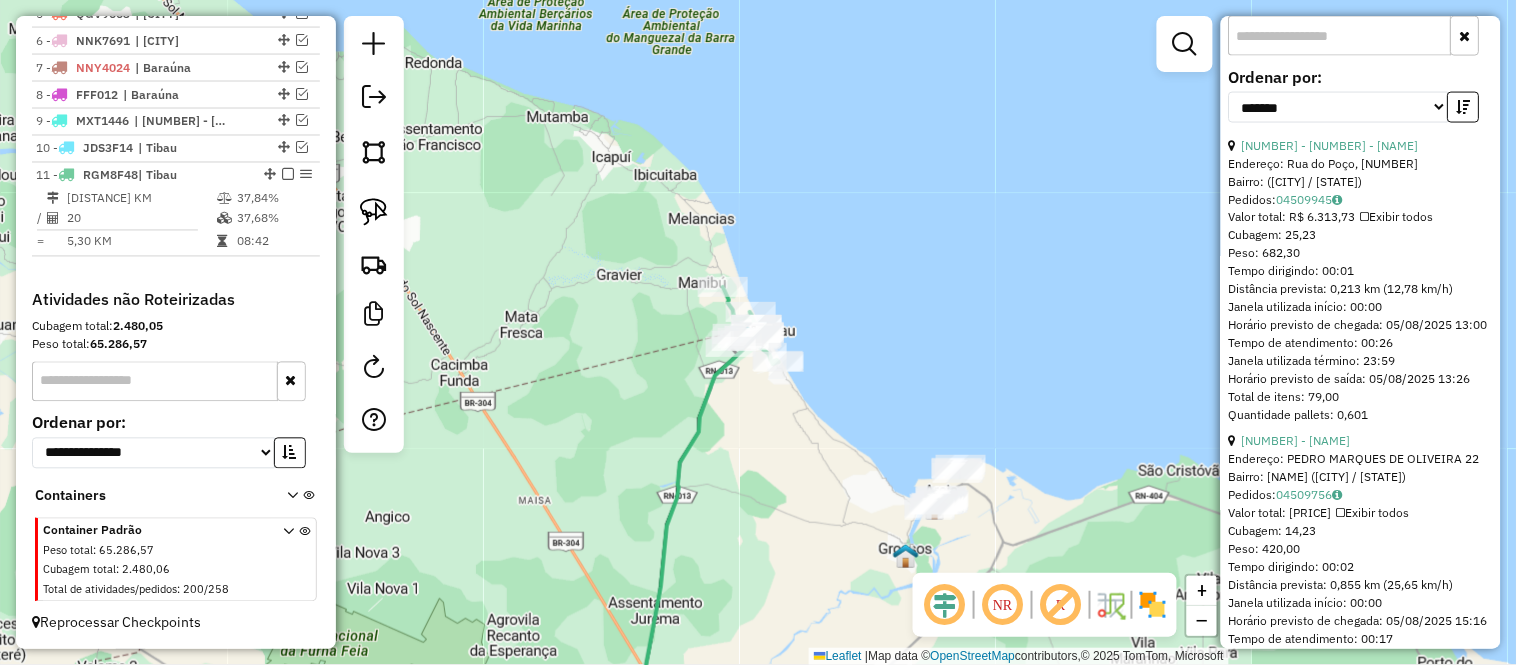 click on "20" at bounding box center (141, 219) 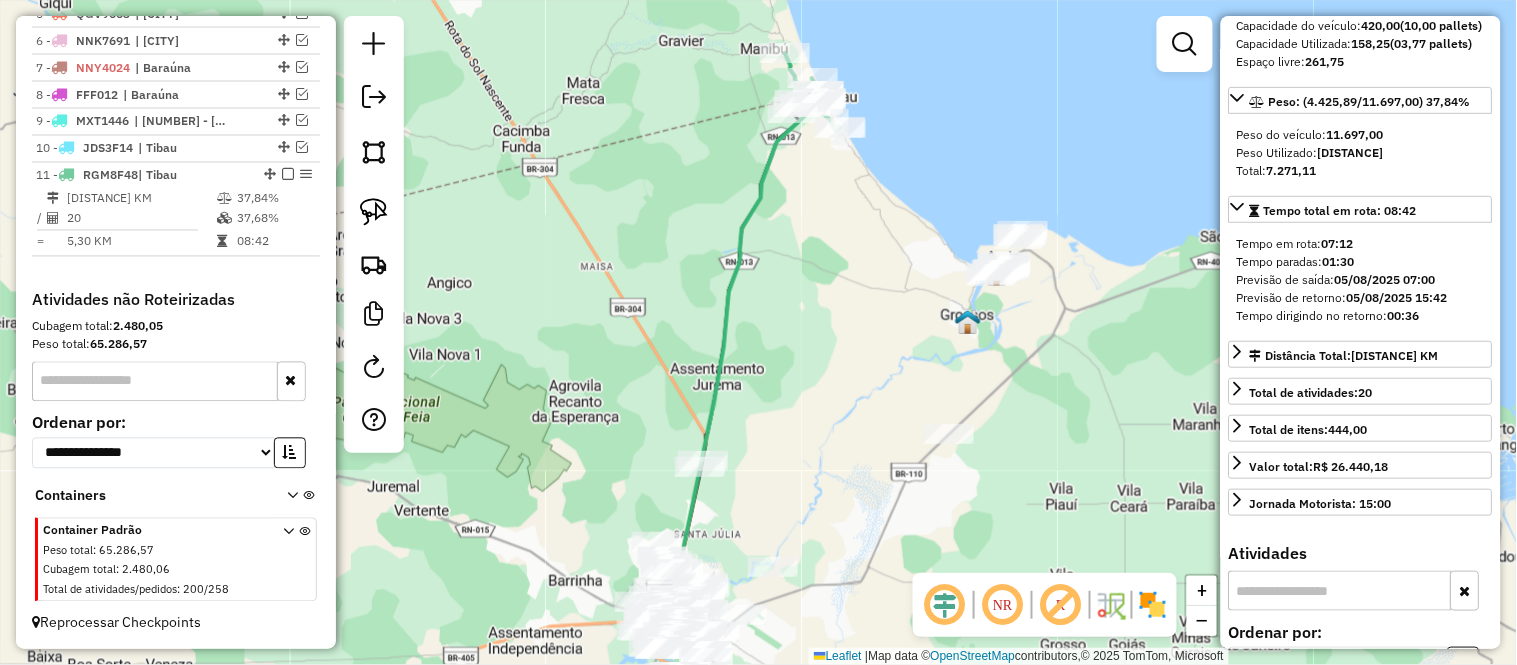 scroll, scrollTop: 0, scrollLeft: 0, axis: both 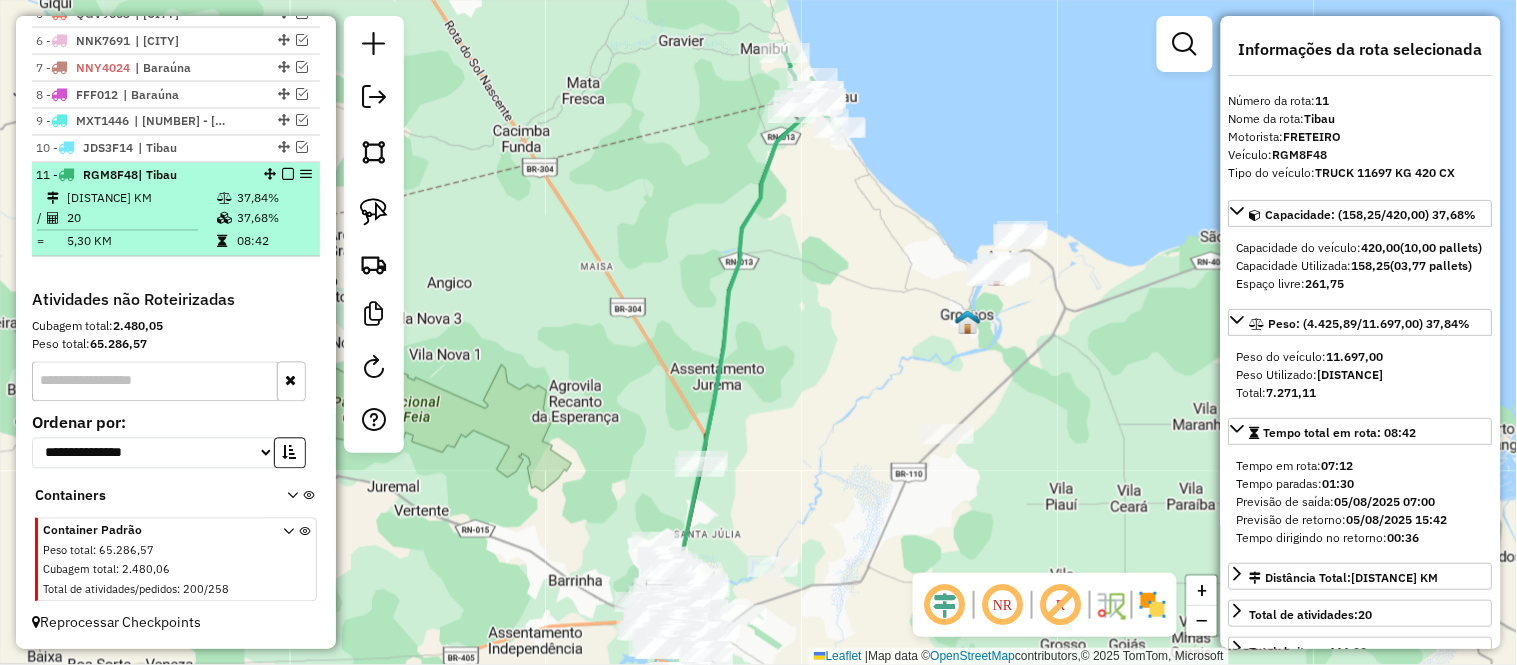 click on "20" at bounding box center [141, 219] 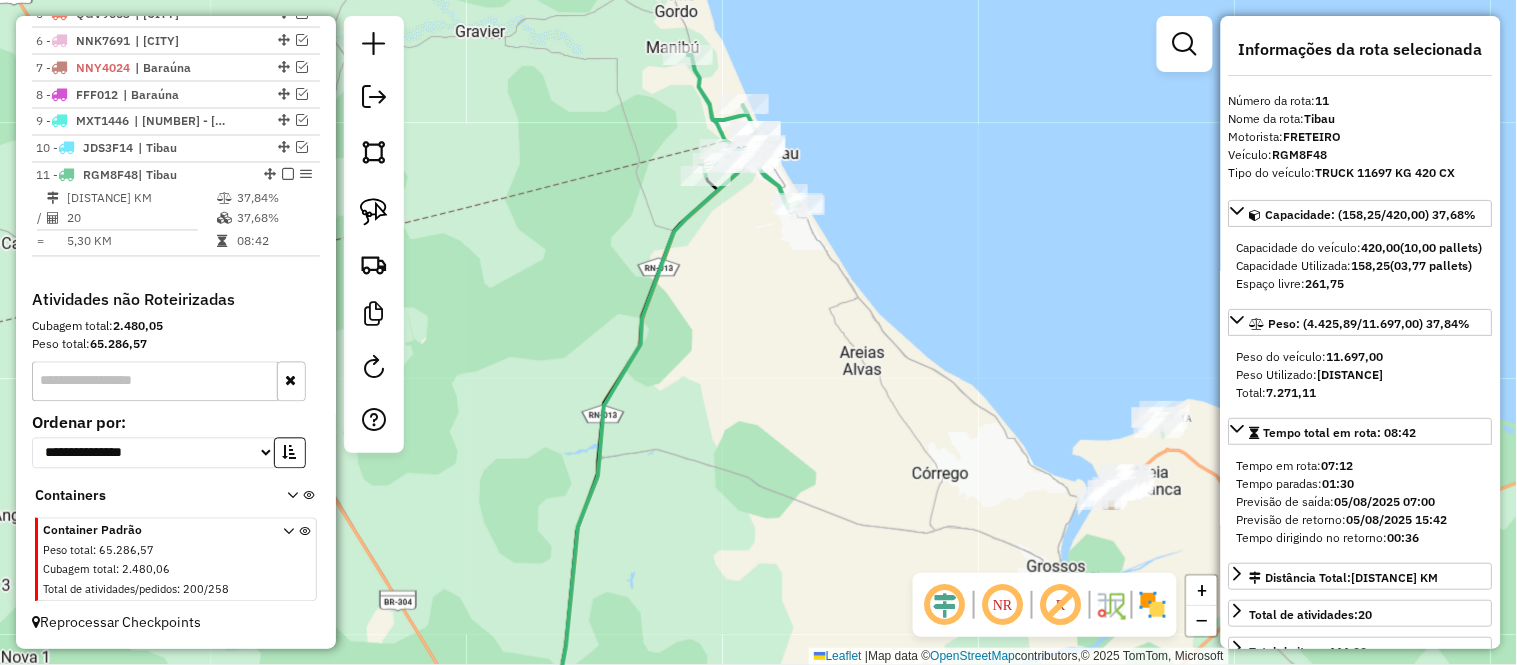 drag, startPoint x: 741, startPoint y: 227, endPoint x: 745, endPoint y: 298, distance: 71.11259 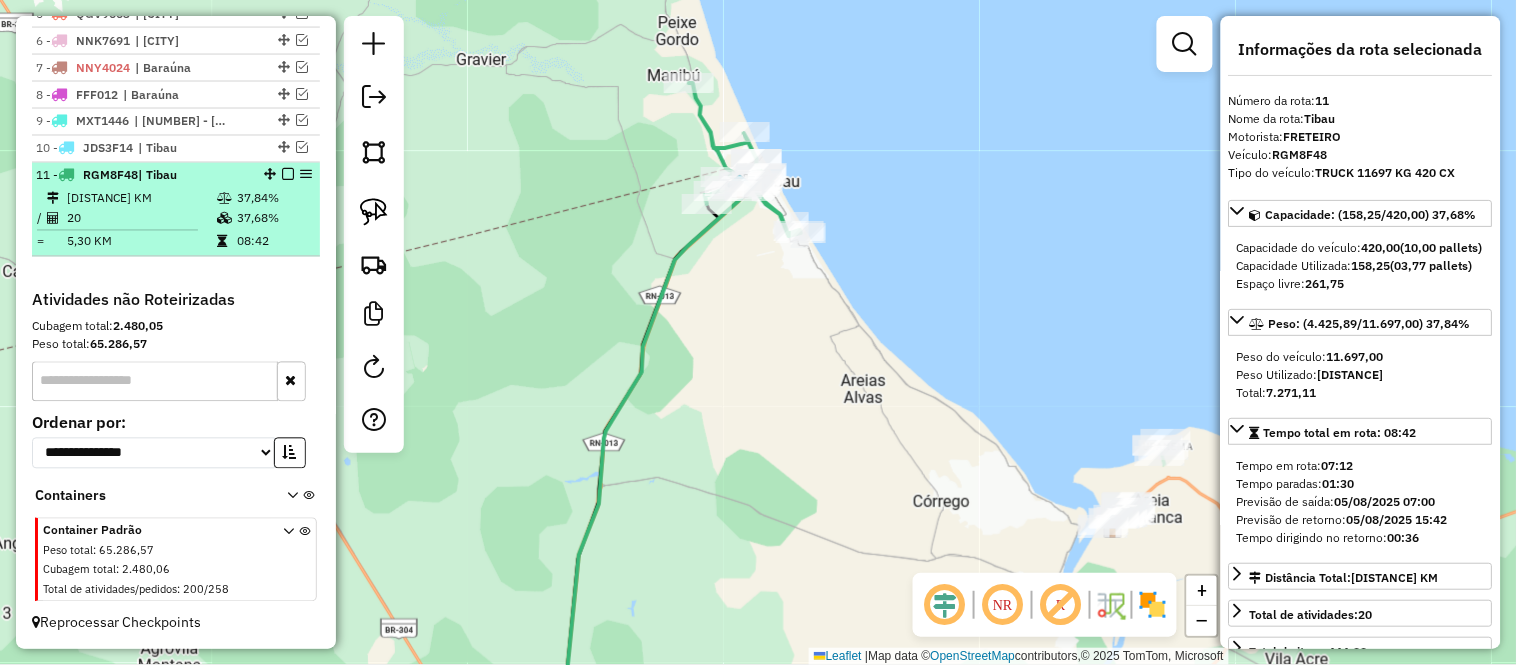 click on "[DISTANCE] KM" at bounding box center [141, 199] 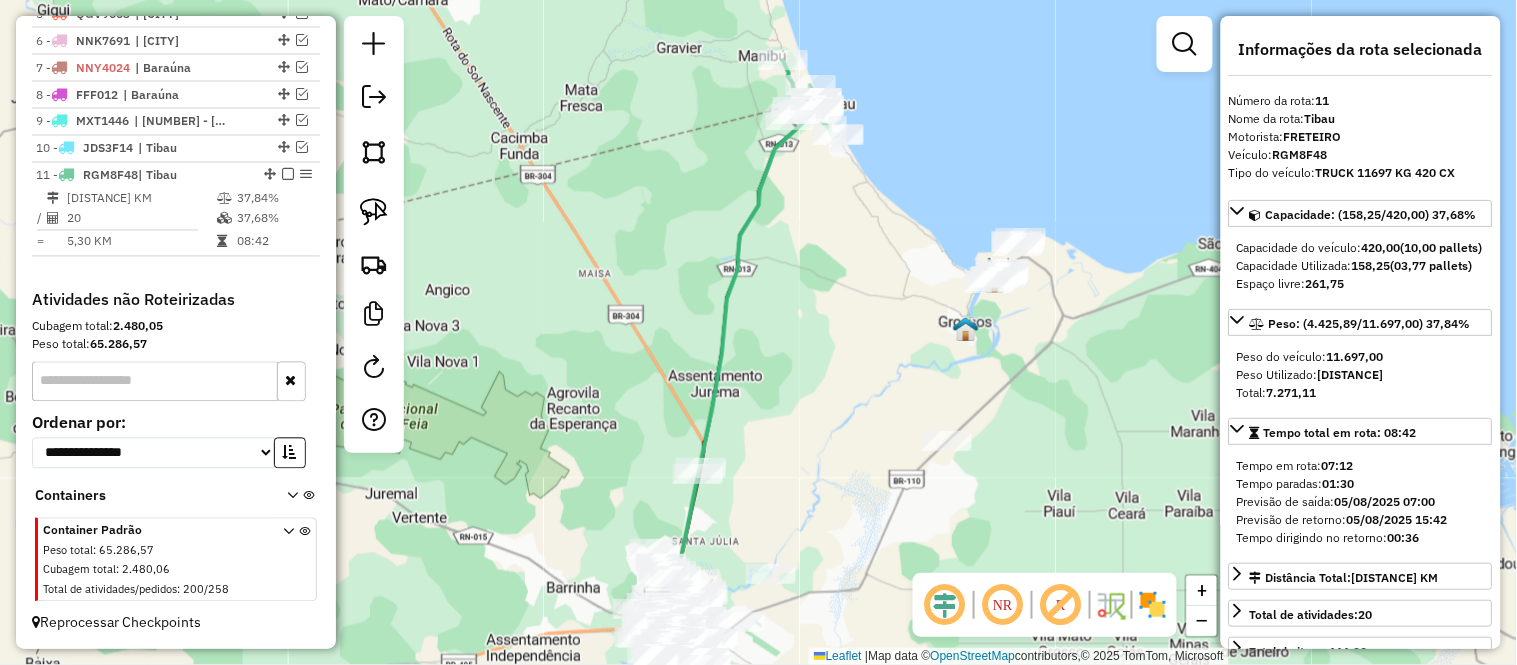drag, startPoint x: 840, startPoint y: 194, endPoint x: 834, endPoint y: 237, distance: 43.416588 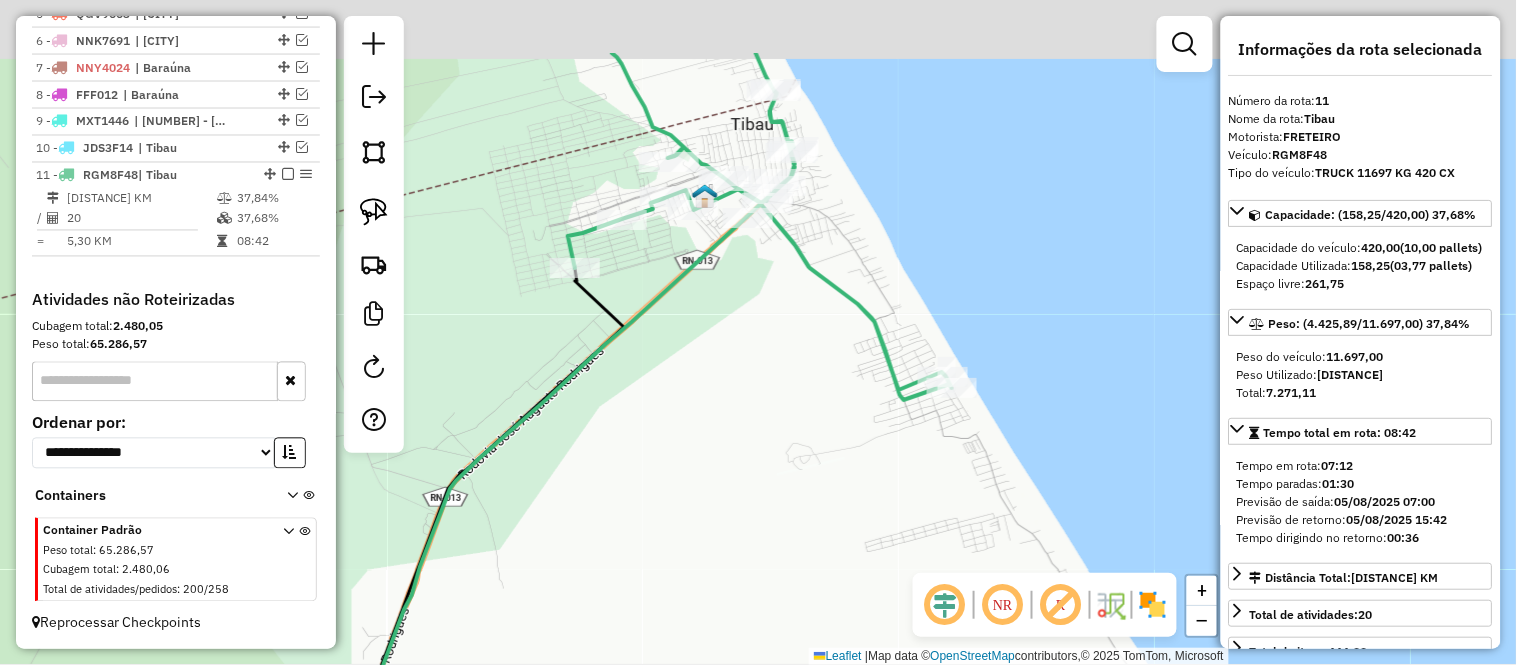 drag, startPoint x: 803, startPoint y: 108, endPoint x: 834, endPoint y: 228, distance: 123.9395 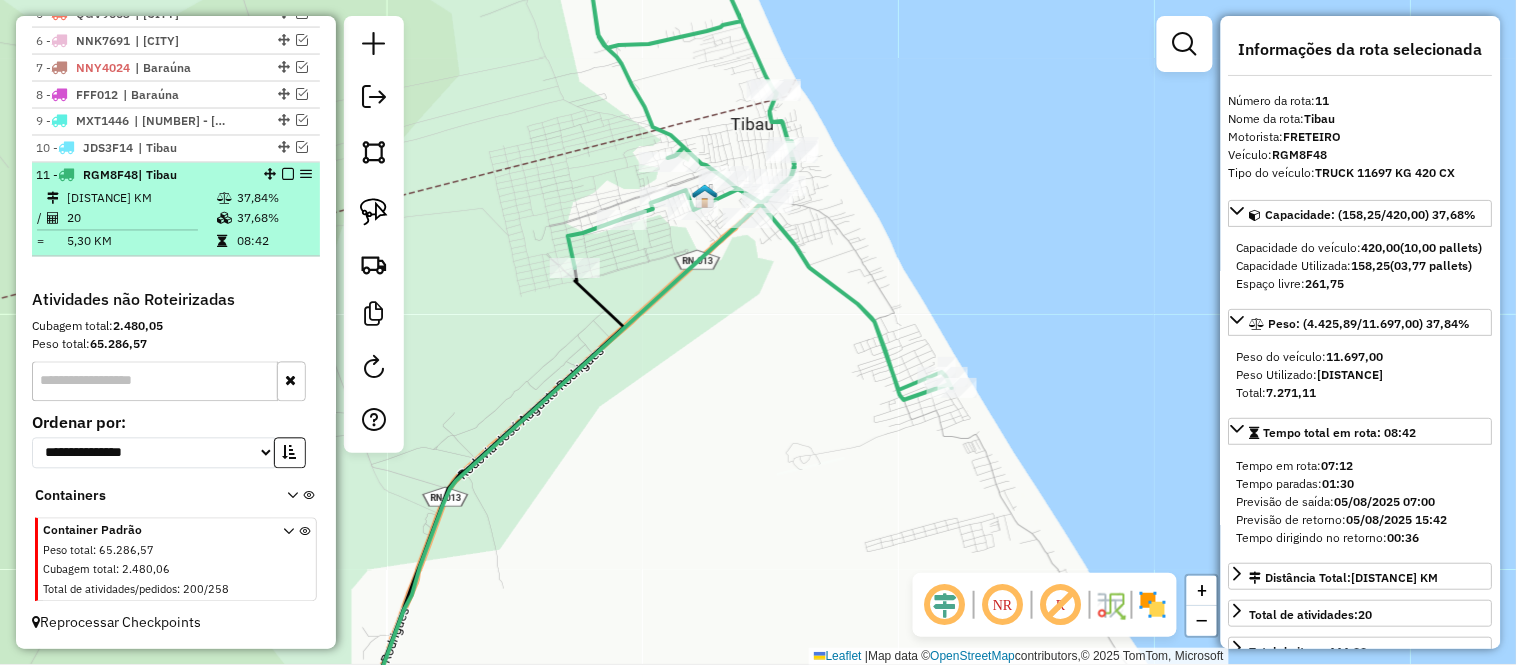 click at bounding box center (224, 219) 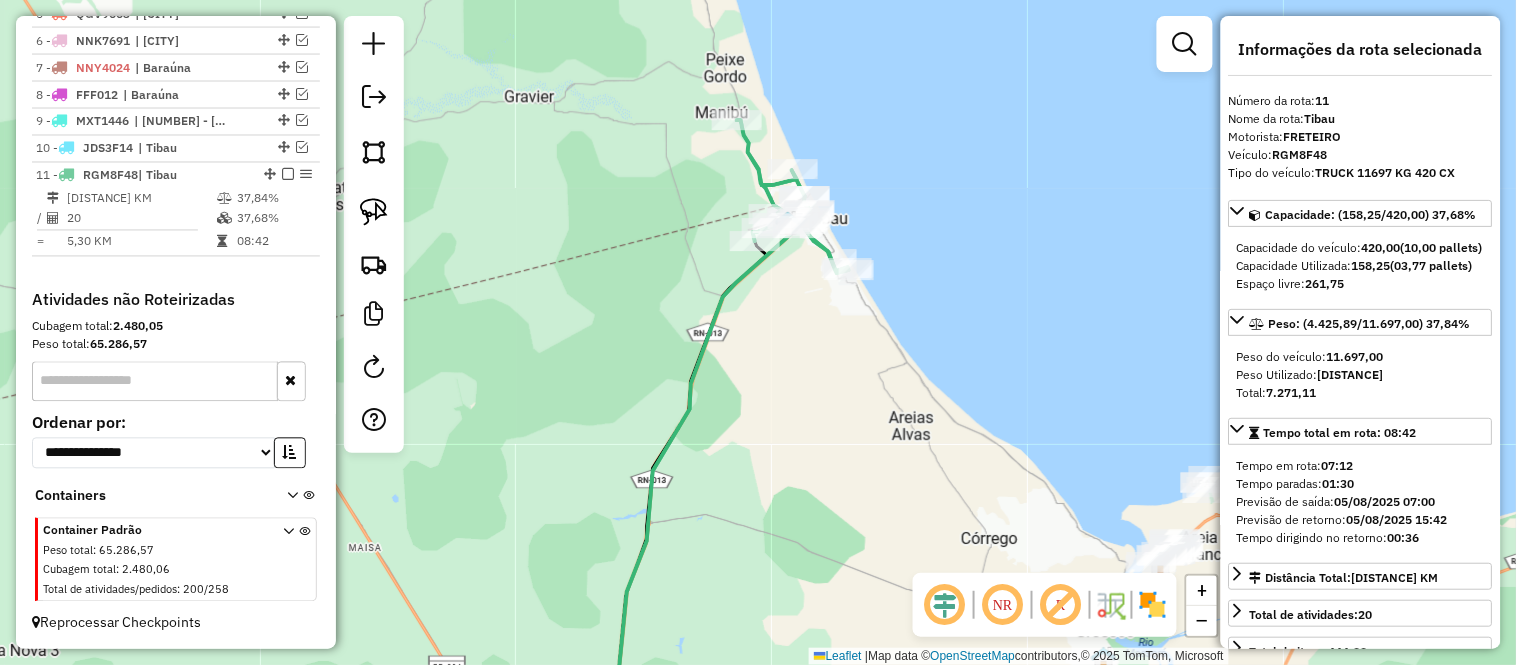 drag, startPoint x: 792, startPoint y: 135, endPoint x: 792, endPoint y: 312, distance: 177 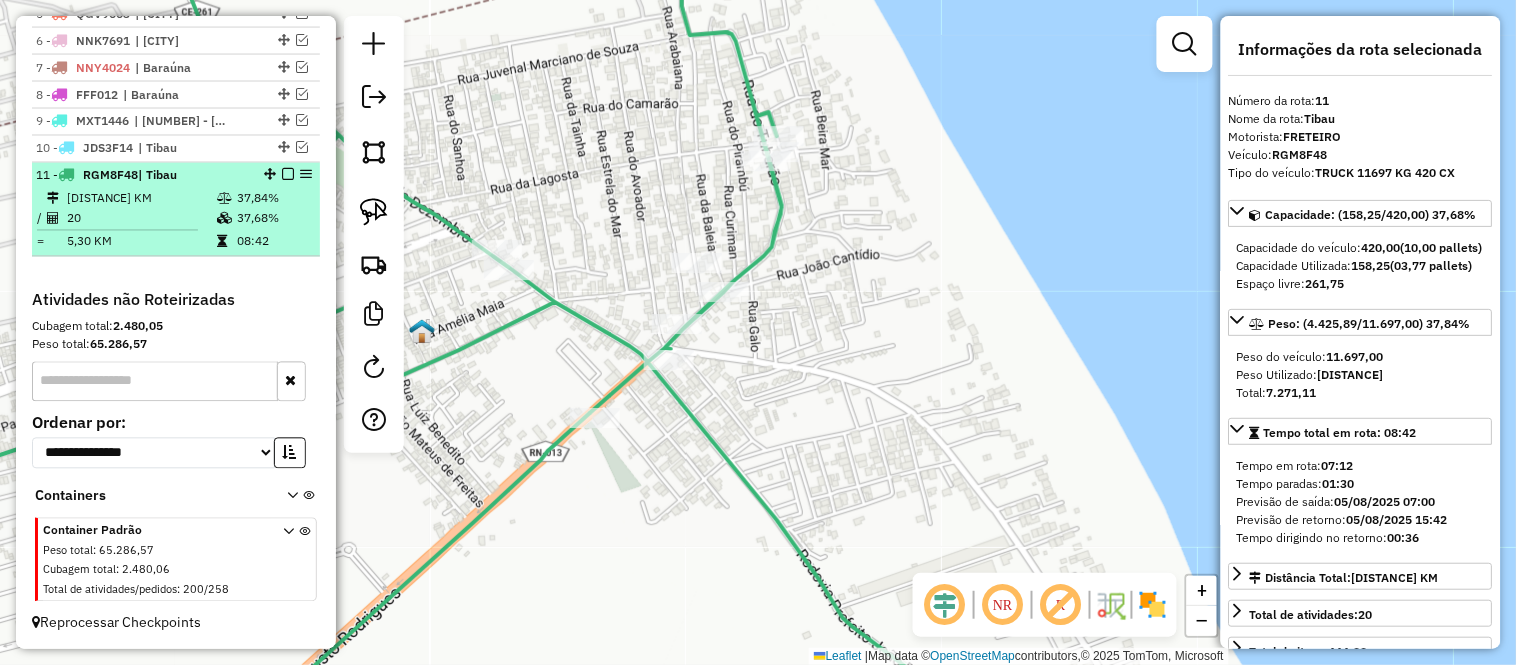 click on "[DISTANCE] KM" at bounding box center [141, 199] 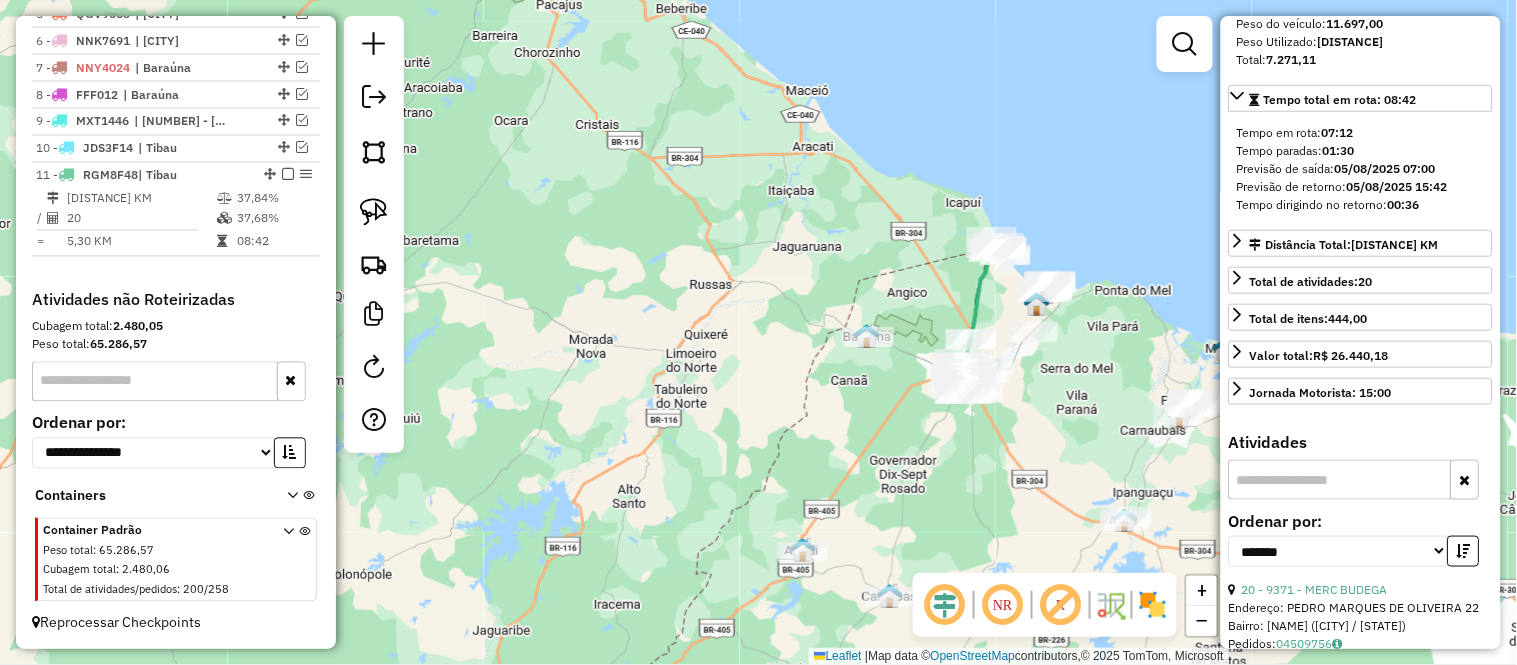 scroll, scrollTop: 111, scrollLeft: 0, axis: vertical 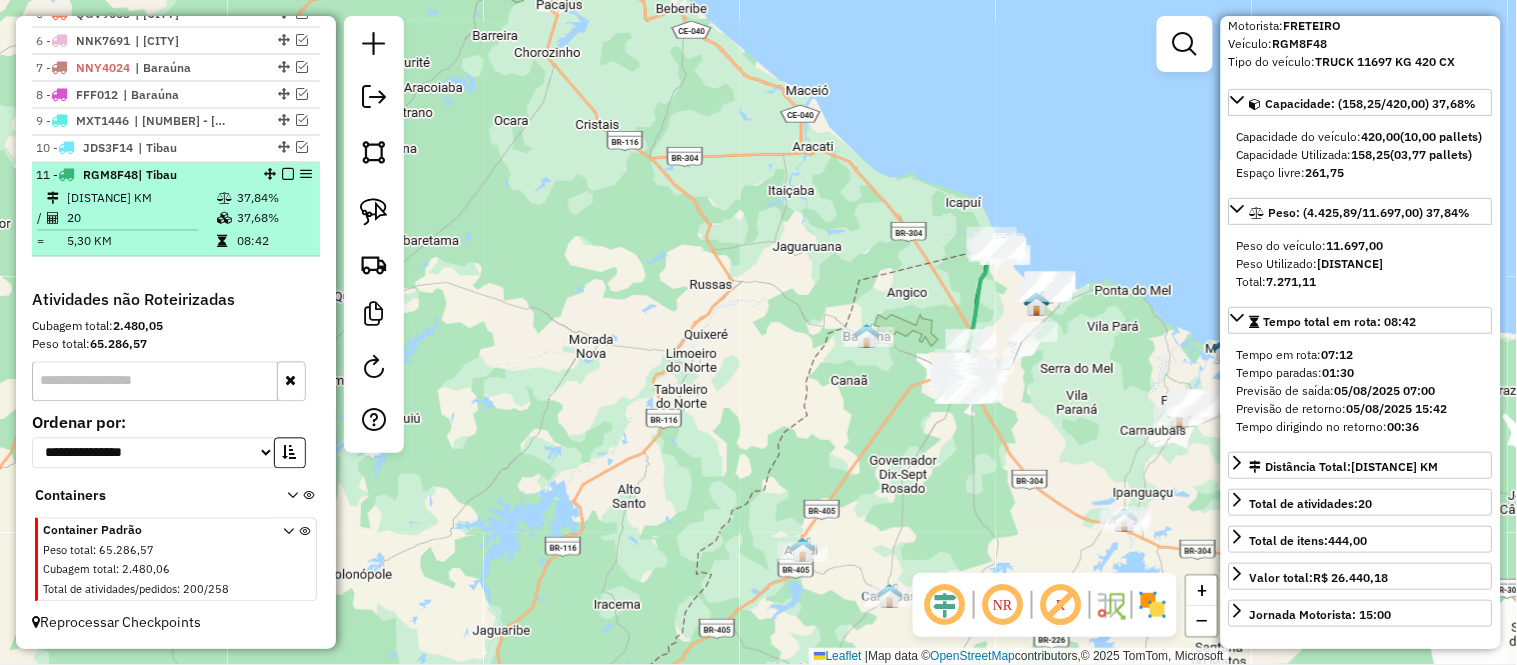 click at bounding box center (224, 219) 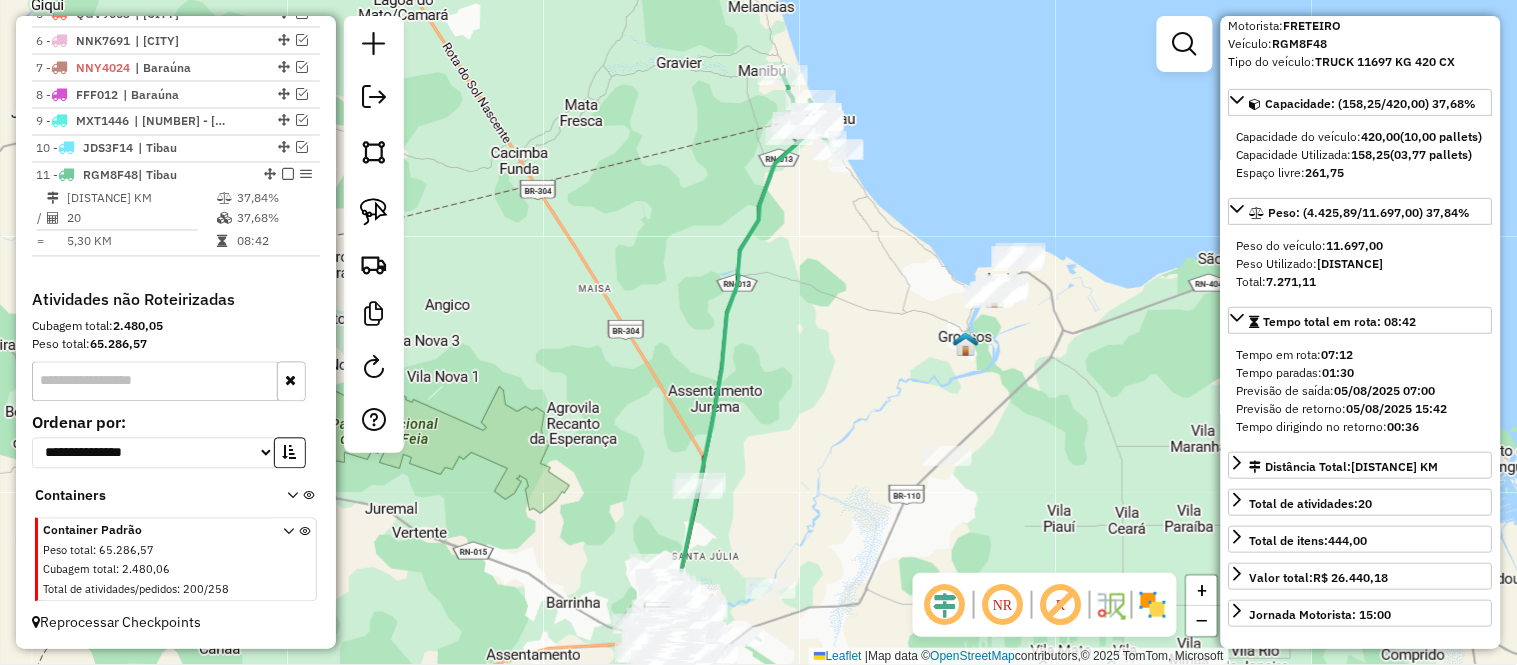 drag, startPoint x: 880, startPoint y: 278, endPoint x: 881, endPoint y: 302, distance: 24.020824 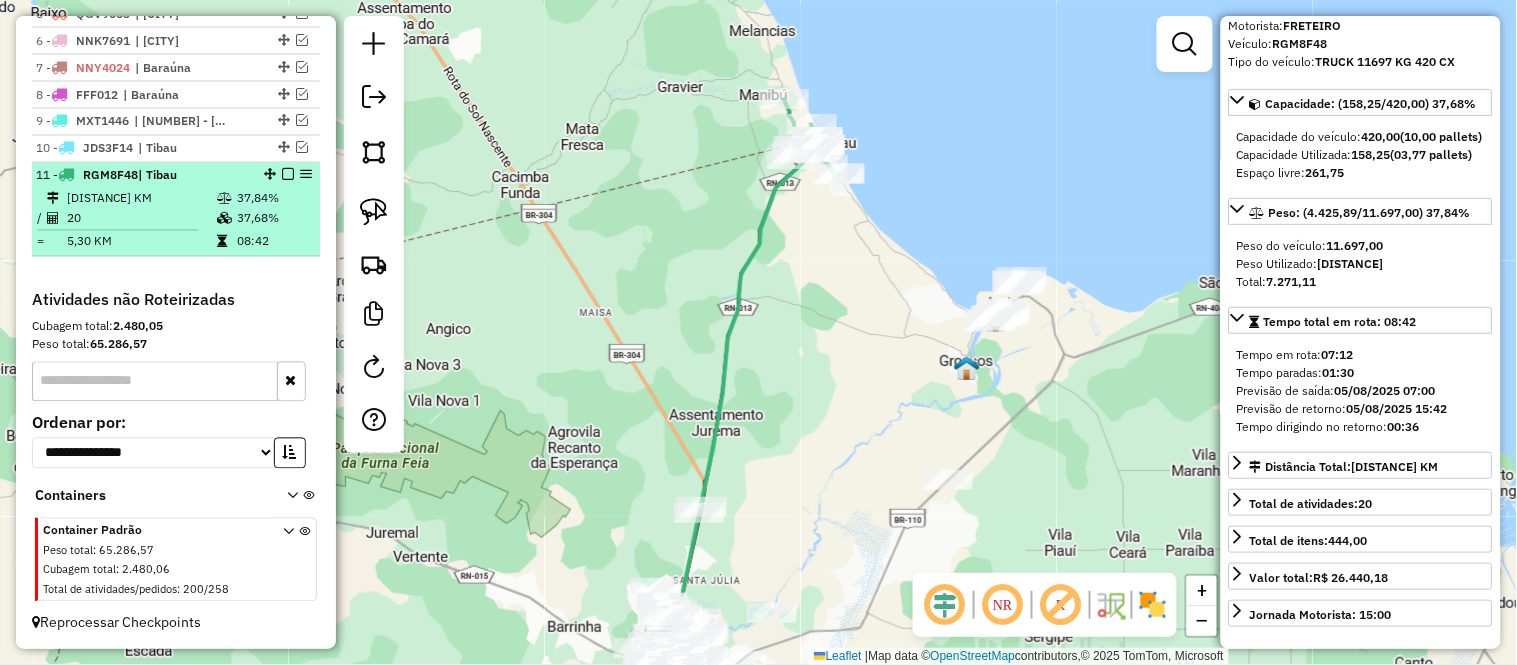 click on "5,30 KM" at bounding box center (141, 242) 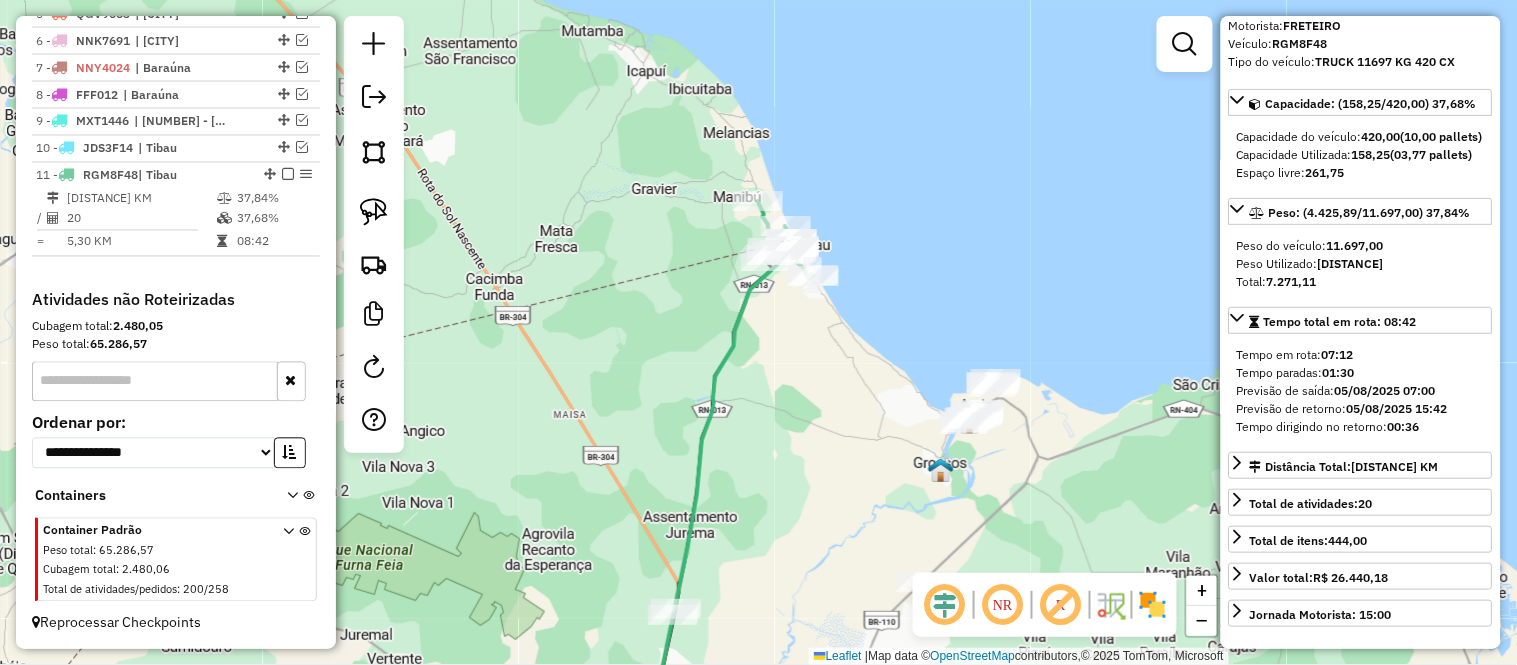 drag, startPoint x: 677, startPoint y: 140, endPoint x: 647, endPoint y: 305, distance: 167.7051 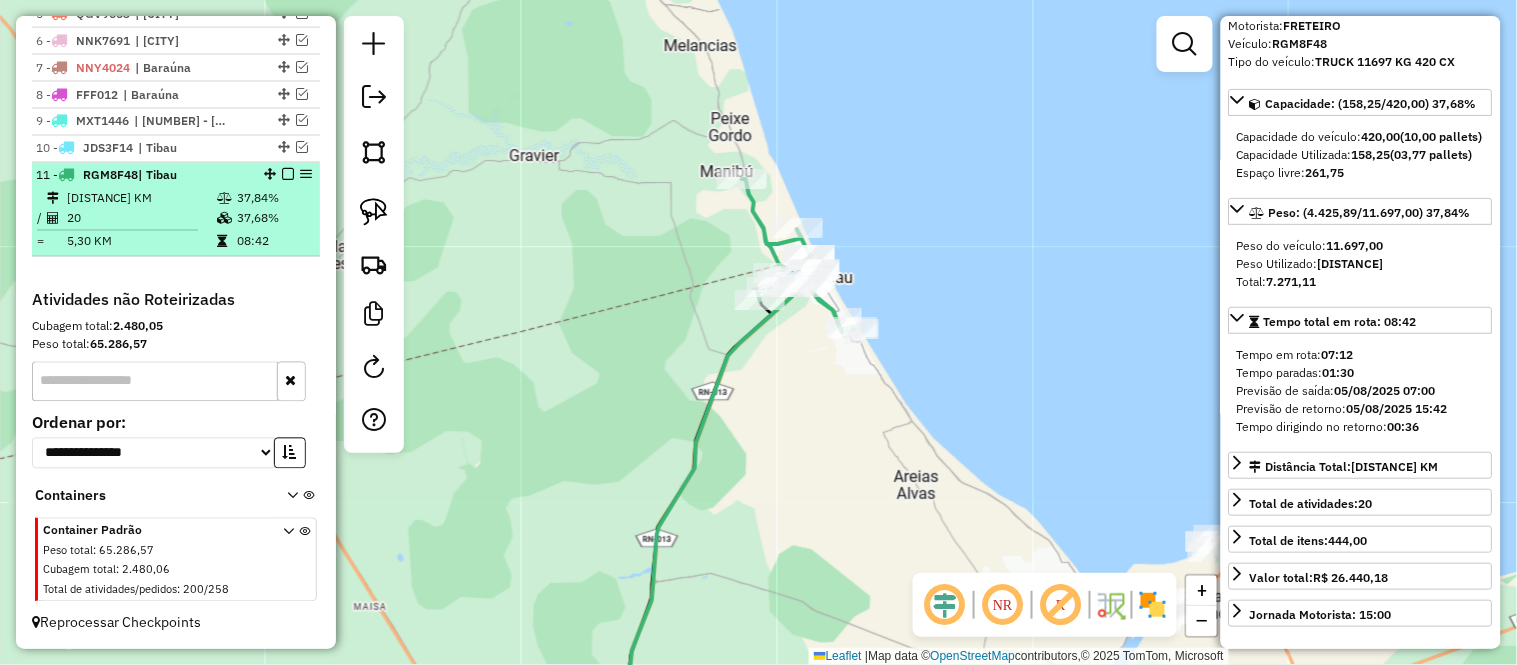click at bounding box center [226, 219] 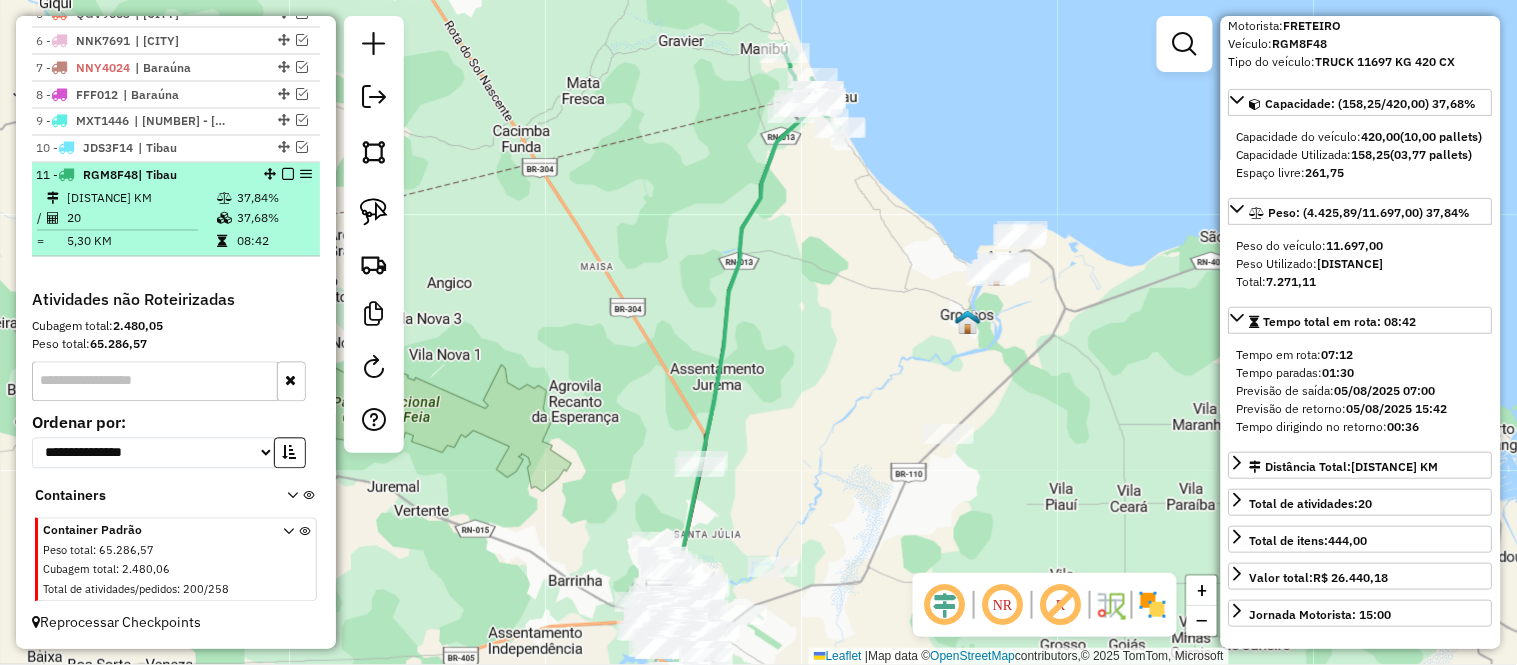 click on "[DISTANCE] KM" at bounding box center [141, 199] 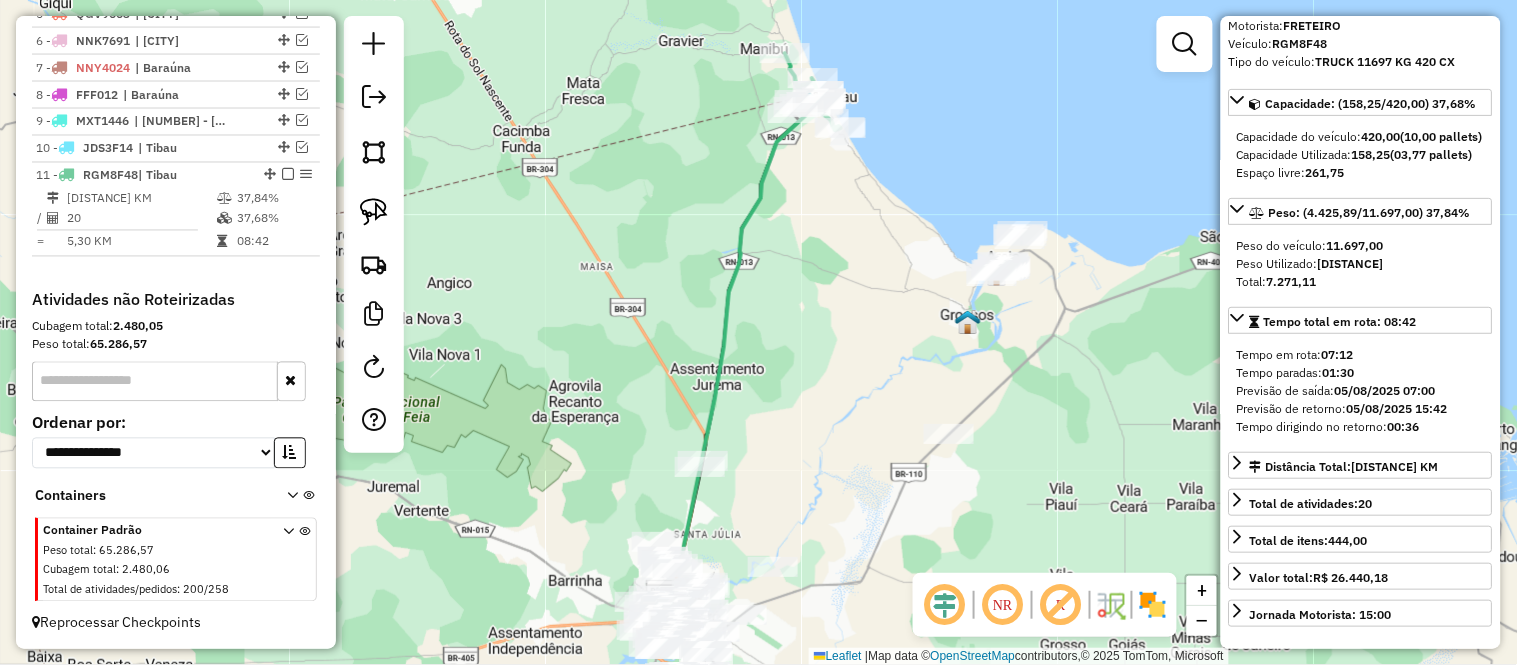 scroll, scrollTop: 222, scrollLeft: 0, axis: vertical 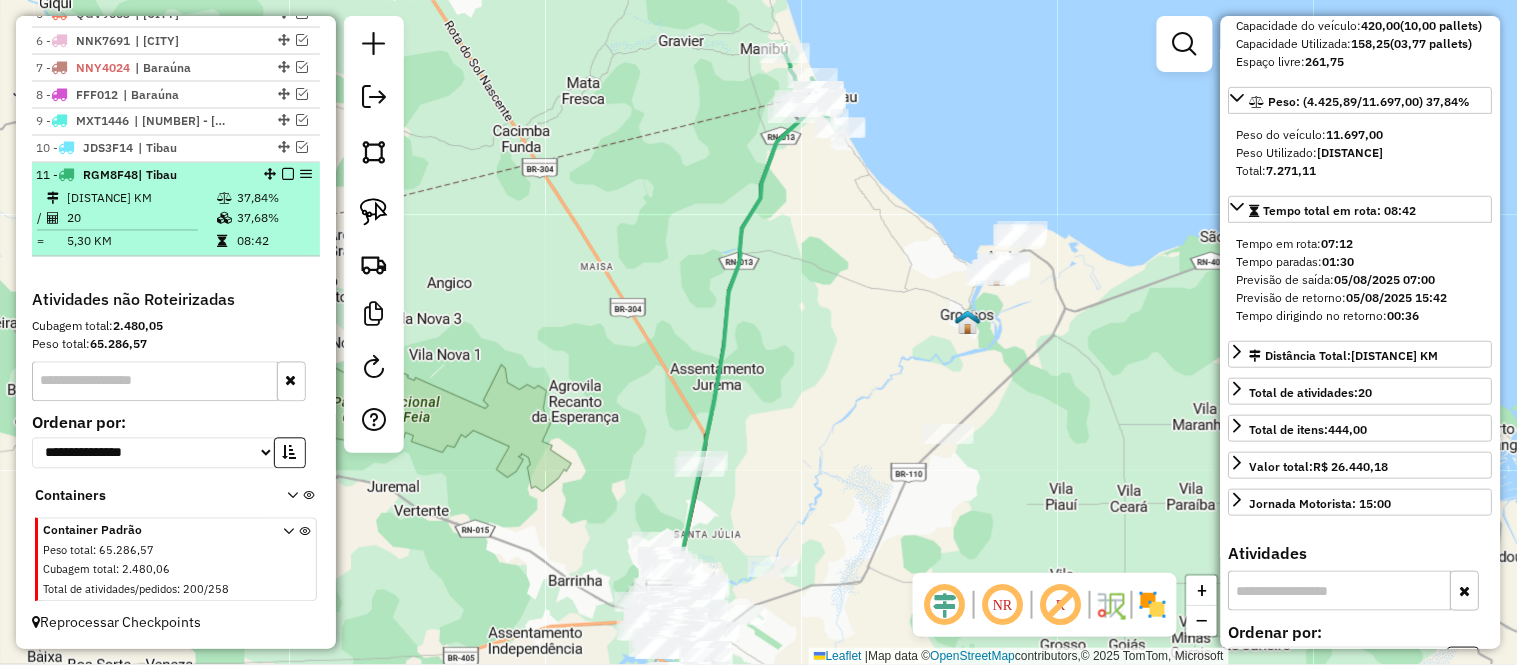 click on "20" at bounding box center (141, 219) 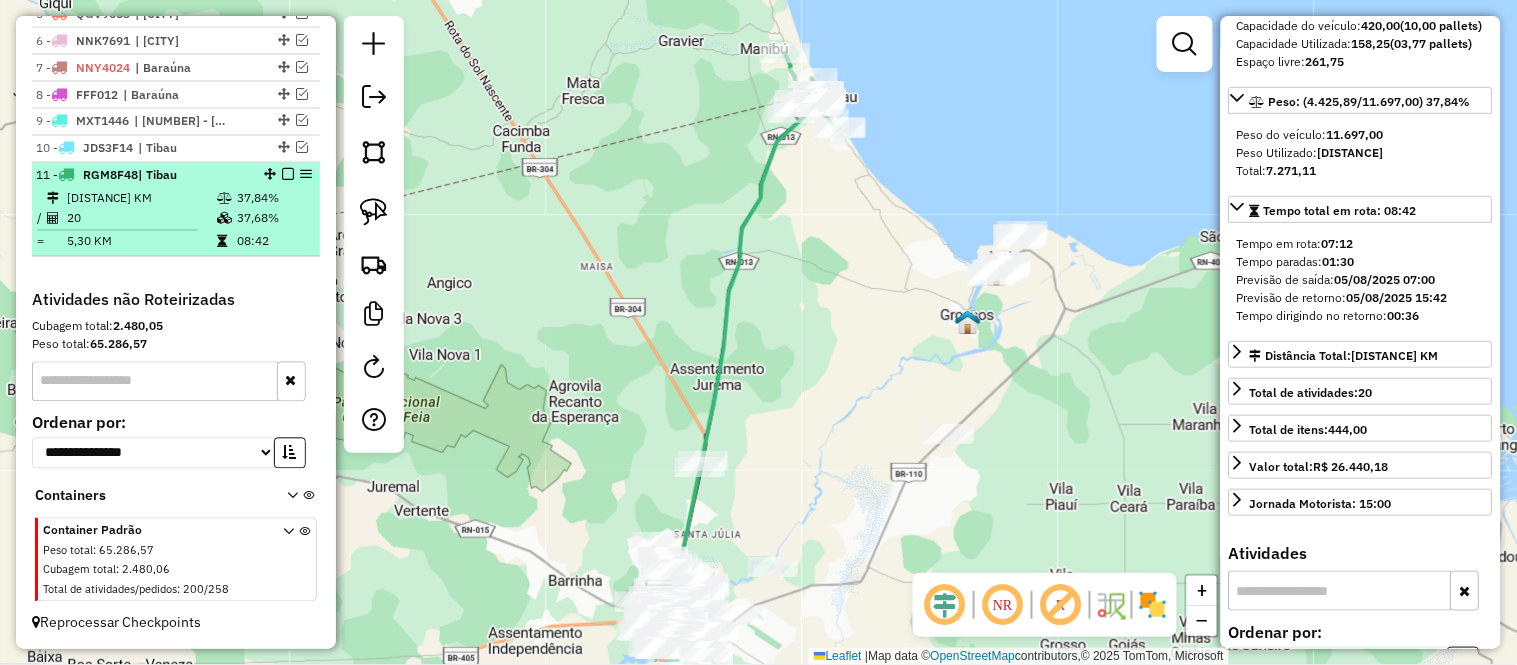 click at bounding box center (288, 175) 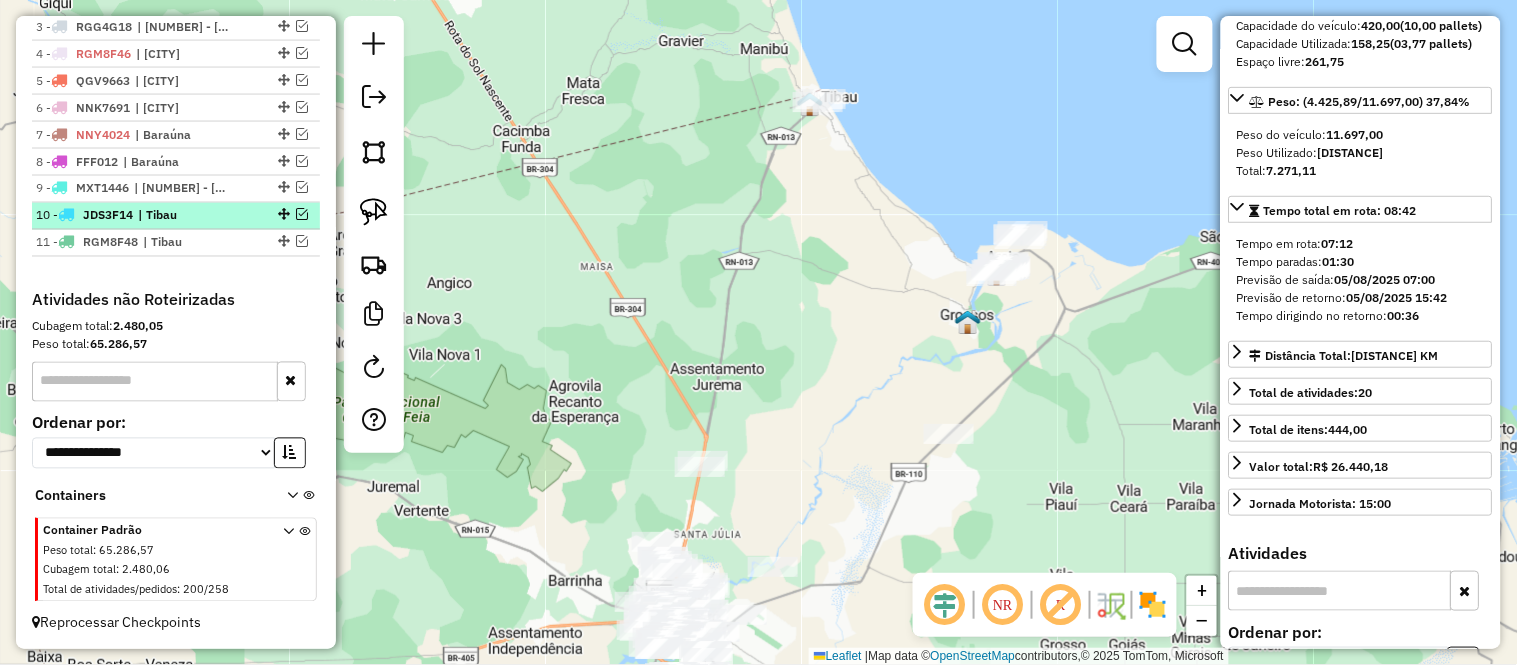 click at bounding box center (302, 215) 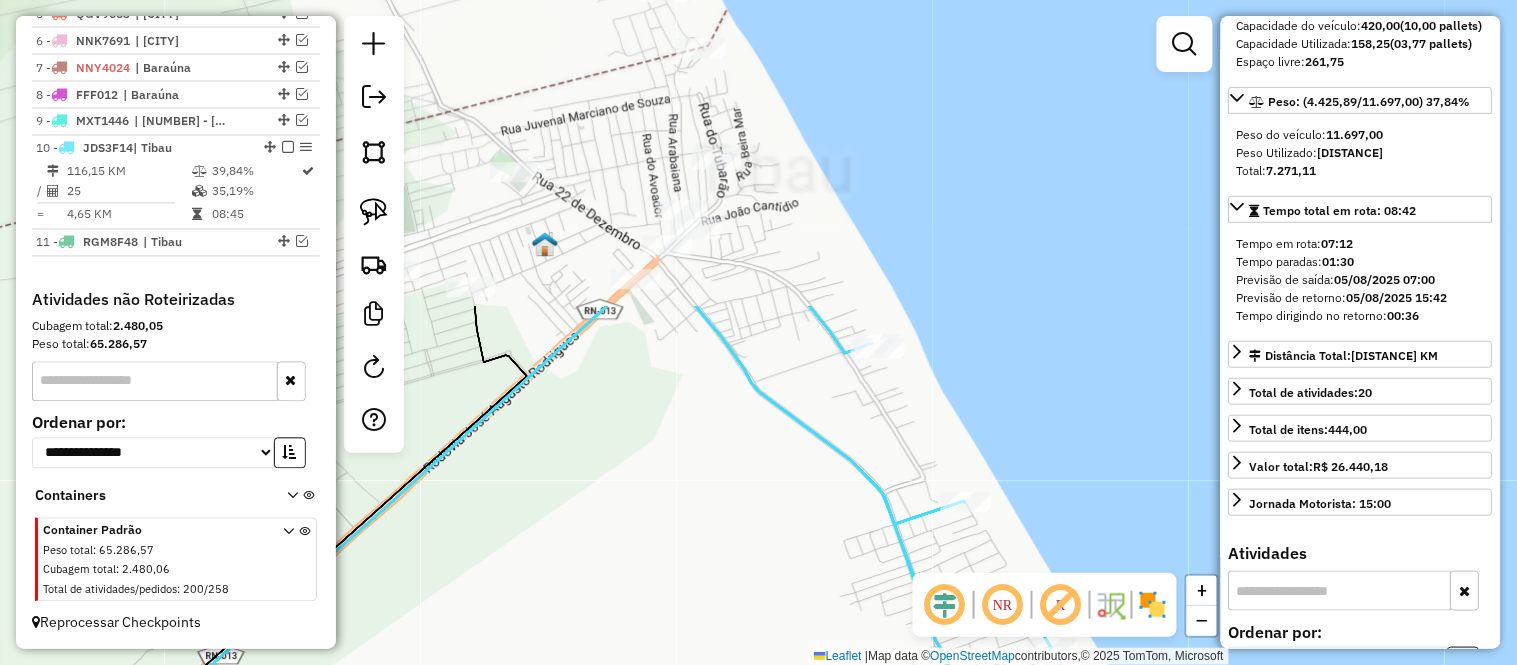 drag, startPoint x: 755, startPoint y: 162, endPoint x: 752, endPoint y: 455, distance: 293.01535 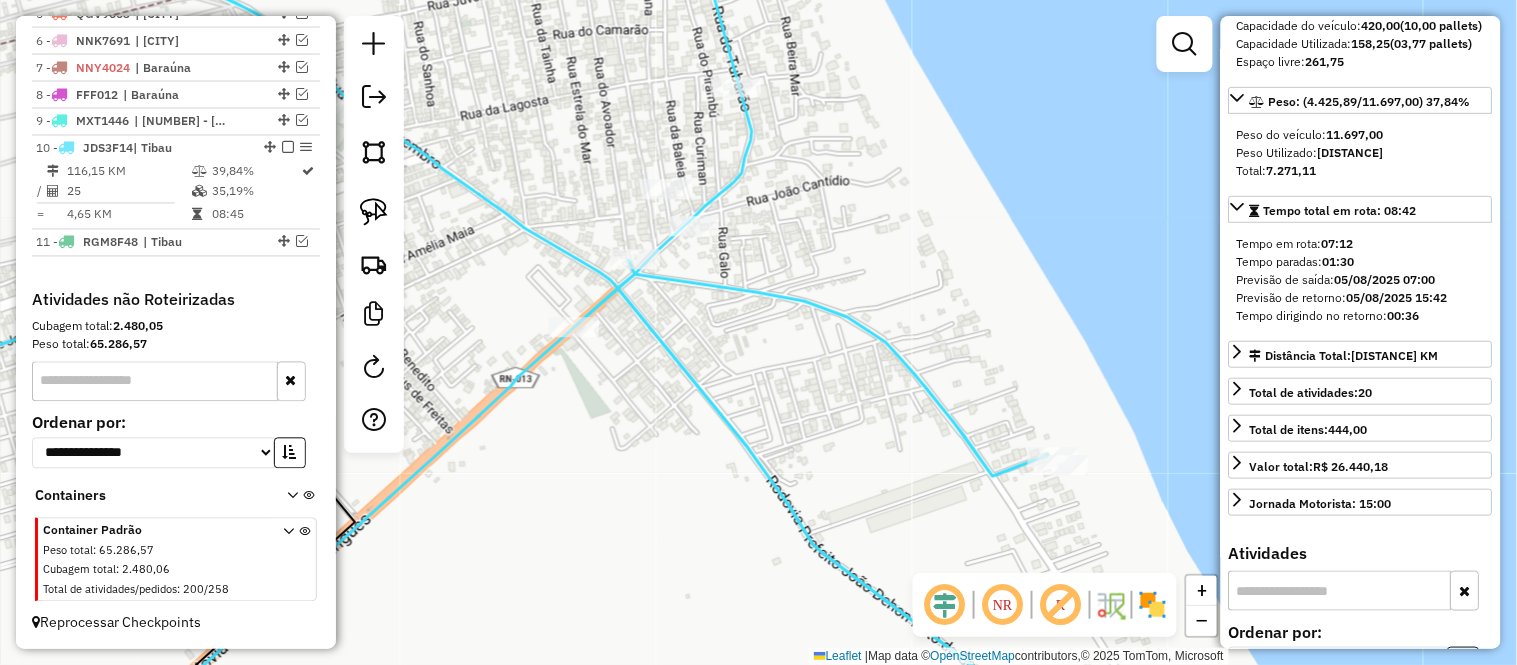 drag, startPoint x: 716, startPoint y: 212, endPoint x: 776, endPoint y: 244, distance: 68 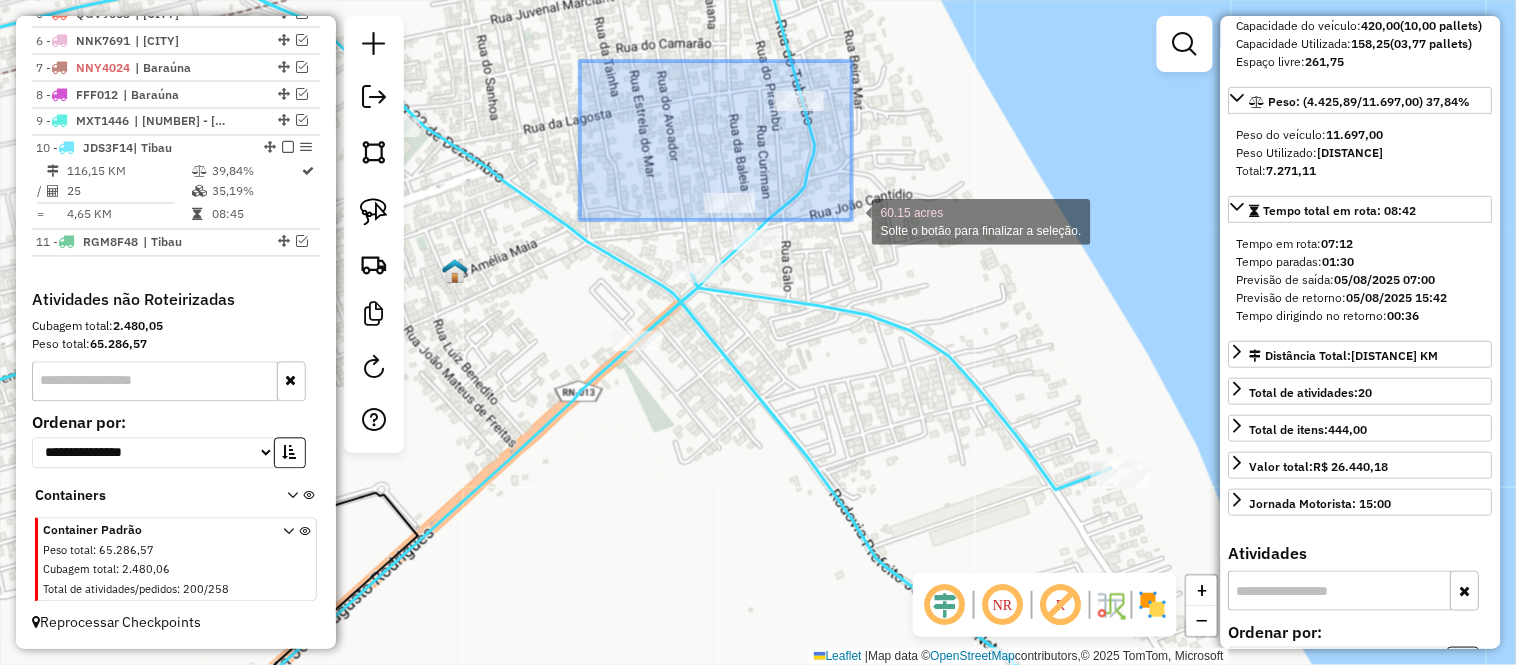 drag, startPoint x: 580, startPoint y: 61, endPoint x: 852, endPoint y: 220, distance: 315.06348 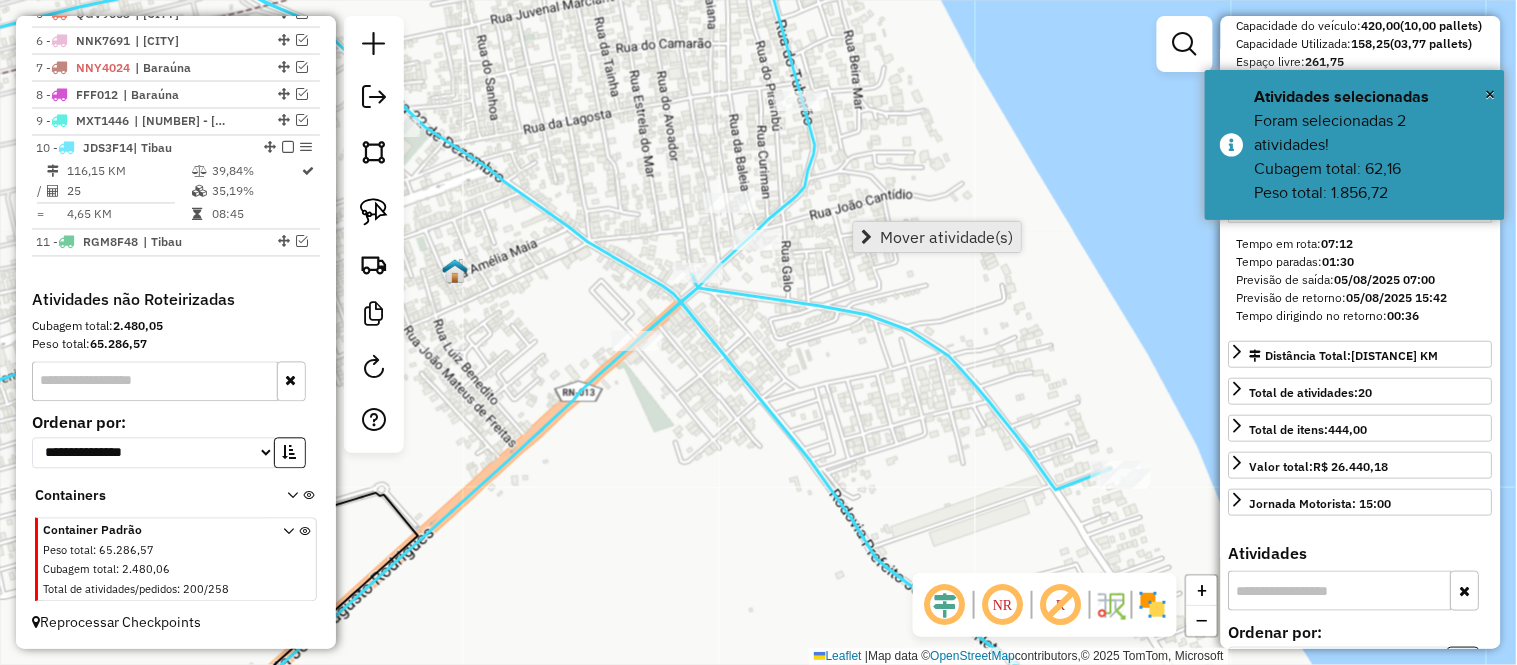 click on "Mover atividade(s)" at bounding box center [937, 237] 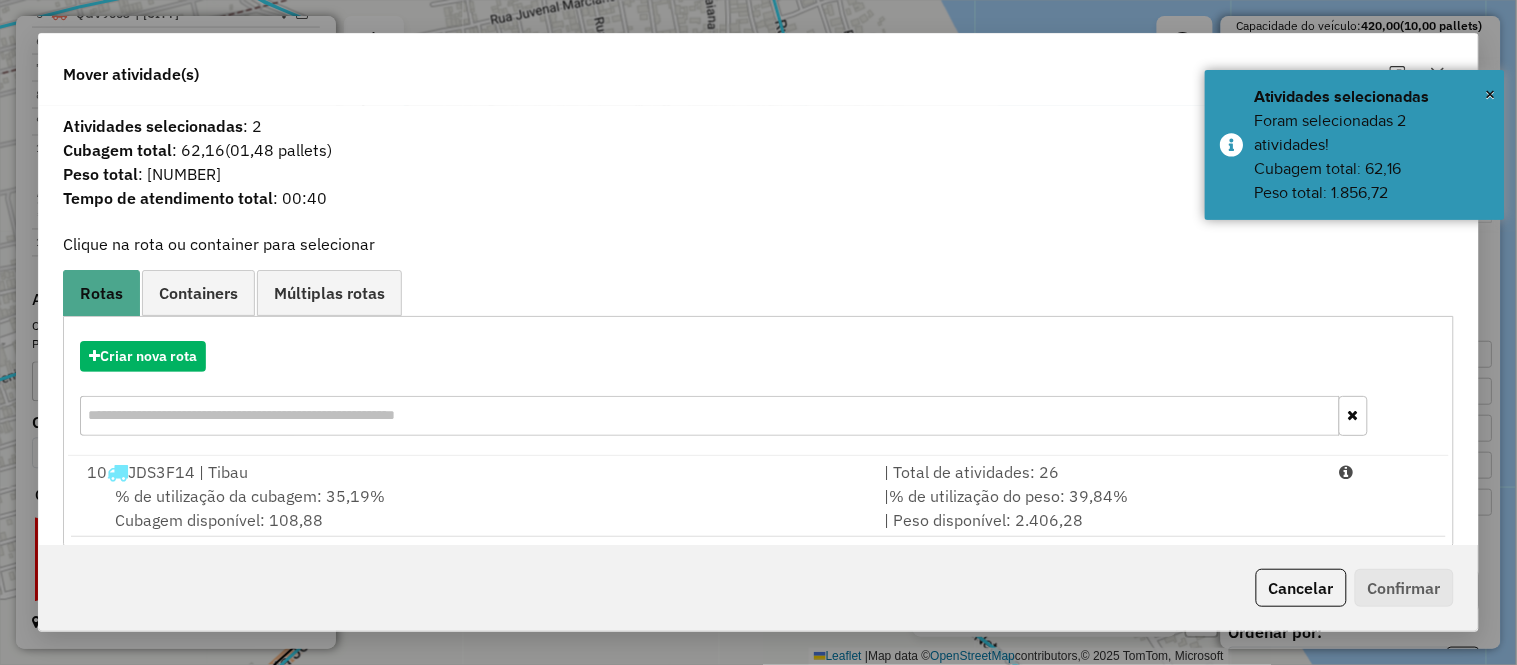 click on "% de utilização da cubagem: 35,19%" at bounding box center [250, 496] 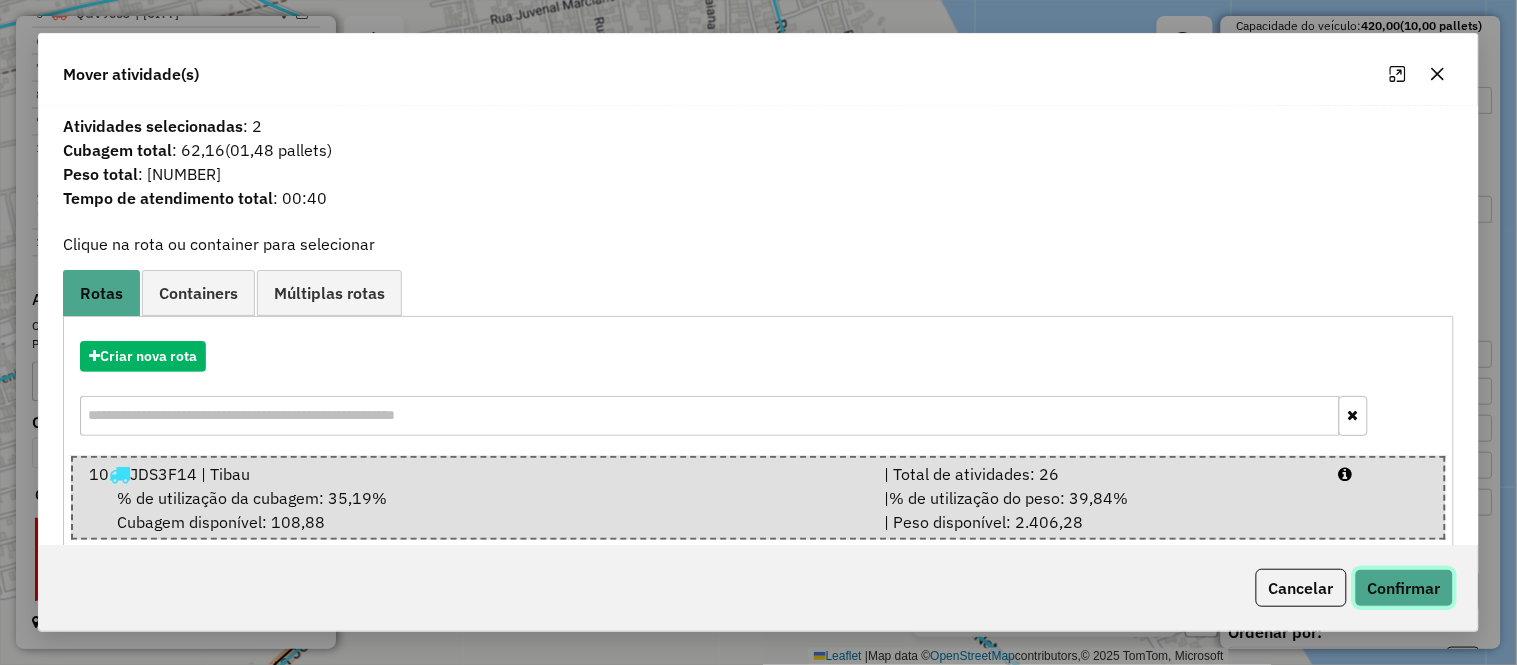 click on "Confirmar" 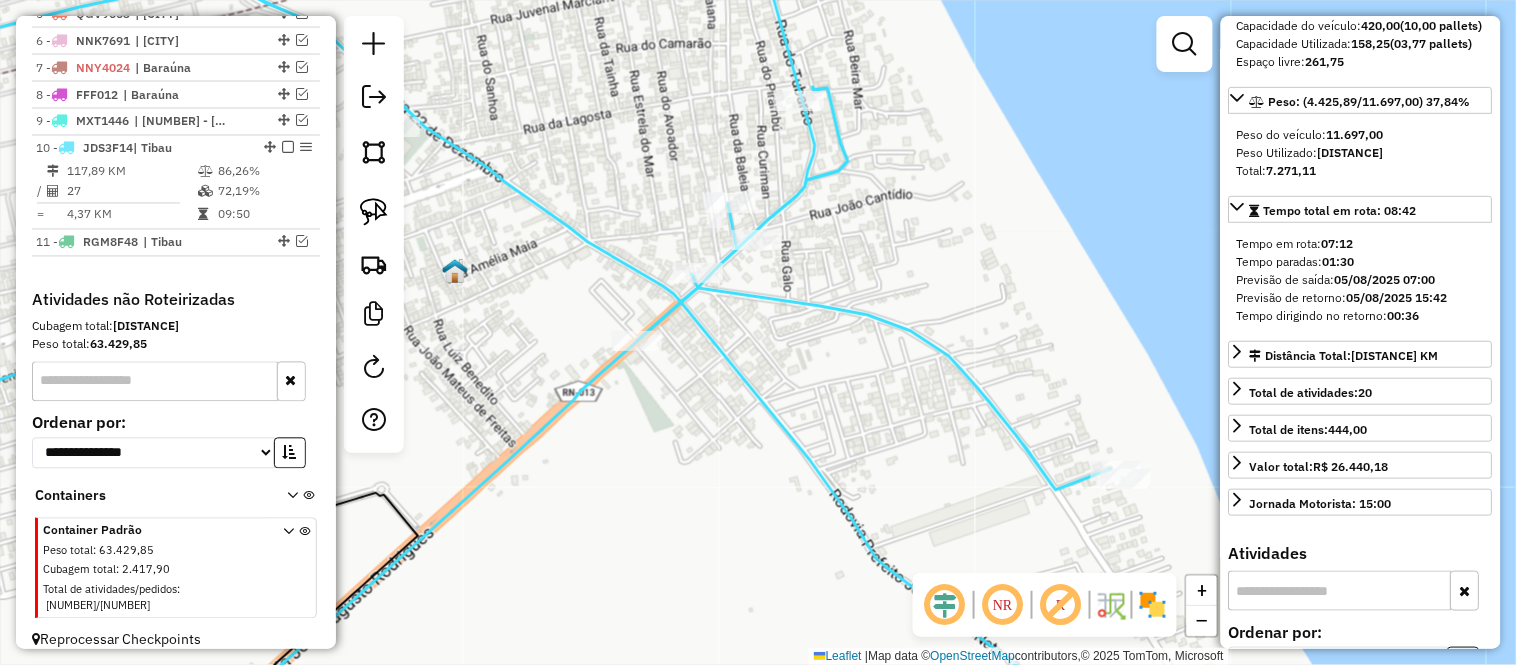 click on "27" at bounding box center (131, 192) 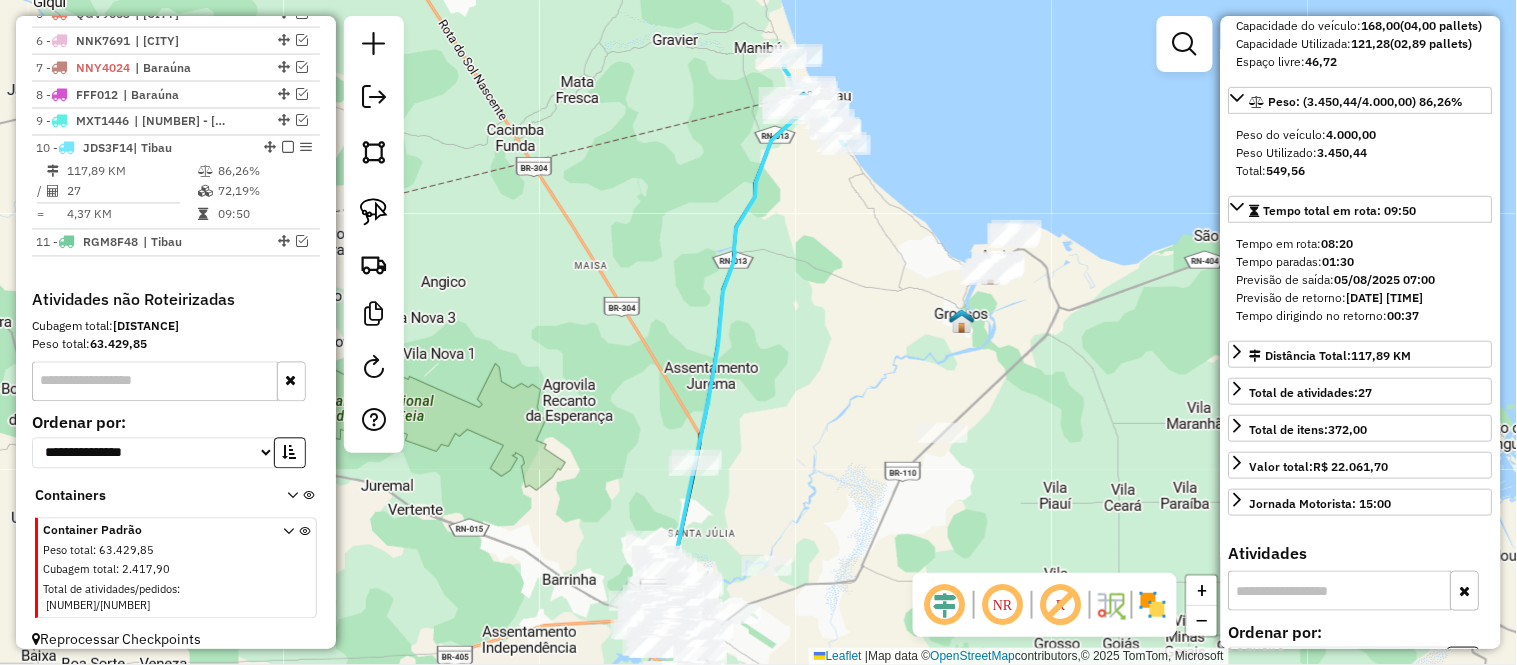 scroll, scrollTop: 111, scrollLeft: 0, axis: vertical 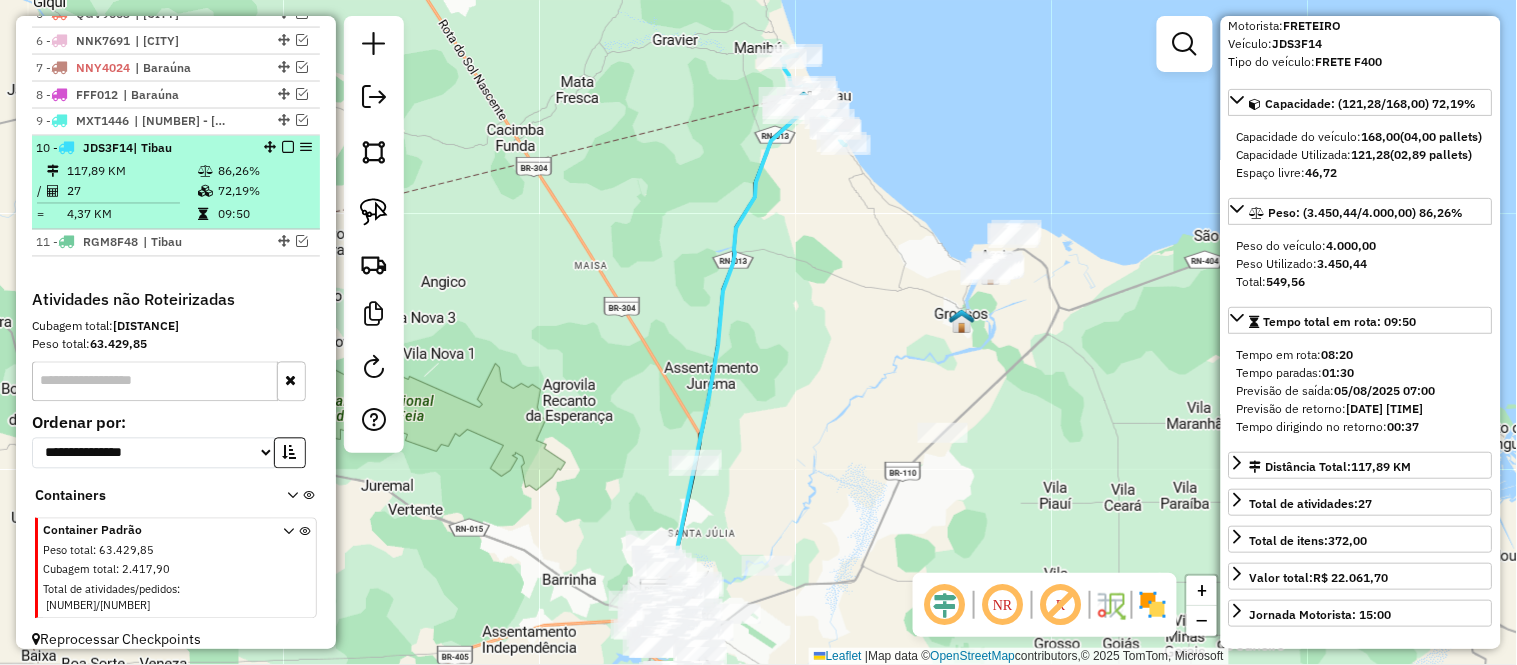 click on "27" at bounding box center (131, 192) 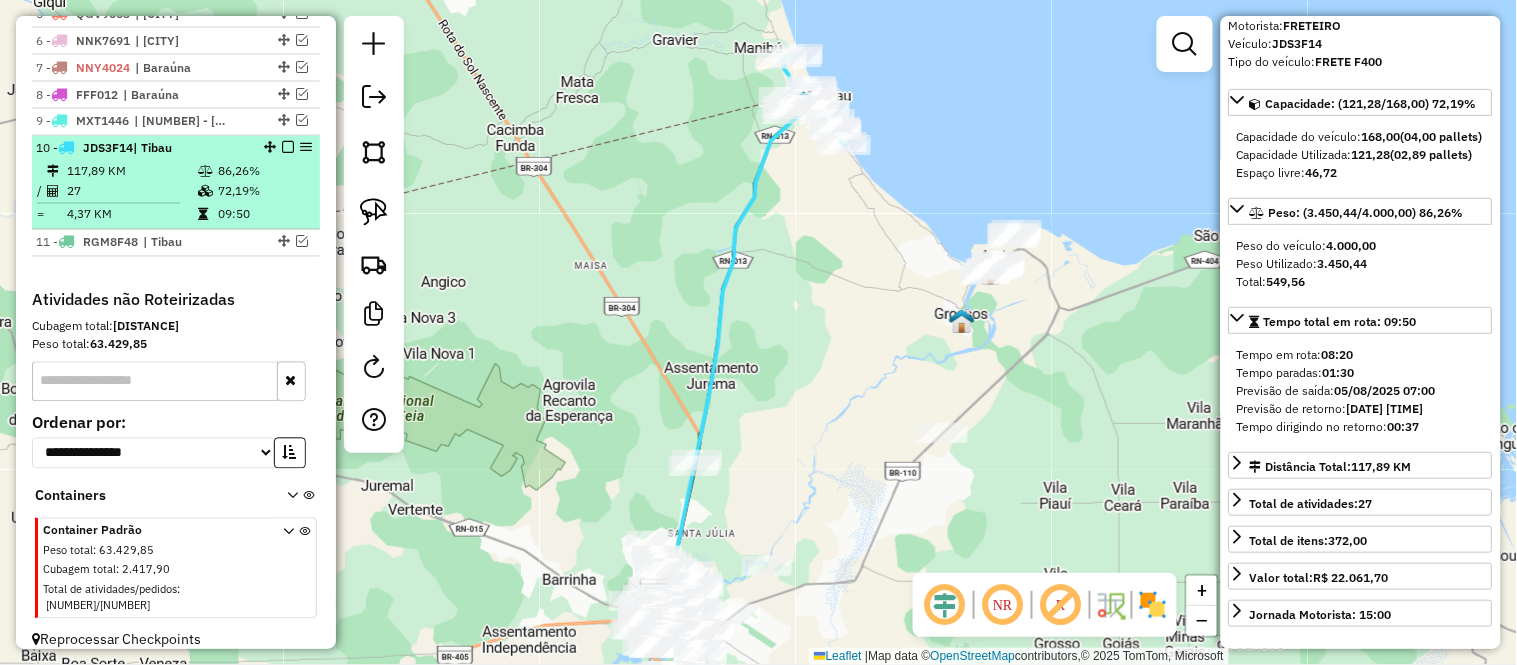 click at bounding box center (288, 148) 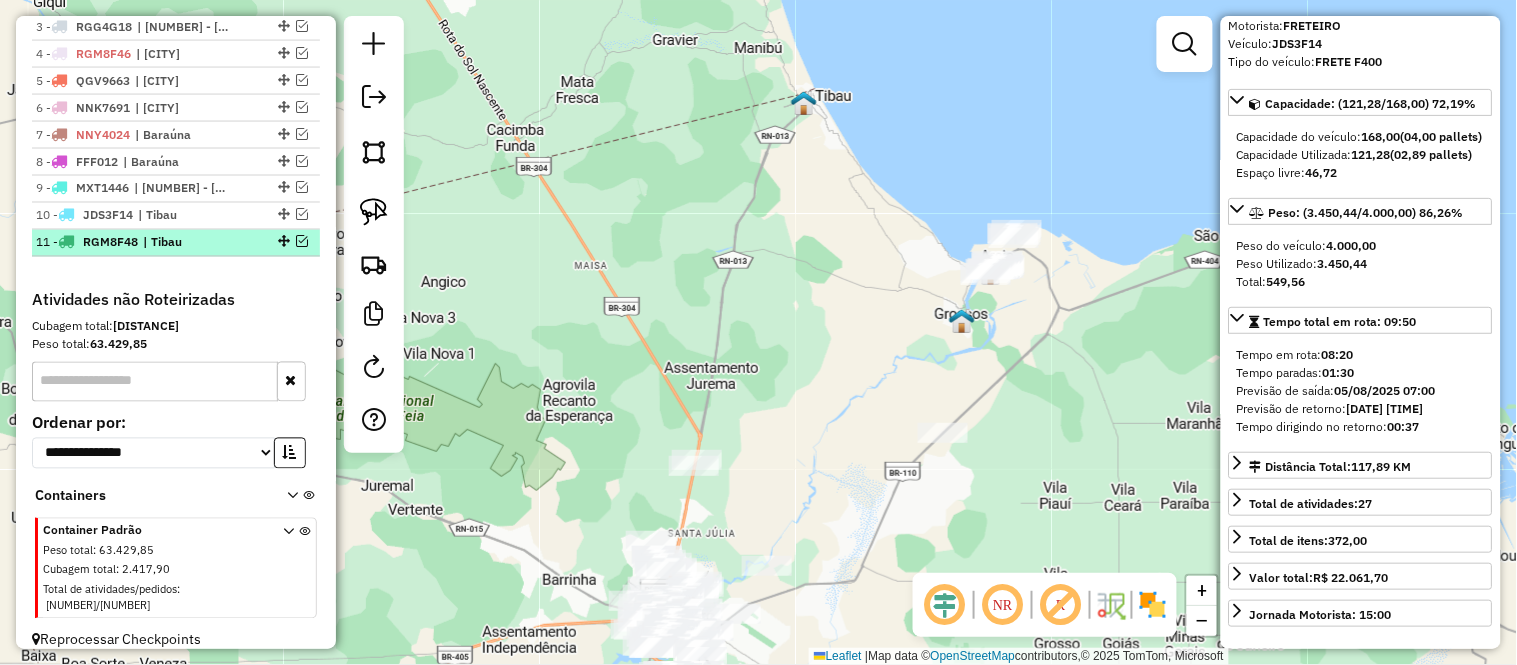 click at bounding box center (302, 242) 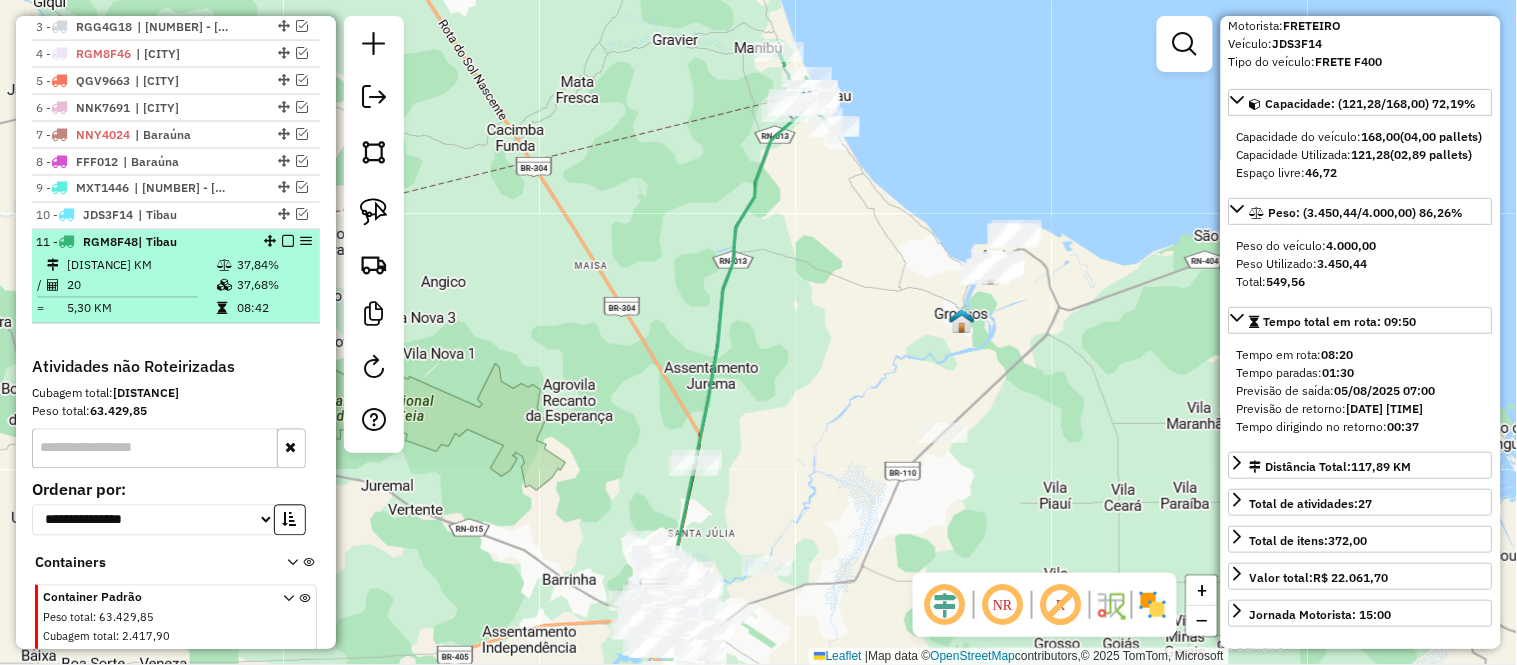 scroll, scrollTop: 873, scrollLeft: 0, axis: vertical 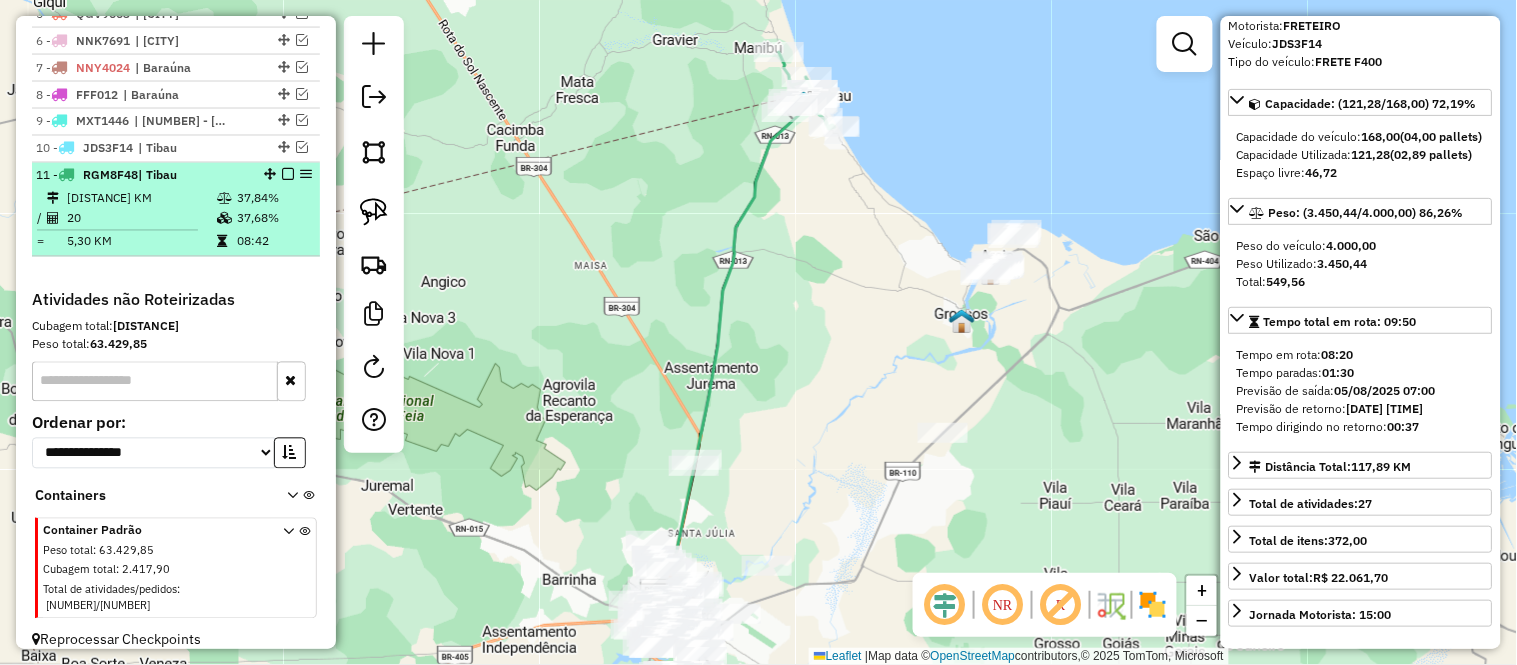 click at bounding box center [224, 219] 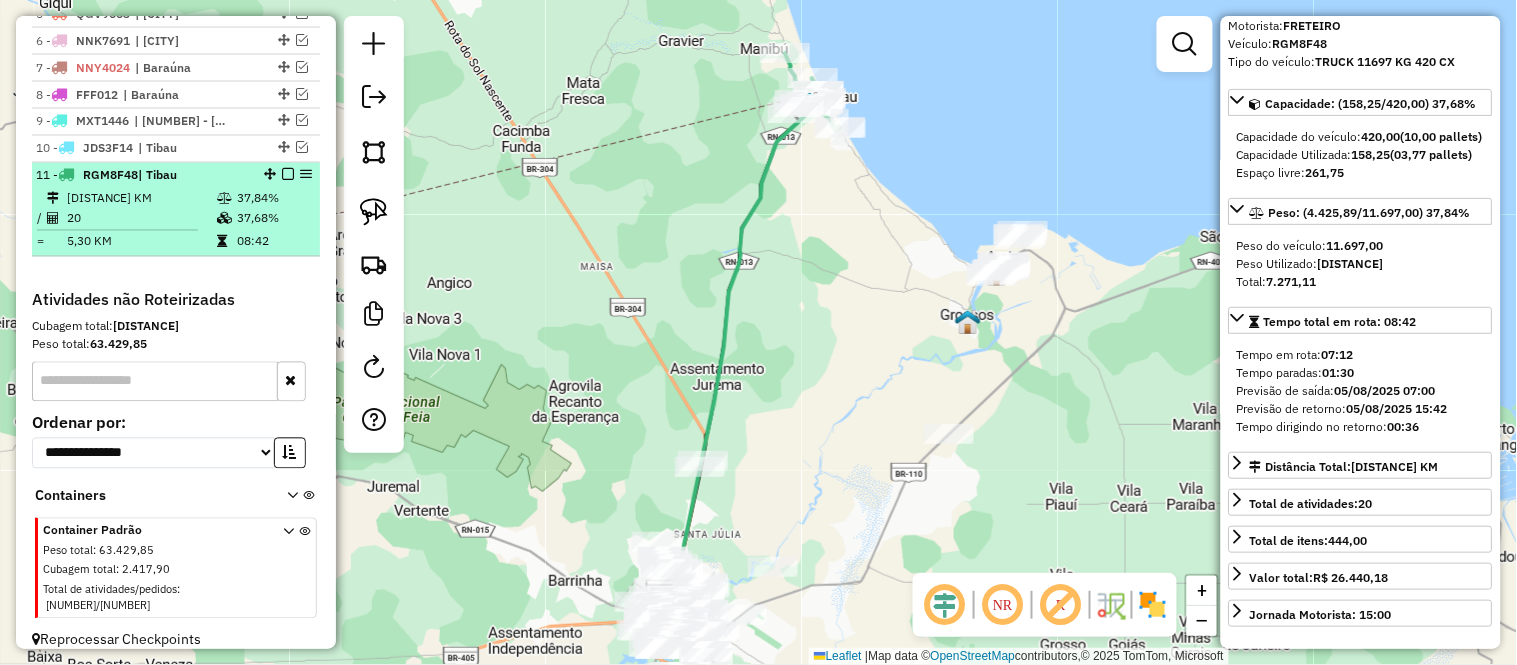 click on "20" at bounding box center [141, 219] 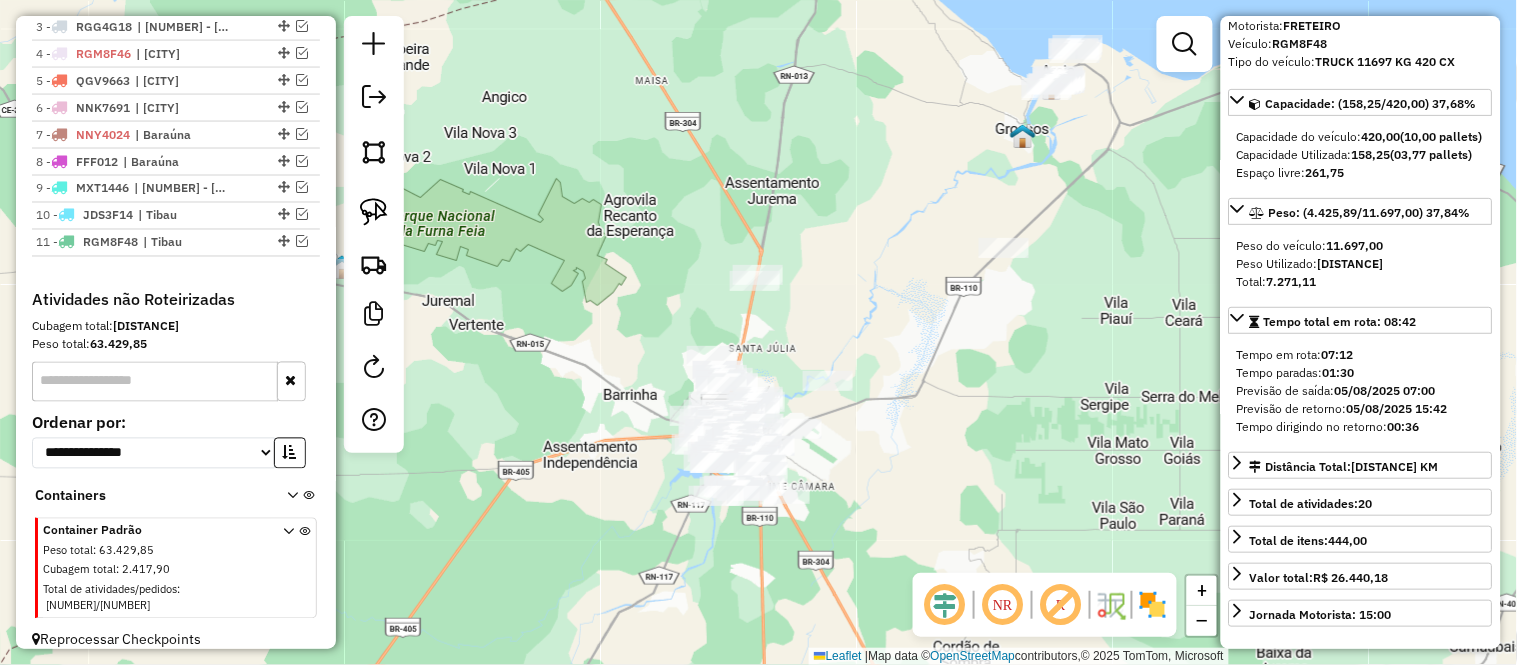drag, startPoint x: 837, startPoint y: 293, endPoint x: 871, endPoint y: 243, distance: 60.464867 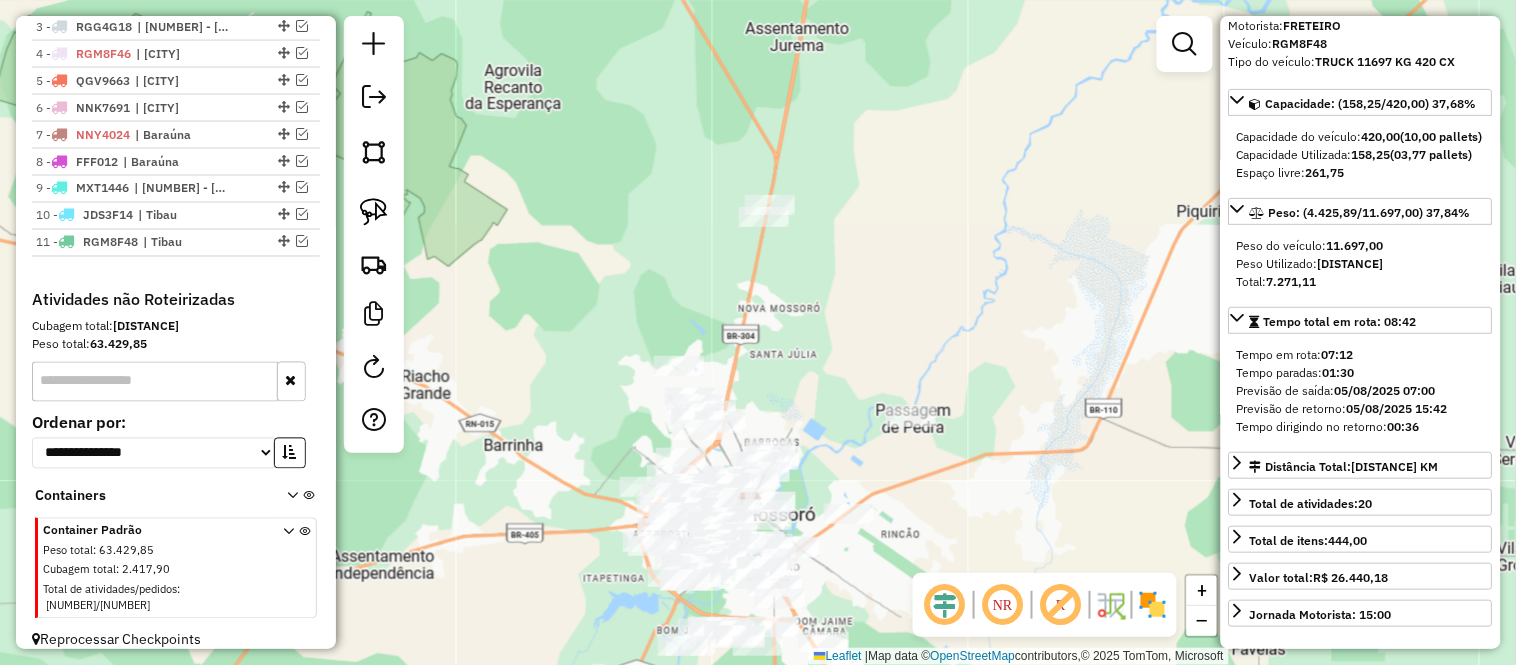 drag, startPoint x: 843, startPoint y: 244, endPoint x: 858, endPoint y: 255, distance: 18.601076 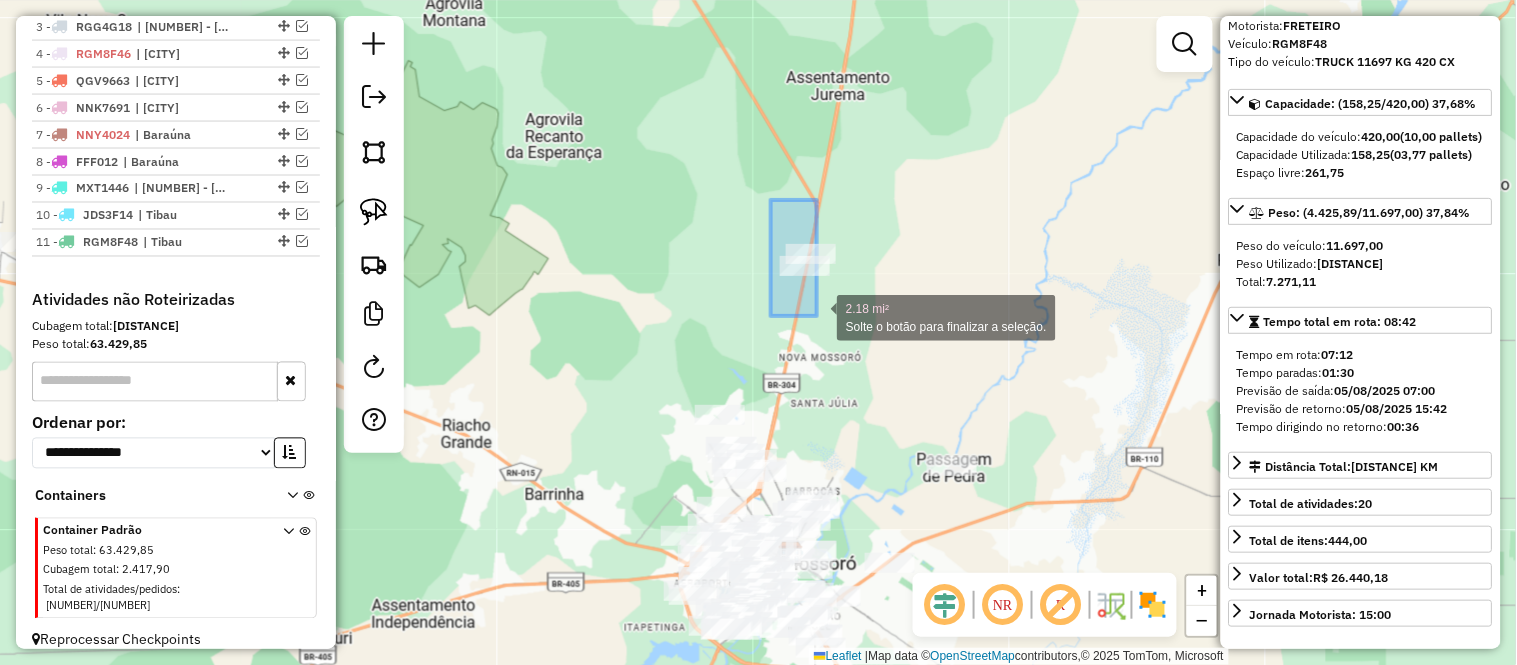 drag, startPoint x: 763, startPoint y: 223, endPoint x: 905, endPoint y: 335, distance: 180.85353 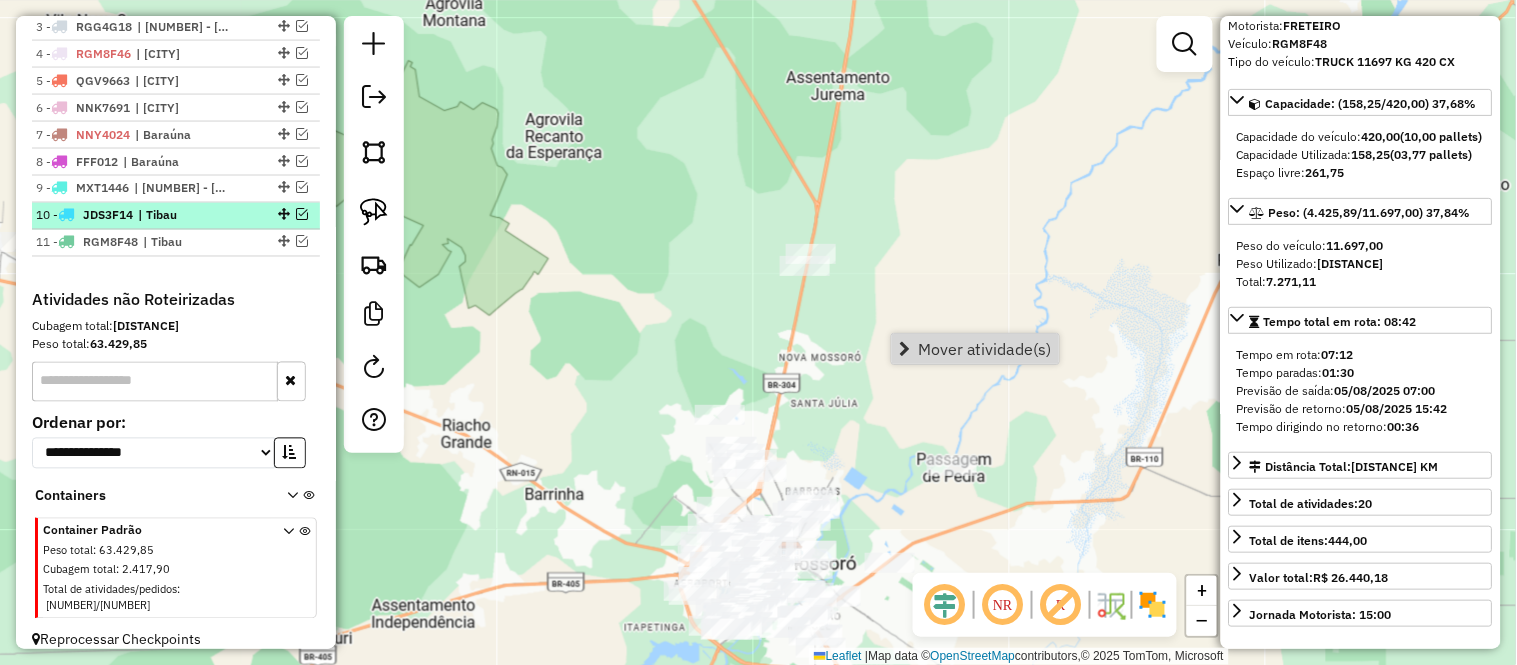 click at bounding box center [302, 215] 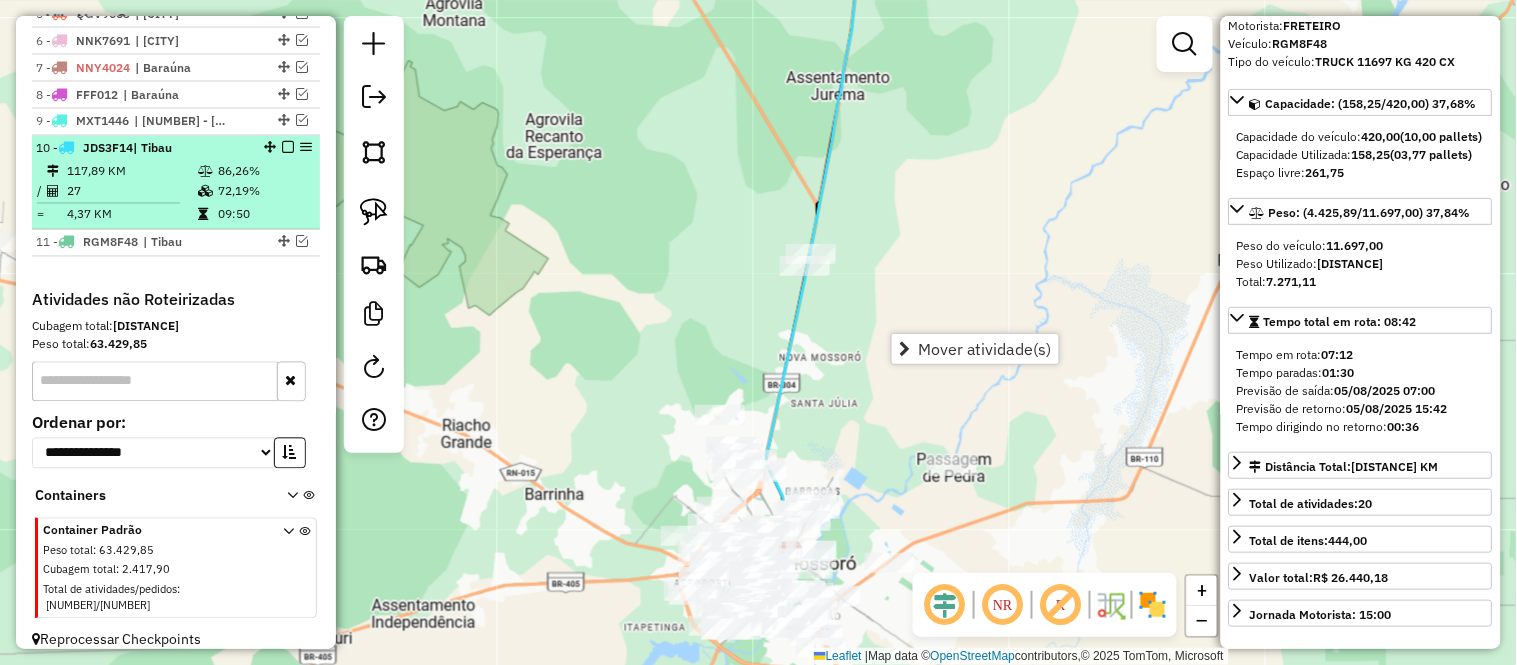 click on "117,89 KM" at bounding box center (131, 172) 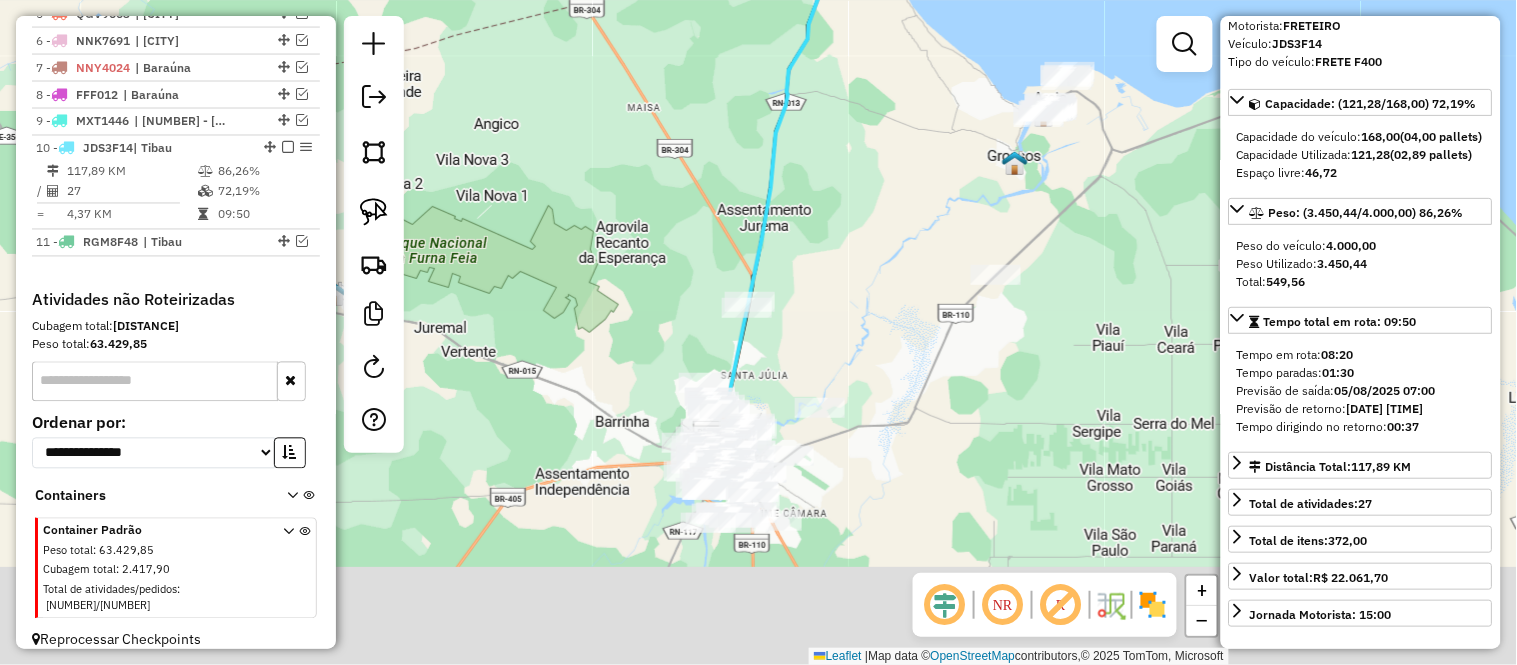 drag, startPoint x: 864, startPoint y: 315, endPoint x: 876, endPoint y: 277, distance: 39.849716 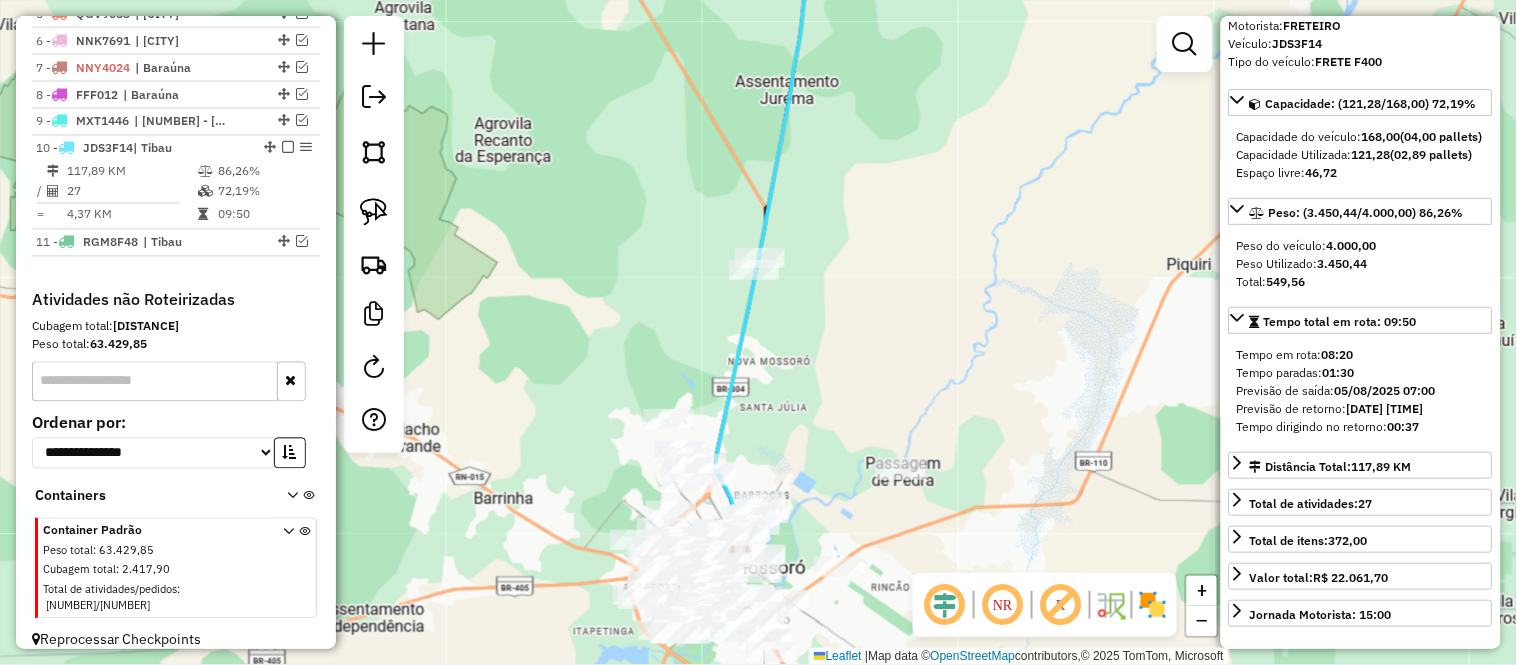 drag, startPoint x: 855, startPoint y: 228, endPoint x: 866, endPoint y: 271, distance: 44.38468 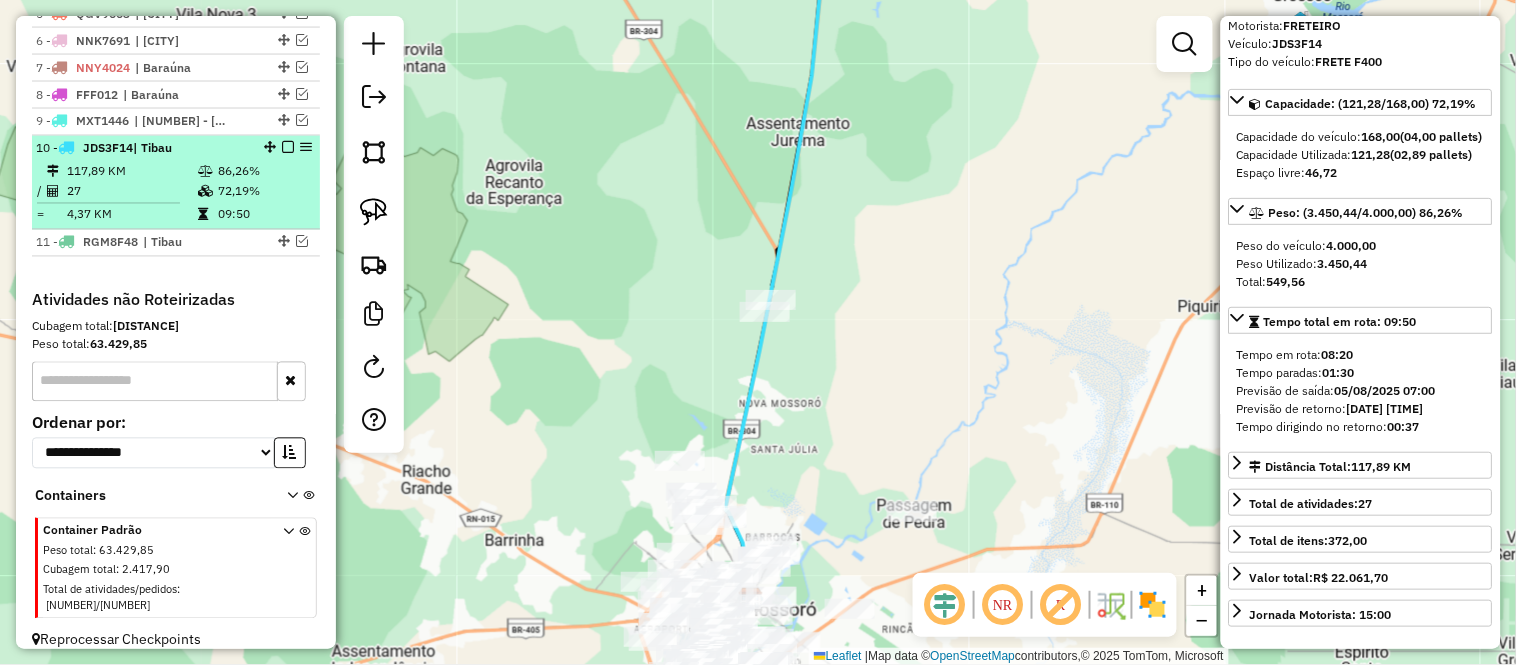 click on "27" at bounding box center (131, 192) 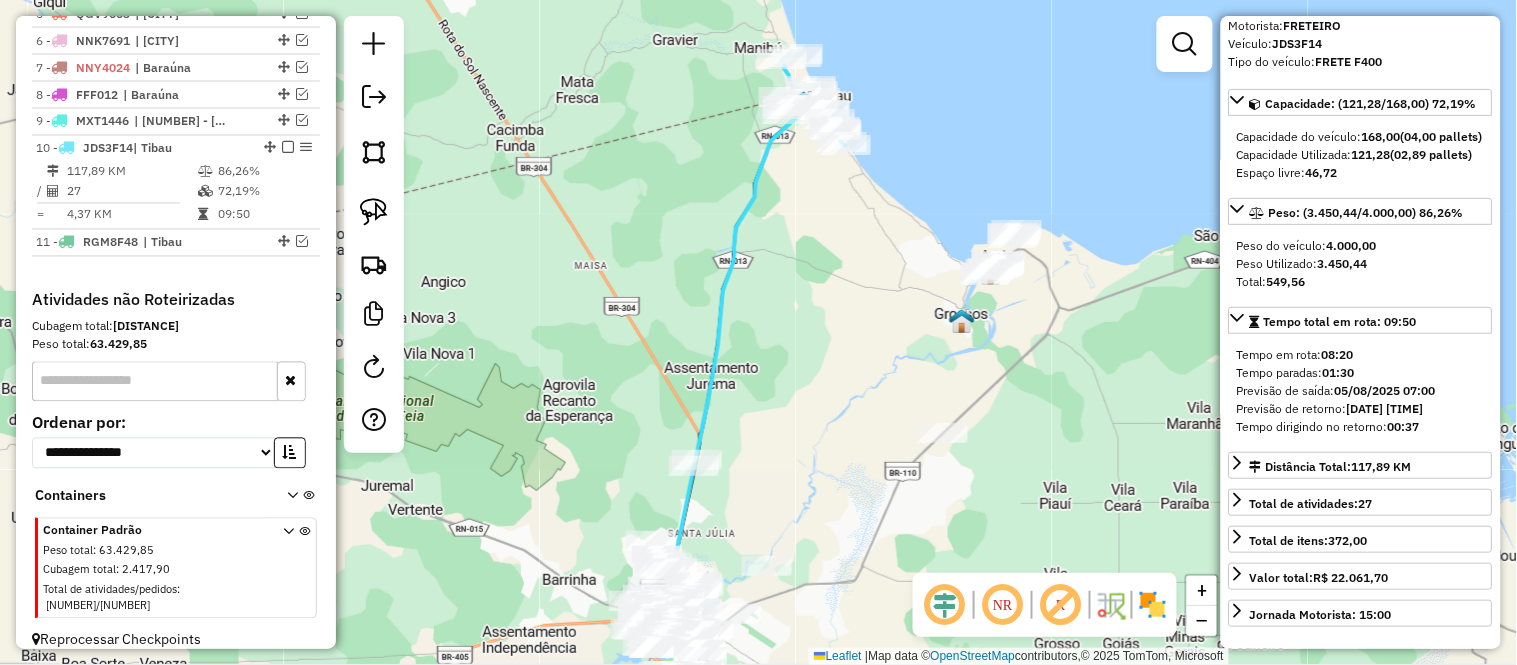 drag, startPoint x: 750, startPoint y: 440, endPoint x: 827, endPoint y: 292, distance: 166.83224 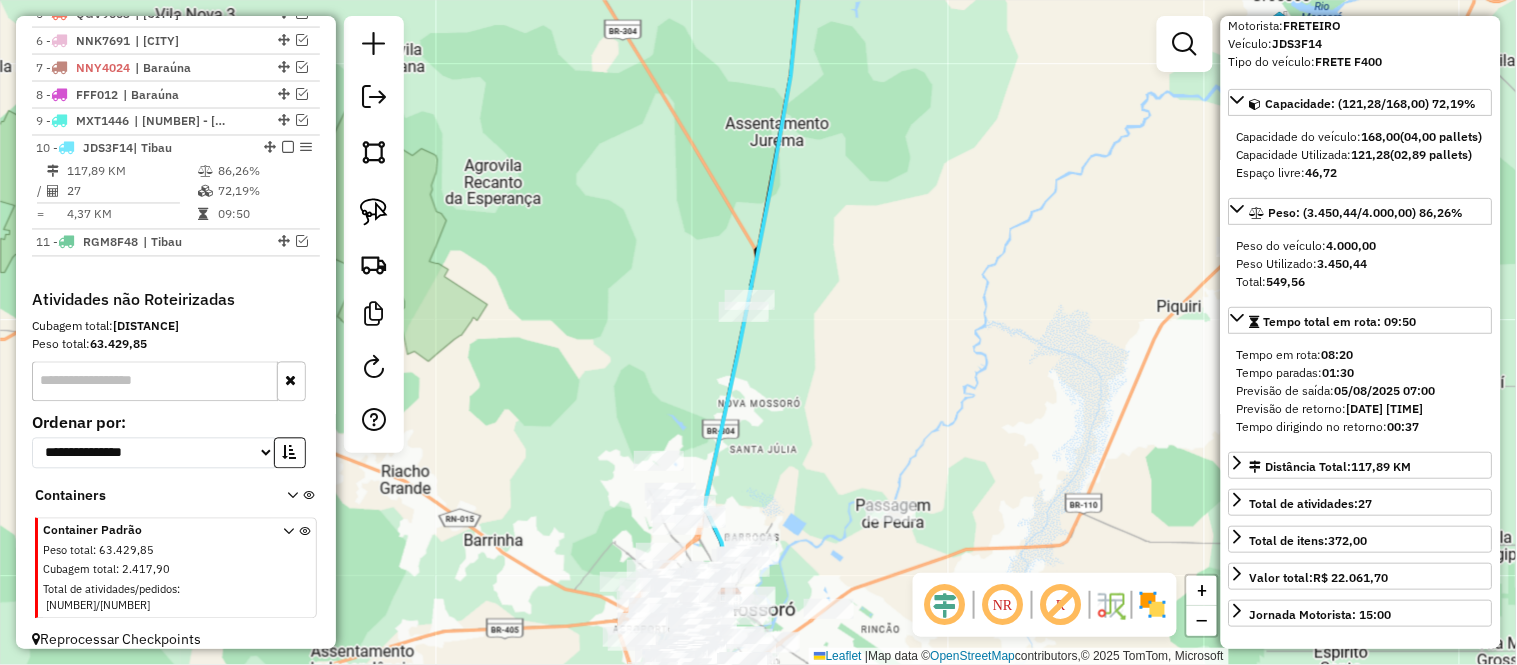 drag, startPoint x: 785, startPoint y: 330, endPoint x: 804, endPoint y: 315, distance: 24.207438 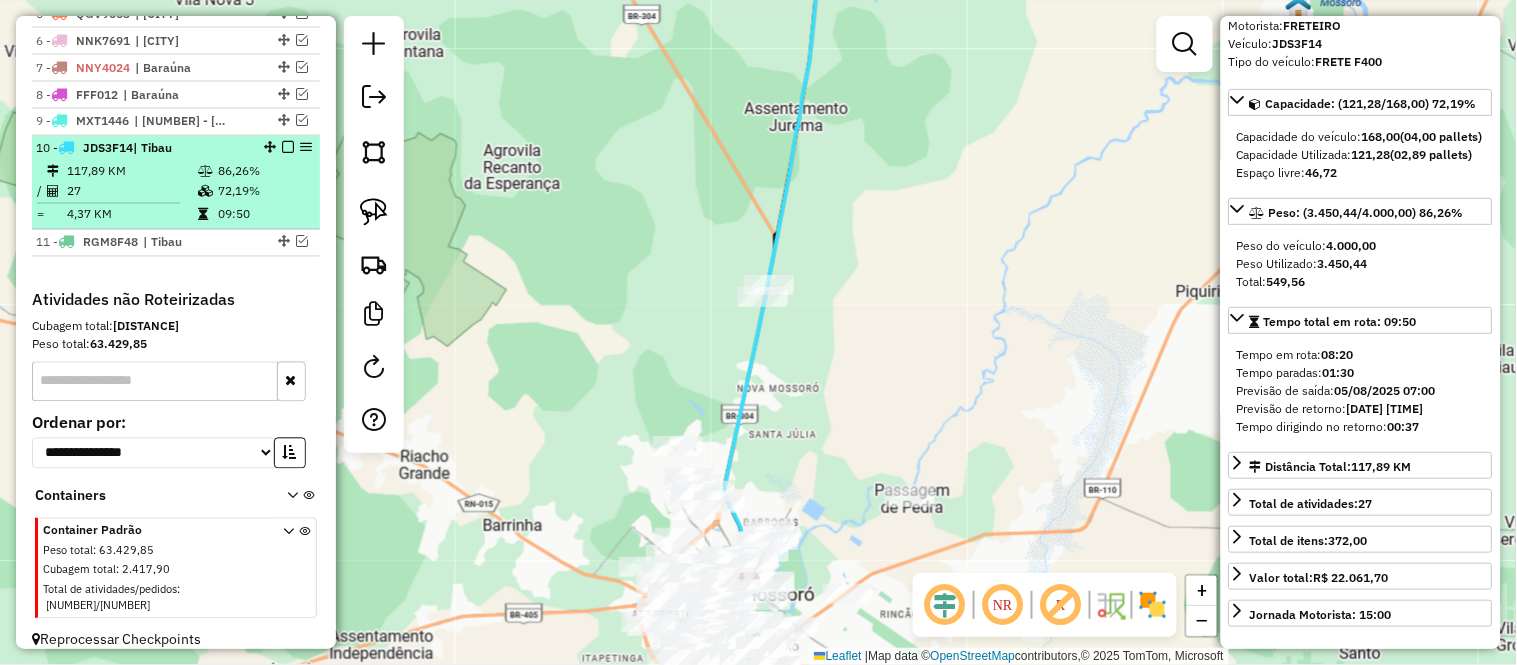 click on "117,89 KM" at bounding box center (131, 172) 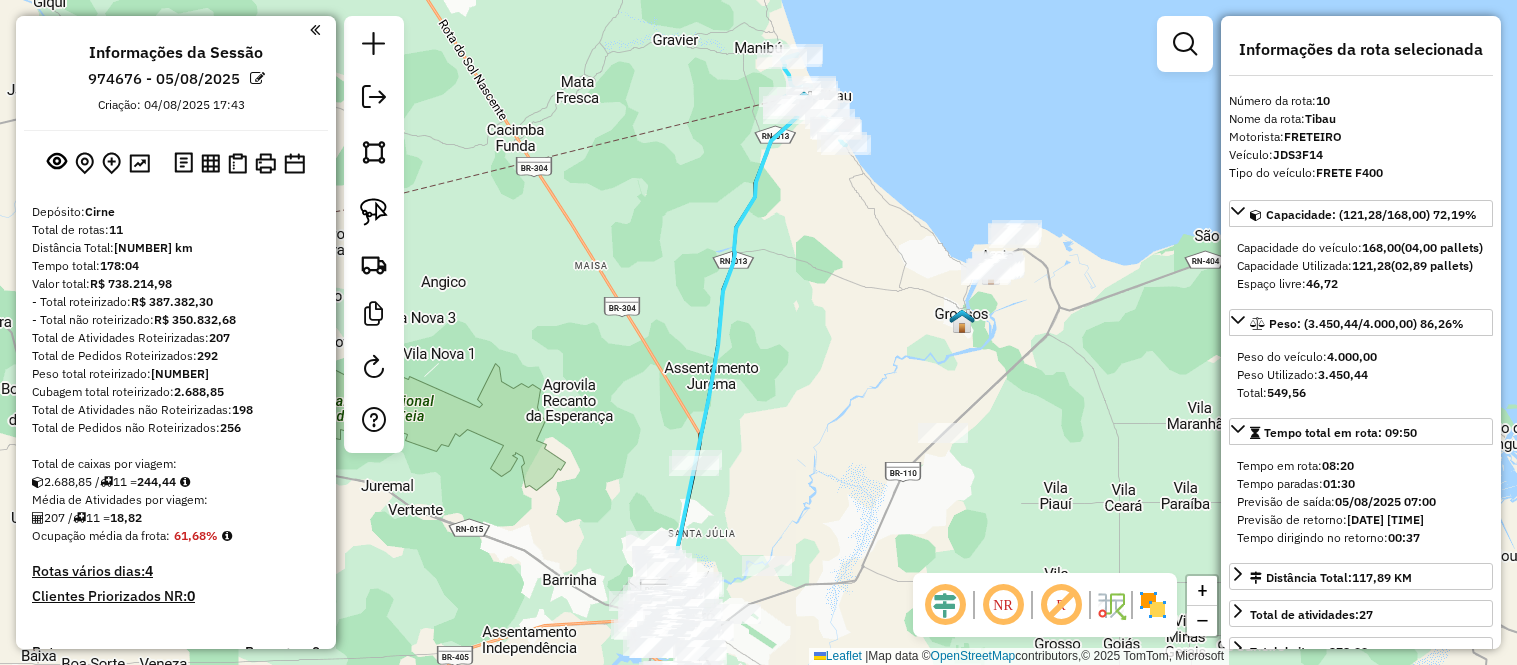 scroll, scrollTop: 0, scrollLeft: 0, axis: both 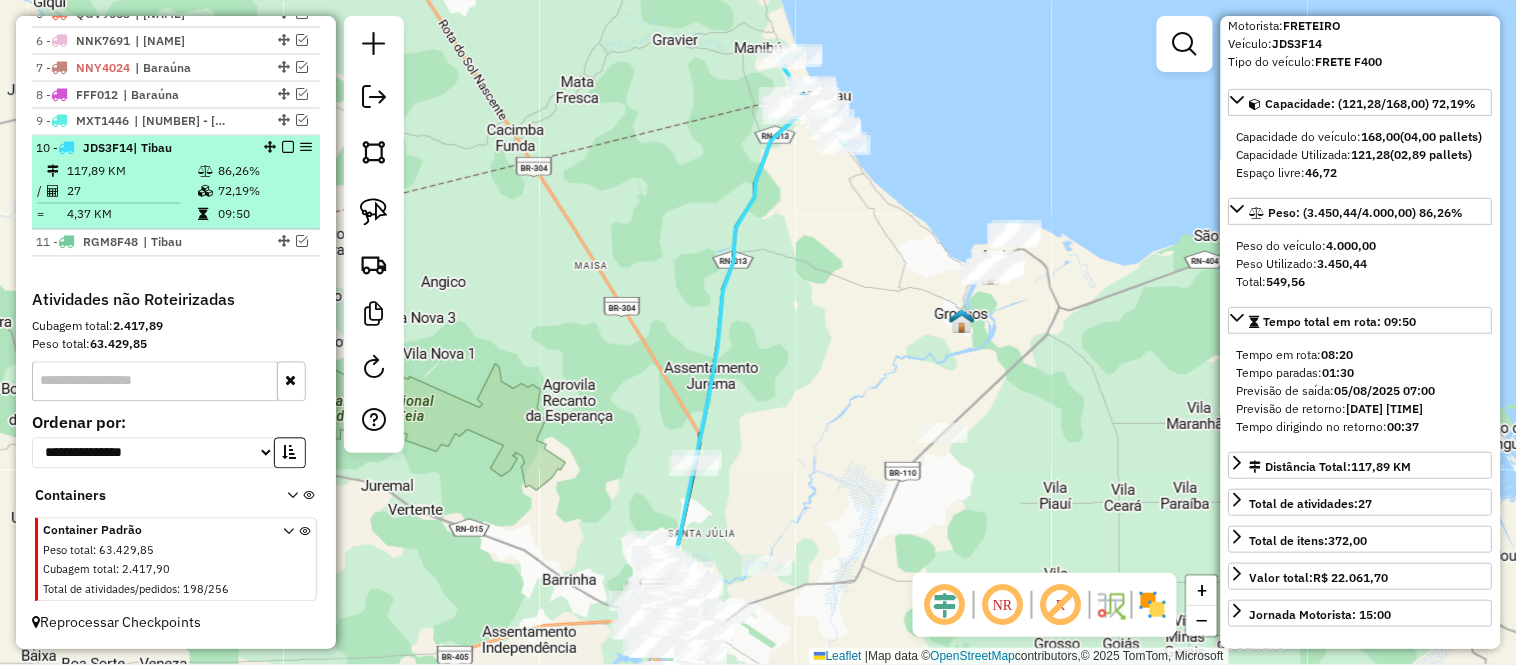 click on "86,26%" at bounding box center (264, 172) 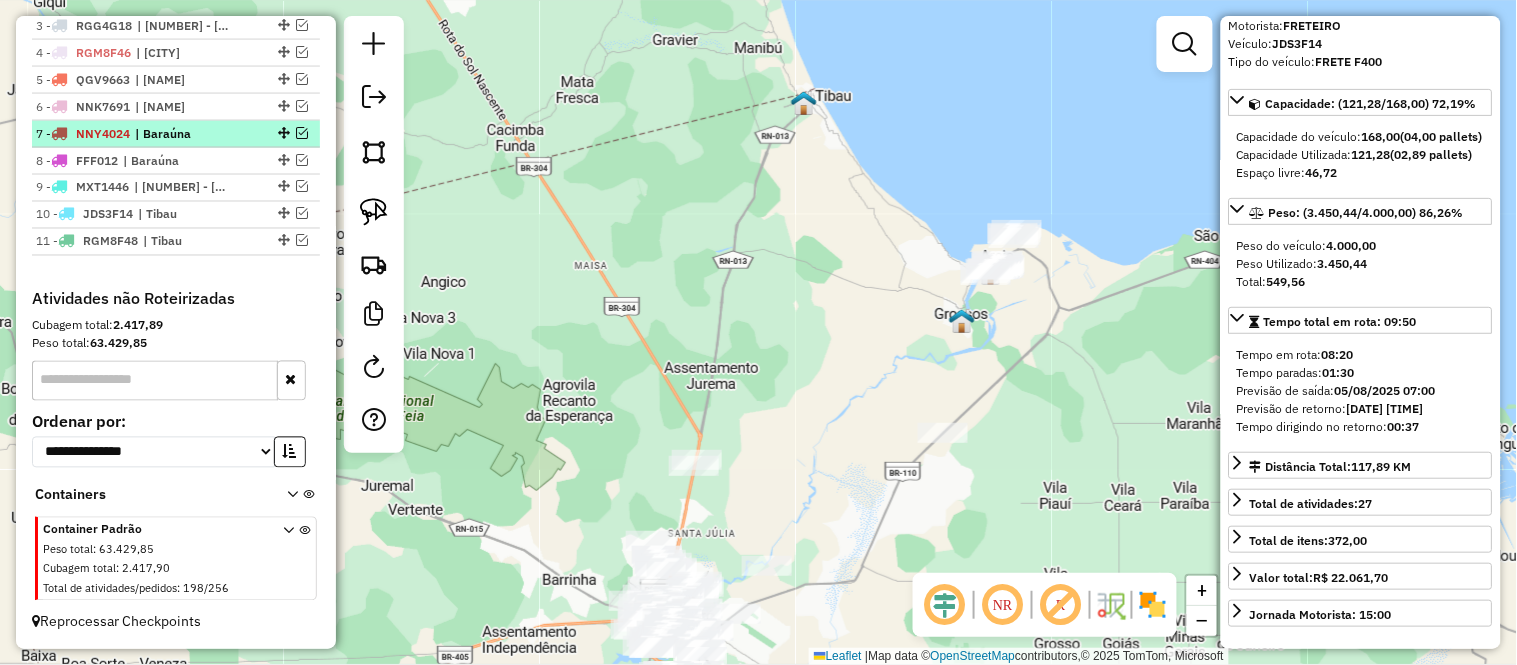 scroll, scrollTop: 806, scrollLeft: 0, axis: vertical 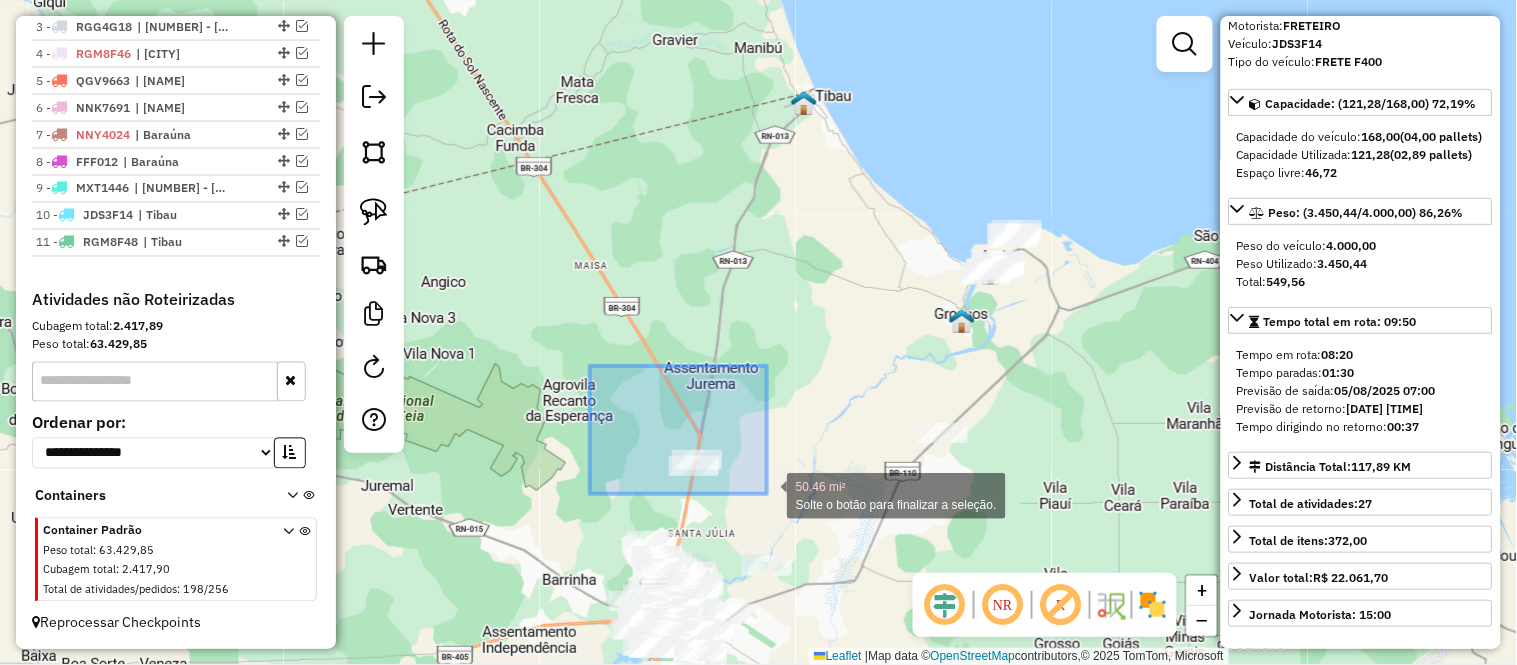 drag, startPoint x: 590, startPoint y: 366, endPoint x: 770, endPoint y: 496, distance: 222.03603 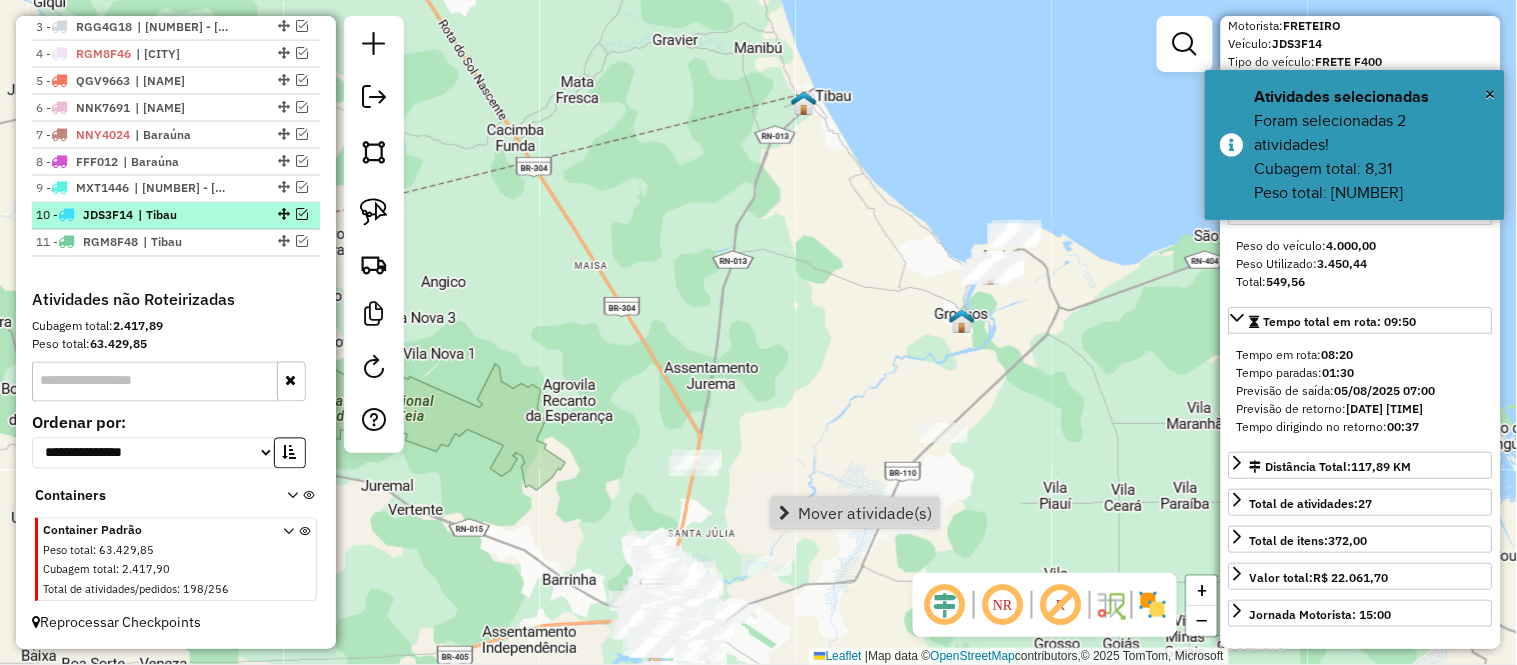click at bounding box center (302, 215) 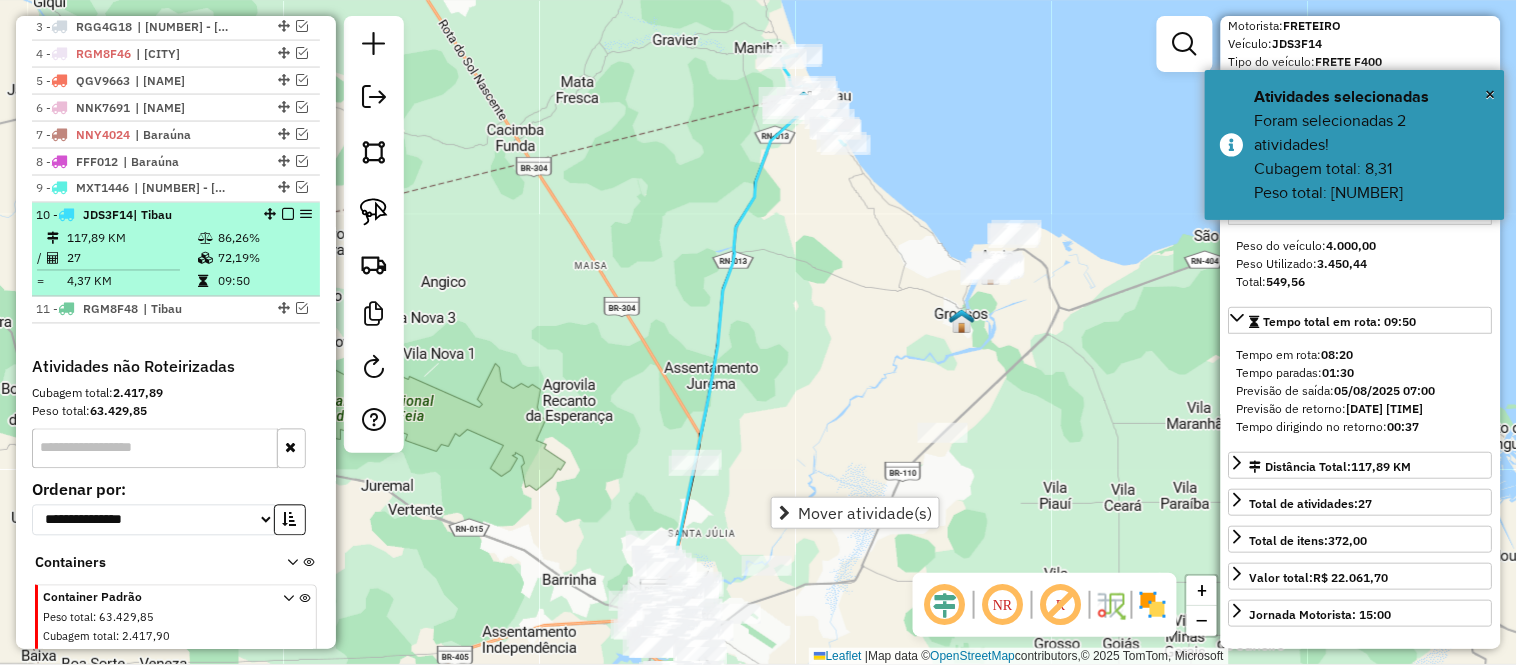 scroll, scrollTop: 873, scrollLeft: 0, axis: vertical 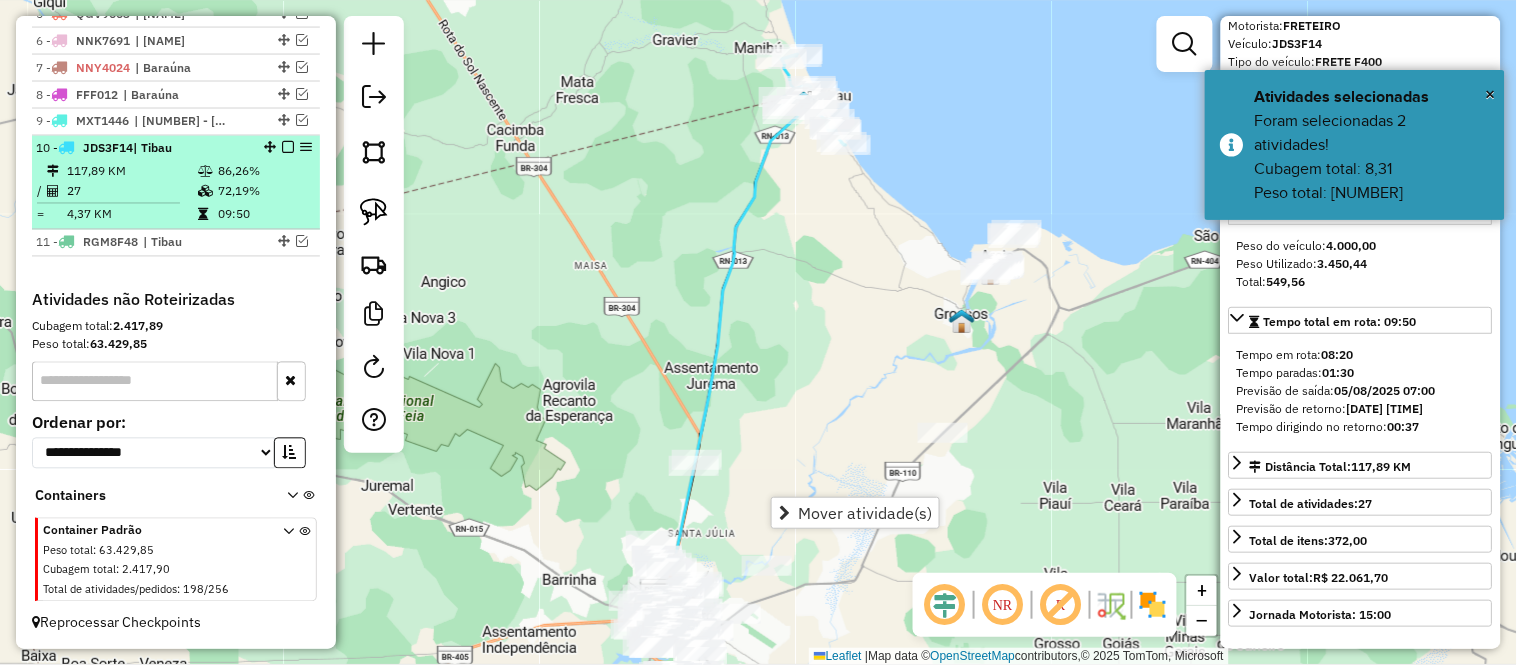 click at bounding box center (205, 172) 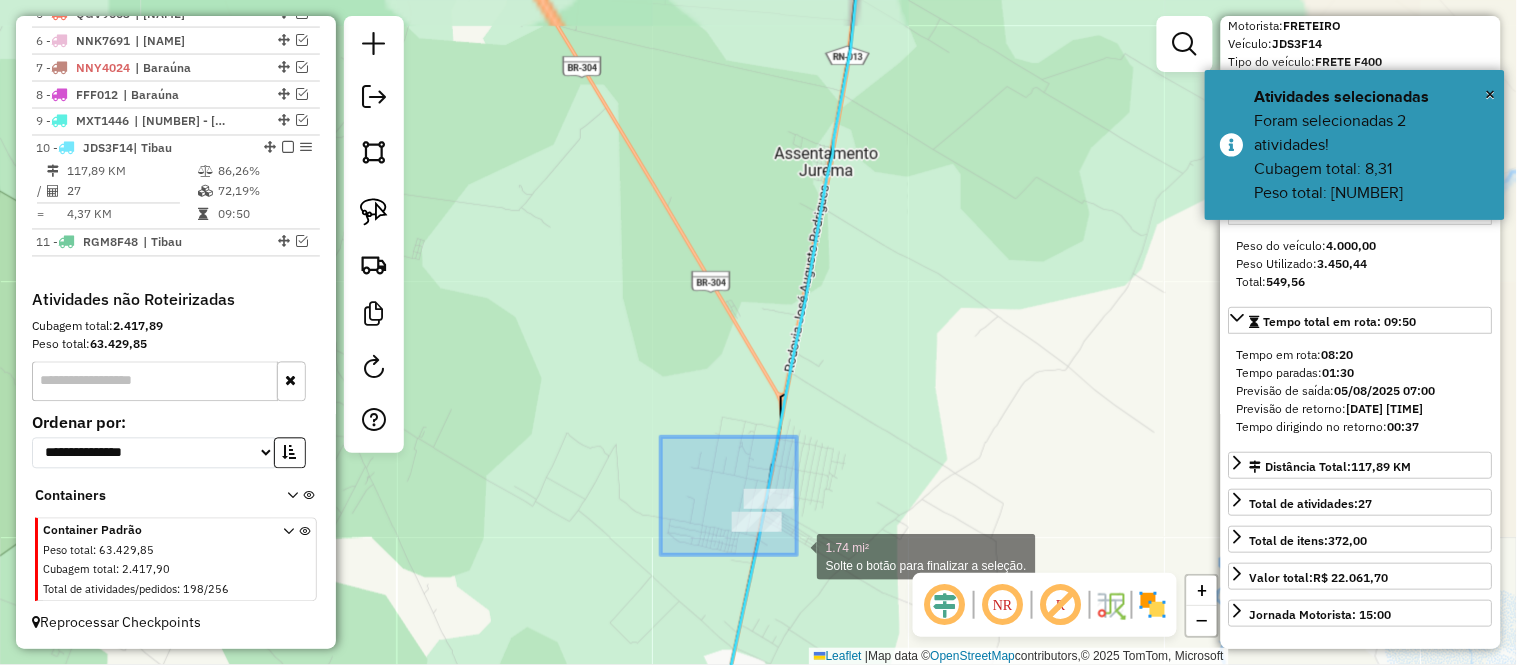 drag, startPoint x: 686, startPoint y: 477, endPoint x: 845, endPoint y: 568, distance: 183.19934 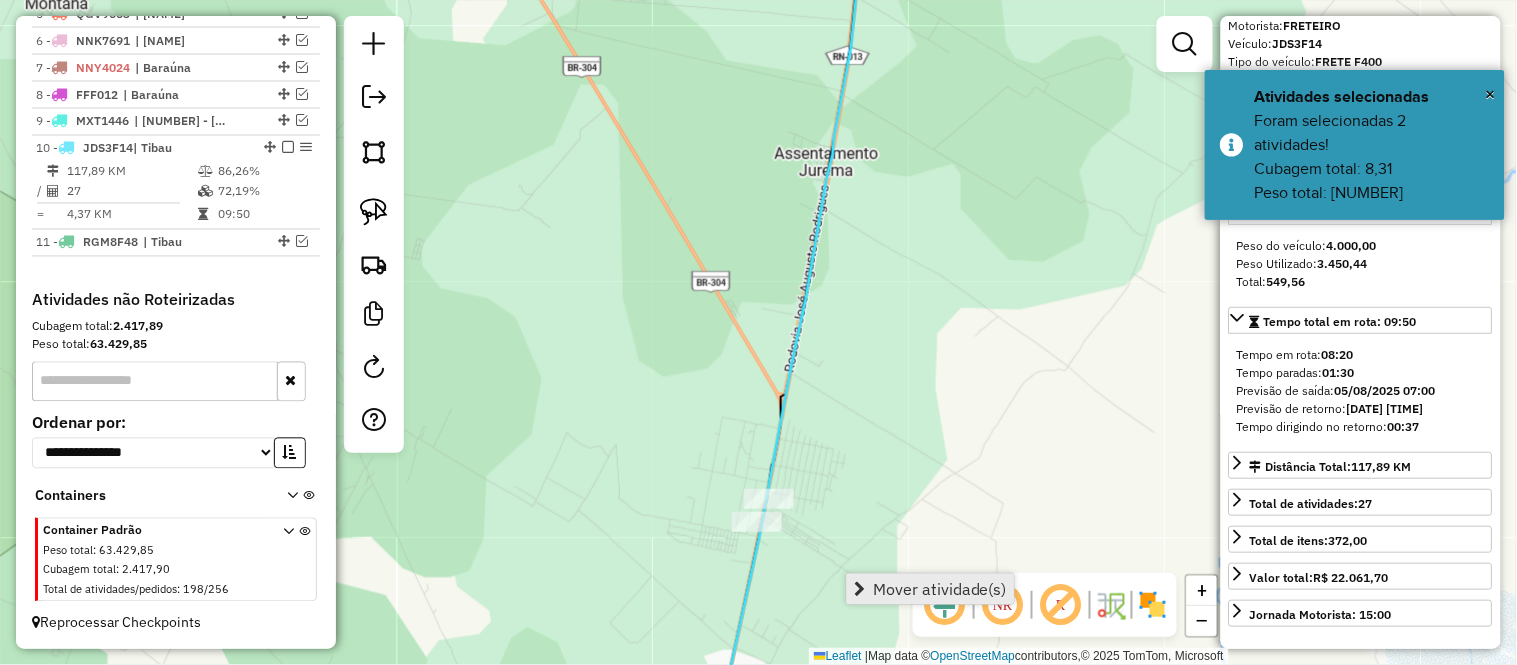 click on "Mover atividade(s)" at bounding box center (940, 589) 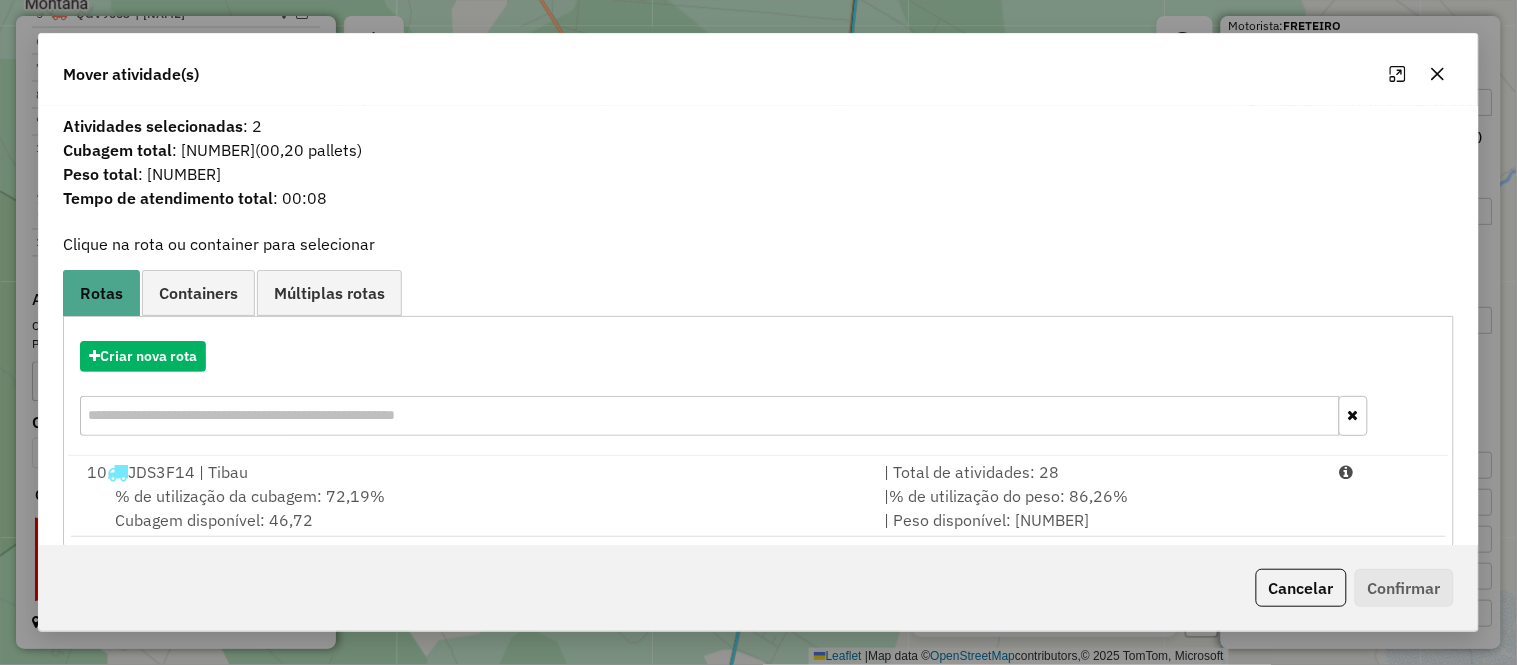 click on "% de utilização da cubagem: 72,19%" at bounding box center (250, 496) 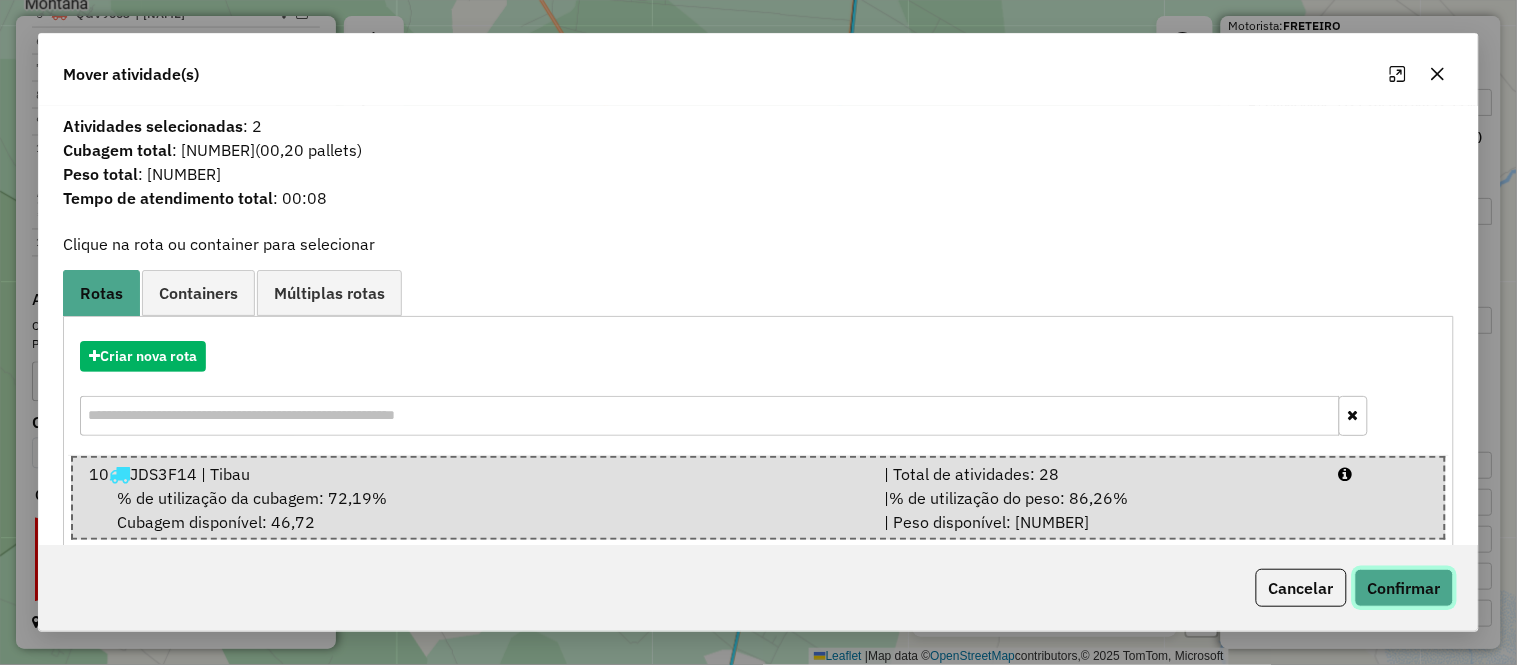 click on "Confirmar" 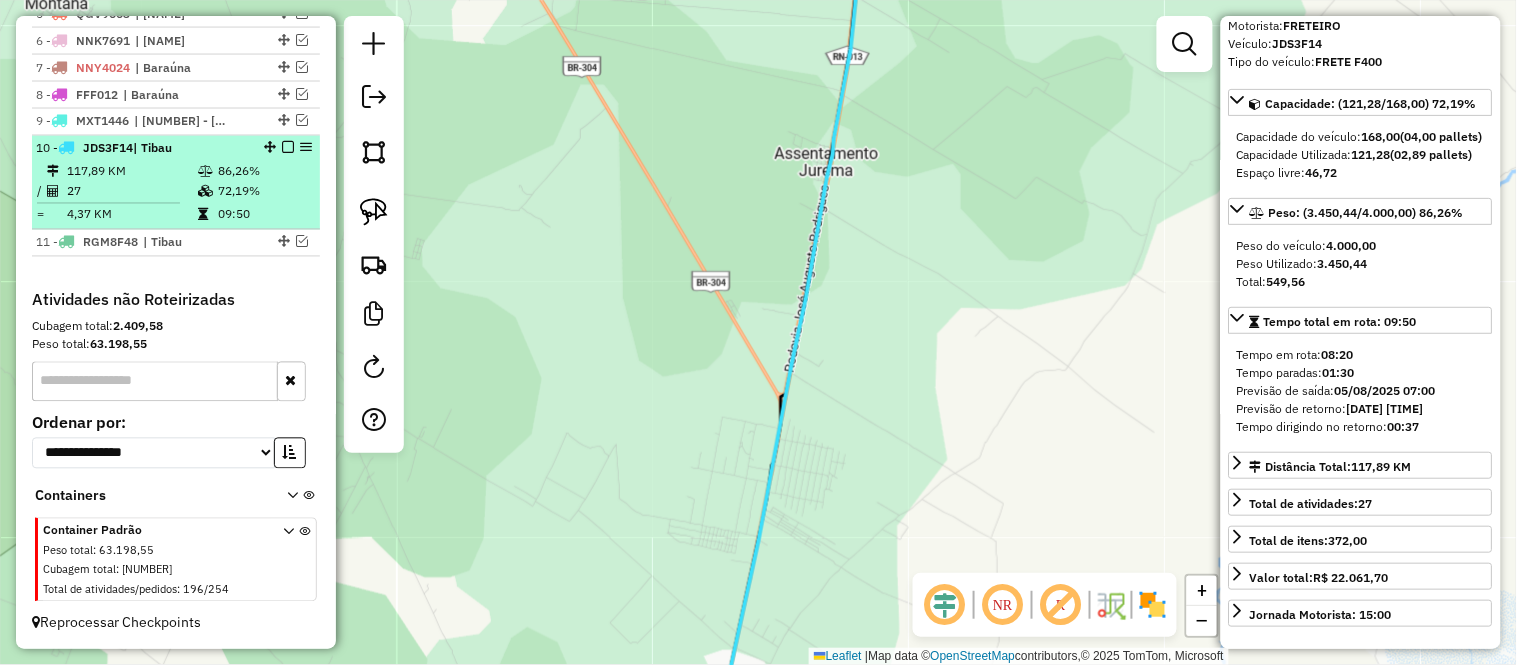 click on "117,89 KM" at bounding box center [131, 172] 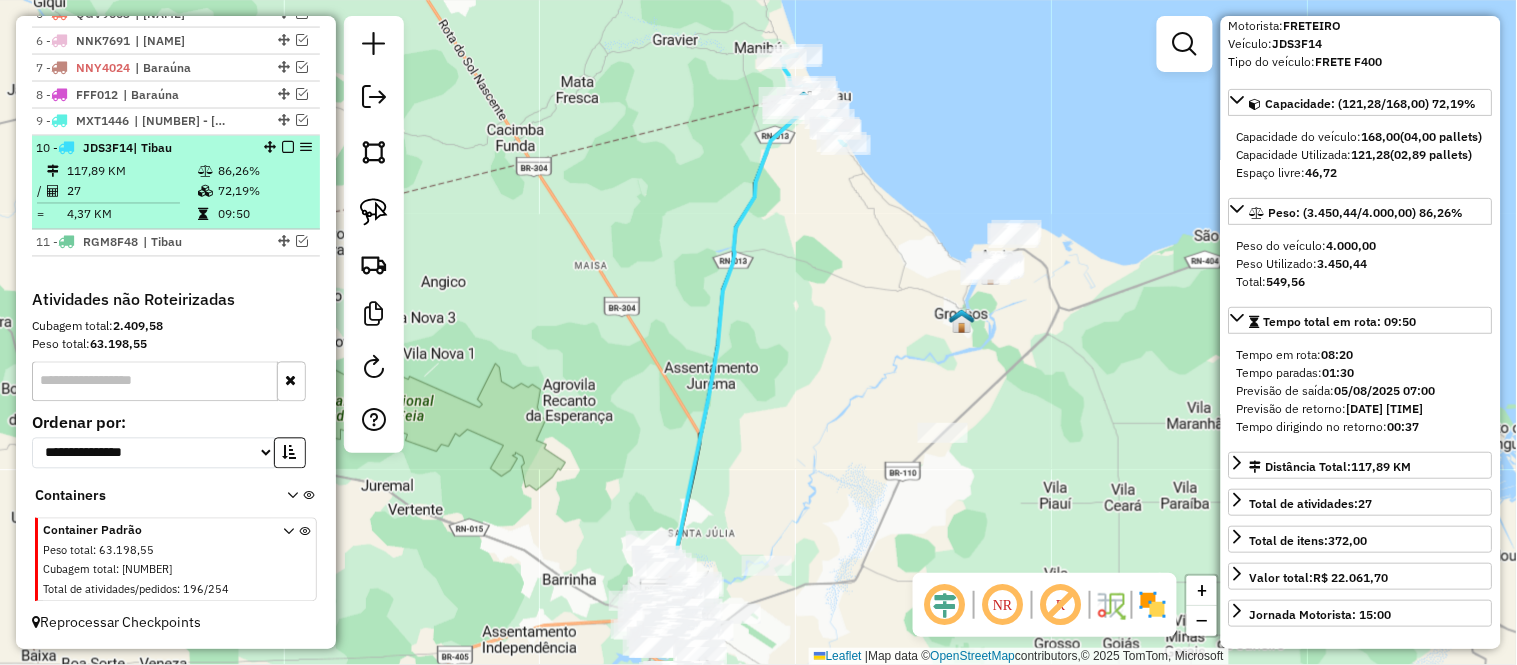click on "117,89 KM" at bounding box center [131, 172] 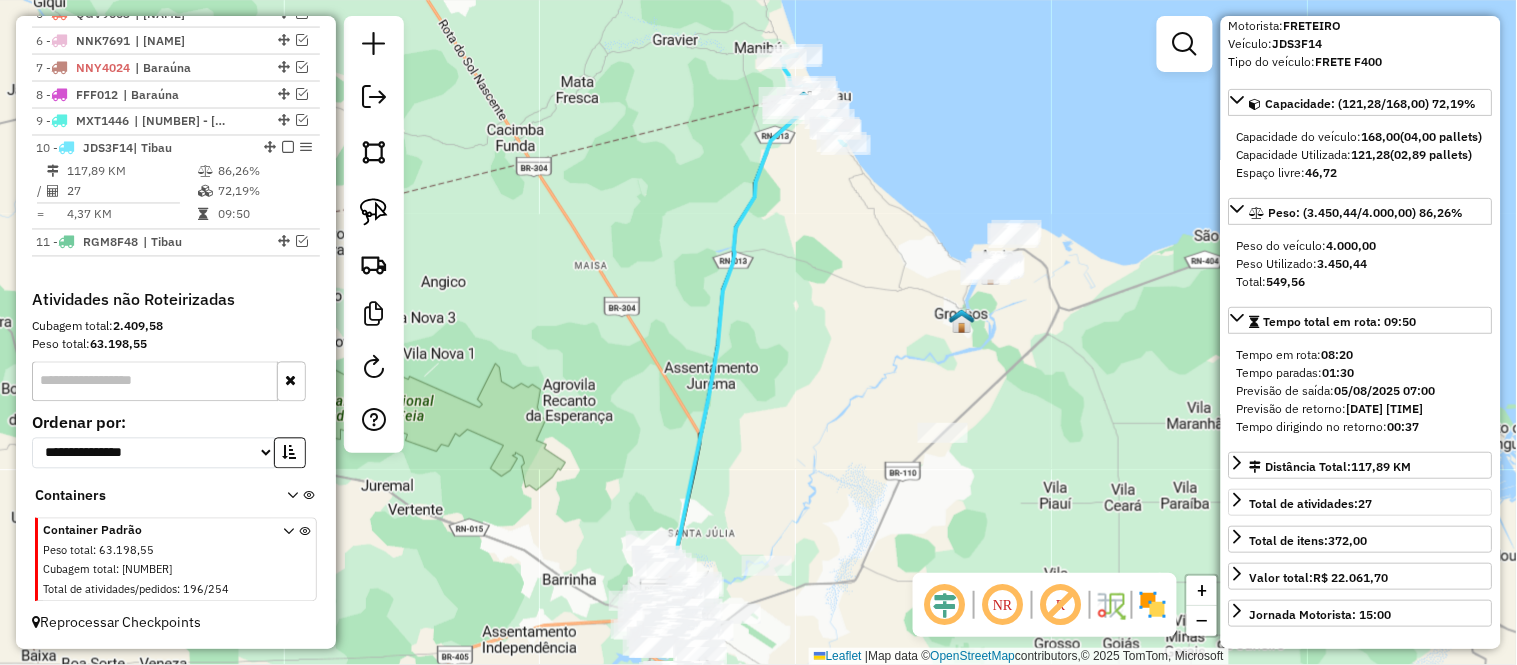 scroll, scrollTop: 444, scrollLeft: 0, axis: vertical 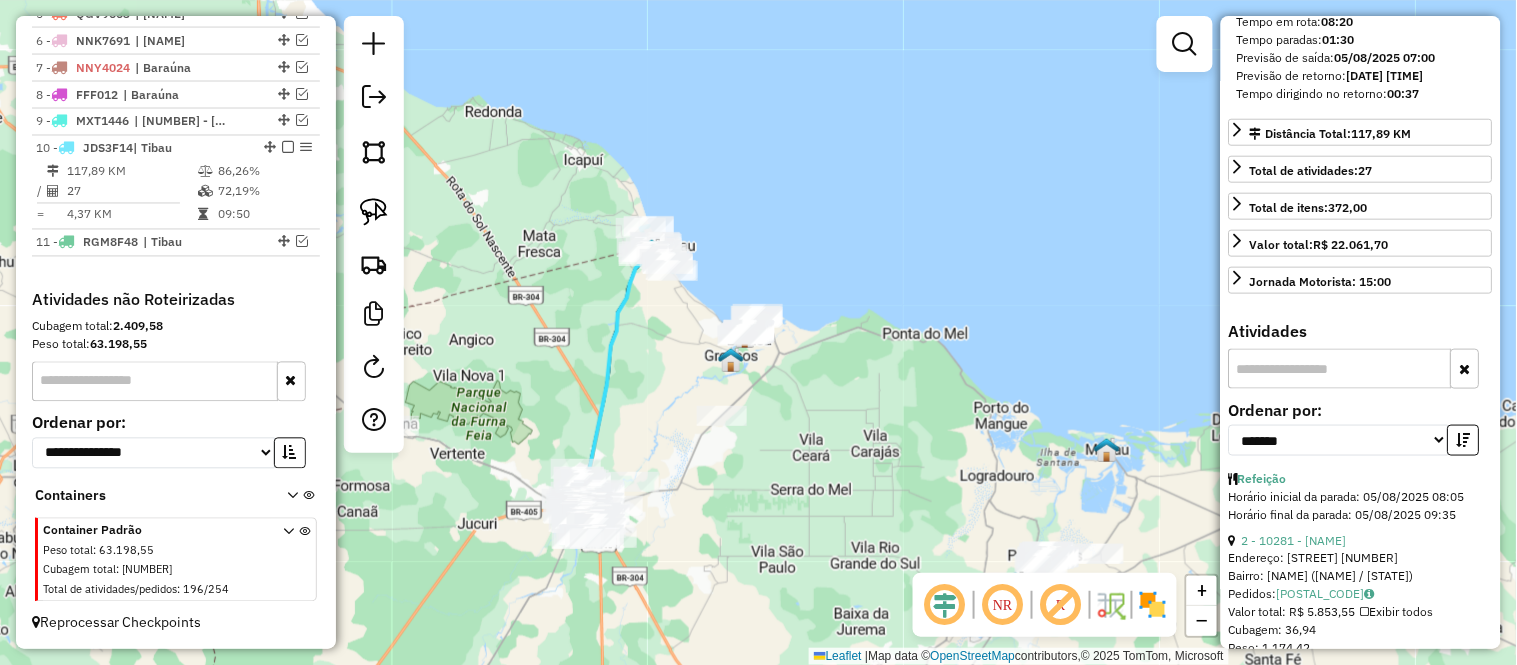 drag, startPoint x: 642, startPoint y: 447, endPoint x: 702, endPoint y: 342, distance: 120.93387 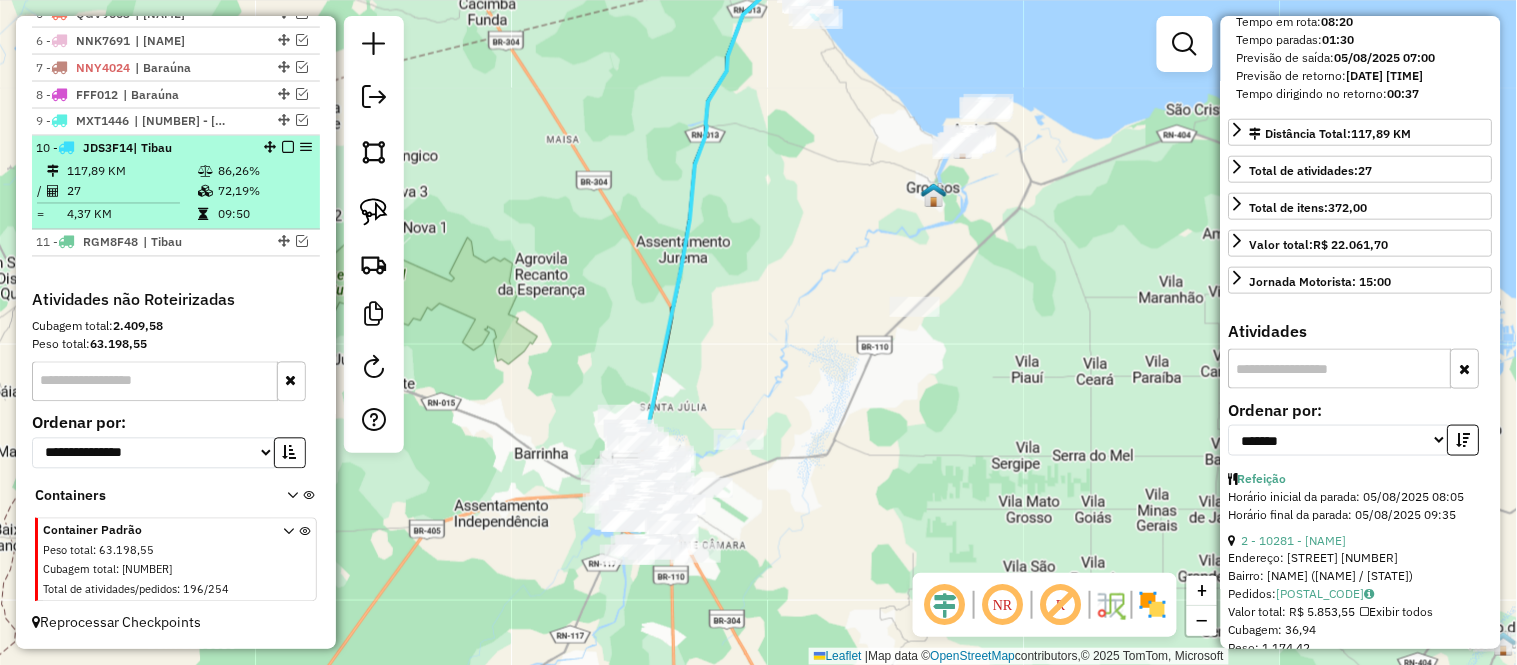 click on "72,19%" at bounding box center [264, 192] 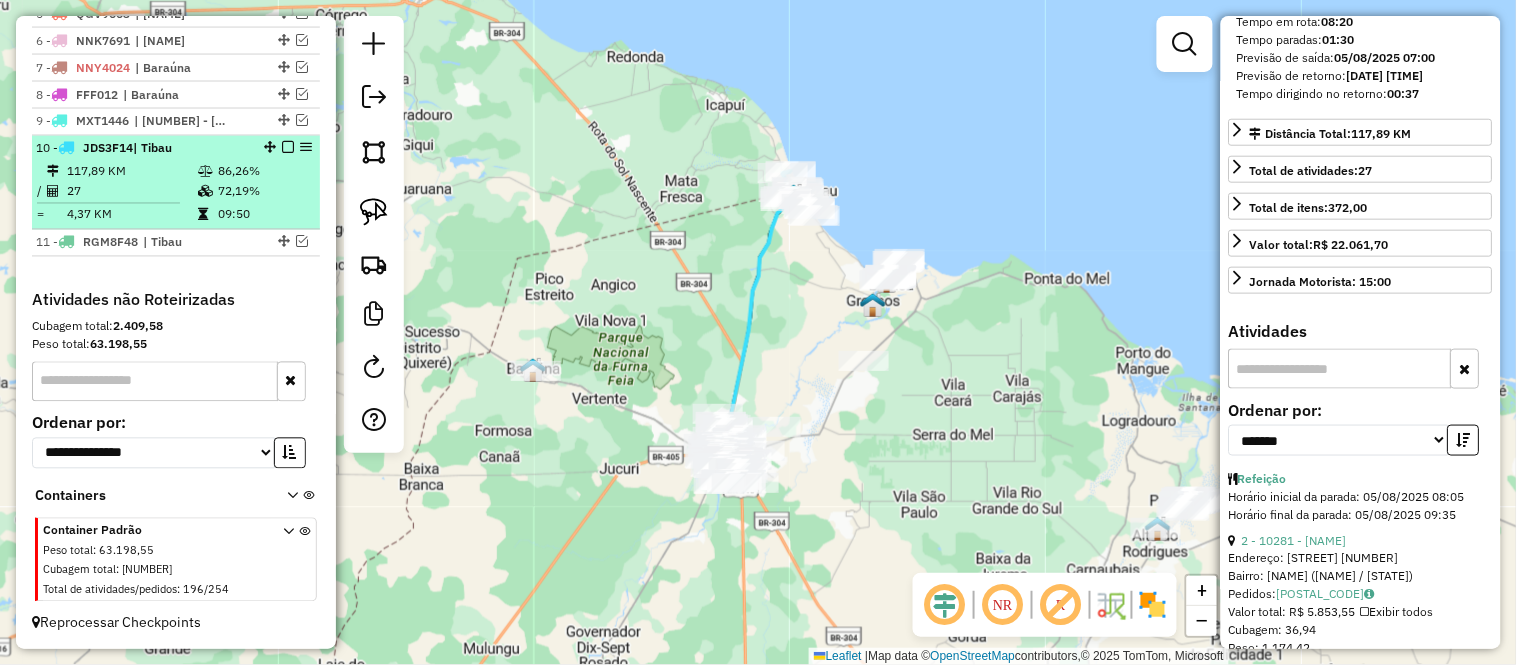 click on "117,89 KM" at bounding box center [131, 172] 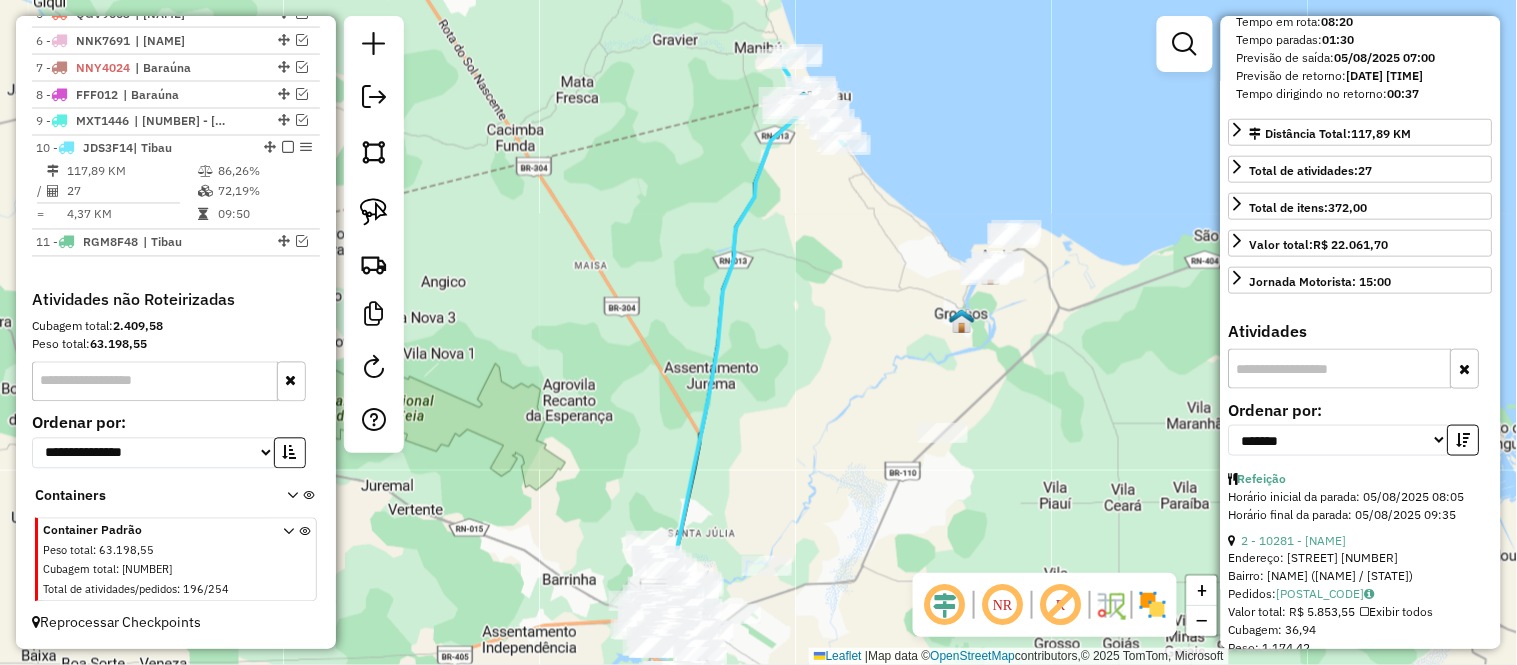 scroll, scrollTop: 333, scrollLeft: 0, axis: vertical 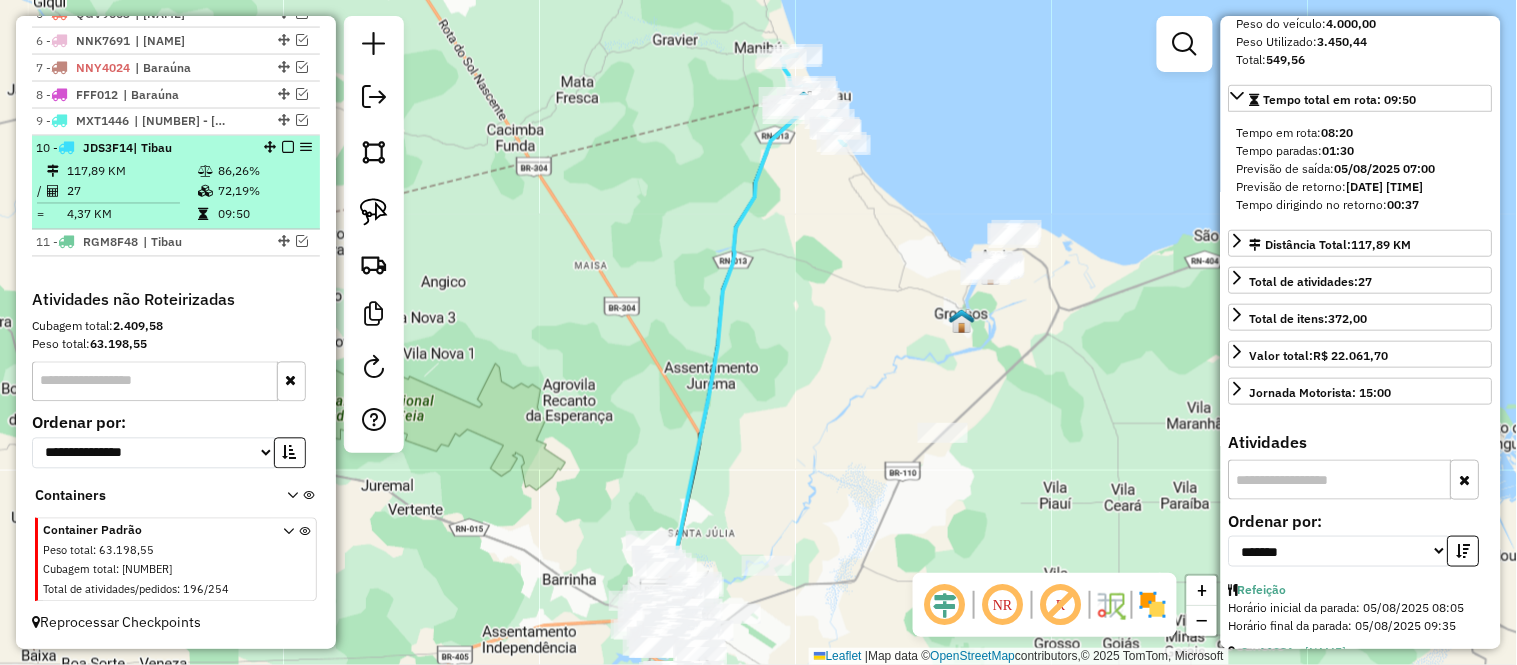 click on "4,37 KM" at bounding box center [131, 215] 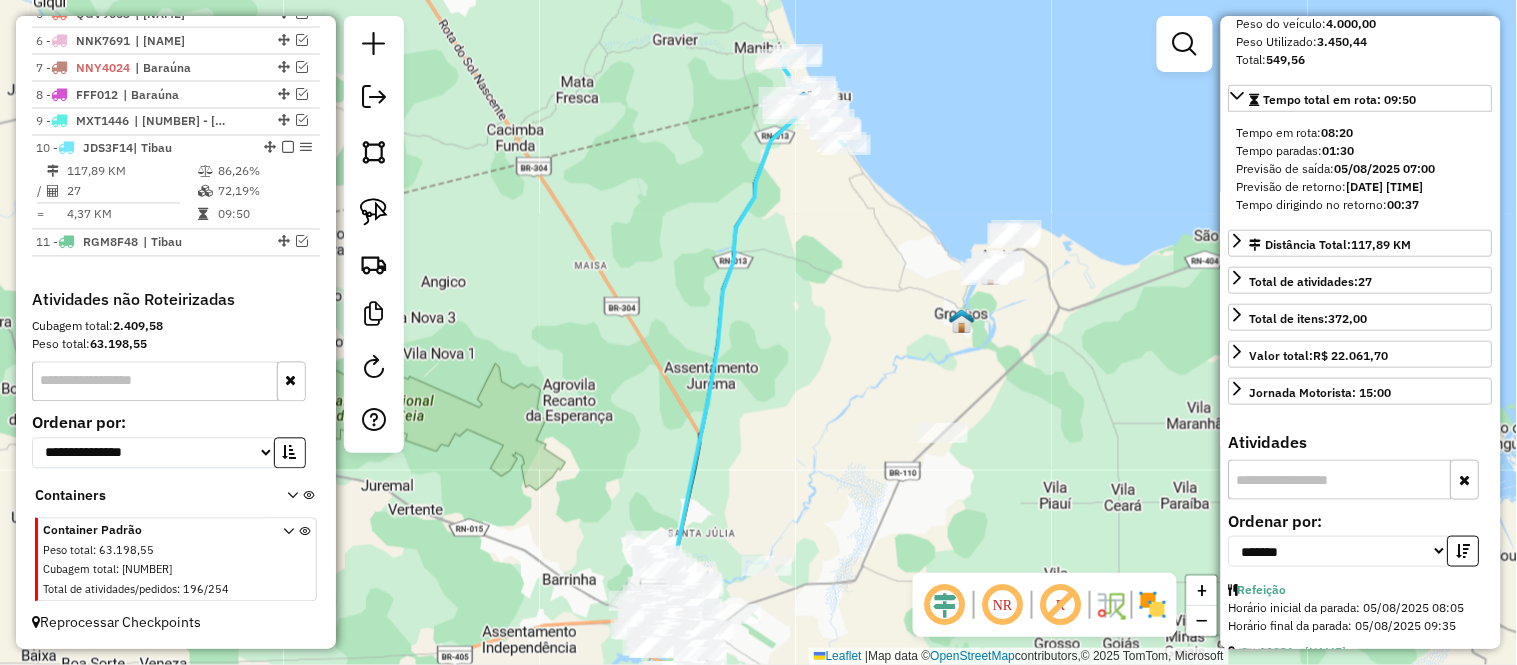 scroll, scrollTop: 555, scrollLeft: 0, axis: vertical 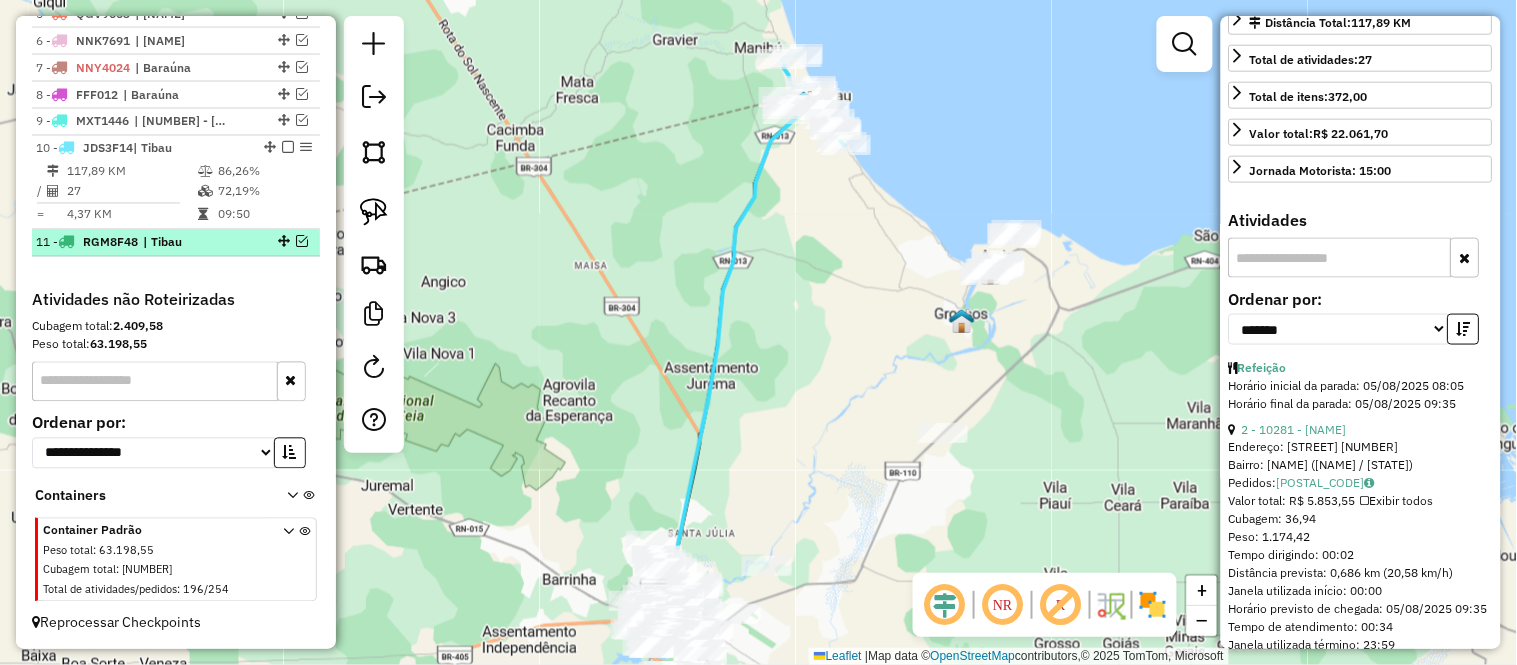 click at bounding box center (282, 242) 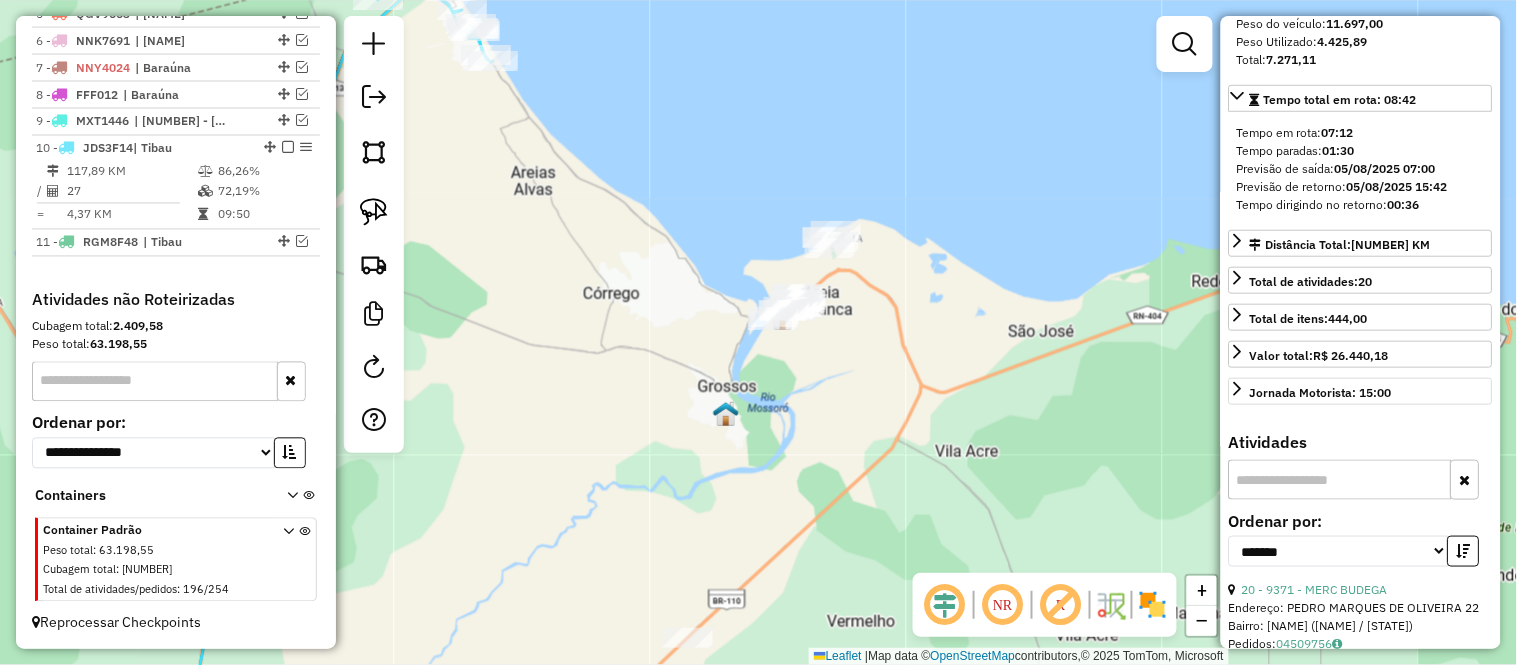 scroll, scrollTop: 111, scrollLeft: 0, axis: vertical 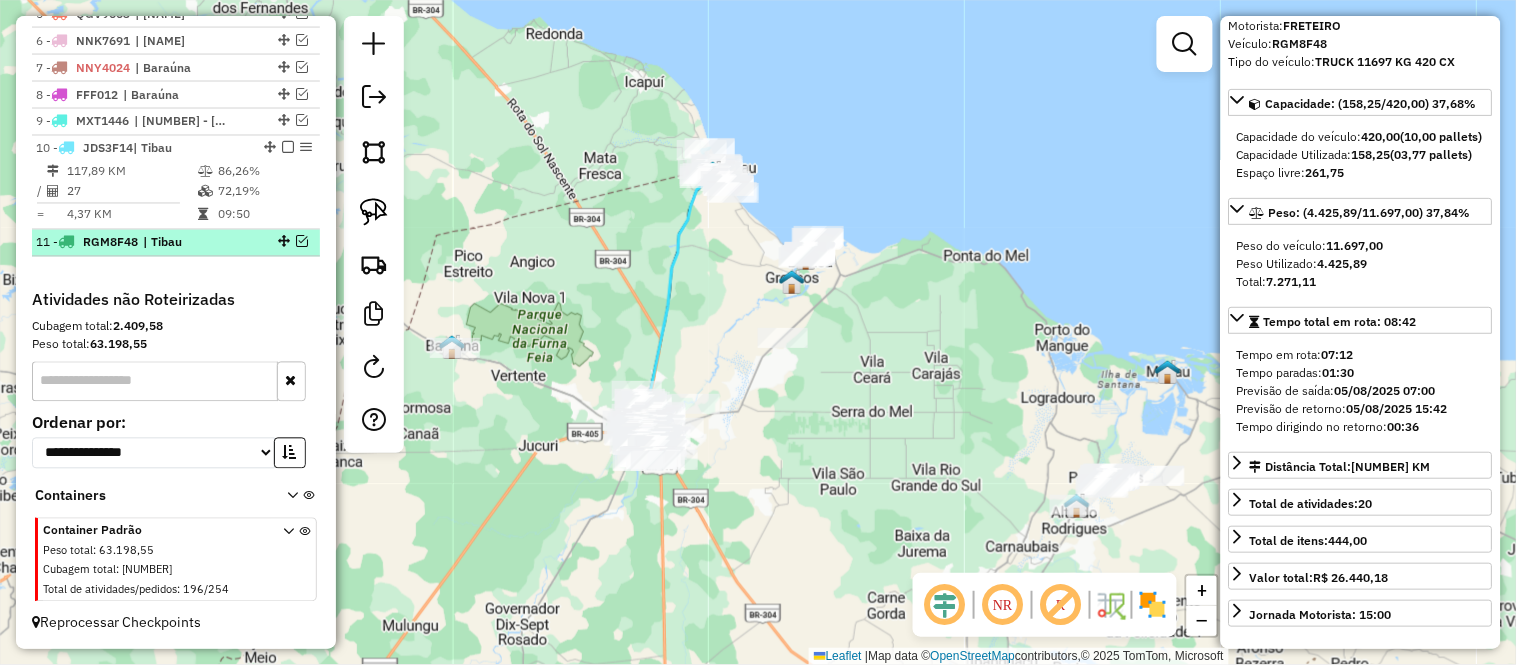 click at bounding box center (302, 242) 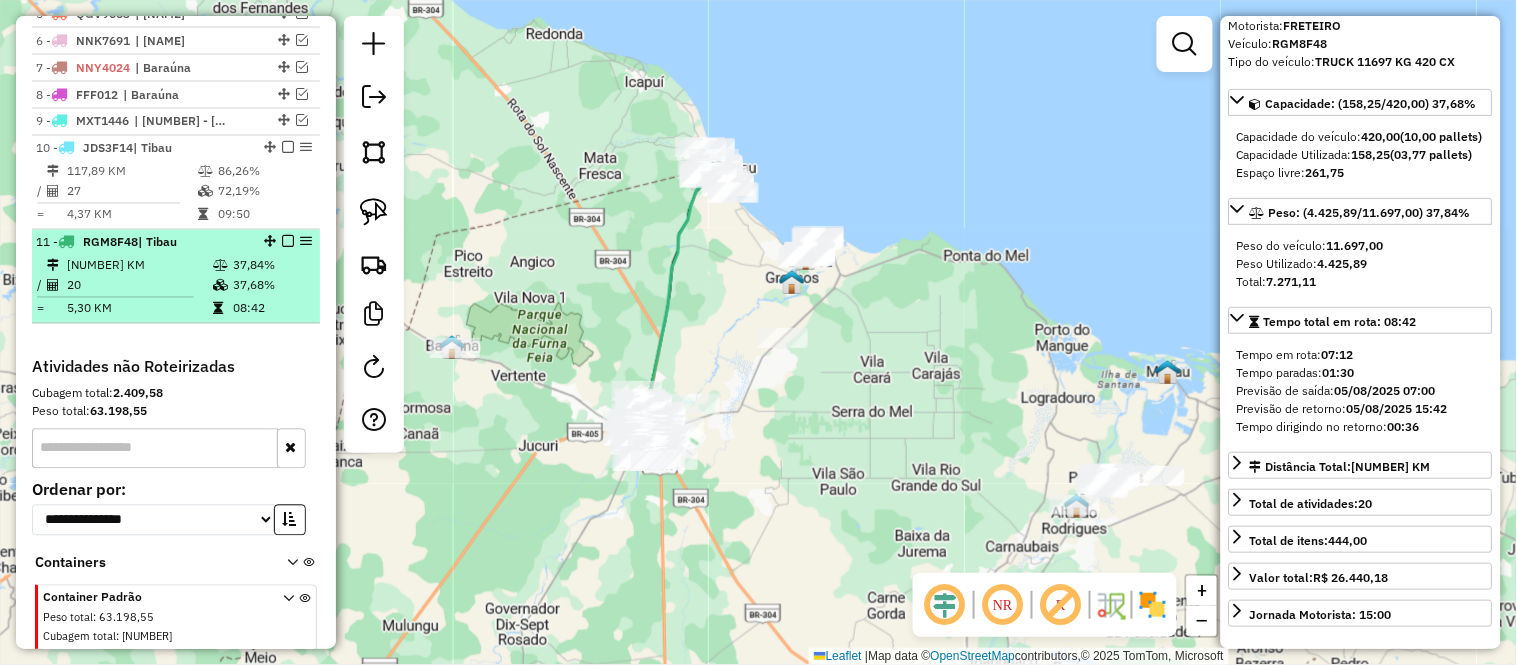 click at bounding box center [288, 242] 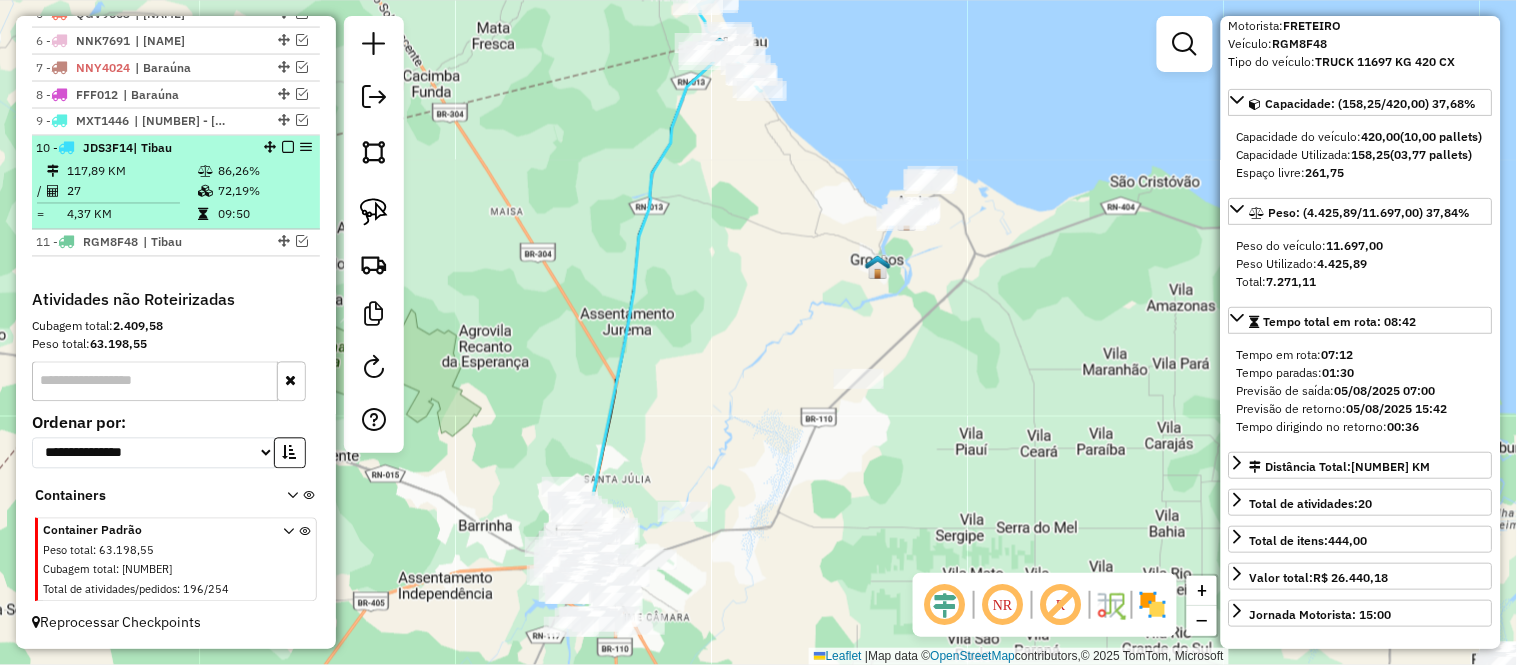click on "27" at bounding box center [131, 192] 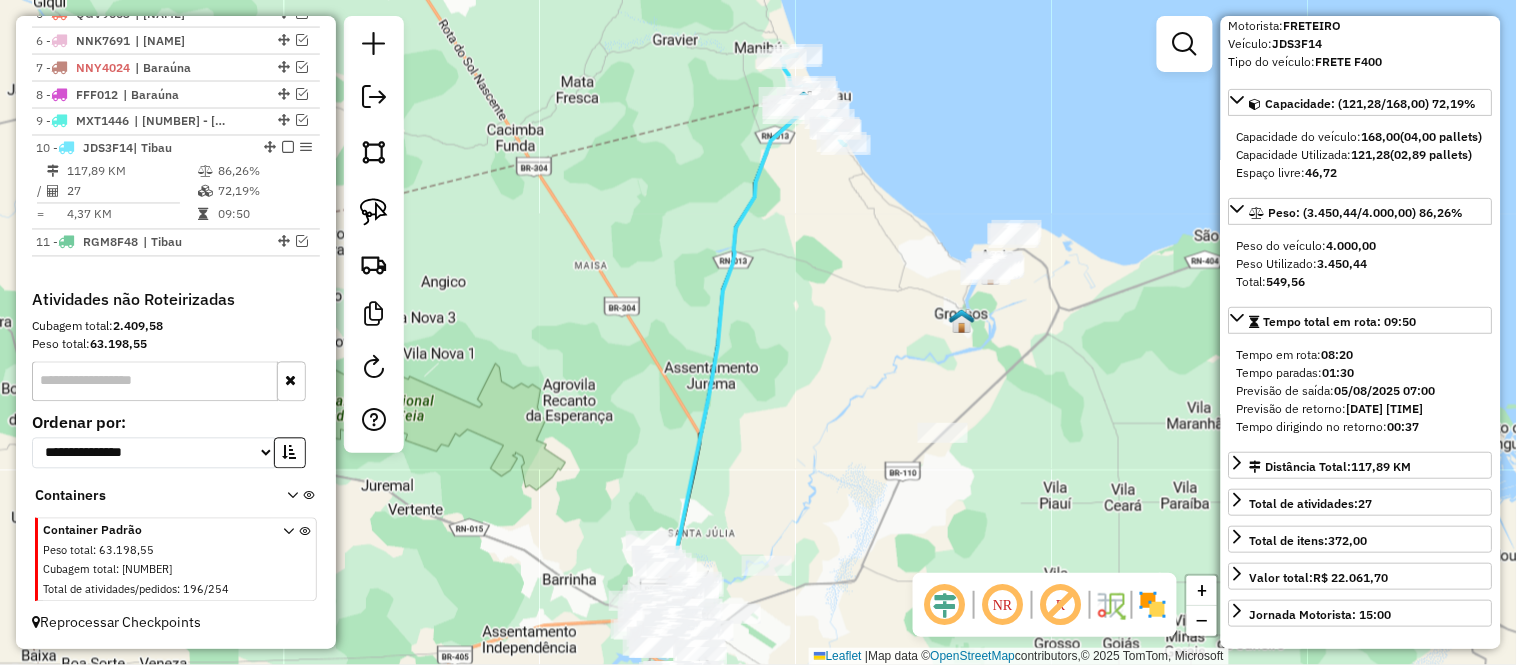 click at bounding box center [1185, 44] 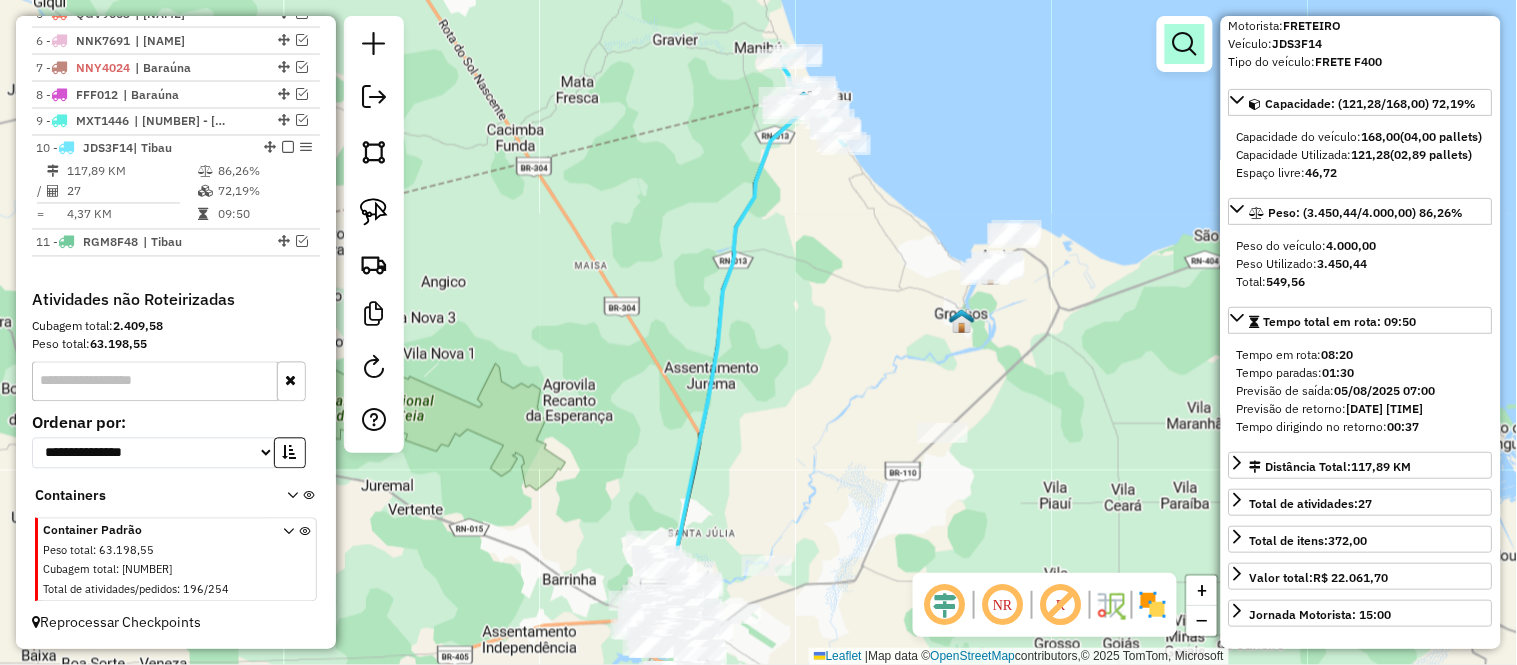 click at bounding box center [1185, 44] 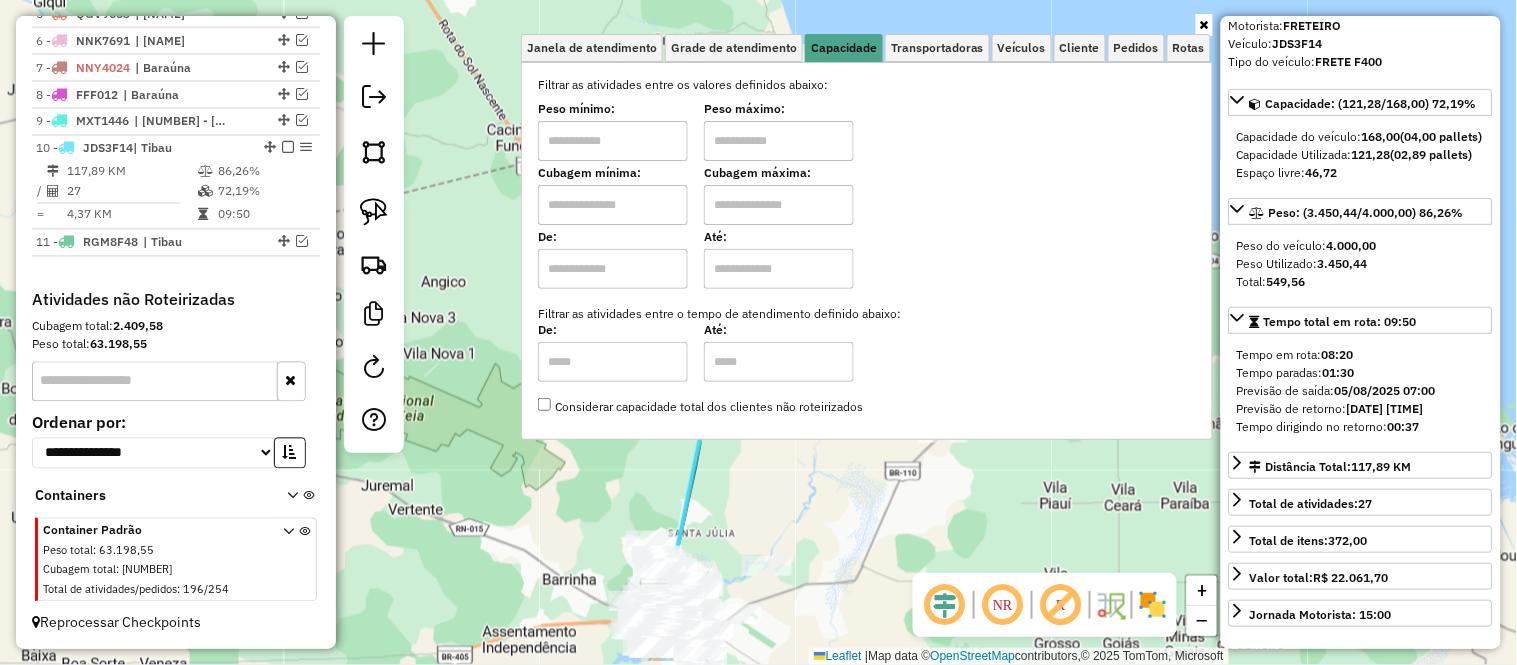 click at bounding box center [867, 25] 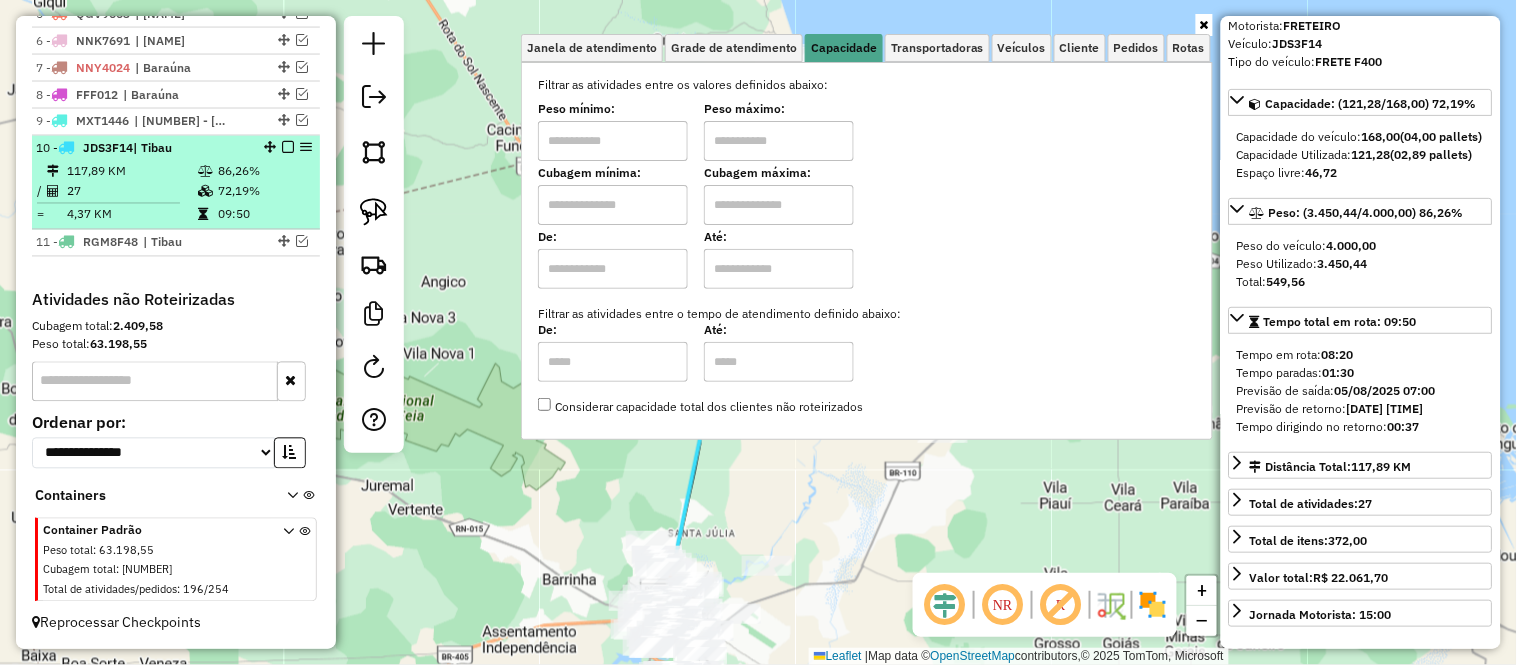 click on "117,89 KM" at bounding box center [131, 172] 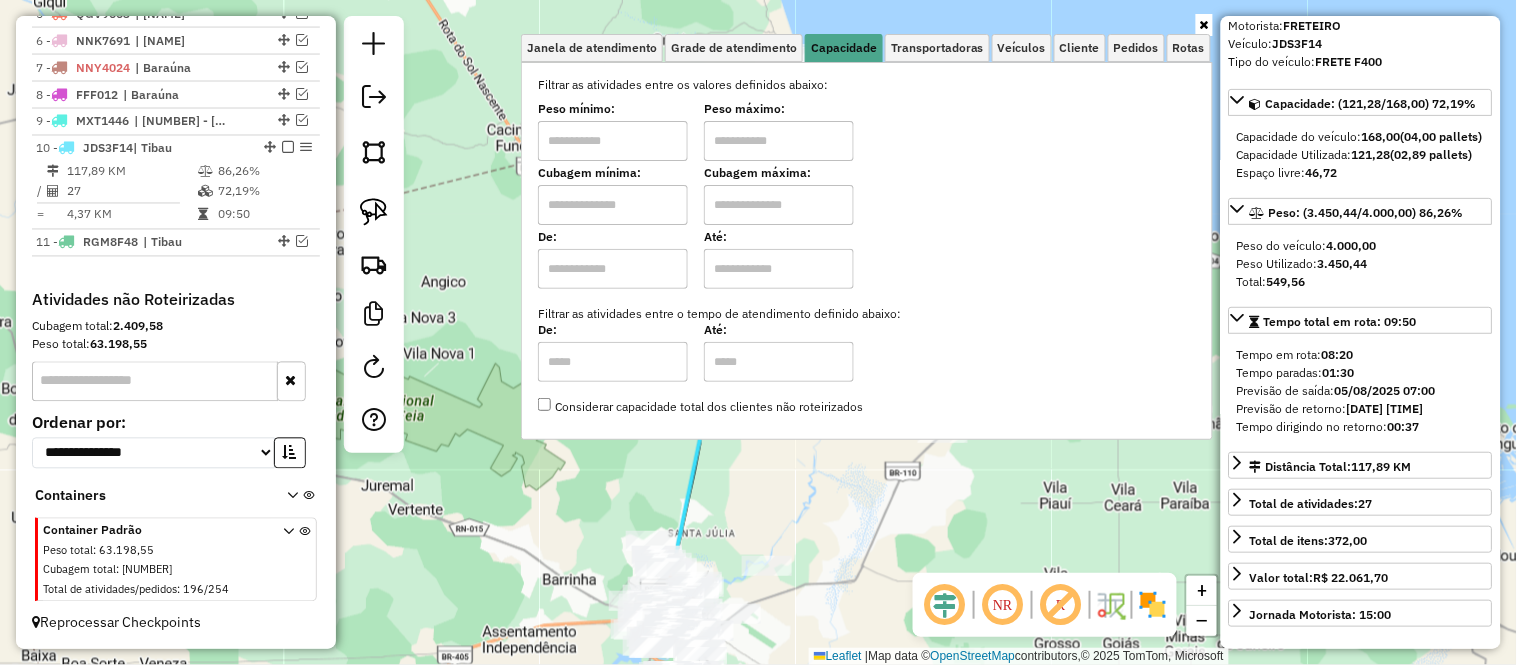 click on "Janela de atendimento Grade de atendimento Capacidade Transportadoras Veículos Cliente Pedidos  Rotas Selecione os dias de semana para filtrar as janelas de atendimento  Seg   Ter   Qua   Qui   Sex   Sáb   Dom  Informe o período da janela de atendimento: De: Até:  Filtrar exatamente a janela do cliente  Considerar janela de atendimento padrão  Selecione os dias de semana para filtrar as grades de atendimento  Seg   Ter   Qua   Qui   Sex   Sáb   Dom   Considerar clientes sem dia de atendimento cadastrado  Clientes fora do dia de atendimento selecionado Filtrar as atividades entre os valores definidos abaixo:  Peso mínimo:   Peso máximo:   Cubagem mínima:   Cubagem máxima:   De:   Até:  Filtrar as atividades entre o tempo de atendimento definido abaixo:  De:   Até:   Considerar capacidade total dos clientes não roteirizados Transportadora: Selecione um ou mais itens Tipo de veículo: Selecione um ou mais itens Veículo: Selecione um ou mais itens Motorista: Selecione um ou mais itens Nome: Rótulo:" 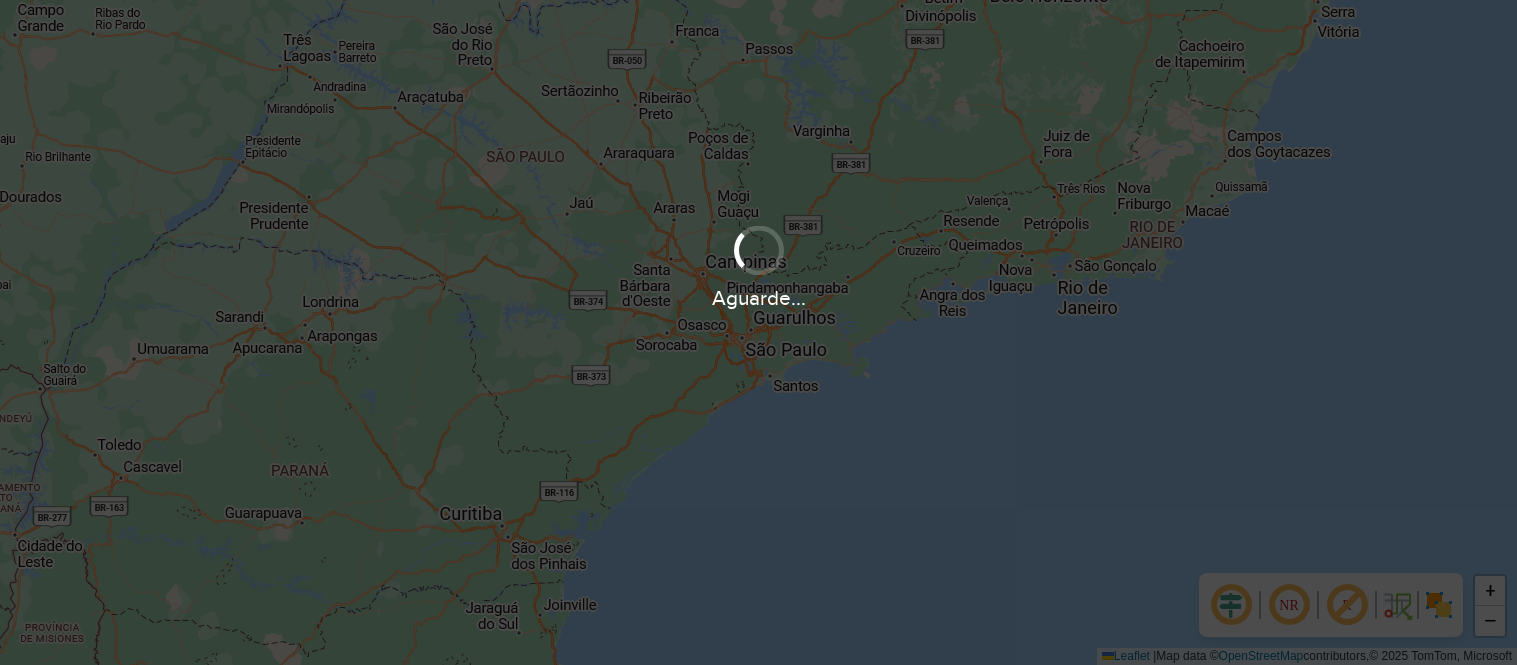 scroll, scrollTop: 0, scrollLeft: 0, axis: both 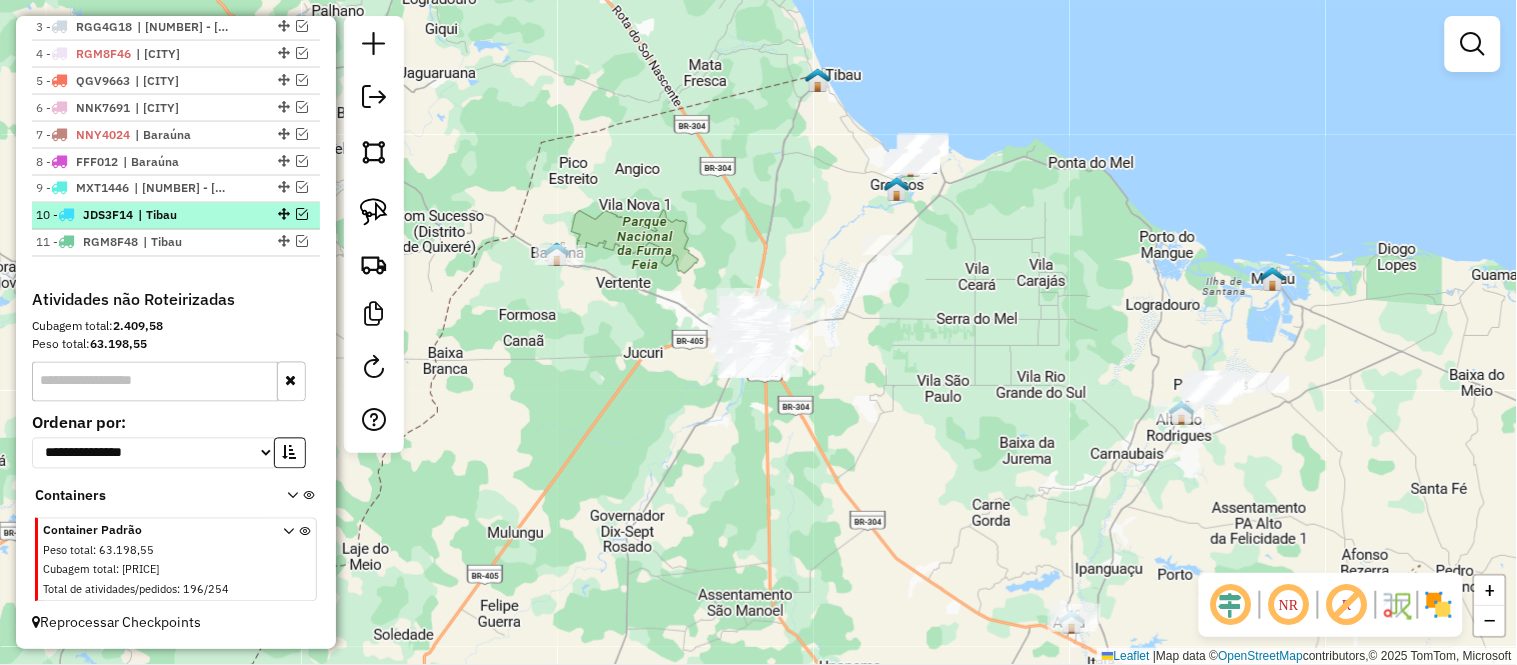 click at bounding box center (302, 215) 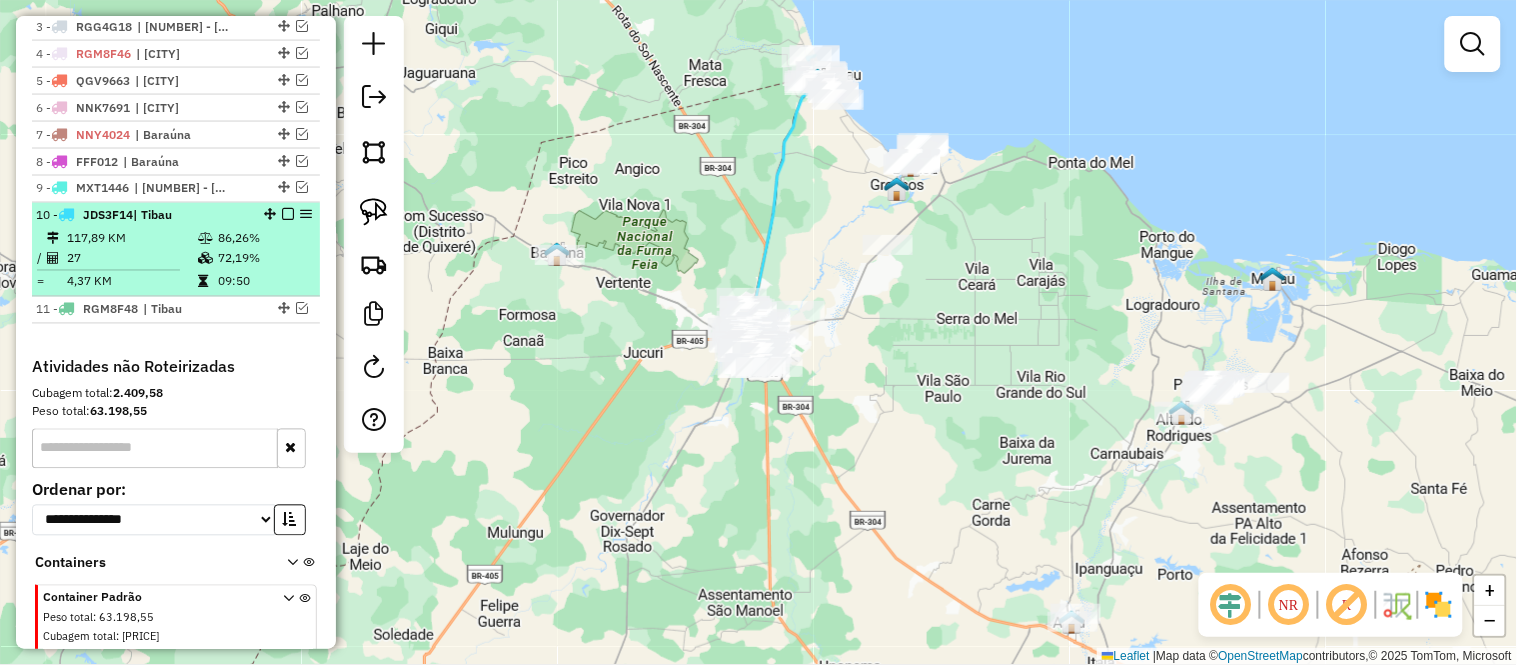 click on "27" at bounding box center [131, 259] 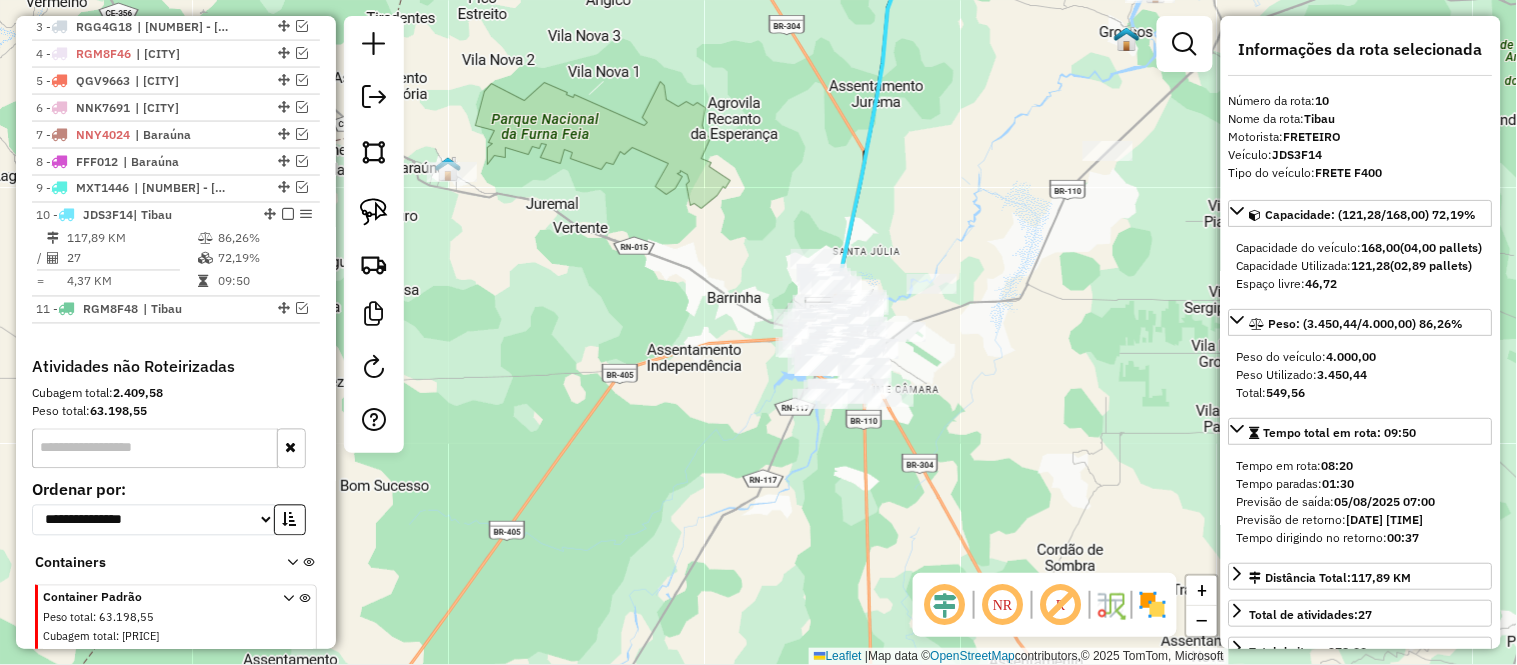drag, startPoint x: 891, startPoint y: 195, endPoint x: 881, endPoint y: 245, distance: 50.990196 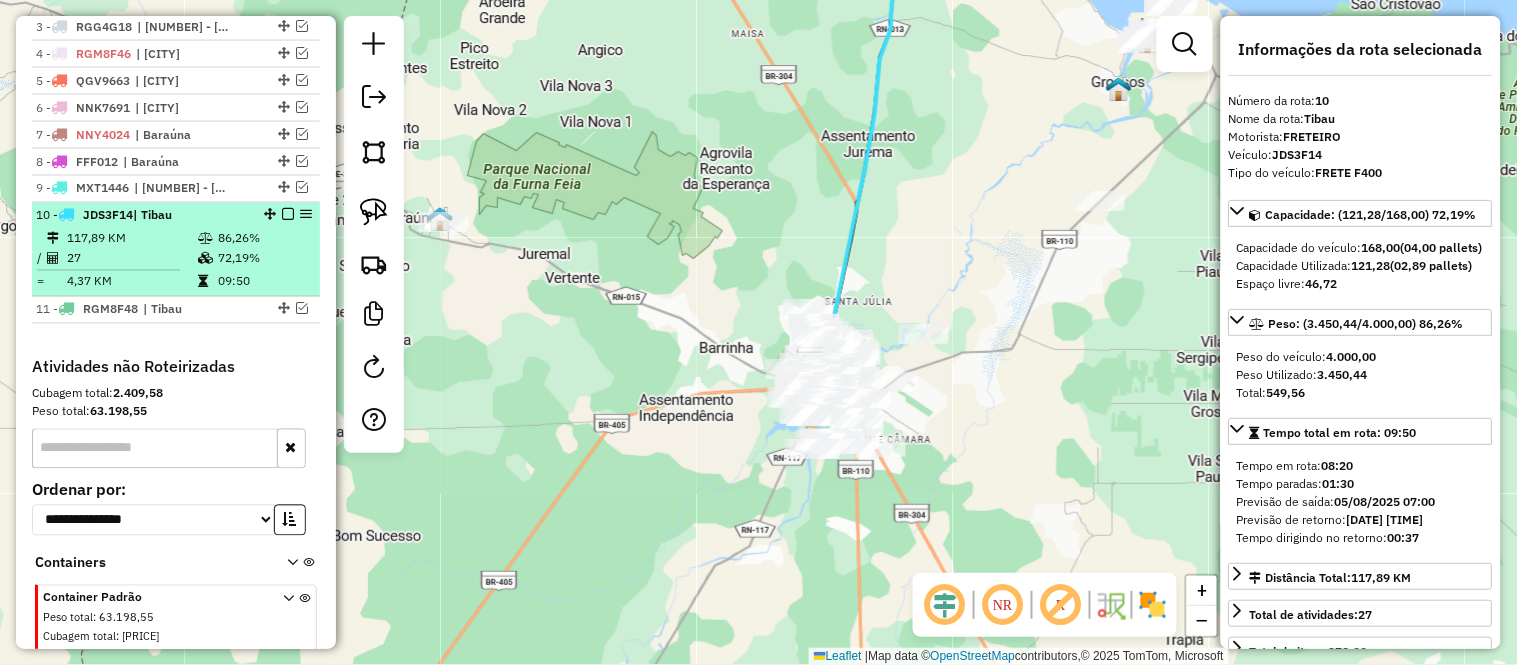 click on "117,89 KM" at bounding box center [131, 239] 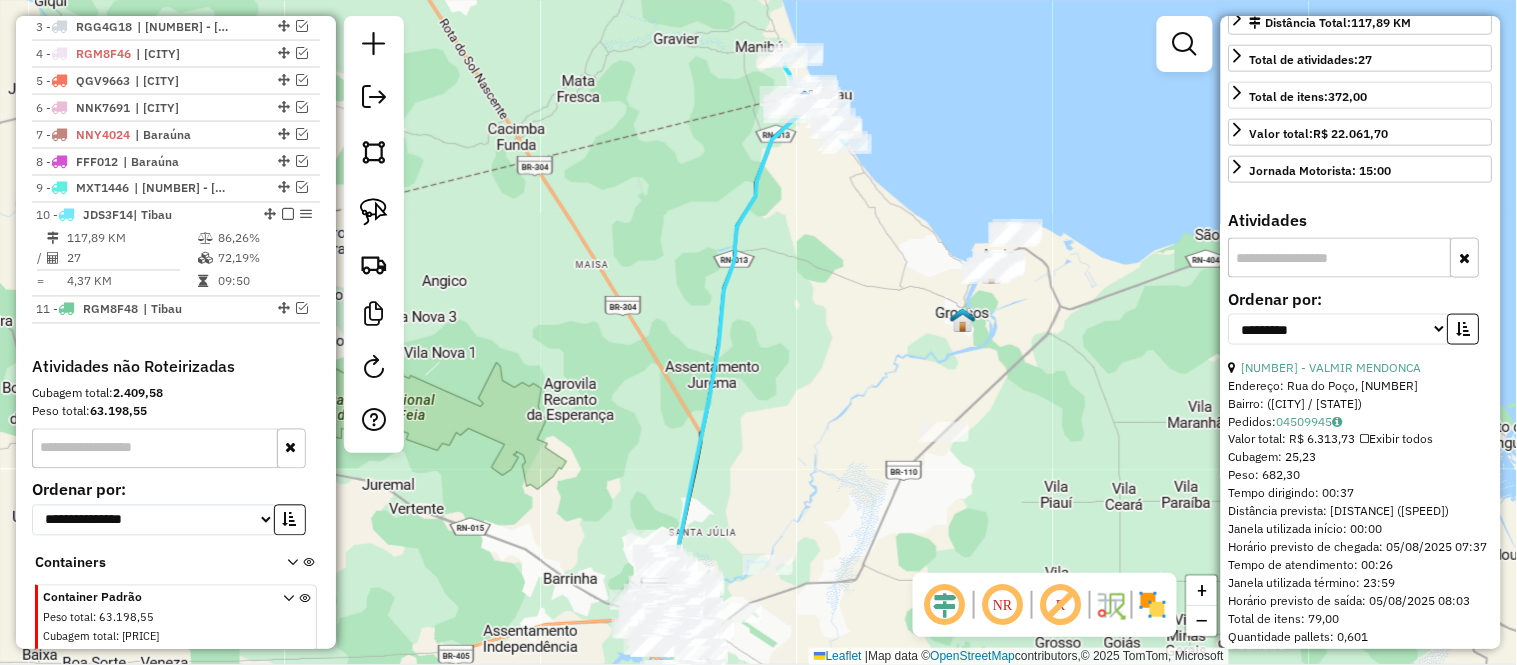 scroll, scrollTop: 777, scrollLeft: 0, axis: vertical 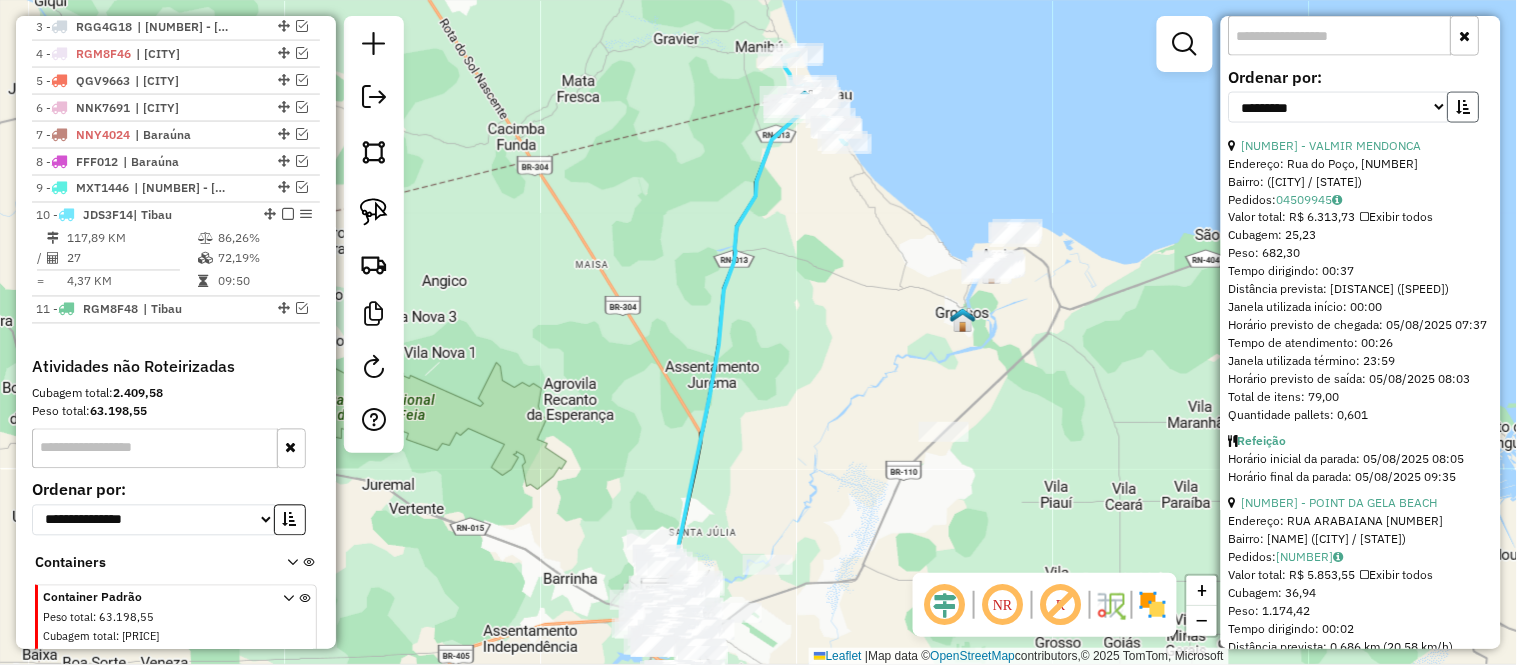 click at bounding box center [1464, 107] 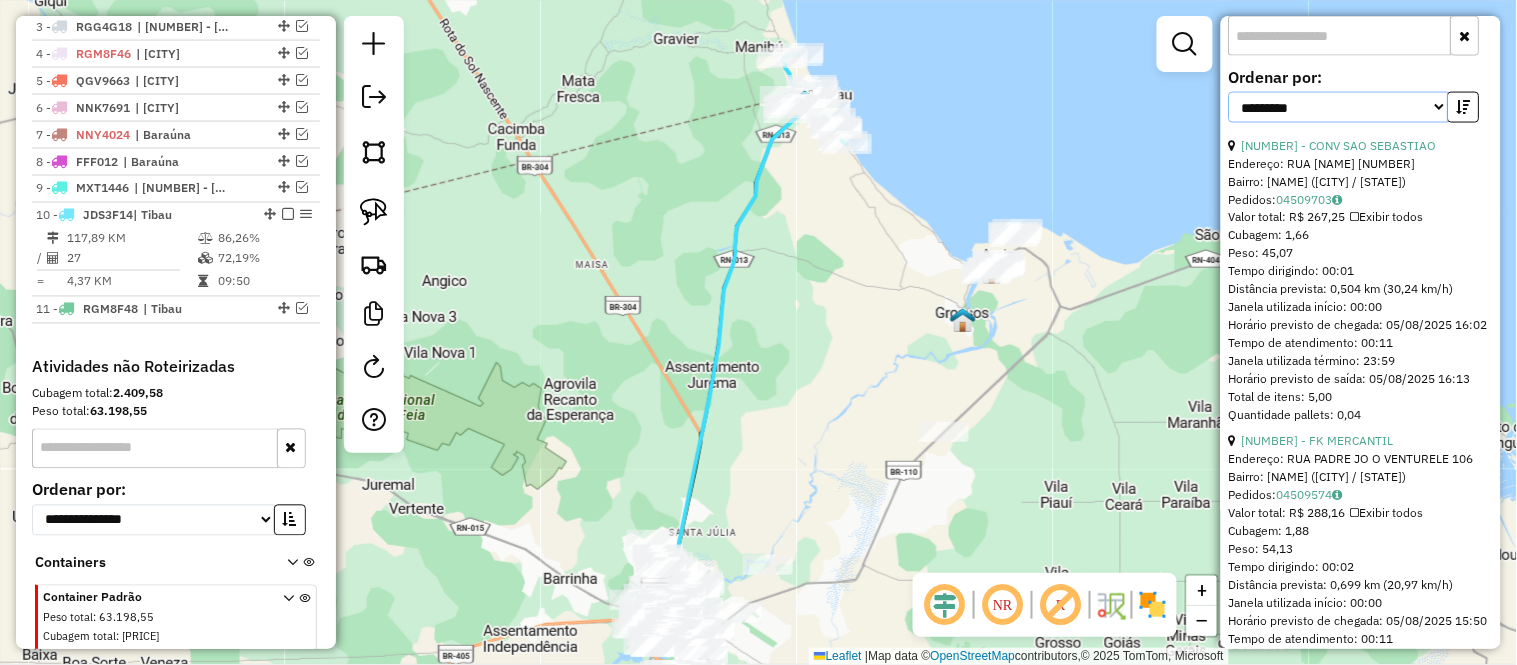 click on "**********" at bounding box center (1339, 107) 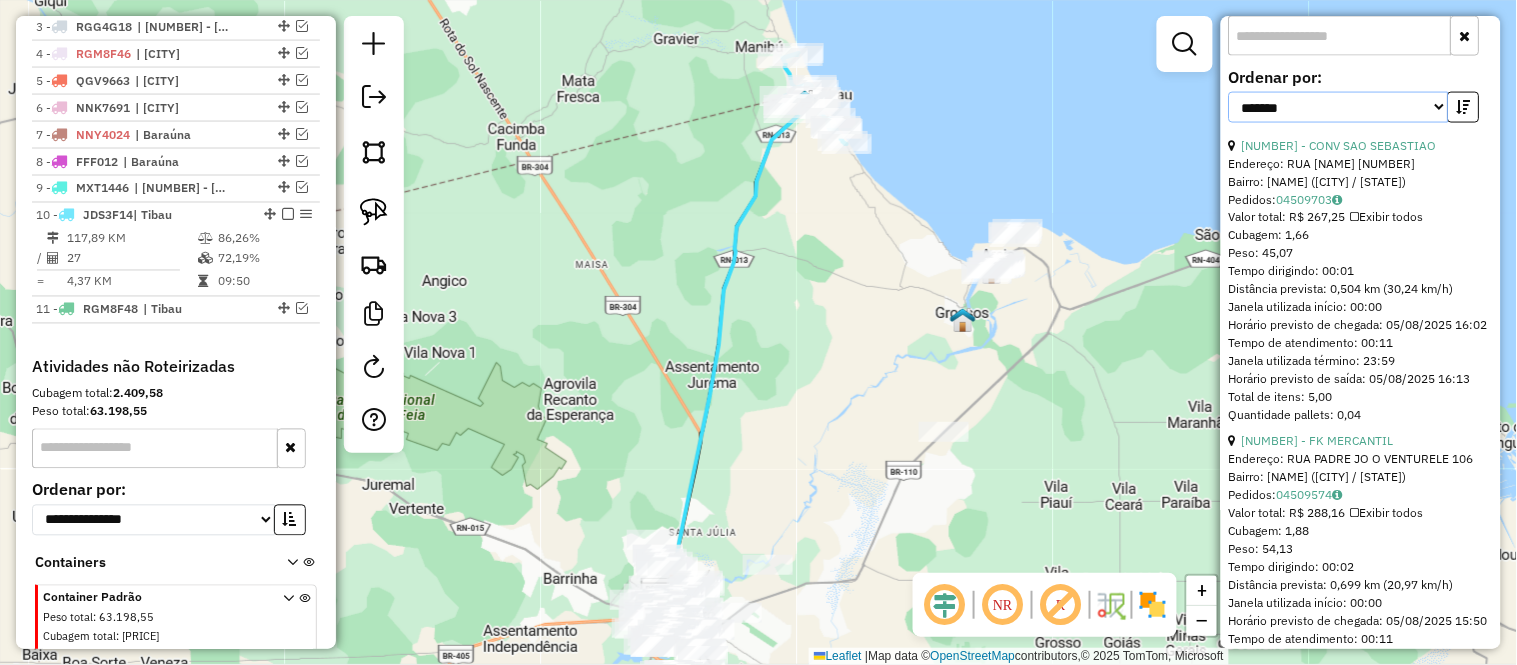 click on "**********" at bounding box center [1339, 107] 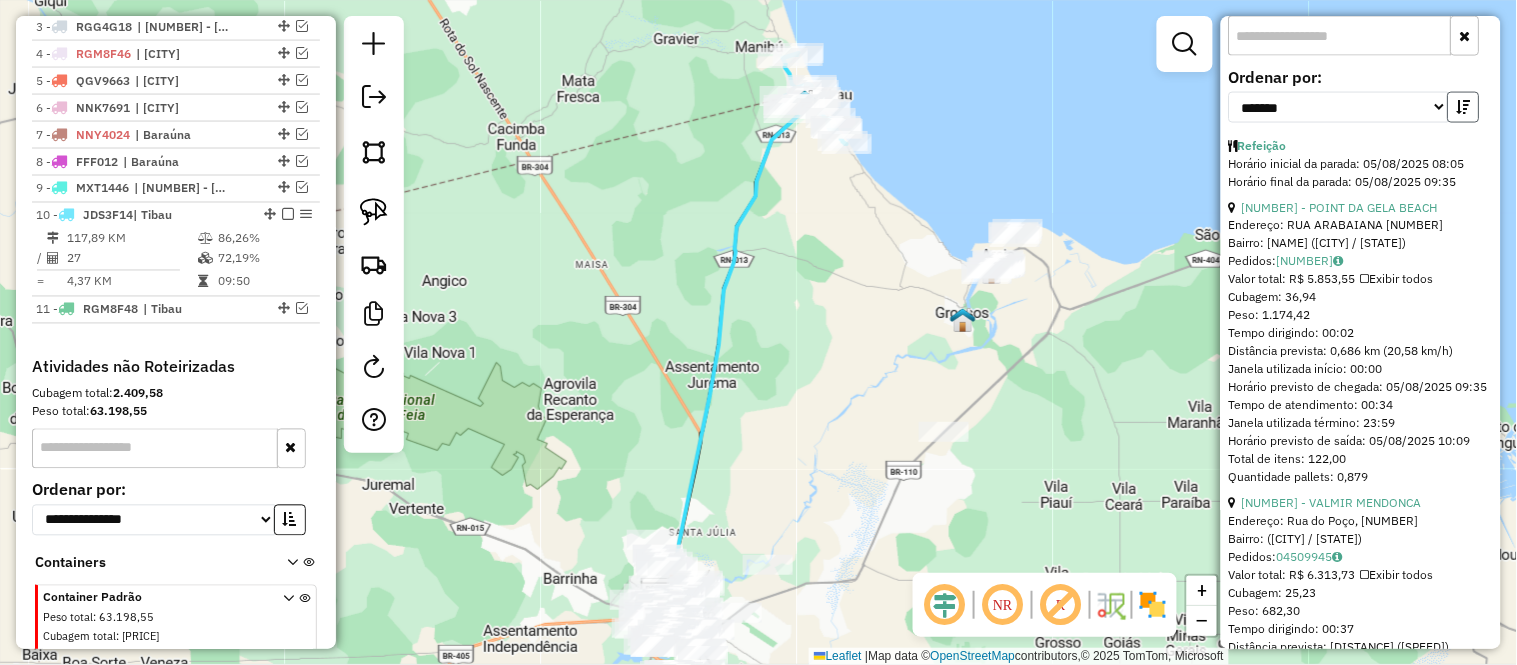 click at bounding box center [1464, 107] 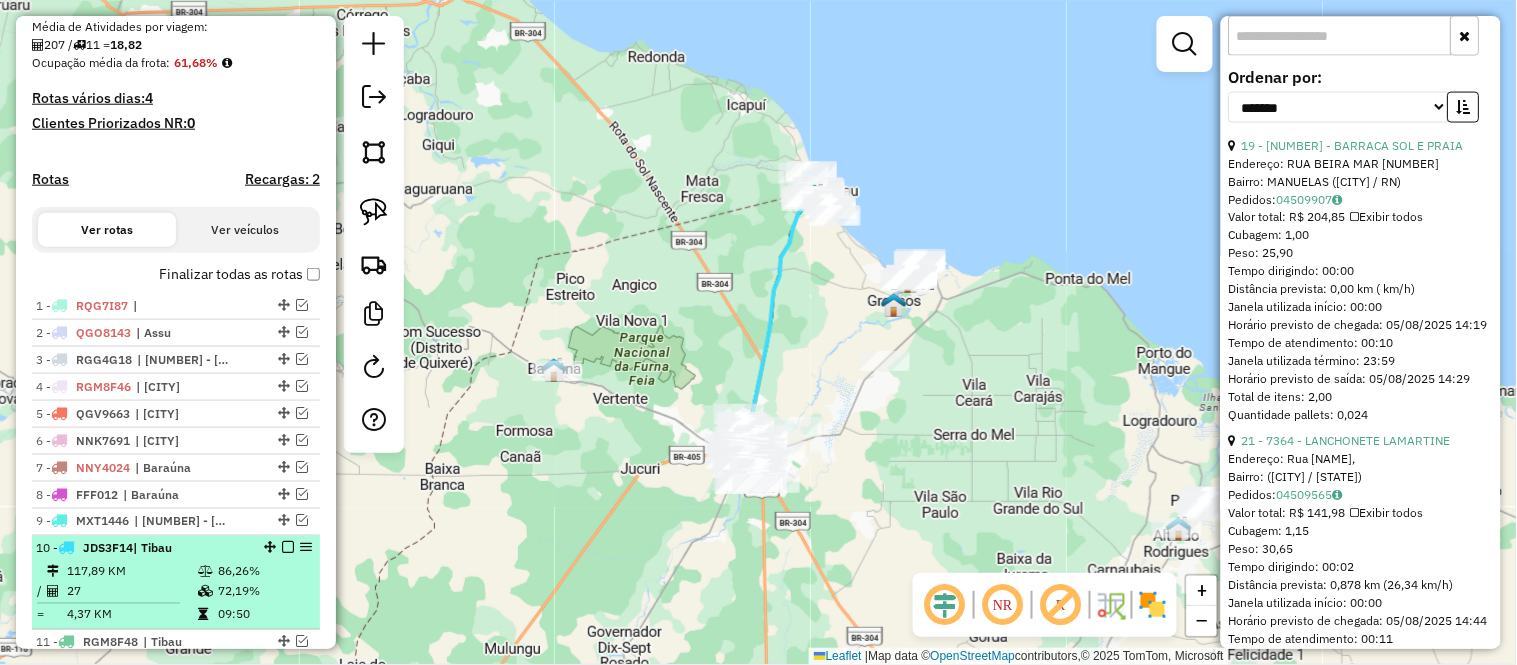 scroll, scrollTop: 806, scrollLeft: 0, axis: vertical 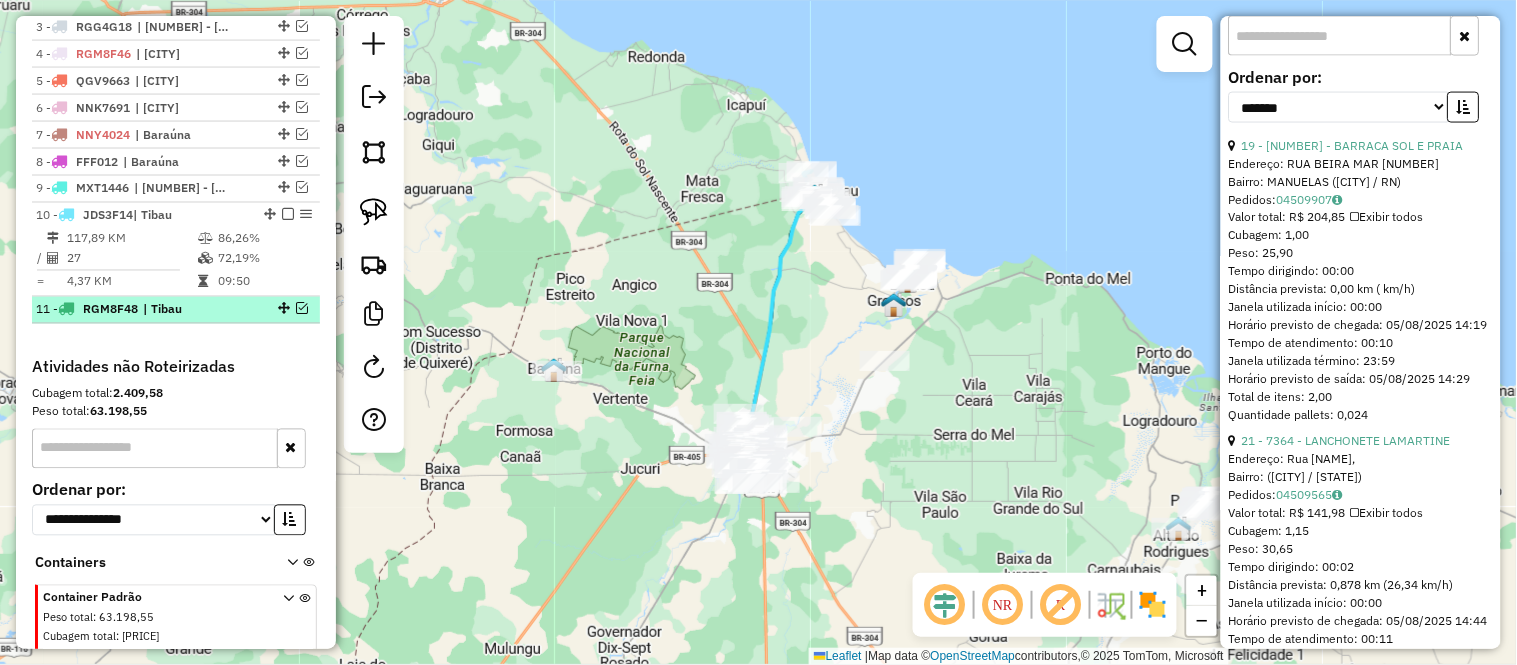 click at bounding box center (302, 309) 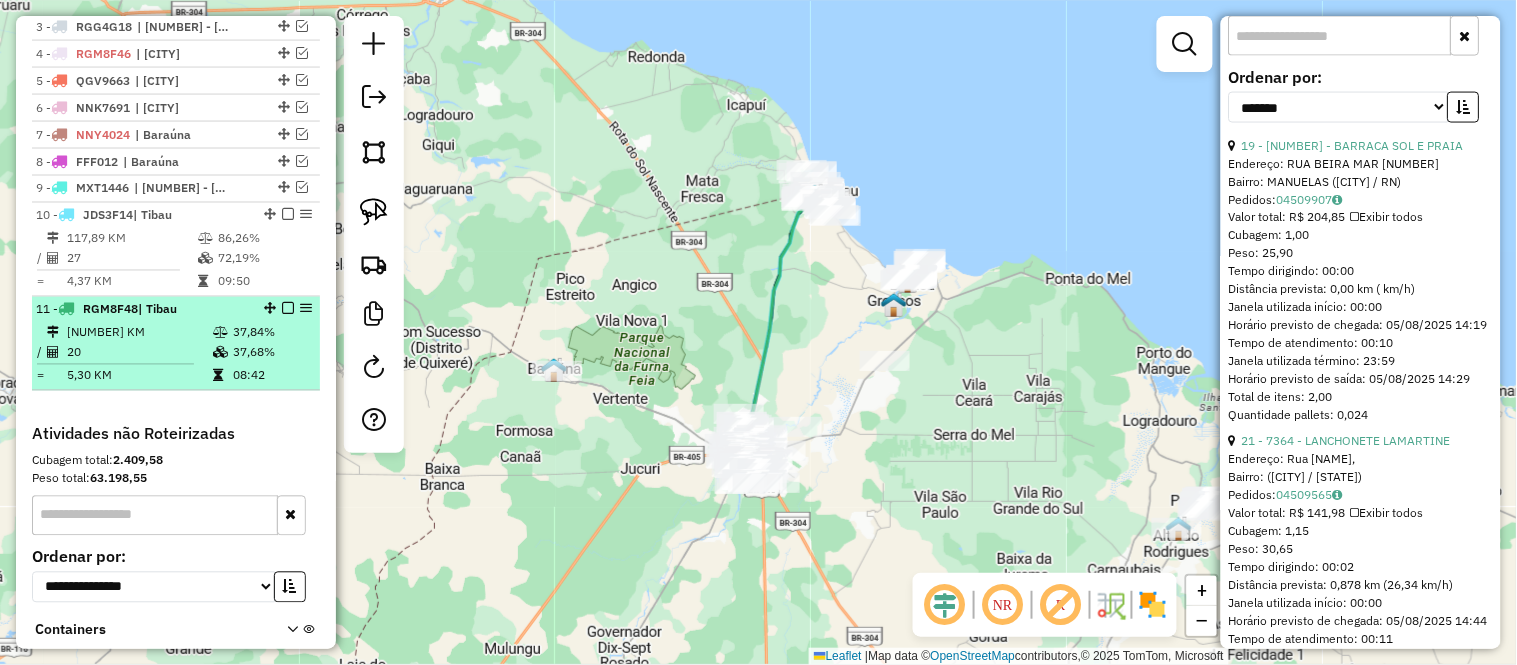 click on "20" at bounding box center [139, 353] 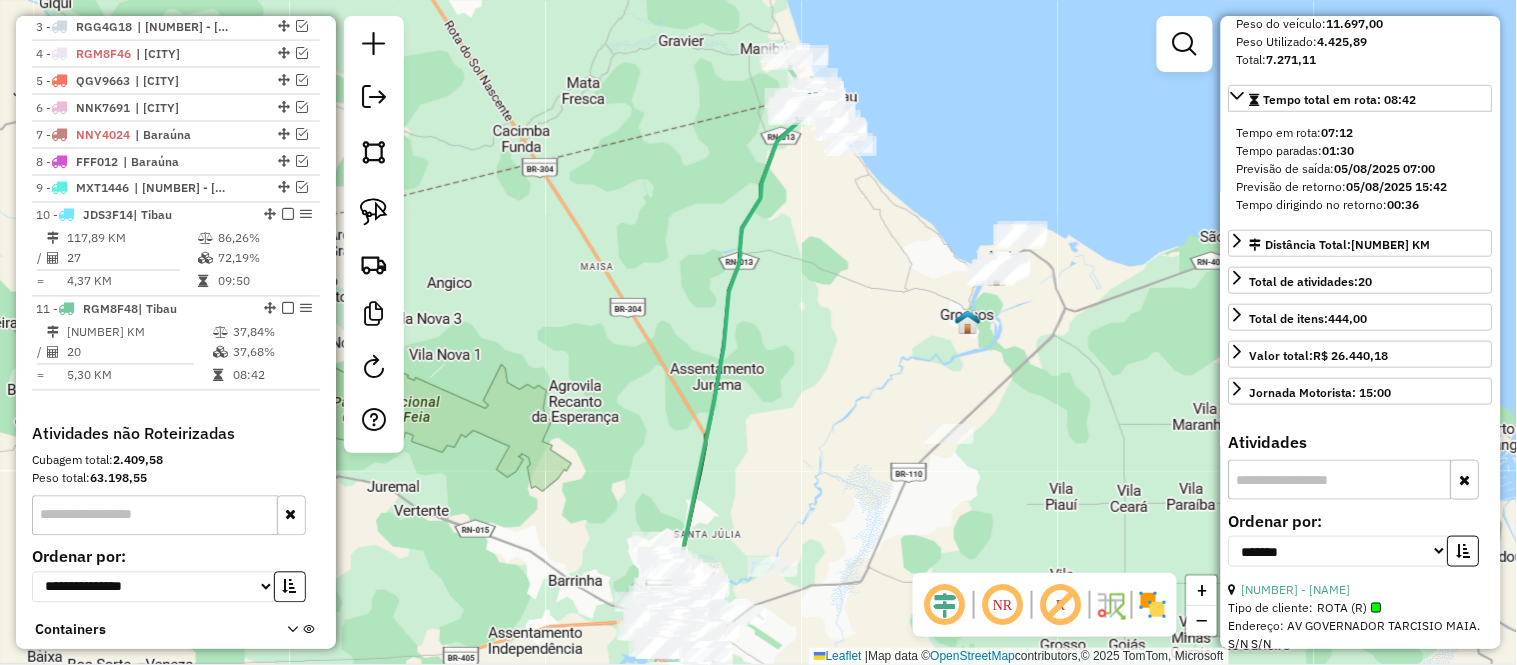 scroll, scrollTop: 111, scrollLeft: 0, axis: vertical 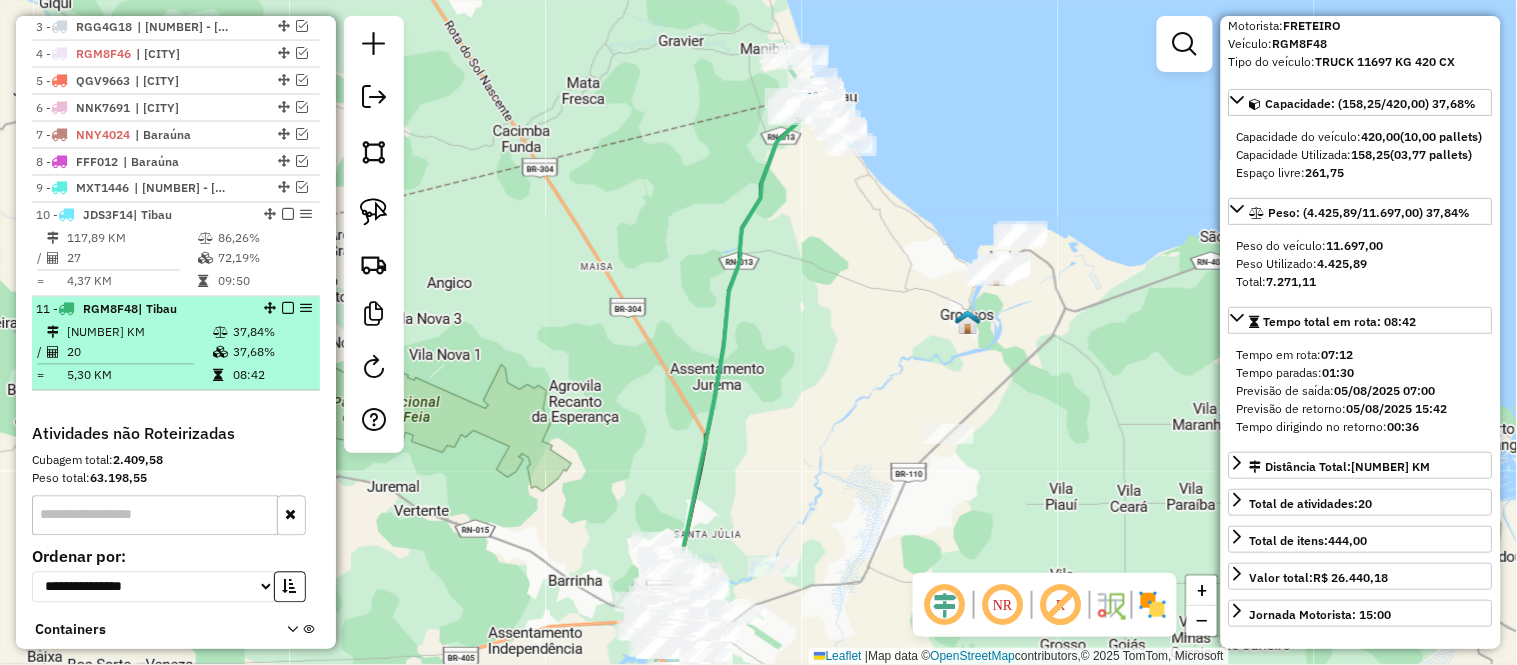 click on "| [NUMBER] - Ap [PLATE]   | [CITY]" at bounding box center [176, 310] 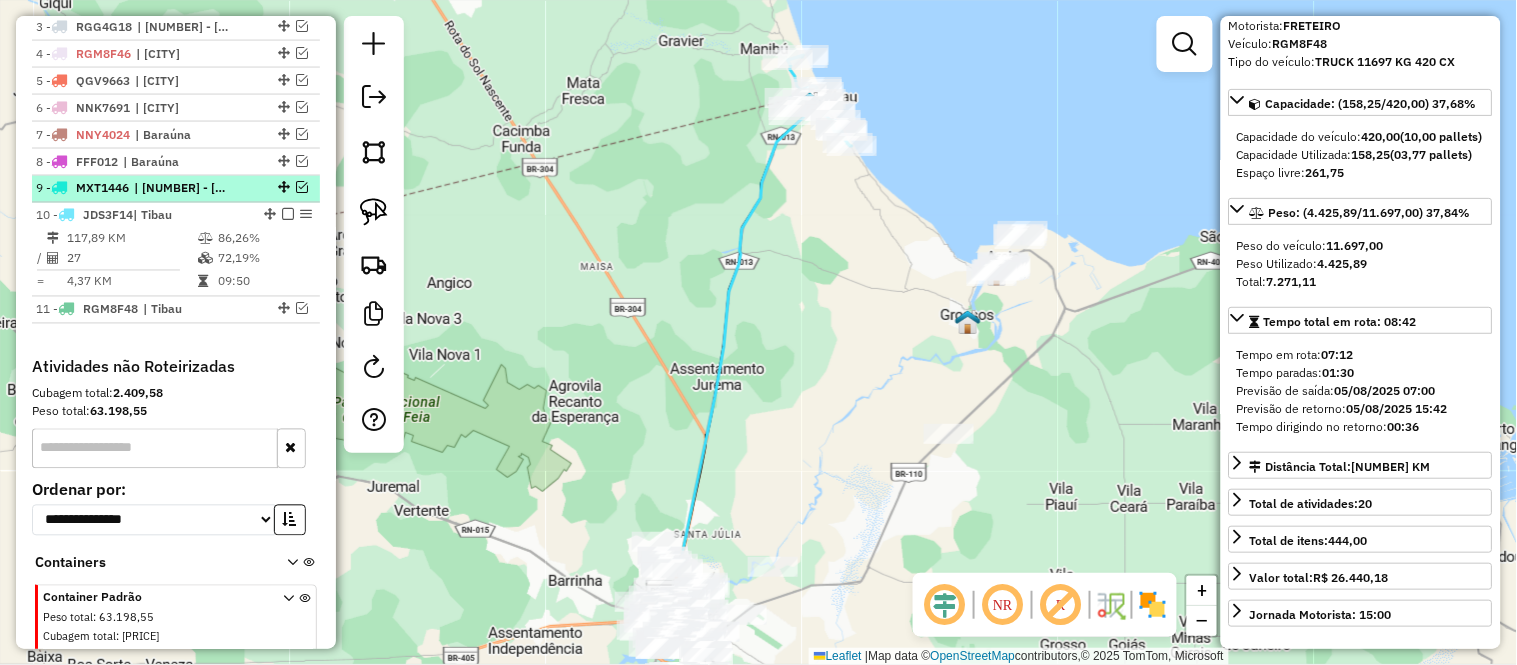 click at bounding box center (302, 188) 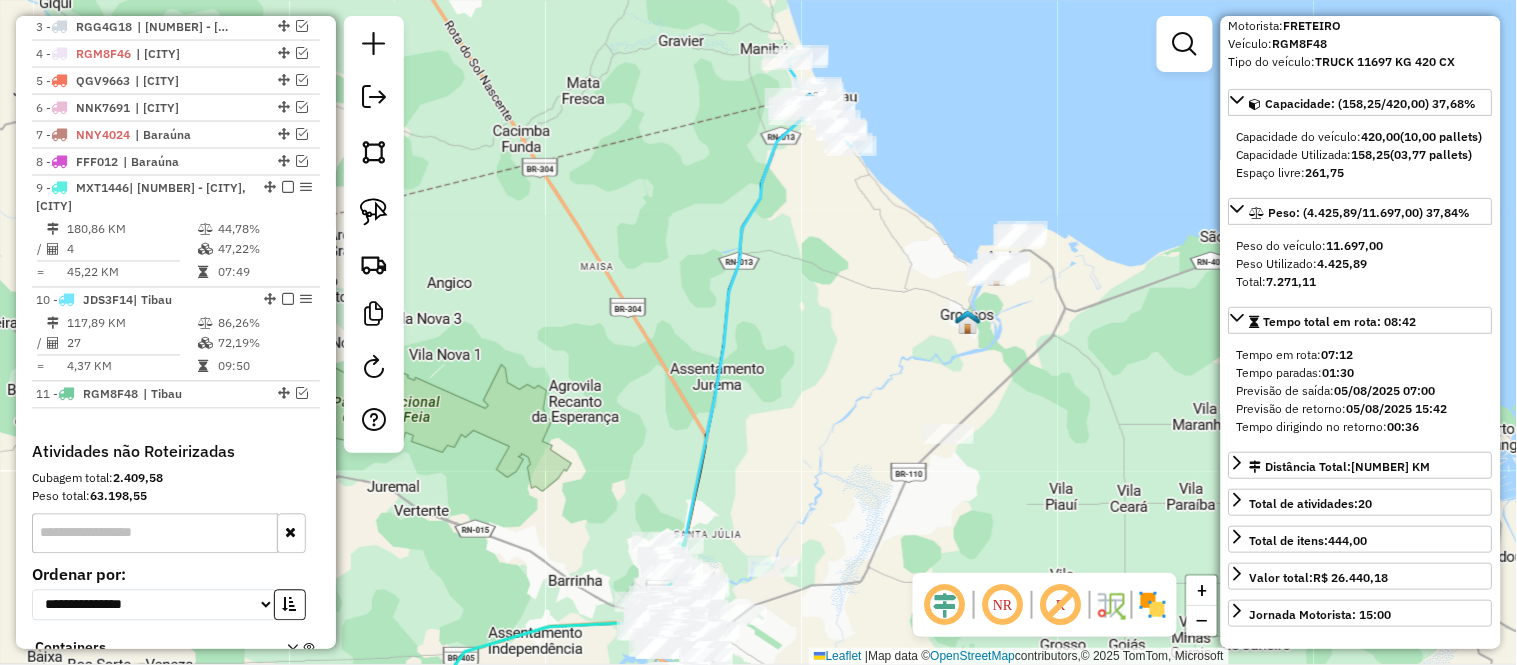 drag, startPoint x: 772, startPoint y: 400, endPoint x: 775, endPoint y: 358, distance: 42.107006 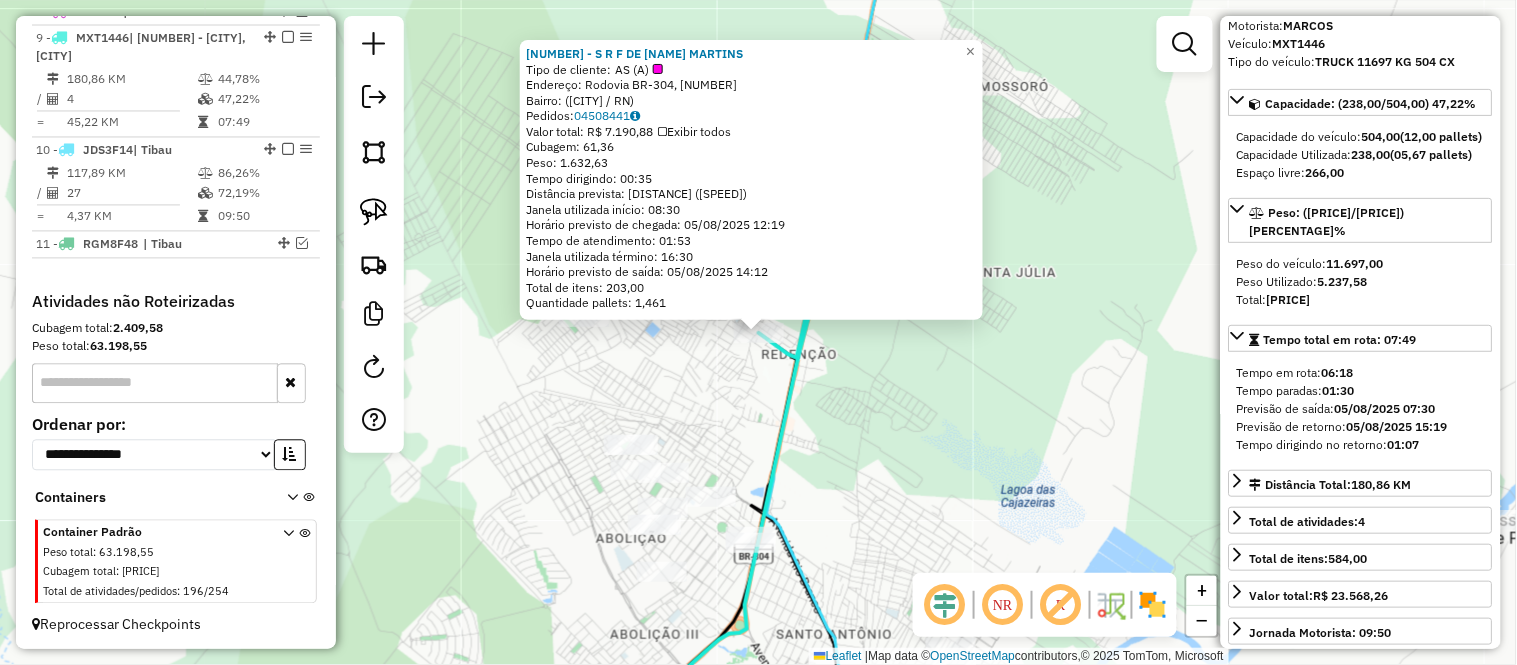 scroll, scrollTop: 958, scrollLeft: 0, axis: vertical 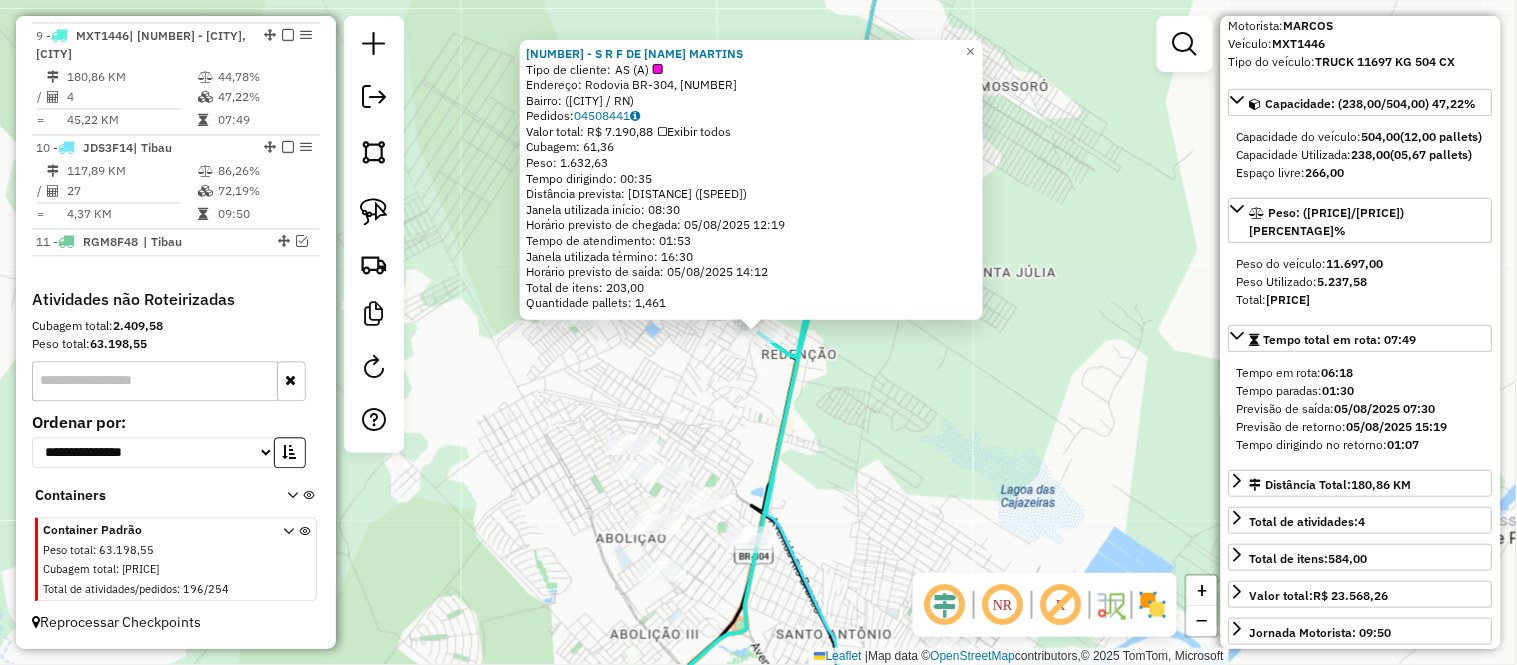 click on "8511 - S R F DE OLIVEIRA MARTINS & CIA LTDA  Tipo de cliente:   AS (A)   Endereço: Rodovia BR-304, 1001   Bairro:  (Mossoró / RN)   Pedidos:  04508441   Valor total: R$ 7.190,88   Exibir todos   Cubagem: 61,36  Peso: 1.632,63  Tempo dirigindo: 00:35   Distância prevista: 41,281 km (70,77 km/h)   Janela utilizada início: 08:30   Horário previsto de chegada: 05/08/2025 12:19   Tempo de atendimento: 01:53   Janela utilizada término: 16:30   Horário previsto de saída: 05/08/2025 14:12   Total de itens: 203,00   Quantidade pallets: 1,461  × Janela de atendimento Grade de atendimento Capacidade Transportadoras Veículos Cliente Pedidos  Rotas Selecione os dias de semana para filtrar as janelas de atendimento  Seg   Ter   Qua   Qui   Sex   Sáb   Dom  Informe o período da janela de atendimento: De: Até:  Filtrar exatamente a janela do cliente  Considerar janela de atendimento padrão  Selecione os dias de semana para filtrar as grades de atendimento  Seg   Ter   Qua   Qui   Sex   Sáb   Dom   De:   Até:" 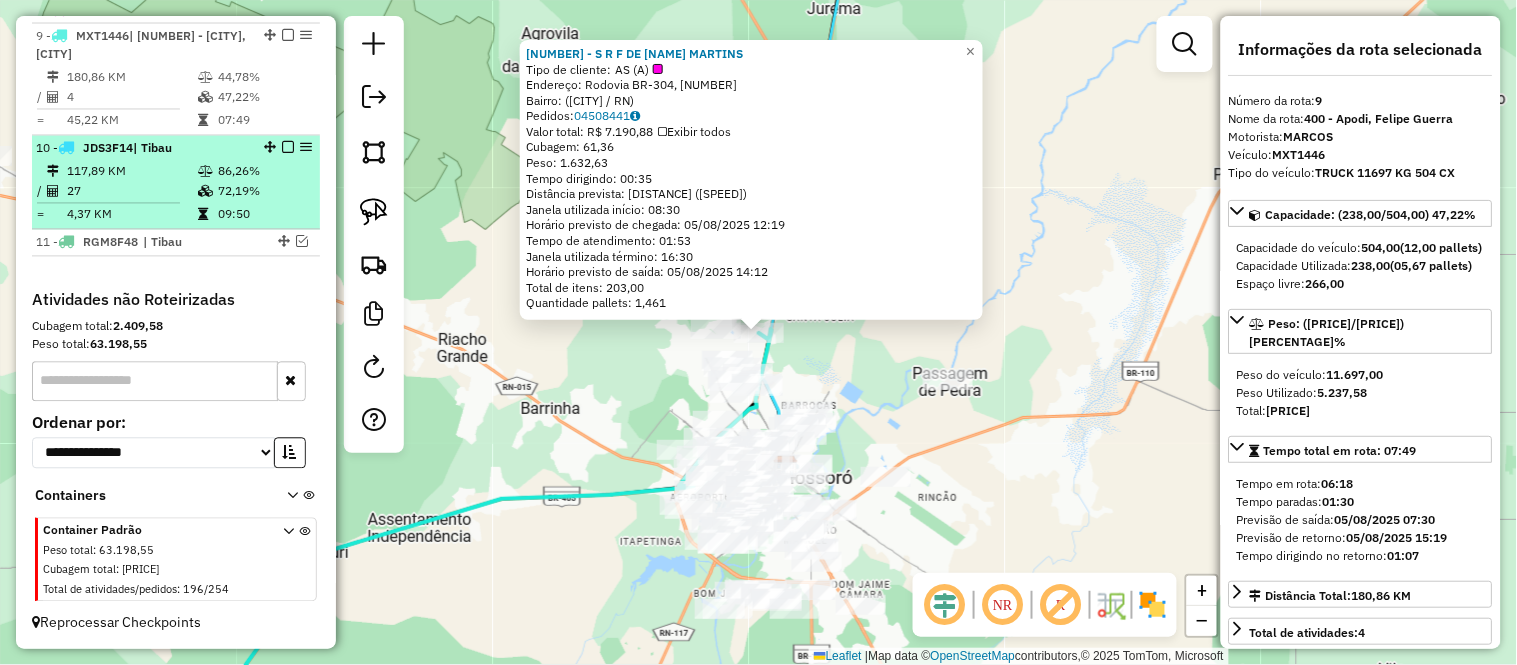 click on "117,89 KM" at bounding box center [131, 172] 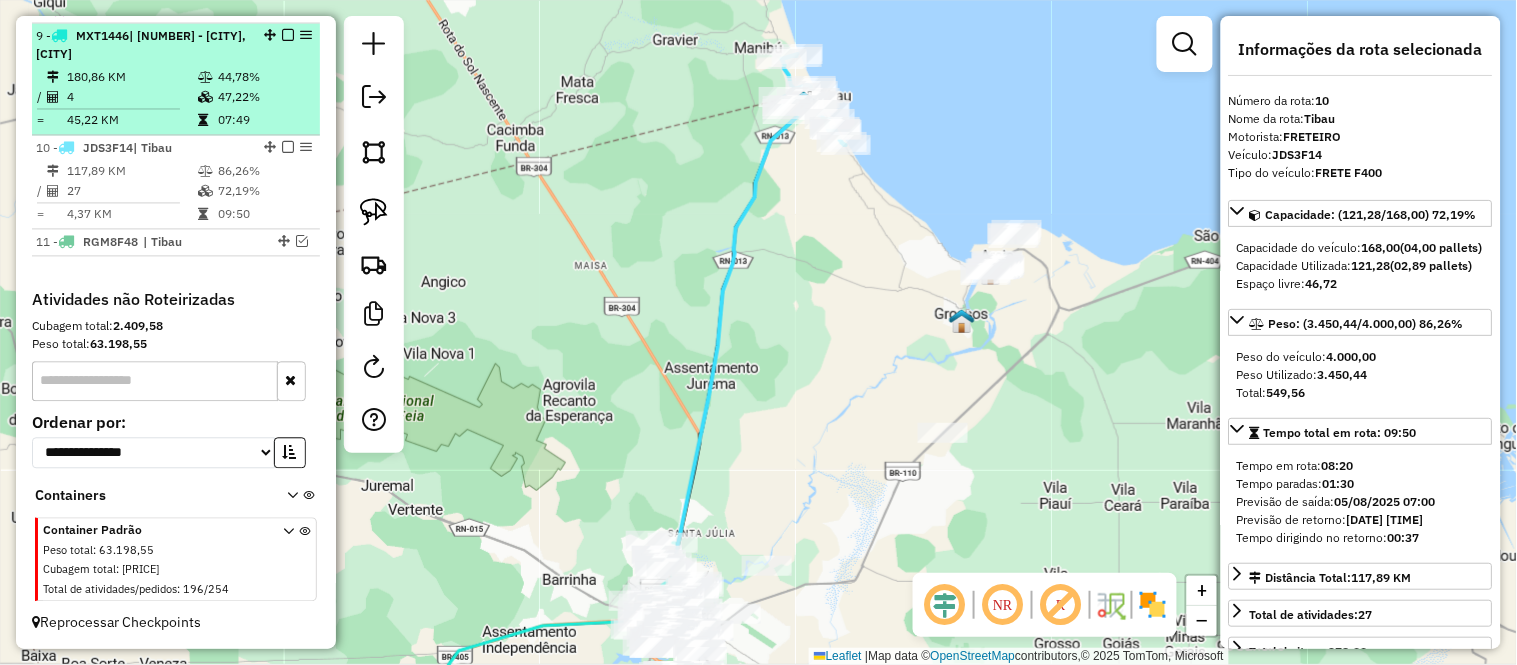 click on "9 -       MXT1446   | 400 - Apodi, Felipe Guerra" at bounding box center [142, 46] 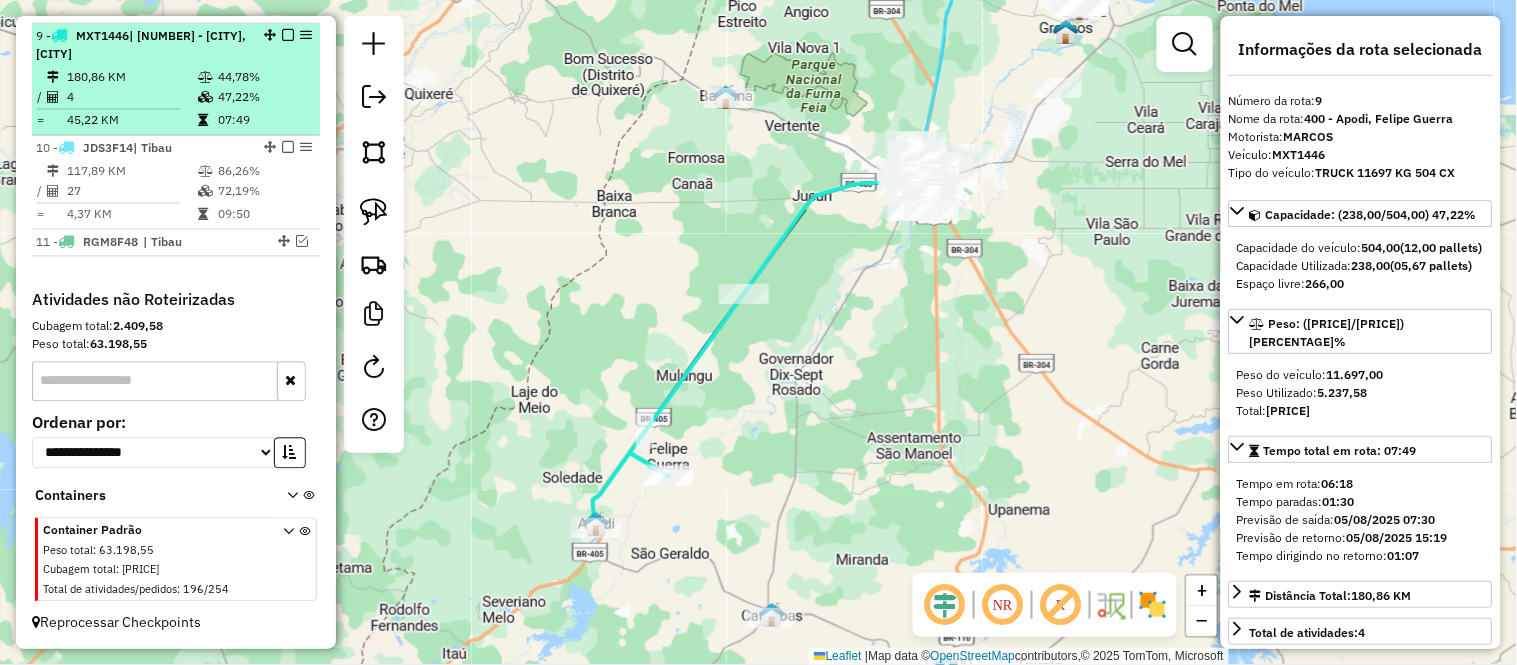 click at bounding box center [288, 36] 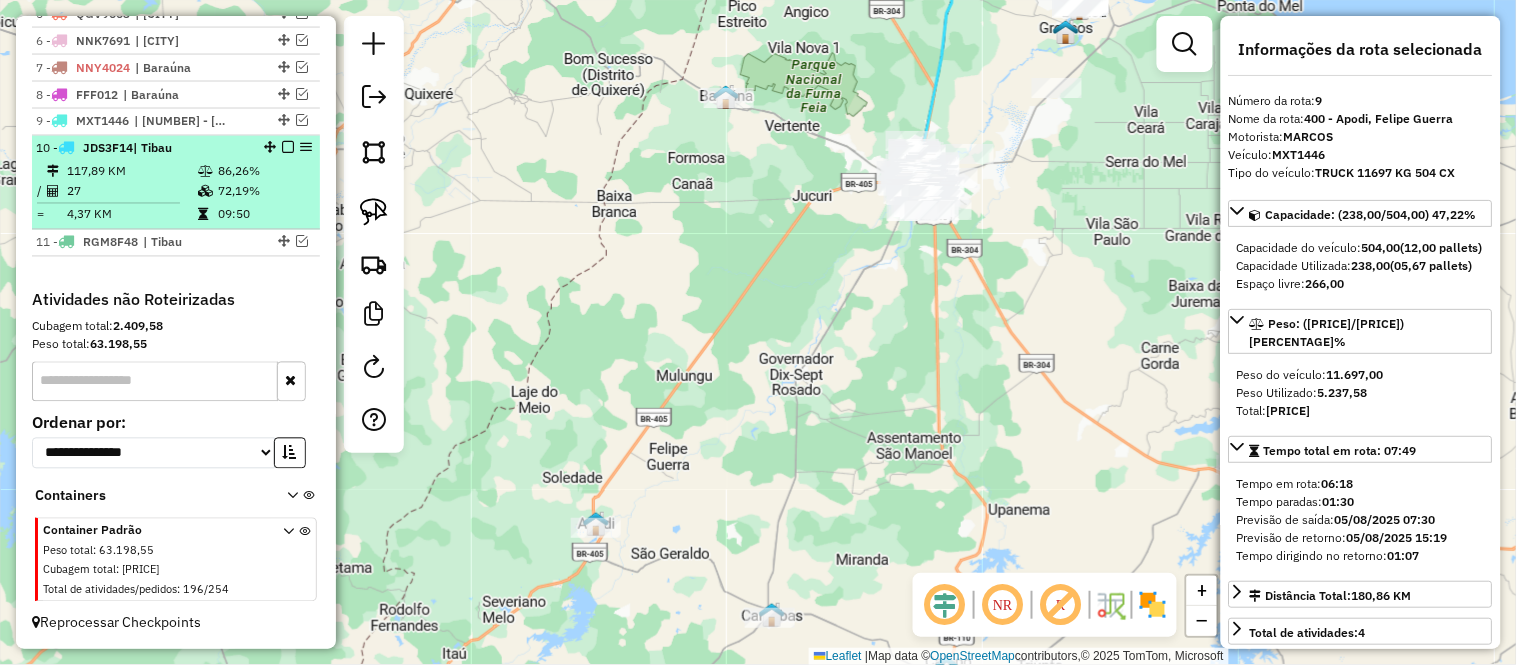 click on "117,89 KM" at bounding box center (131, 172) 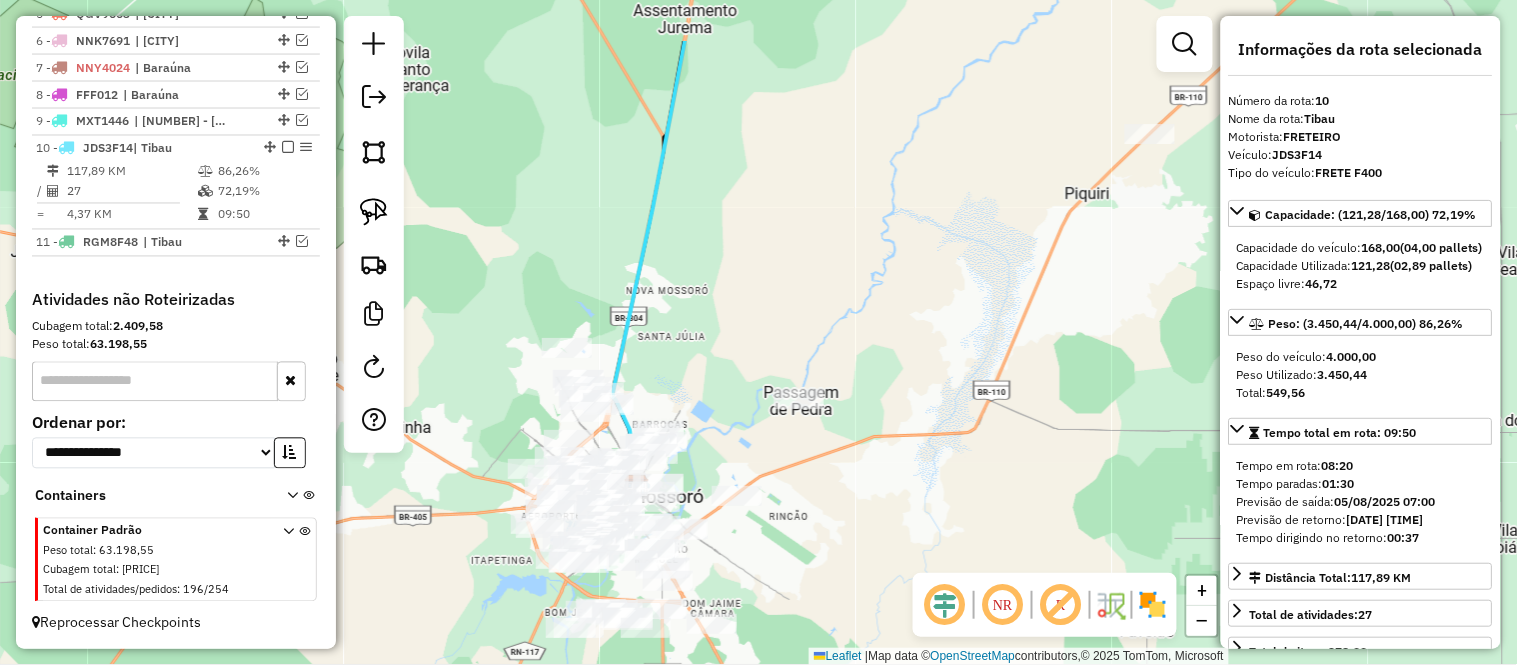 drag, startPoint x: 746, startPoint y: 155, endPoint x: 684, endPoint y: 425, distance: 277.02707 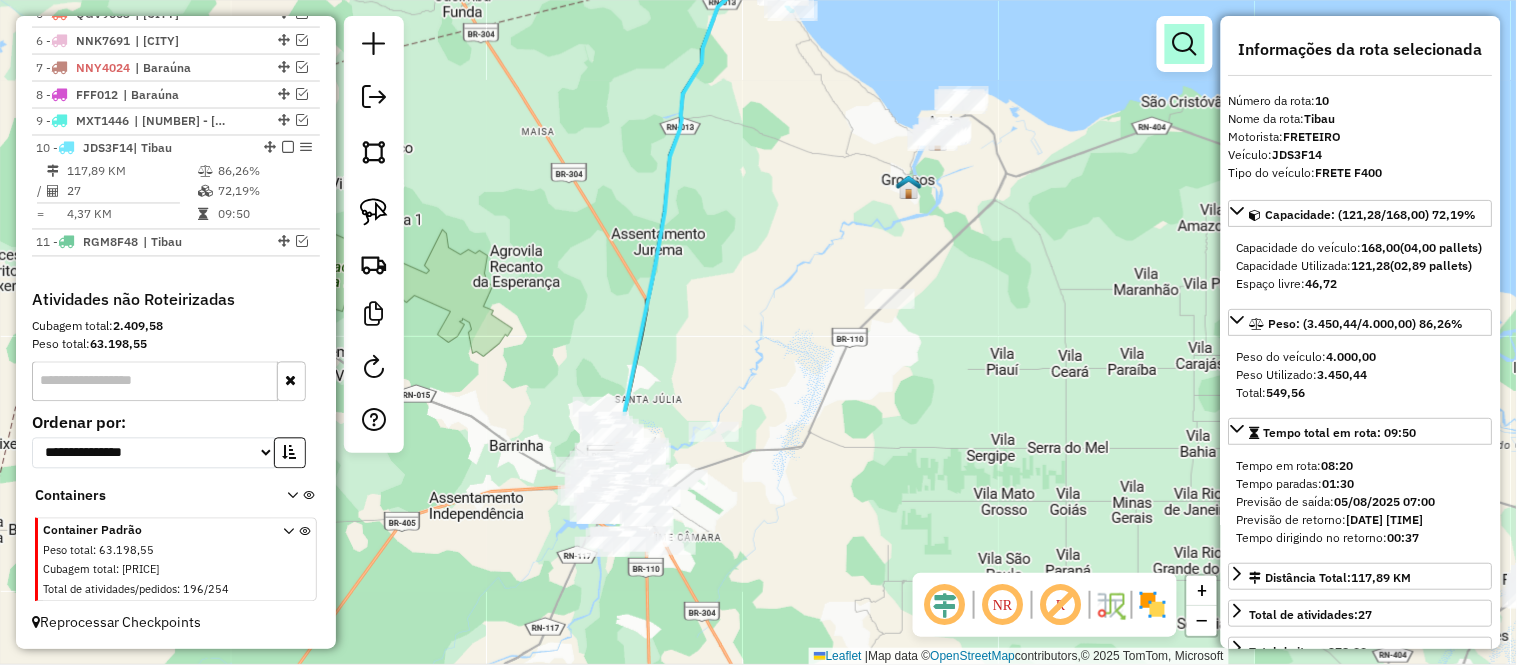 click at bounding box center [1185, 44] 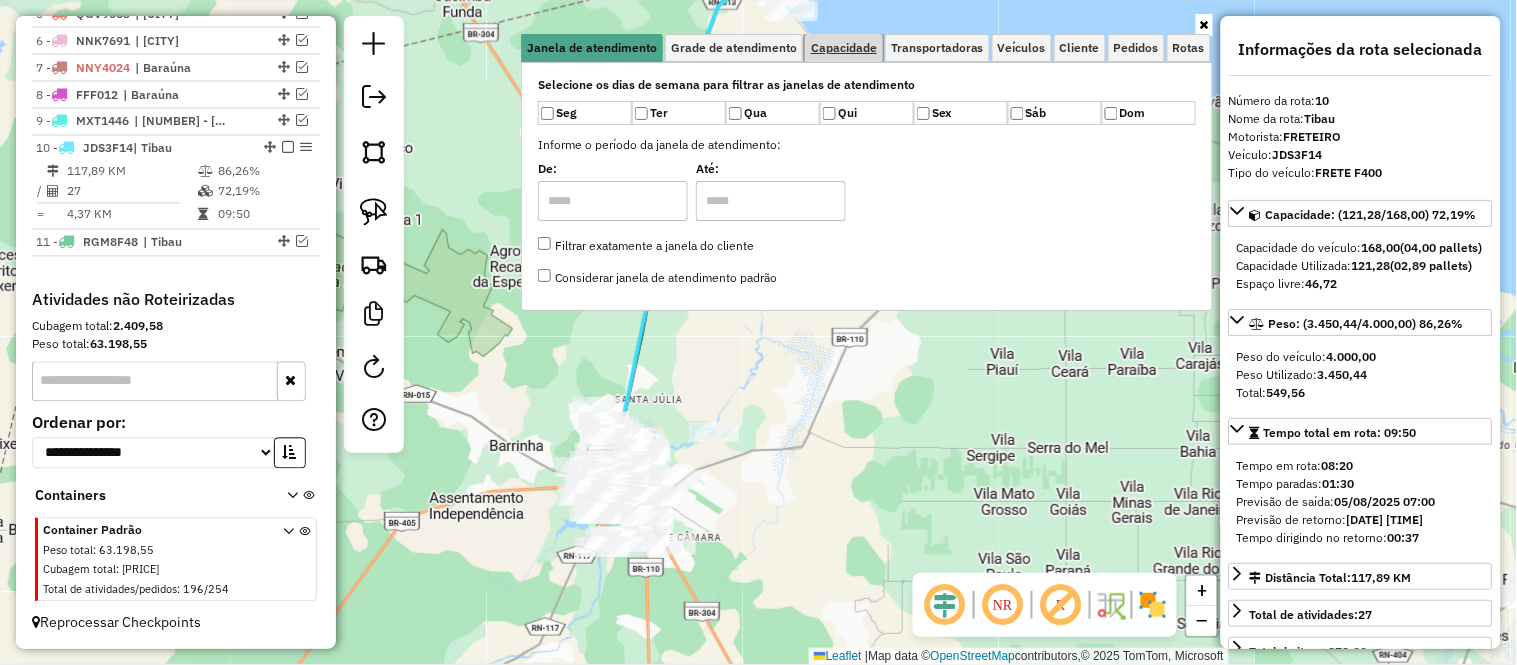 click on "Capacidade" at bounding box center (844, 48) 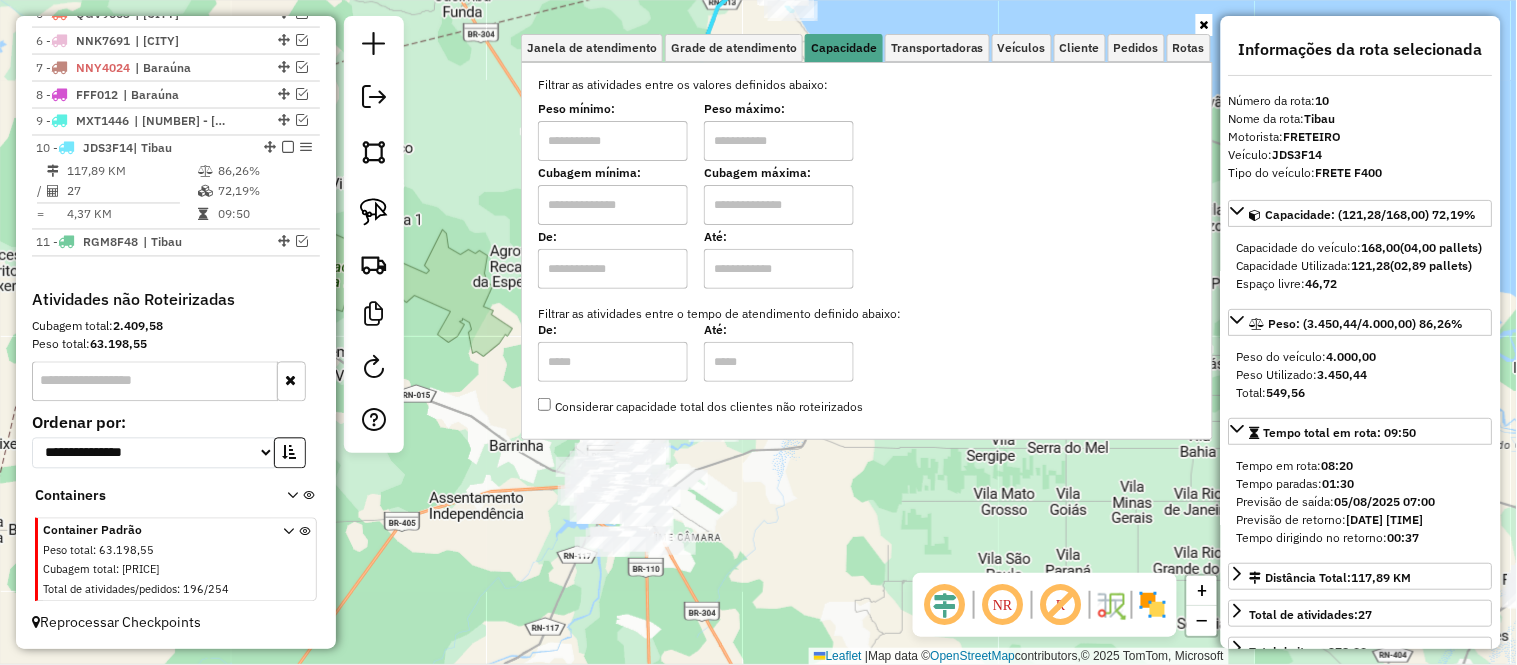 click on "Janela de atendimento Grade de atendimento Capacidade Transportadoras Veículos Cliente Pedidos  Rotas Selecione os dias de semana para filtrar as janelas de atendimento  Seg   Ter   Qua   Qui   Sex   Sáb   Dom  Informe o período da janela de atendimento: De: Até:  Filtrar exatamente a janela do cliente  Considerar janela de atendimento padrão  Selecione os dias de semana para filtrar as grades de atendimento  Seg   Ter   Qua   Qui   Sex   Sáb   Dom   Considerar clientes sem dia de atendimento cadastrado  Clientes fora do dia de atendimento selecionado Filtrar as atividades entre os valores definidos abaixo:  Peso mínimo:   Peso máximo:   Cubagem mínima:   Cubagem máxima:   De:   Até:  Filtrar as atividades entre o tempo de atendimento definido abaixo:  De:   Até:   Considerar capacidade total dos clientes não roteirizados Transportadora: Selecione um ou mais itens Tipo de veículo: Selecione um ou mais itens Veículo: Selecione um ou mais itens Motorista: Selecione um ou mais itens Nome: Rótulo:" 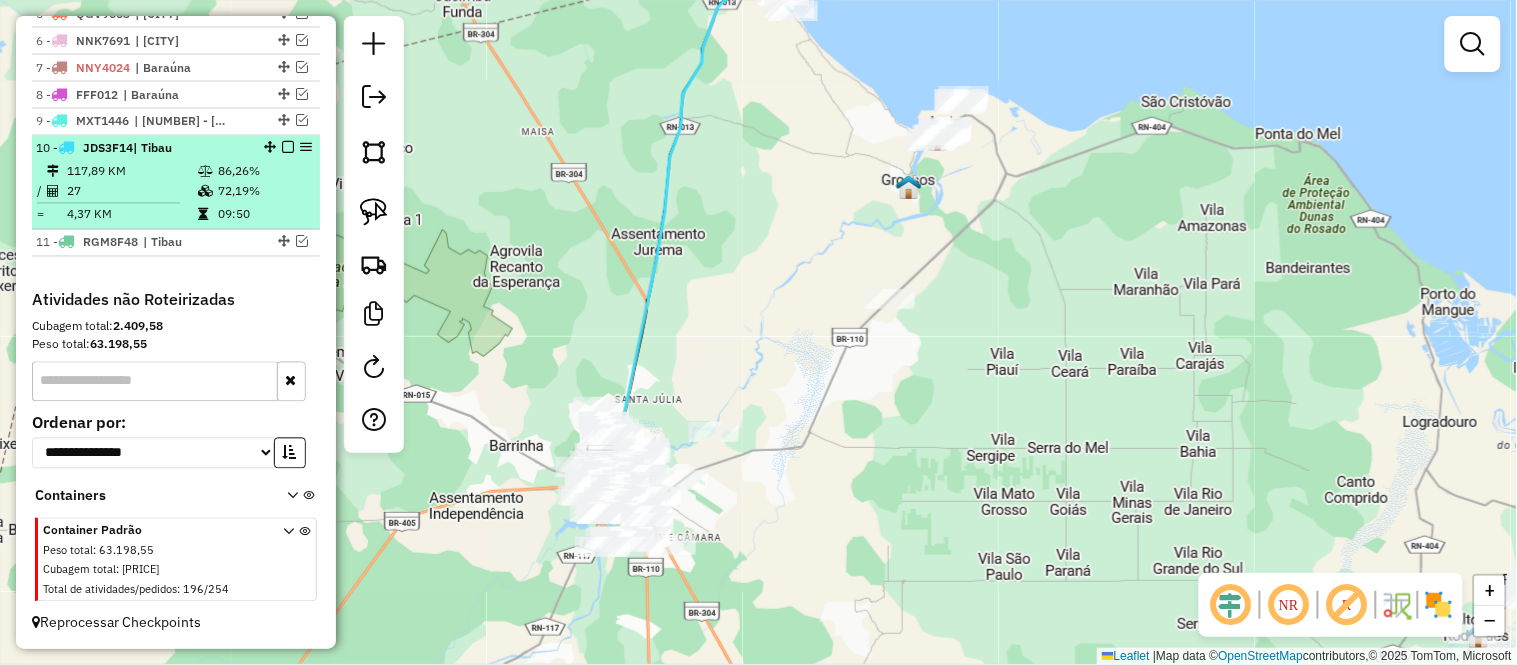 click on "27" at bounding box center [131, 192] 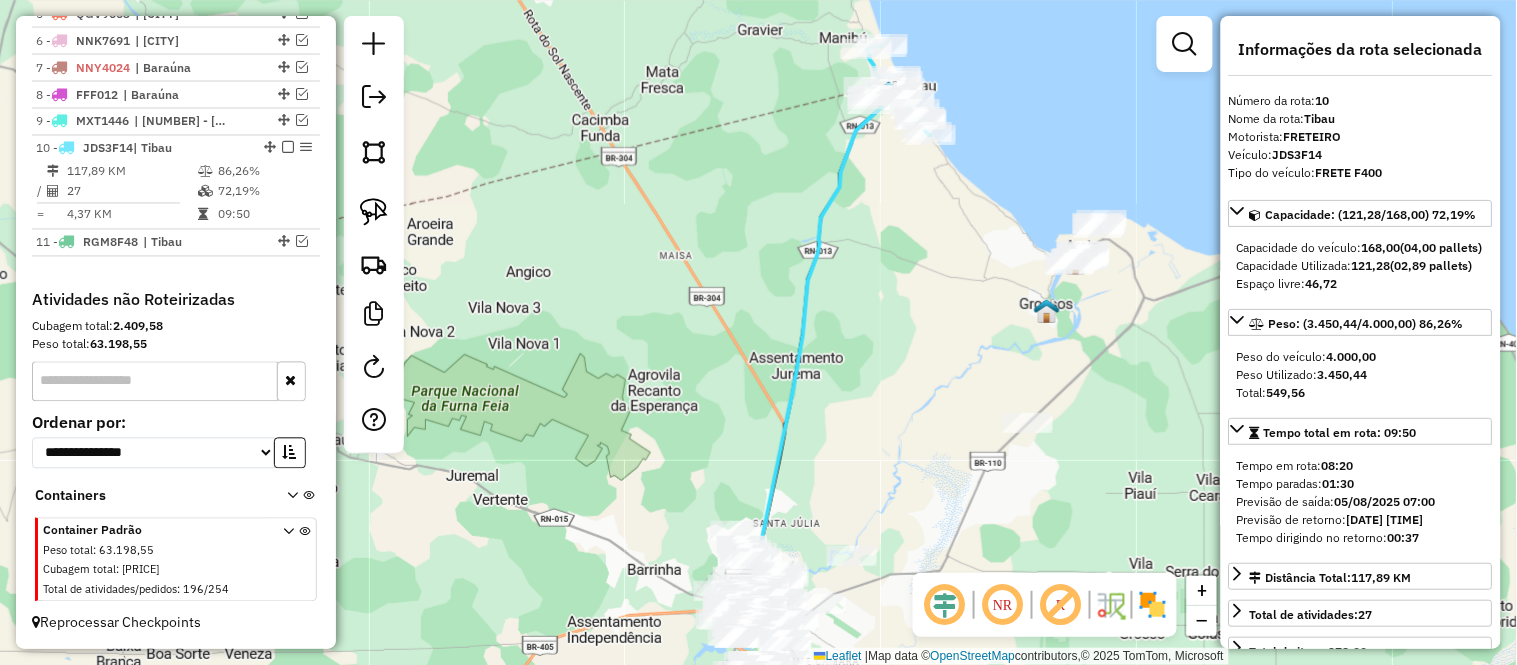 drag, startPoint x: 878, startPoint y: 281, endPoint x: 963, endPoint y: 271, distance: 85.58621 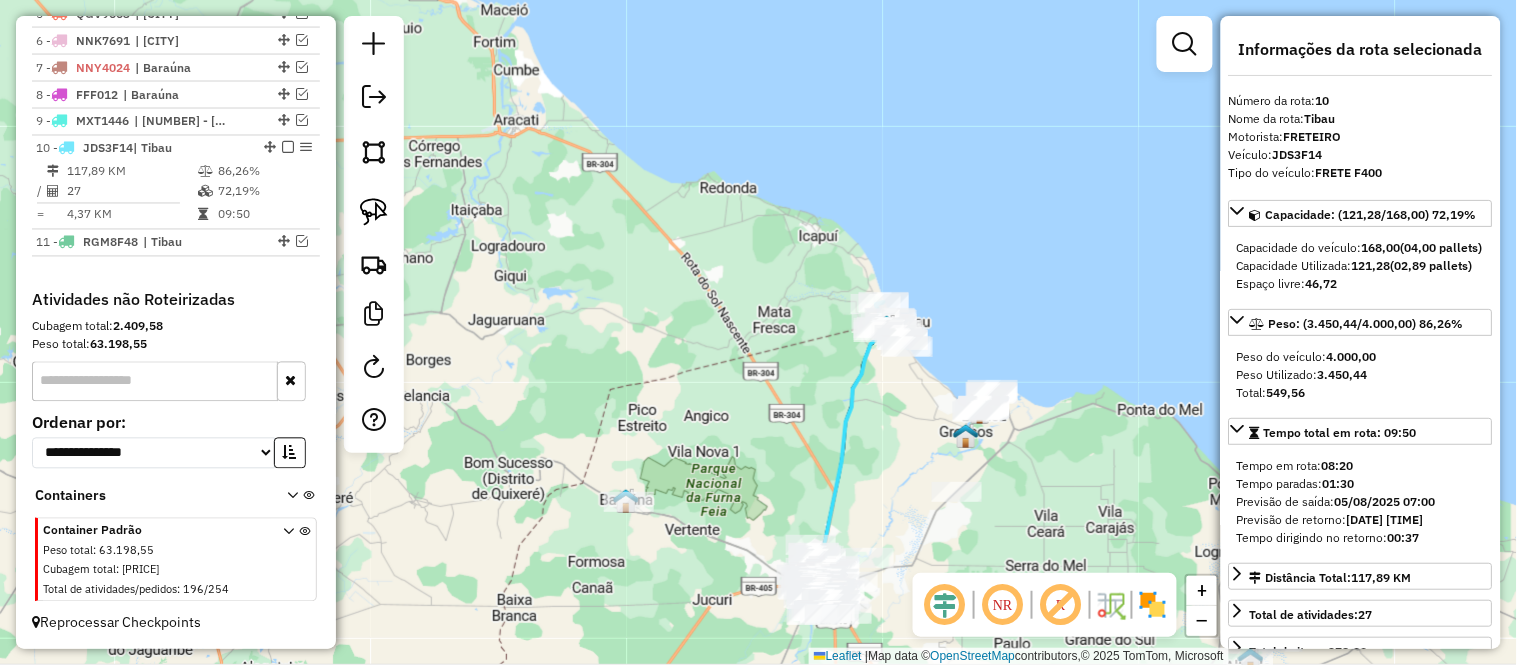 drag, startPoint x: 858, startPoint y: 277, endPoint x: 874, endPoint y: 373, distance: 97.3242 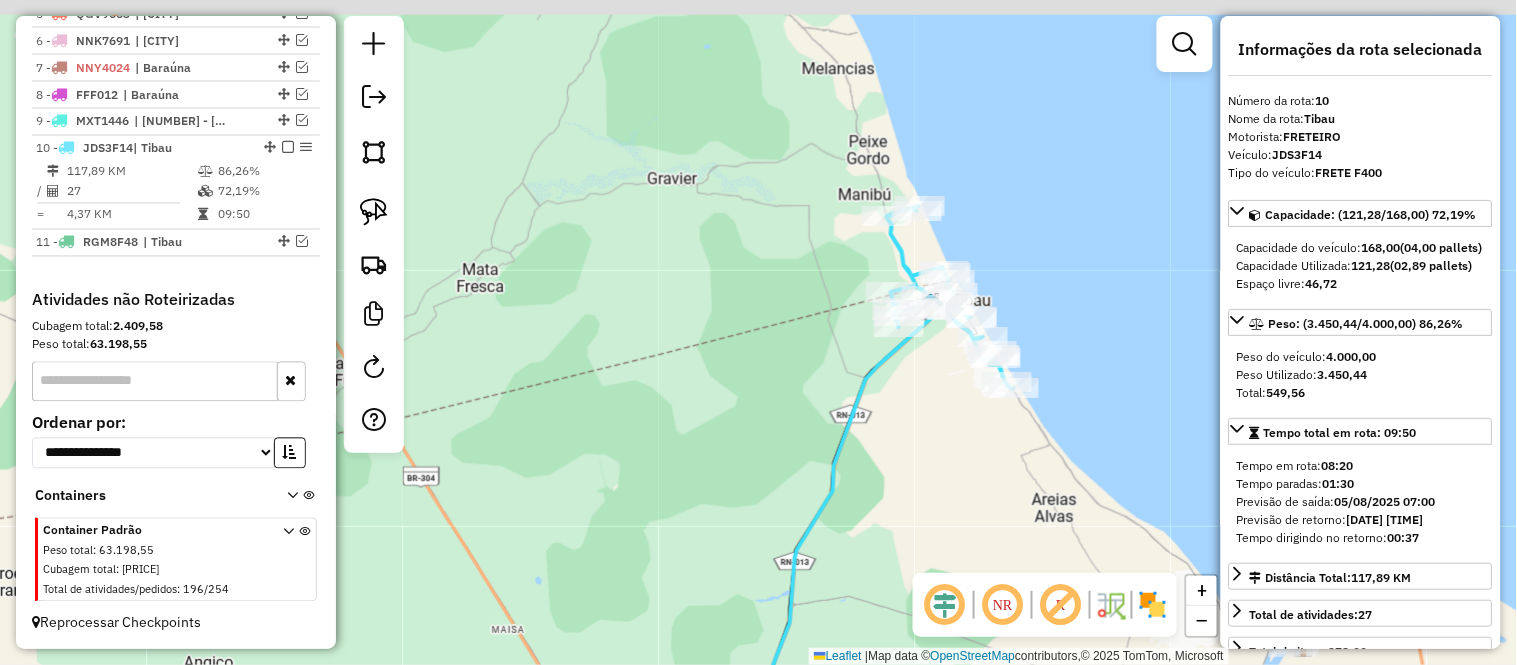 drag, startPoint x: 897, startPoint y: 368, endPoint x: 931, endPoint y: 395, distance: 43.416588 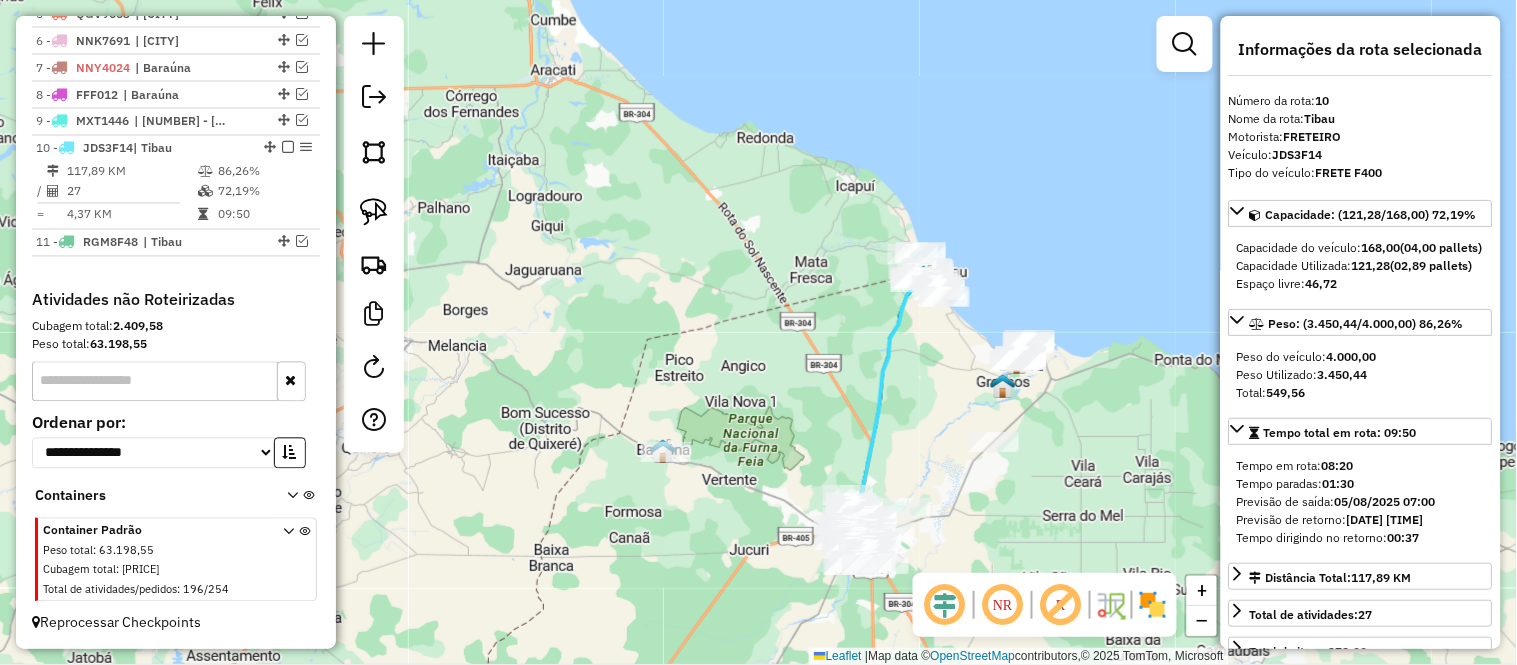 drag, startPoint x: 904, startPoint y: 456, endPoint x: 927, endPoint y: 337, distance: 121.20231 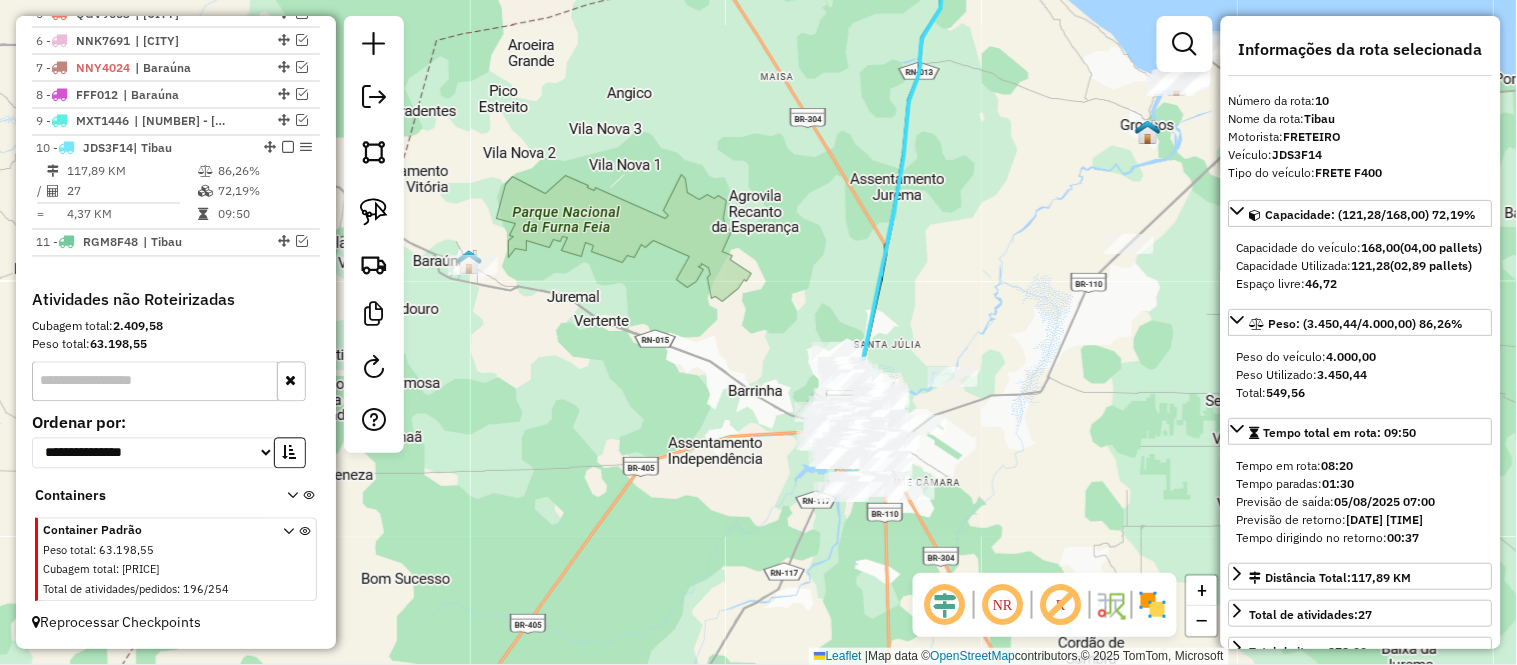 drag, startPoint x: 904, startPoint y: 368, endPoint x: 958, endPoint y: 293, distance: 92.417534 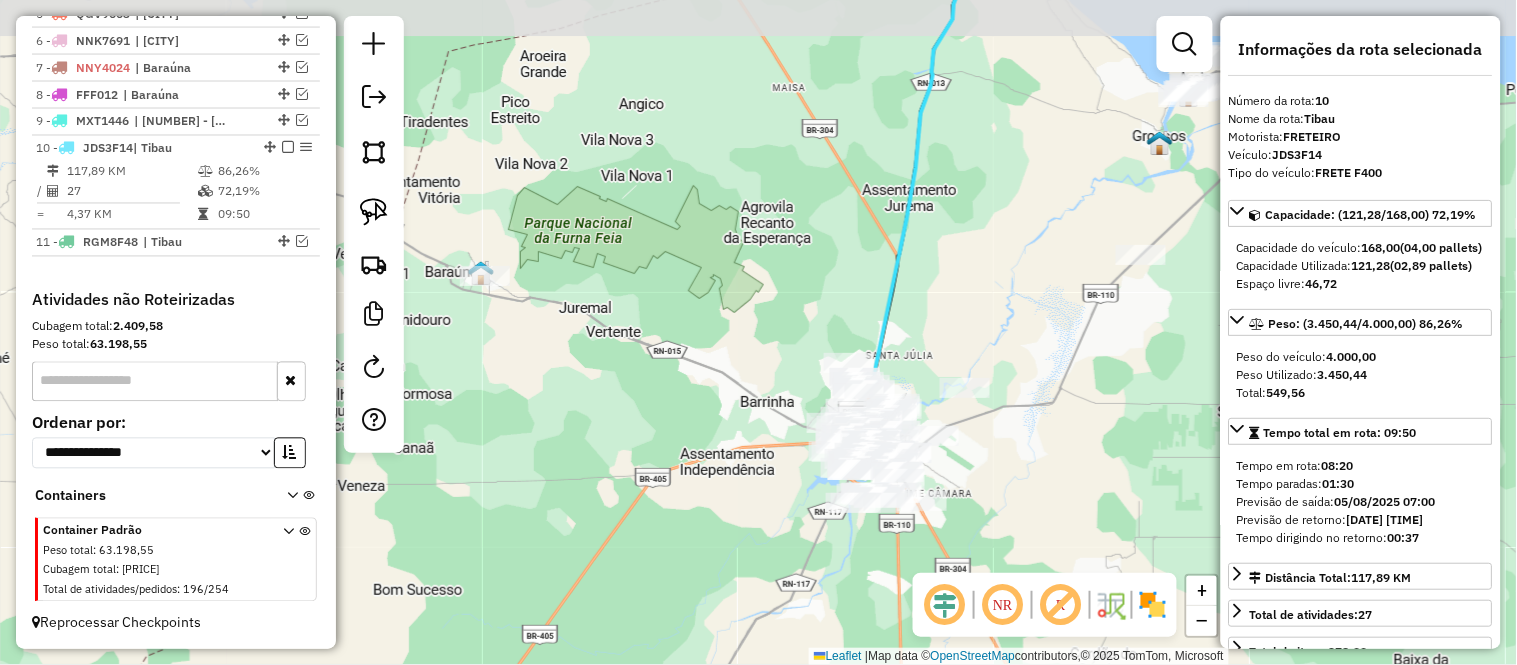 drag, startPoint x: 942, startPoint y: 271, endPoint x: 960, endPoint y: 325, distance: 56.920998 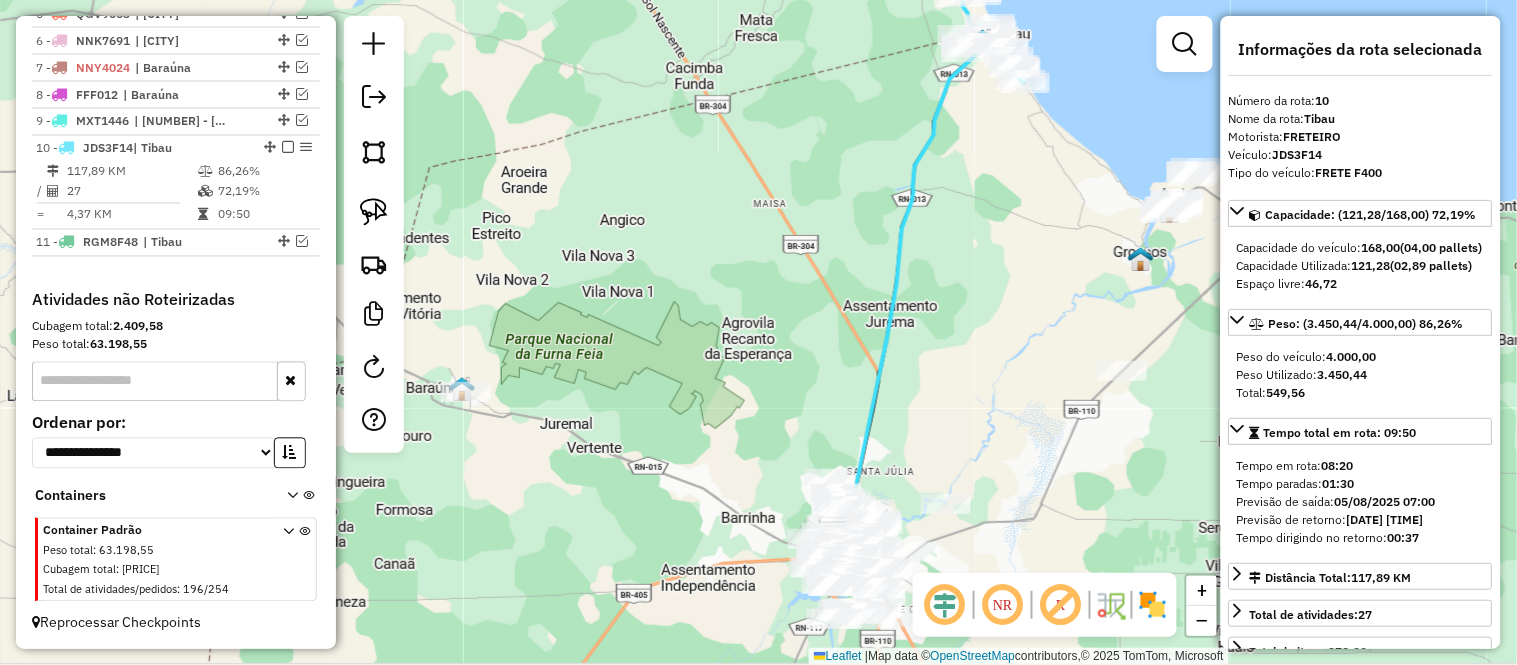 drag, startPoint x: 1033, startPoint y: 148, endPoint x: 973, endPoint y: 364, distance: 224.1785 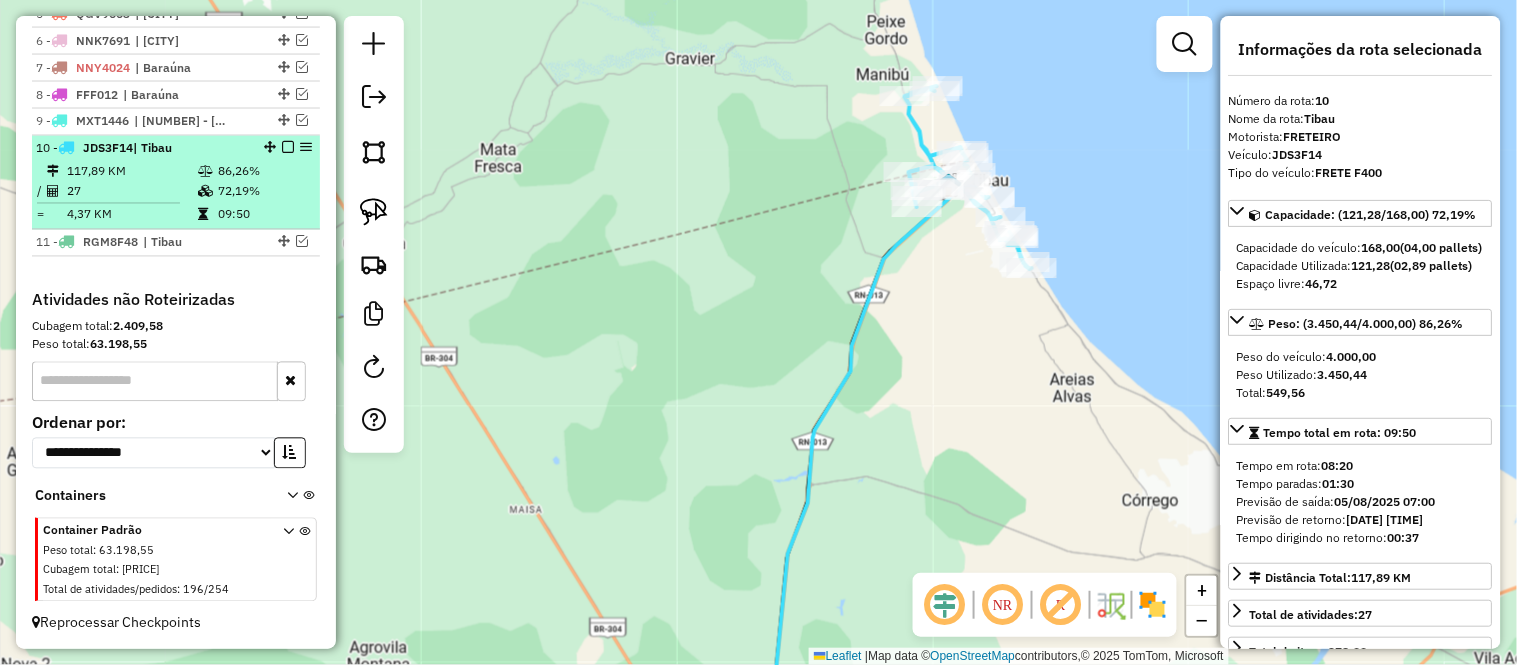 click on "4,37 KM" at bounding box center [131, 215] 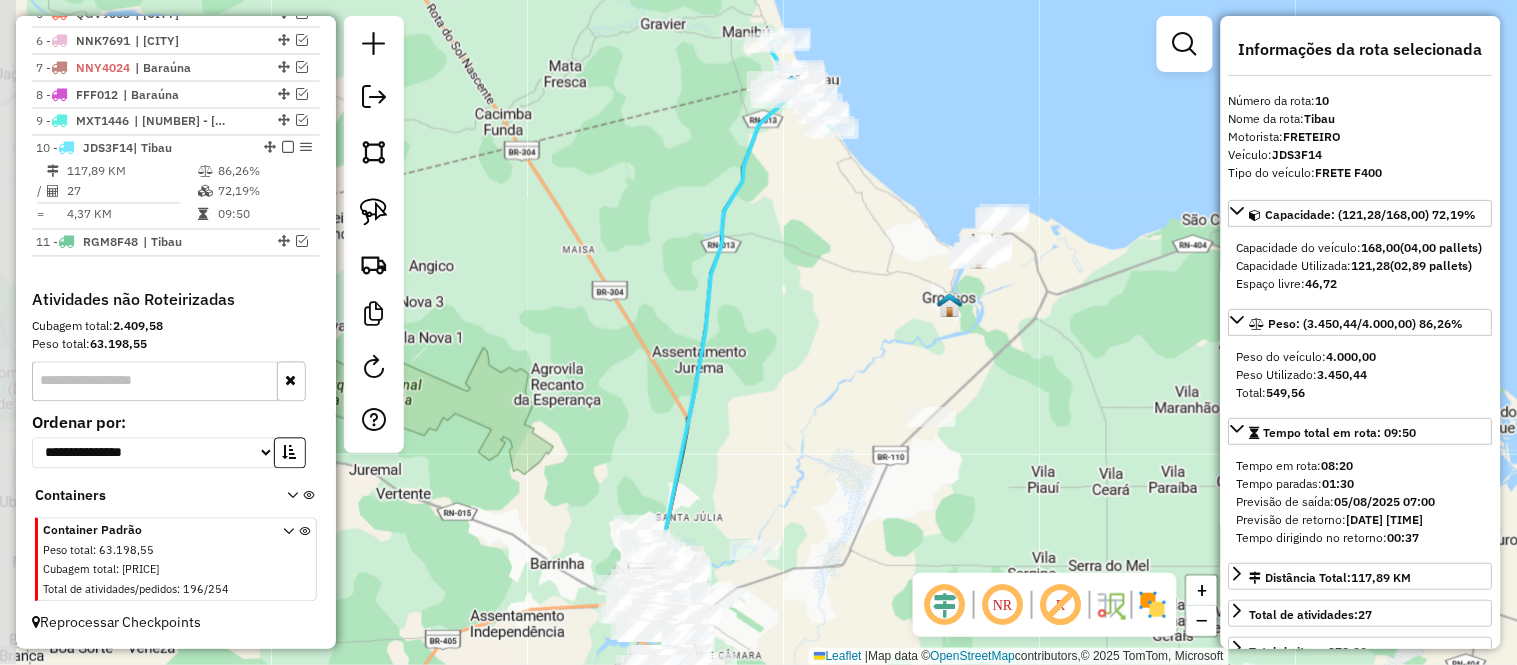 drag, startPoint x: 738, startPoint y: 470, endPoint x: 786, endPoint y: 320, distance: 157.49286 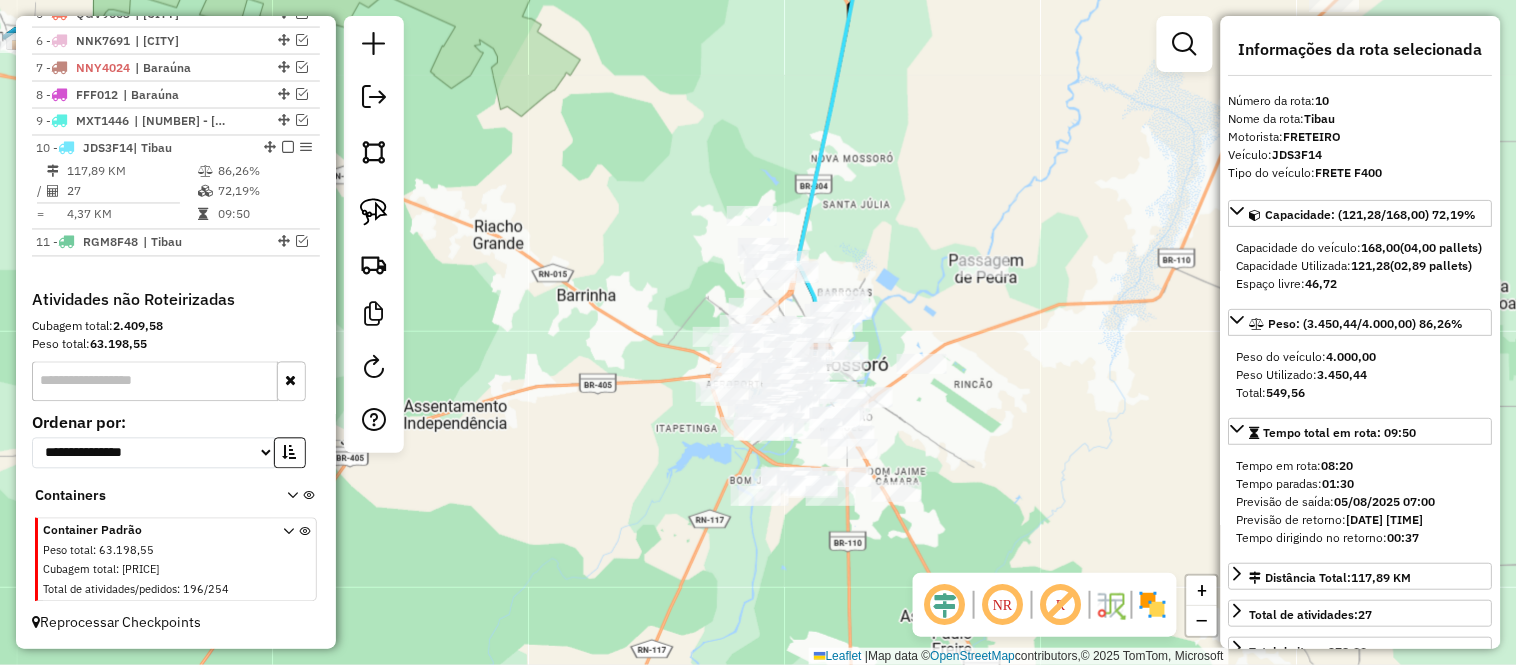 drag, startPoint x: 923, startPoint y: 136, endPoint x: 808, endPoint y: 464, distance: 347.5759 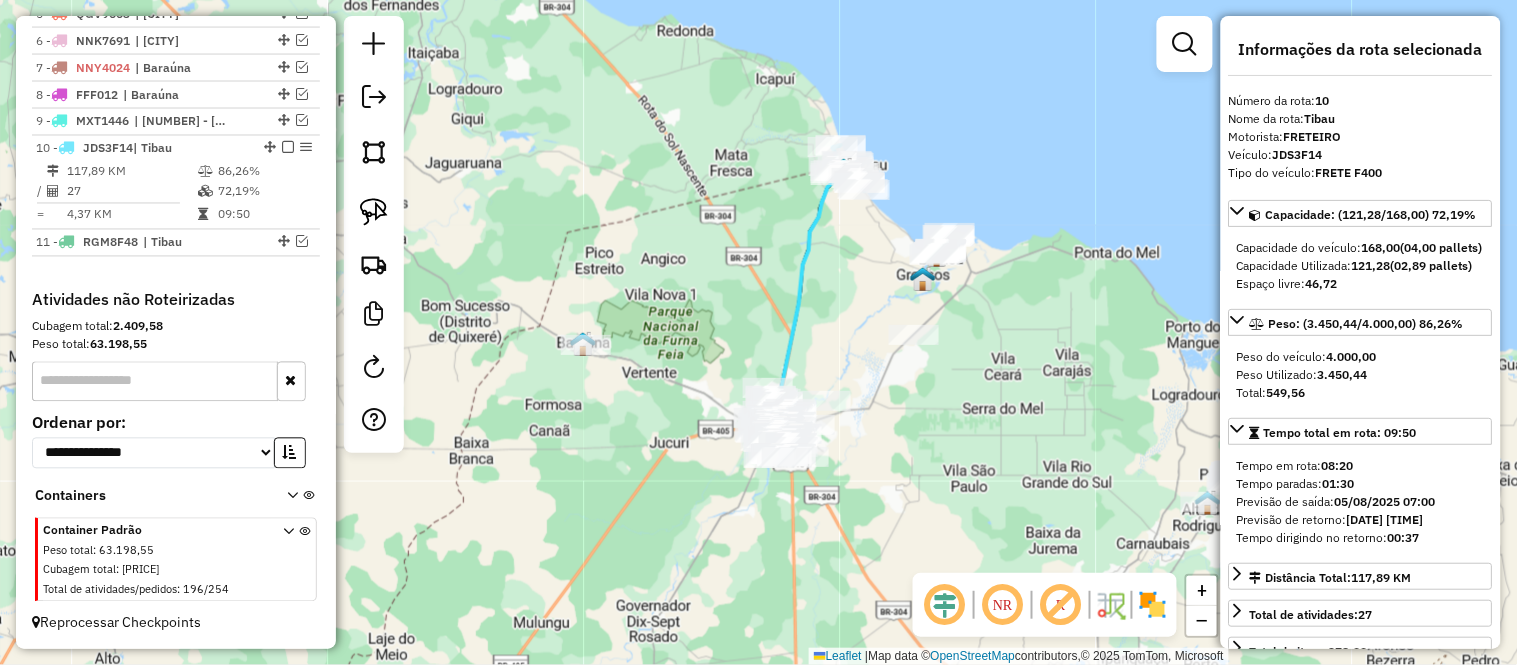drag, startPoint x: 853, startPoint y: 204, endPoint x: 830, endPoint y: 268, distance: 68.007355 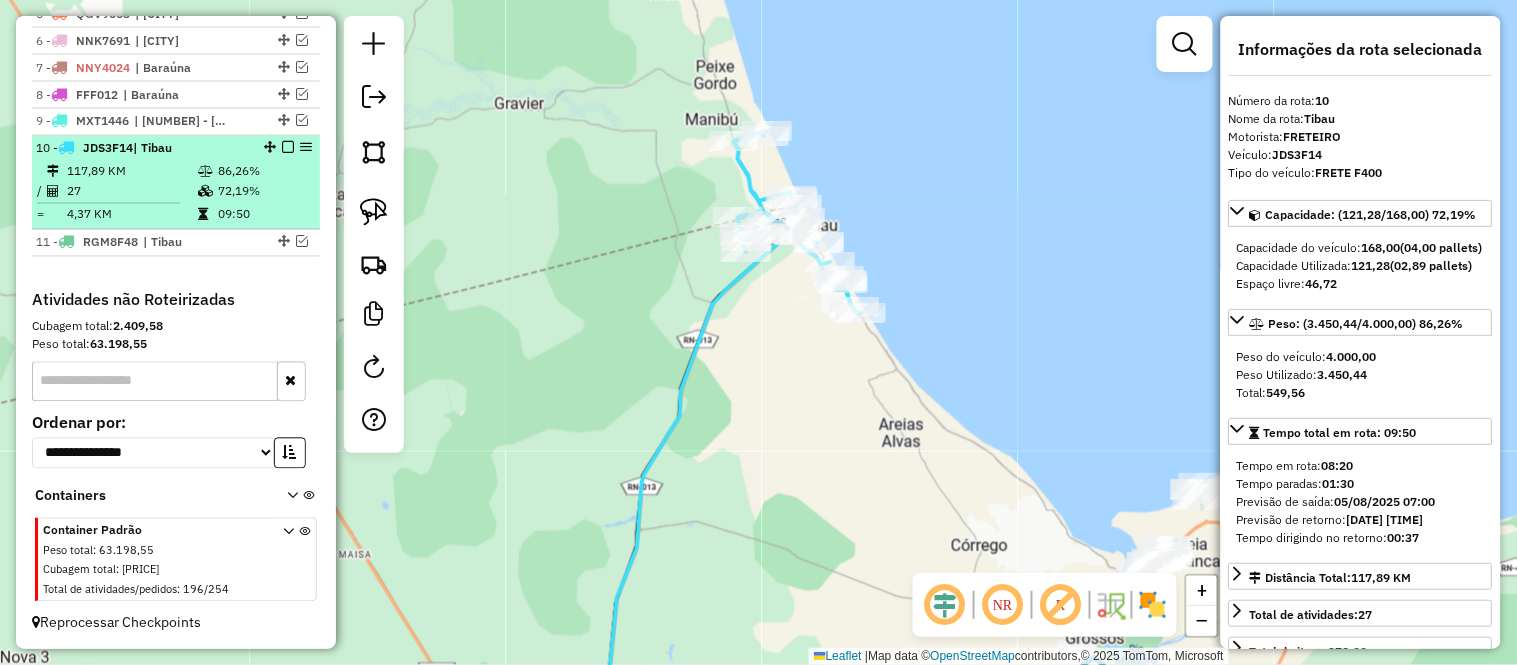 click at bounding box center [108, 203] 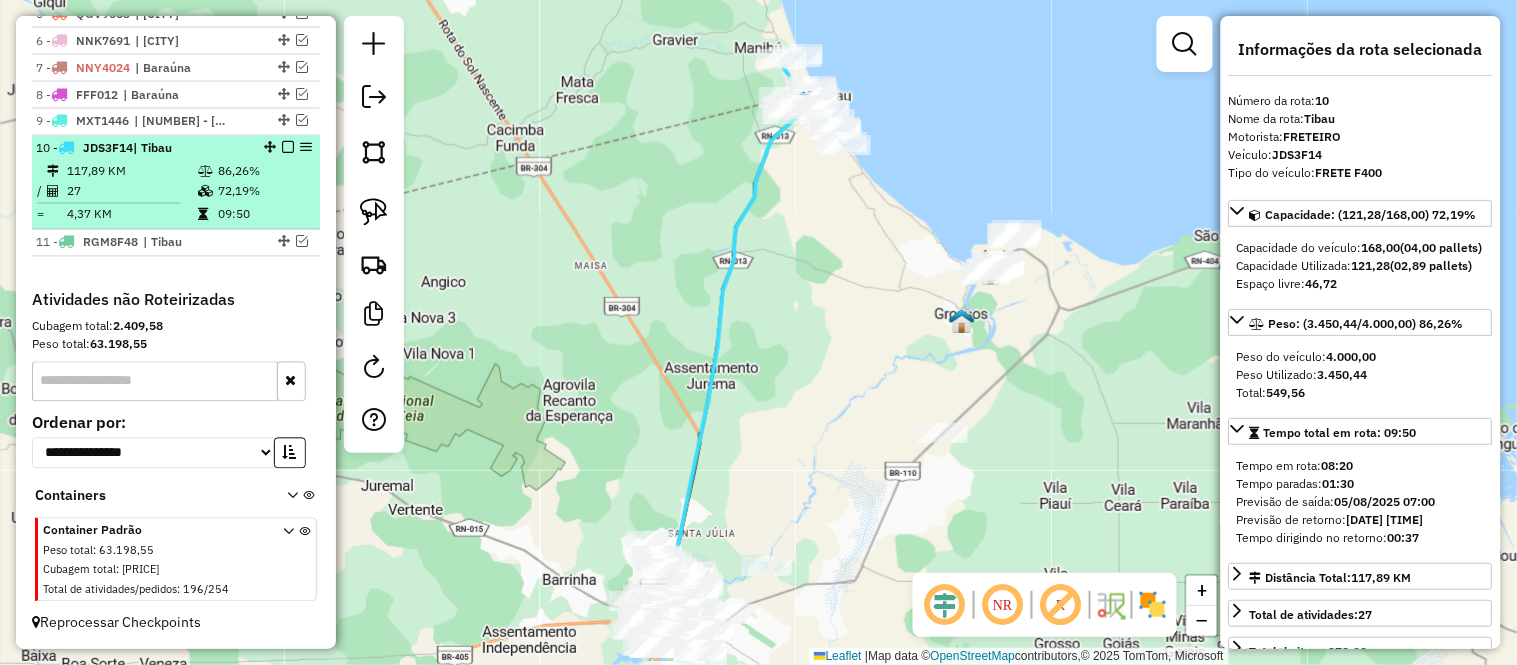 click on "27" at bounding box center (131, 192) 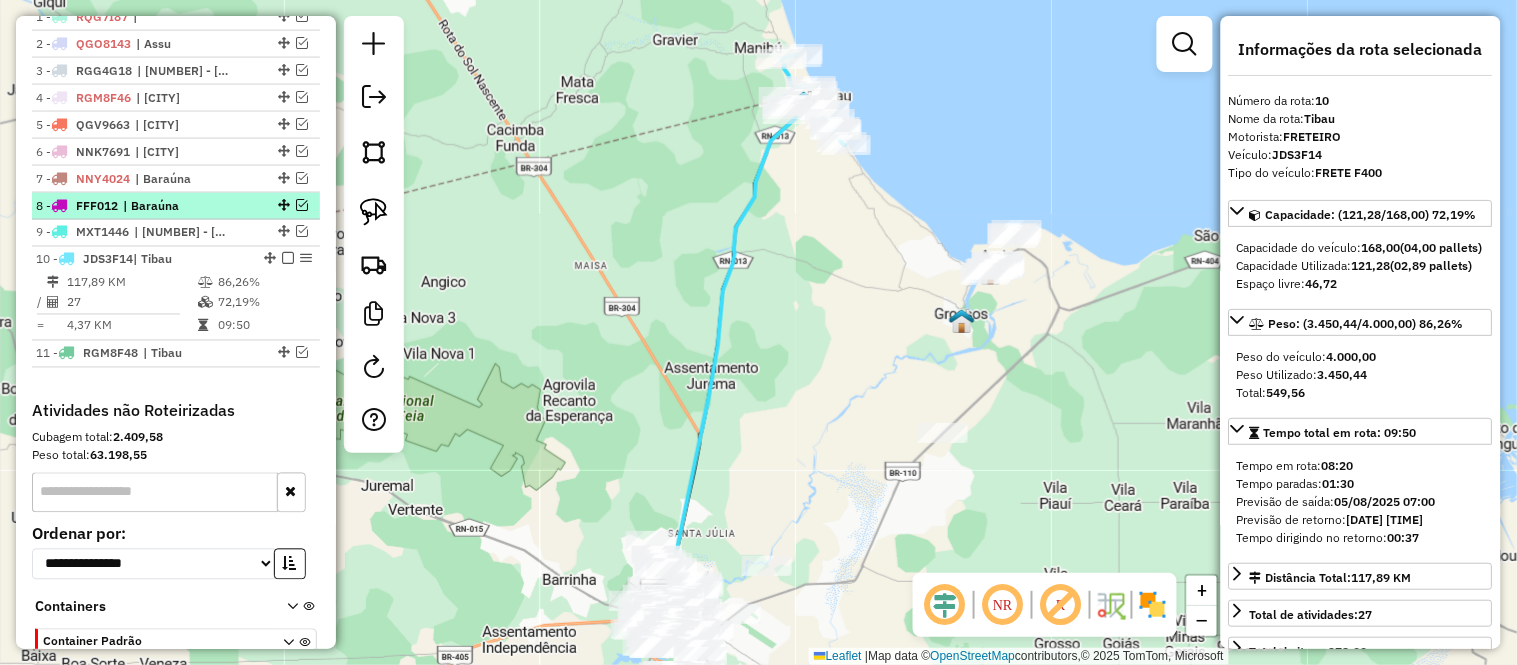 click at bounding box center [302, 205] 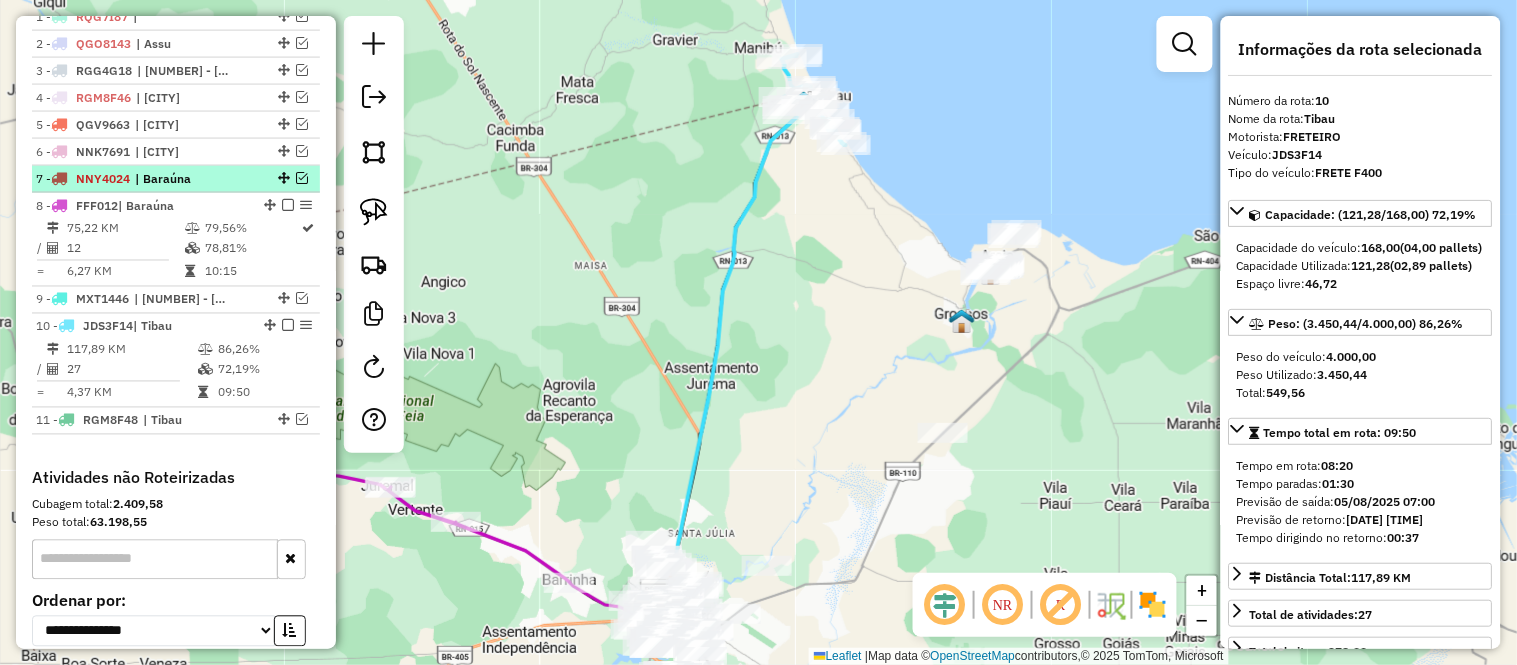 click at bounding box center [302, 178] 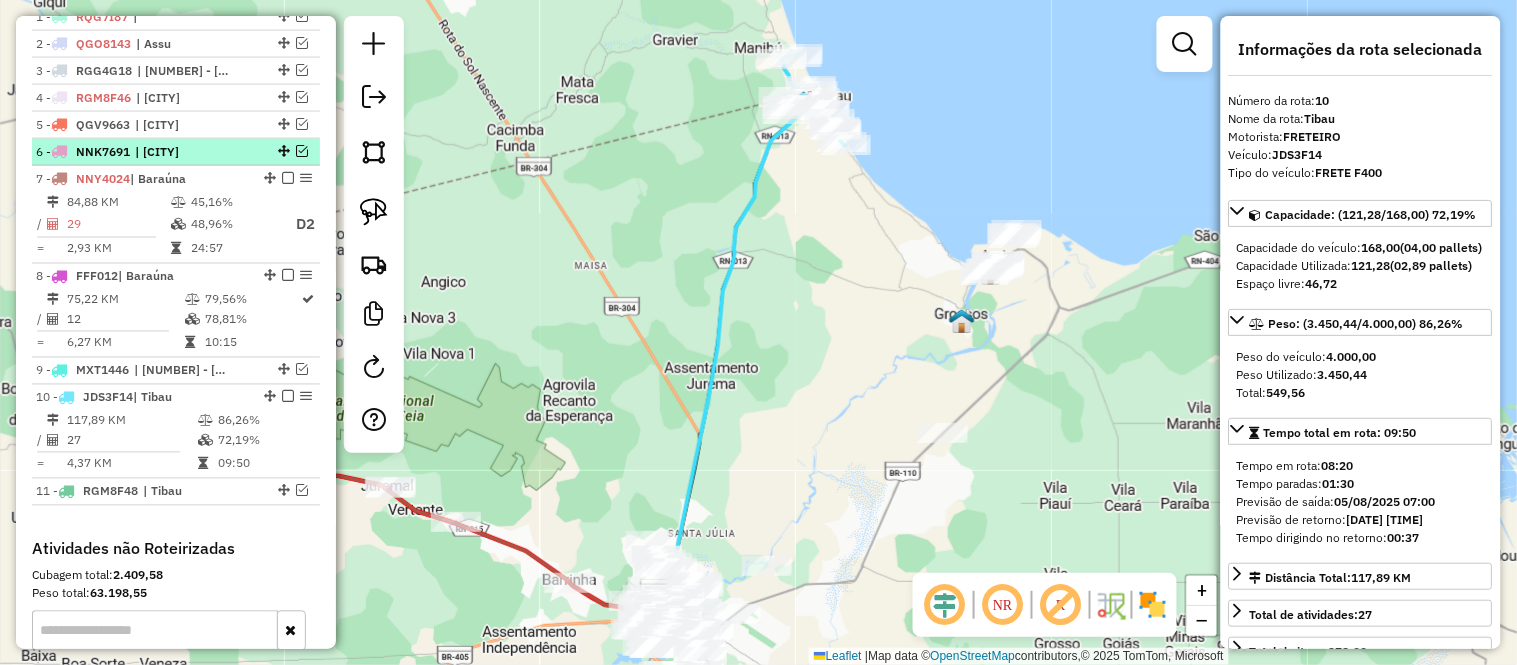click at bounding box center [302, 151] 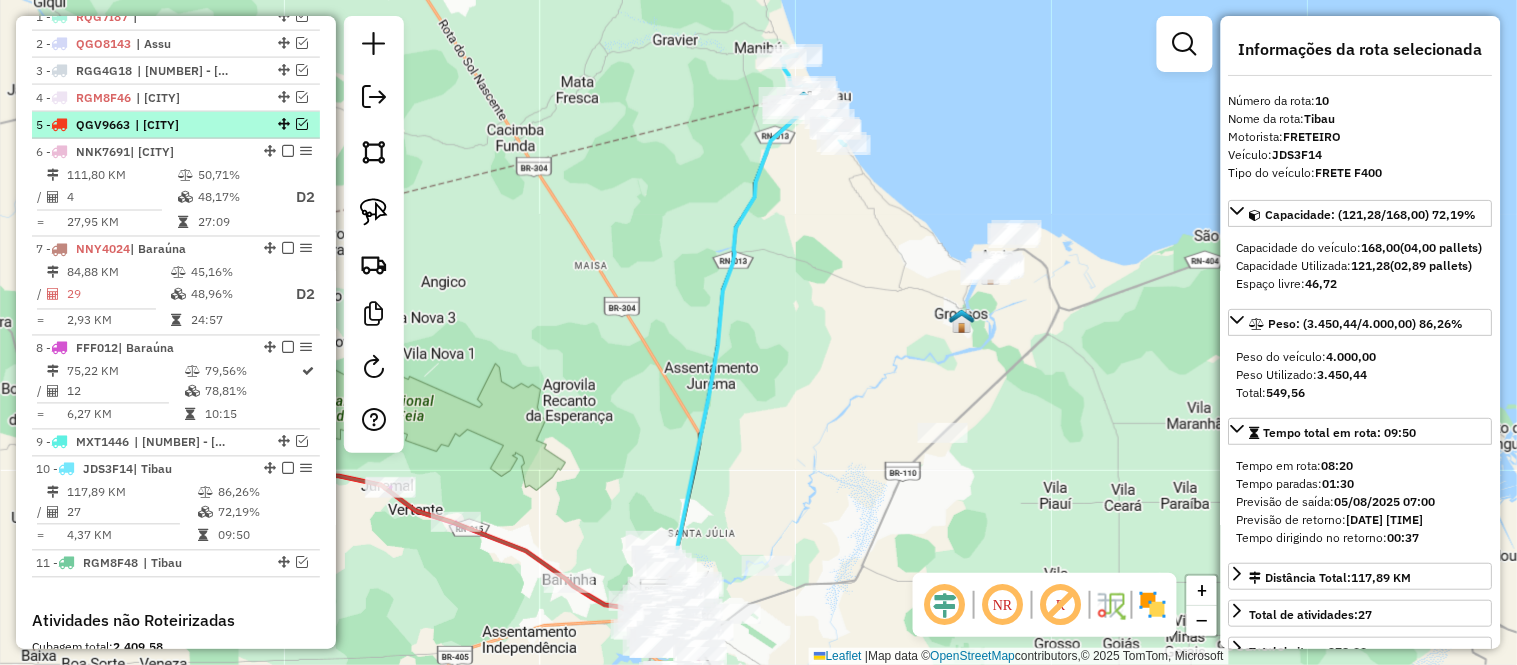 click at bounding box center [302, 124] 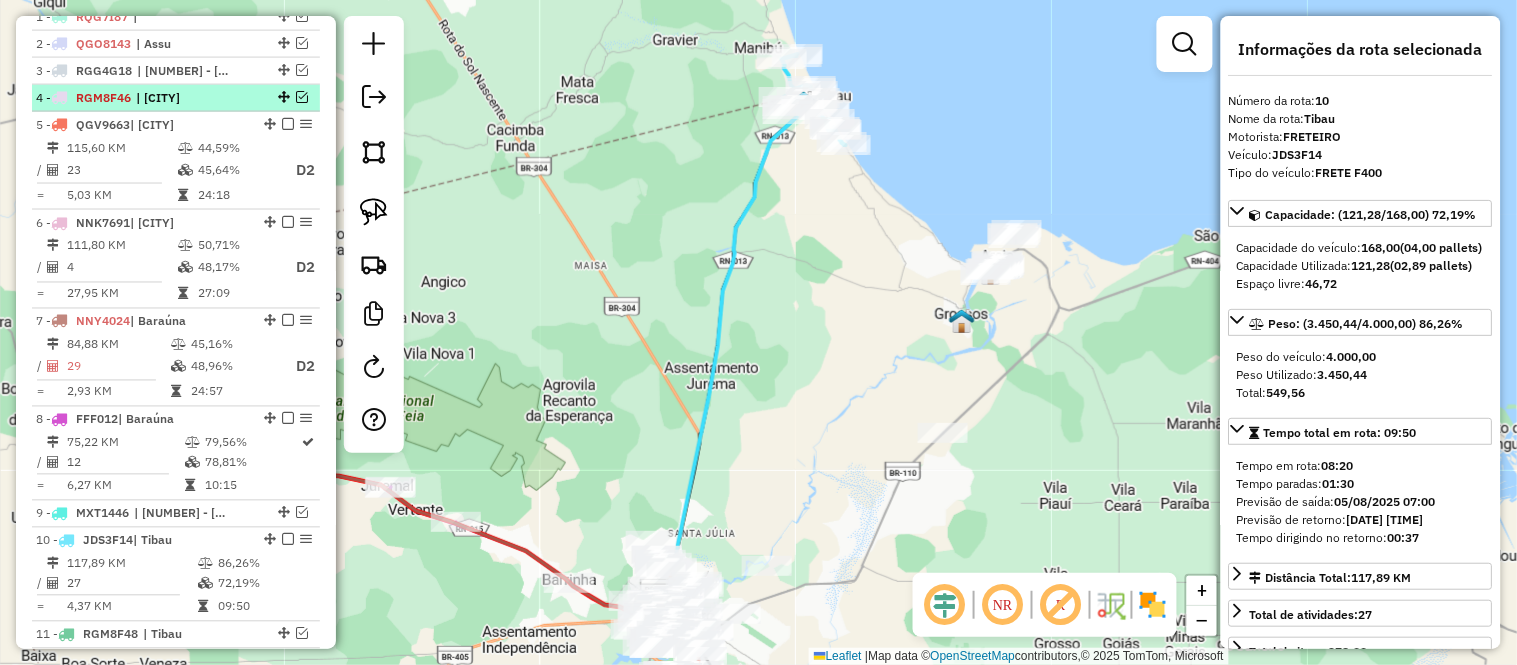 click at bounding box center (302, 97) 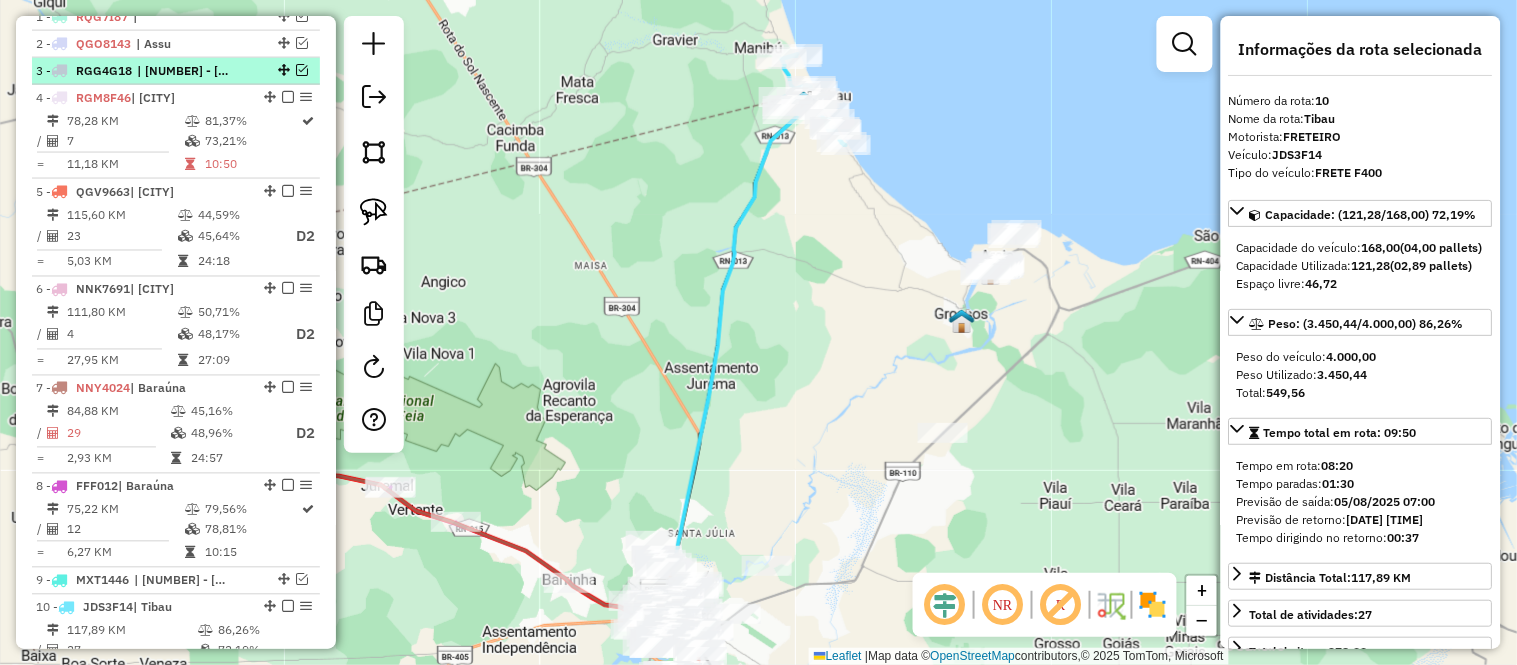 click at bounding box center [302, 70] 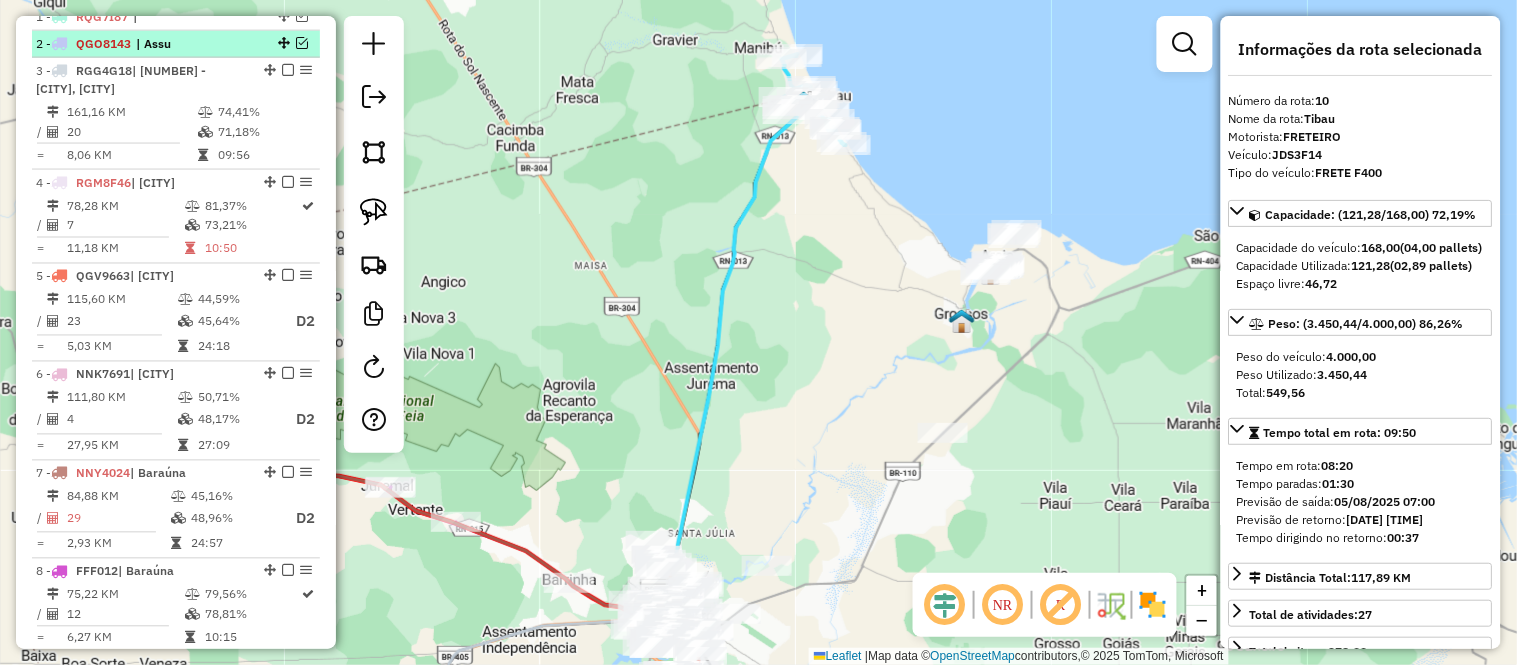click at bounding box center (302, 43) 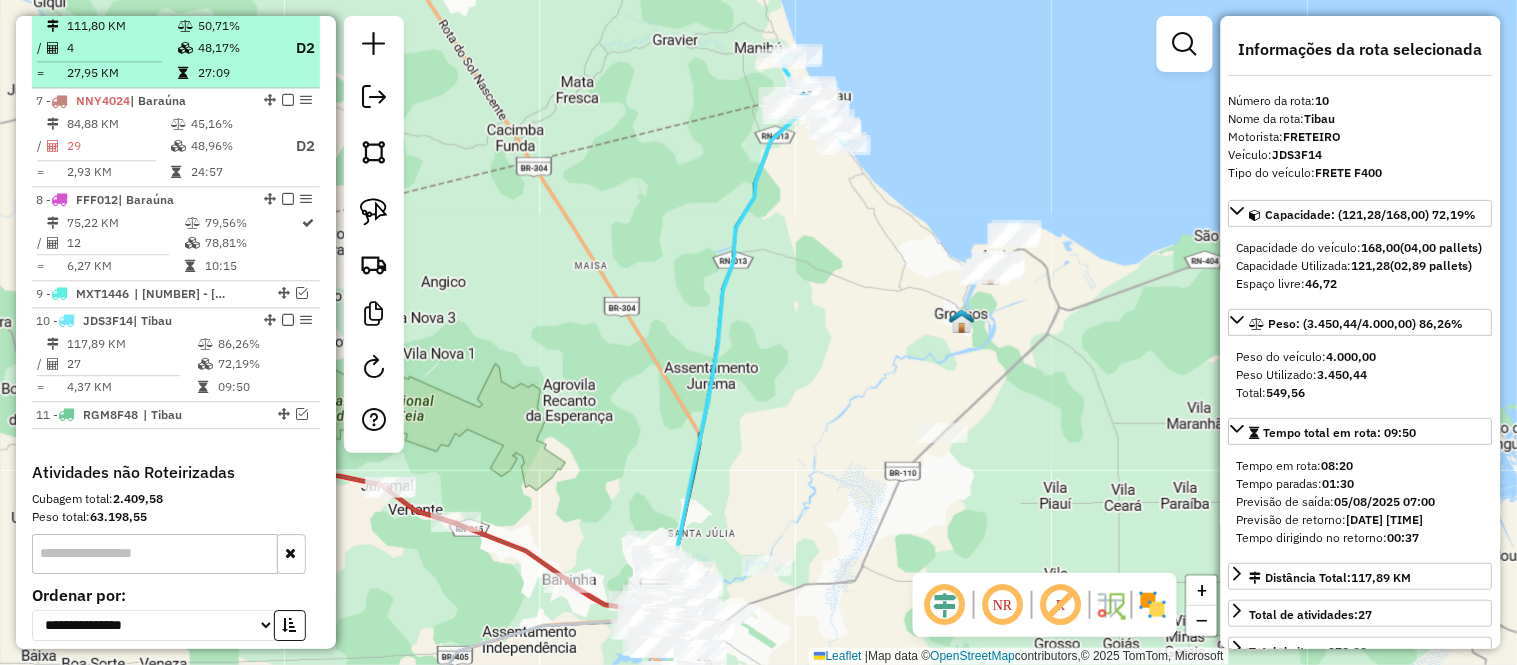 scroll, scrollTop: 1377, scrollLeft: 0, axis: vertical 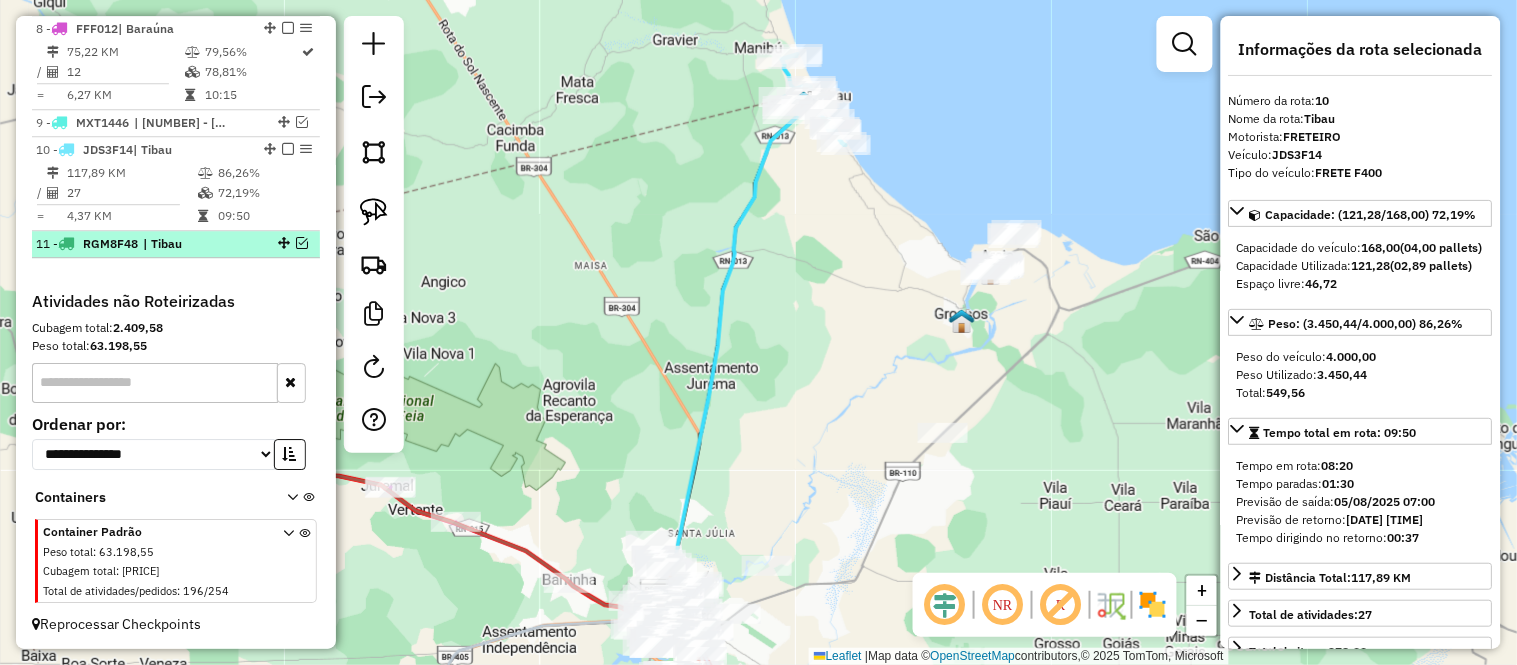 click at bounding box center (302, 243) 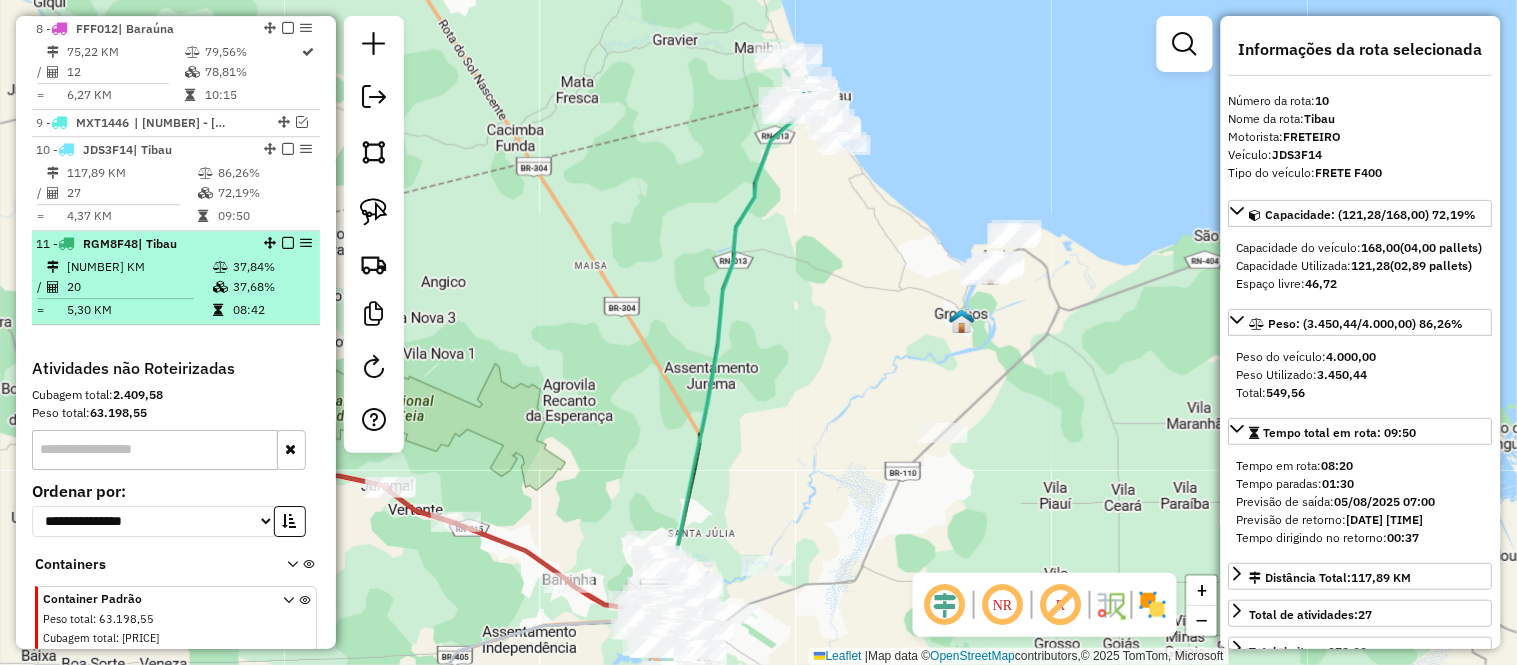 click at bounding box center (288, 243) 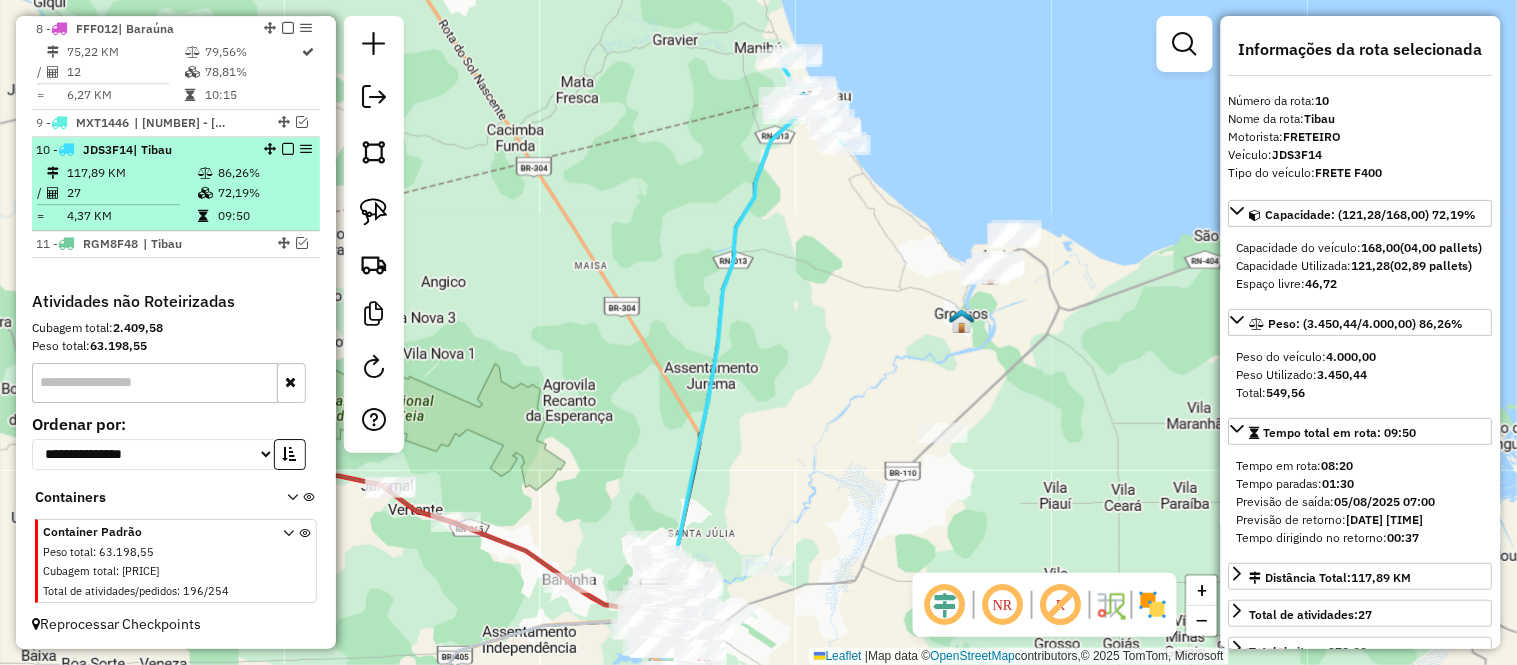 click at bounding box center [288, 149] 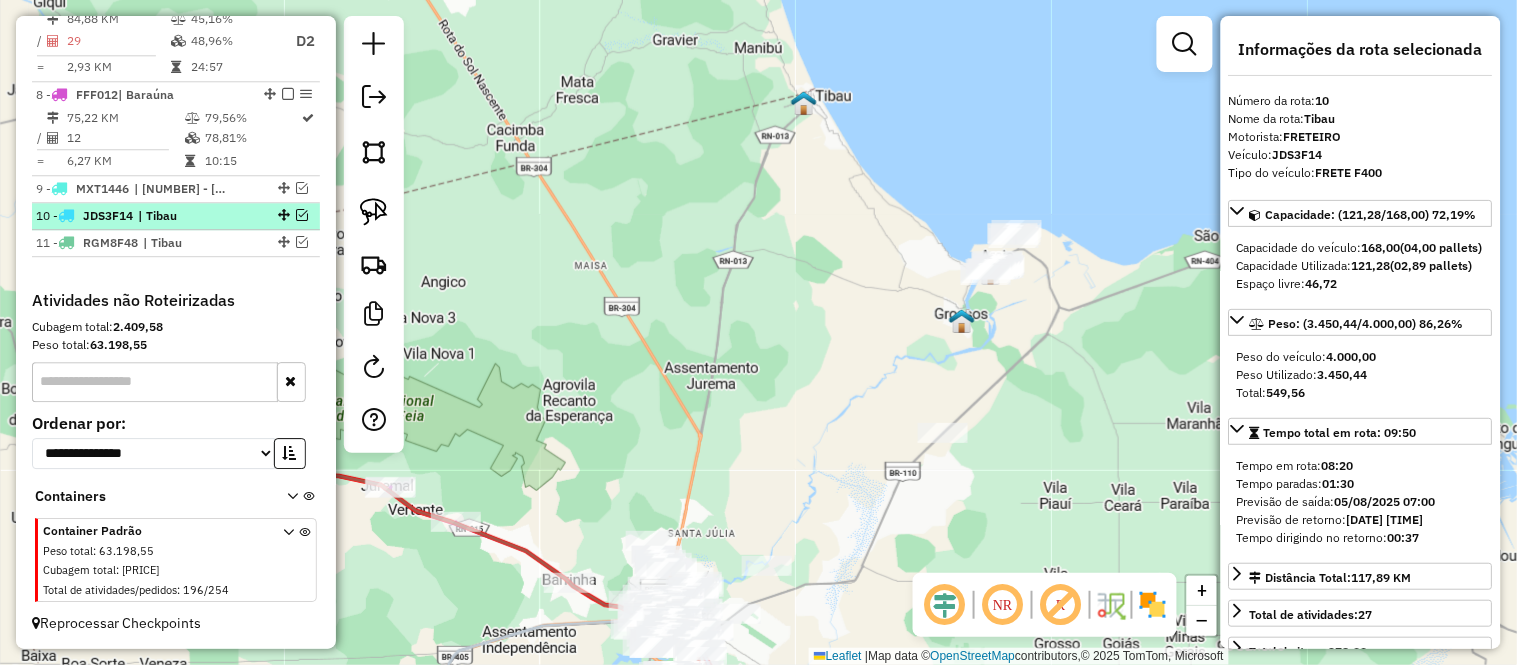scroll, scrollTop: 1200, scrollLeft: 0, axis: vertical 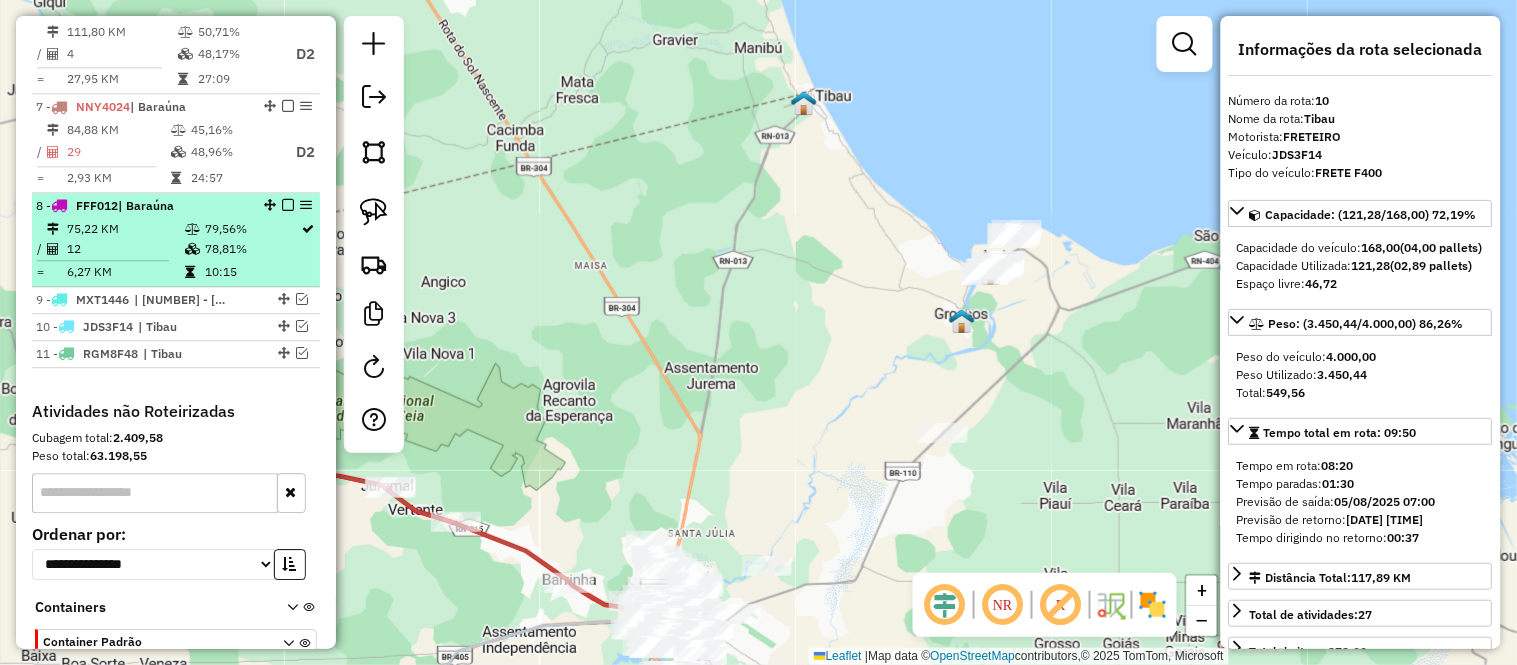 click at bounding box center [288, 205] 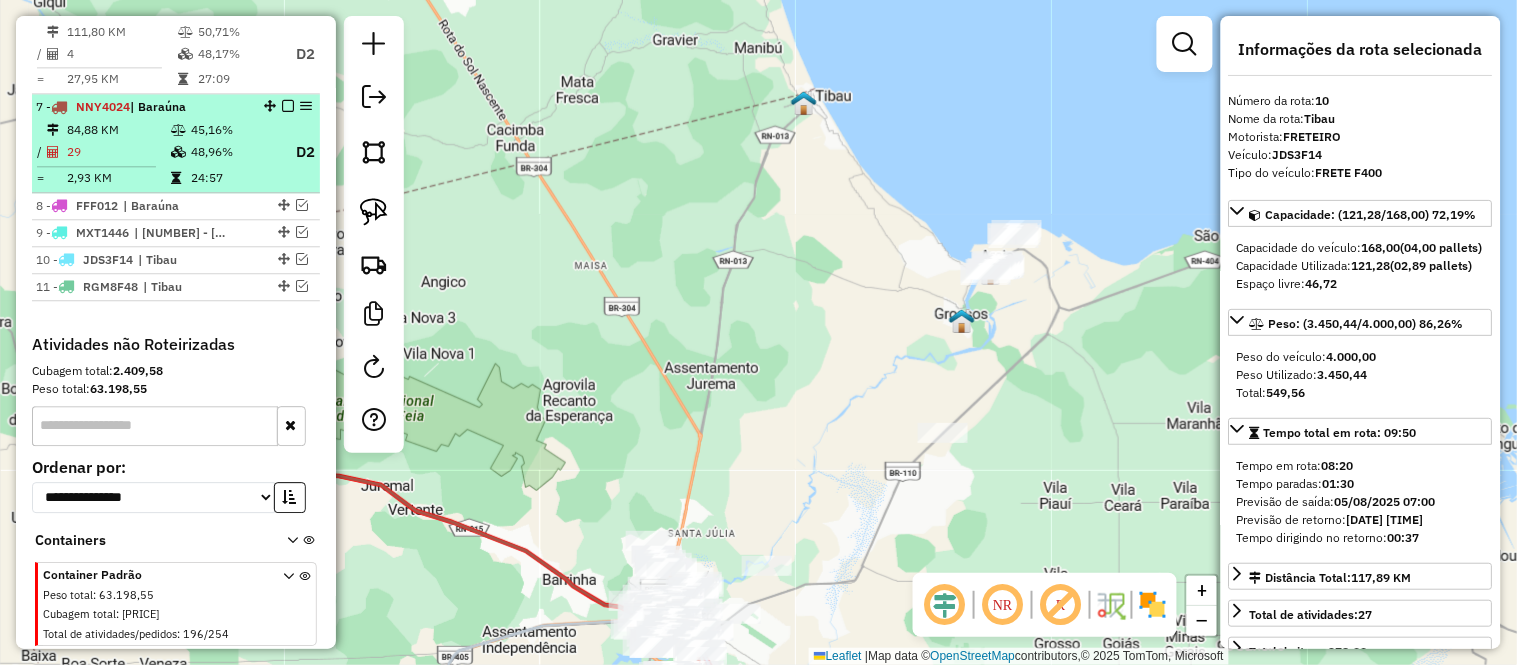 click at bounding box center (288, 106) 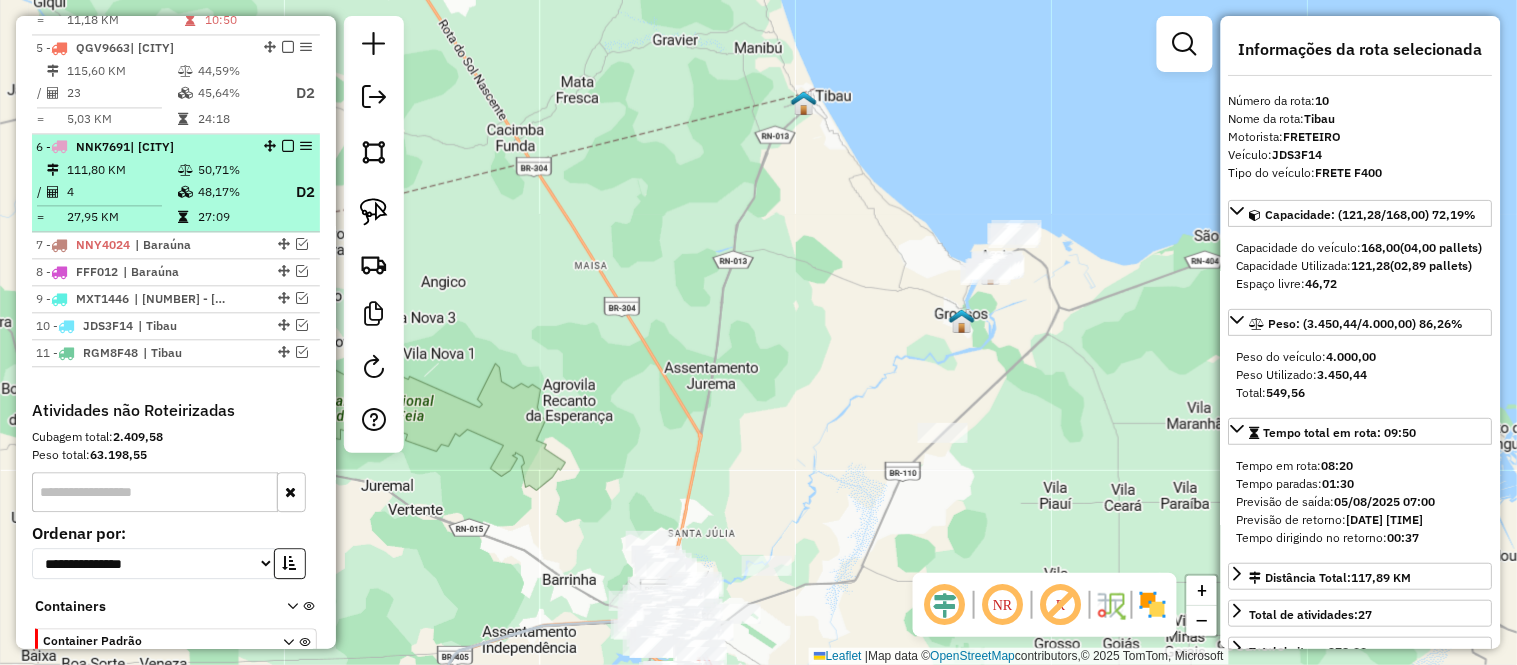 click at bounding box center [288, 146] 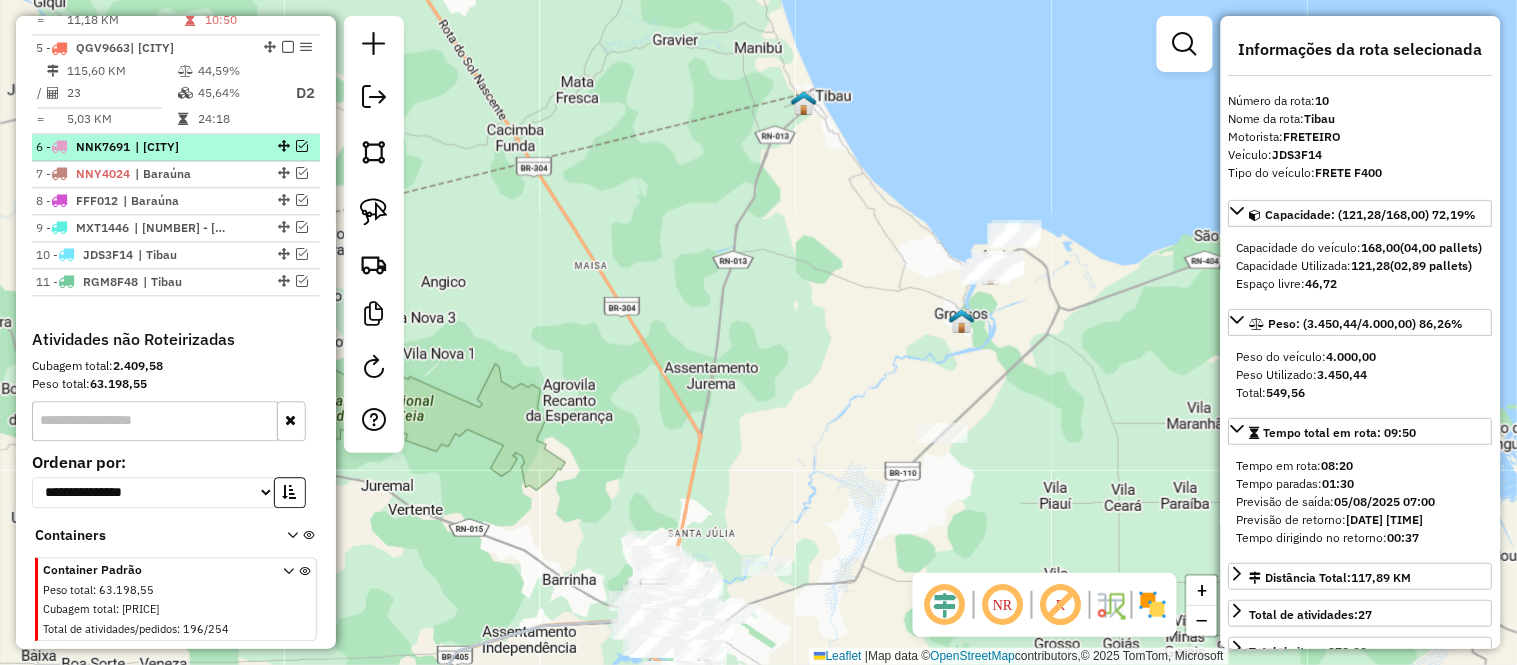 scroll, scrollTop: 951, scrollLeft: 0, axis: vertical 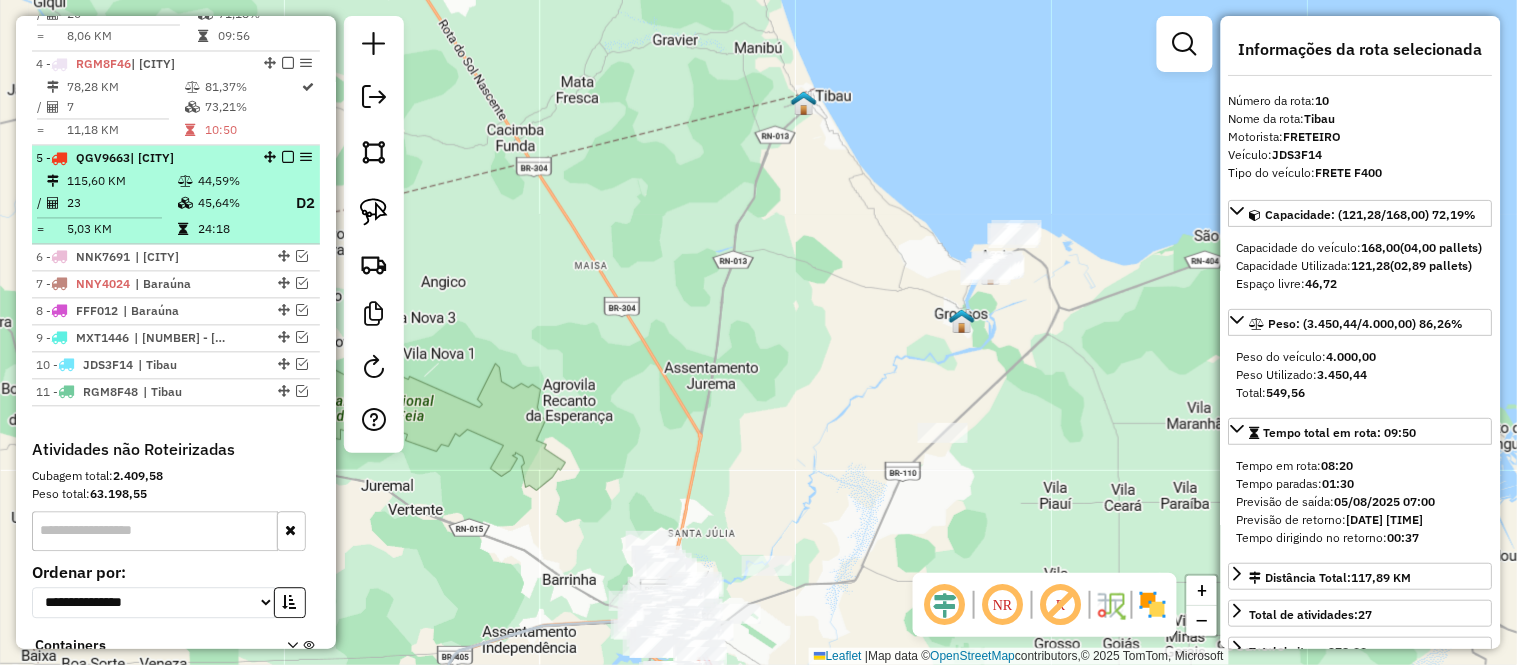 click at bounding box center (288, 158) 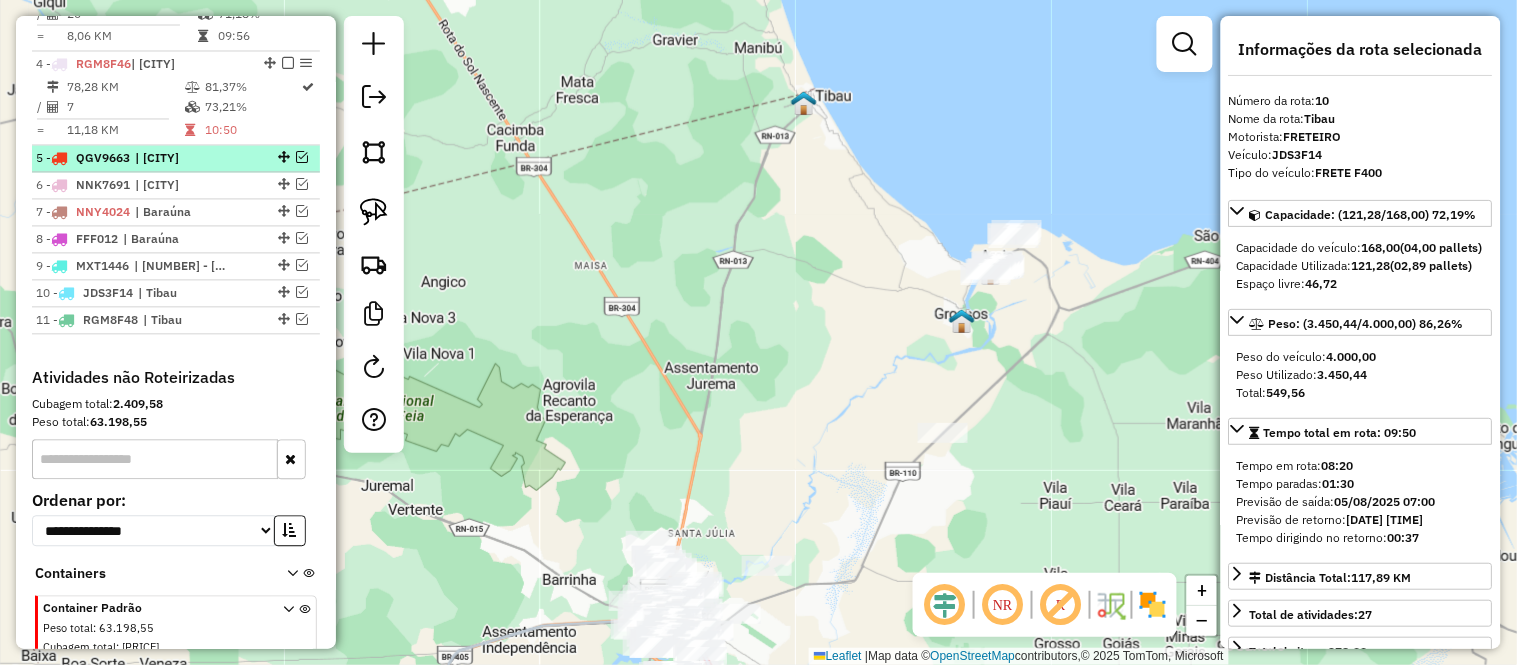 scroll, scrollTop: 840, scrollLeft: 0, axis: vertical 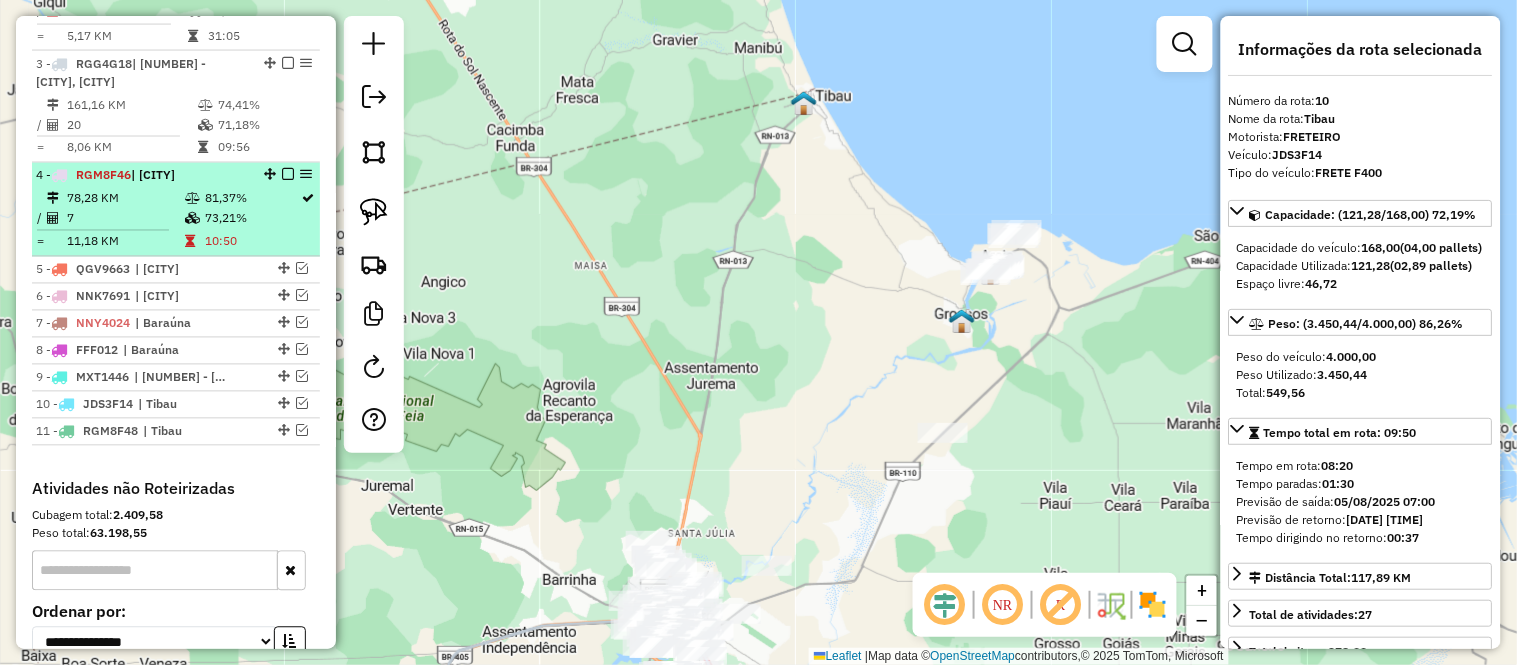 click at bounding box center (288, 175) 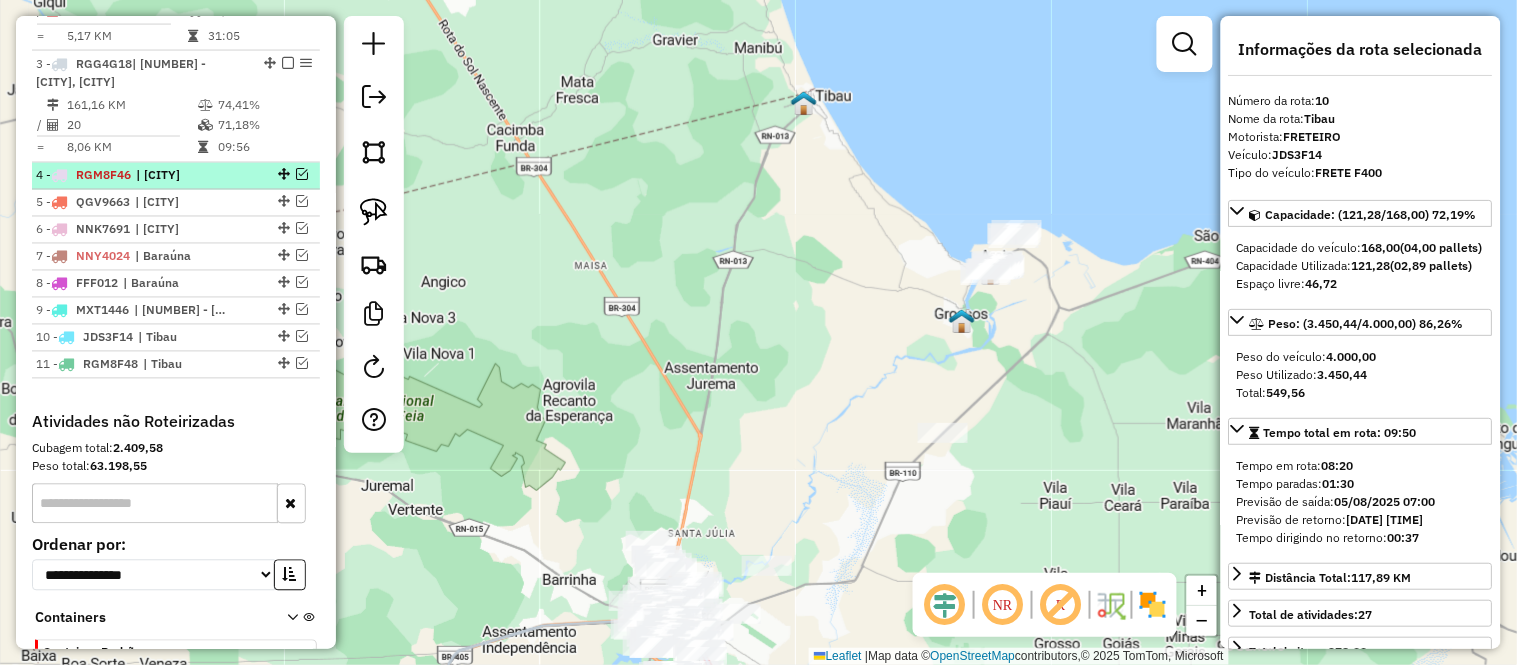 scroll, scrollTop: 728, scrollLeft: 0, axis: vertical 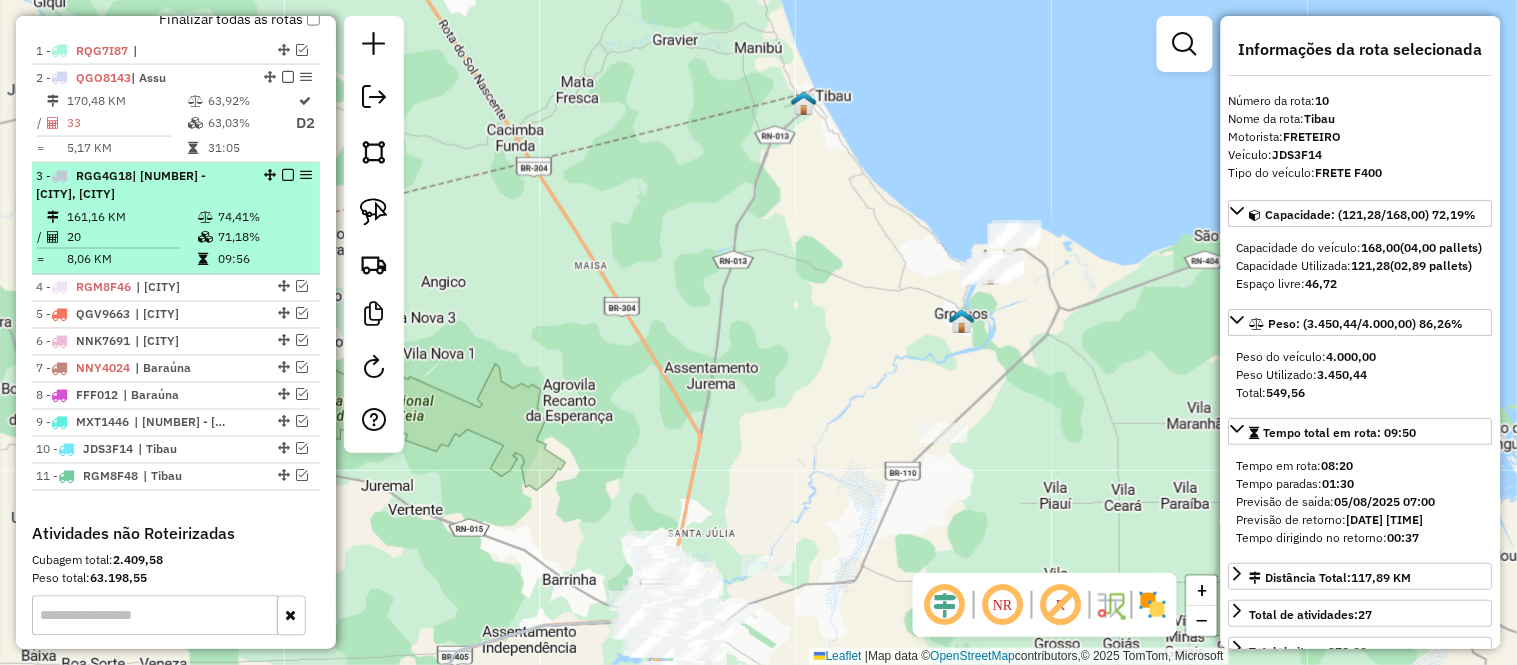 click at bounding box center [288, 175] 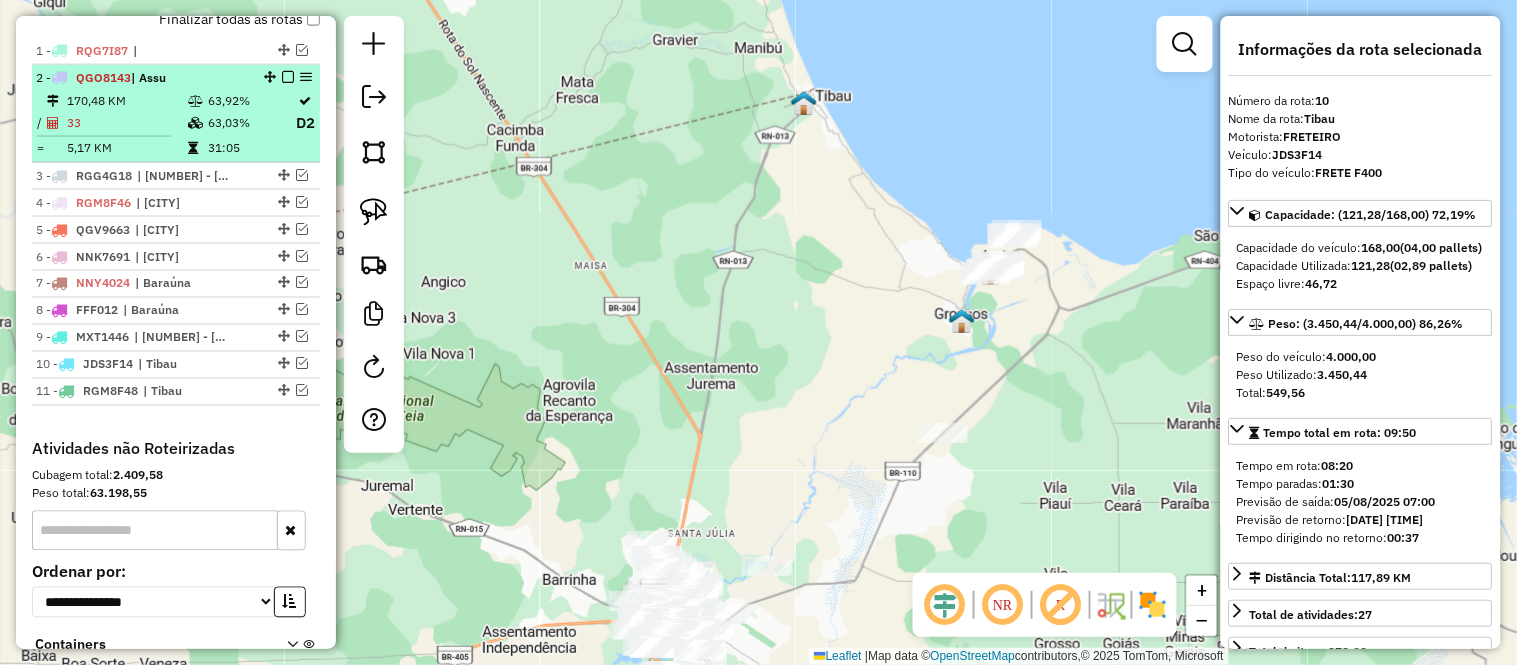 click at bounding box center [288, 77] 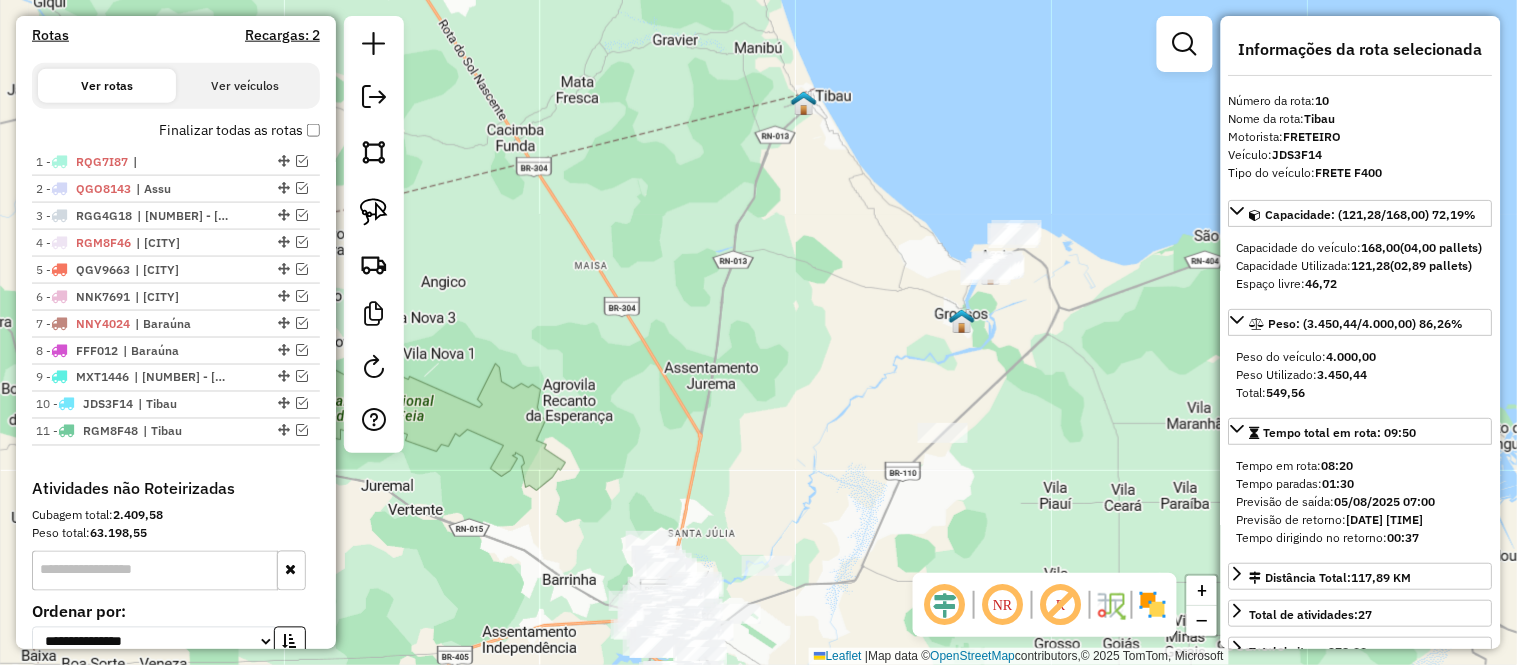 scroll, scrollTop: 728, scrollLeft: 0, axis: vertical 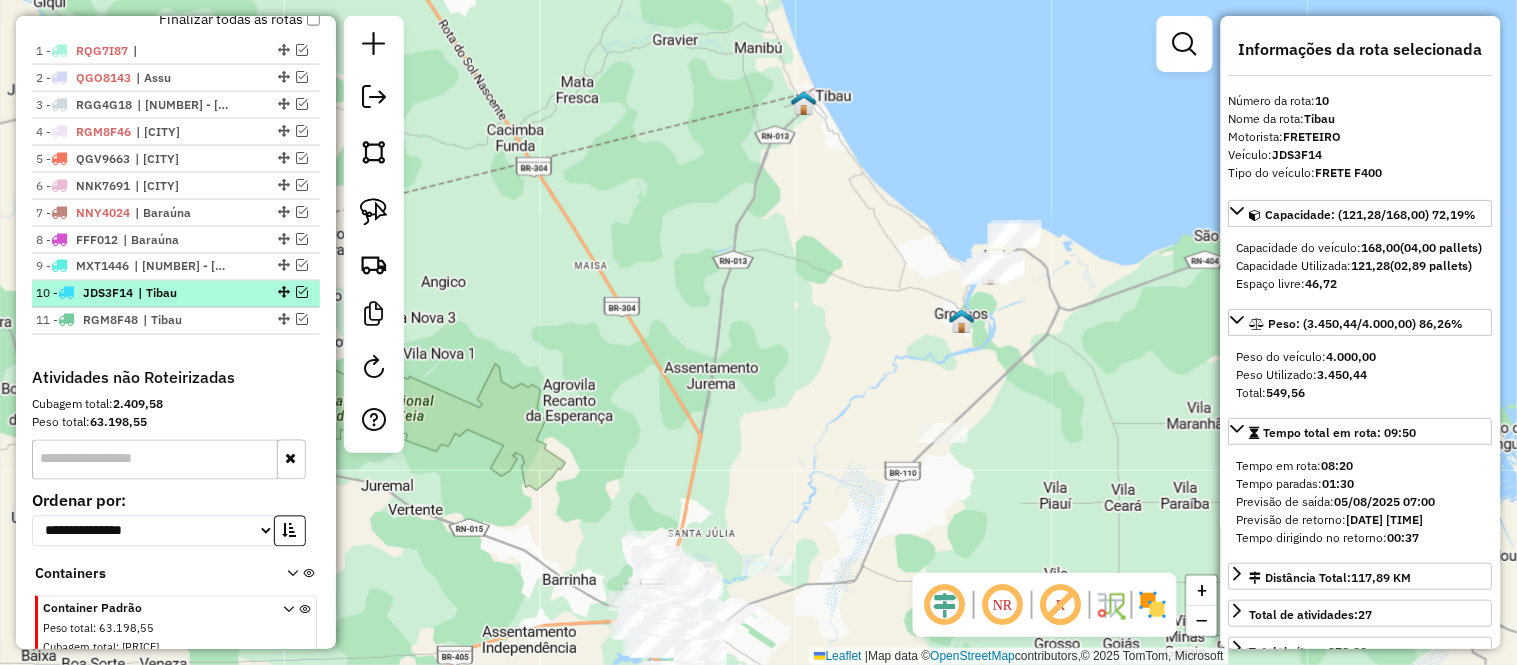 click at bounding box center [302, 293] 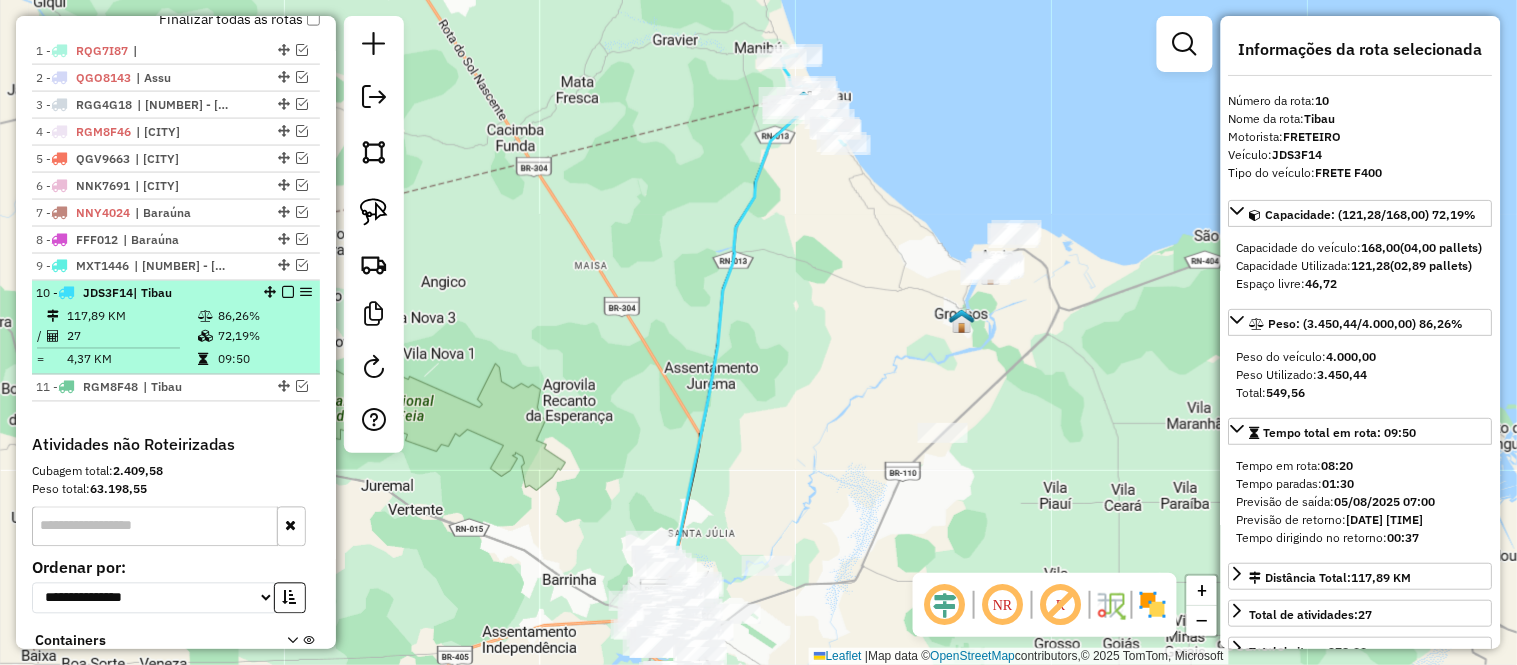 click on "117,89 KM" at bounding box center [131, 317] 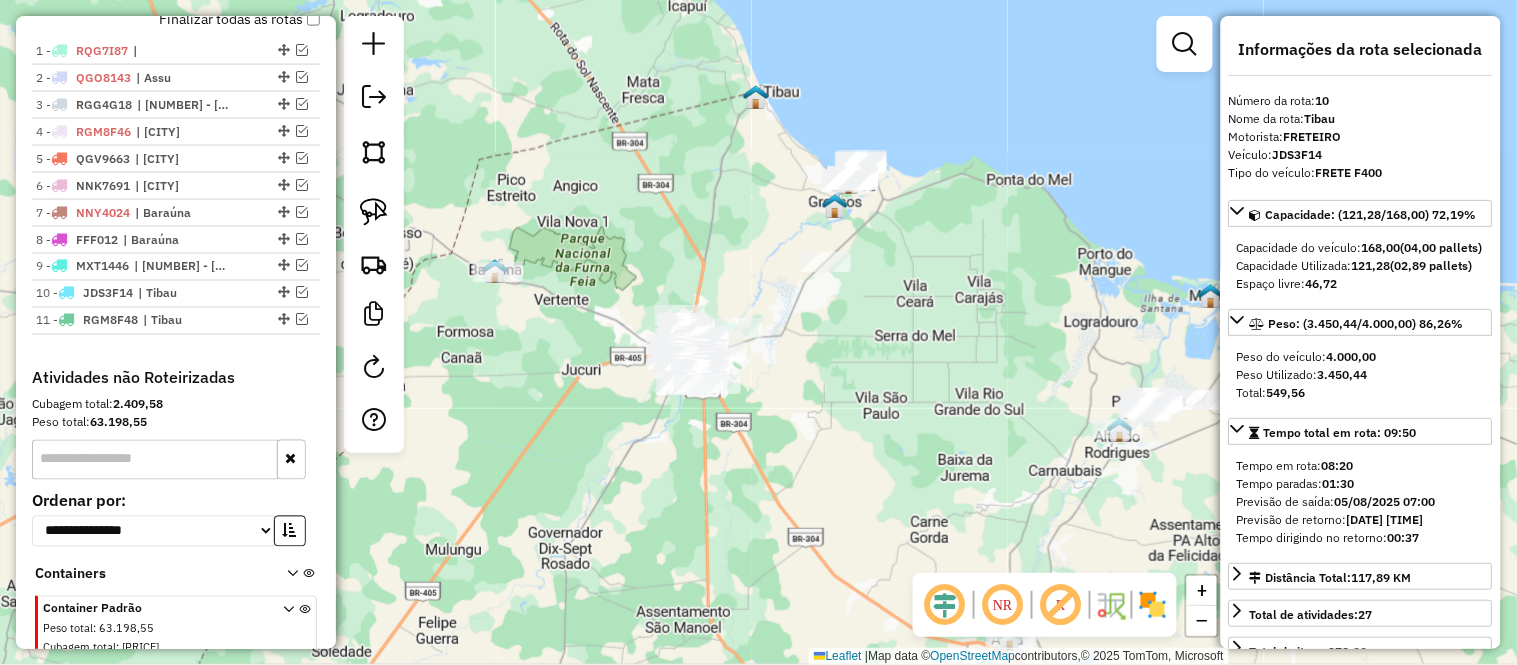 drag, startPoint x: 703, startPoint y: 341, endPoint x: 704, endPoint y: 255, distance: 86.00581 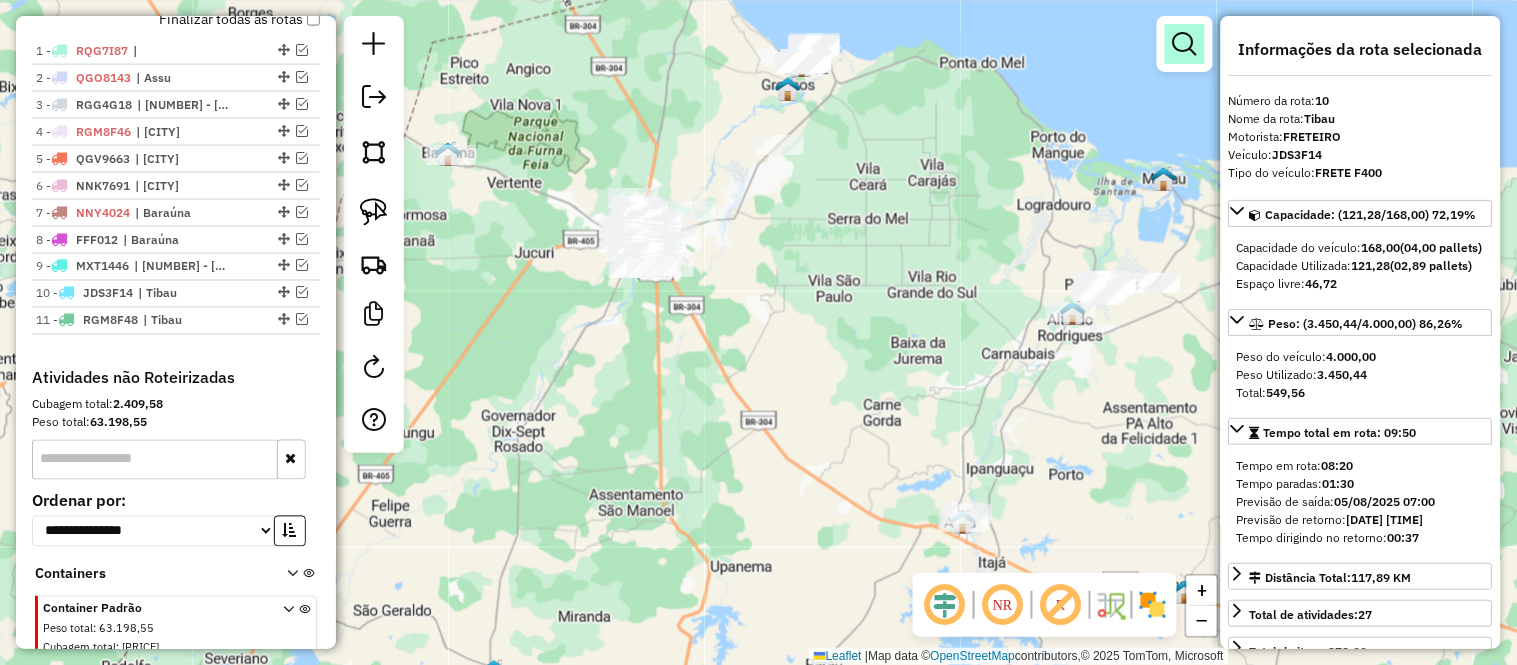 click at bounding box center (1185, 44) 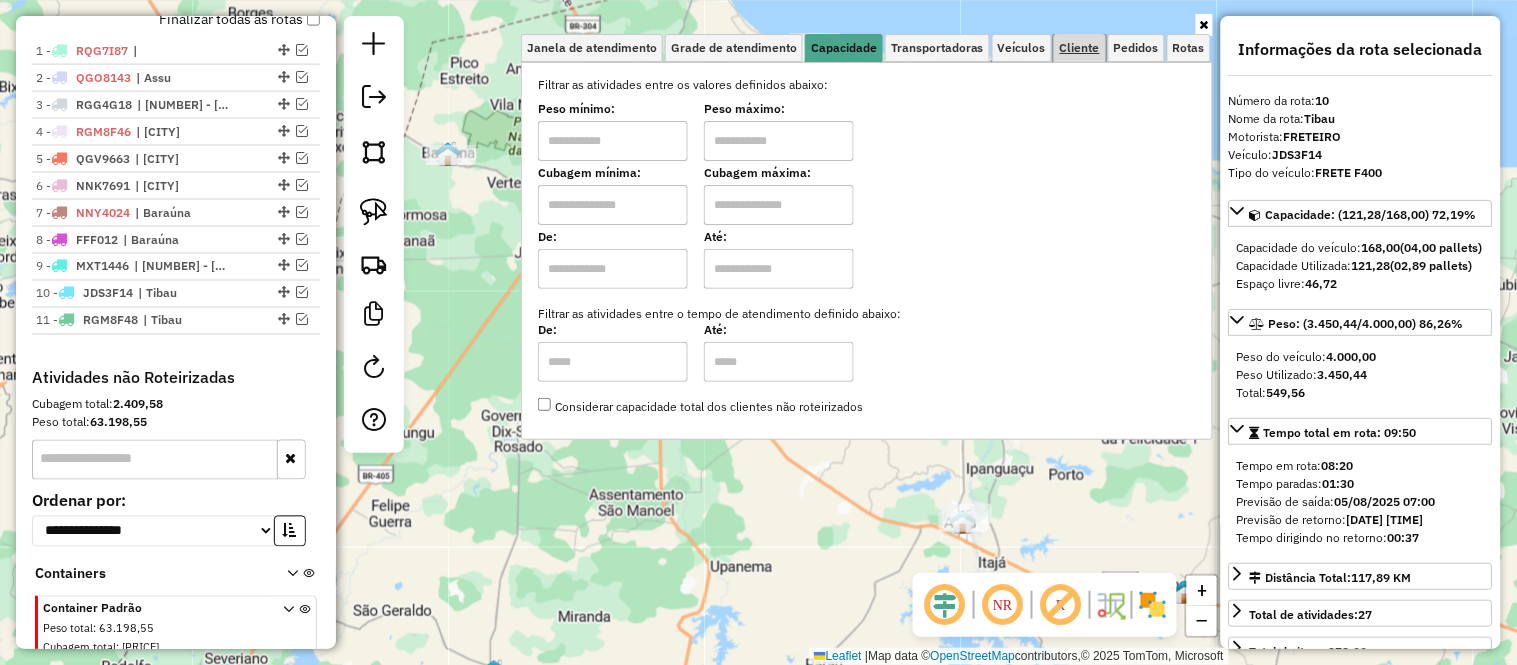 click on "Cliente" at bounding box center [1080, 48] 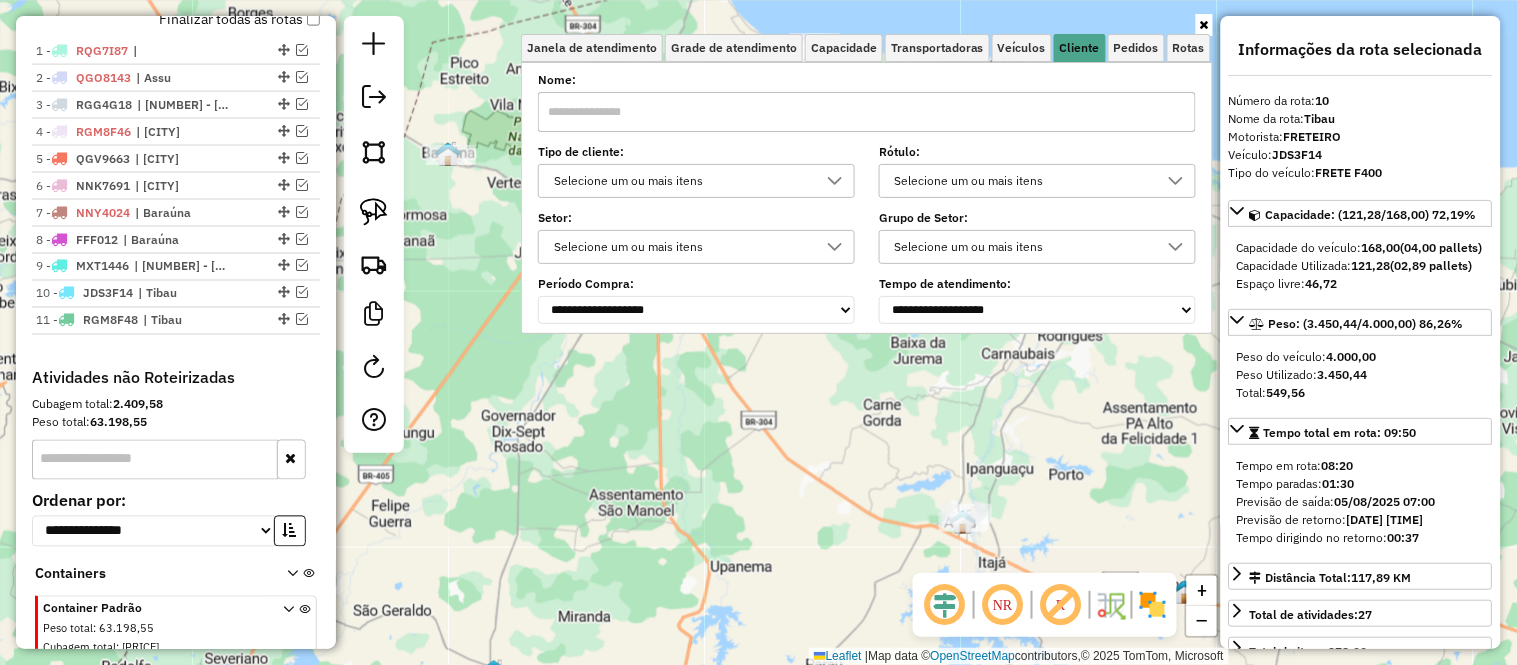 click on "Selecione um ou mais itens" at bounding box center [681, 181] 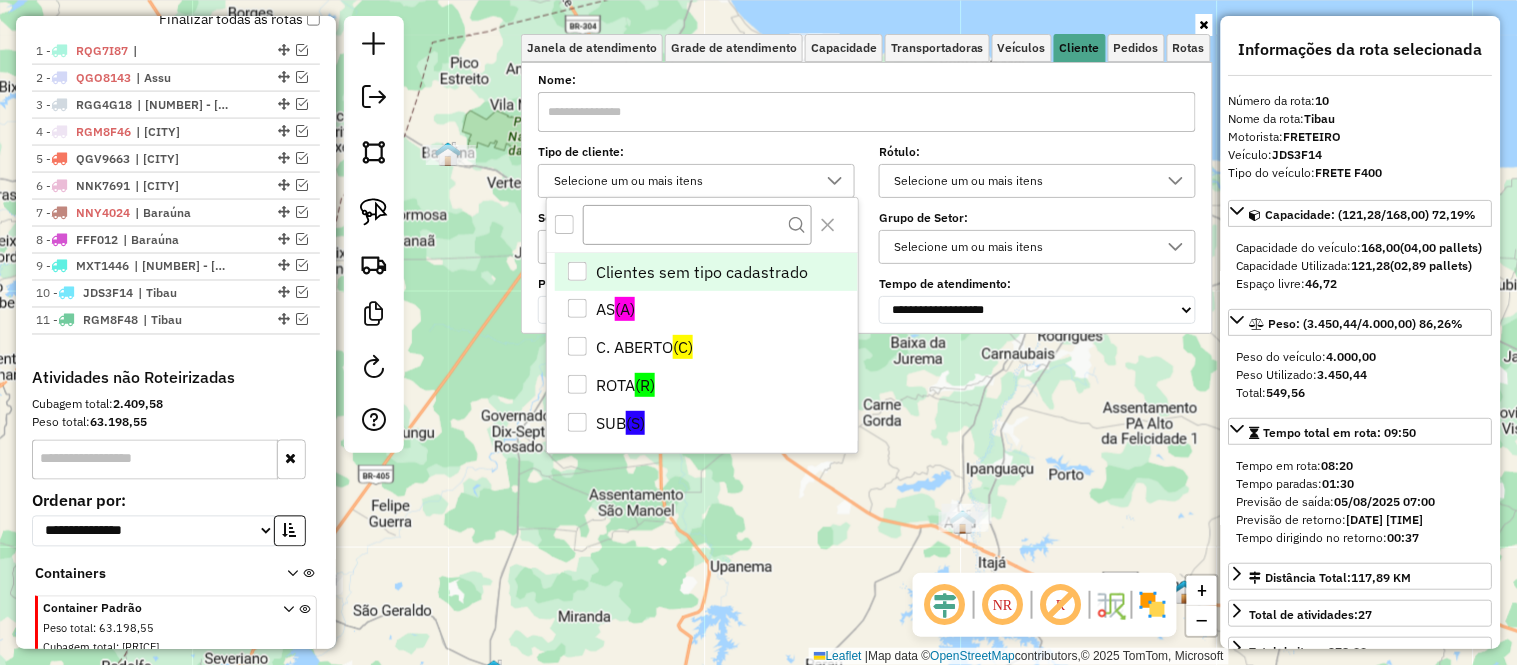 click at bounding box center (564, 224) 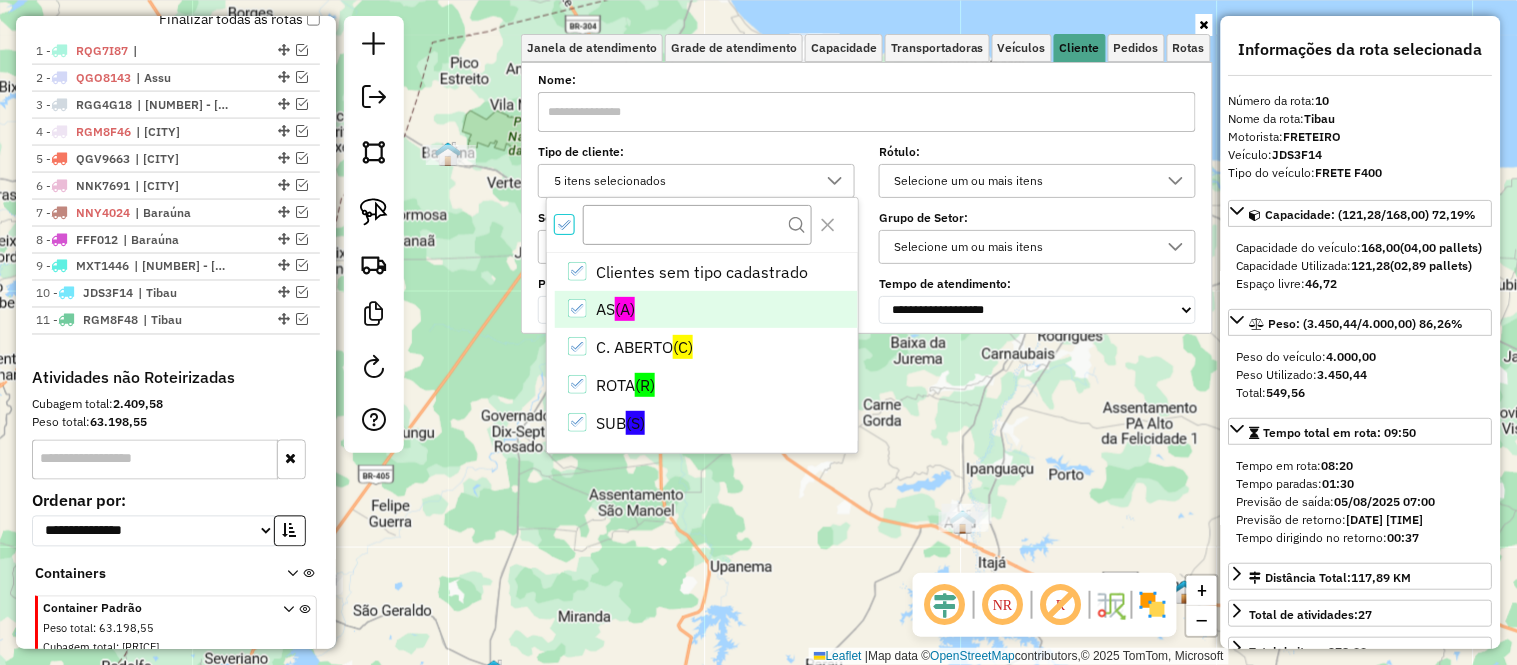 scroll, scrollTop: 11, scrollLeft: 6, axis: both 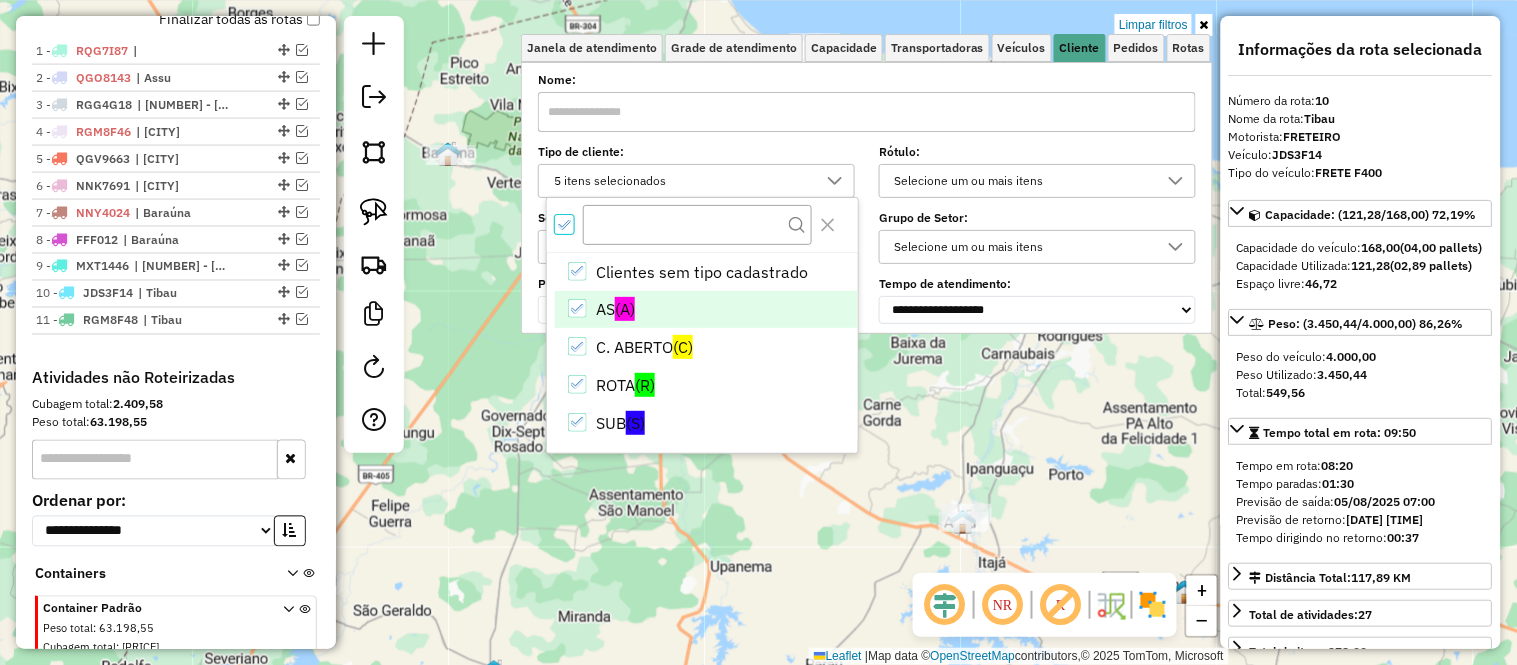 click 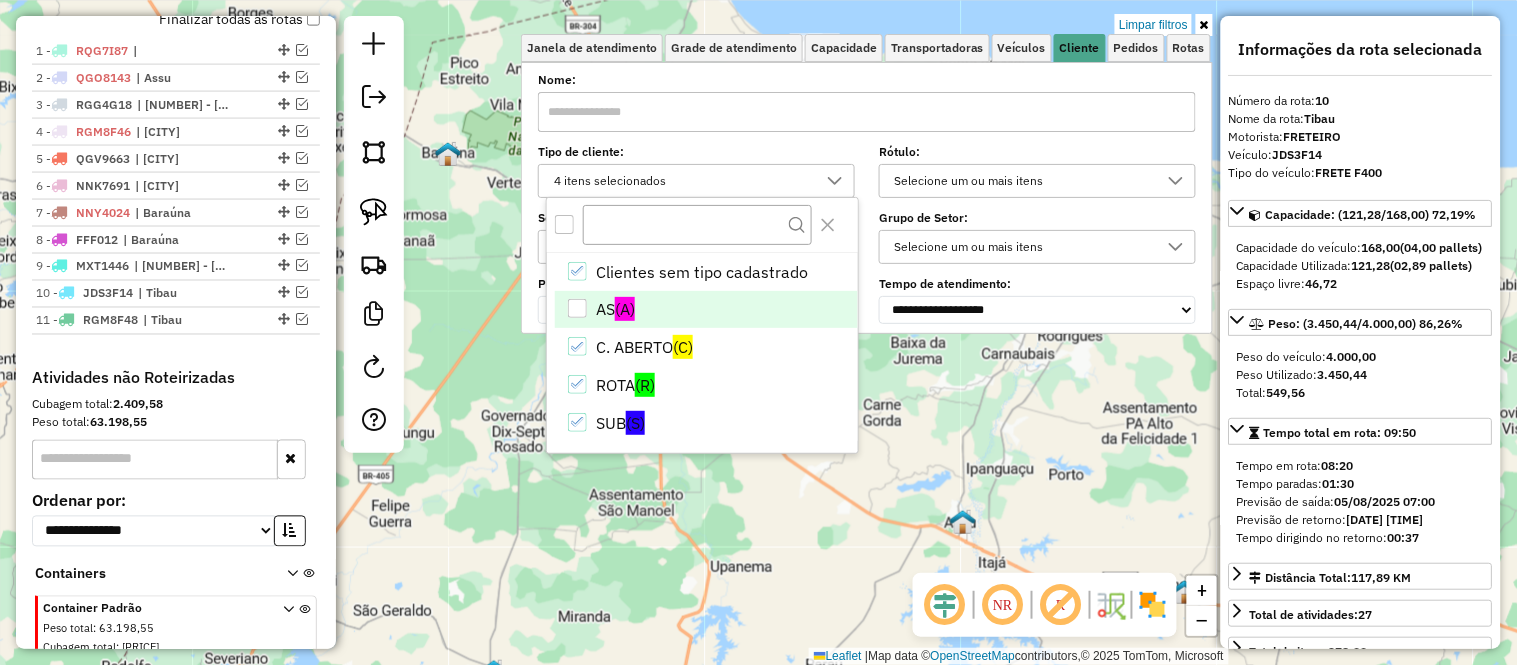 click 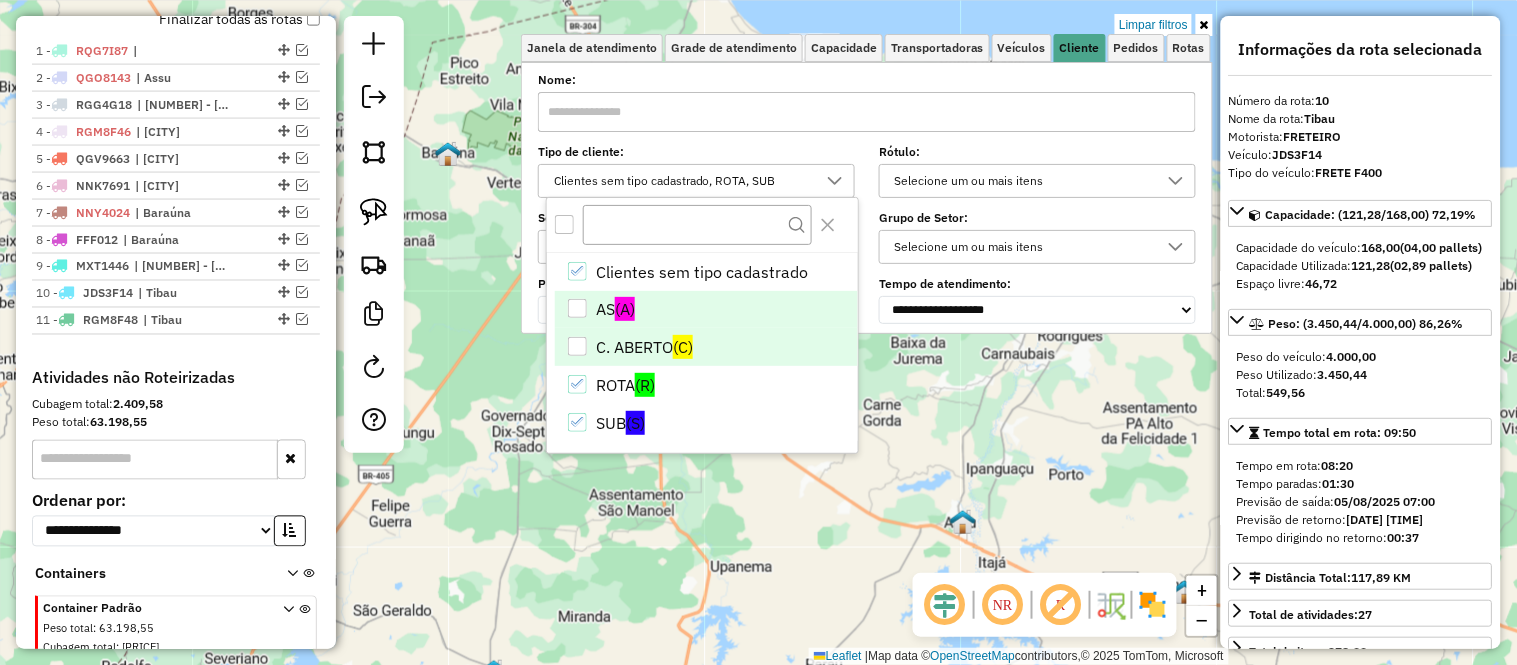 click on "Limpar filtros Janela de atendimento Grade de atendimento Capacidade Transportadoras Veículos Cliente Pedidos  Rotas Selecione os dias de semana para filtrar as janelas de atendimento  Seg   Ter   Qua   Qui   Sex   Sáb   Dom  Informe o período da janela de atendimento: De: Até:  Filtrar exatamente a janela do cliente  Considerar janela de atendimento padrão  Selecione os dias de semana para filtrar as grades de atendimento  Seg   Ter   Qua   Qui   Sex   Sáb   Dom   Considerar clientes sem dia de atendimento cadastrado  Clientes fora do dia de atendimento selecionado Filtrar as atividades entre os valores definidos abaixo:  Peso mínimo:   Peso máximo:   Cubagem mínima:   Cubagem máxima:   De:   Até:  Filtrar as atividades entre o tempo de atendimento definido abaixo:  De:   Até:   Considerar capacidade total dos clientes não roteirizados Transportadora: Selecione um ou mais itens Tipo de veículo: Selecione um ou mais itens Veículo: Selecione um ou mais itens Motorista: Selecione um ou mais itens" 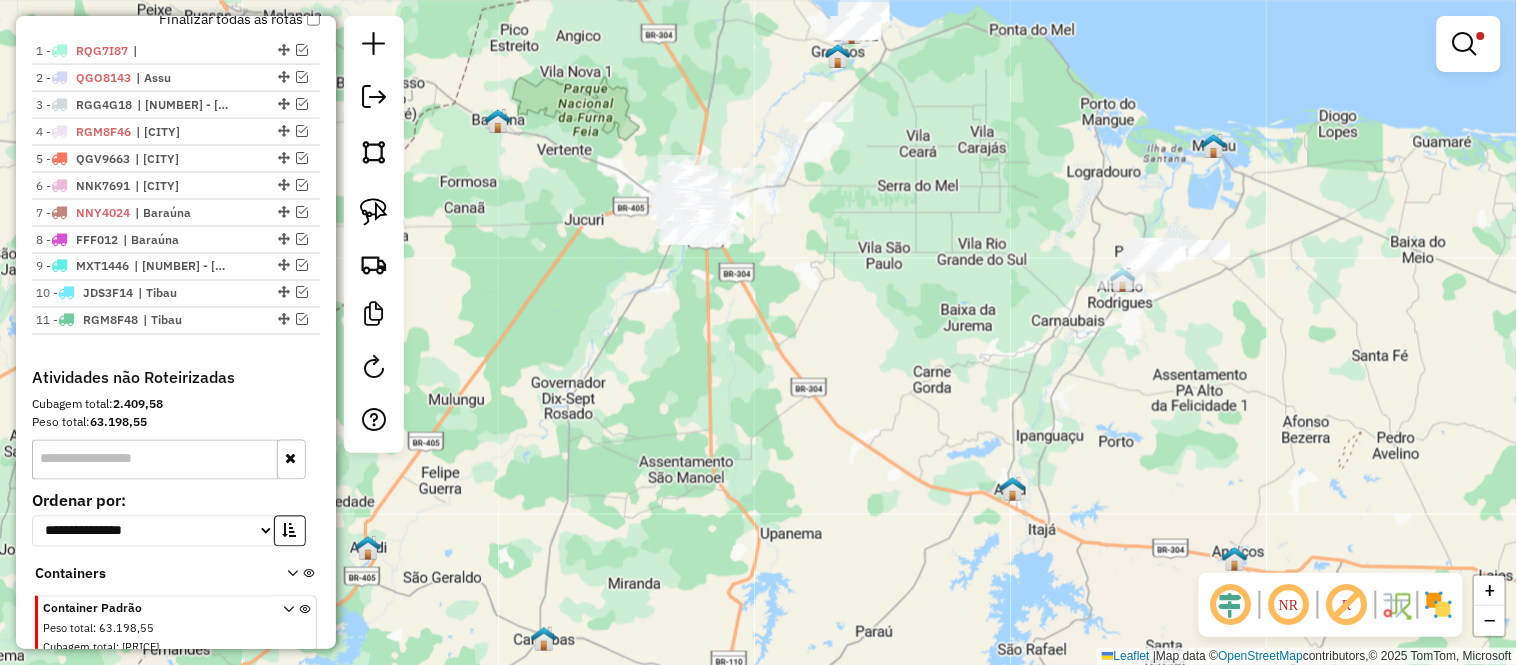 drag, startPoint x: 800, startPoint y: 252, endPoint x: 837, endPoint y: 234, distance: 41.14608 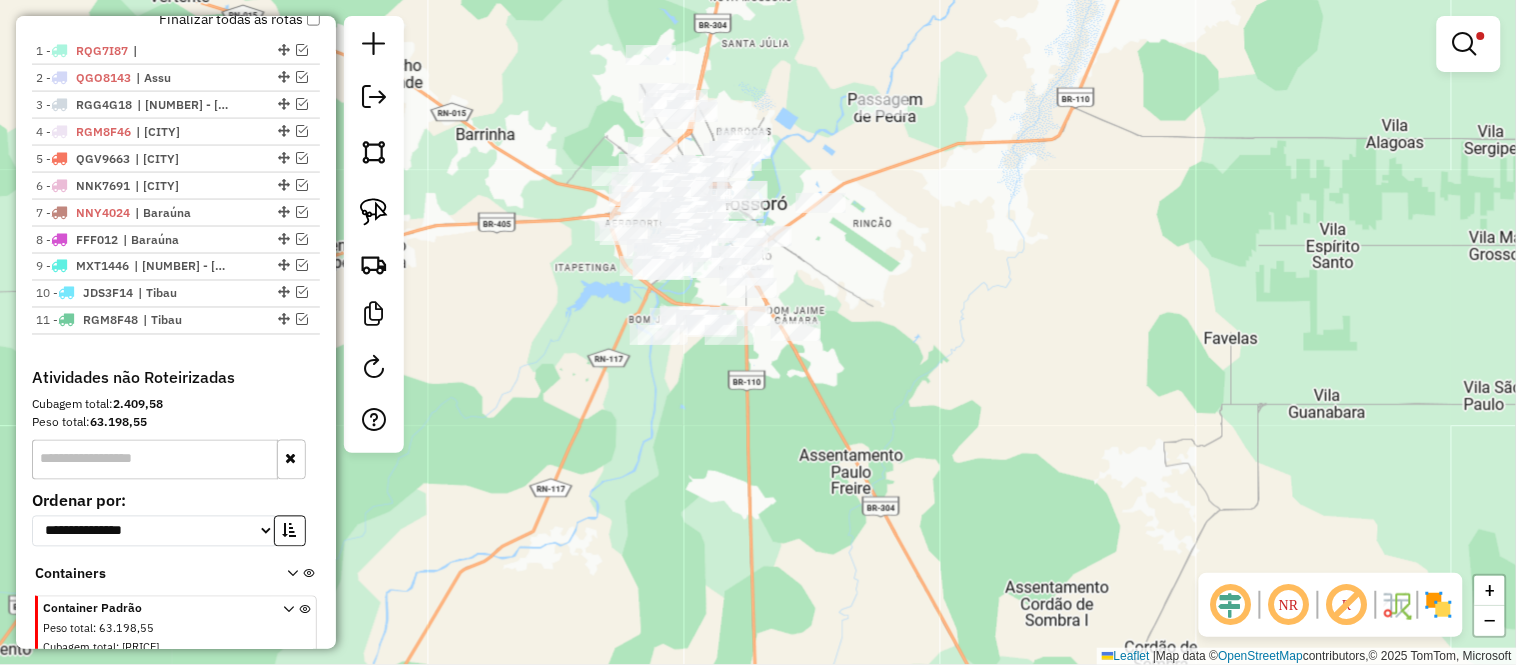 drag, startPoint x: 801, startPoint y: 130, endPoint x: 821, endPoint y: 165, distance: 40.311287 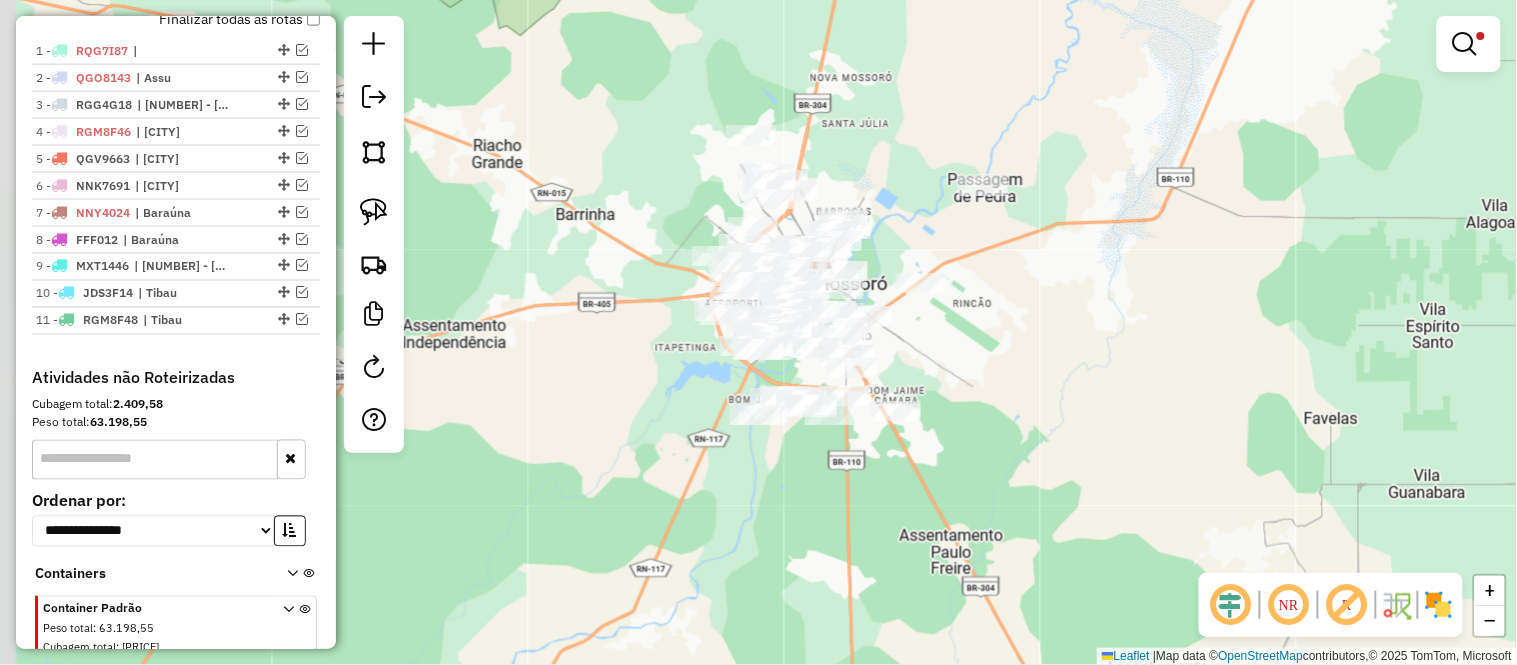 drag, startPoint x: 816, startPoint y: 191, endPoint x: 883, endPoint y: 238, distance: 81.84131 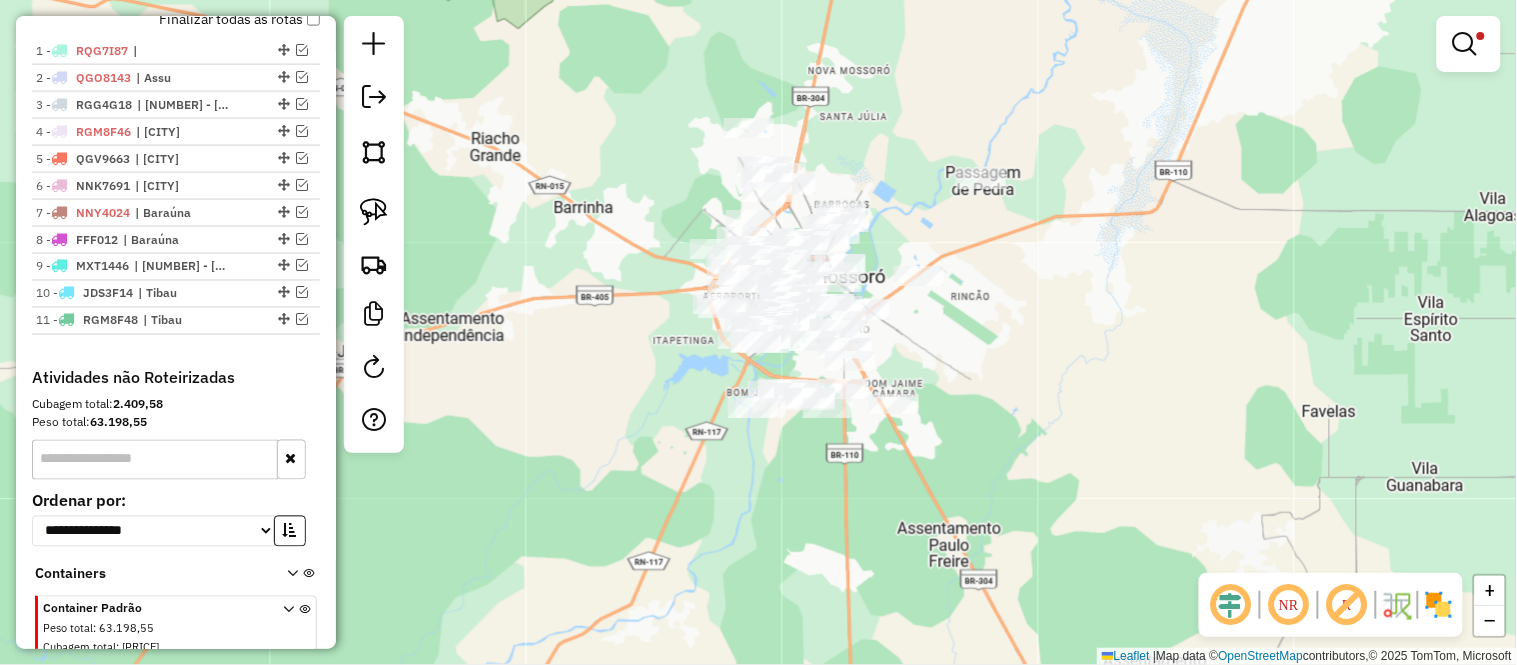drag, startPoint x: 902, startPoint y: 257, endPoint x: 965, endPoint y: 230, distance: 68.54196 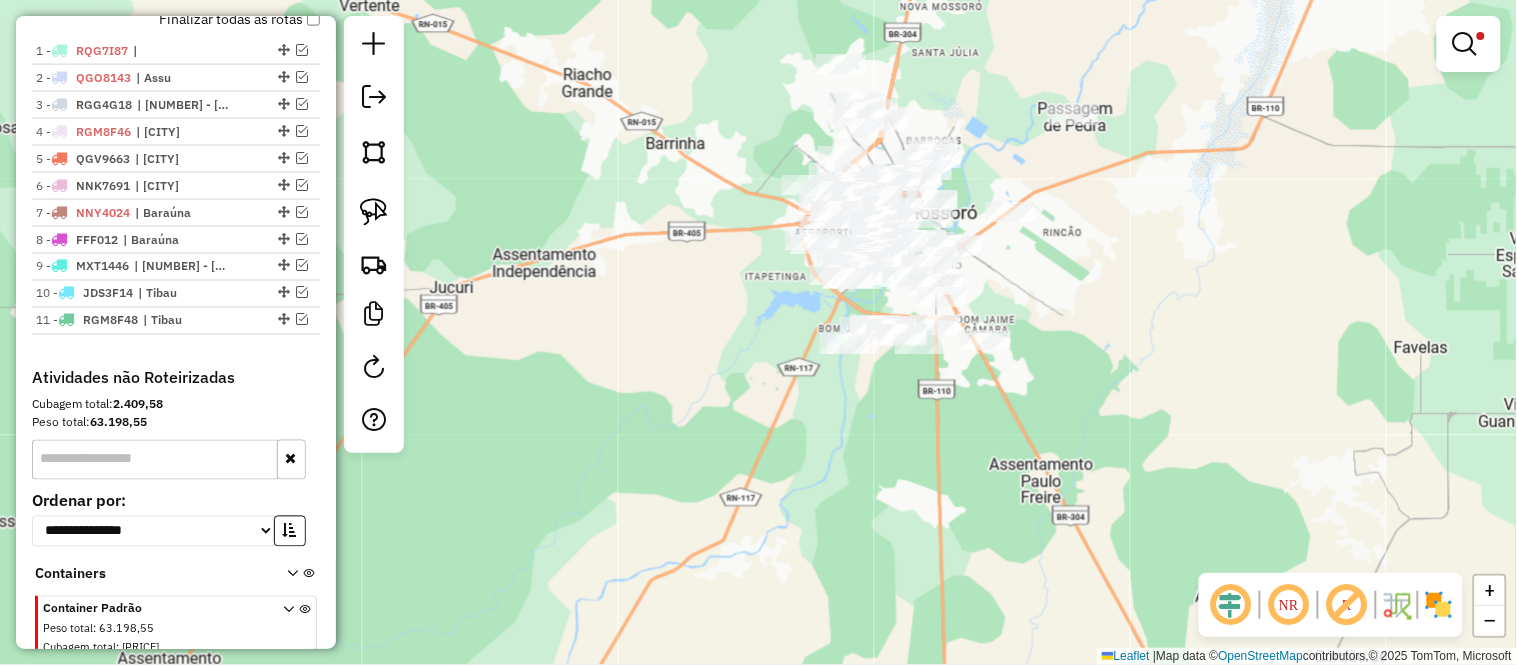 drag, startPoint x: 1064, startPoint y: 168, endPoint x: 1076, endPoint y: 198, distance: 32.31099 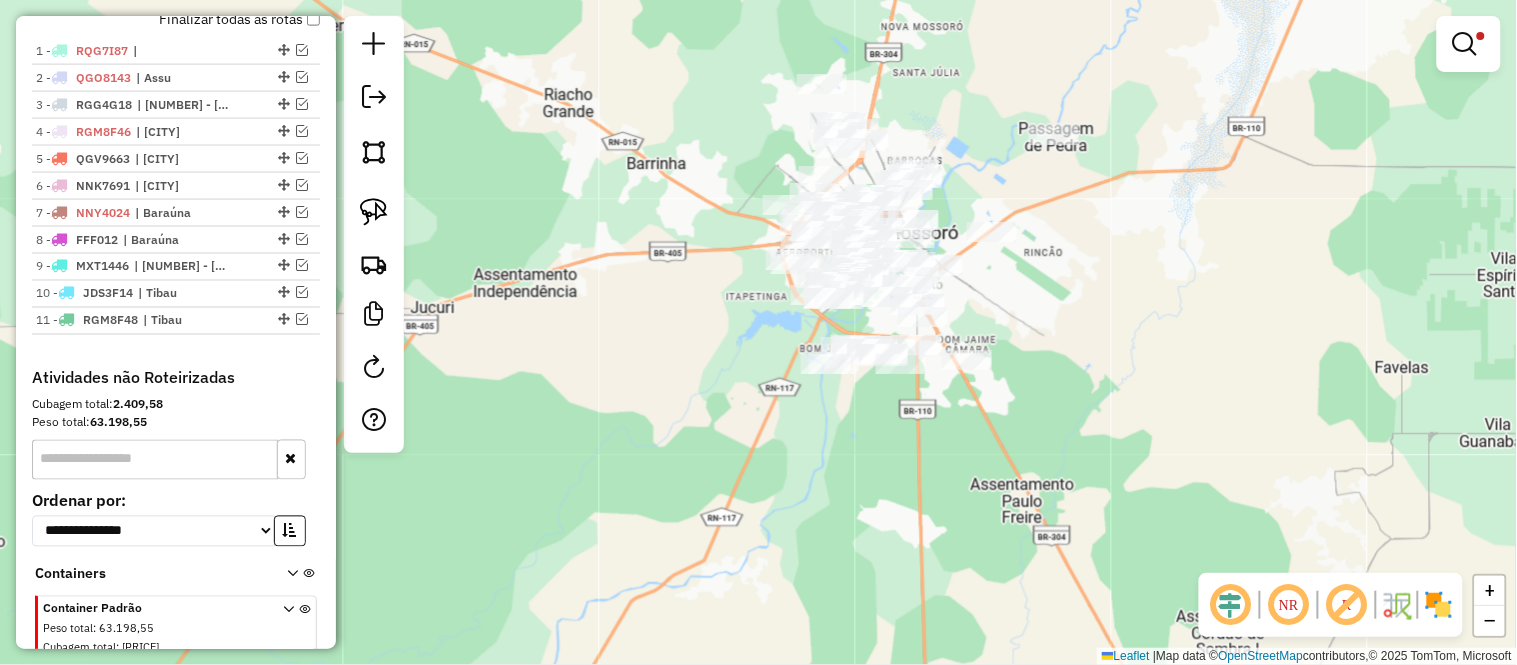 drag, startPoint x: 967, startPoint y: 144, endPoint x: 996, endPoint y: 171, distance: 39.623226 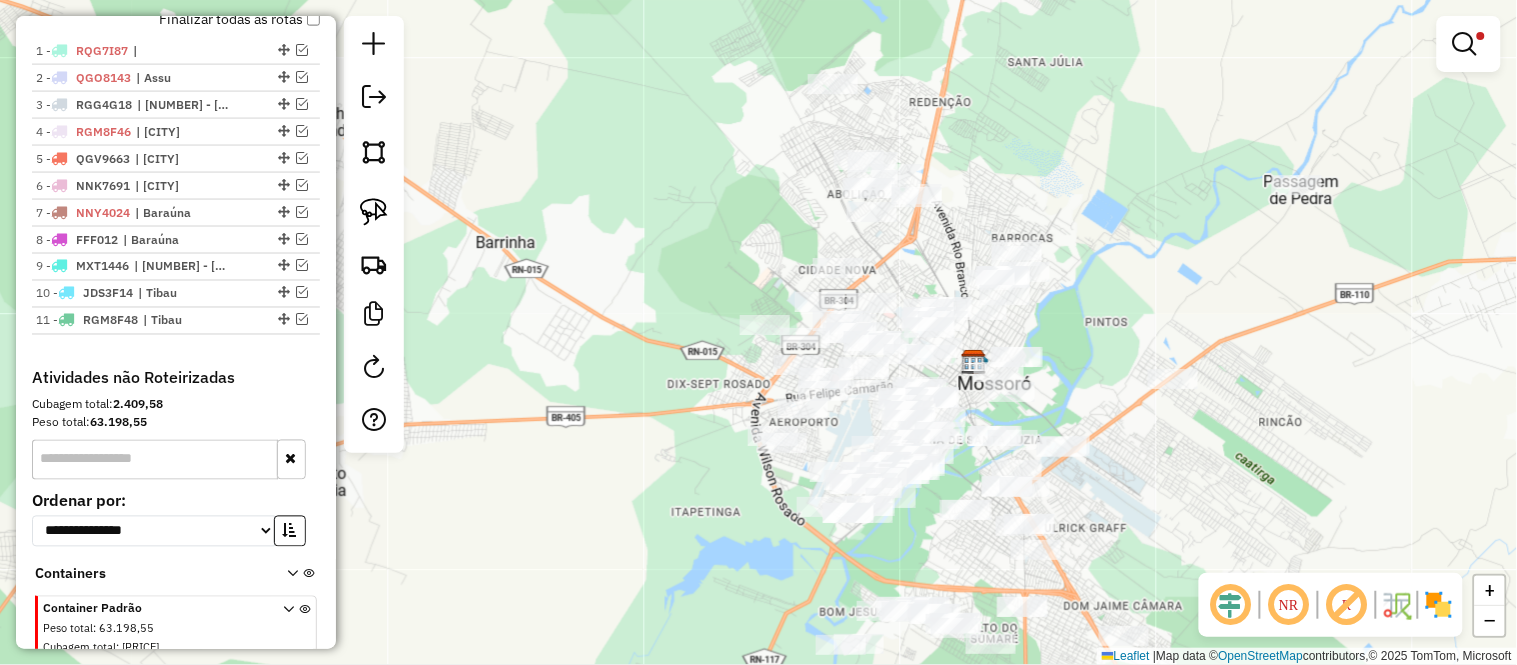drag, startPoint x: 967, startPoint y: 115, endPoint x: 991, endPoint y: 174, distance: 63.694584 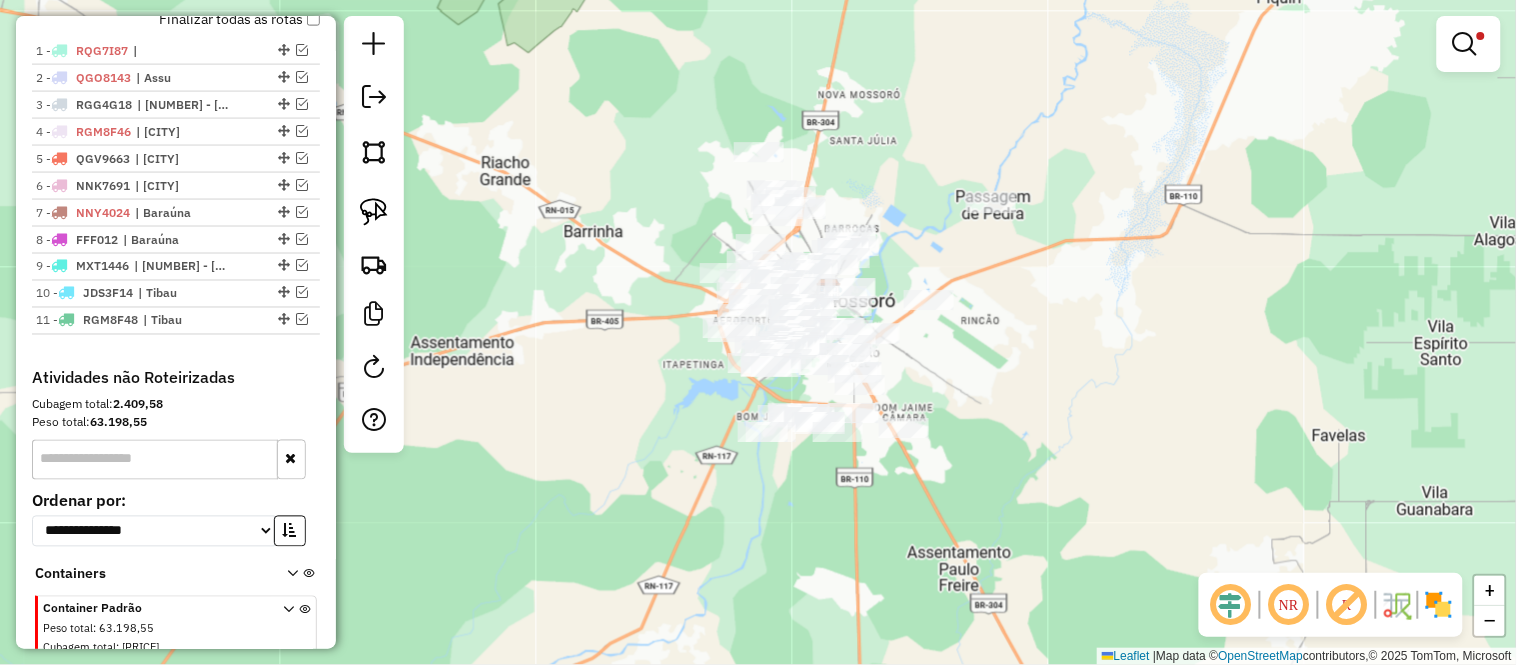 drag, startPoint x: 971, startPoint y: 164, endPoint x: 876, endPoint y: 203, distance: 102.69372 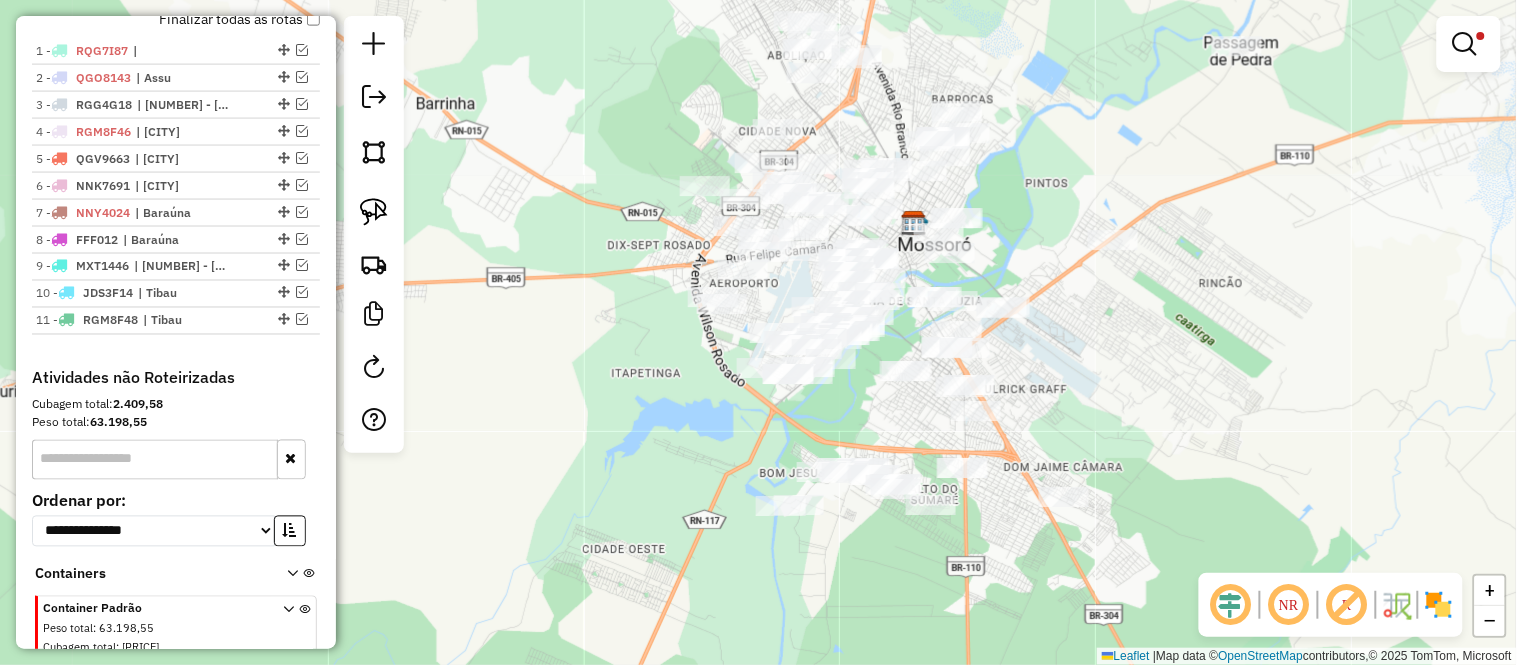 drag, startPoint x: 893, startPoint y: 104, endPoint x: 881, endPoint y: 163, distance: 60.207973 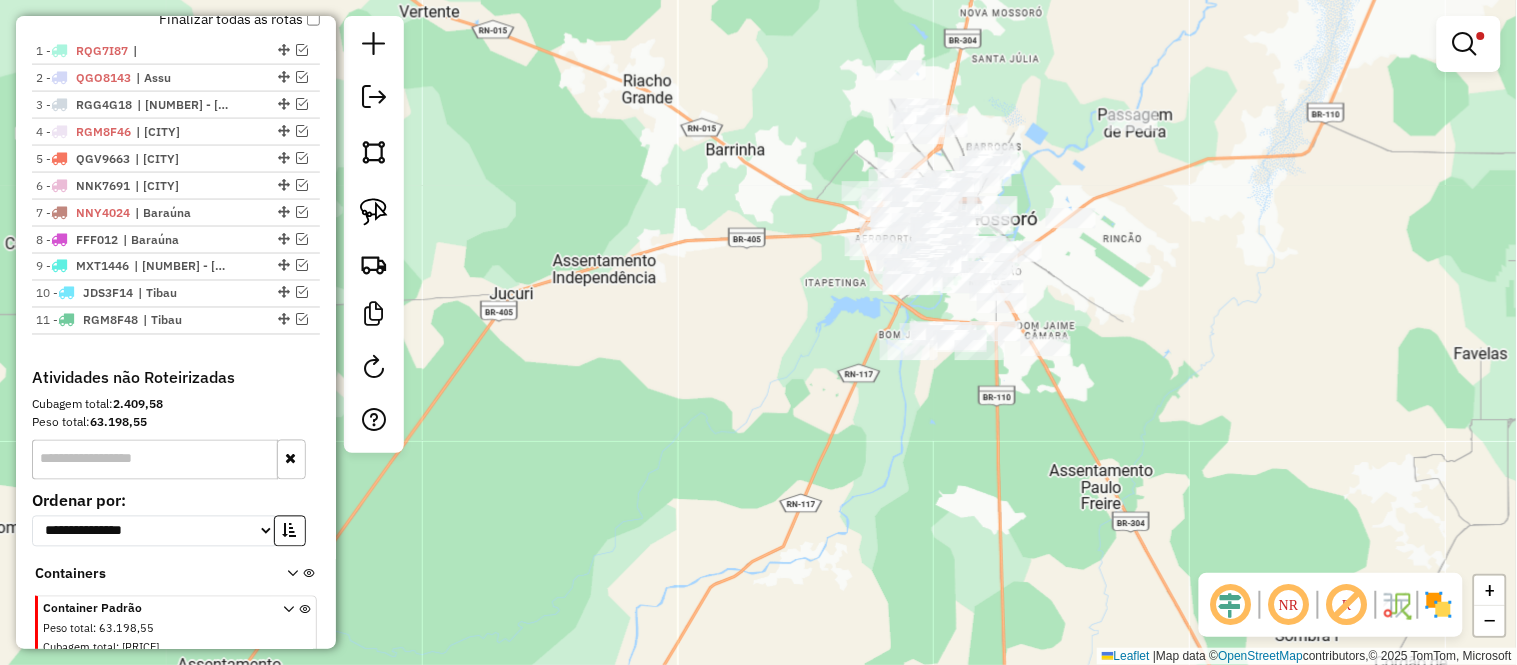 drag, startPoint x: 1118, startPoint y: 207, endPoint x: 1063, endPoint y: 247, distance: 68.007355 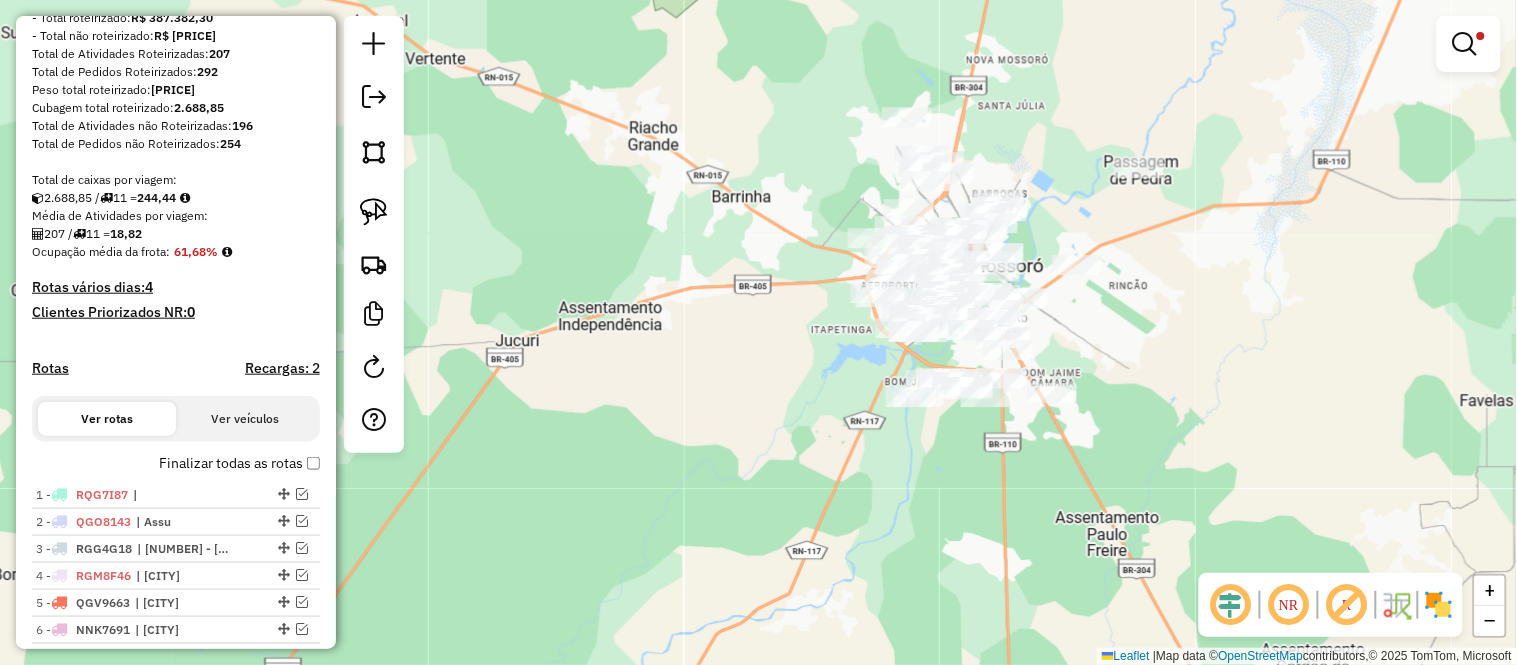 scroll, scrollTop: 728, scrollLeft: 0, axis: vertical 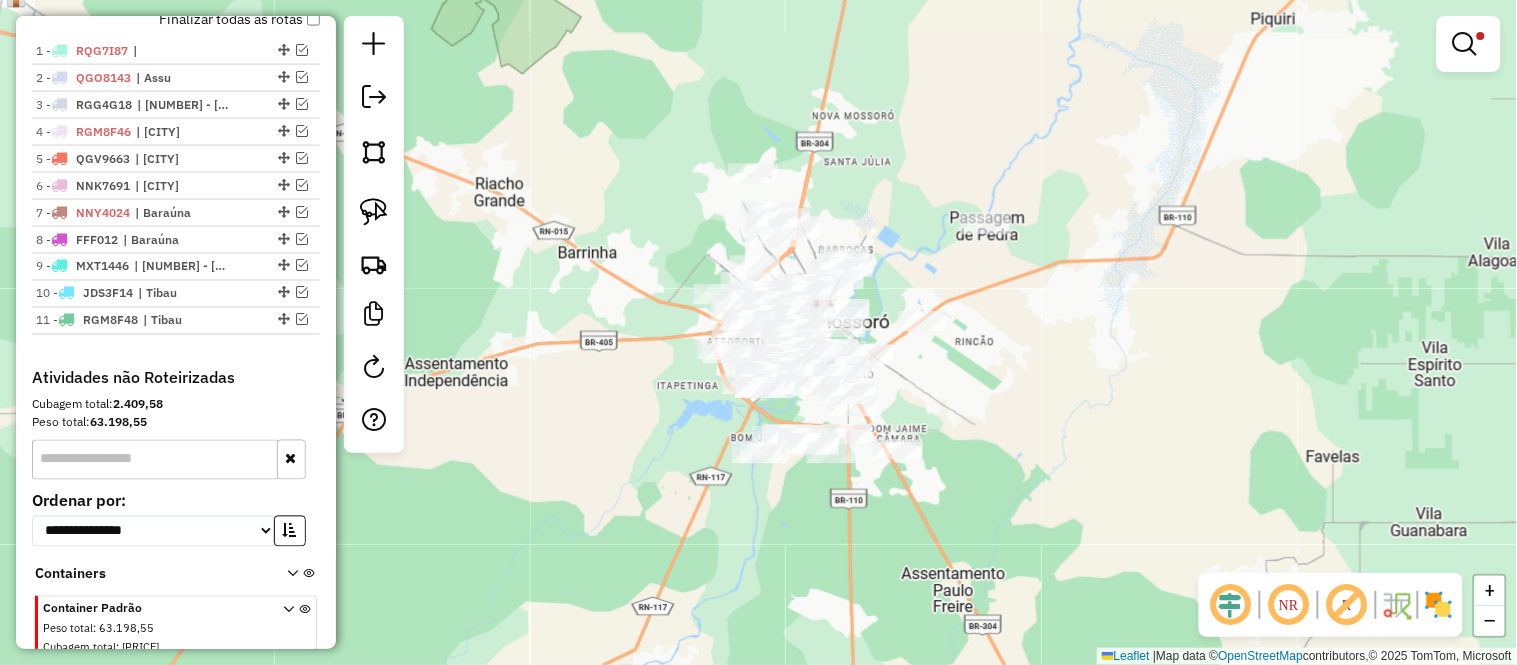 drag, startPoint x: 1057, startPoint y: 148, endPoint x: 912, endPoint y: 165, distance: 145.99315 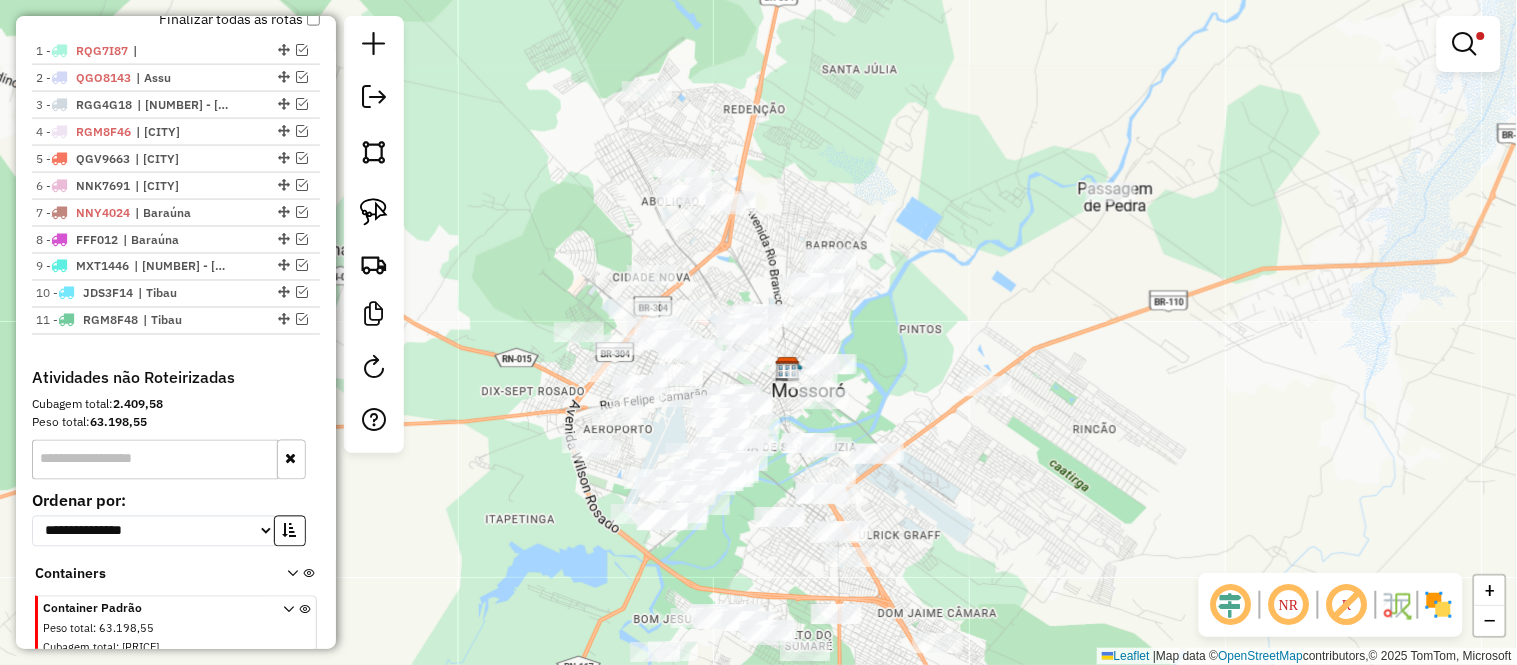 drag, startPoint x: 924, startPoint y: 265, endPoint x: 950, endPoint y: 310, distance: 51.971146 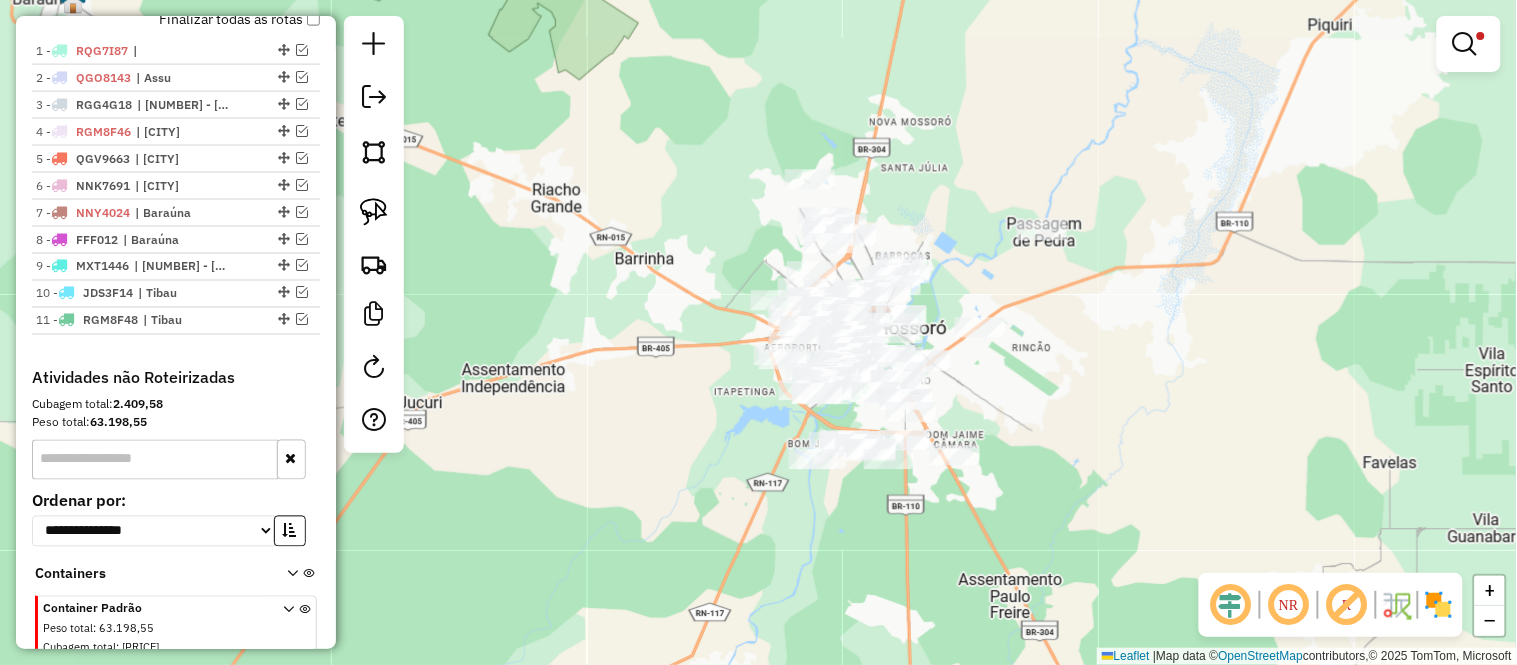 drag, startPoint x: 1145, startPoint y: 353, endPoint x: 1096, endPoint y: 340, distance: 50.695168 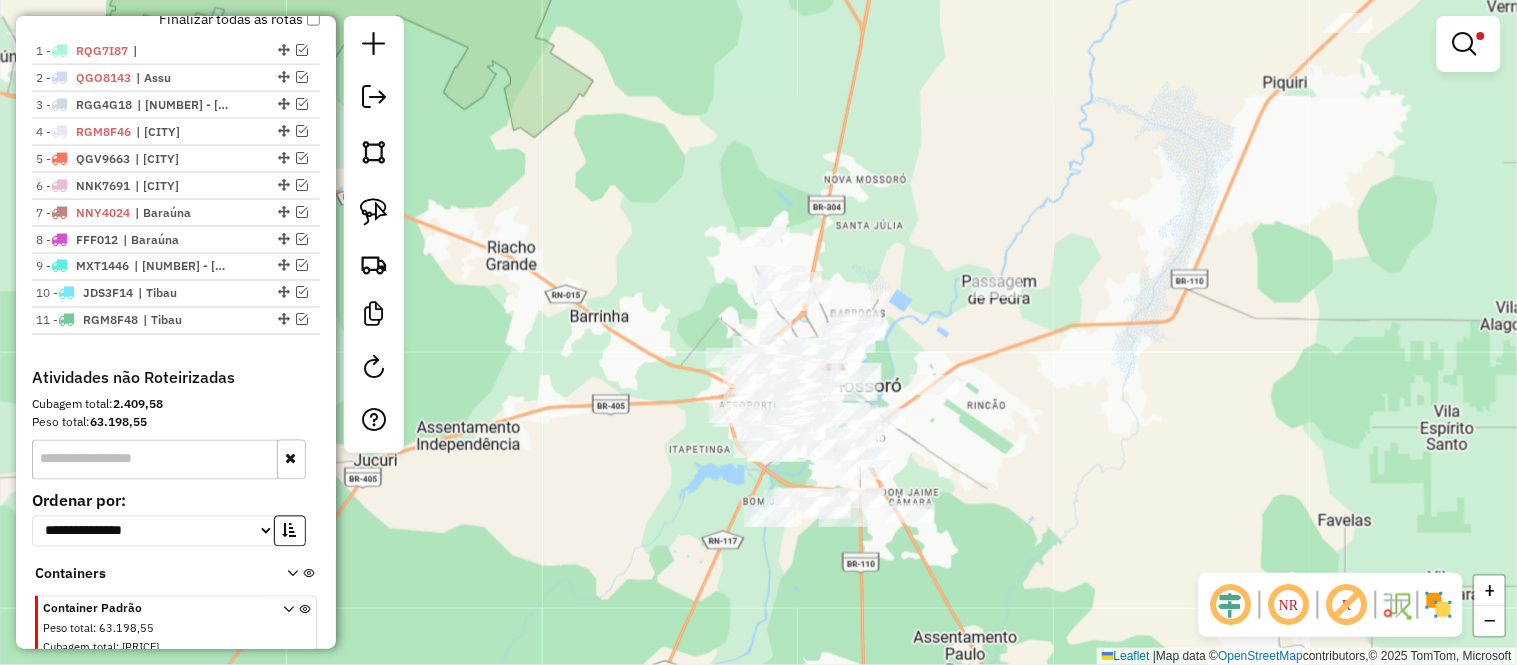 drag, startPoint x: 655, startPoint y: 286, endPoint x: 634, endPoint y: 333, distance: 51.47815 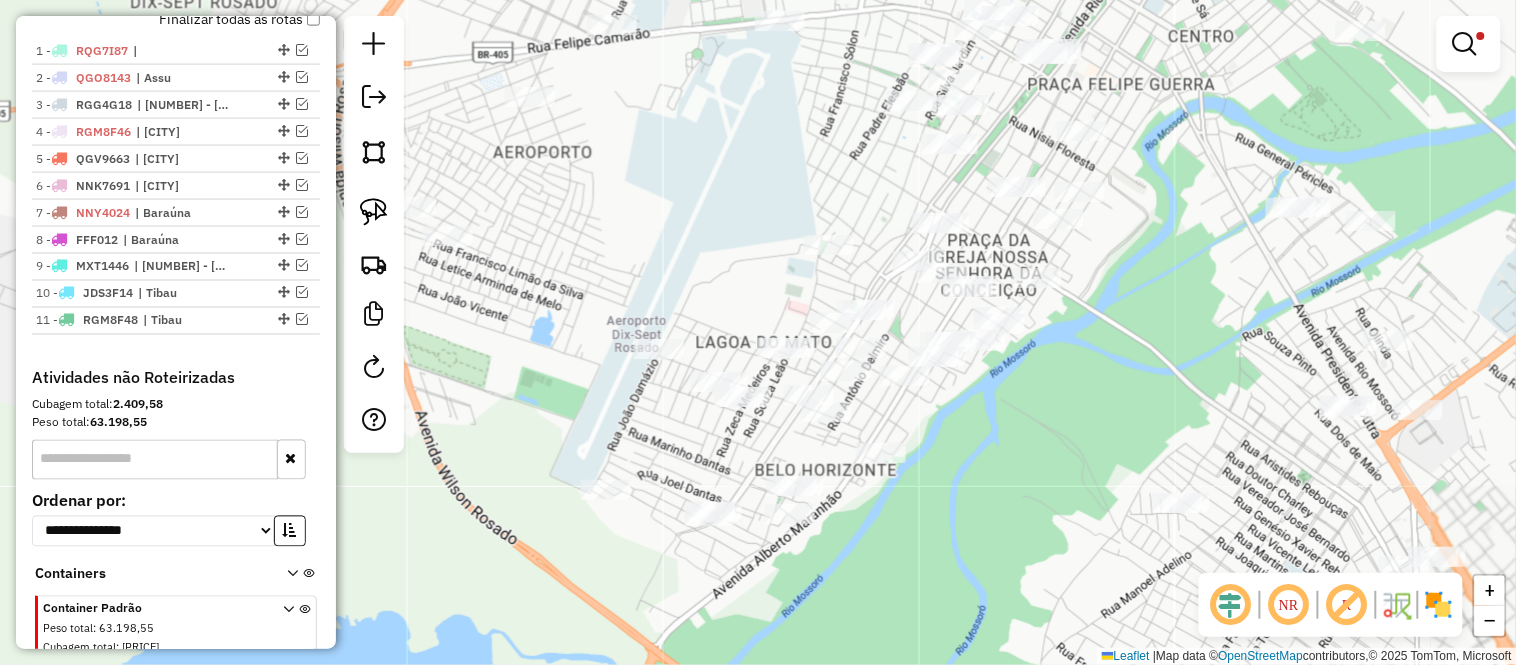 drag, startPoint x: 990, startPoint y: 397, endPoint x: 1032, endPoint y: 427, distance: 51.613953 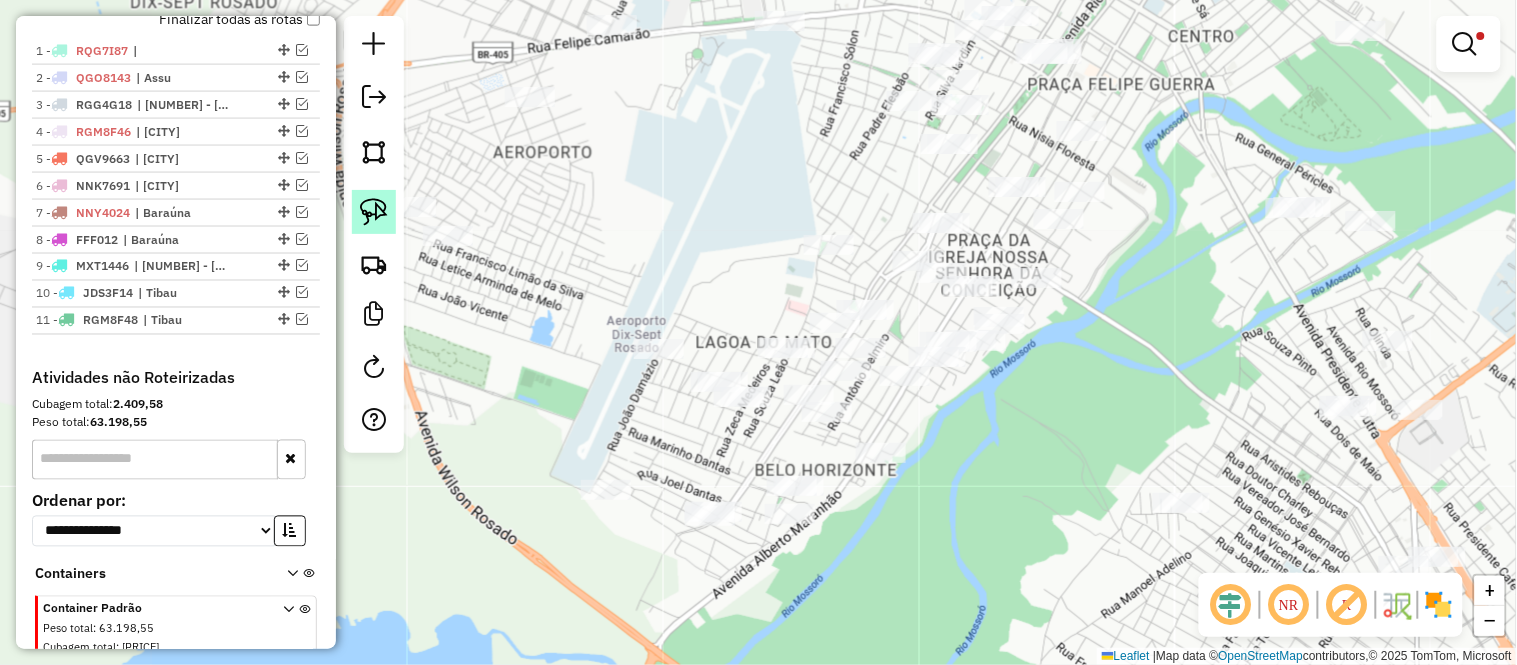 click 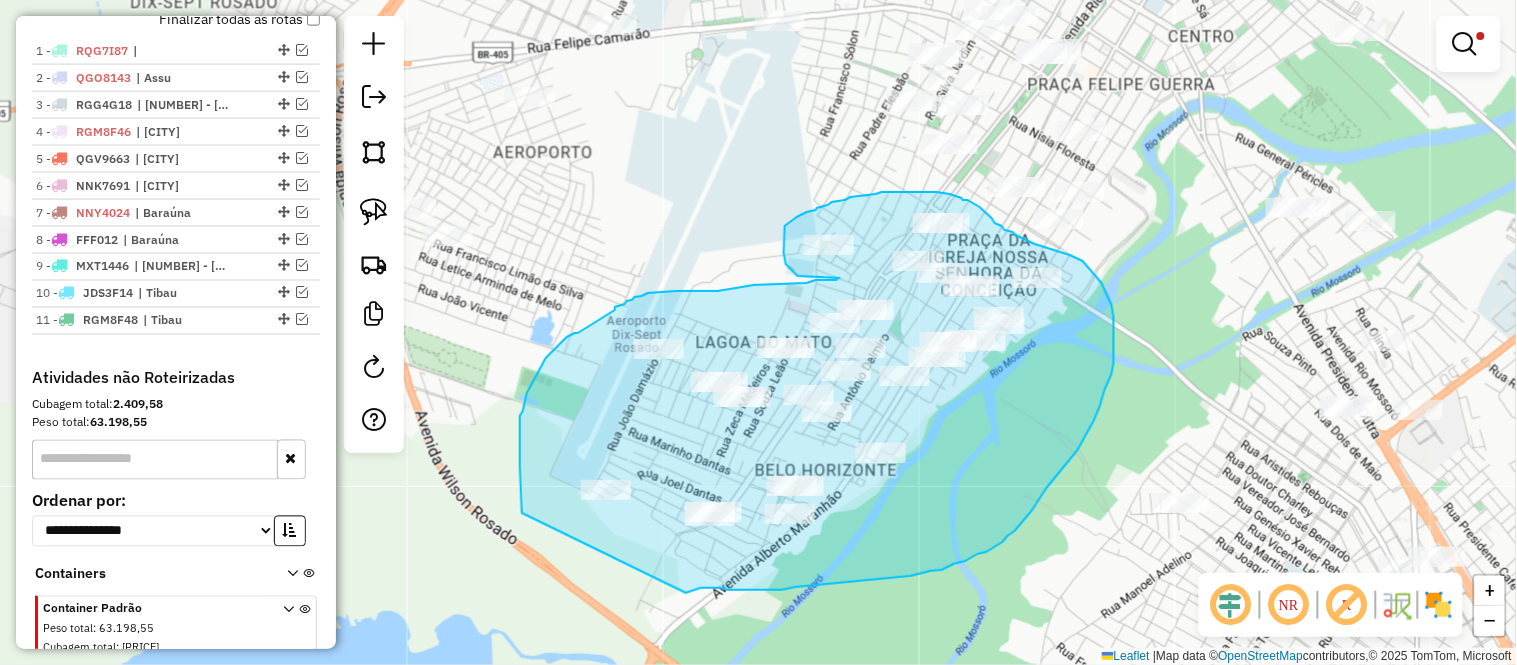 drag, startPoint x: 522, startPoint y: 513, endPoint x: 686, endPoint y: 593, distance: 182.47191 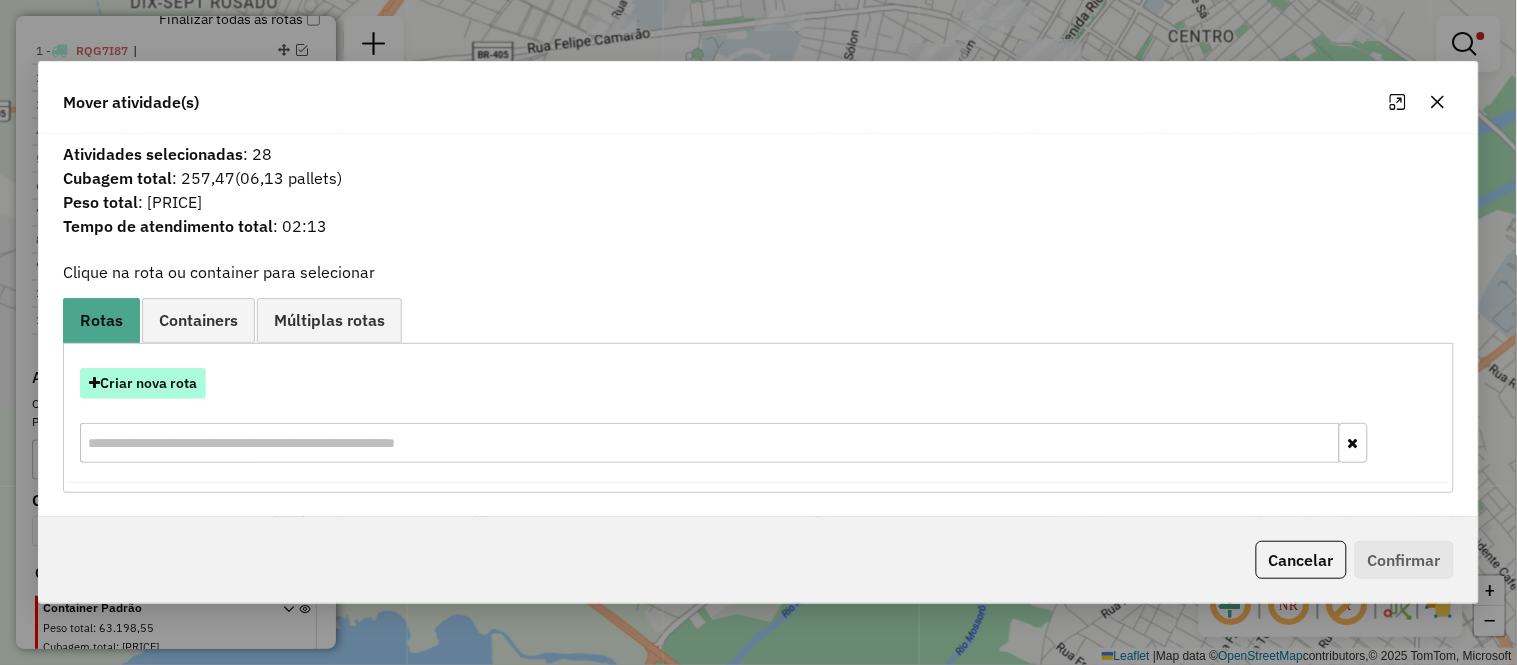 click on "Criar nova rota" at bounding box center (143, 383) 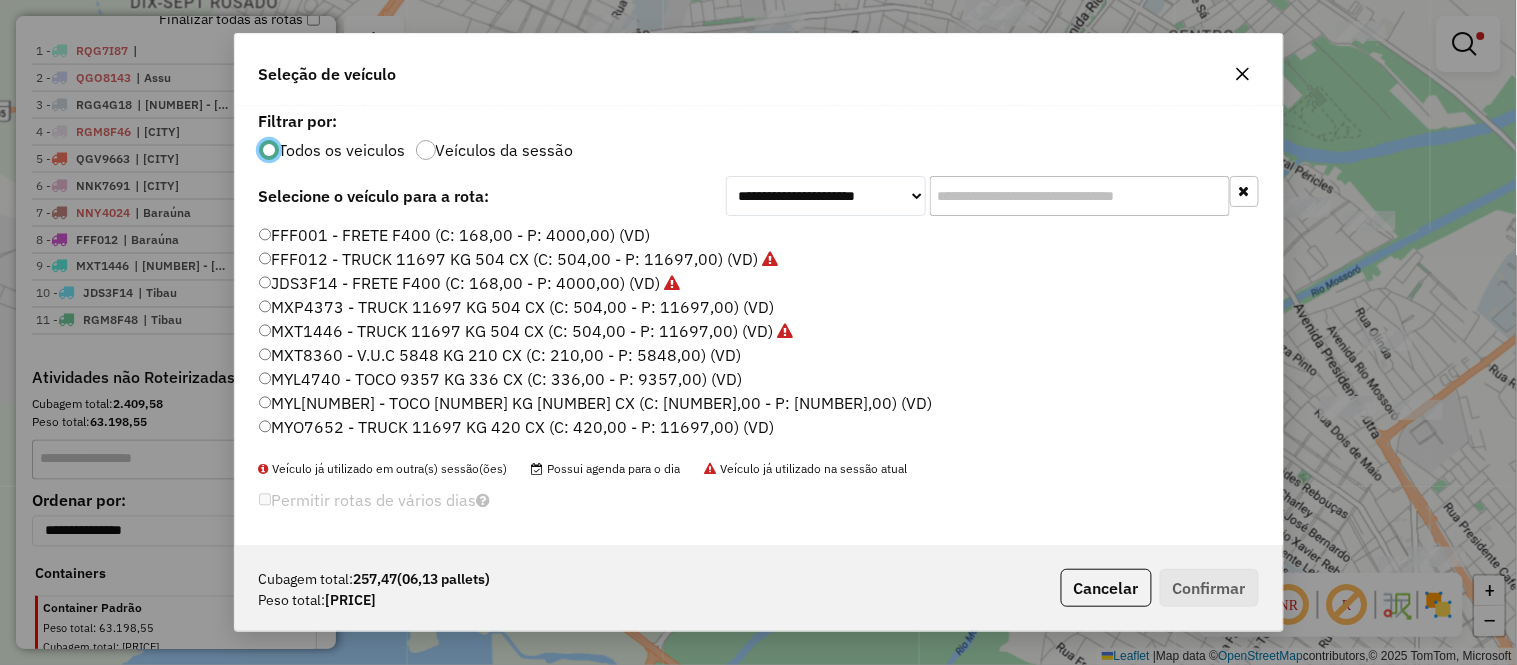 scroll, scrollTop: 11, scrollLeft: 5, axis: both 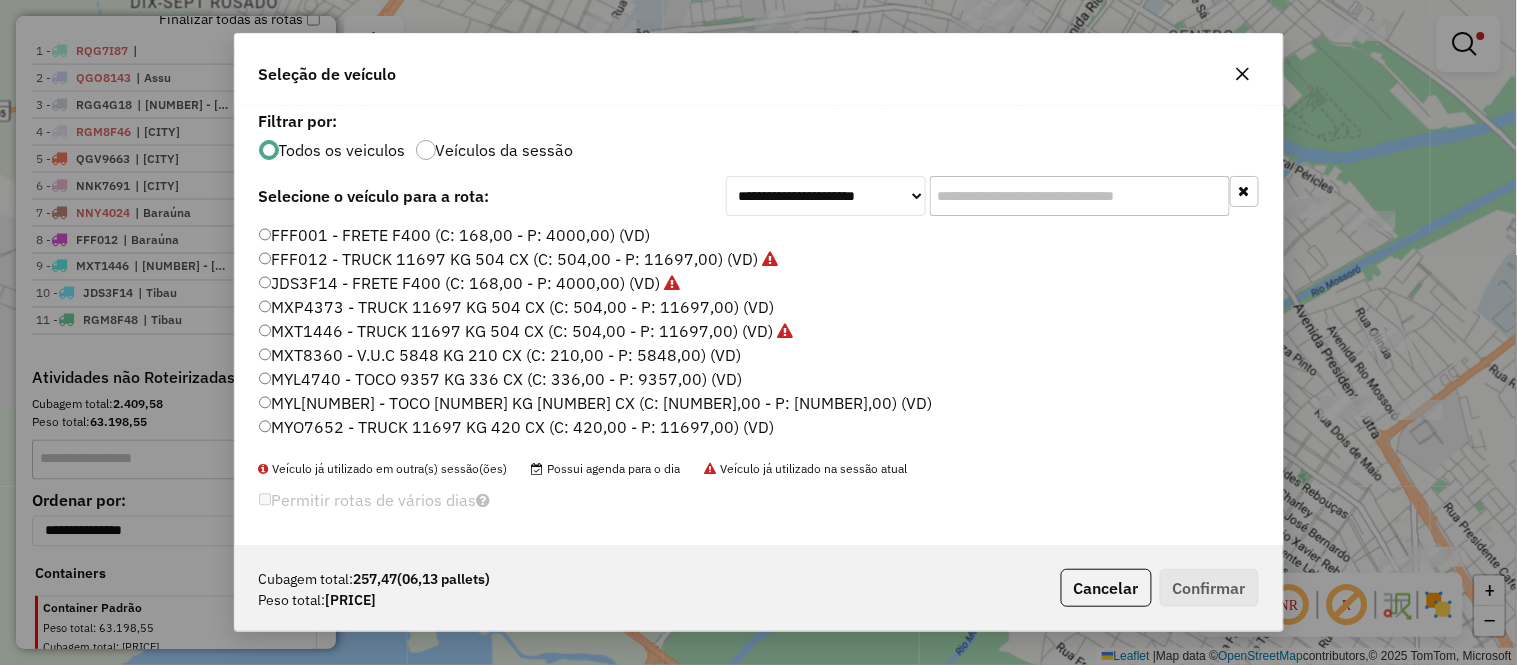click 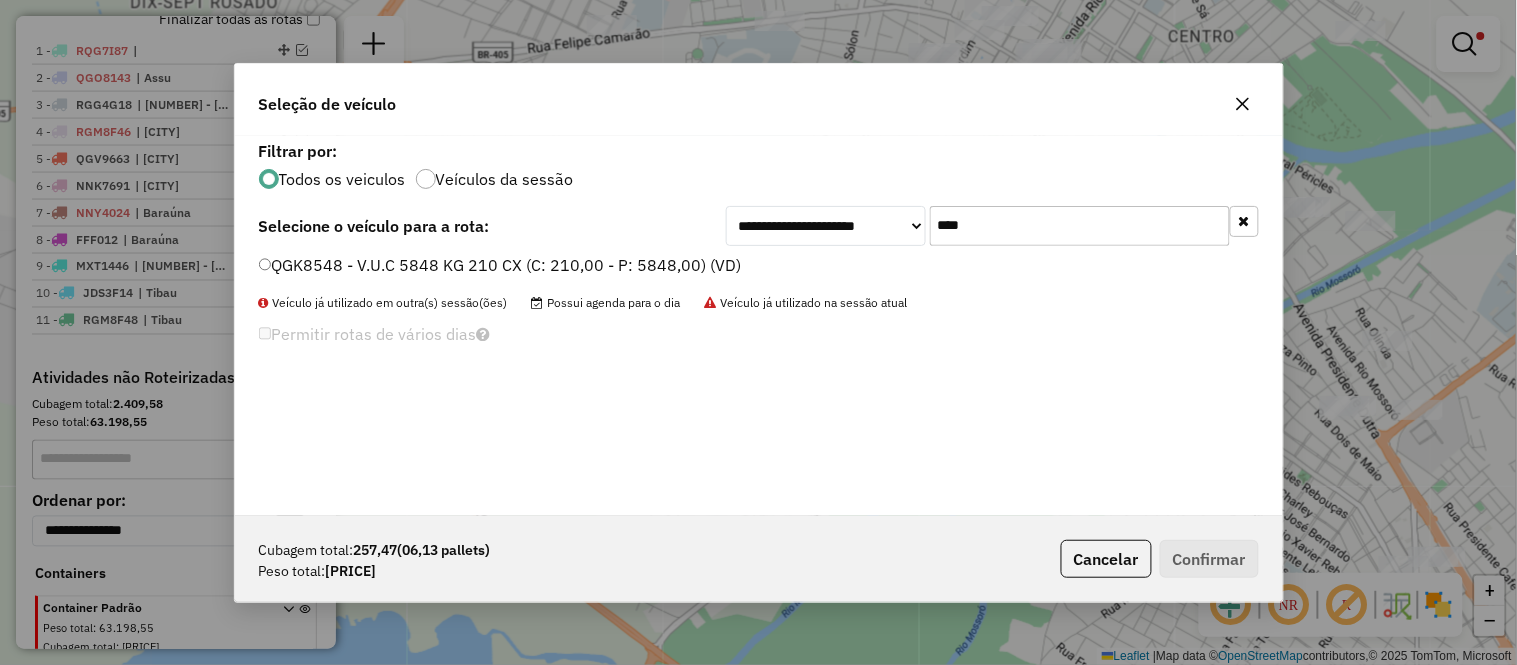type on "****" 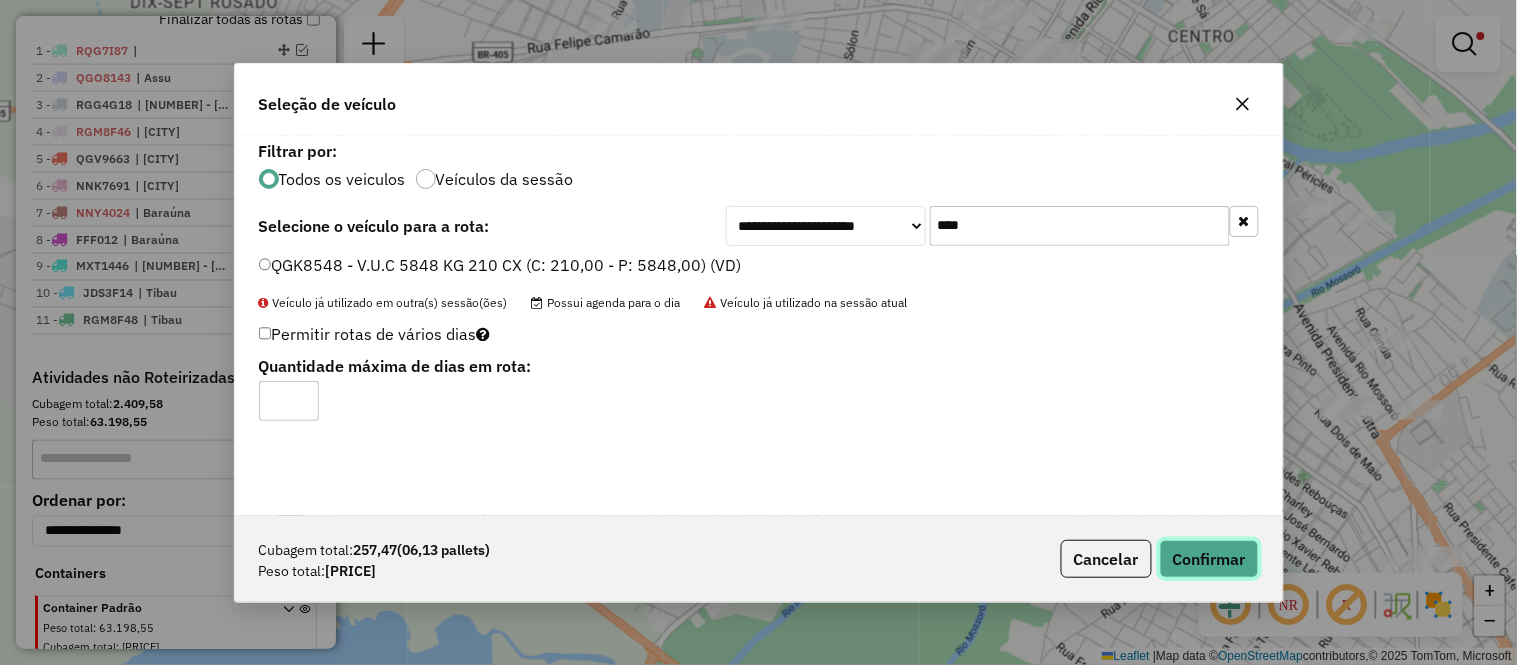 click on "Confirmar" 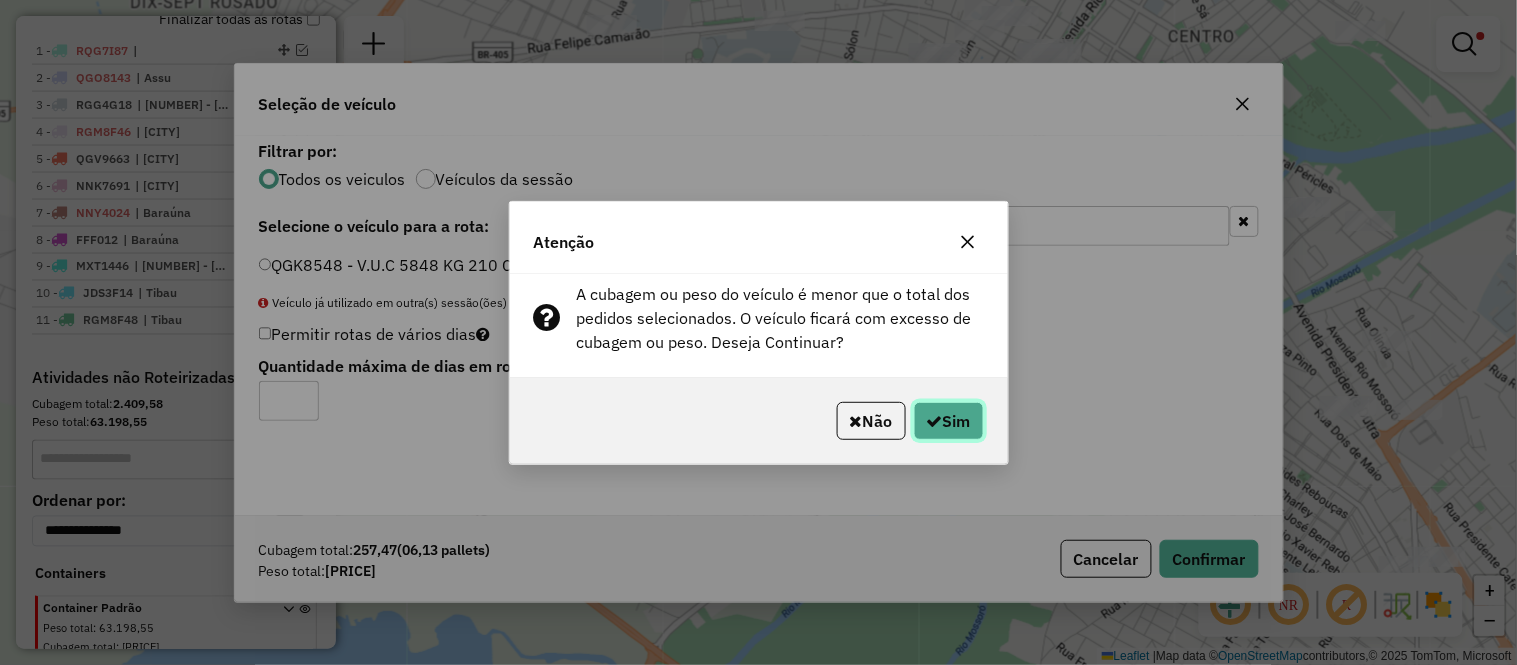 click on "Sim" 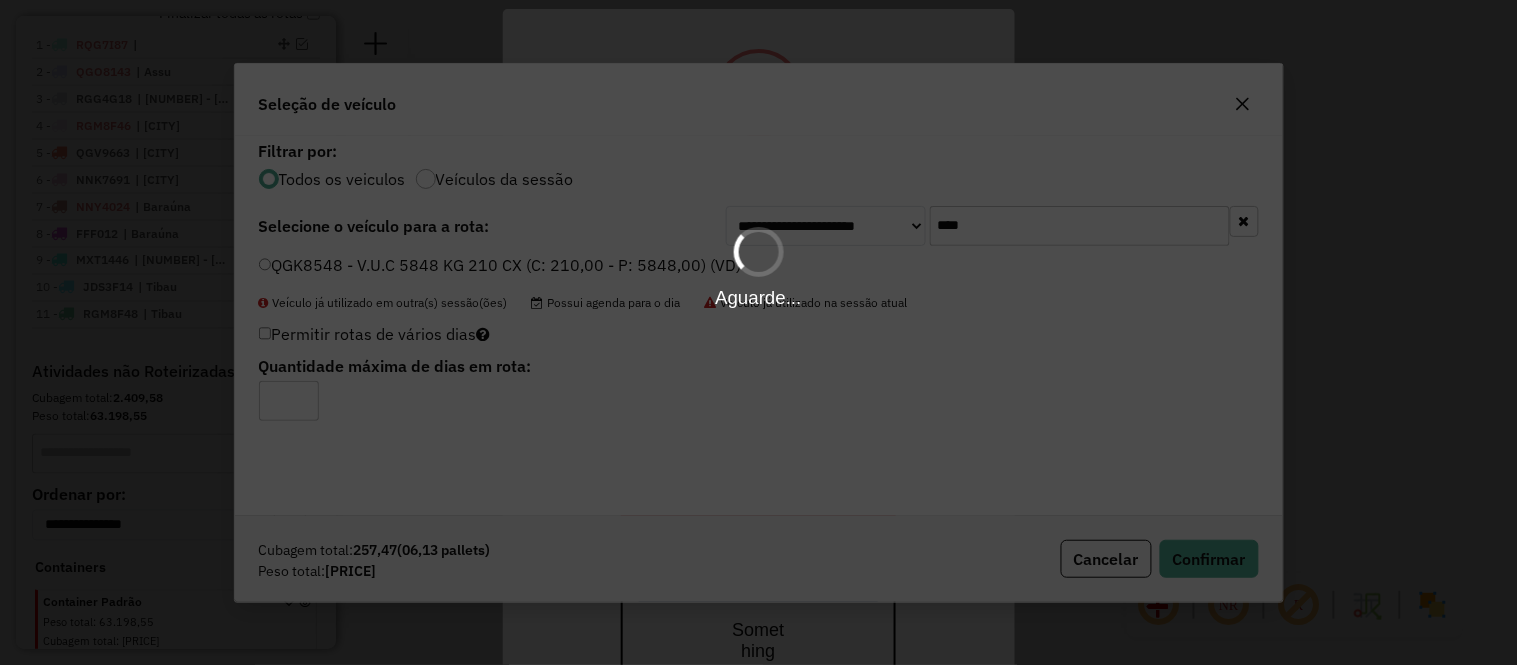 scroll, scrollTop: 721, scrollLeft: 0, axis: vertical 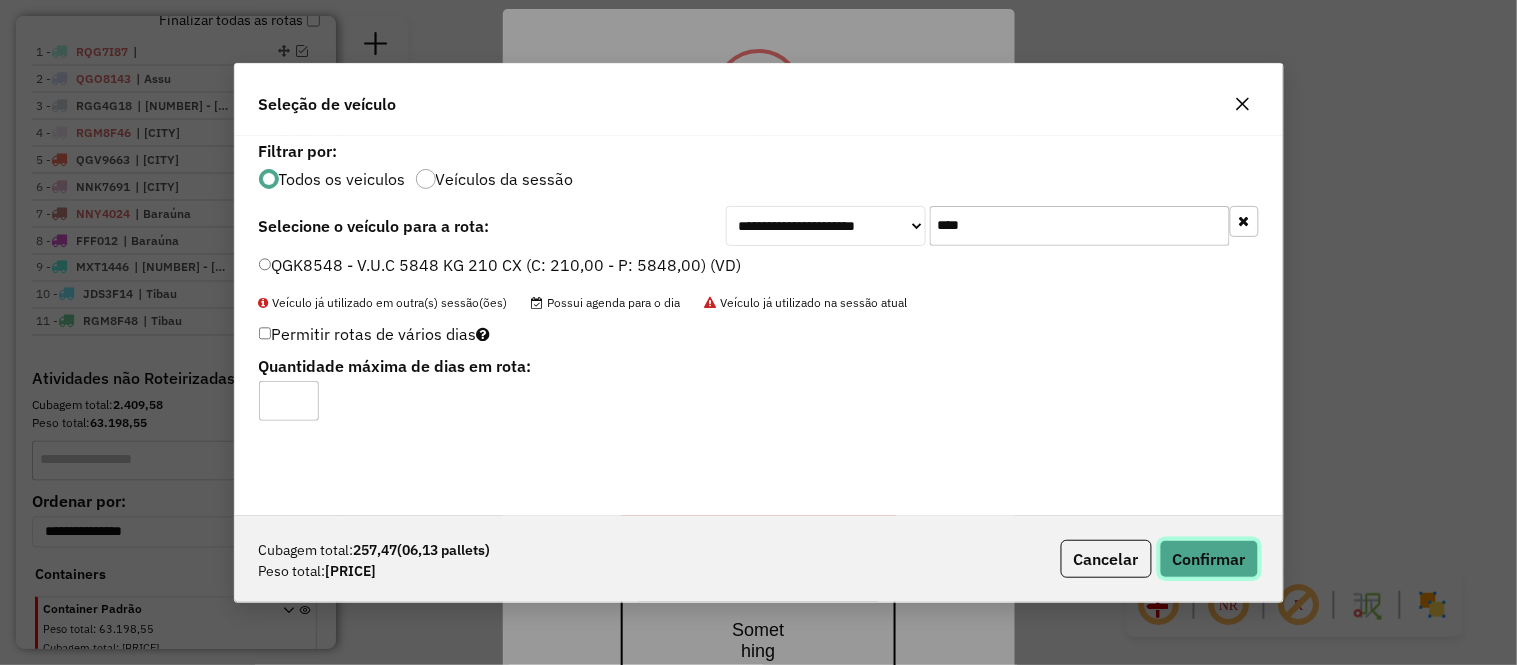 click on "Confirmar" 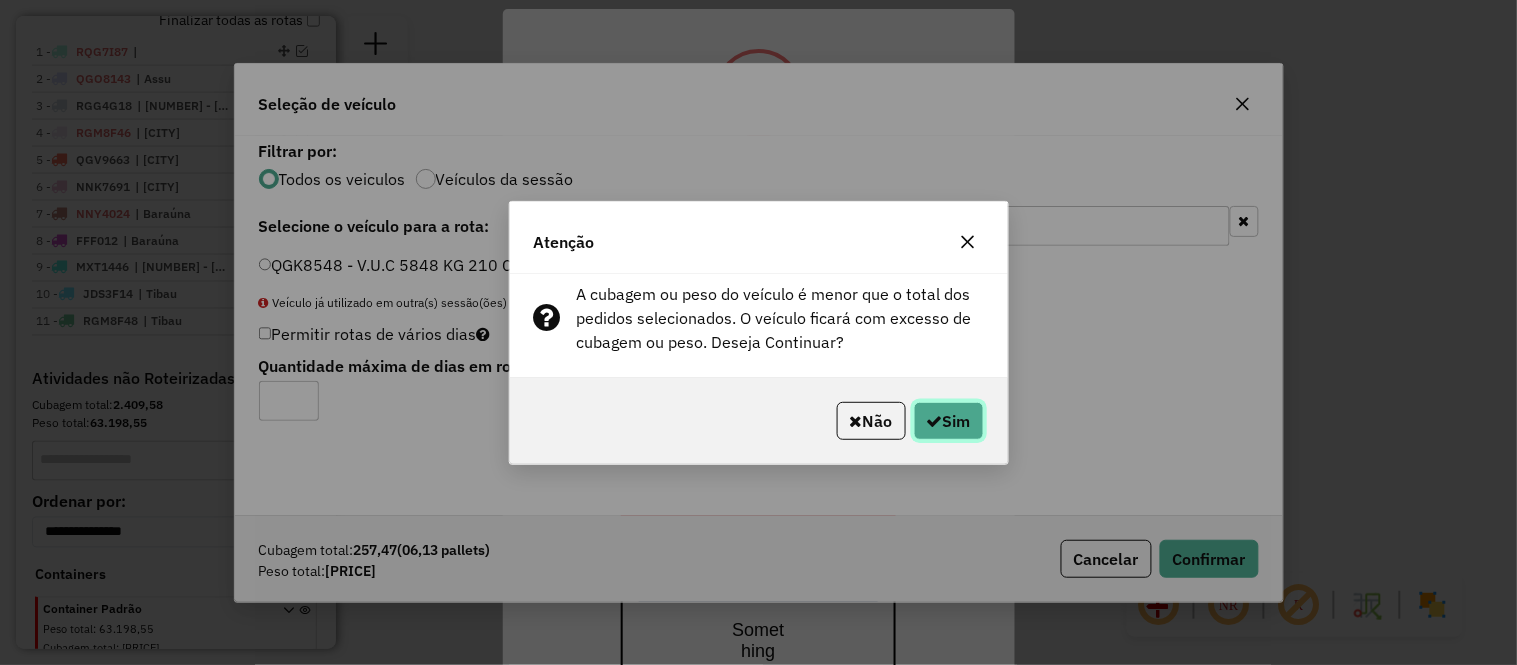 click on "Sim" 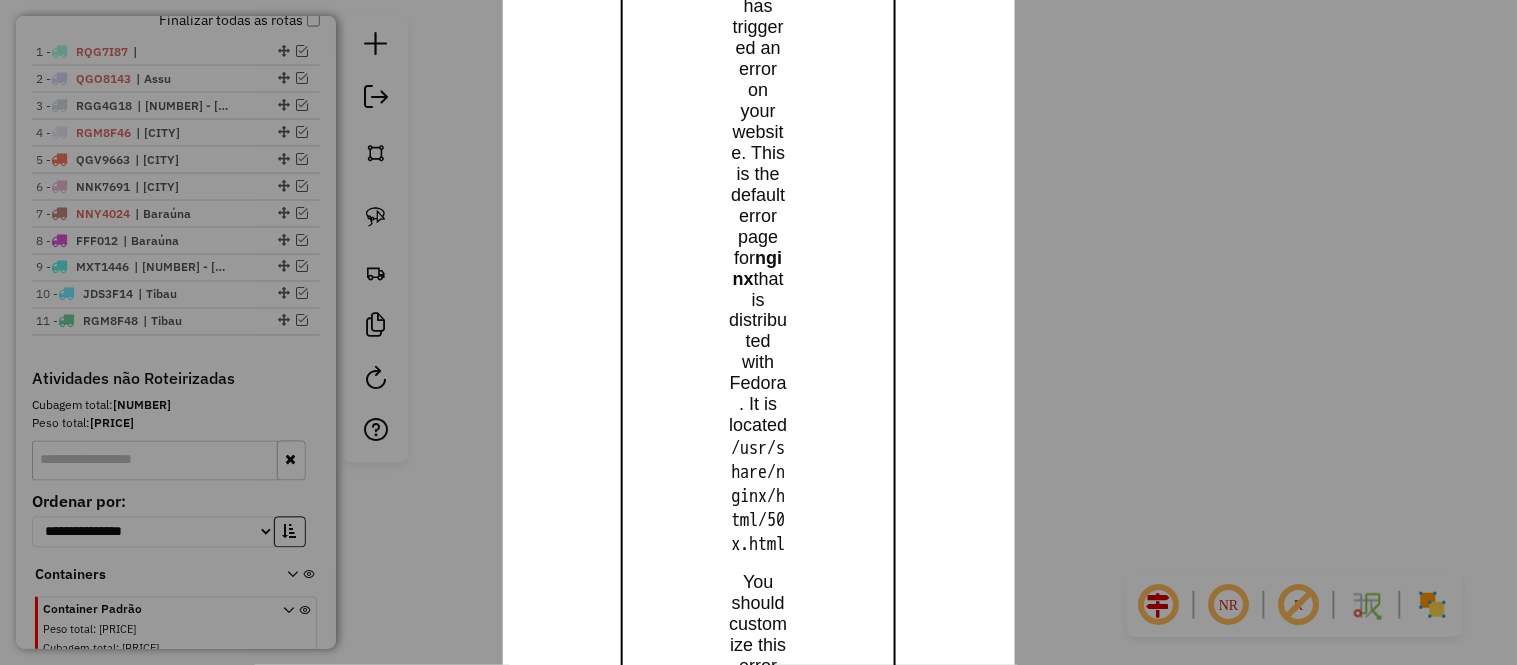 scroll, scrollTop: 1300, scrollLeft: 0, axis: vertical 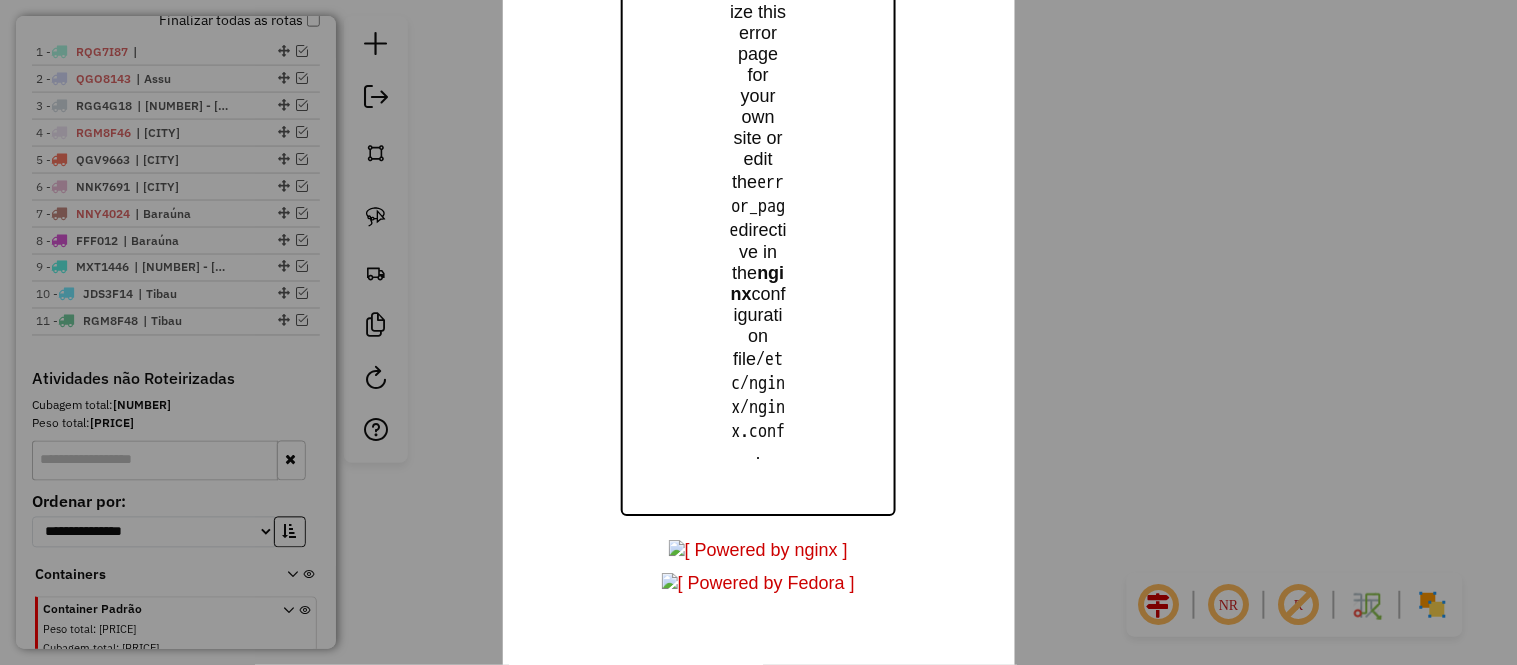 click on "OK" at bounding box center [758, 690] 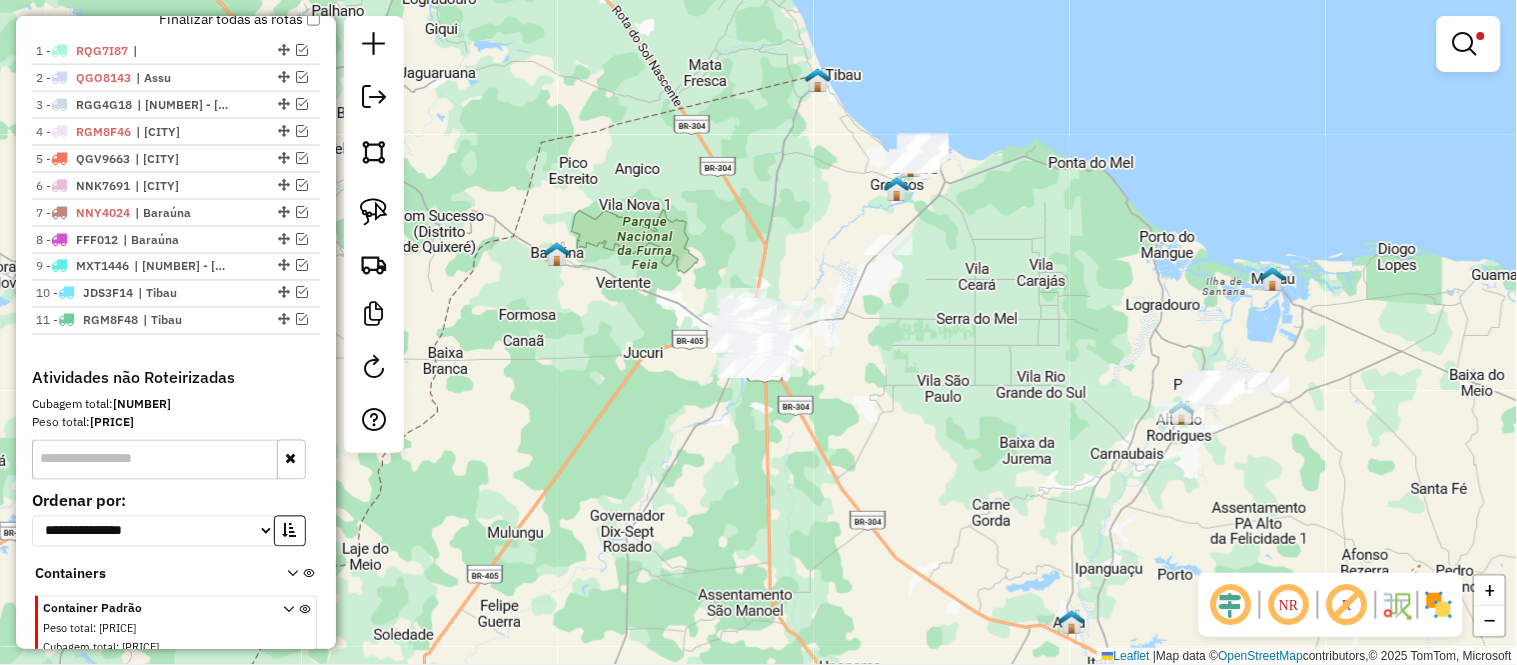 scroll, scrollTop: 506, scrollLeft: 0, axis: vertical 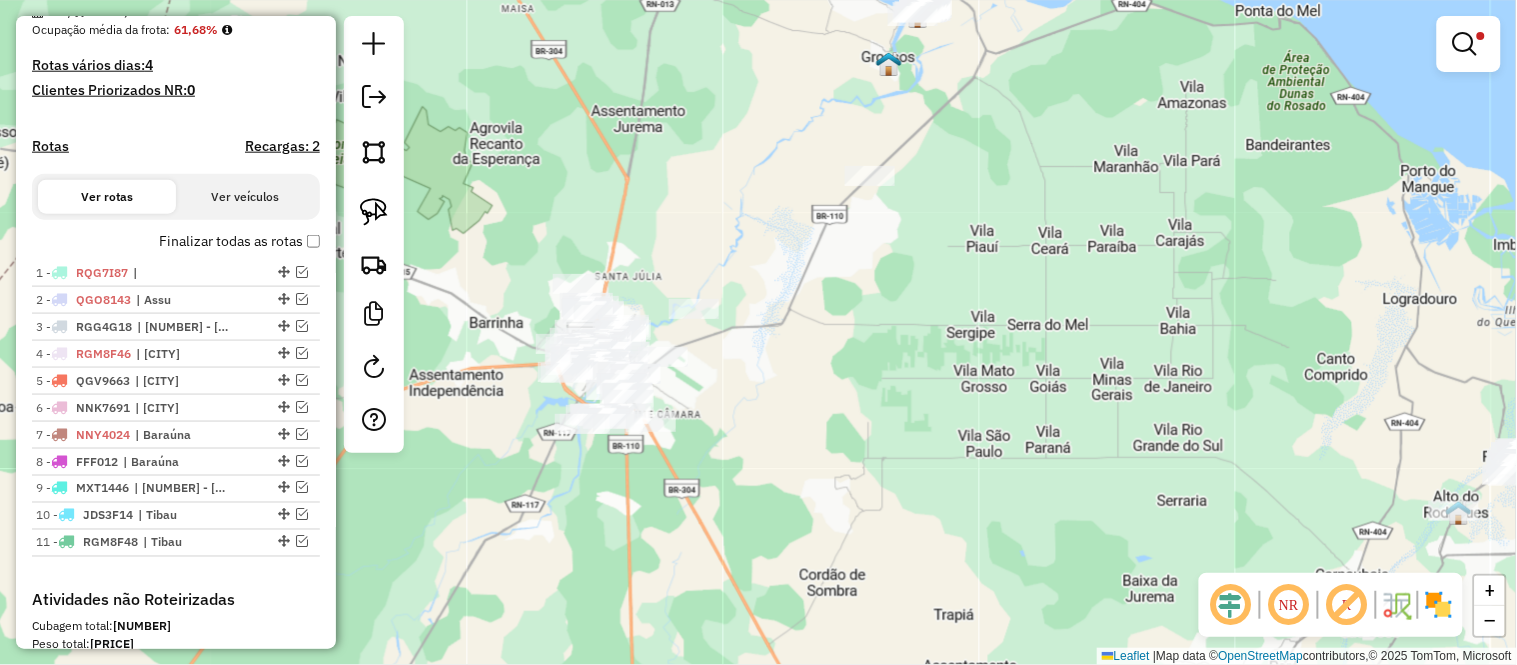 click at bounding box center (1469, 44) 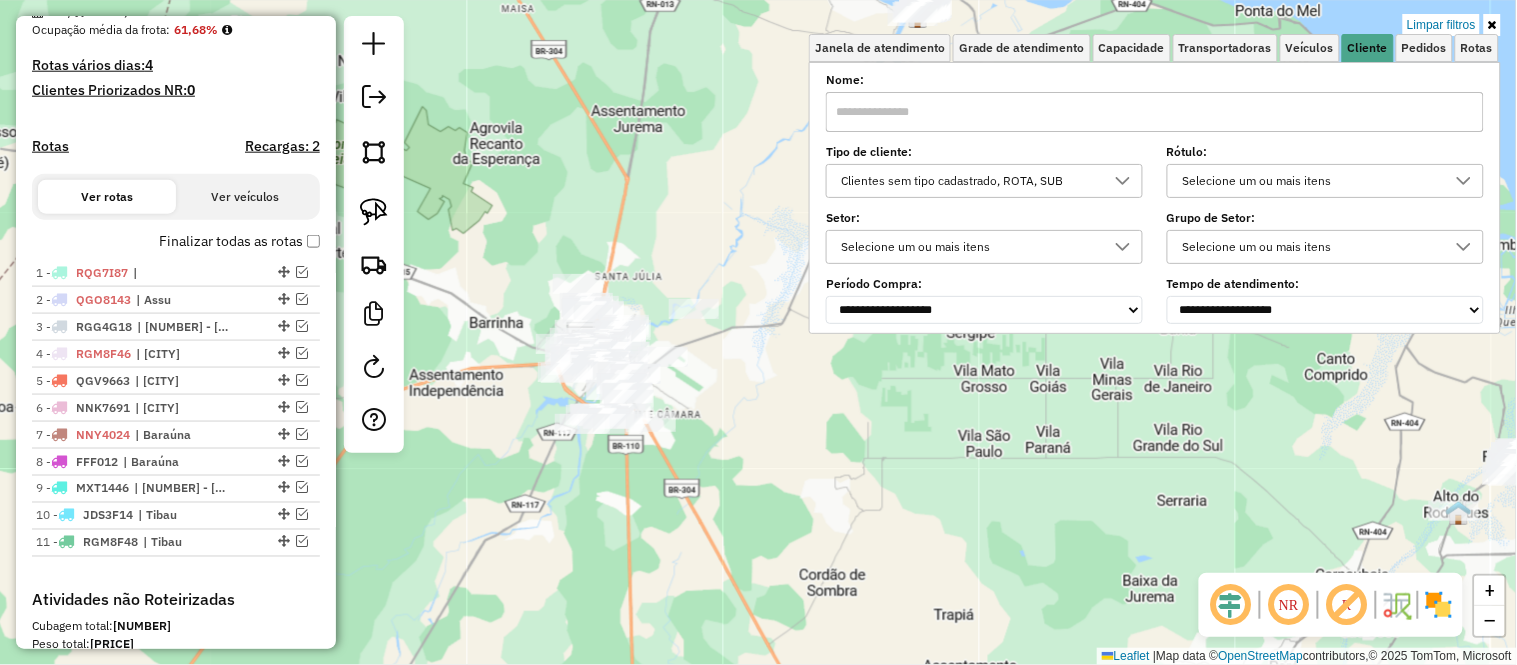 click on "Limpar filtros Janela de atendimento Grade de atendimento Capacidade Transportadoras Veículos Cliente Pedidos  Rotas Selecione os dias de semana para filtrar as janelas de atendimento  Seg   Ter   Qua   Qui   Sex   Sáb   Dom  Informe o período da janela de atendimento: De: Até:  Filtrar exatamente a janela do cliente  Considerar janela de atendimento padrão  Selecione os dias de semana para filtrar as grades de atendimento  Seg   Ter   Qua   Qui   Sex   Sáb   Dom   Considerar clientes sem dia de atendimento cadastrado  Clientes fora do dia de atendimento selecionado Filtrar as atividades entre os valores definidos abaixo:  Peso mínimo:   Peso máximo:   Cubagem mínima:   Cubagem máxima:   De:   Até:  Filtrar as atividades entre o tempo de atendimento definido abaixo:  De:   Até:   Considerar capacidade total dos clientes não roteirizados Transportadora: Selecione um ou mais itens Tipo de veículo: Selecione um ou mais itens Veículo: Selecione um ou mais itens Motorista: Selecione um ou mais itens" 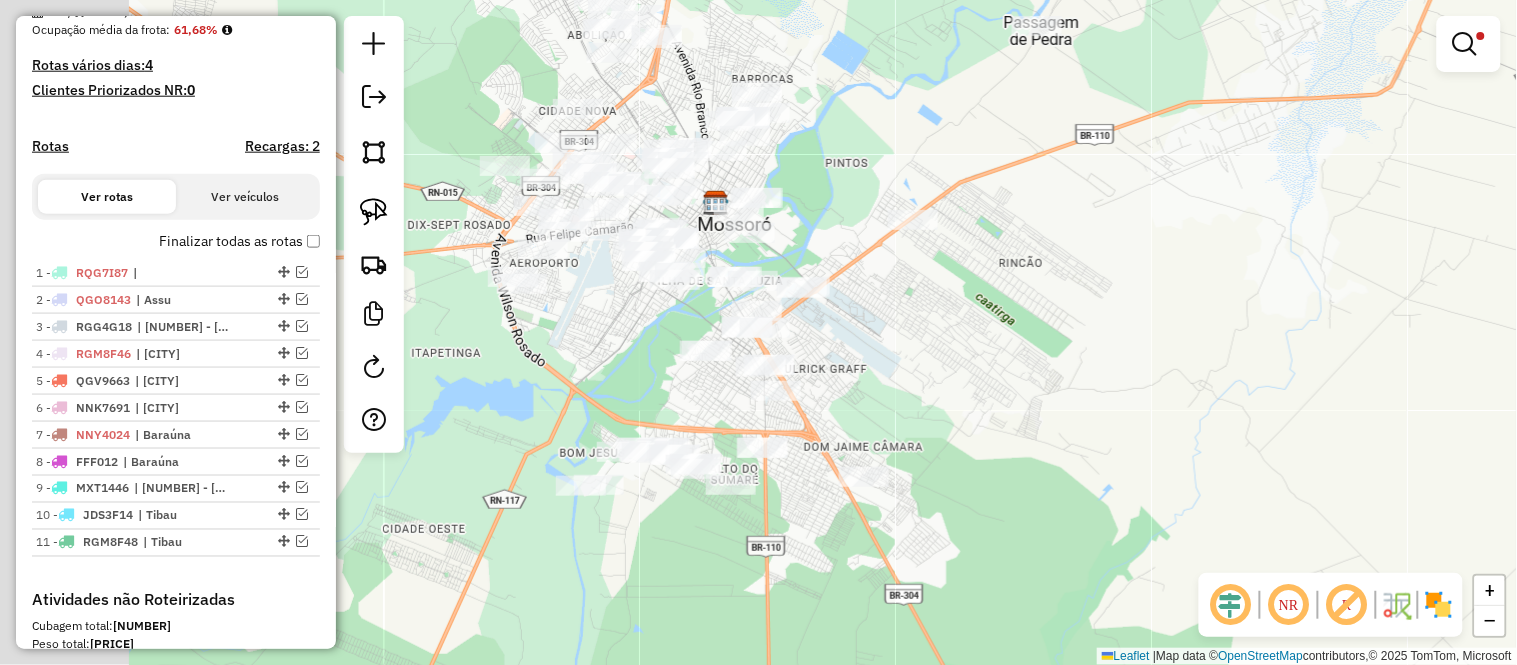 drag, startPoint x: 765, startPoint y: 445, endPoint x: 1287, endPoint y: 237, distance: 561.9146 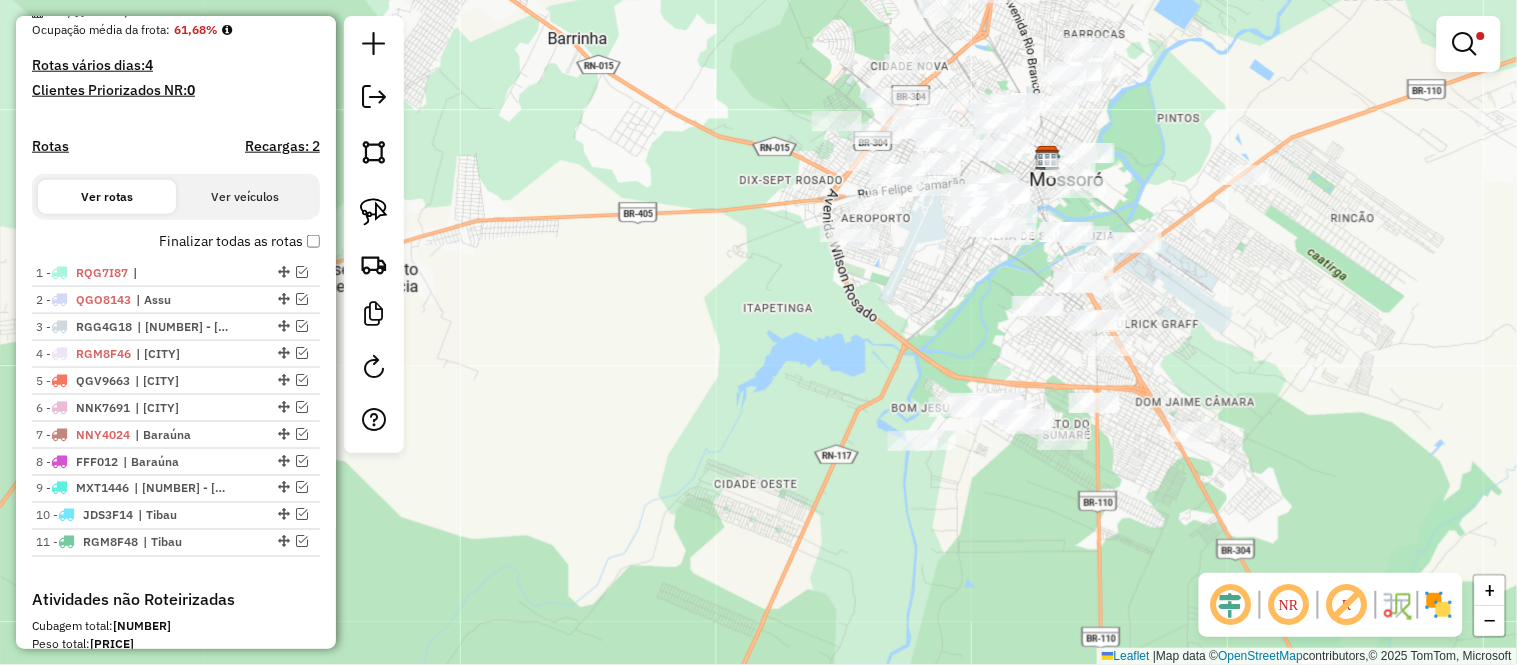 drag, startPoint x: 983, startPoint y: 185, endPoint x: 928, endPoint y: 308, distance: 134.73679 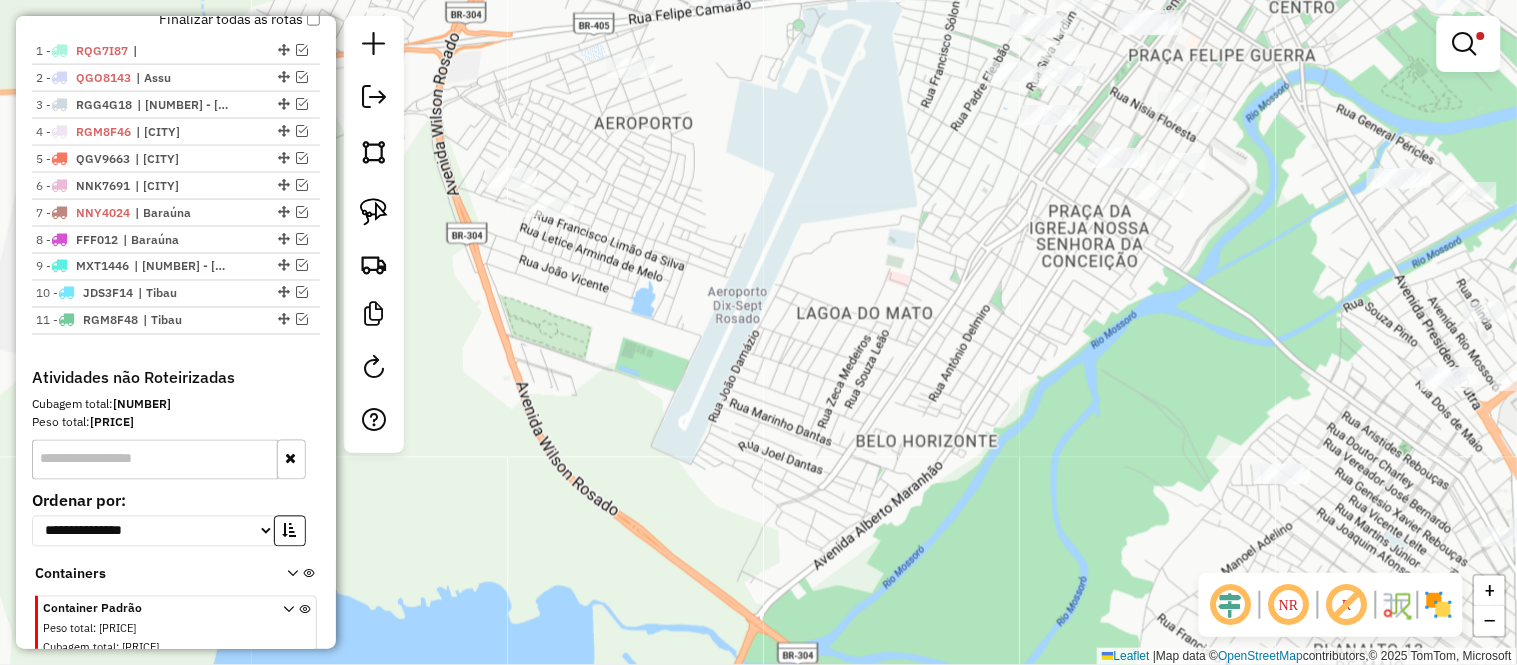 scroll, scrollTop: 506, scrollLeft: 0, axis: vertical 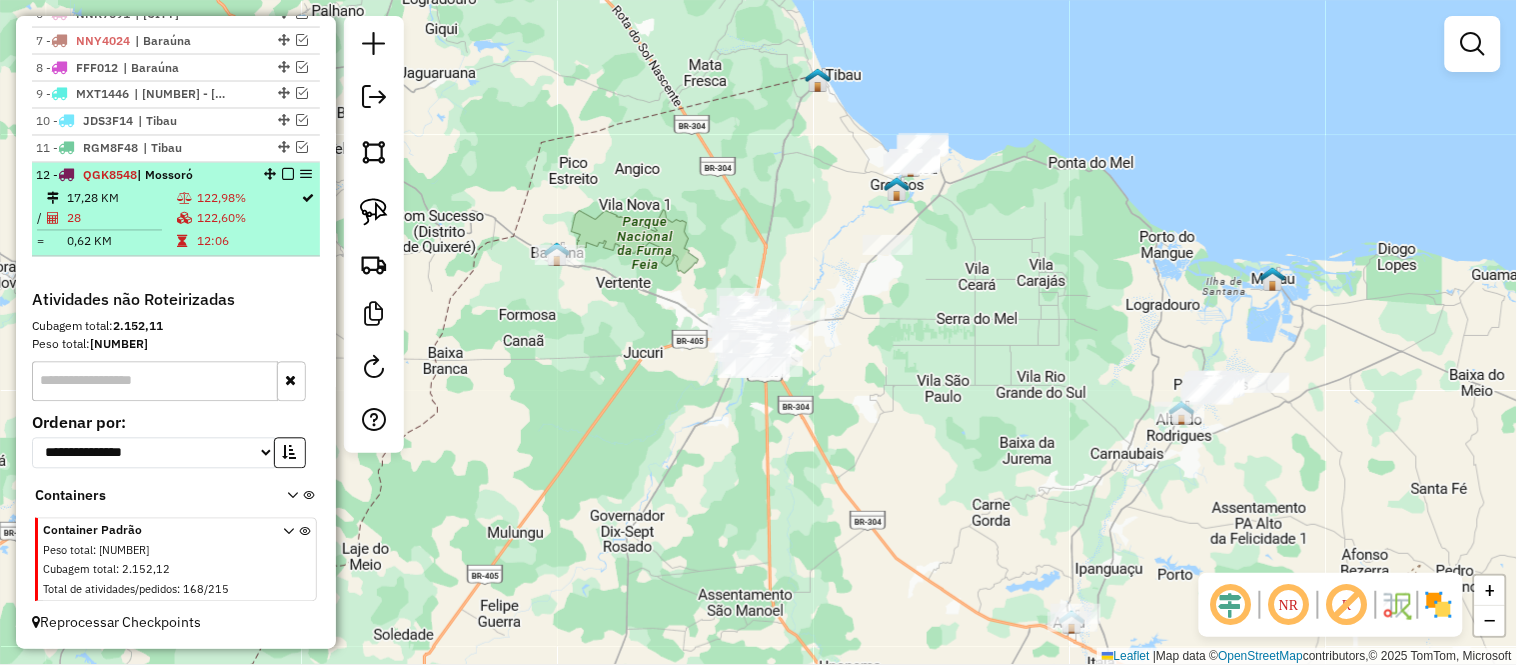 click on "28" at bounding box center (121, 219) 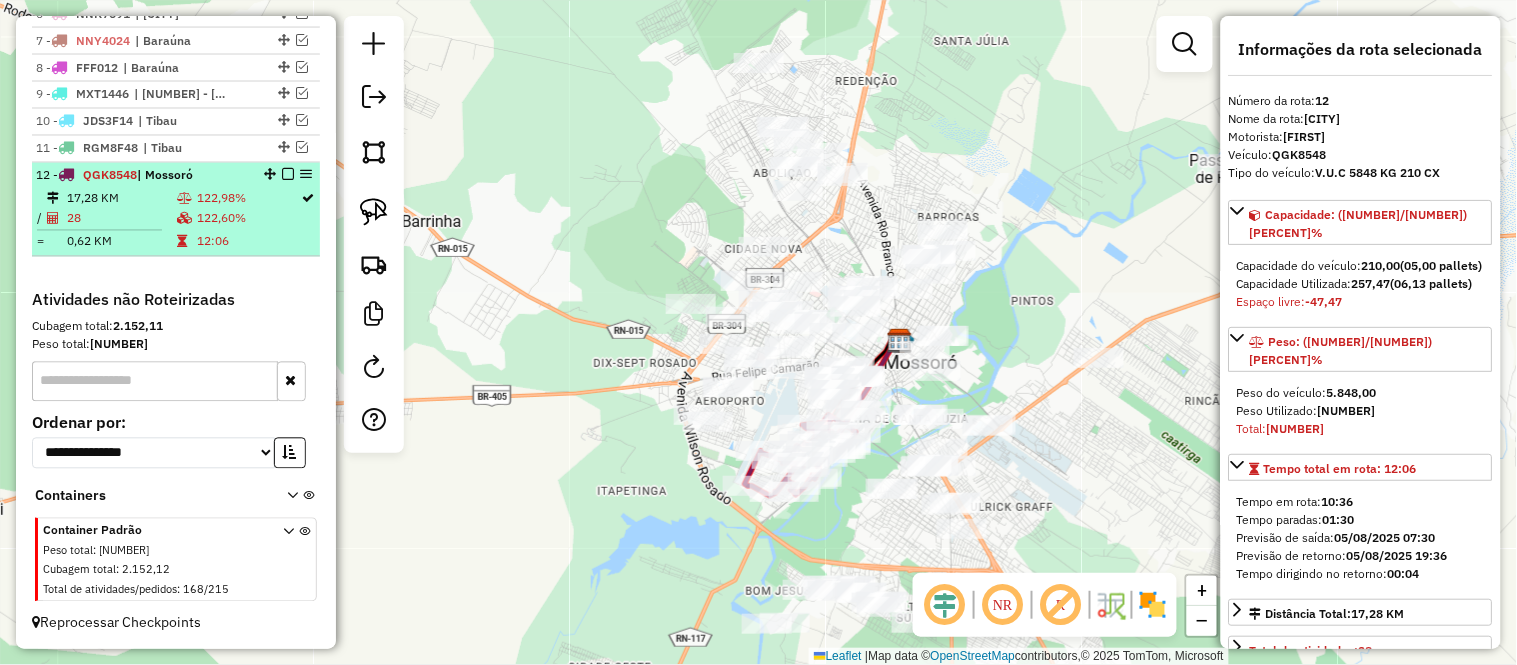click on "28" at bounding box center [121, 219] 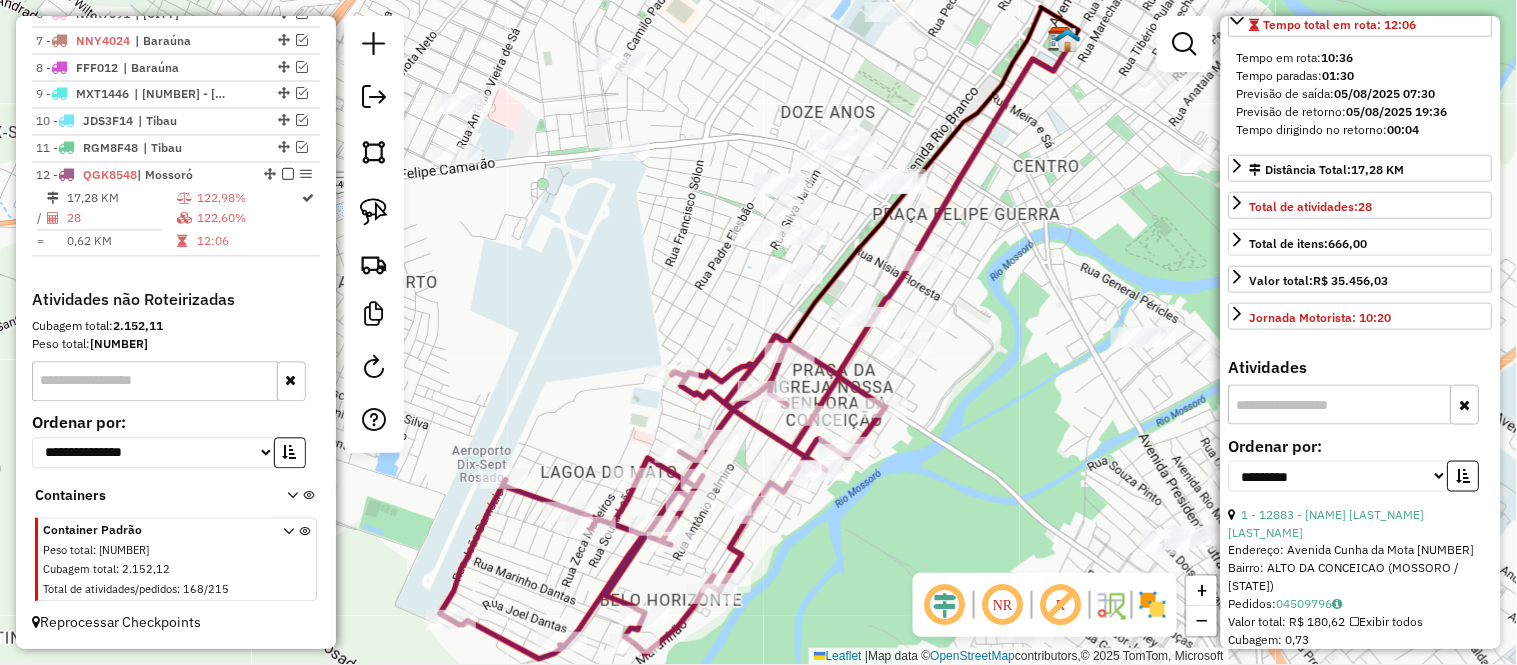 scroll, scrollTop: 666, scrollLeft: 0, axis: vertical 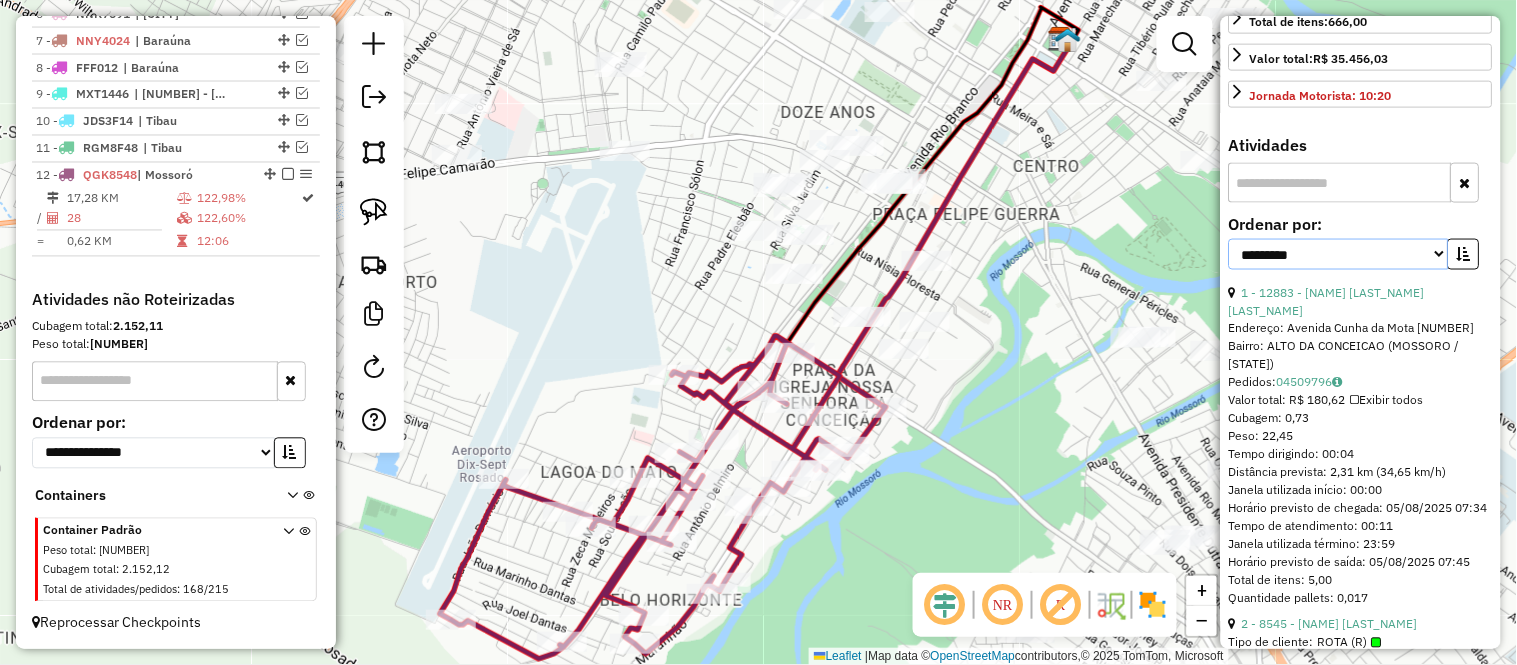 click on "**********" at bounding box center [1339, 254] 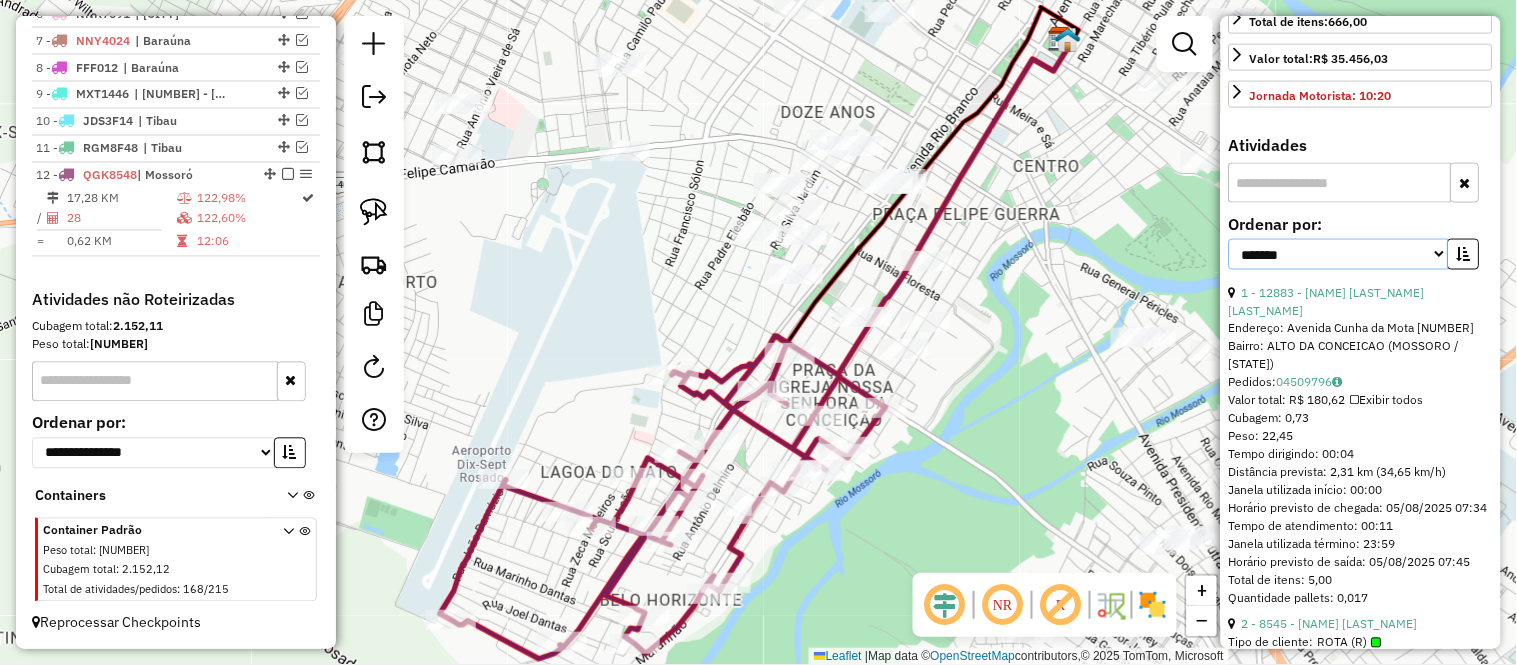 click on "**********" at bounding box center (1339, 254) 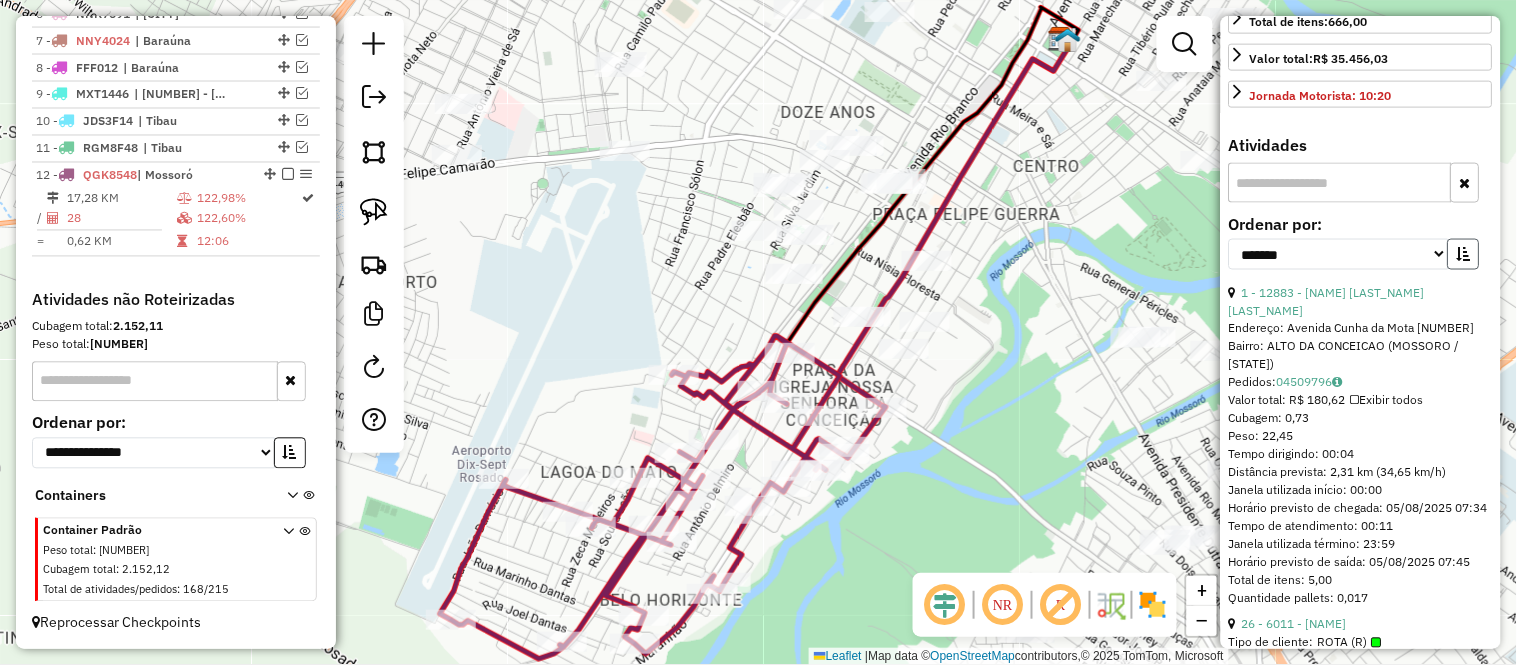 click at bounding box center (1464, 254) 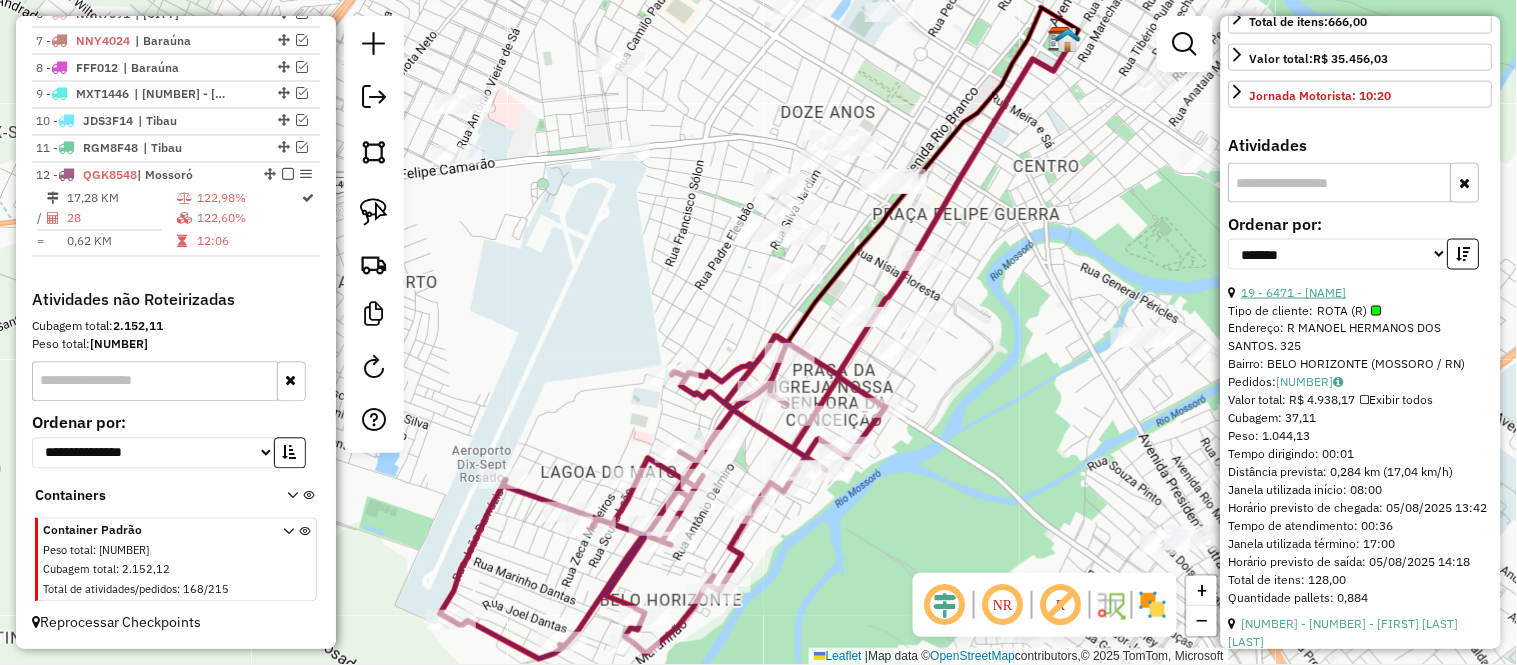 click on "19 - 6471 - [NAME]" at bounding box center (1294, 292) 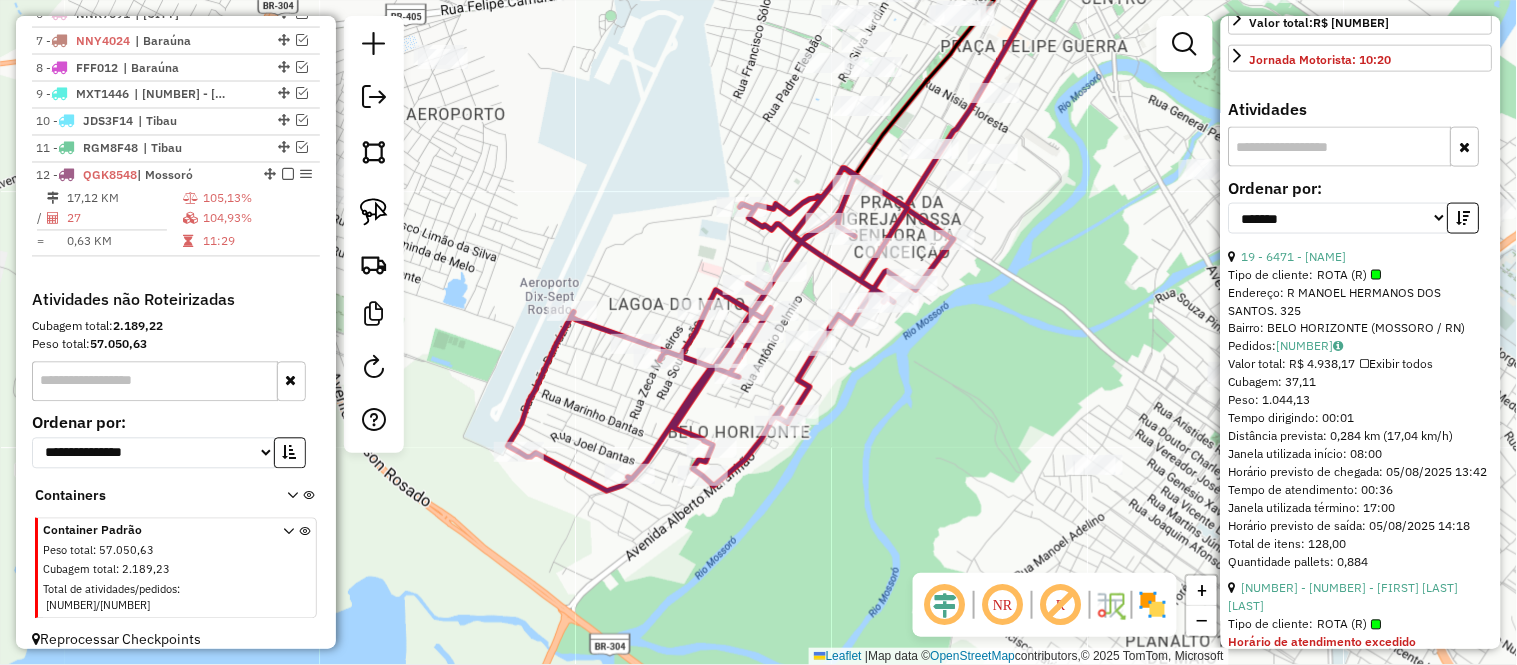 scroll, scrollTop: 901, scrollLeft: 0, axis: vertical 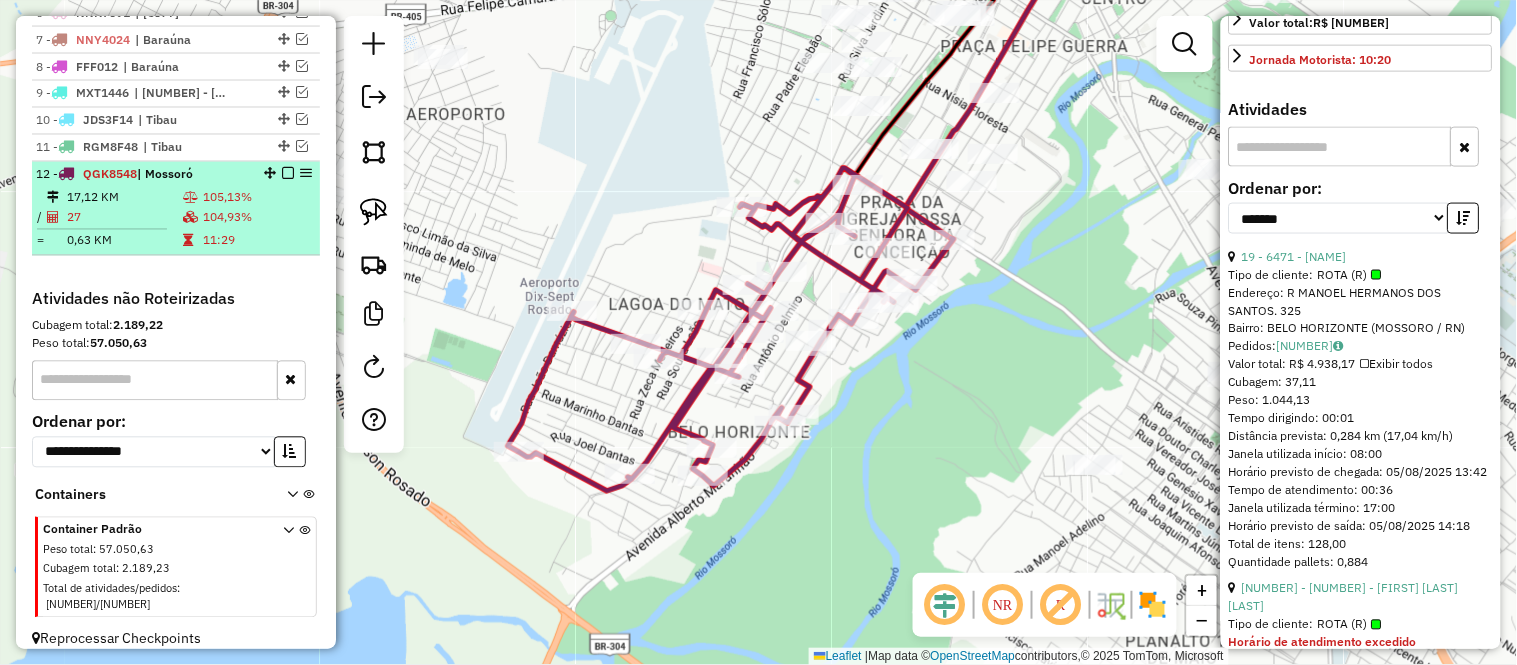 click at bounding box center [192, 218] 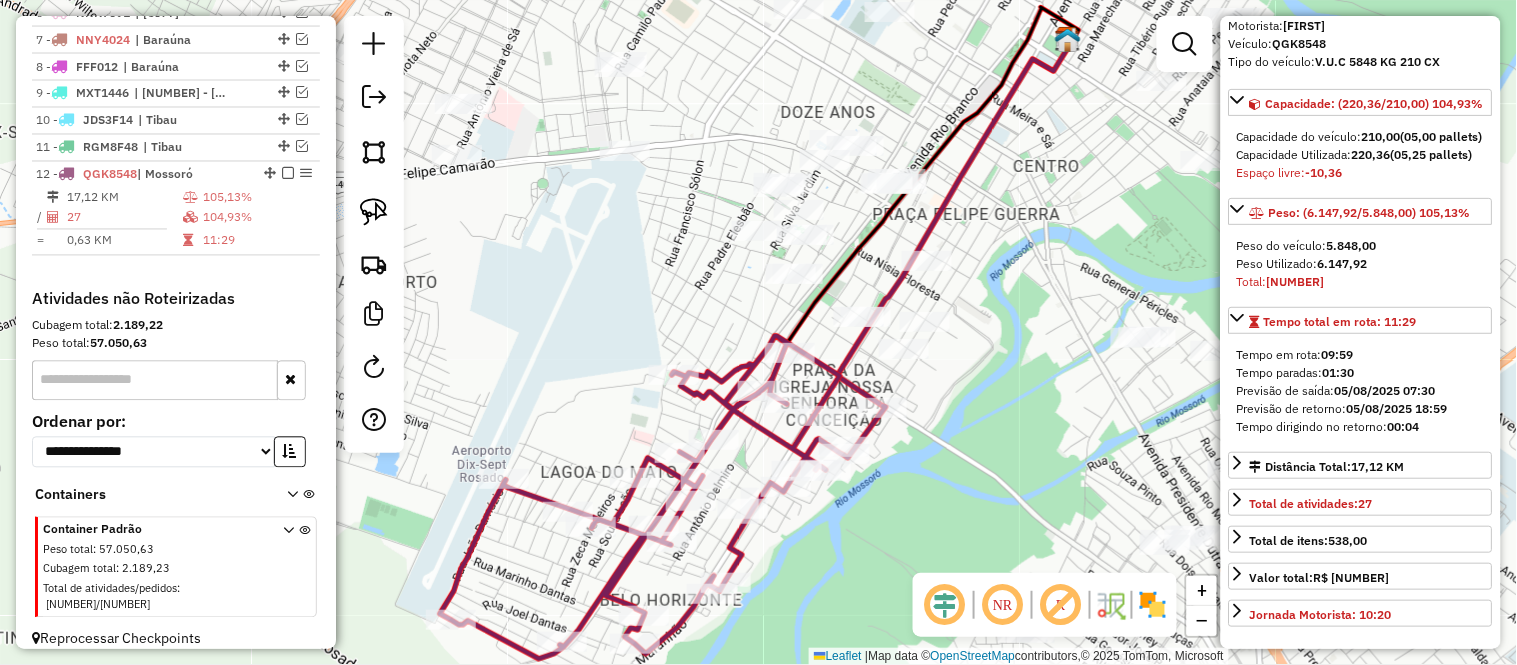 scroll, scrollTop: 222, scrollLeft: 0, axis: vertical 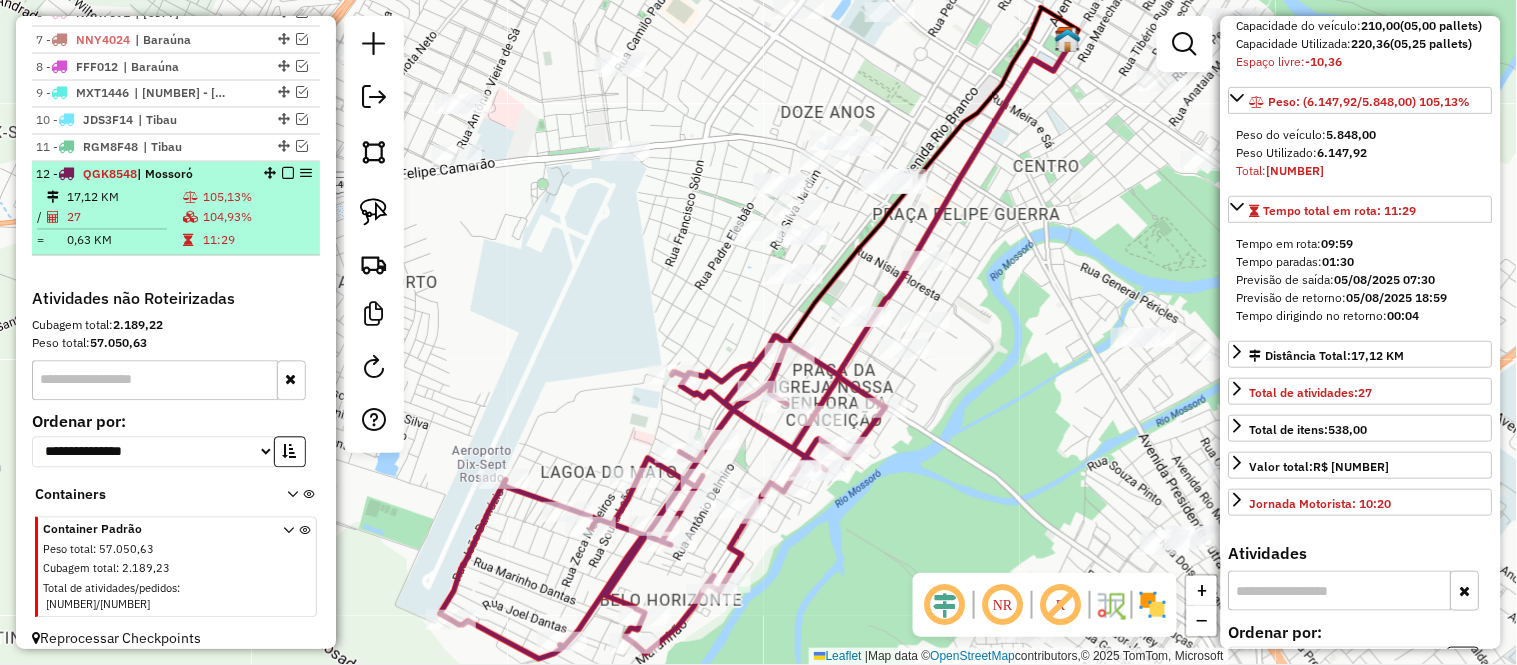 click at bounding box center [192, 241] 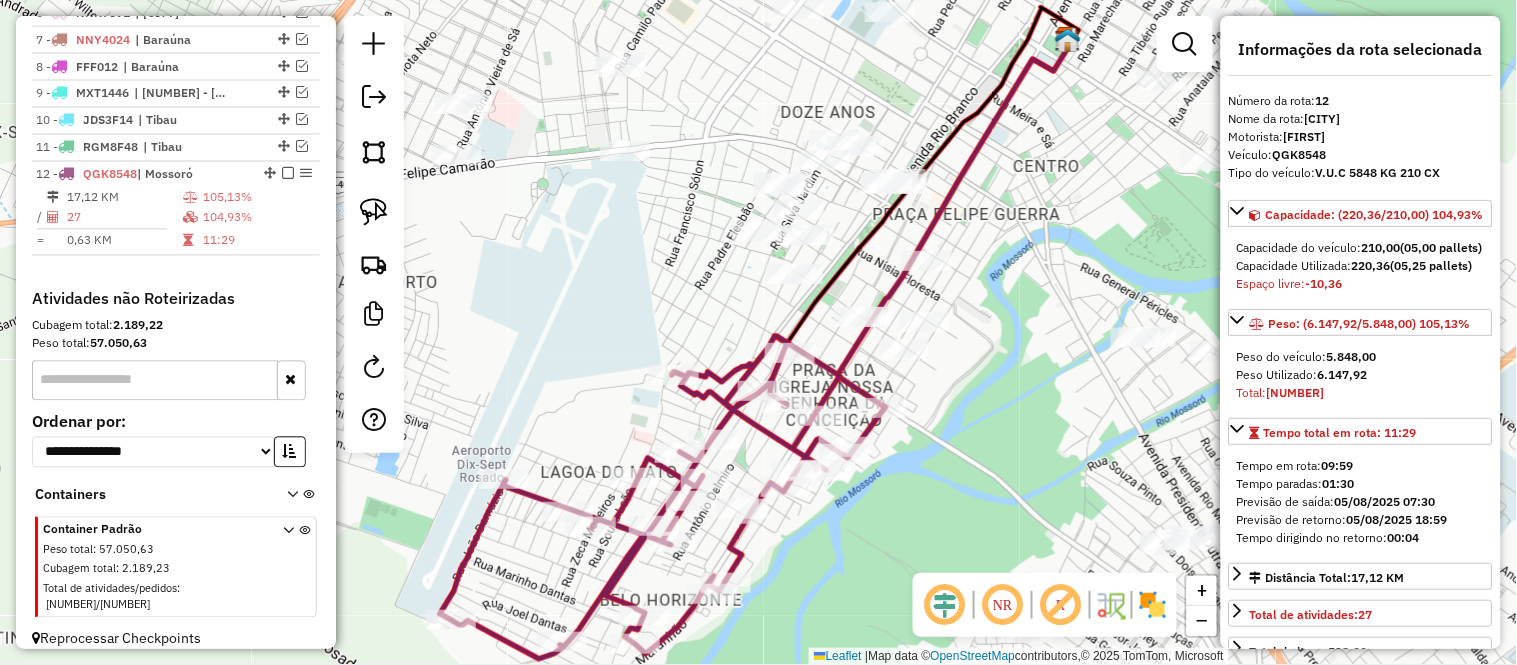 scroll, scrollTop: 111, scrollLeft: 0, axis: vertical 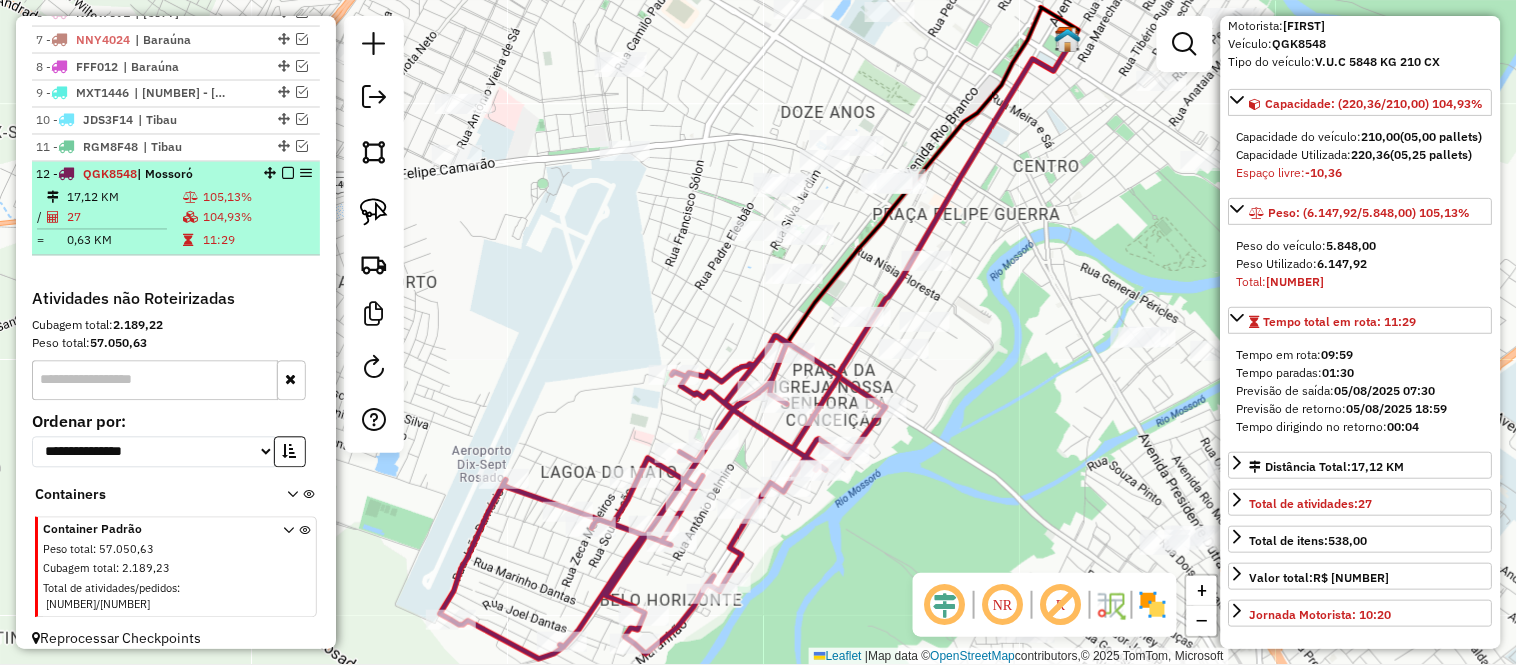 click on "12 -       [PLATE]   |  [CITY]" at bounding box center [142, 175] 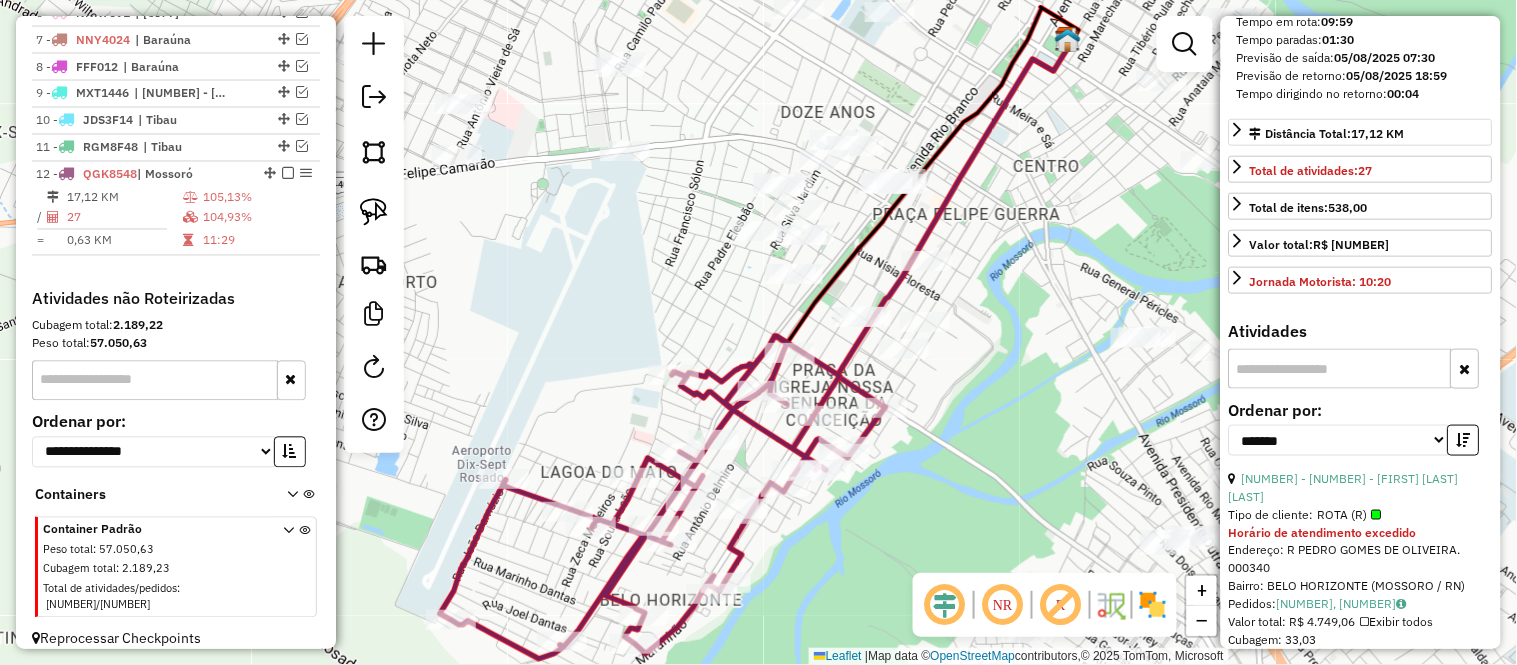 scroll, scrollTop: 666, scrollLeft: 0, axis: vertical 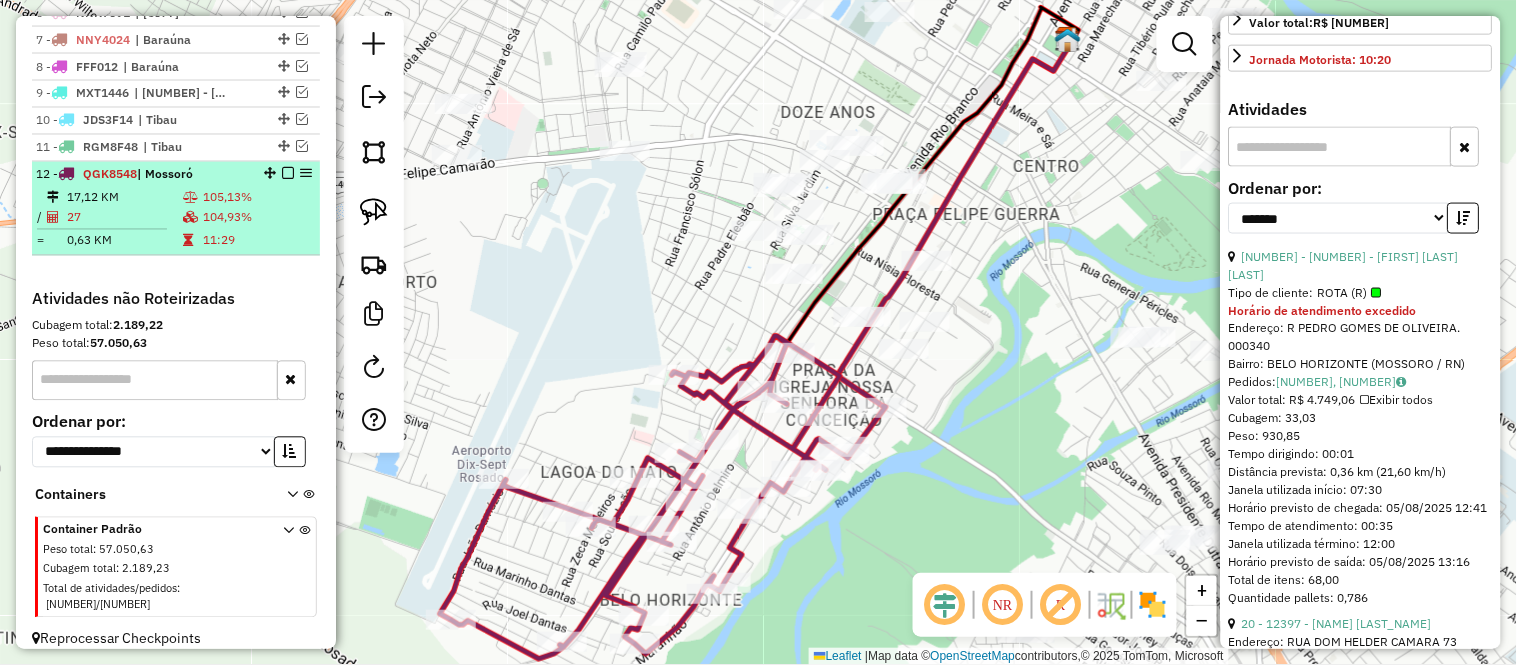 click on "0,63 KM" at bounding box center (124, 241) 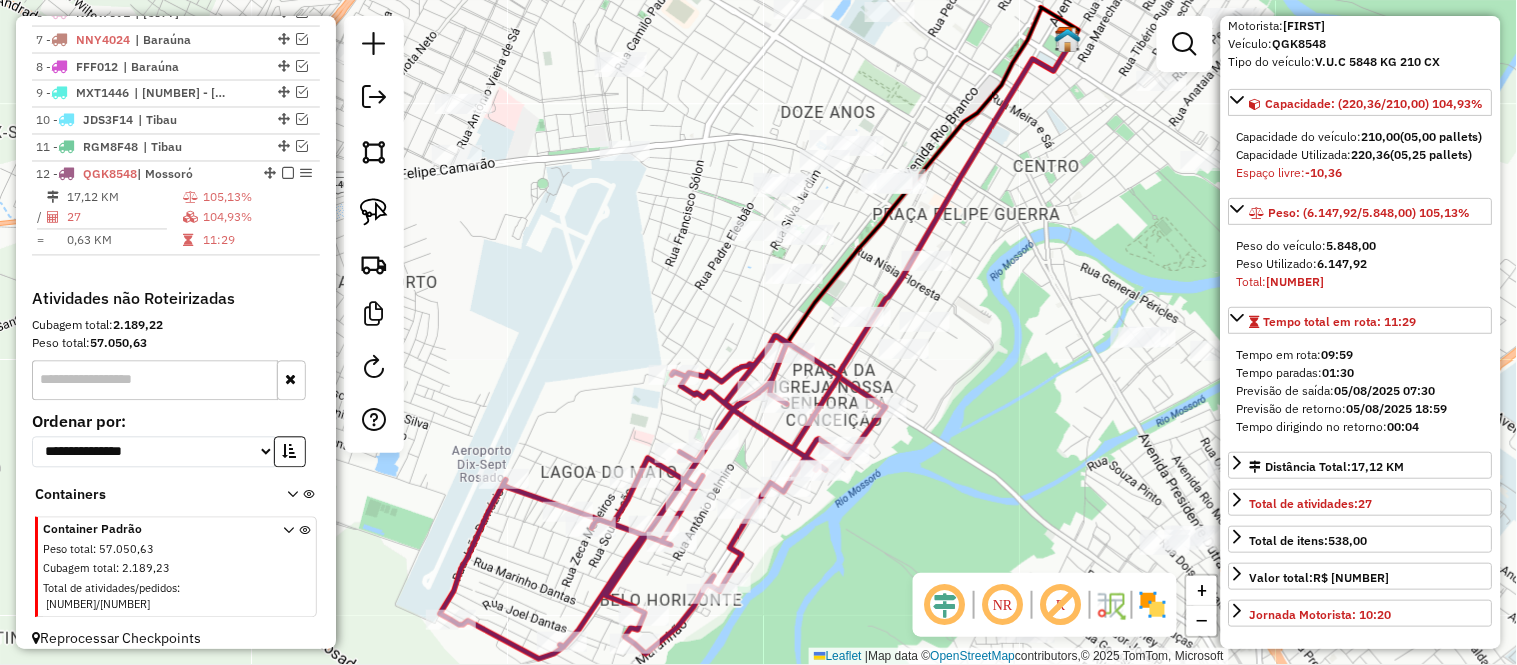 scroll, scrollTop: 222, scrollLeft: 0, axis: vertical 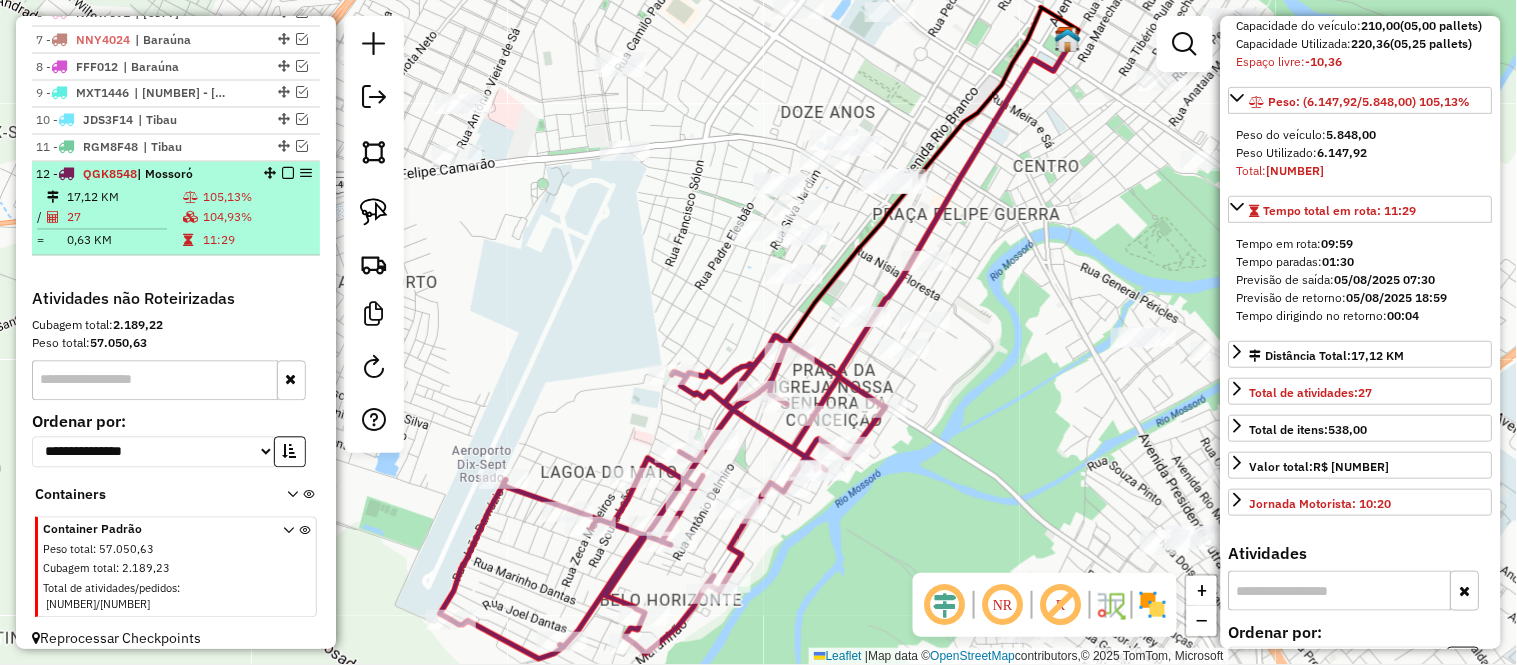 drag, startPoint x: 115, startPoint y: 224, endPoint x: 133, endPoint y: 218, distance: 18.973665 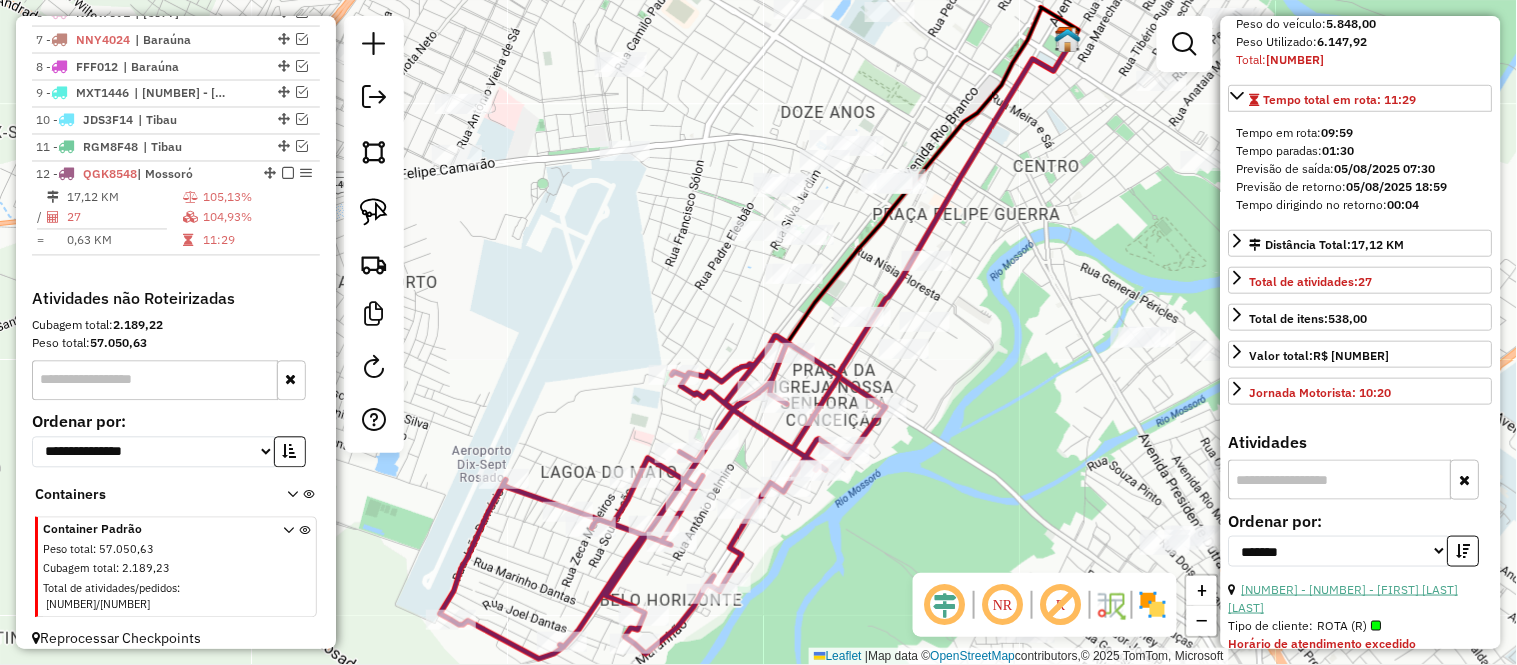 scroll, scrollTop: 0, scrollLeft: 0, axis: both 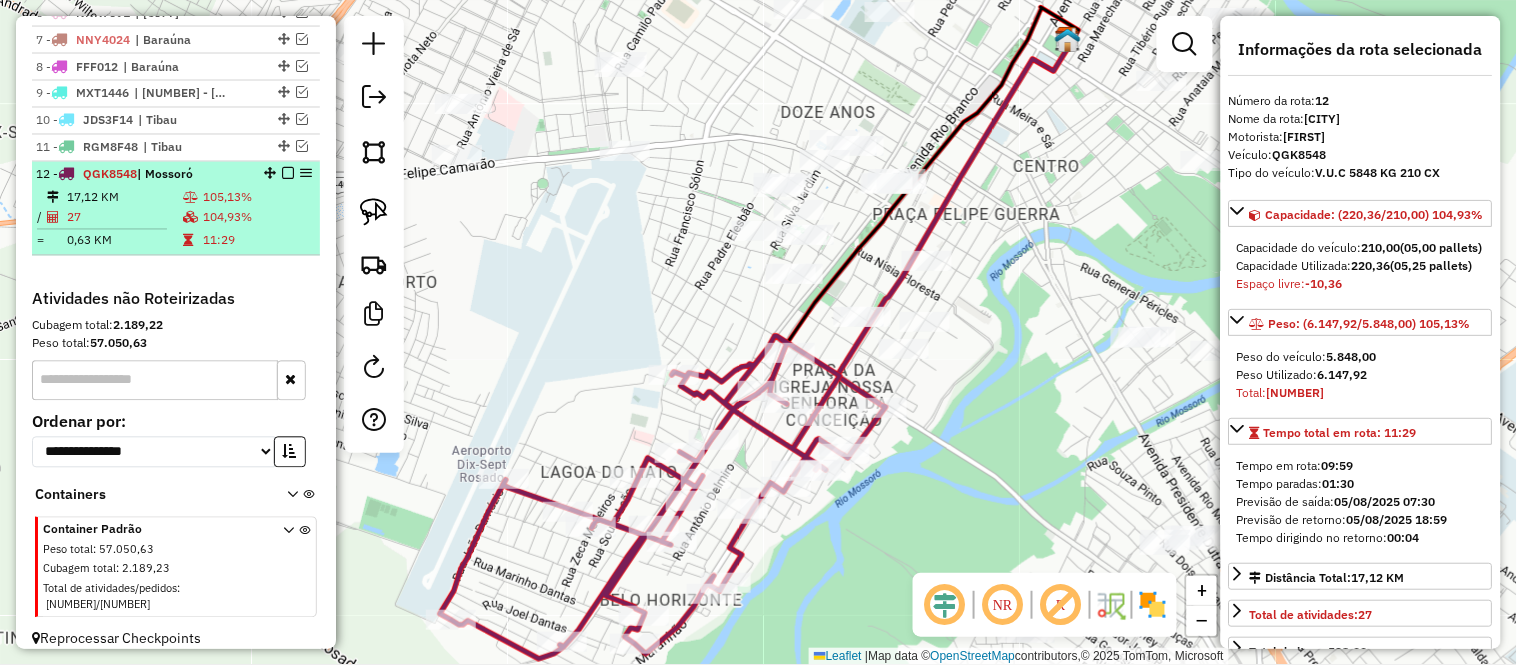 click on "12 -       [PLATE]   |  [CITY]" at bounding box center [142, 175] 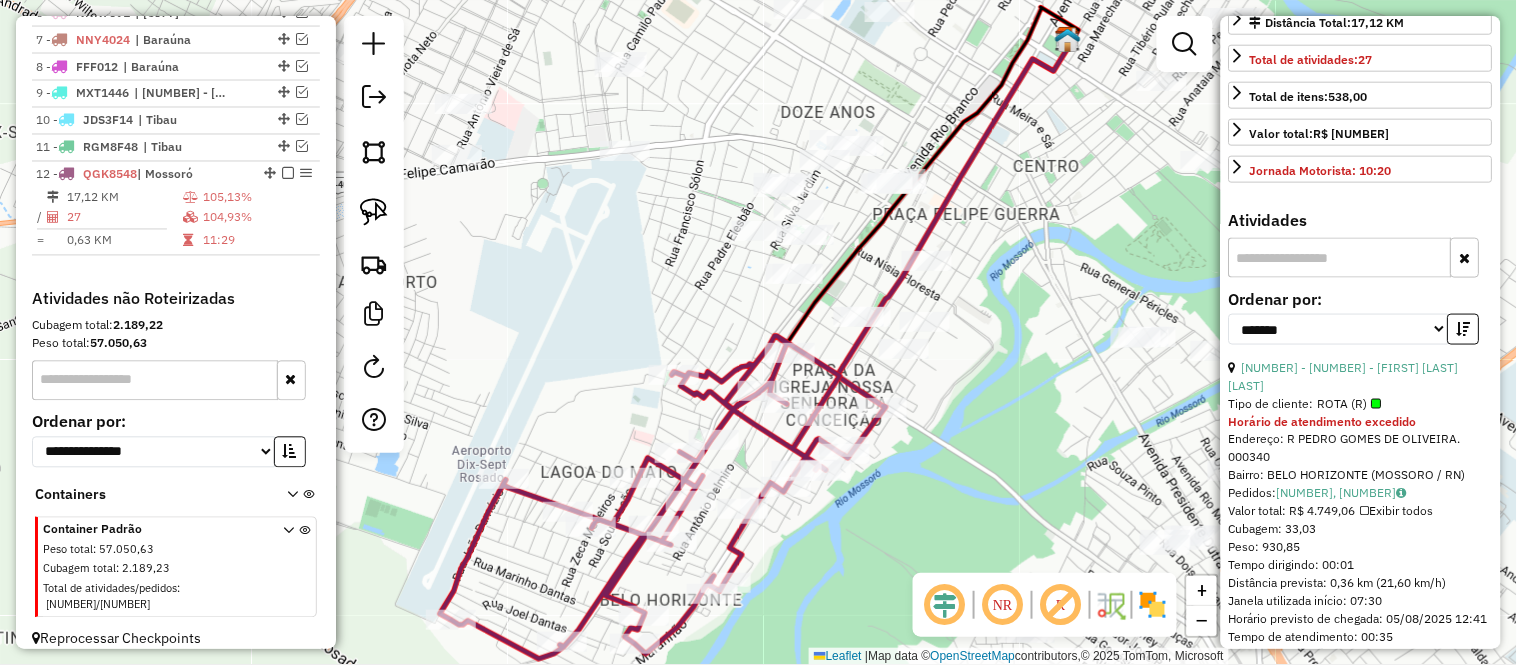 scroll, scrollTop: 666, scrollLeft: 0, axis: vertical 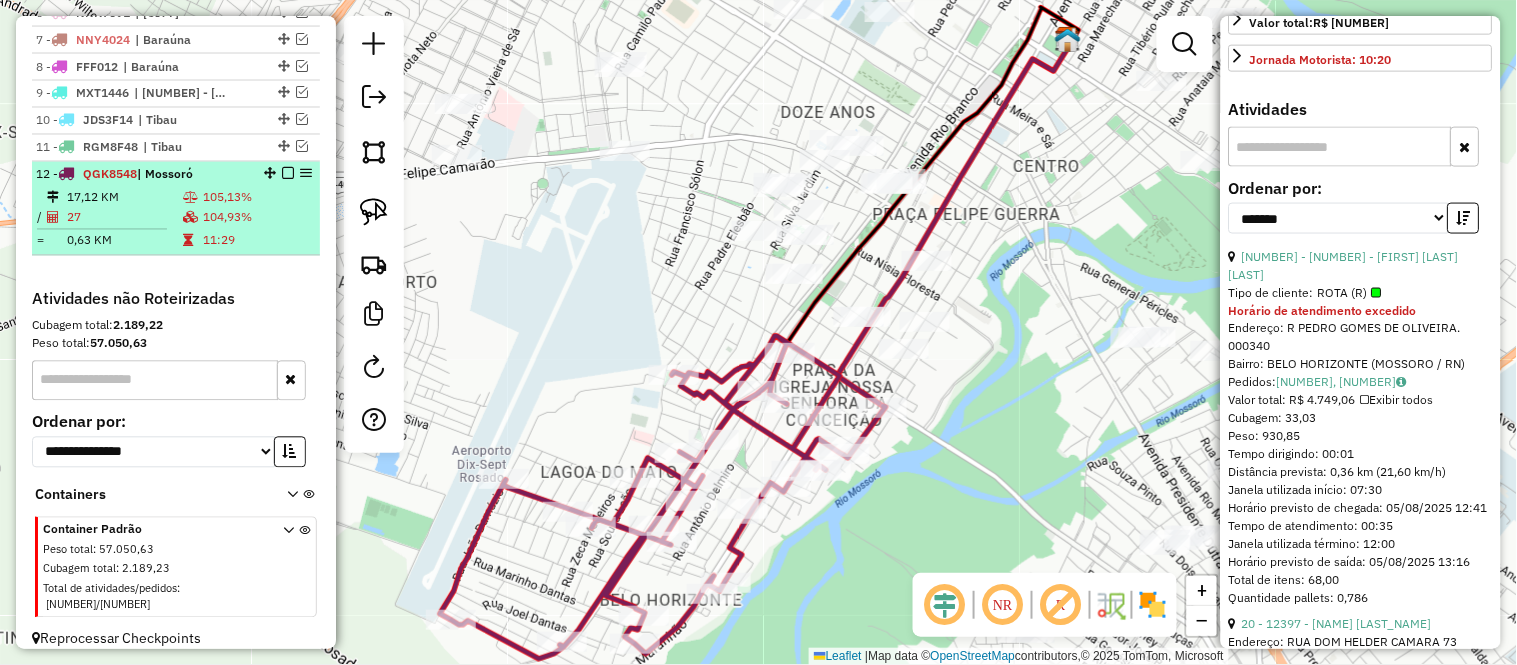 click on "17,12 KM" at bounding box center (124, 198) 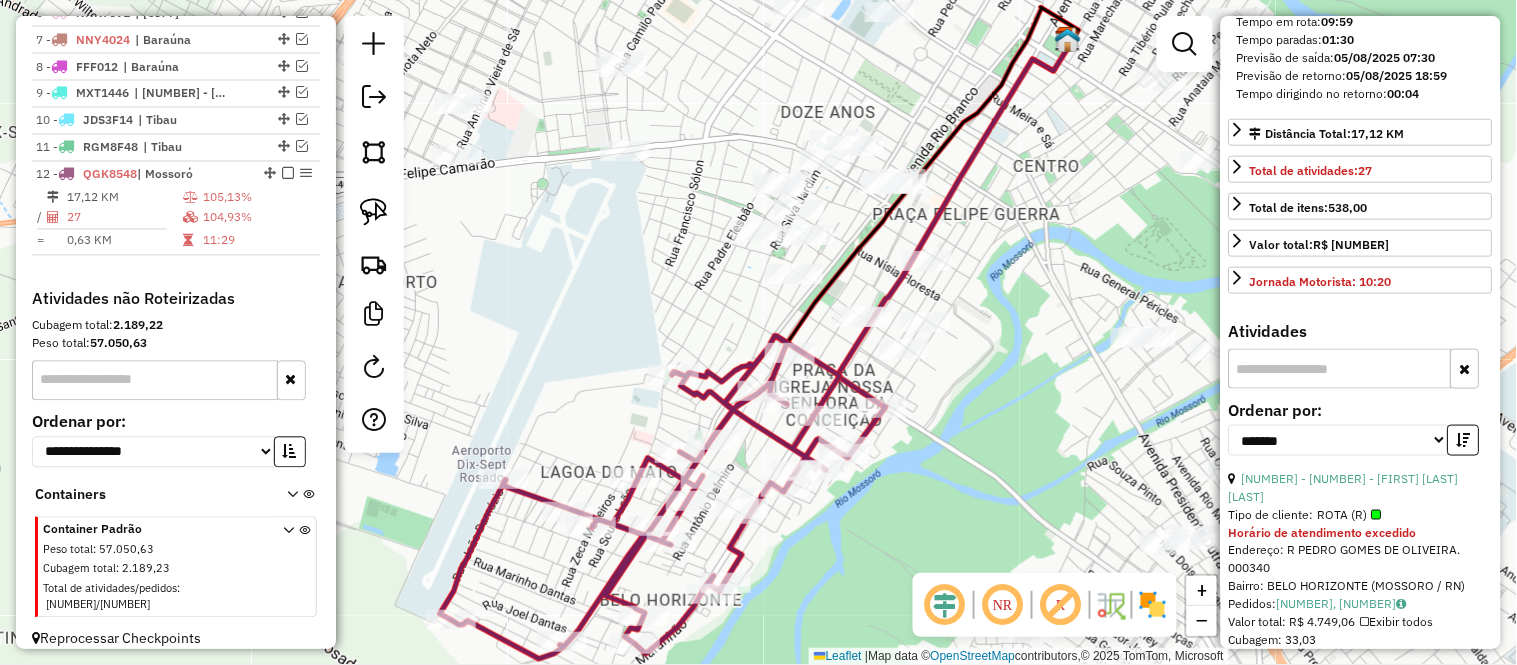 scroll, scrollTop: 0, scrollLeft: 0, axis: both 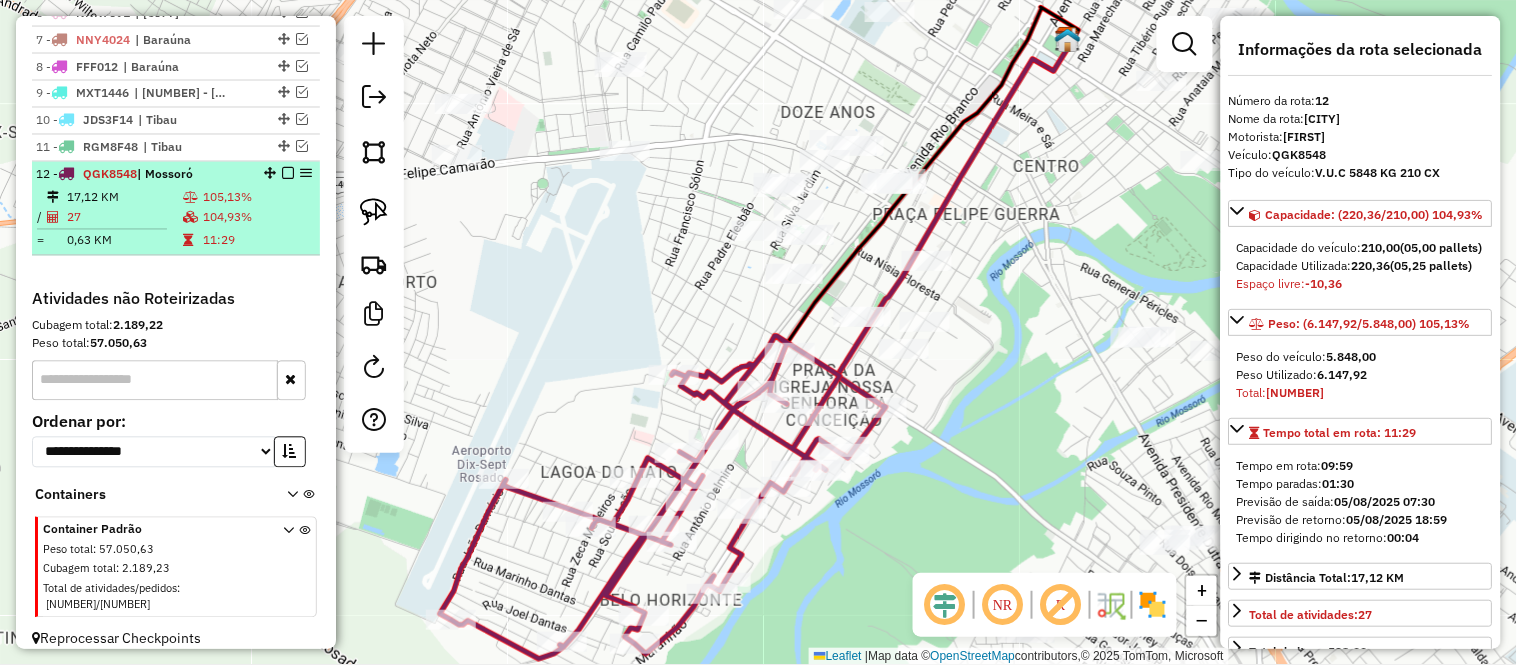 click on "27" at bounding box center (124, 218) 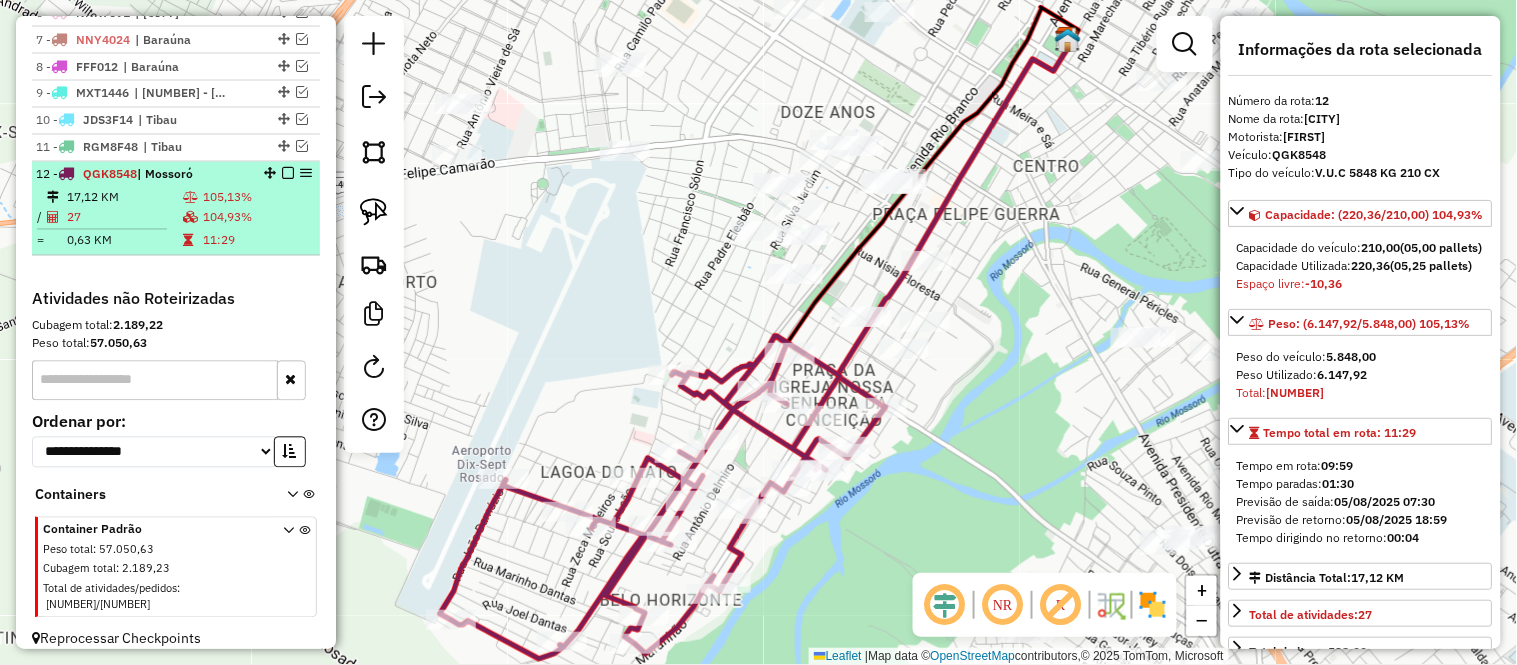 click on "17,12 KM" at bounding box center [124, 198] 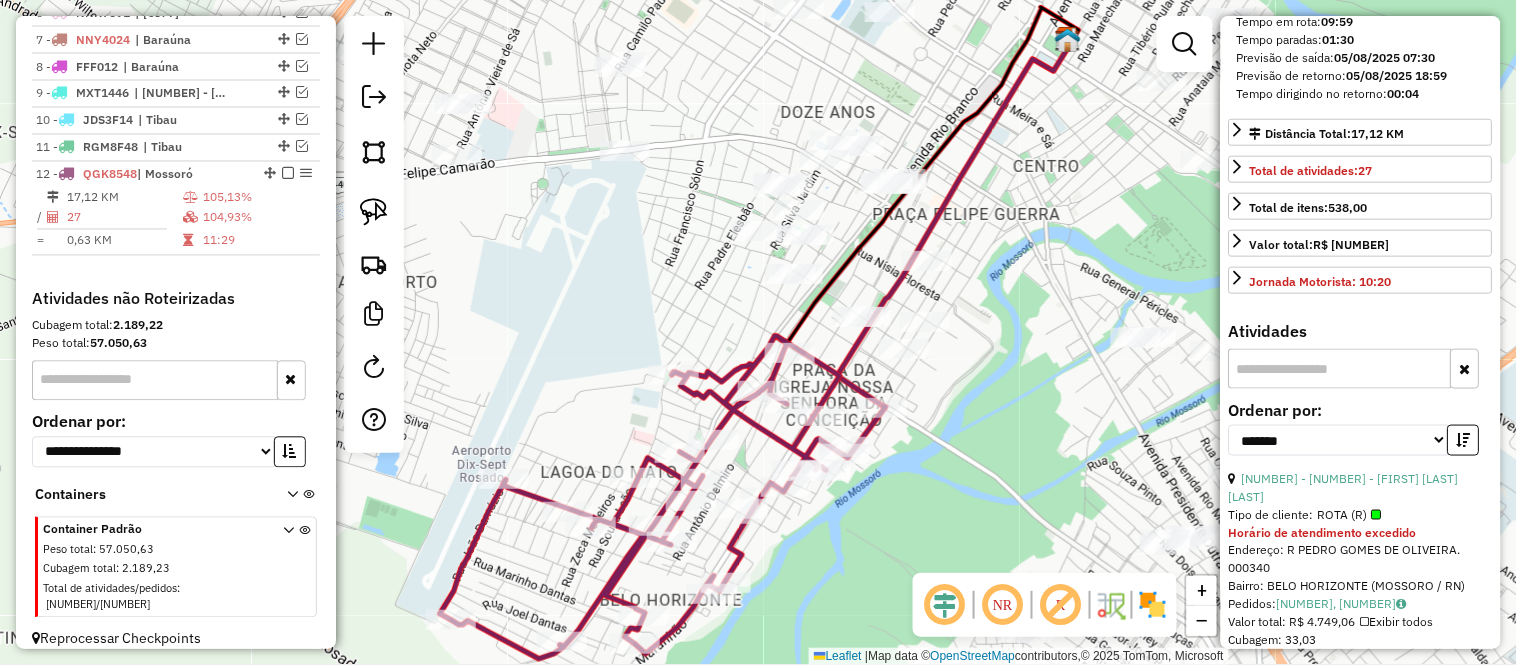 scroll, scrollTop: 666, scrollLeft: 0, axis: vertical 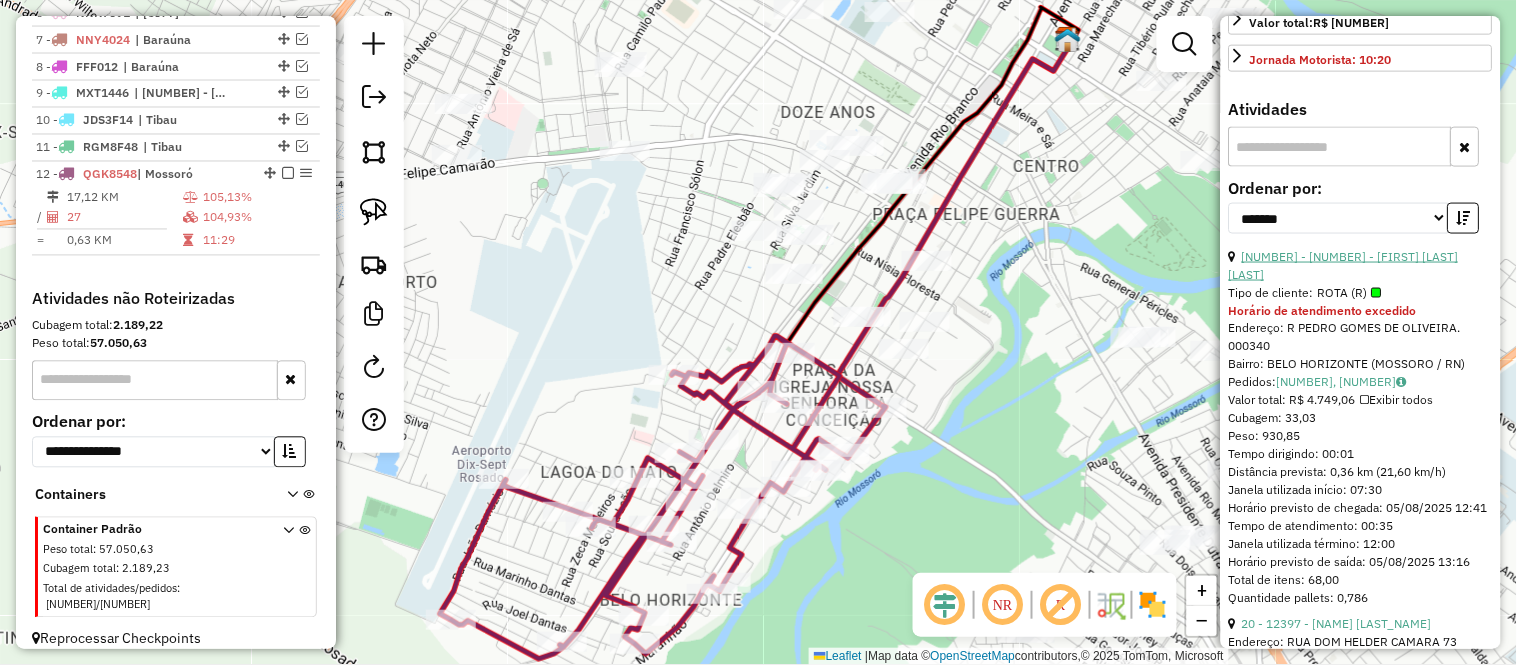 click on "[NUMBER] - [NUMBER] - [FIRST] [LAST] [LAST]" at bounding box center (1344, 265) 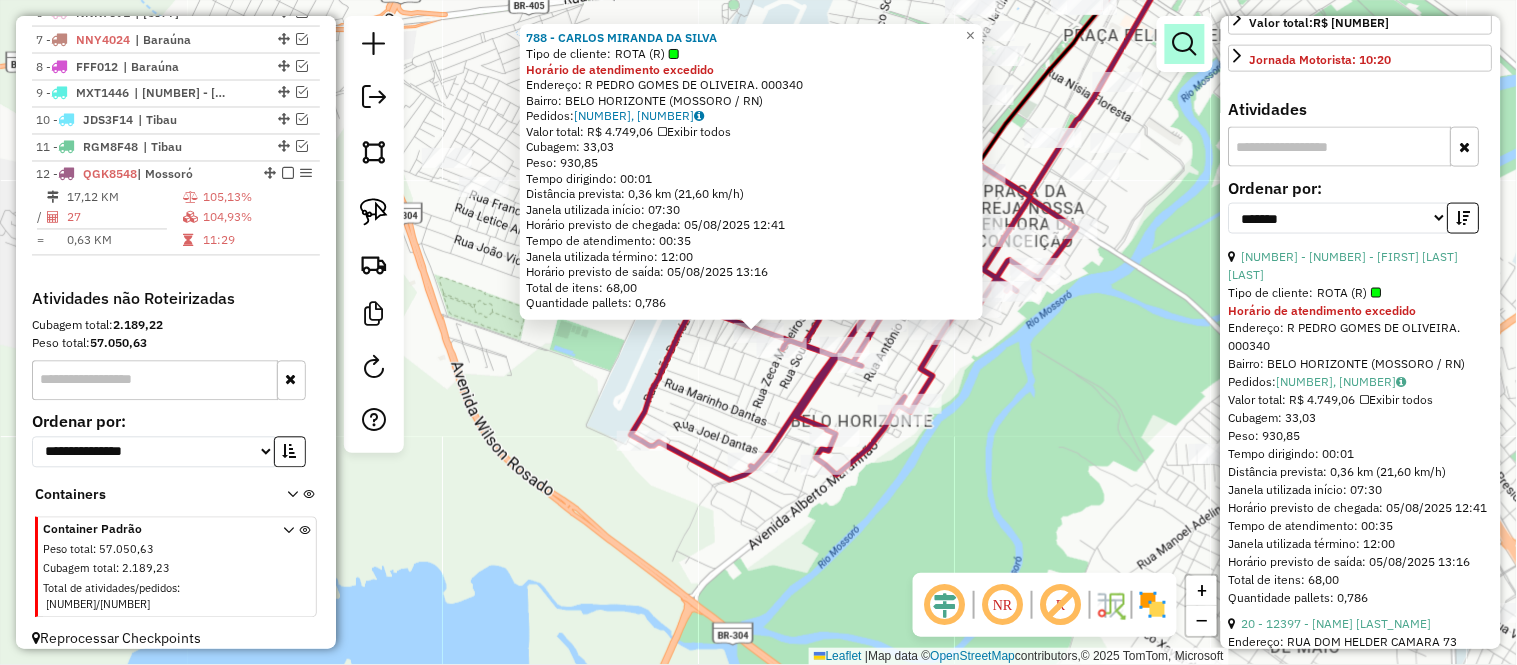 click at bounding box center [1185, 44] 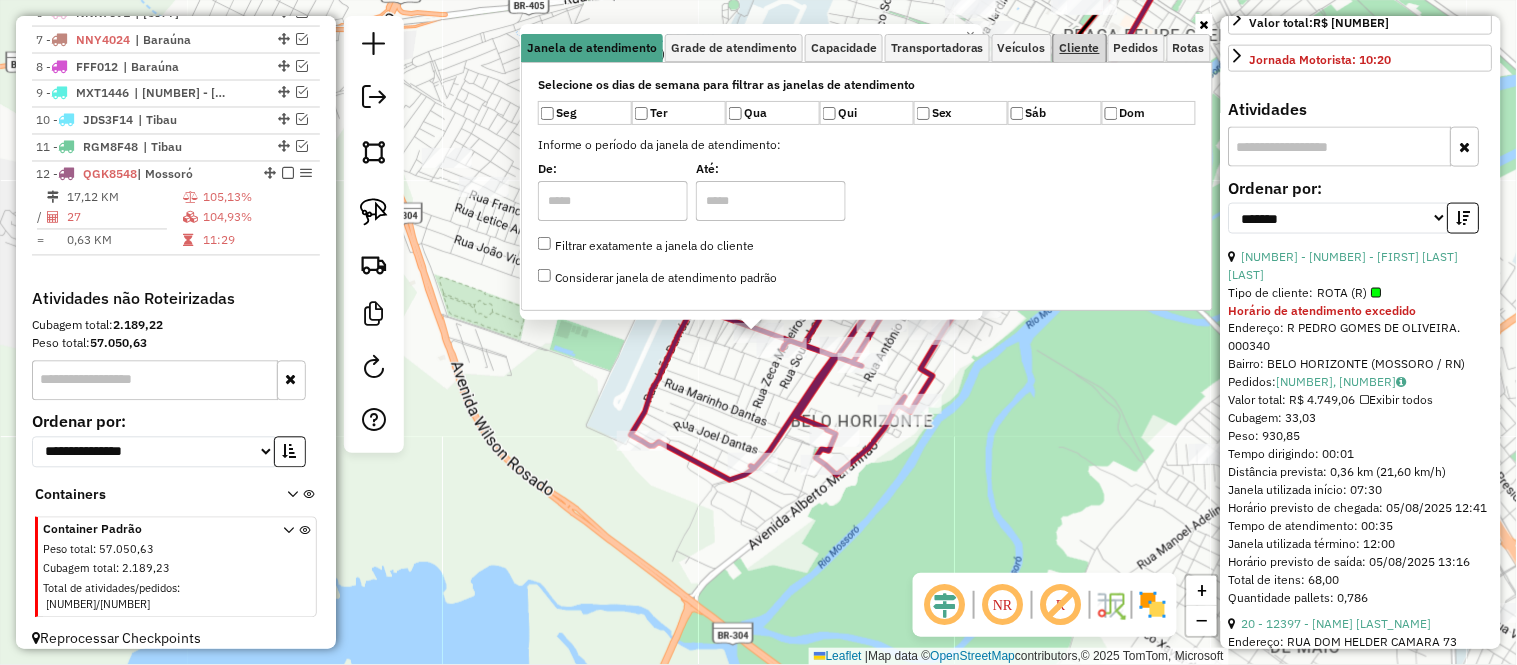 click on "Cliente" at bounding box center (1080, 48) 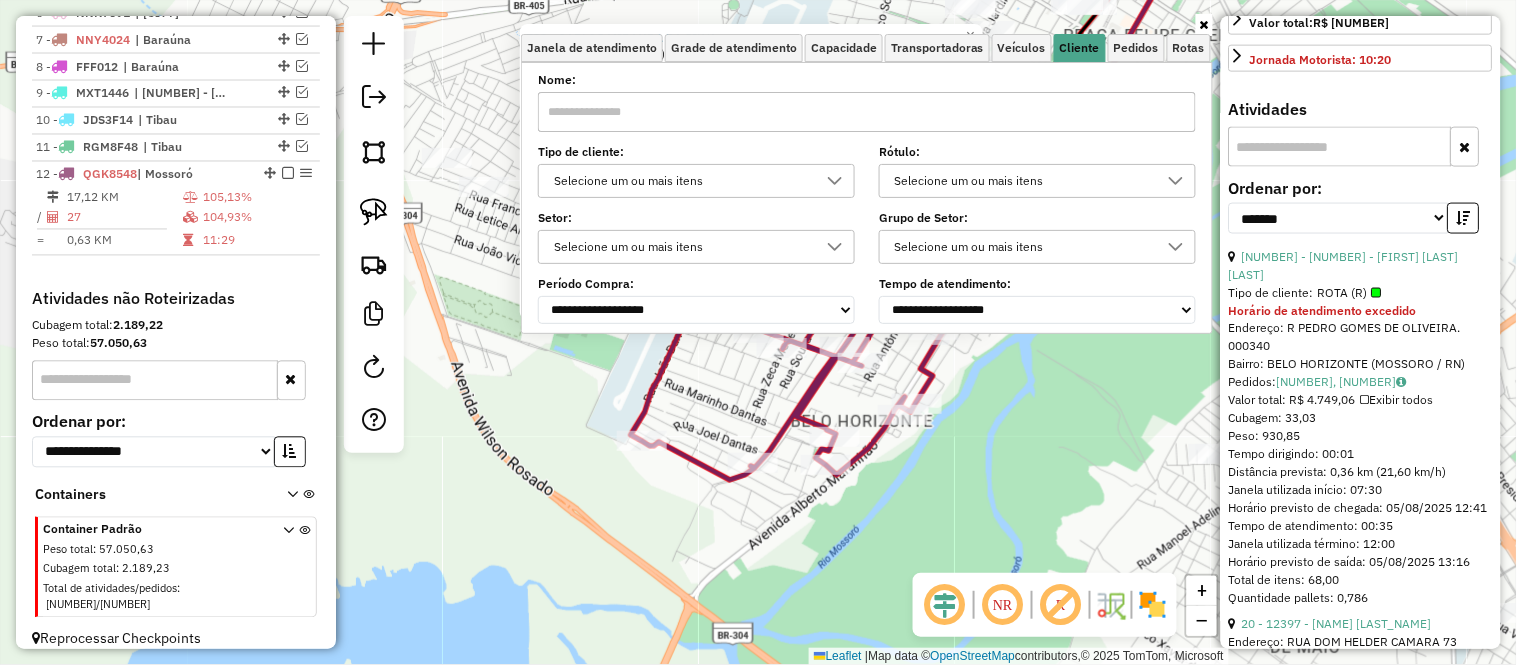 click on "Selecione um ou mais itens" at bounding box center (681, 181) 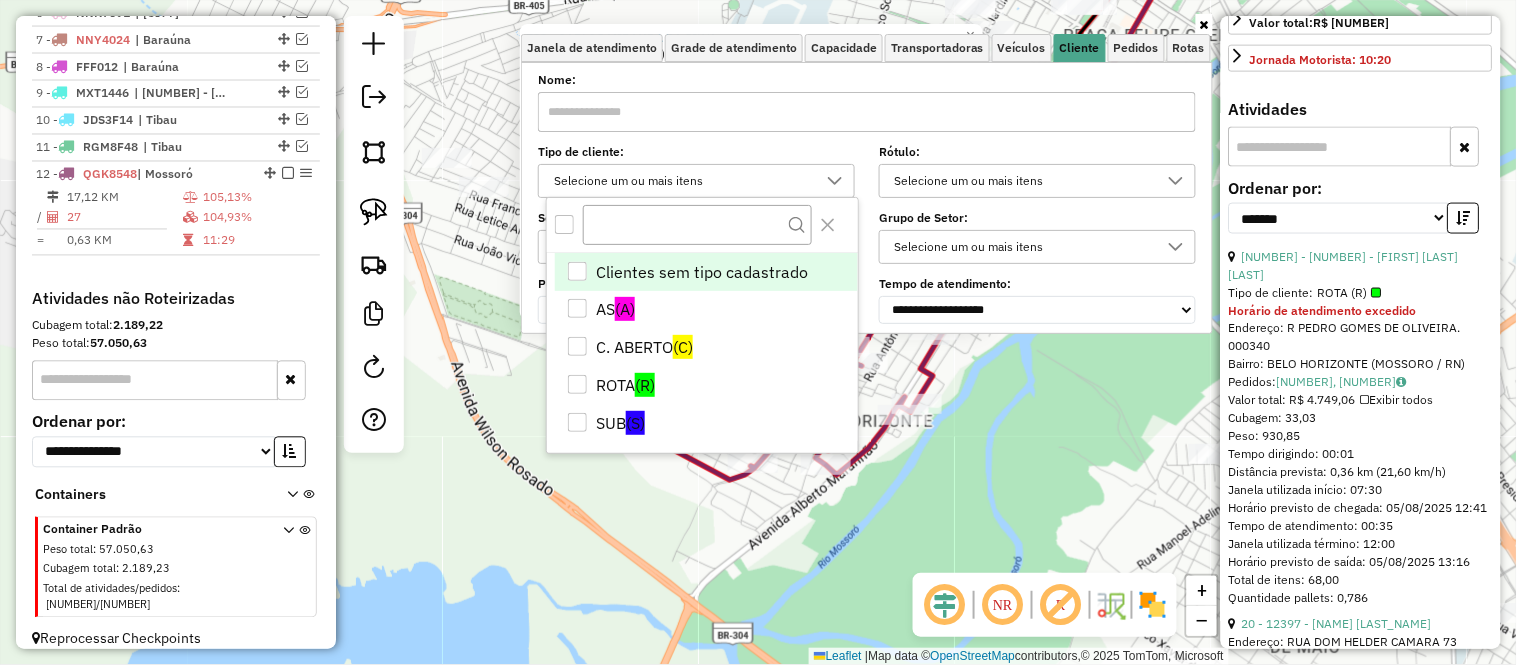 scroll, scrollTop: 11, scrollLeft: 67, axis: both 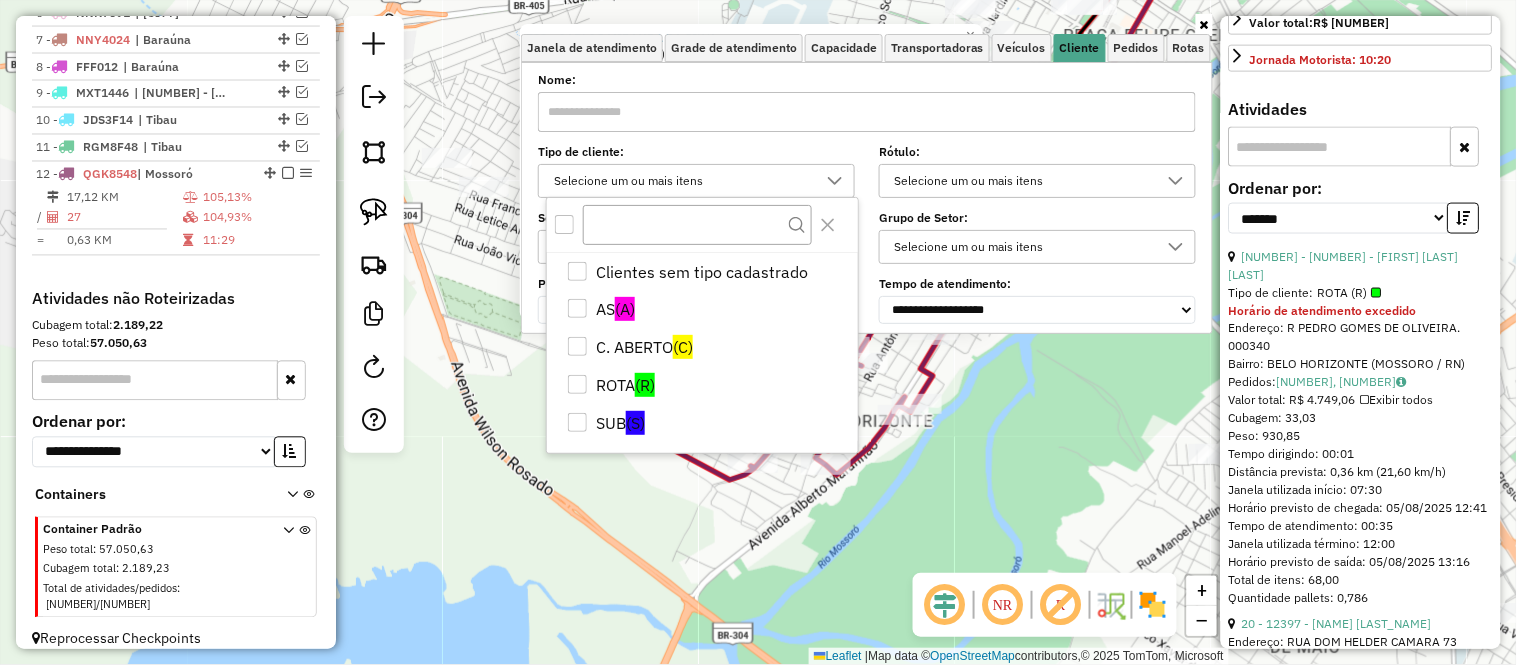 click at bounding box center (564, 224) 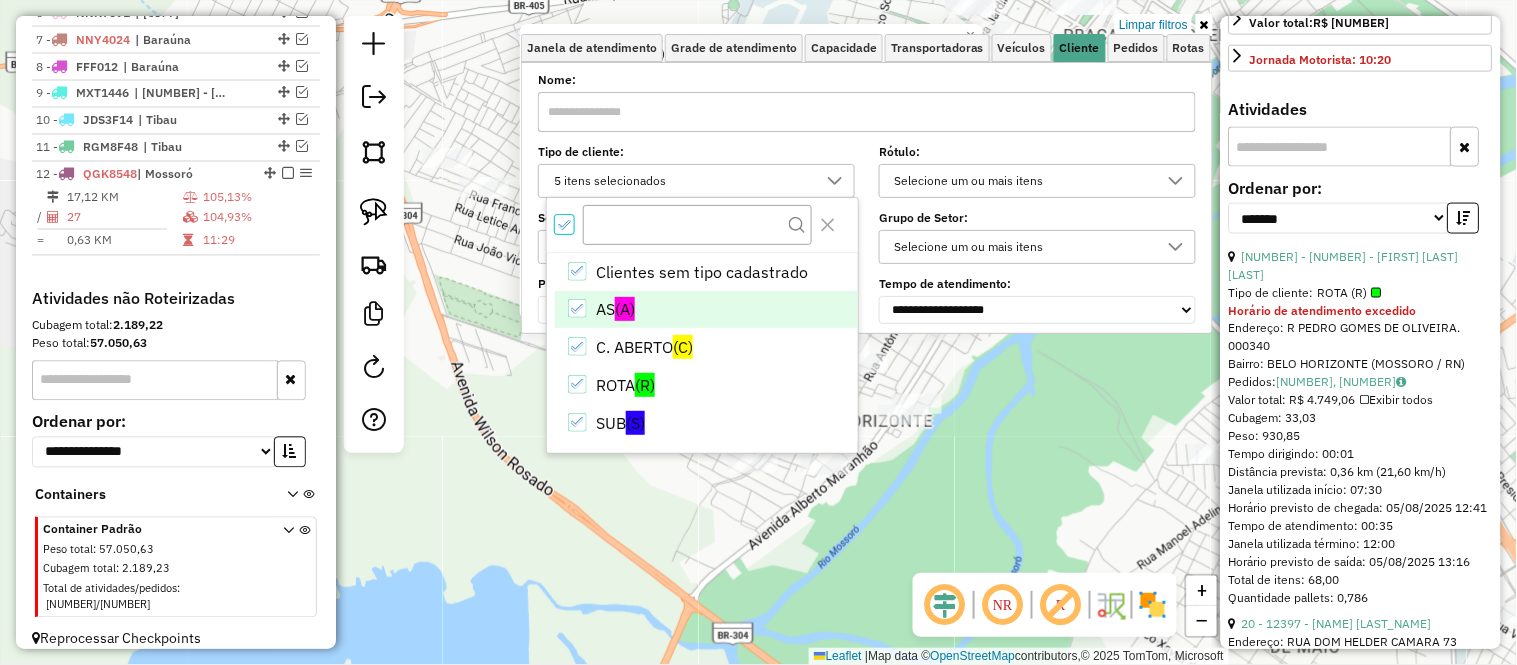 click at bounding box center [577, 308] 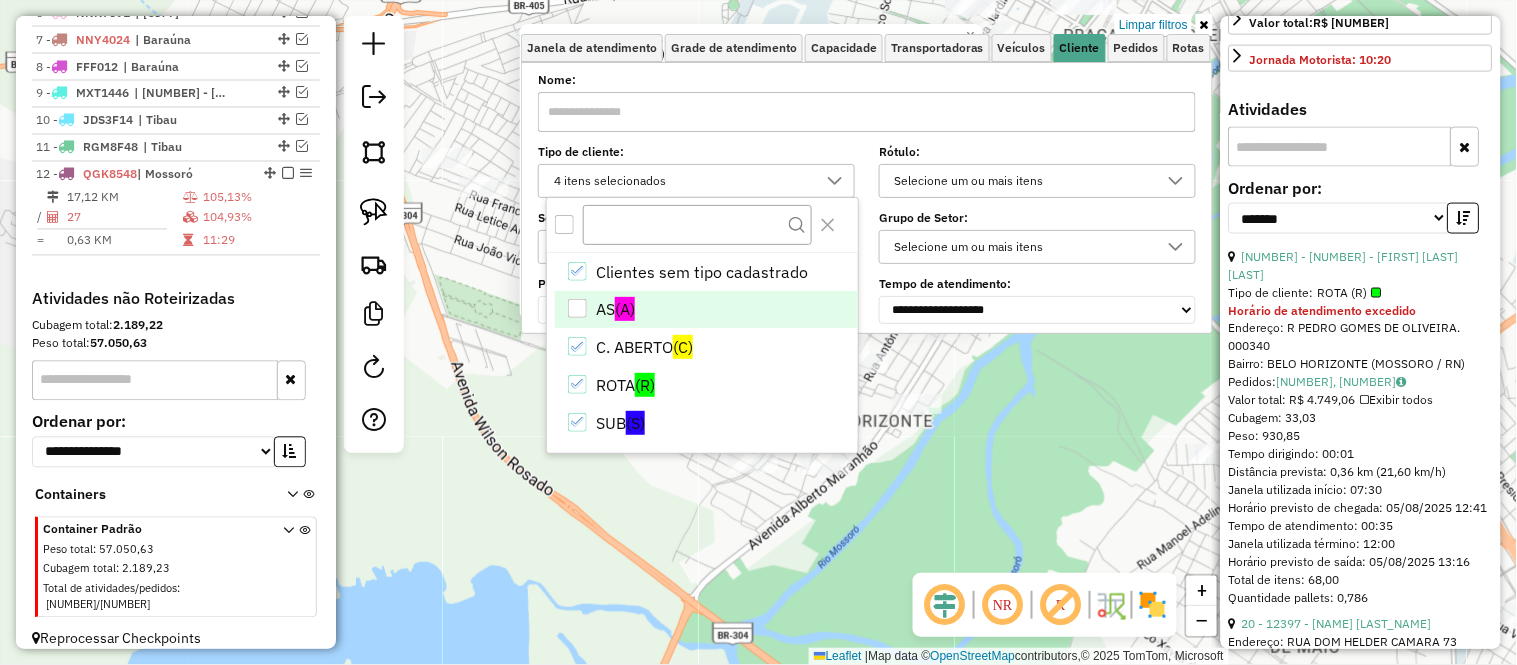 click 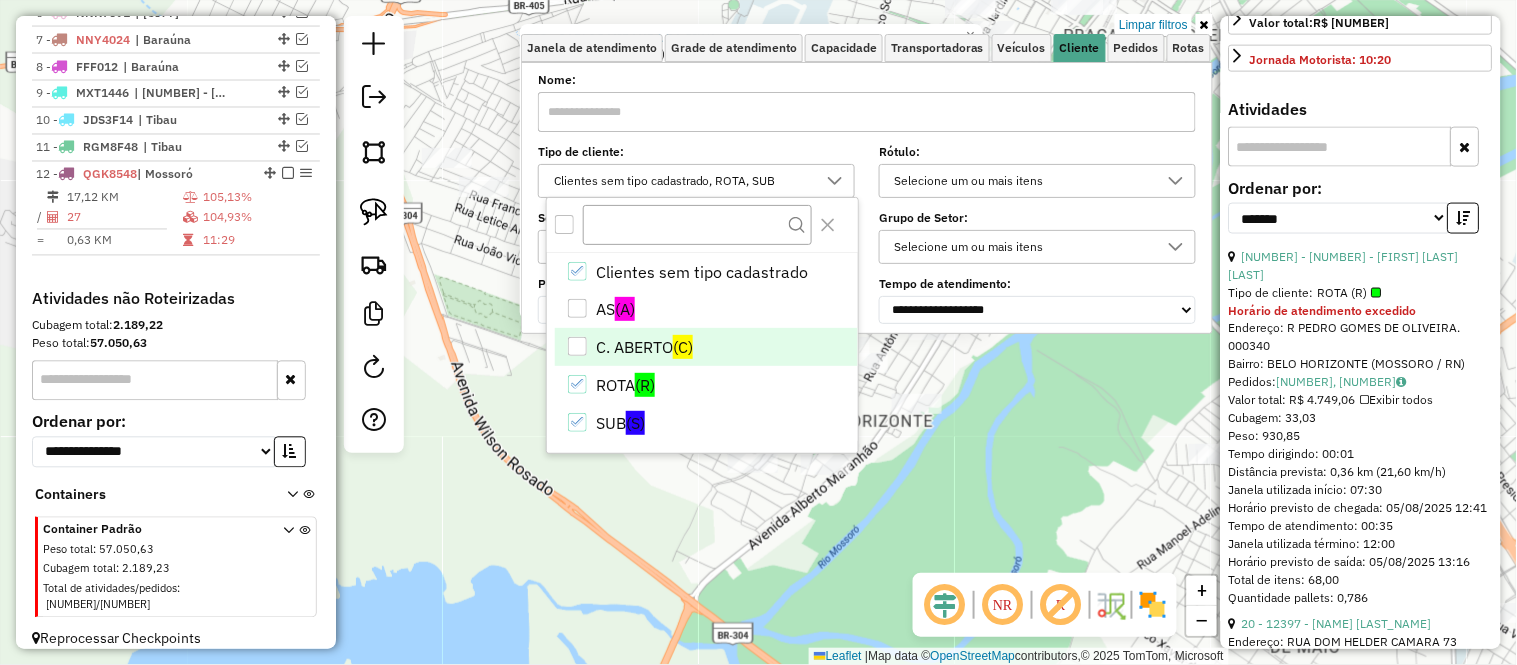 click at bounding box center (190, 198) 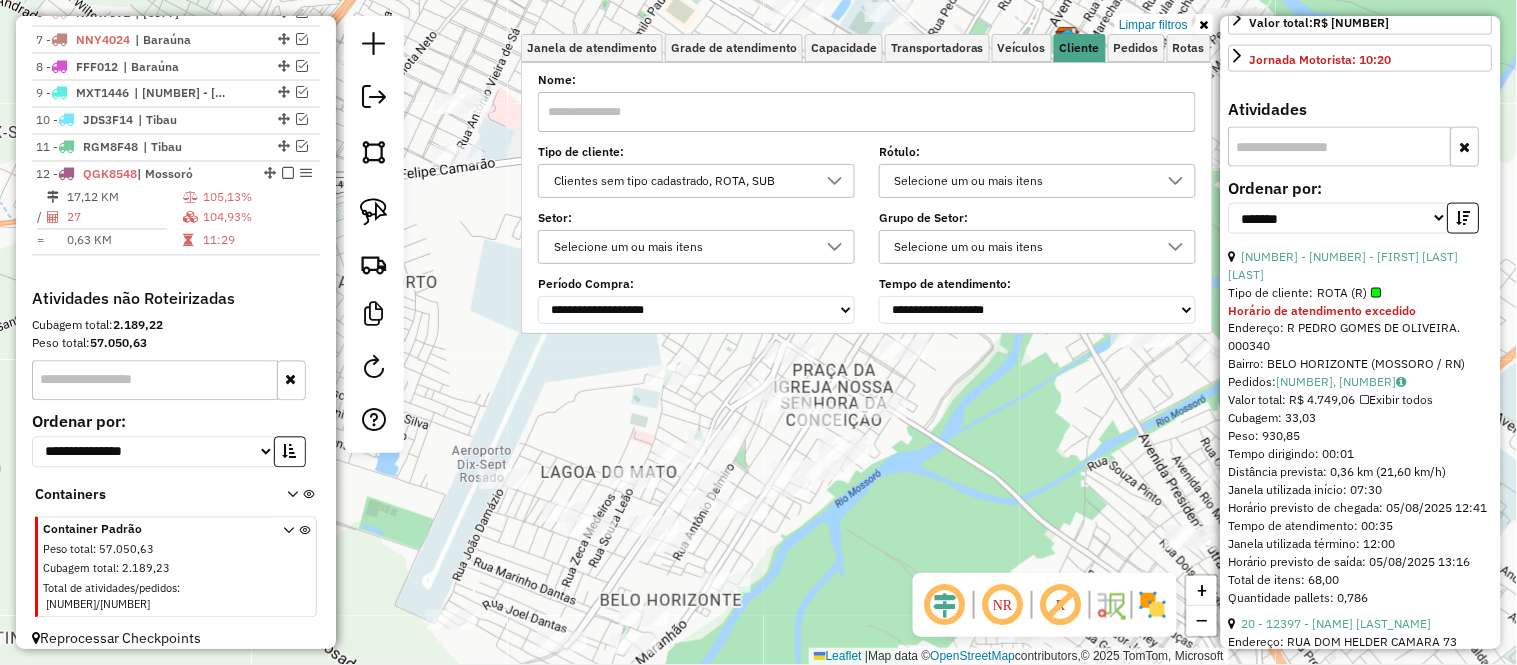 click on "Limpar filtros Janela de atendimento Grade de atendimento Capacidade Transportadoras Veículos Cliente Pedidos  Rotas Selecione os dias de semana para filtrar as janelas de atendimento  Seg   Ter   Qua   Qui   Sex   Sáb   Dom  Informe o período da janela de atendimento: De: Até:  Filtrar exatamente a janela do cliente  Considerar janela de atendimento padrão  Selecione os dias de semana para filtrar as grades de atendimento  Seg   Ter   Qua   Qui   Sex   Sáb   Dom   Considerar clientes sem dia de atendimento cadastrado  Clientes fora do dia de atendimento selecionado Filtrar as atividades entre os valores definidos abaixo:  Peso mínimo:   Peso máximo:   Cubagem mínima:   Cubagem máxima:   De:   Até:  Filtrar as atividades entre o tempo de atendimento definido abaixo:  De:   Até:   Considerar capacidade total dos clientes não roteirizados Transportadora: Selecione um ou mais itens Tipo de veículo: Selecione um ou mais itens Veículo: Selecione um ou mais itens Motorista: Selecione um ou mais itens" 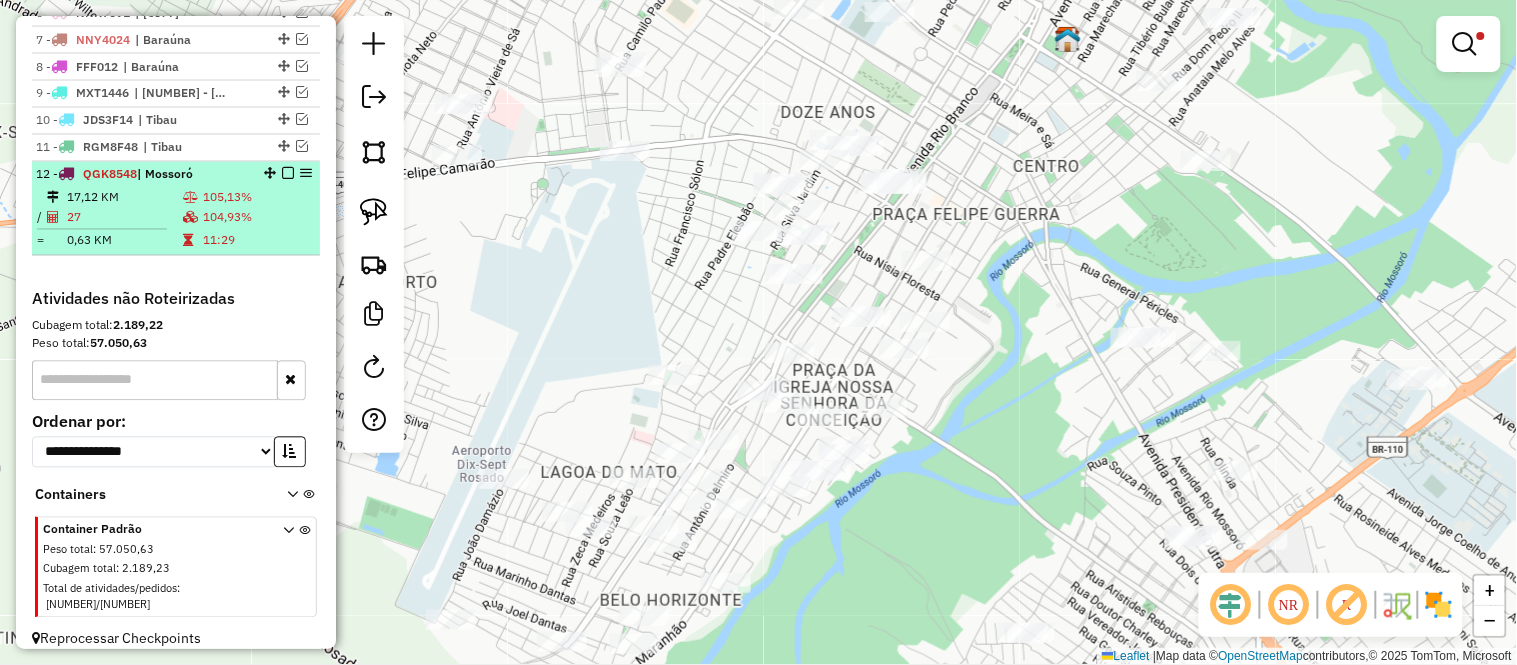 click on "0,63 KM" at bounding box center [124, 241] 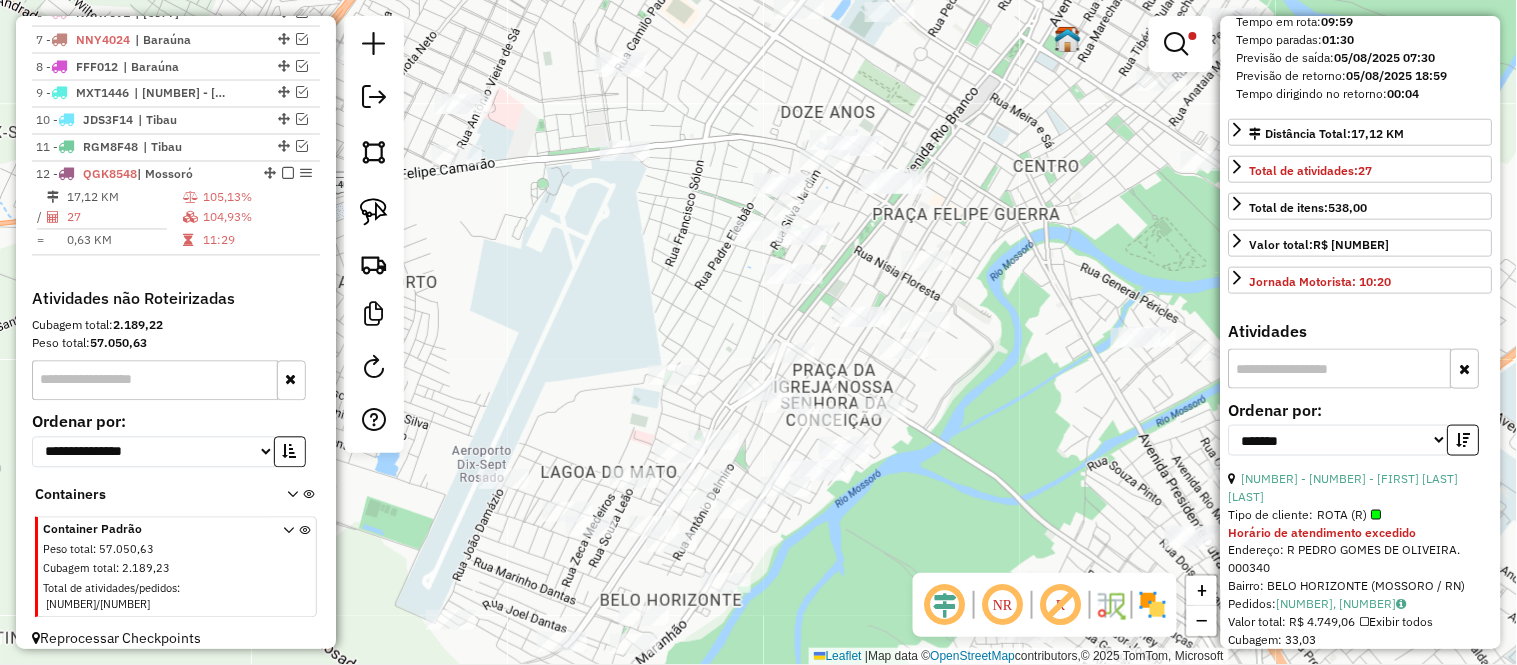 scroll, scrollTop: 666, scrollLeft: 0, axis: vertical 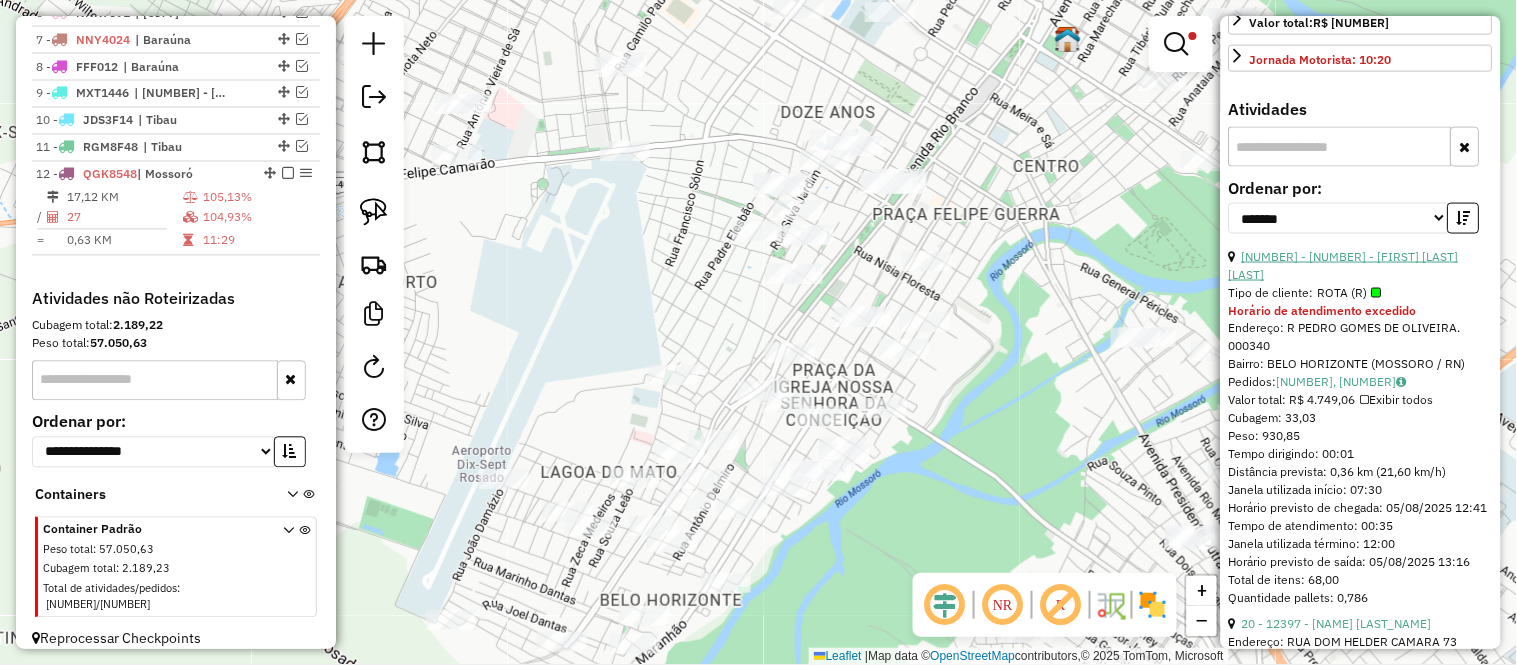 click on "[NUMBER] - [NUMBER] - [FIRST] [LAST] [LAST]" at bounding box center [1344, 265] 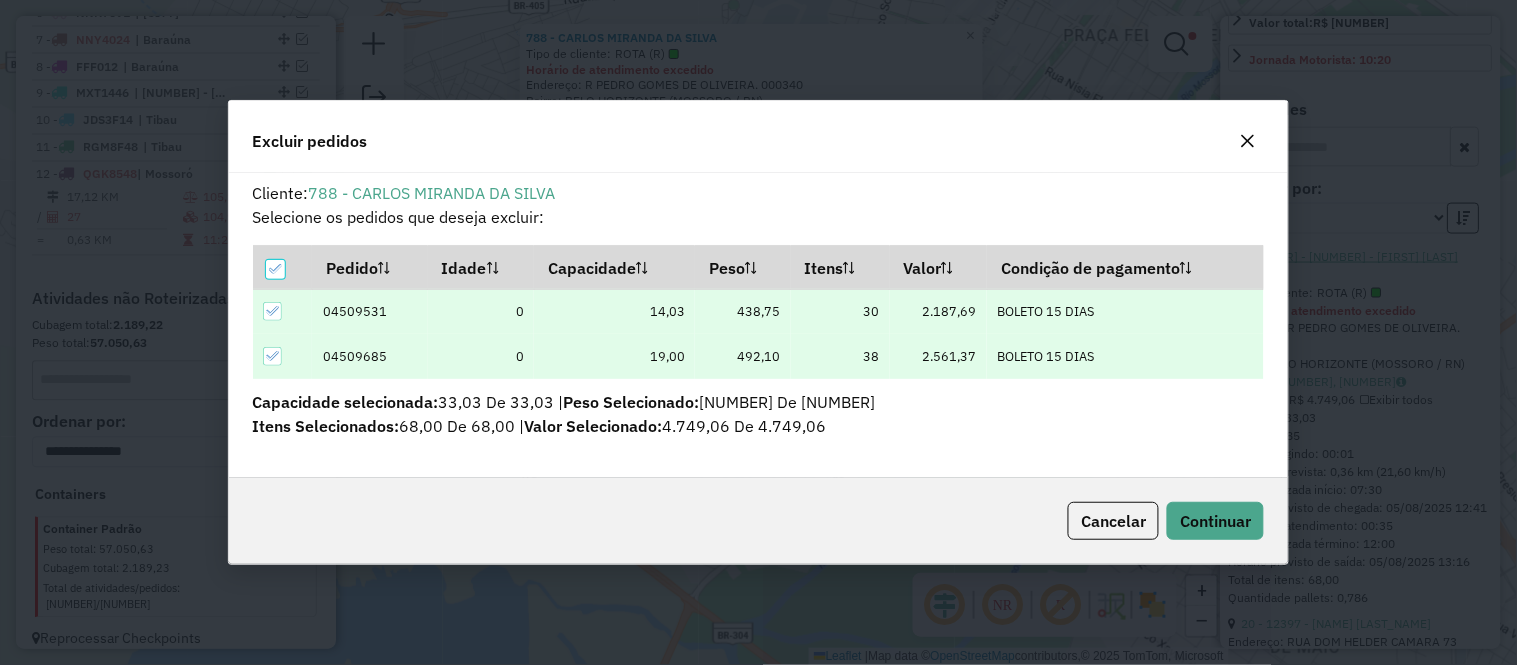 scroll, scrollTop: 0, scrollLeft: 0, axis: both 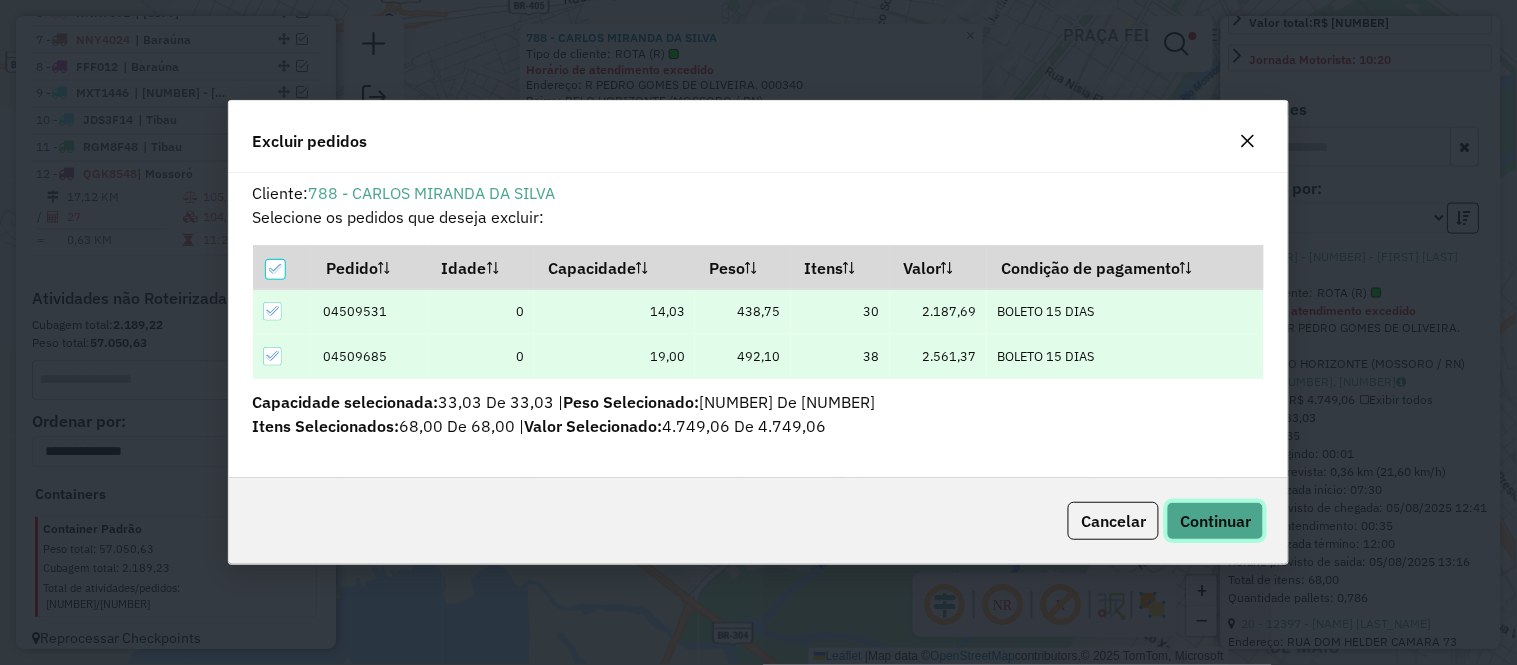 click on "Continuar" 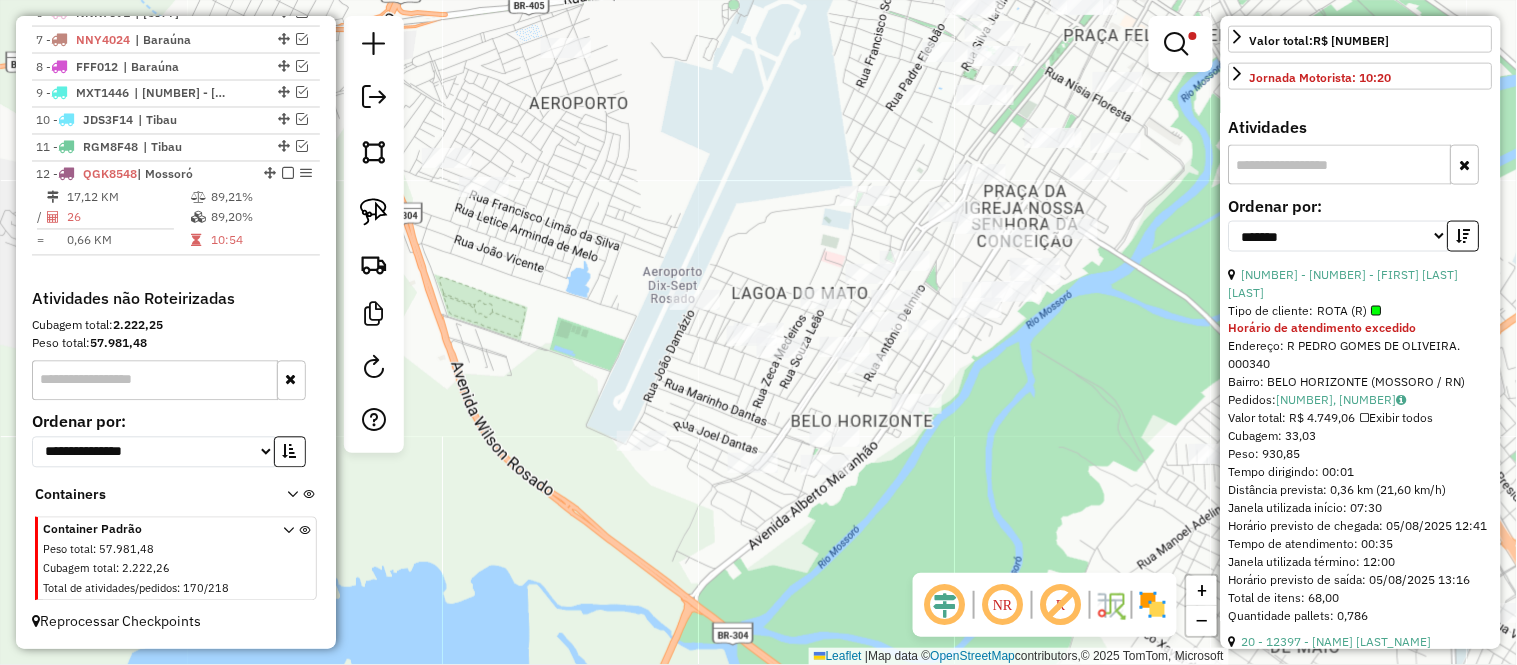 scroll, scrollTop: 647, scrollLeft: 0, axis: vertical 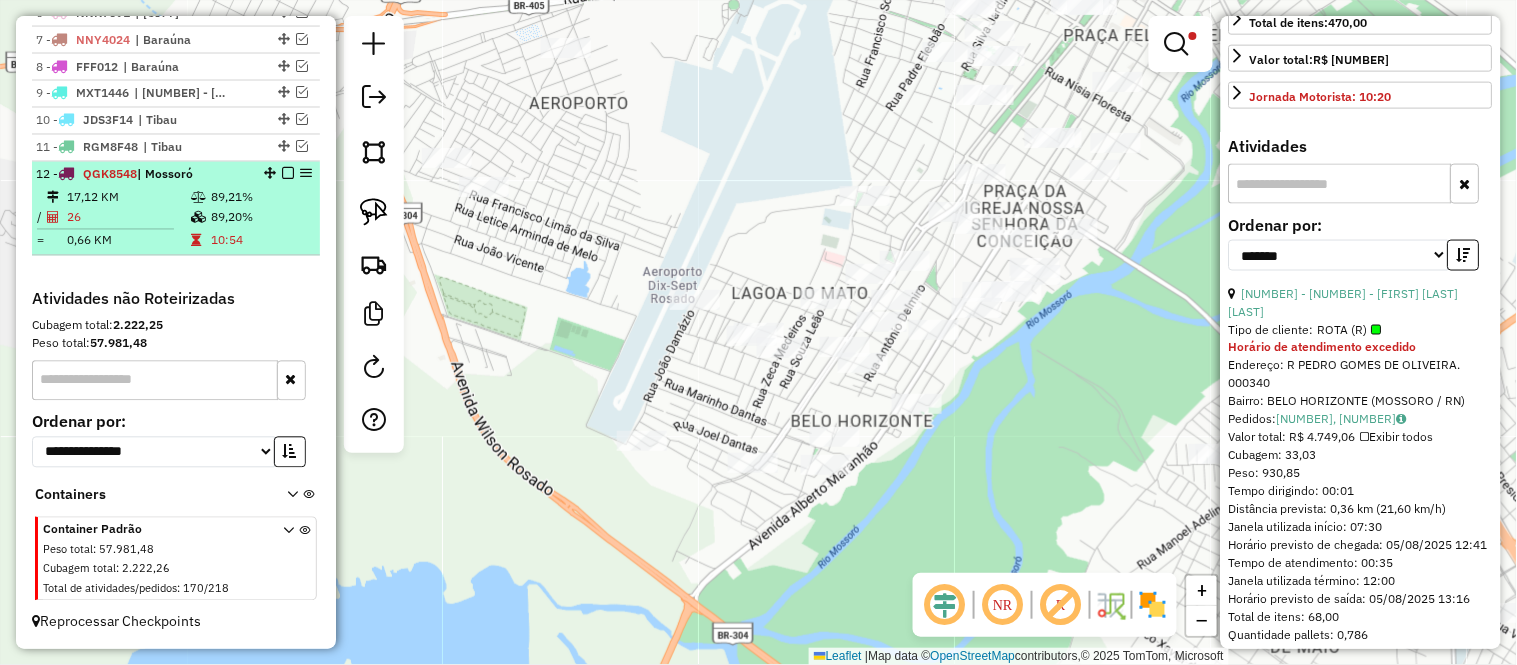 click on "12 - QGK8548 | Mossoró 17,12 KM 89,21% / 26 89,20% = 0,66 KM 10:54" at bounding box center (176, 209) 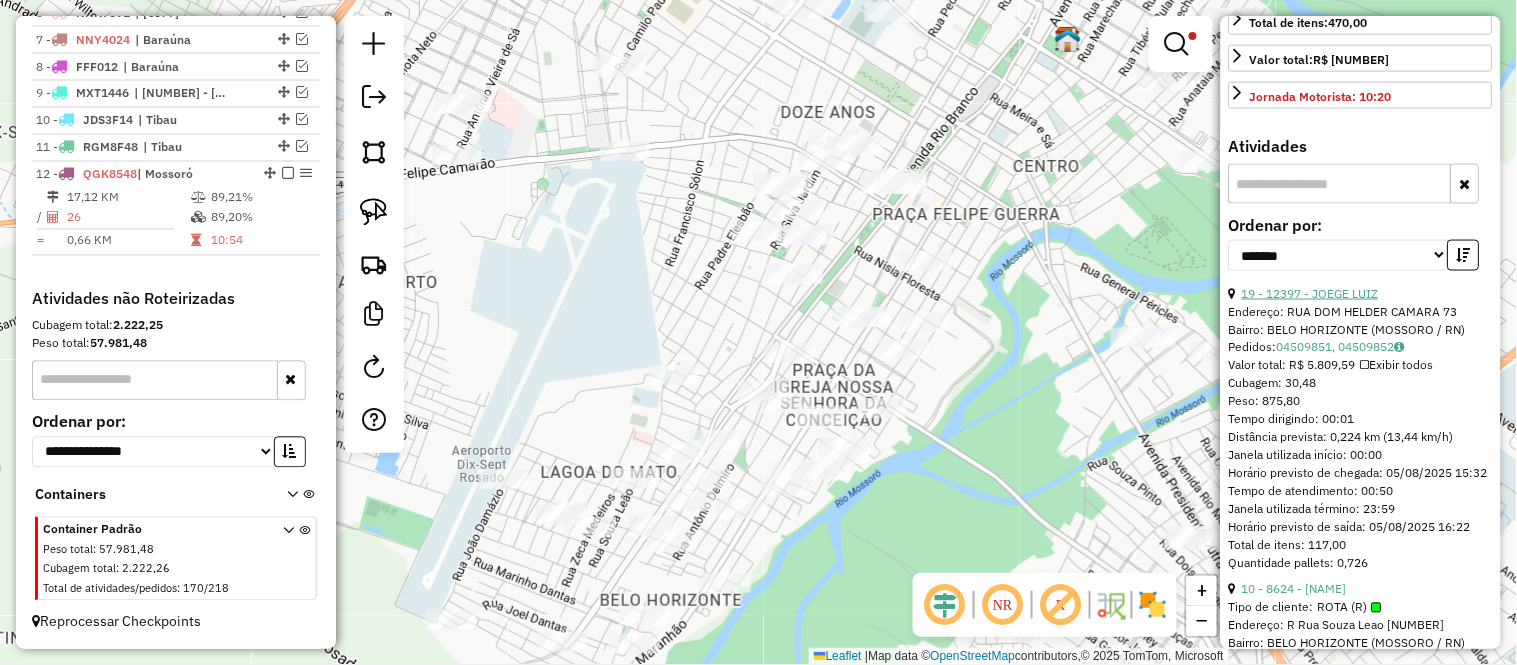 click on "19 - 12397 - JOEGE LUIZ" at bounding box center [1310, 293] 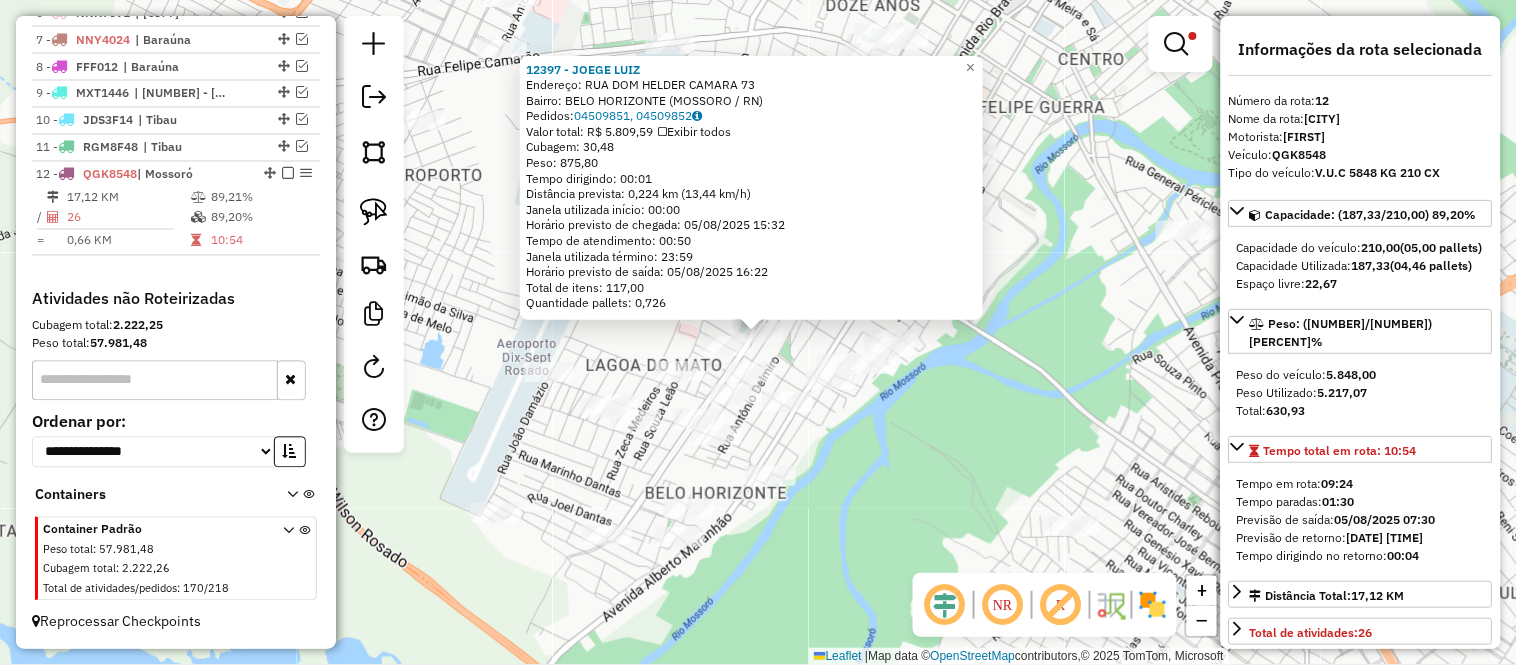scroll, scrollTop: 555, scrollLeft: 0, axis: vertical 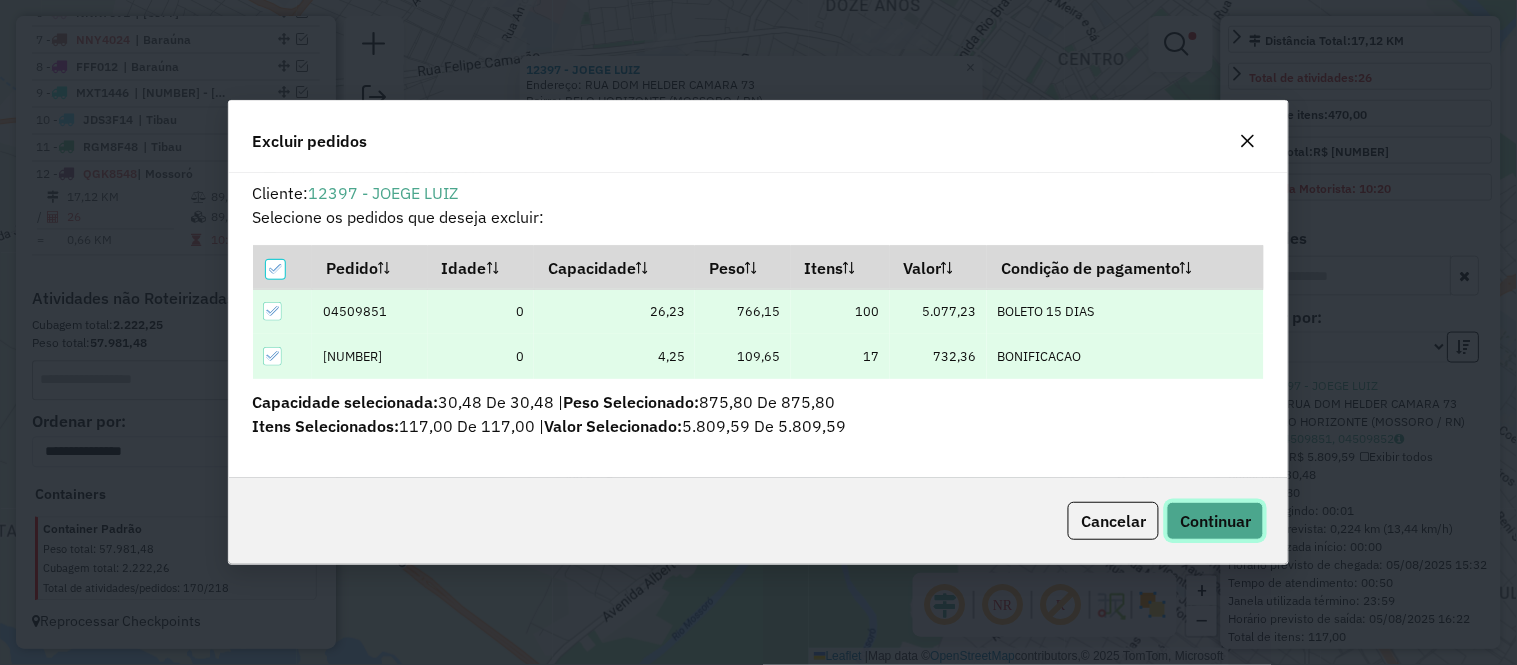 click on "Continuar" 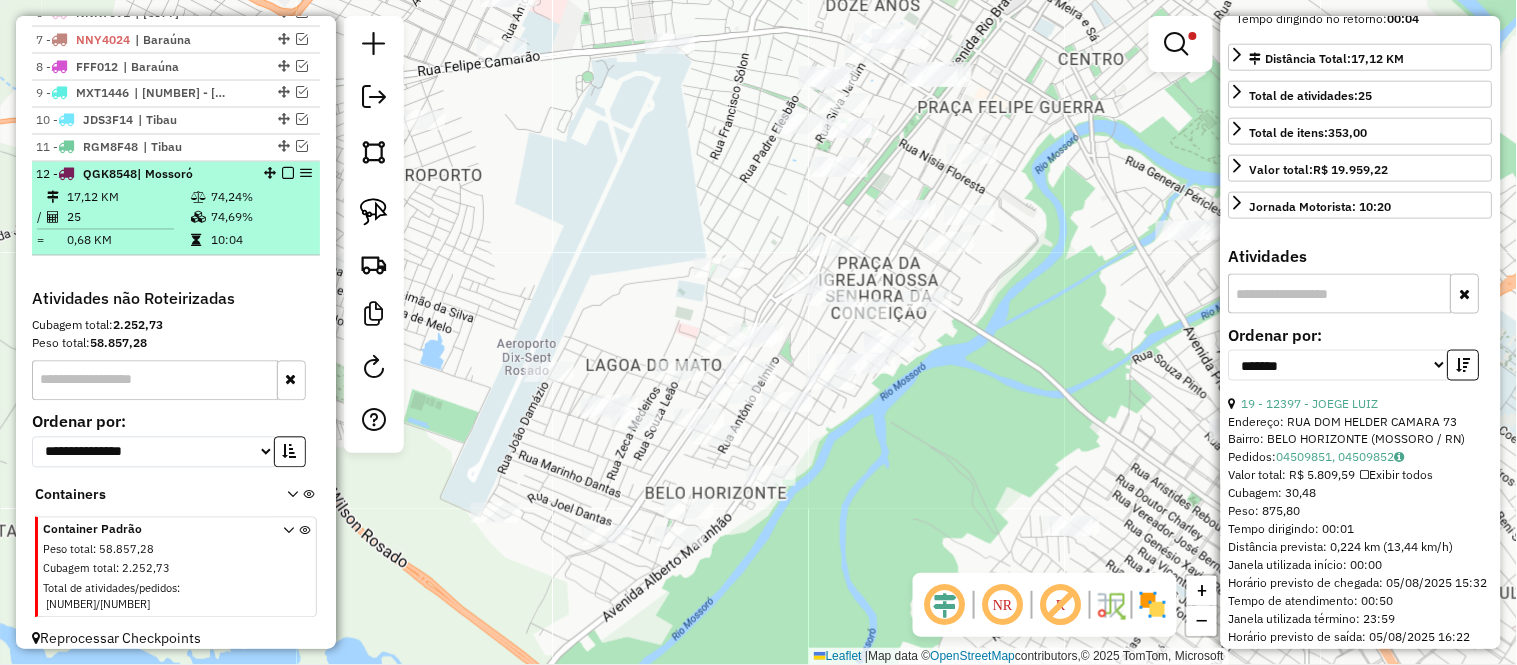 click on "25" at bounding box center (128, 218) 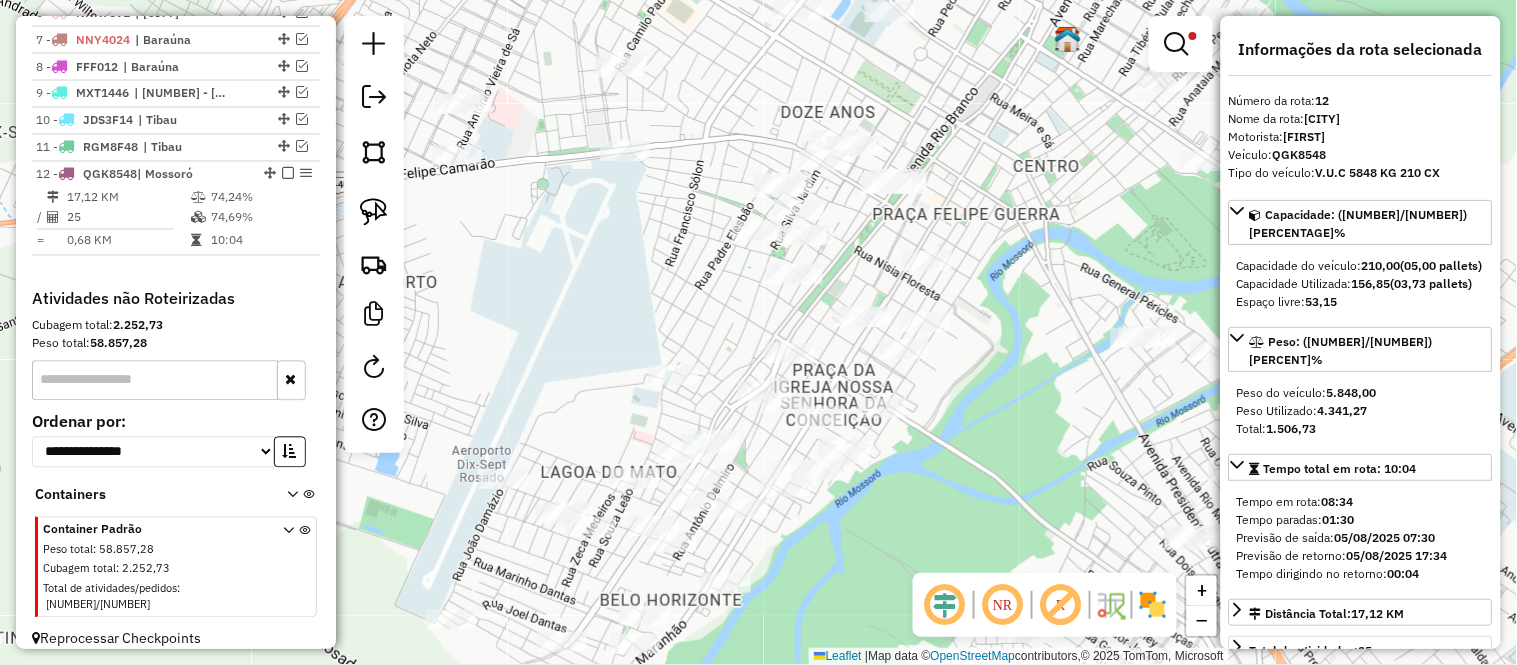 scroll, scrollTop: 333, scrollLeft: 0, axis: vertical 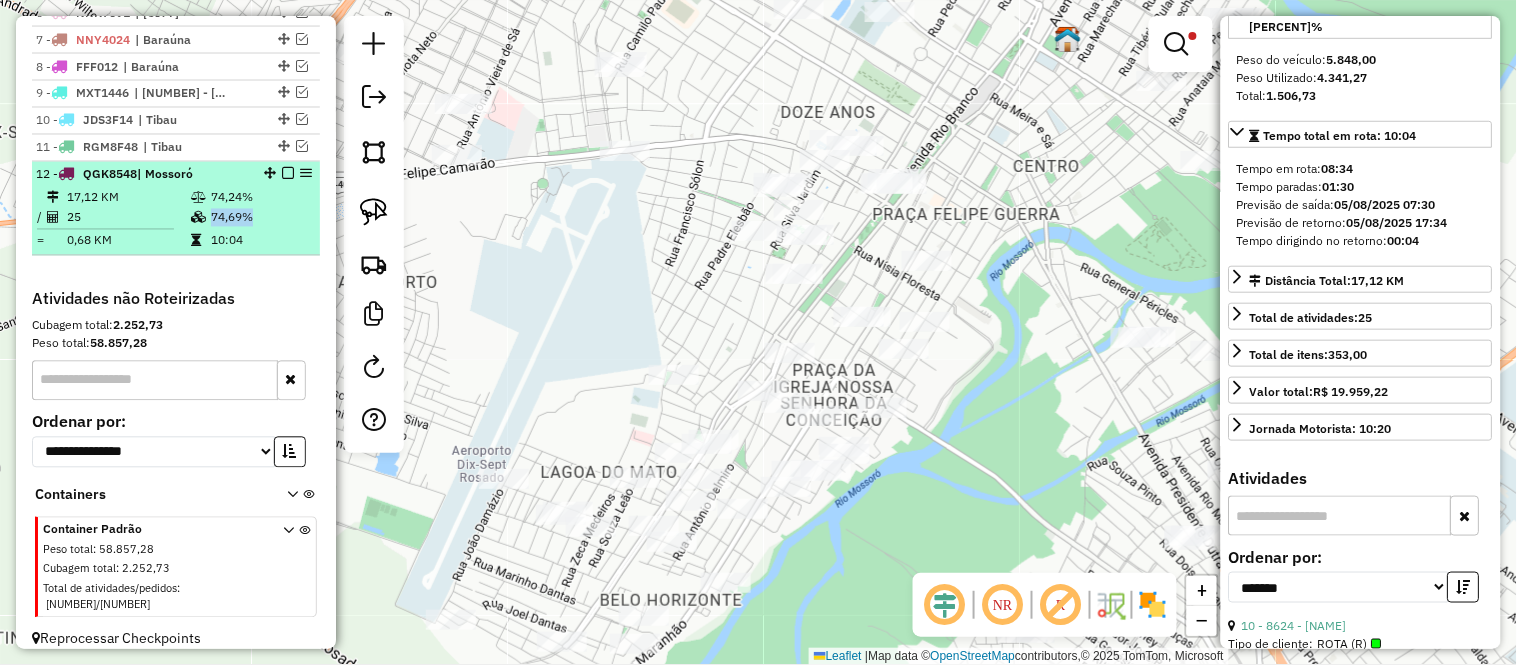 click on "[NUMBER] KM   [PERCENT]%  /  [NUMBER]   [PERCENT]%     =  [NUMBER] KM   [TIME]" at bounding box center [176, 219] 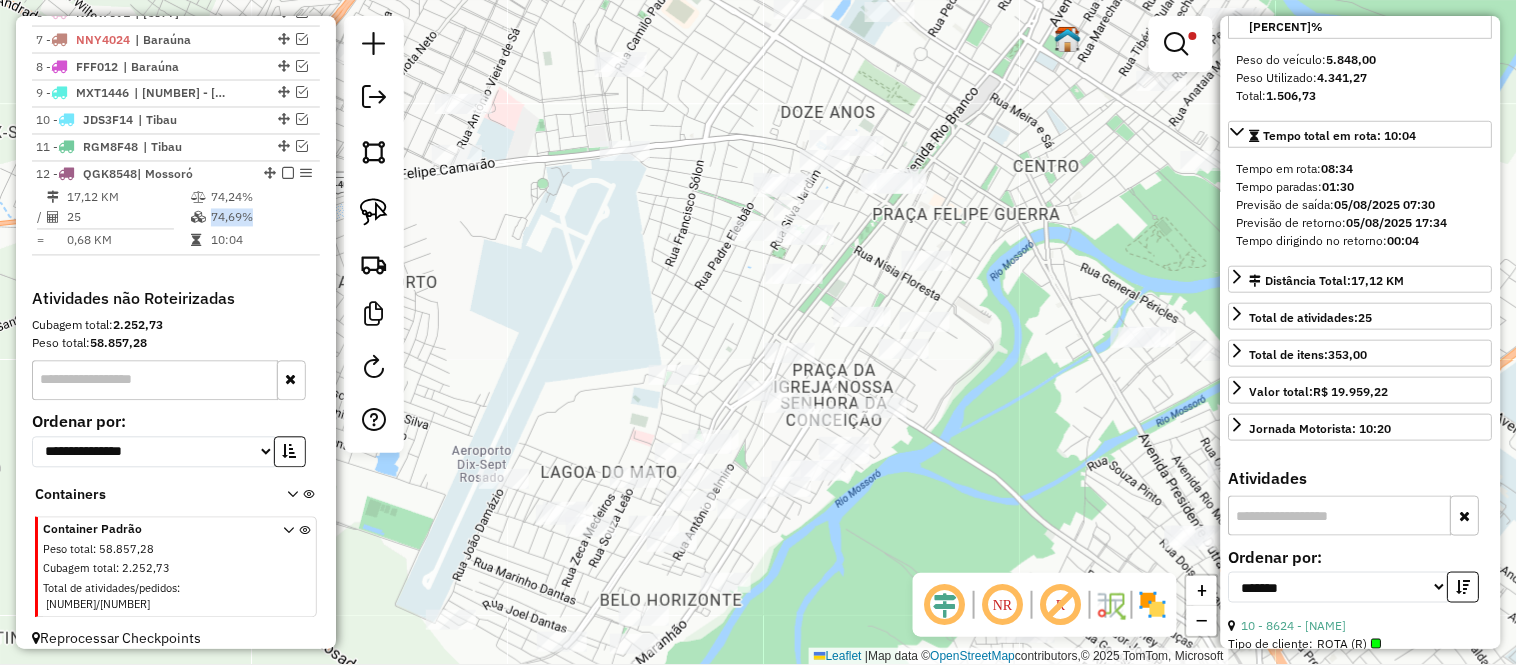 scroll, scrollTop: 666, scrollLeft: 0, axis: vertical 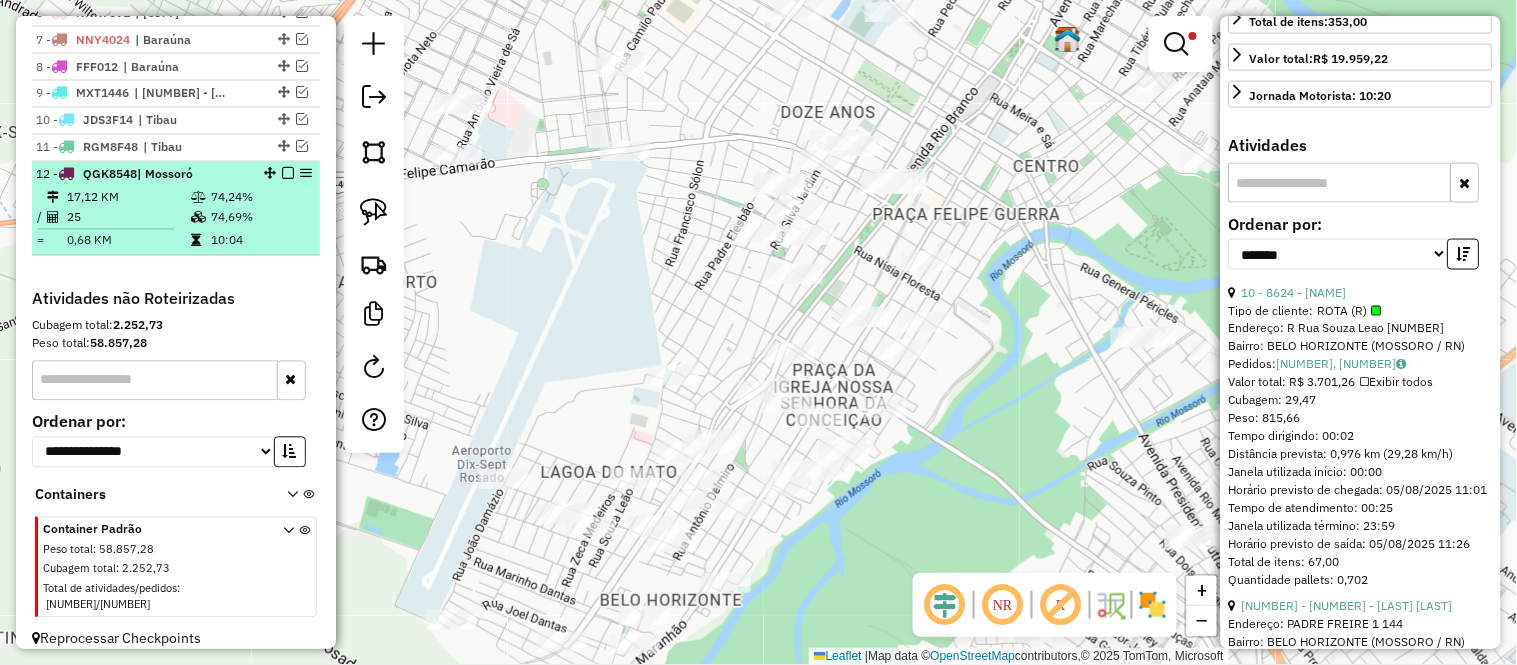 click at bounding box center (198, 198) 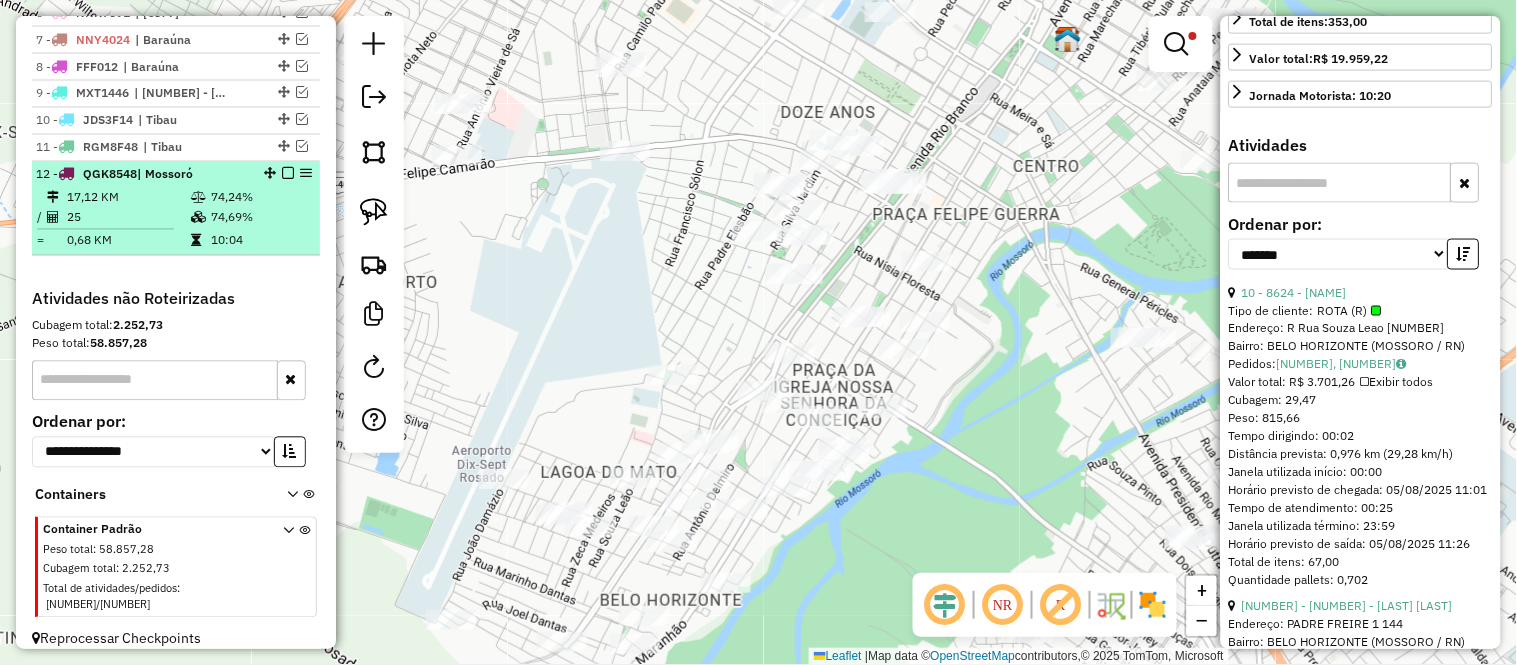click on "17,12 KM" at bounding box center (128, 198) 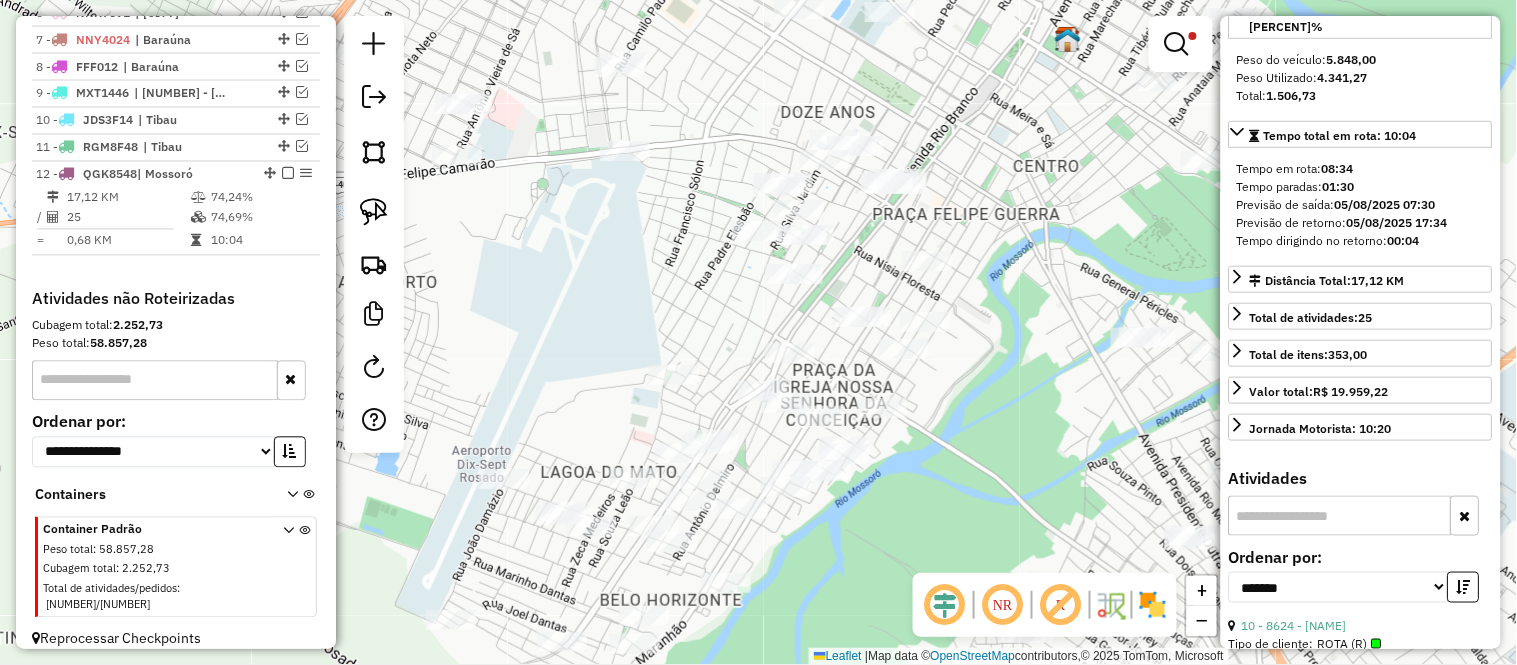 scroll, scrollTop: 0, scrollLeft: 0, axis: both 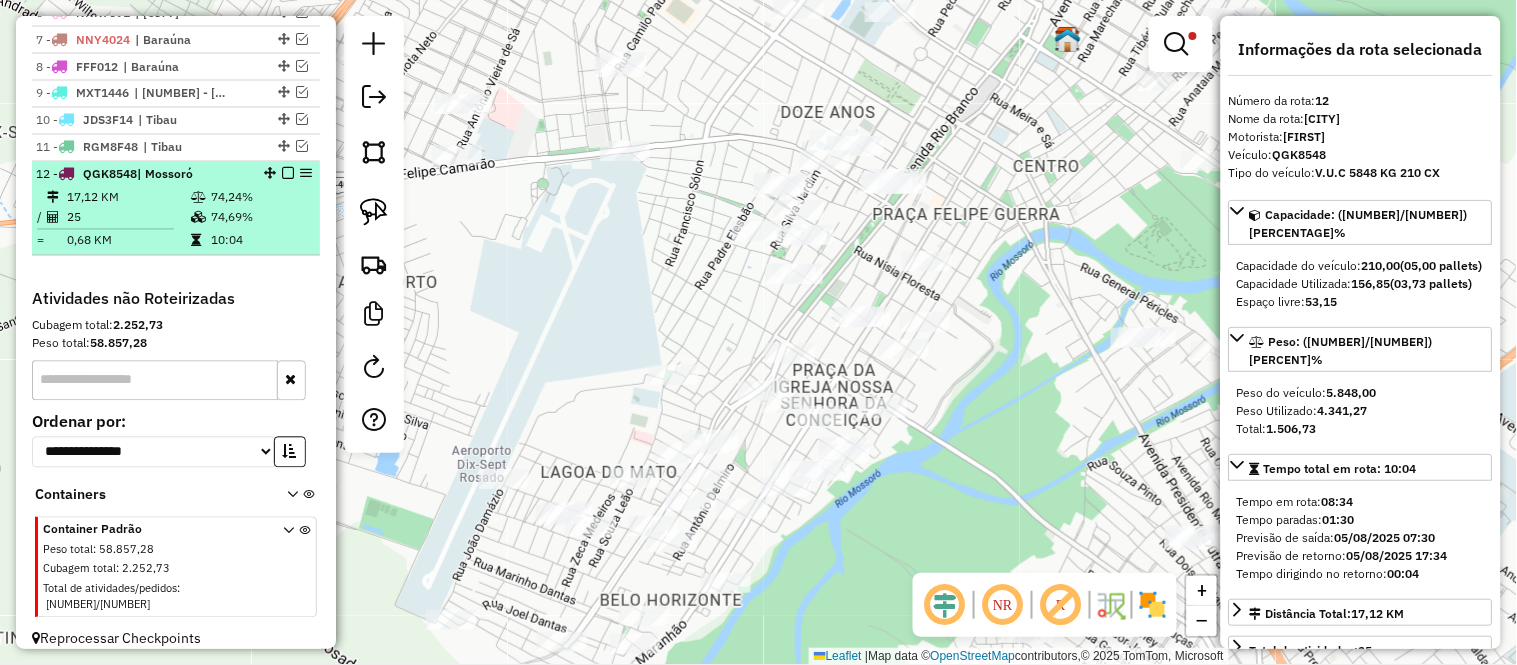 click on "12 -       [PLATE]   |  [CITY] [NUMBER], [NUMBER]   /  [NUMBER]   [PERCENTAGE]%     =  [NUMBER]   [TIME]" at bounding box center (176, 209) 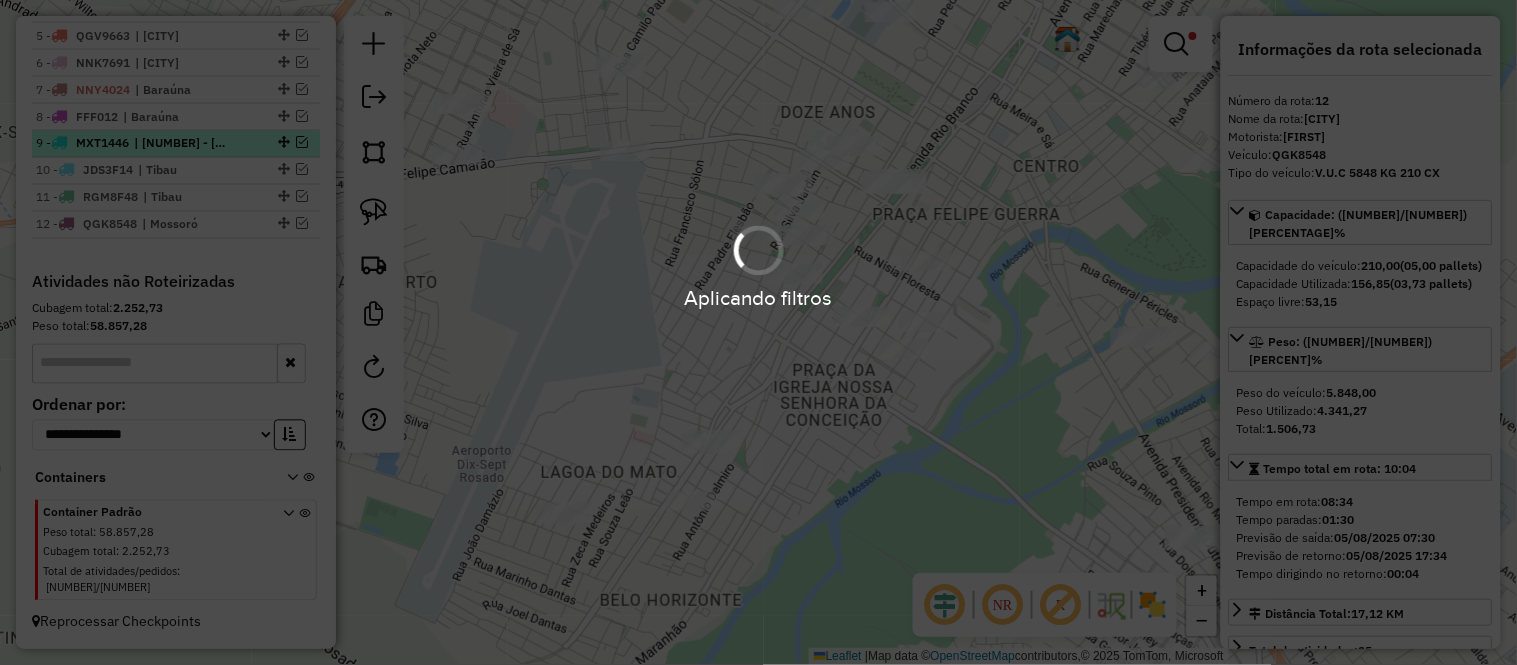 scroll, scrollTop: 834, scrollLeft: 0, axis: vertical 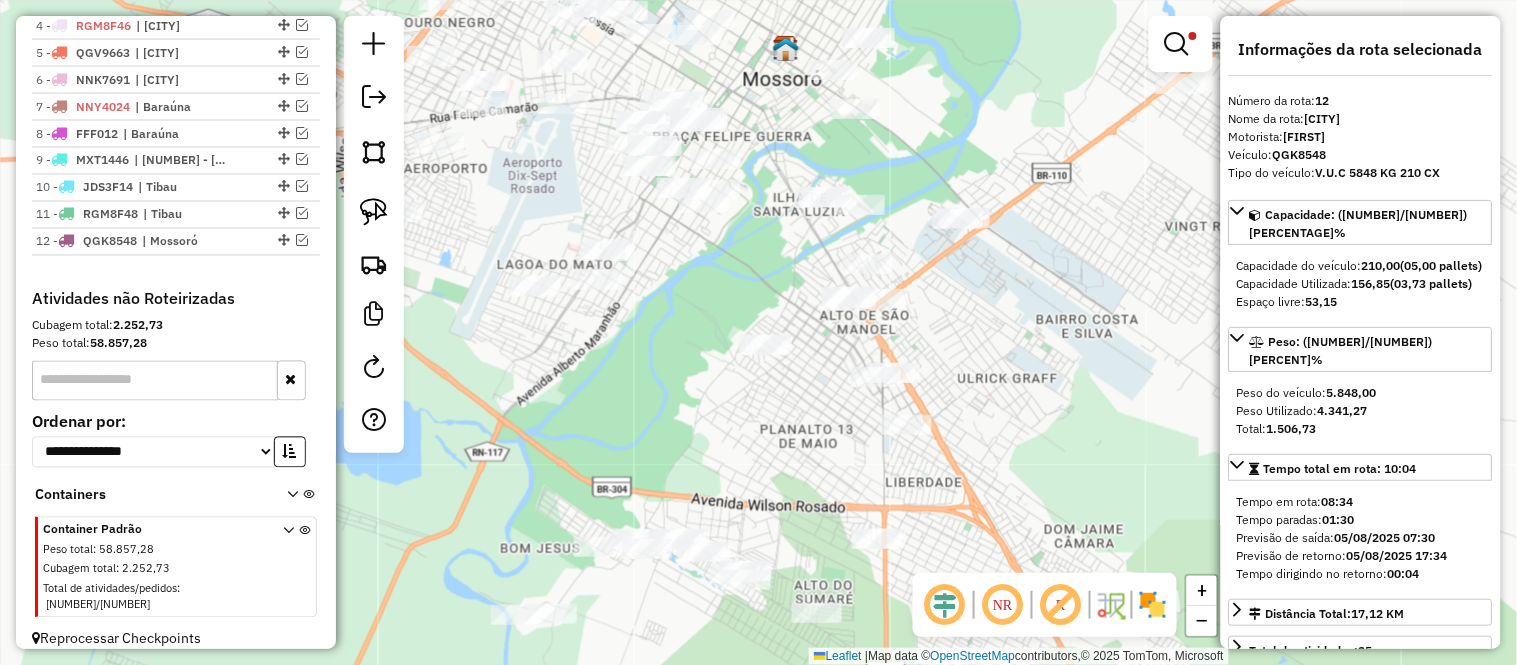 drag, startPoint x: 1016, startPoint y: 394, endPoint x: 1010, endPoint y: 370, distance: 24.738634 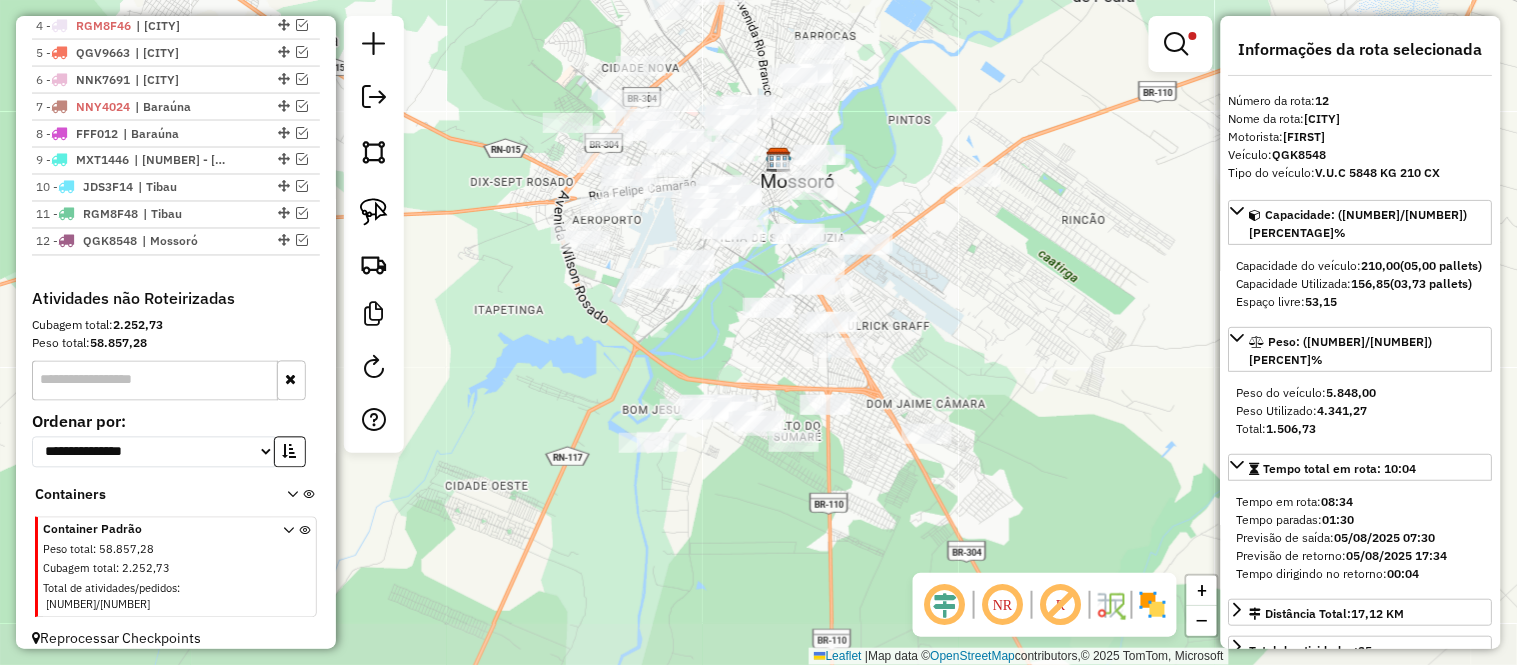 drag, startPoint x: 1110, startPoint y: 297, endPoint x: 1002, endPoint y: 253, distance: 116.61904 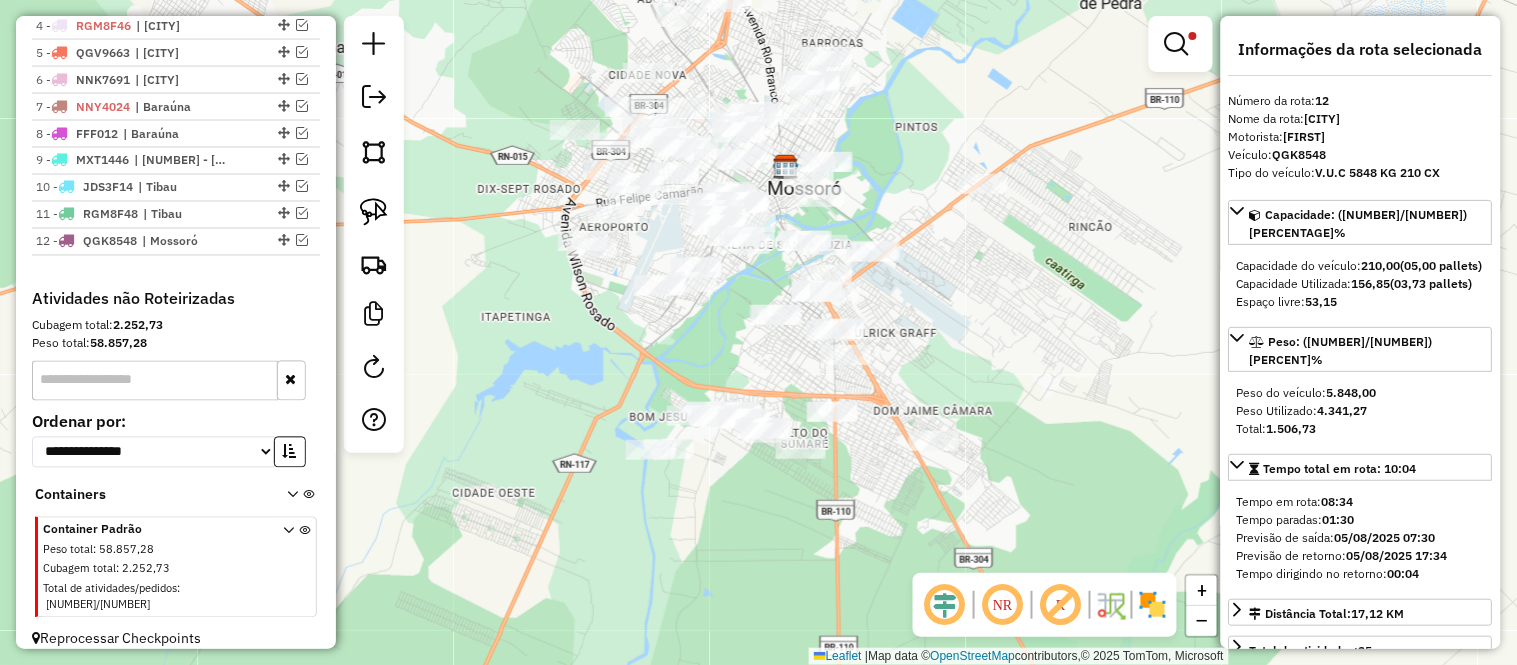drag, startPoint x: 940, startPoint y: 333, endPoint x: 951, endPoint y: 331, distance: 11.18034 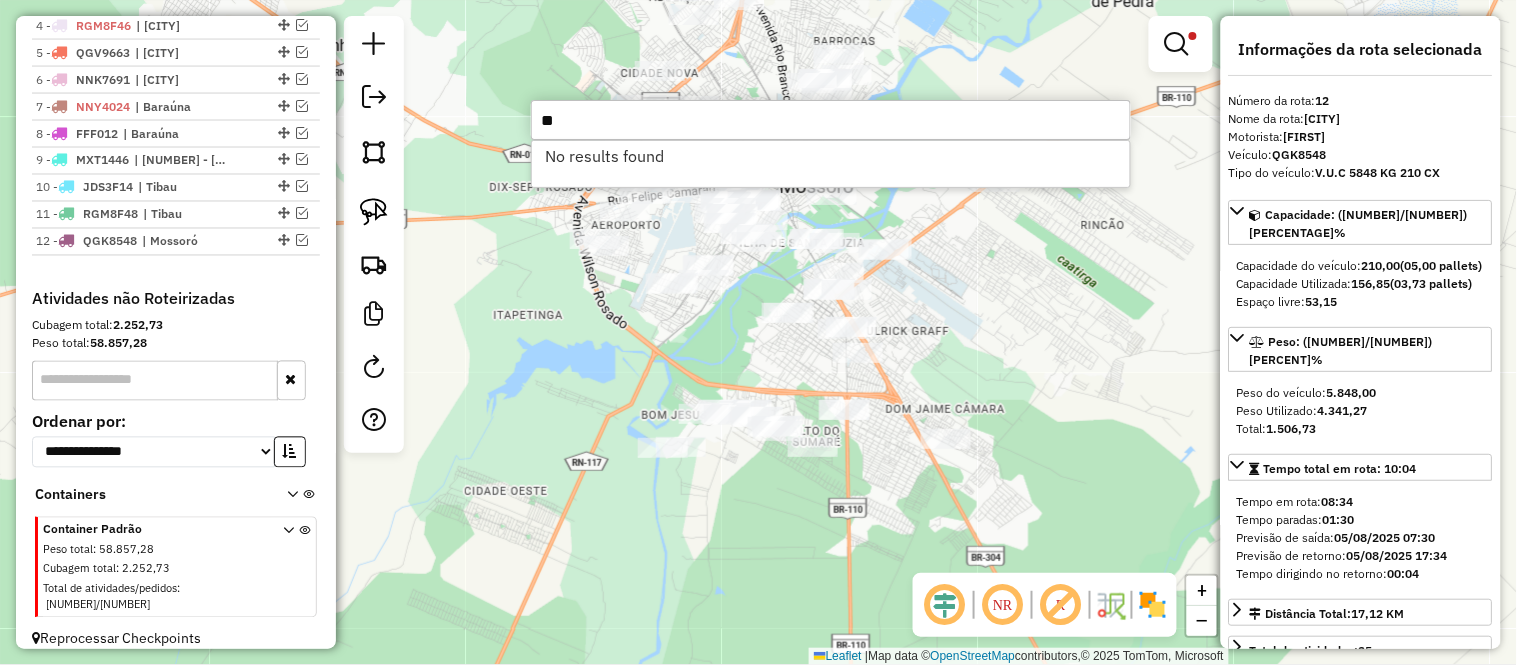 type on "*" 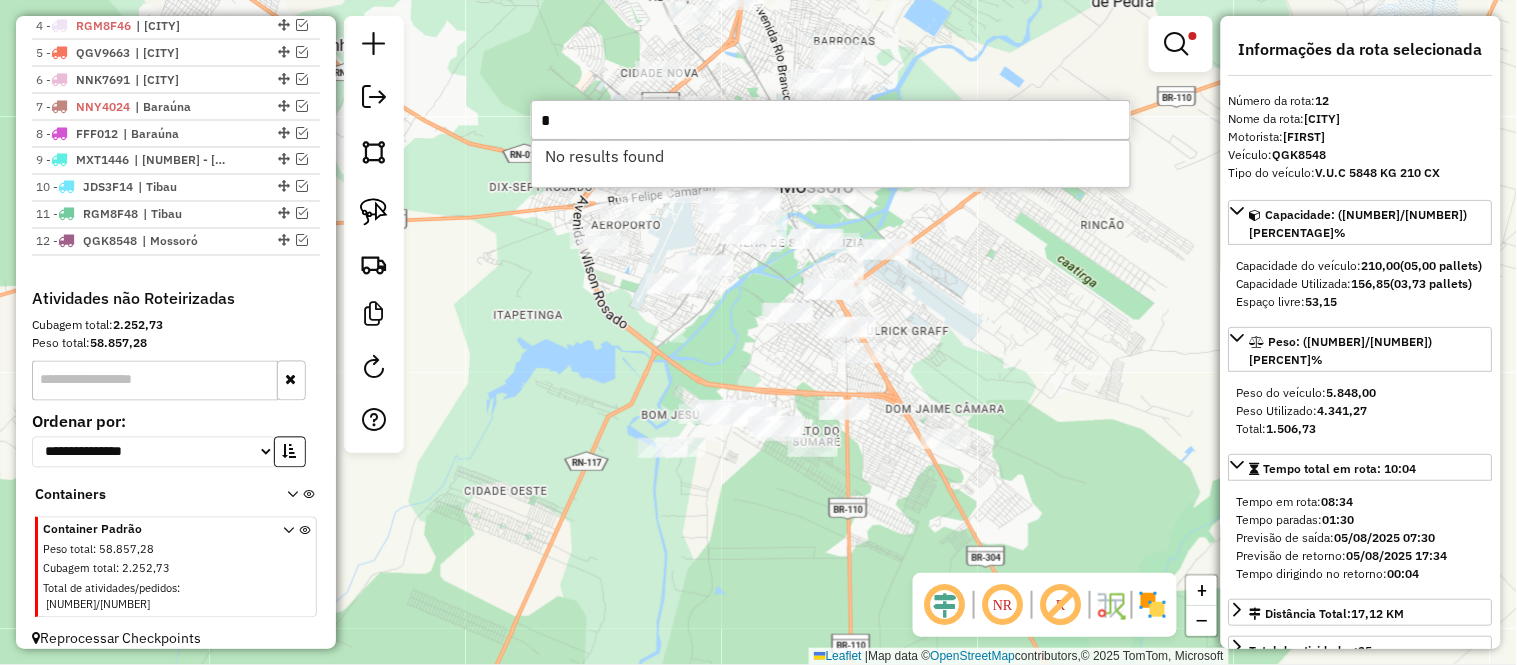 type 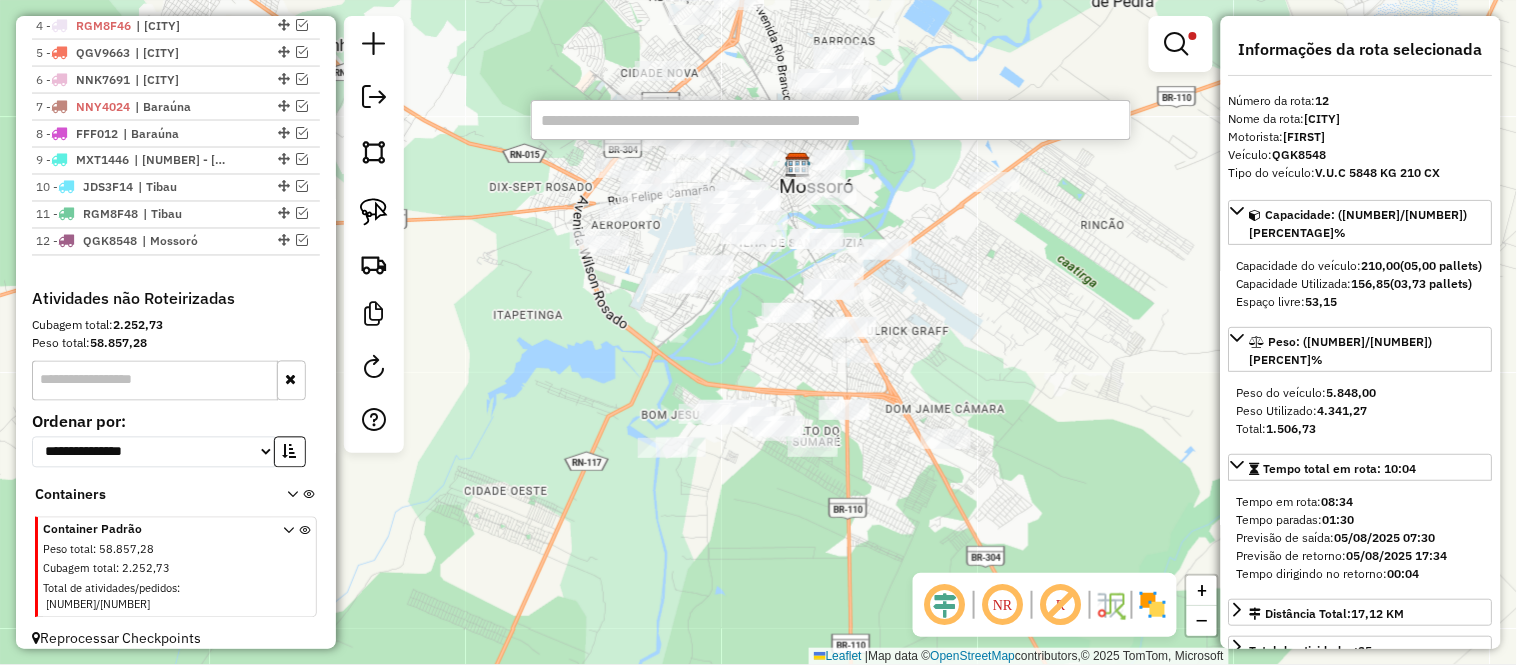 click on "Limpar filtros Janela de atendimento Grade de atendimento Capacidade Transportadoras Veículos Cliente Pedidos  Rotas Selecione os dias de semana para filtrar as janelas de atendimento  Seg   Ter   Qua   Qui   Sex   Sáb   Dom  Informe o período da janela de atendimento: De: Até:  Filtrar exatamente a janela do cliente  Considerar janela de atendimento padrão  Selecione os dias de semana para filtrar as grades de atendimento  Seg   Ter   Qua   Qui   Sex   Sáb   Dom   Considerar clientes sem dia de atendimento cadastrado  Clientes fora do dia de atendimento selecionado Filtrar as atividades entre os valores definidos abaixo:  Peso mínimo:   Peso máximo:   Cubagem mínima:   Cubagem máxima:   De:   Até:  Filtrar as atividades entre o tempo de atendimento definido abaixo:  De:   Até:   Considerar capacidade total dos clientes não roteirizados Transportadora: Selecione um ou mais itens Tipo de veículo: Selecione um ou mais itens Veículo: Selecione um ou mais itens Motorista: Selecione um ou mais itens" 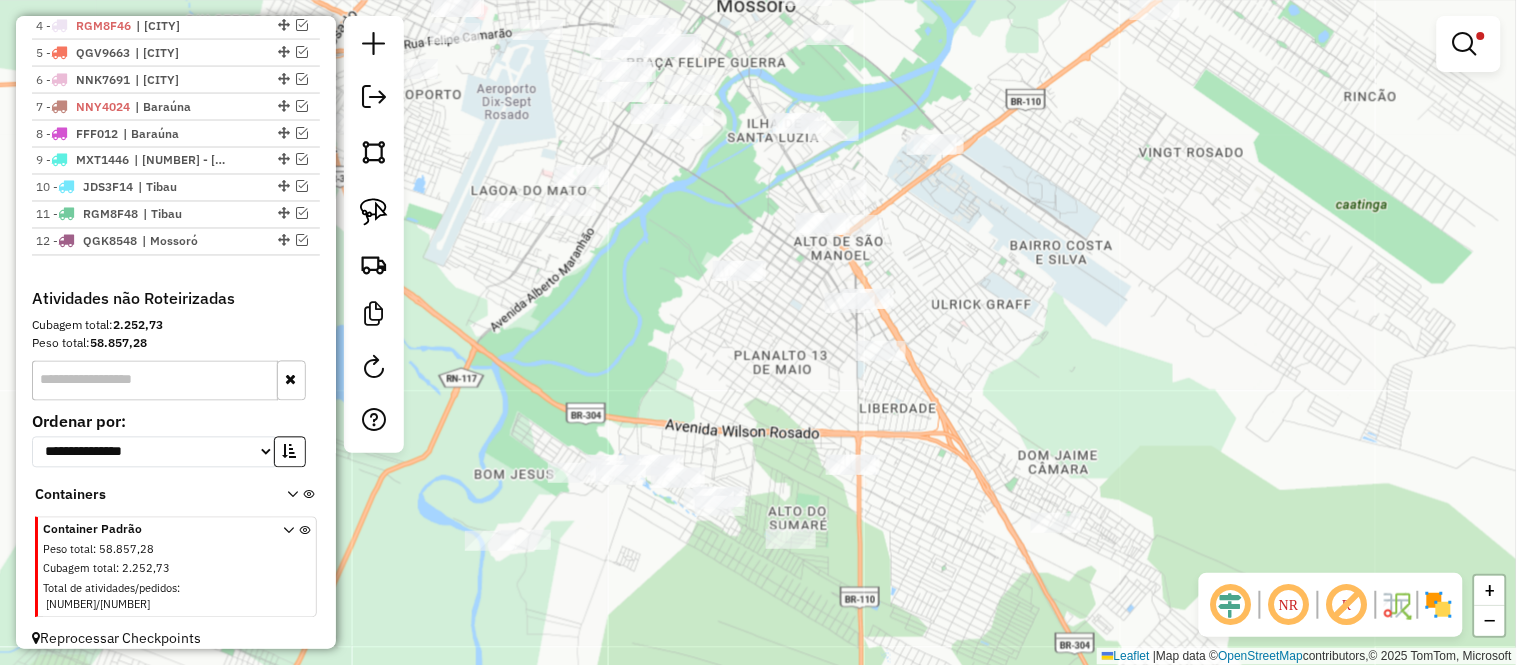drag, startPoint x: 925, startPoint y: 310, endPoint x: 1014, endPoint y: 265, distance: 99.72964 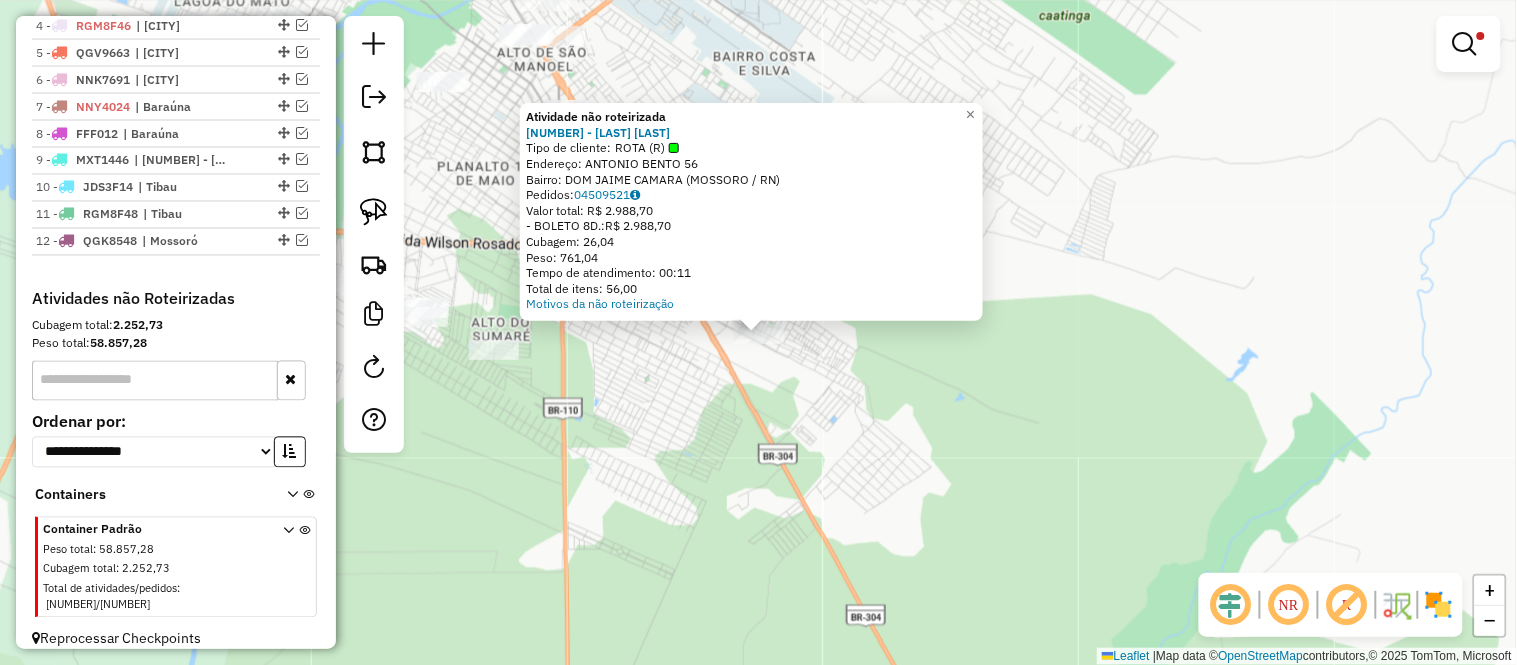 click on "Atividade não roteirizada 5161 - [NAME]  Tipo de cliente:   ROTA (R)   Endereço:  [NAME] [LAST_NAME] [NUMBER]   Bairro: [NEIGHBORHOOD] ([CITY] / RN)   Pedidos:  [NUMBER]   Valor total: R$ [PRICE]   - BOLETO 8D.:  R$ [PRICE]   Cubagem: [NUMBER]   Peso: [NUMBER]   Tempo de atendimento: [TIME]   Total de itens: [NUMBER]  Motivos da não roteirização × Limpar filtros Janela de atendimento Grade de atendimento Capacidade Transportadoras Veículos Cliente Pedidos  Rotas Selecione os dias de semana para filtrar as janelas de atendimento  Seg   Ter   Qua   Qui   Sex   Sáb   Dom  Informe o período da janela de atendimento: De: Até:  Filtrar exatamente a janela do cliente  Considerar janela de atendimento padrão  Selecione os dias de semana para filtrar as grades de atendimento  Seg   Ter   Qua   Qui   Sex   Sáb   Dom   Considerar clientes sem dia de atendimento cadastrado  Clientes fora do dia de atendimento selecionado Filtrar as atividades entre os valores definidos abaixo:  Peso mínimo:   Peso máximo:  De:" 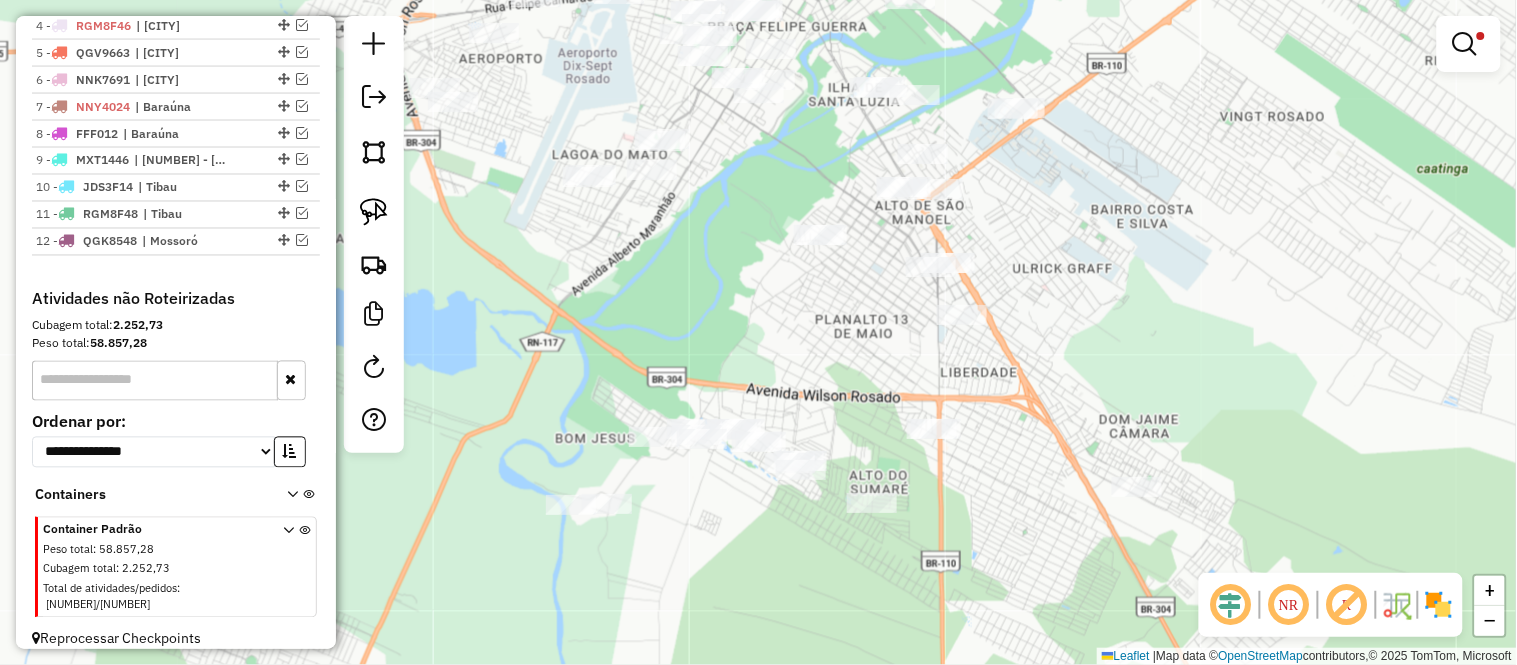 drag, startPoint x: 770, startPoint y: 214, endPoint x: 1150, endPoint y: 370, distance: 410.77487 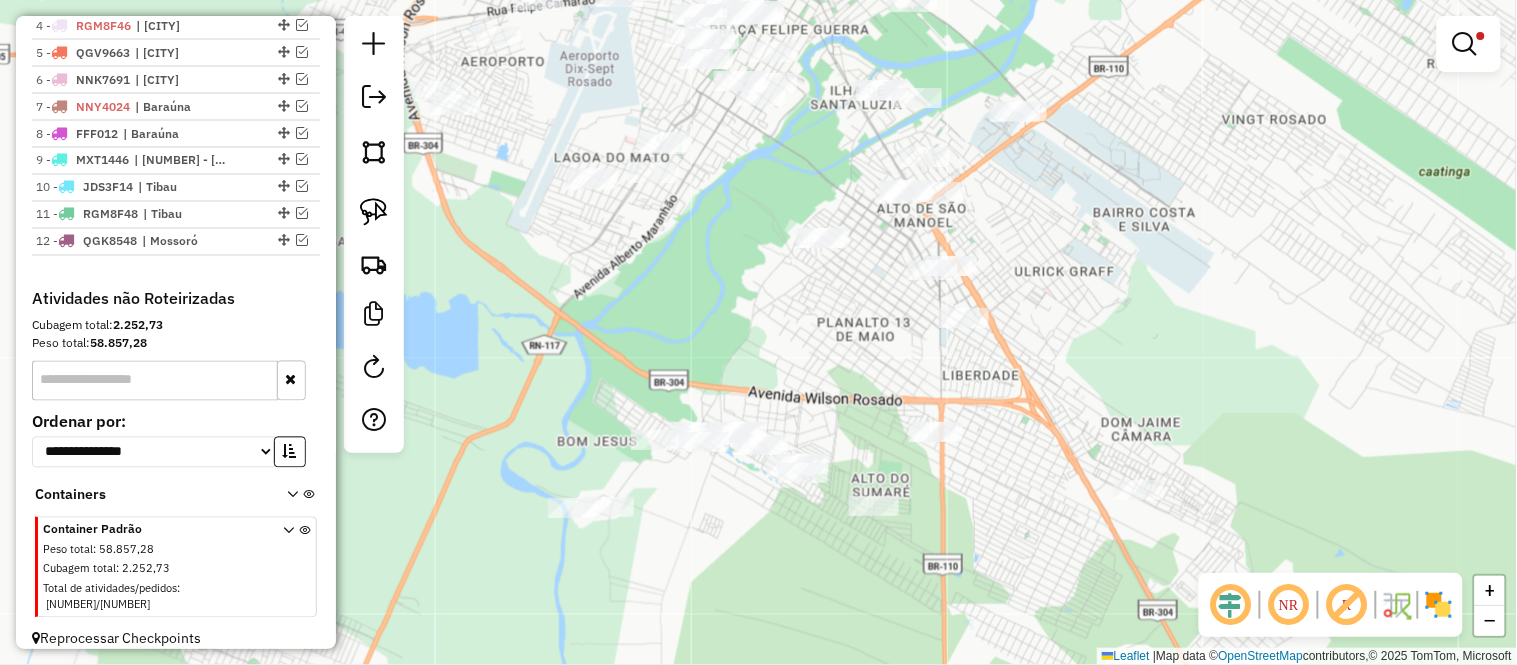 drag, startPoint x: 383, startPoint y: 212, endPoint x: 494, endPoint y: 173, distance: 117.65203 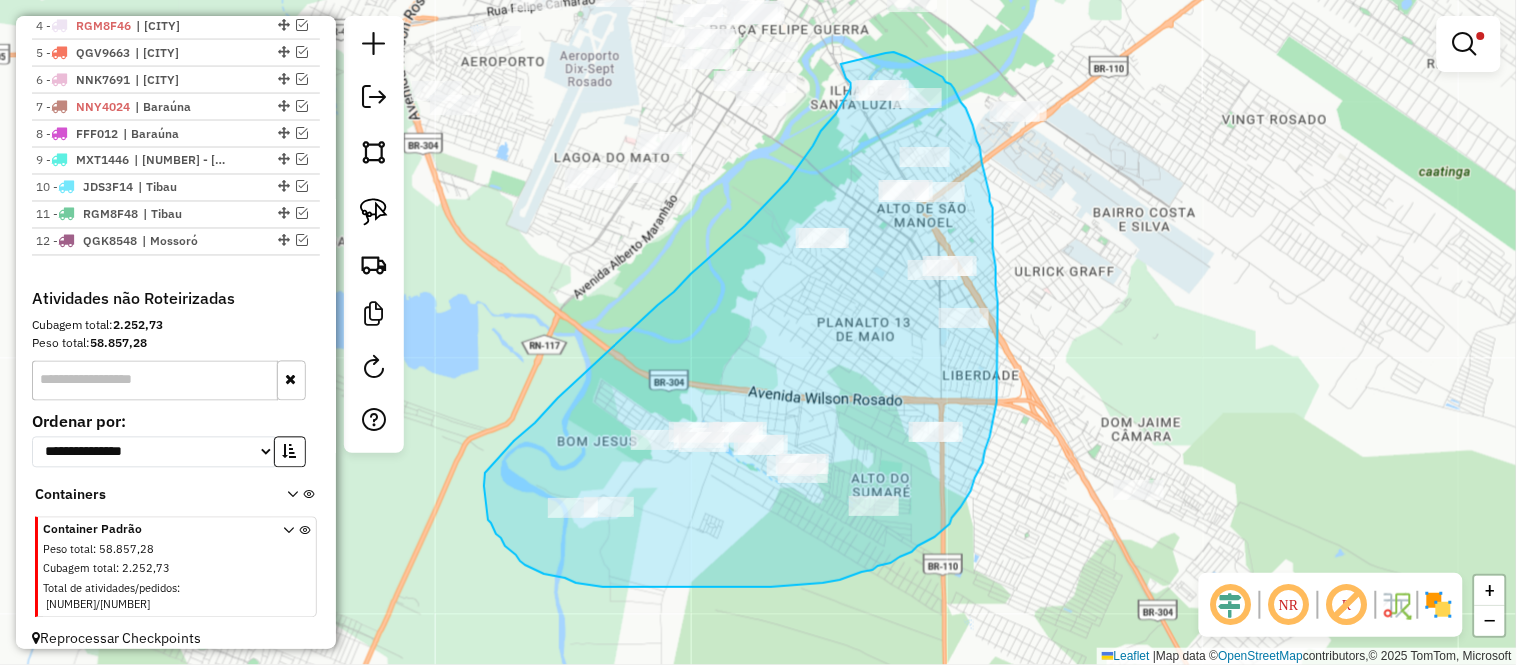 drag, startPoint x: 886, startPoint y: 53, endPoint x: 841, endPoint y: 64, distance: 46.32494 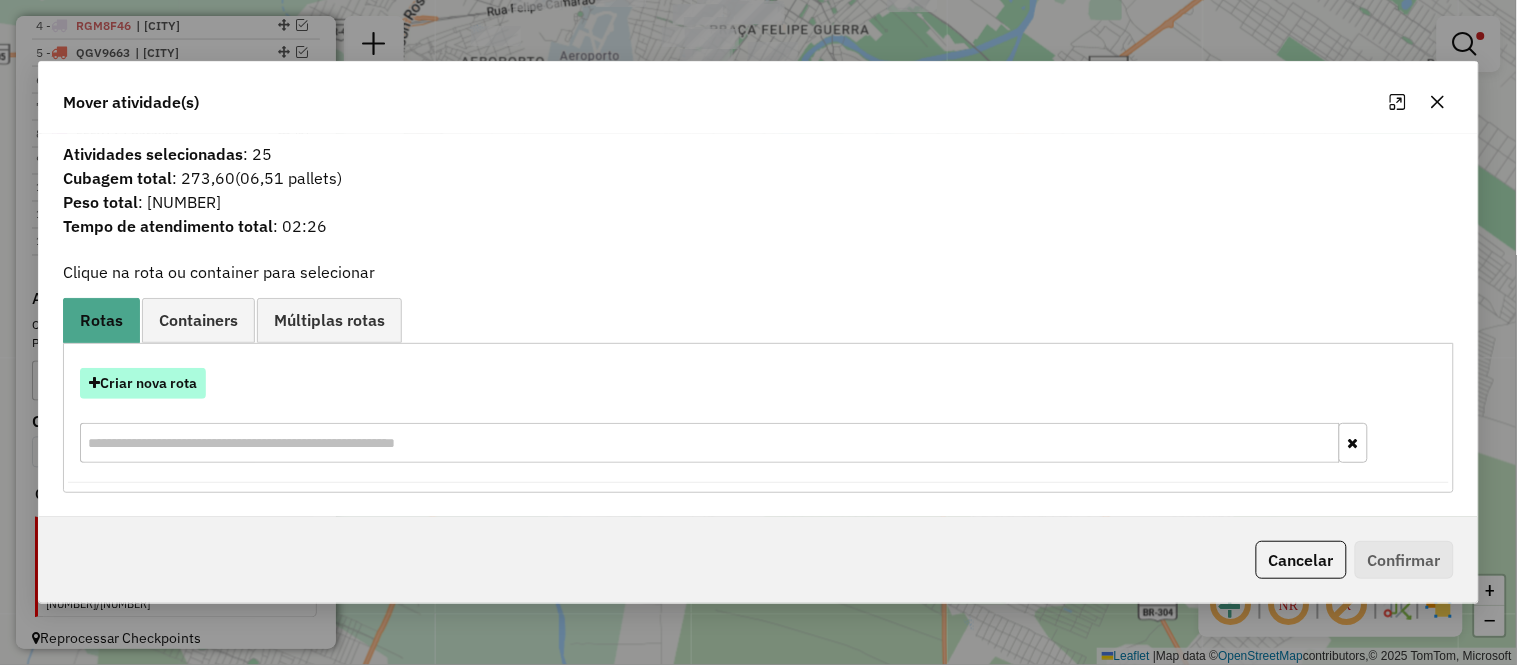 click on "Criar nova rota" at bounding box center (143, 383) 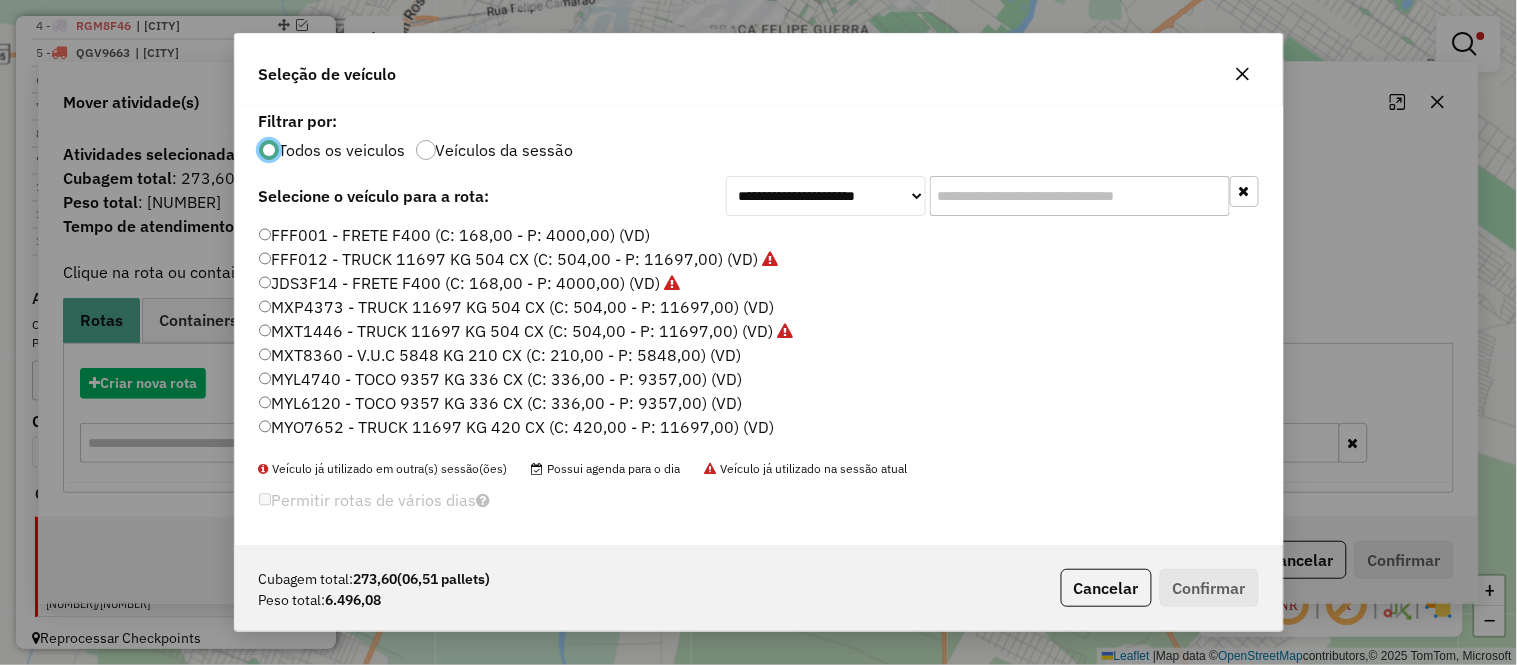 scroll, scrollTop: 11, scrollLeft: 5, axis: both 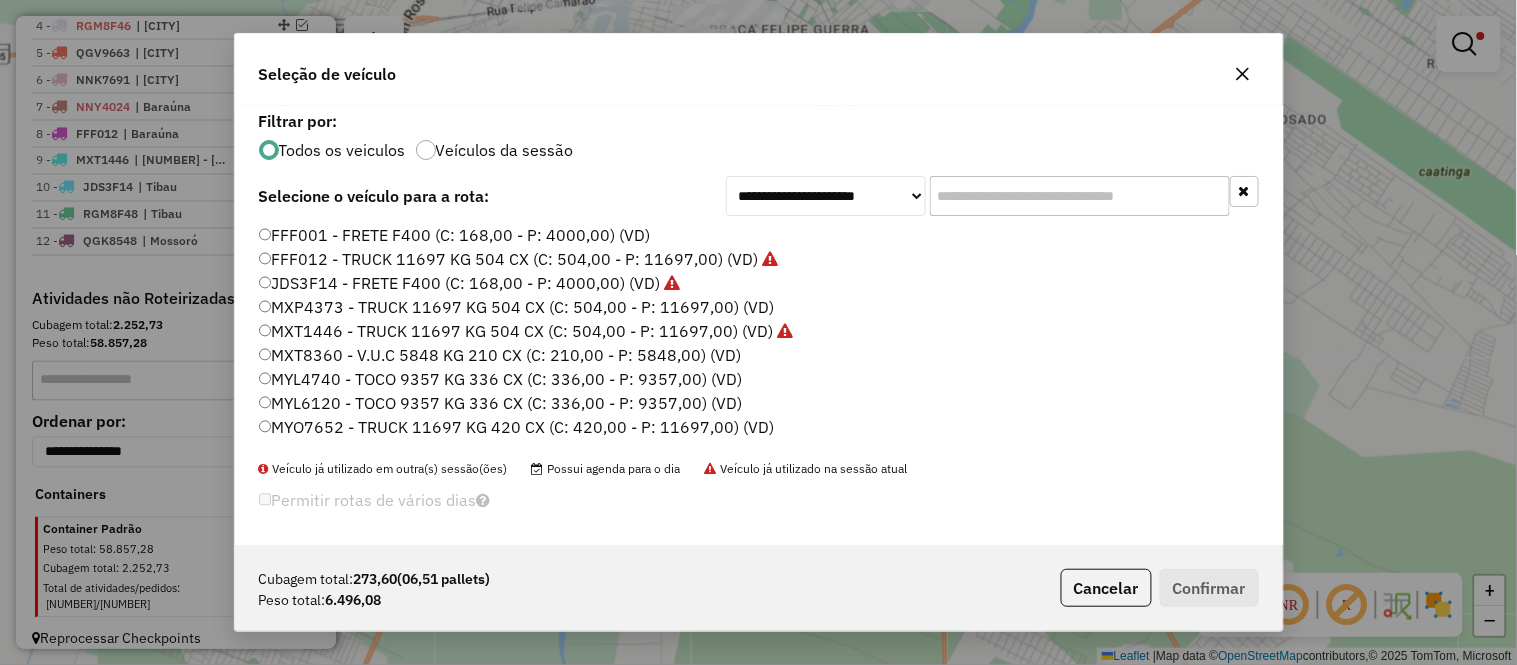 click 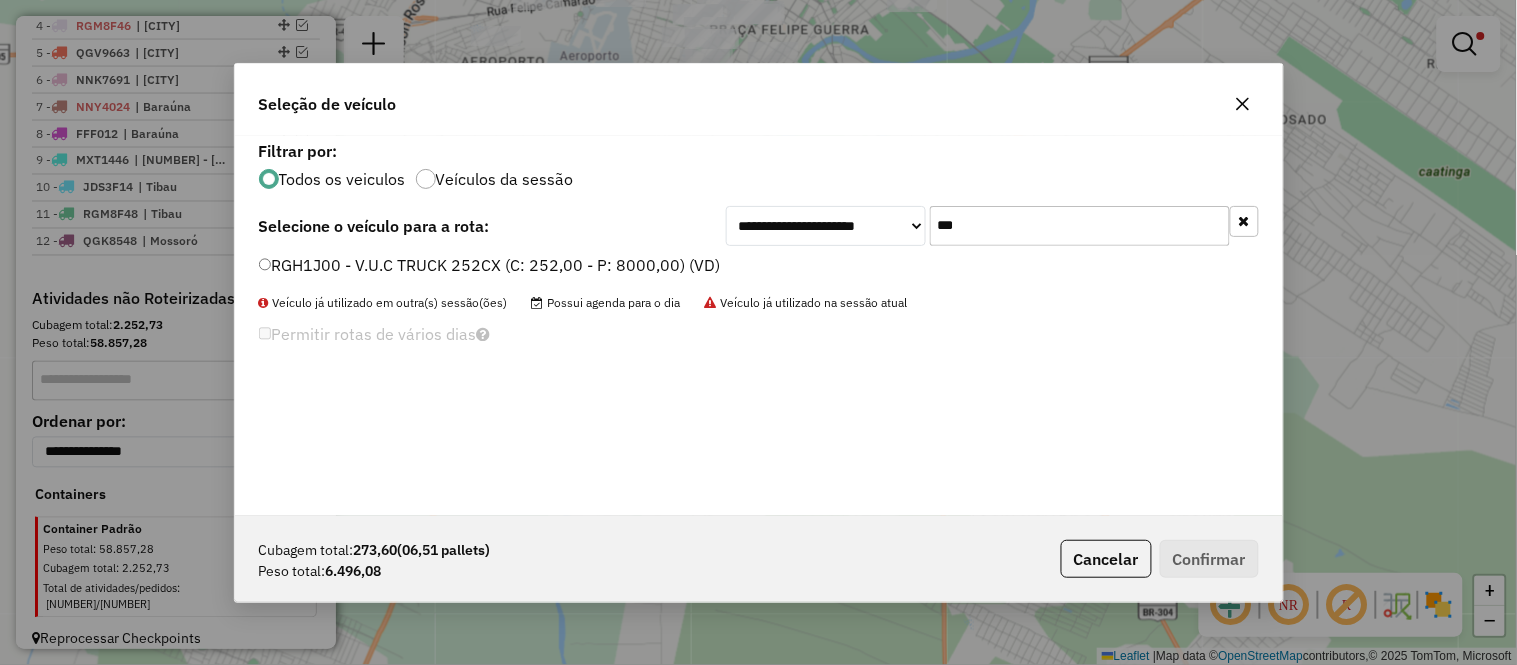 type on "***" 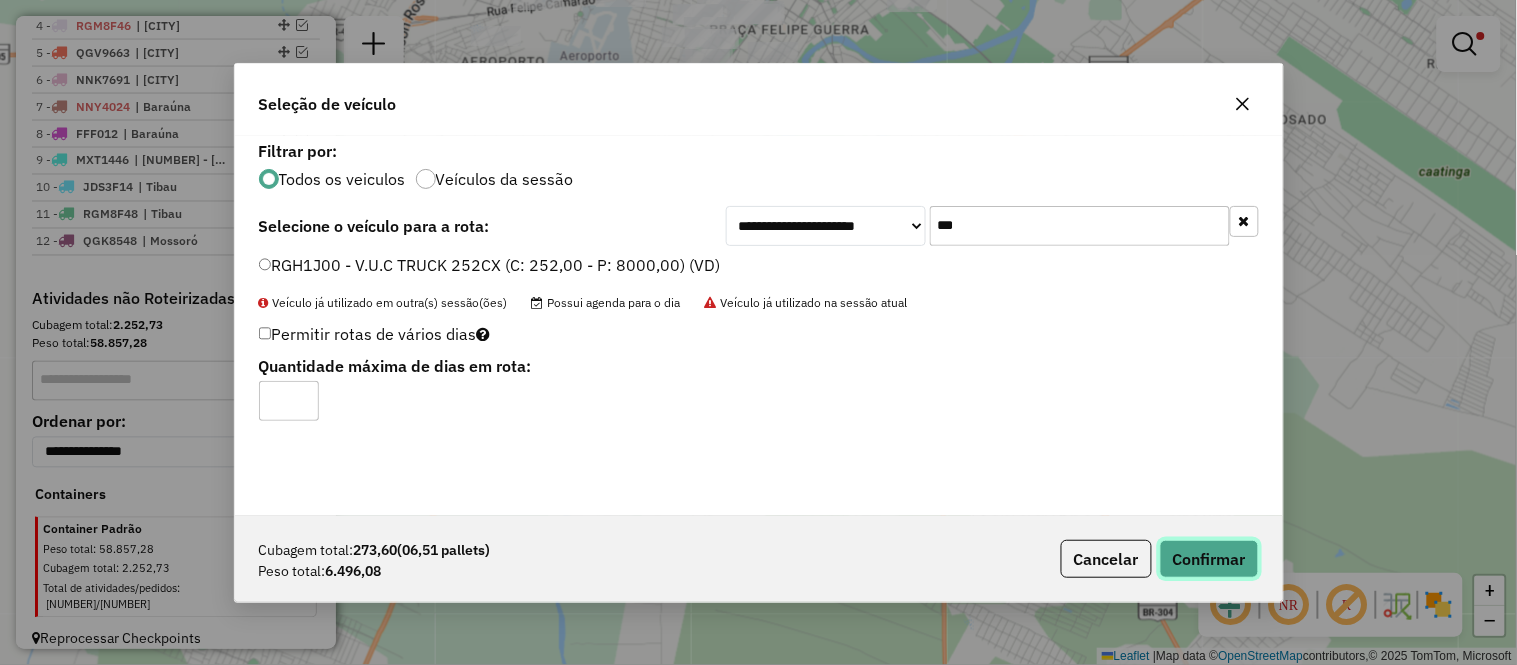 click on "Confirmar" 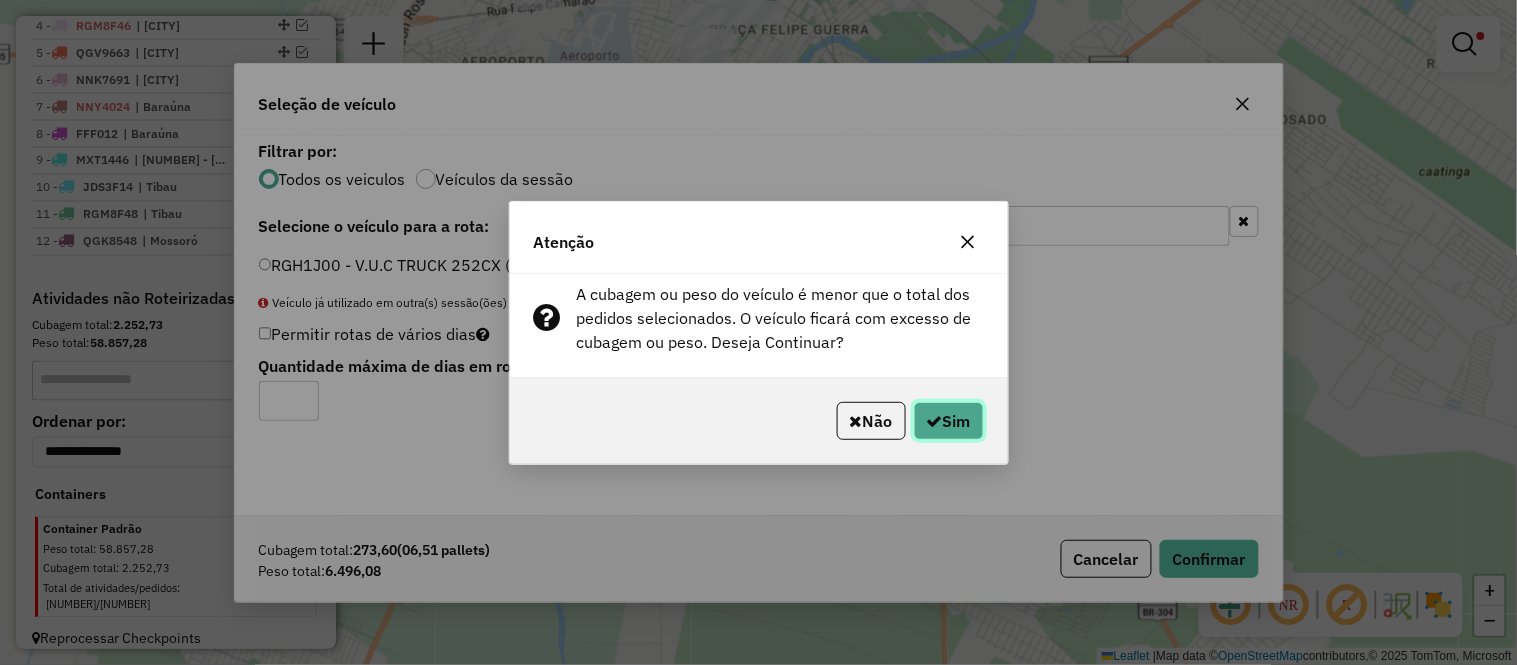 click on "Sim" 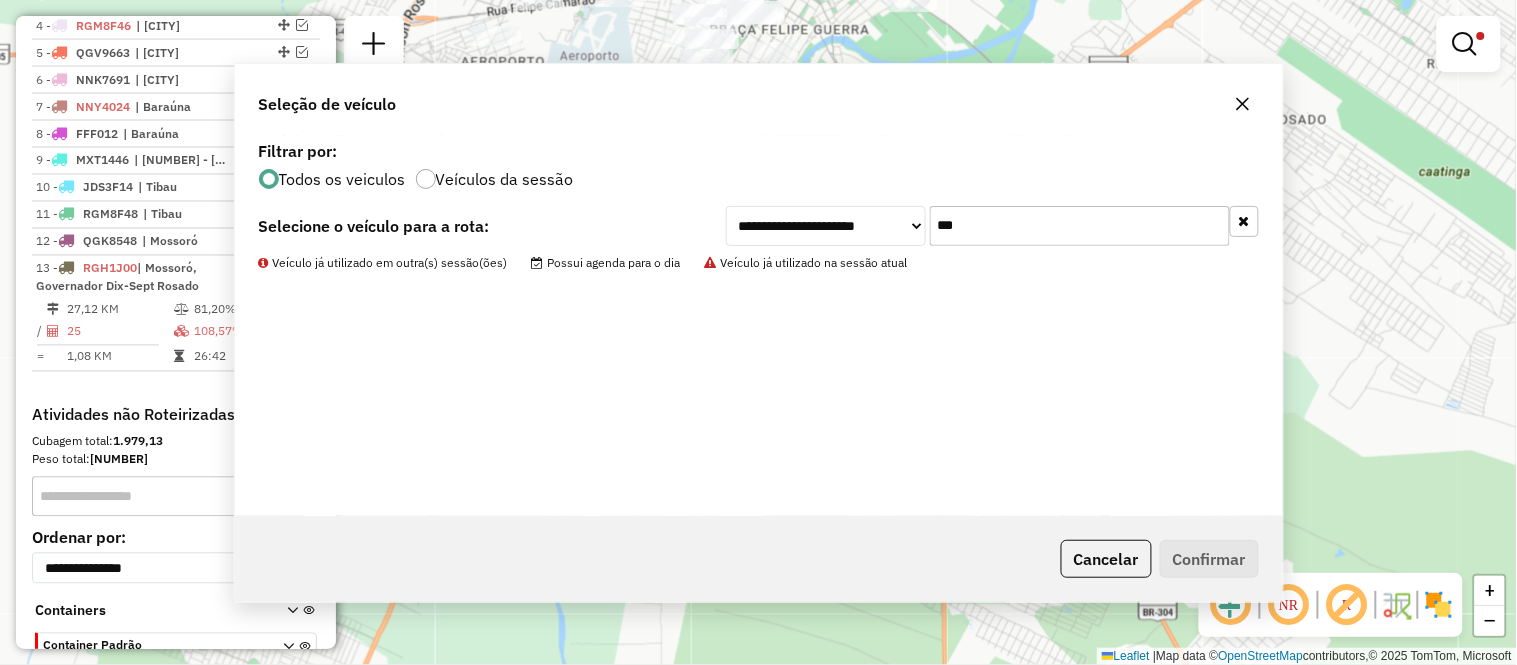 scroll, scrollTop: 901, scrollLeft: 0, axis: vertical 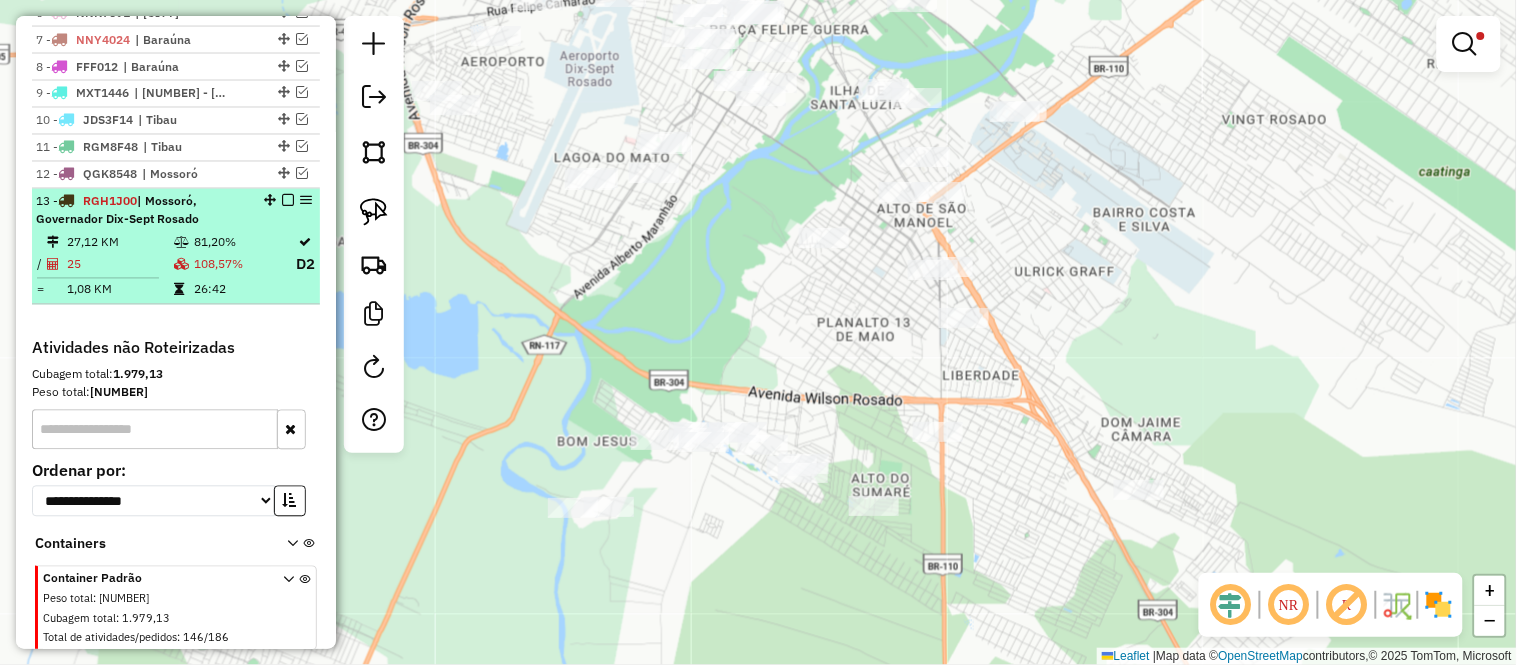 click on "13 -       [PLATE]   |  [CITY], [CITY] [LAST_NAME]  [NUMBER],[NUMBER]  [PERCENT]%  /  [NUMBER]   [PERCENT]%   D2  =  [NUMBER] KM   [TIME]" at bounding box center [176, 247] 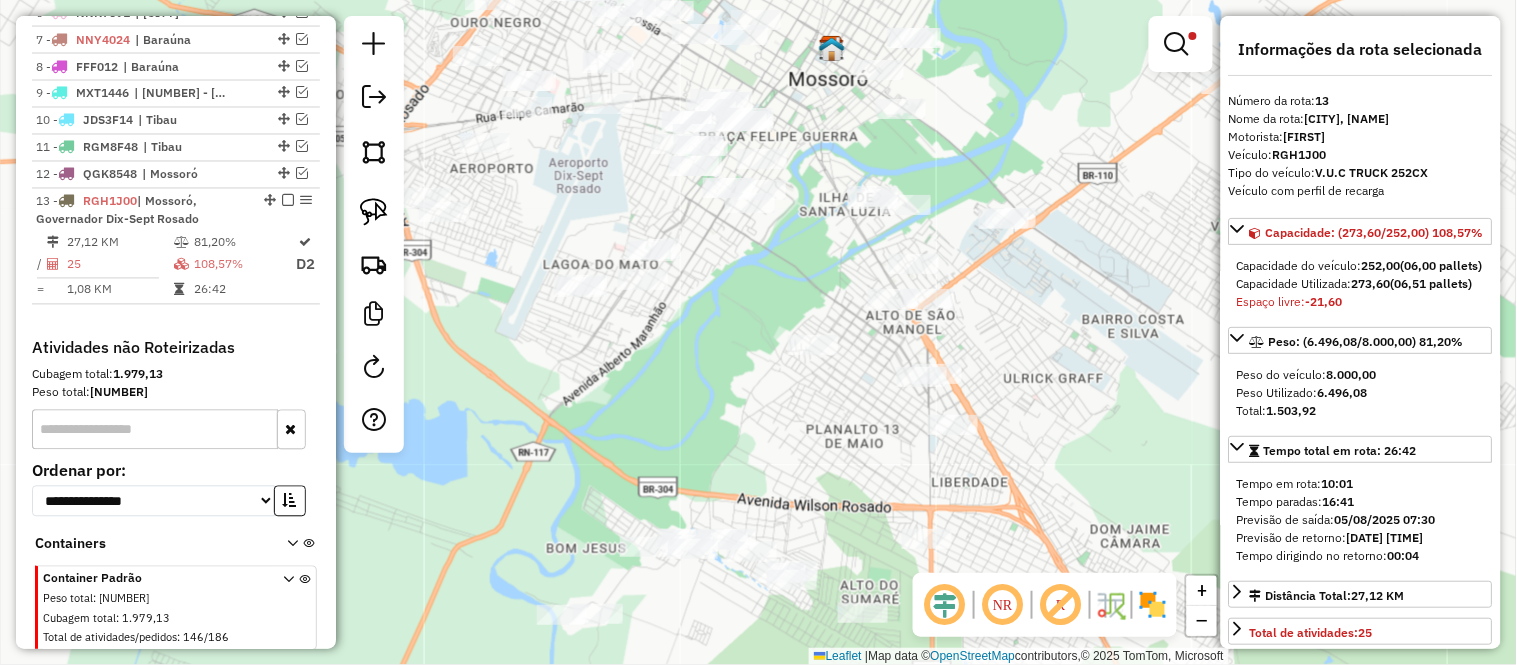 scroll, scrollTop: 333, scrollLeft: 0, axis: vertical 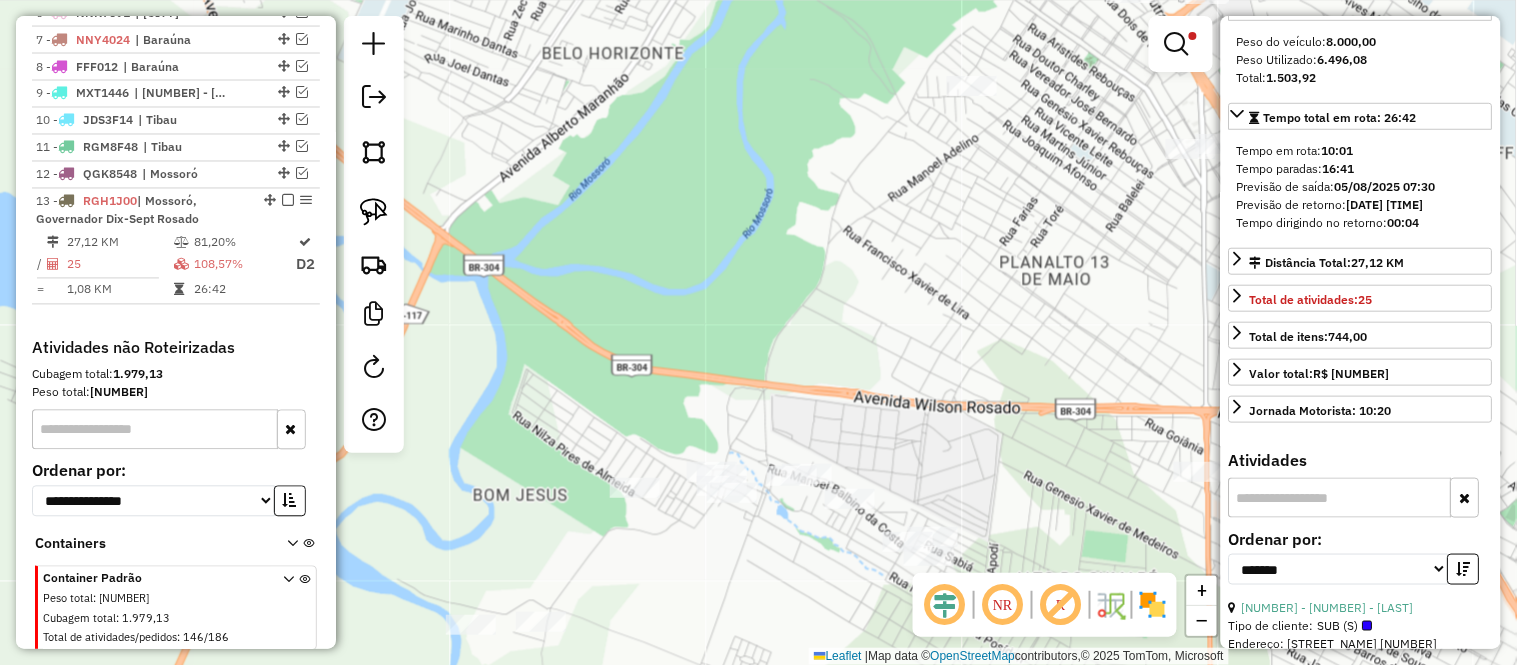 drag, startPoint x: 662, startPoint y: 592, endPoint x: 818, endPoint y: 458, distance: 205.65019 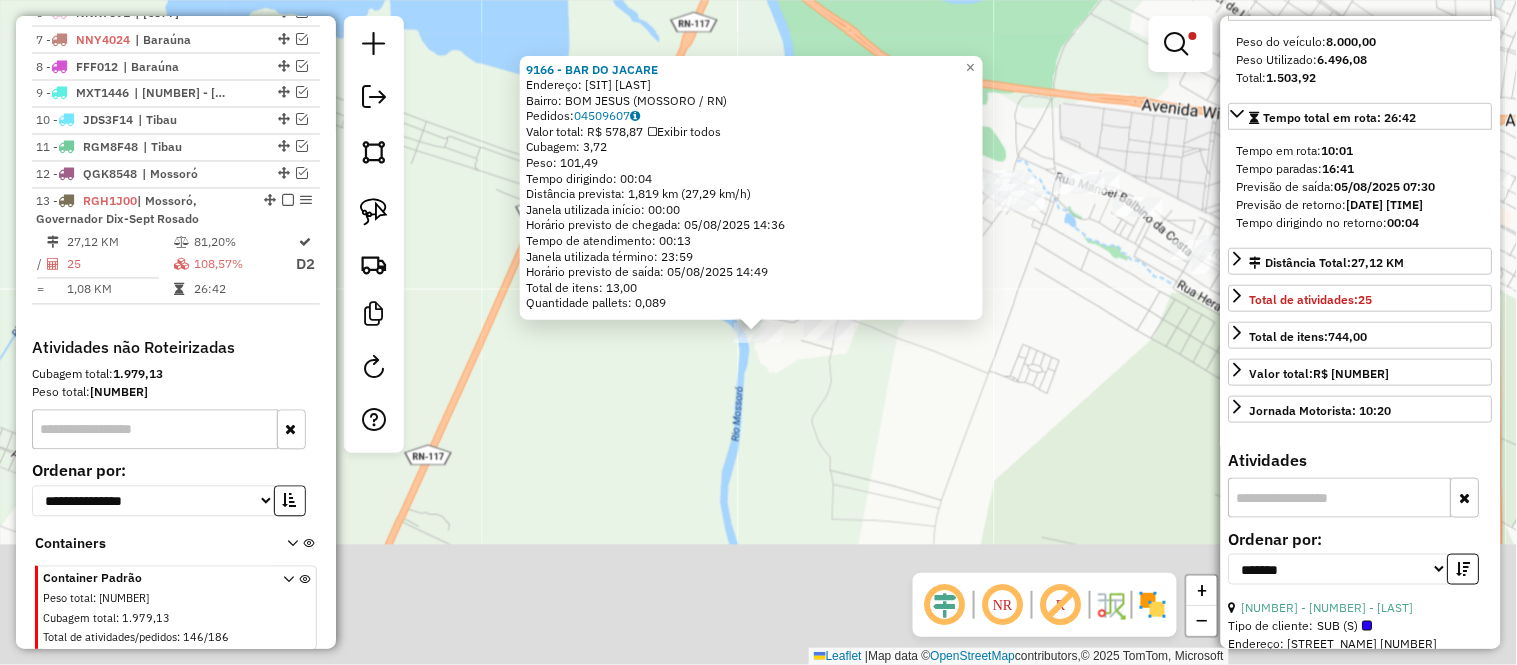 scroll, scrollTop: 950, scrollLeft: 0, axis: vertical 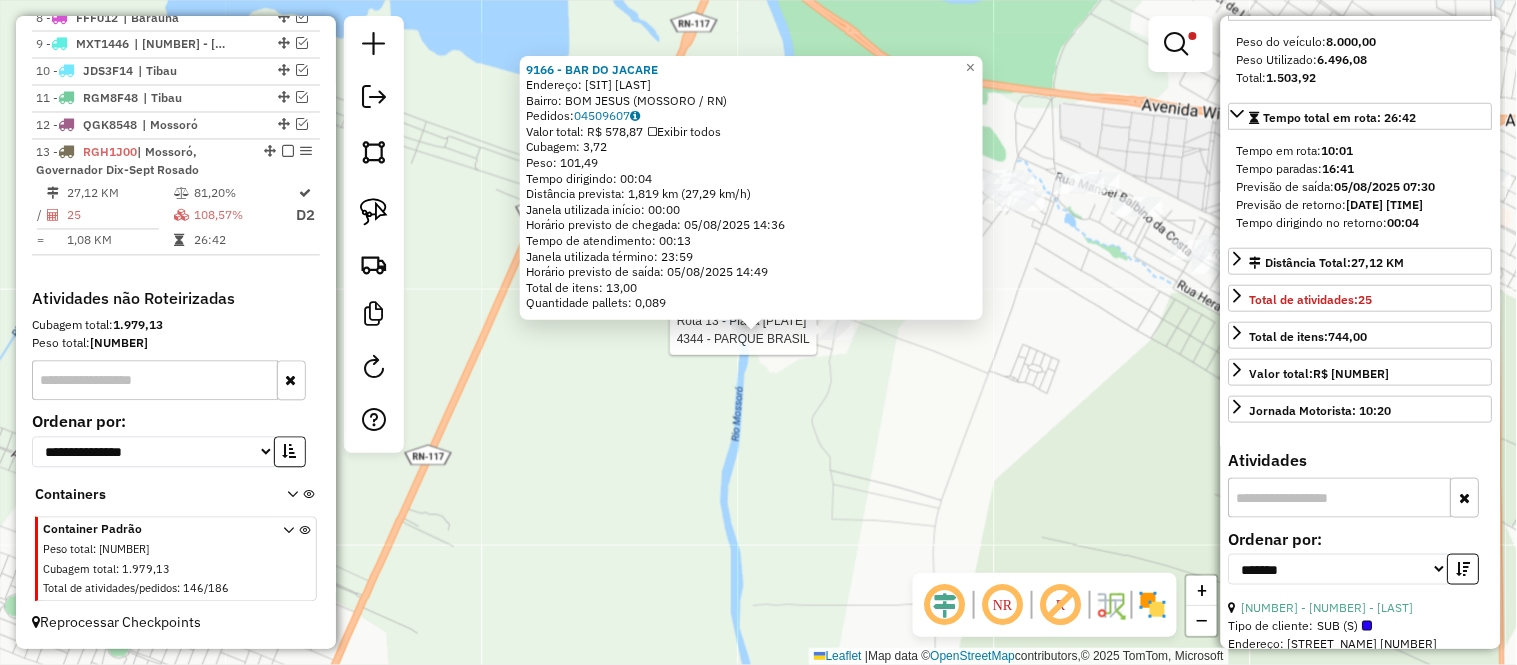 click 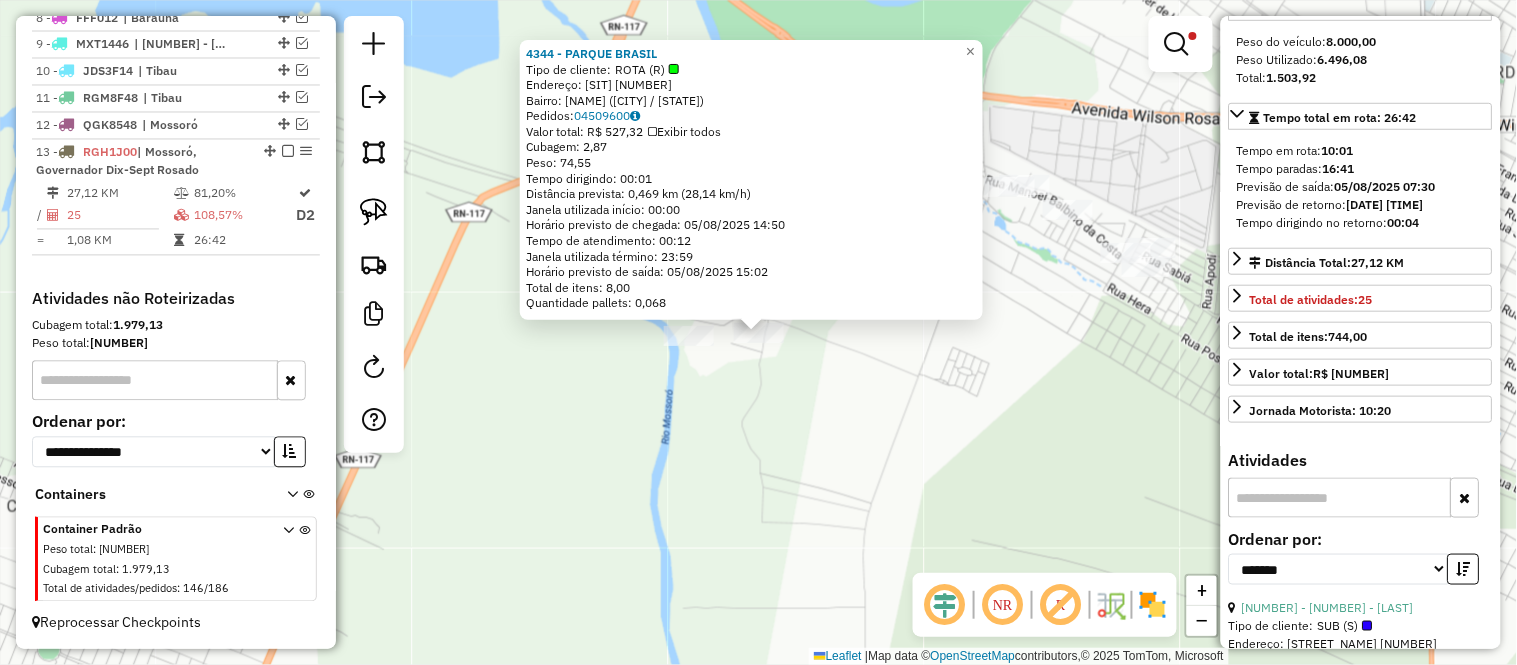 click on "4344 - PARQUE BRASIL Tipo de cliente: ROTA (R) Endereço: INGAR 2 Bairro: ZONA RURAL (MOSSORO / [STATE]) Pedidos: 04509600 Valor total: R$ 527,32 Exibir todos Cubagem: 2,87 Peso: 74,55 Tempo dirigindo: 00:01 Distância prevista: 0,469 km (28,14 km/h) Janela utilizada início: 00:00 Horário previsto de chegada: 05/08/2025 14:50 Tempo de atendimento: 00:12 Janela utilizada término: 23:59 Horário previsto de saída: 05/08/2025 15:02 Total de itens: 8,00 Quantidade pallets: 0,068 × Limpar filtros Janela de atendimento Grade de atendimento Capacidade Transportadoras Veículos Cliente Pedidos Rotas Selecione os dias de semana para filtrar as janelas de atendimento Seg Ter Qua Qui Sex Sáb Dom Informe o período da janela de atendimento: De: Até: Filtrar exatamente a janela do cliente Considerar janela de atendimento padrão Selecione os dias de semana para filtrar as grades de atendimento Seg Ter Qua Qui Sex Sáb Dom Peso mínimo: Peso máximo:" 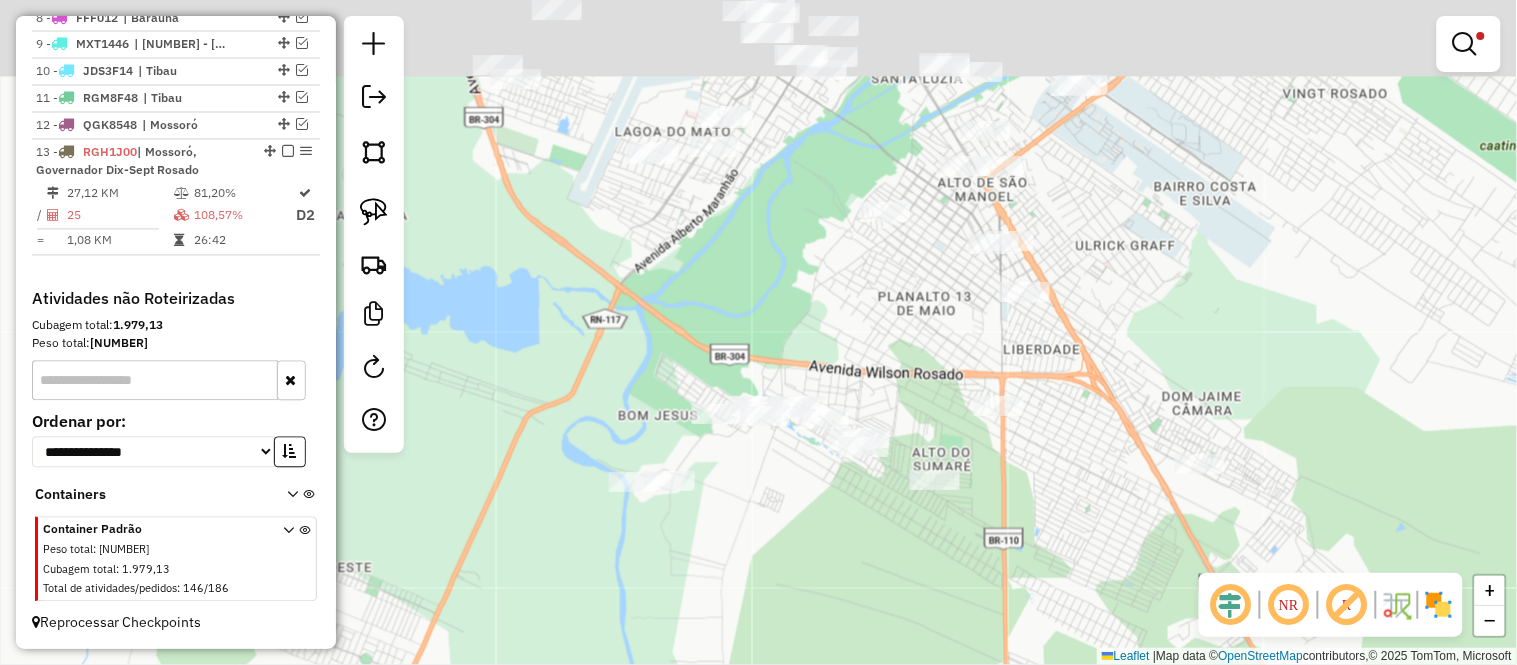 drag, startPoint x: 1135, startPoint y: 175, endPoint x: 846, endPoint y: 376, distance: 352.02557 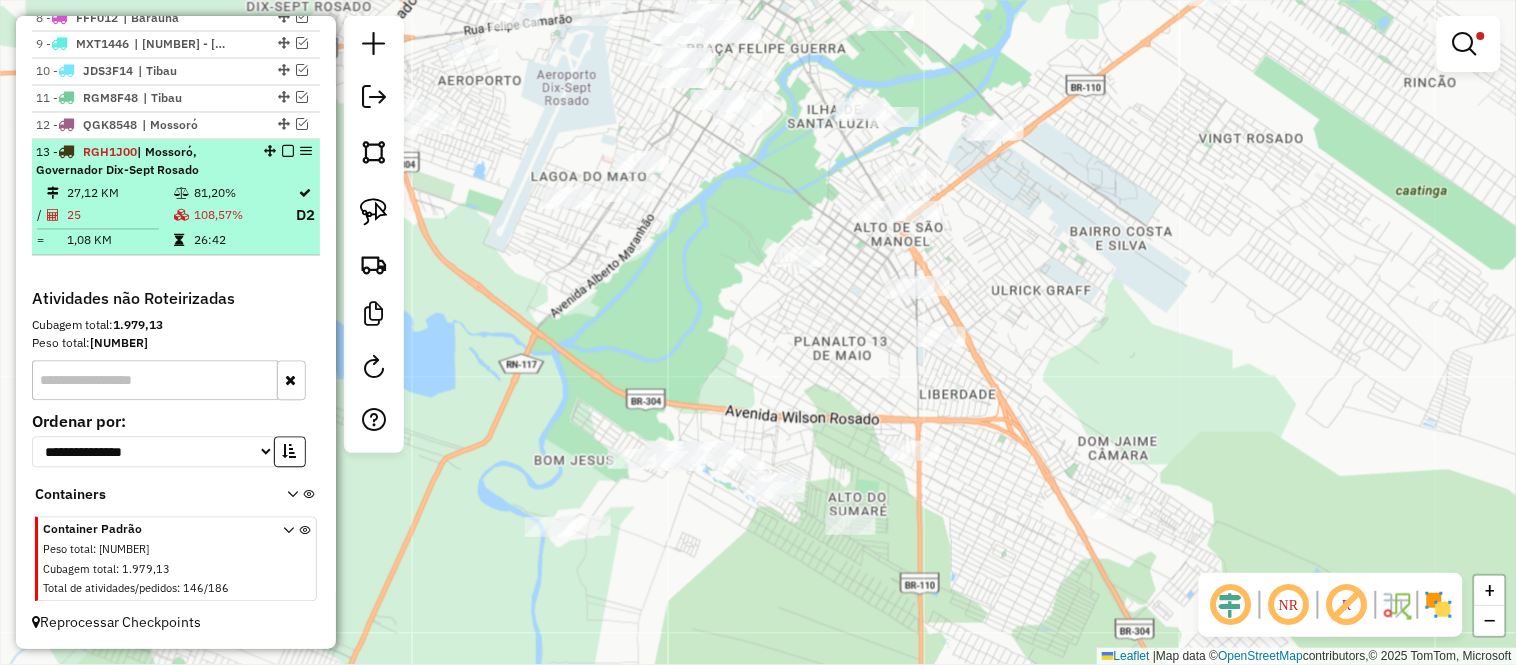 click at bounding box center (183, 216) 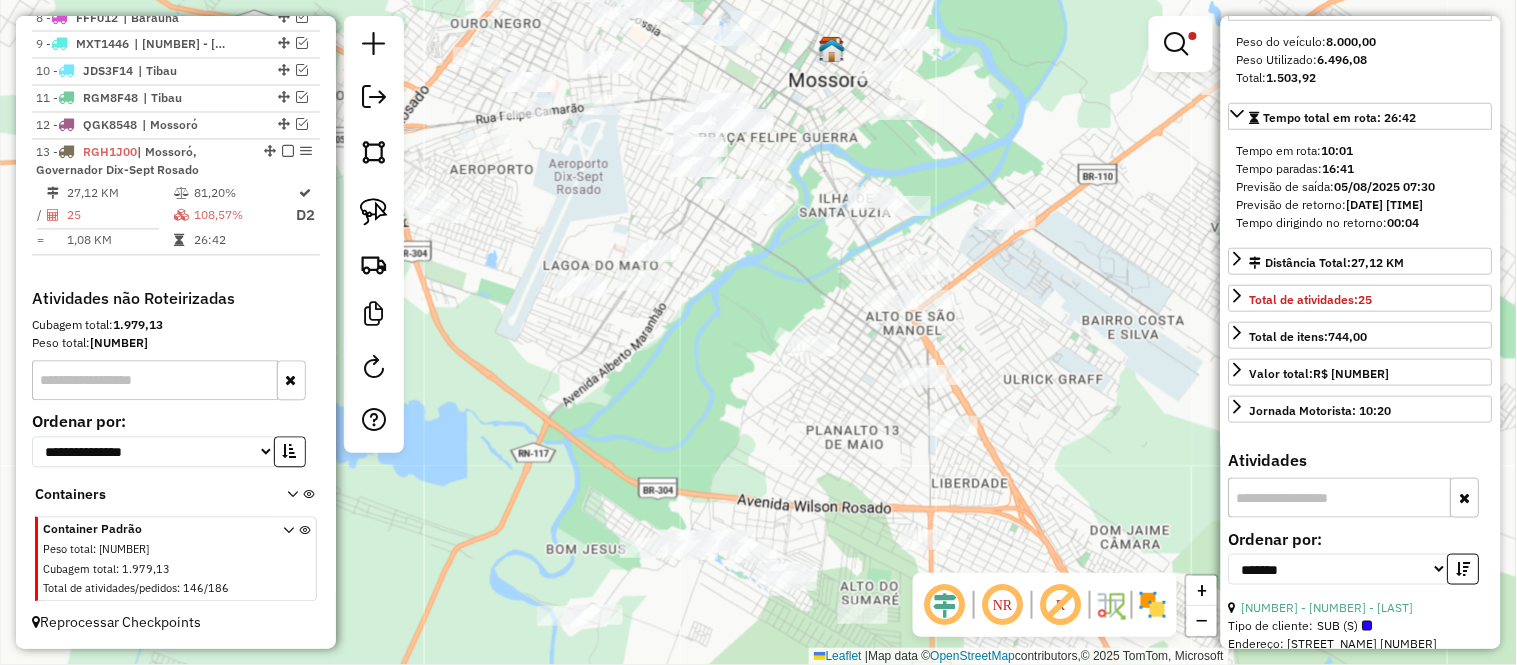 scroll, scrollTop: 777, scrollLeft: 0, axis: vertical 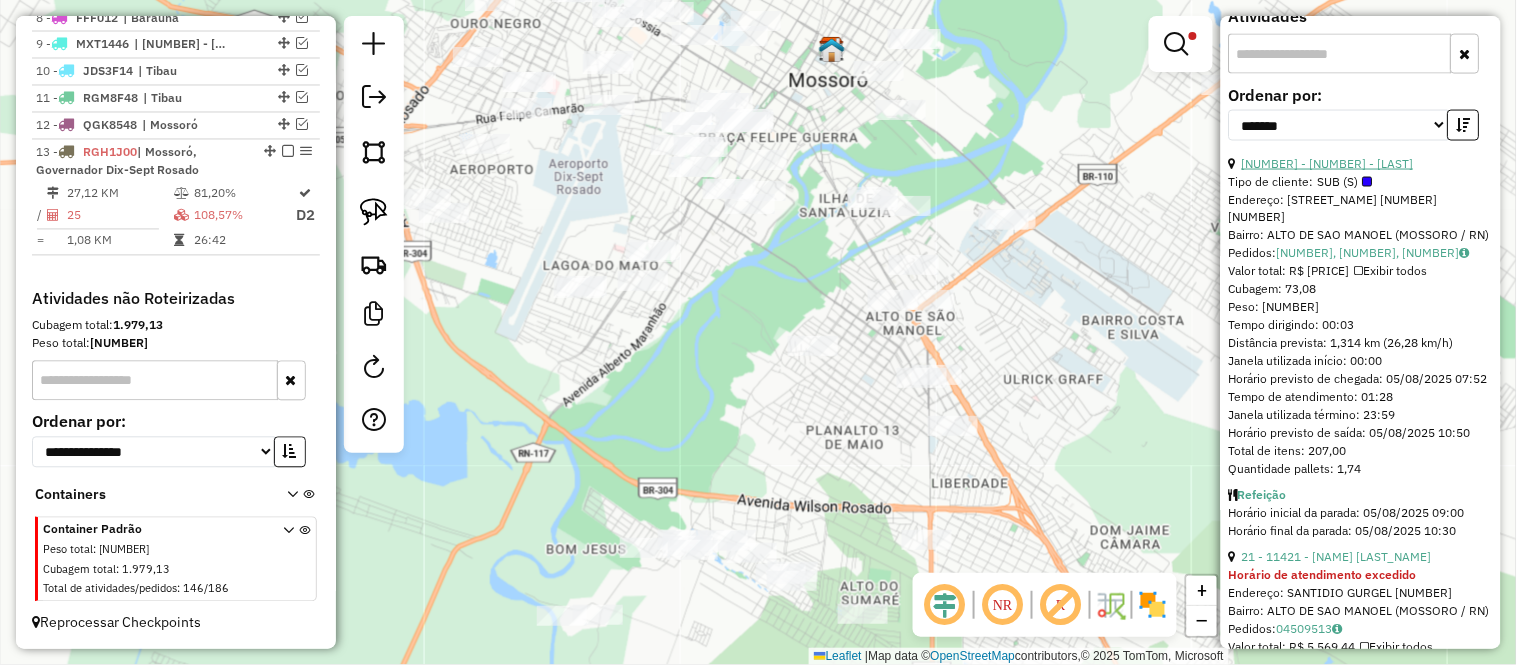 click on "[NUMBER] - [NUMBER] - [LAST]" at bounding box center (1328, 163) 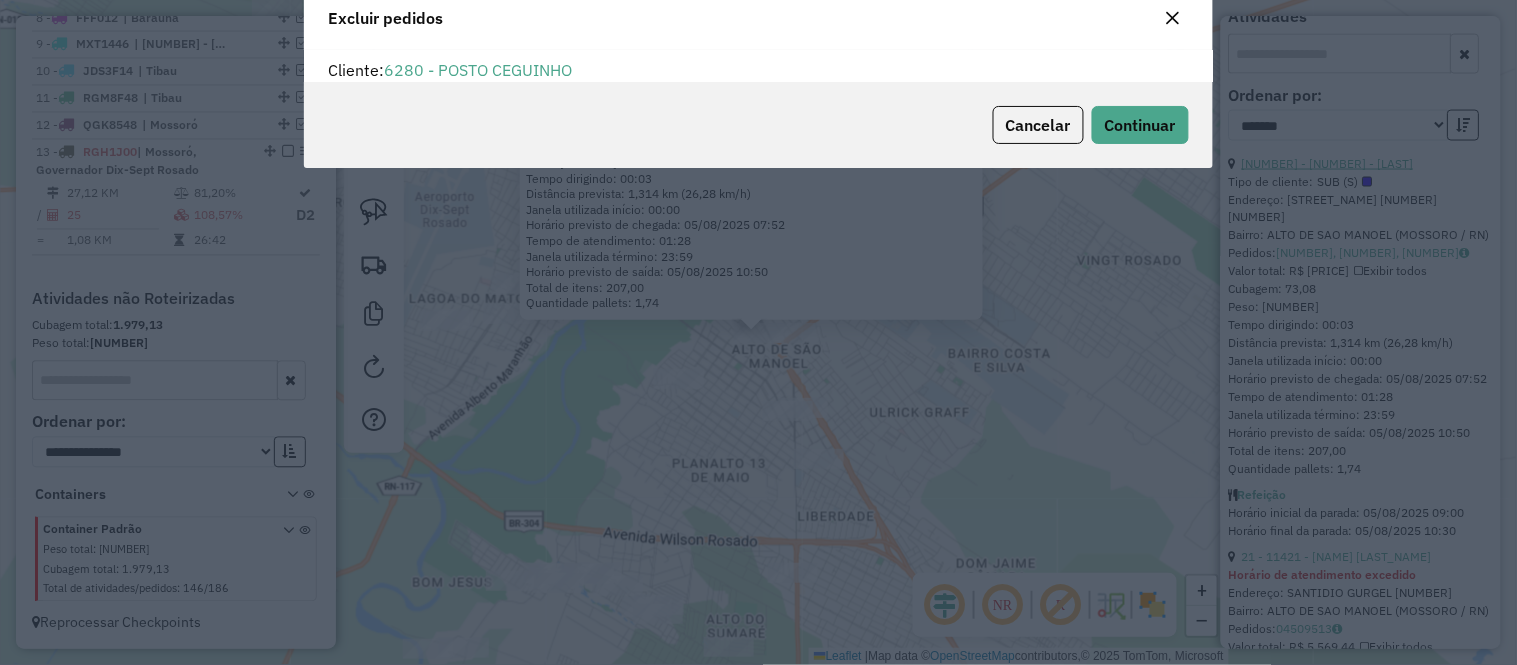 scroll, scrollTop: 0, scrollLeft: 0, axis: both 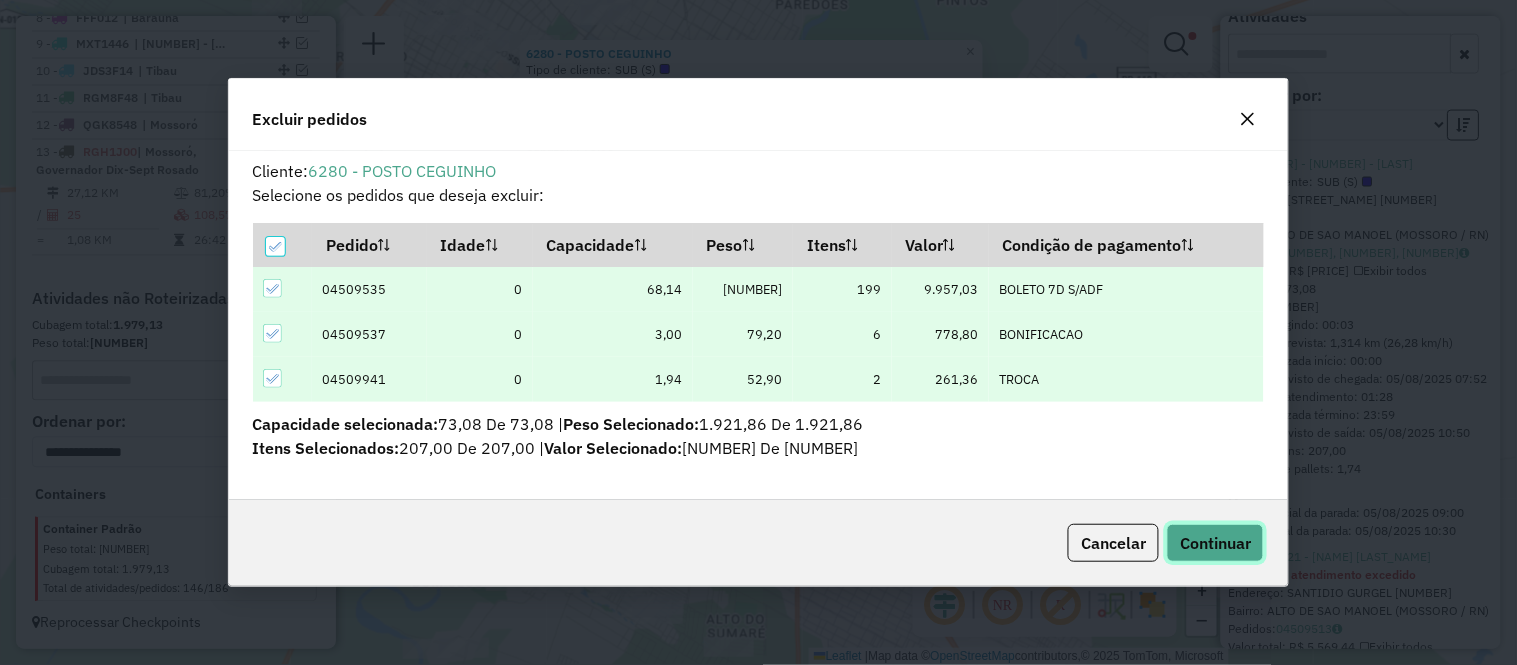 click on "Continuar" 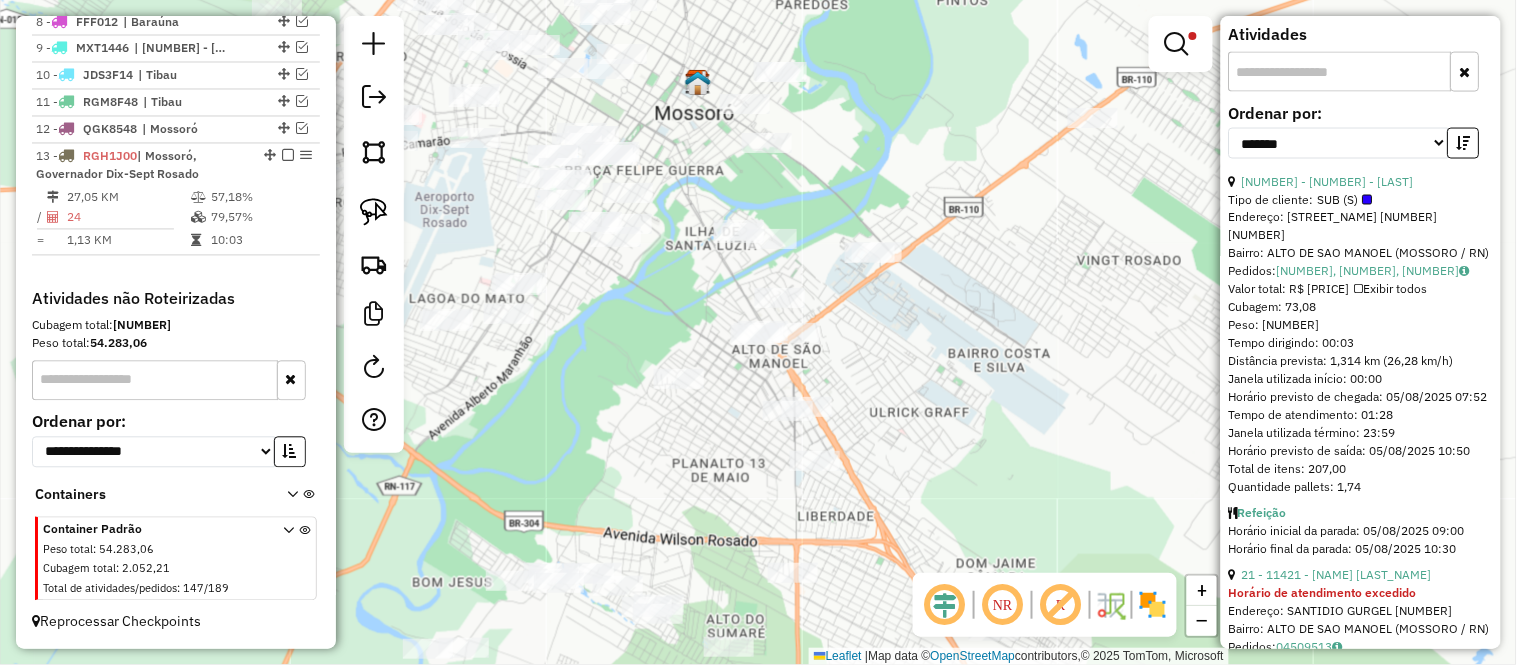 scroll, scrollTop: 945, scrollLeft: 0, axis: vertical 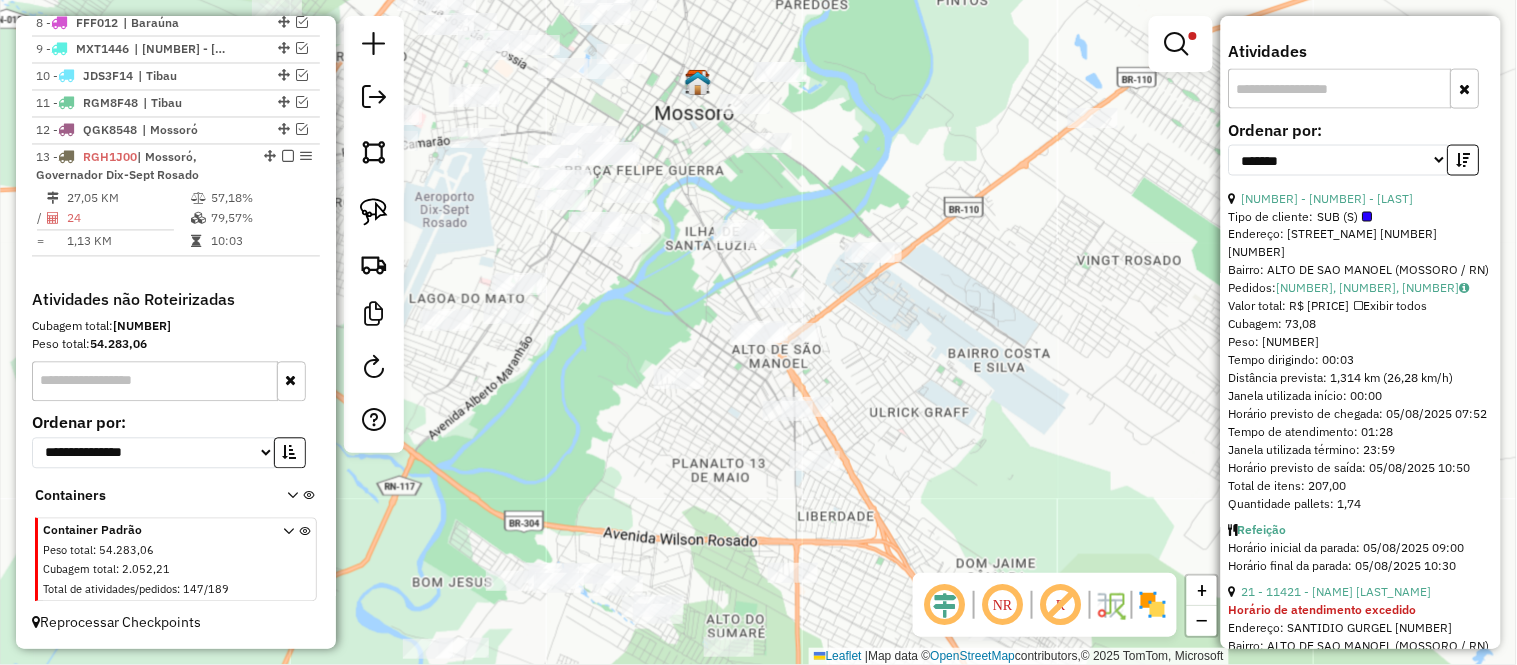 click on "24" at bounding box center [128, 219] 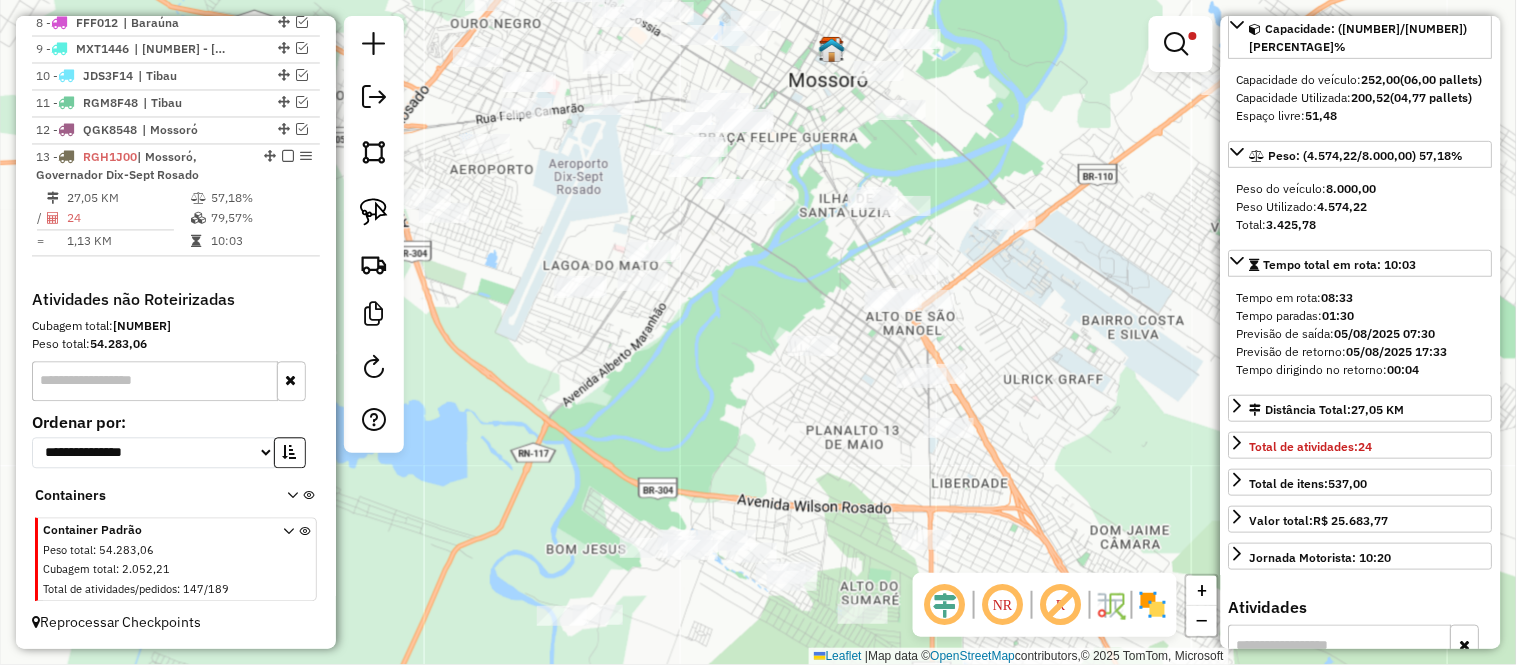 scroll, scrollTop: 0, scrollLeft: 0, axis: both 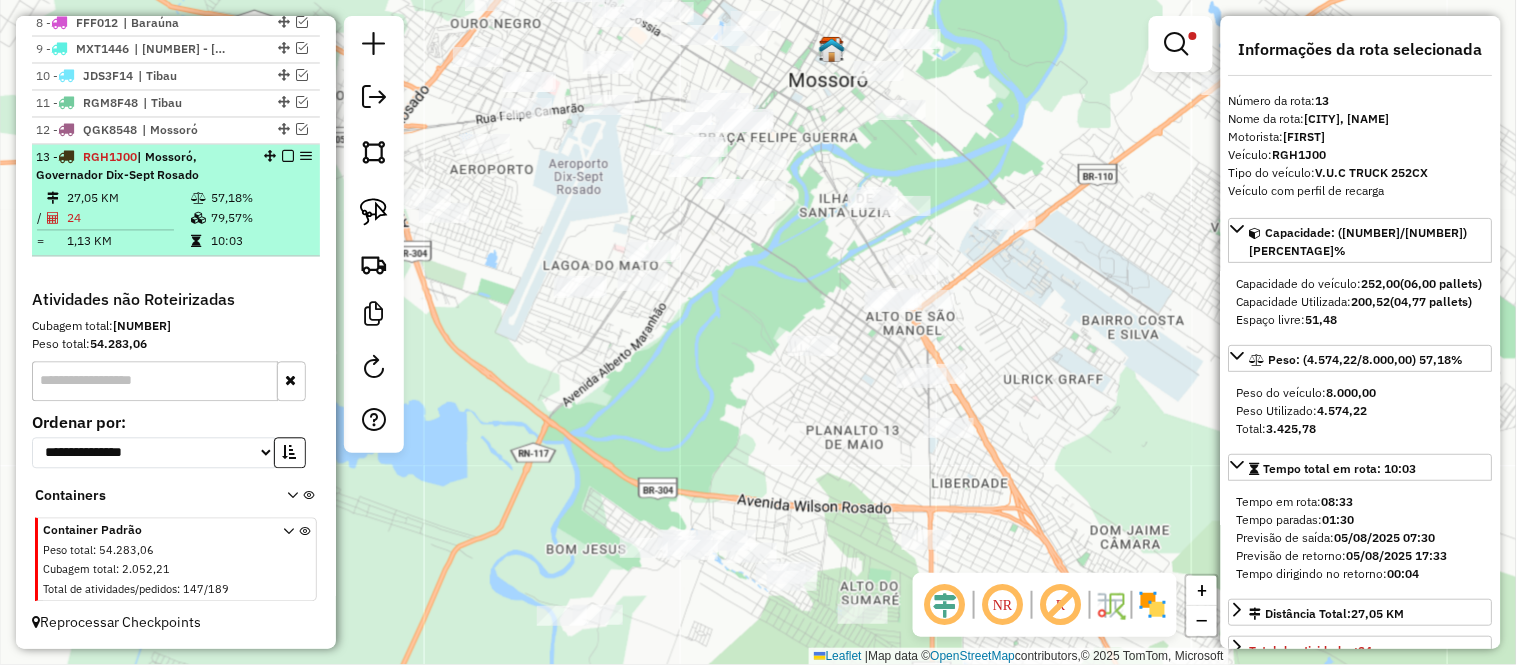click on "27,05 KM" at bounding box center (128, 199) 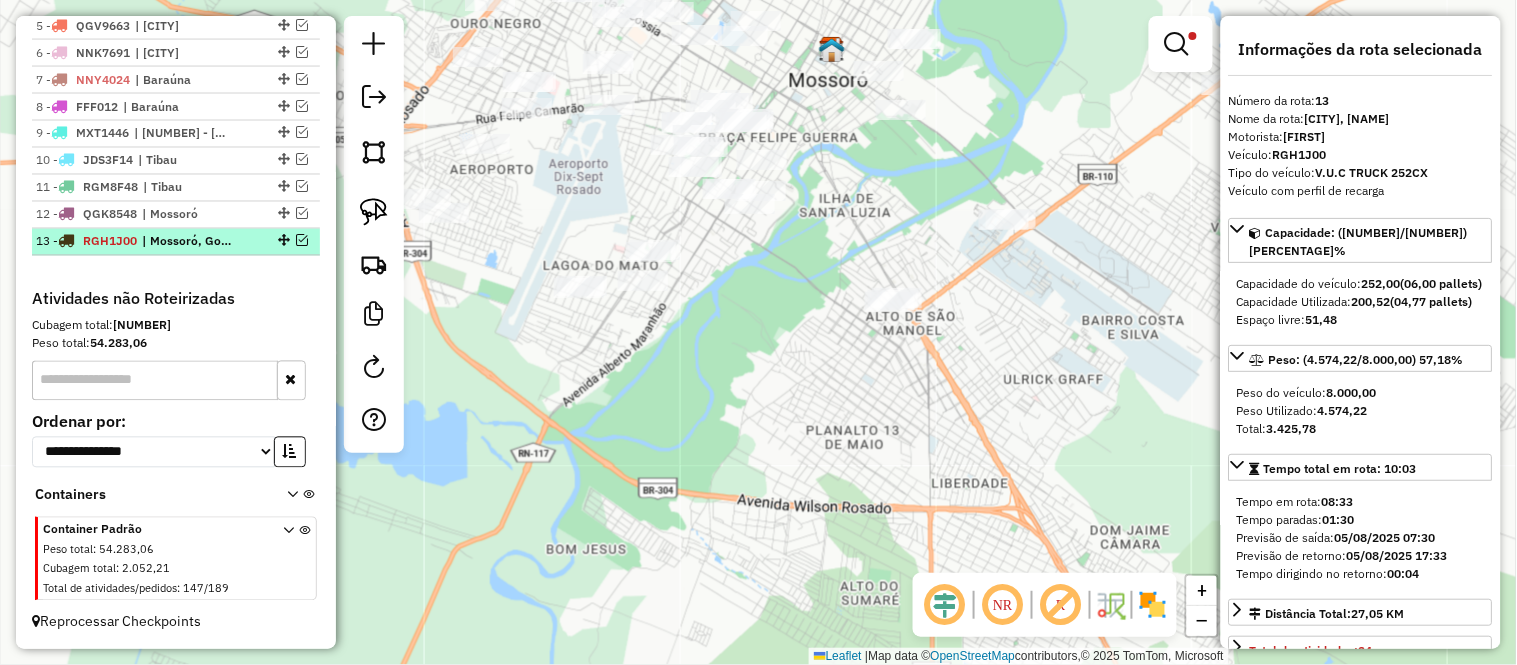 scroll, scrollTop: 861, scrollLeft: 0, axis: vertical 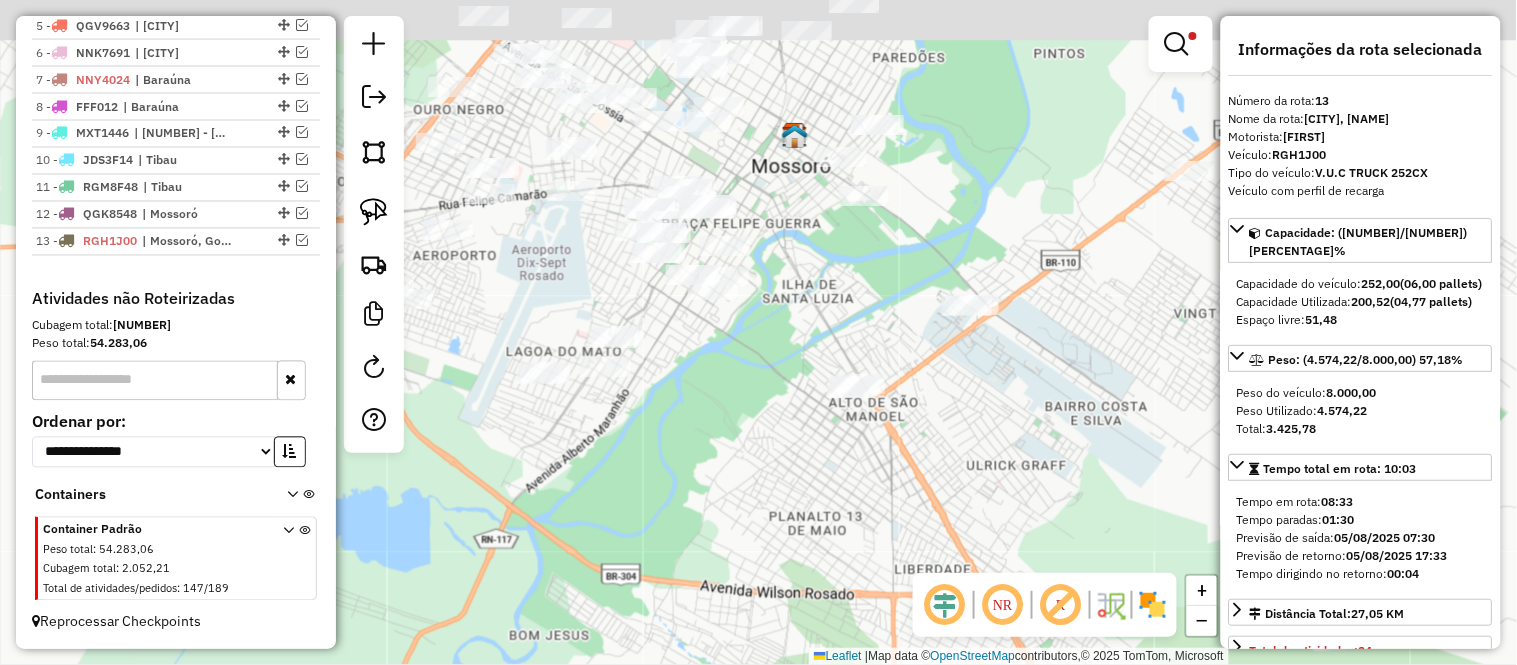drag, startPoint x: 905, startPoint y: 210, endPoint x: 823, endPoint y: 414, distance: 219.8636 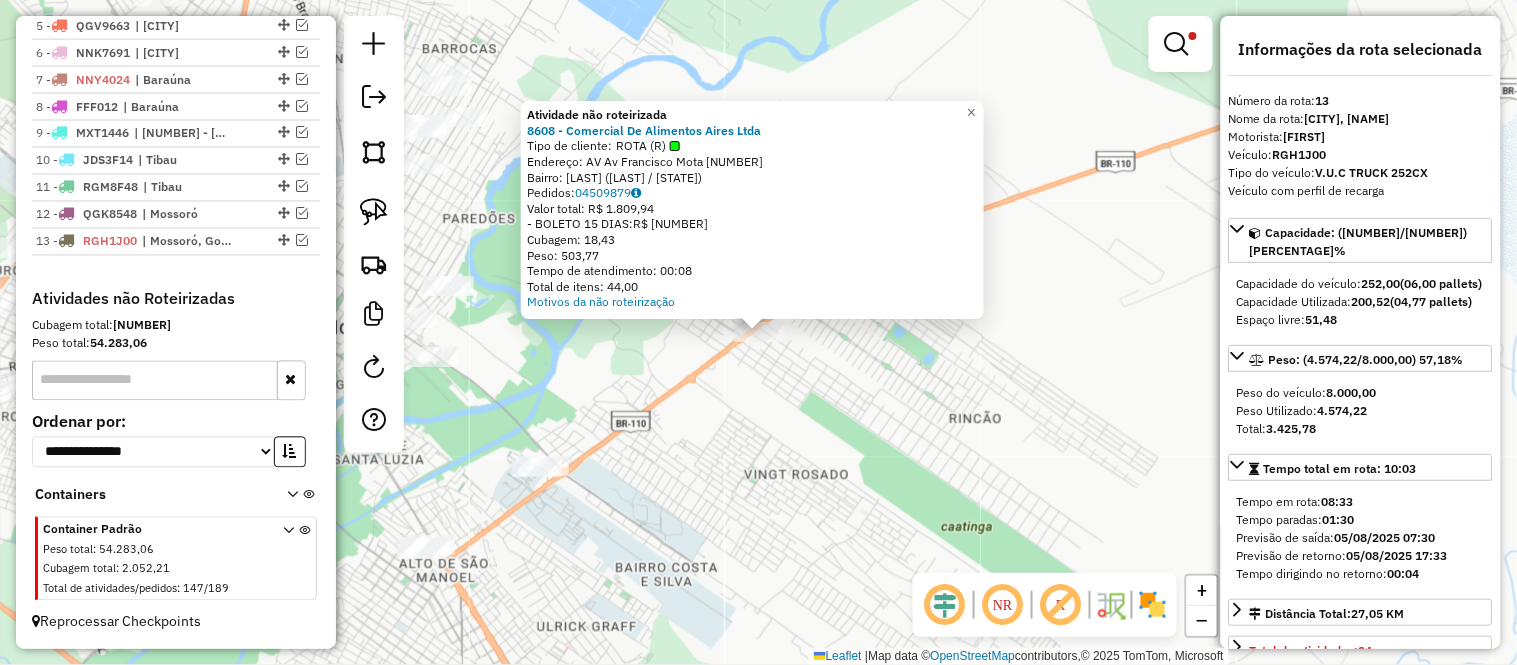 click on "Atividade não roteirizada [NUMBER] - [LAST] [LAST] [LAST] Ltda  Tipo de cliente:   ROTA (R)   Endereço: AV  Av [FIRST] [LAST] [NUMBER]   Bairro: [LAST] ([LAST] / [STATE])   Pedidos:  [NUMBER]   Valor total: R$ [PRICE]   - BOLETO [DAYS] DIAS:  R$ [PRICE]   Cubagem: [NUMBER]   Peso: [NUMBER]   Tempo de atendimento: [TIME]   Total de itens: [NUMBER]  Motivos da não roteirização × Limpar filtros Janela de atendimento Grade de atendimento Capacidade Transportadoras Veículos Cliente Pedidos  Rotas Selecione os dias de semana para filtrar as janelas de atendimento  Seg   Ter   Qua   Qui   Sex   Sáb   Dom  Informe o período da janela de atendimento: De: Até:  Filtrar exatamente a janela do cliente  Considerar janela de atendimento padrão  Selecione os dias de semana para filtrar as grades de atendimento  Seg   Ter   Qua   Qui   Sex   Sáb   Dom   Considerar clientes sem dia de atendimento cadastrado  Clientes fora do dia de atendimento selecionado Filtrar as atividades entre os valores definidos abaixo: De:" 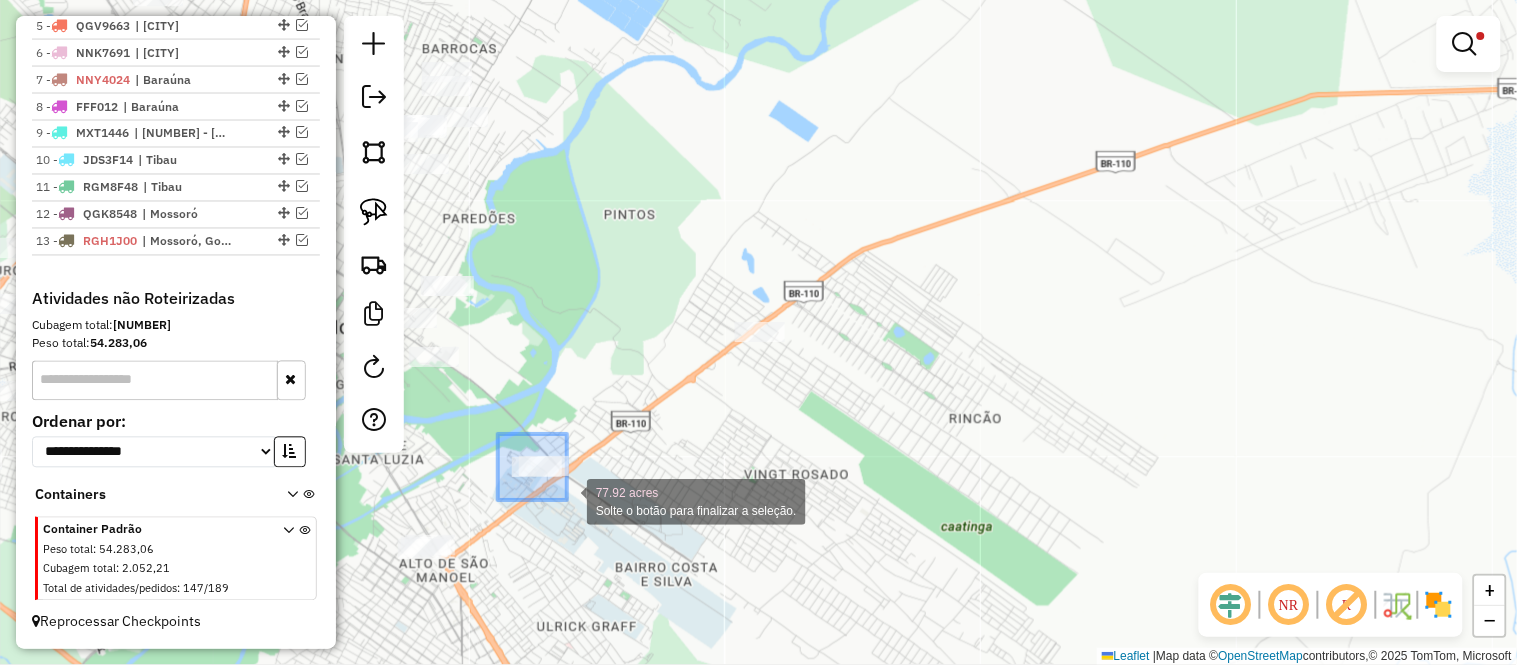 drag, startPoint x: 502, startPoint y: 445, endPoint x: 588, endPoint y: 504, distance: 104.292854 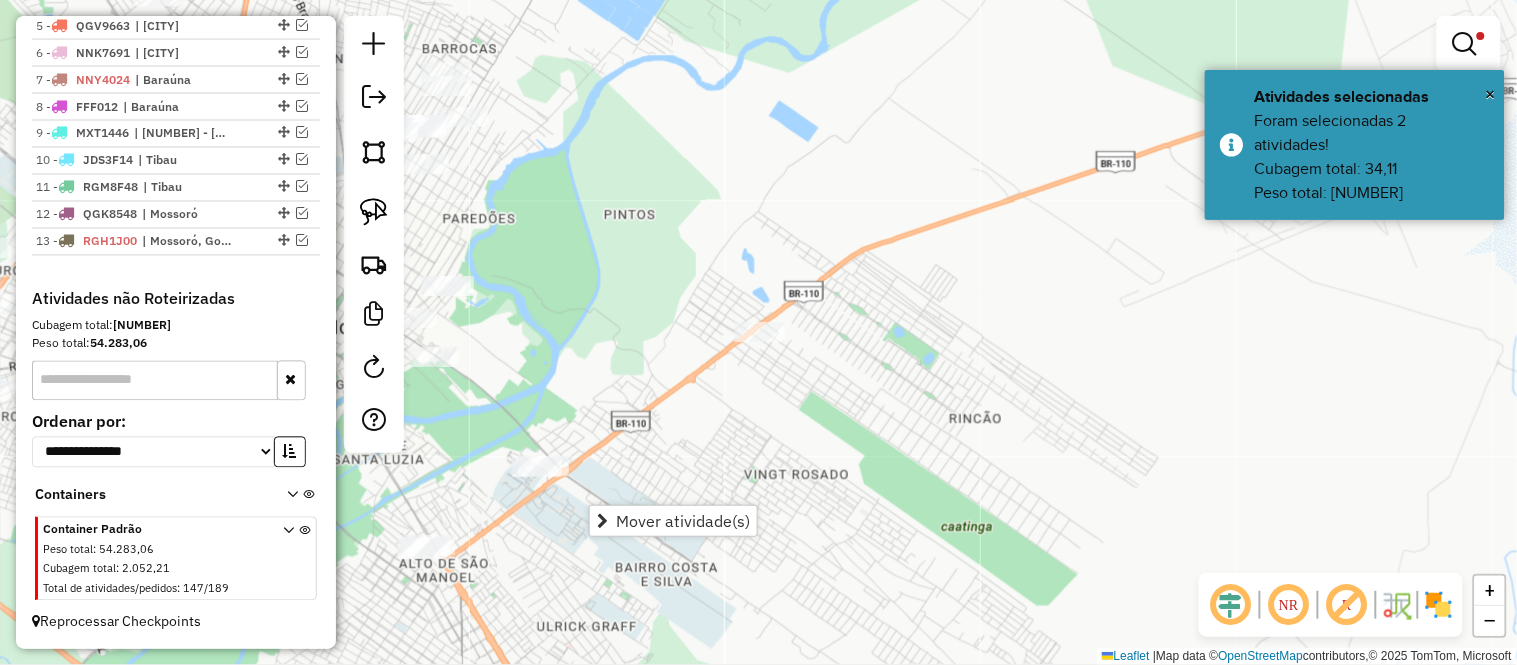 click on "Limpar filtros Janela de atendimento Grade de atendimento Capacidade Transportadoras Veículos Cliente Pedidos  Rotas Selecione os dias de semana para filtrar as janelas de atendimento  Seg   Ter   Qua   Qui   Sex   Sáb   Dom  Informe o período da janela de atendimento: De: Até:  Filtrar exatamente a janela do cliente  Considerar janela de atendimento padrão  Selecione os dias de semana para filtrar as grades de atendimento  Seg   Ter   Qua   Qui   Sex   Sáb   Dom   Considerar clientes sem dia de atendimento cadastrado  Clientes fora do dia de atendimento selecionado Filtrar as atividades entre os valores definidos abaixo:  Peso mínimo:   Peso máximo:   Cubagem mínima:   Cubagem máxima:   De:   Até:  Filtrar as atividades entre o tempo de atendimento definido abaixo:  De:   Até:   Considerar capacidade total dos clientes não roteirizados Transportadora: Selecione um ou mais itens Tipo de veículo: Selecione um ou mais itens Veículo: Selecione um ou mais itens Motorista: Selecione um ou mais itens" 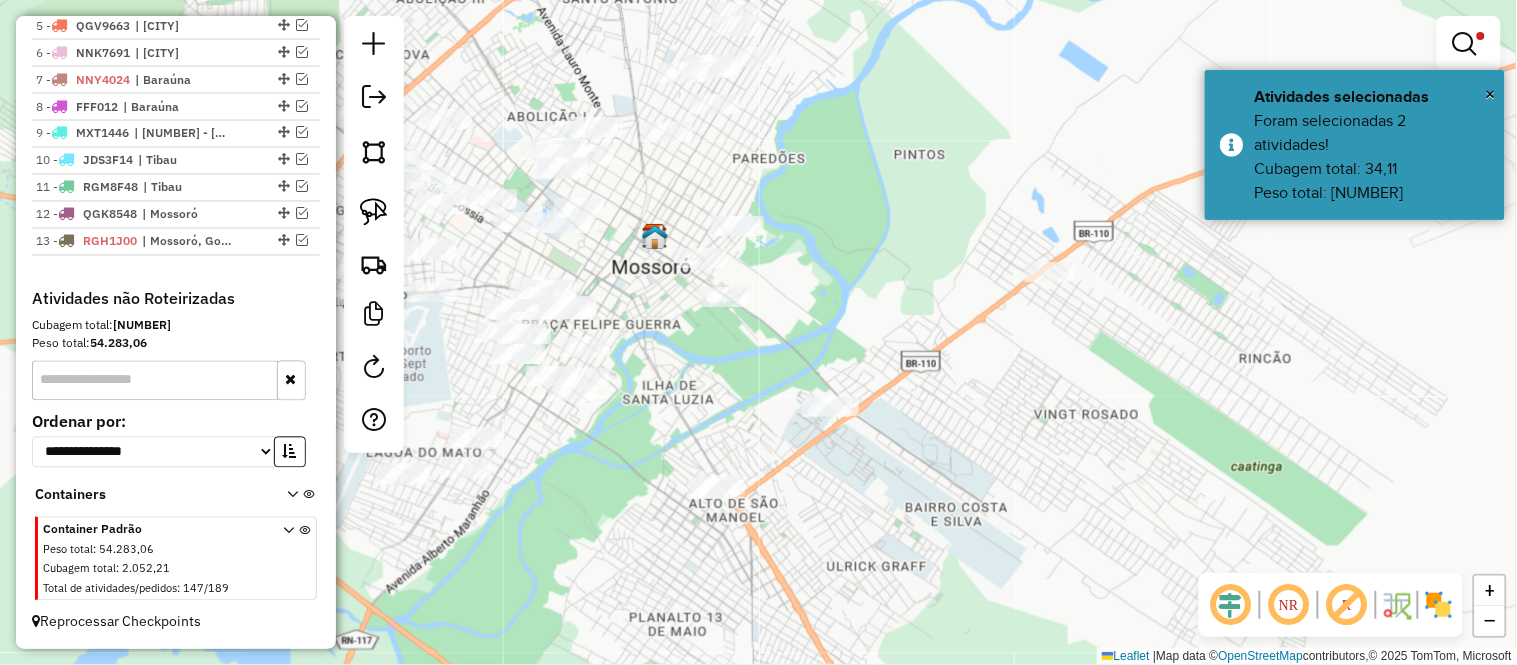 drag, startPoint x: 583, startPoint y: 305, endPoint x: 968, endPoint y: 240, distance: 390.44846 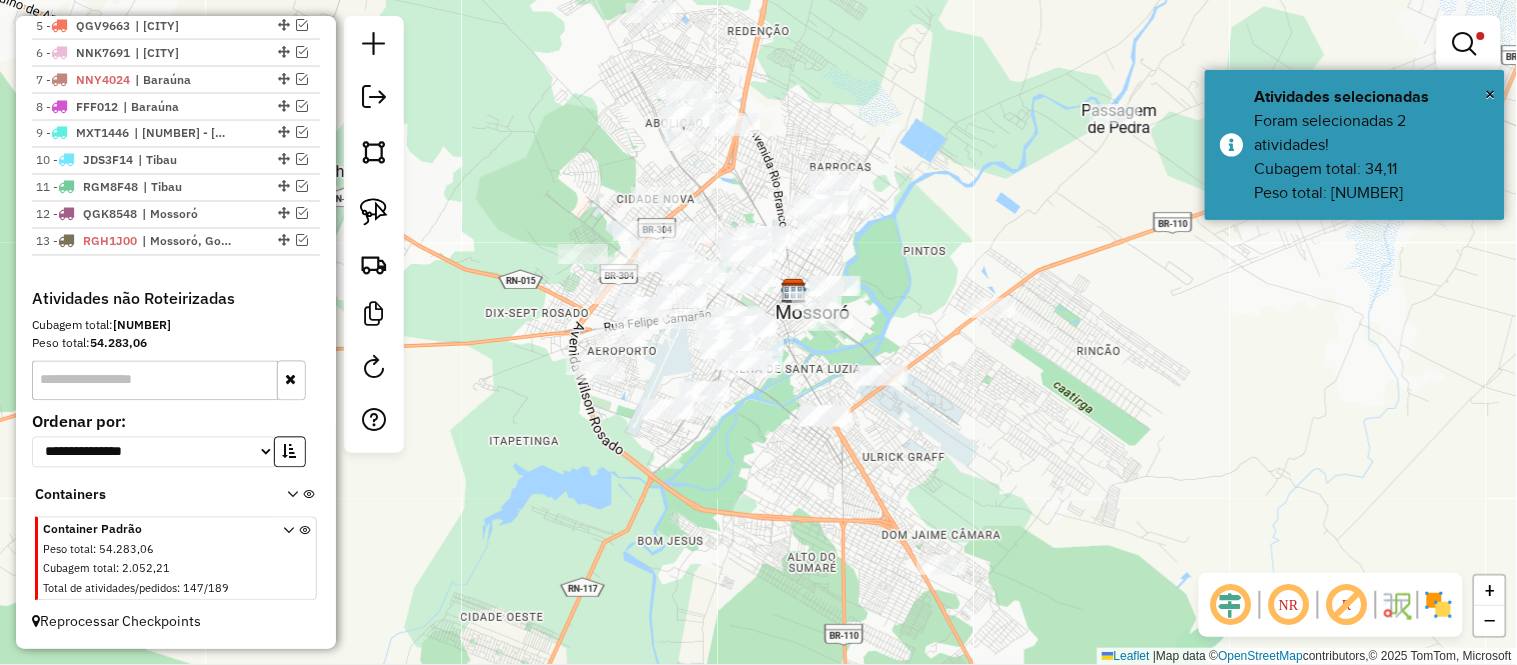 drag, startPoint x: 875, startPoint y: 221, endPoint x: 960, endPoint y: 300, distance: 116.0431 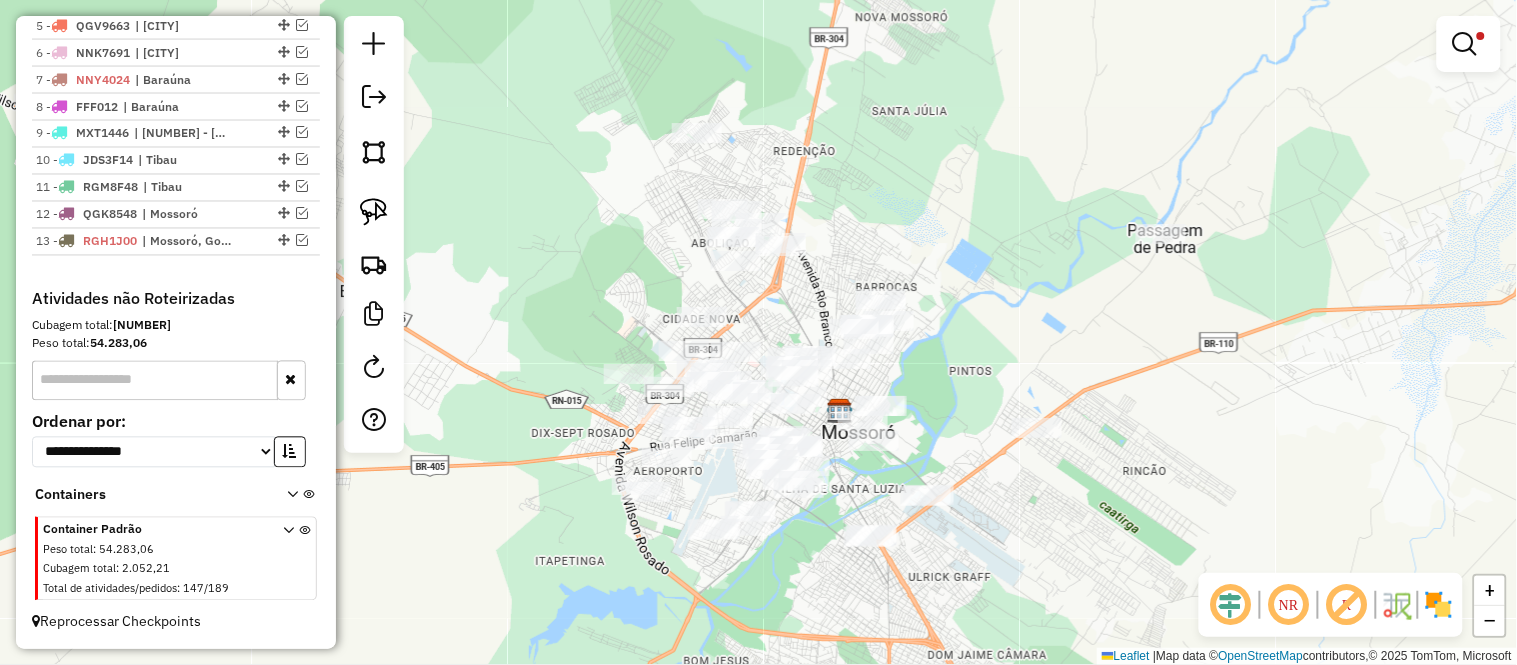 drag, startPoint x: 1067, startPoint y: 244, endPoint x: 987, endPoint y: 348, distance: 131.20976 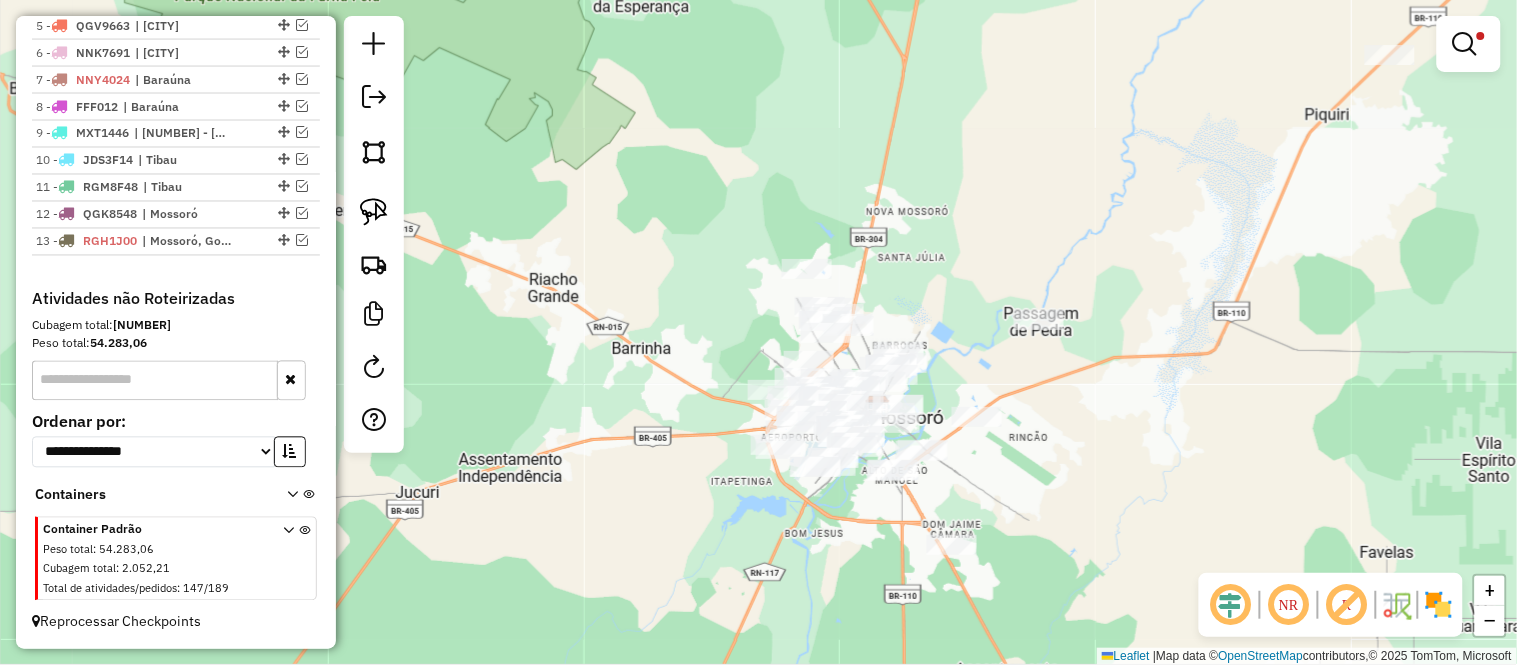 drag, startPoint x: 1183, startPoint y: 190, endPoint x: 1138, endPoint y: 234, distance: 62.936478 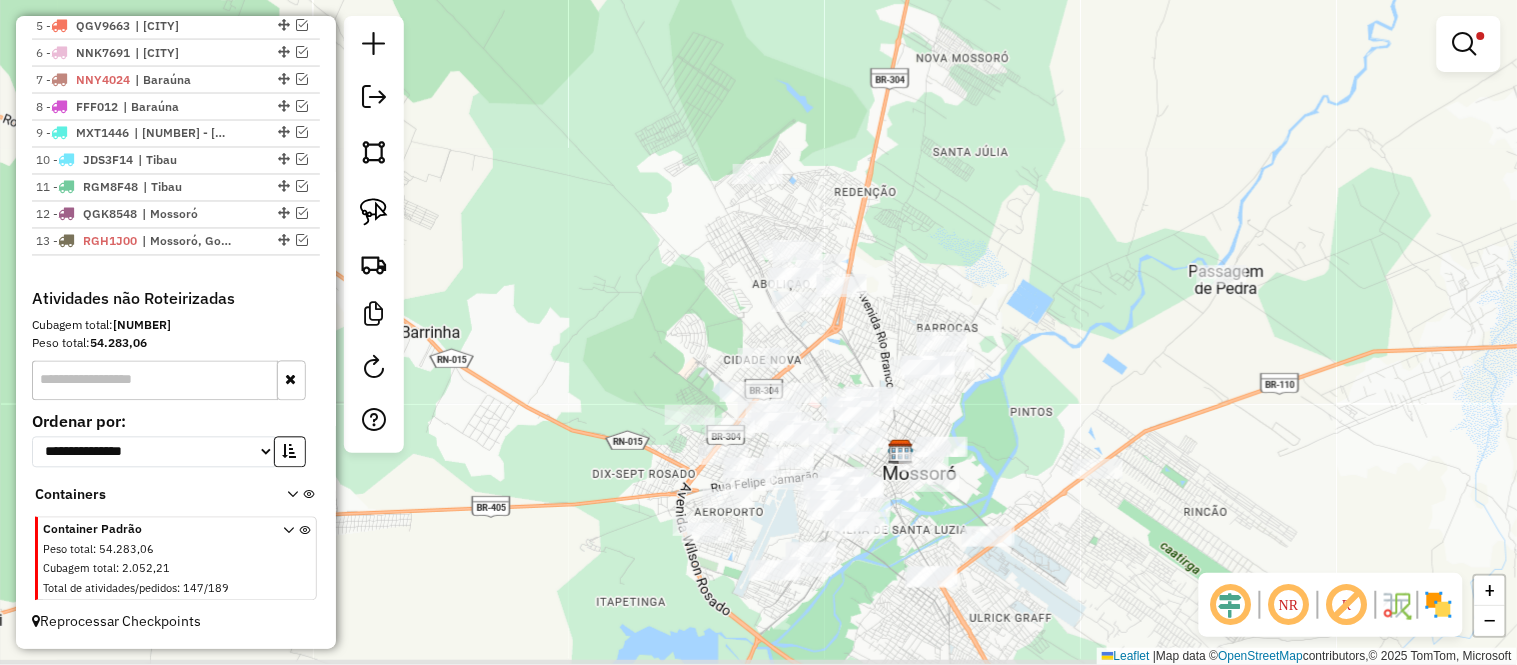drag, startPoint x: 903, startPoint y: 331, endPoint x: 936, endPoint y: 282, distance: 59.07622 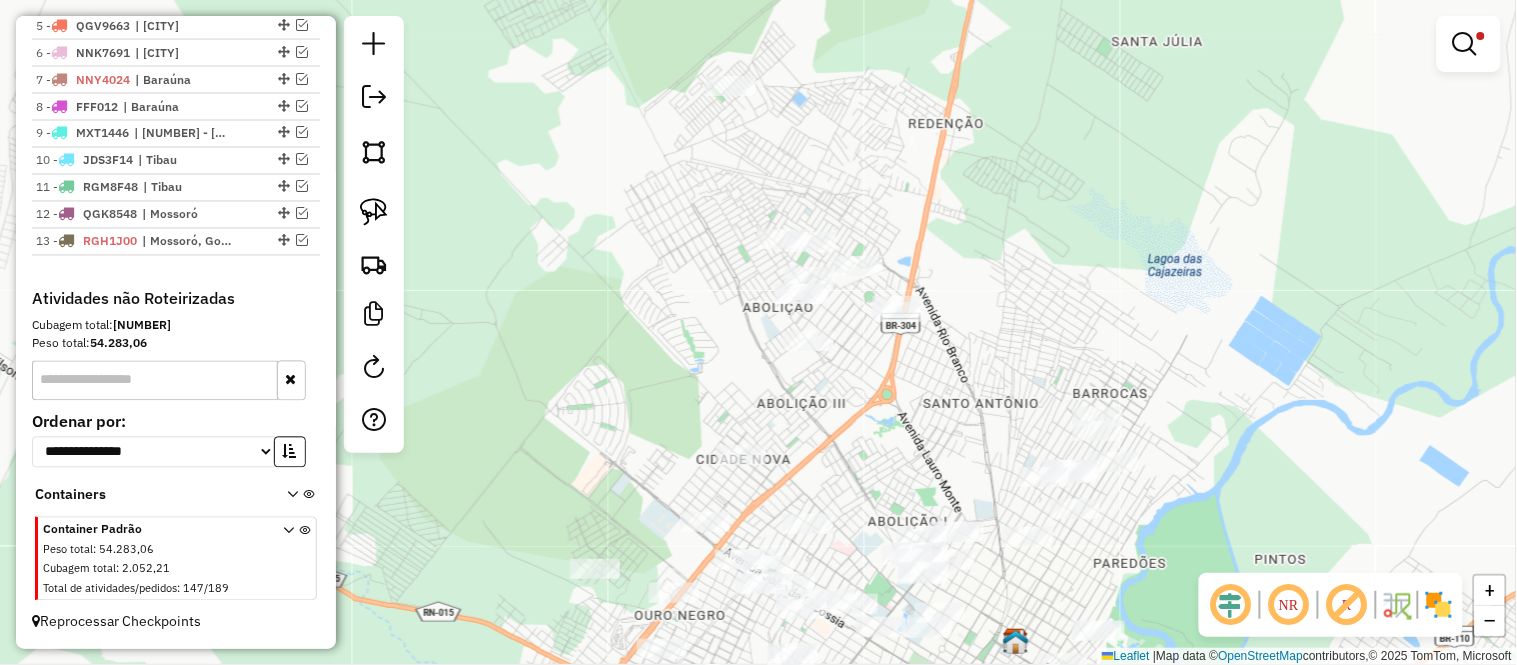 drag, startPoint x: 896, startPoint y: 232, endPoint x: 674, endPoint y: 141, distance: 239.92708 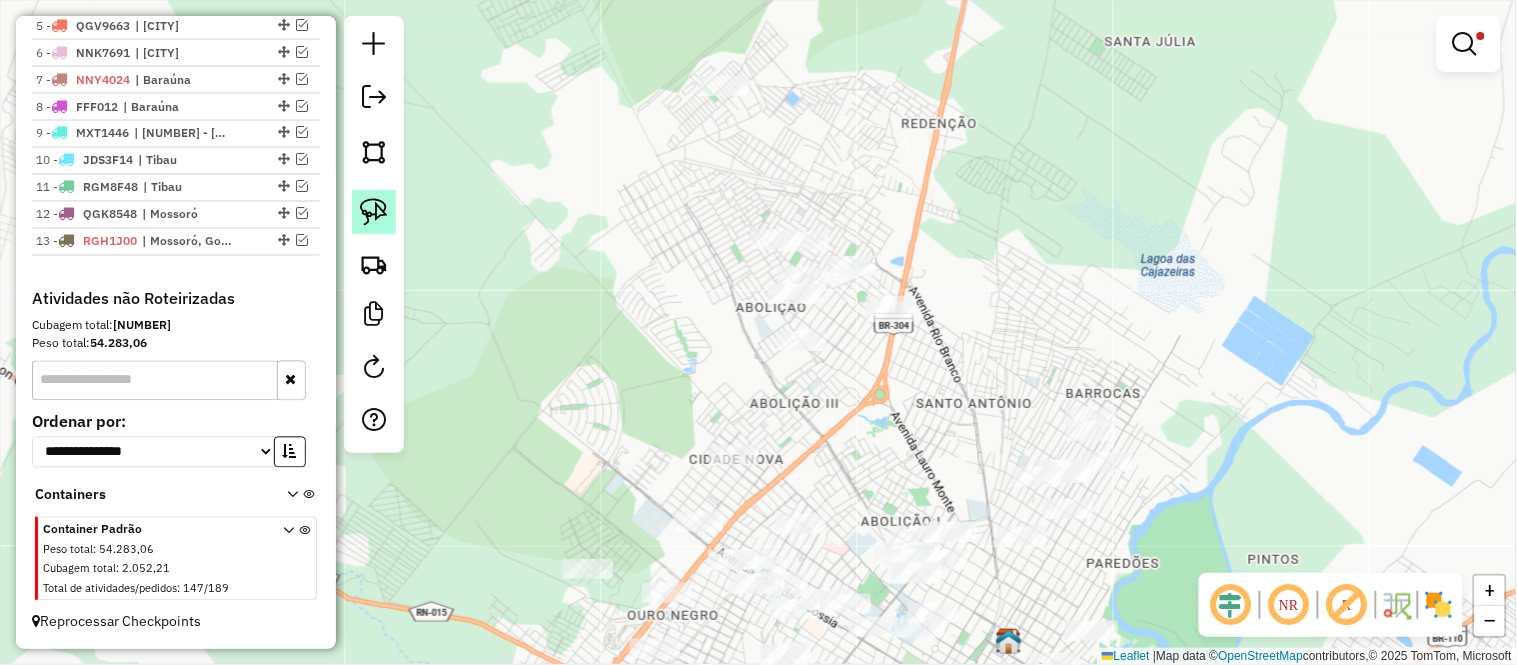 click 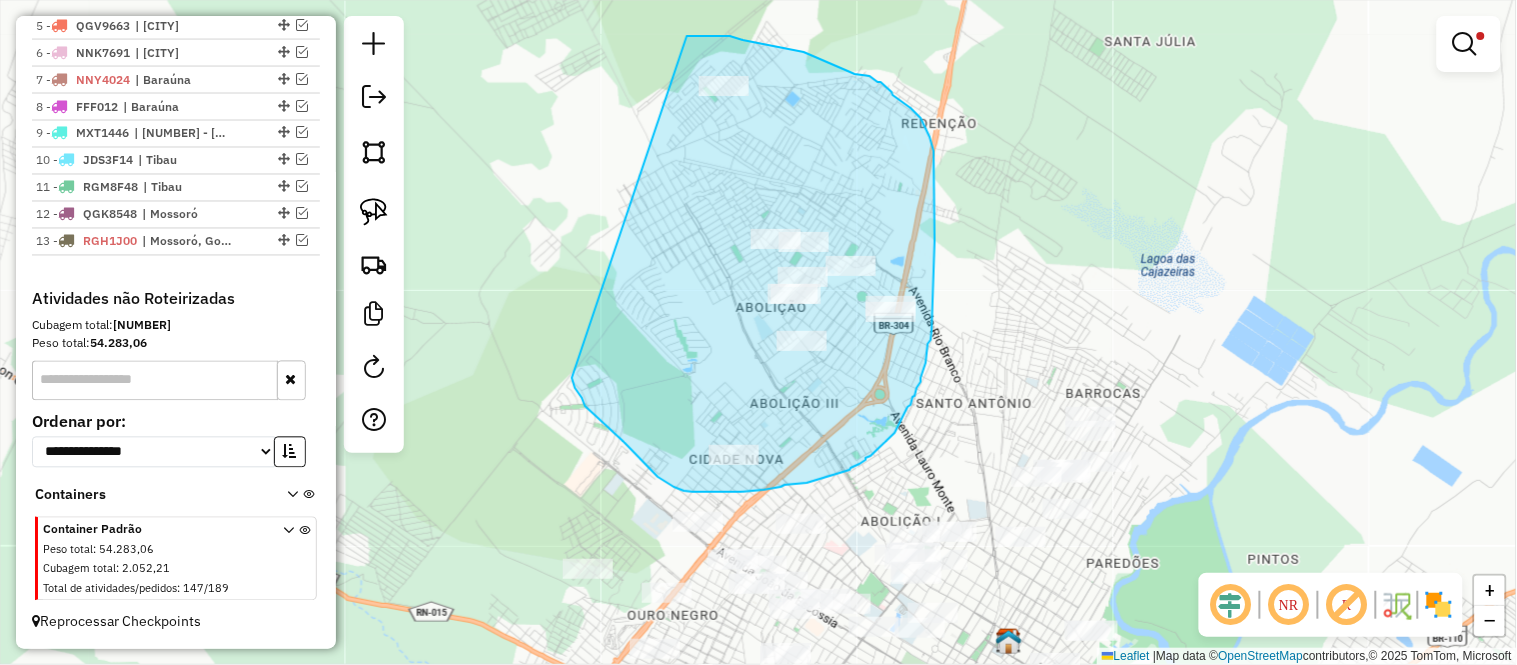 drag, startPoint x: 687, startPoint y: 36, endPoint x: 566, endPoint y: 376, distance: 360.8892 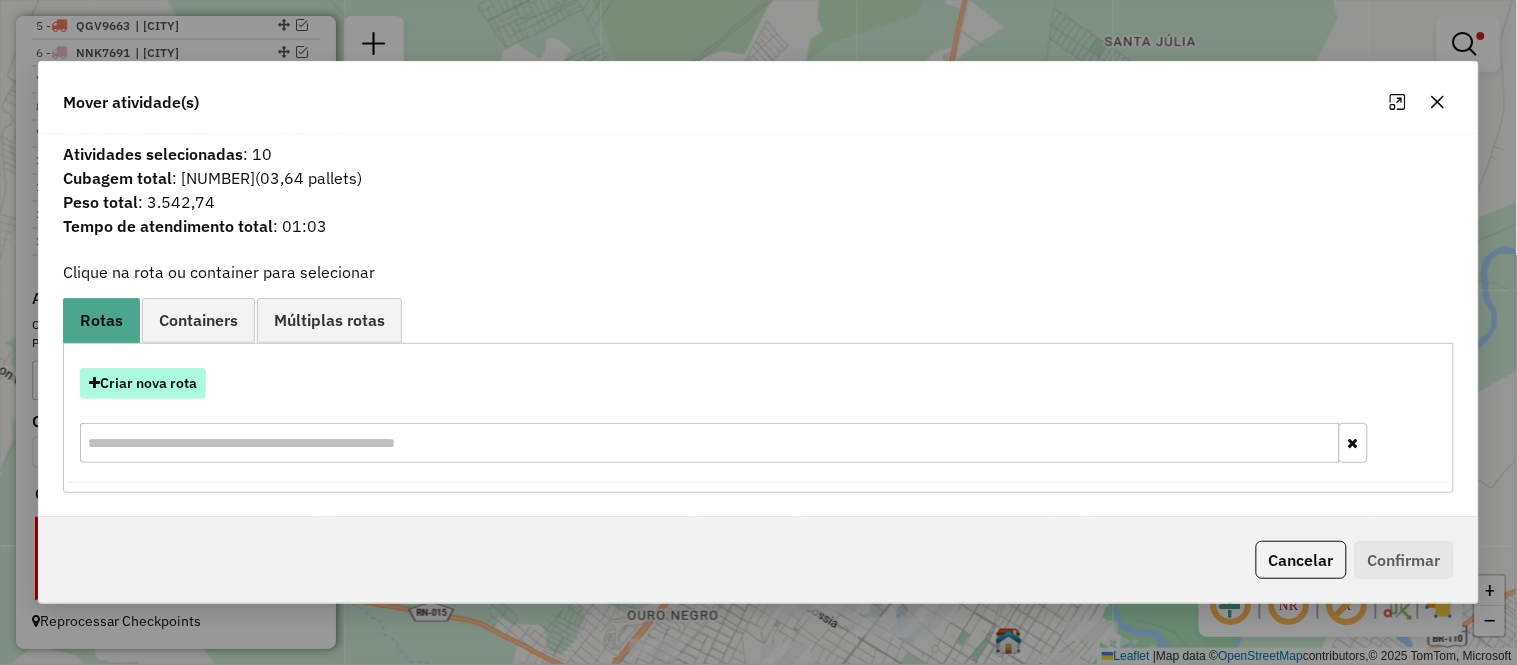 click on "Criar nova rota" at bounding box center (143, 383) 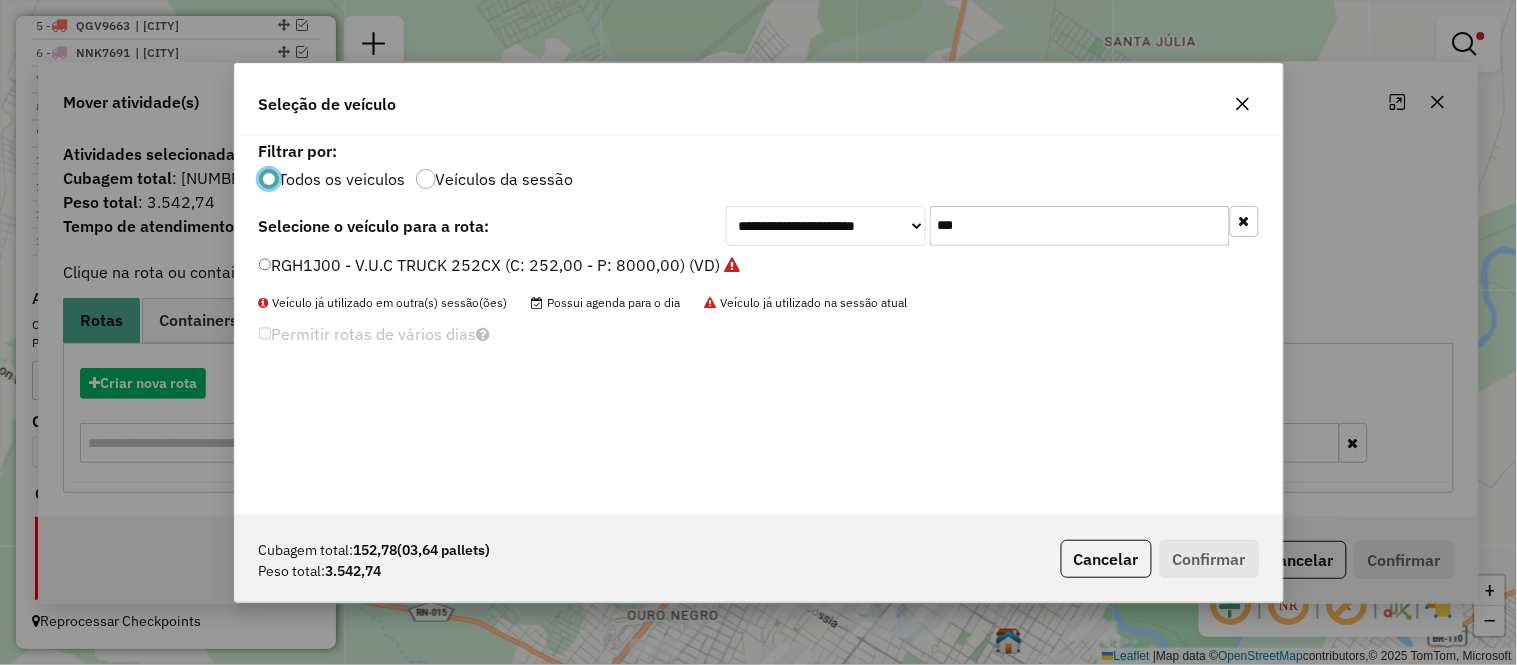 scroll, scrollTop: 11, scrollLeft: 5, axis: both 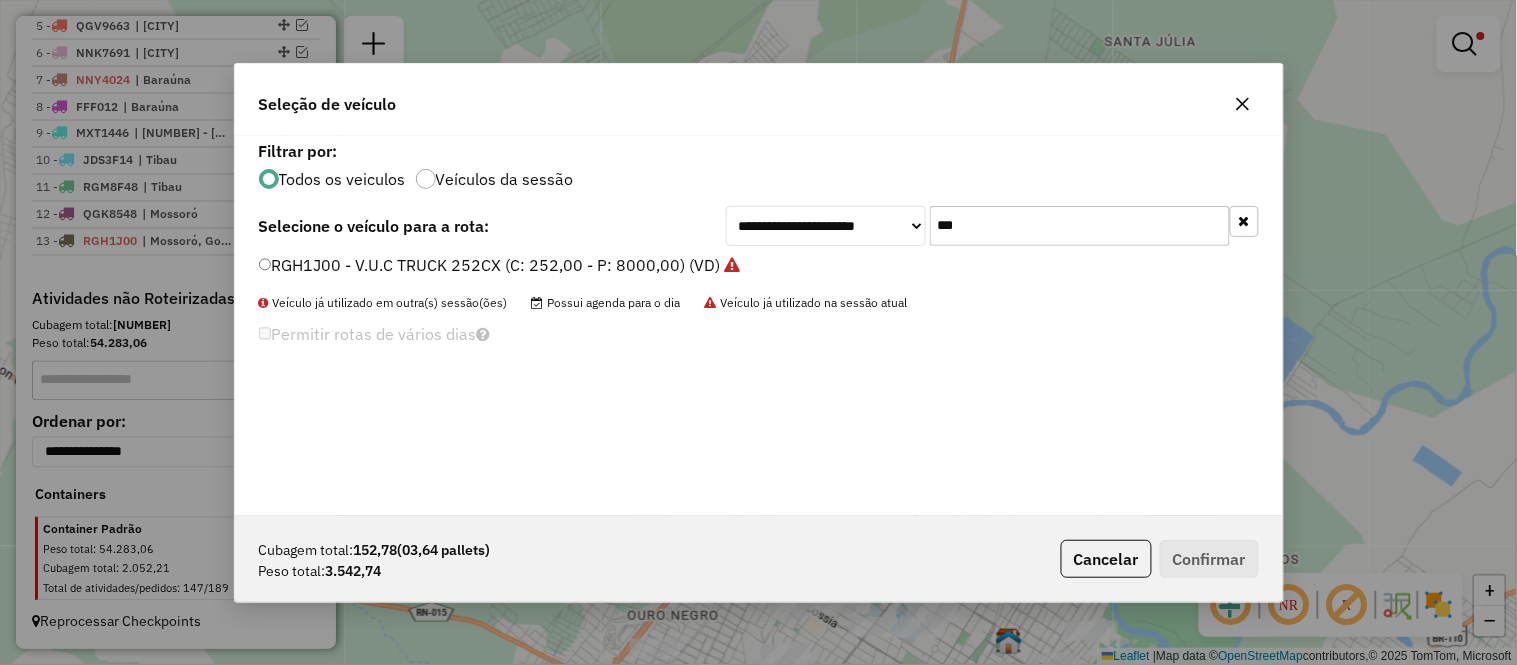 click on "***" 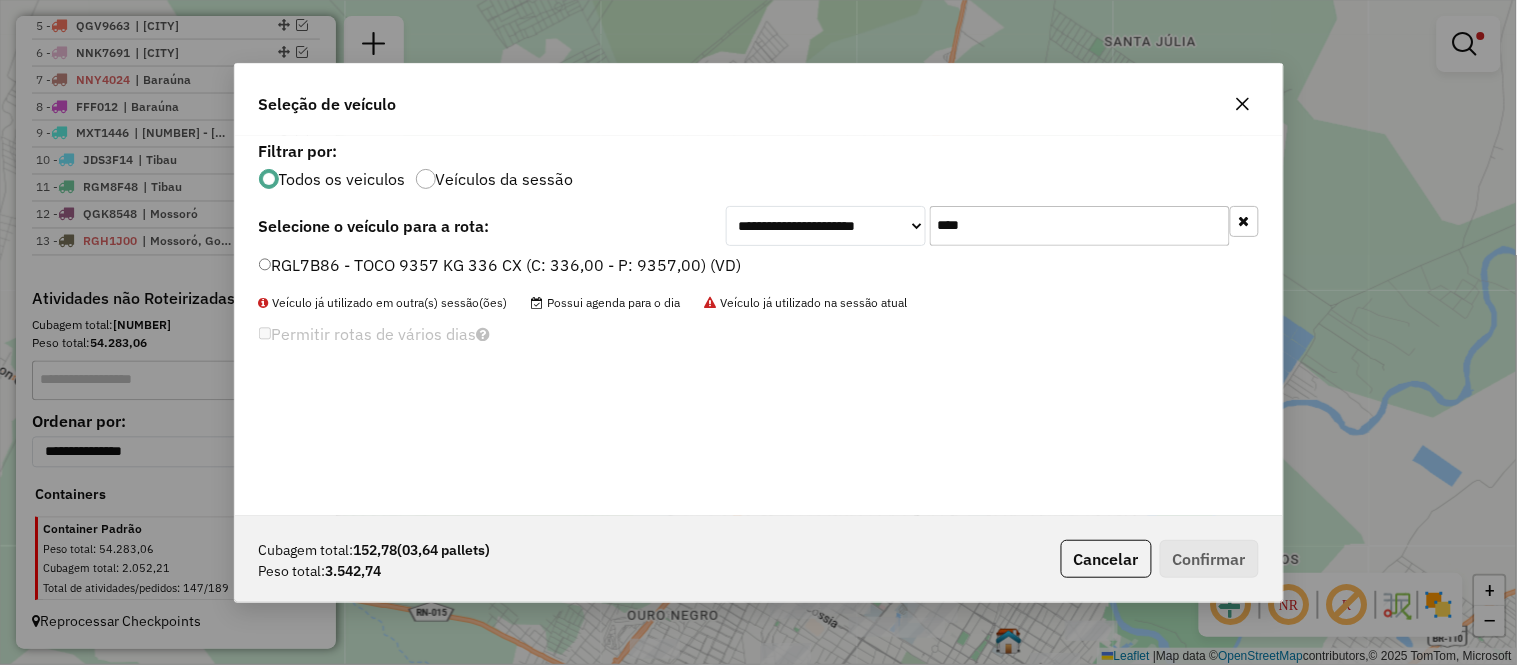 type on "****" 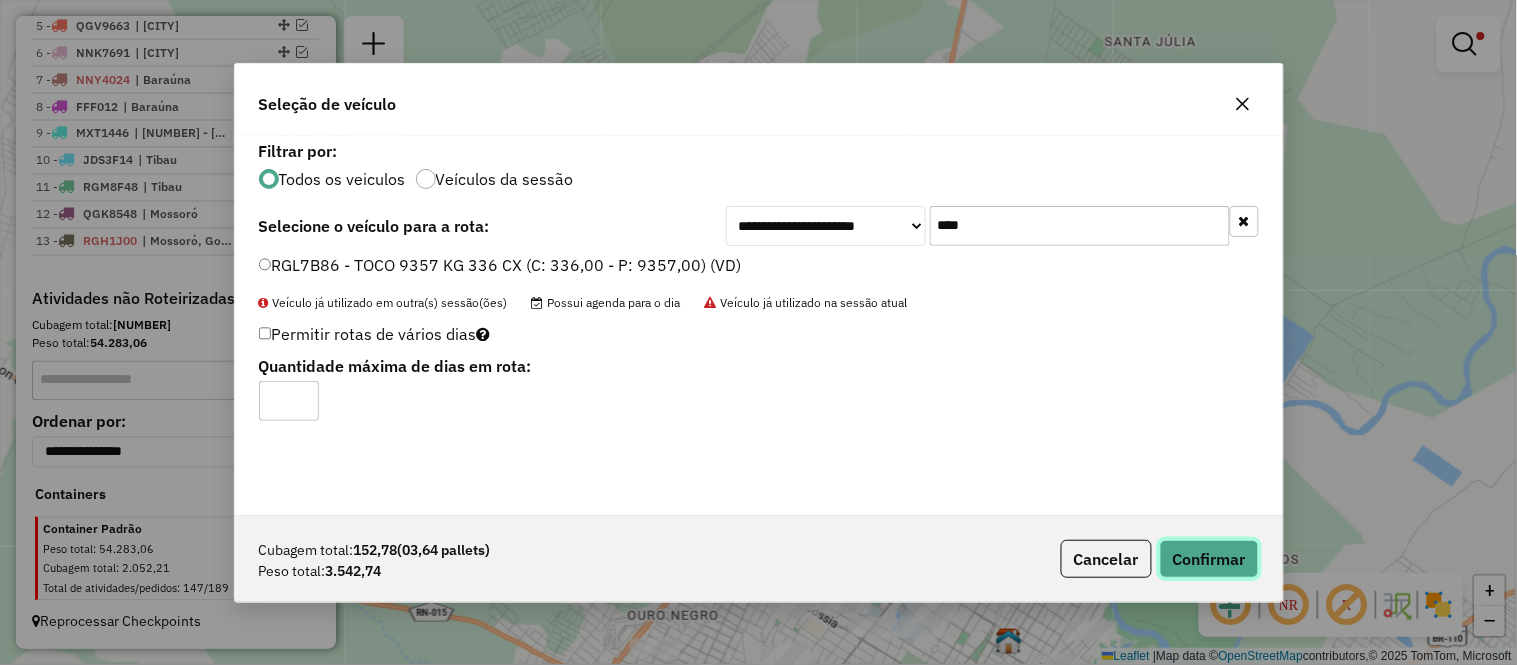 click on "Confirmar" 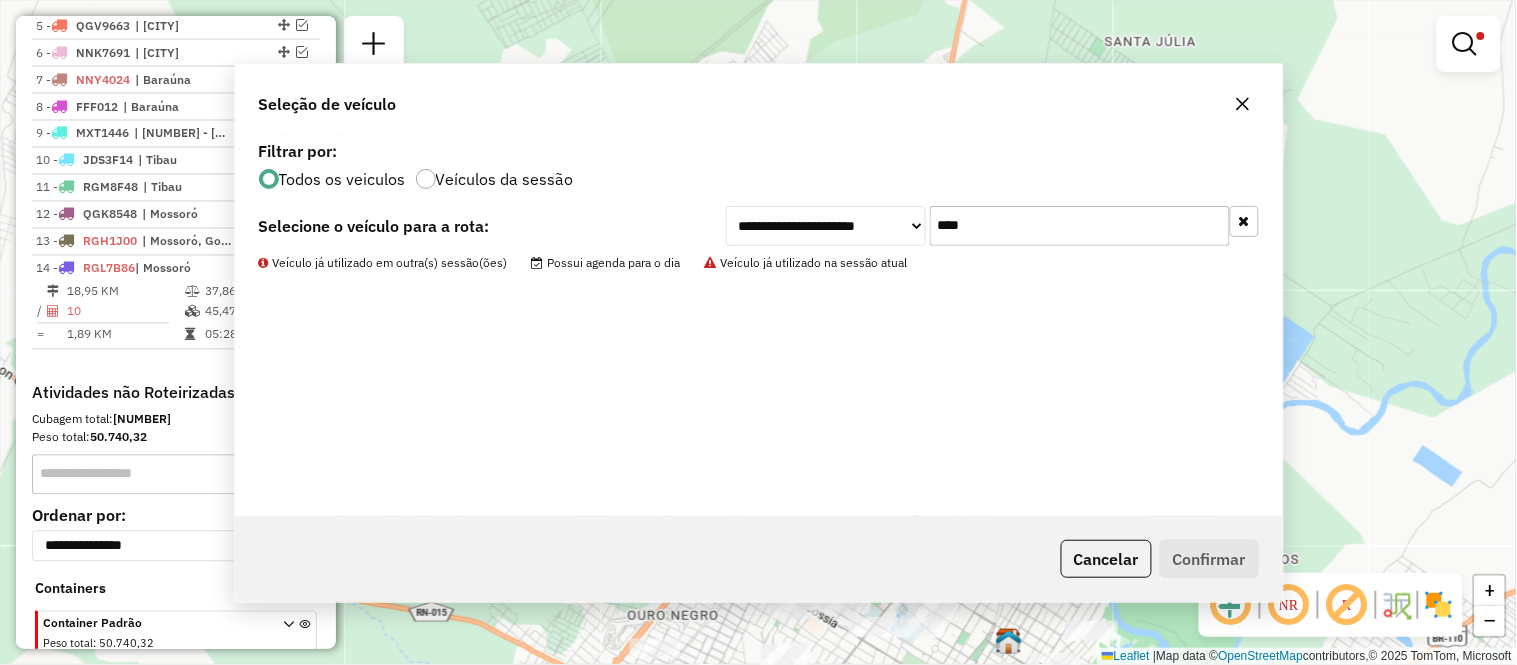 scroll, scrollTop: 950, scrollLeft: 0, axis: vertical 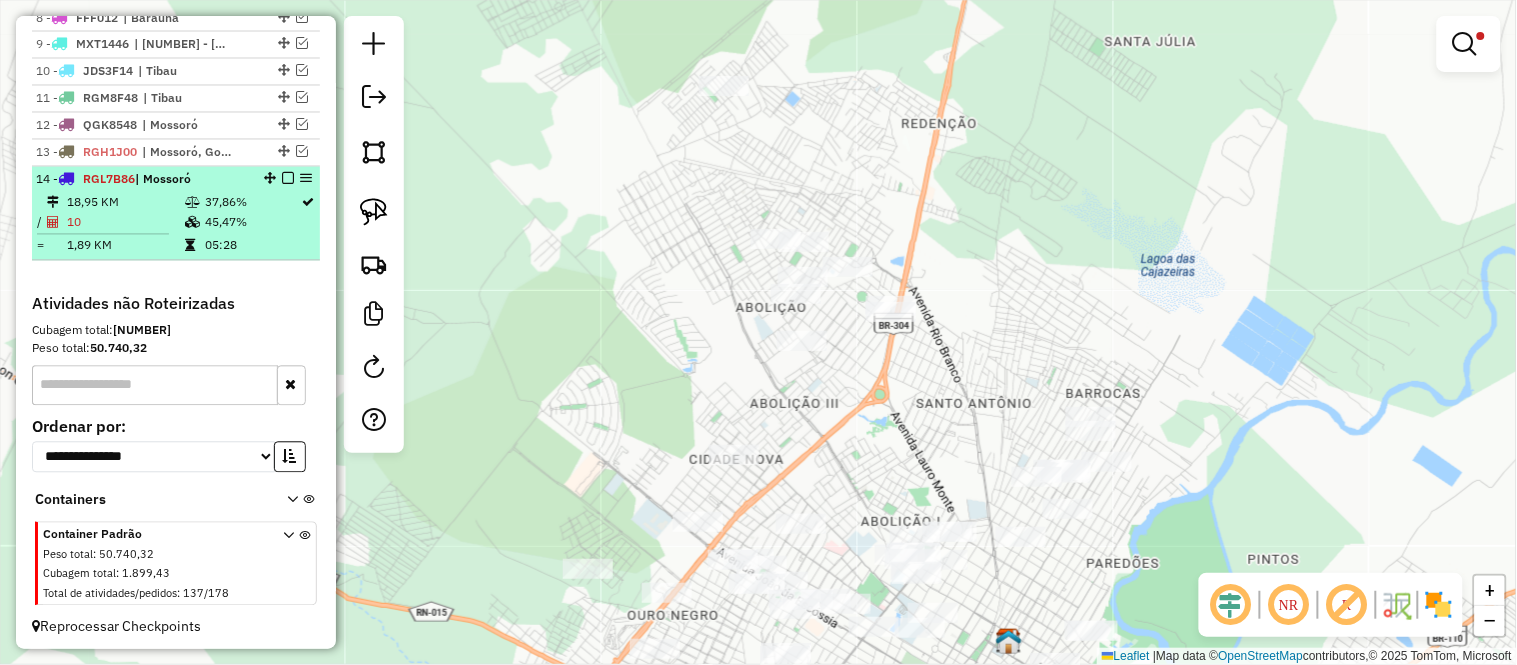 click on "10" at bounding box center (125, 223) 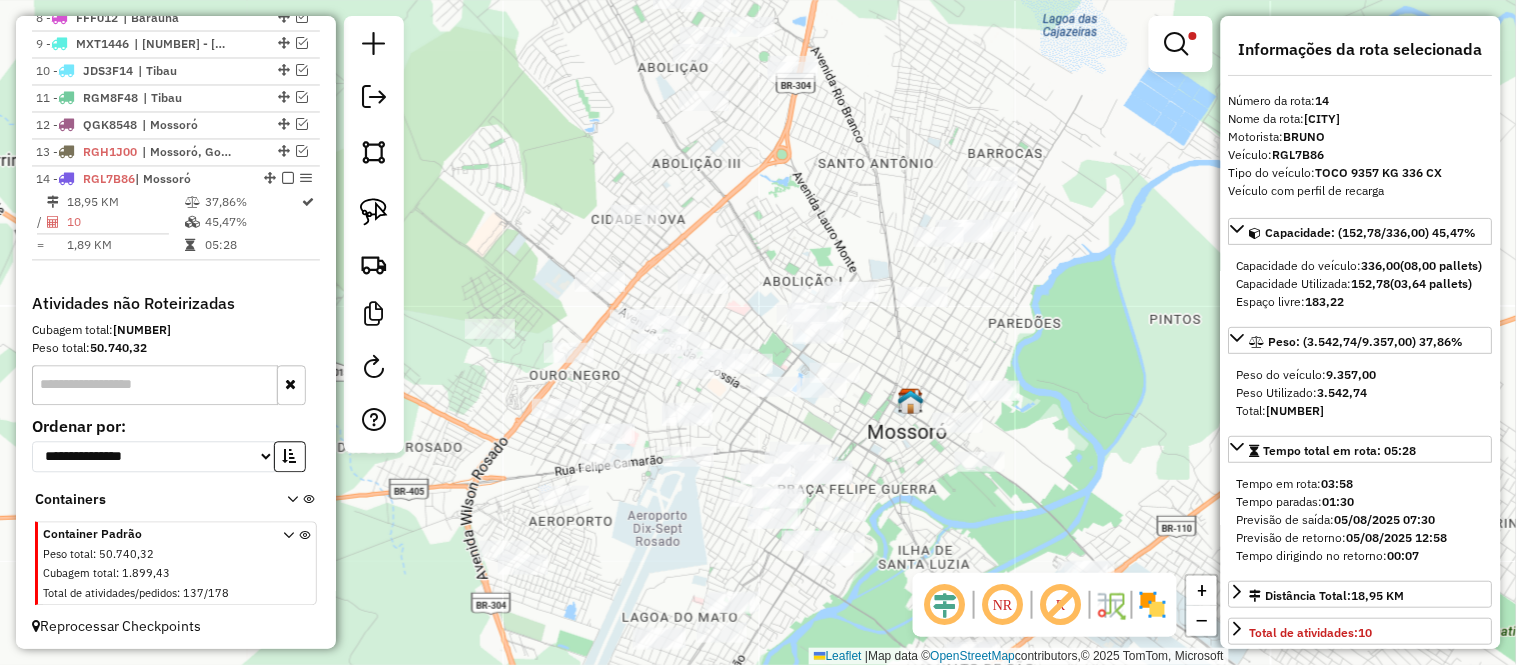 drag, startPoint x: 773, startPoint y: 283, endPoint x: 808, endPoint y: 211, distance: 80.05623 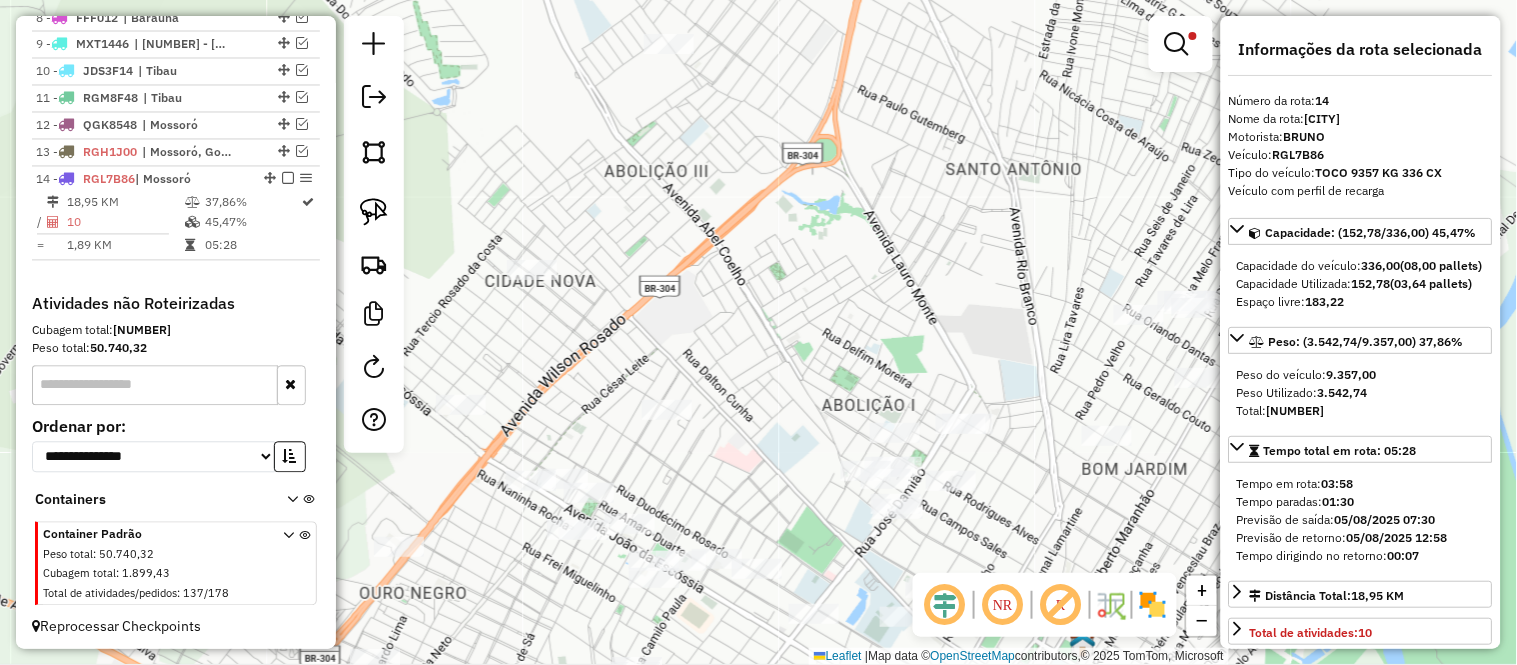 drag, startPoint x: 762, startPoint y: 241, endPoint x: 771, endPoint y: 382, distance: 141.28694 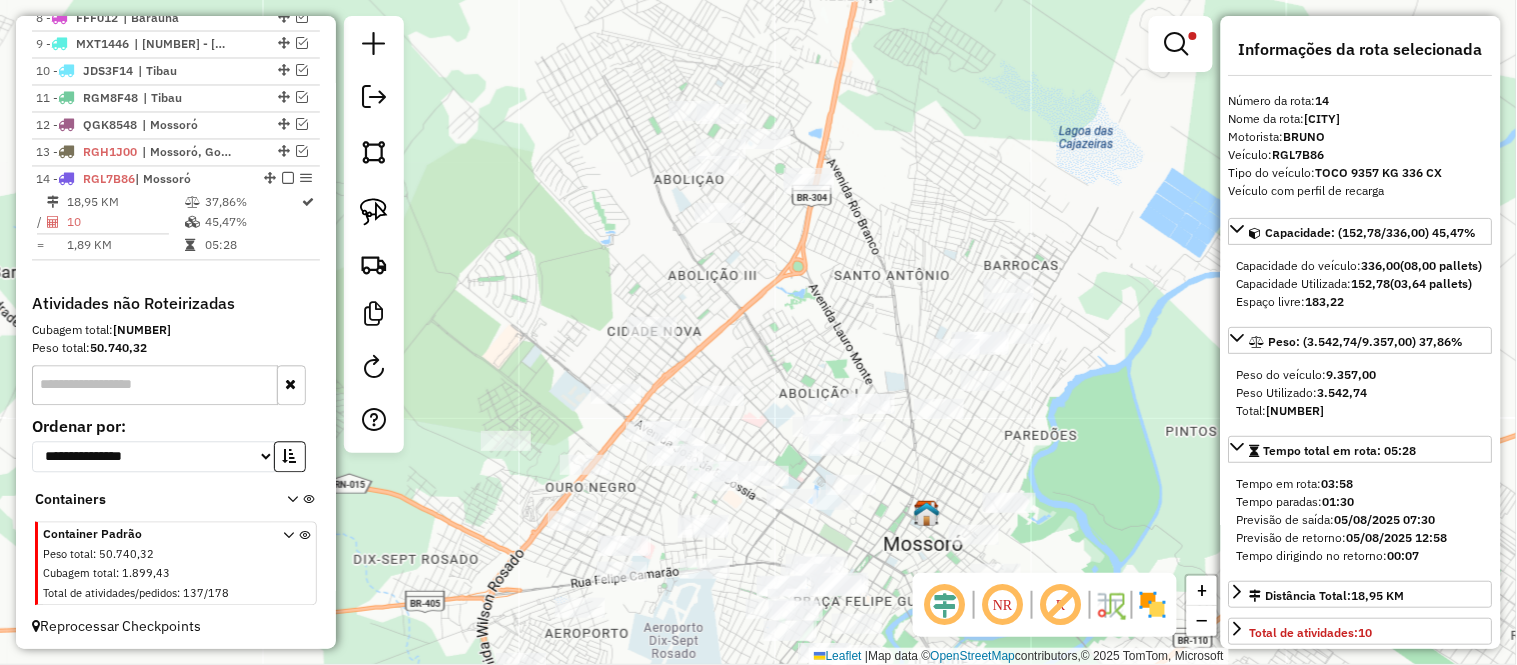 drag, startPoint x: 833, startPoint y: 321, endPoint x: 802, endPoint y: 250, distance: 77.47257 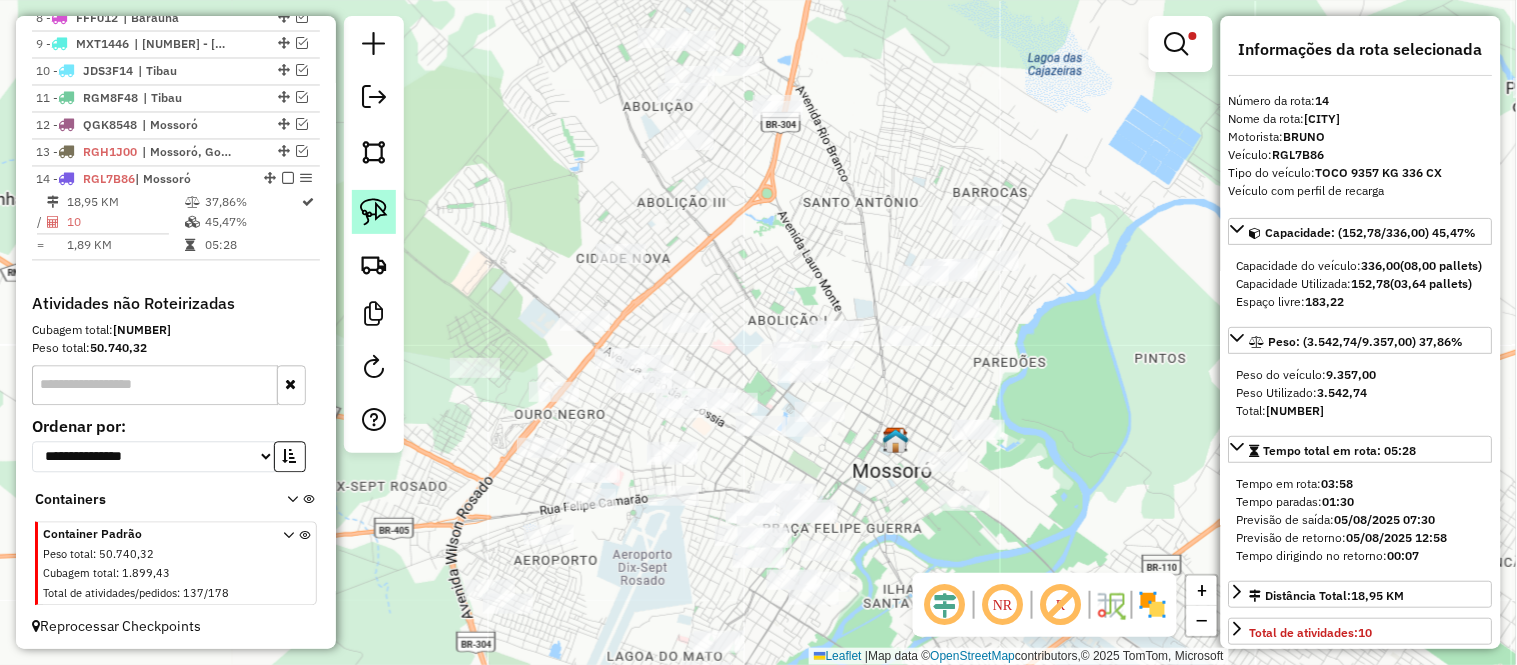 click 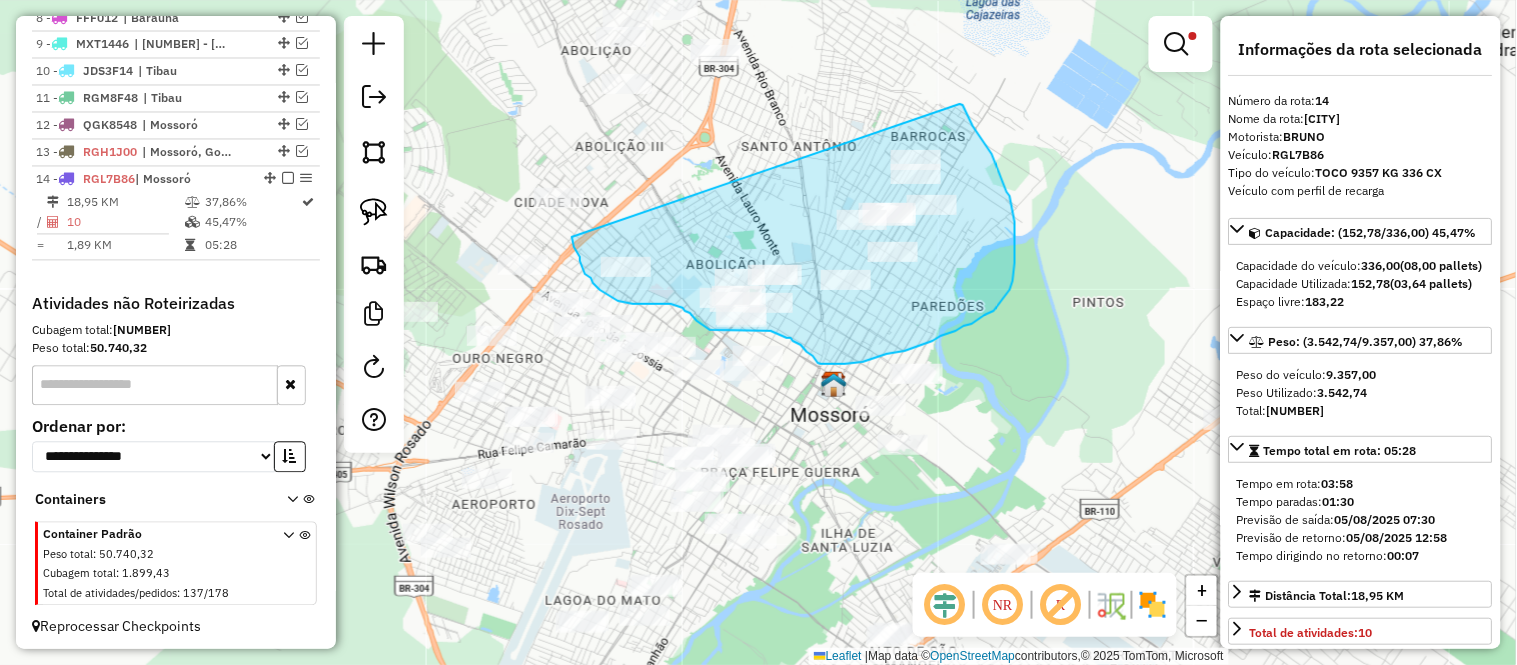 drag, startPoint x: 960, startPoint y: 104, endPoint x: 555, endPoint y: 236, distance: 425.96832 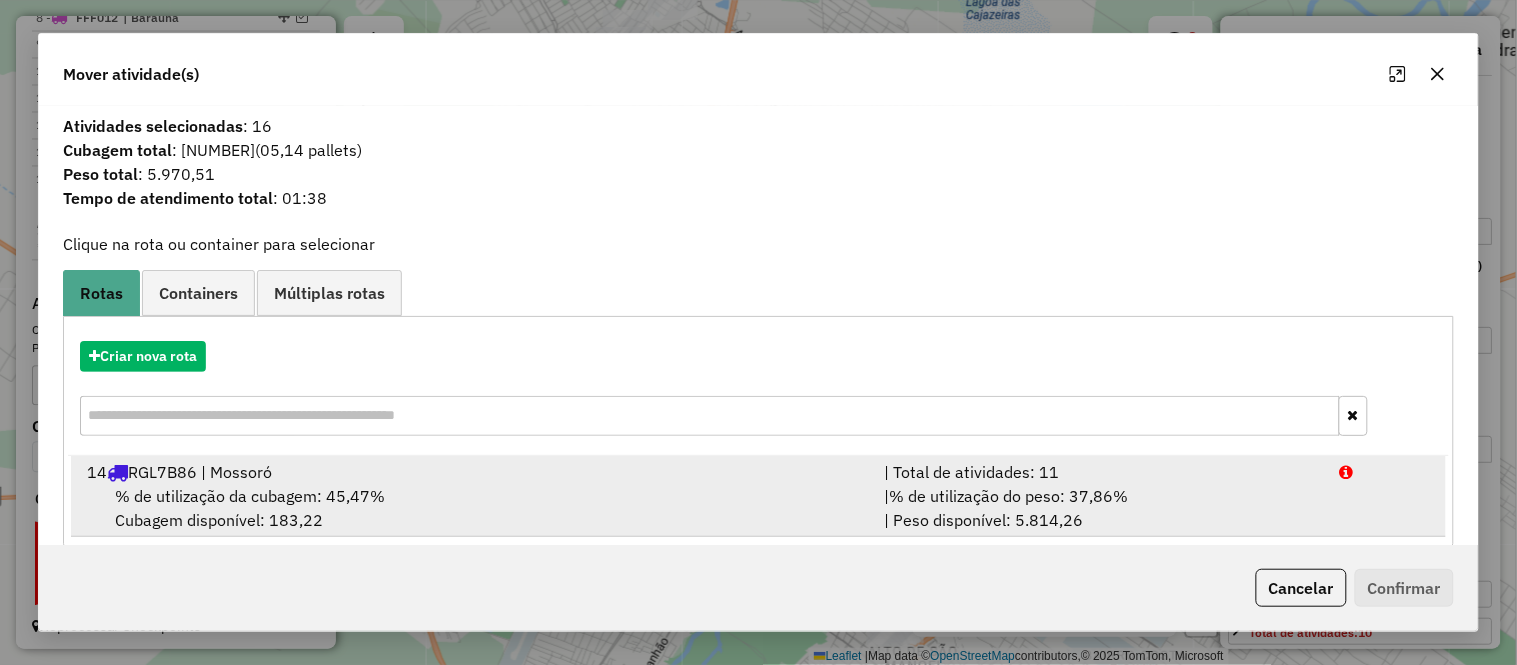 click on "% de utilização da cubagem: 45,47%" at bounding box center [250, 496] 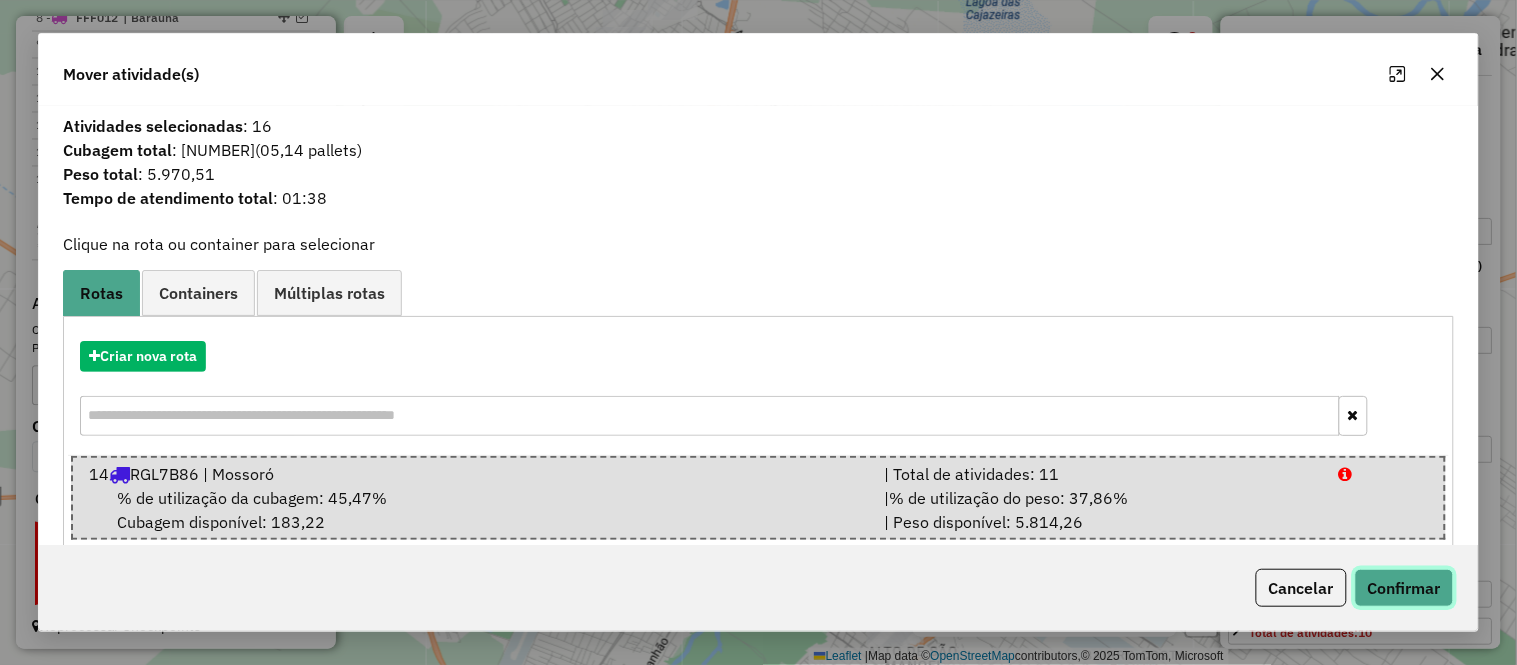 click on "Confirmar" 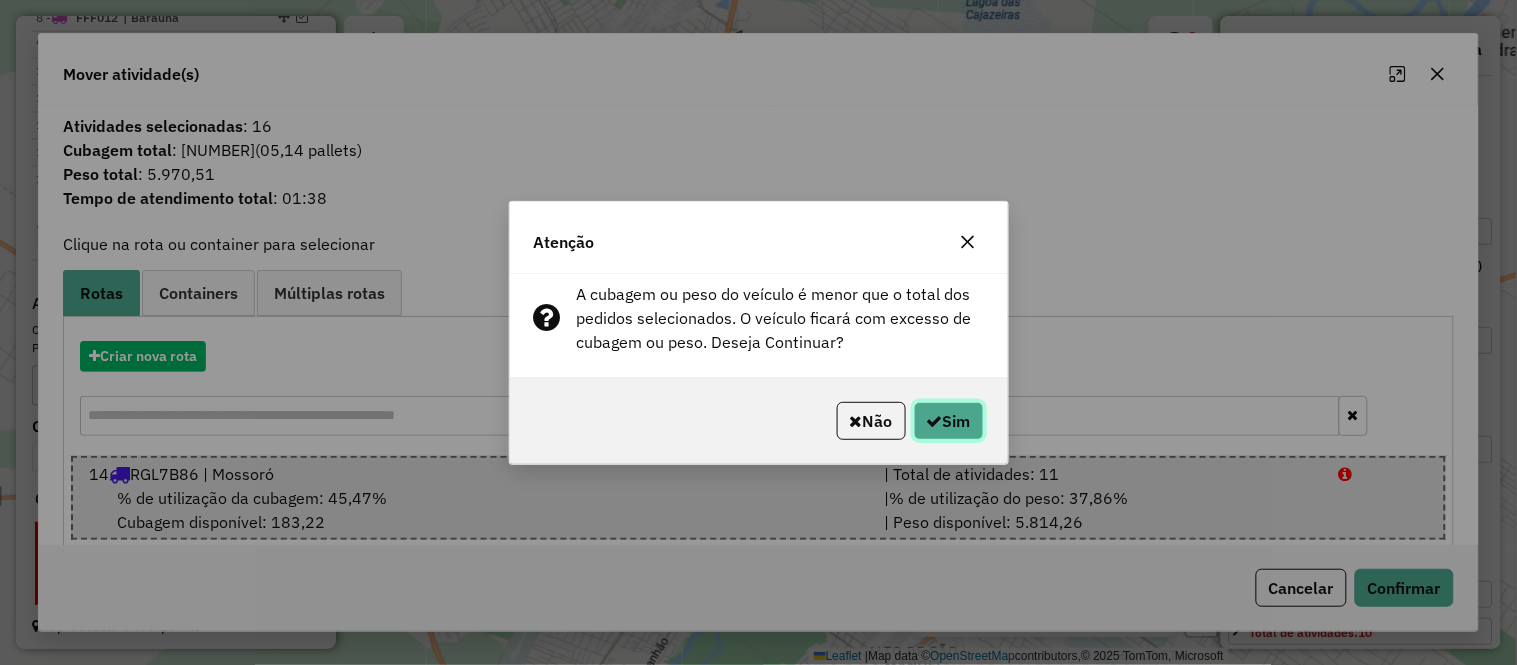 click on "Sim" 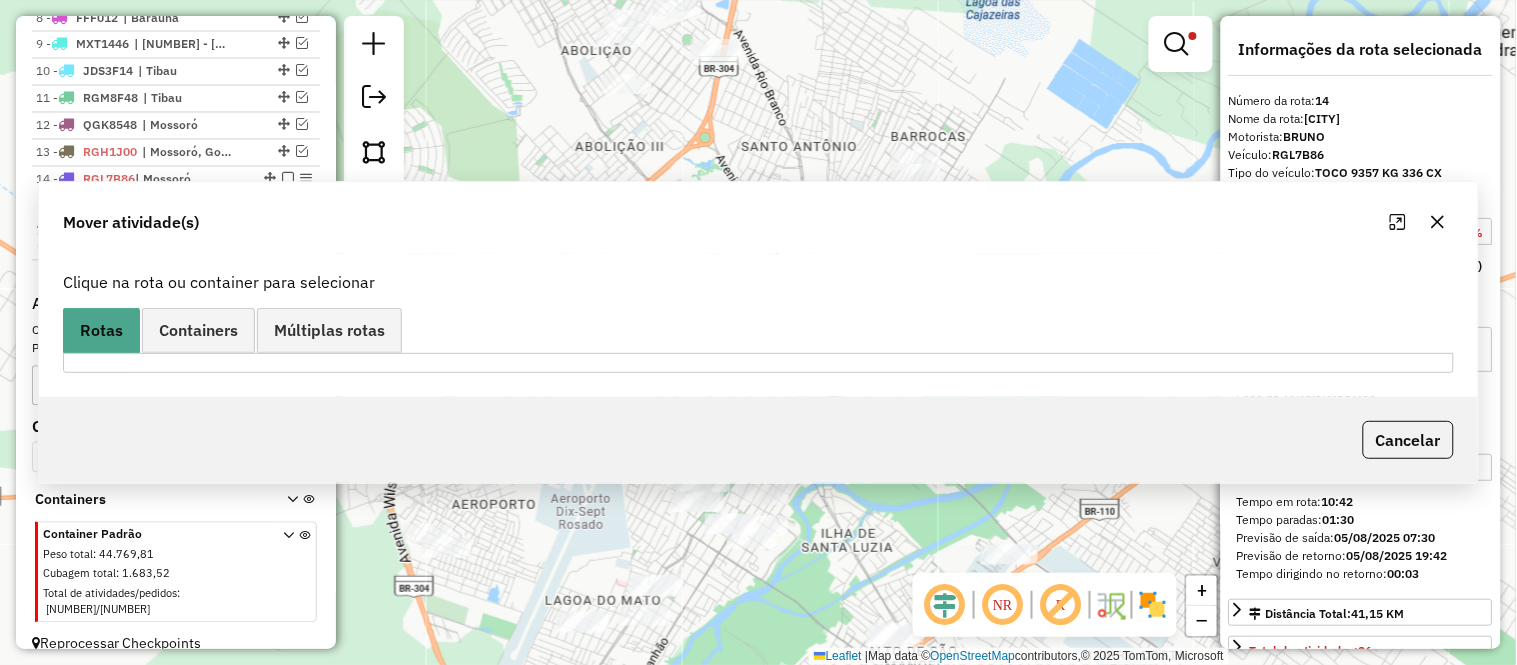 scroll, scrollTop: 955, scrollLeft: 0, axis: vertical 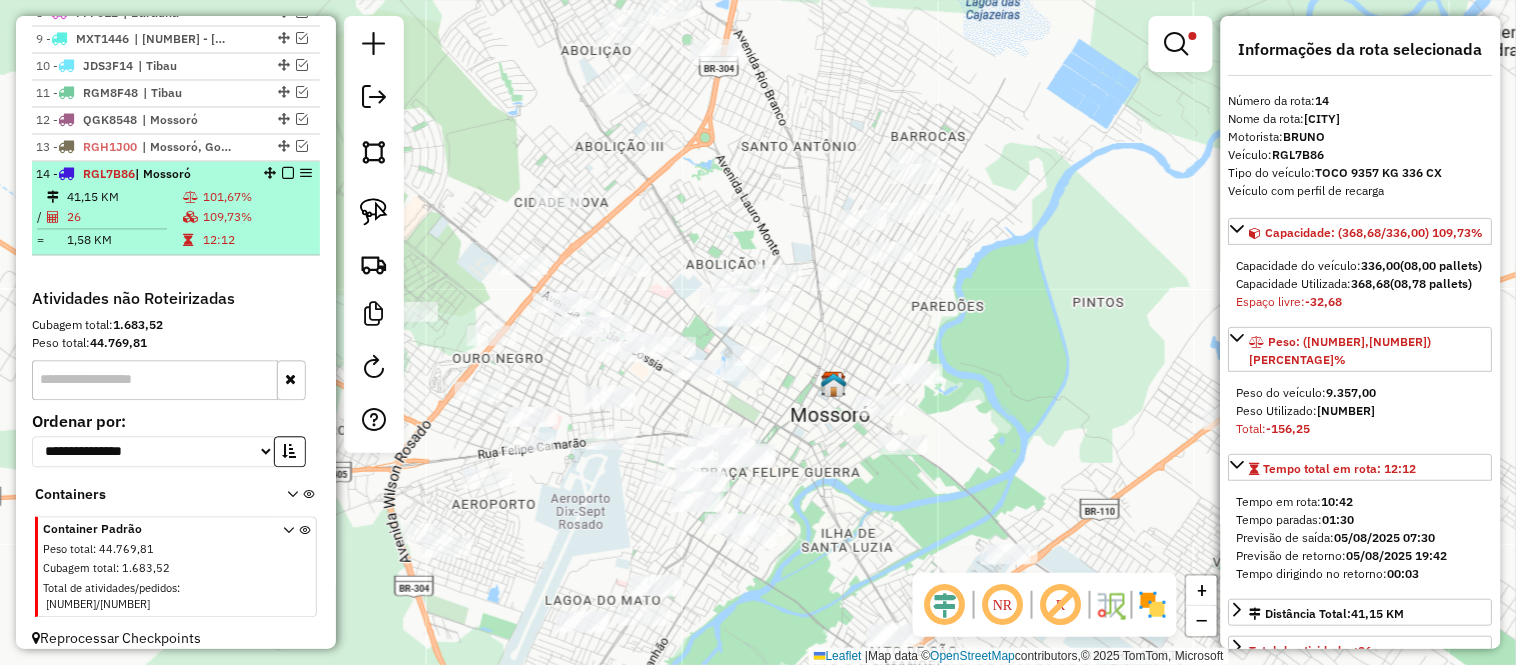click at bounding box center (190, 198) 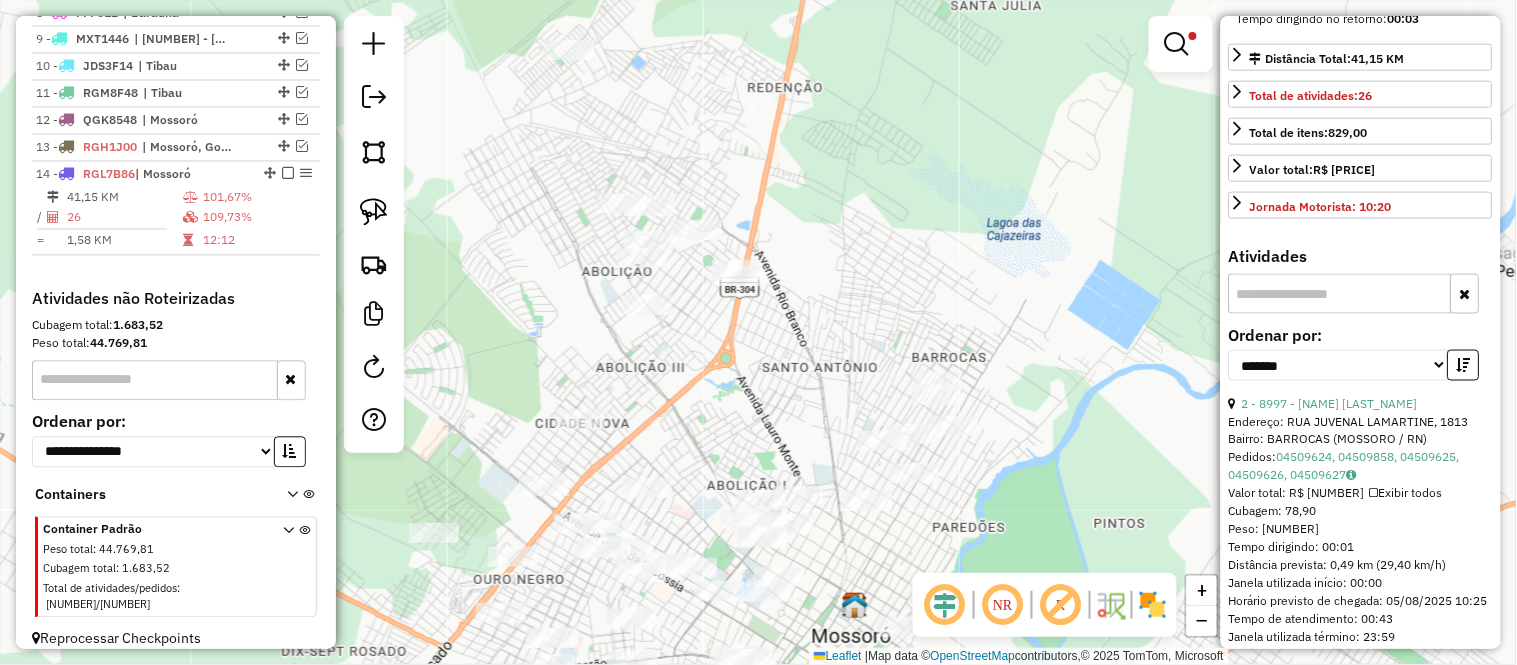 scroll, scrollTop: 666, scrollLeft: 0, axis: vertical 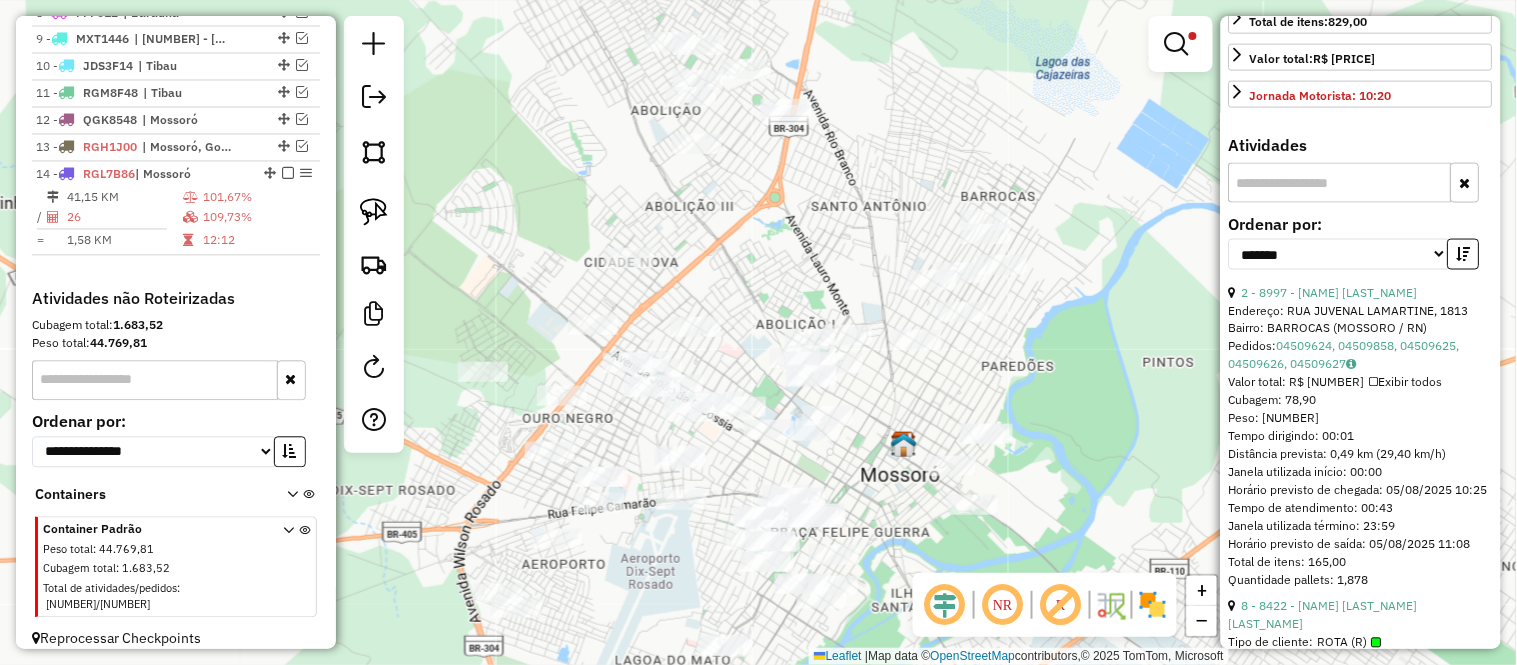 drag, startPoint x: 846, startPoint y: 281, endPoint x: 872, endPoint y: 188, distance: 96.56604 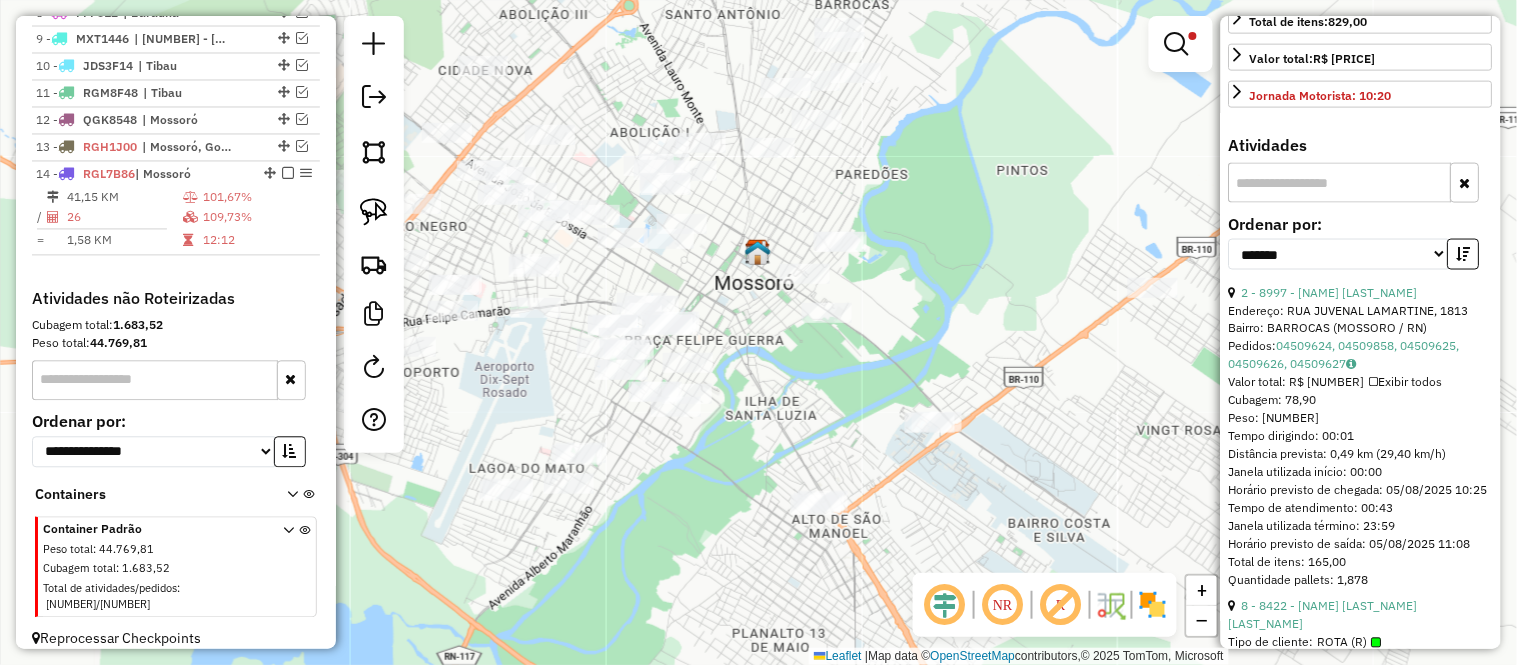 drag, startPoint x: 984, startPoint y: 340, endPoint x: 821, endPoint y: 204, distance: 212.28519 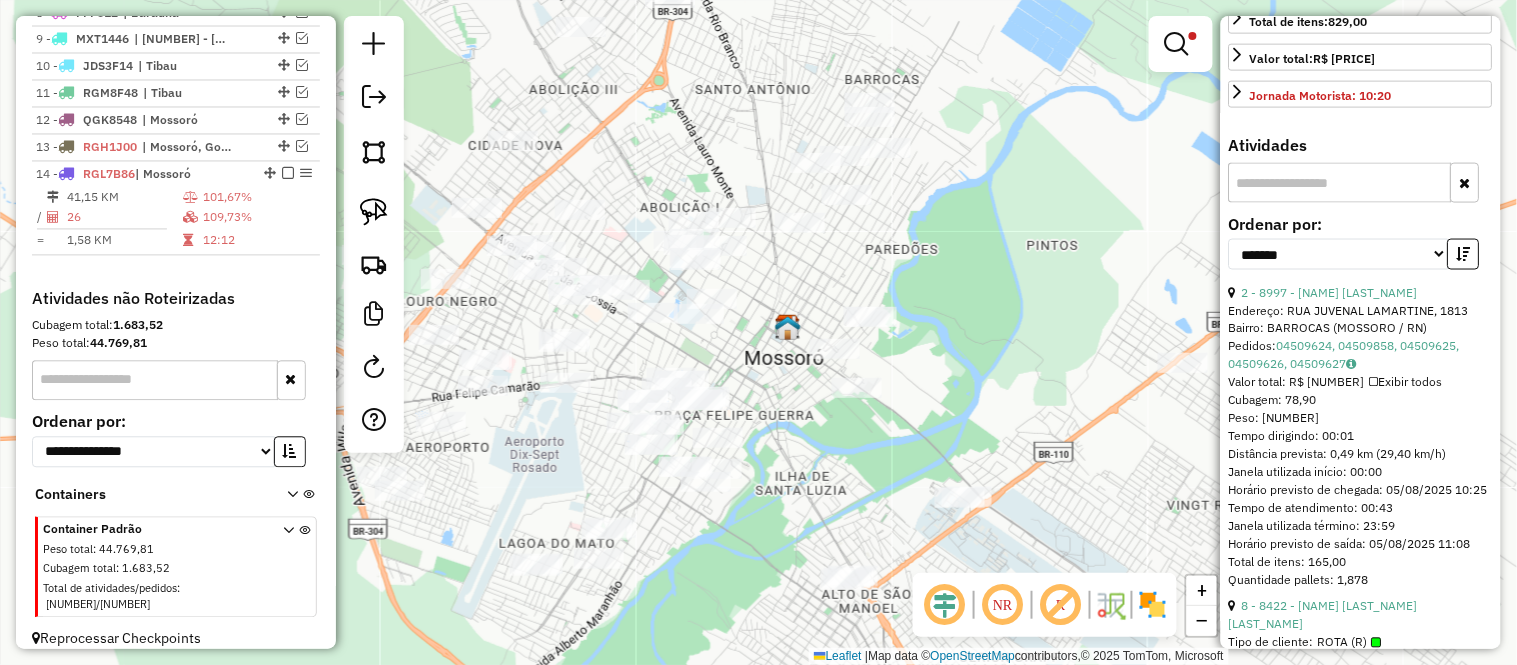 drag, startPoint x: 617, startPoint y: 92, endPoint x: 644, endPoint y: 167, distance: 79.71198 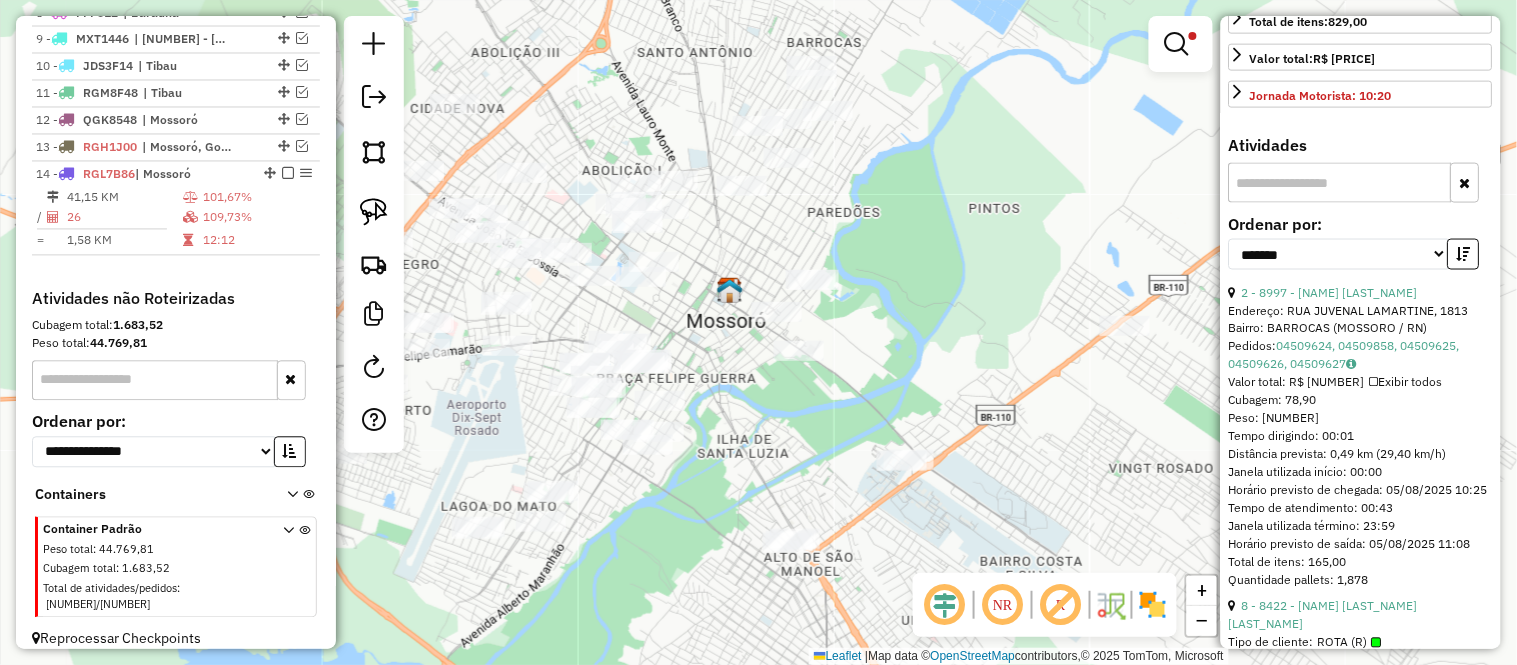 click on "Limpar filtros Janela de atendimento Grade de atendimento Capacidade Transportadoras Veículos Cliente Pedidos  Rotas Selecione os dias de semana para filtrar as janelas de atendimento  Seg   Ter   Qua   Qui   Sex   Sáb   Dom  Informe o período da janela de atendimento: De: Até:  Filtrar exatamente a janela do cliente  Considerar janela de atendimento padrão  Selecione os dias de semana para filtrar as grades de atendimento  Seg   Ter   Qua   Qui   Sex   Sáb   Dom   Considerar clientes sem dia de atendimento cadastrado  Clientes fora do dia de atendimento selecionado Filtrar as atividades entre os valores definidos abaixo:  Peso mínimo:   Peso máximo:   Cubagem mínima:   Cubagem máxima:   De:   Até:  Filtrar as atividades entre o tempo de atendimento definido abaixo:  De:   Até:   Considerar capacidade total dos clientes não roteirizados Transportadora: Selecione um ou mais itens Tipo de veículo: Selecione um ou mais itens Veículo: Selecione um ou mais itens Motorista: Selecione um ou mais itens" 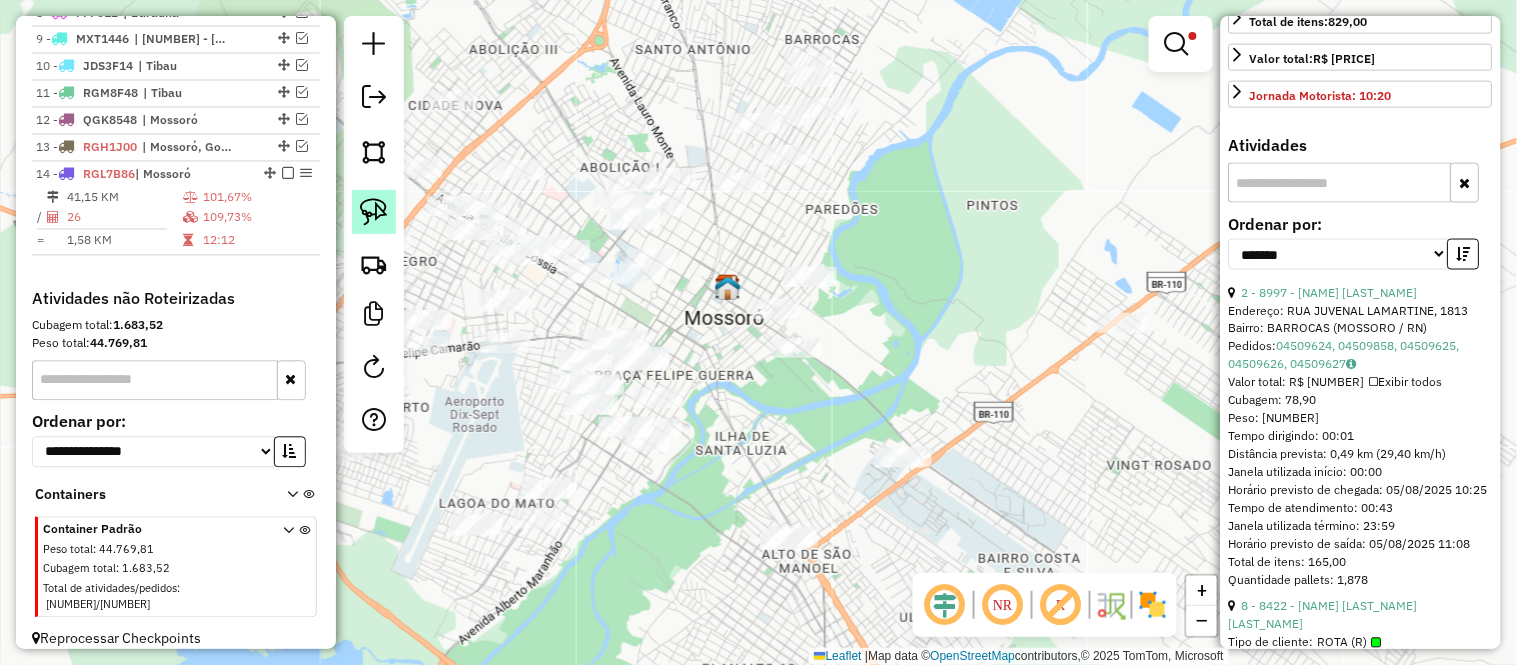 click 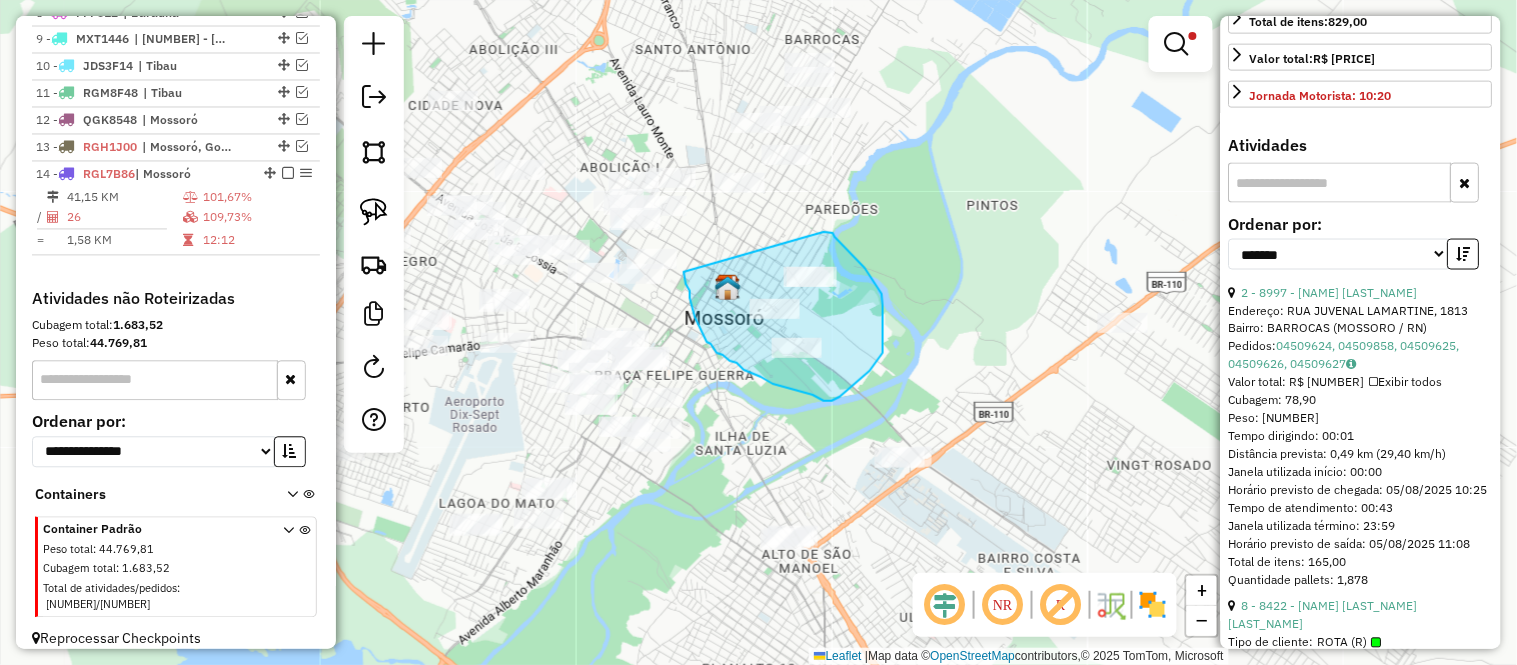 drag, startPoint x: 826, startPoint y: 232, endPoint x: 684, endPoint y: 272, distance: 147.52628 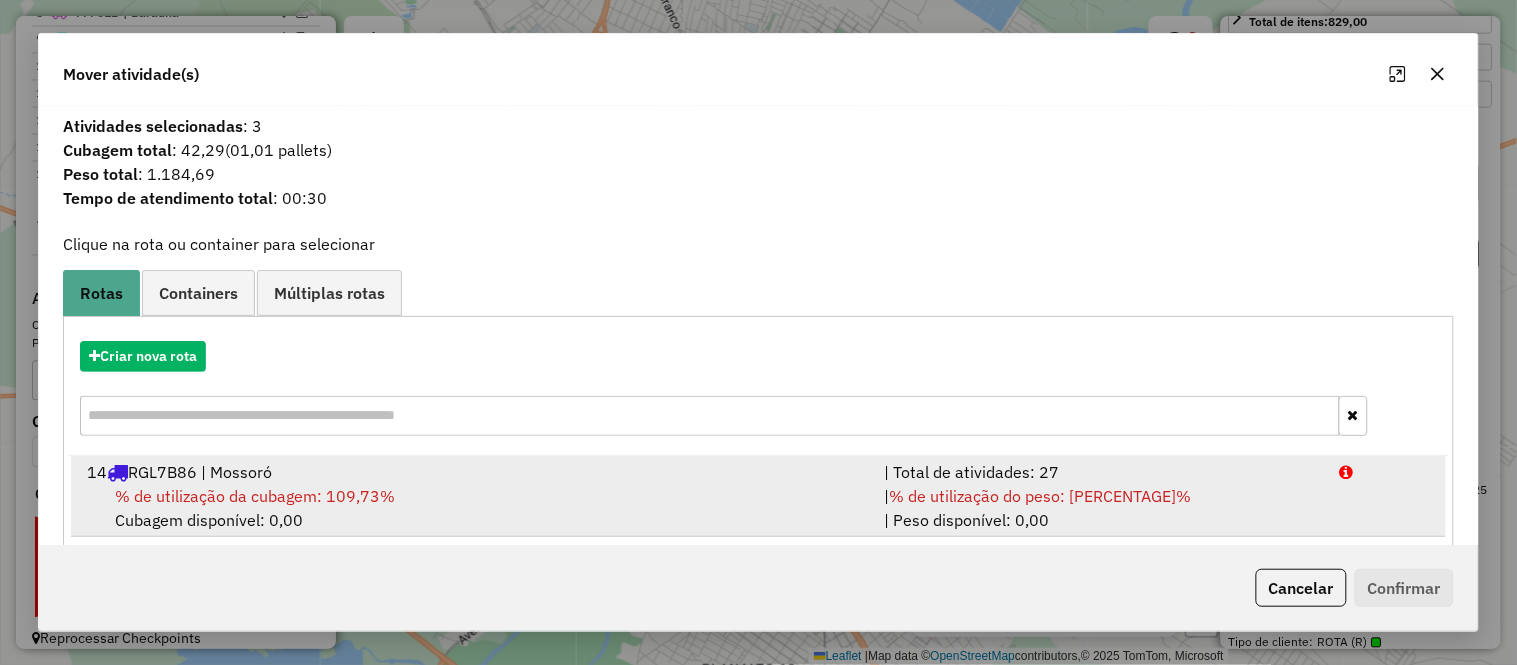 click on "% de utilização da cubagem: 109,73%" at bounding box center (255, 496) 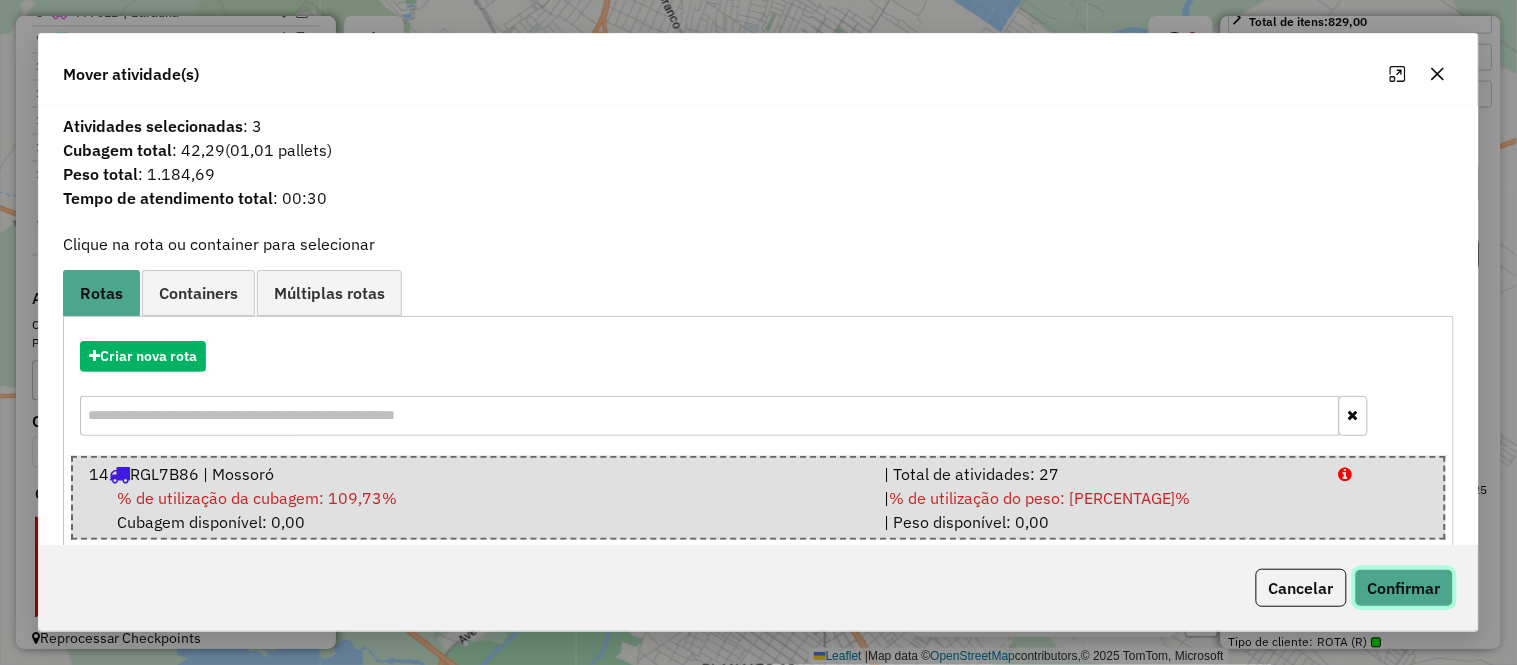 click on "Confirmar" 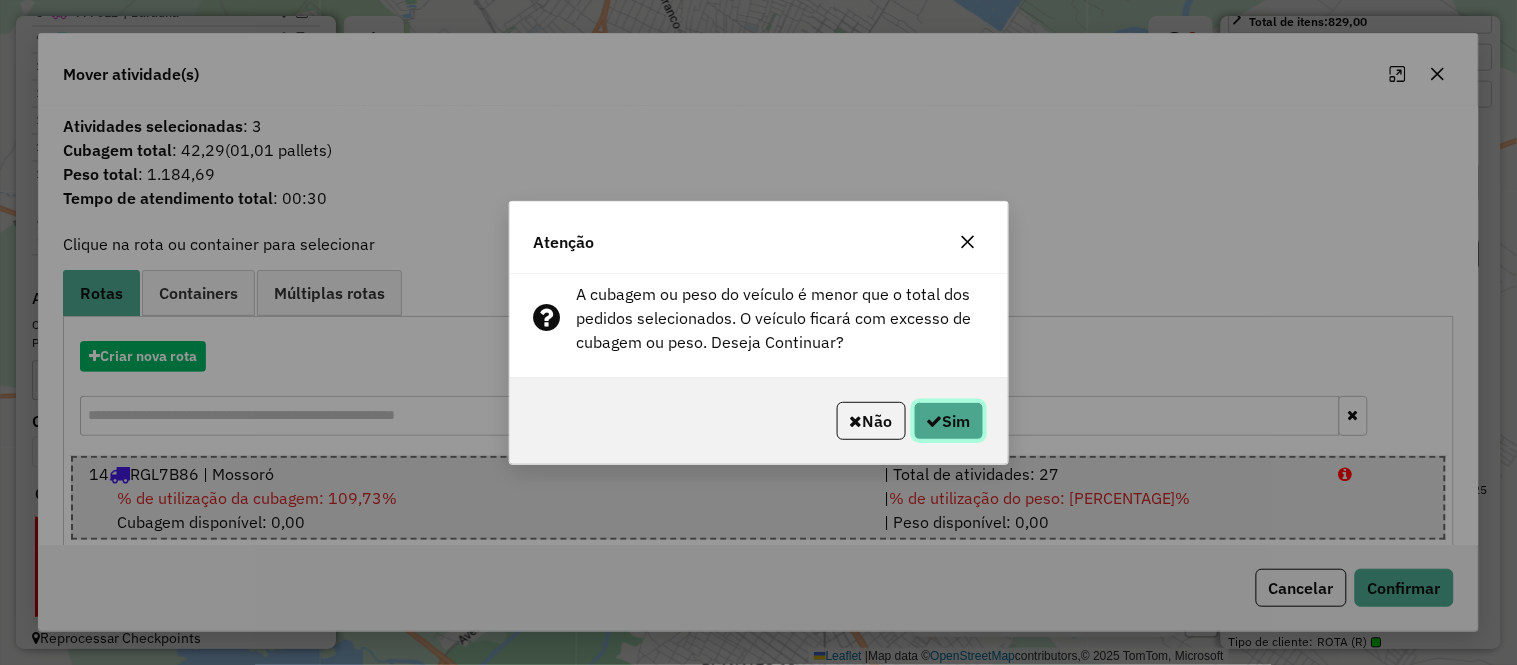 click on "Sim" 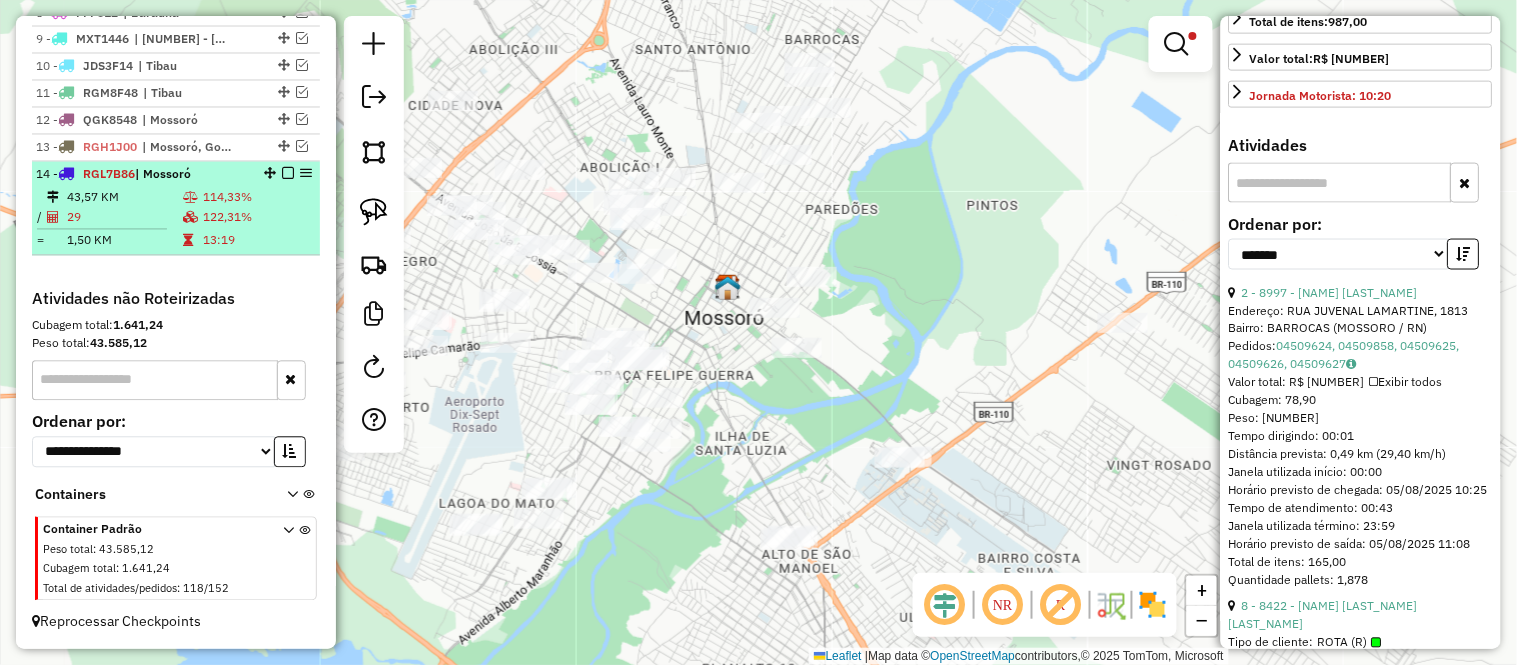 drag, startPoint x: 171, startPoint y: 193, endPoint x: 181, endPoint y: 204, distance: 14.866069 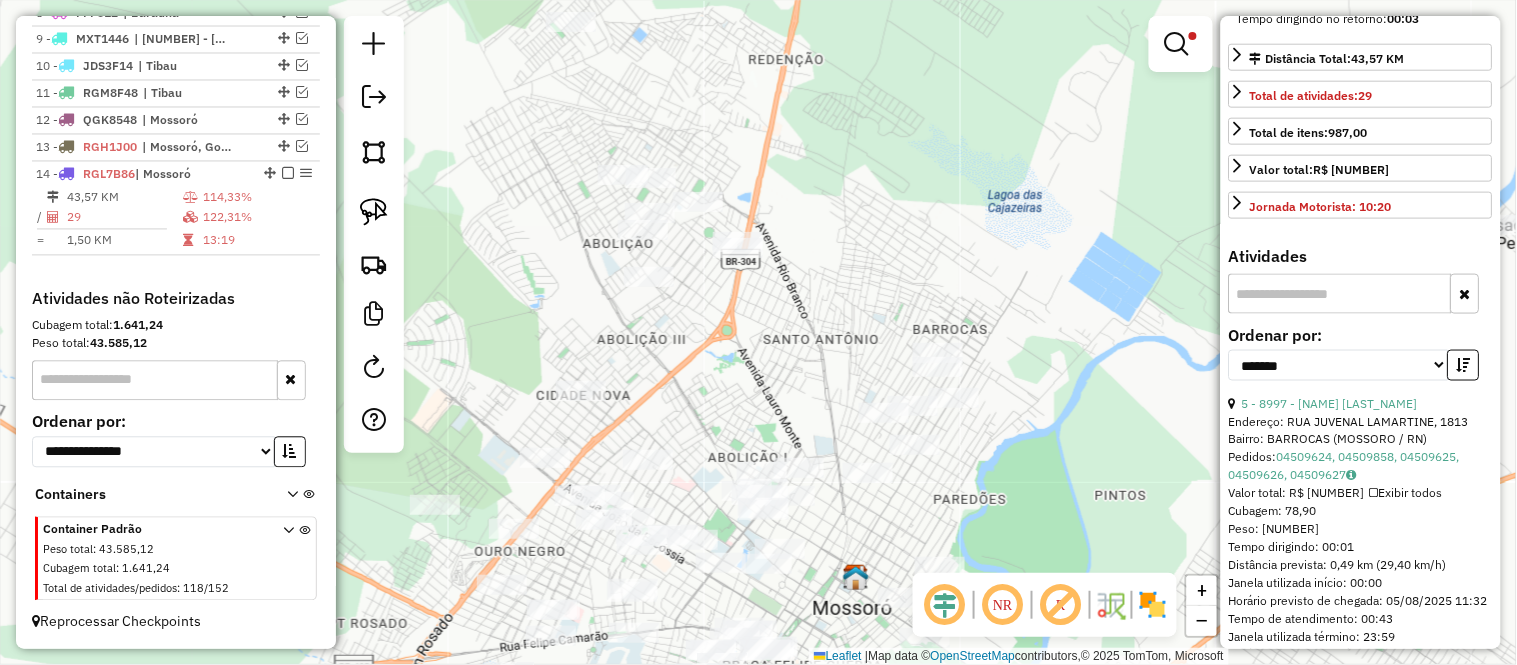 scroll, scrollTop: 666, scrollLeft: 0, axis: vertical 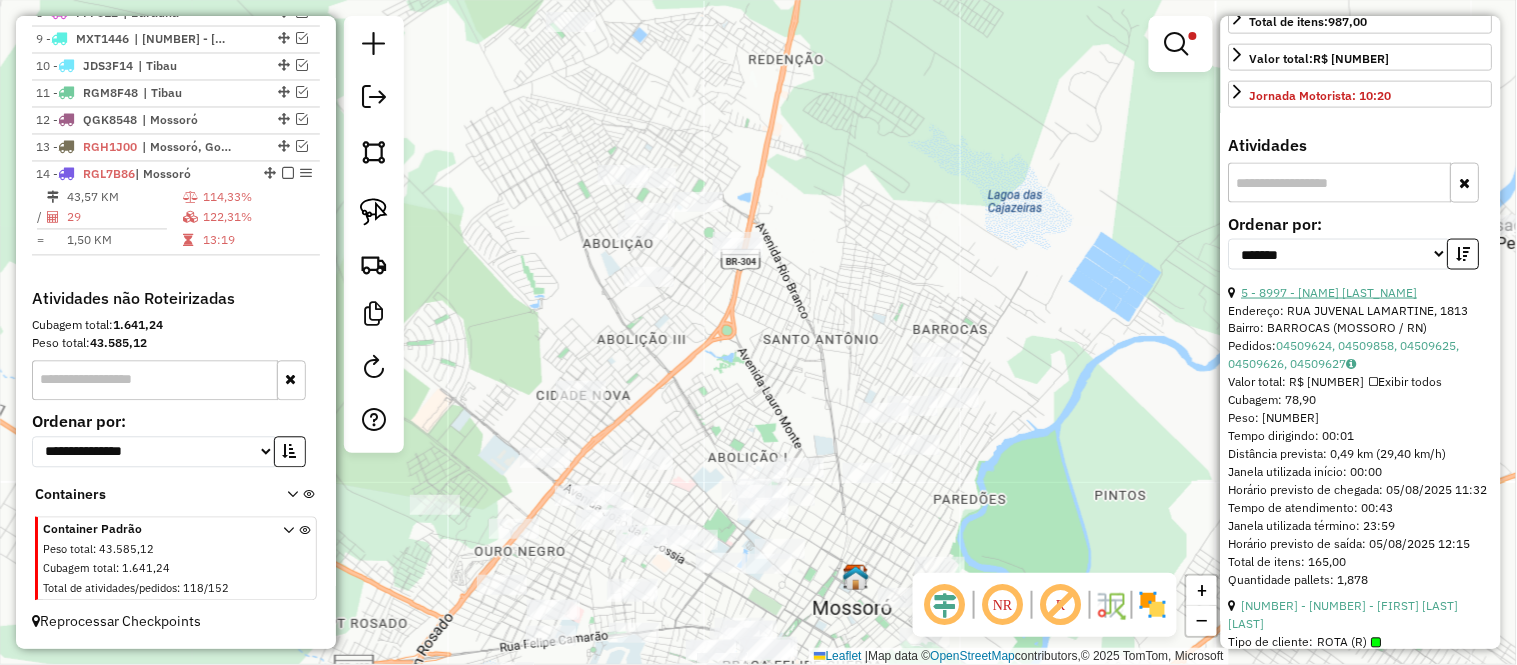 click on "5 - 8997 - [NAME] [LAST_NAME]" at bounding box center [1330, 292] 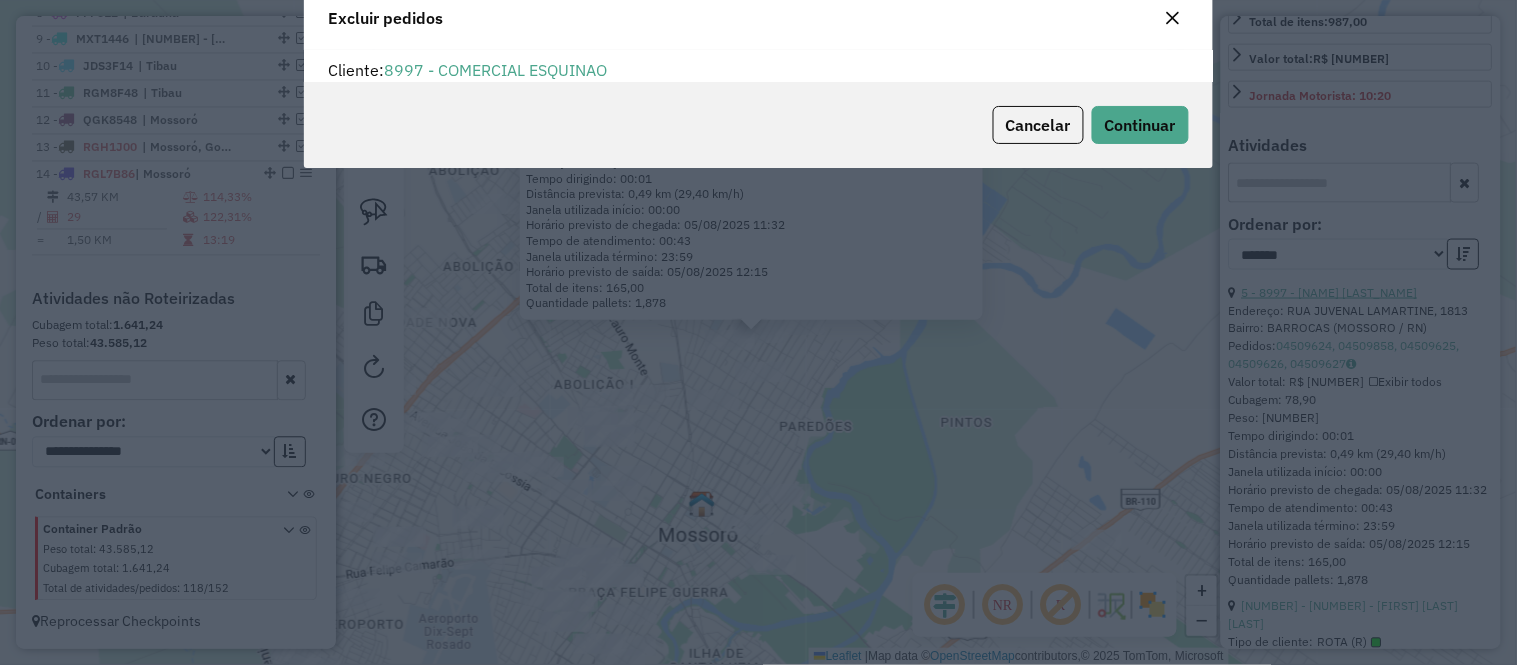 scroll, scrollTop: 1, scrollLeft: 0, axis: vertical 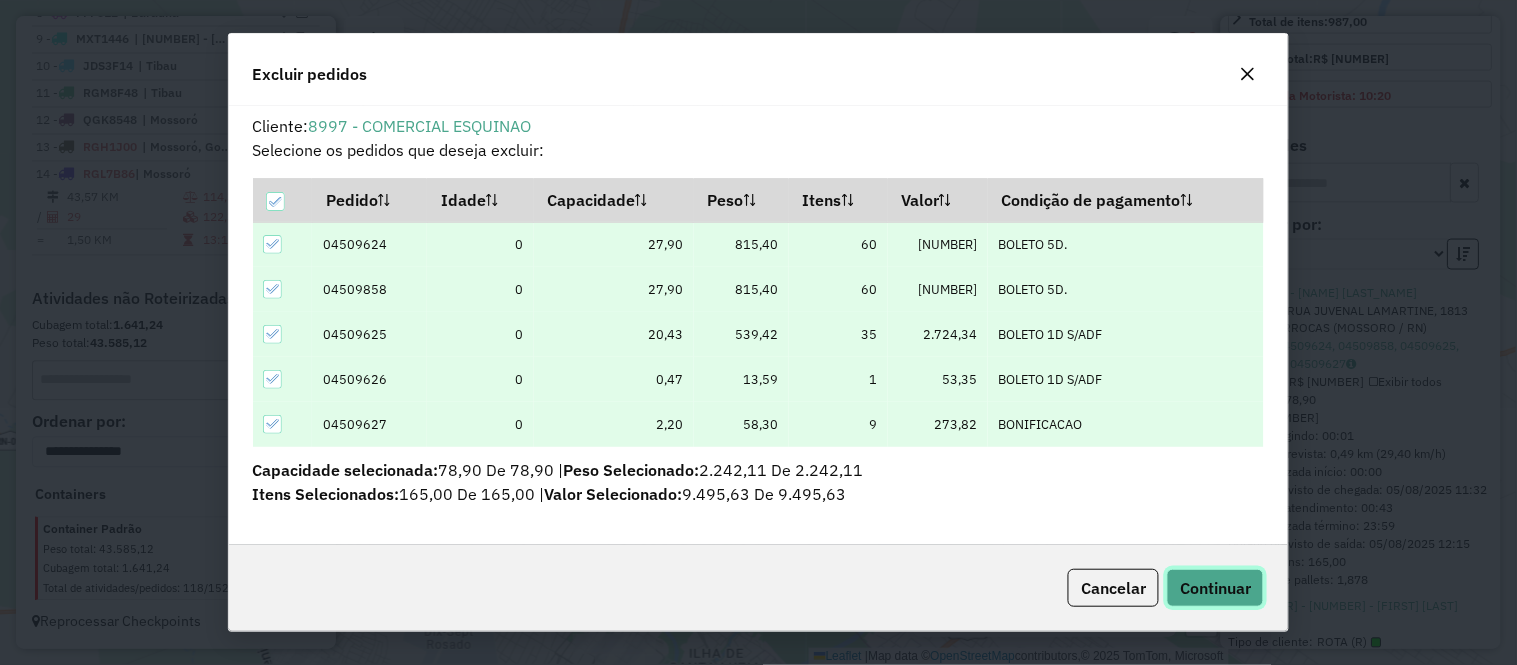 click on "Continuar" 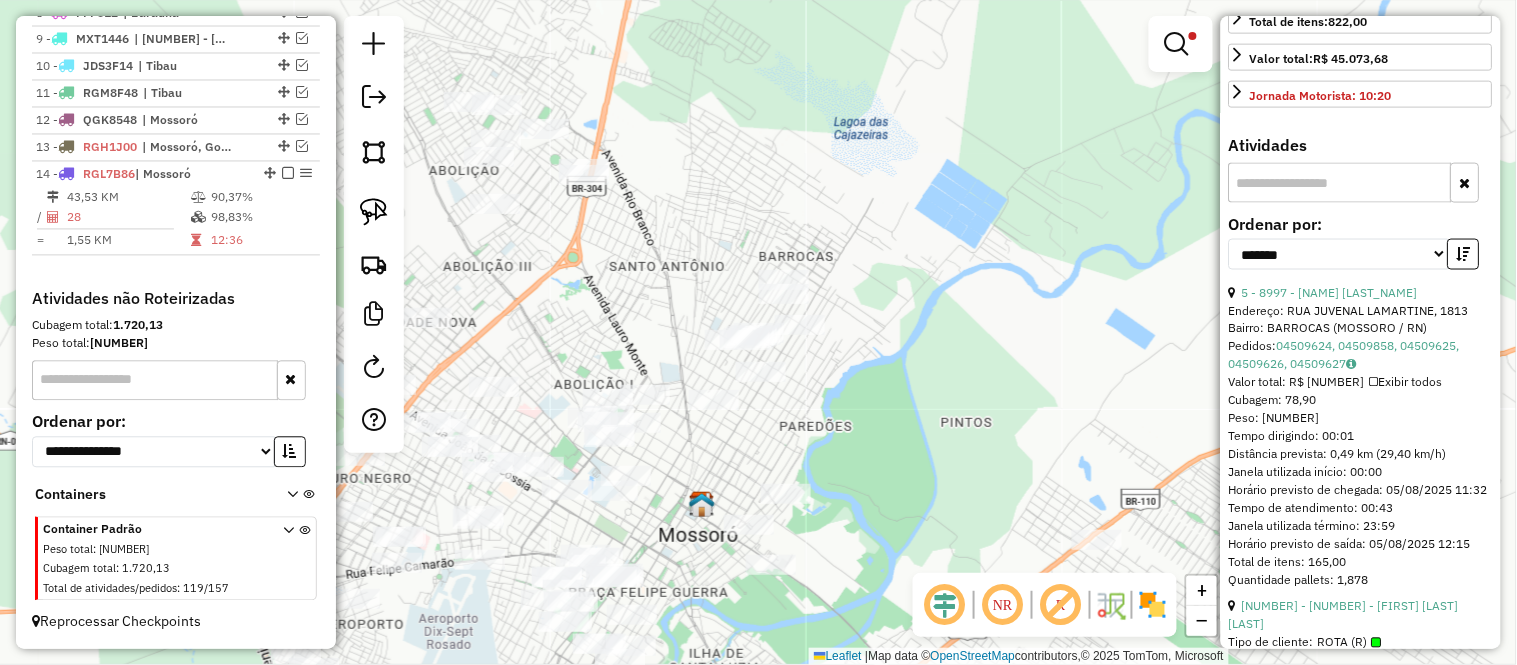 scroll, scrollTop: 647, scrollLeft: 0, axis: vertical 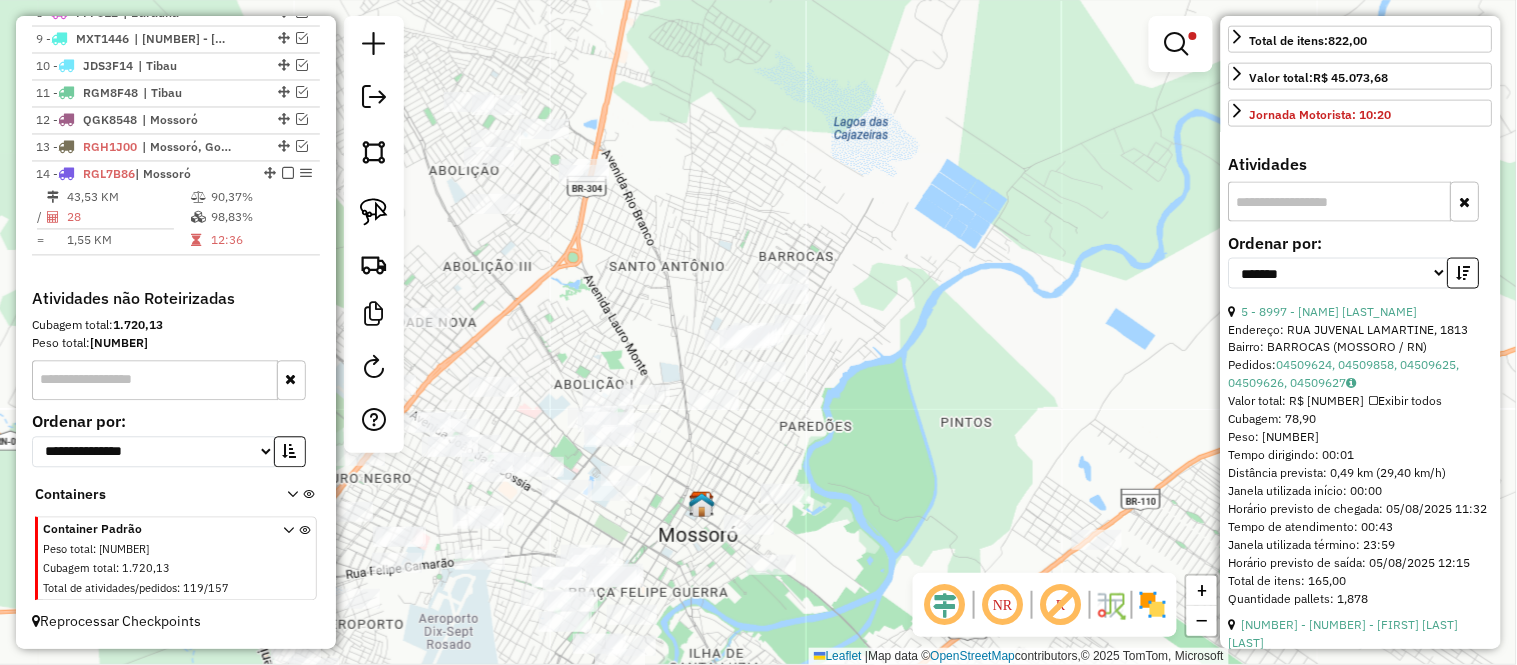 click on "28" at bounding box center [128, 218] 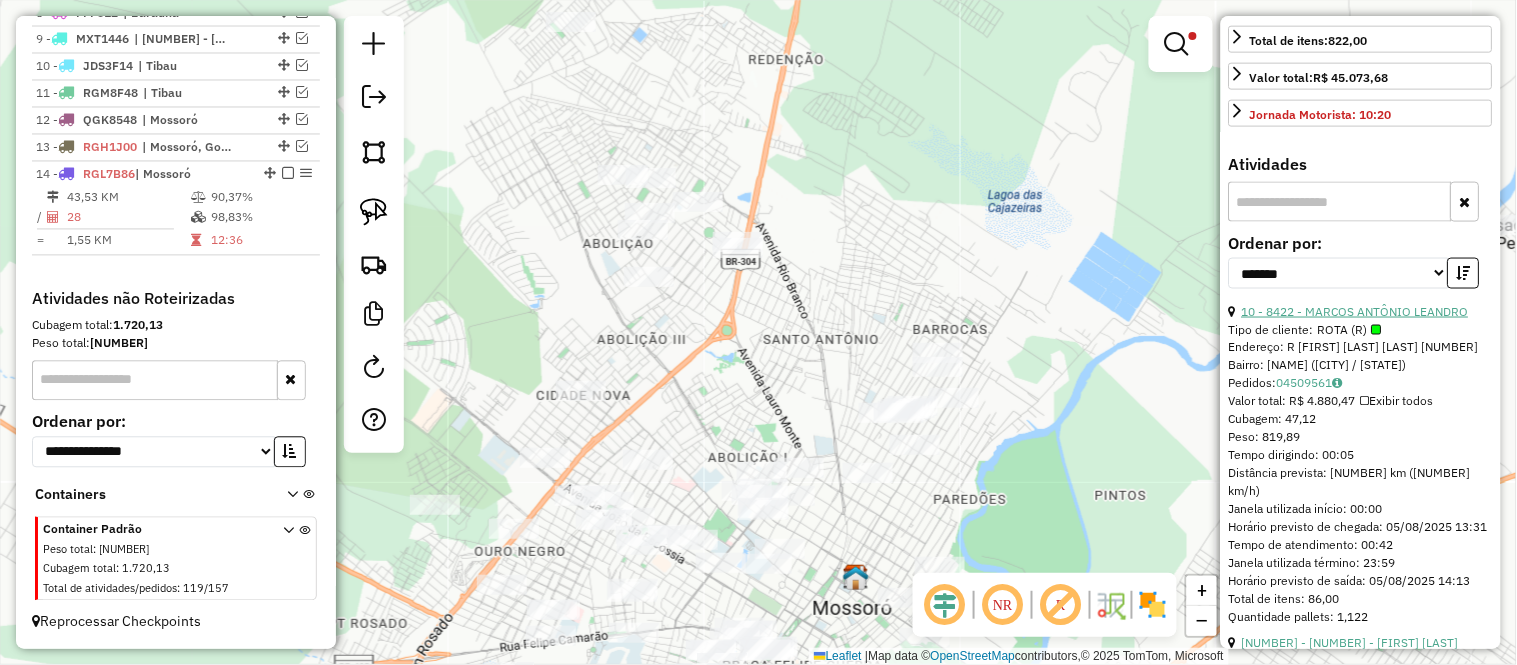 click on "10 - 8422 - MARCOS ANTÔNIO LEANDRO" at bounding box center [1355, 311] 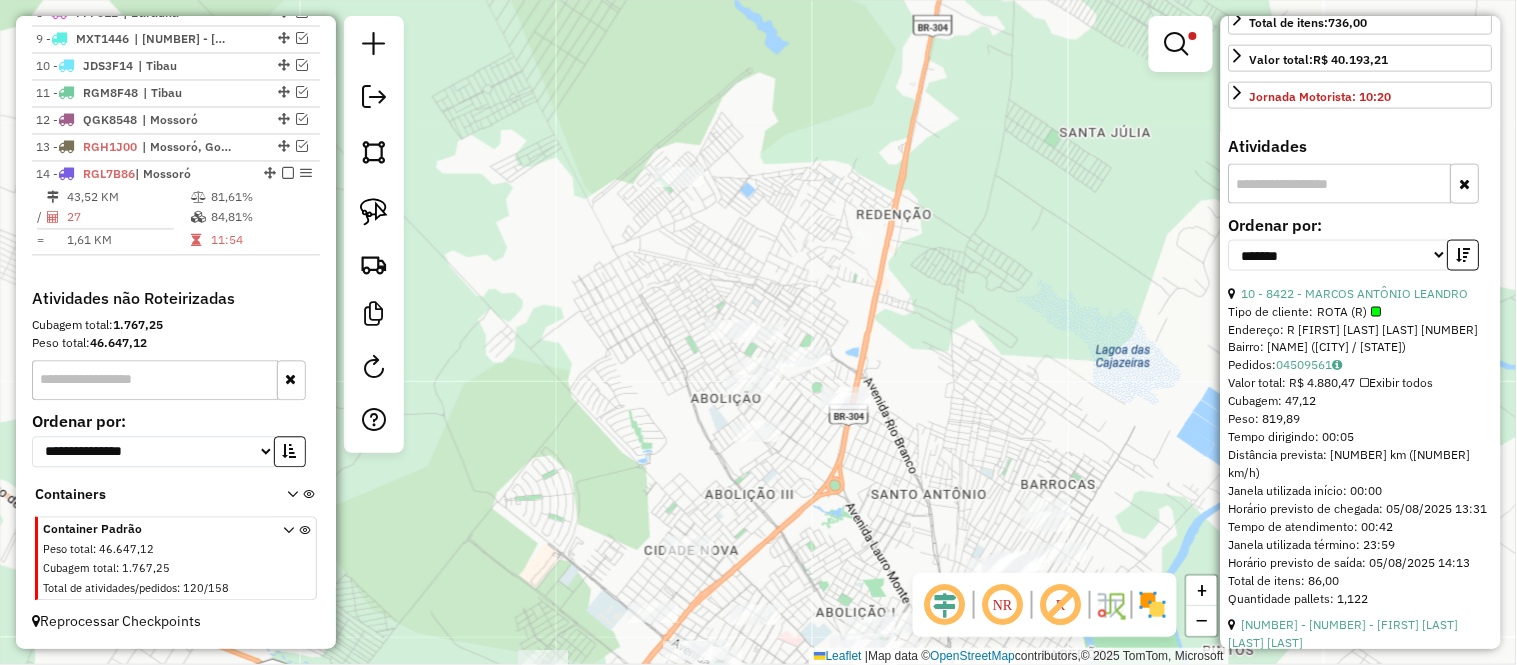 click on "27" at bounding box center (128, 218) 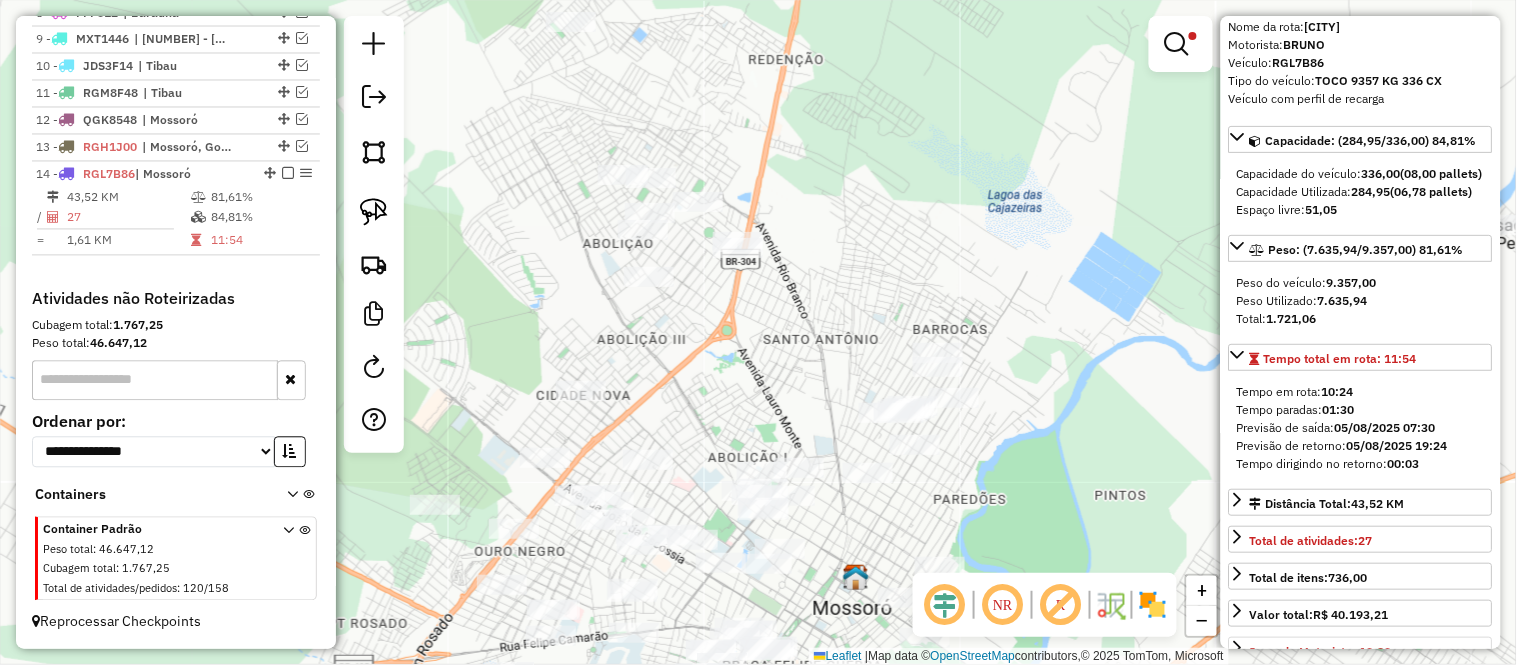 scroll, scrollTop: 536, scrollLeft: 0, axis: vertical 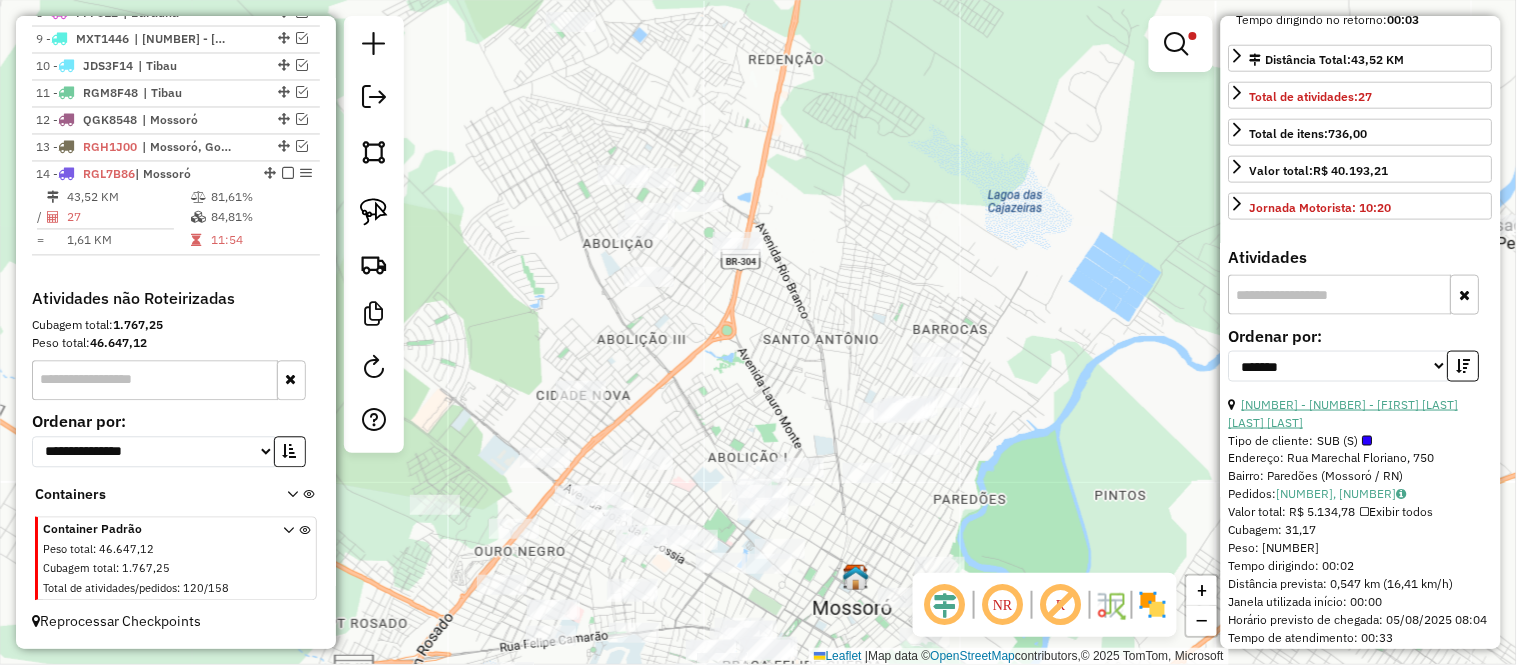 click on "[NUMBER] - [NUMBER] - [FIRST] [LAST] [LAST] [LAST]" at bounding box center [1344, 413] 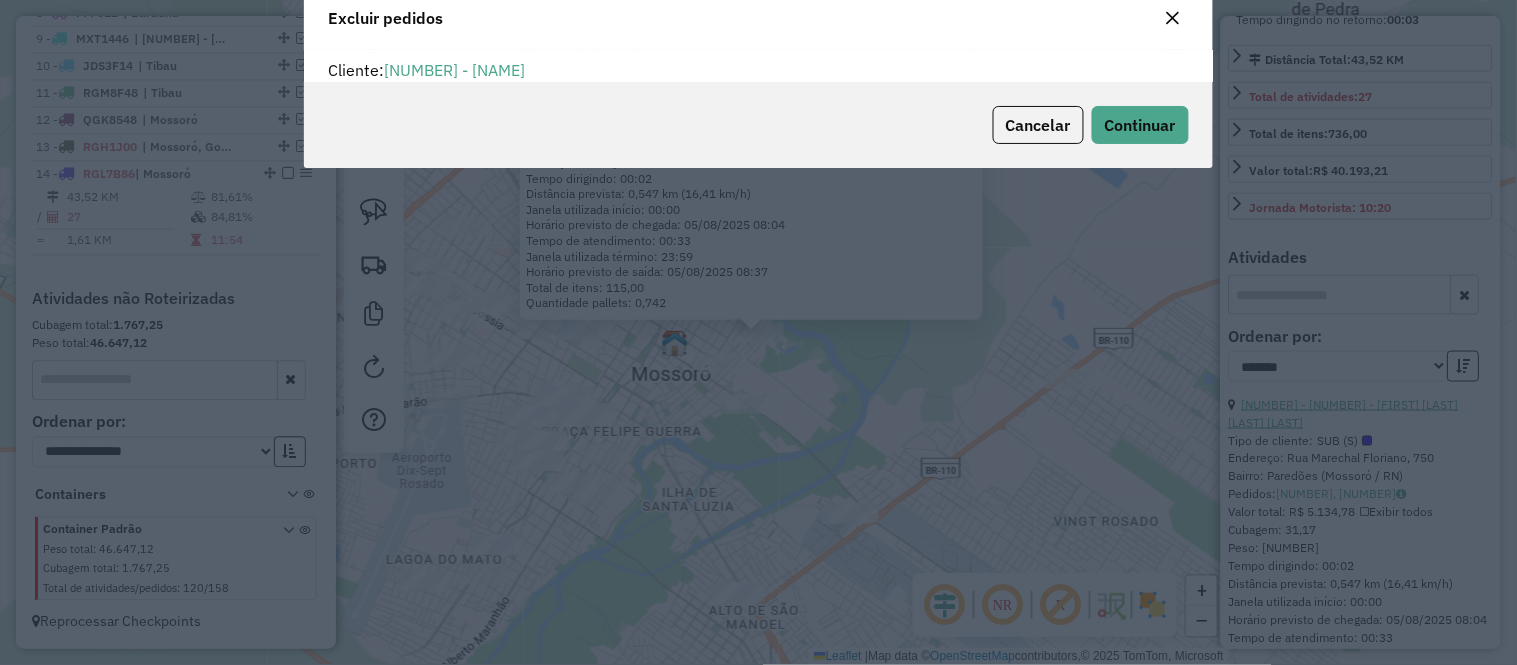 scroll, scrollTop: 11, scrollLeft: 5, axis: both 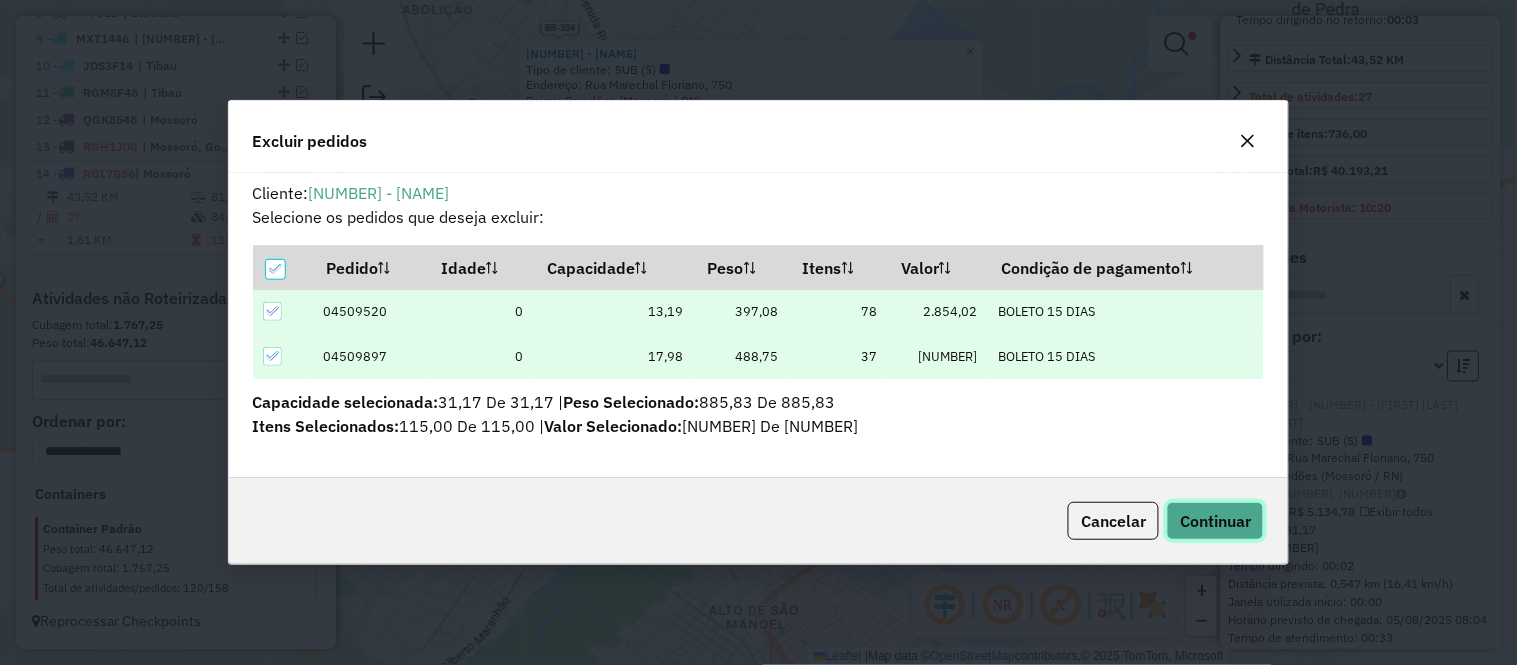 drag, startPoint x: 1234, startPoint y: 526, endPoint x: 1076, endPoint y: 486, distance: 162.98466 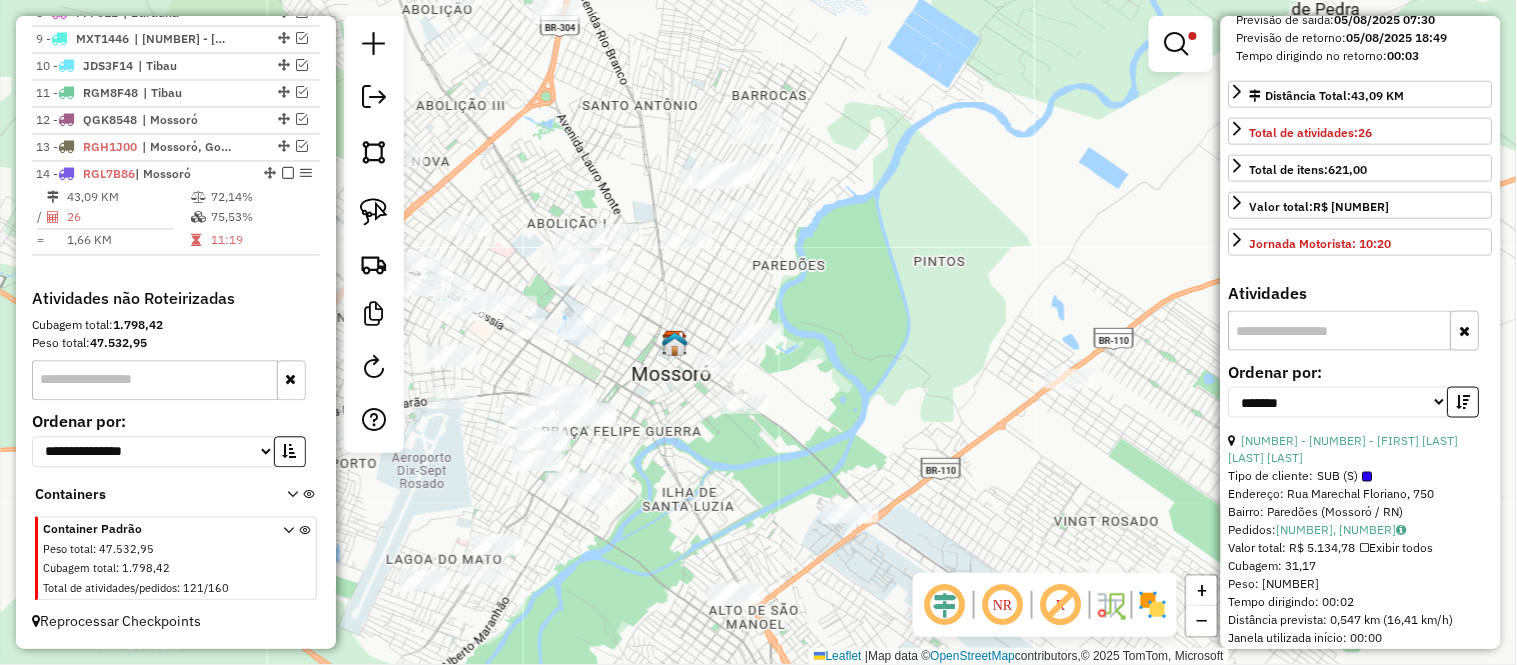click on "26" at bounding box center (128, 218) 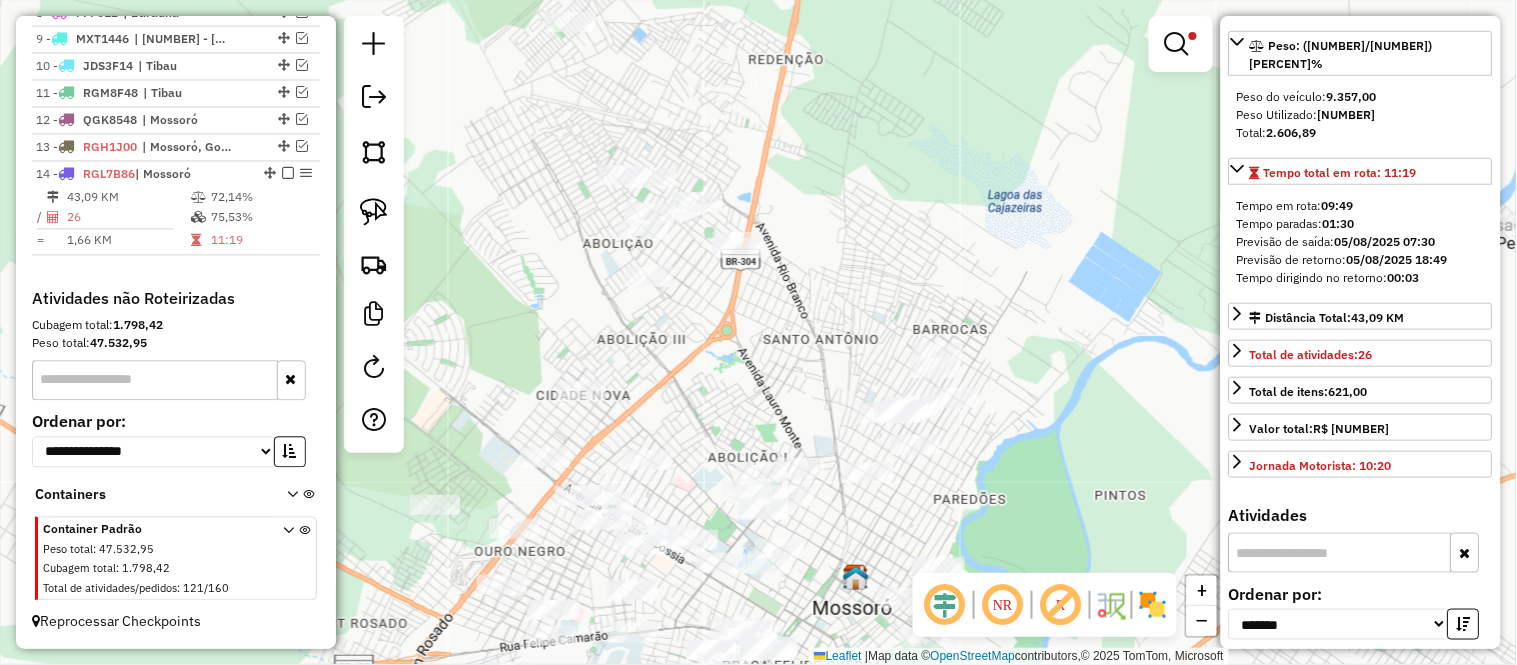 scroll, scrollTop: 536, scrollLeft: 0, axis: vertical 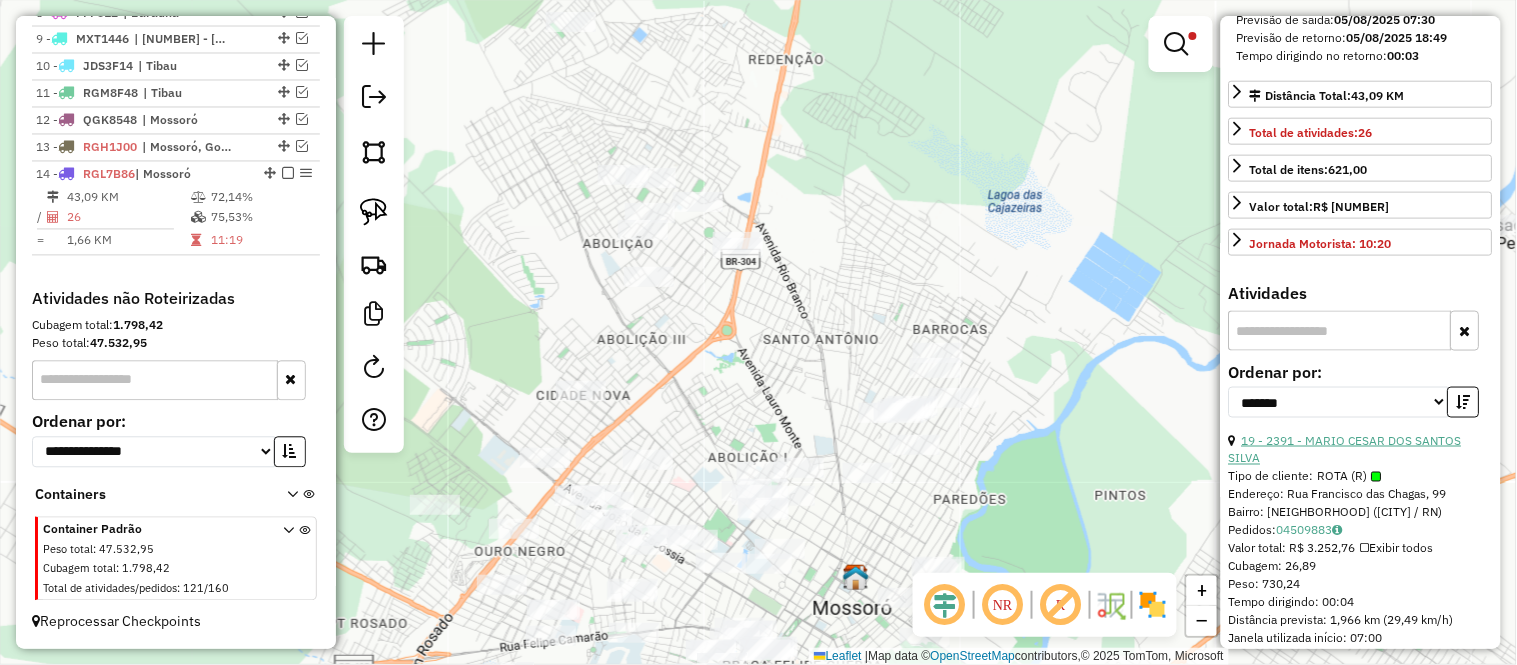 click on "19 - 2391 - MARIO CESAR DOS SANTOS SILVA" at bounding box center [1345, 449] 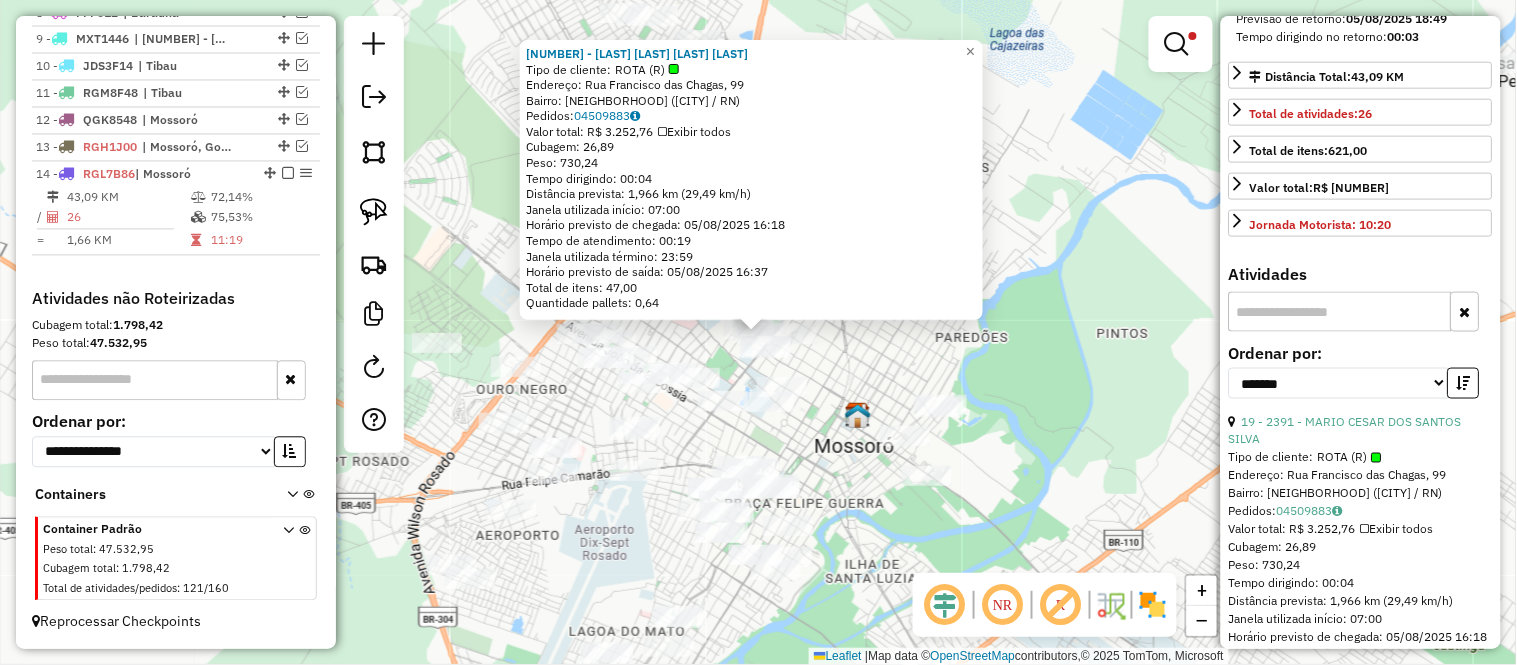 scroll, scrollTop: 888, scrollLeft: 0, axis: vertical 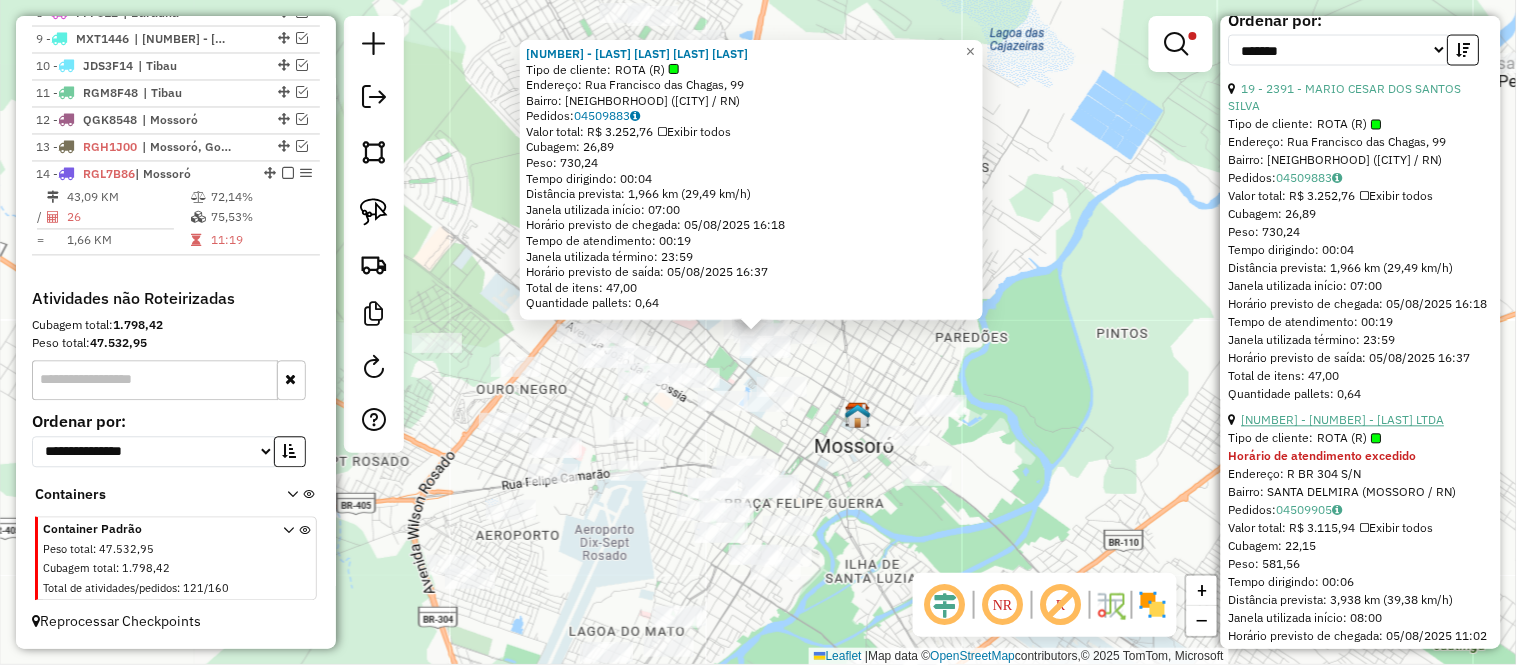 click on "[NUMBER] - [NUMBER] - [LAST] LTDA" at bounding box center [1343, 420] 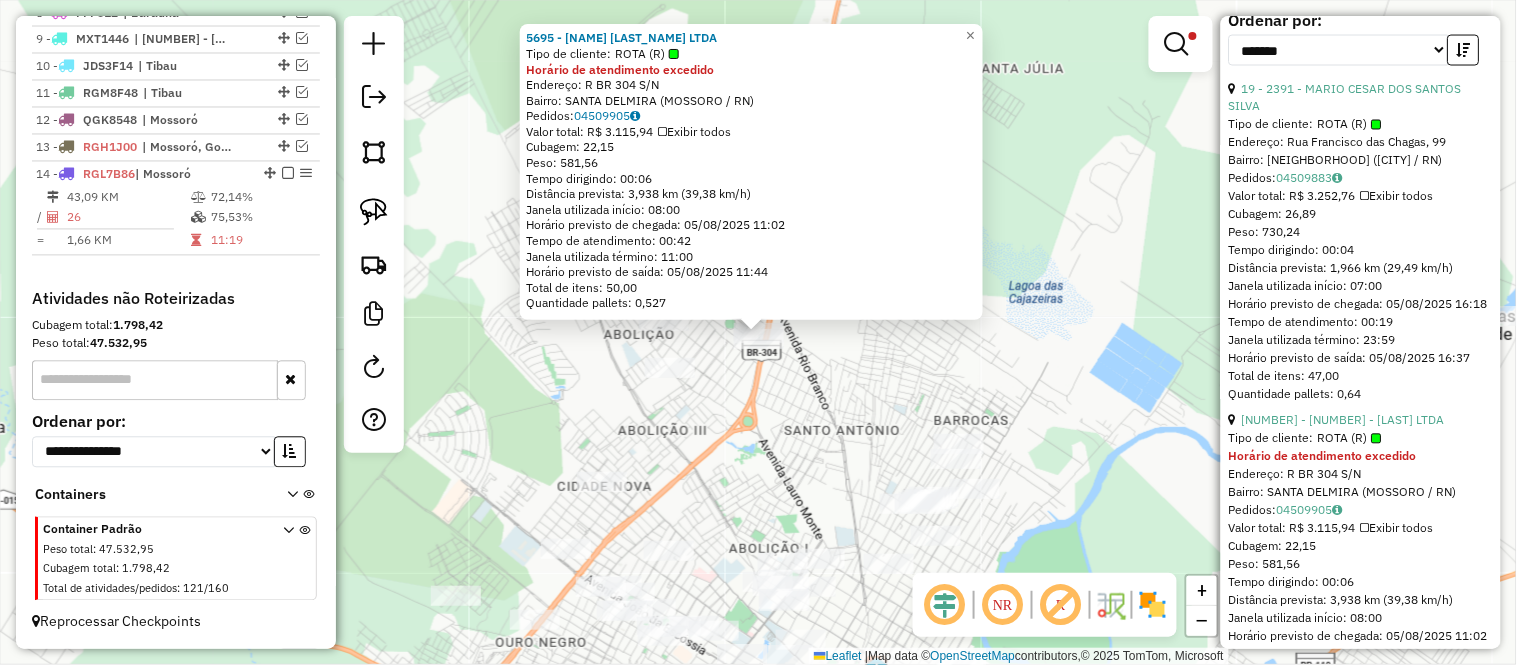 scroll, scrollTop: 666, scrollLeft: 0, axis: vertical 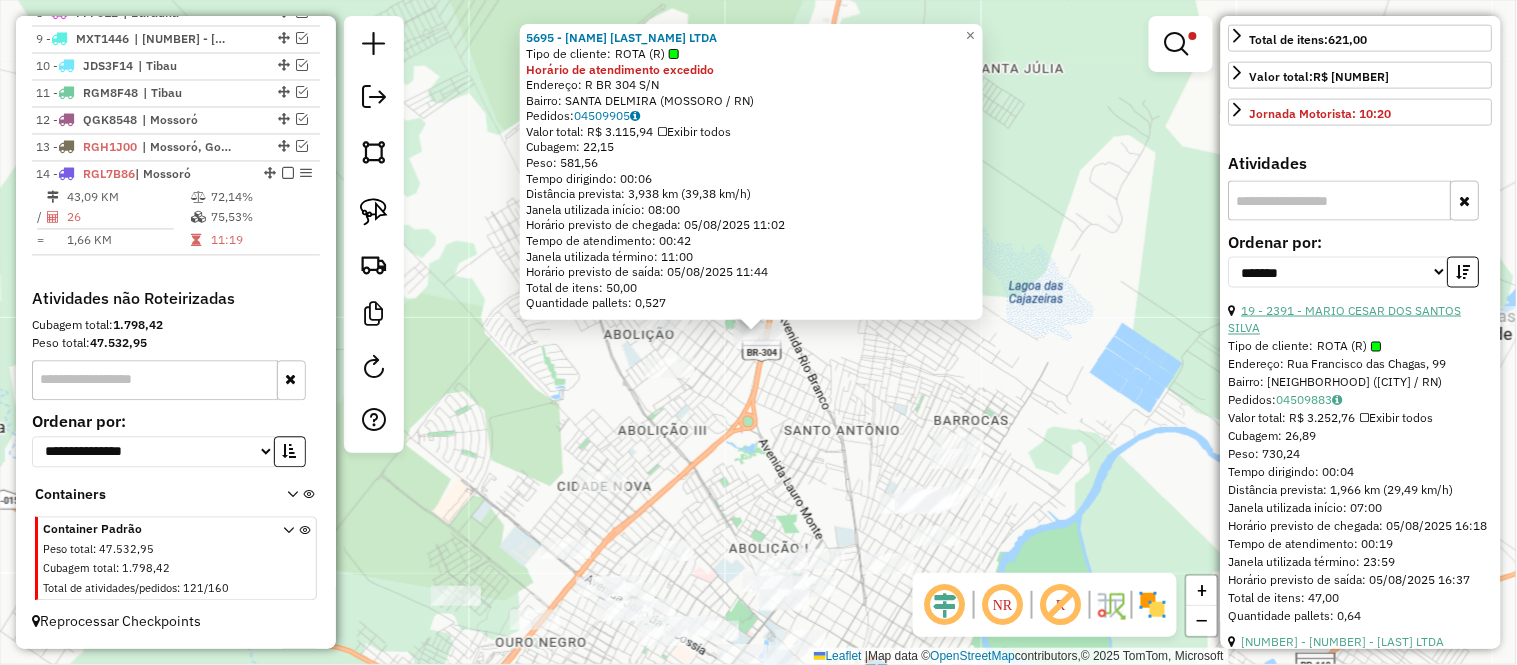 click on "19 - 2391 - MARIO CESAR DOS SANTOS SILVA" at bounding box center [1345, 319] 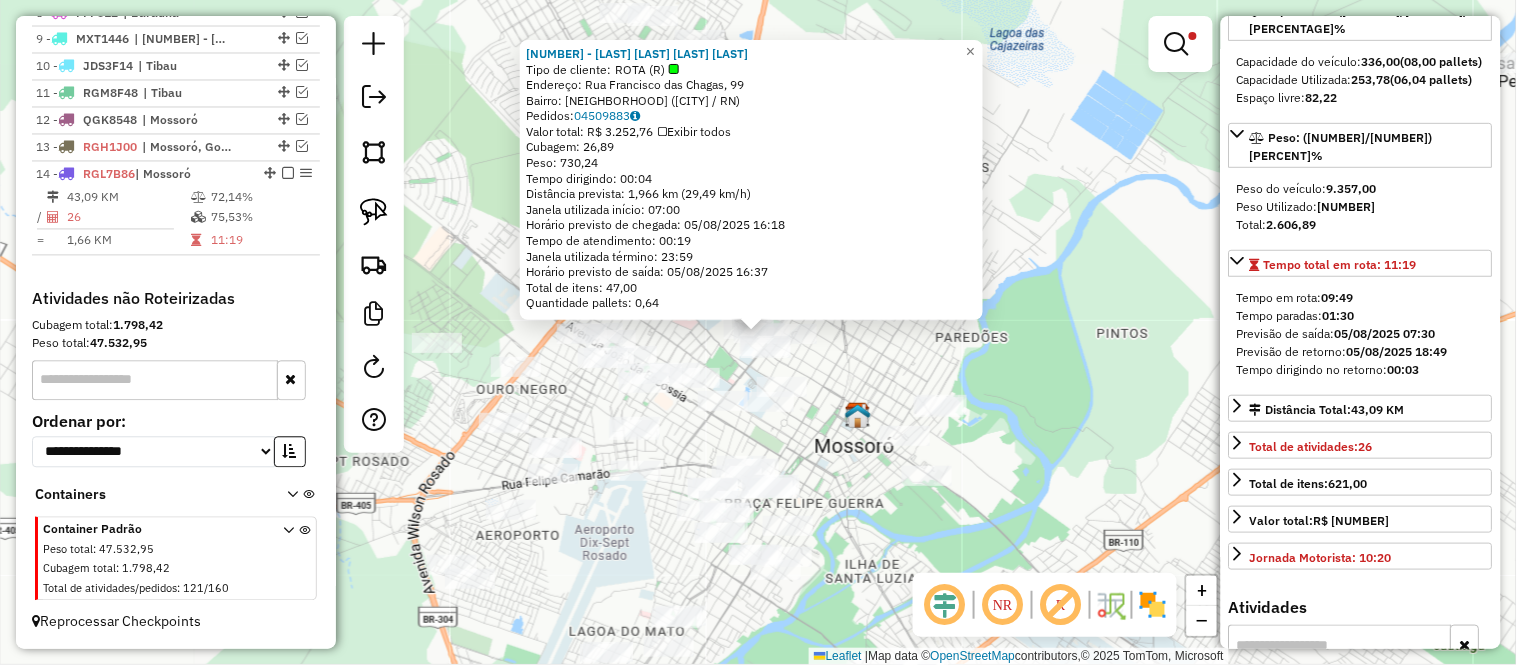 scroll, scrollTop: 111, scrollLeft: 0, axis: vertical 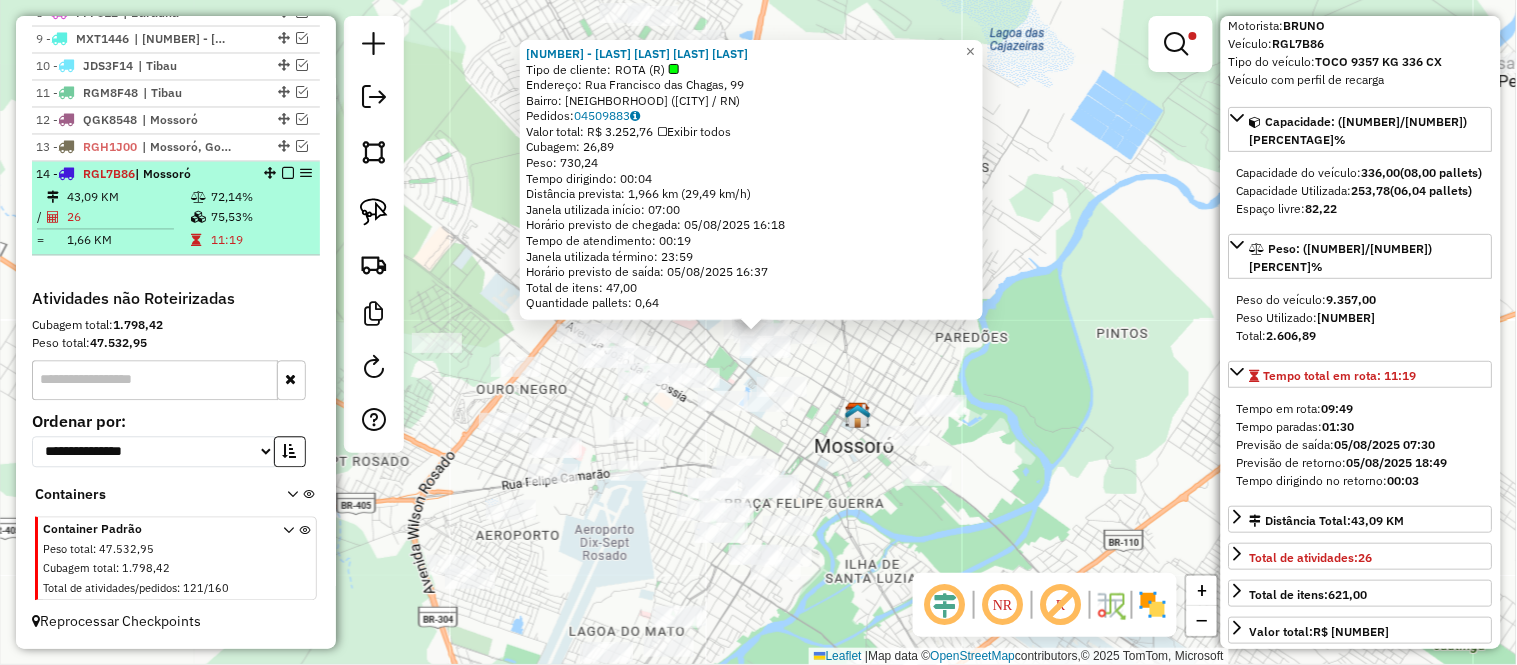 click on "75,53%" at bounding box center [260, 218] 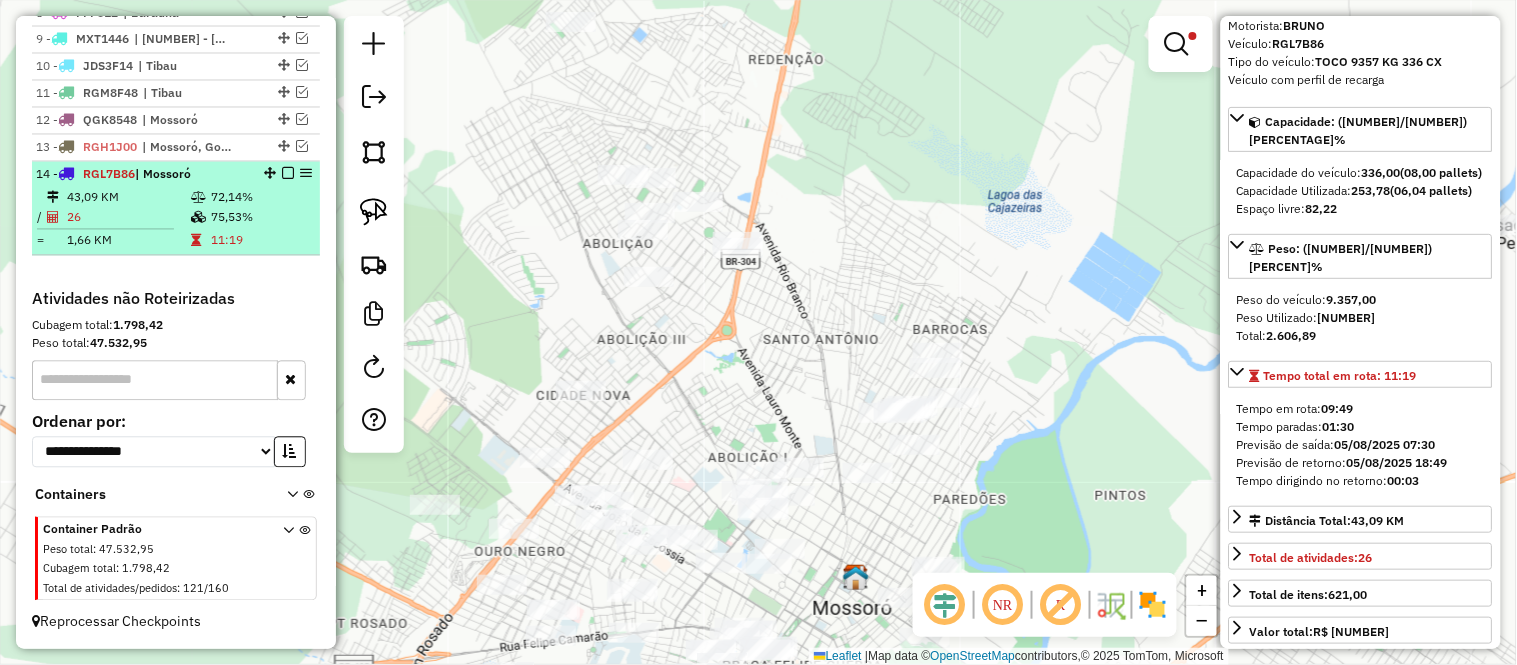 click at bounding box center [288, 174] 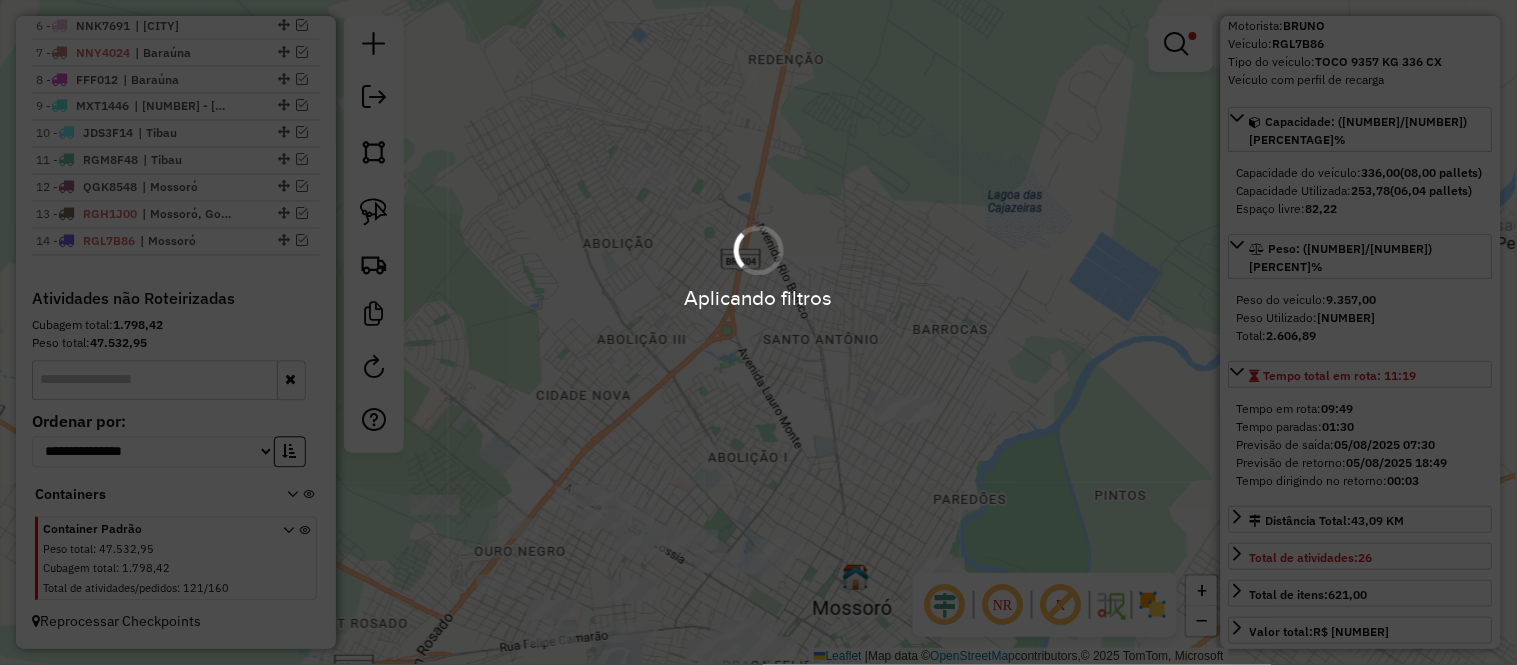 scroll, scrollTop: 887, scrollLeft: 0, axis: vertical 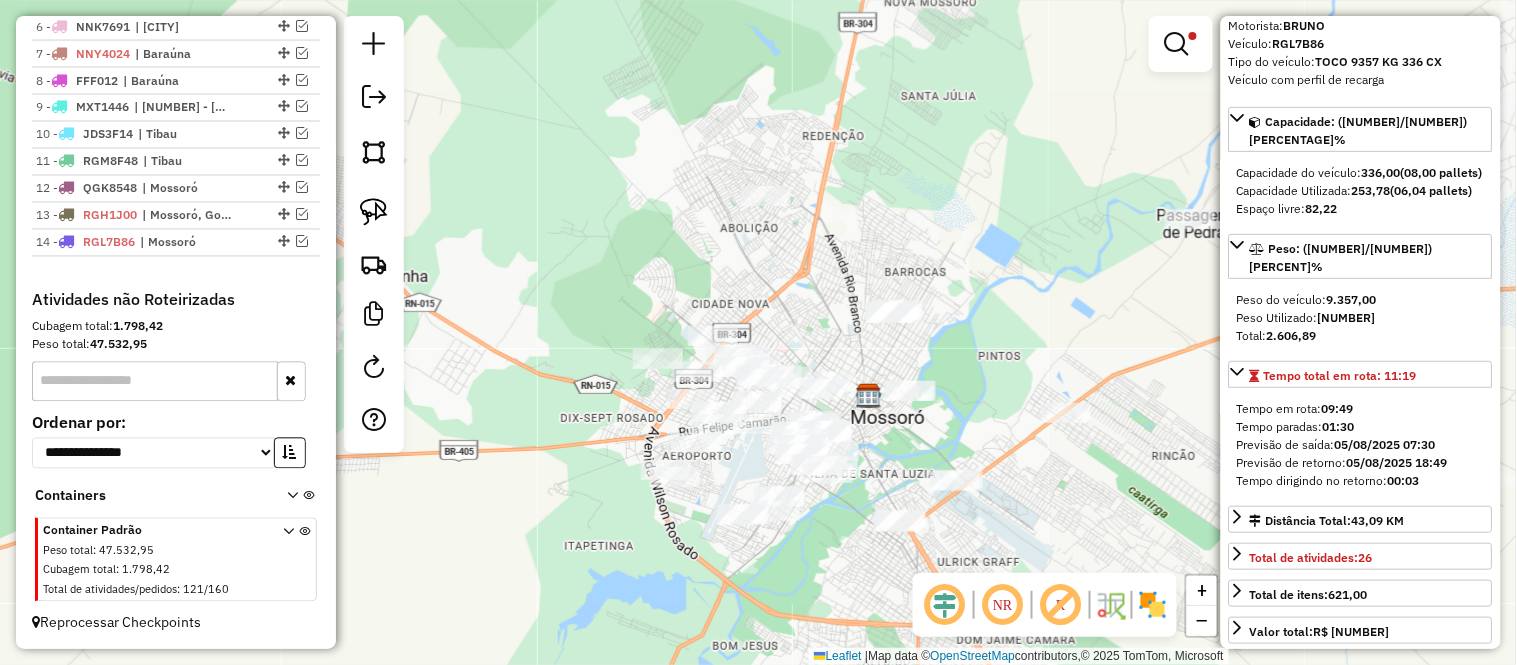 drag, startPoint x: 800, startPoint y: 305, endPoint x: 858, endPoint y: 243, distance: 84.89994 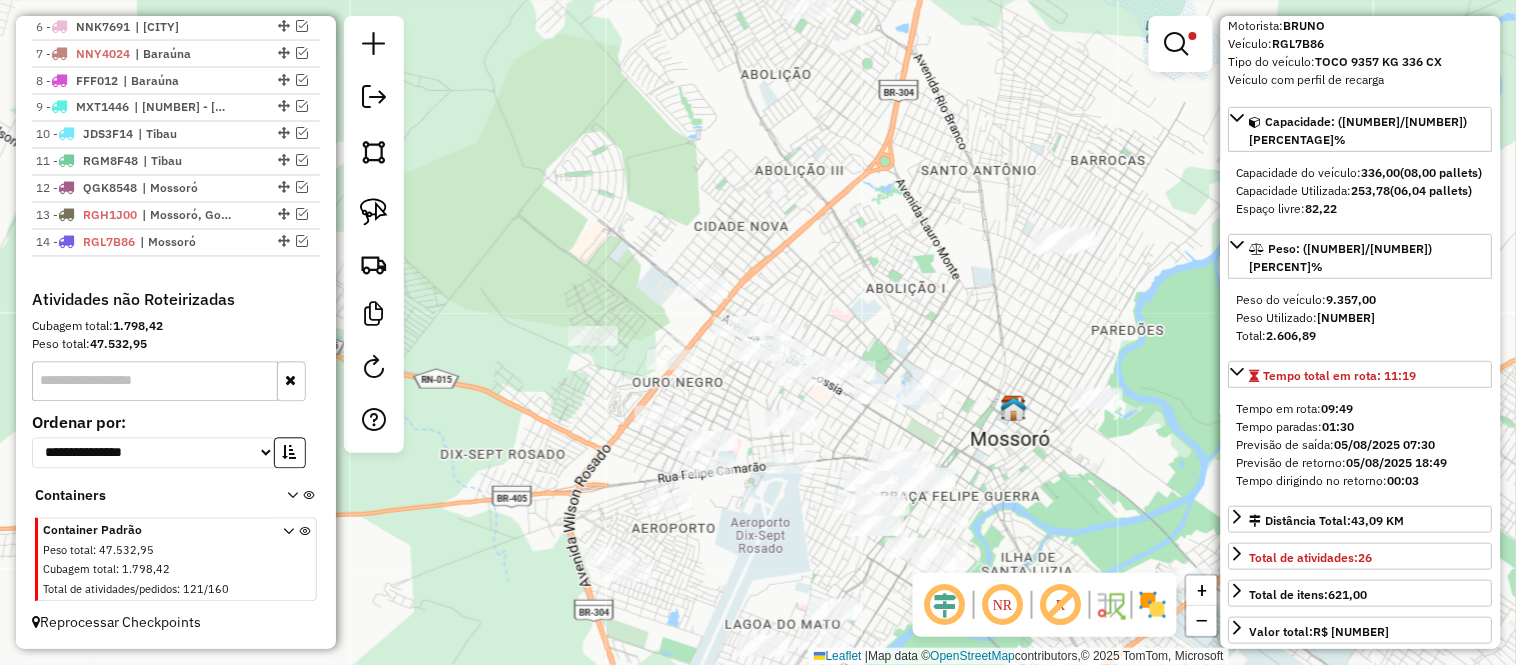 drag, startPoint x: 862, startPoint y: 215, endPoint x: 850, endPoint y: 276, distance: 62.169125 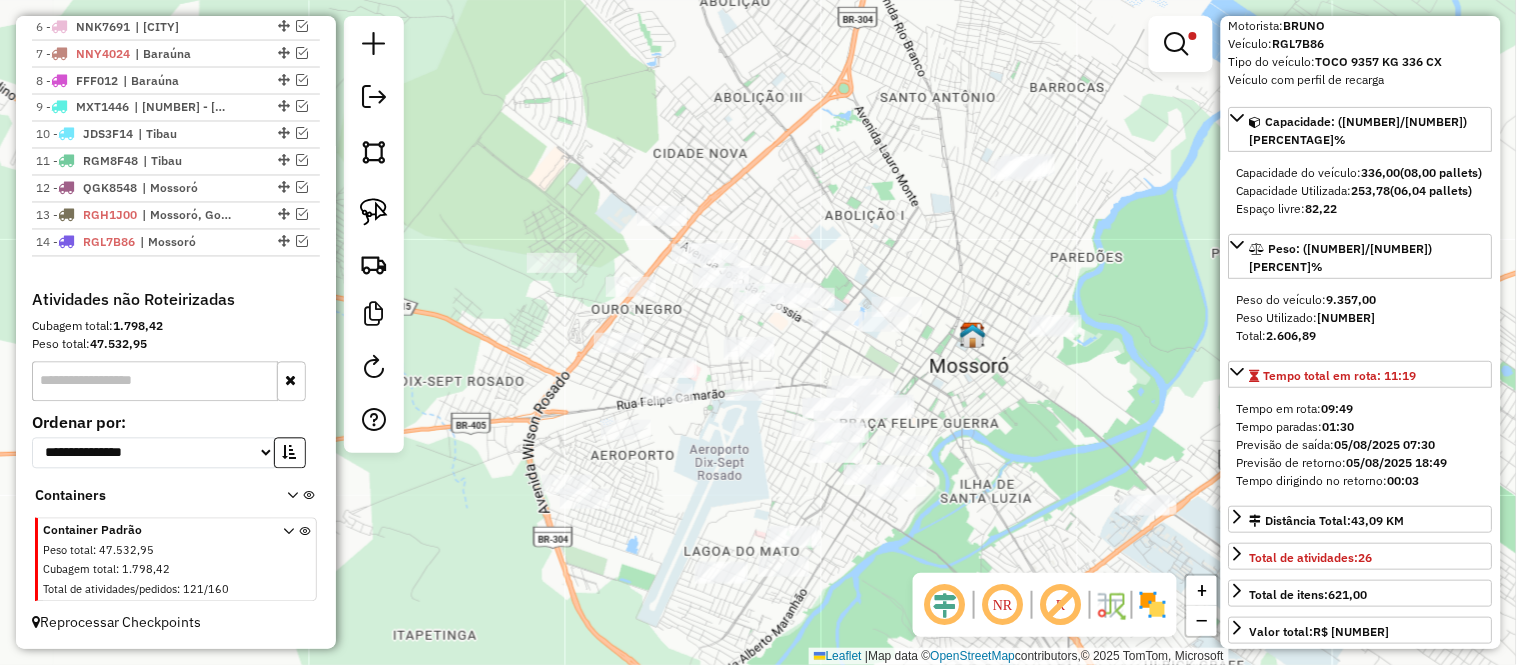 drag, startPoint x: 826, startPoint y: 252, endPoint x: 741, endPoint y: 214, distance: 93.10747 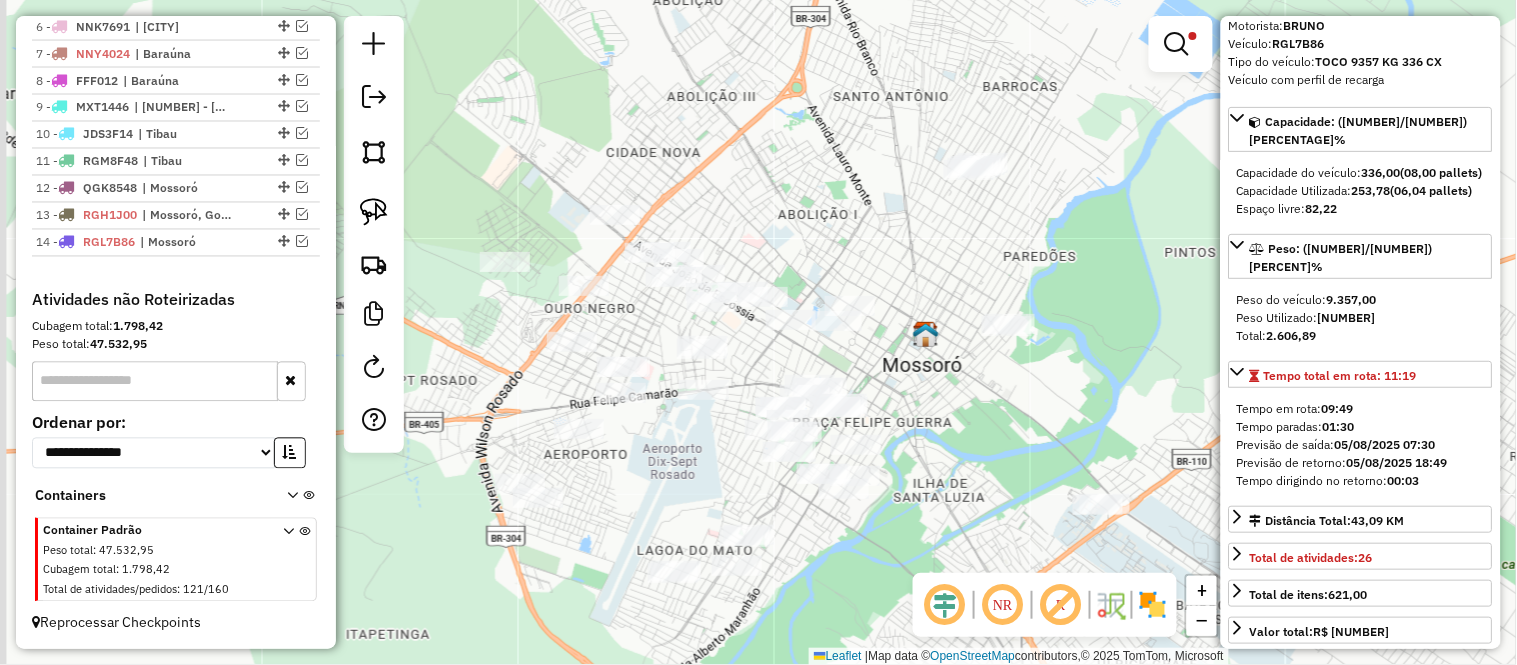 drag, startPoint x: 760, startPoint y: 215, endPoint x: 781, endPoint y: 232, distance: 27.018513 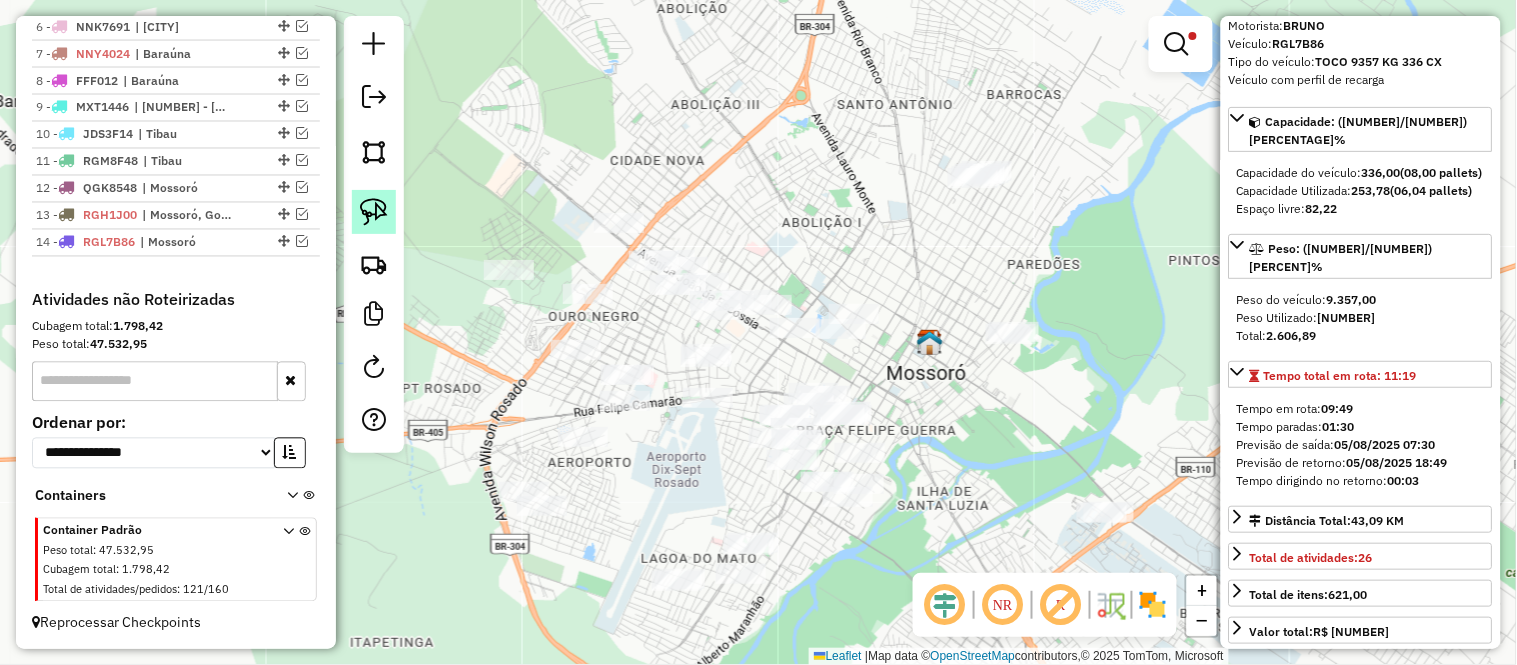 click 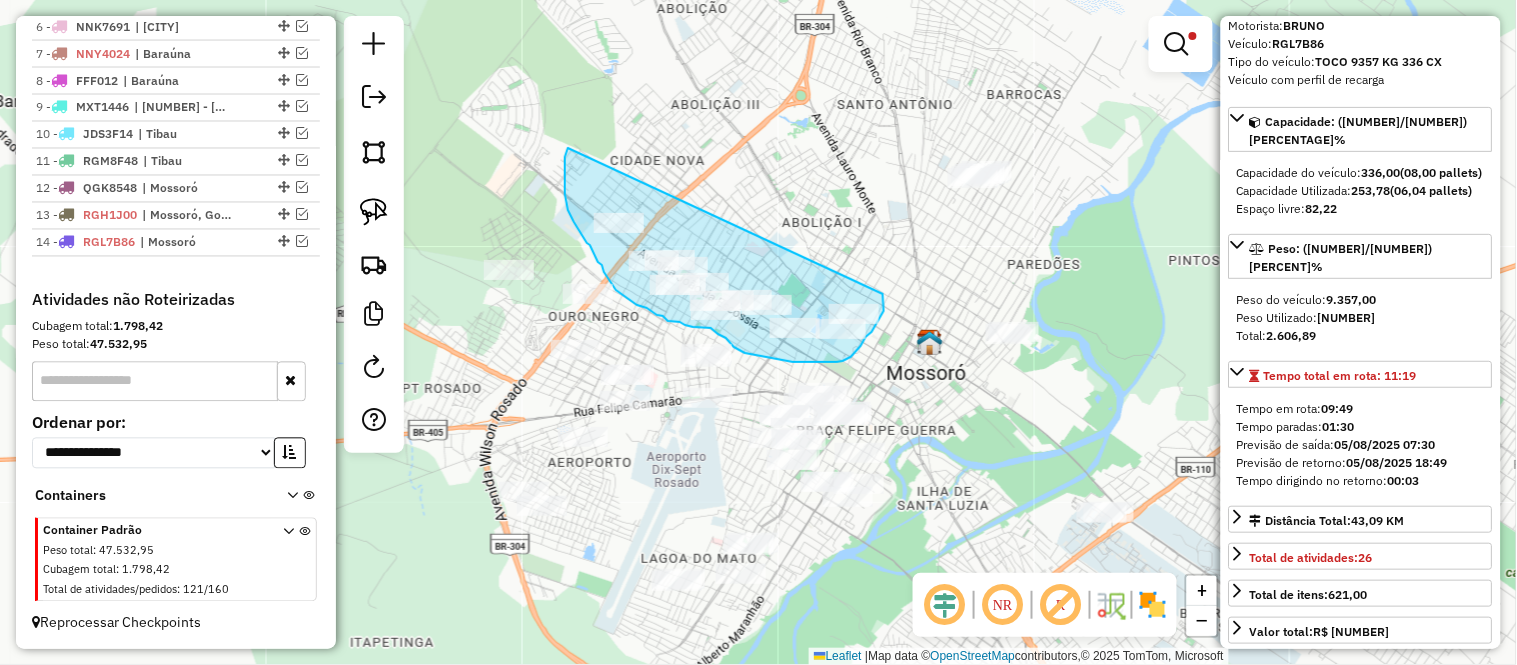 drag, startPoint x: 883, startPoint y: 294, endPoint x: 568, endPoint y: 148, distance: 347.19016 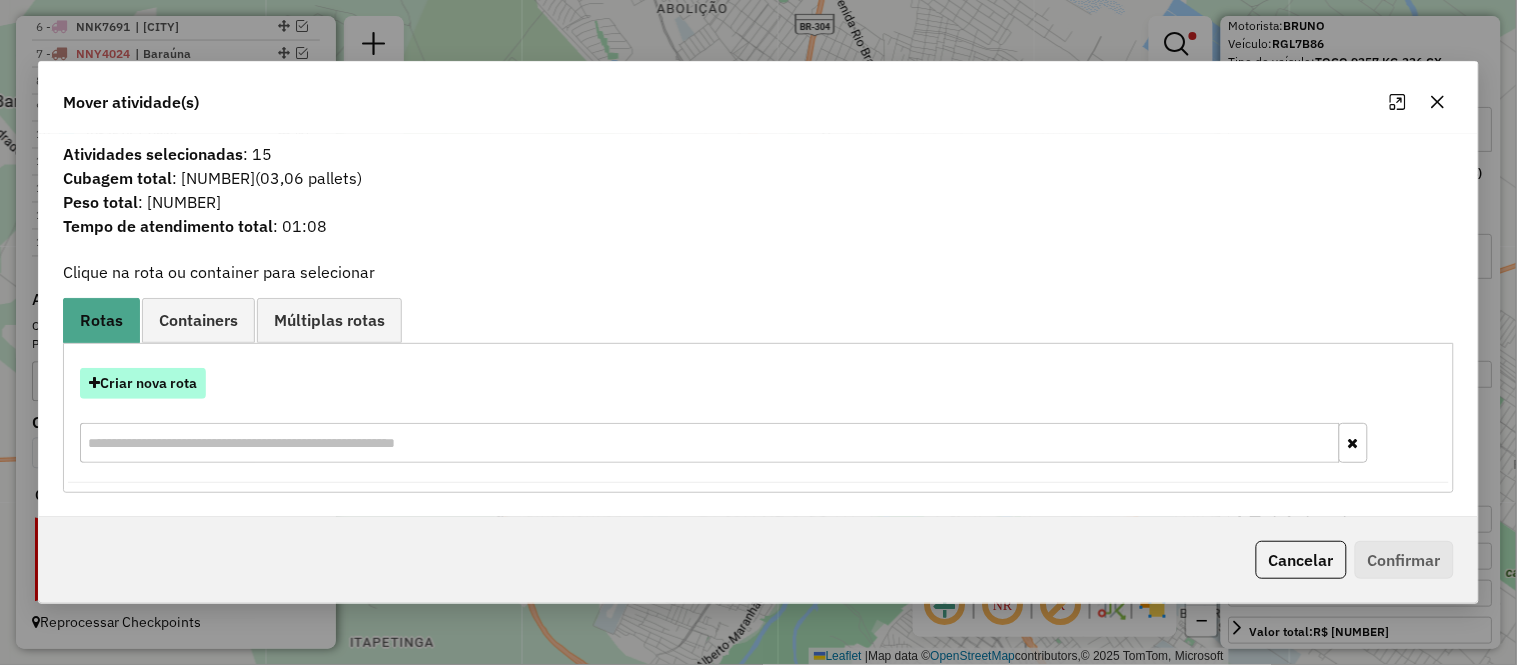 click on "Criar nova rota" at bounding box center [143, 383] 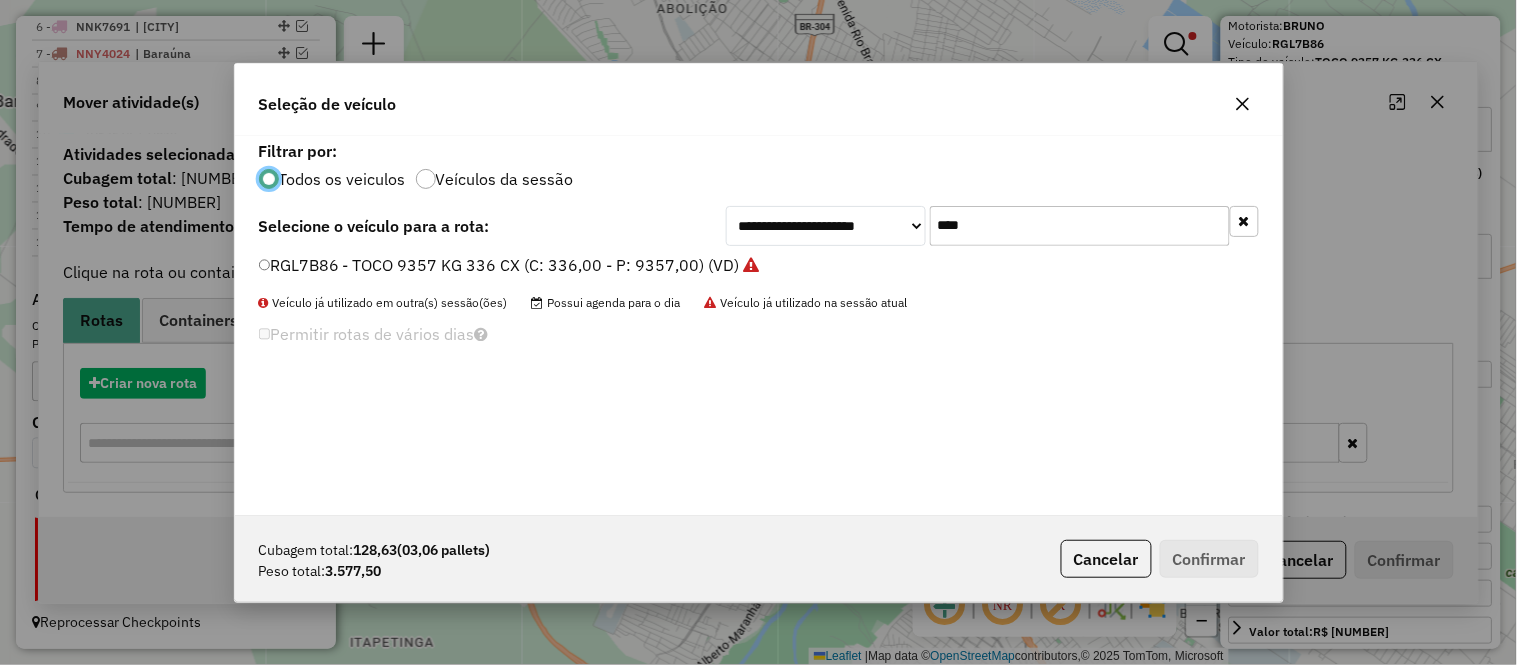 scroll, scrollTop: 11, scrollLeft: 5, axis: both 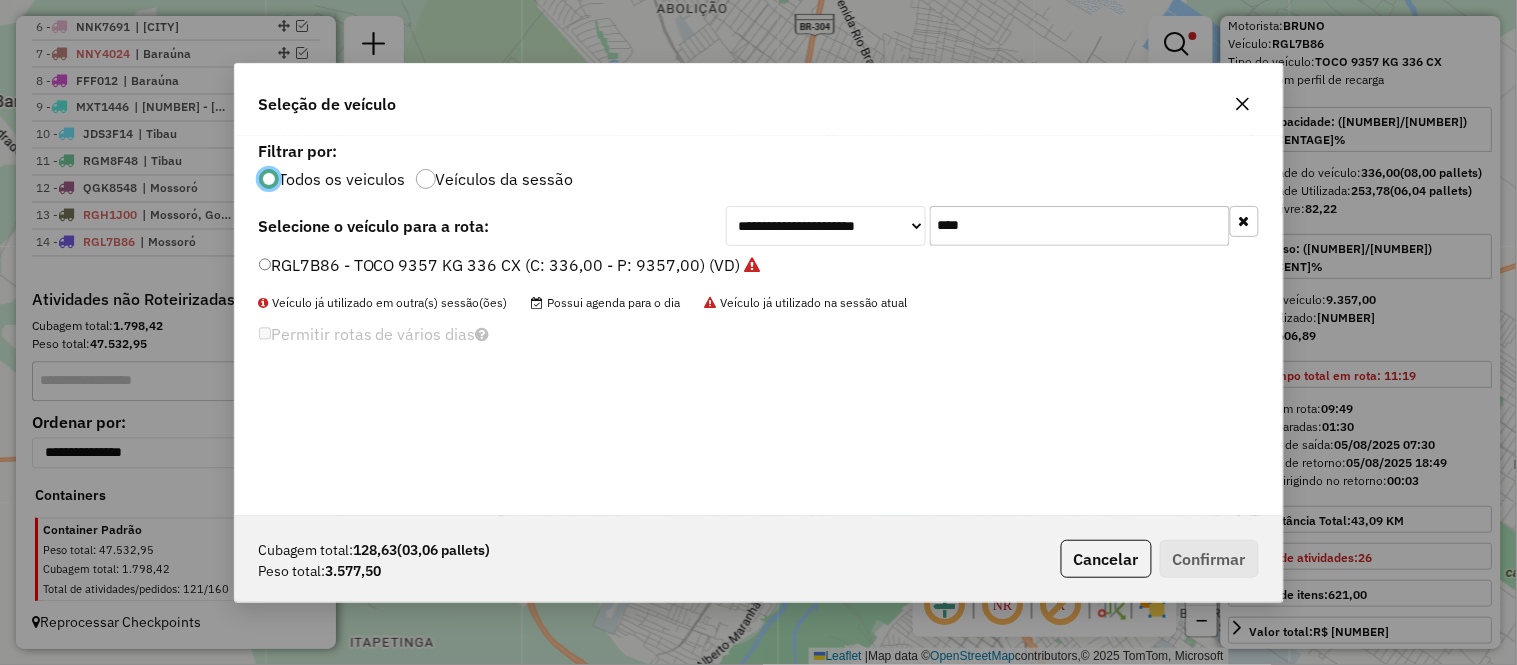 click on "****" 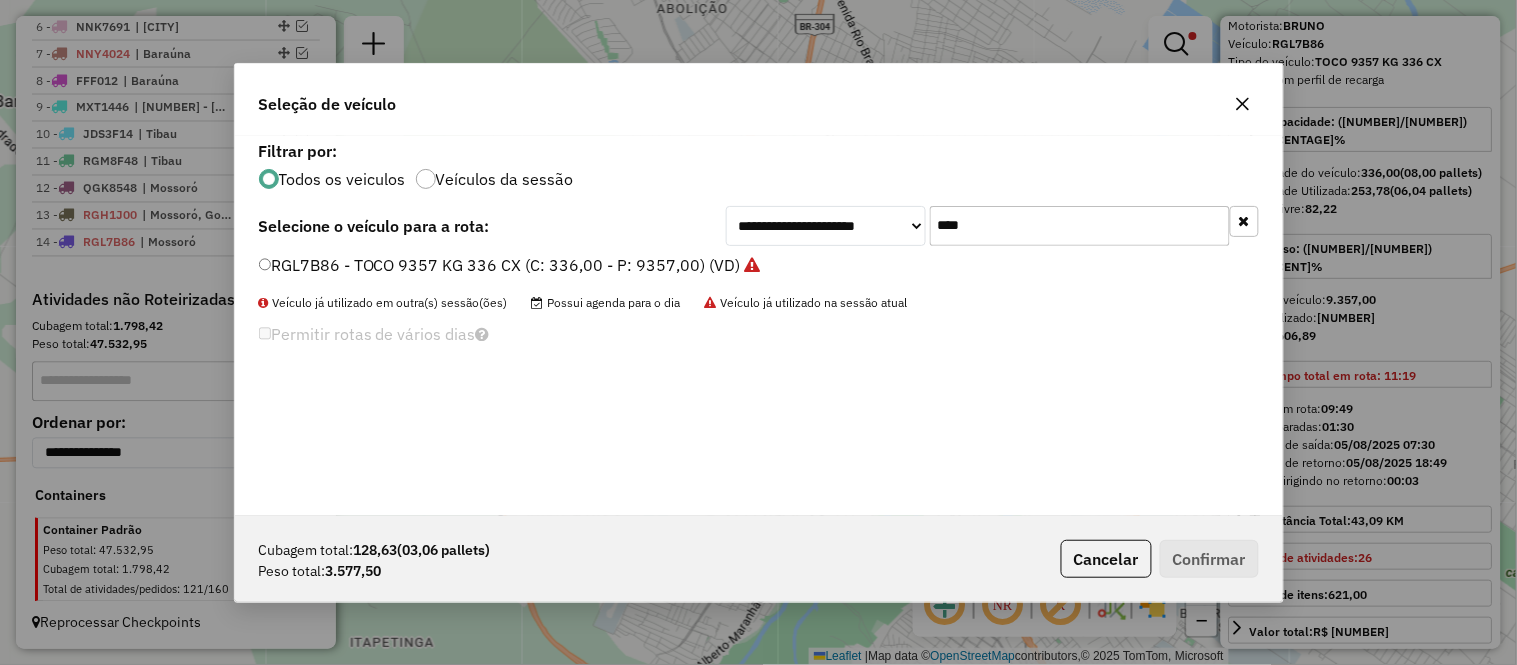 click on "****" 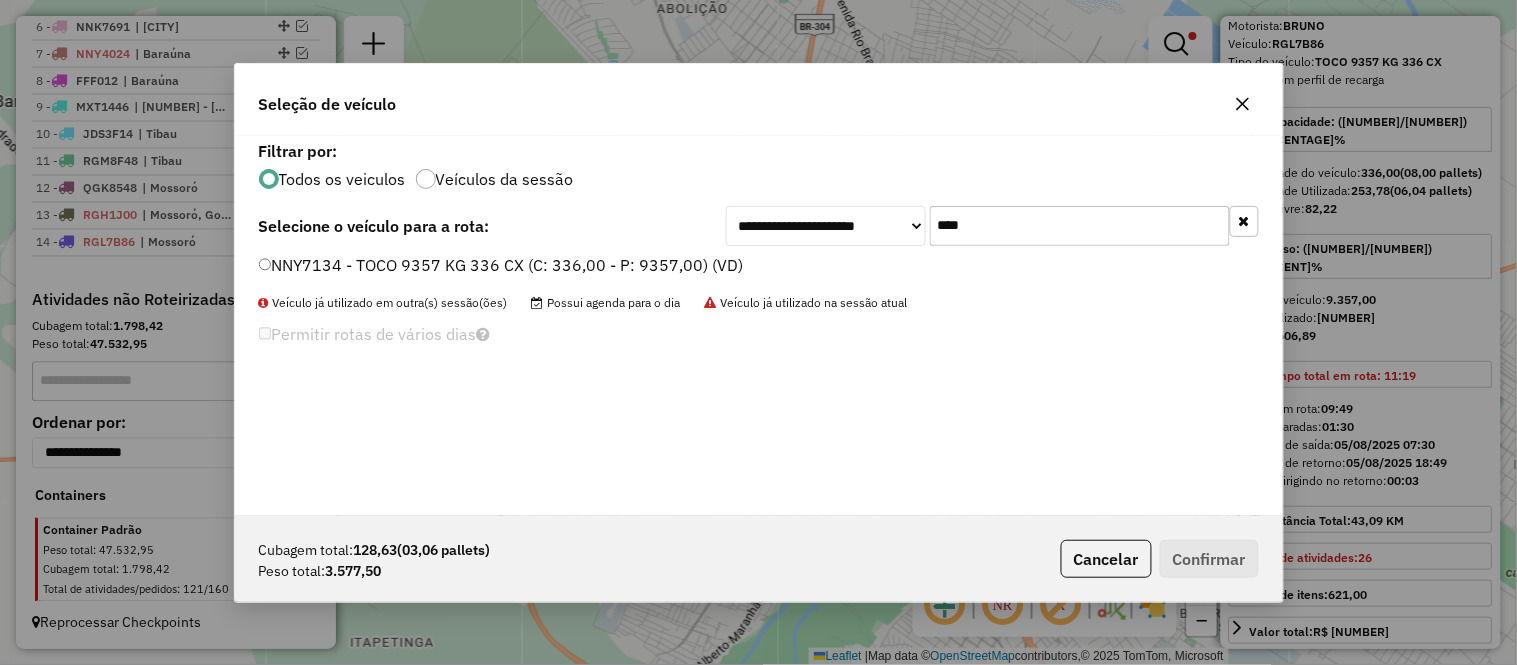 type on "****" 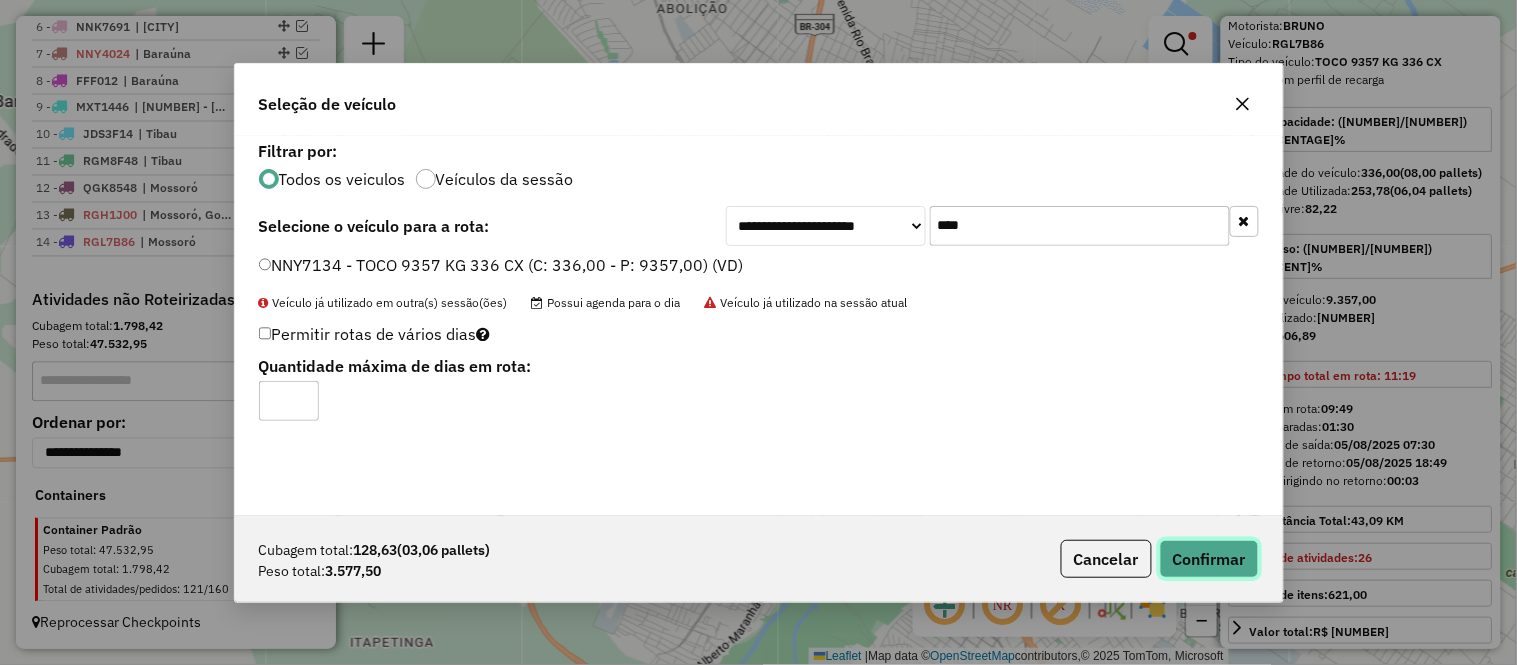 click on "Confirmar" 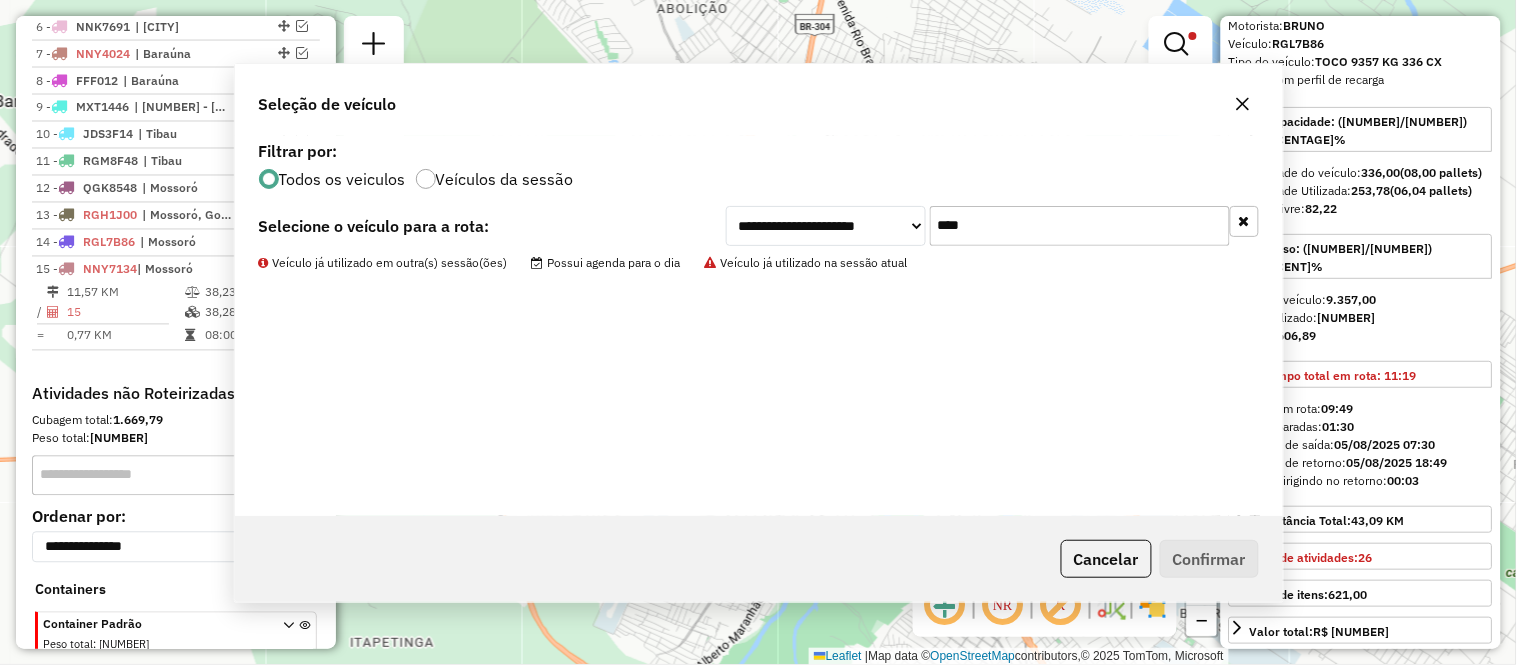 scroll, scrollTop: 982, scrollLeft: 0, axis: vertical 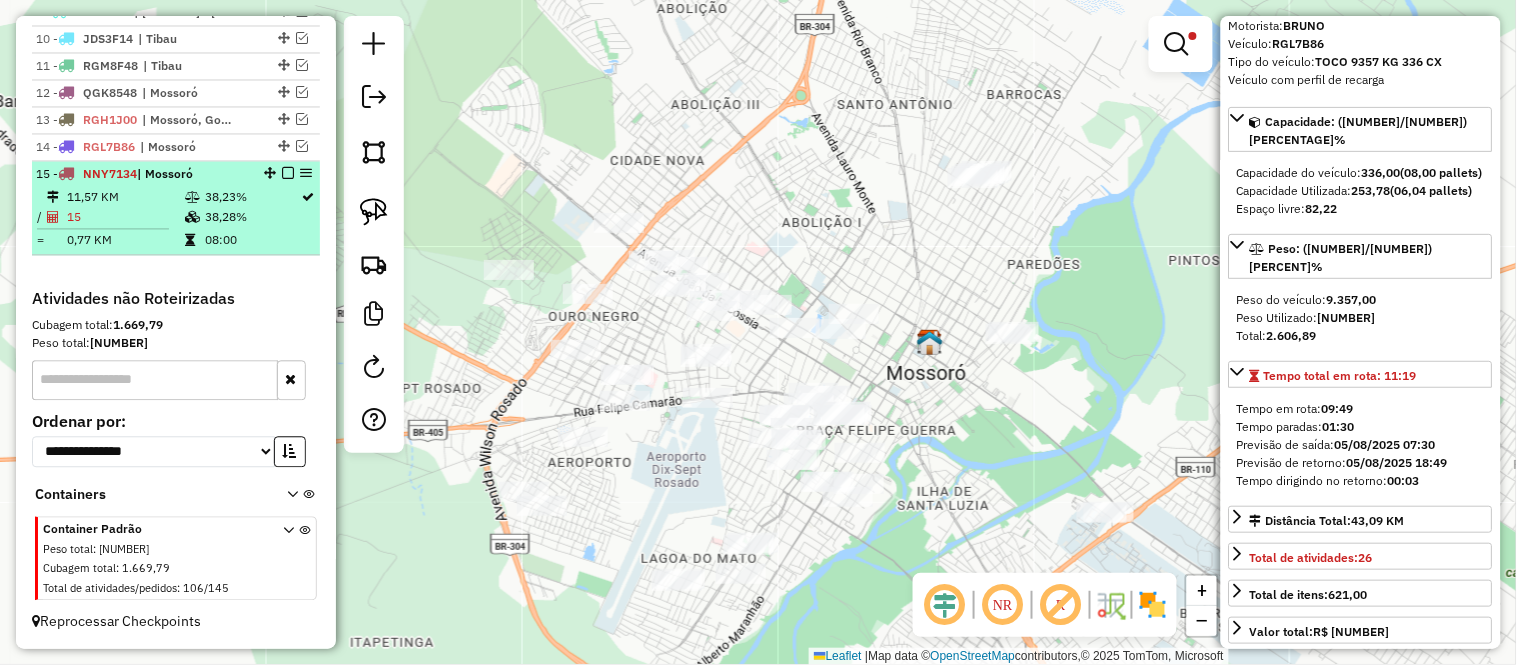 drag, startPoint x: 206, startPoint y: 194, endPoint x: 288, endPoint y: 216, distance: 84.89994 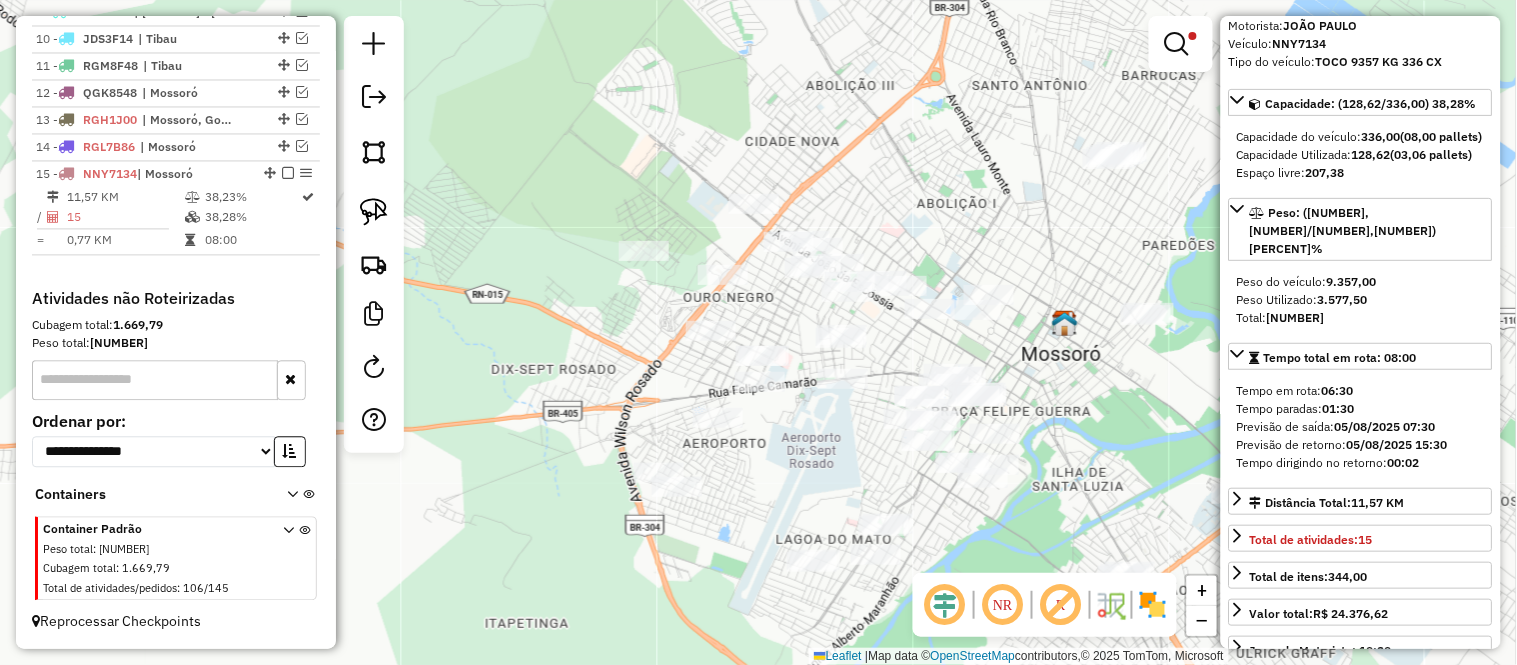 drag, startPoint x: 896, startPoint y: 288, endPoint x: 911, endPoint y: 222, distance: 67.68308 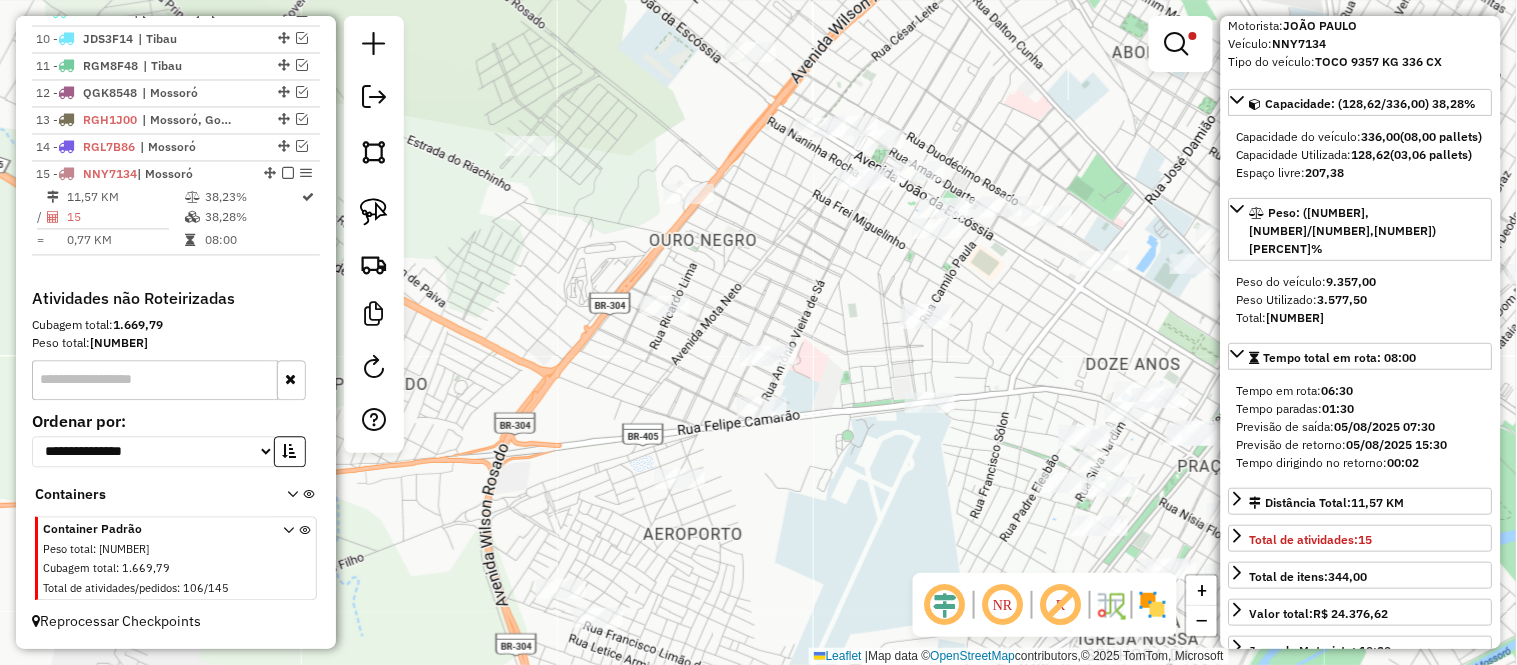 drag, startPoint x: 868, startPoint y: 331, endPoint x: 1027, endPoint y: 347, distance: 159.80301 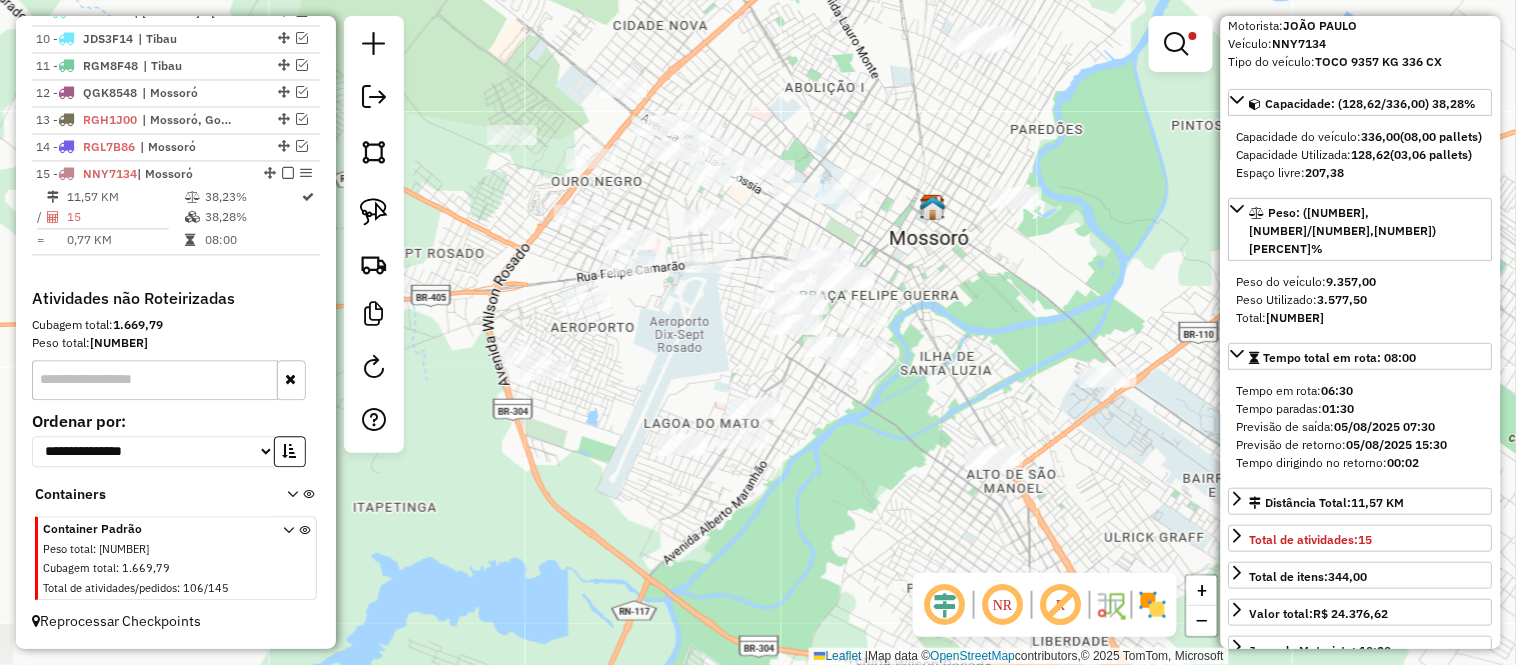 drag, startPoint x: 1050, startPoint y: 172, endPoint x: 853, endPoint y: 118, distance: 204.26698 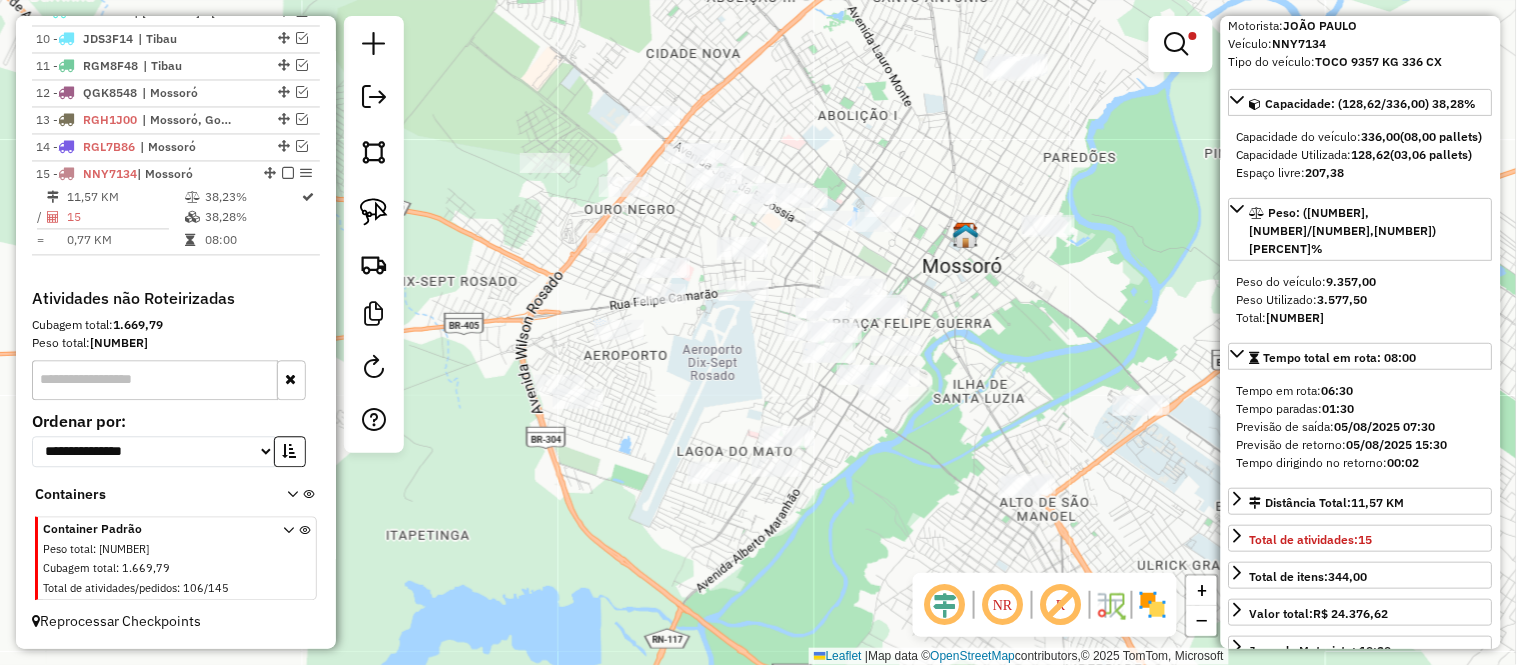 drag, startPoint x: 935, startPoint y: 272, endPoint x: 966, endPoint y: 300, distance: 41.773197 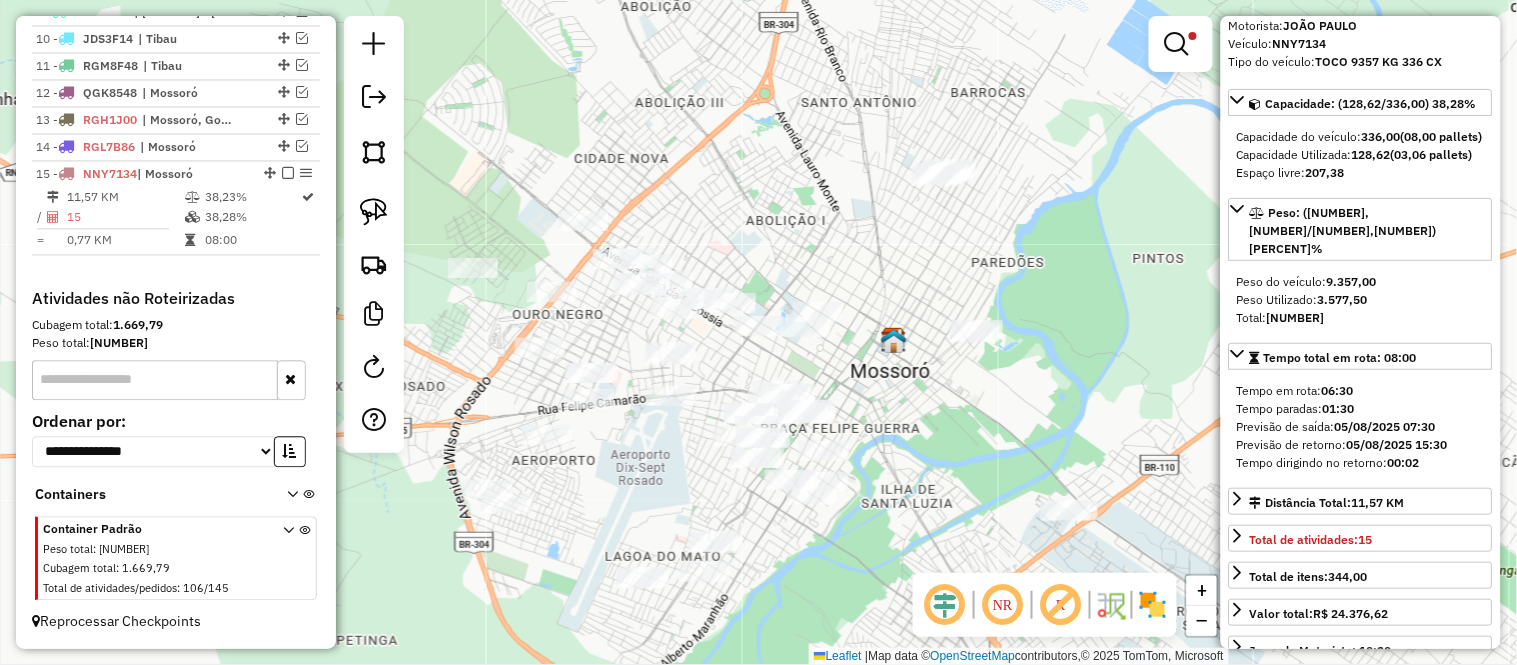 drag, startPoint x: 975, startPoint y: 260, endPoint x: 493, endPoint y: 305, distance: 484.09607 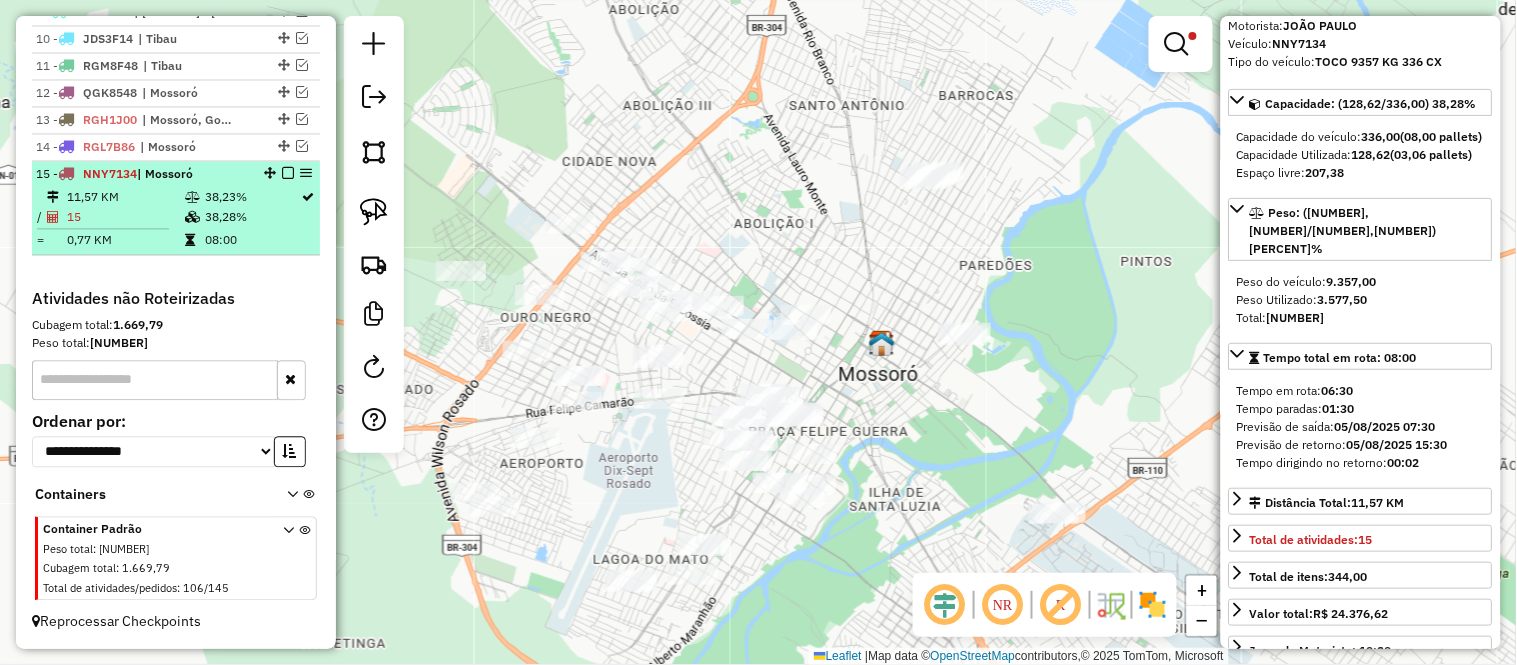 click on "08:00" at bounding box center [252, 241] 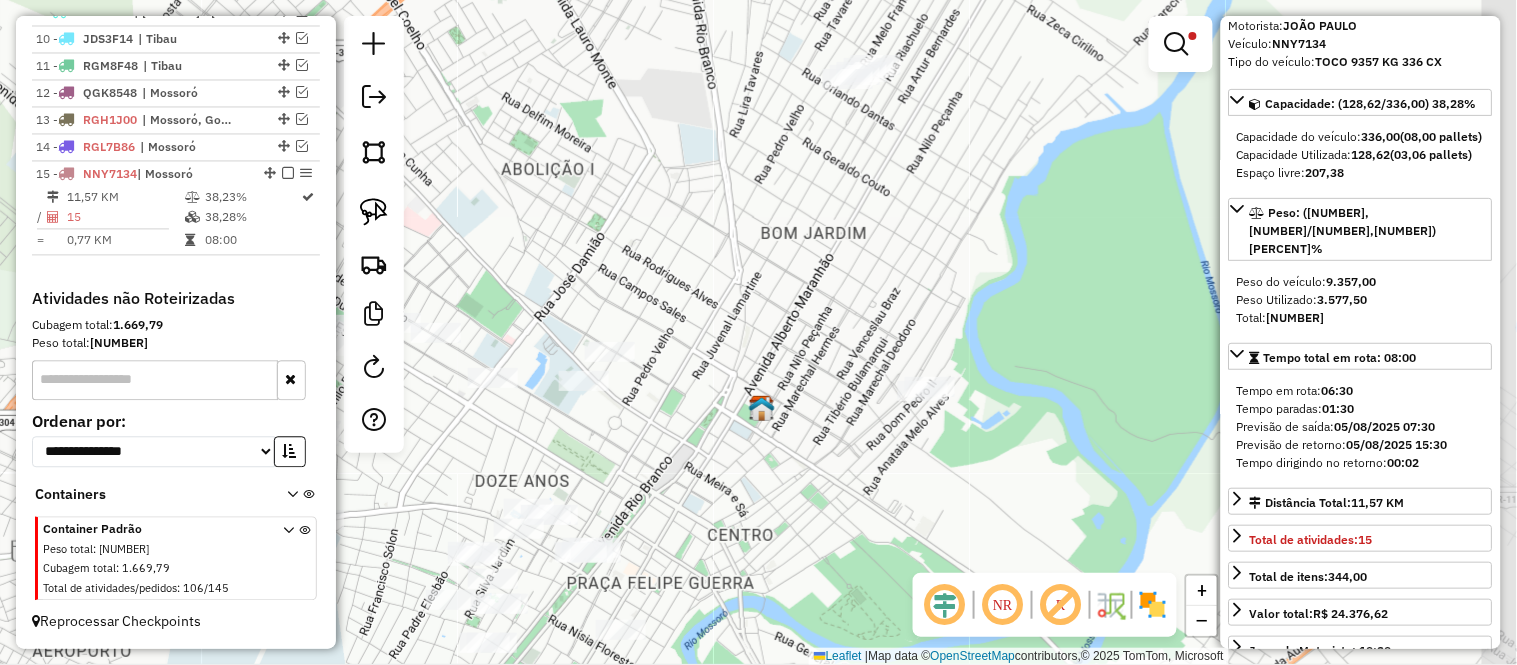 drag, startPoint x: 1012, startPoint y: 188, endPoint x: 685, endPoint y: 210, distance: 327.73923 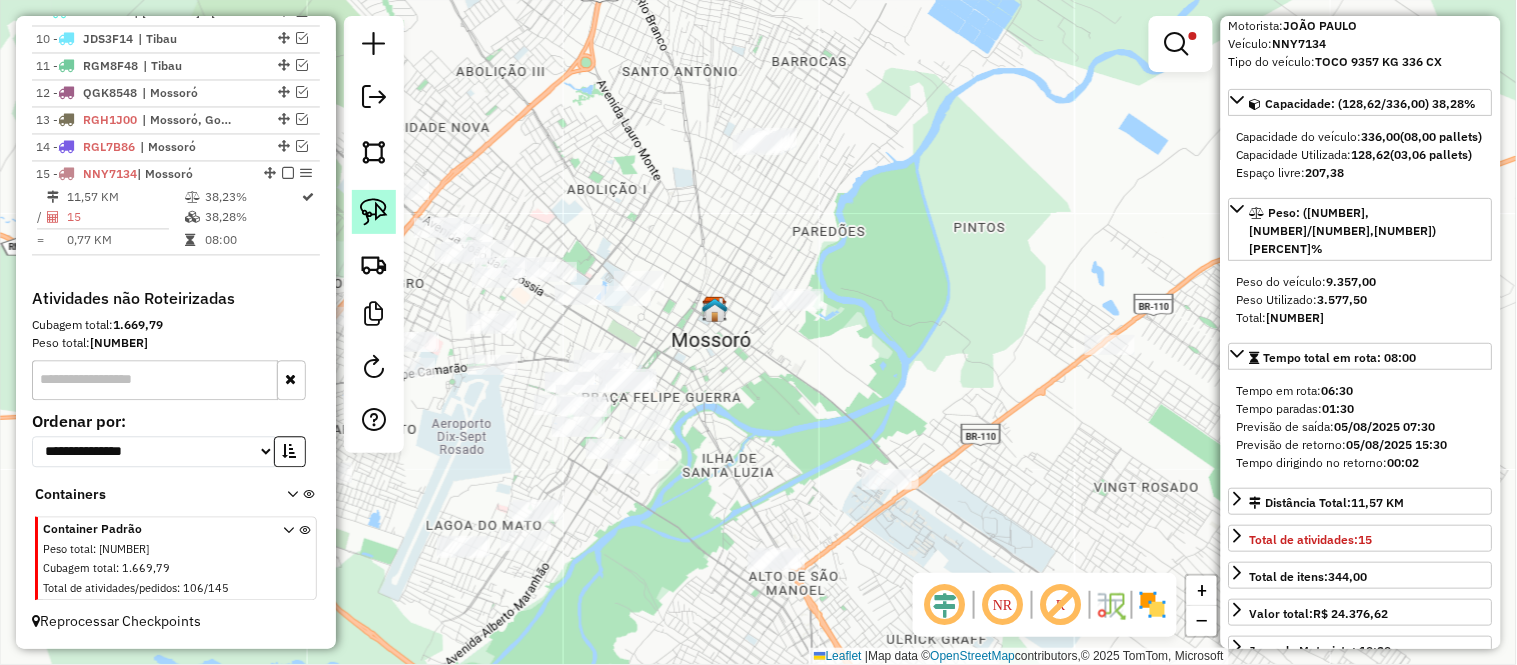 click 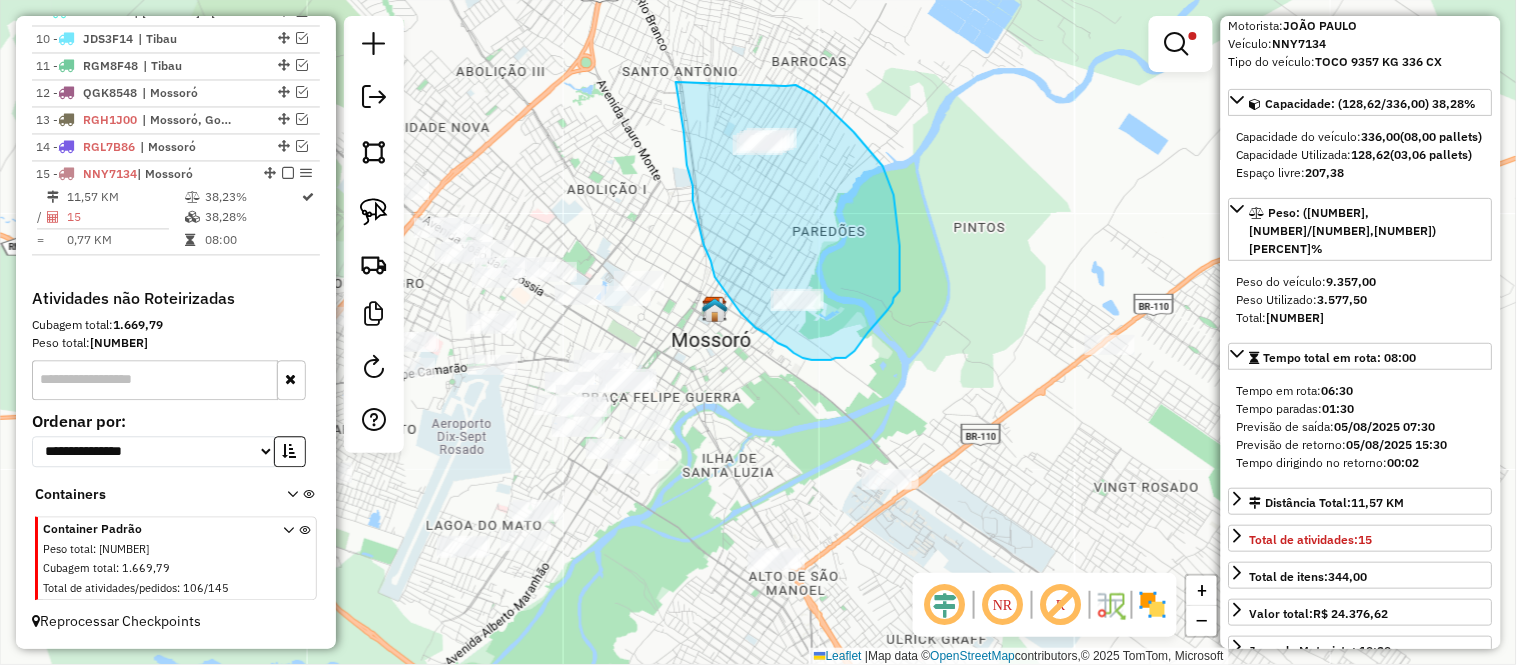 drag, startPoint x: 786, startPoint y: 86, endPoint x: 676, endPoint y: 82, distance: 110.0727 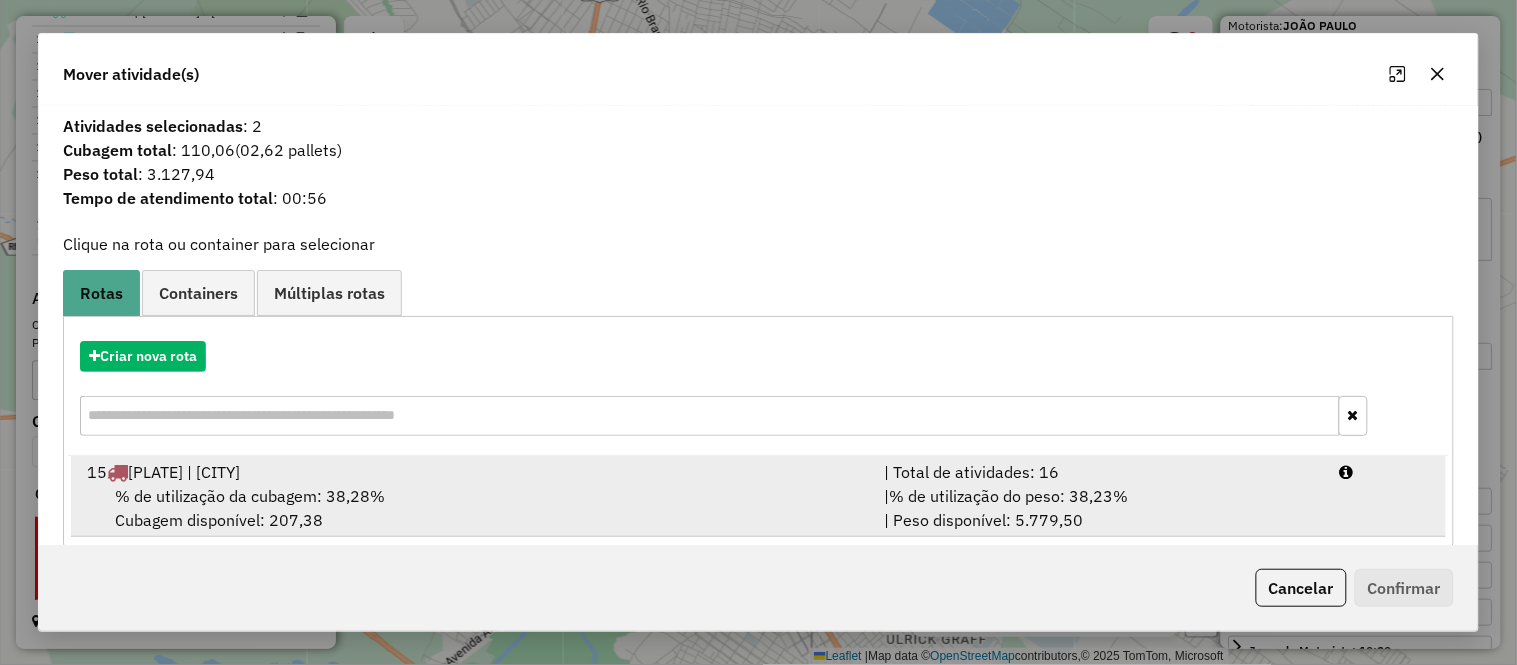 click on "% de utilização da cubagem: 38,28%" at bounding box center (250, 496) 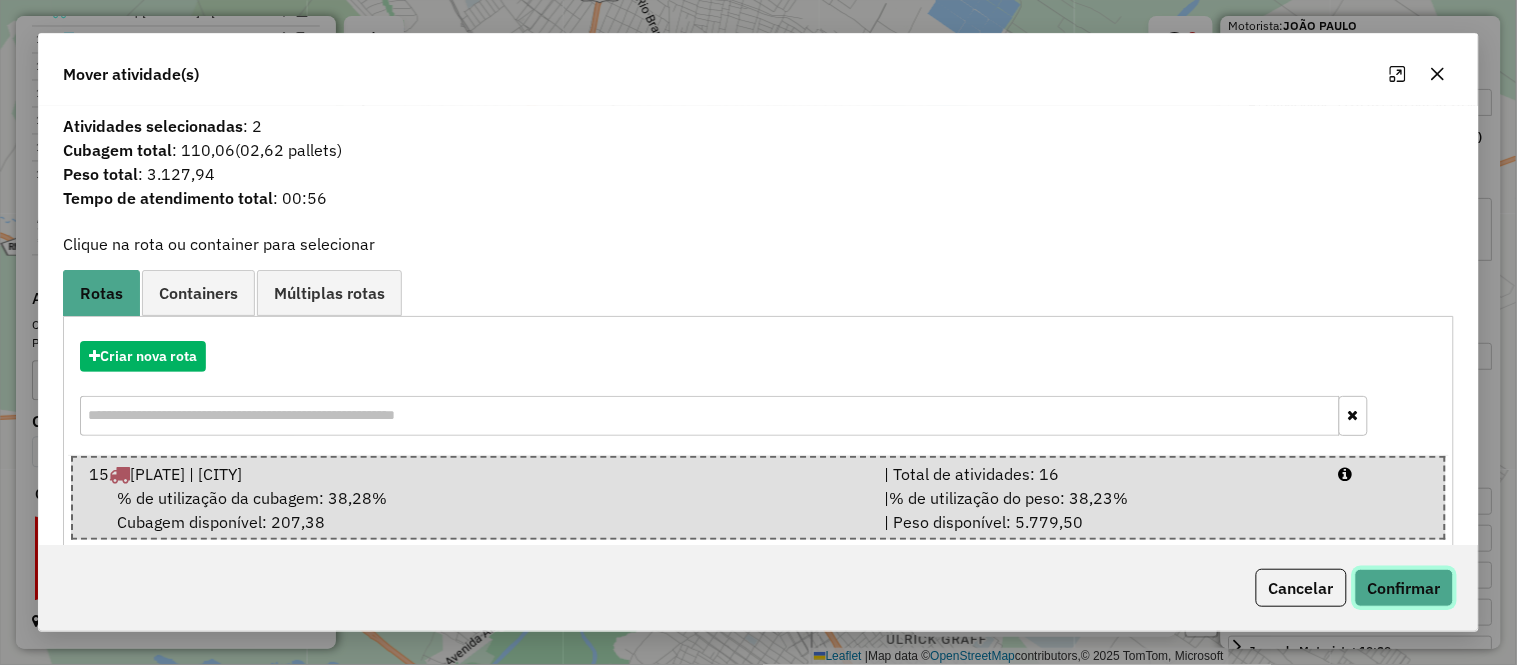 click on "Confirmar" 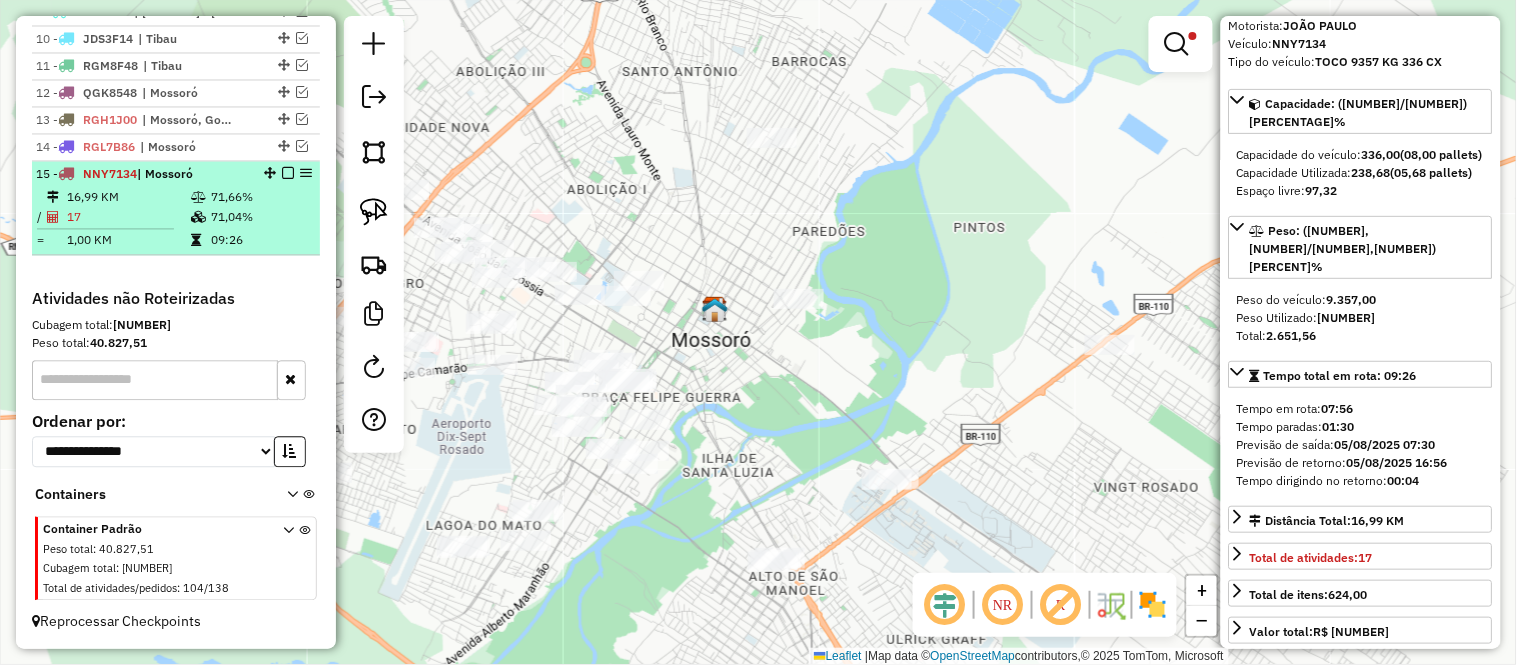 click on "16,99 KM" at bounding box center (128, 198) 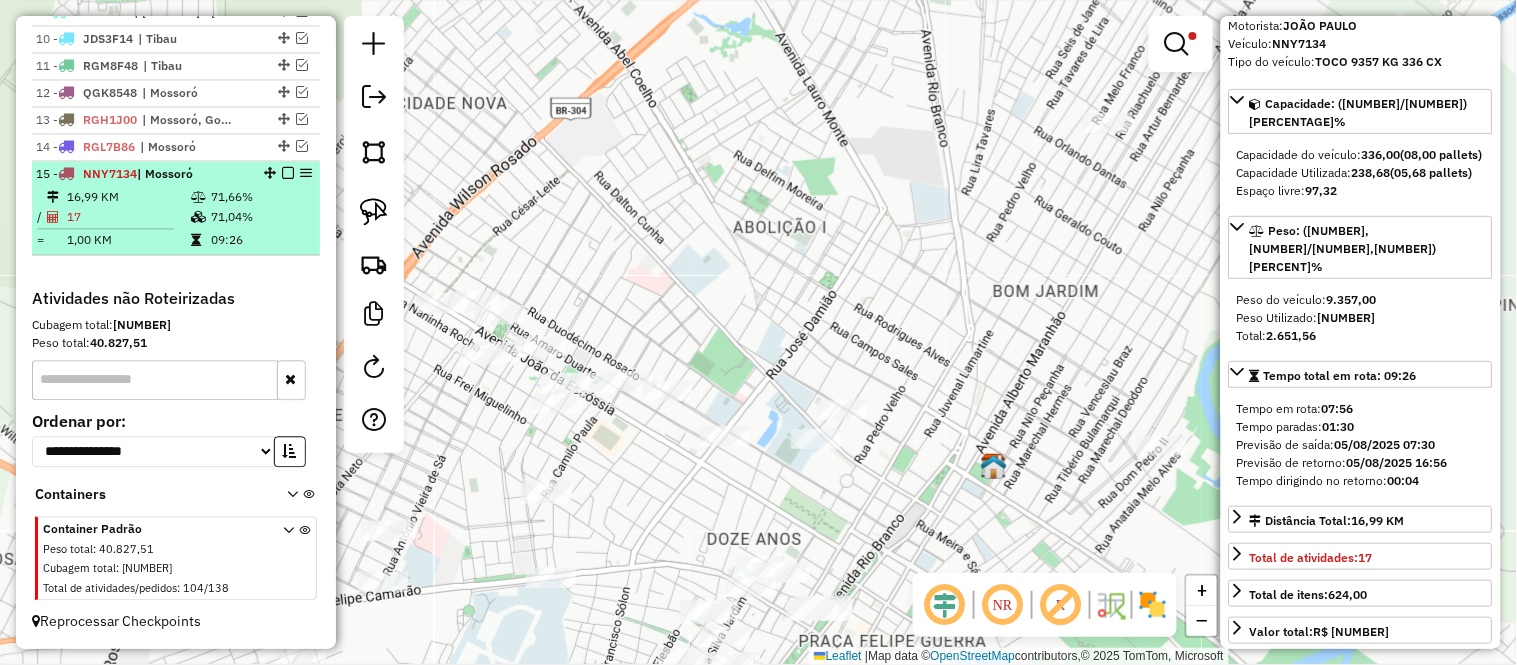 click on "17" at bounding box center (128, 218) 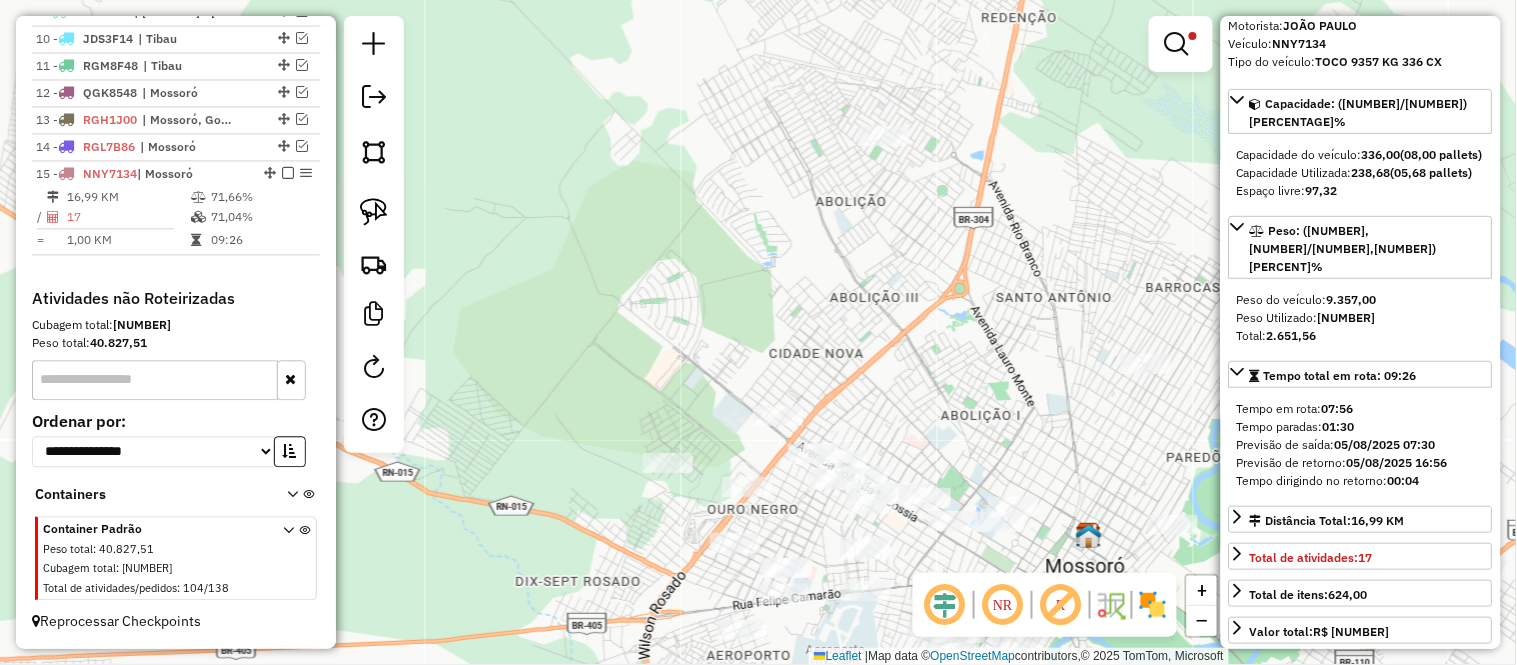 drag, startPoint x: 927, startPoint y: 247, endPoint x: 943, endPoint y: 341, distance: 95.35198 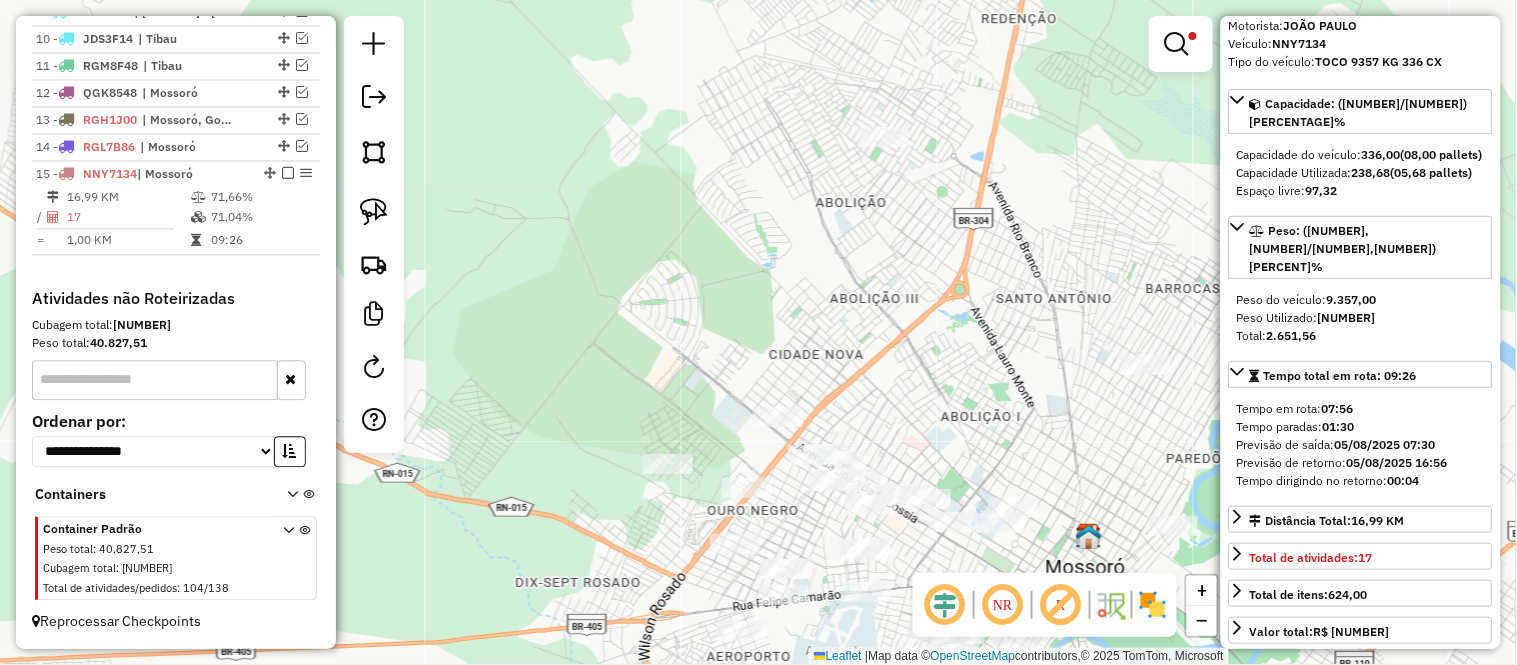 drag, startPoint x: 1004, startPoint y: 401, endPoint x: 1028, endPoint y: 220, distance: 182.58423 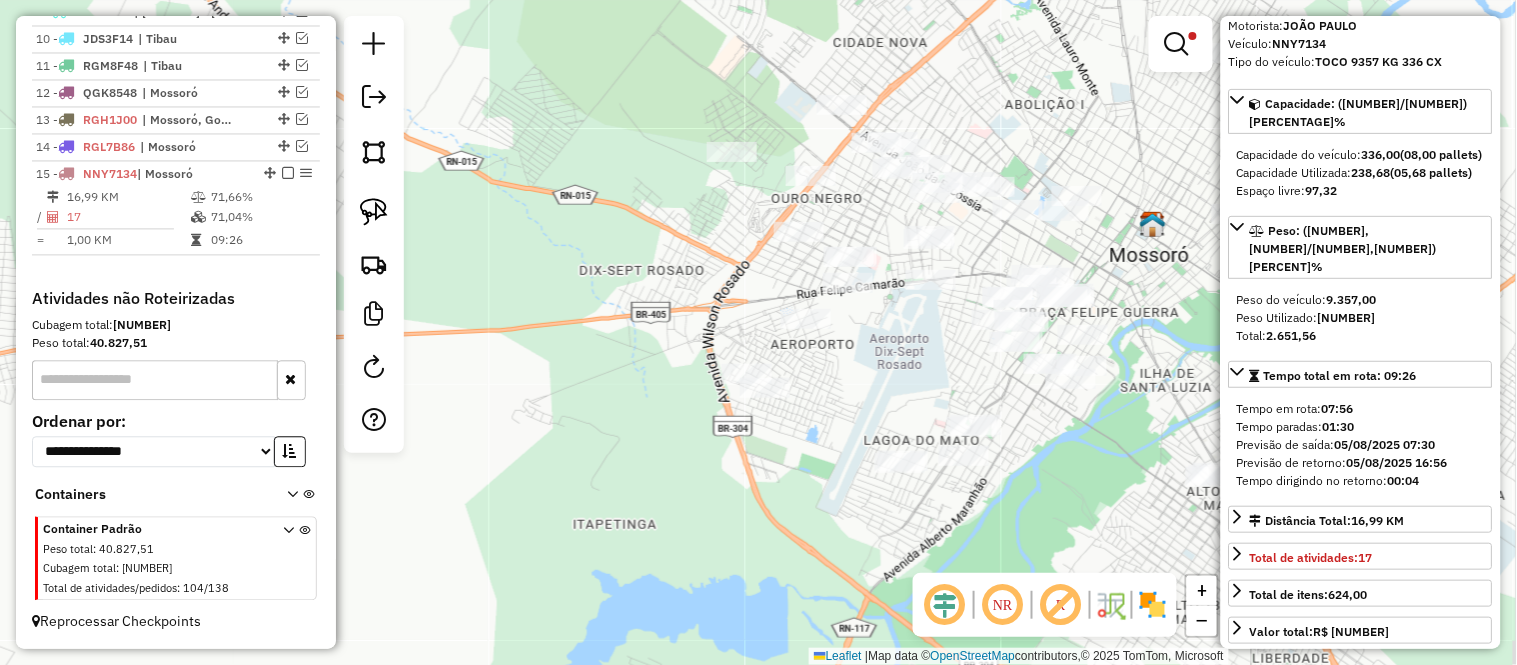 drag, startPoint x: 972, startPoint y: 186, endPoint x: 987, endPoint y: 130, distance: 57.974133 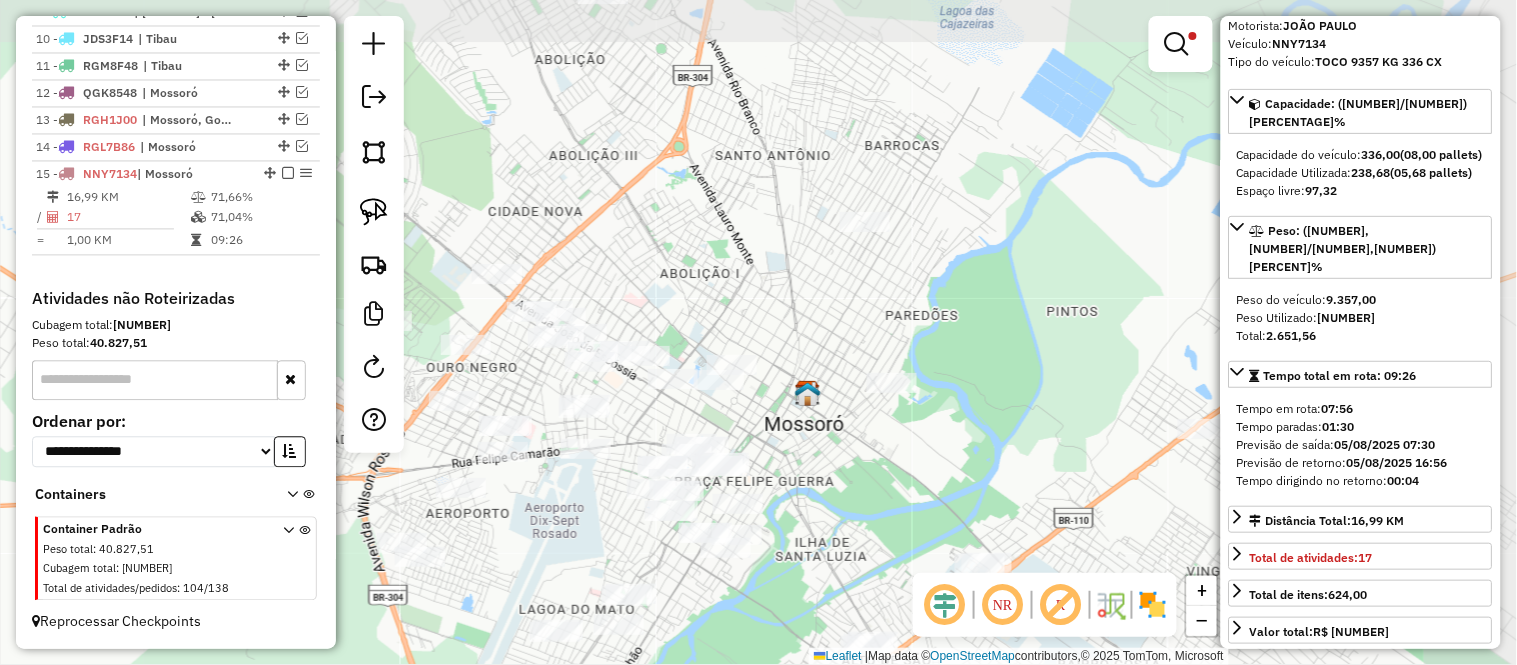 drag, startPoint x: 1012, startPoint y: 123, endPoint x: 667, endPoint y: 292, distance: 384.16922 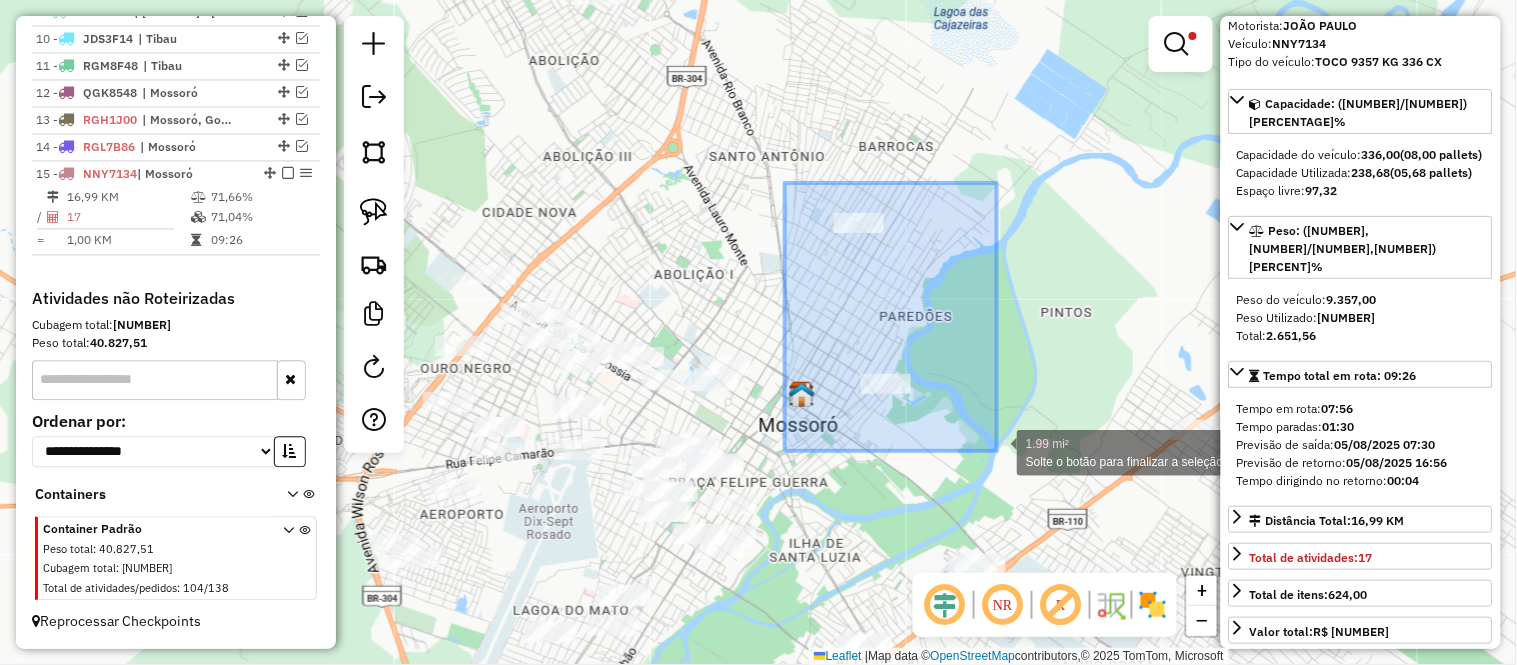 drag, startPoint x: 813, startPoint y: 231, endPoint x: 997, endPoint y: 451, distance: 286.80307 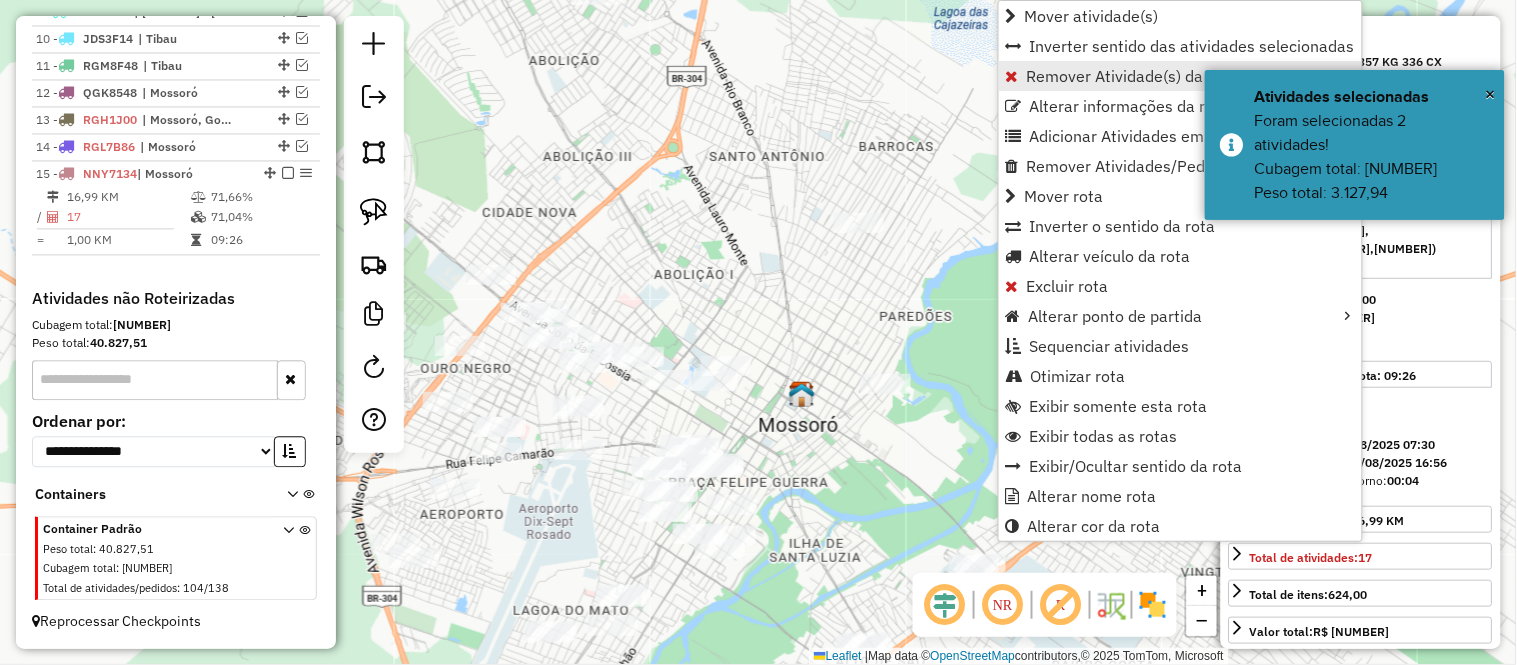 click on "Remover Atividade(s) da rota" at bounding box center [1132, 76] 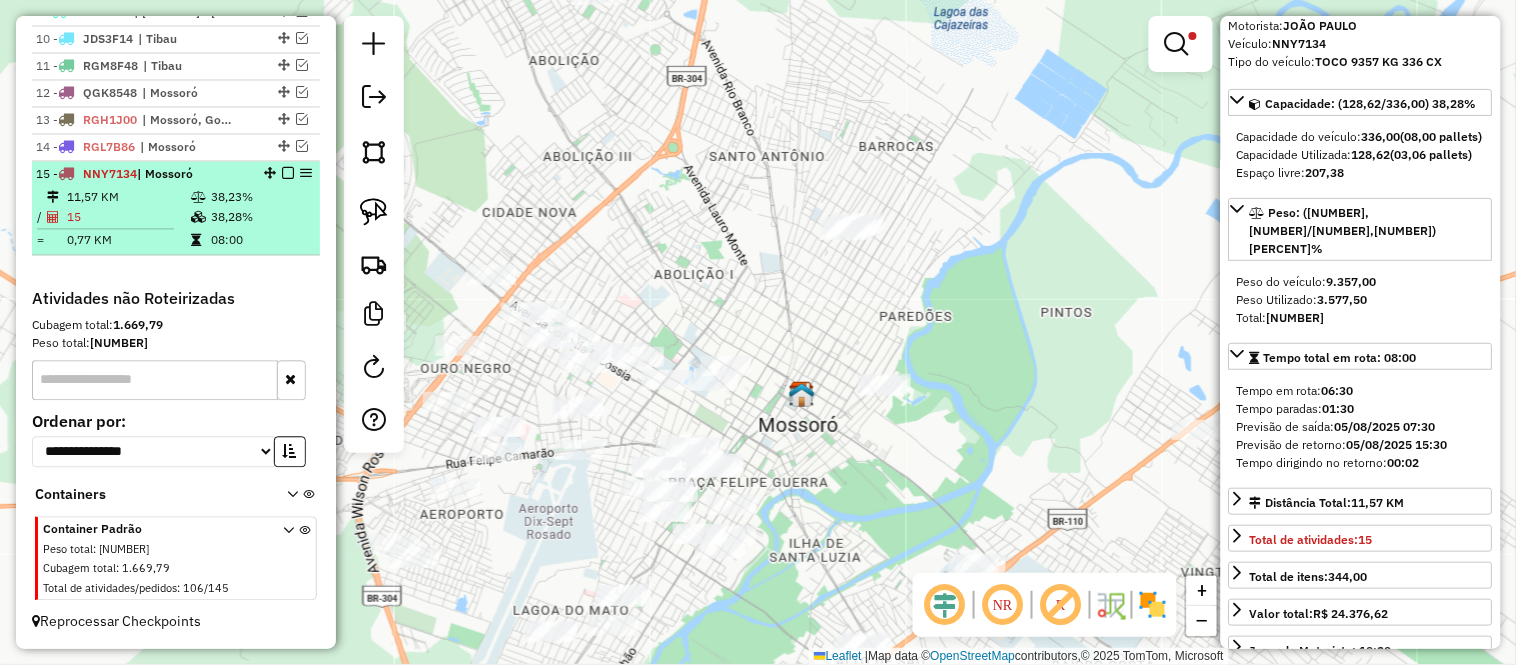 click on "15" at bounding box center (128, 218) 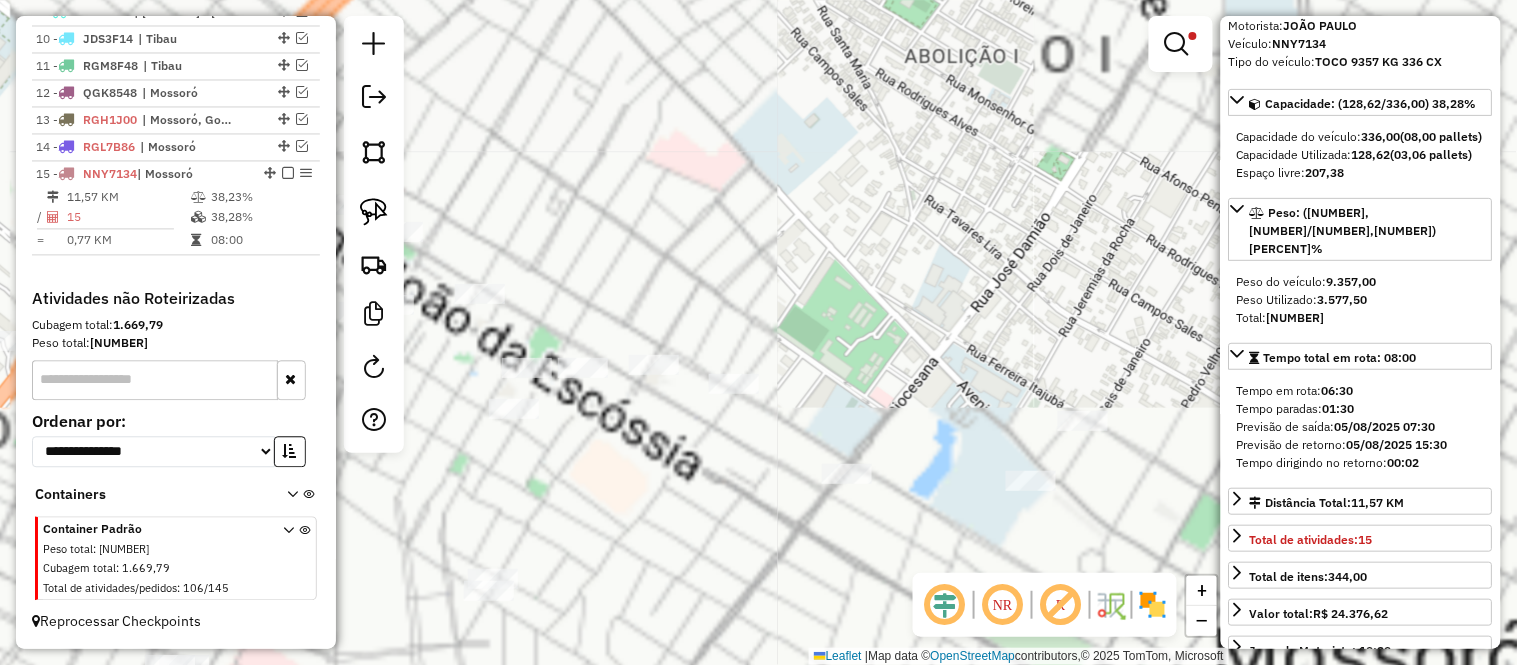 drag, startPoint x: 652, startPoint y: 186, endPoint x: 811, endPoint y: 62, distance: 201.6358 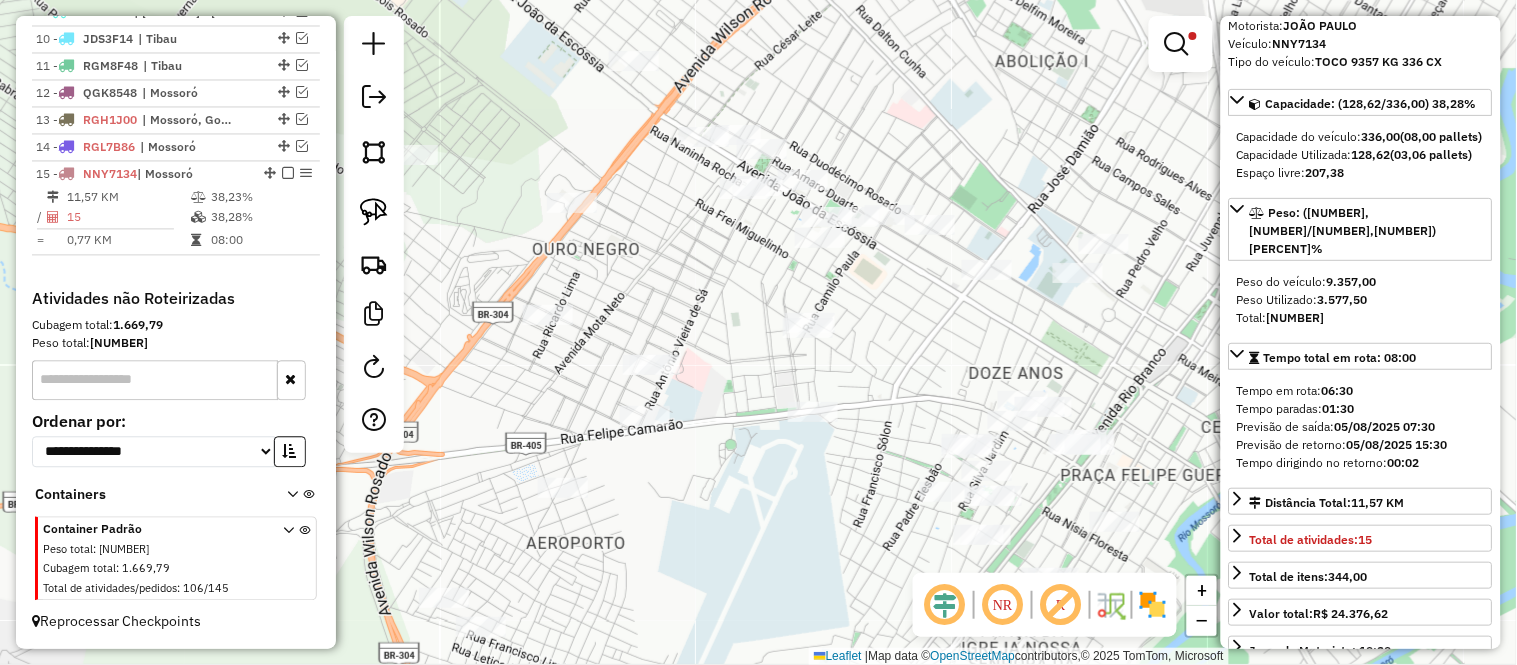 drag, startPoint x: 855, startPoint y: 290, endPoint x: 910, endPoint y: 336, distance: 71.70077 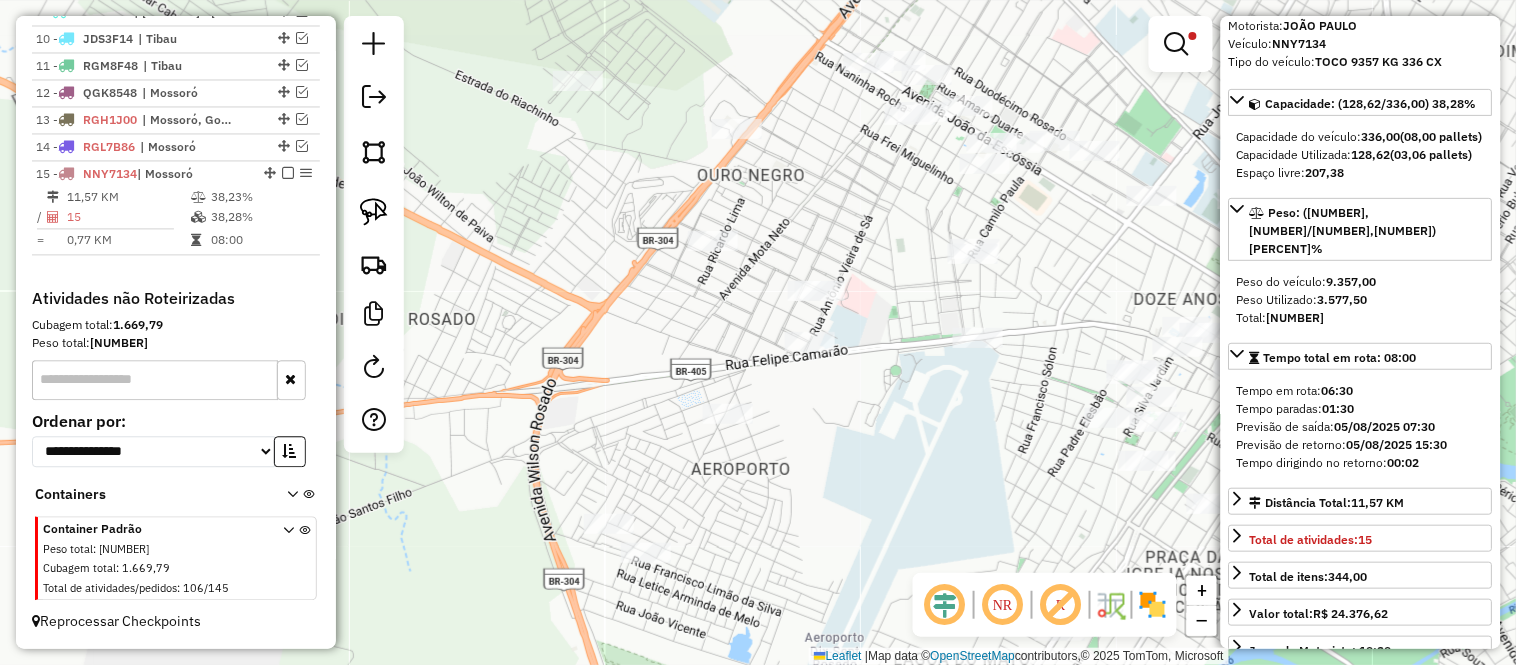 drag, startPoint x: 870, startPoint y: 371, endPoint x: 987, endPoint y: 317, distance: 128.86038 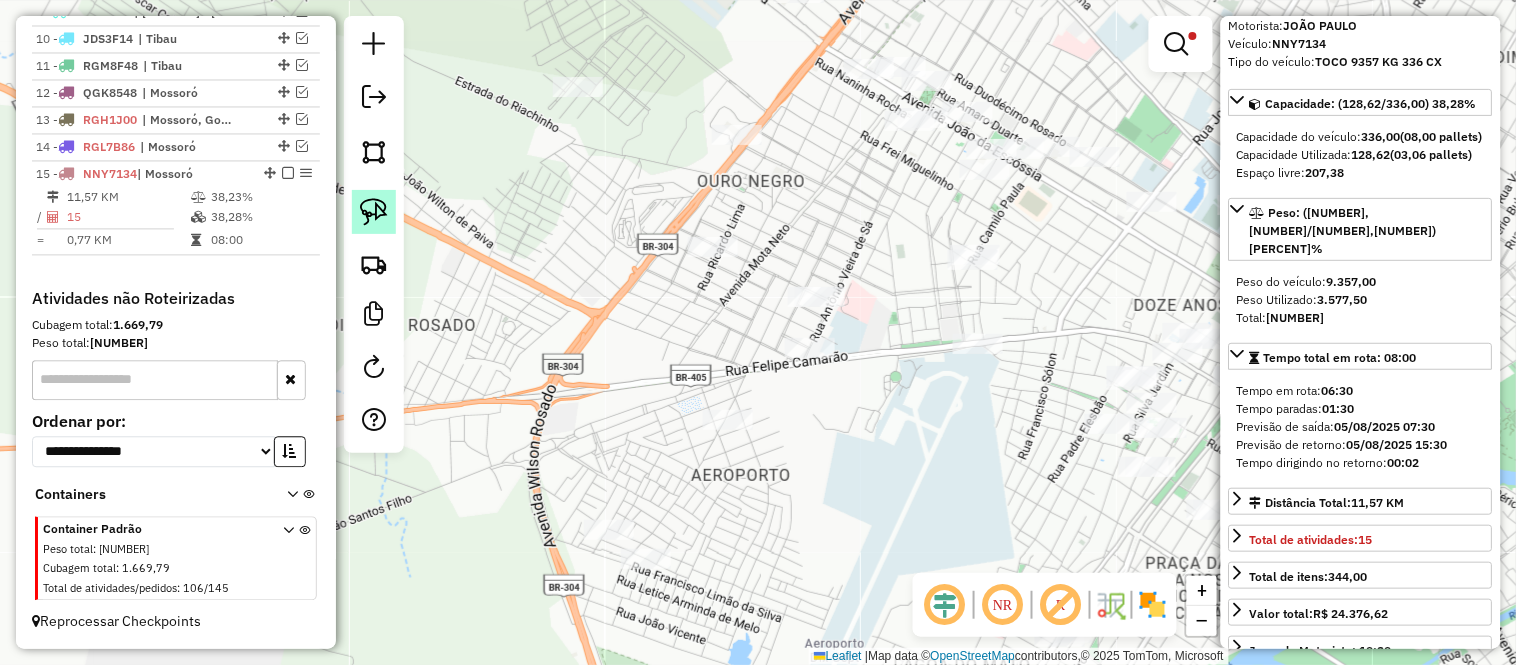 click 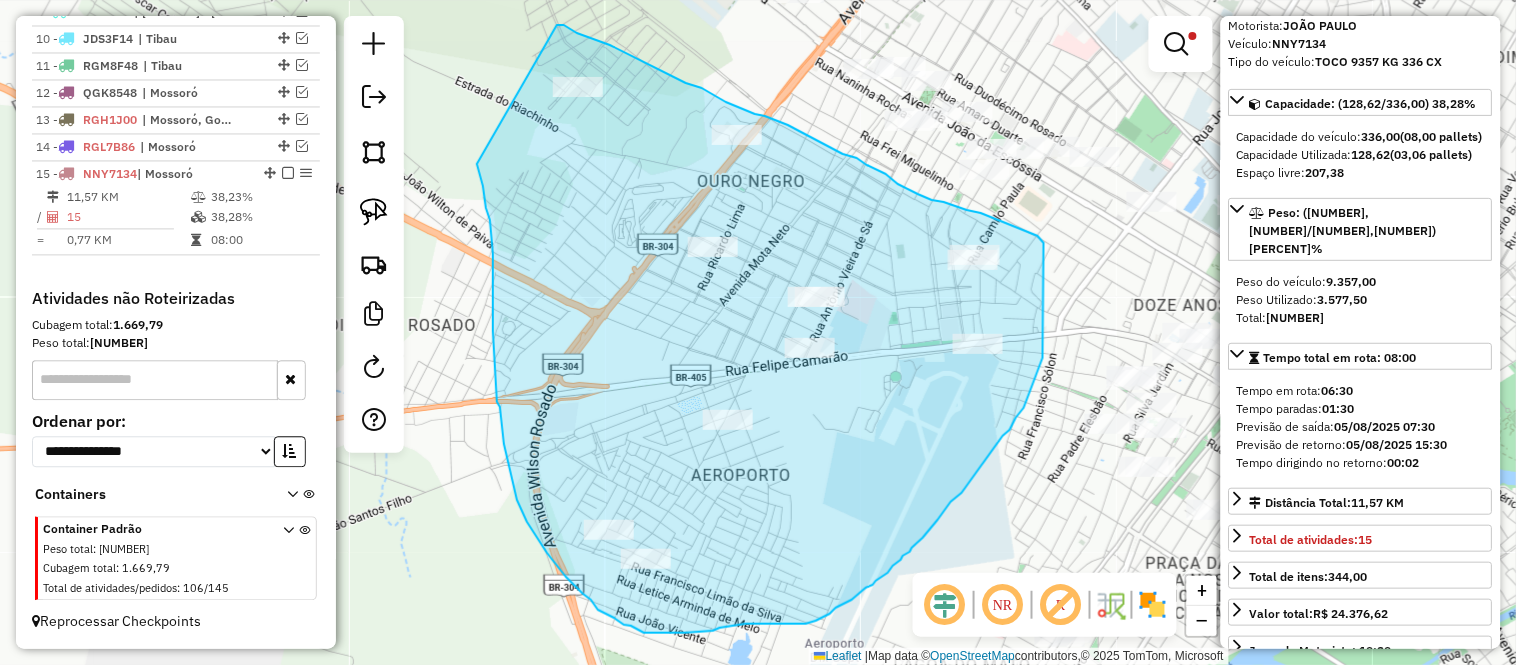 drag, startPoint x: 558, startPoint y: 25, endPoint x: 477, endPoint y: 164, distance: 160.87883 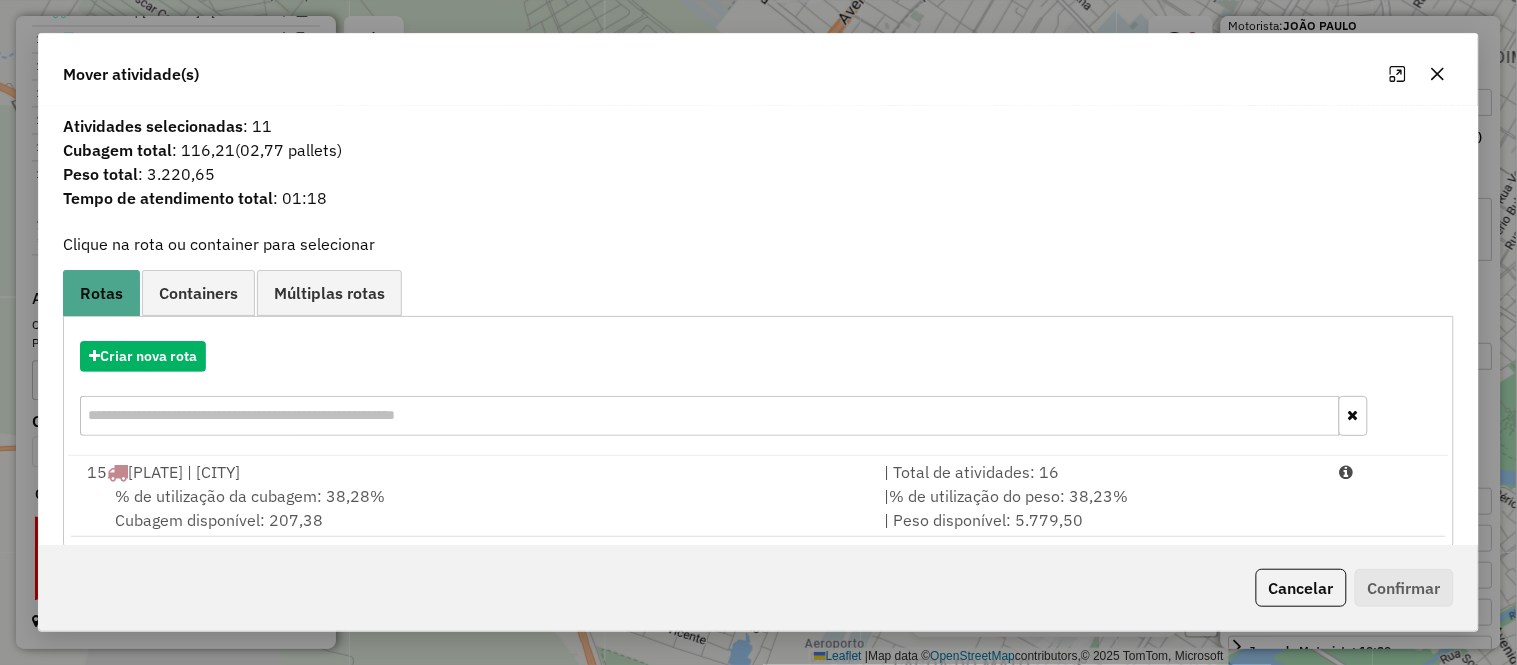 click on "% de utilização da cubagem: 38,28%" at bounding box center (250, 496) 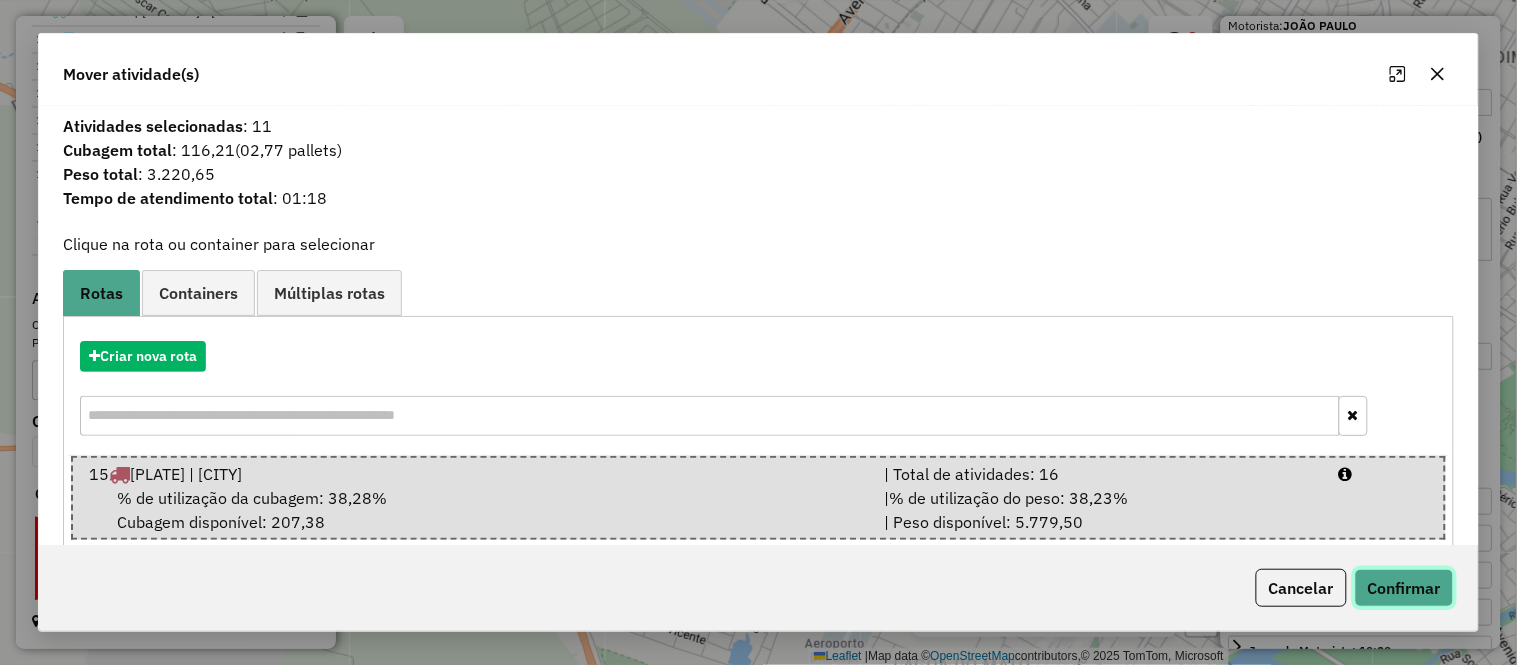 click on "Confirmar" 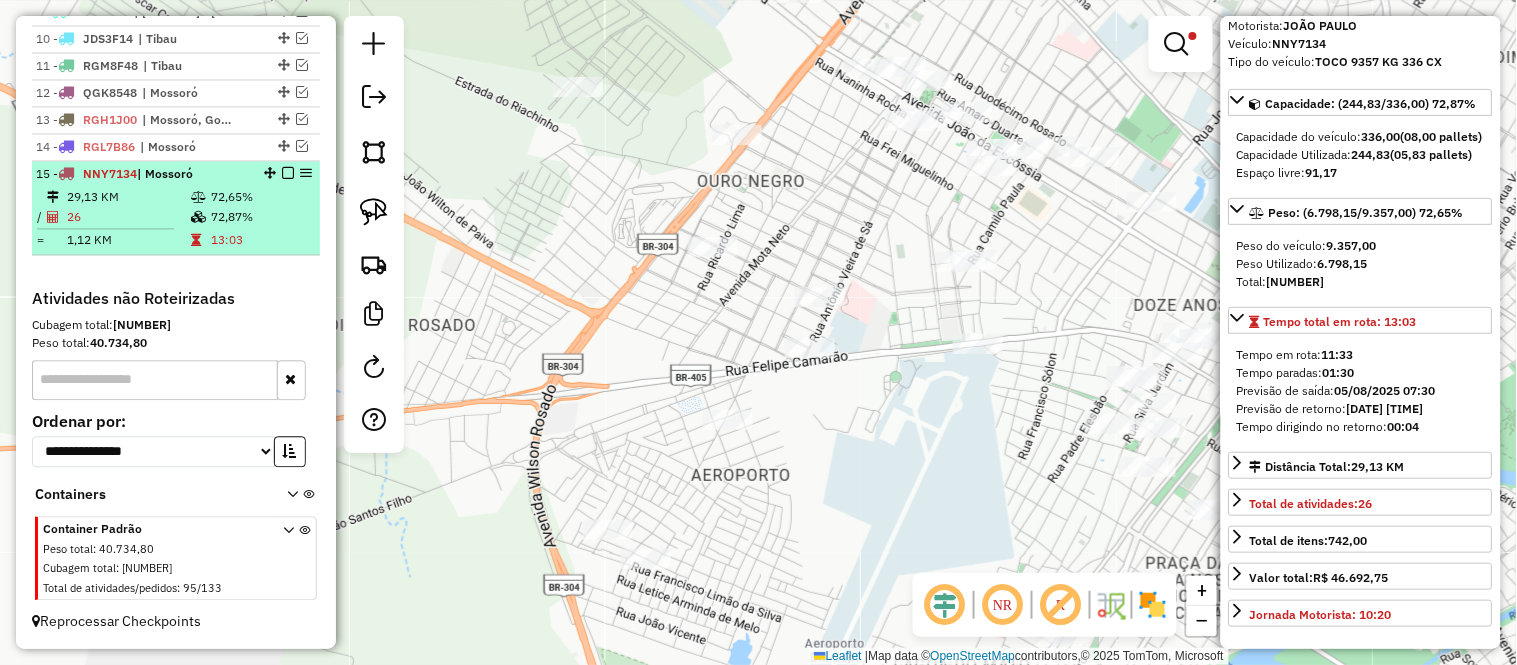 click on "26" at bounding box center (128, 218) 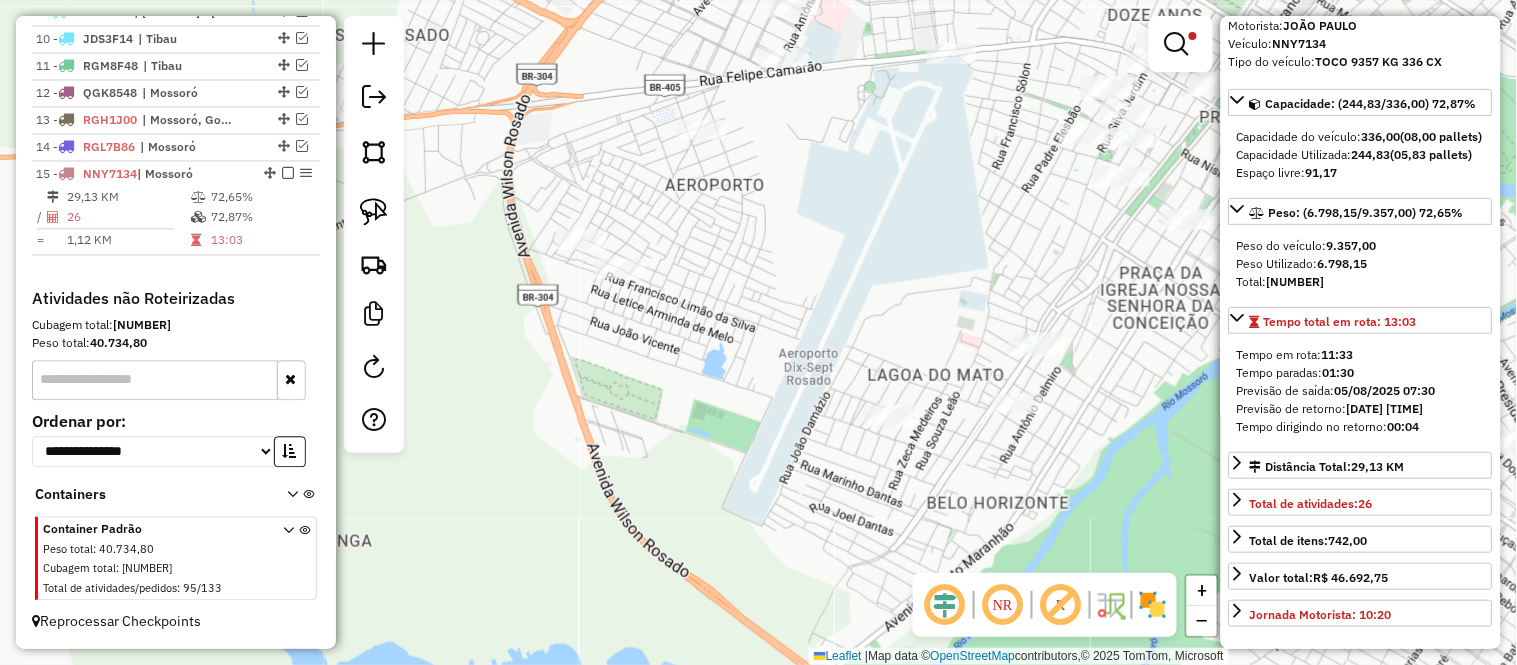 drag, startPoint x: 828, startPoint y: 356, endPoint x: 954, endPoint y: 142, distance: 248.33849 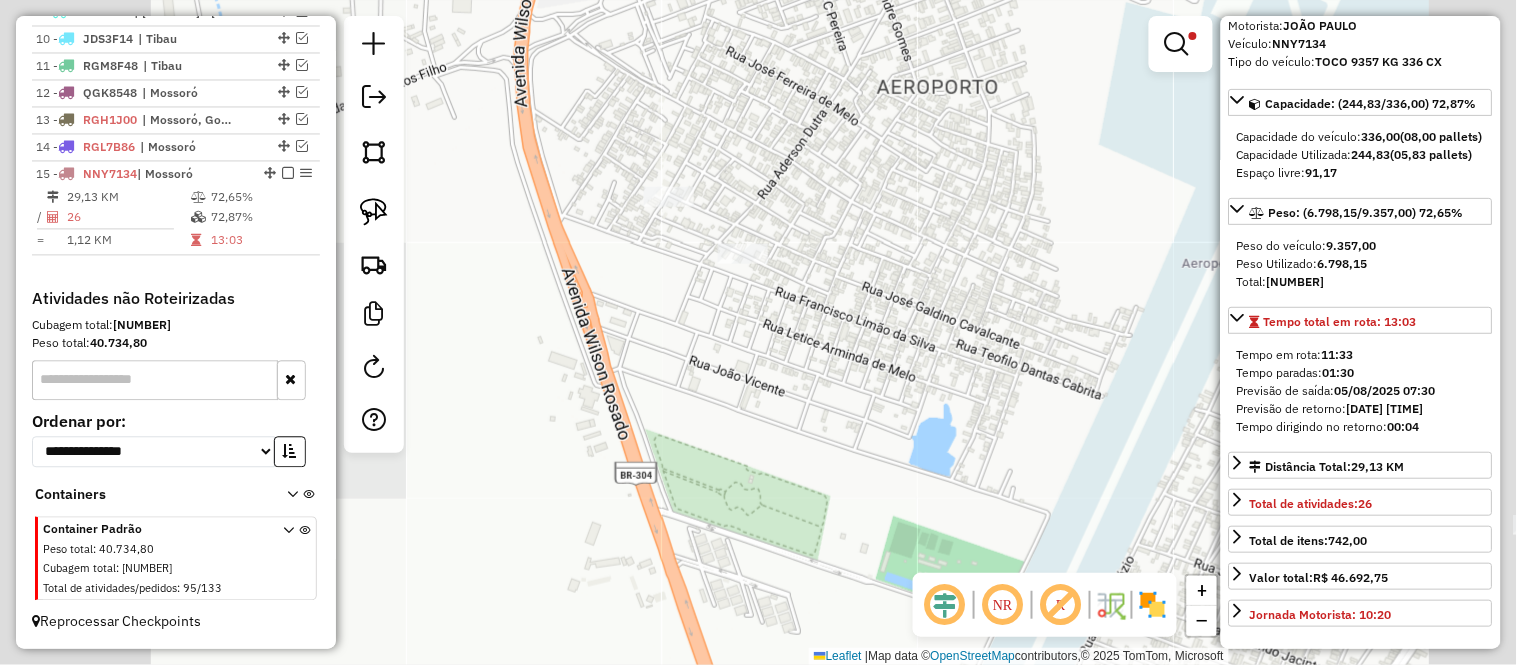 drag, startPoint x: 602, startPoint y: 317, endPoint x: 825, endPoint y: 300, distance: 223.64705 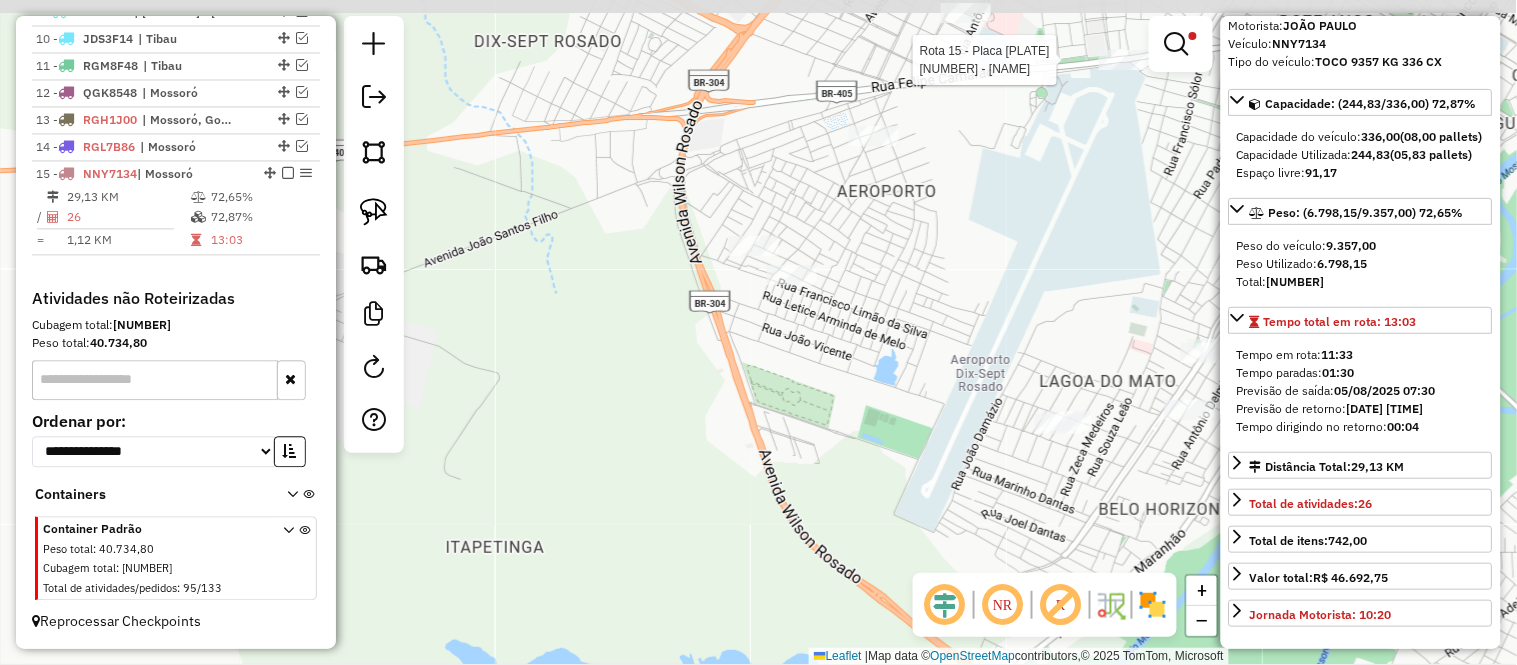 drag, startPoint x: 1011, startPoint y: 161, endPoint x: 806, endPoint y: 261, distance: 228.08989 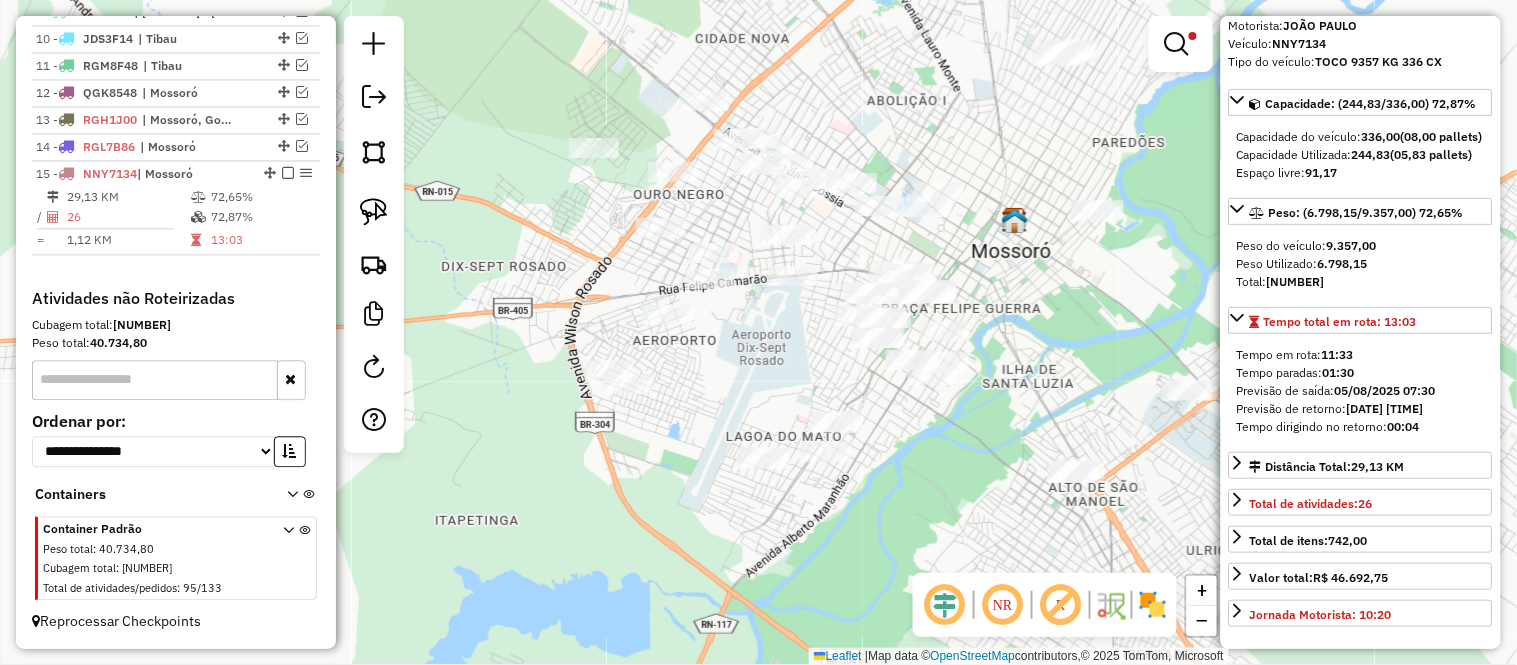drag, startPoint x: 944, startPoint y: 171, endPoint x: 834, endPoint y: 270, distance: 147.98987 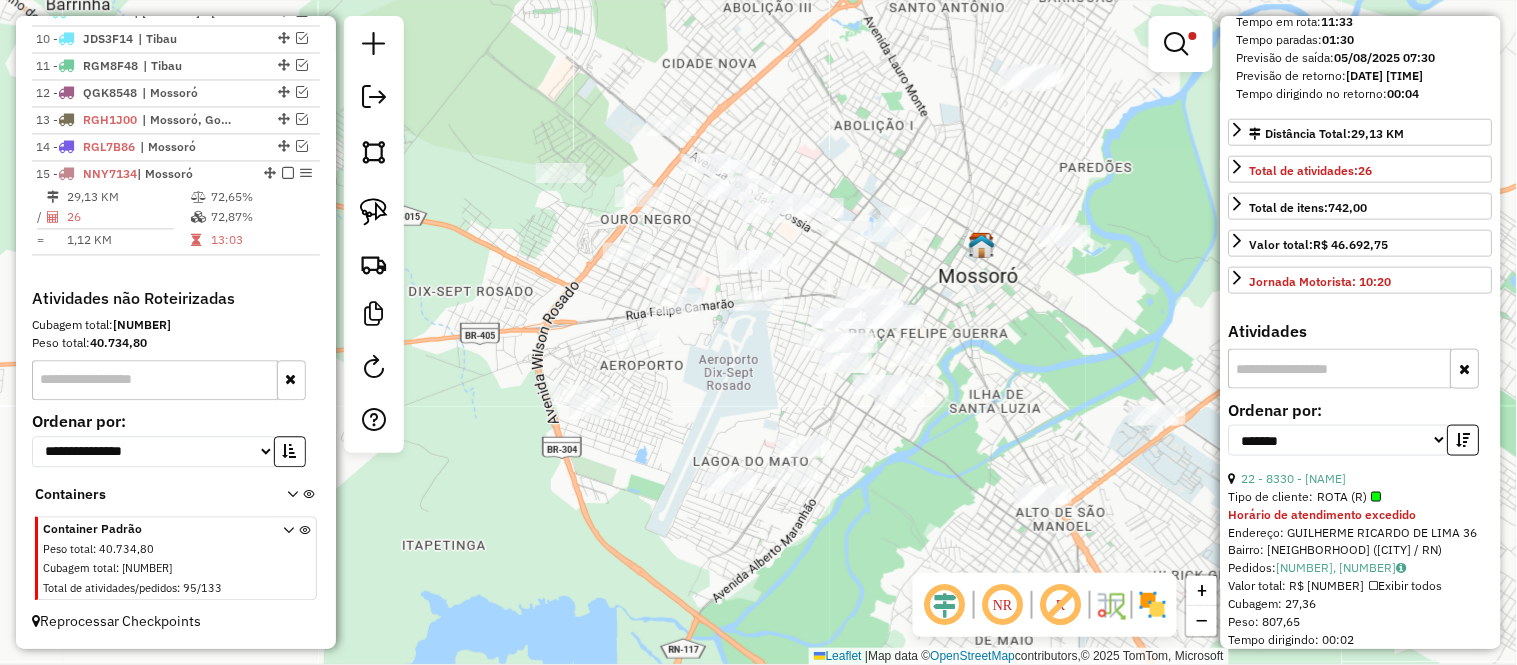 scroll, scrollTop: 666, scrollLeft: 0, axis: vertical 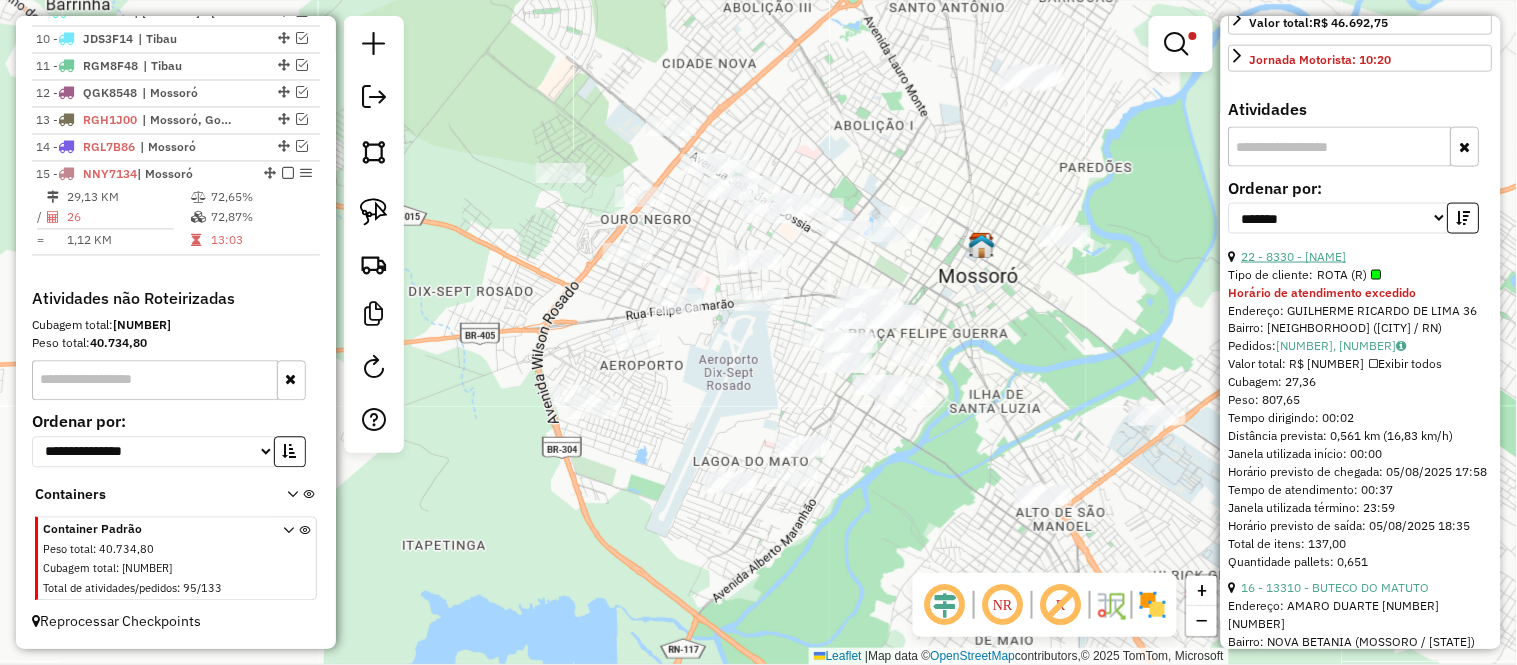 click on "22 - 8330 - [NAME]" at bounding box center (1294, 256) 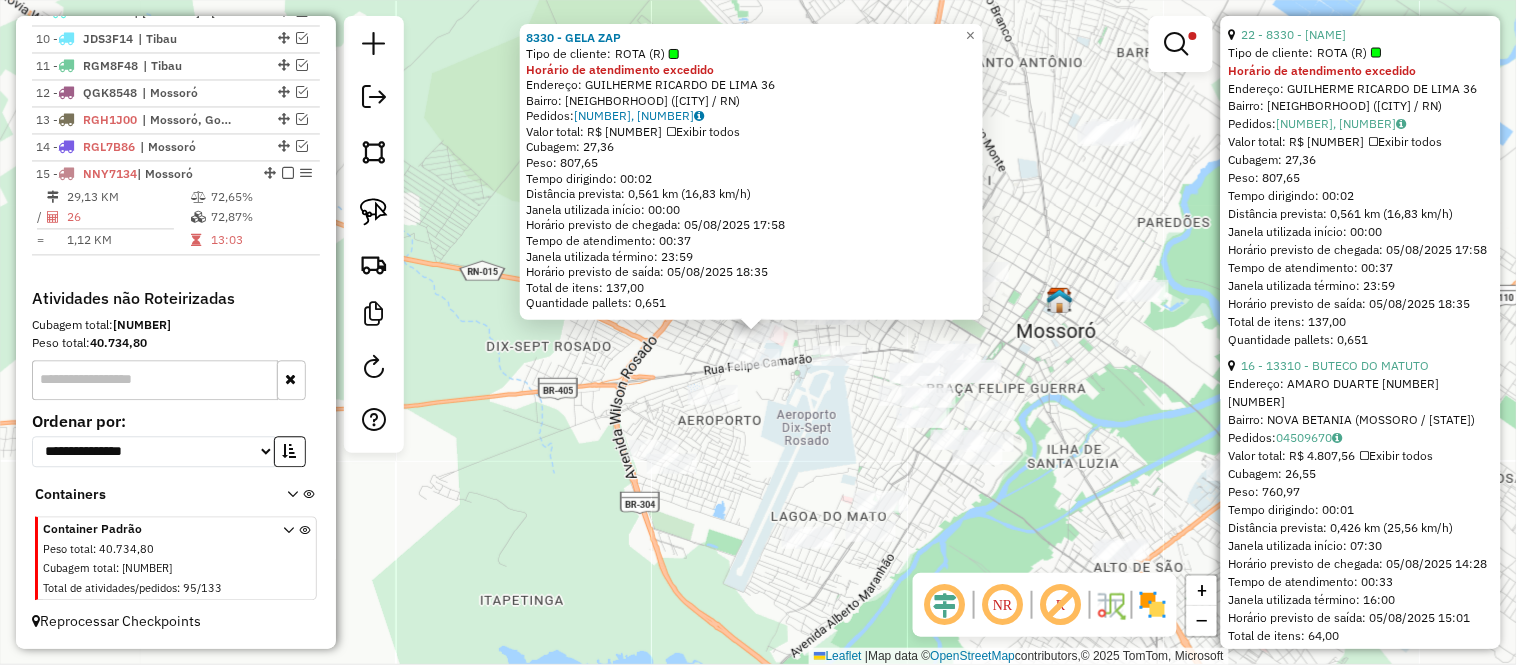 scroll, scrollTop: 666, scrollLeft: 0, axis: vertical 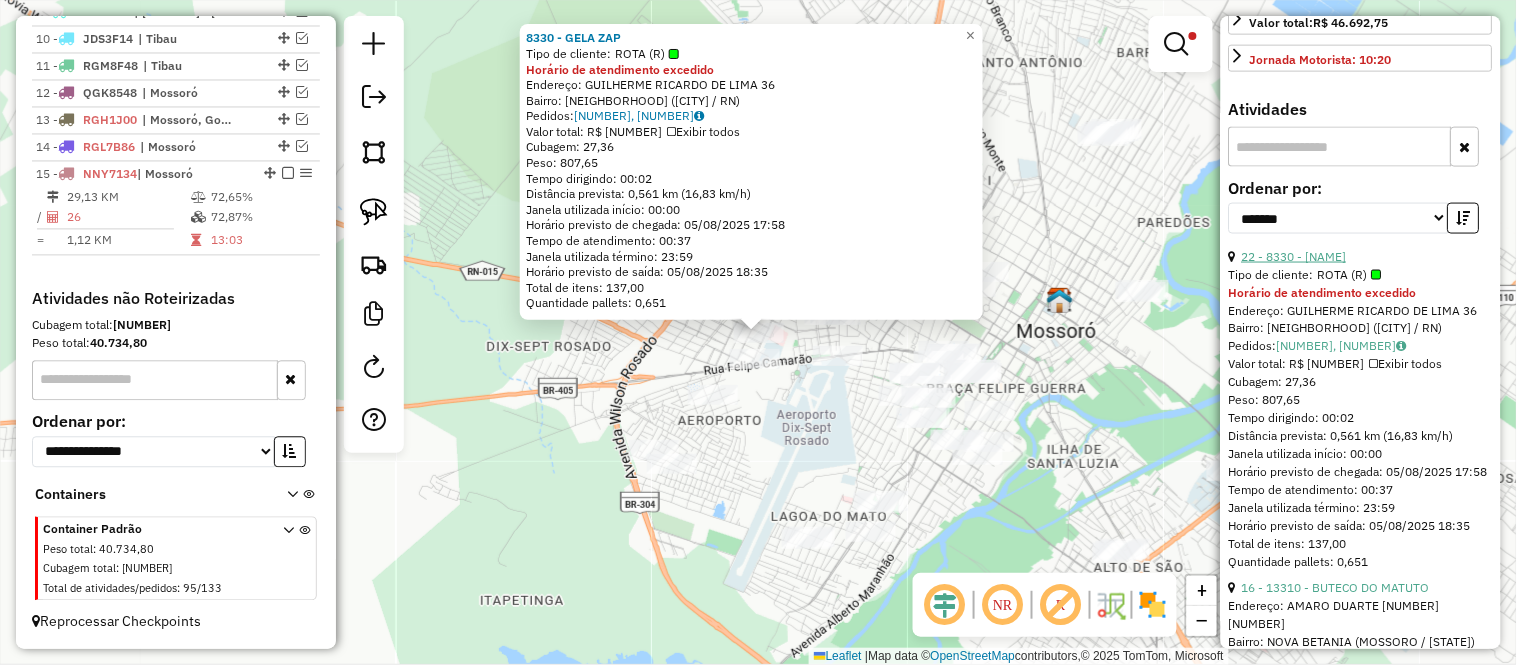 click on "22 - 8330 - [NAME]" at bounding box center [1294, 256] 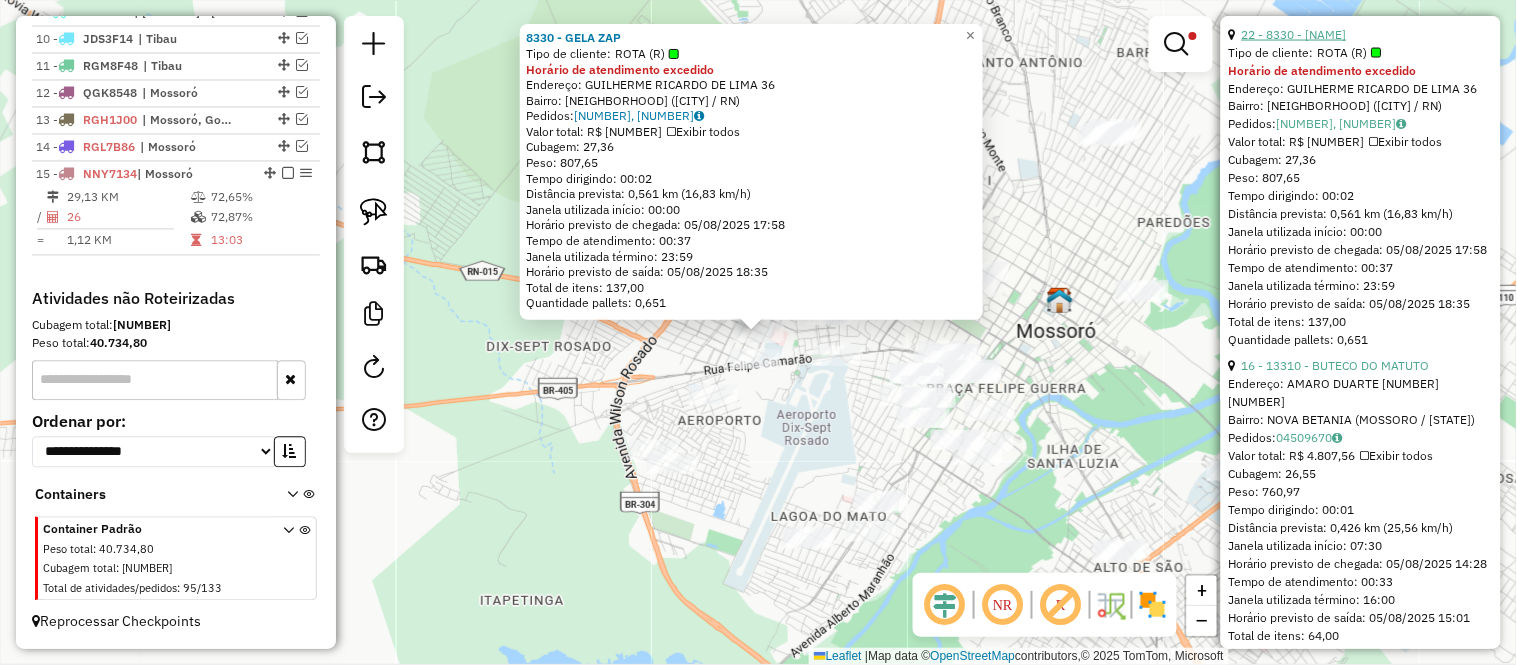 click on "22 - 8330 - [NAME]" at bounding box center (1294, 34) 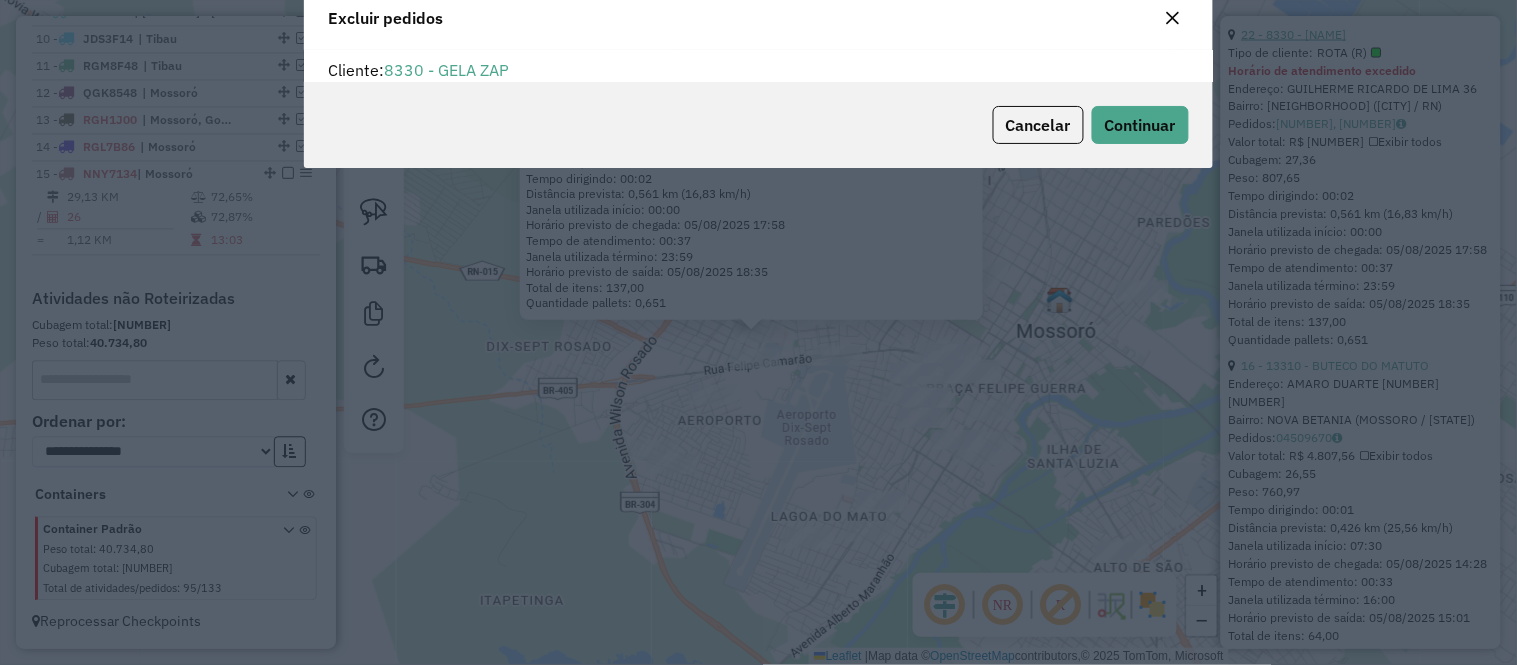 scroll, scrollTop: 0, scrollLeft: 0, axis: both 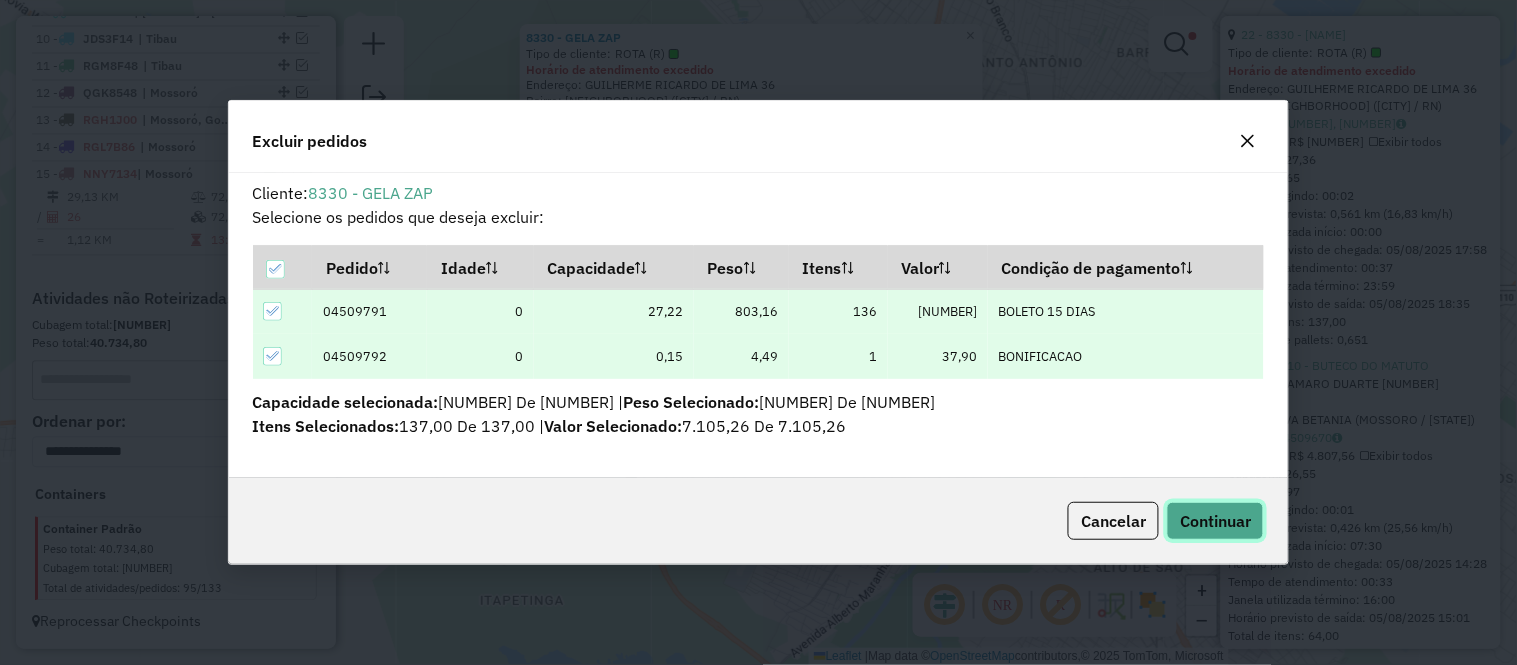 click on "Continuar" 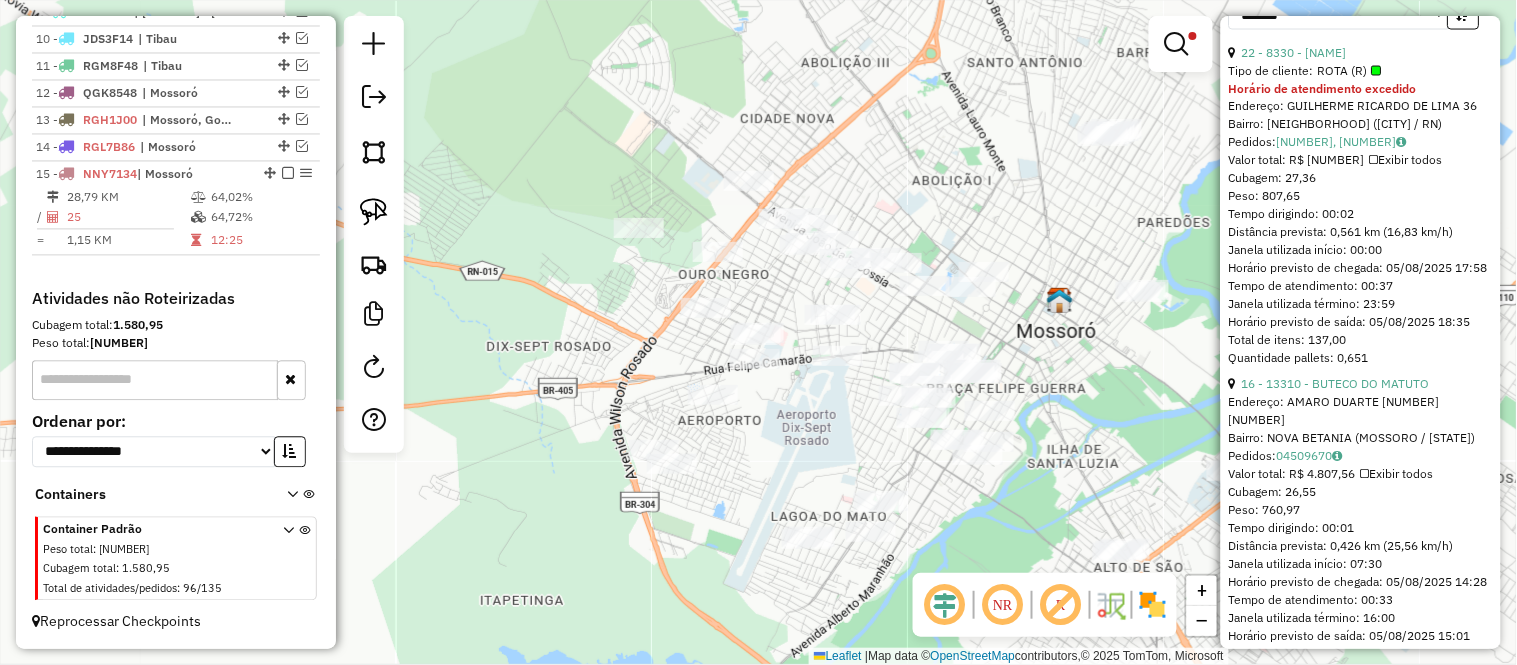 click on "28,79 KM" at bounding box center (128, 198) 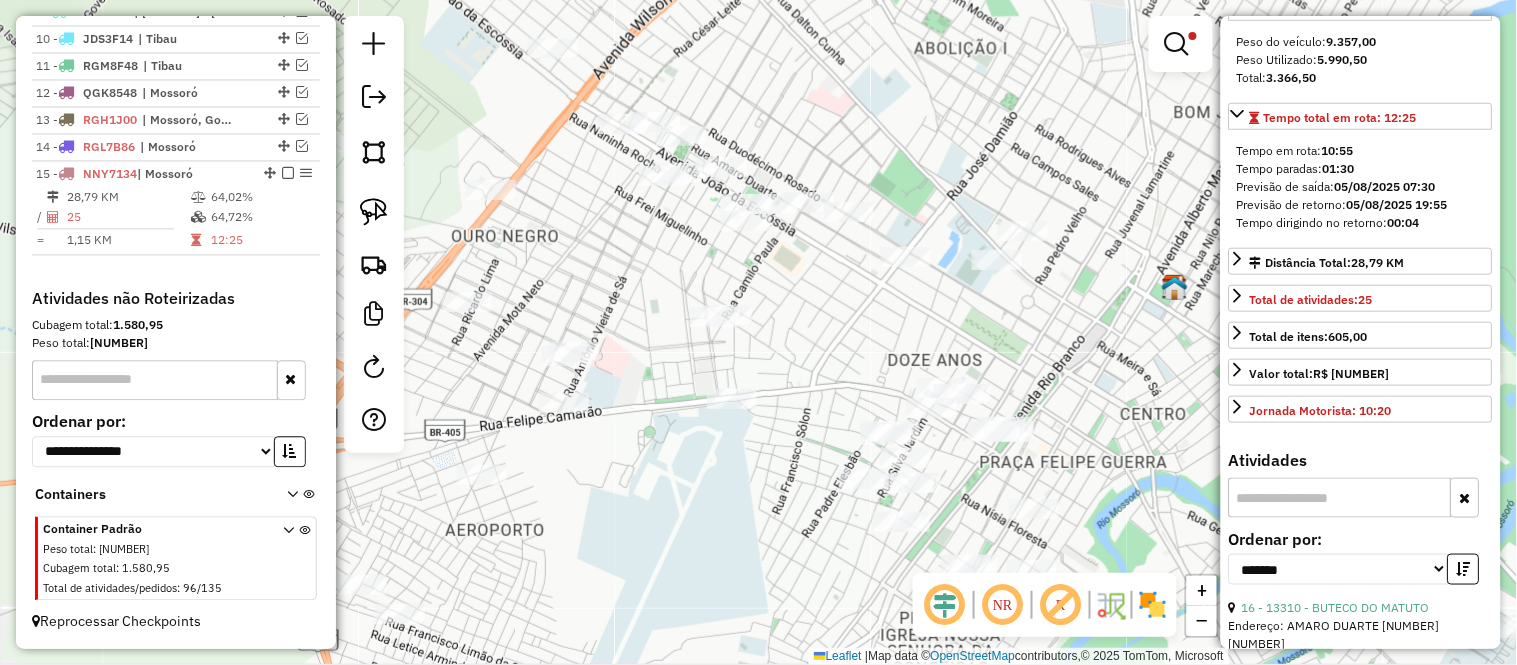 scroll, scrollTop: 111, scrollLeft: 0, axis: vertical 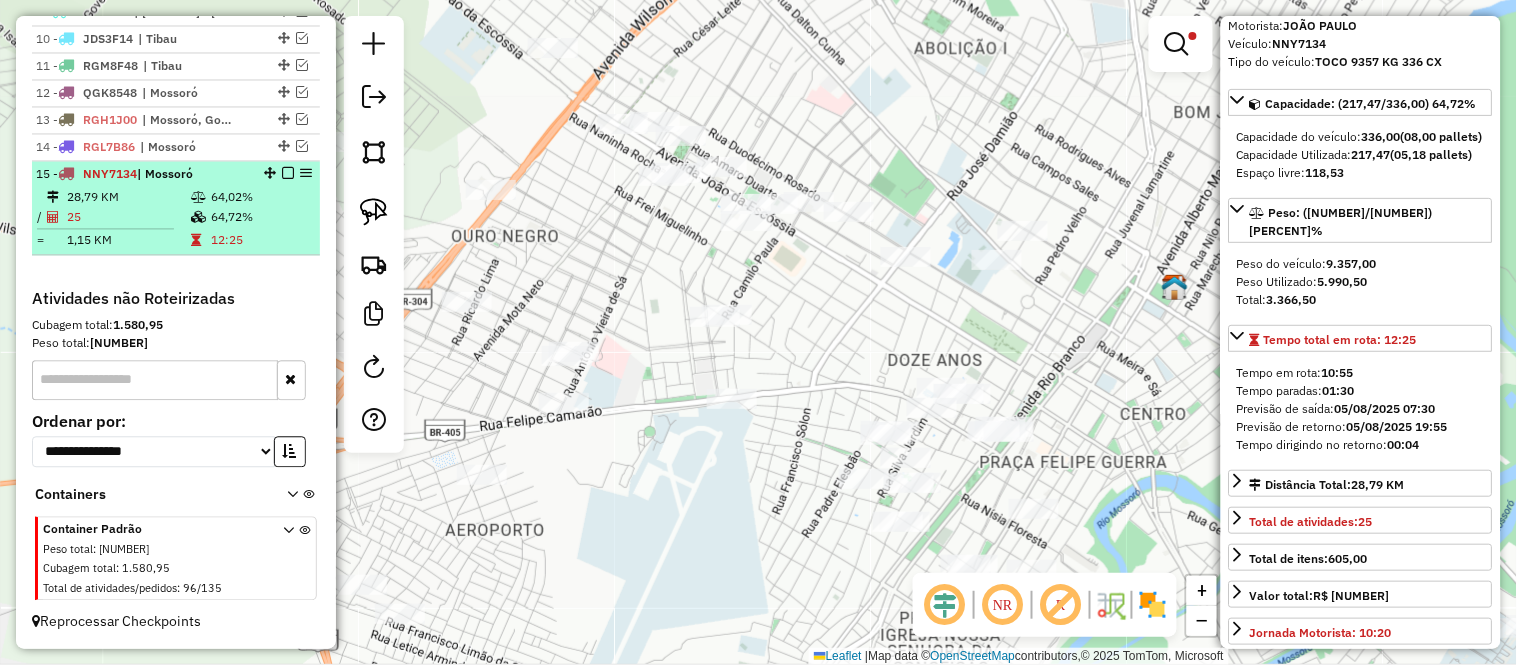 click on "64,02%" at bounding box center [260, 198] 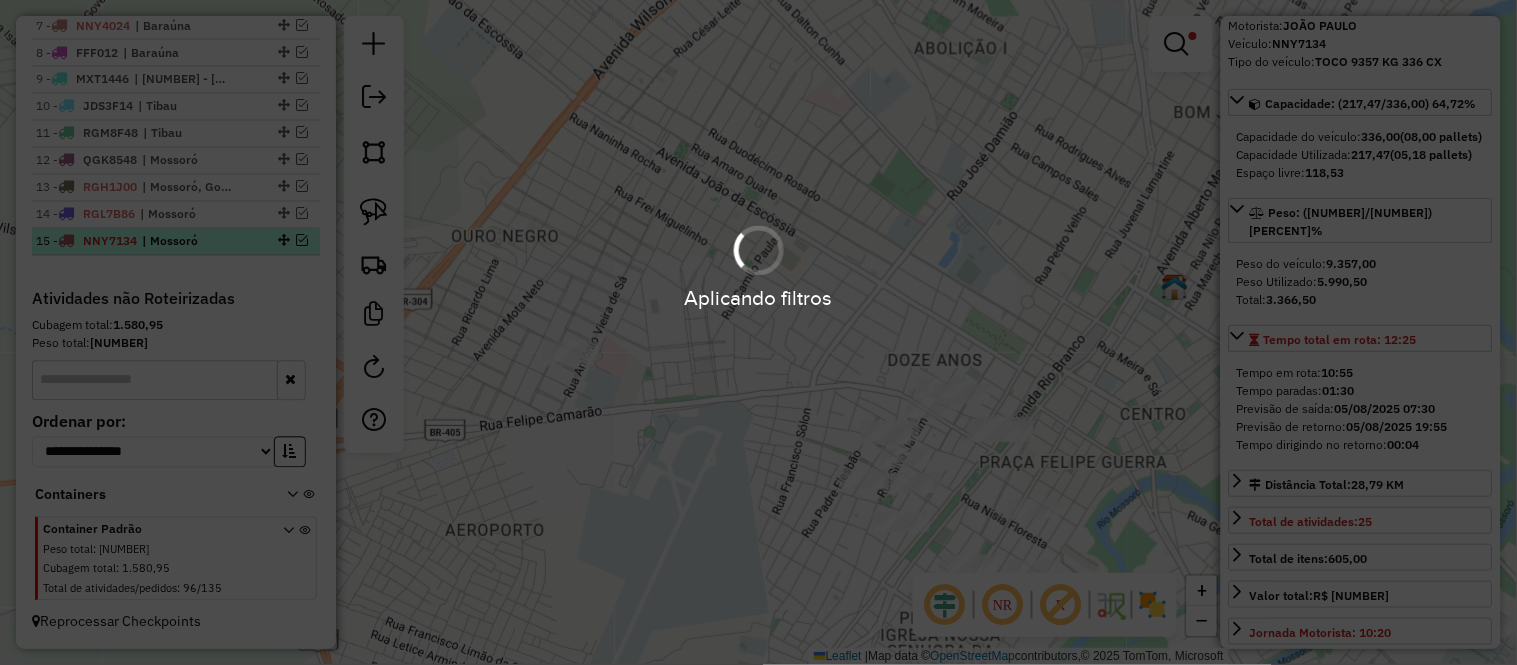 scroll, scrollTop: 915, scrollLeft: 0, axis: vertical 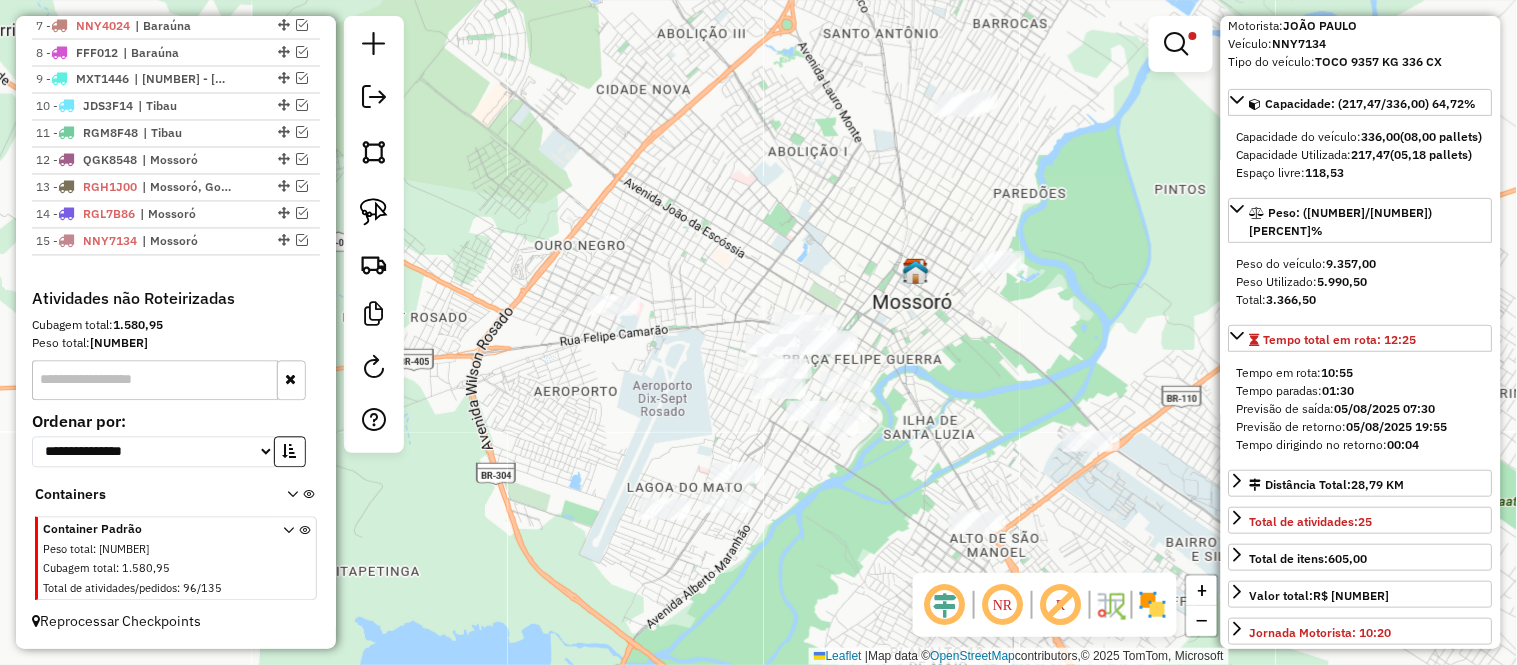 drag, startPoint x: 656, startPoint y: 437, endPoint x: 680, endPoint y: 346, distance: 94.11163 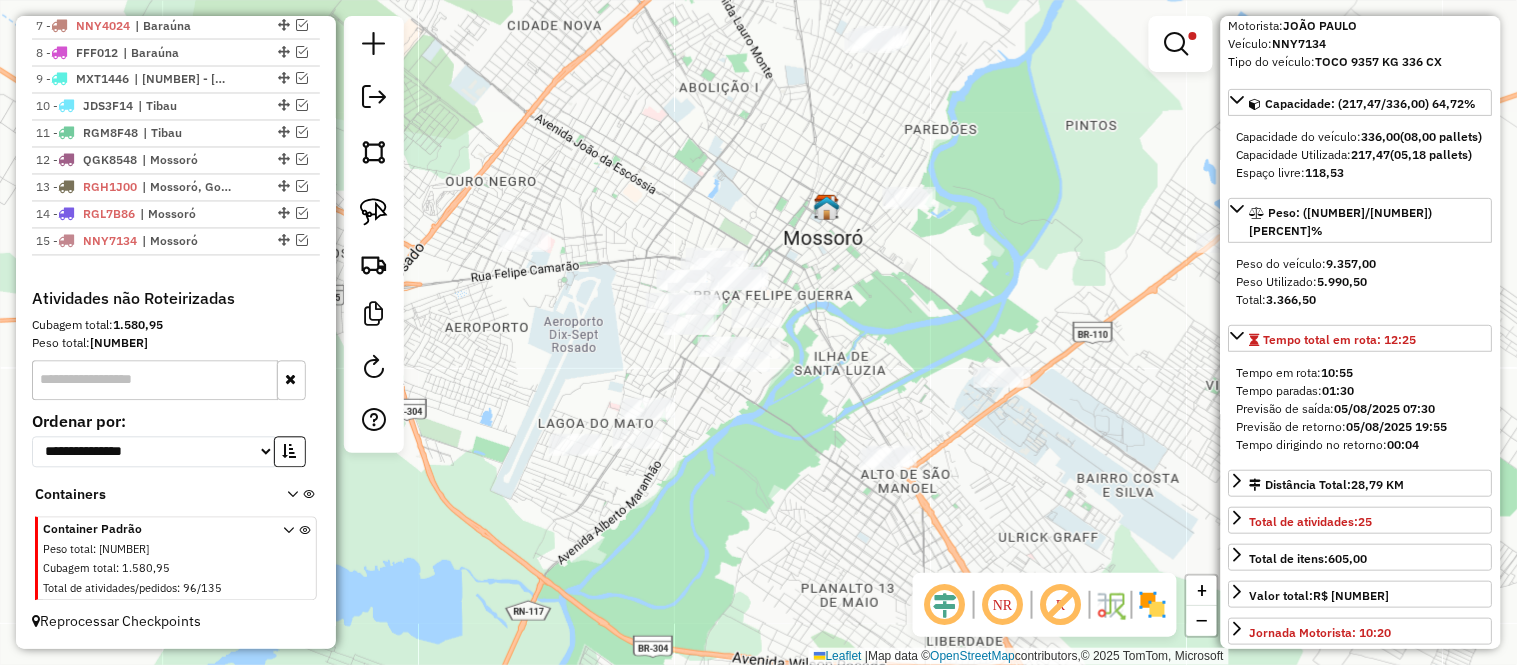 drag, startPoint x: 696, startPoint y: 340, endPoint x: 627, endPoint y: 338, distance: 69.02898 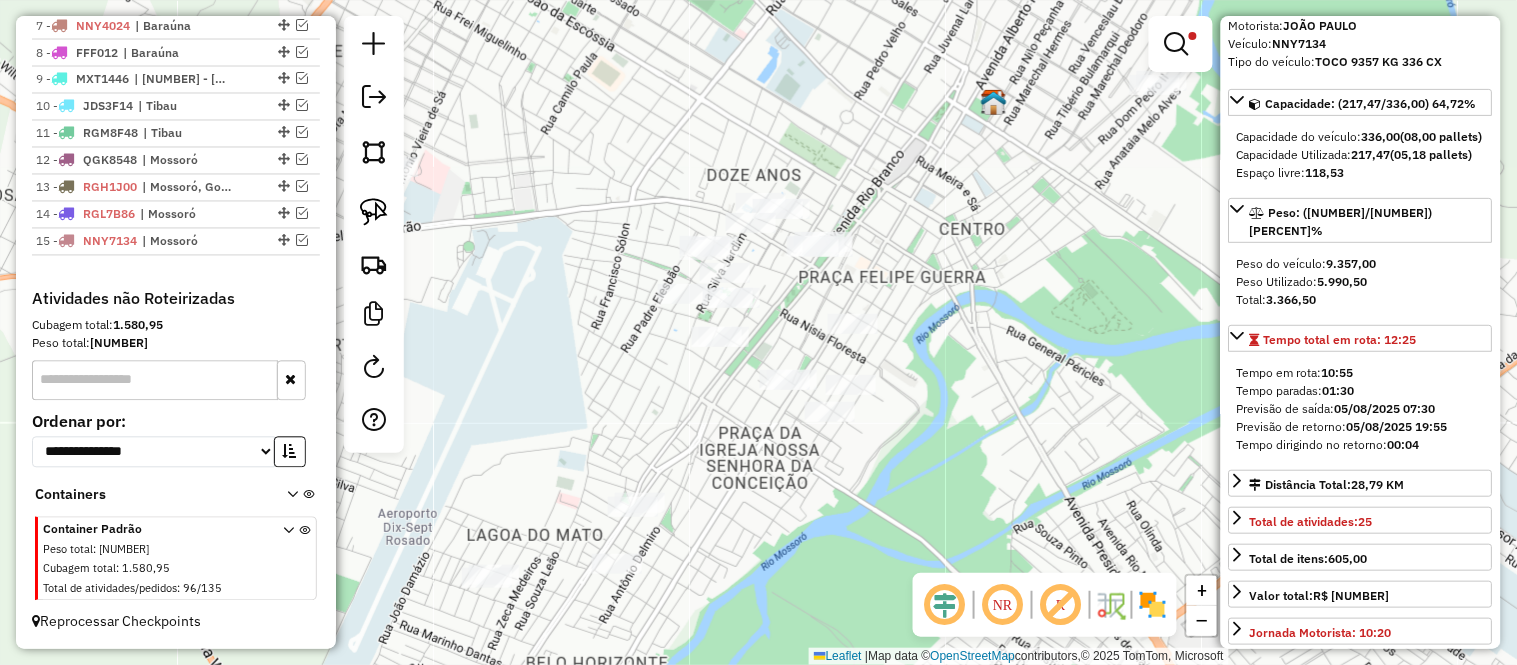 drag, startPoint x: 956, startPoint y: 237, endPoint x: 932, endPoint y: 257, distance: 31.241 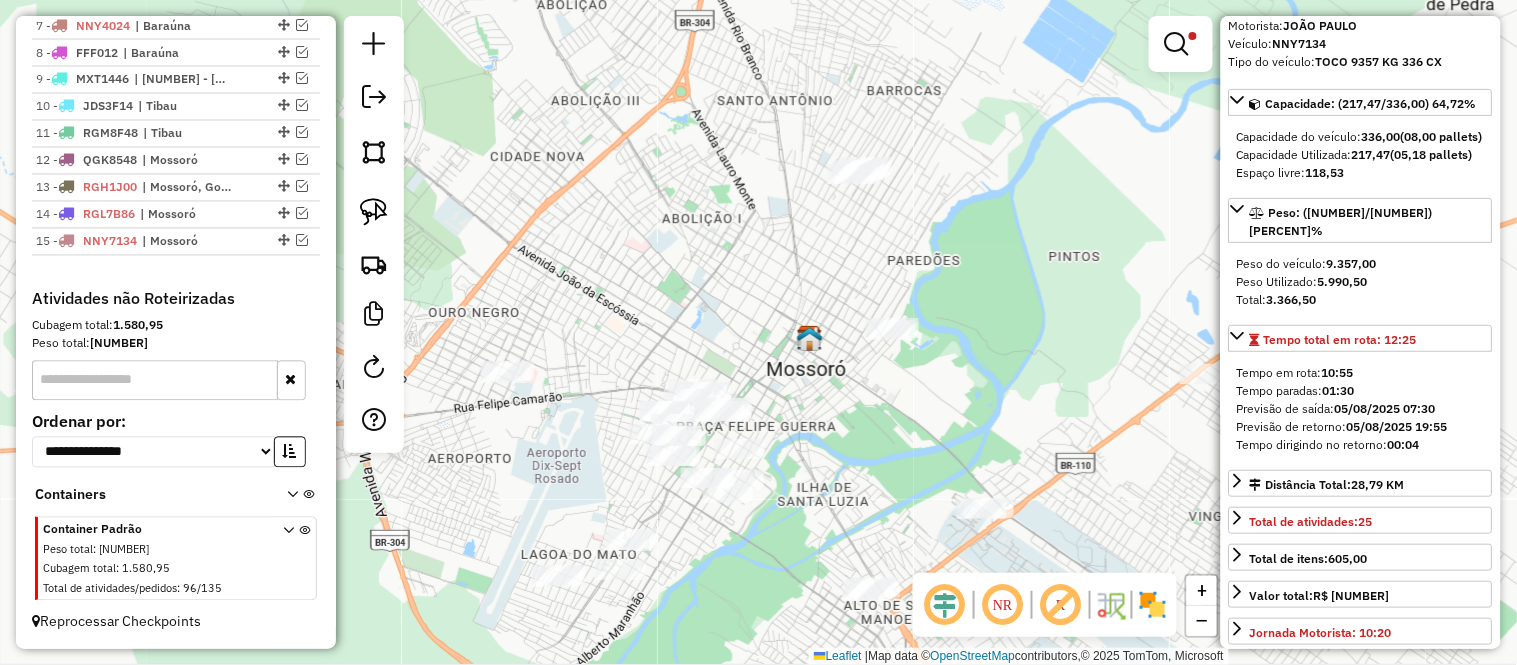 drag, startPoint x: 1045, startPoint y: 217, endPoint x: 856, endPoint y: 405, distance: 266.5802 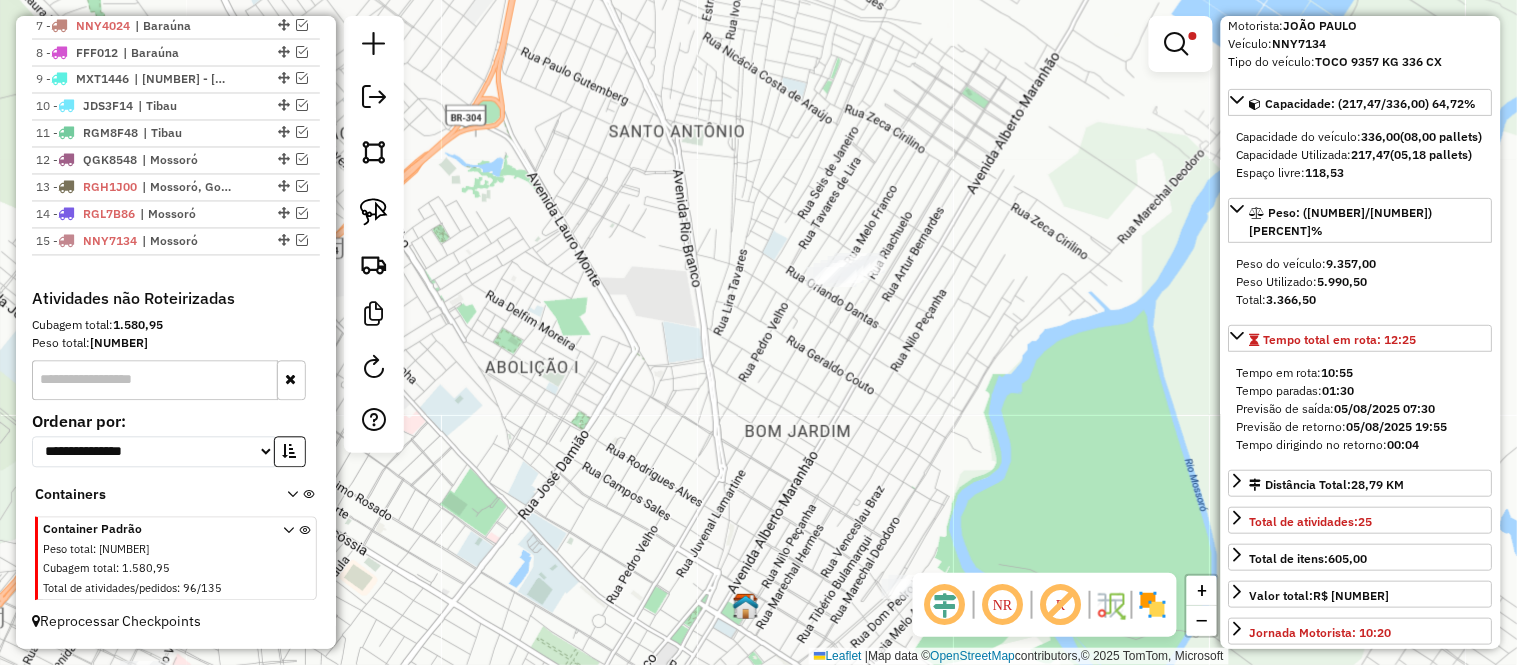 drag, startPoint x: 823, startPoint y: 204, endPoint x: 843, endPoint y: 317, distance: 114.75626 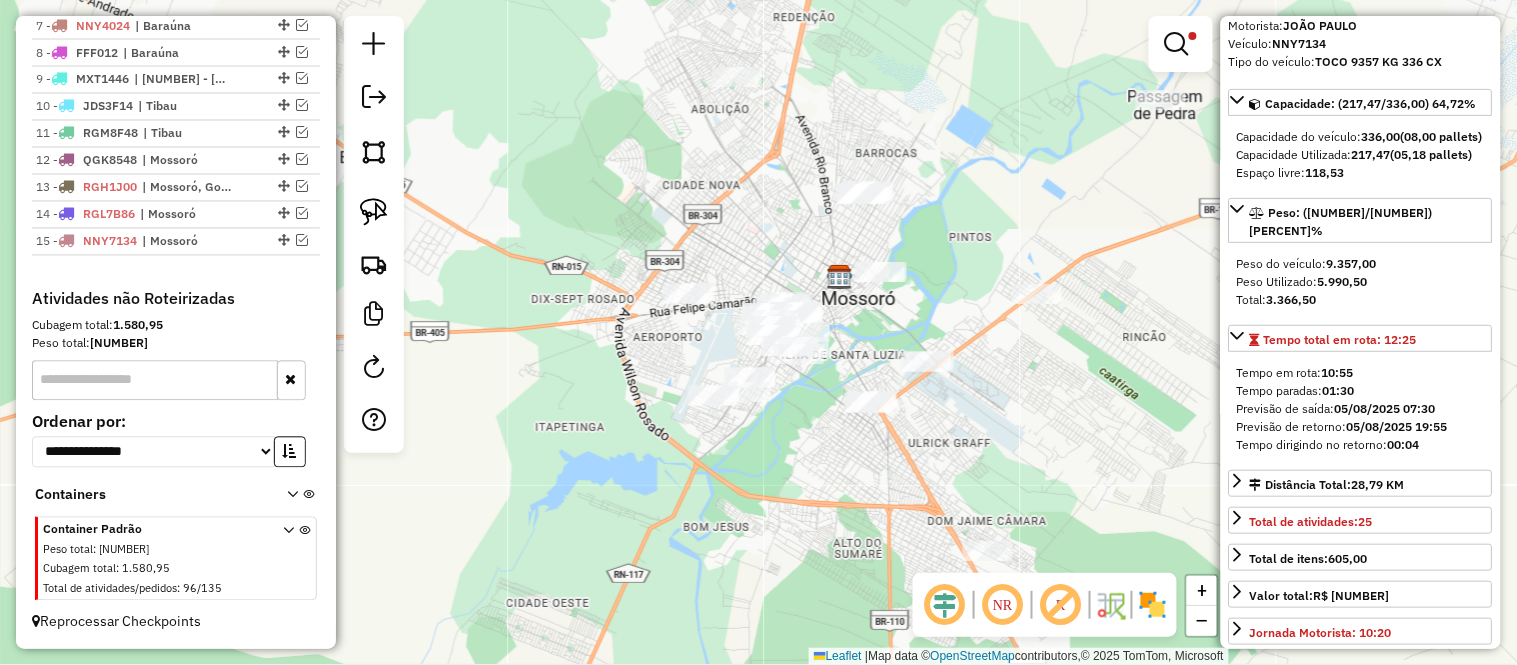 drag, startPoint x: 817, startPoint y: 312, endPoint x: 834, endPoint y: 221, distance: 92.574295 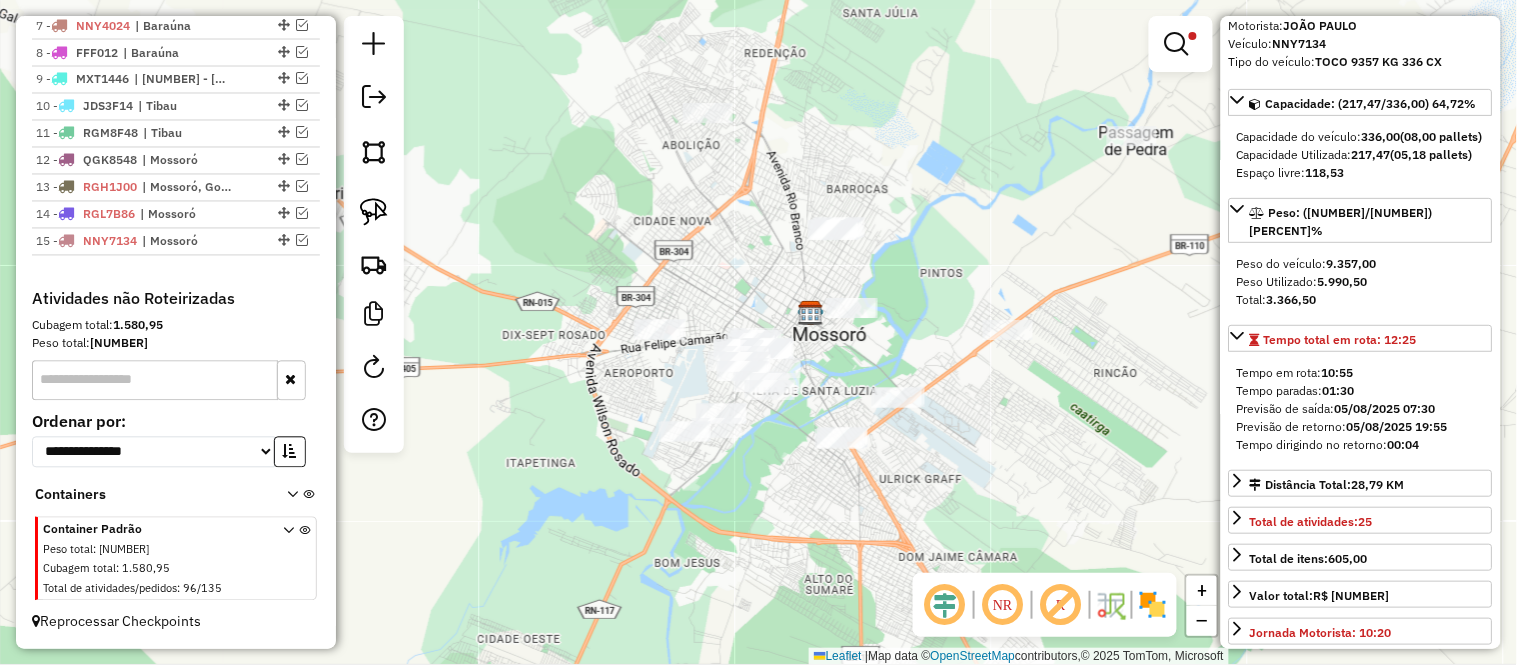 drag, startPoint x: 811, startPoint y: 237, endPoint x: 782, endPoint y: 277, distance: 49.40648 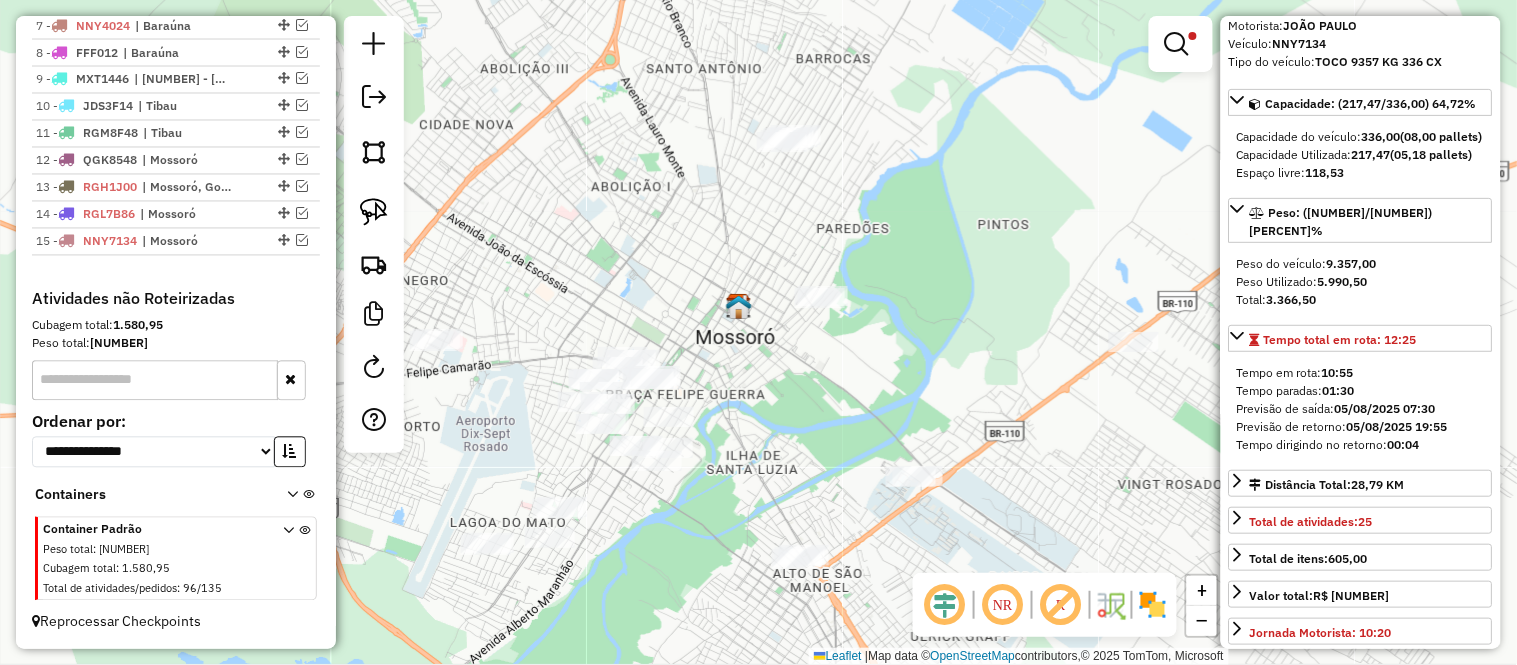 drag, startPoint x: 743, startPoint y: 367, endPoint x: 848, endPoint y: 344, distance: 107.48953 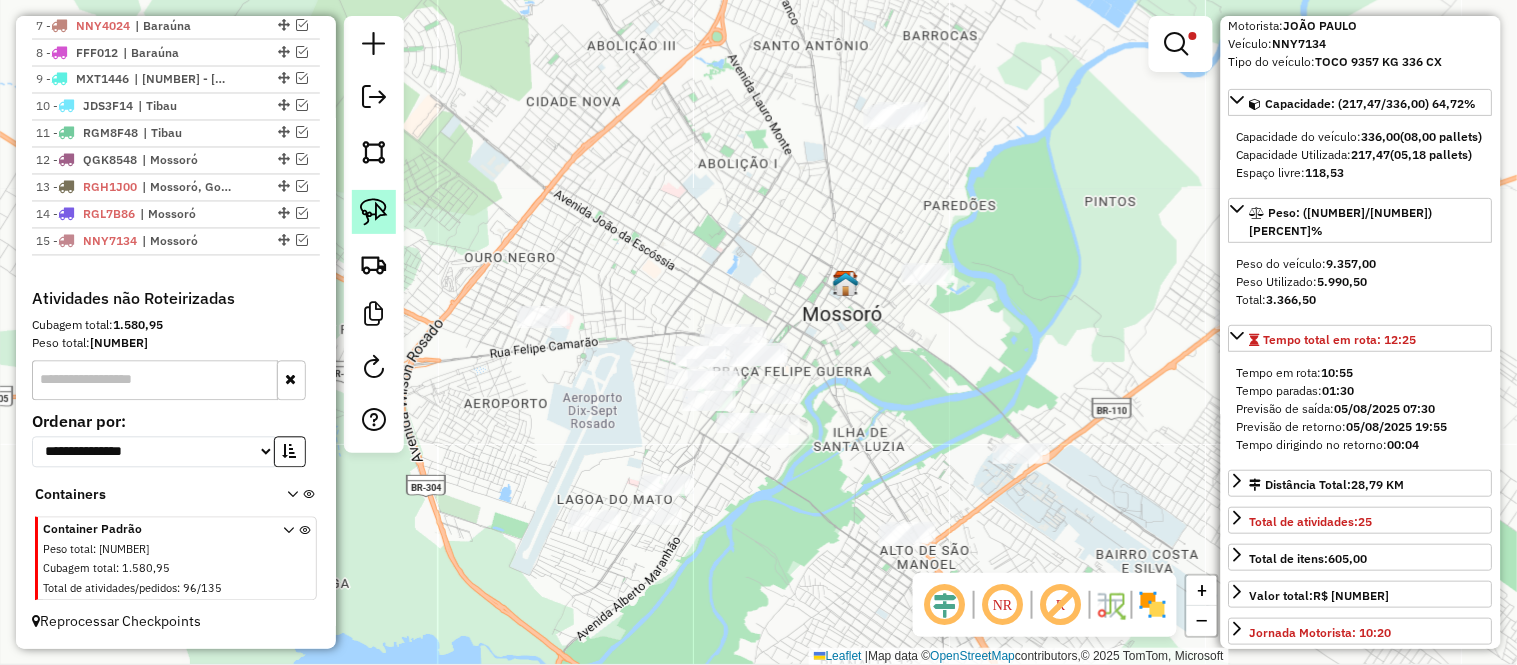 click 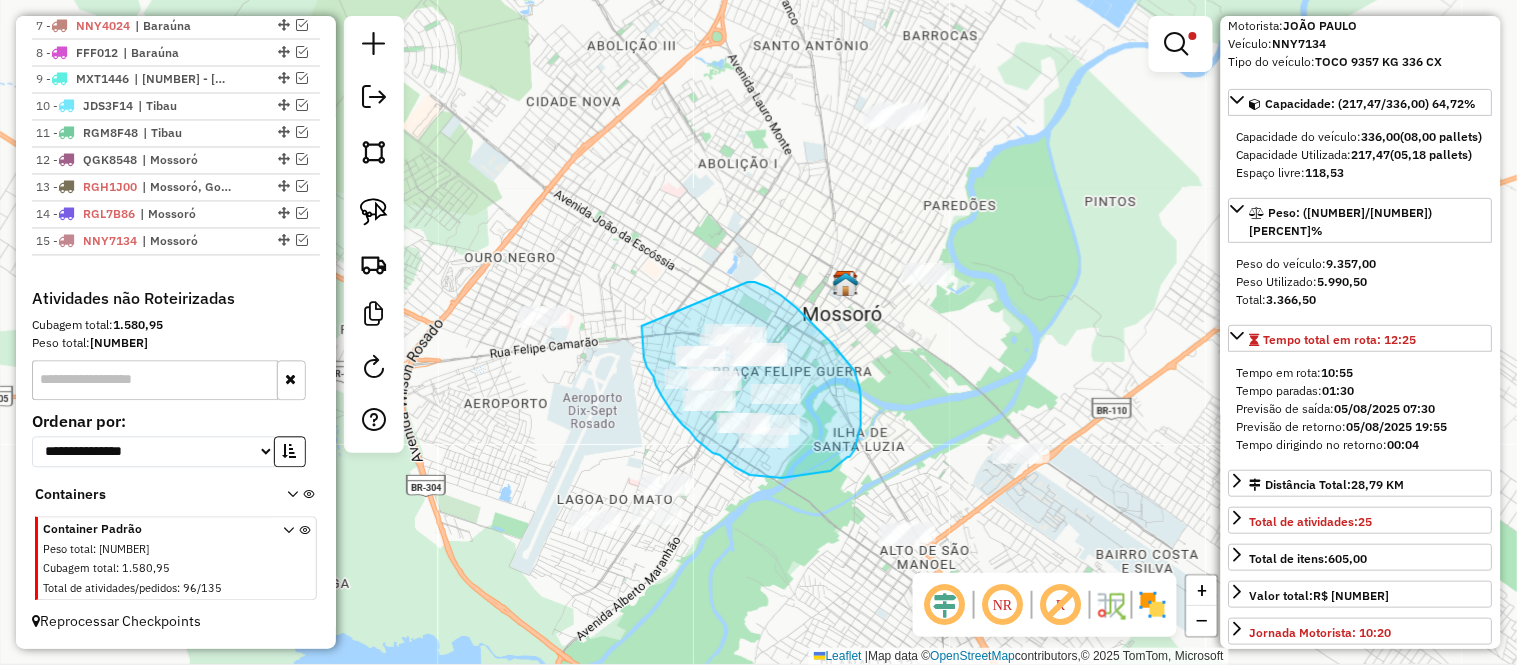 drag, startPoint x: 748, startPoint y: 282, endPoint x: 642, endPoint y: 321, distance: 112.94689 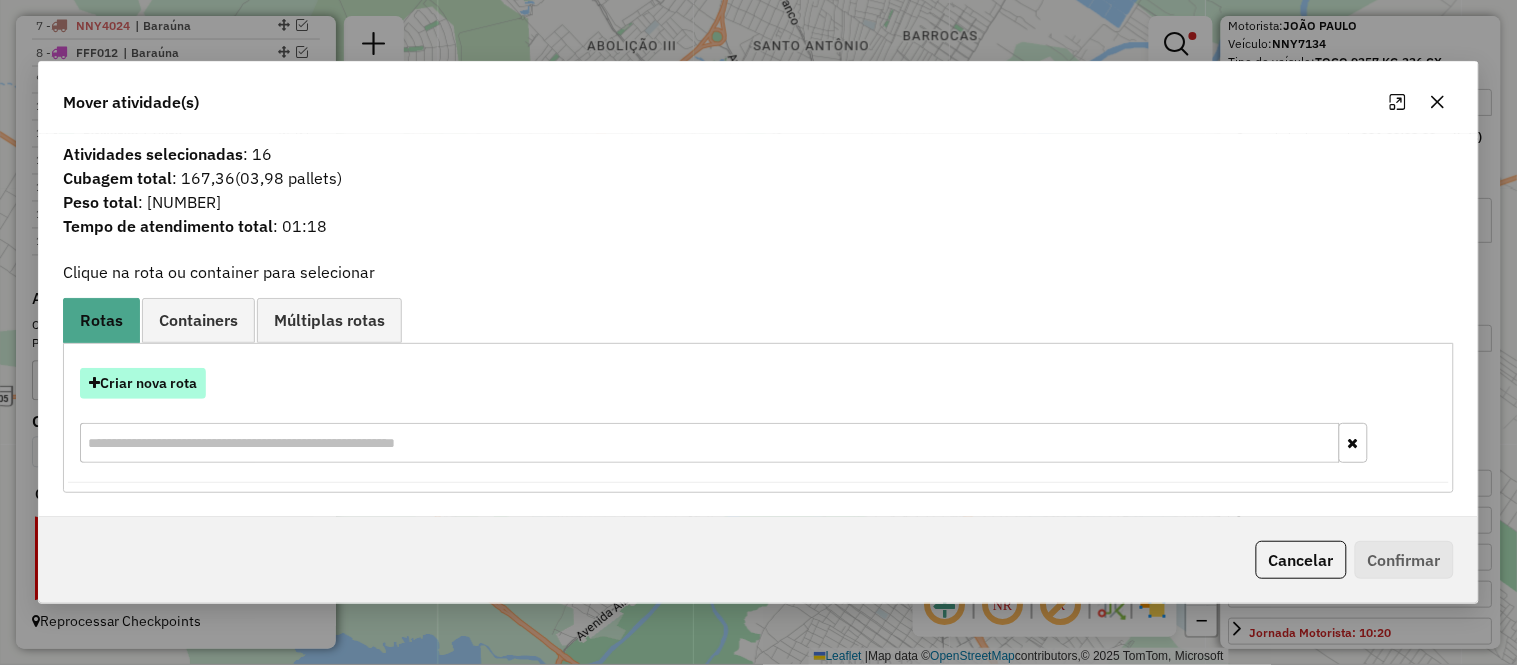 click on "Criar nova rota" at bounding box center (143, 383) 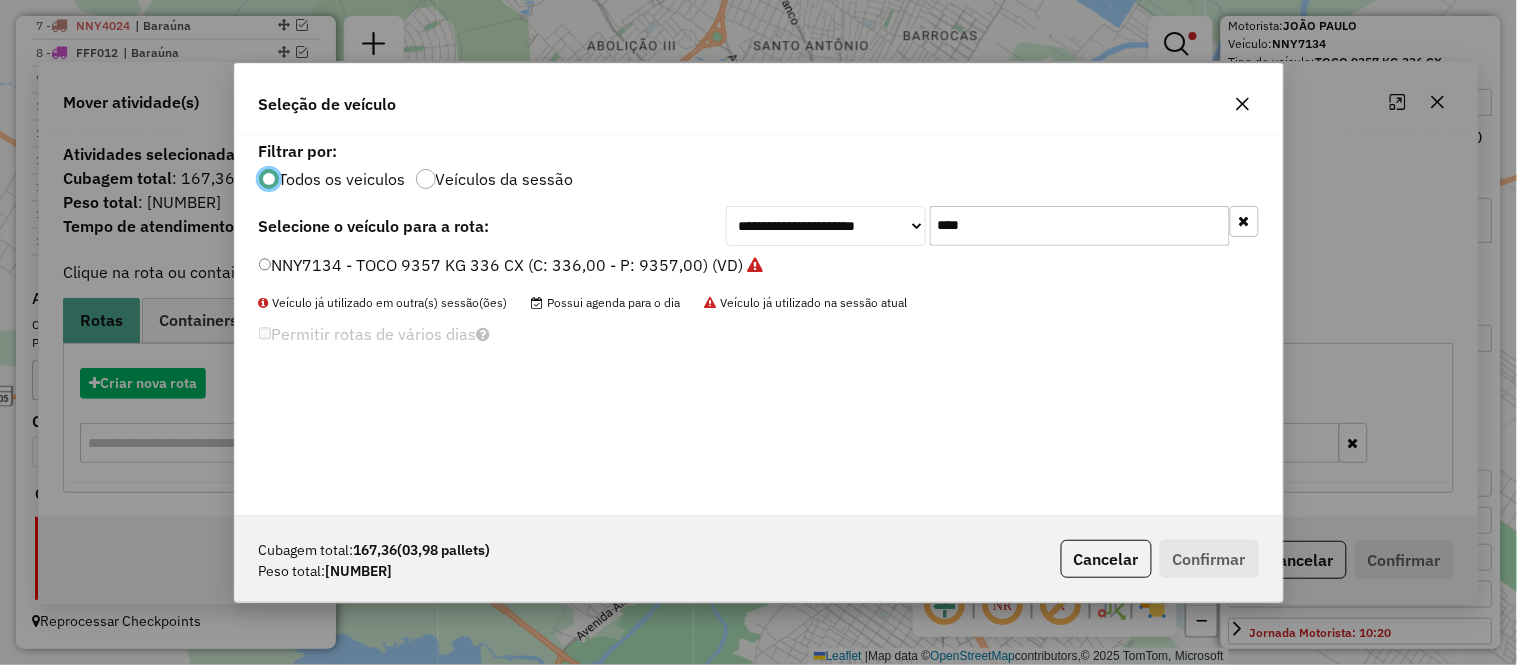 scroll, scrollTop: 11, scrollLeft: 5, axis: both 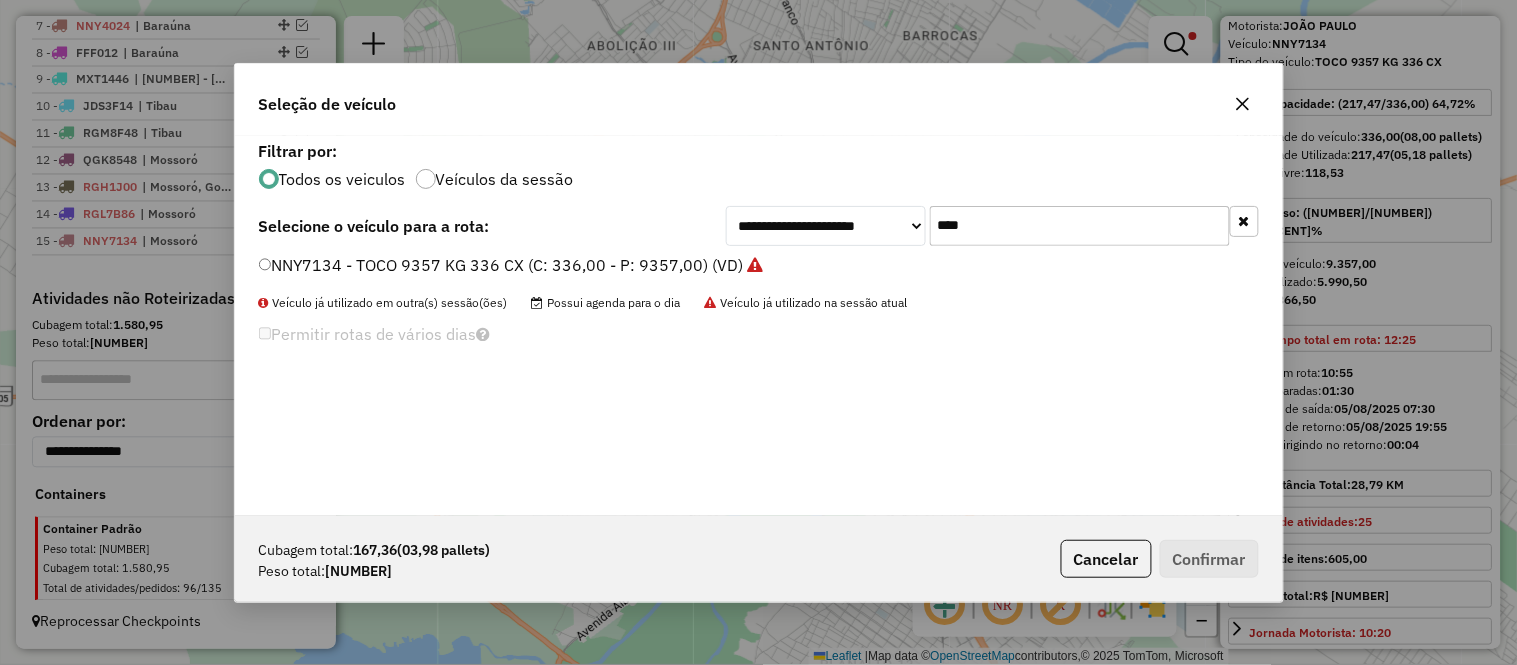 click on "****" 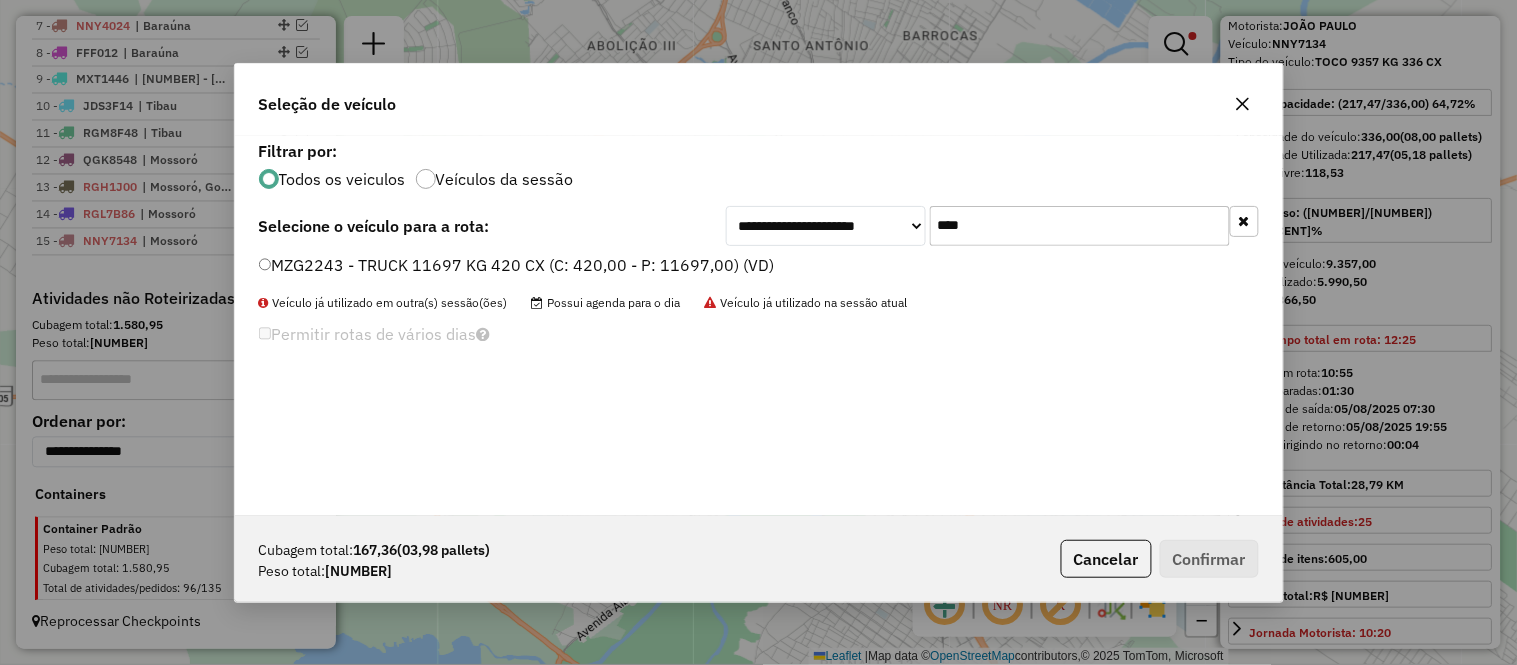 type on "****" 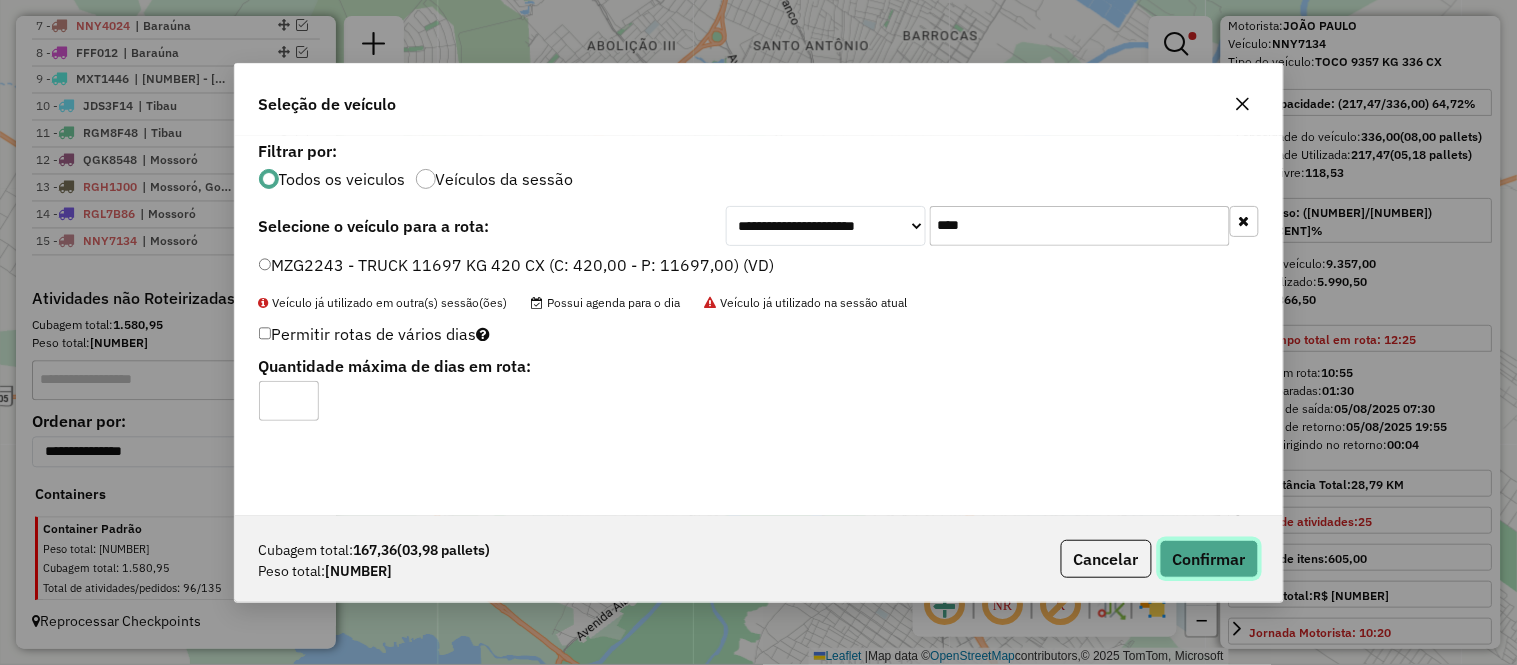 click on "Confirmar" 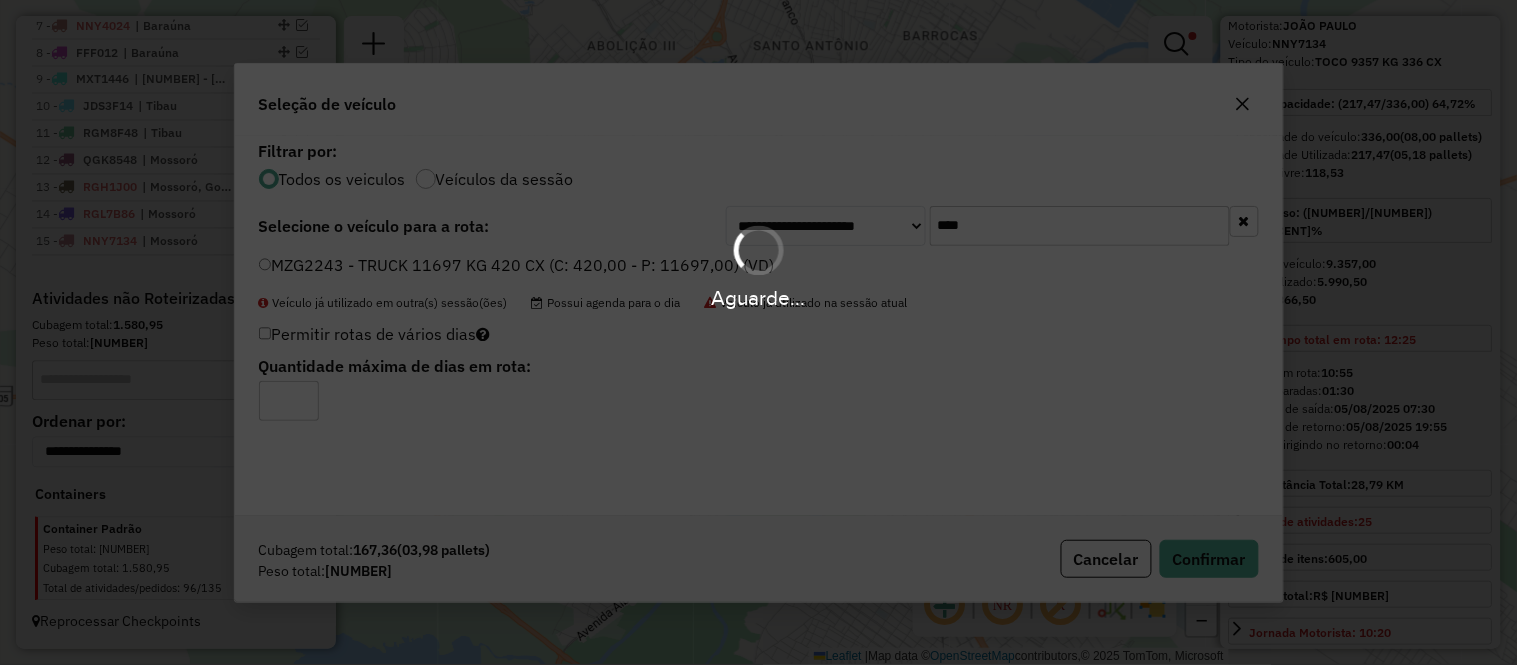 scroll, scrollTop: 1008, scrollLeft: 0, axis: vertical 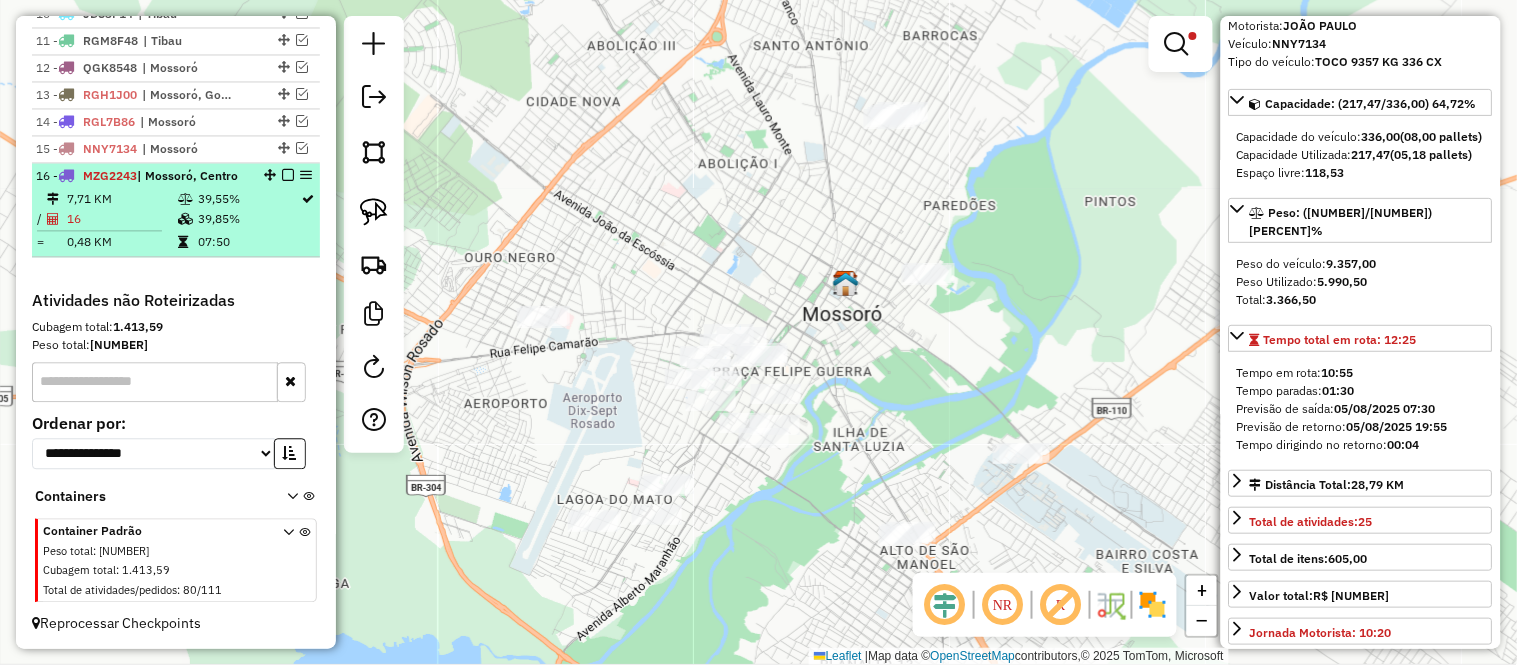click on "39,85%" at bounding box center [249, 219] 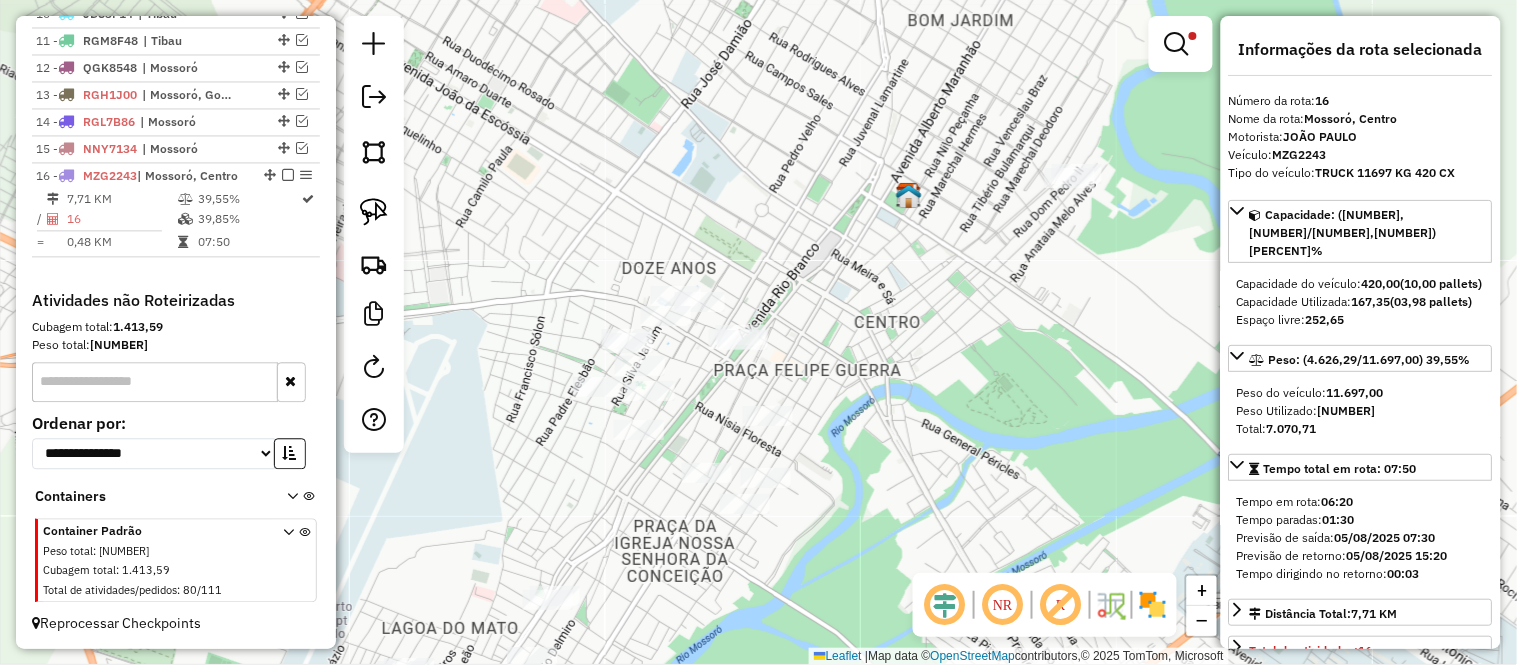 scroll, scrollTop: 222, scrollLeft: 0, axis: vertical 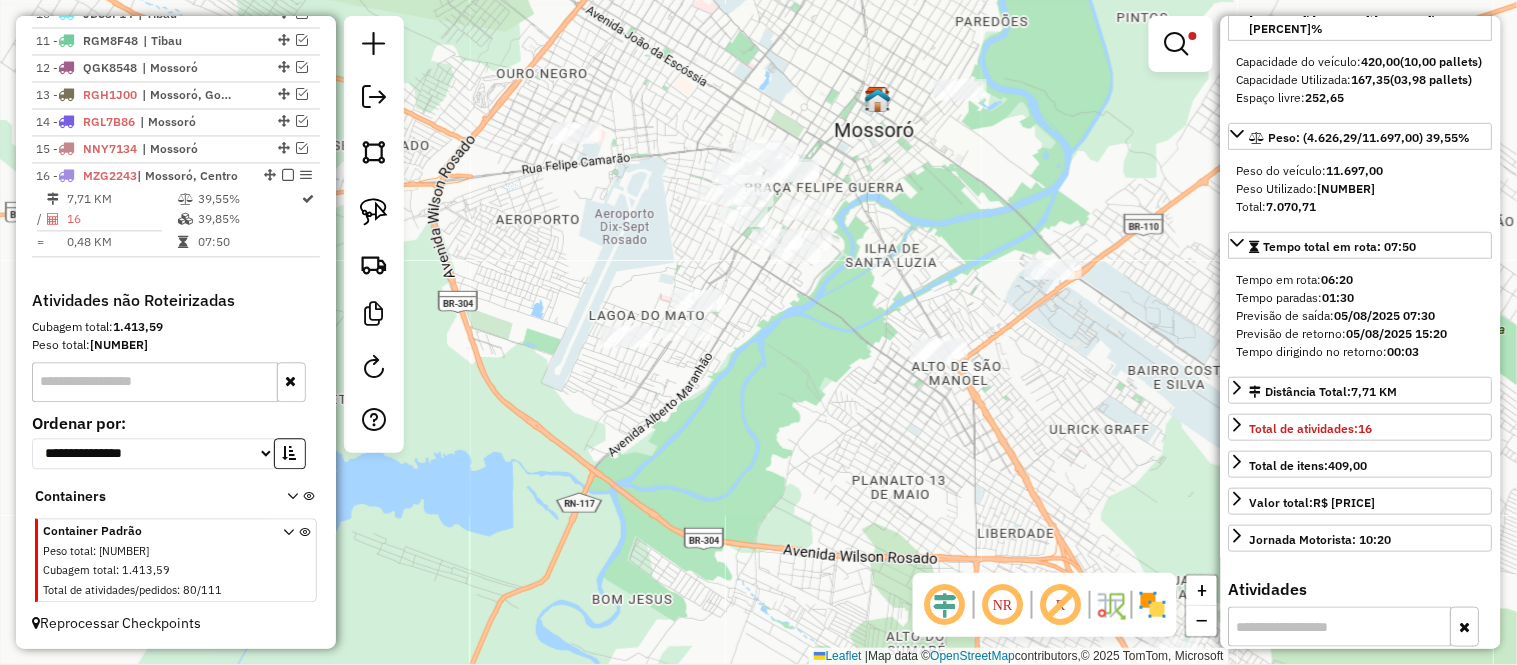 drag, startPoint x: 1041, startPoint y: 297, endPoint x: 957, endPoint y: 167, distance: 154.77725 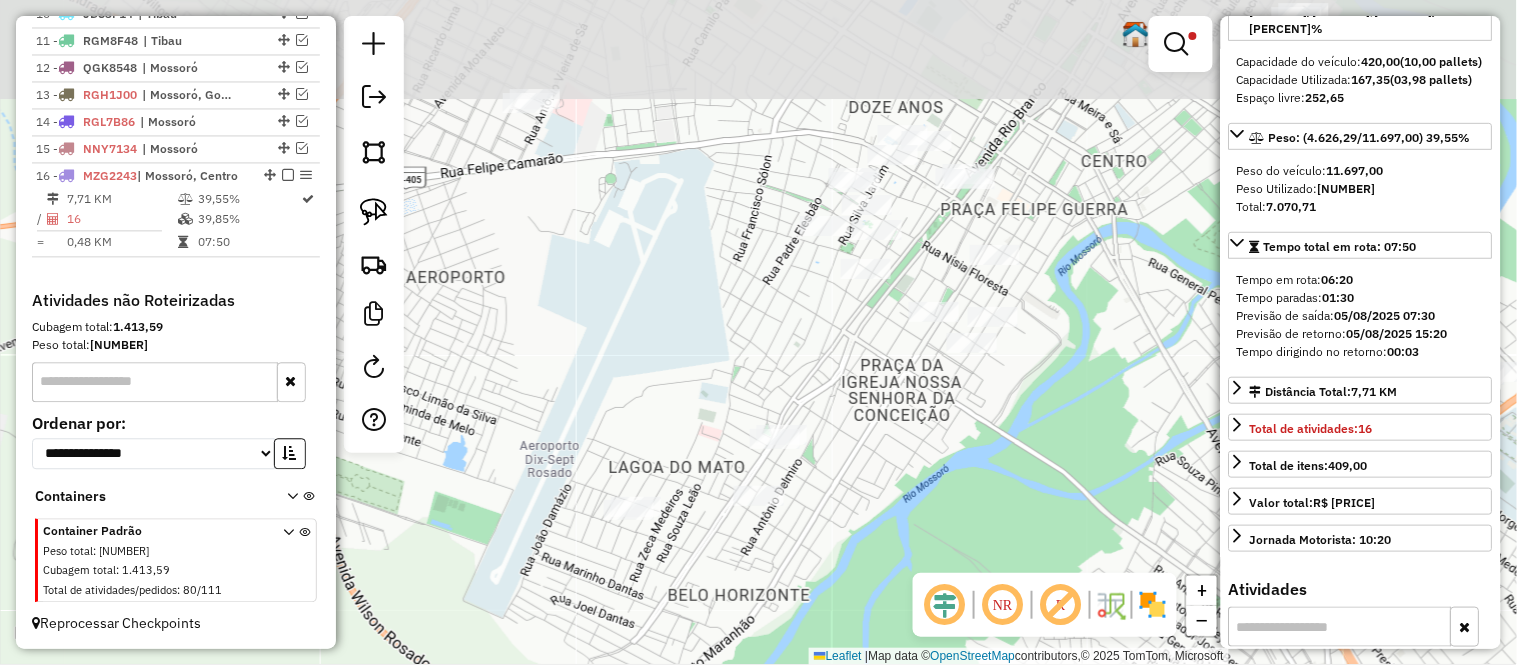 drag, startPoint x: 657, startPoint y: 238, endPoint x: 671, endPoint y: 354, distance: 116.841774 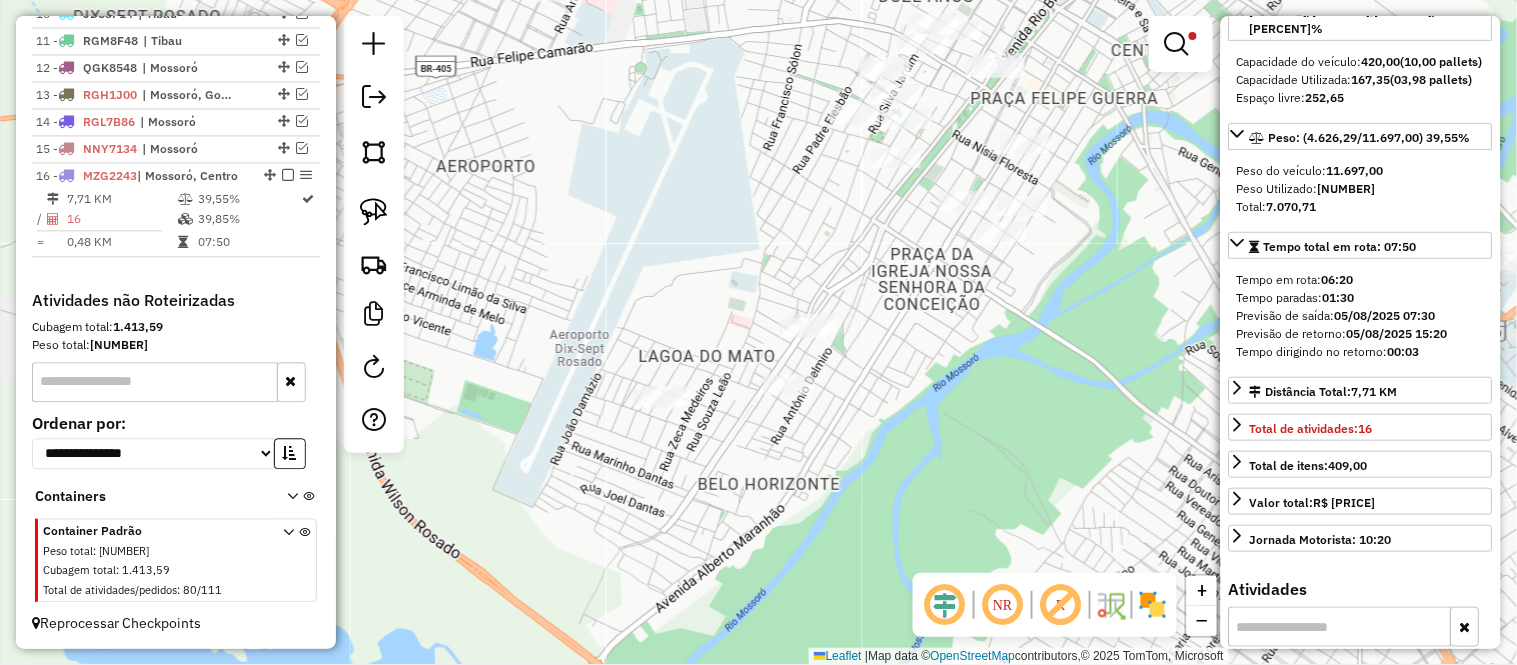 drag, startPoint x: 670, startPoint y: 293, endPoint x: 685, endPoint y: 231, distance: 63.788715 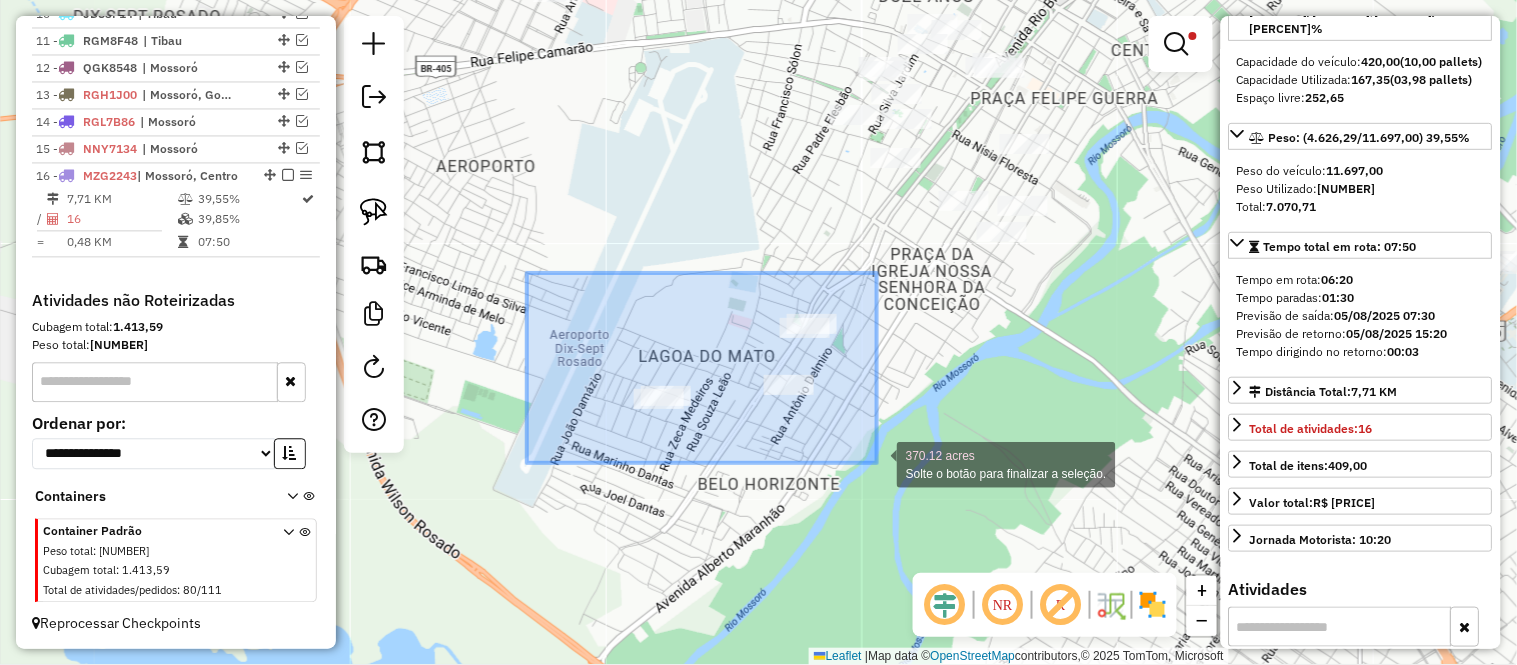 drag, startPoint x: 526, startPoint y: 278, endPoint x: 880, endPoint y: 464, distance: 399.88998 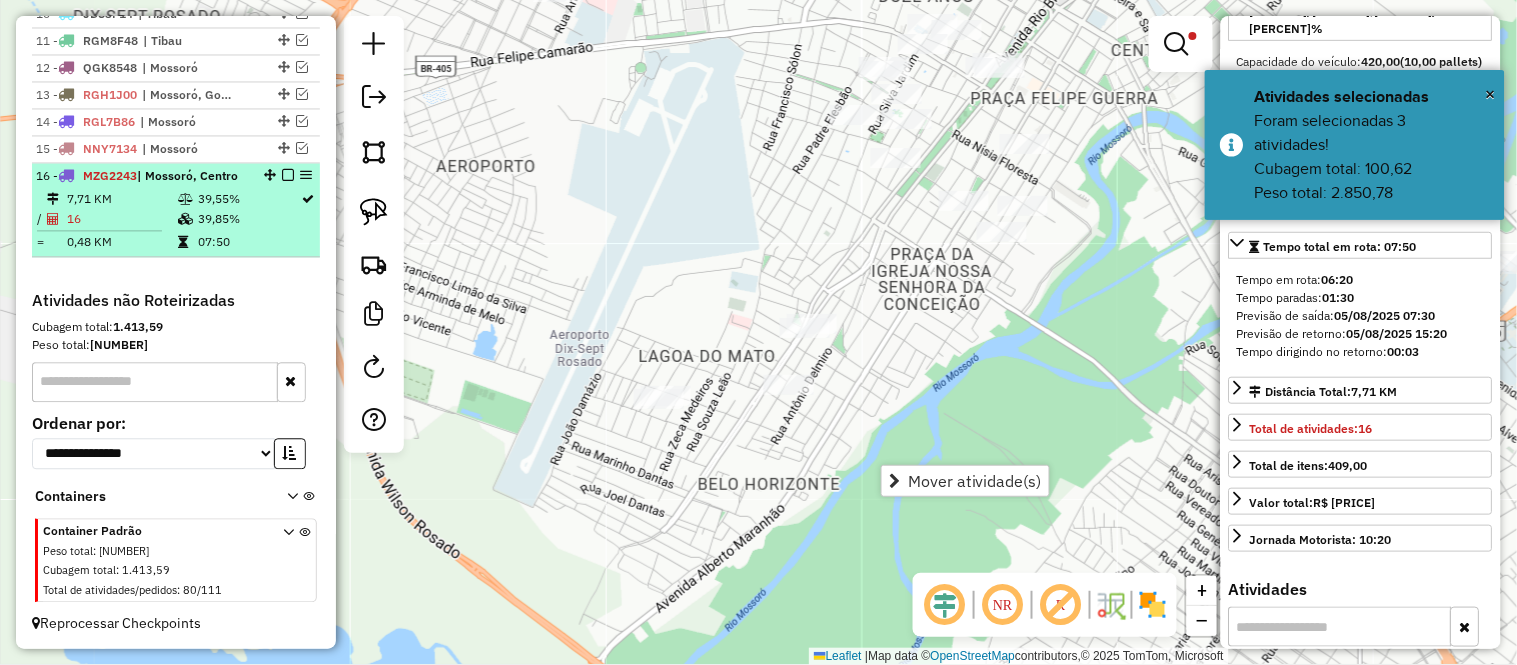 click on "39,85%" at bounding box center (249, 219) 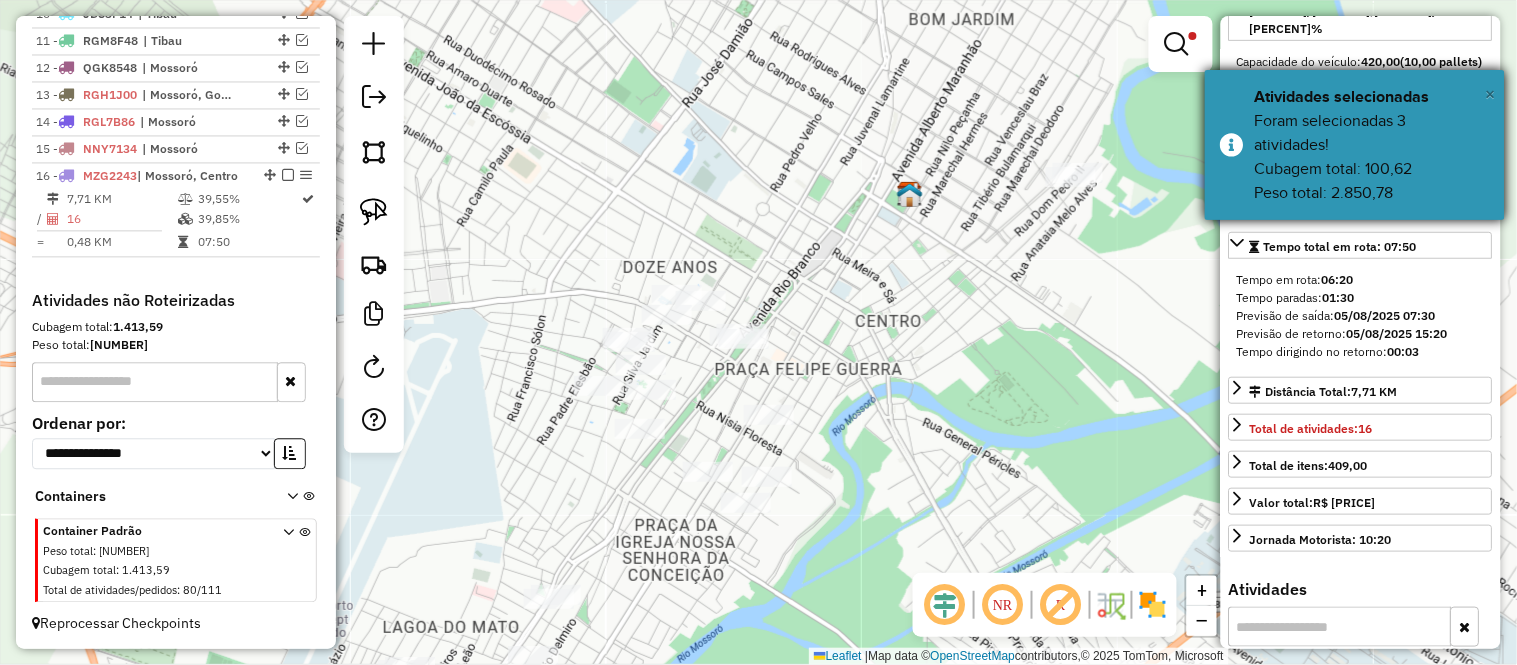 click on "×" at bounding box center [1491, 94] 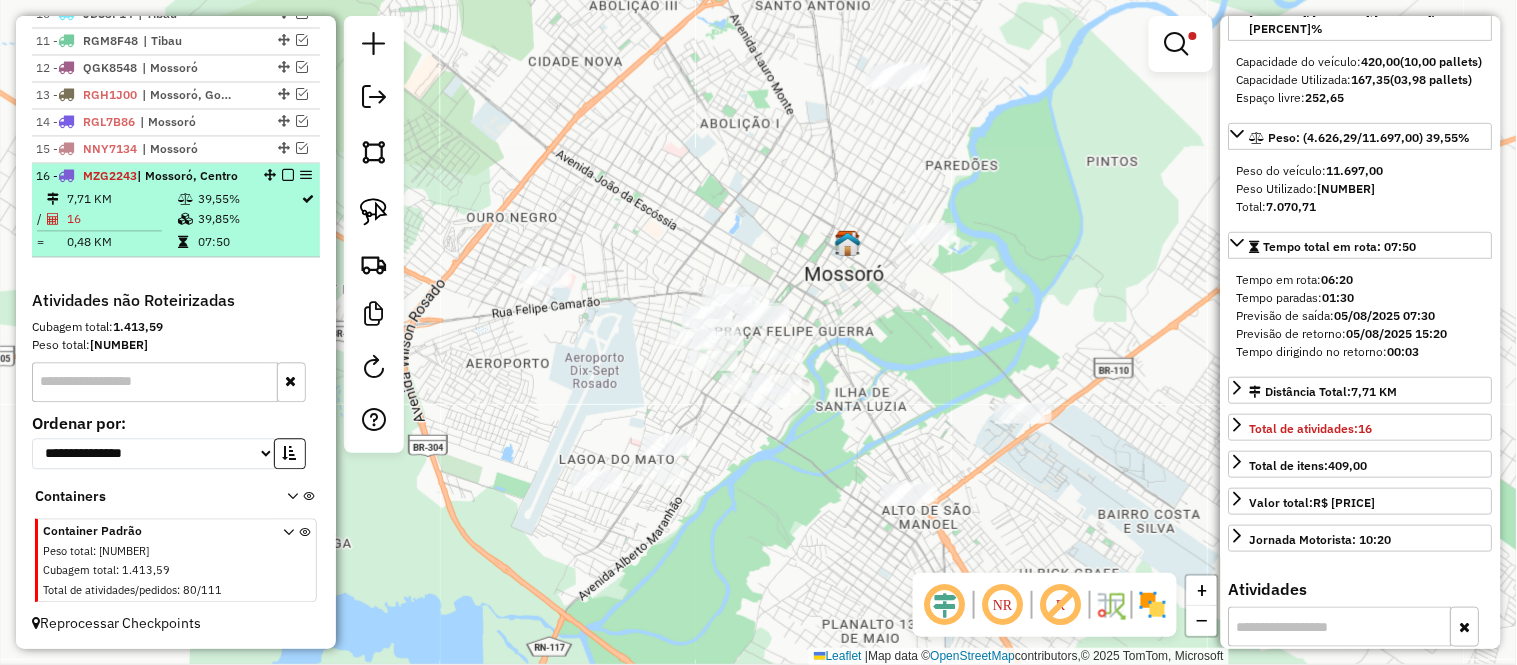 click at bounding box center (99, 230) 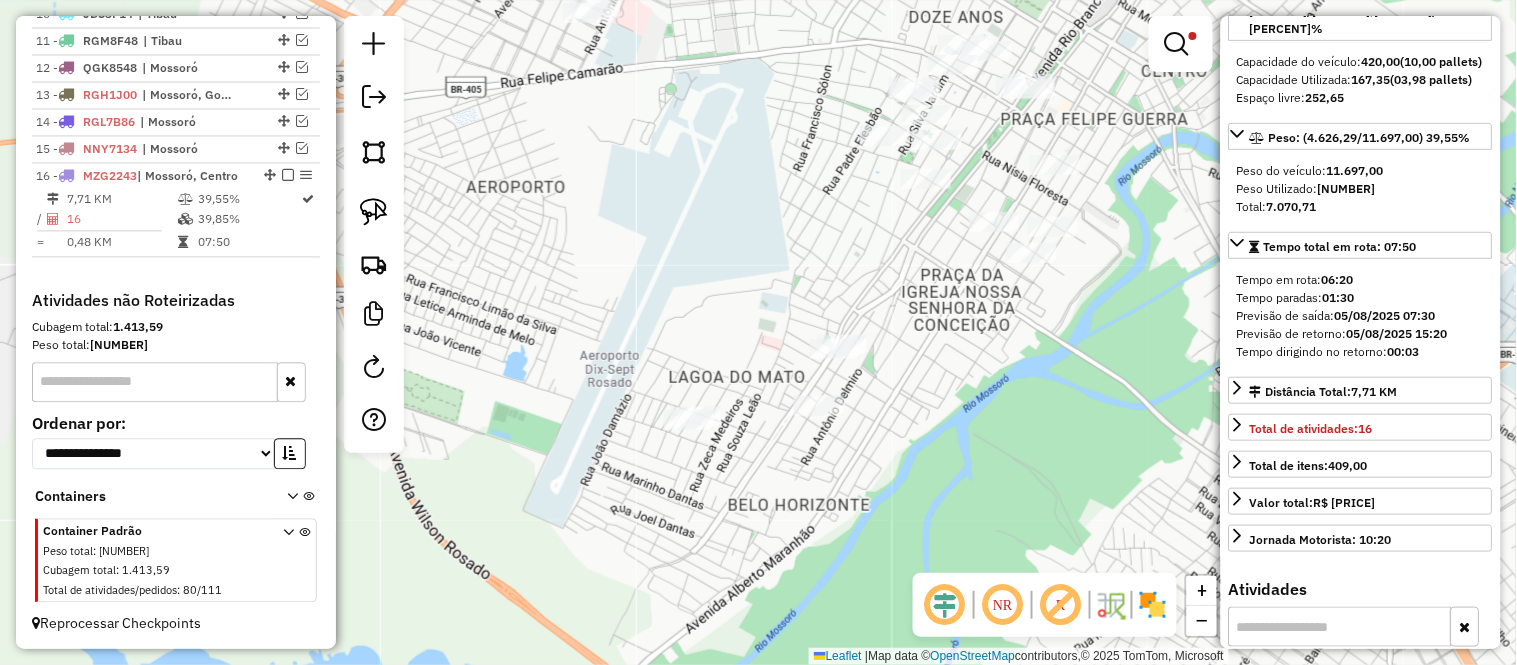 drag, startPoint x: 526, startPoint y: 502, endPoint x: 790, endPoint y: 264, distance: 355.4434 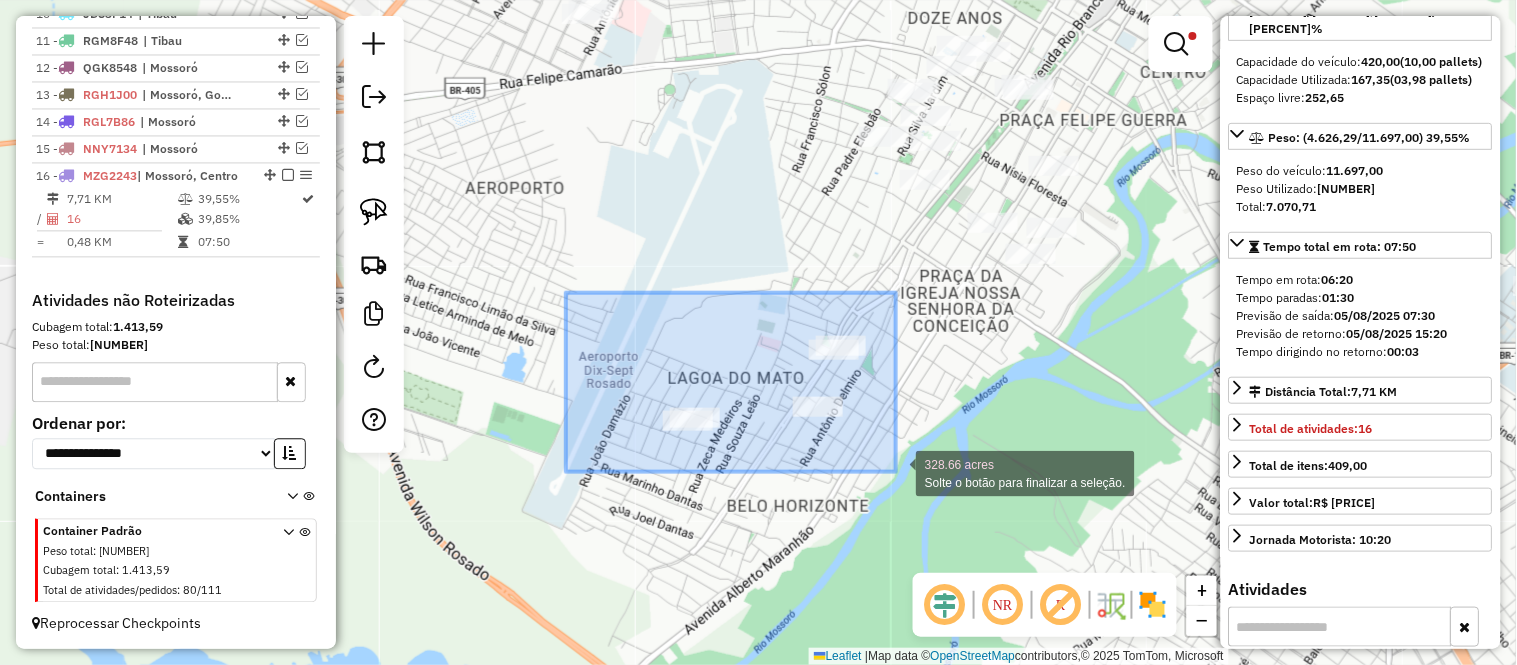 drag, startPoint x: 566, startPoint y: 293, endPoint x: 896, endPoint y: 474, distance: 376.37878 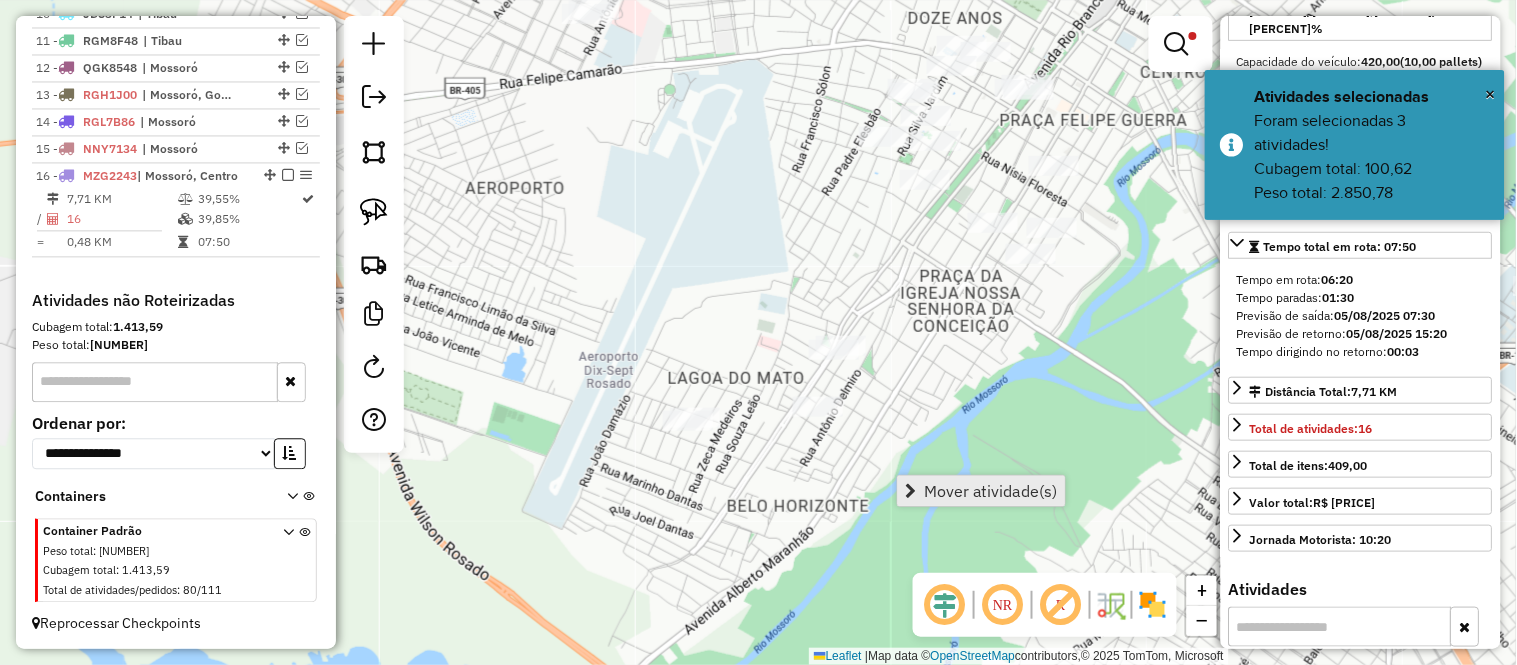click on "Mover atividade(s)" at bounding box center [991, 491] 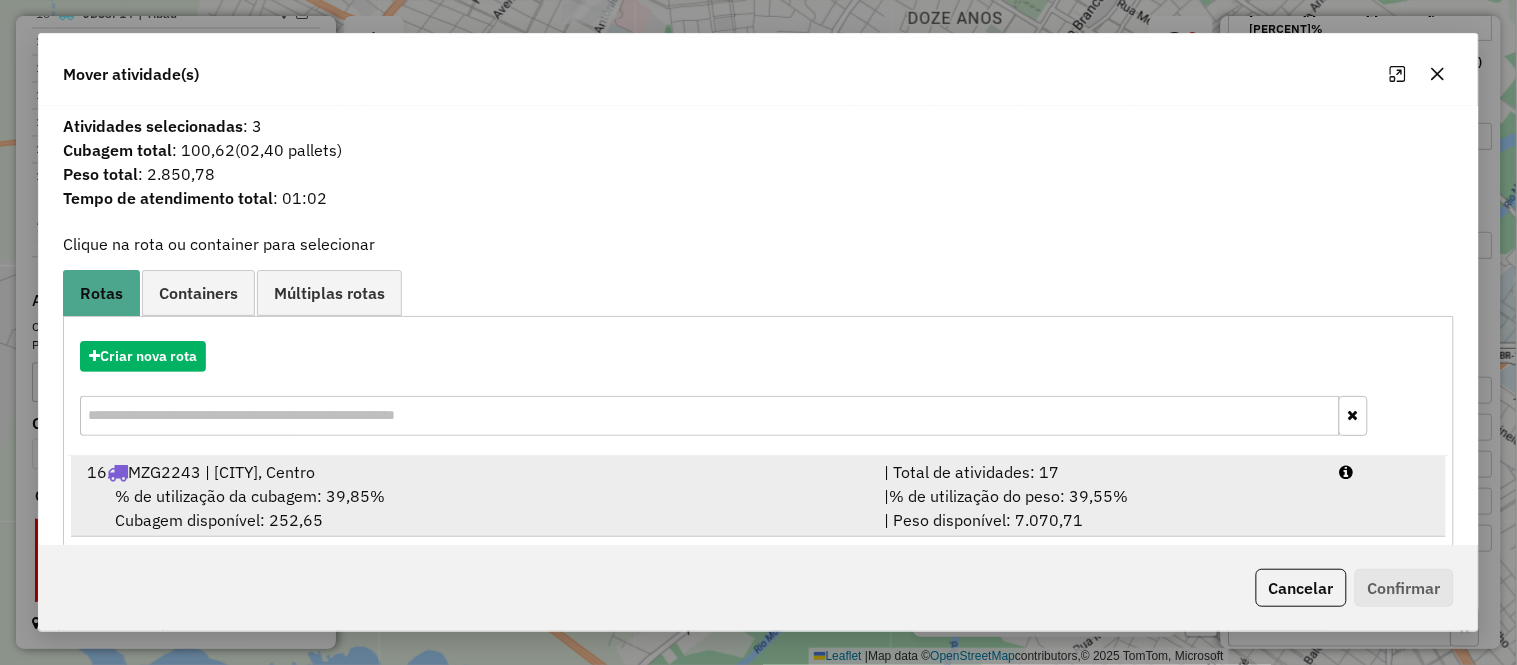 click on "% de utilização da cubagem: 39,85%" at bounding box center (250, 496) 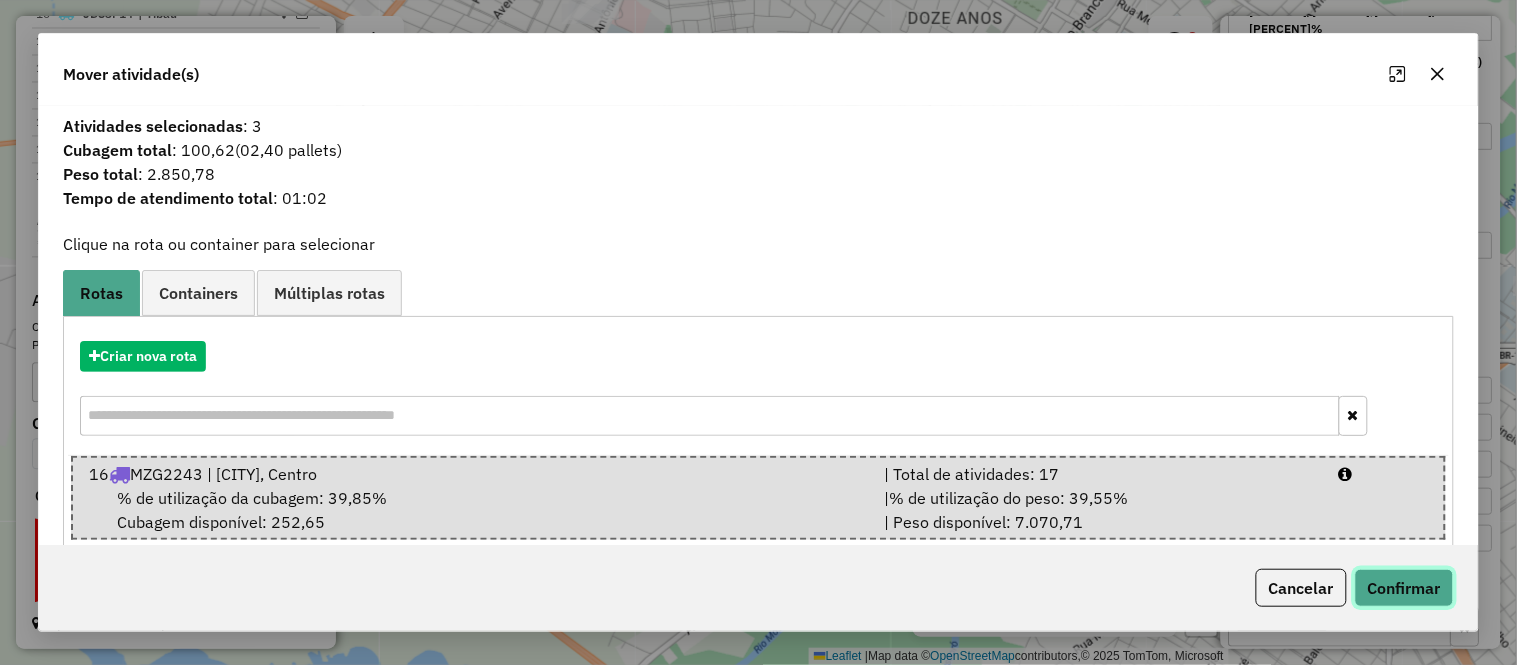 click on "Confirmar" 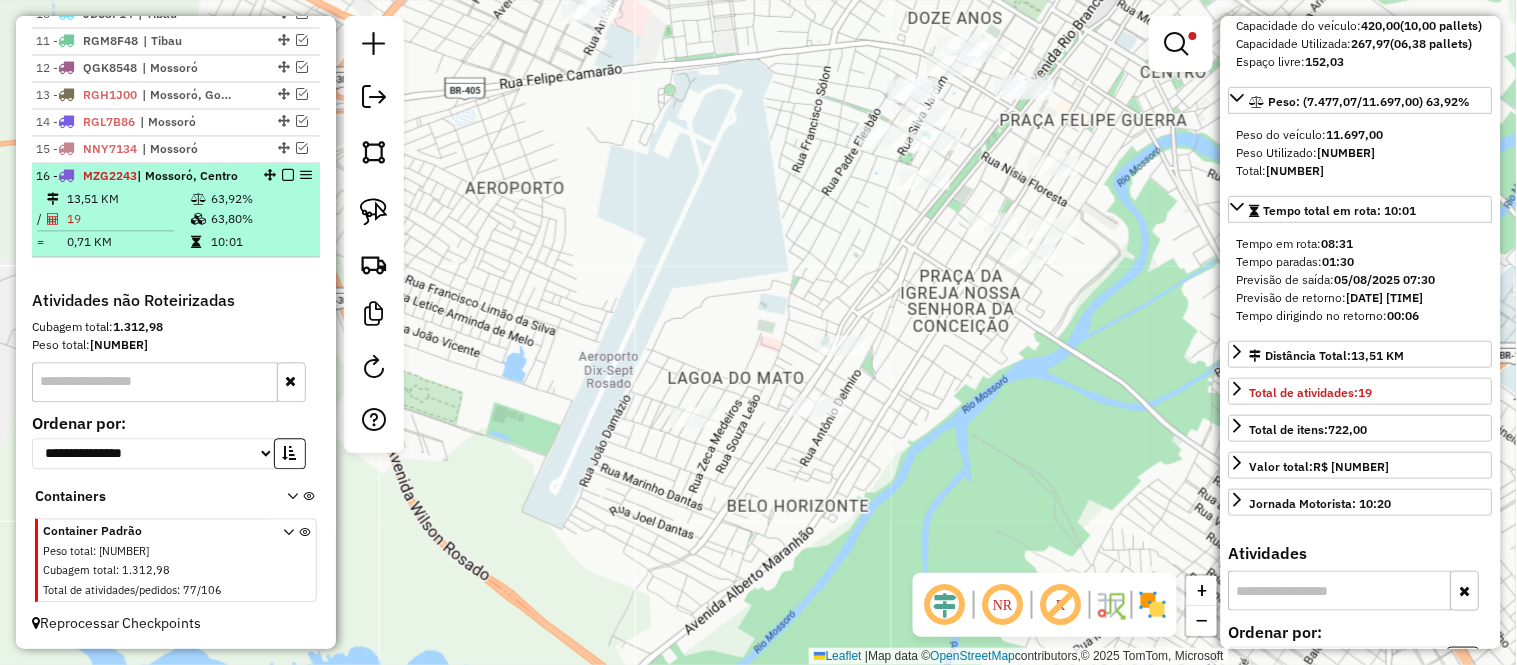 click on "13,51 KM" at bounding box center [128, 199] 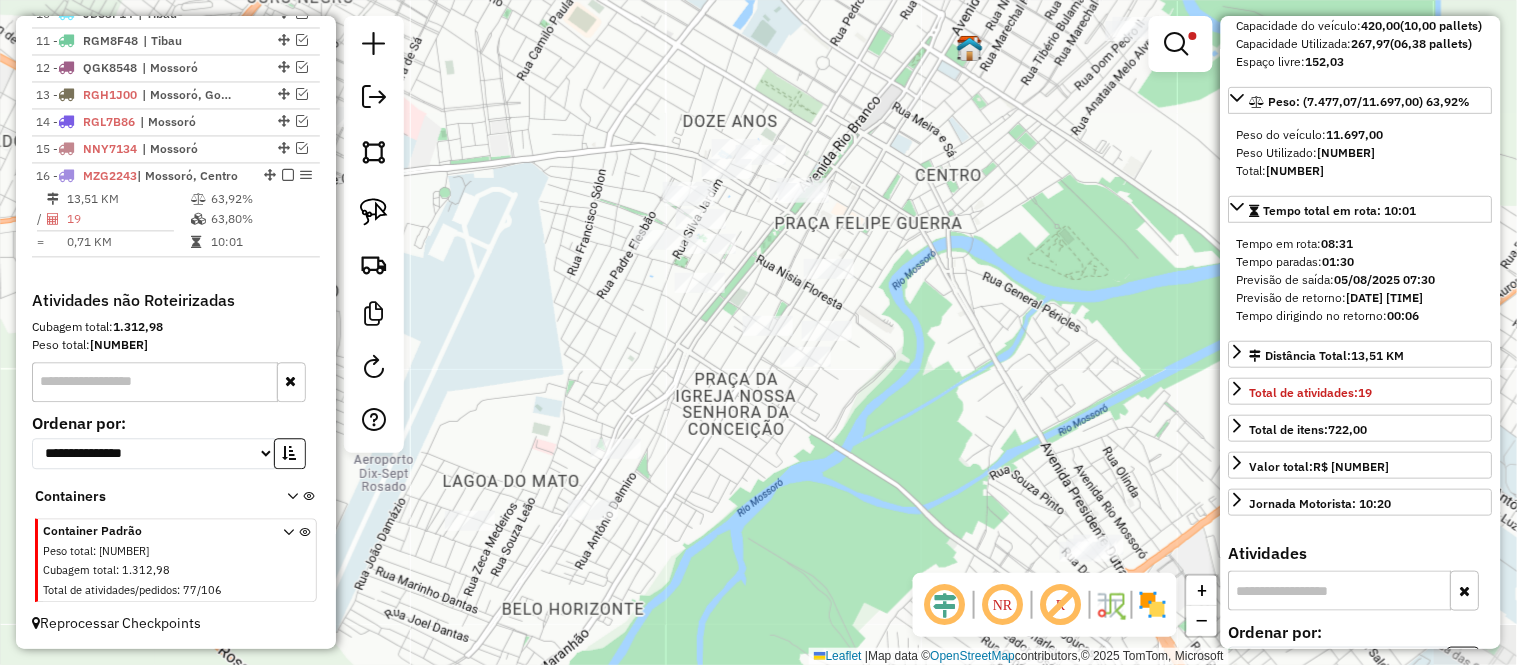 drag, startPoint x: 750, startPoint y: 436, endPoint x: 942, endPoint y: 234, distance: 278.6898 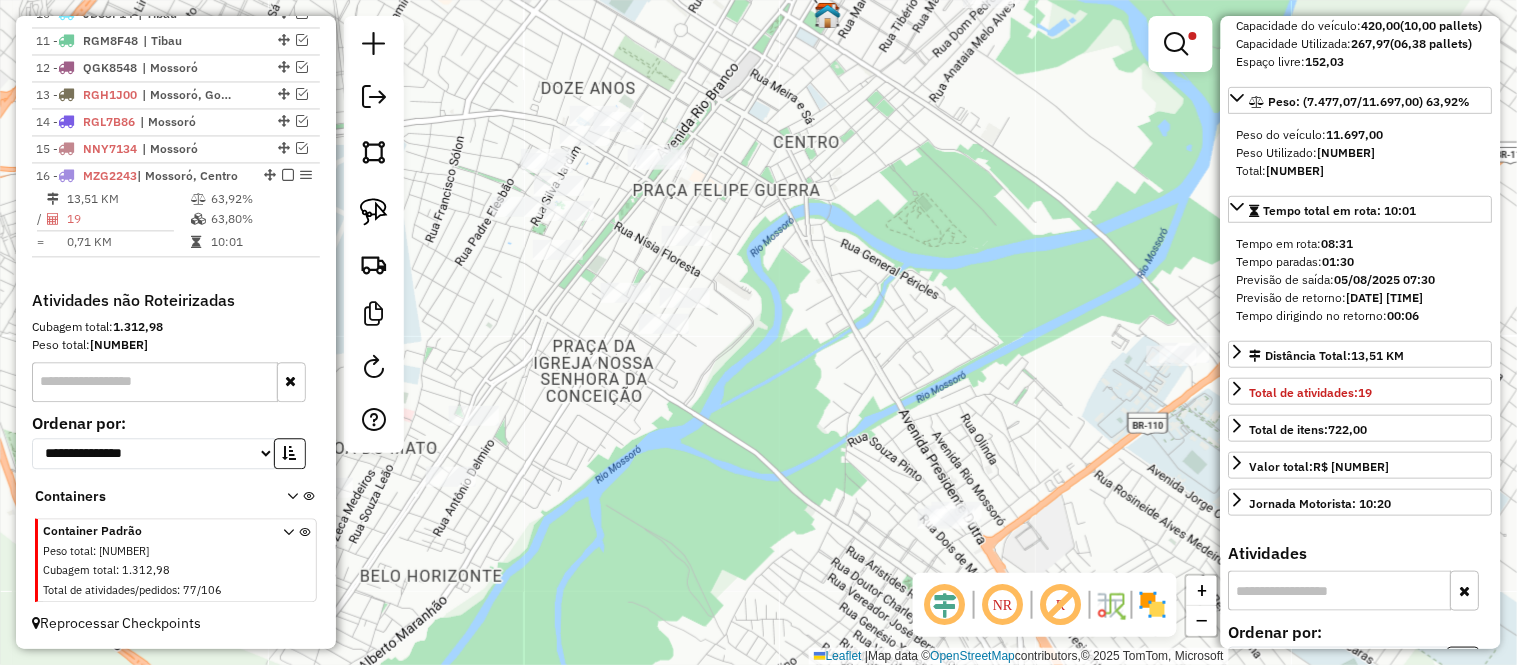 drag, startPoint x: 903, startPoint y: 203, endPoint x: 1235, endPoint y: 191, distance: 332.2168 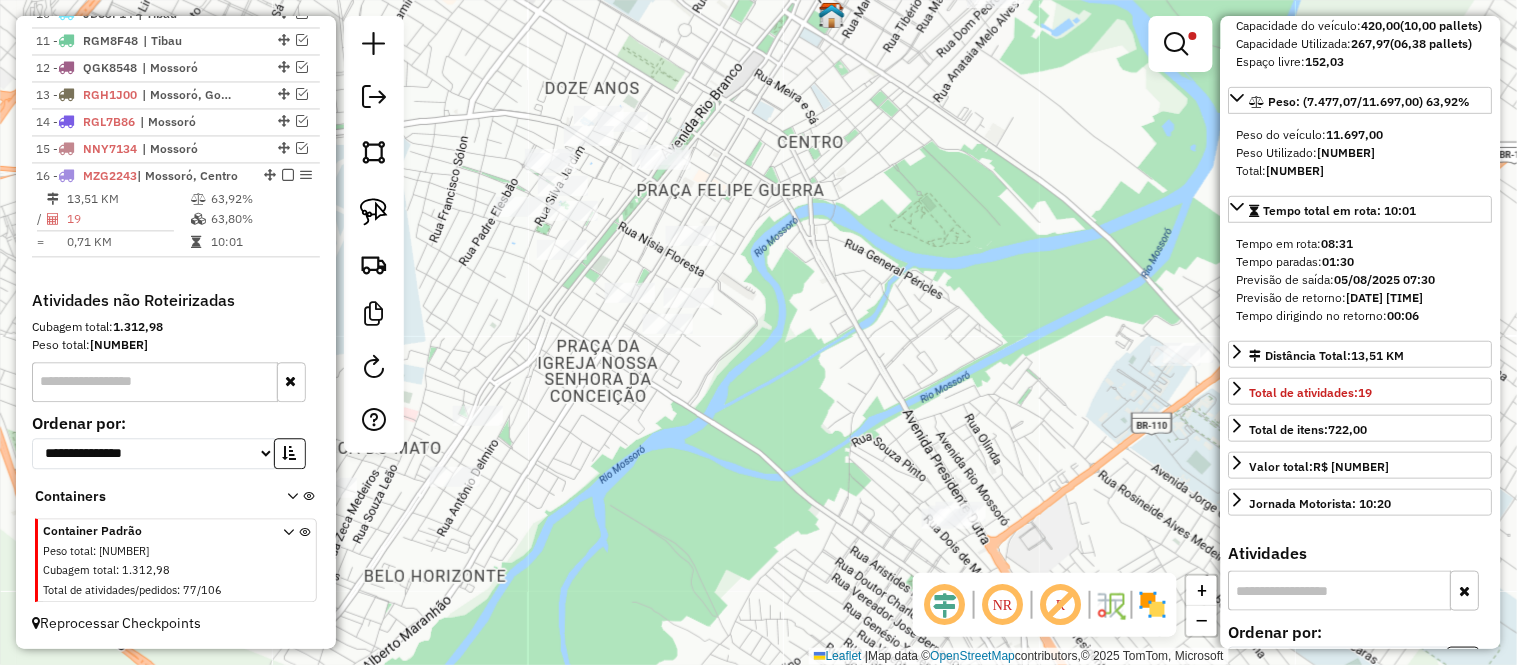 scroll, scrollTop: 111, scrollLeft: 0, axis: vertical 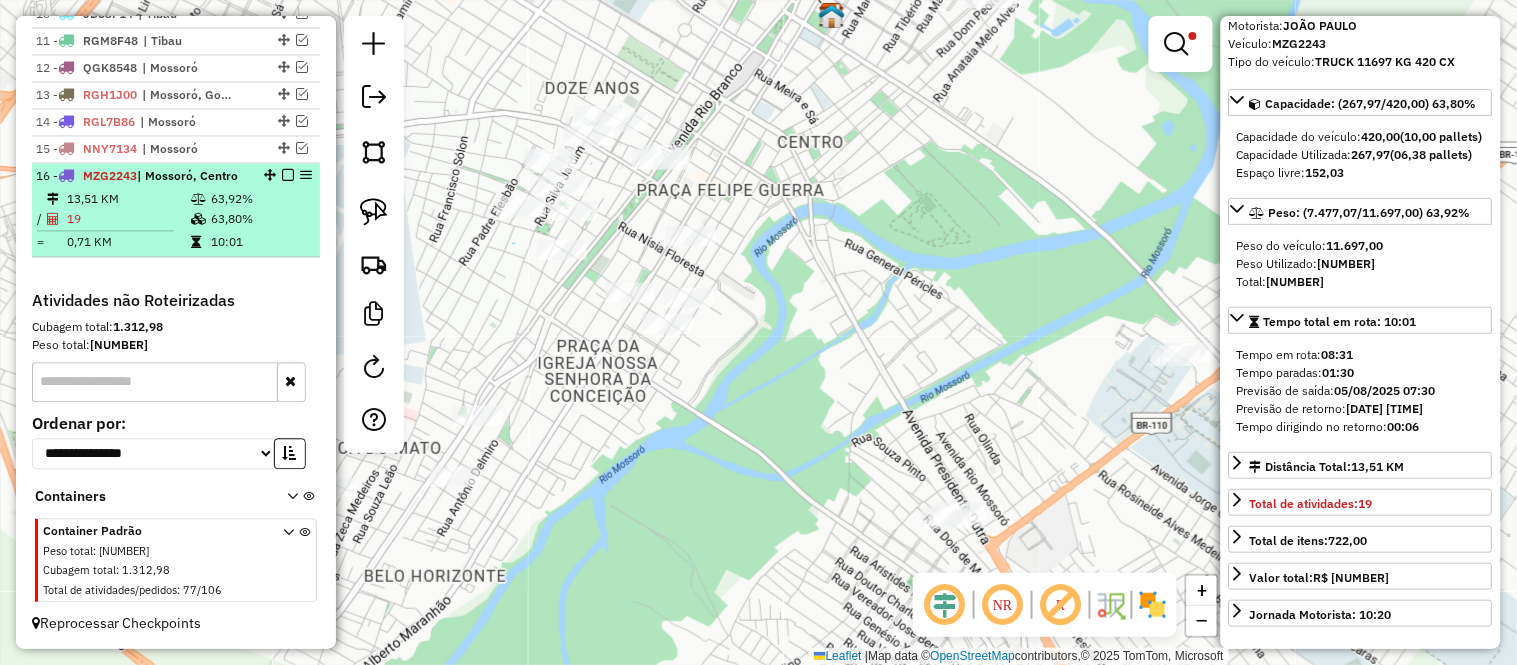 click on "19" at bounding box center [128, 219] 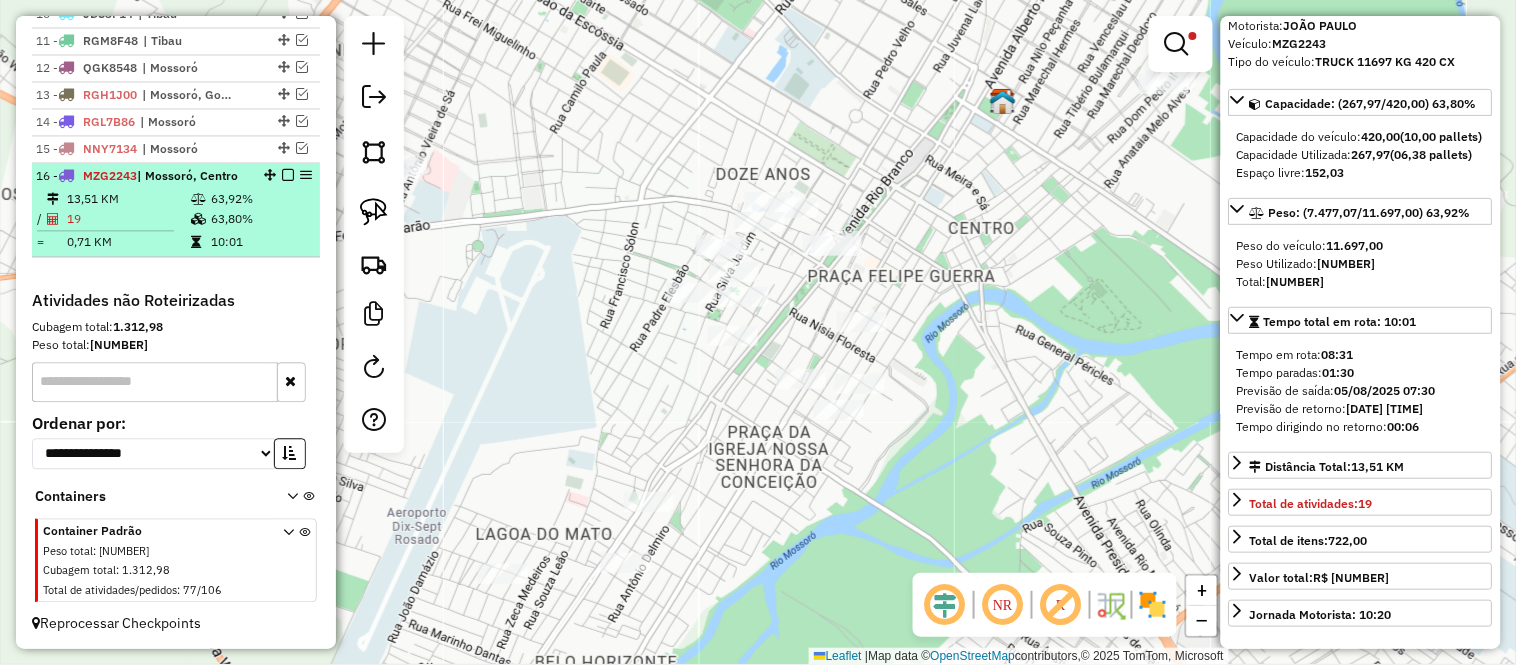 click at bounding box center [288, 175] 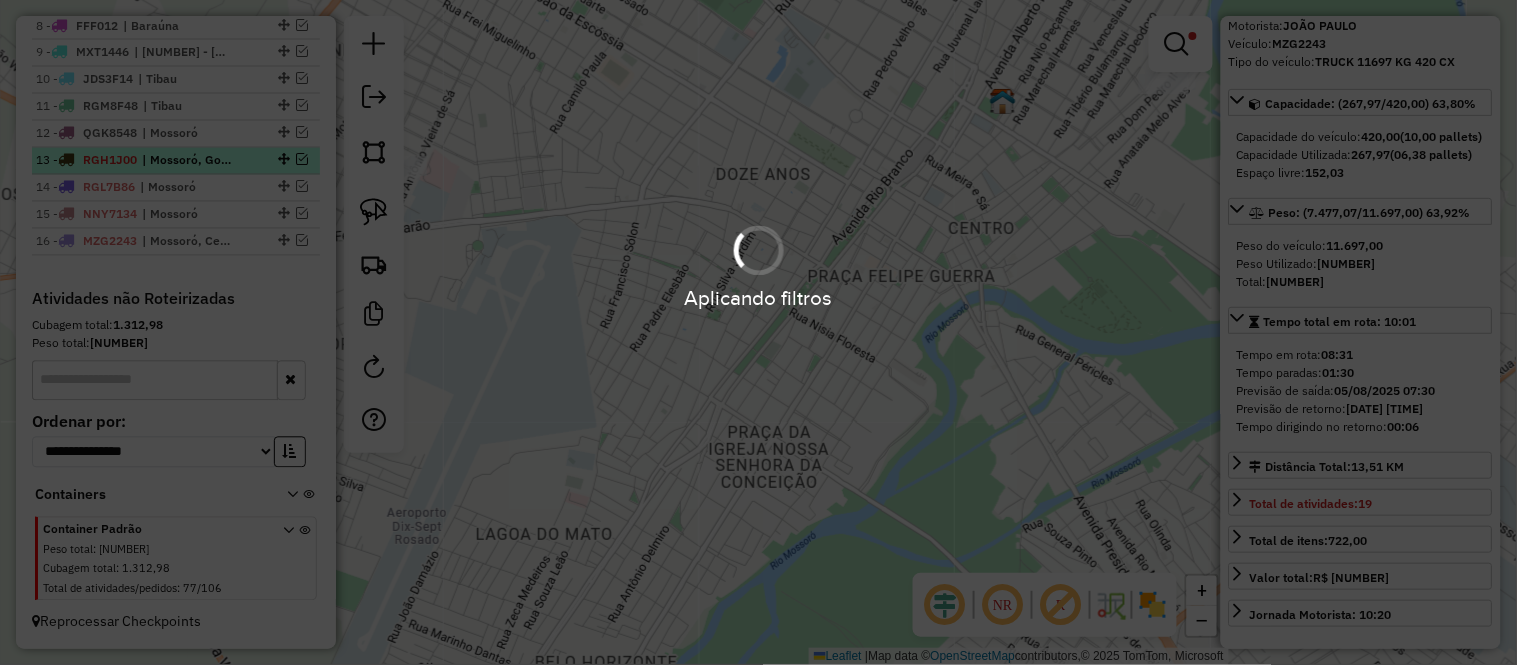 scroll, scrollTop: 942, scrollLeft: 0, axis: vertical 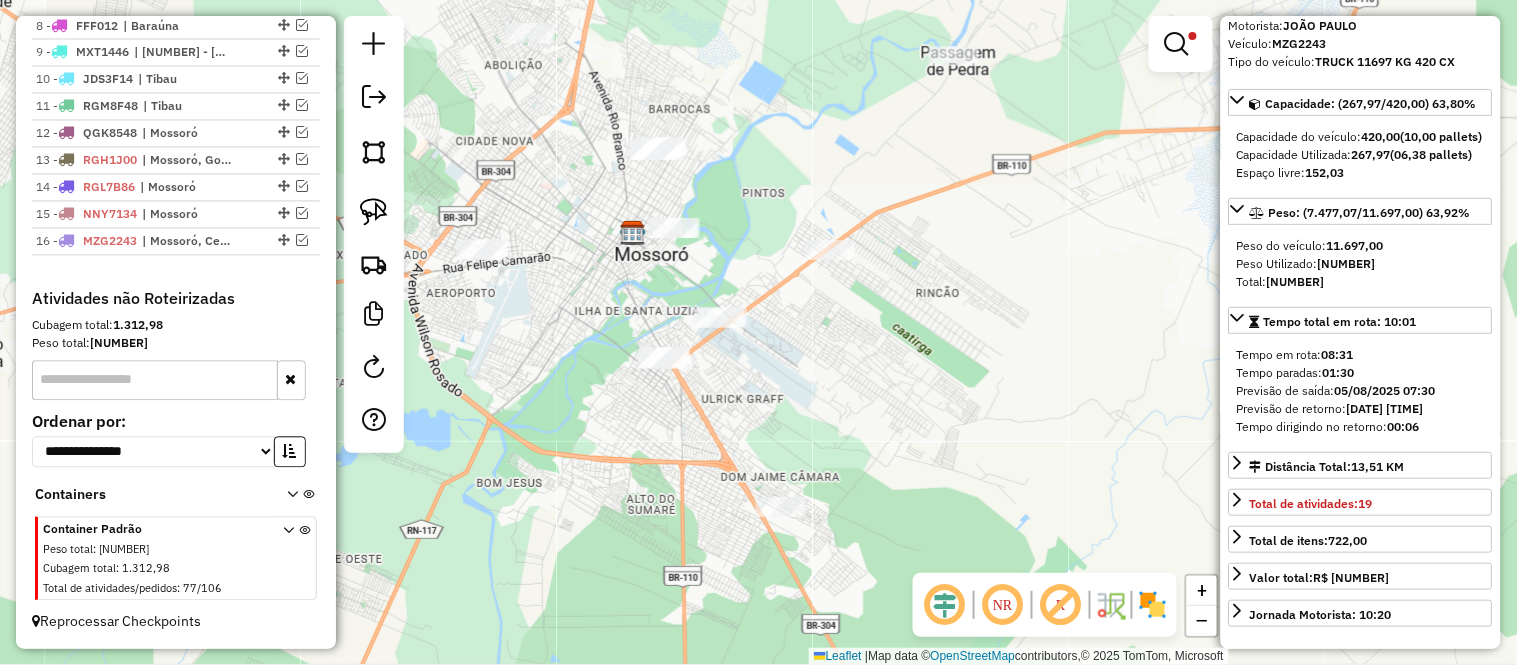 drag, startPoint x: 774, startPoint y: 216, endPoint x: 602, endPoint y: 282, distance: 184.22812 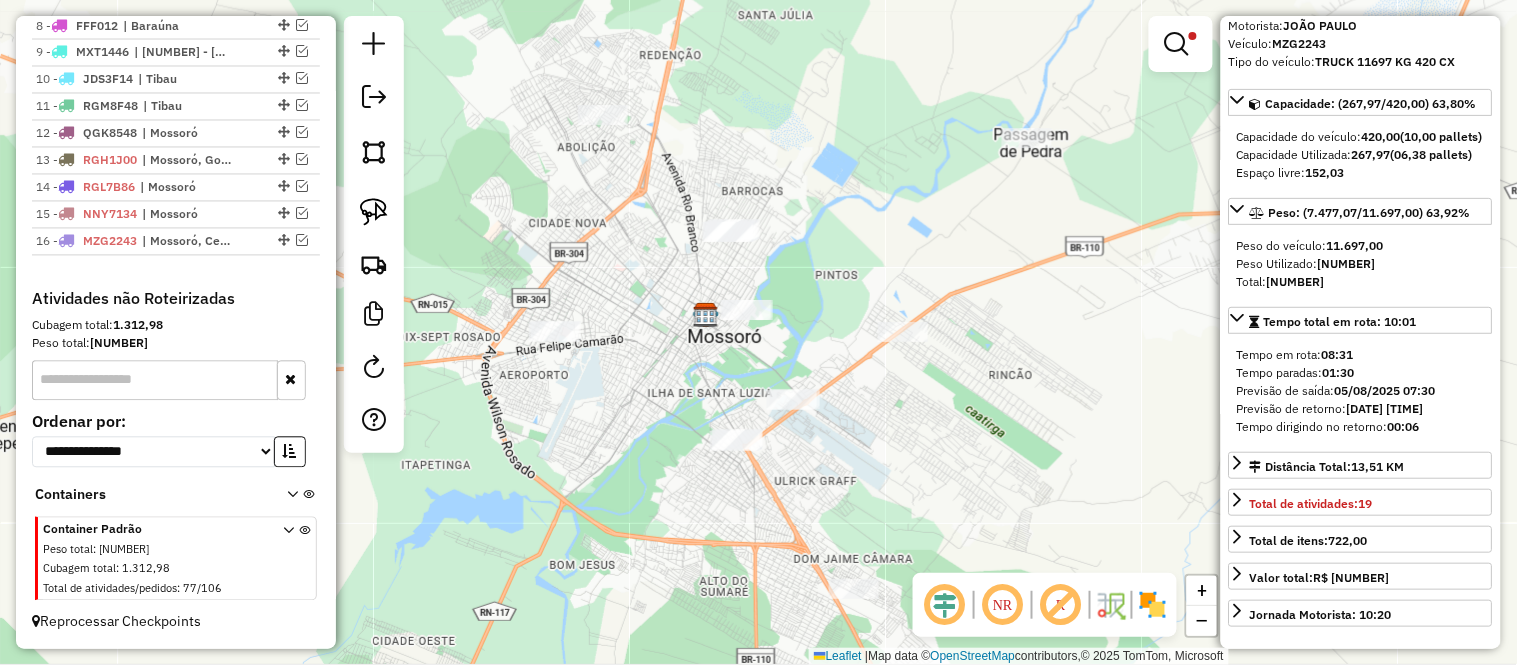 drag, startPoint x: 868, startPoint y: 225, endPoint x: 926, endPoint y: 293, distance: 89.37561 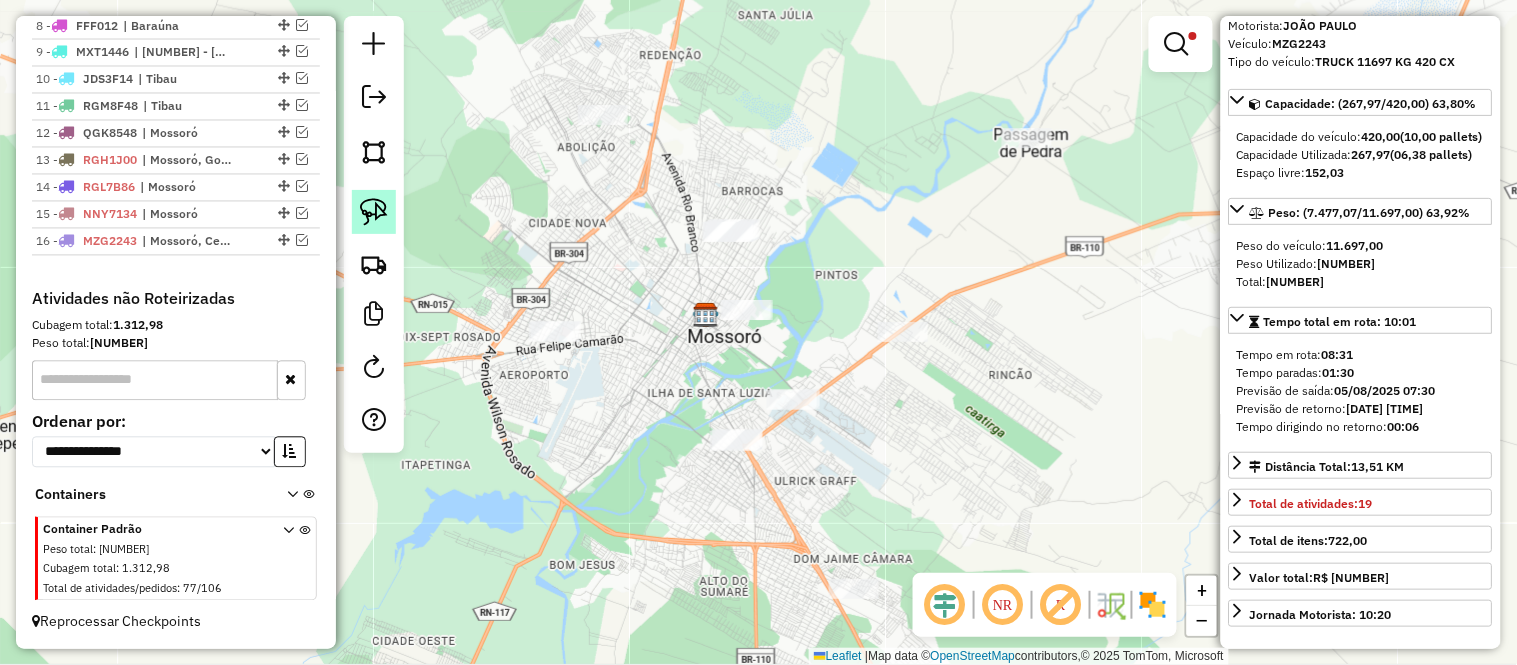 click 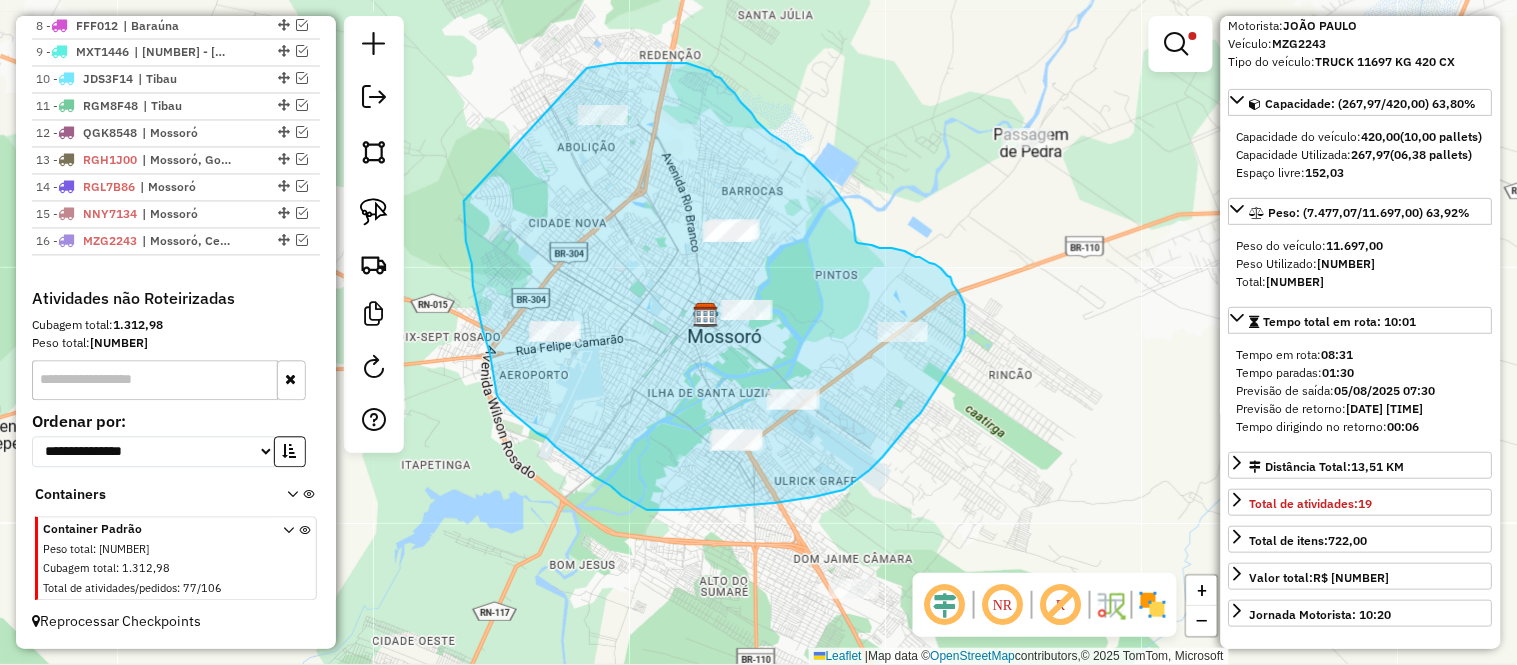 drag, startPoint x: 587, startPoint y: 68, endPoint x: 464, endPoint y: 201, distance: 181.1574 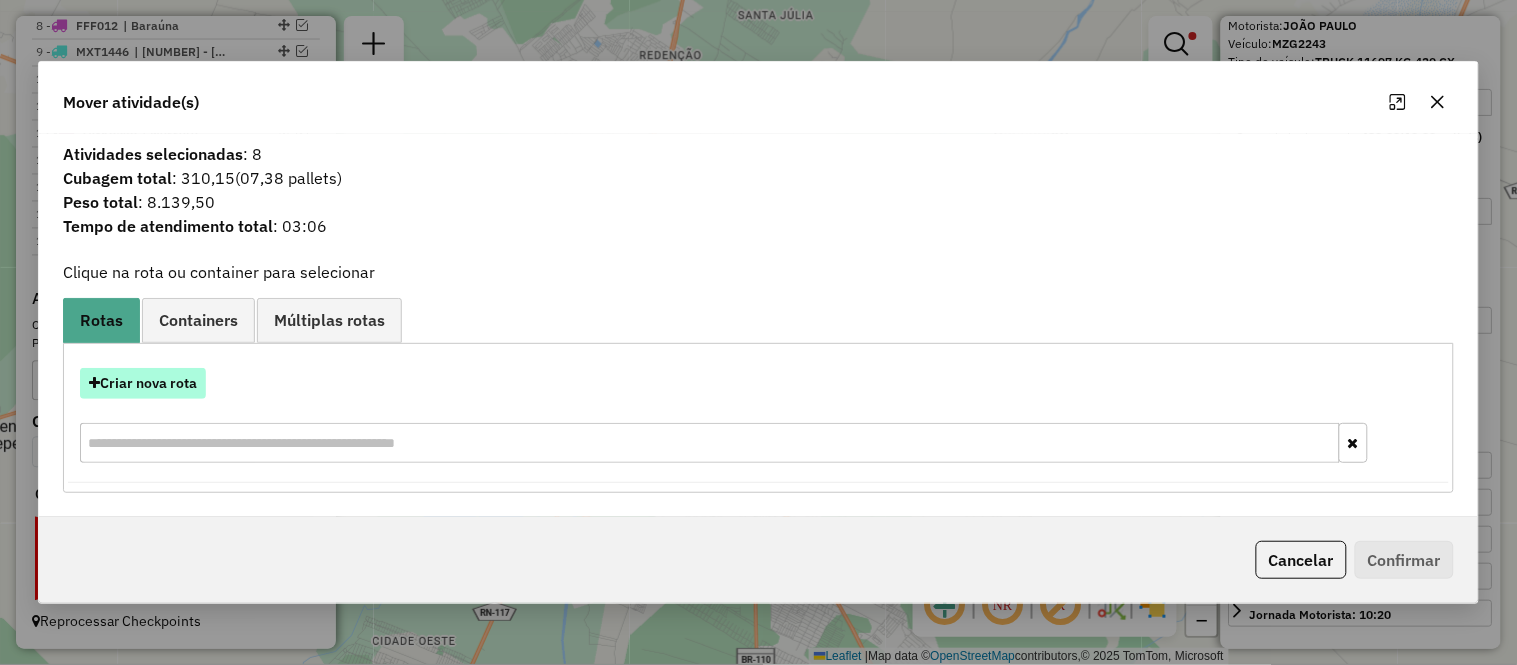 click on "Criar nova rota" at bounding box center [143, 383] 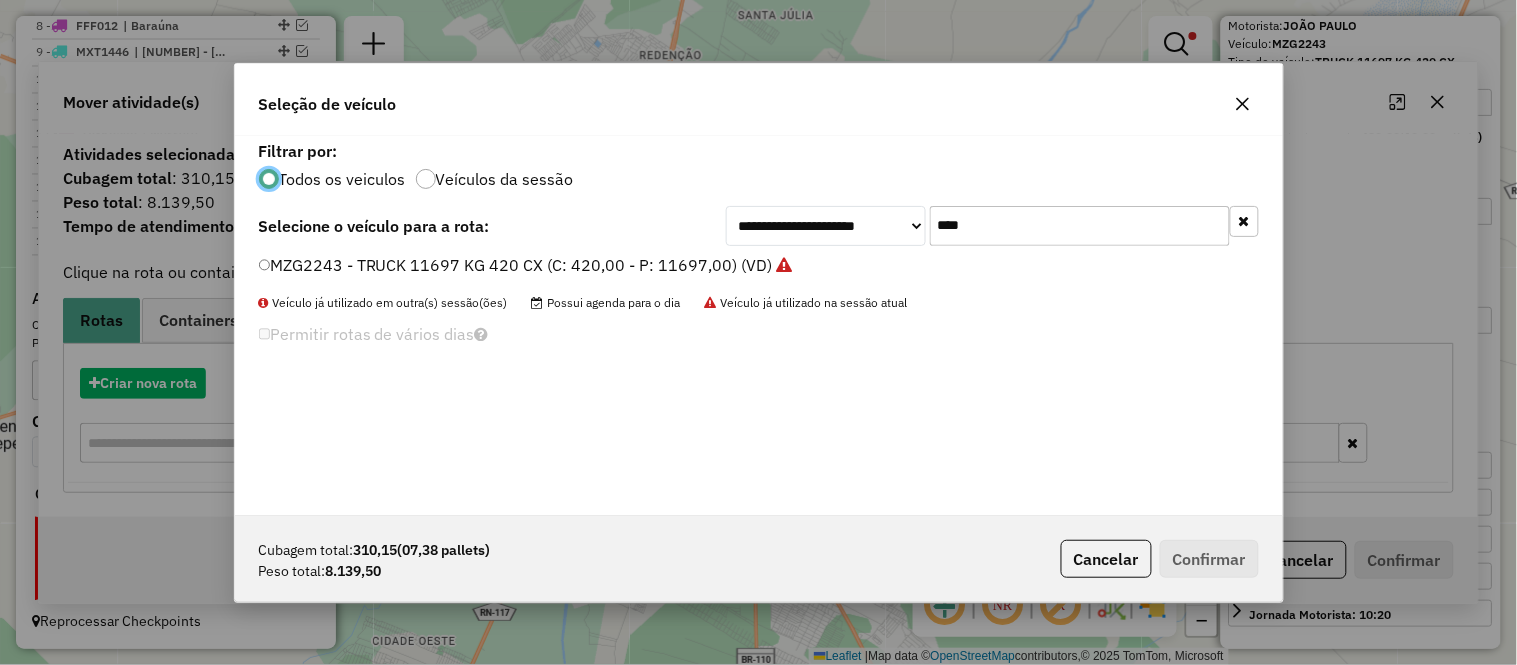 scroll, scrollTop: 11, scrollLeft: 5, axis: both 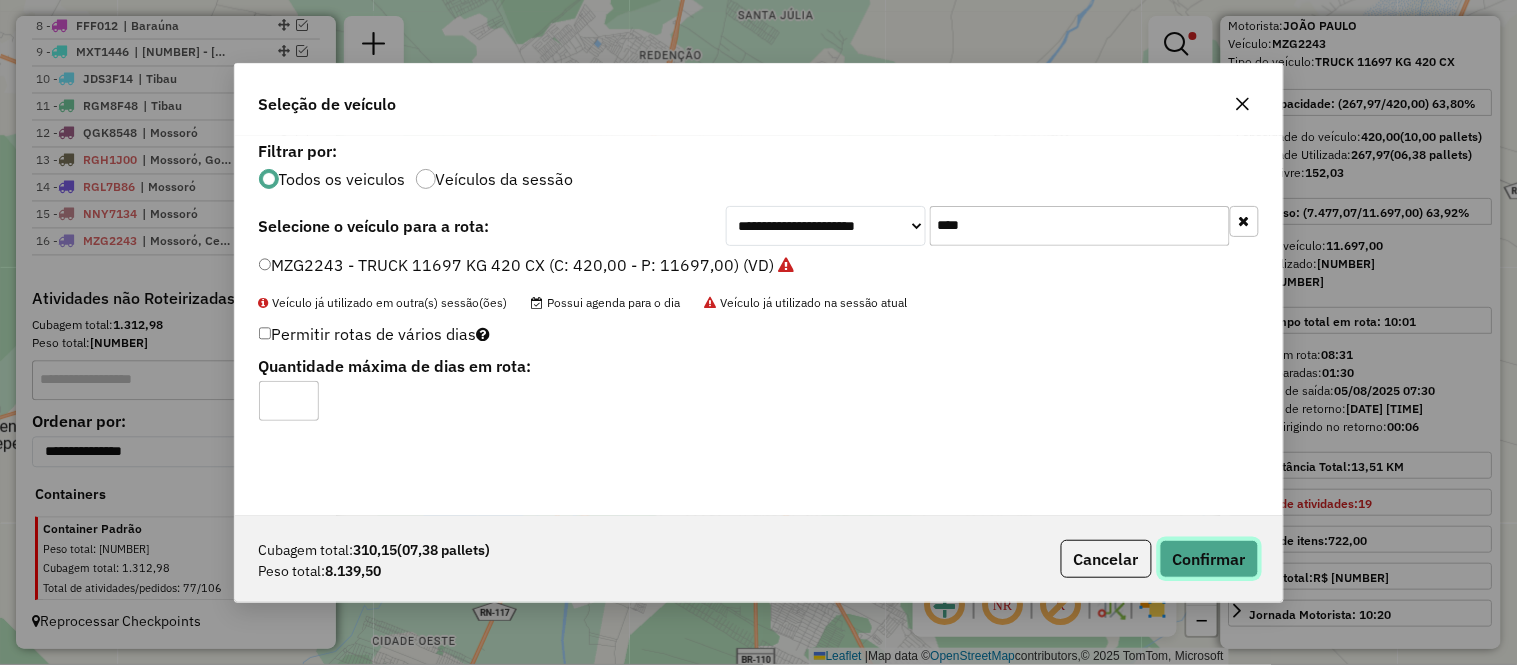 click on "Confirmar" 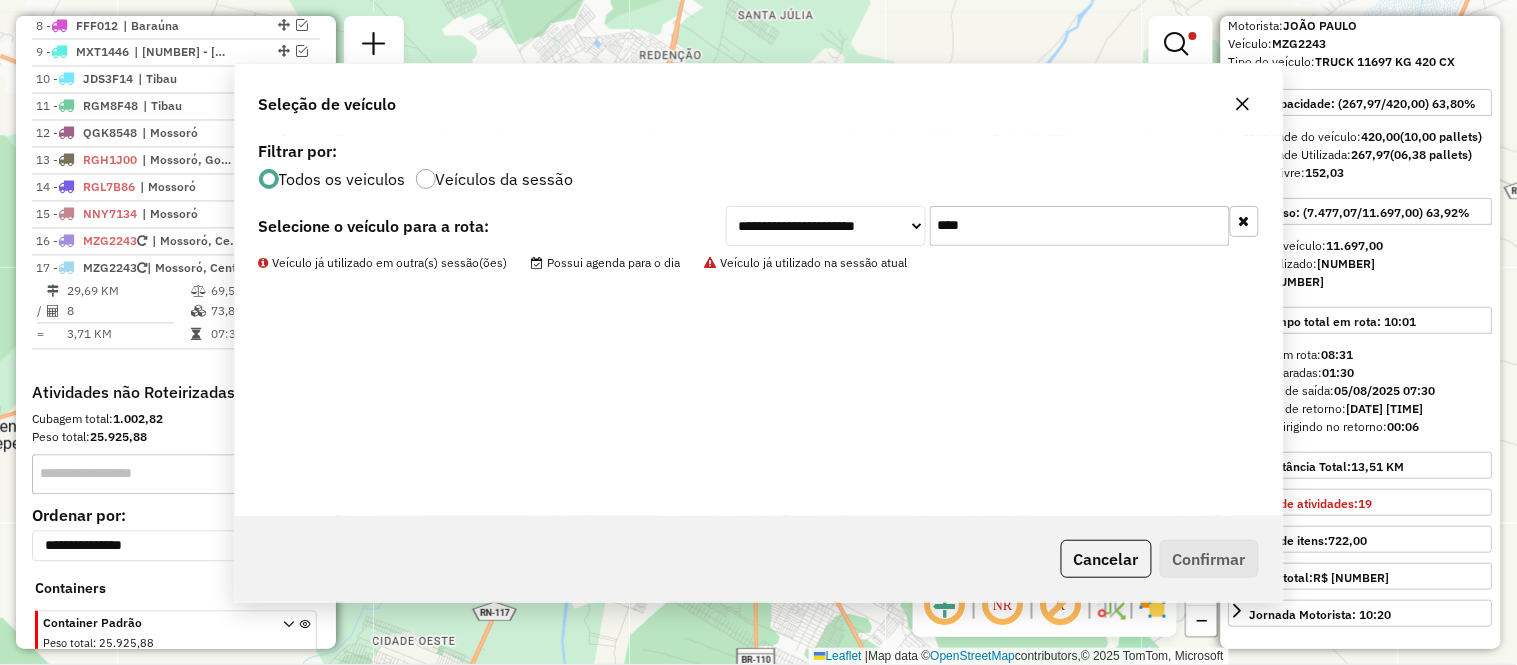scroll, scrollTop: 1054, scrollLeft: 0, axis: vertical 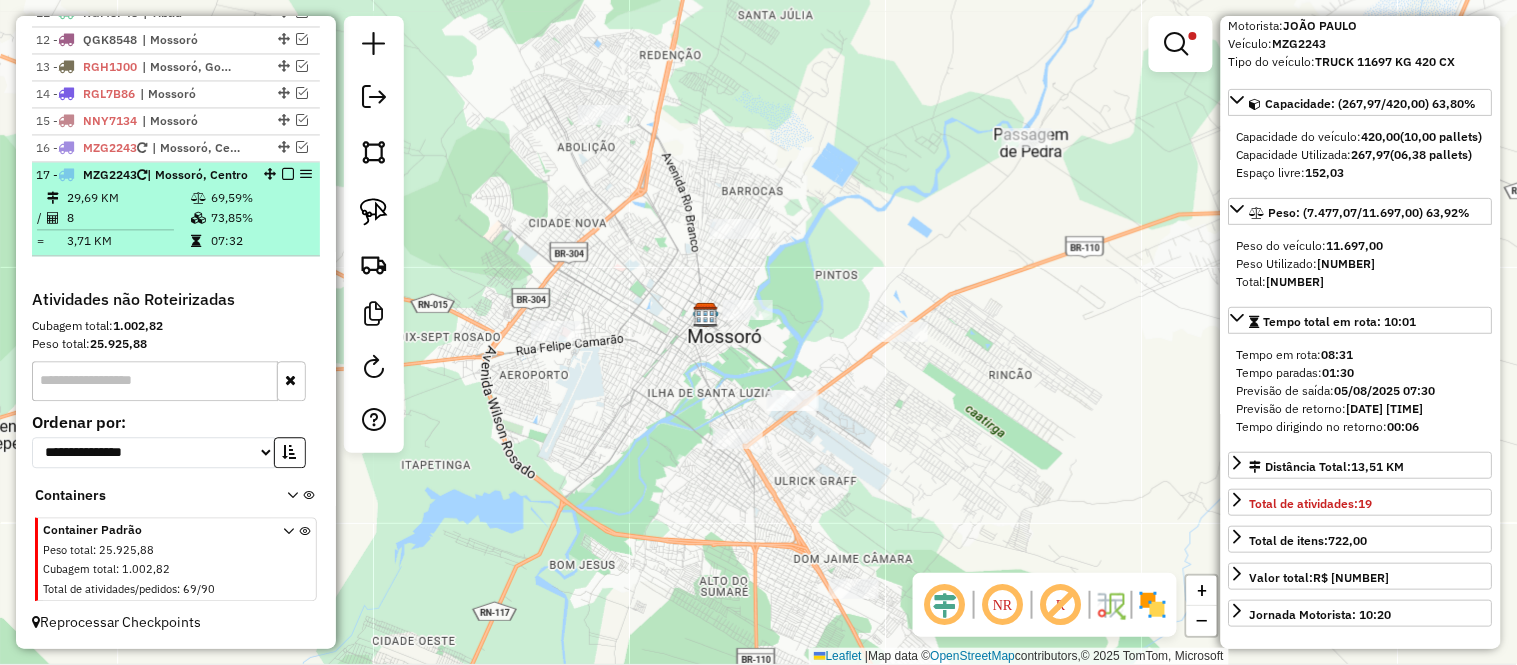 click at bounding box center [198, 218] 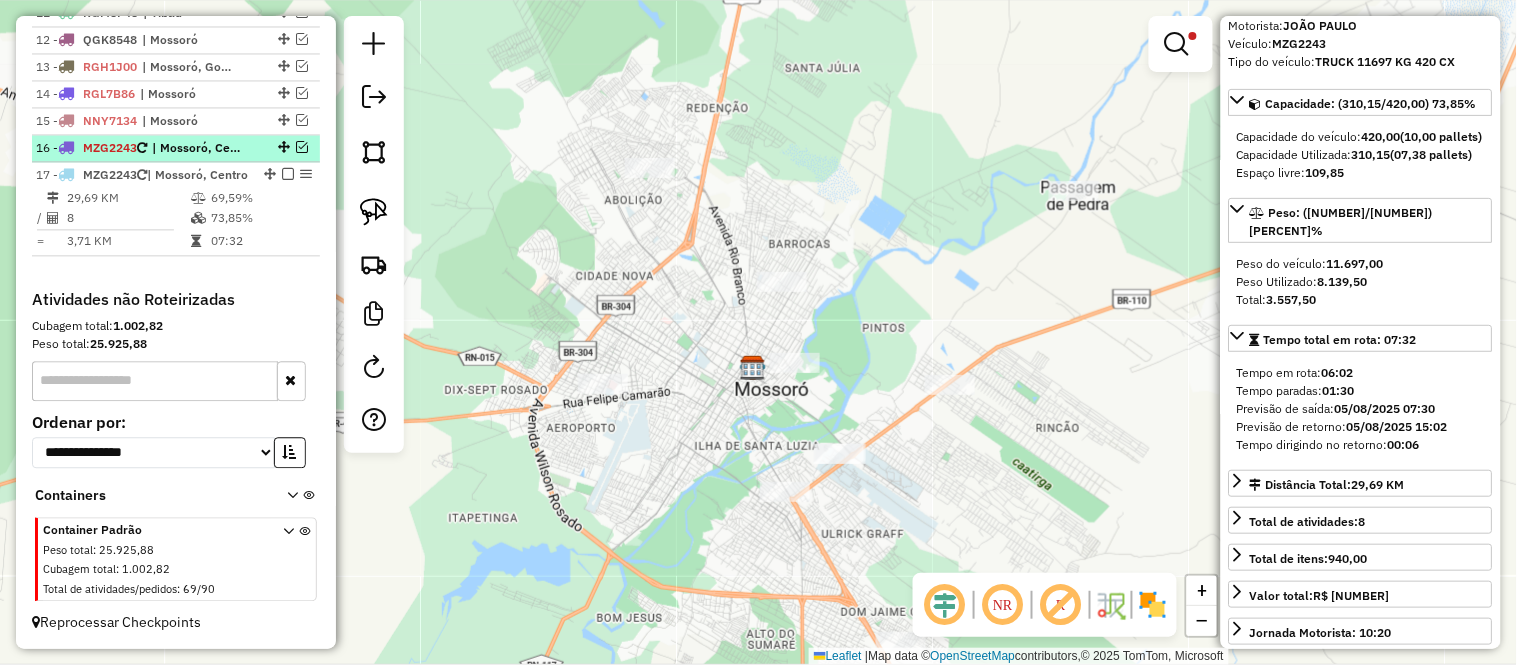 click at bounding box center (302, 147) 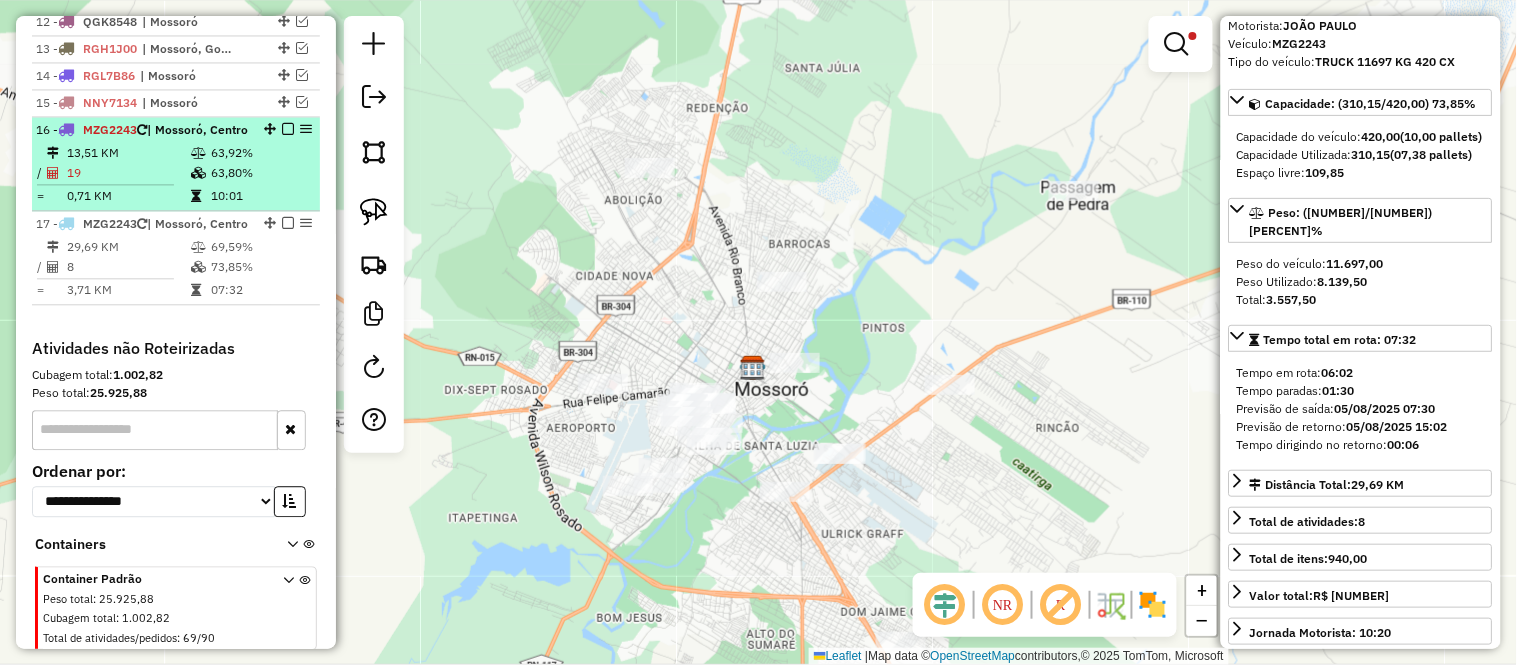 click on "16 -       MZG2243   |  Mossoró, Centro" at bounding box center (142, 130) 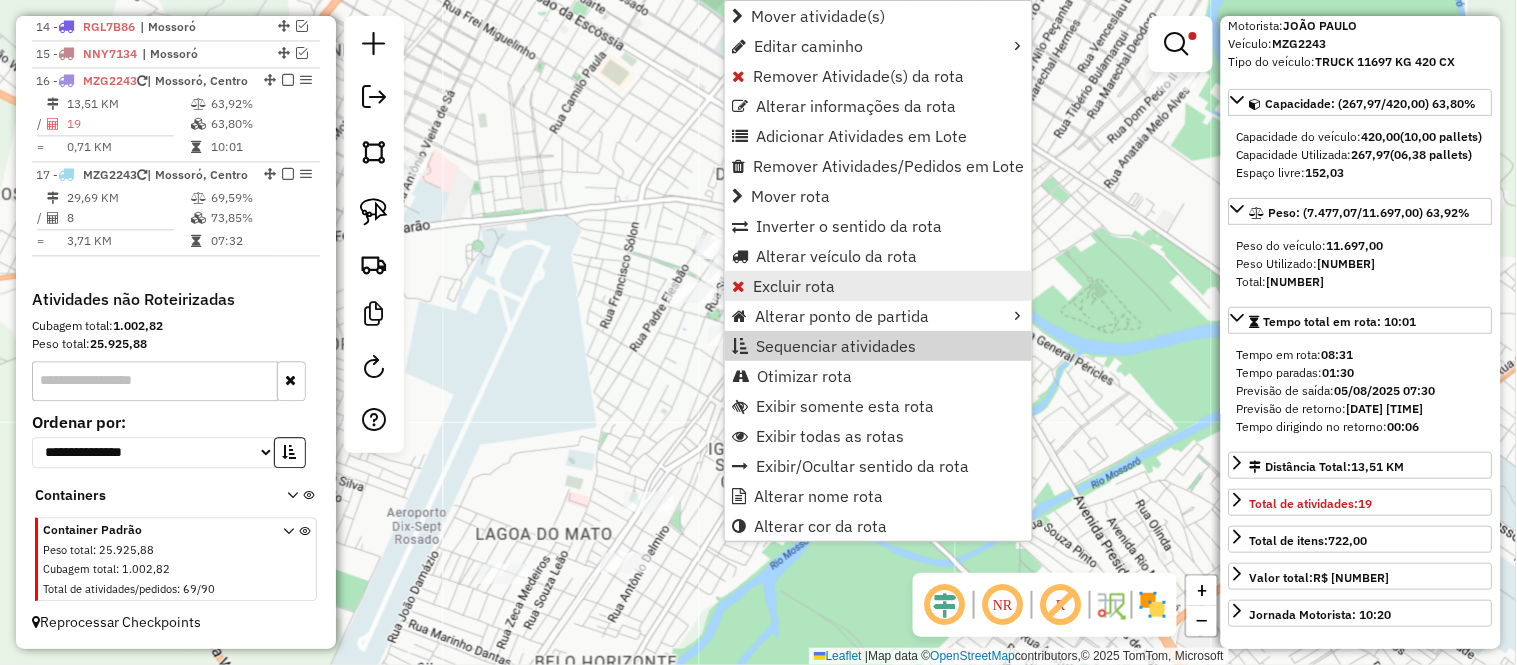 scroll, scrollTop: 1138, scrollLeft: 0, axis: vertical 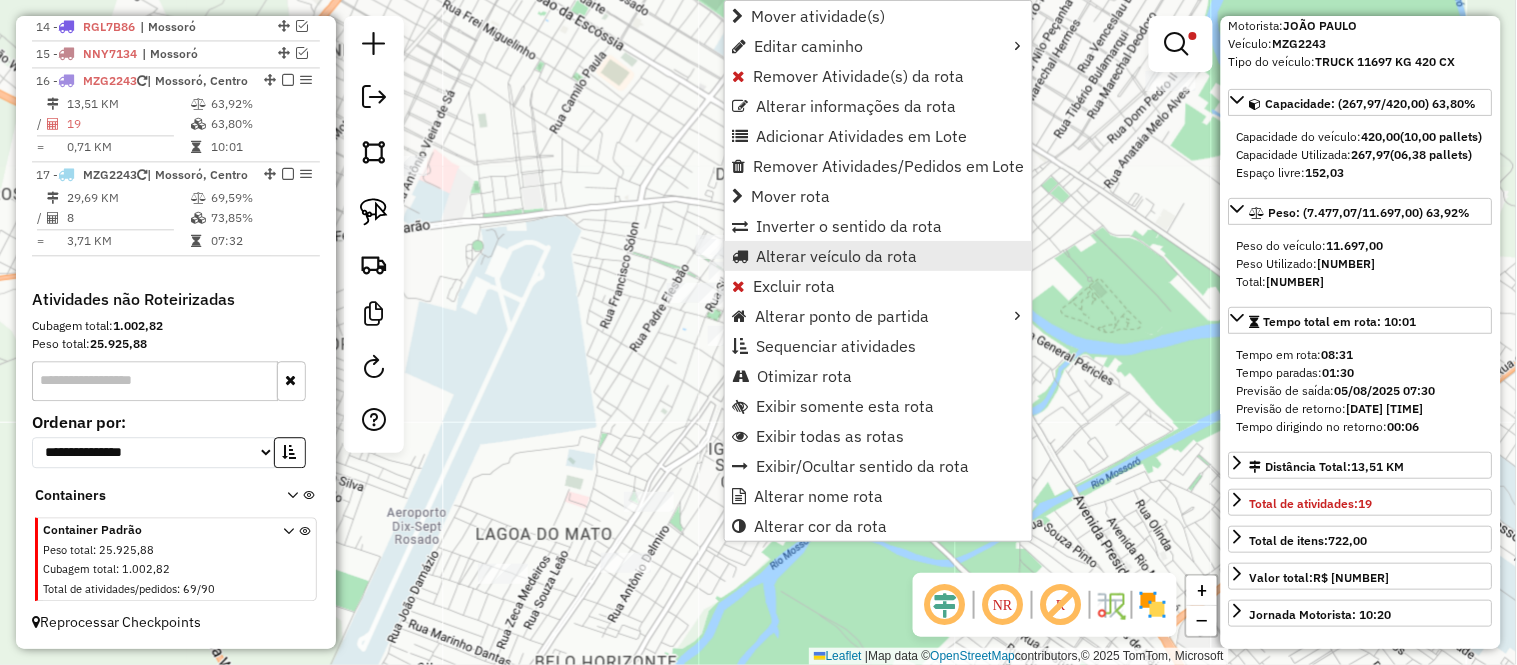 click on "Alterar veículo da rota" at bounding box center [836, 256] 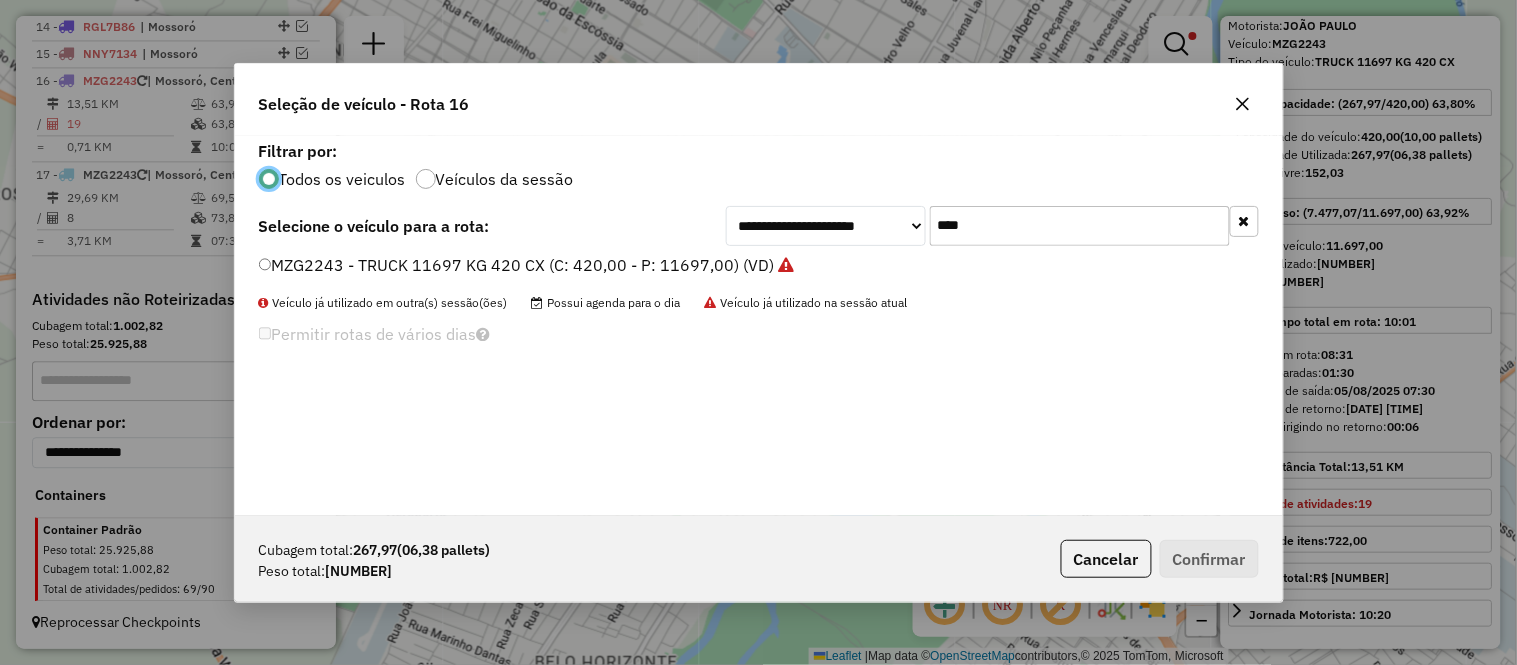 scroll, scrollTop: 11, scrollLeft: 5, axis: both 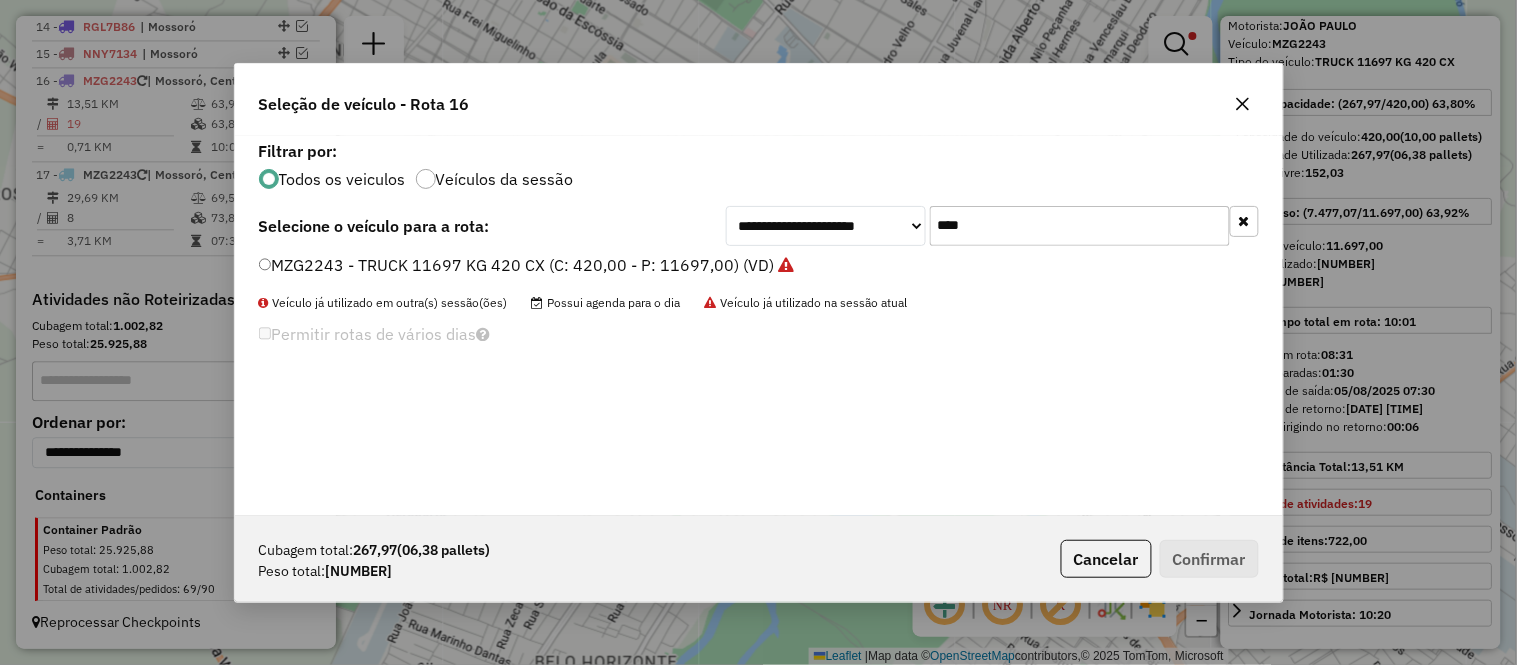 click on "****" 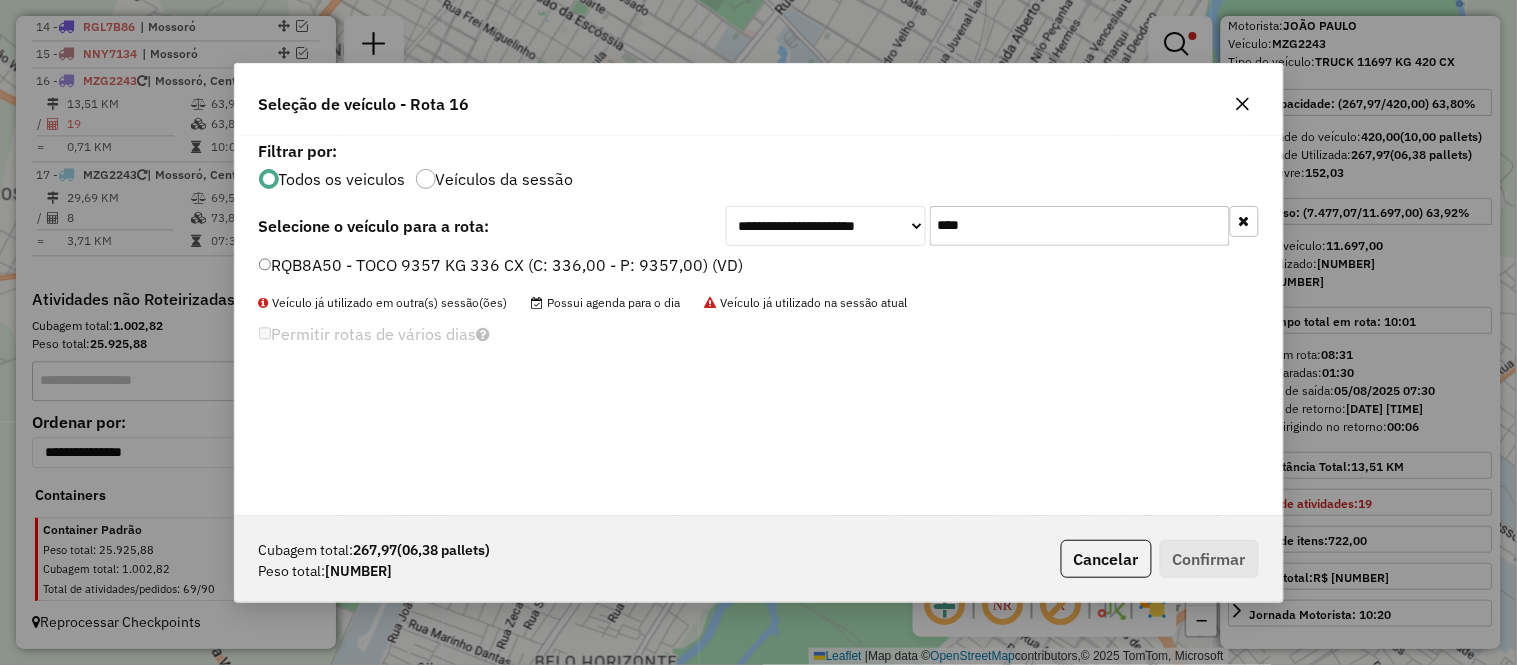 type on "****" 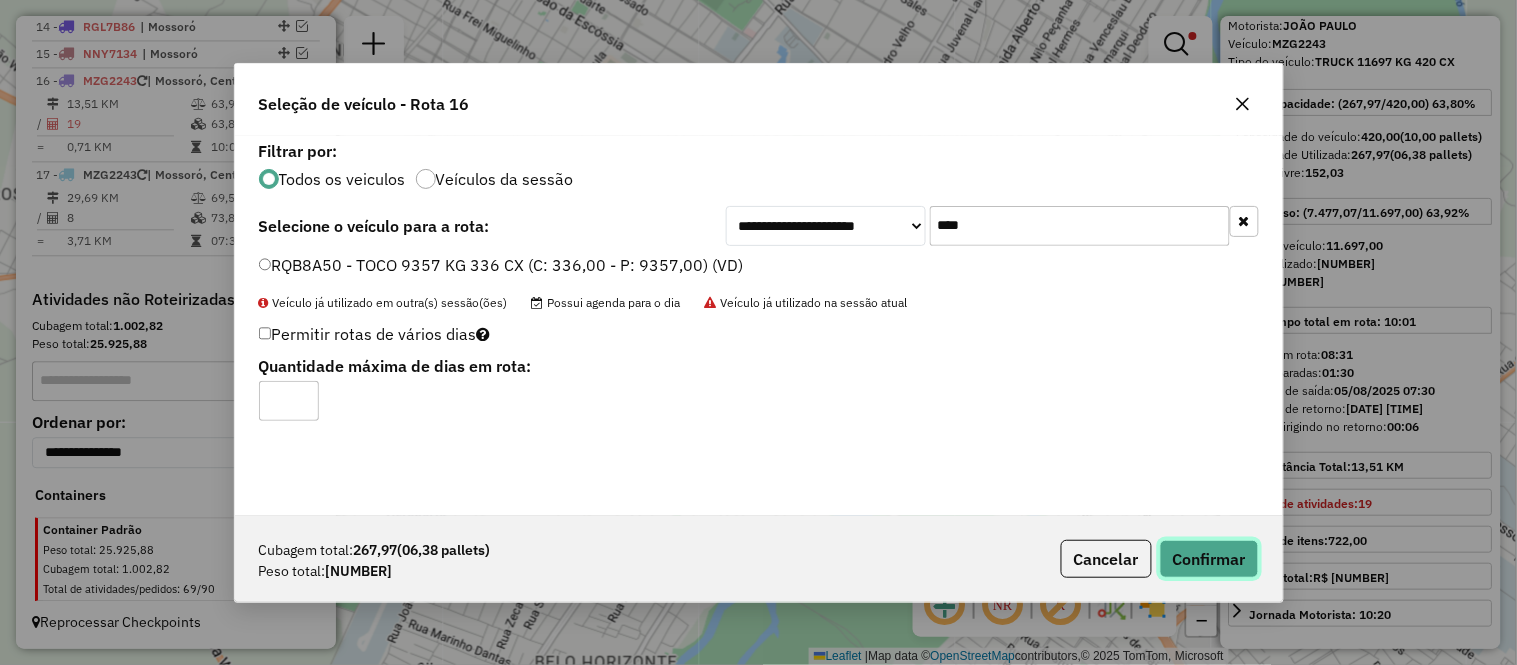 click on "Confirmar" 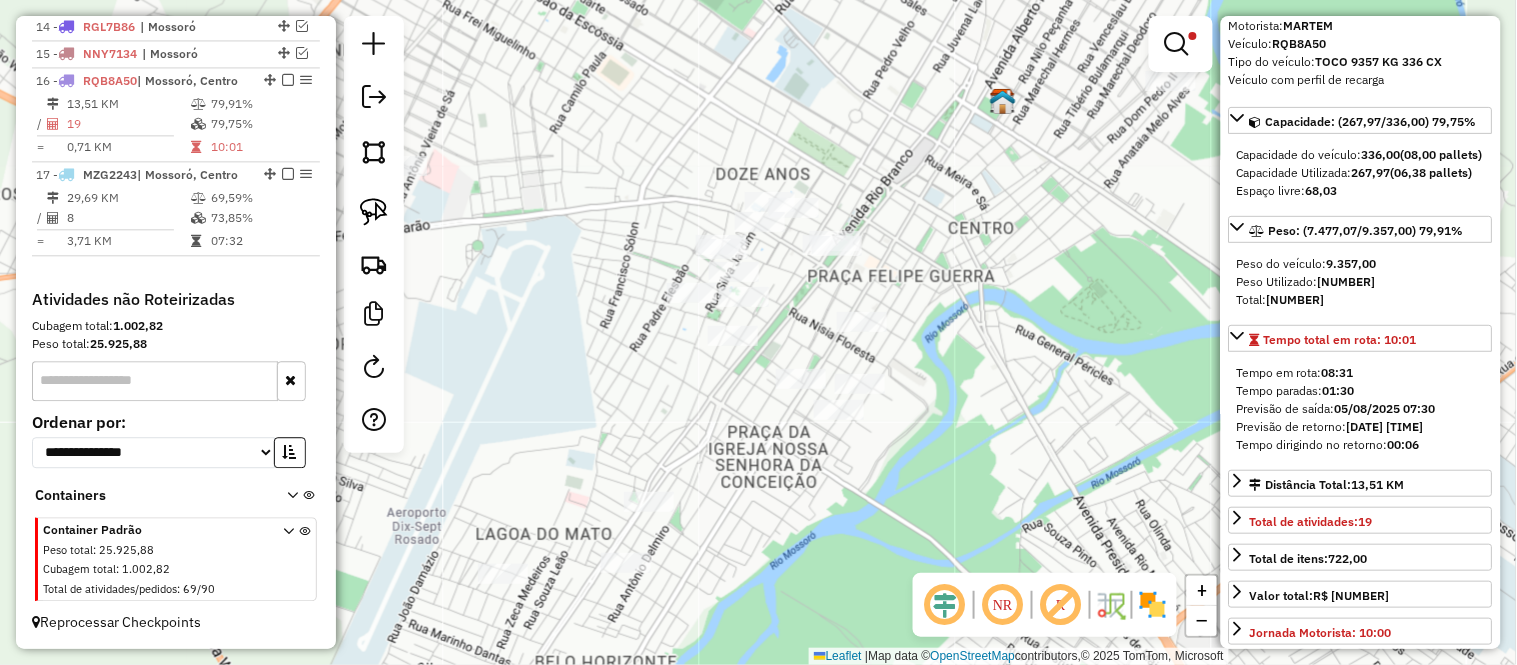 scroll, scrollTop: 1103, scrollLeft: 0, axis: vertical 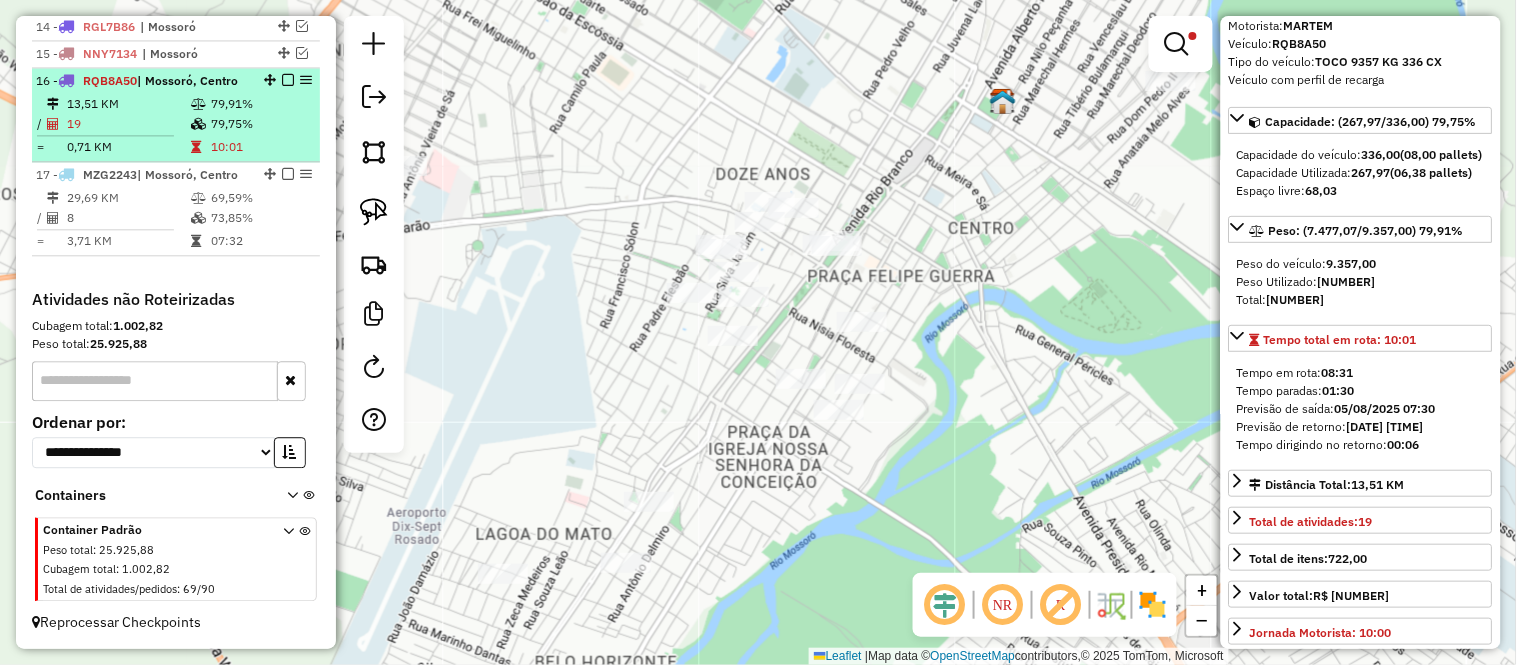 click on "13,51 KM" at bounding box center [128, 104] 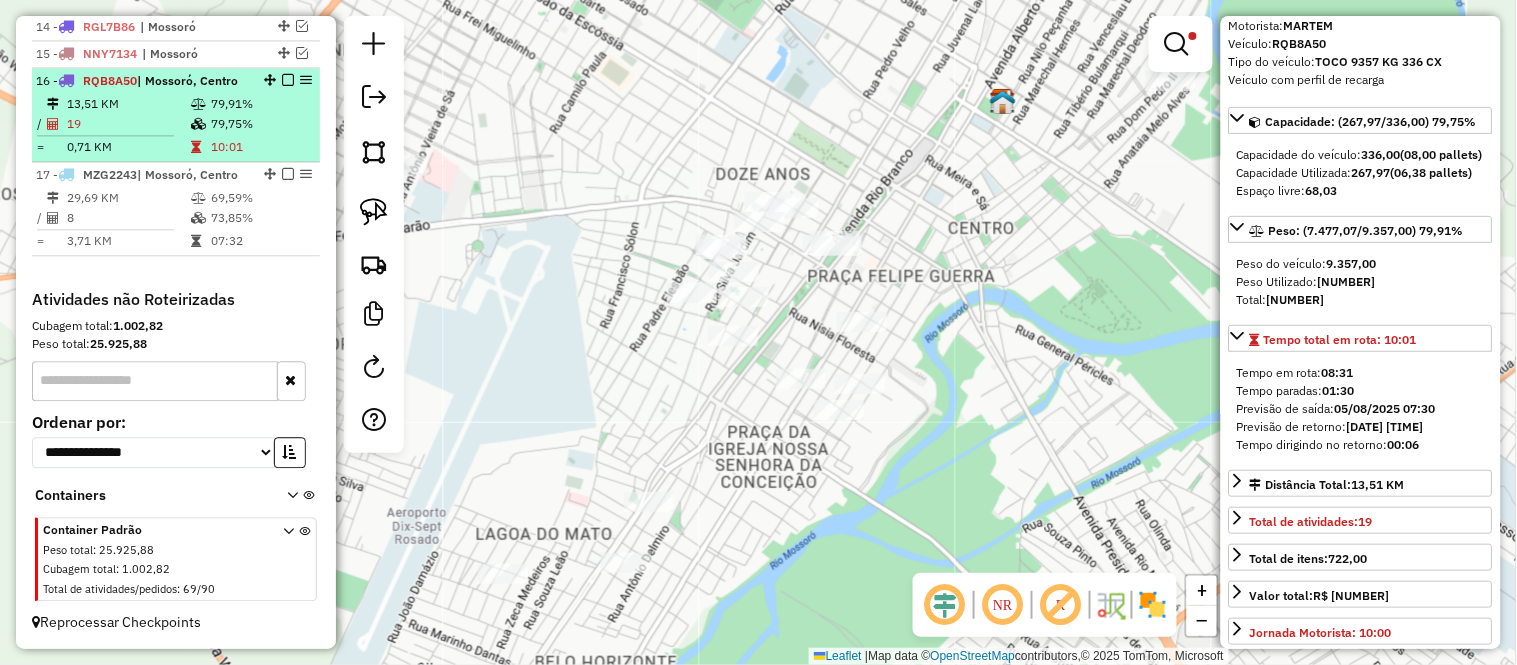 click on "19" at bounding box center (128, 124) 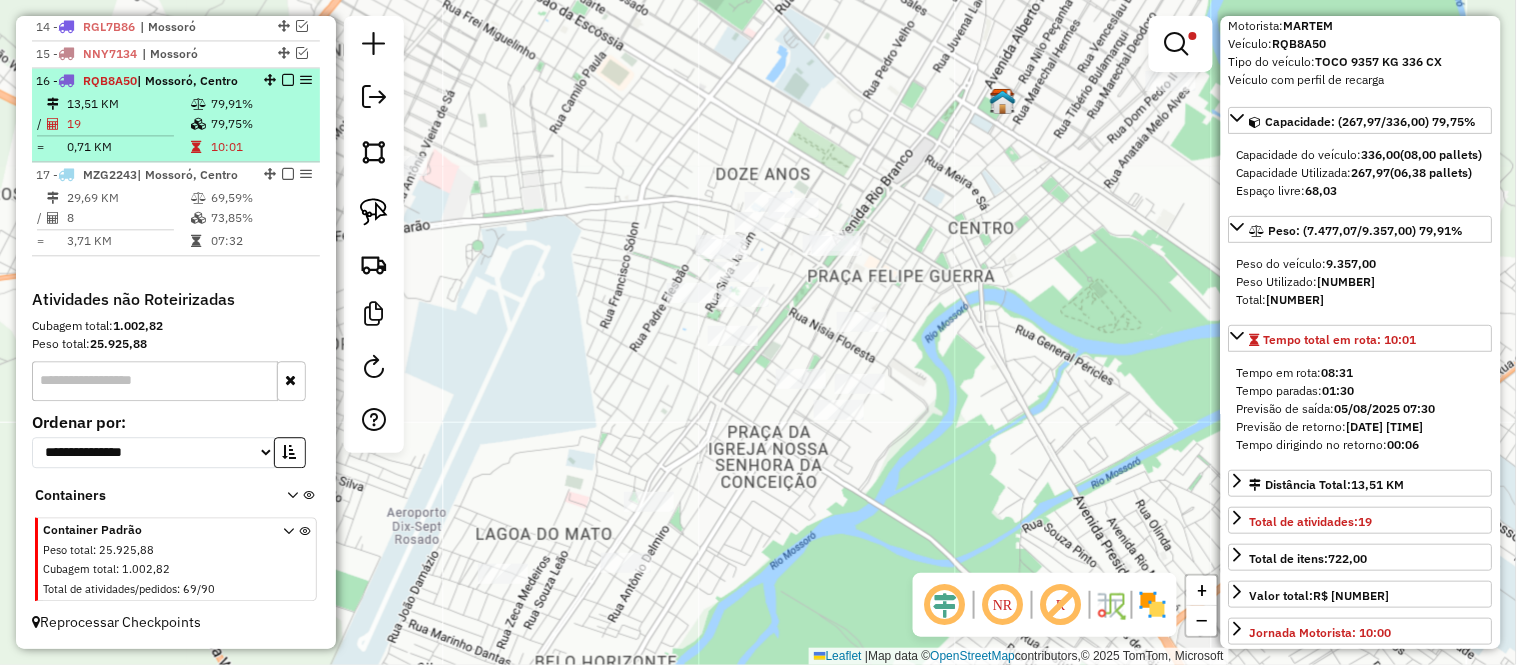 click at bounding box center (288, 80) 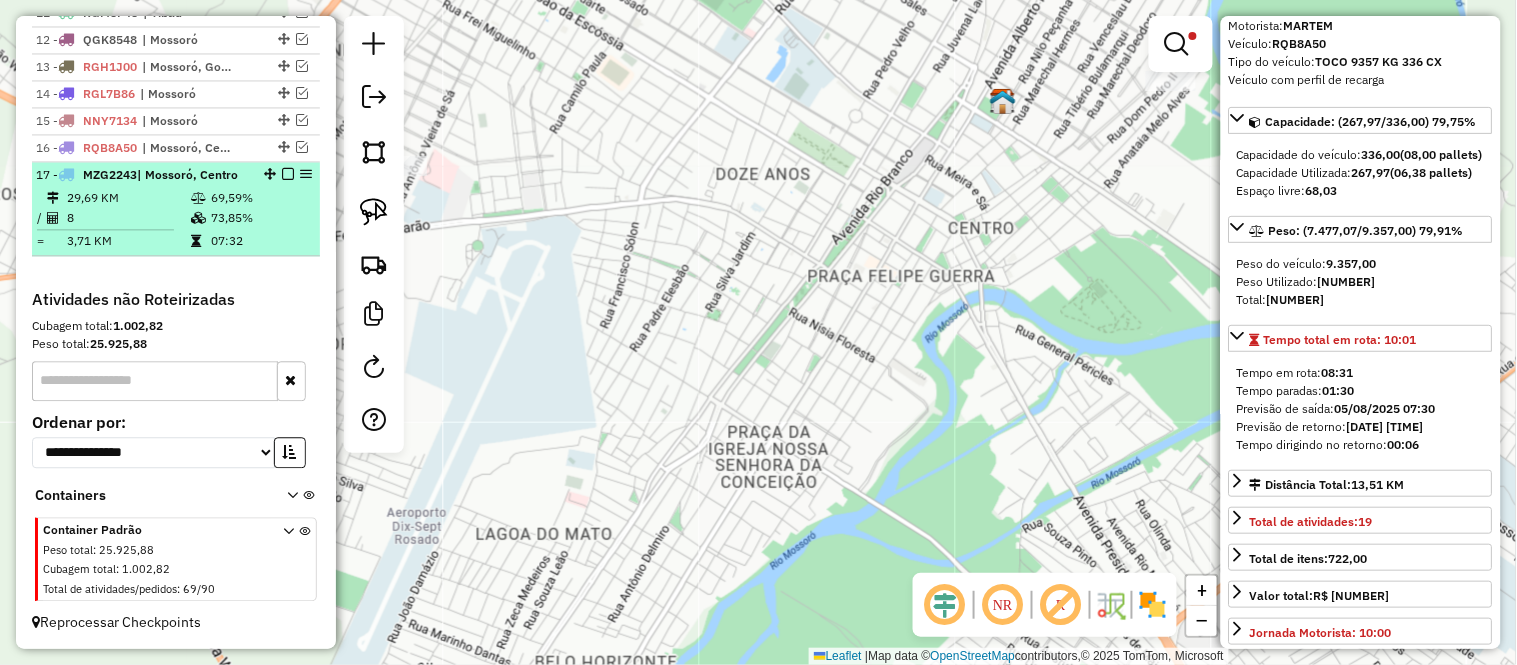 click at bounding box center [200, 198] 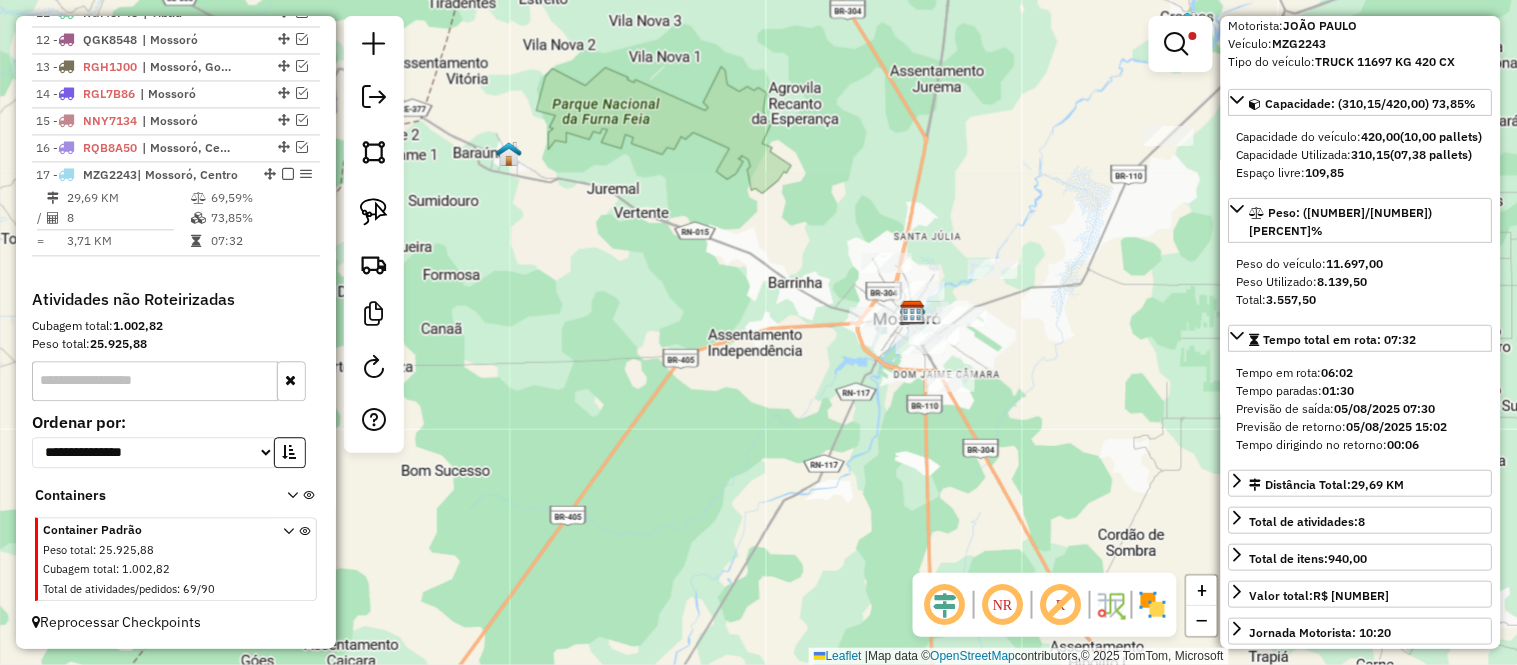 drag, startPoint x: 1048, startPoint y: 331, endPoint x: 950, endPoint y: 331, distance: 98 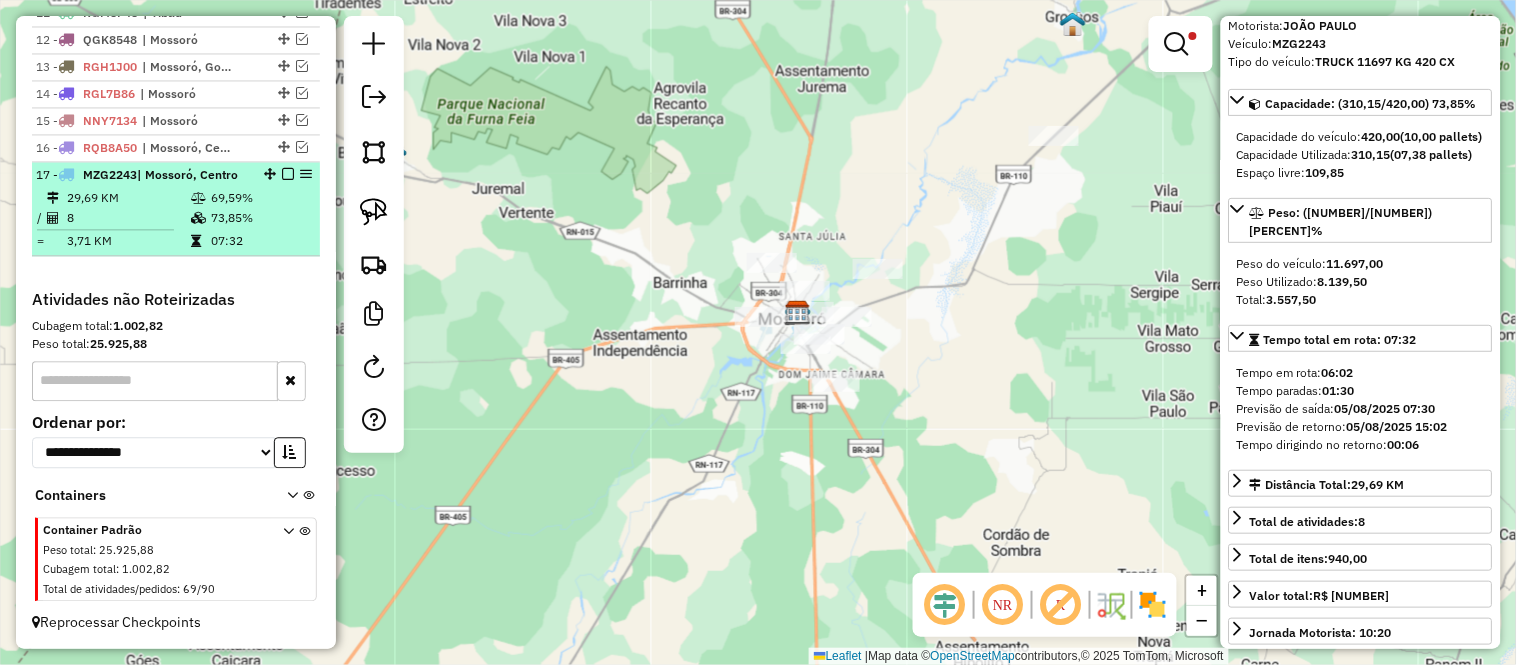 click on "29,69 KM" at bounding box center (128, 198) 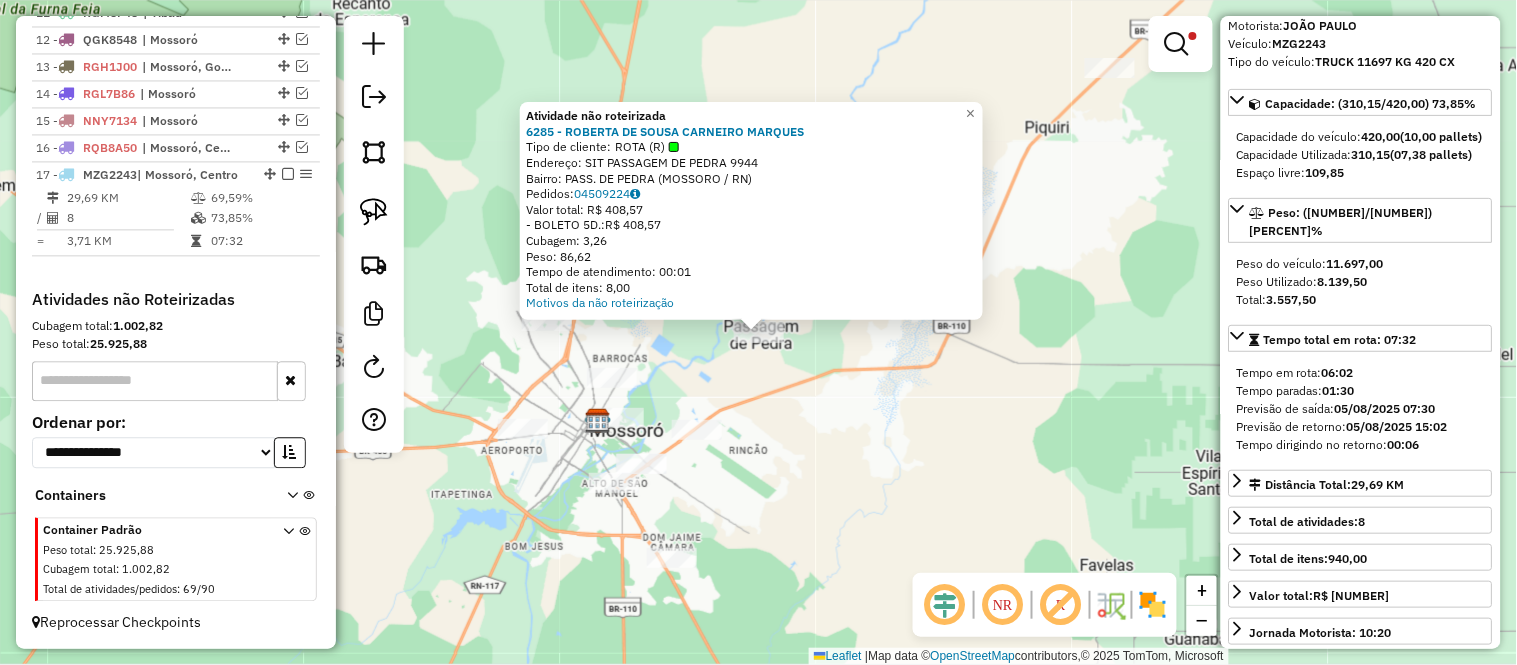 click on "Atividade não roteirizada 6285 - ROBERTA DE SOUSA CARNEIRO MARQUES  Tipo de cliente:   ROTA (R)   Endereço: SIT PASSAGEM DE PEDRA              9944   Bairro: PASS. DE PEDRA (MOSSORO / RN)   Pedidos:  04509224   Valor total: R$ 408,57   - BOLETO 5D.:  R$ 408,57   Cubagem: 3,26   Peso: 86,62   Tempo de atendimento: 00:01   Total de itens: 8,00  Motivos da não roteirização × Limpar filtros Janela de atendimento Grade de atendimento Capacidade Transportadoras Veículos Cliente Pedidos  Rotas Selecione os dias de semana para filtrar as janelas de atendimento  Seg   Ter   Qua   Qui   Sex   Sáb   Dom  Informe o período da janela de atendimento: De: Até:  Filtrar exatamente a janela do cliente  Considerar janela de atendimento padrão  Selecione os dias de semana para filtrar as grades de atendimento  Seg   Ter   Qua   Qui   Sex   Sáb   Dom   Considerar clientes sem dia de atendimento cadastrado  Clientes fora do dia de atendimento selecionado Filtrar as atividades entre os valores definidos abaixo:  De:  +" 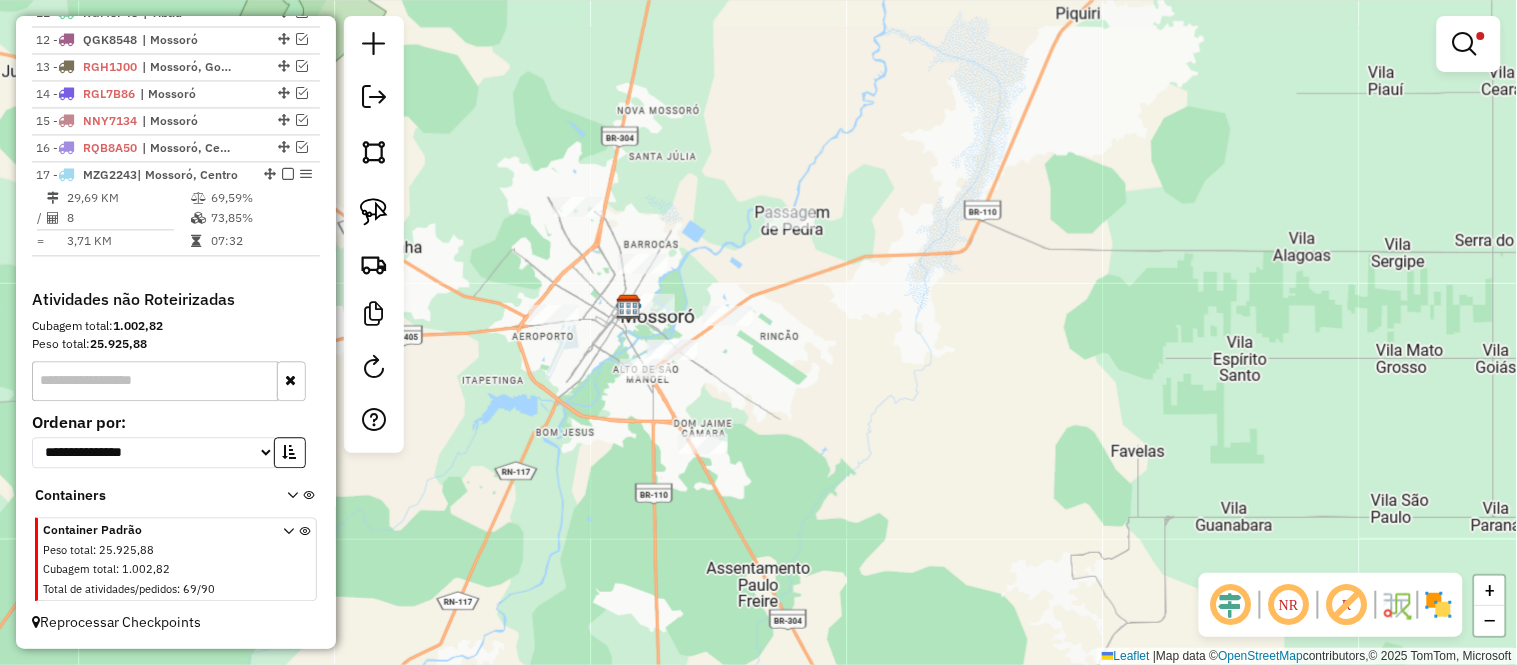 drag, startPoint x: 811, startPoint y: 410, endPoint x: 835, endPoint y: 336, distance: 77.7946 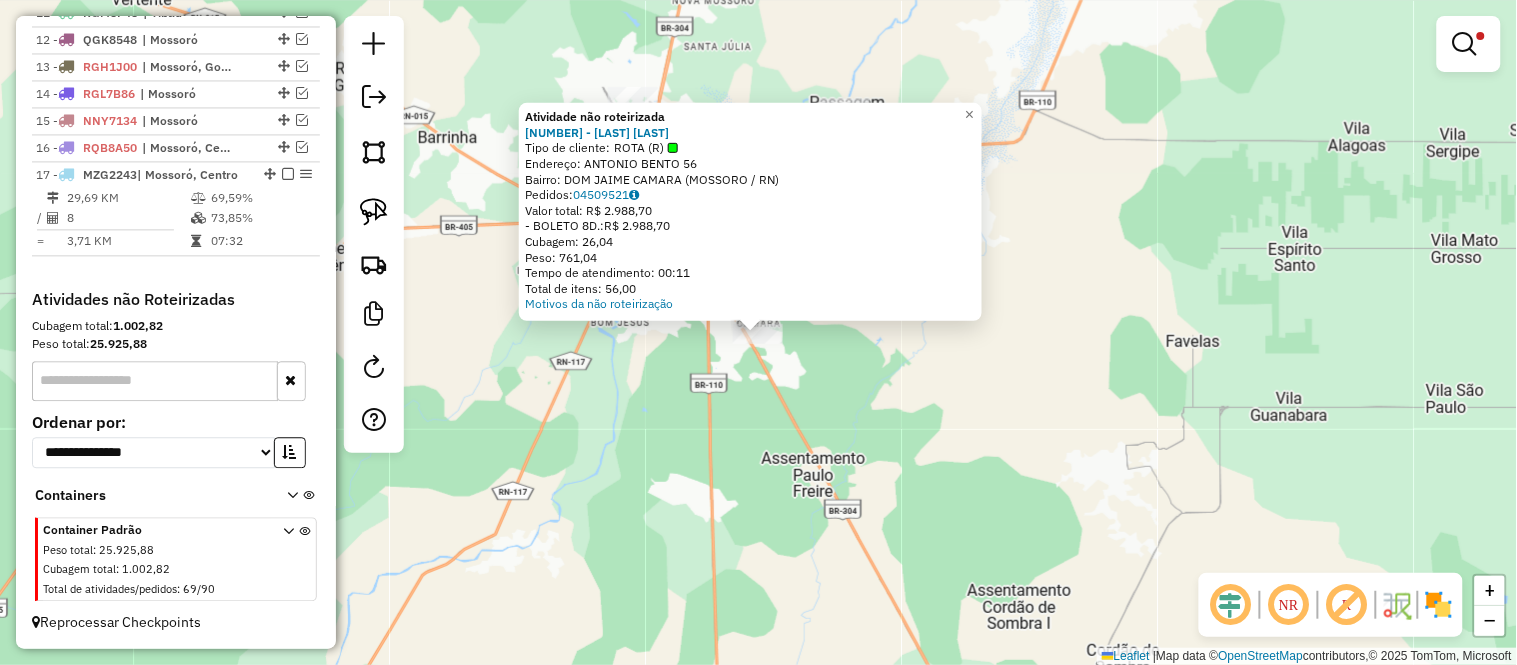 click on "Atividade não roteirizada 5161 - DEPOSITO FERREIRA  Tipo de cliente:   ROTA (R)   Endereço:  ANTONIO BENTO 56   Bairro: DOM JAIME CAMARA (MOSSORO / RN)   Pedidos:  04509521   Valor total: R$ 2.988,70   - BOLETO 8D.:  R$ 2.988,70   Cubagem: 26,04   Peso: 761,04   Tempo de atendimento: 00:11   Total de itens: 56,00  Motivos da não roteirização × Limpar filtros Janela de atendimento Grade de atendimento Capacidade Transportadoras Veículos Cliente Pedidos  Rotas Selecione os dias de semana para filtrar as janelas de atendimento  Seg   Ter   Qua   Qui   Sex   Sáb   Dom  Informe o período da janela de atendimento: De: Até:  Filtrar exatamente a janela do cliente  Considerar janela de atendimento padrão  Selecione os dias de semana para filtrar as grades de atendimento  Seg   Ter   Qua   Qui   Sex   Sáb   Dom   Considerar clientes sem dia de atendimento cadastrado  Clientes fora do dia de atendimento selecionado Filtrar as atividades entre os valores definidos abaixo:  Peso mínimo:   Peso máximo:  De:" 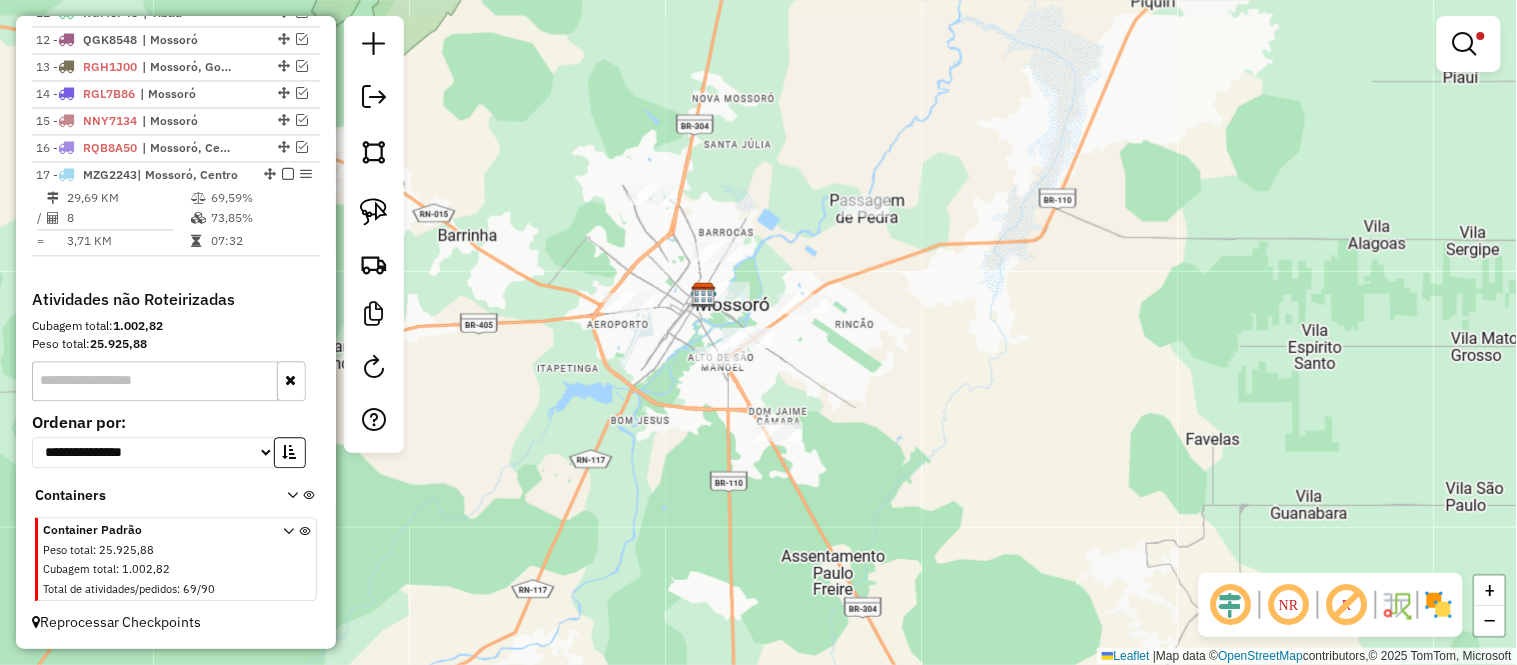 drag, startPoint x: 821, startPoint y: 262, endPoint x: 833, endPoint y: 324, distance: 63.15061 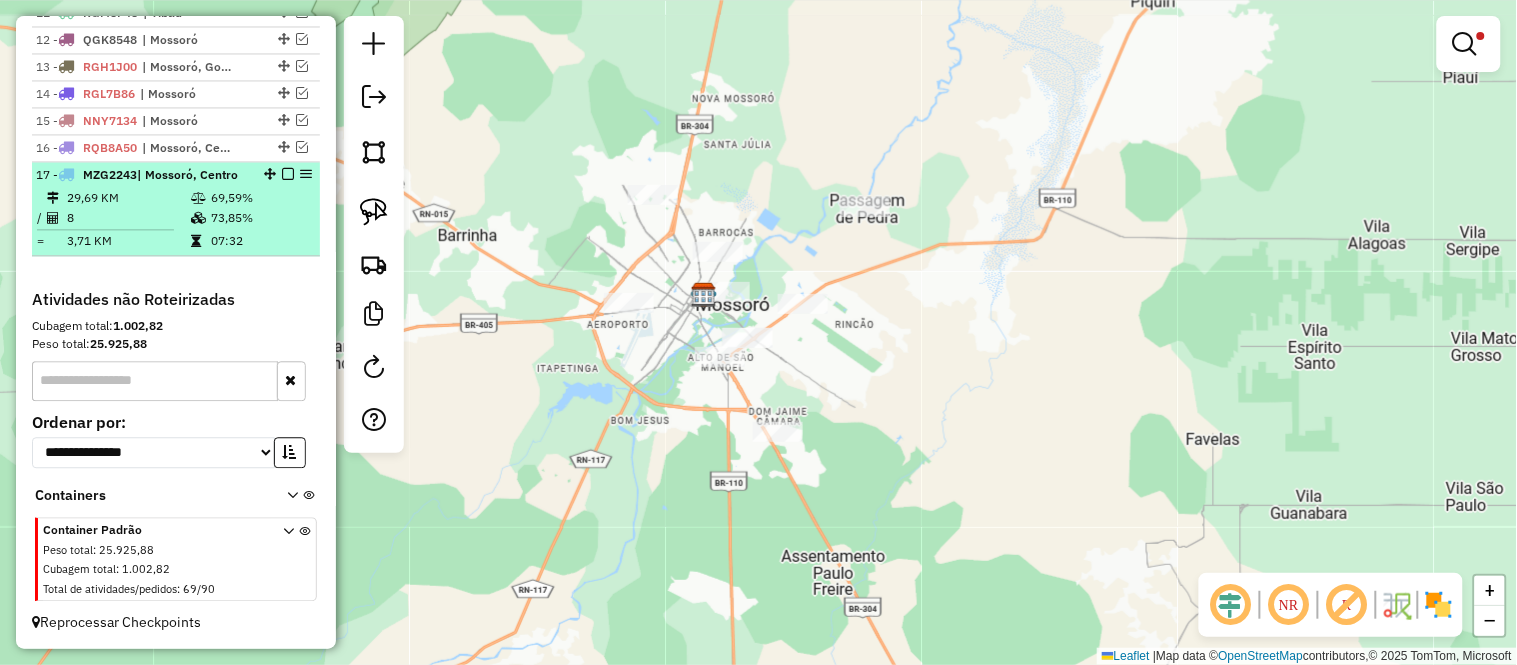 click on "29,69 KM" at bounding box center (128, 198) 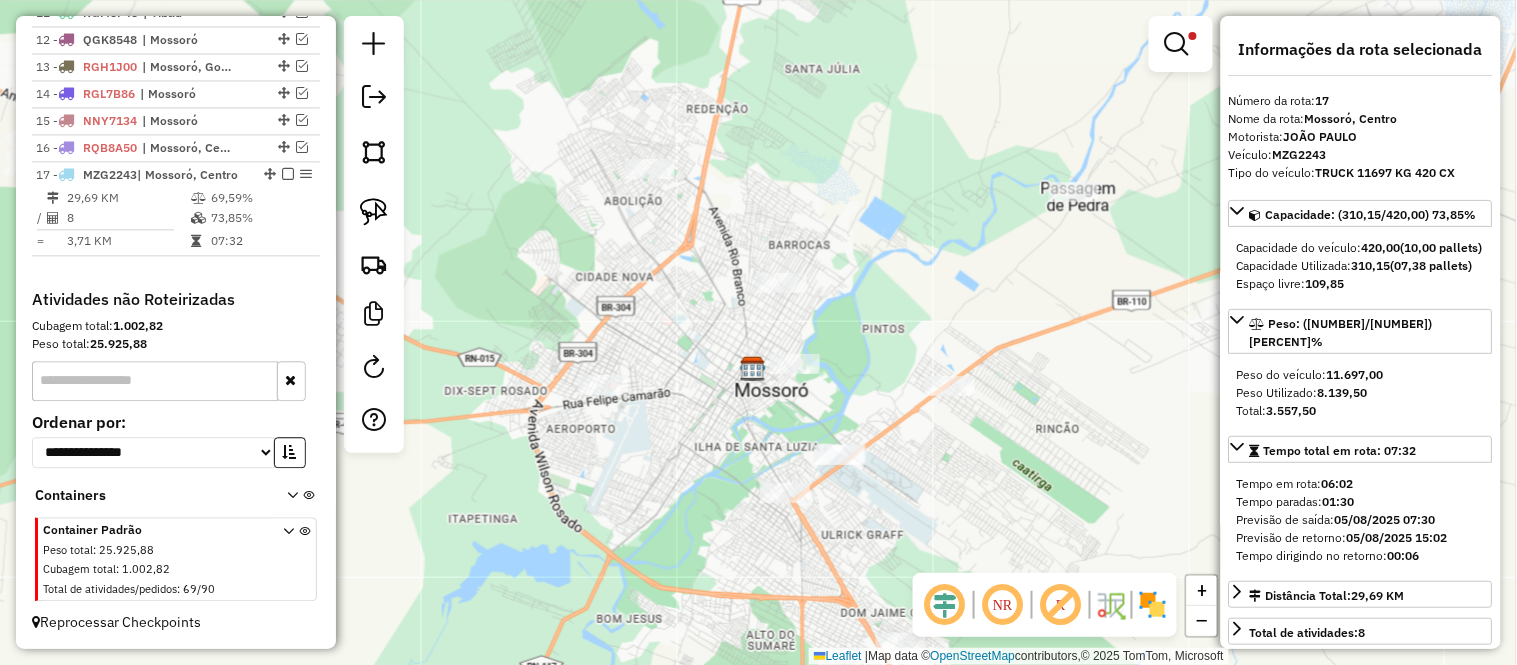 drag, startPoint x: 945, startPoint y: 297, endPoint x: 897, endPoint y: 35, distance: 266.36066 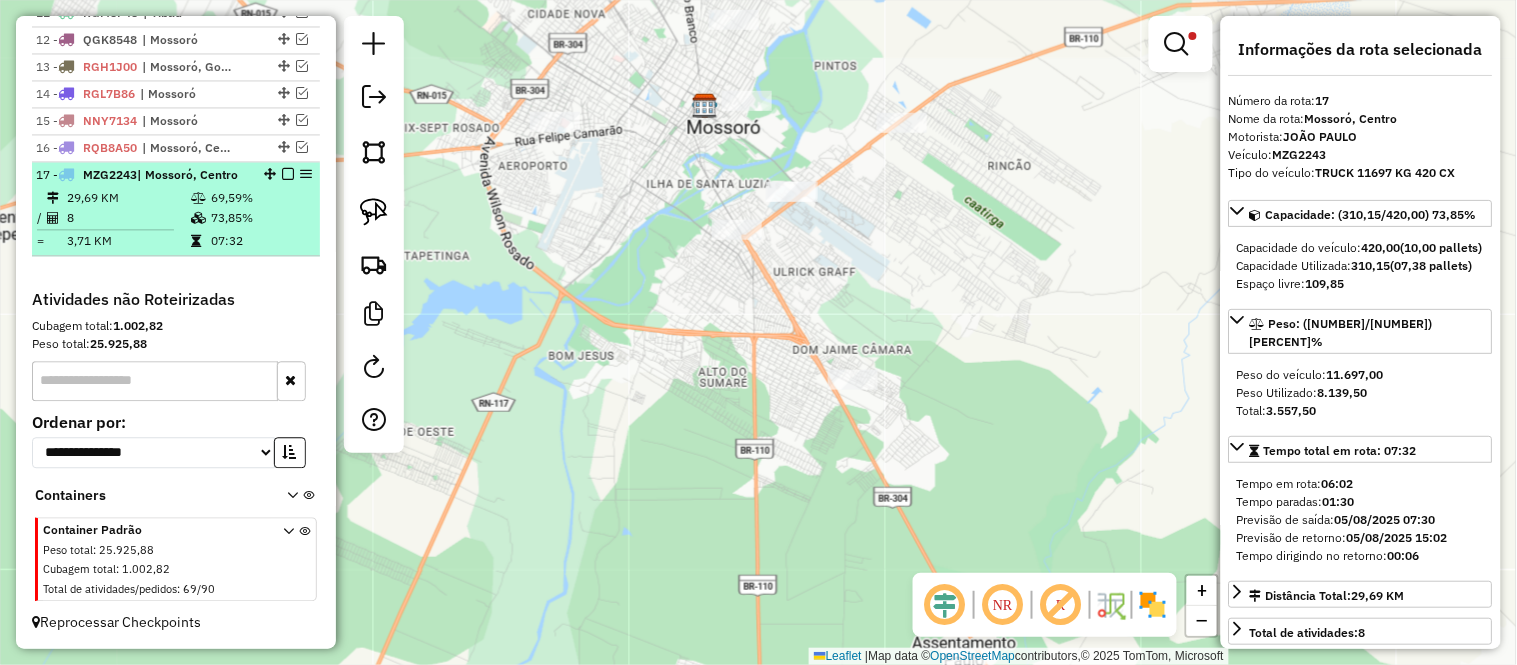 click at bounding box center (66, 174) 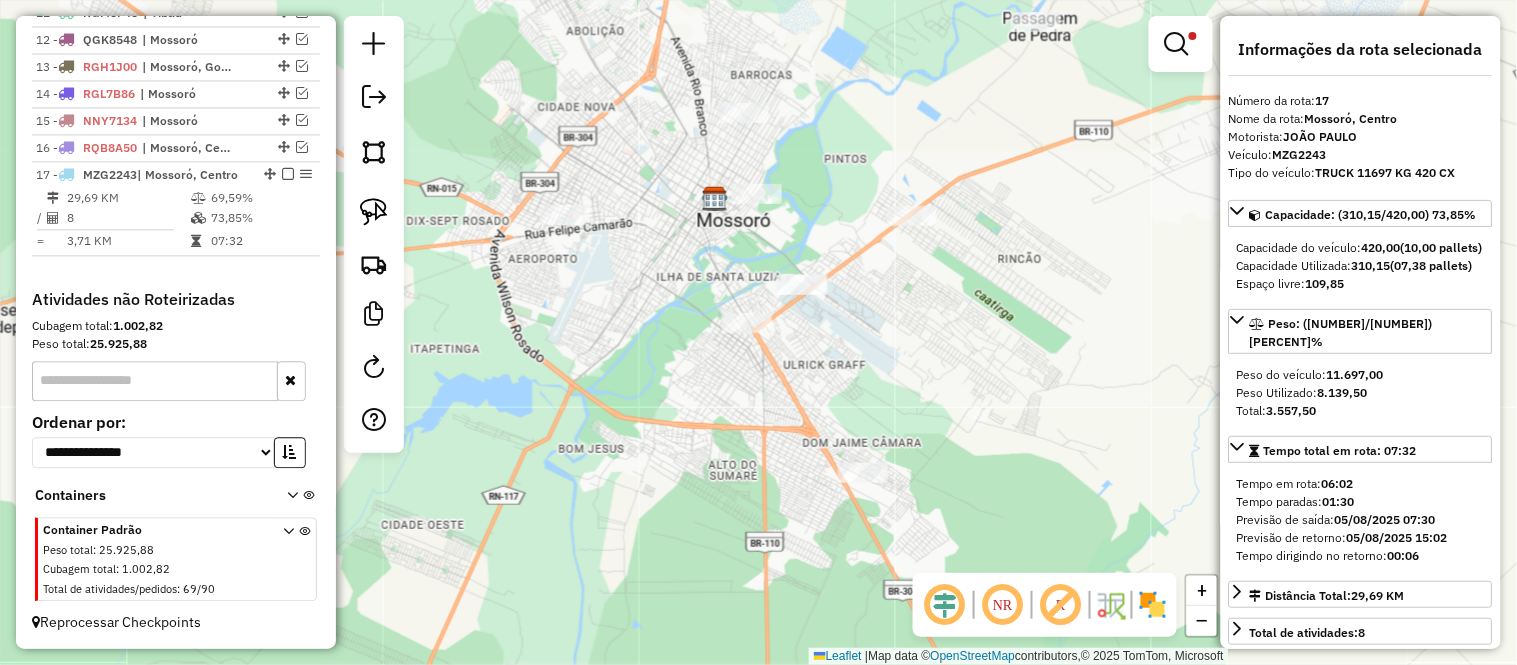click on "Limpar filtros Janela de atendimento Grade de atendimento Capacidade Transportadoras Veículos Cliente Pedidos  Rotas Selecione os dias de semana para filtrar as janelas de atendimento  Seg   Ter   Qua   Qui   Sex   Sáb   Dom  Informe o período da janela de atendimento: De: Até:  Filtrar exatamente a janela do cliente  Considerar janela de atendimento padrão  Selecione os dias de semana para filtrar as grades de atendimento  Seg   Ter   Qua   Qui   Sex   Sáb   Dom   Considerar clientes sem dia de atendimento cadastrado  Clientes fora do dia de atendimento selecionado Filtrar as atividades entre os valores definidos abaixo:  Peso mínimo:   Peso máximo:   Cubagem mínima:   Cubagem máxima:   De:   Até:  Filtrar as atividades entre o tempo de atendimento definido abaixo:  De:   Até:   Considerar capacidade total dos clientes não roteirizados Transportadora: Selecione um ou mais itens Tipo de veículo: Selecione um ou mais itens Veículo: Selecione um ou mais itens Motorista: Selecione um ou mais itens" 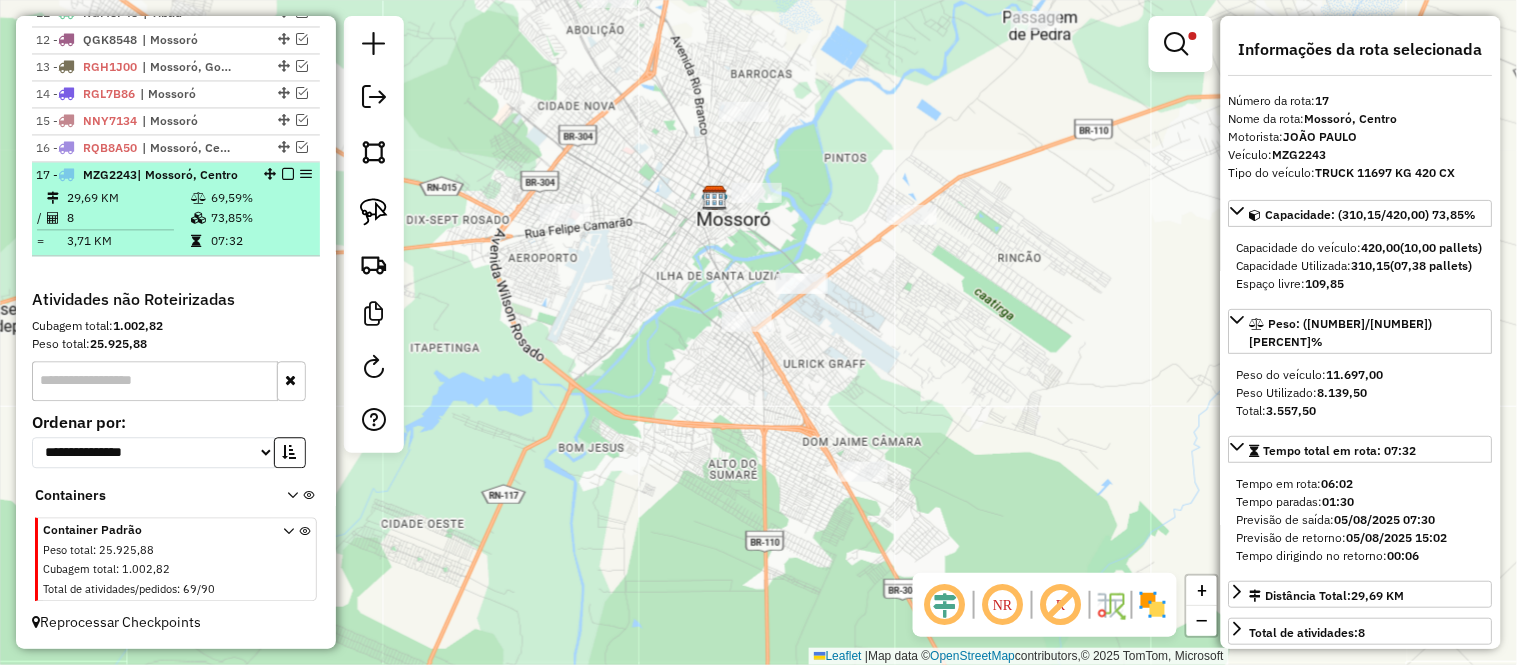 click on "8" at bounding box center (128, 218) 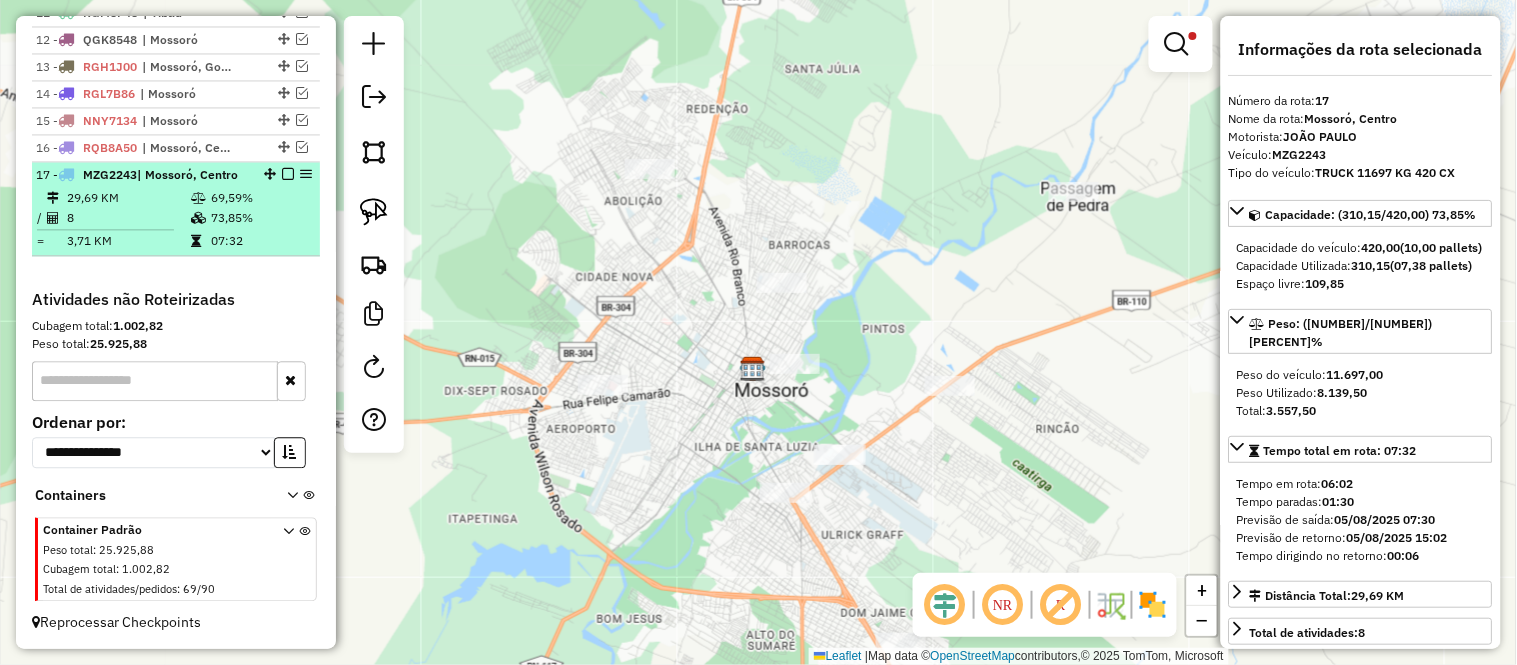 click on "29,69 KM" at bounding box center [128, 198] 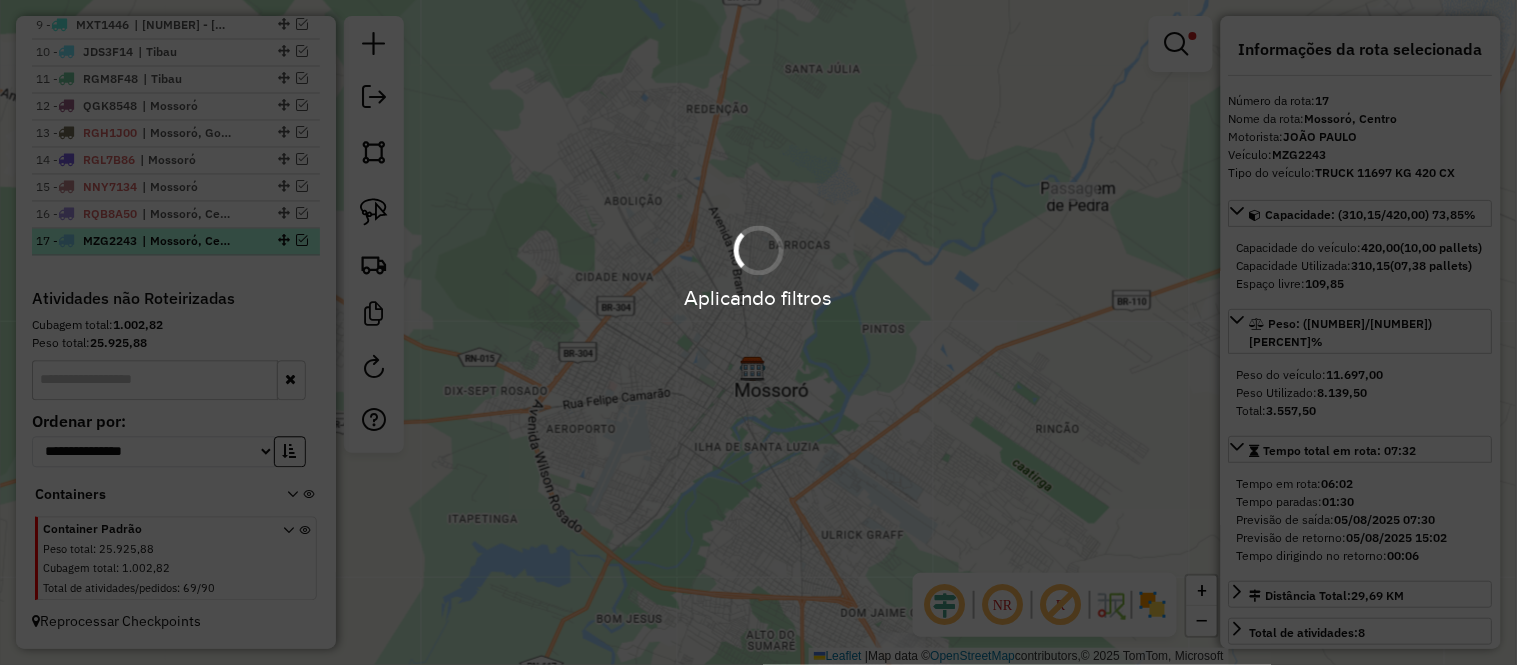 scroll, scrollTop: 970, scrollLeft: 0, axis: vertical 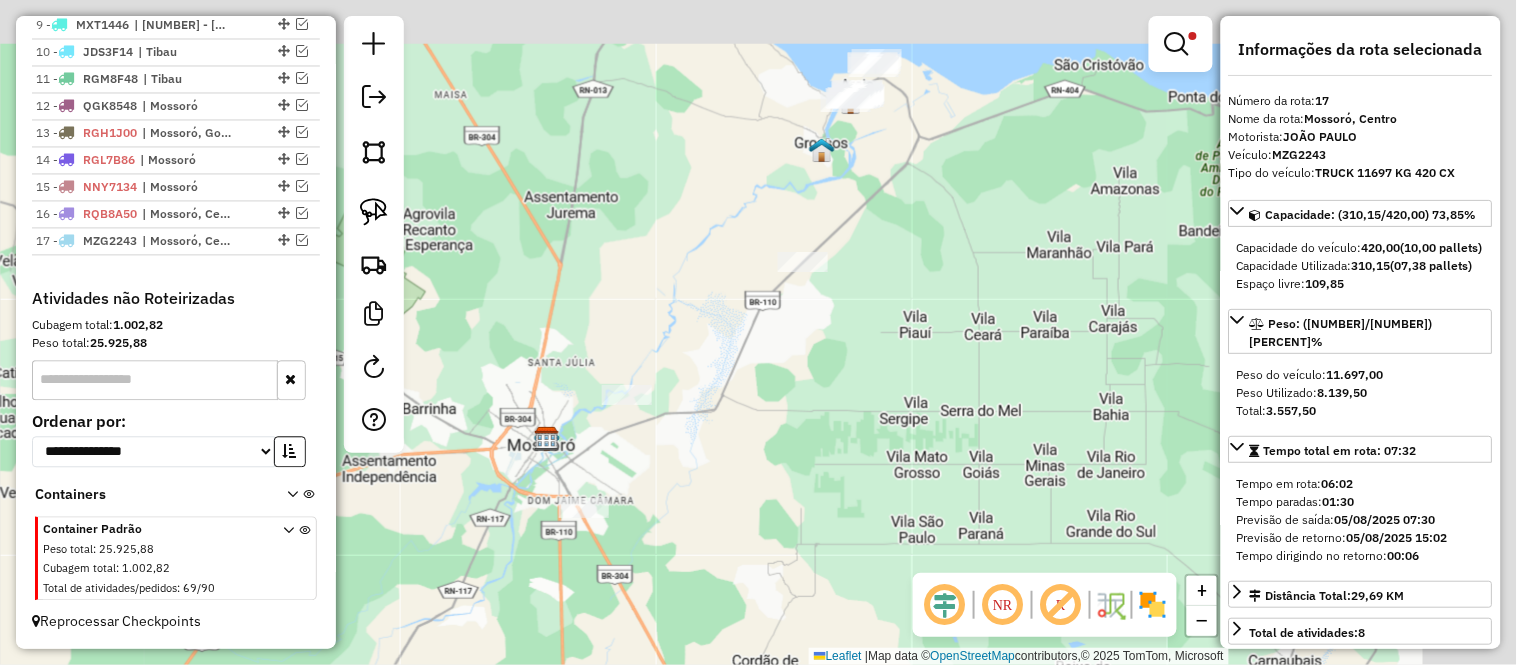 drag, startPoint x: 1014, startPoint y: 308, endPoint x: 737, endPoint y: 503, distance: 338.7536 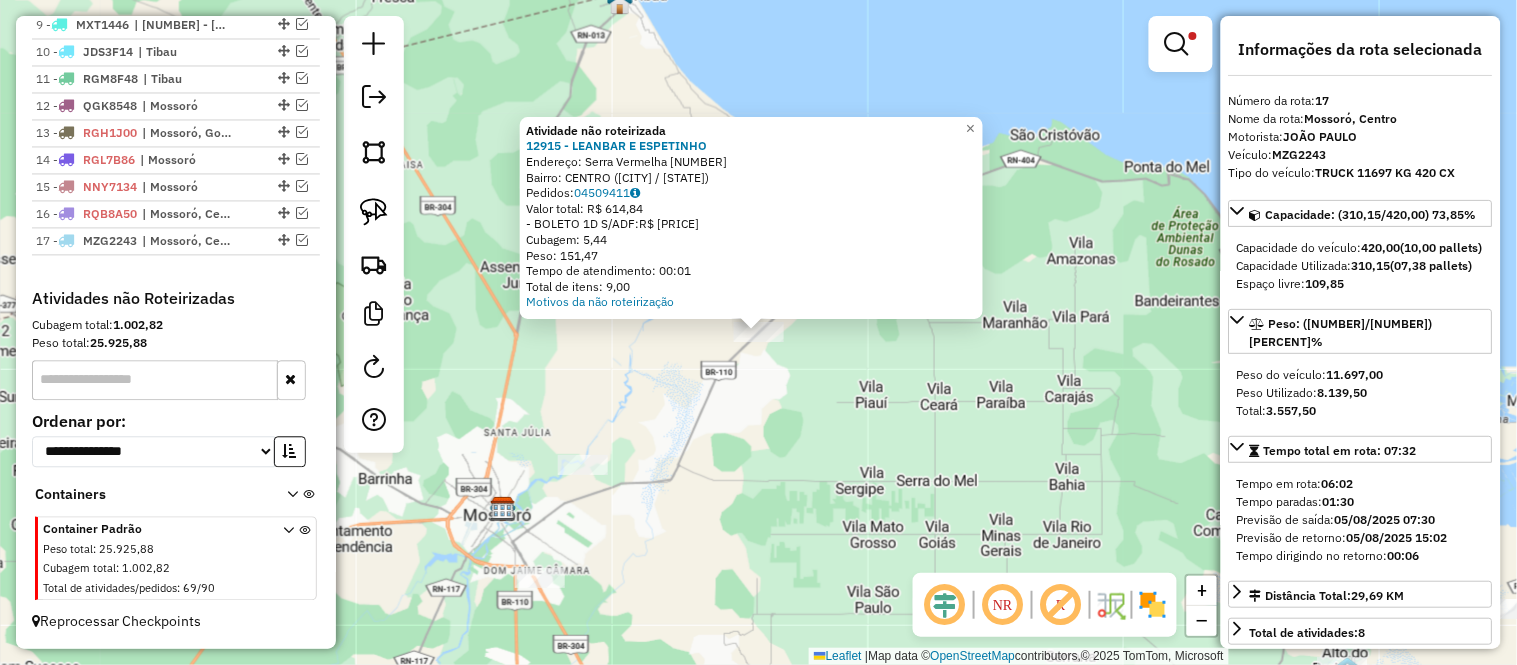 click on "Atividade não roteirizada 12915 - LEANBAR E ESPETINHO  Endereço:  Serra Vermelha 1044   Bairro: CENTRO (AREIA BRANCA / RN)   Pedidos:  04509411   Valor total: R$ 614,84   - BOLETO 1D S/ADF:  R$ 614,84   Cubagem: 5,44   Peso: 151,47   Tempo de atendimento: 00:01   Total de itens: 9,00  Motivos da não roteirização × Limpar filtros Janela de atendimento Grade de atendimento Capacidade Transportadoras Veículos Cliente Pedidos  Rotas Selecione os dias de semana para filtrar as janelas de atendimento  Seg   Ter   Qua   Qui   Sex   Sáb   Dom  Informe o período da janela de atendimento: De: Até:  Filtrar exatamente a janela do cliente  Considerar janela de atendimento padrão  Selecione os dias de semana para filtrar as grades de atendimento  Seg   Ter   Qua   Qui   Sex   Sáb   Dom   Considerar clientes sem dia de atendimento cadastrado  Clientes fora do dia de atendimento selecionado Filtrar as atividades entre os valores definidos abaixo:  Peso mínimo:   Peso máximo:   Cubagem mínima:   De:   Até:  +" 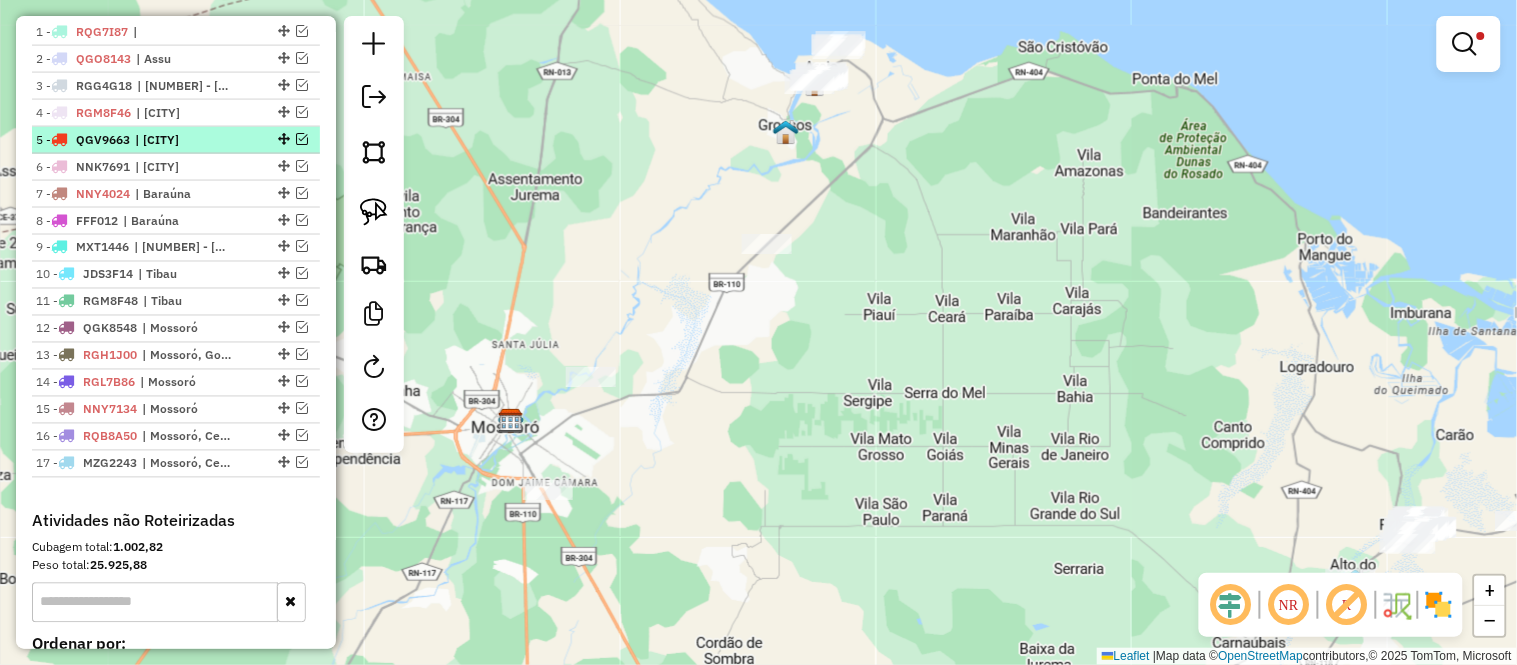 scroll, scrollTop: 525, scrollLeft: 0, axis: vertical 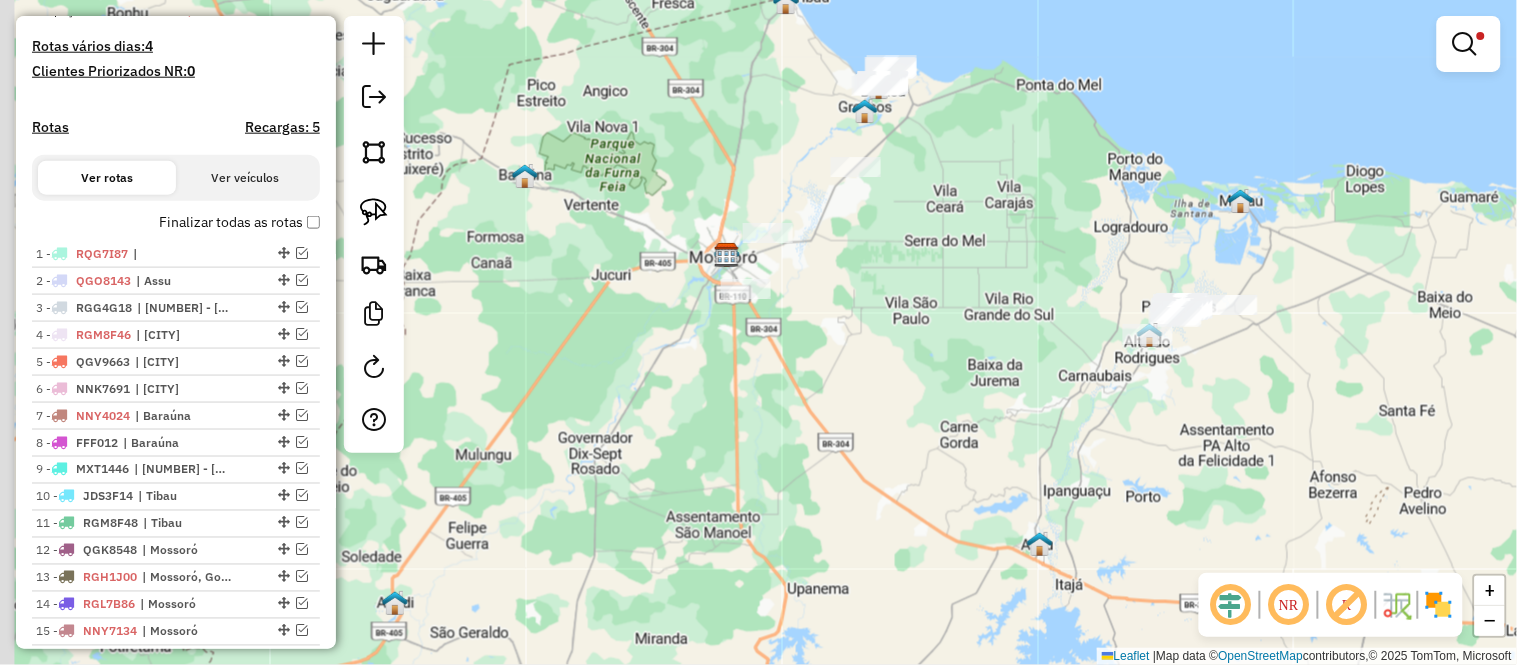 drag, startPoint x: 694, startPoint y: 335, endPoint x: 942, endPoint y: 316, distance: 248.72676 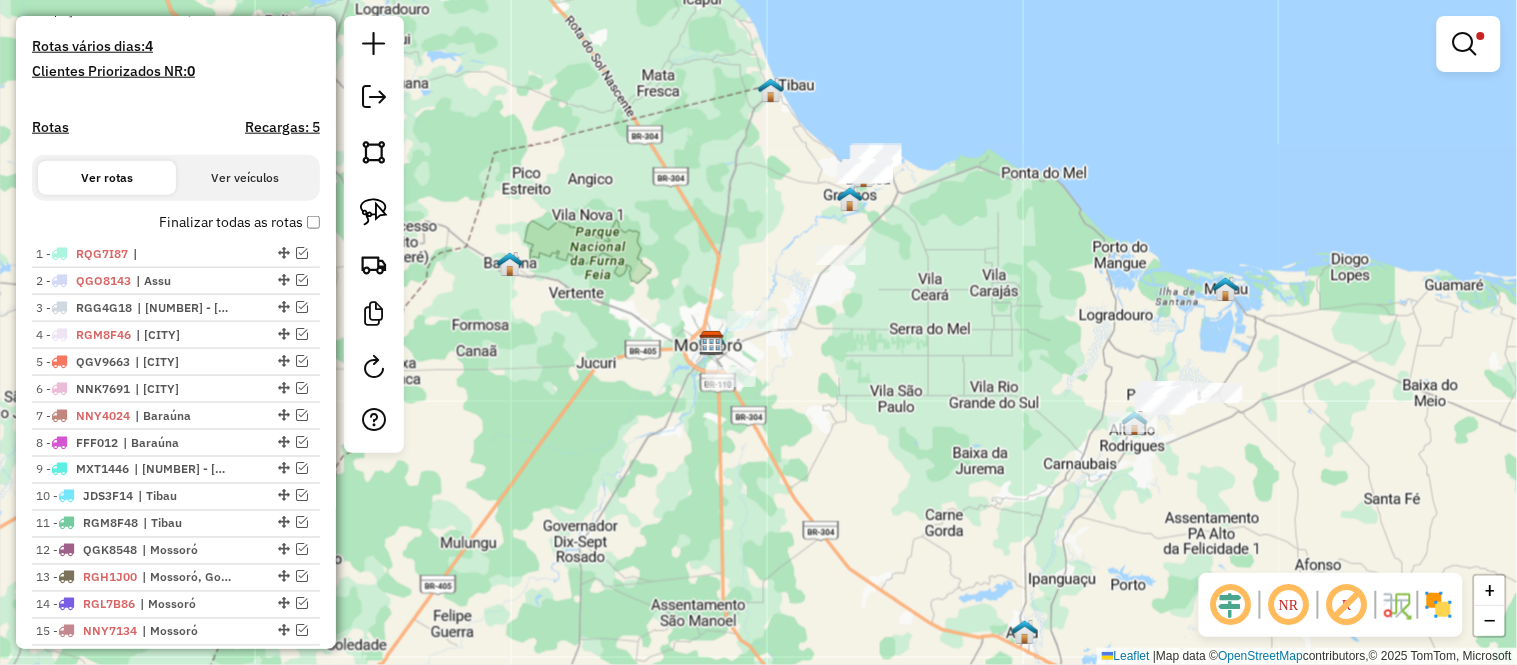drag, startPoint x: 838, startPoint y: 317, endPoint x: 825, endPoint y: 370, distance: 54.571056 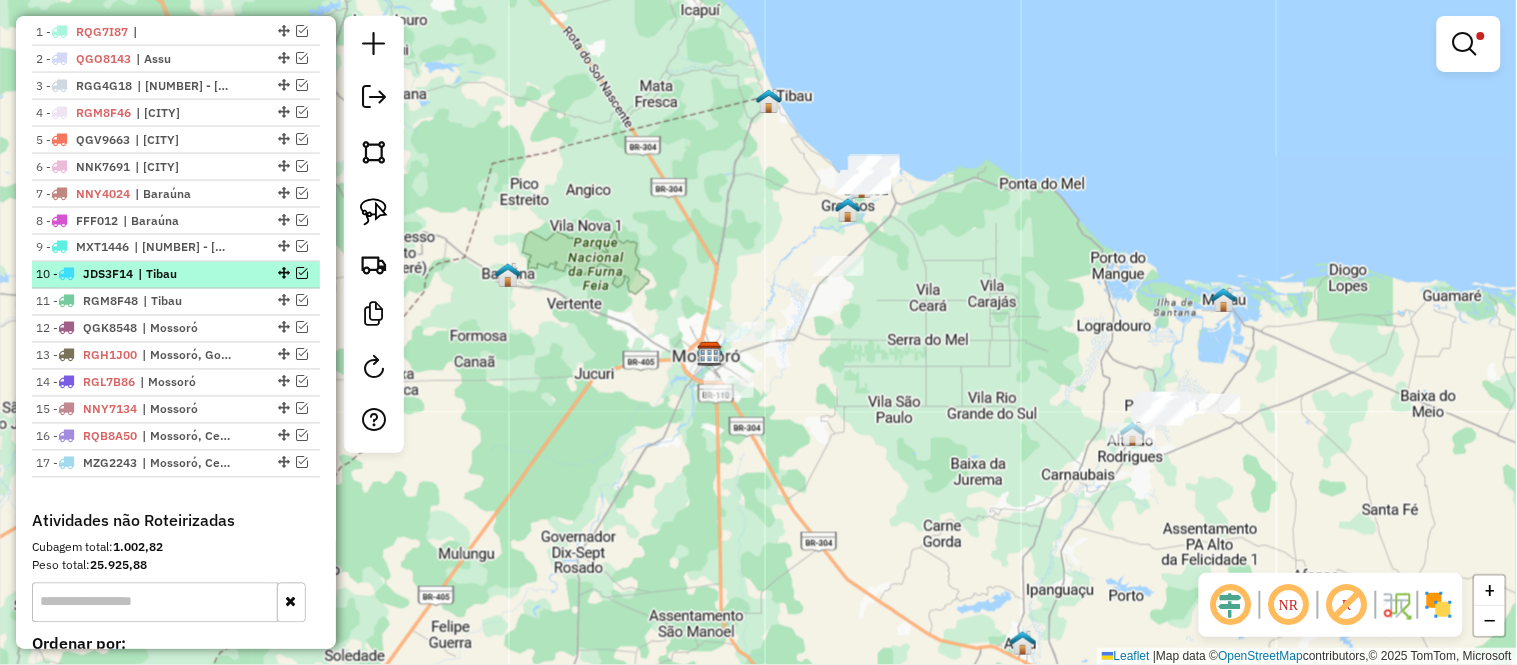 scroll, scrollTop: 636, scrollLeft: 0, axis: vertical 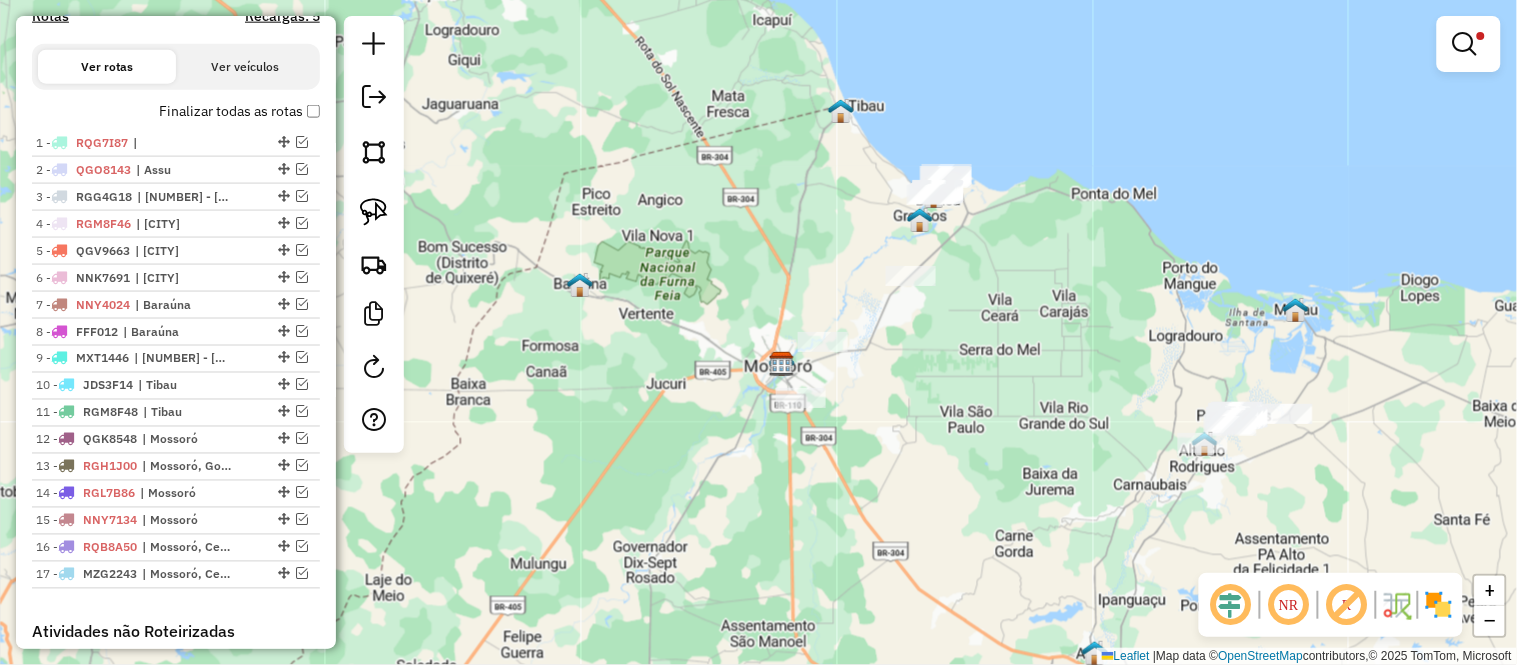 drag, startPoint x: 1044, startPoint y: 211, endPoint x: 995, endPoint y: 275, distance: 80.60397 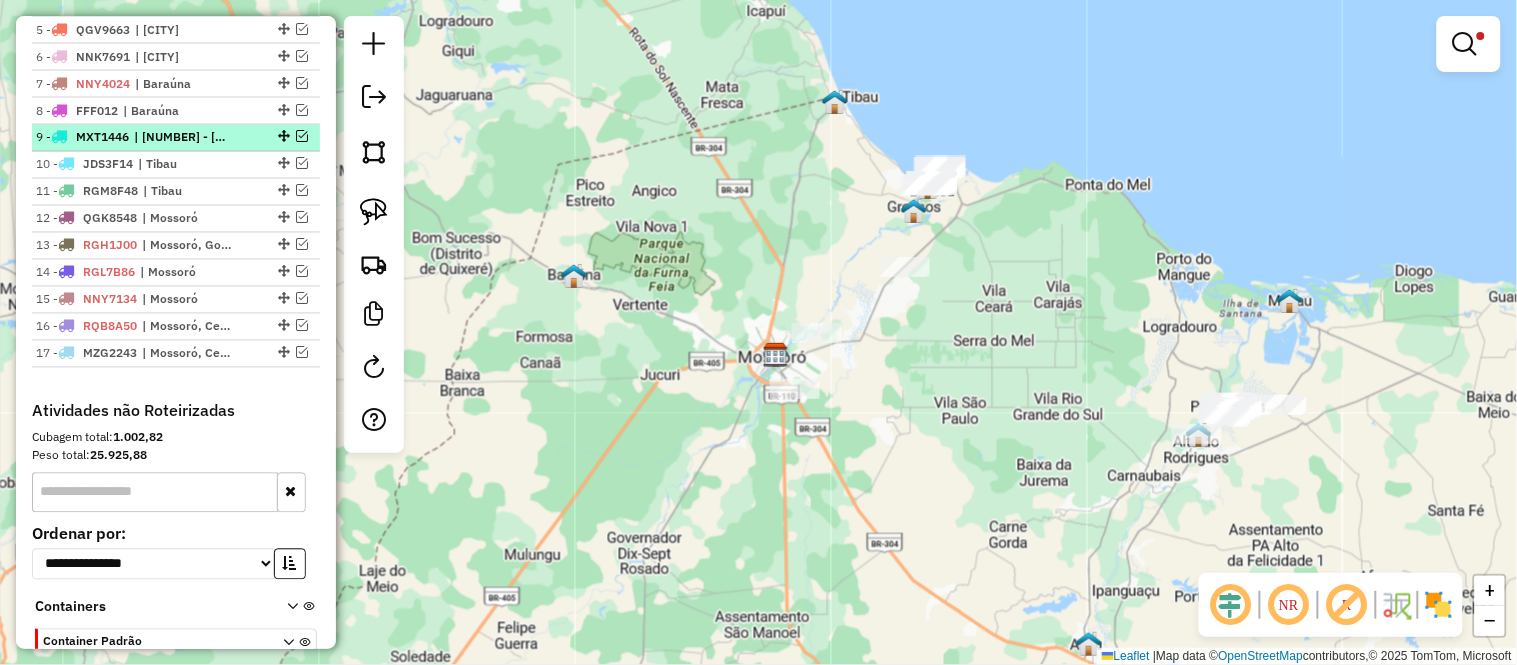 scroll, scrollTop: 635, scrollLeft: 0, axis: vertical 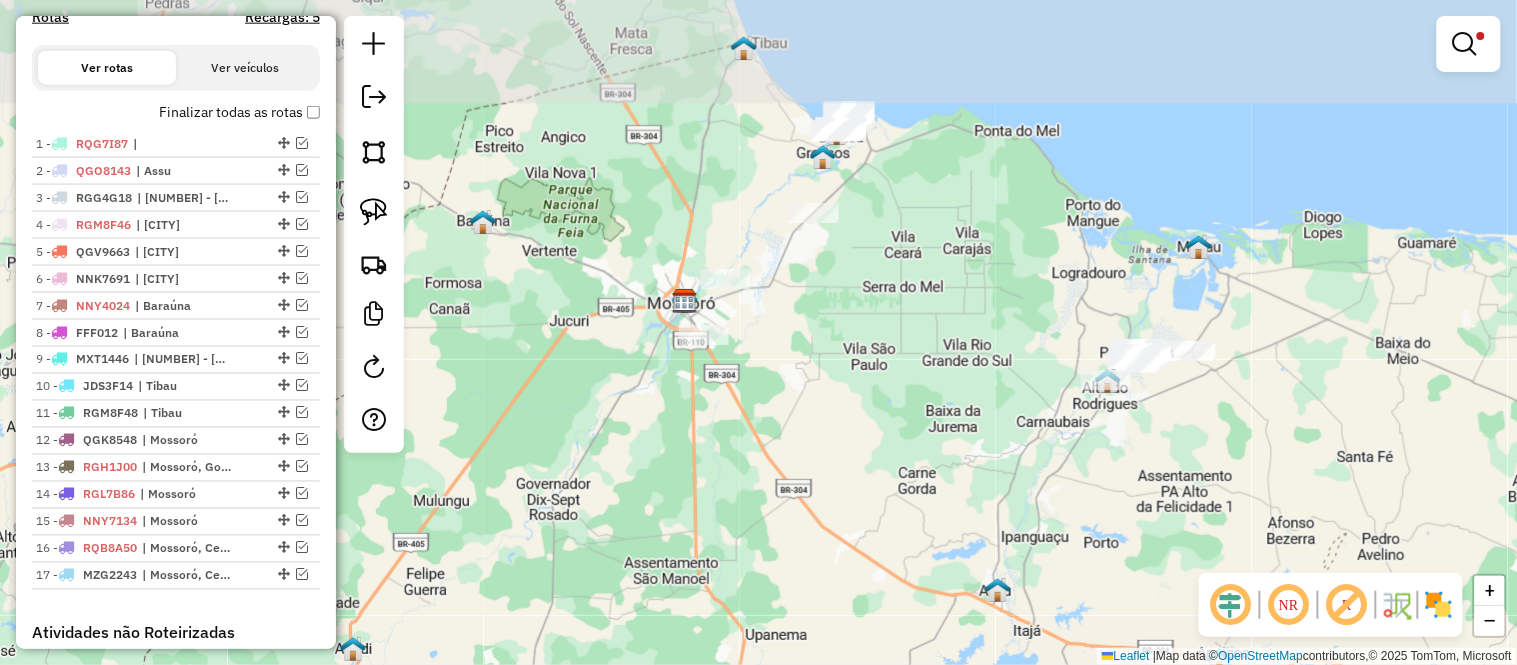 drag, startPoint x: 883, startPoint y: 150, endPoint x: 878, endPoint y: 261, distance: 111.11256 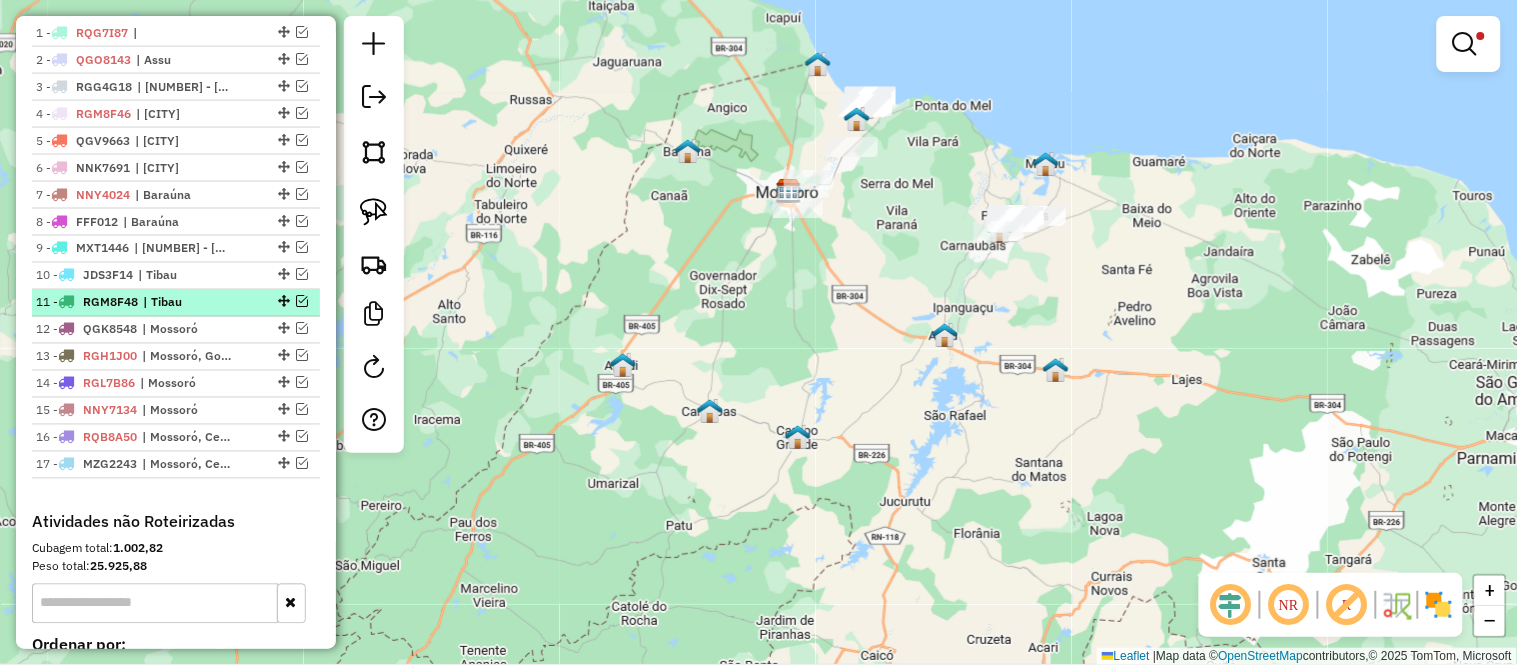 scroll, scrollTop: 524, scrollLeft: 0, axis: vertical 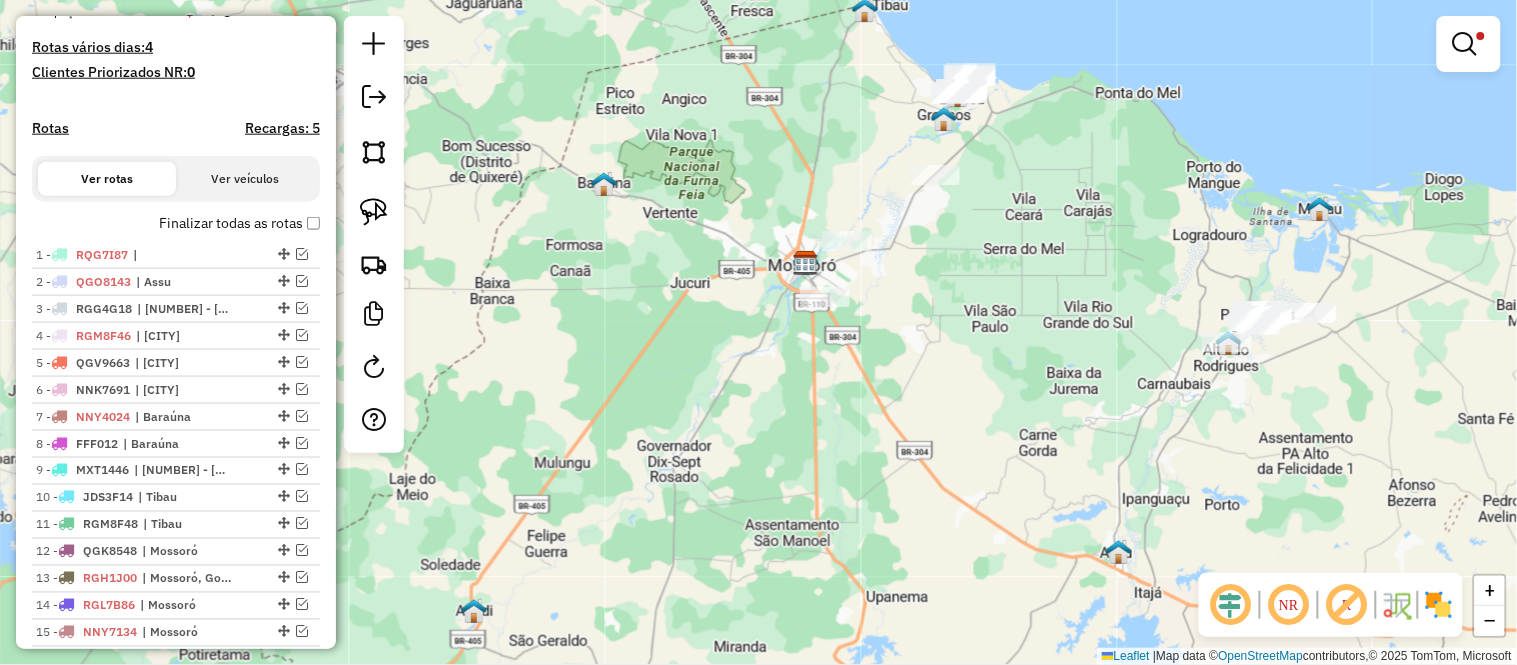 drag, startPoint x: 905, startPoint y: 270, endPoint x: 876, endPoint y: 352, distance: 86.977005 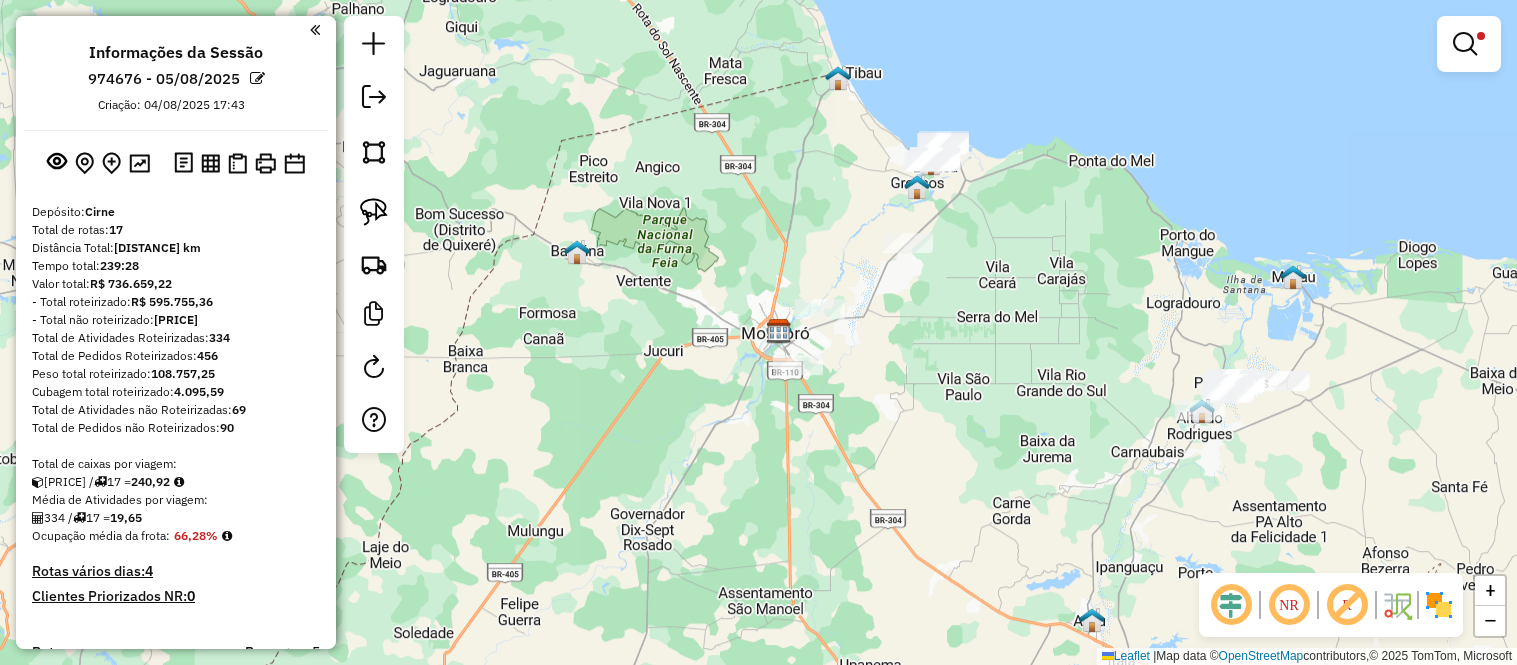scroll, scrollTop: 0, scrollLeft: 0, axis: both 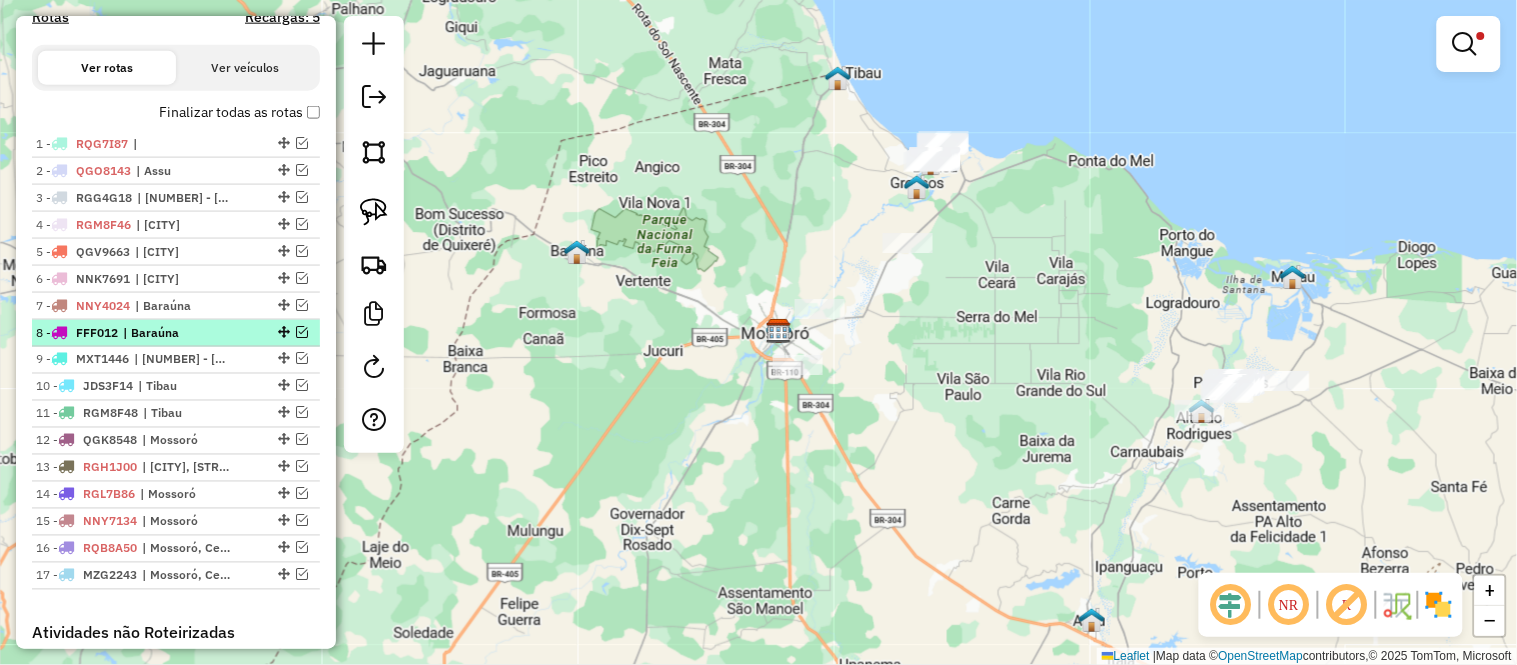 click at bounding box center (302, 332) 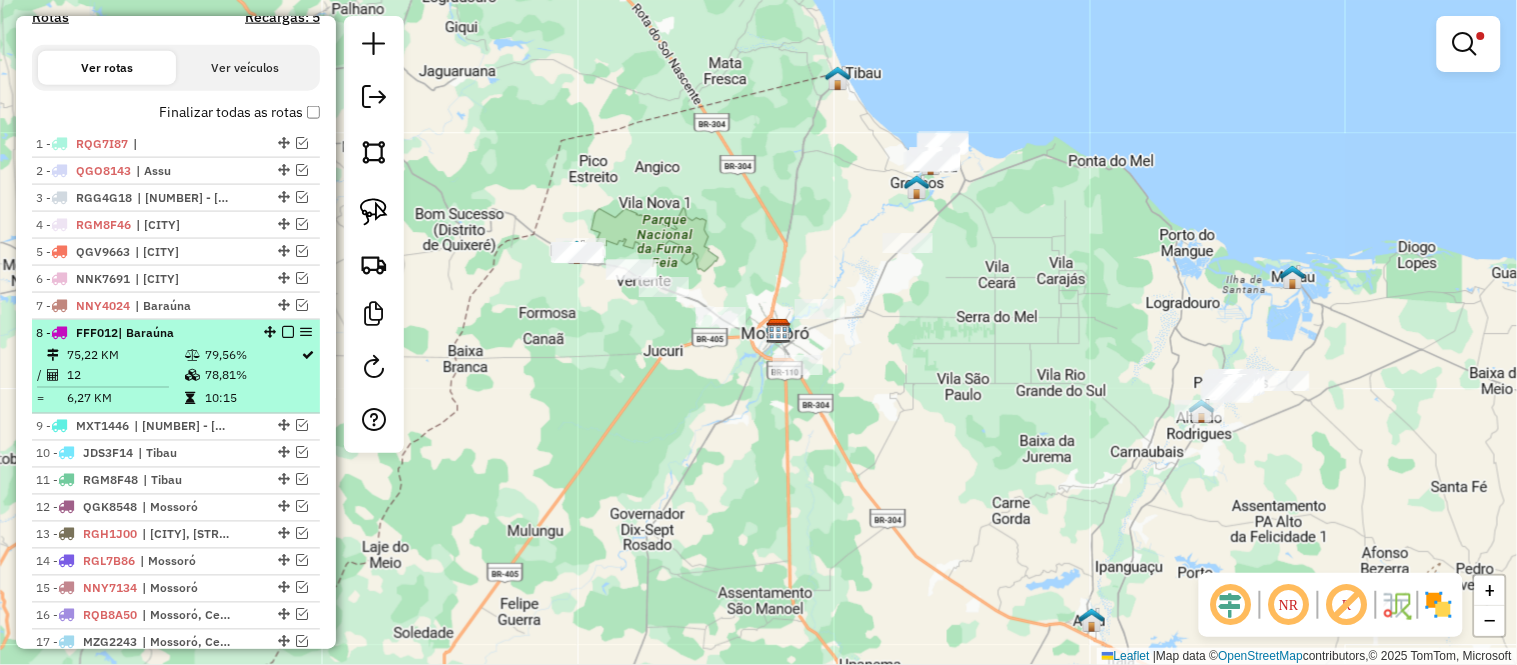 click on "12" at bounding box center (125, 376) 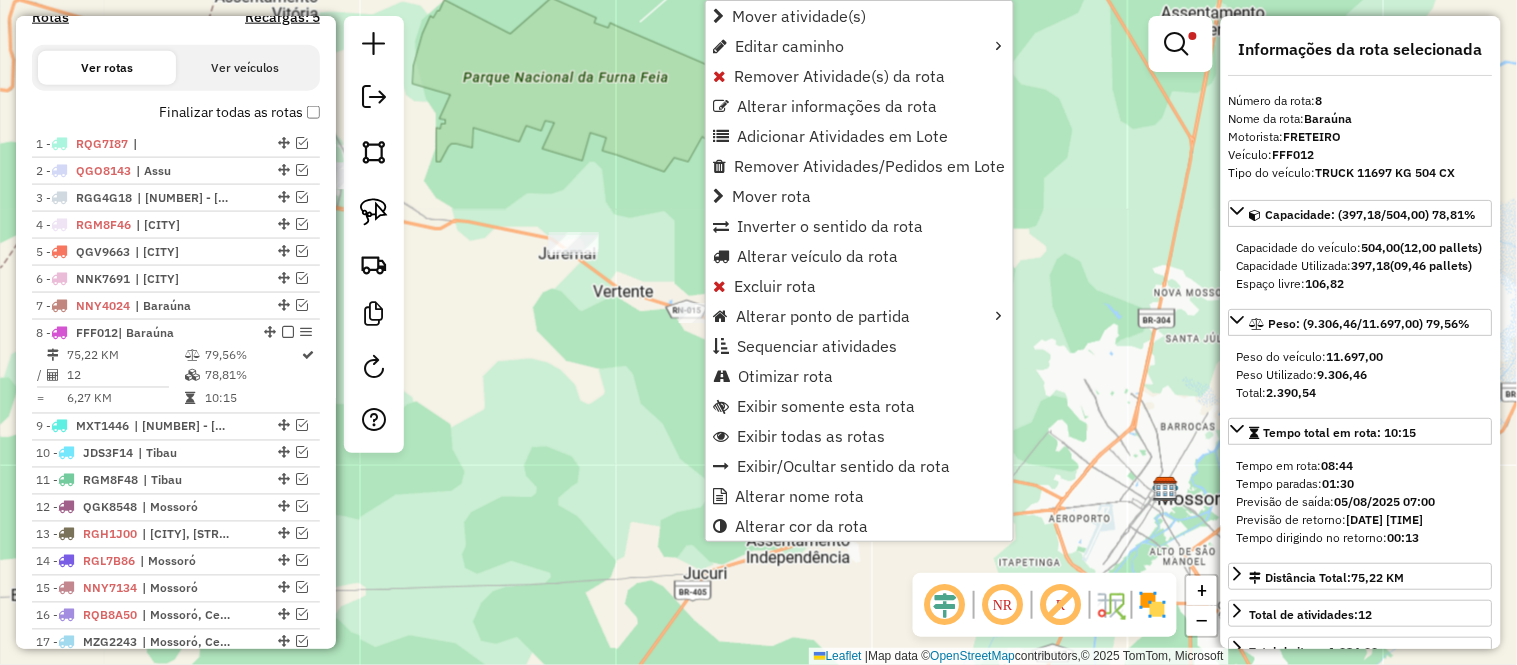 scroll, scrollTop: 937, scrollLeft: 0, axis: vertical 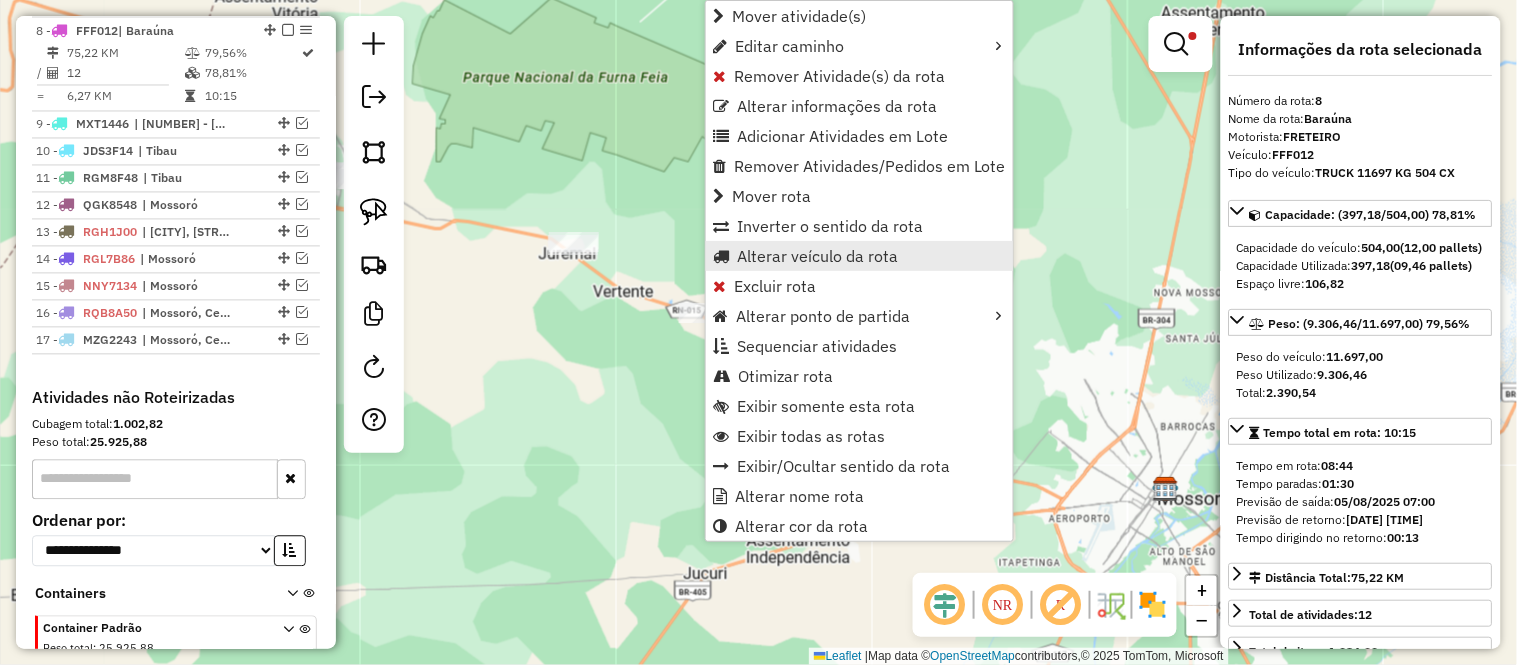 click on "Alterar veículo da rota" at bounding box center (817, 256) 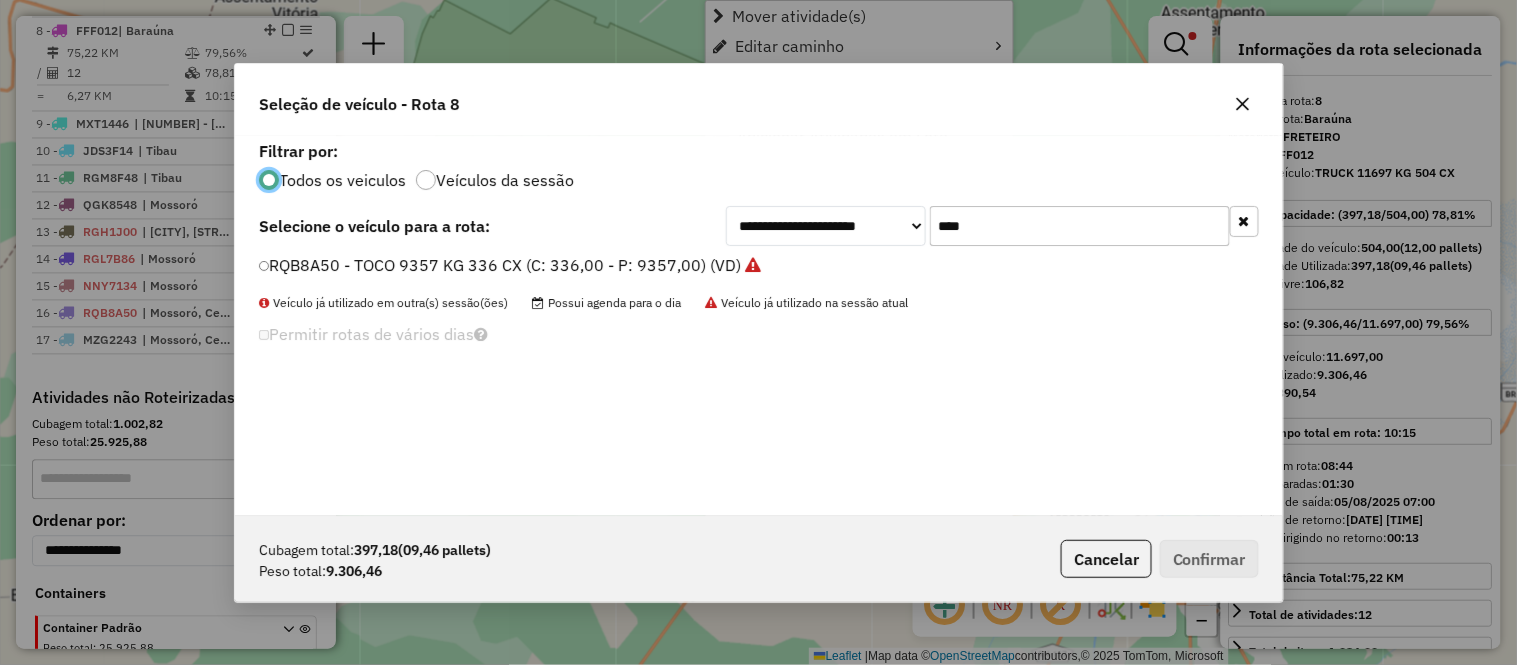 scroll, scrollTop: 11, scrollLeft: 5, axis: both 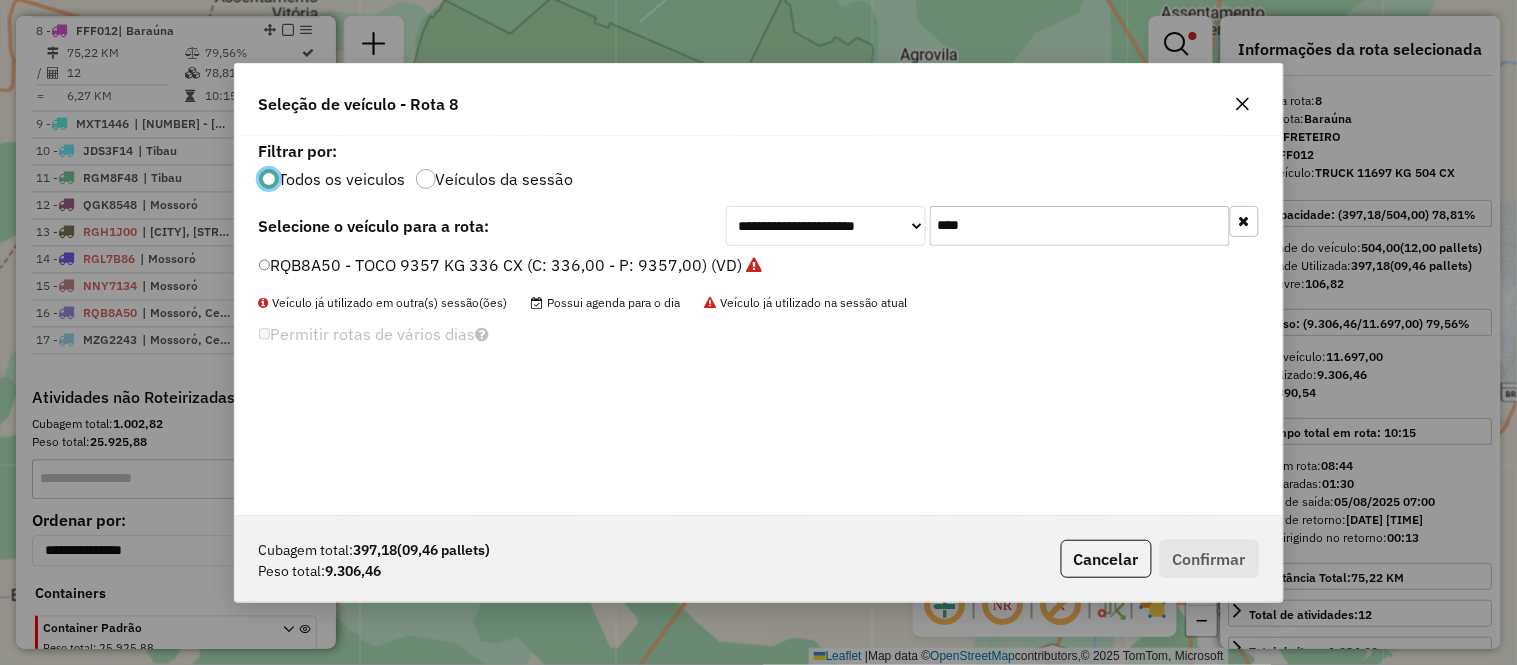 click 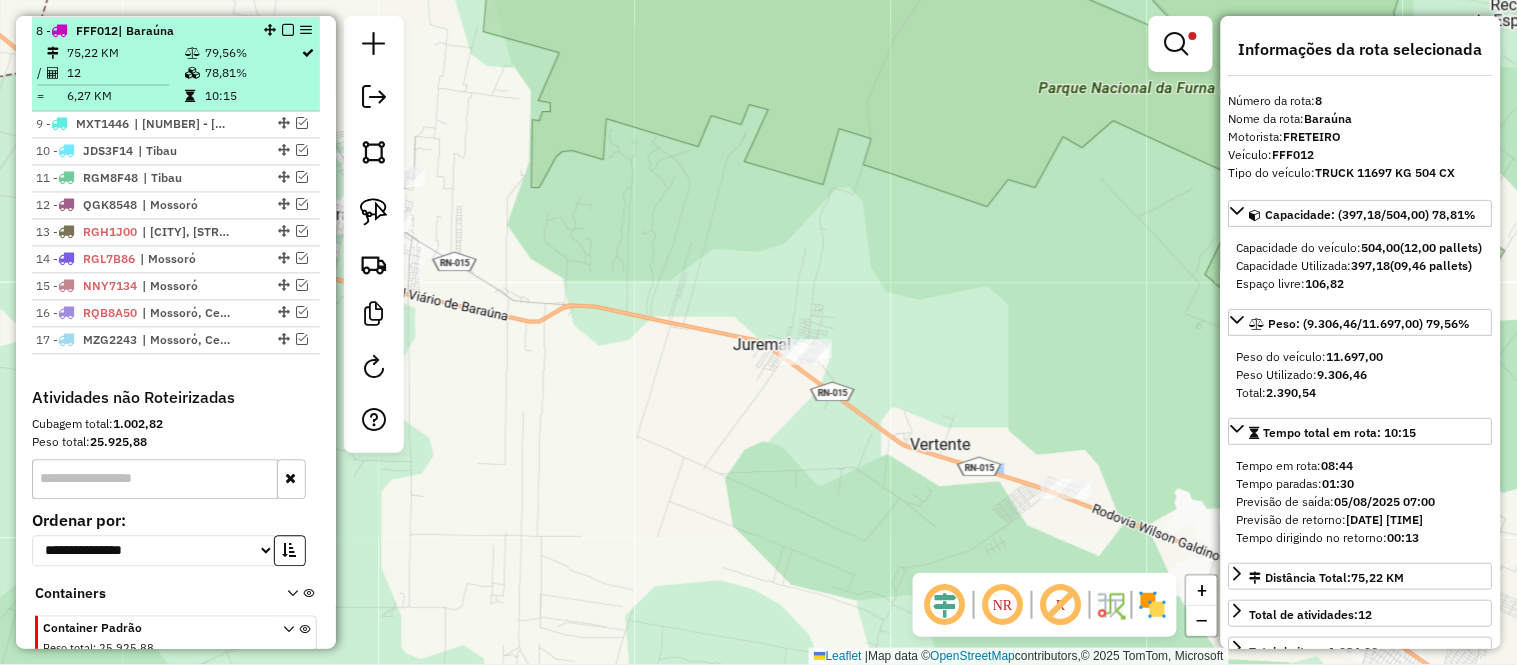 click at bounding box center [194, 74] 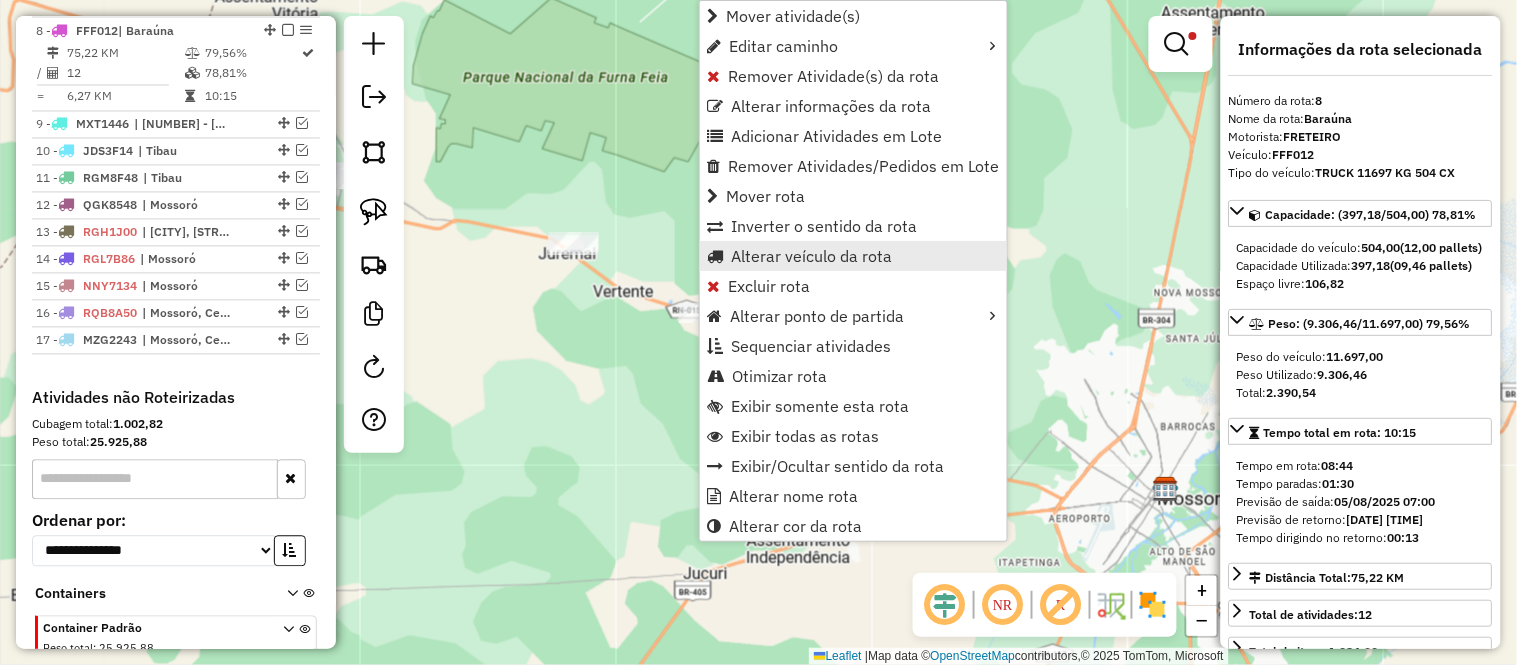 click on "Alterar veículo da rota" at bounding box center (811, 256) 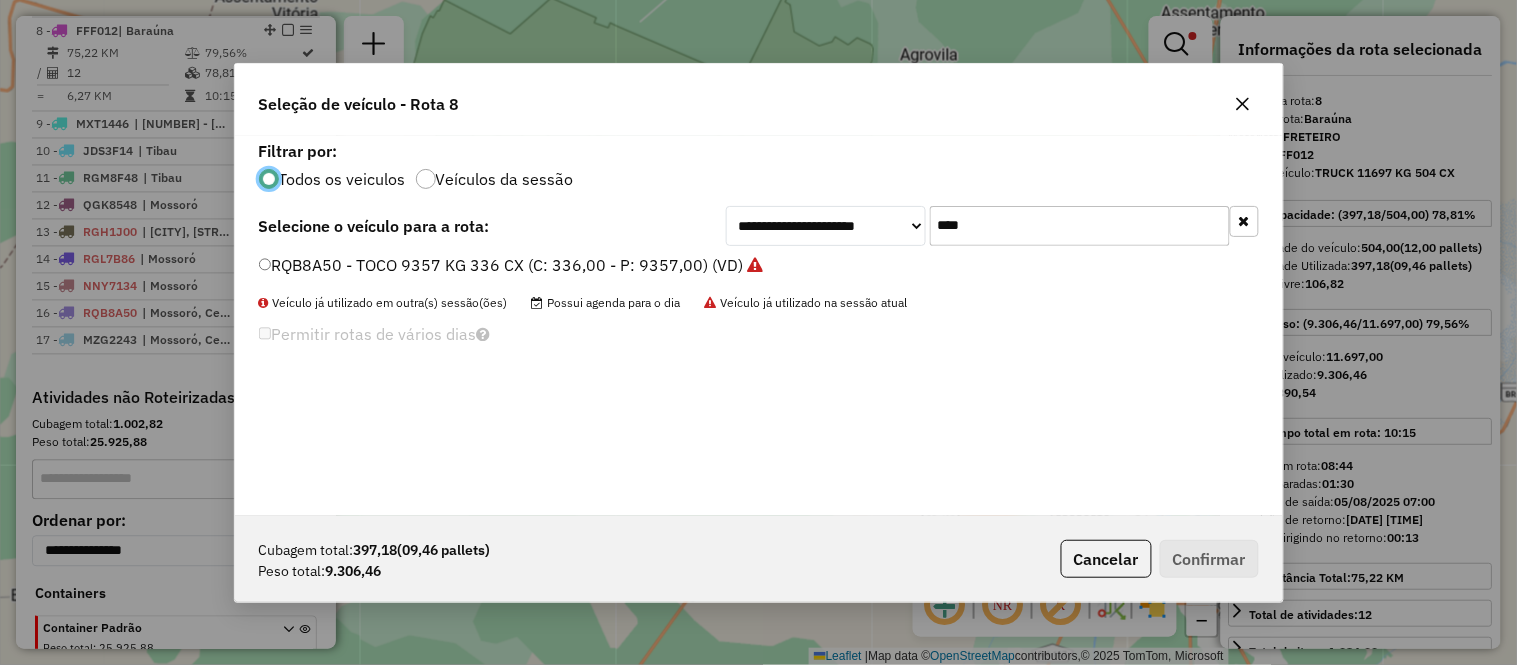 scroll, scrollTop: 11, scrollLeft: 5, axis: both 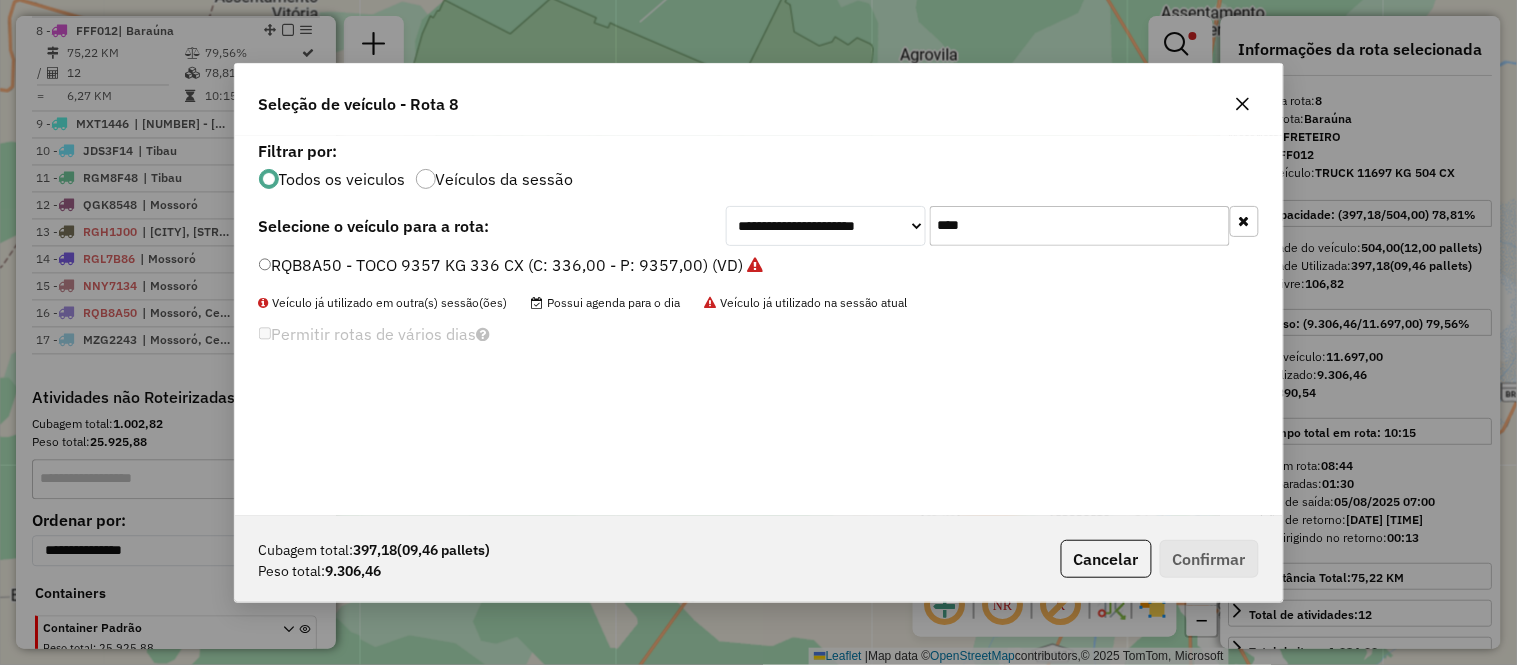 click on "****" 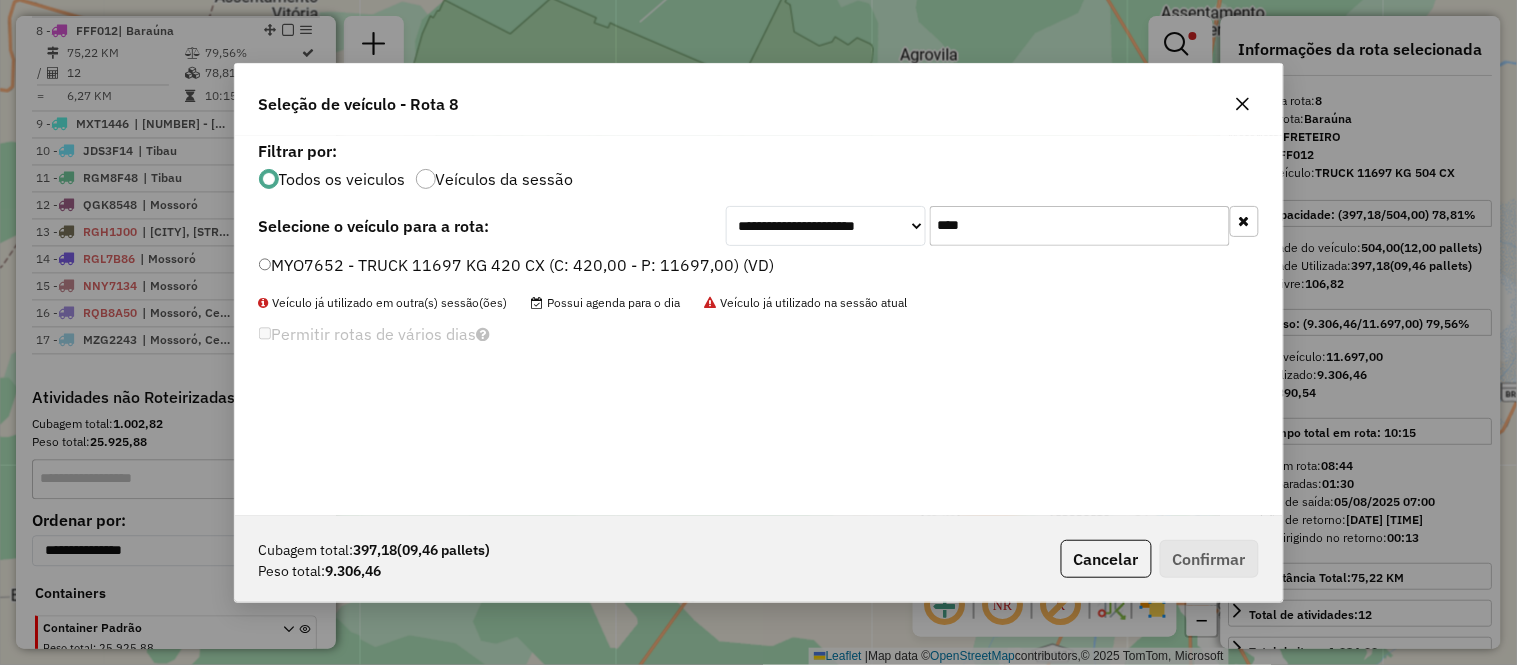 type on "****" 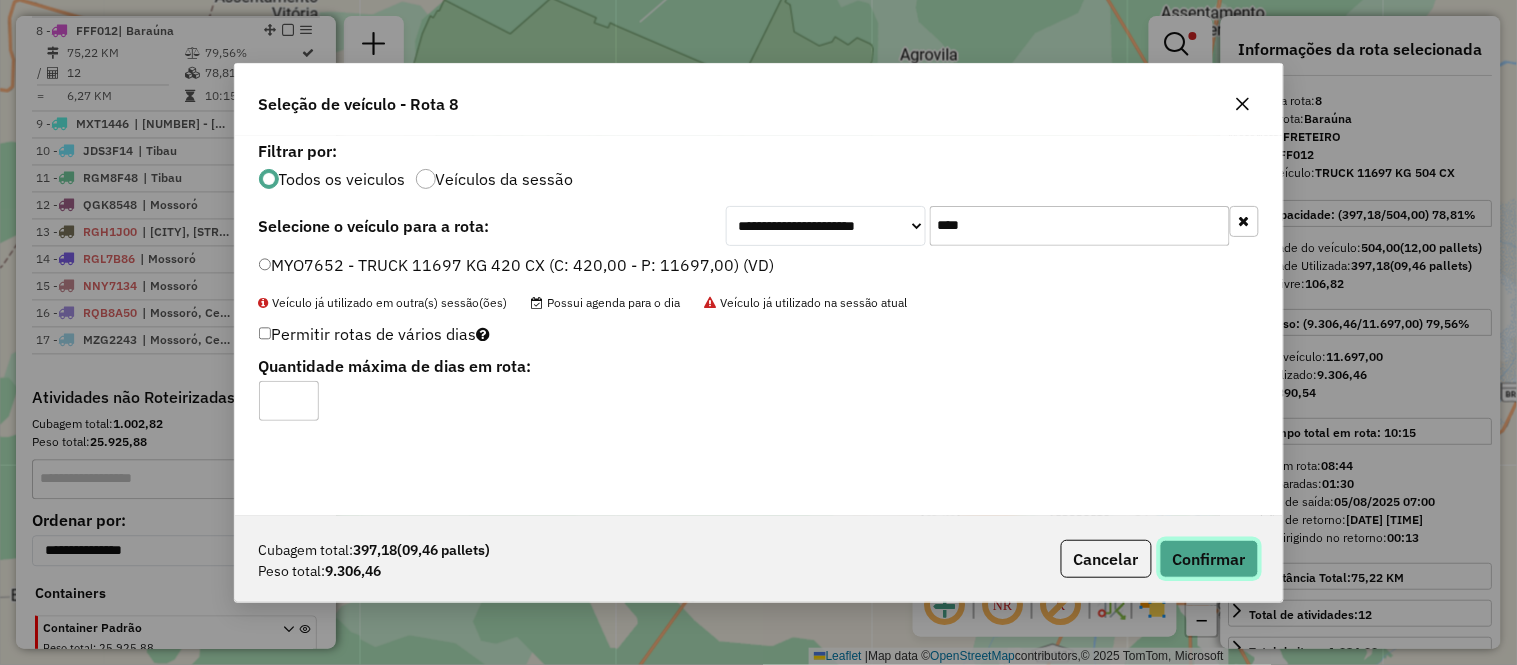 click on "Confirmar" 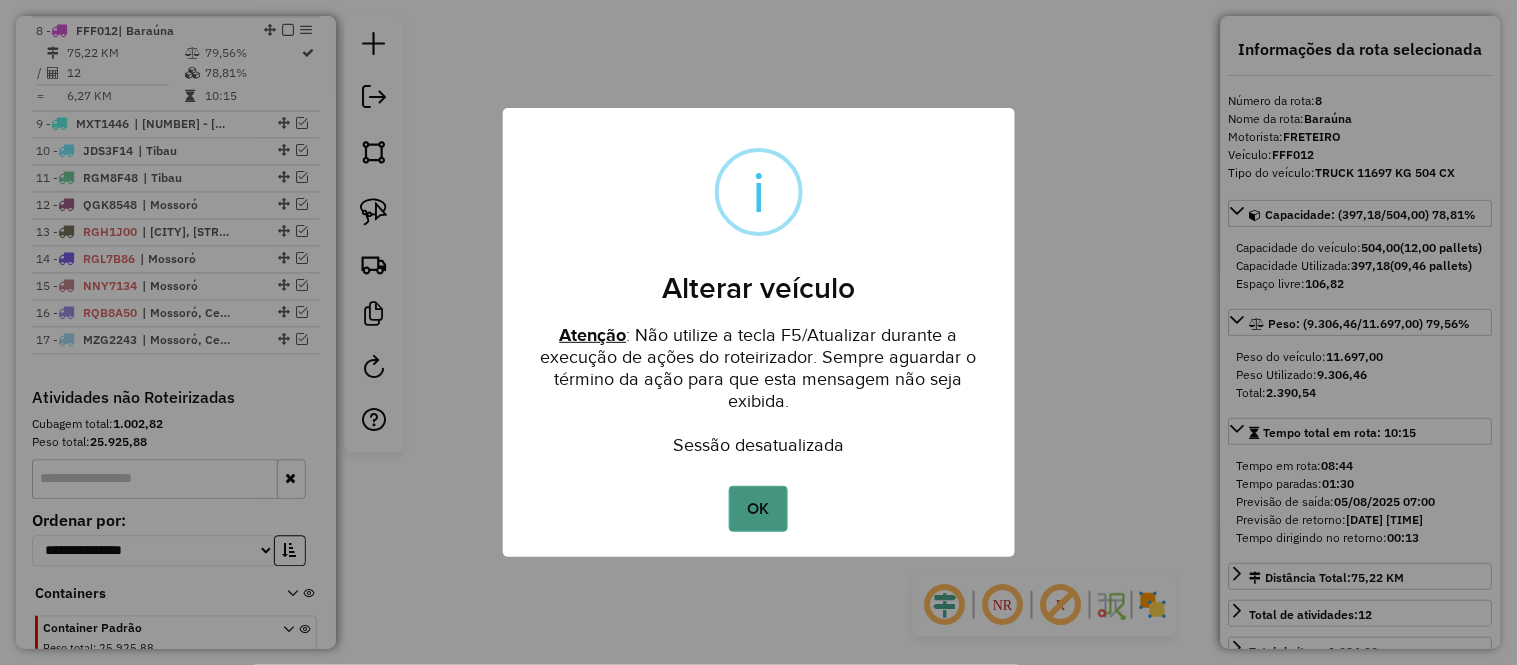 click on "OK" at bounding box center [758, 509] 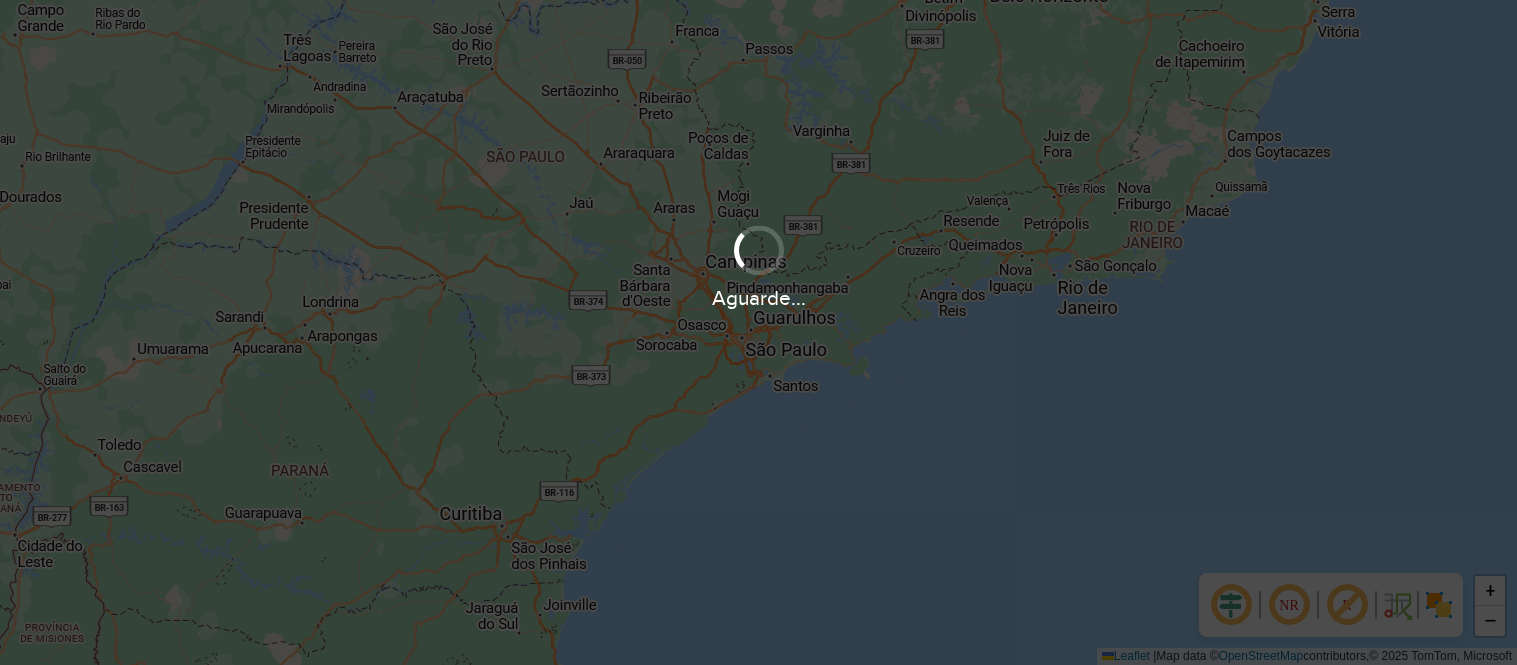 scroll, scrollTop: 0, scrollLeft: 0, axis: both 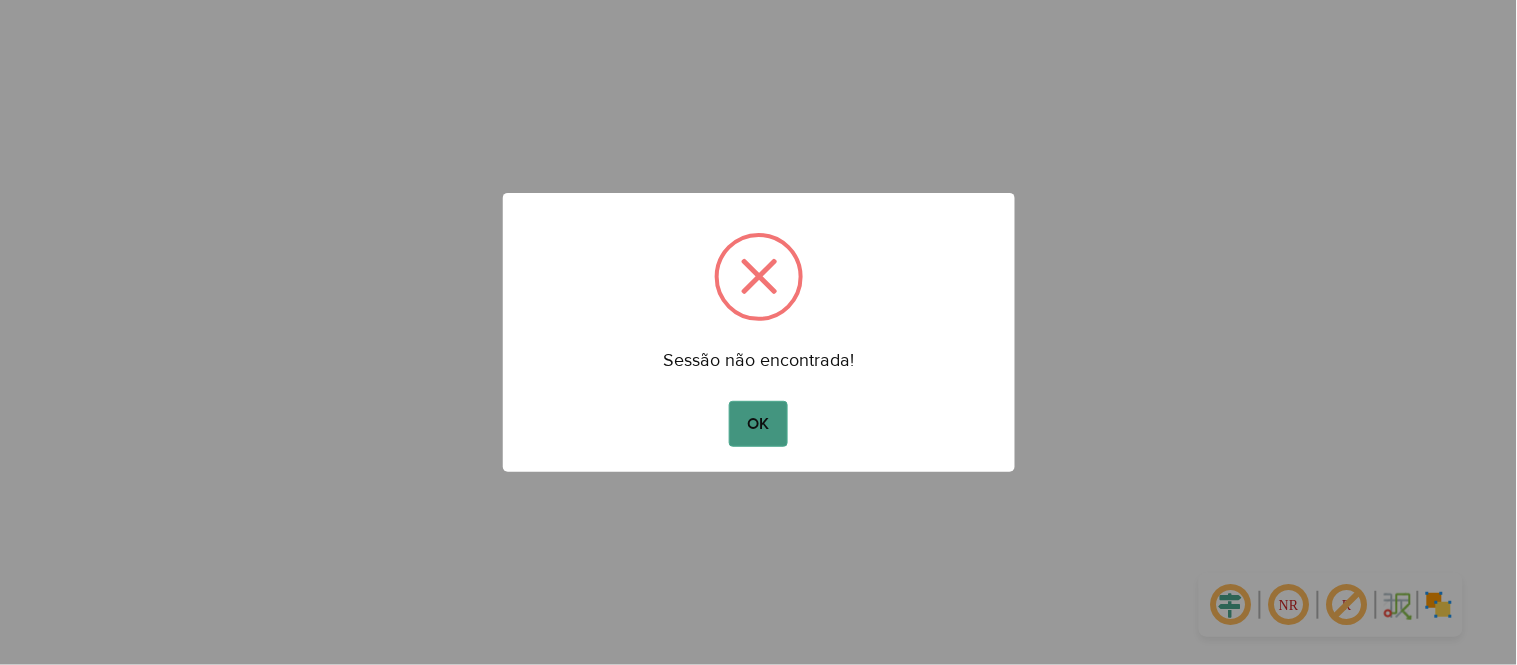 click on "OK" at bounding box center [758, 424] 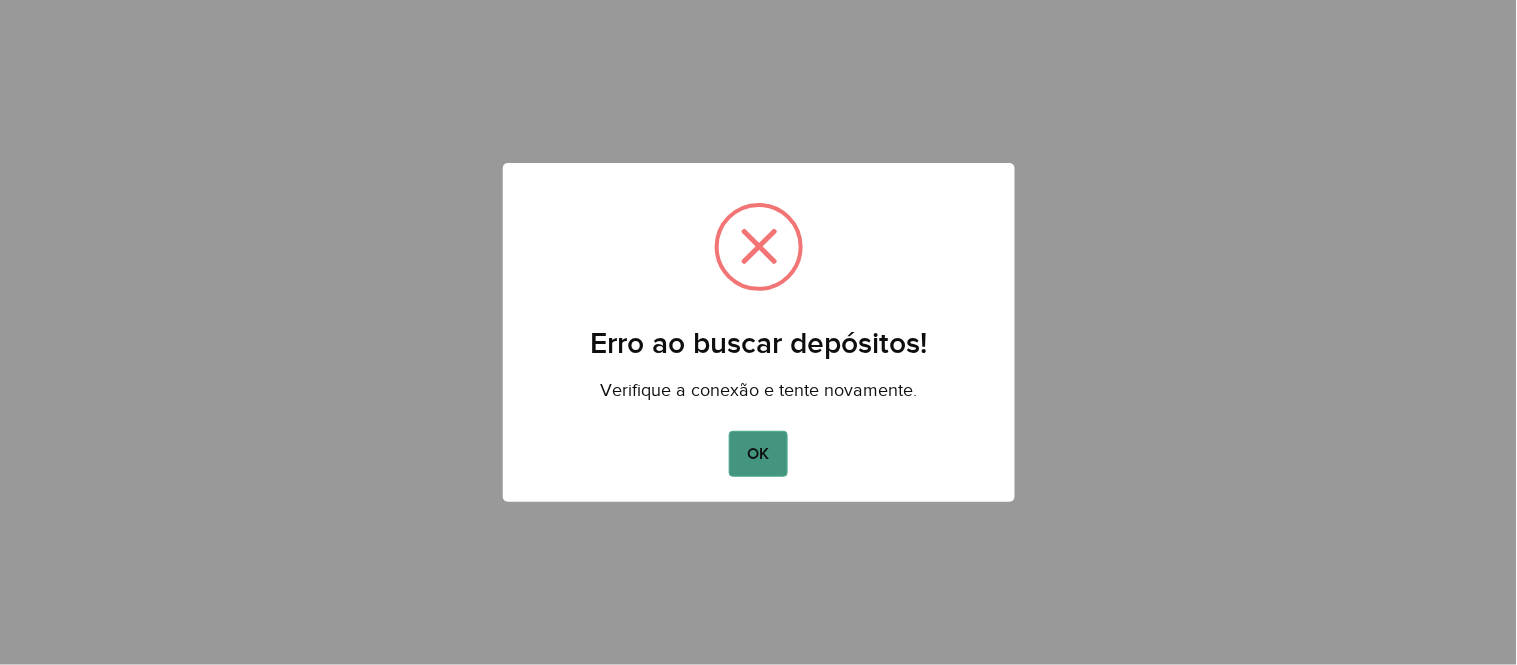 click on "OK" at bounding box center [758, 454] 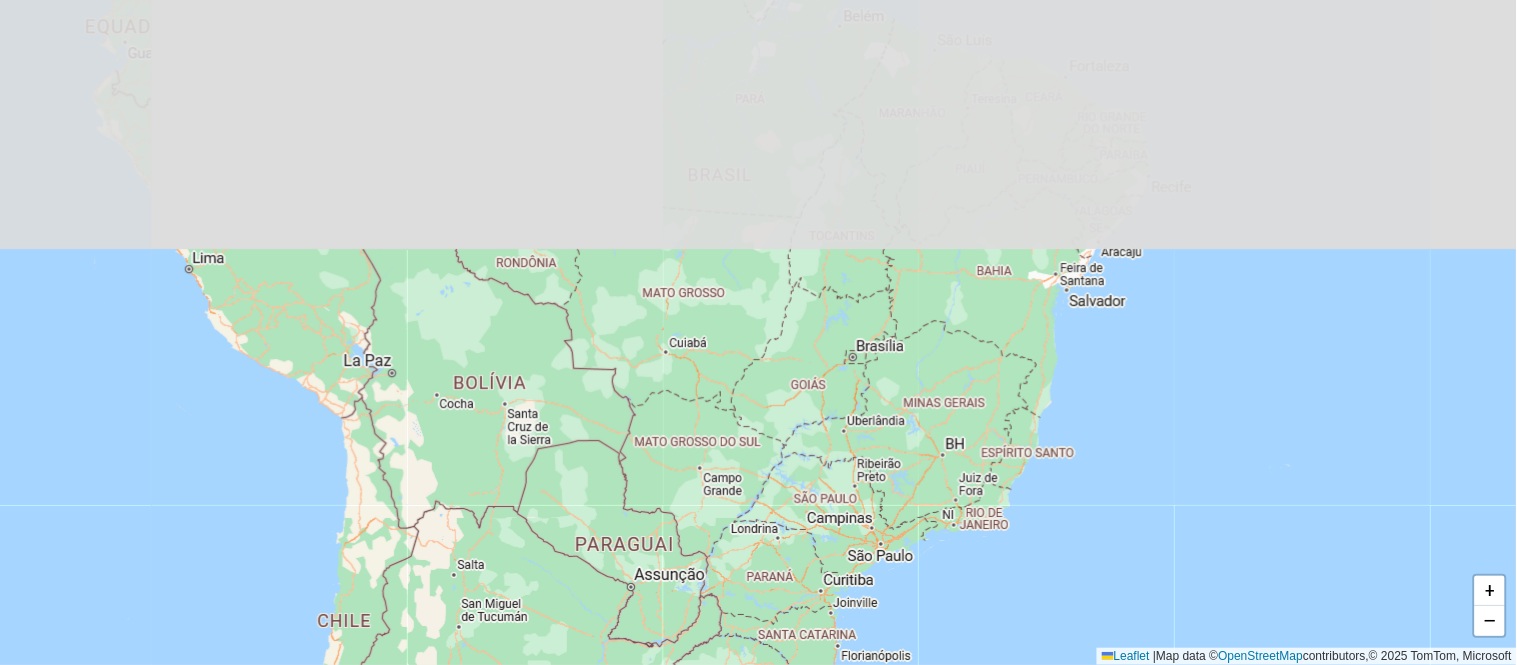 drag, startPoint x: 804, startPoint y: 106, endPoint x: 881, endPoint y: 434, distance: 336.9169 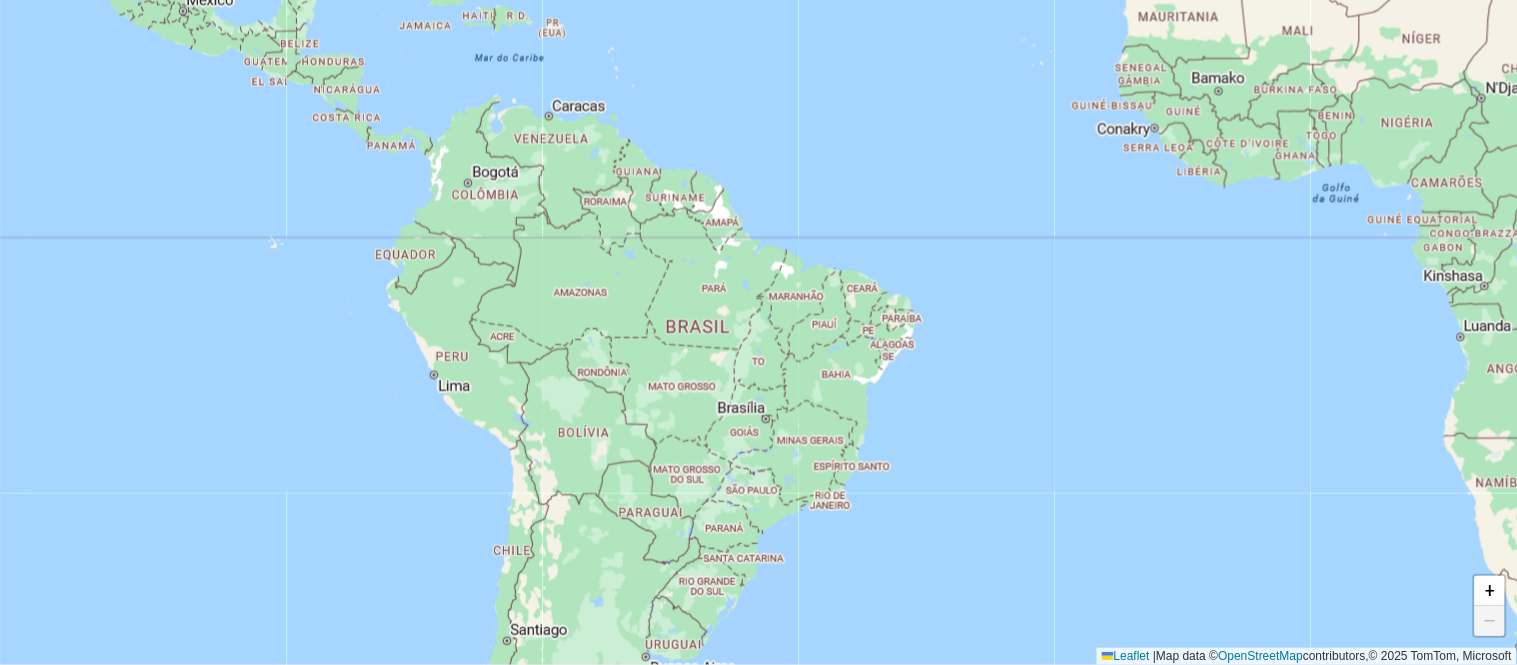 drag, startPoint x: 611, startPoint y: 208, endPoint x: 592, endPoint y: 326, distance: 119.519875 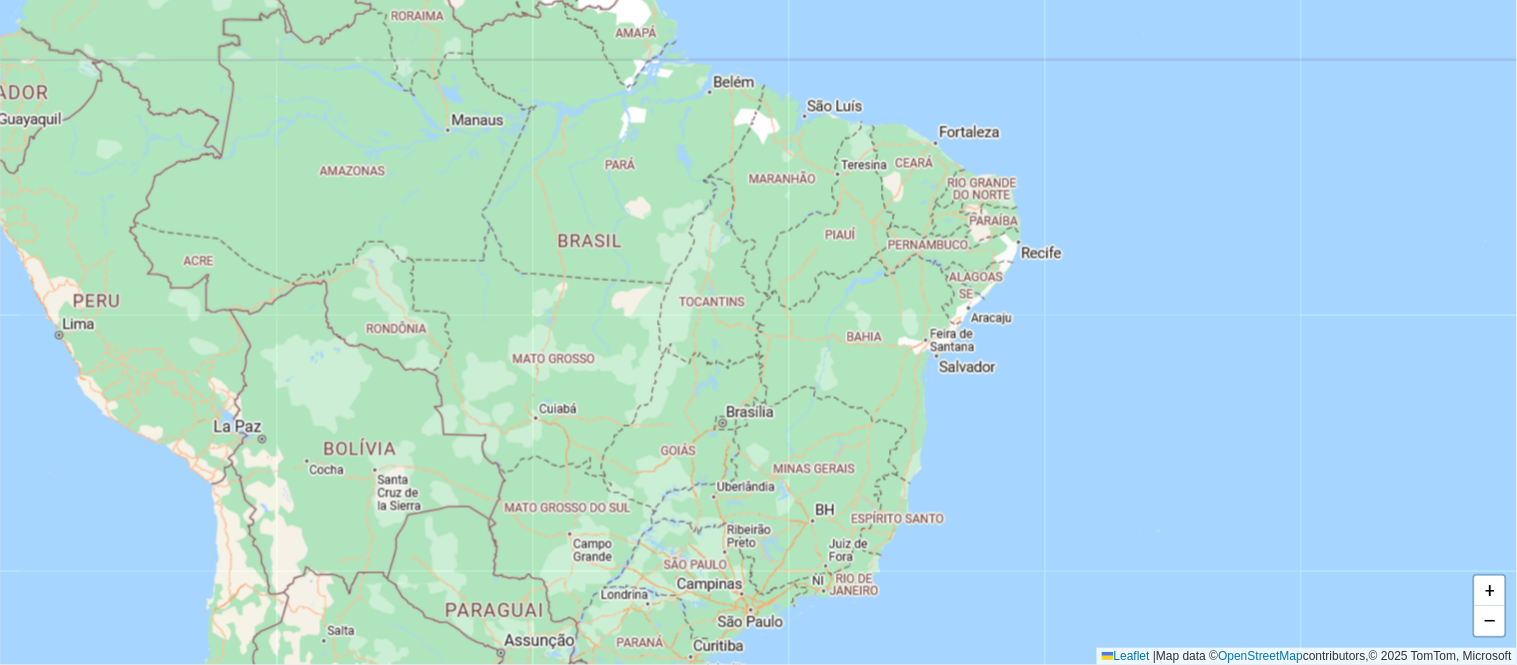 click on "+ −  Leaflet   |  Map data ©  OpenStreetMap  contributors,© 2025 TomTom, Microsoft" 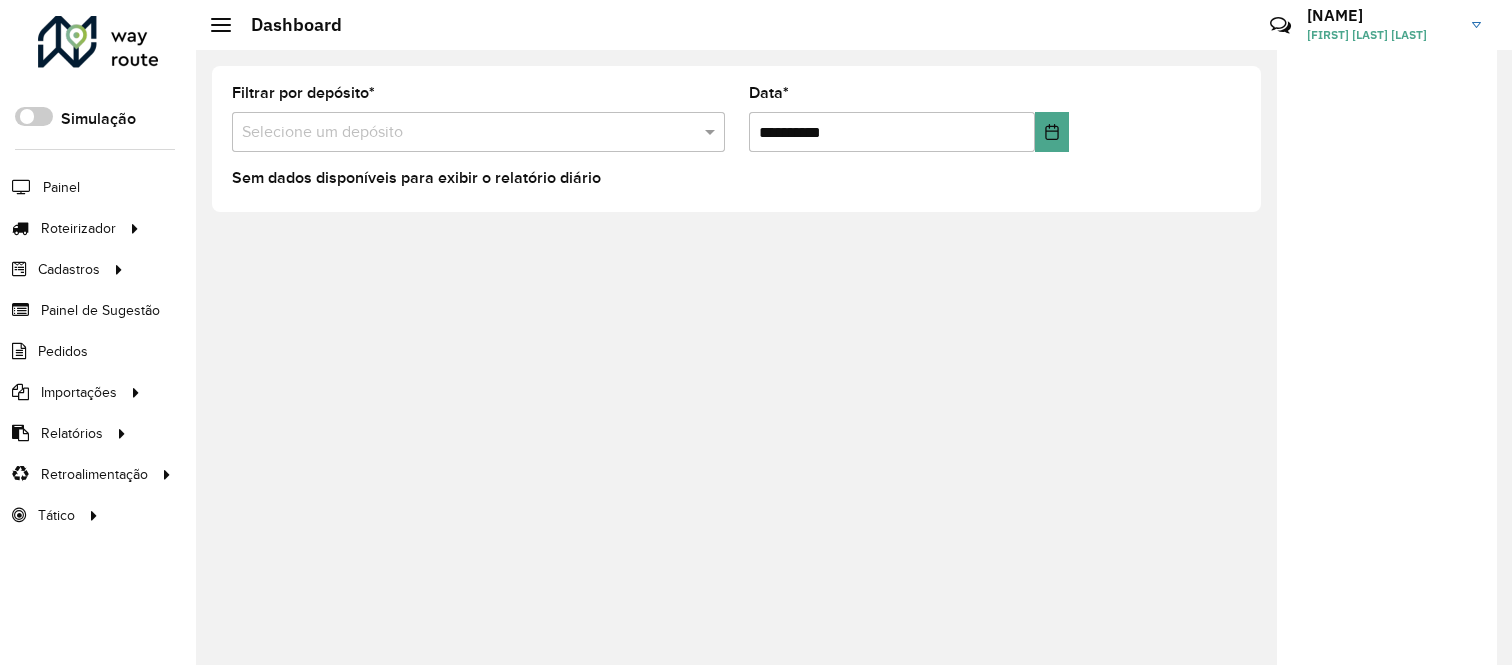 scroll, scrollTop: 0, scrollLeft: 0, axis: both 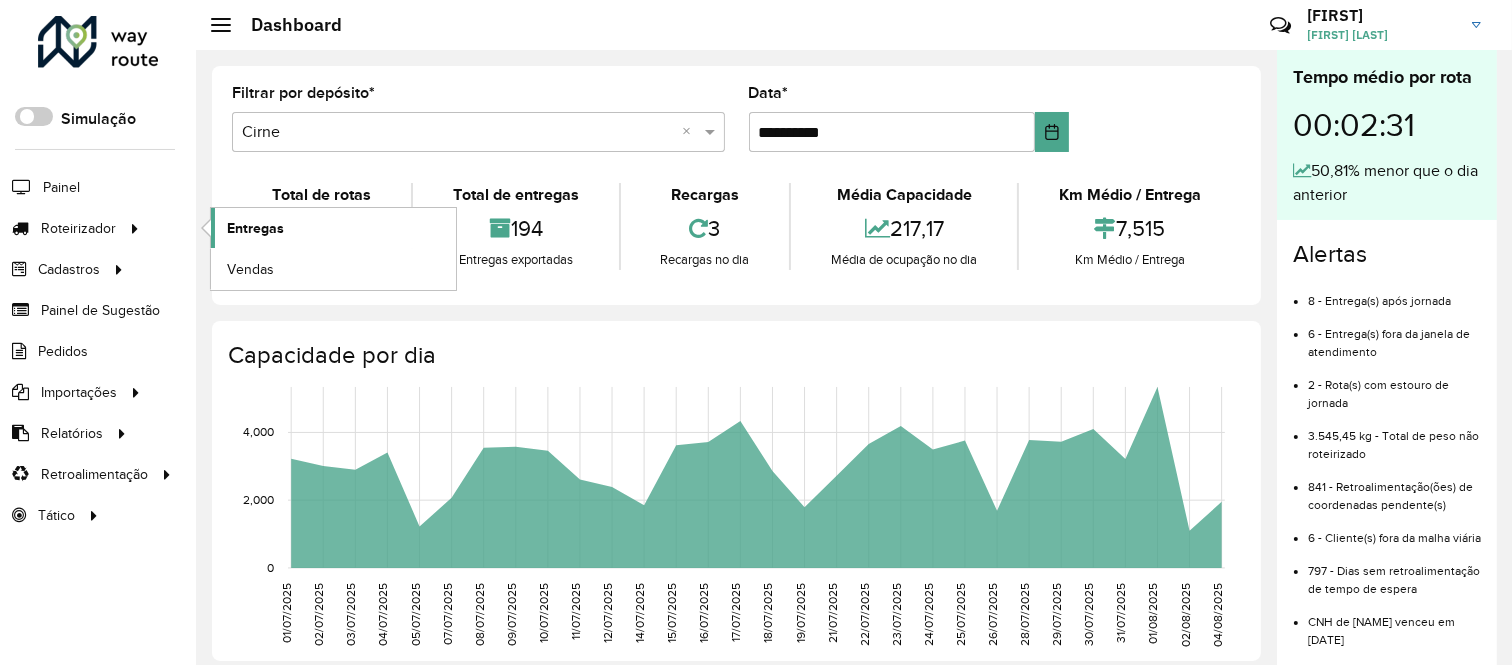 click on "Entregas" 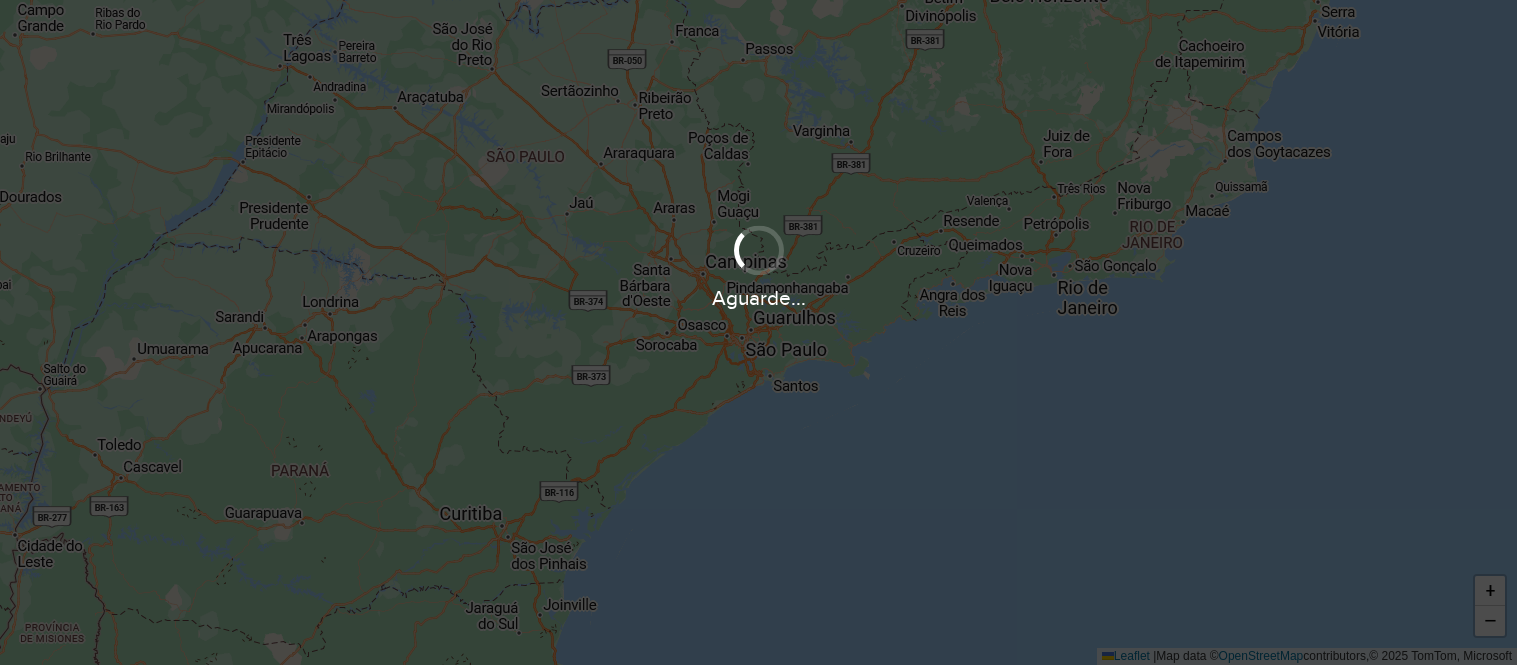 scroll, scrollTop: 0, scrollLeft: 0, axis: both 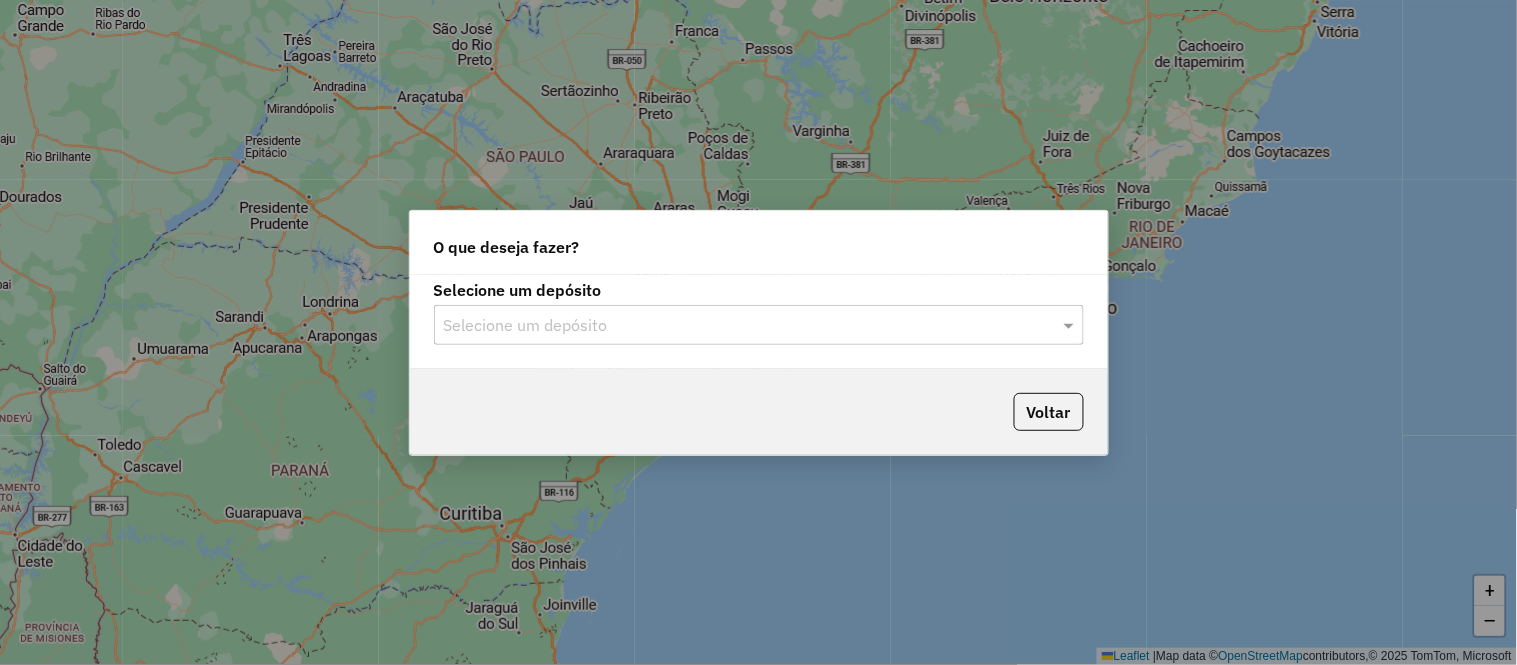 click 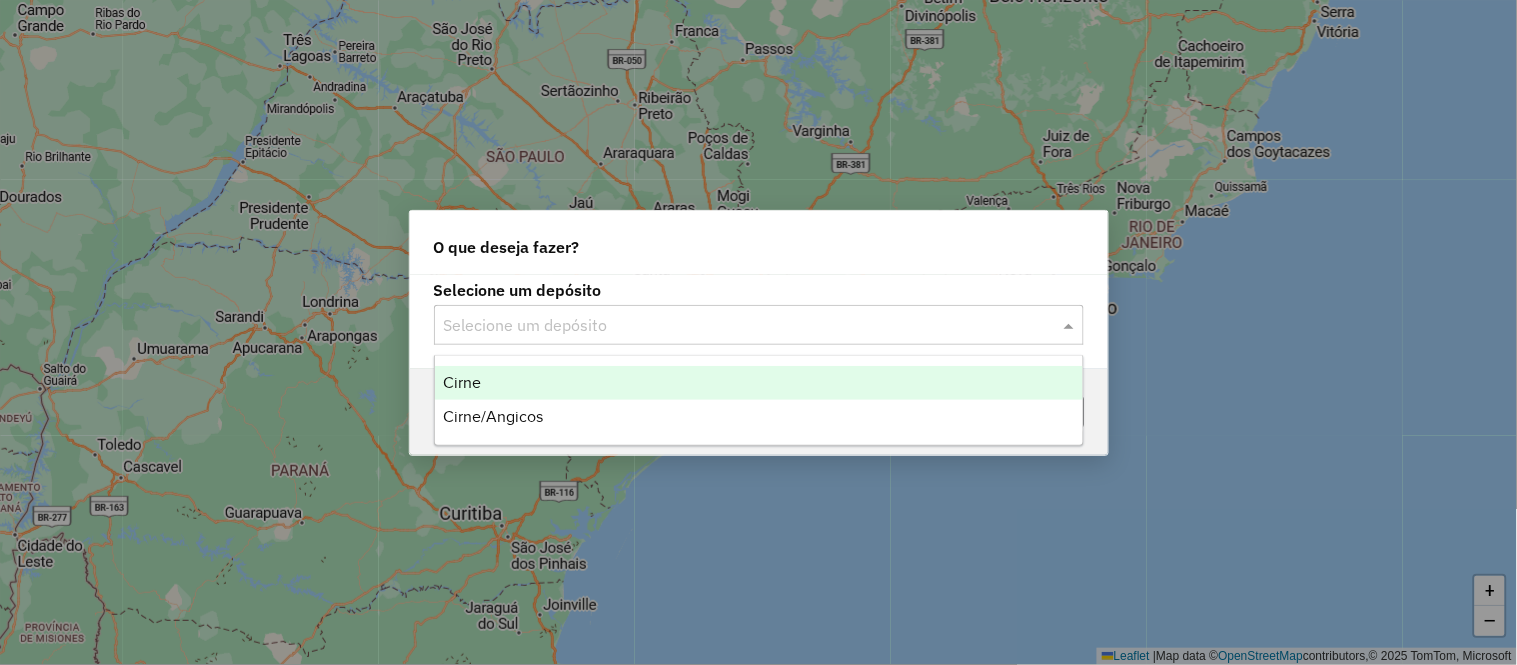 click on "Cirne" at bounding box center [759, 383] 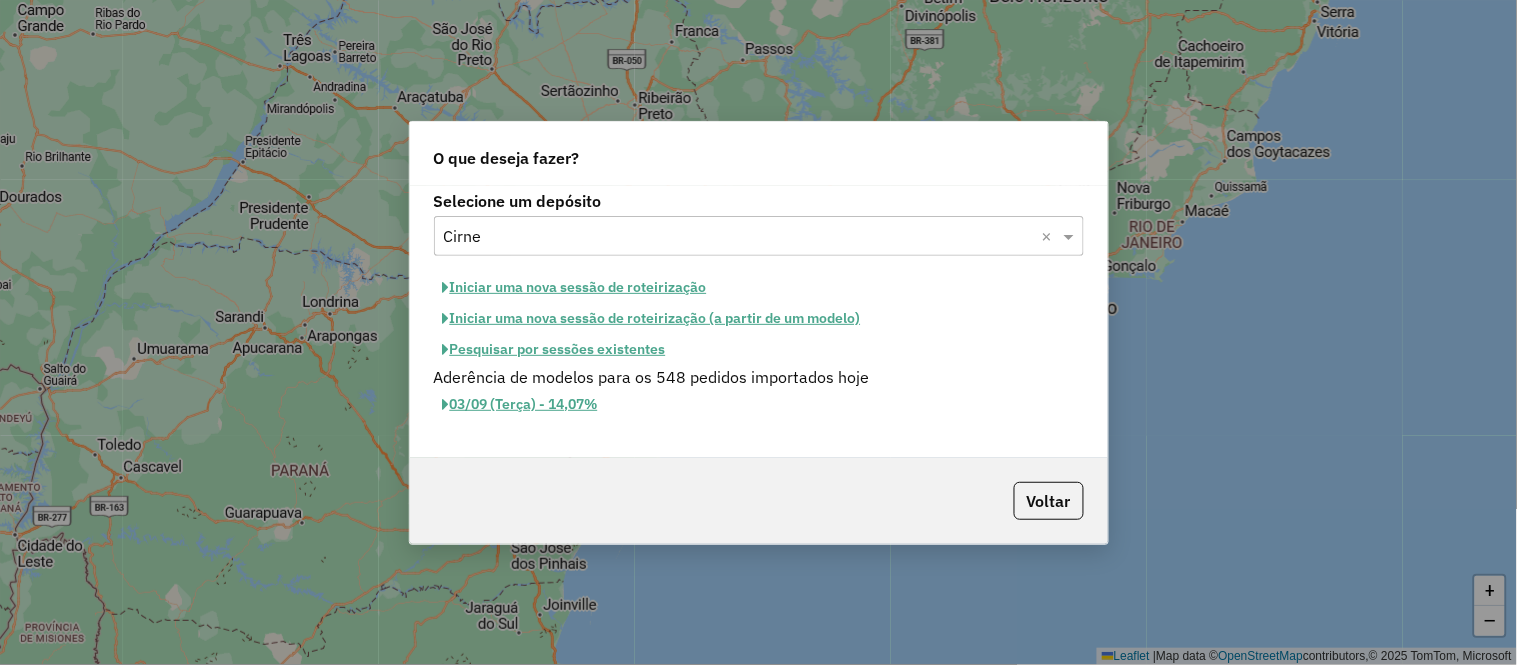 click on "Pesquisar por sessões existentes" 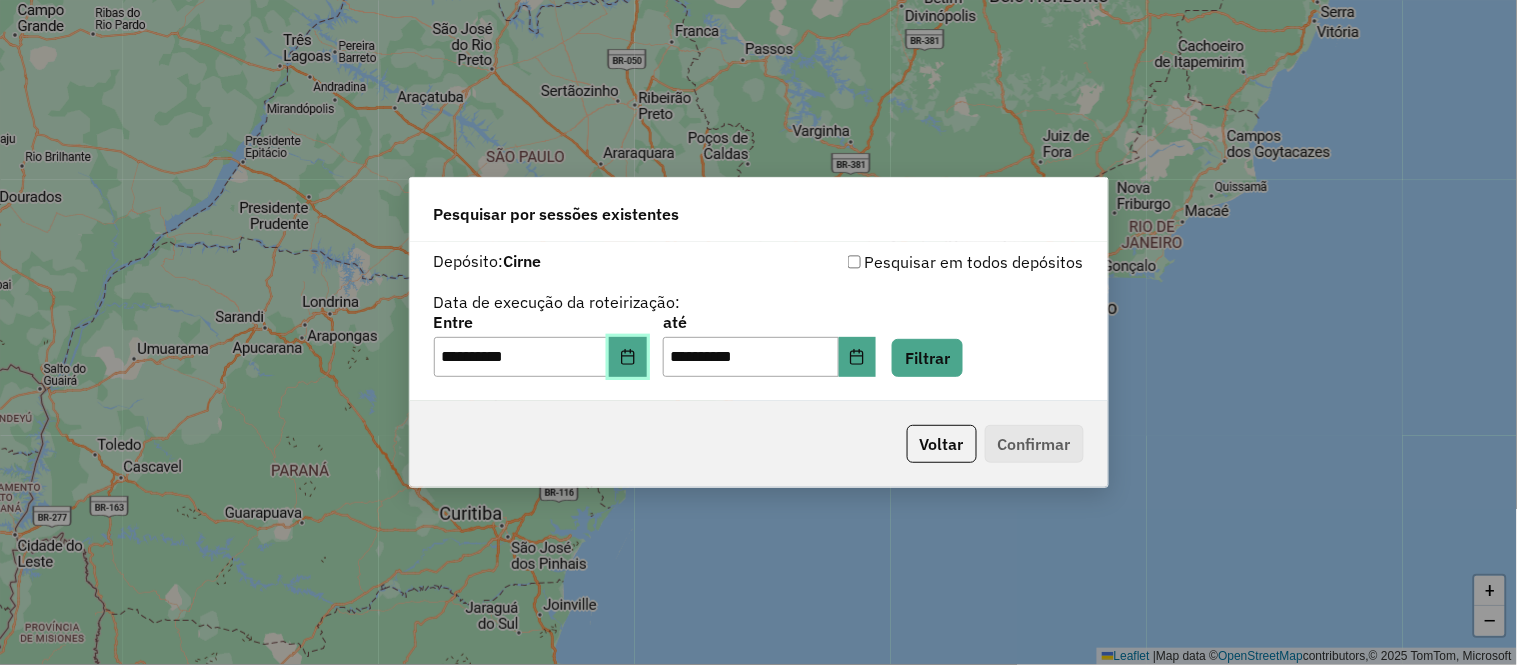 click 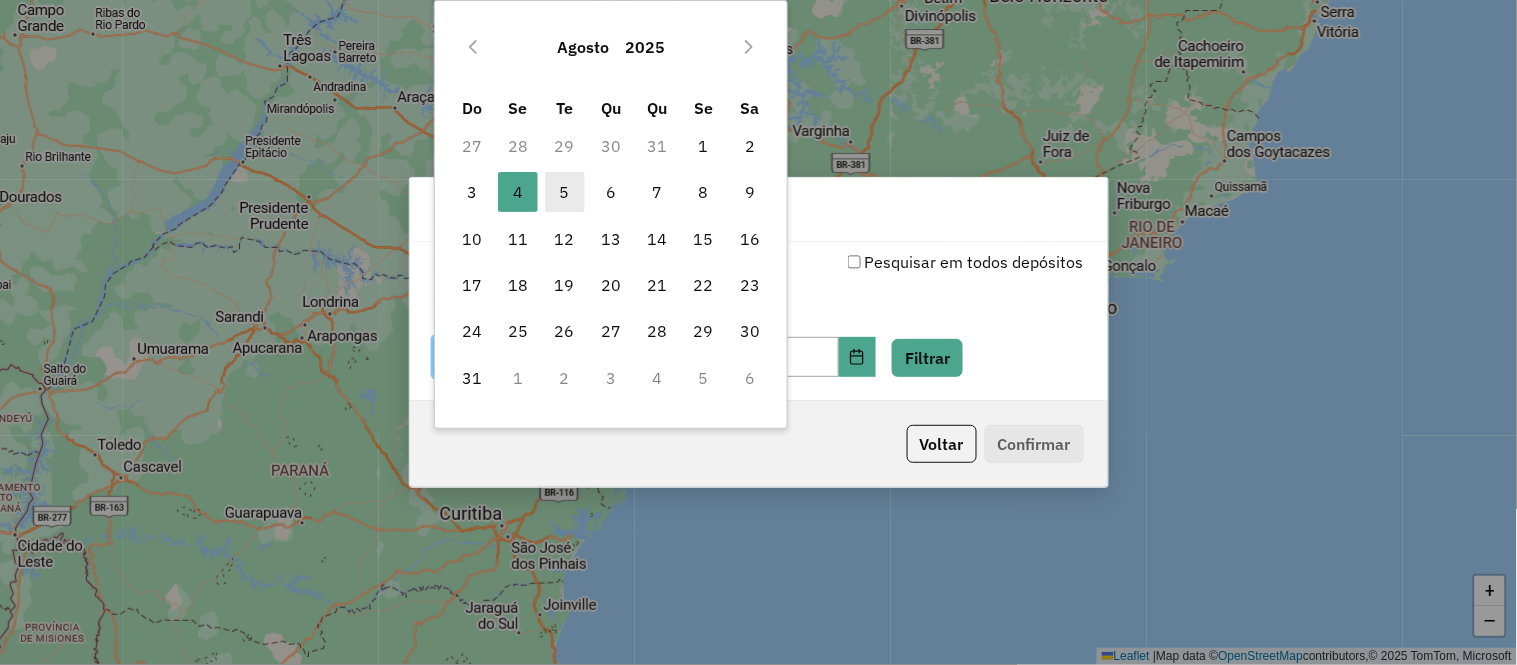 click on "5" at bounding box center [565, 192] 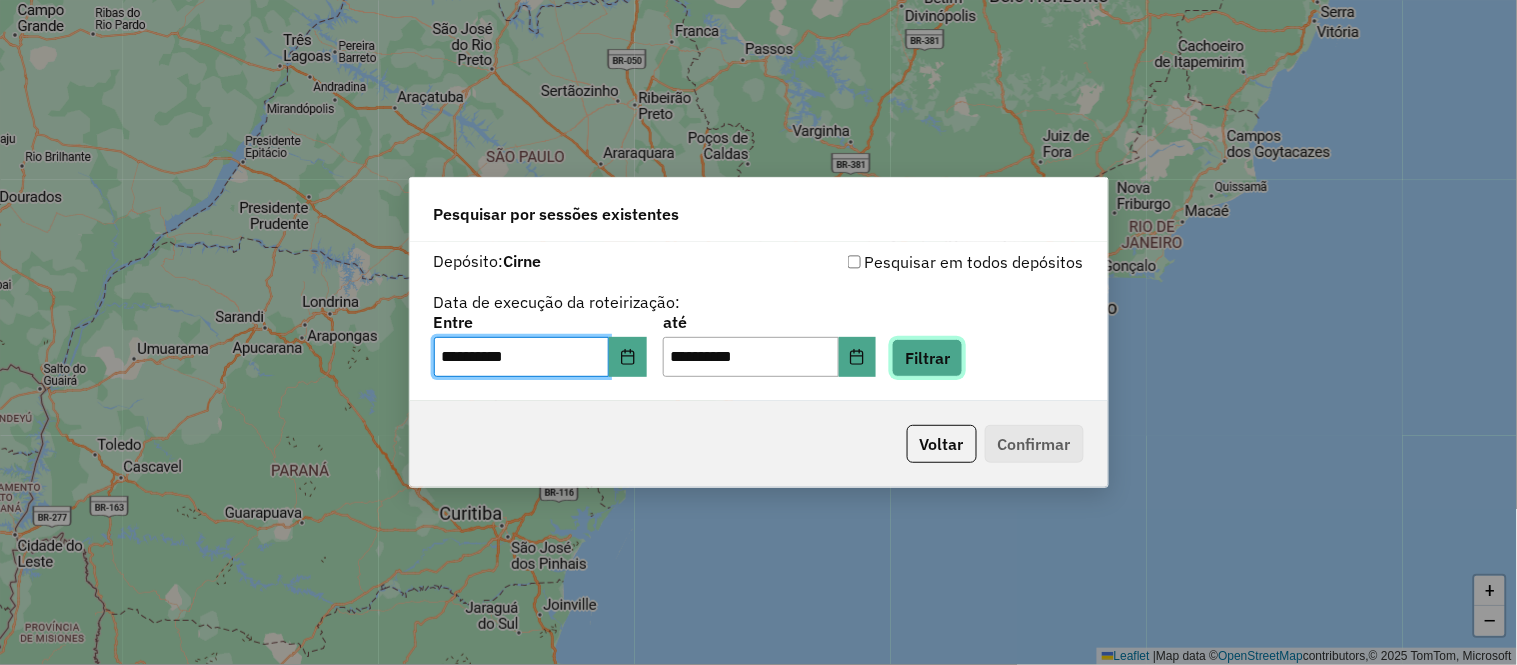 click on "Filtrar" 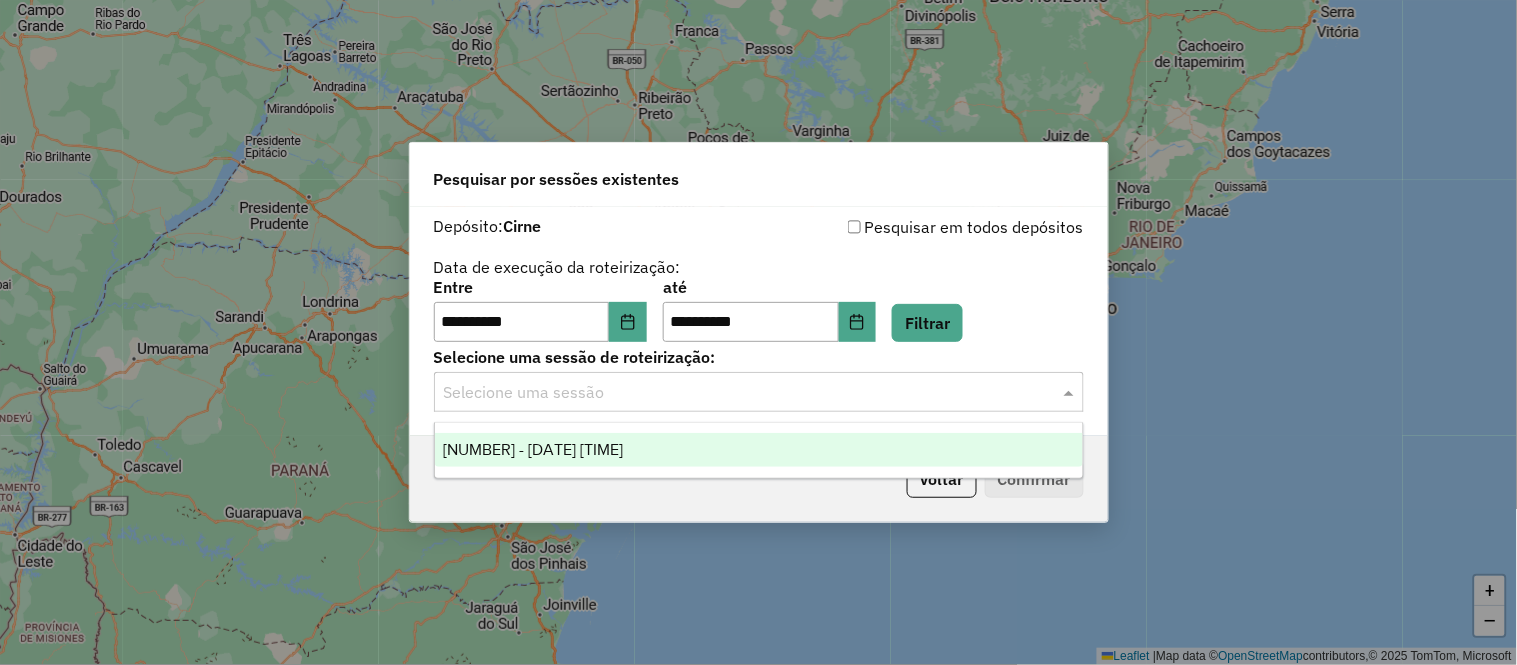 click 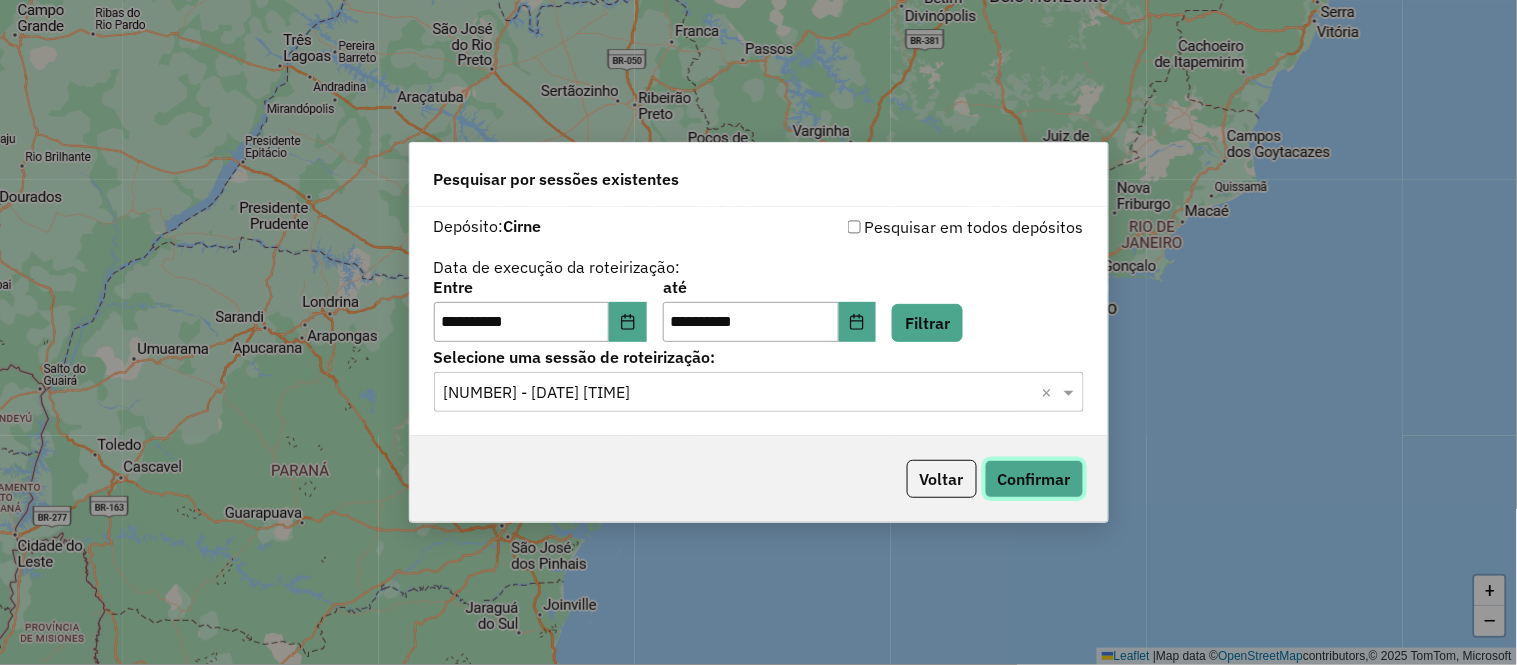 click on "Confirmar" 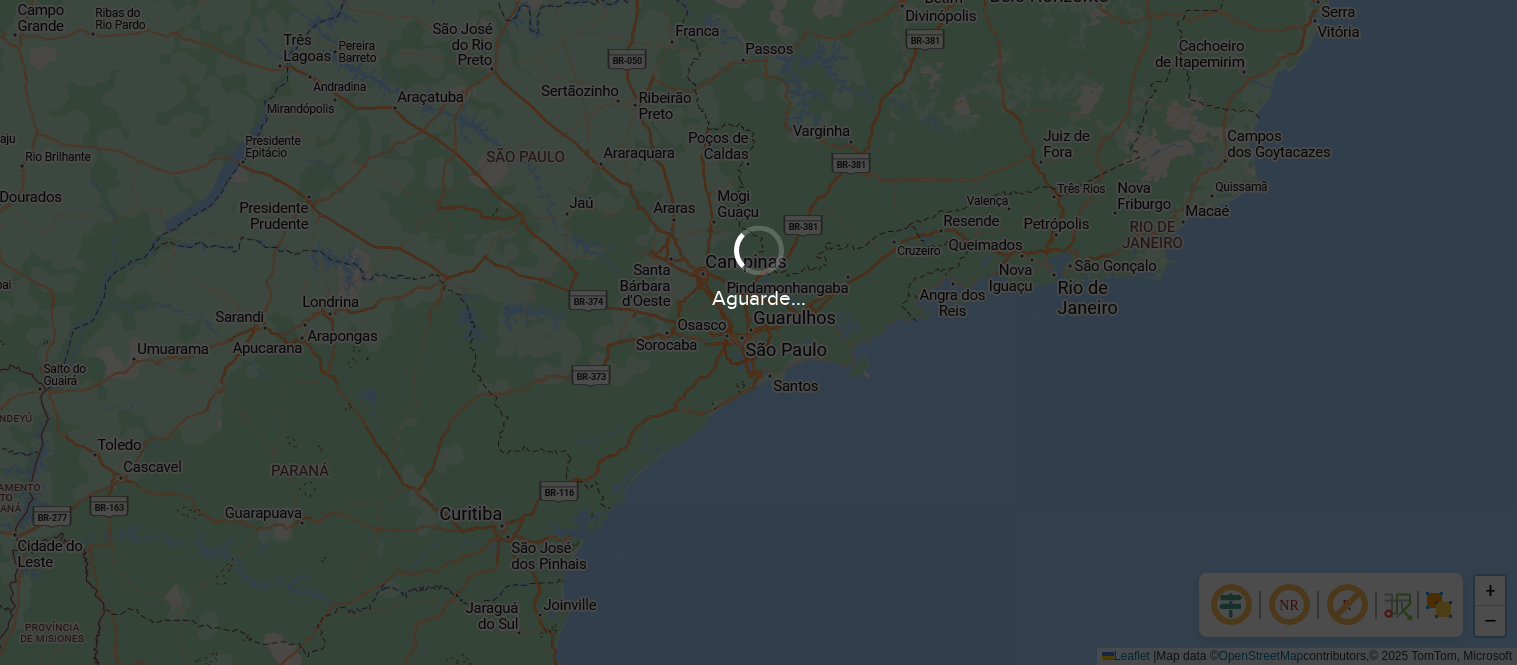 scroll, scrollTop: 0, scrollLeft: 0, axis: both 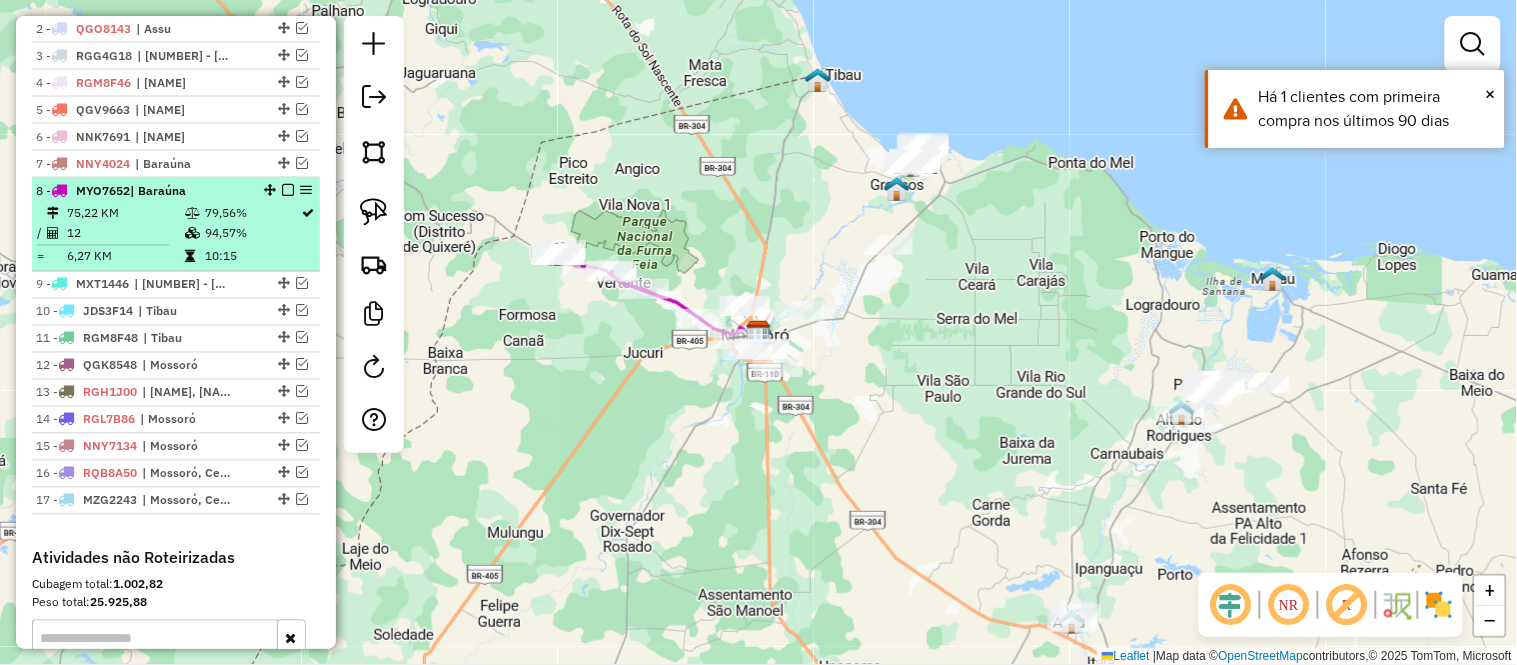 click at bounding box center (192, 234) 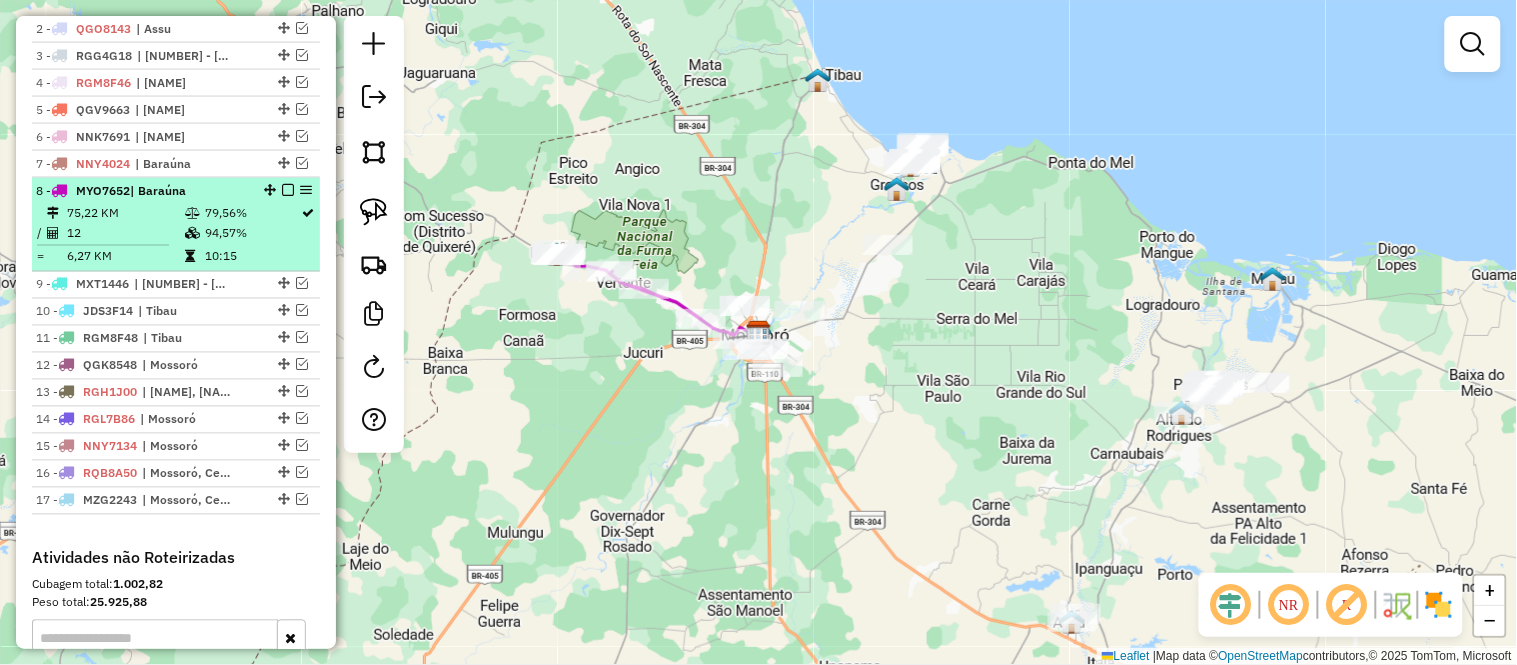 select on "**********" 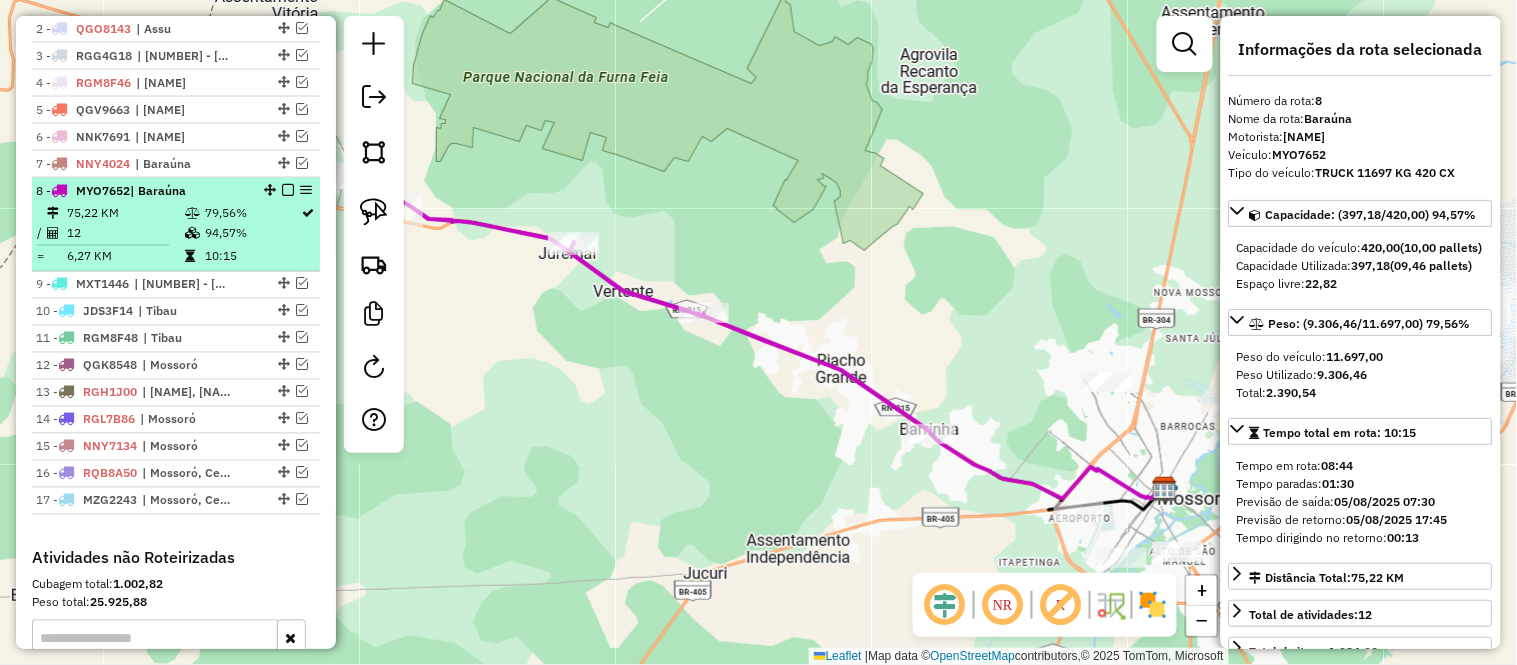 click at bounding box center [288, 190] 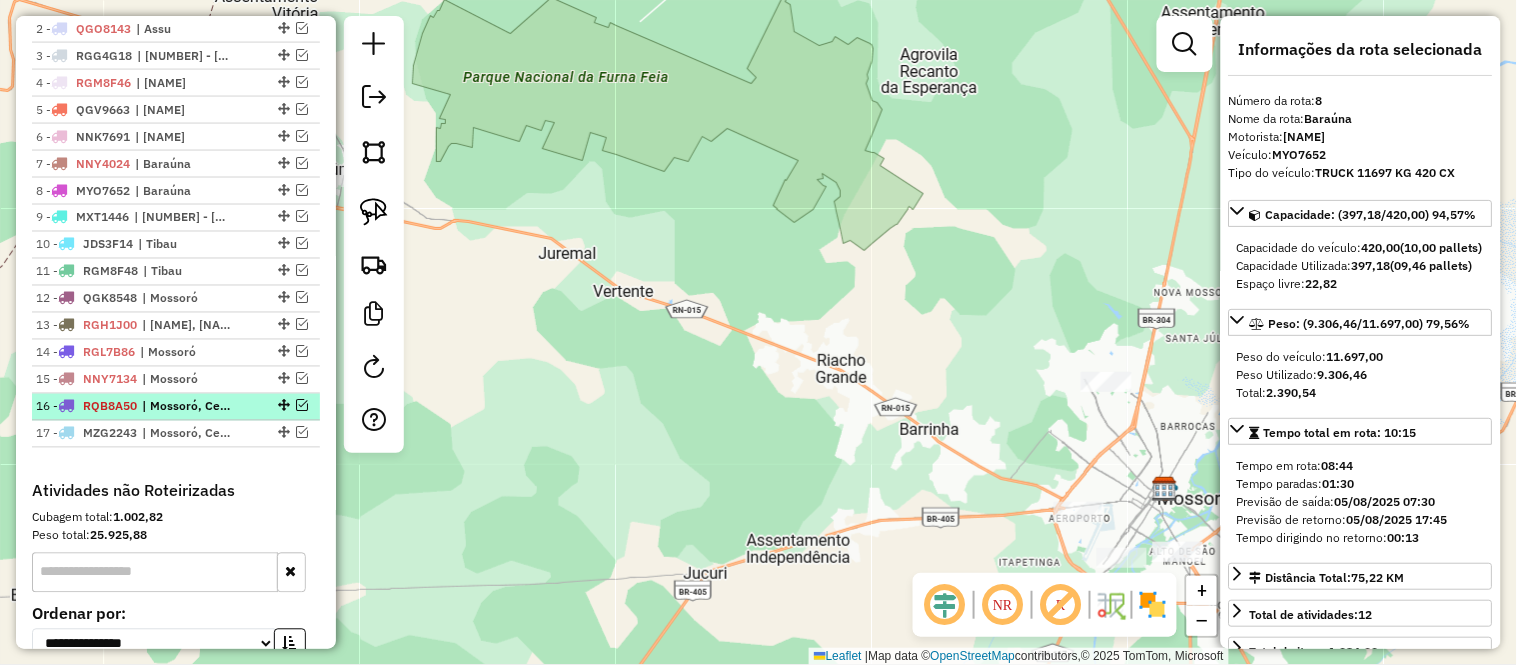 scroll, scrollTop: 666, scrollLeft: 0, axis: vertical 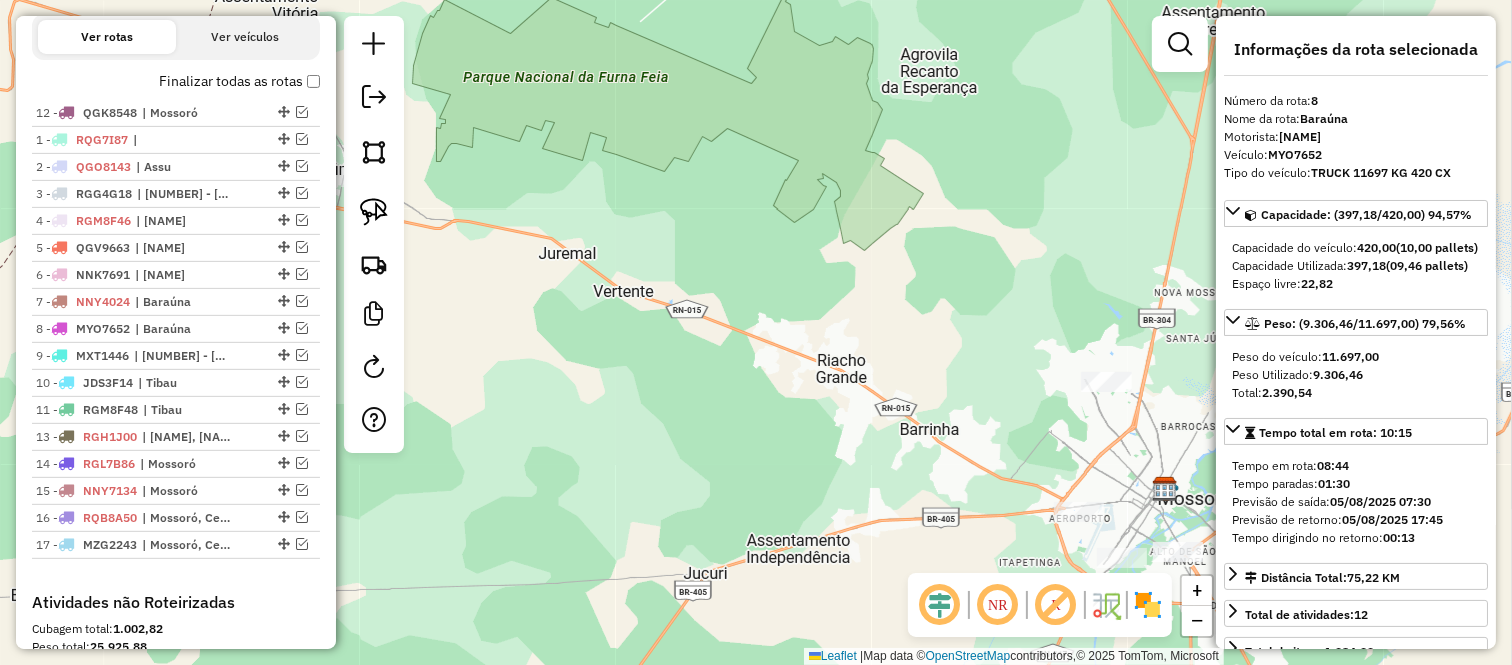 drag, startPoint x: 278, startPoint y: 406, endPoint x: 274, endPoint y: 110, distance: 296.02704 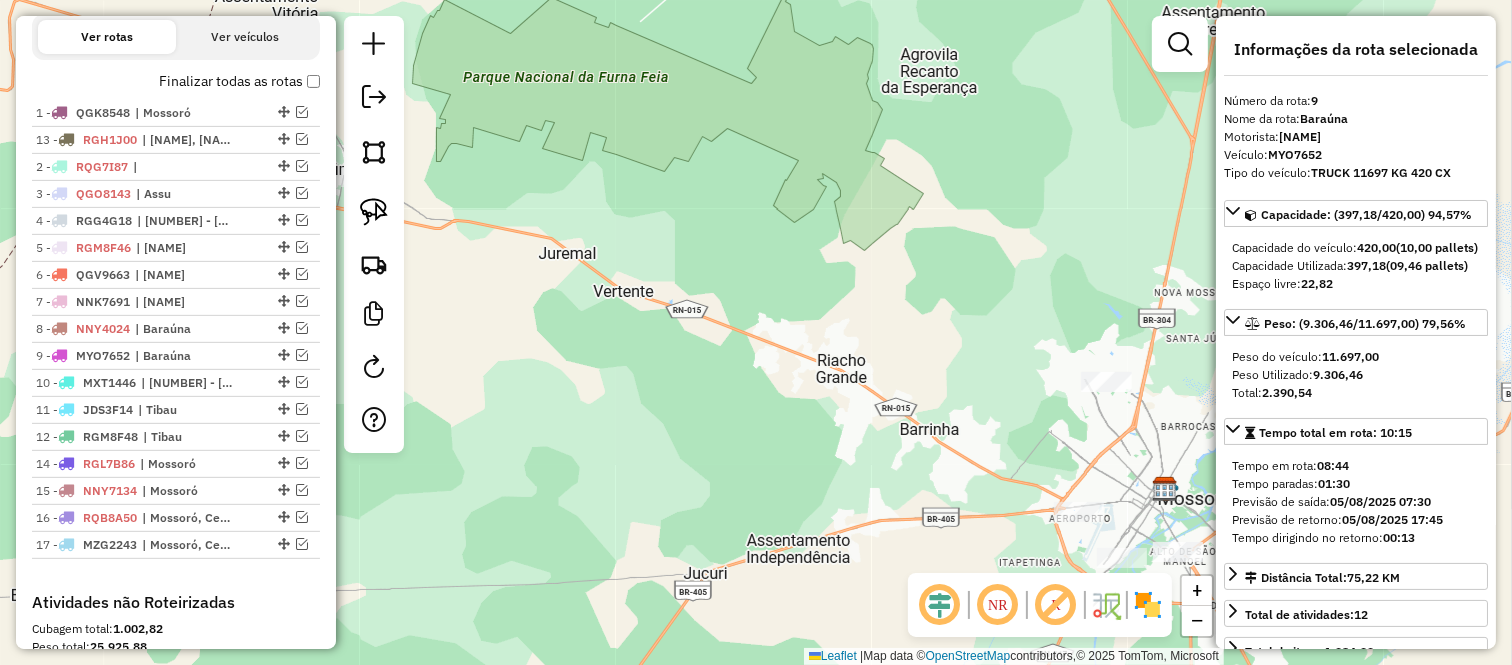 drag, startPoint x: 275, startPoint y: 432, endPoint x: 281, endPoint y: 132, distance: 300.06 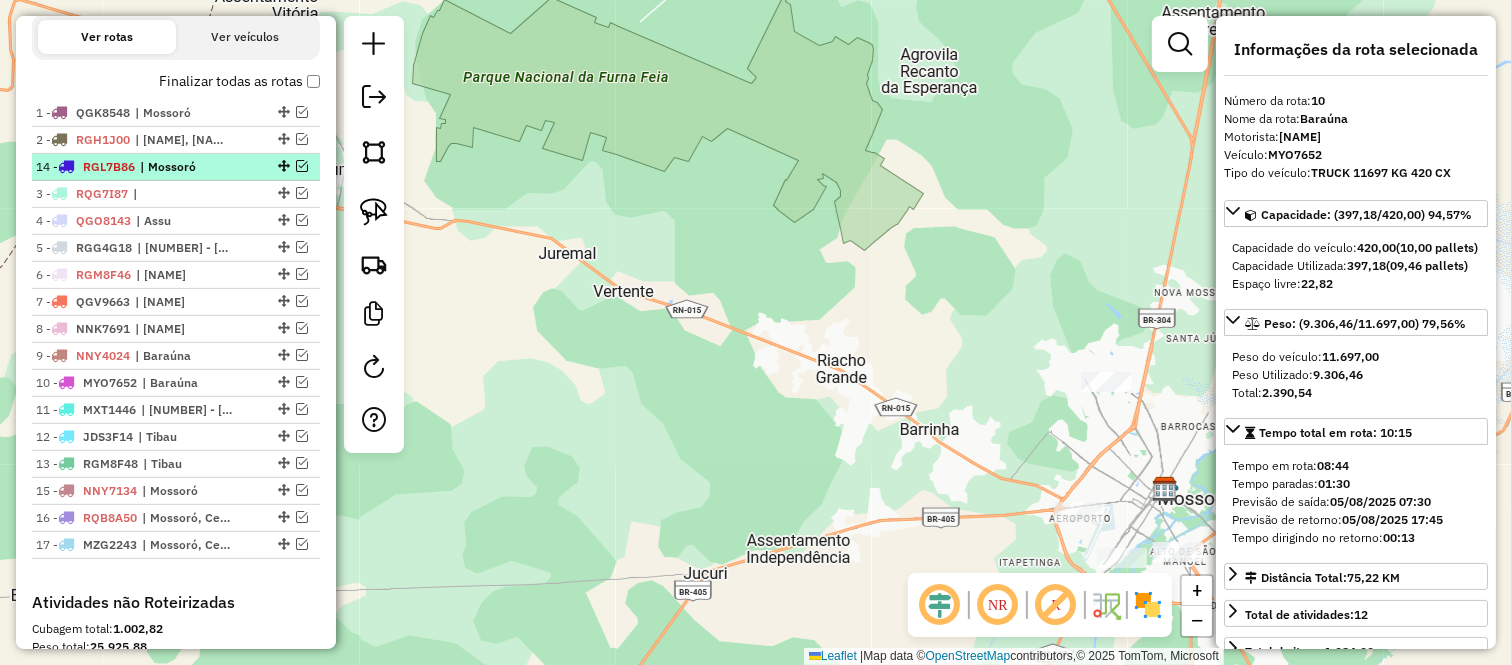 drag, startPoint x: 275, startPoint y: 461, endPoint x: 263, endPoint y: 160, distance: 301.2391 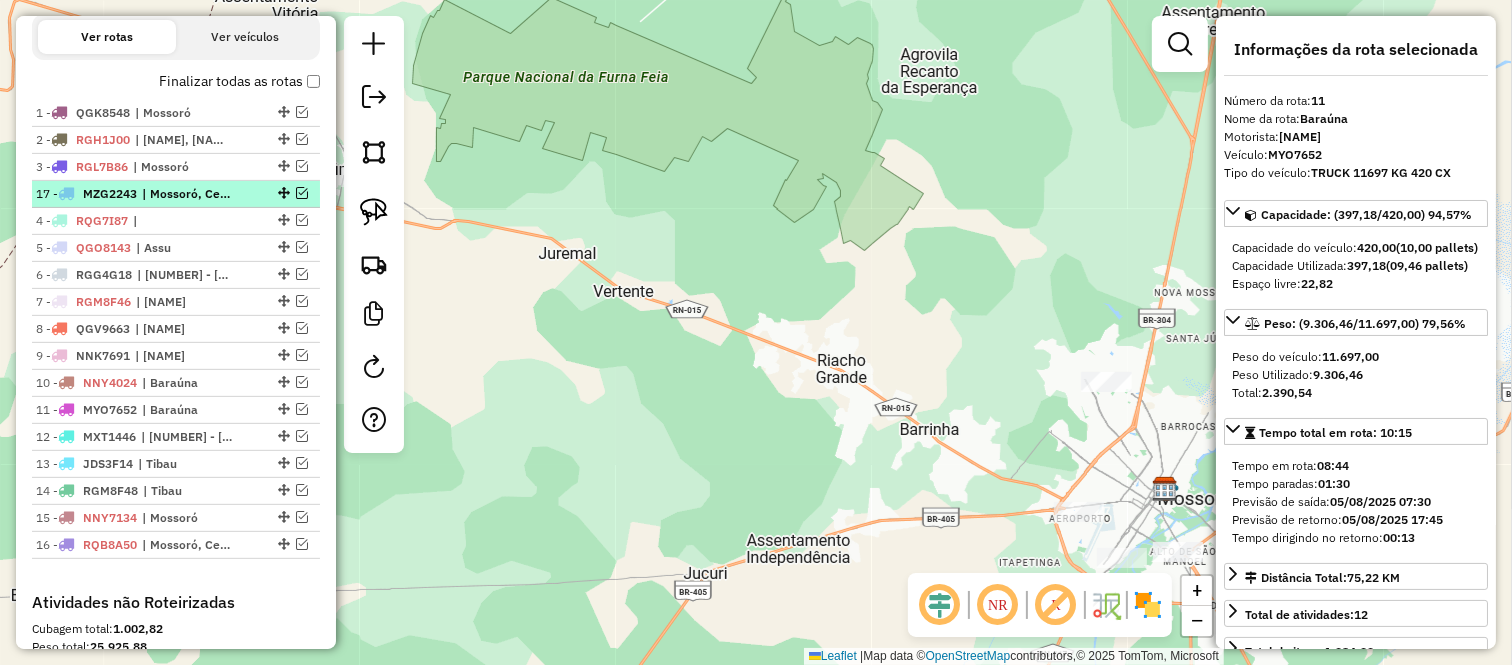 drag, startPoint x: 275, startPoint y: 537, endPoint x: 287, endPoint y: 184, distance: 353.20392 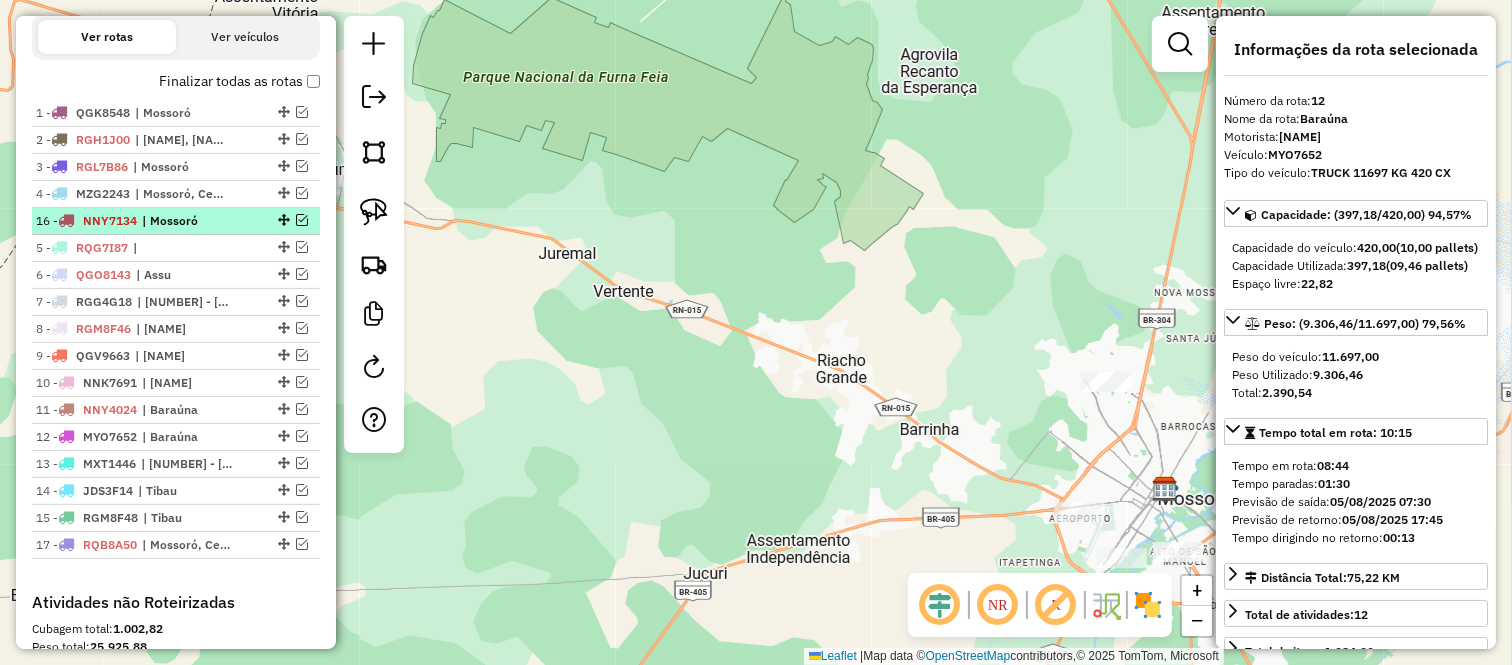 drag, startPoint x: 278, startPoint y: 515, endPoint x: 278, endPoint y: 217, distance: 298 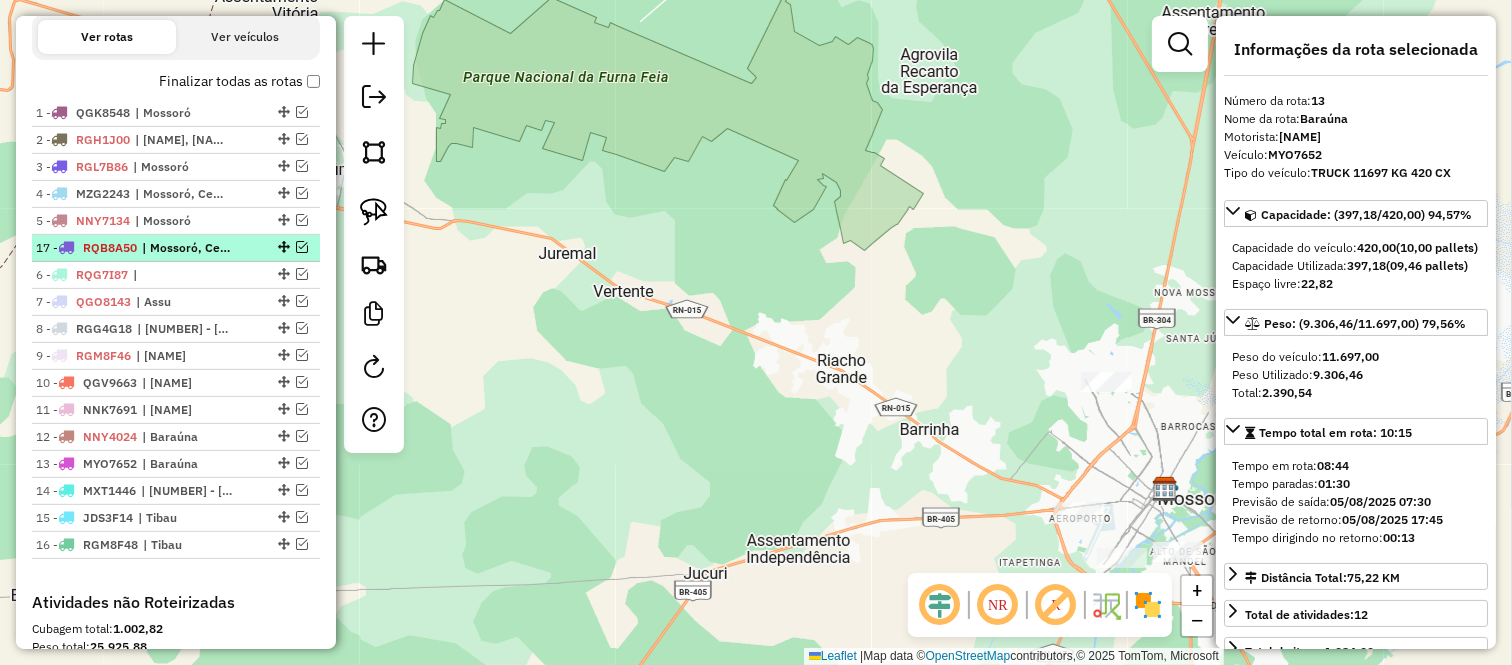 drag, startPoint x: 277, startPoint y: 540, endPoint x: 265, endPoint y: 234, distance: 306.2352 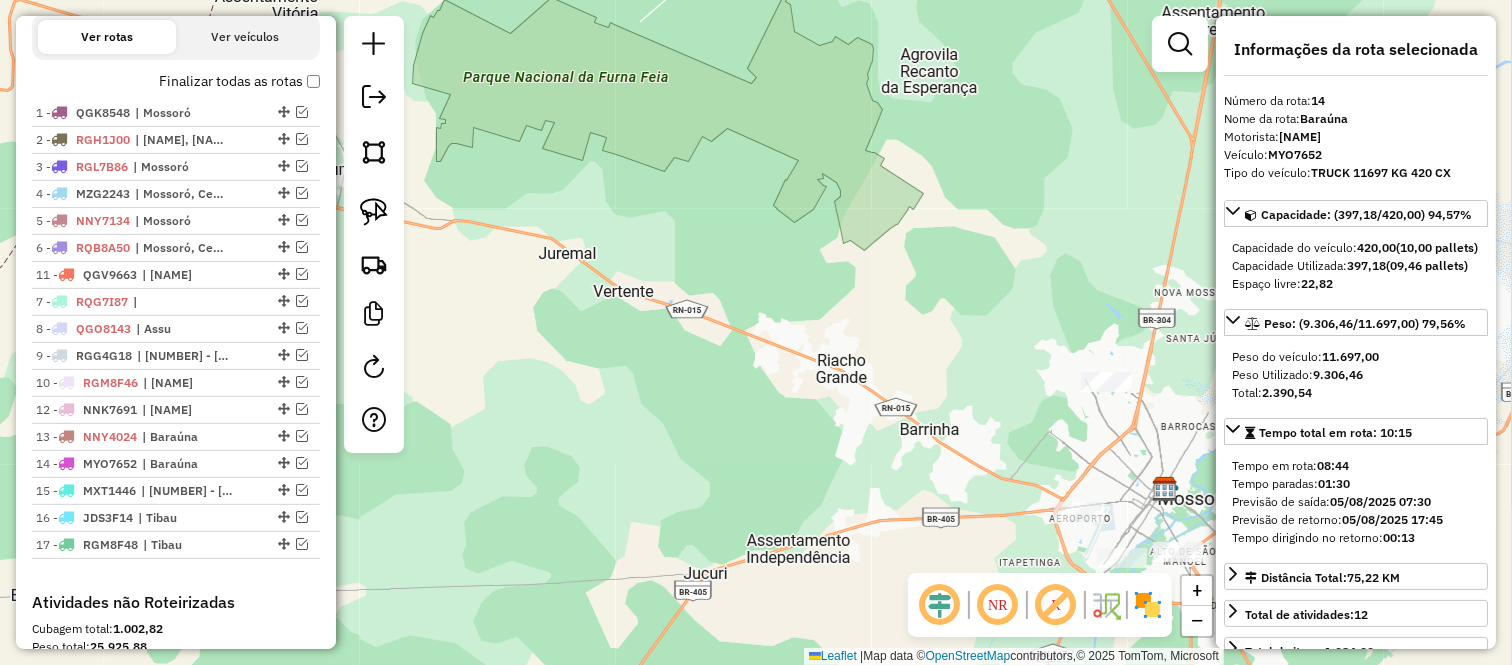 drag, startPoint x: 282, startPoint y: 378, endPoint x: 281, endPoint y: 266, distance: 112.00446 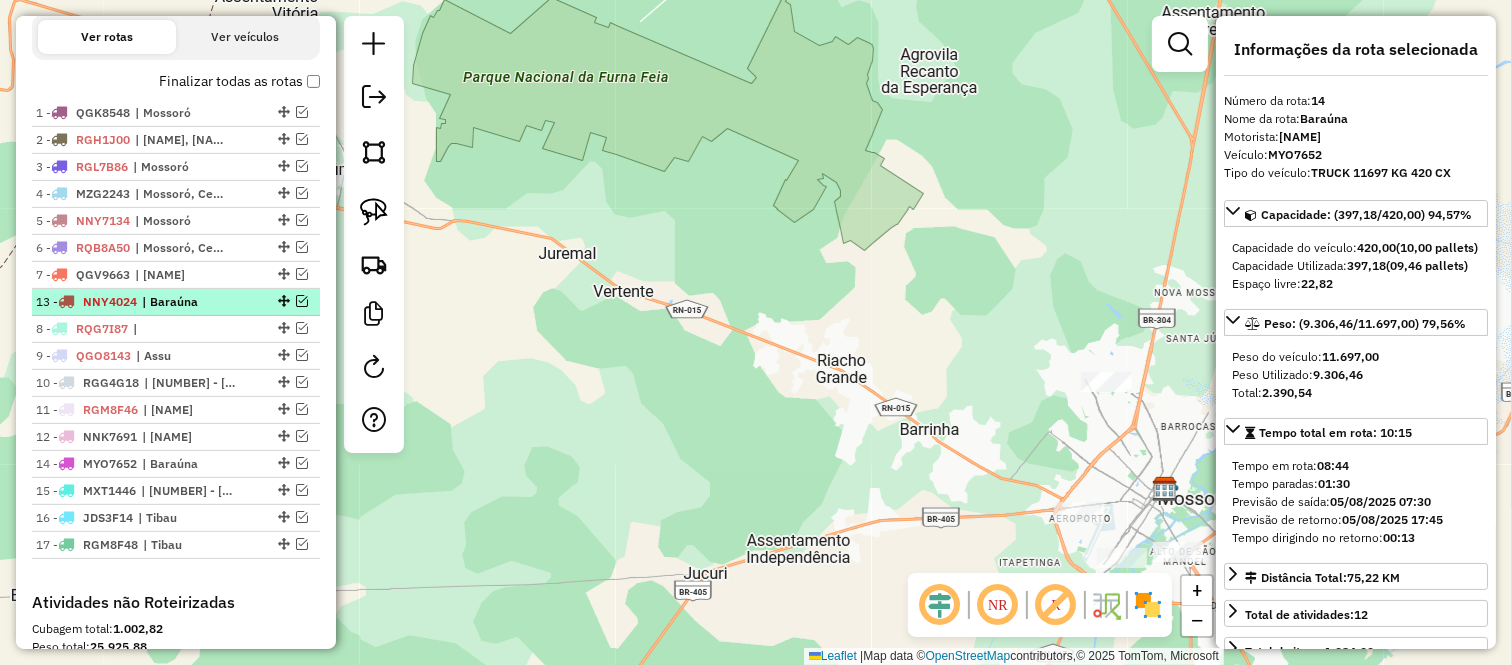 drag, startPoint x: 278, startPoint y: 434, endPoint x: 263, endPoint y: 291, distance: 143.78456 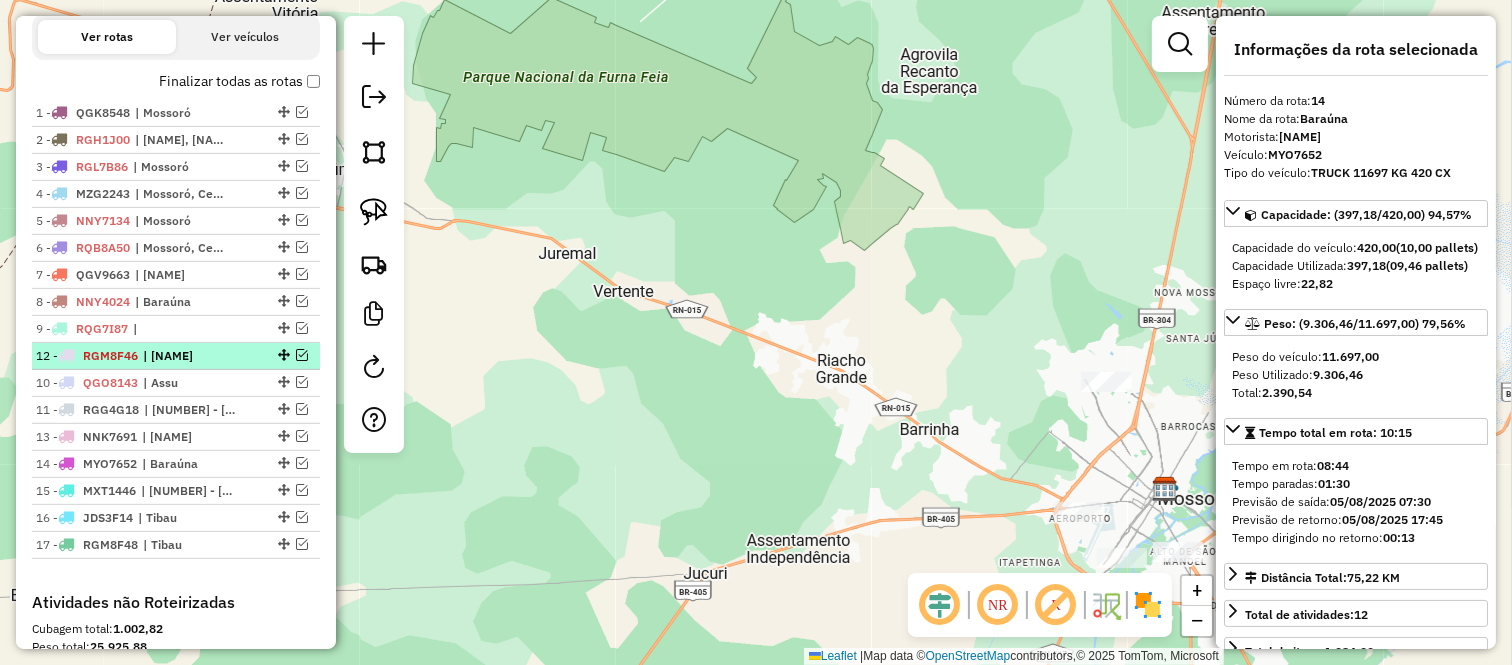 drag, startPoint x: 277, startPoint y: 407, endPoint x: 266, endPoint y: 346, distance: 61.983868 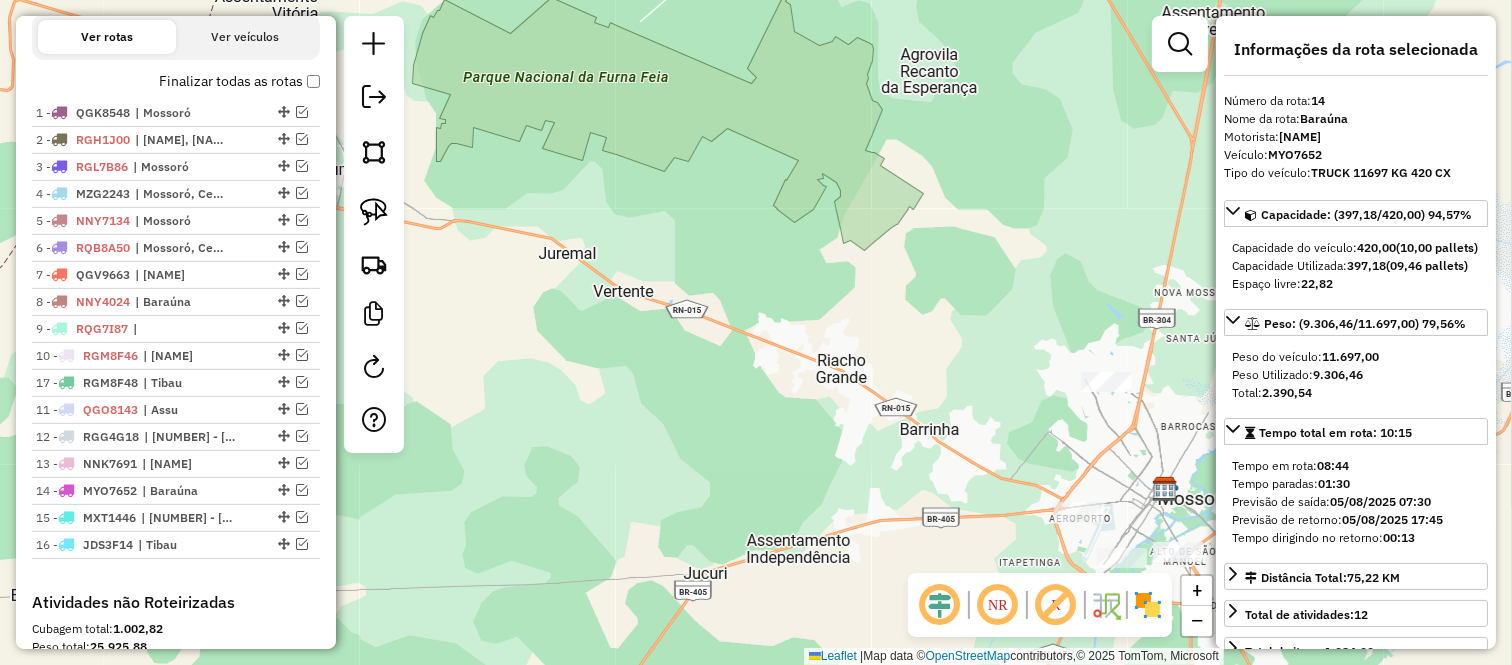 drag, startPoint x: 275, startPoint y: 538, endPoint x: 273, endPoint y: 375, distance: 163.01227 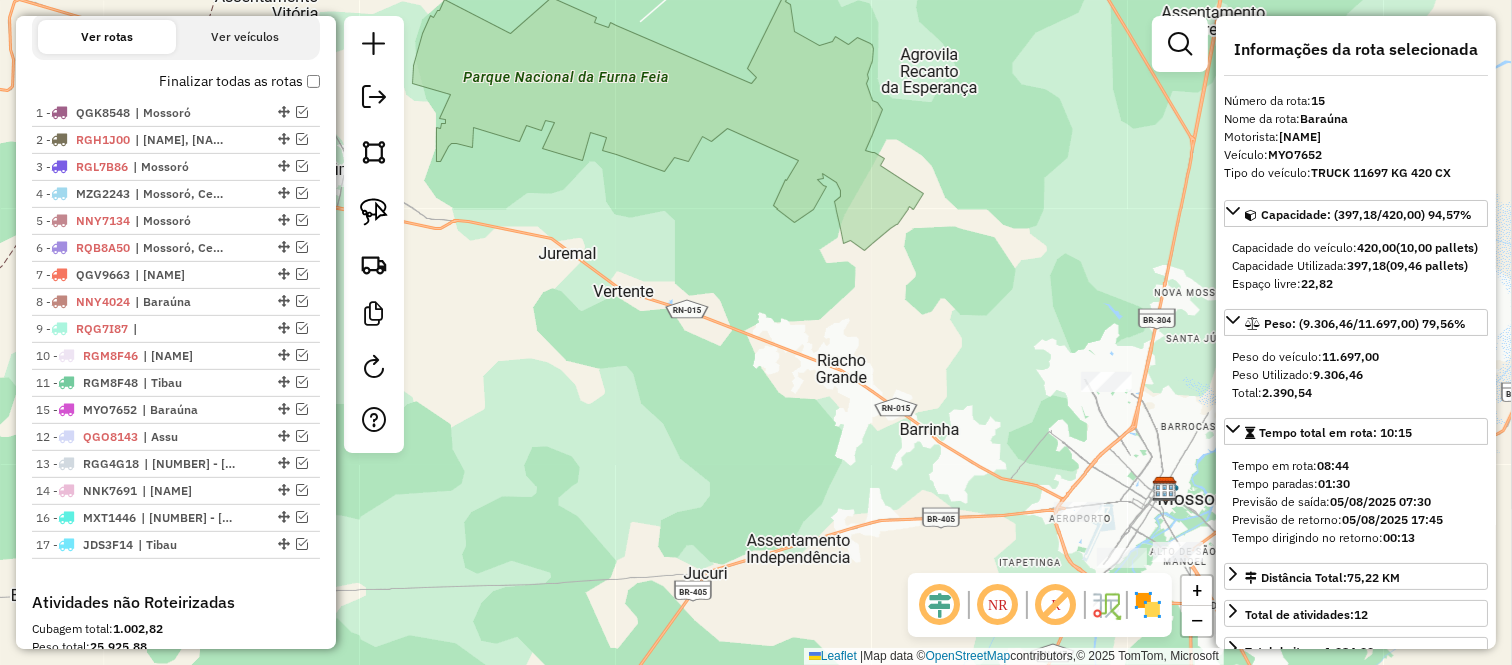 drag, startPoint x: 275, startPoint y: 488, endPoint x: 281, endPoint y: 405, distance: 83.21658 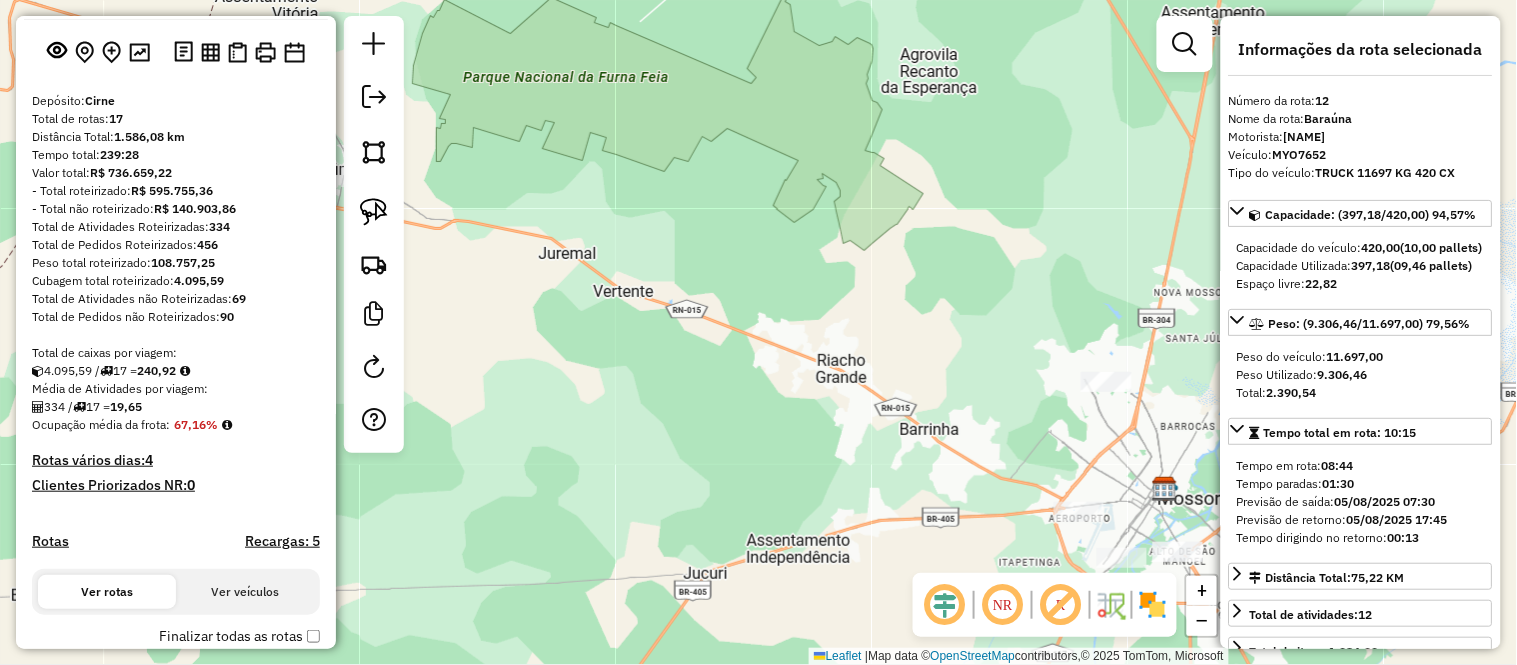 scroll, scrollTop: 0, scrollLeft: 0, axis: both 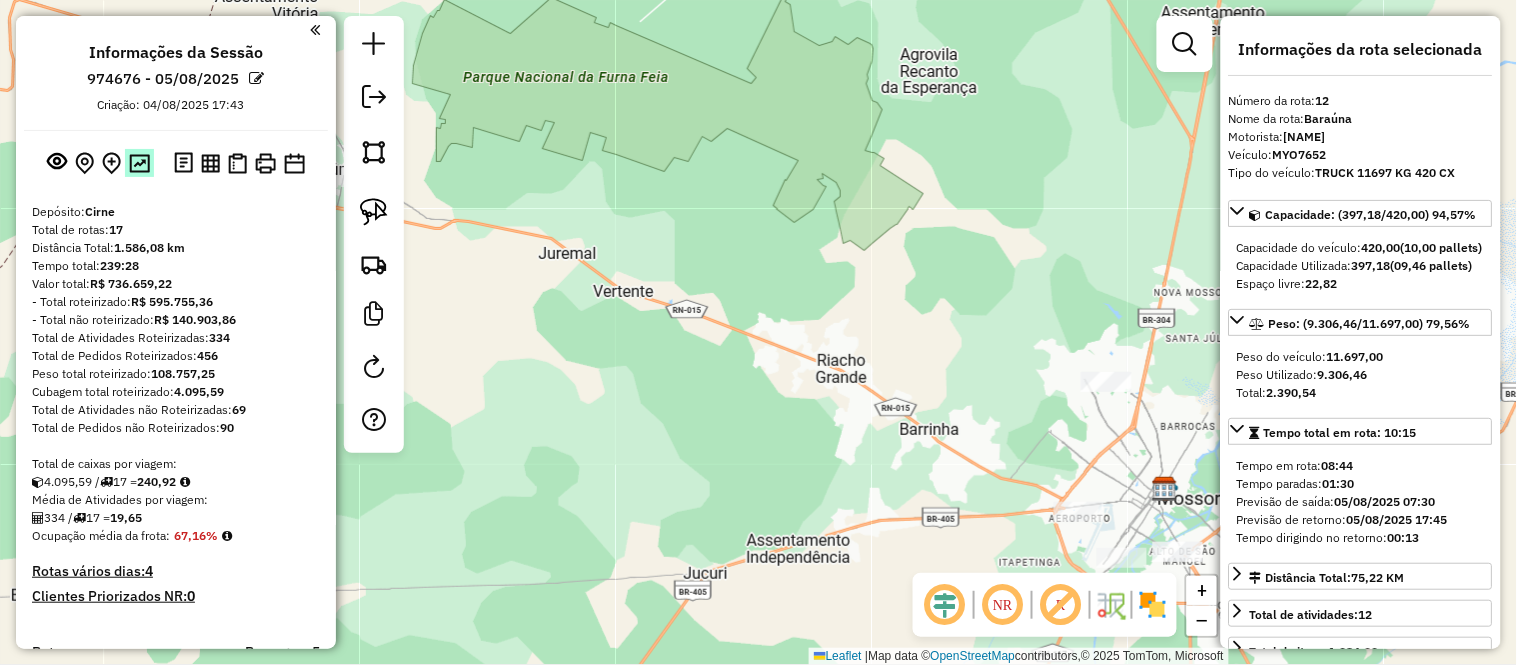 click at bounding box center [139, 163] 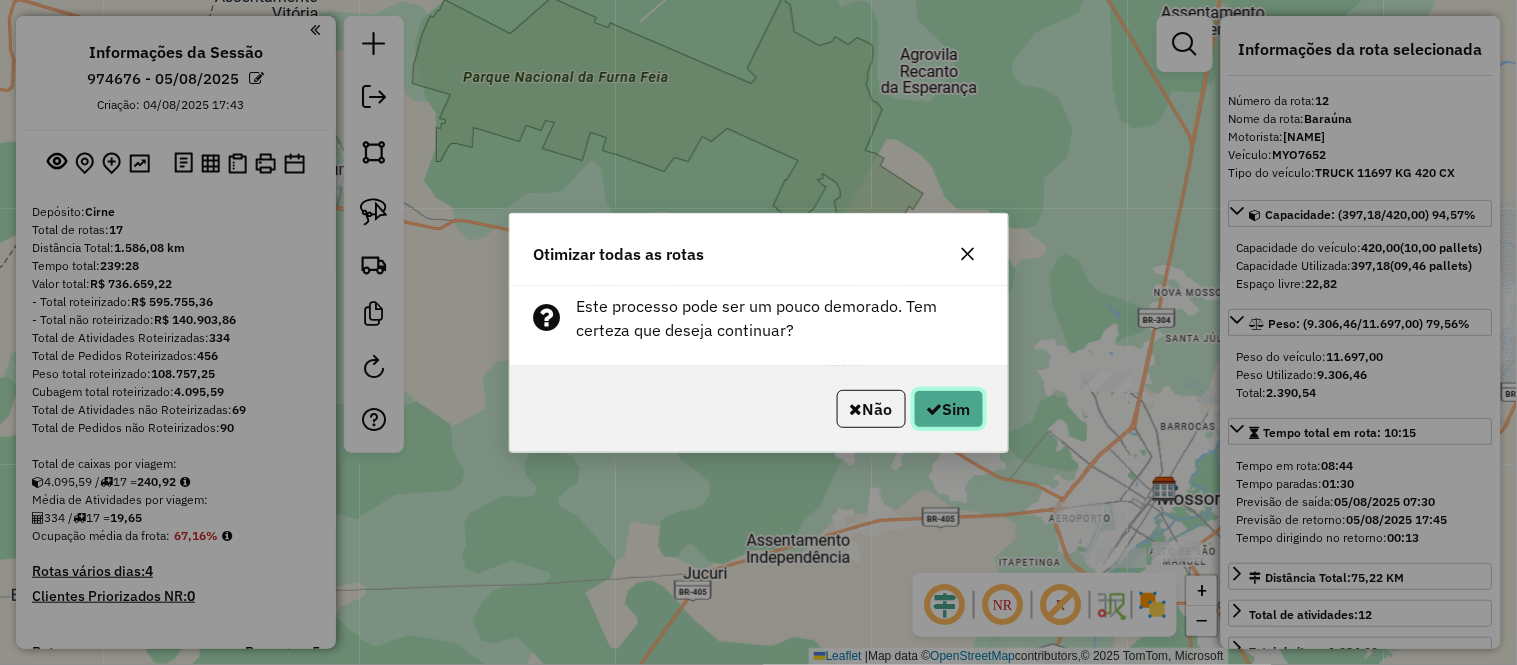 click on "Sim" 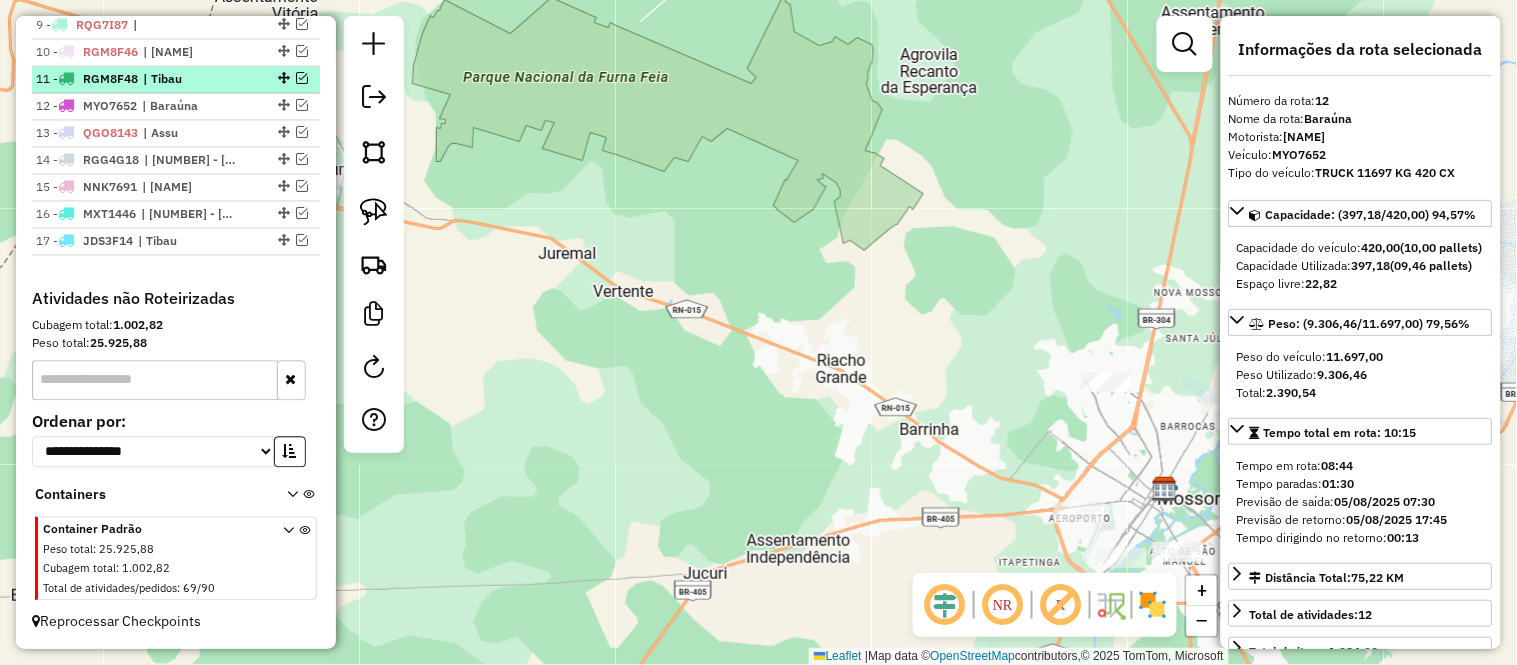scroll, scrollTop: 747, scrollLeft: 0, axis: vertical 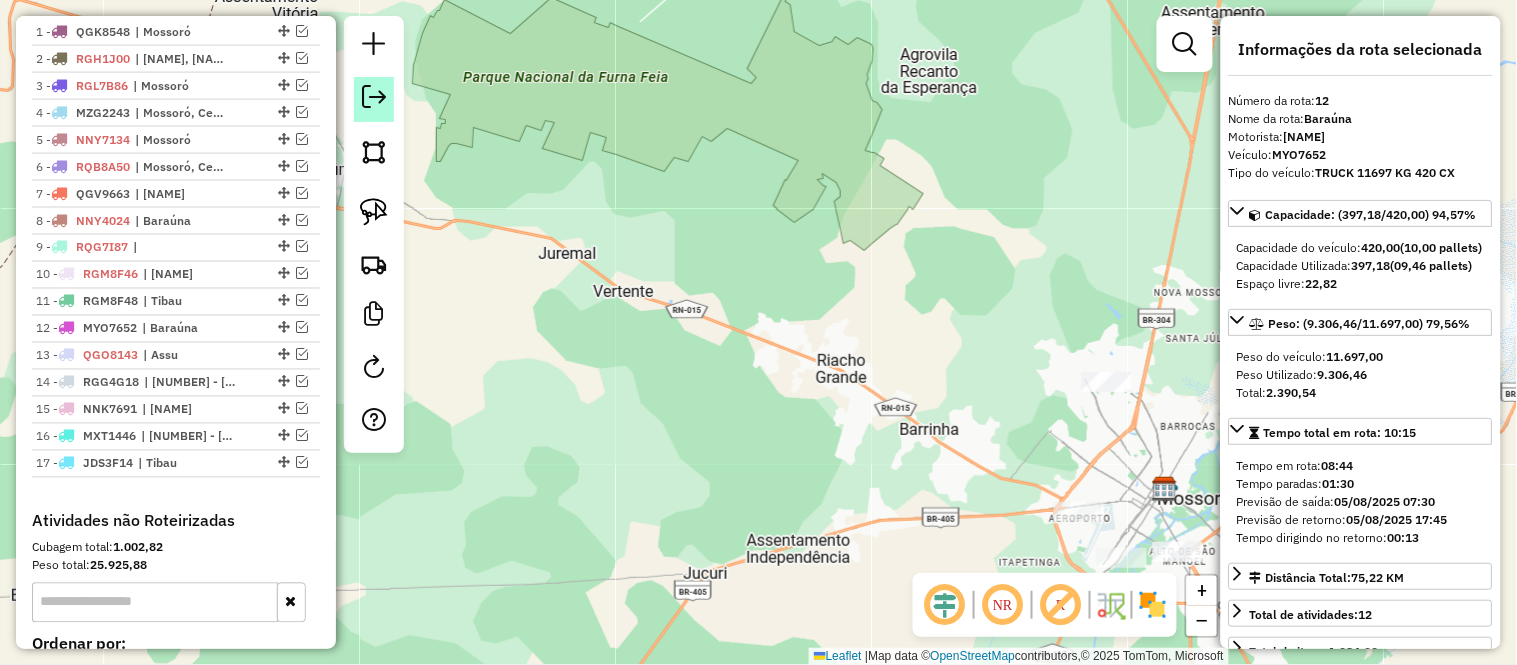 click 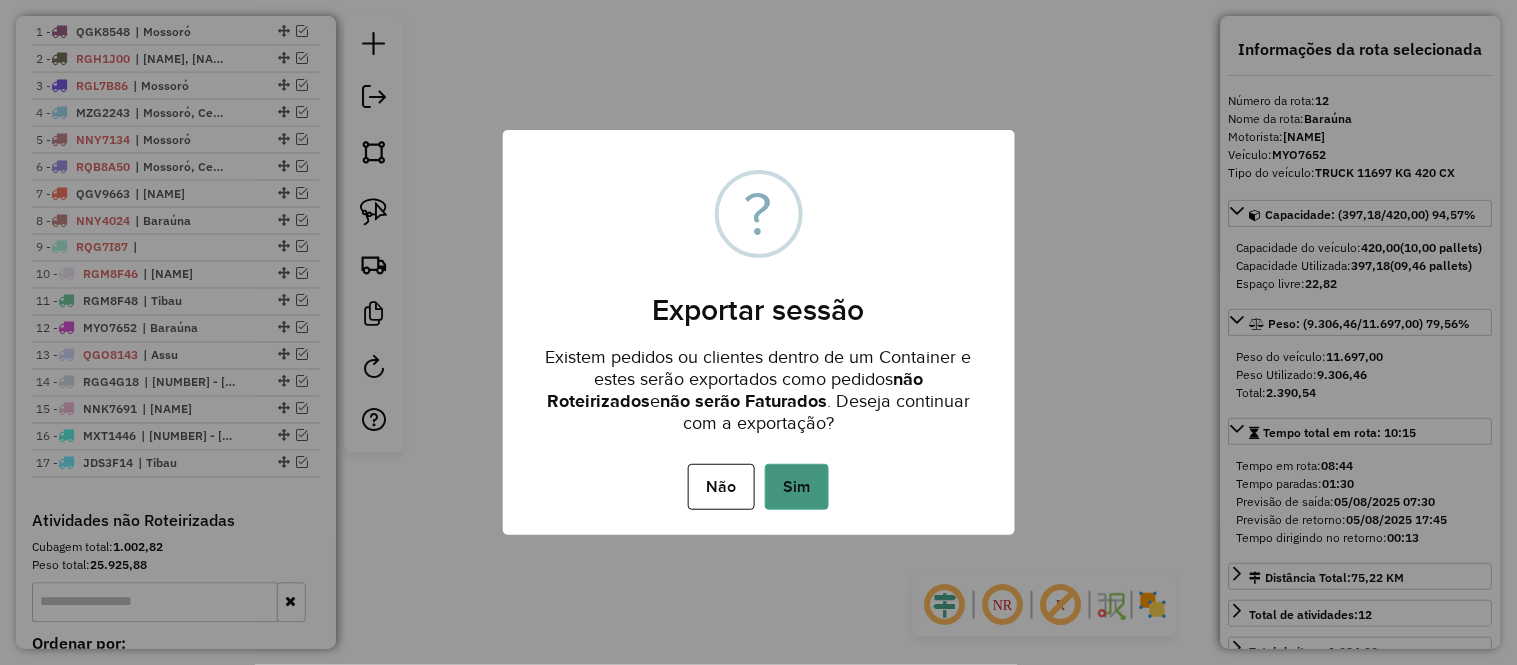 click on "Sim" at bounding box center [797, 487] 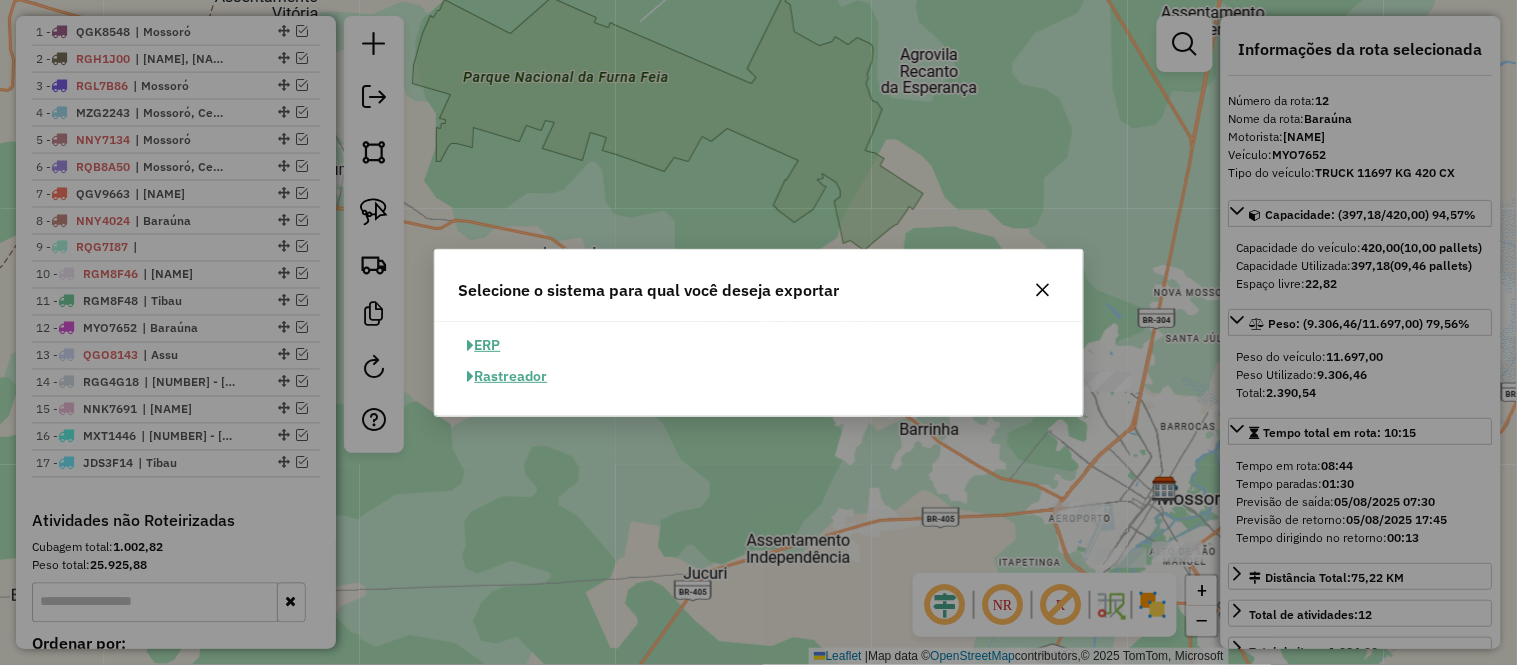 click on "ERP" 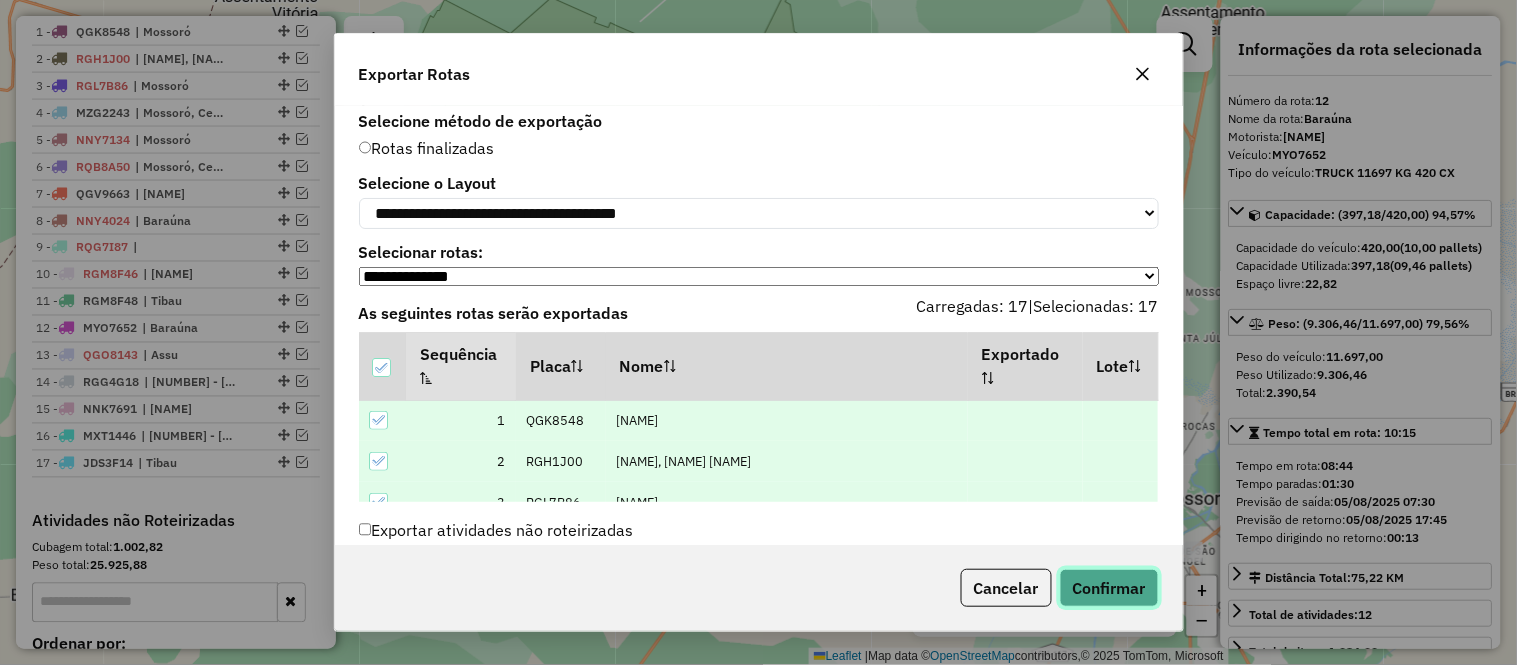 click on "Confirmar" 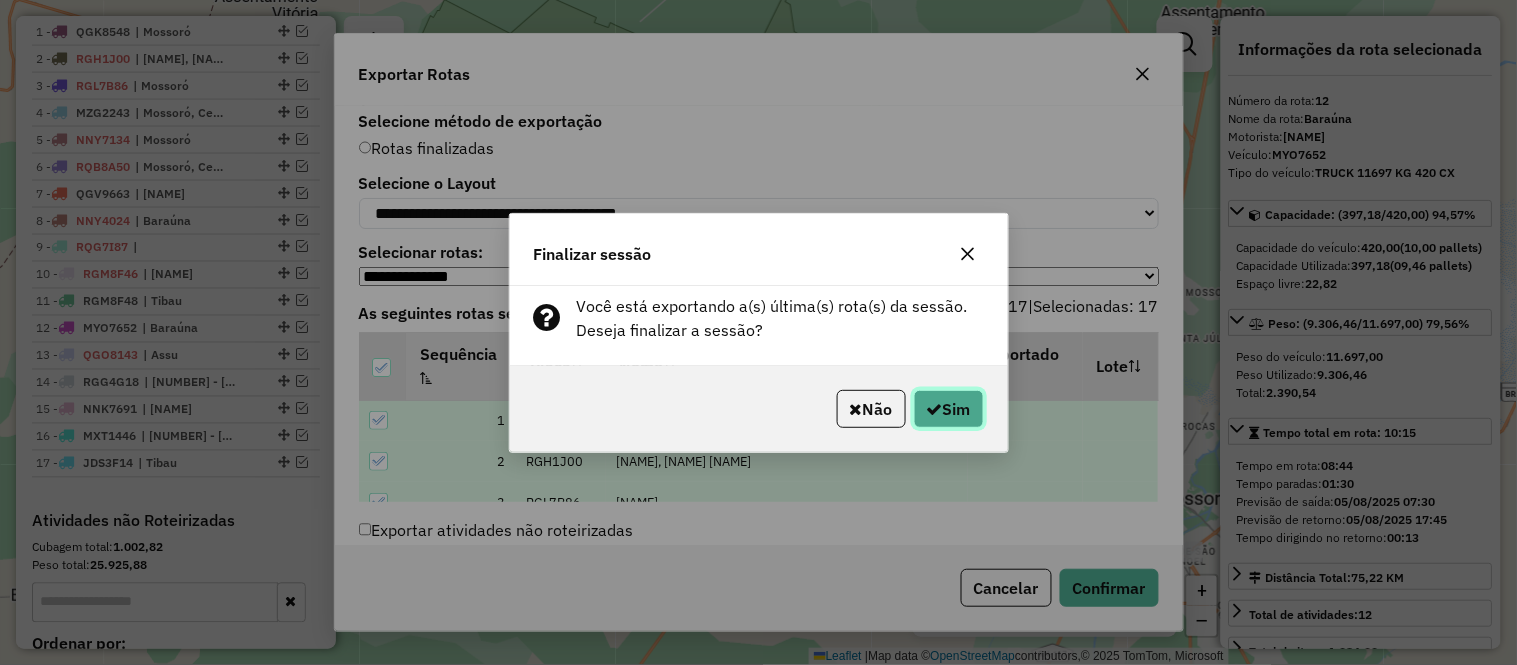 click on "Sim" 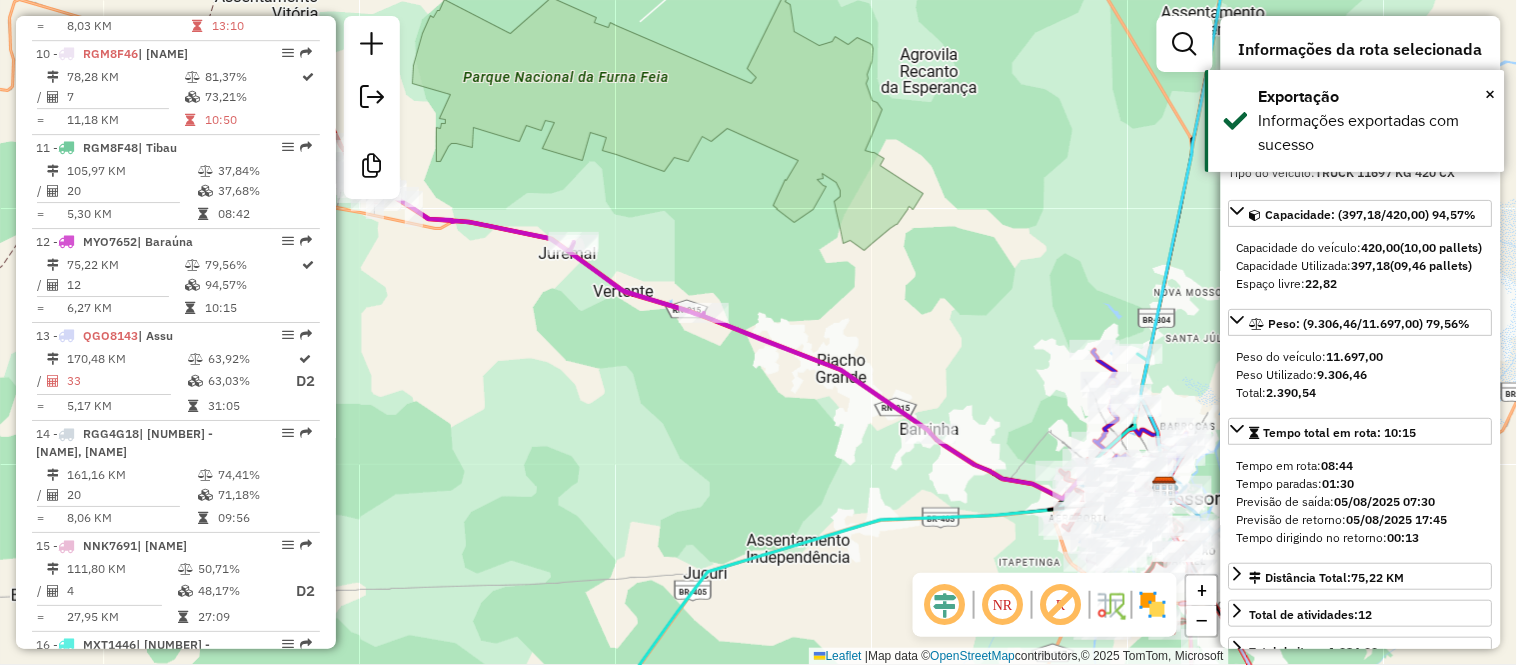 scroll, scrollTop: 1823, scrollLeft: 0, axis: vertical 